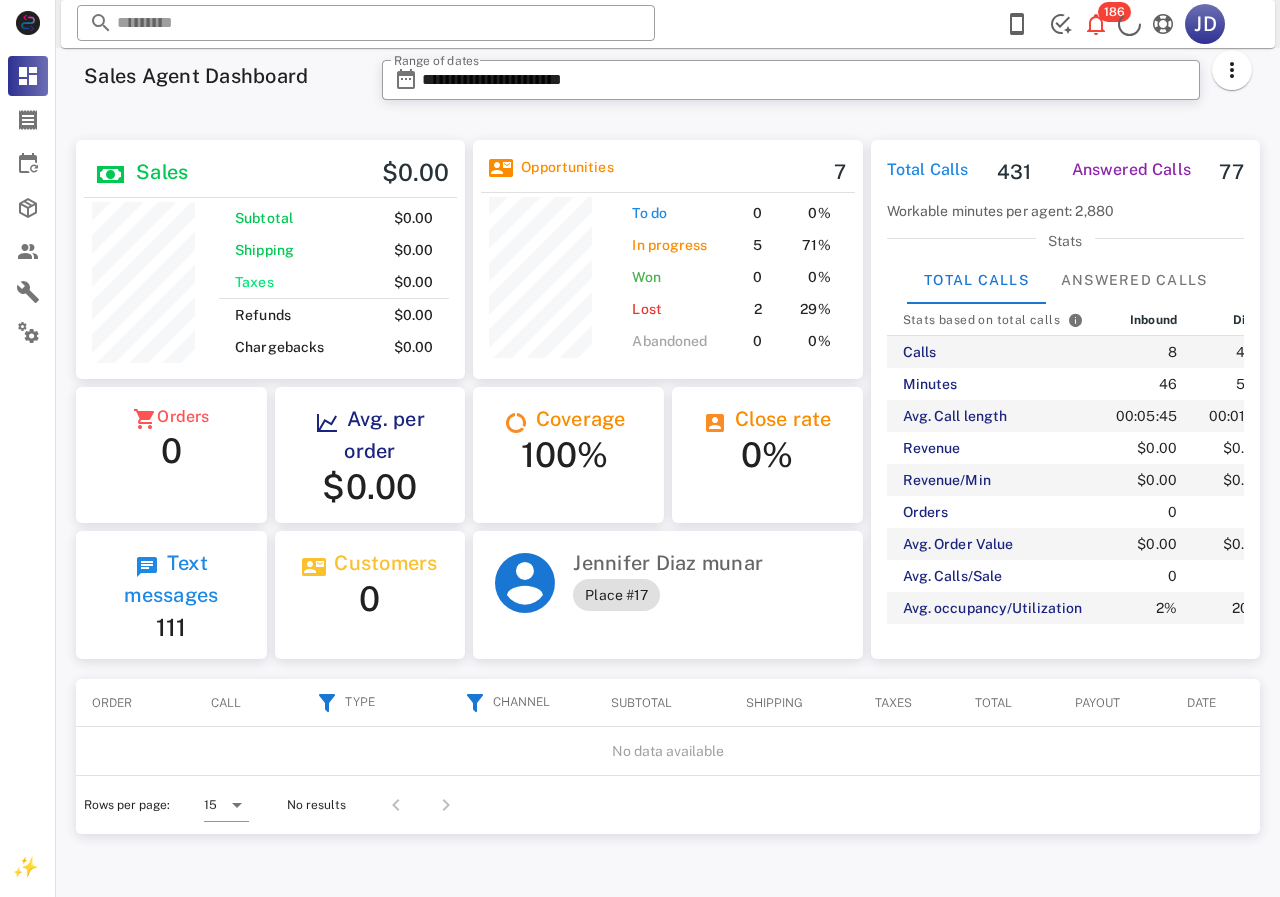 scroll, scrollTop: 0, scrollLeft: 0, axis: both 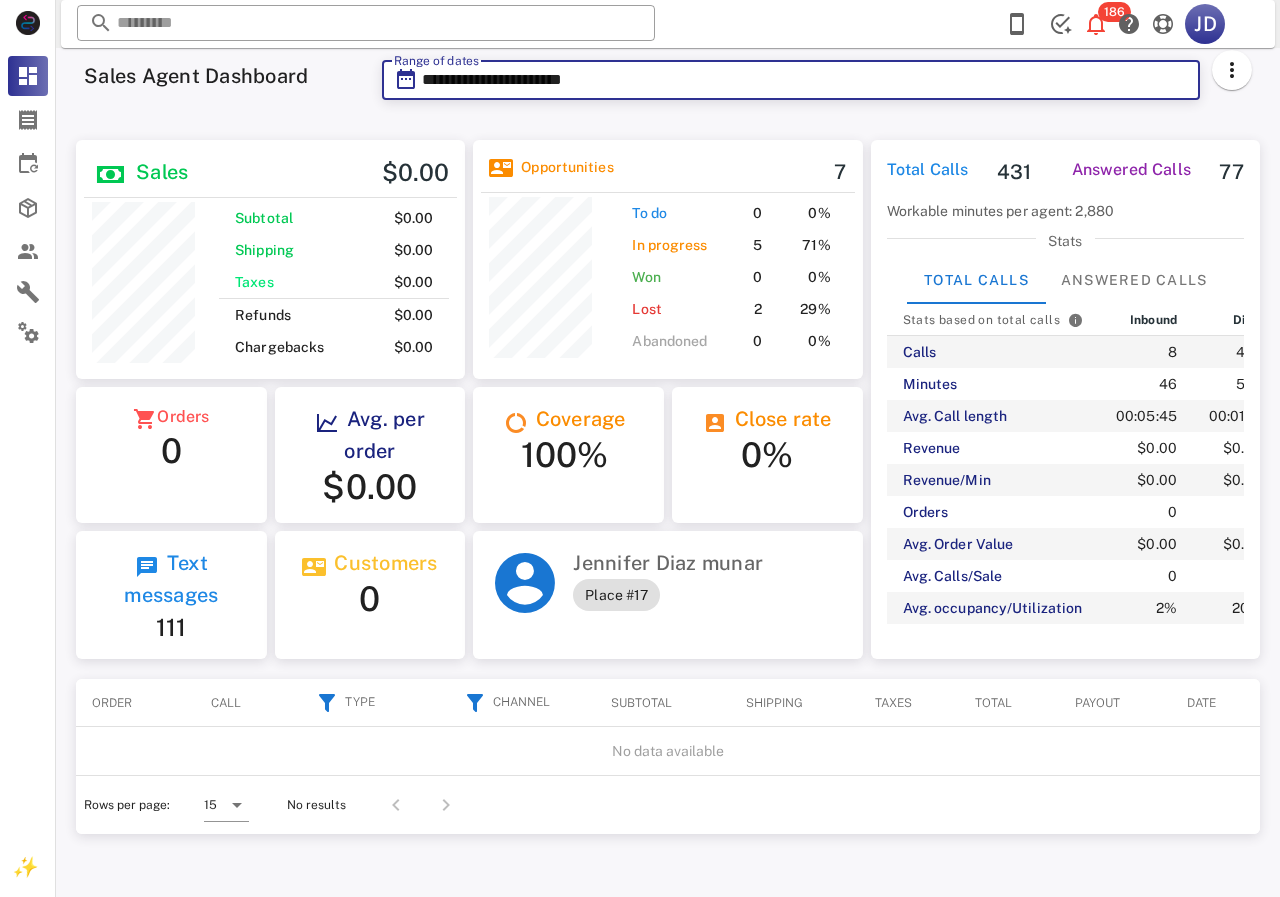 click on "**********" at bounding box center [805, 80] 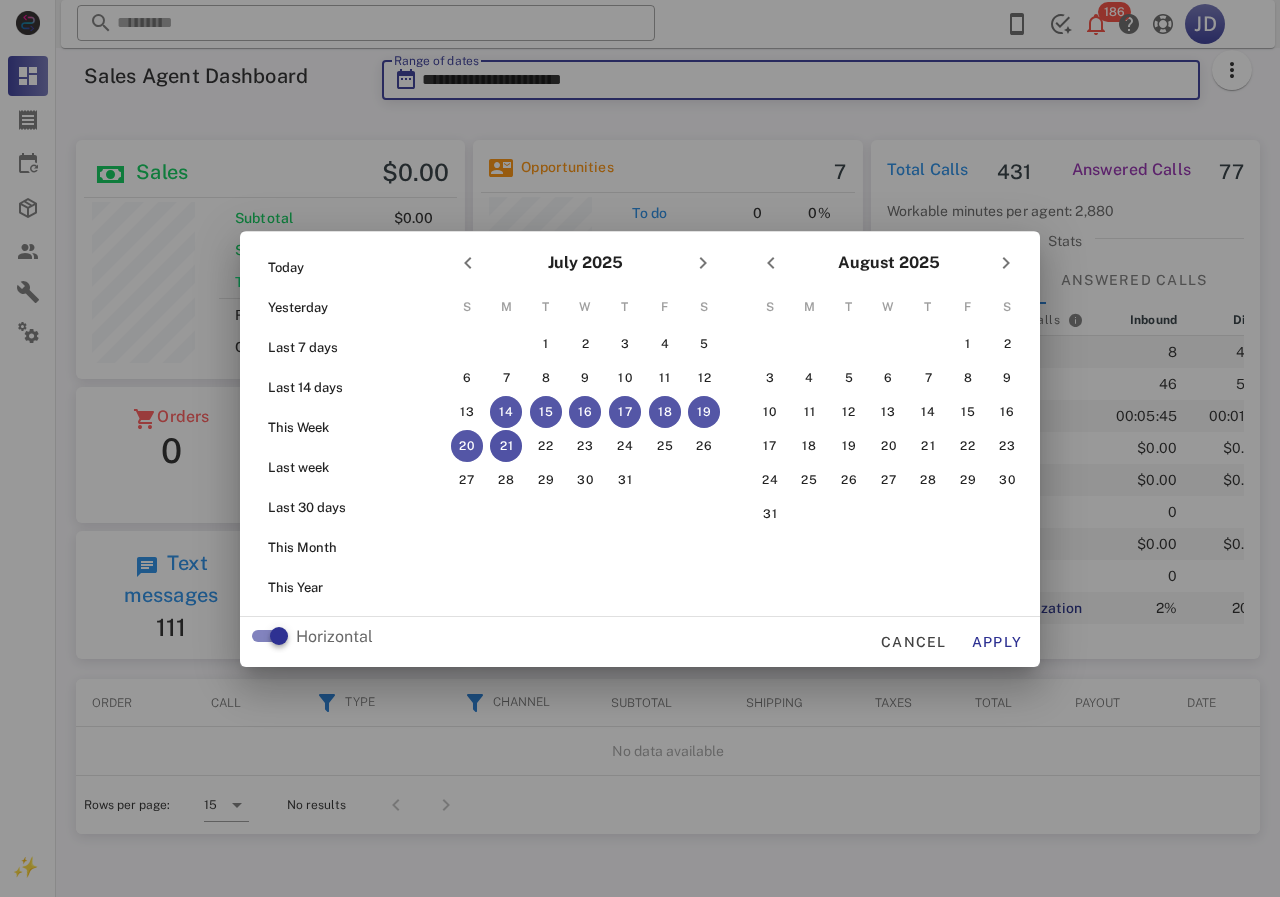 click on "21" at bounding box center (506, 446) 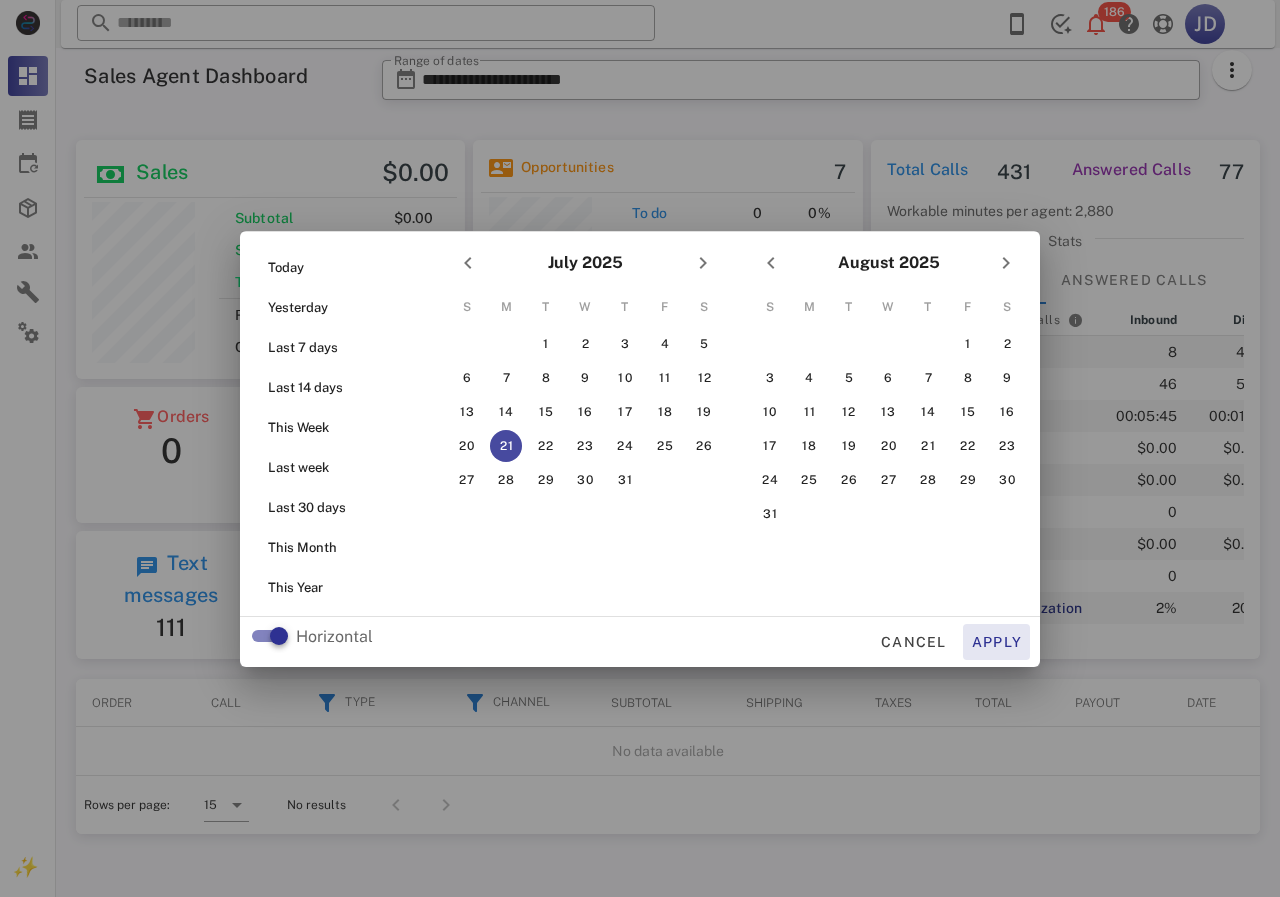 click on "Apply" at bounding box center (997, 642) 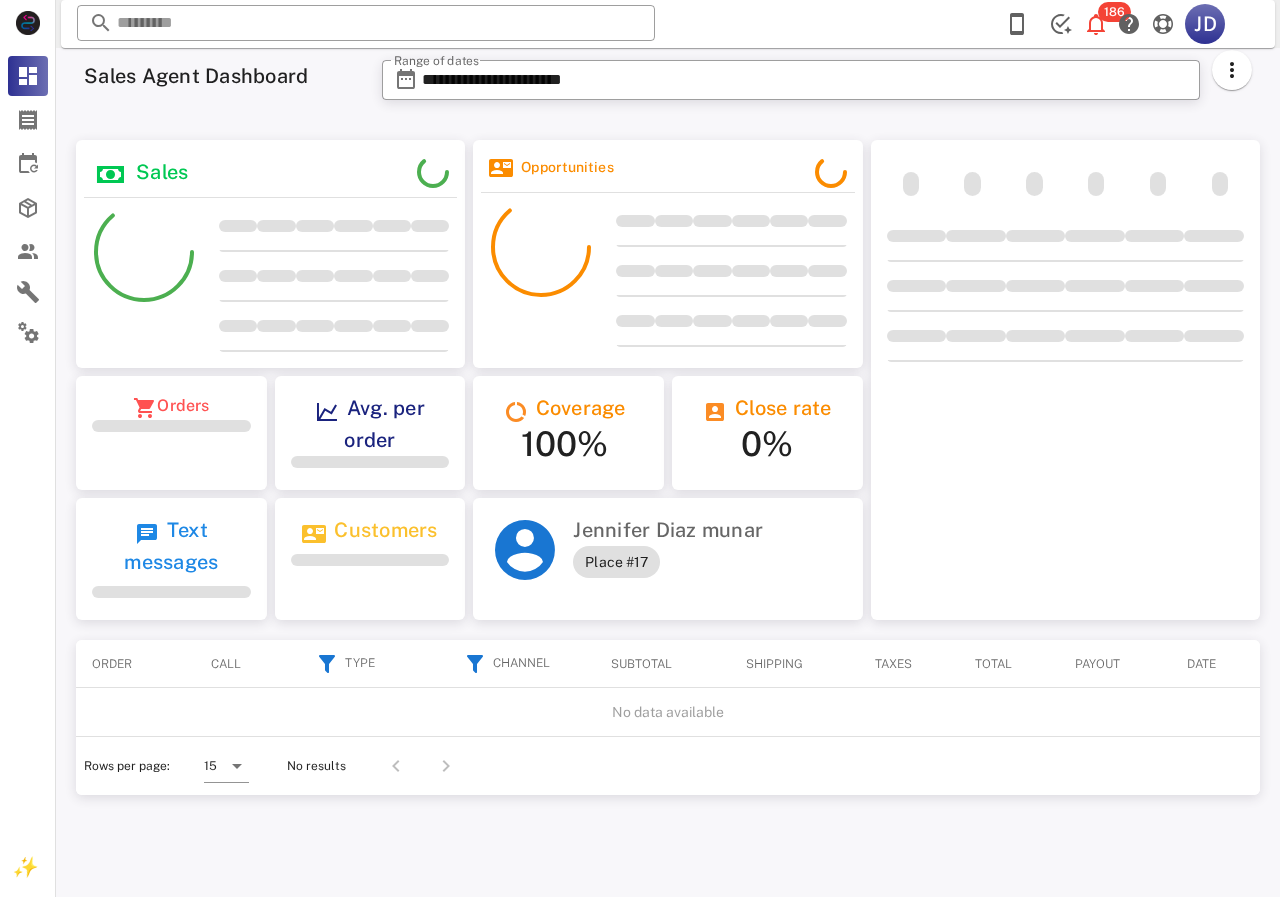 click on "**********" at bounding box center (791, 86) 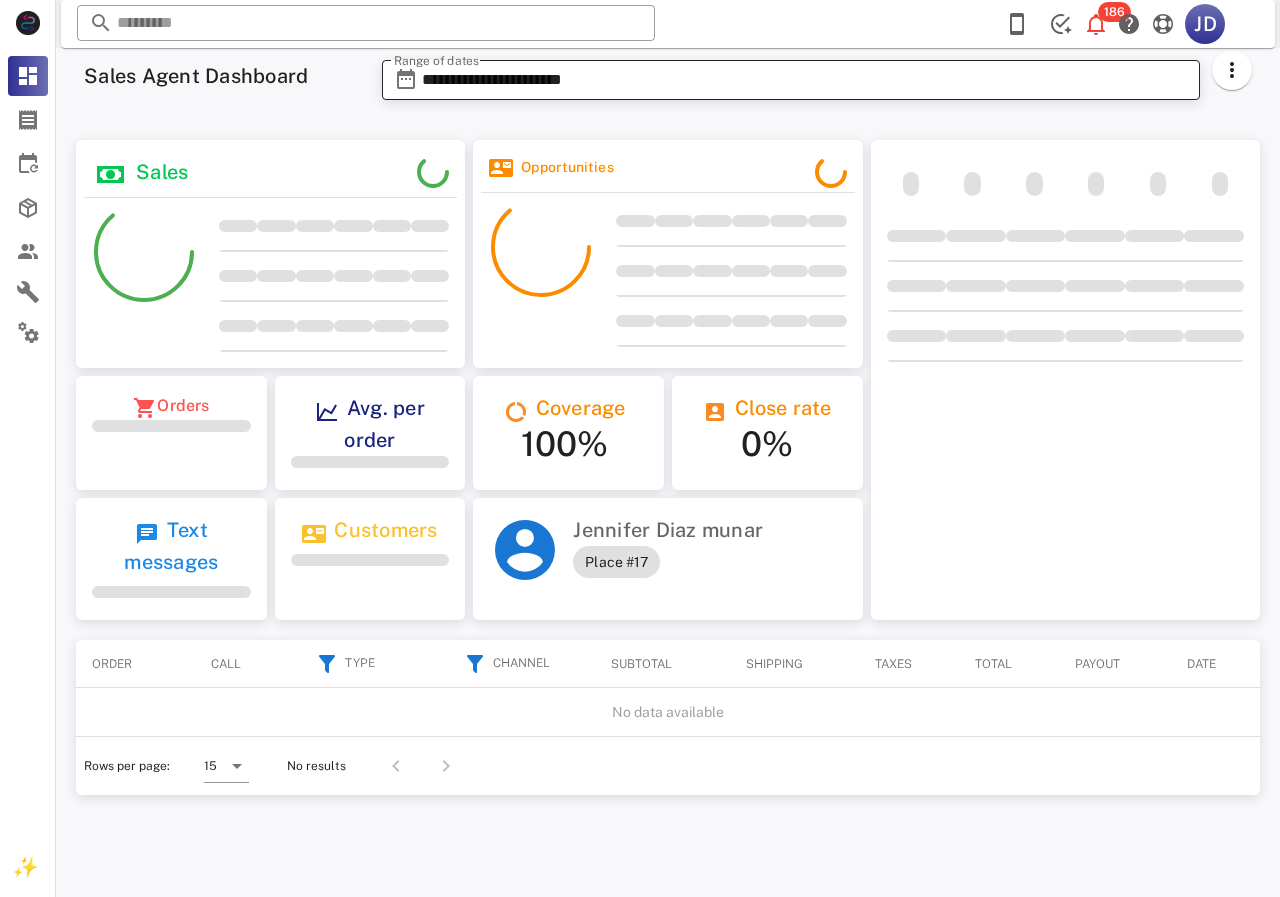 click on "**********" at bounding box center (805, 80) 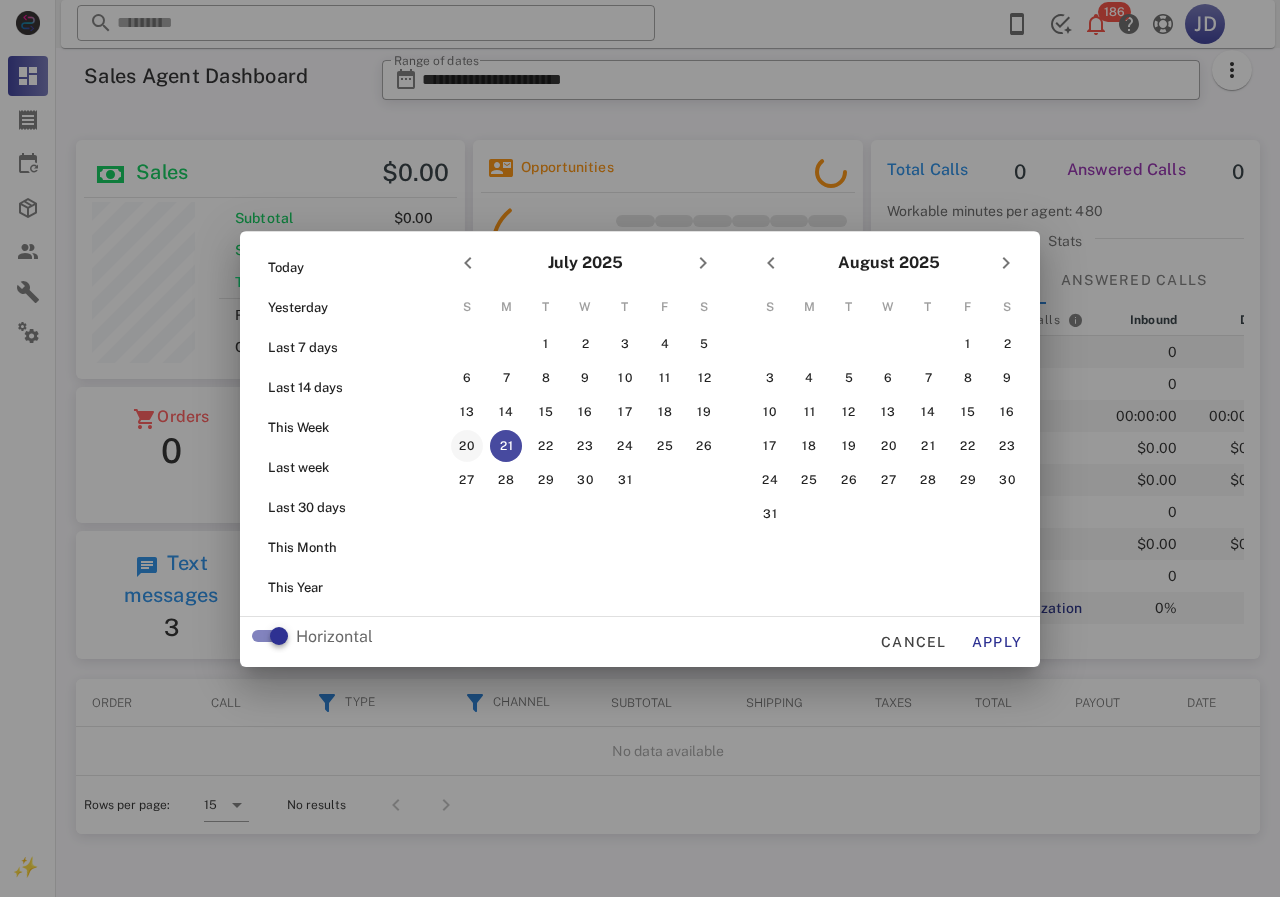 scroll, scrollTop: 999761, scrollLeft: 999611, axis: both 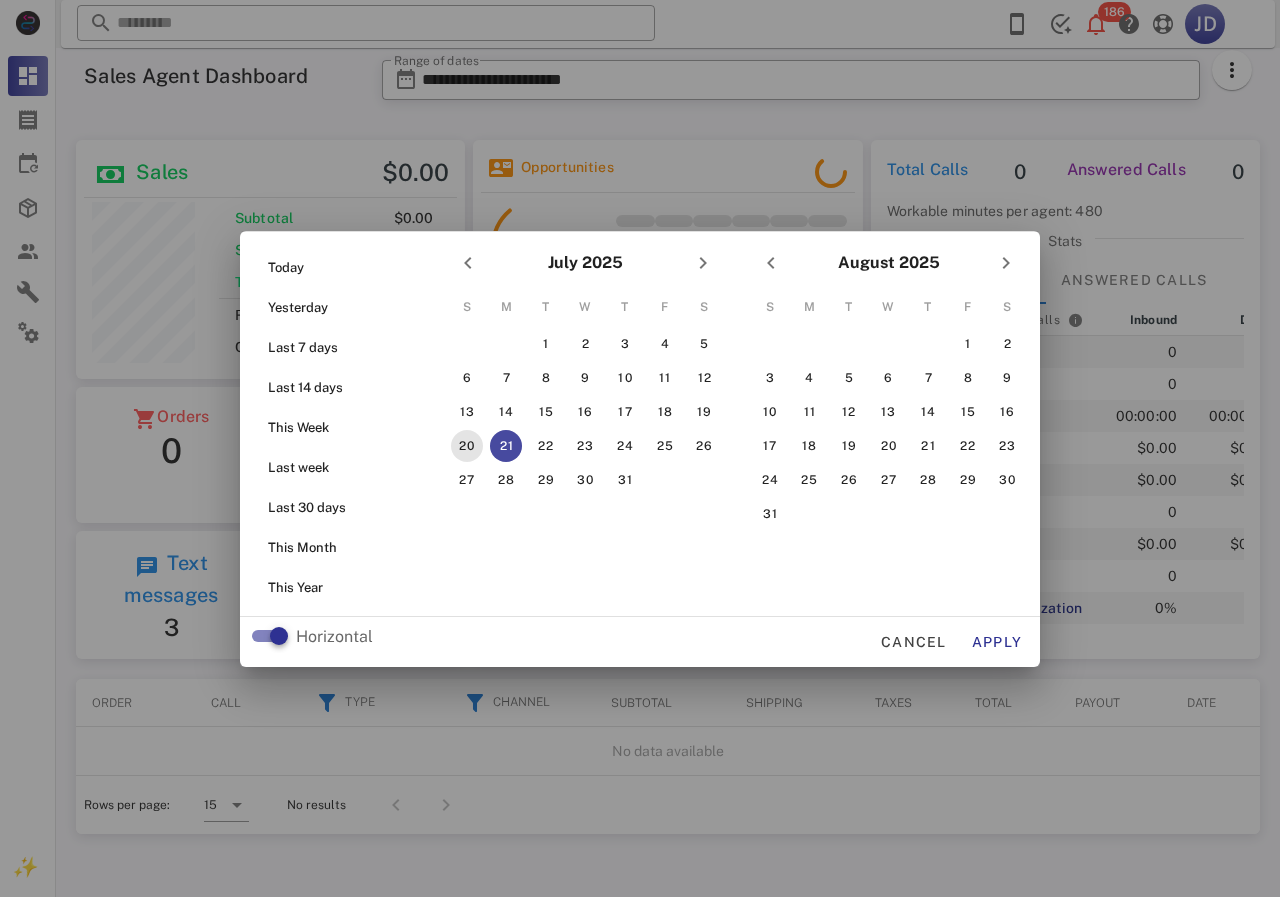 click on "20" at bounding box center (467, 446) 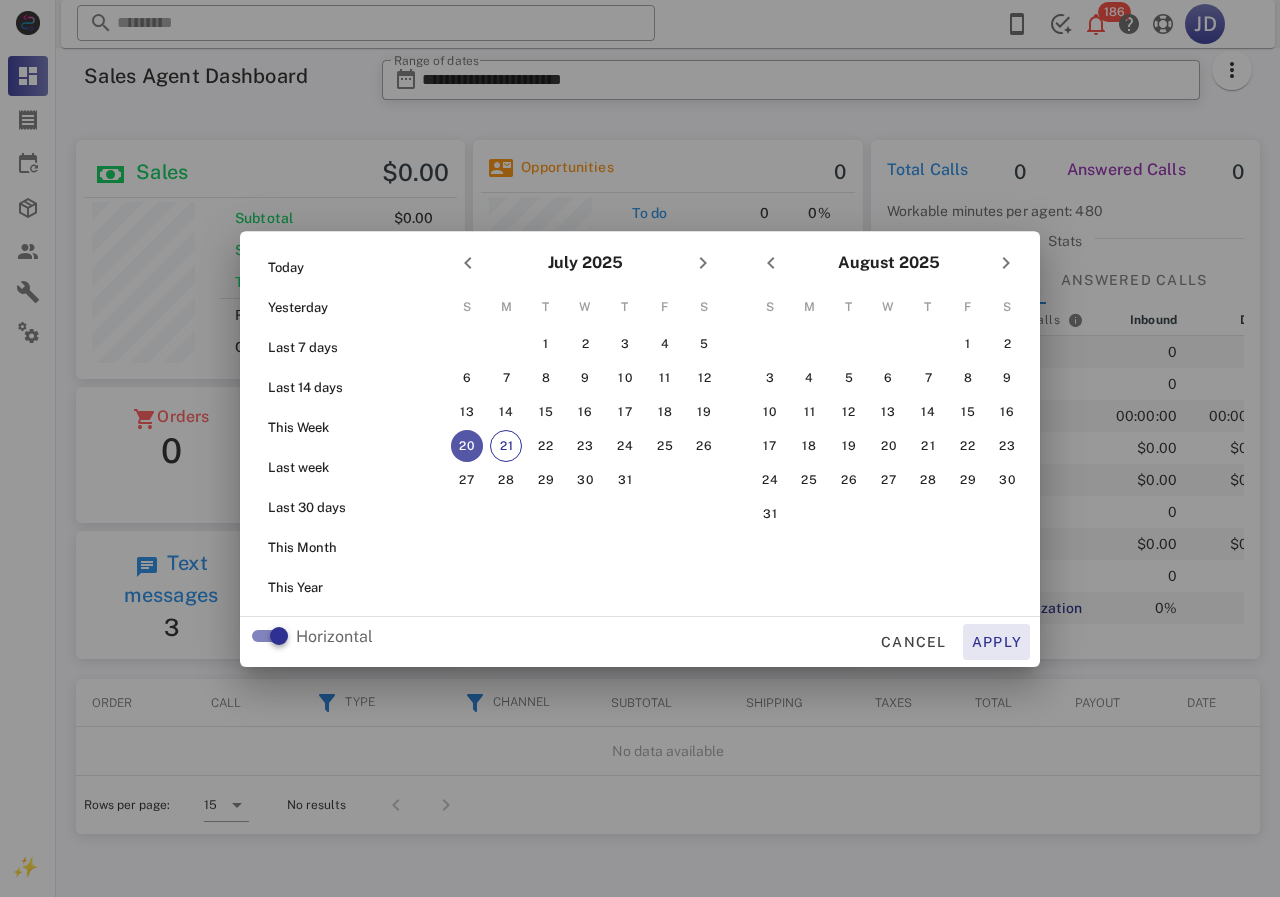 click on "Apply" at bounding box center [997, 642] 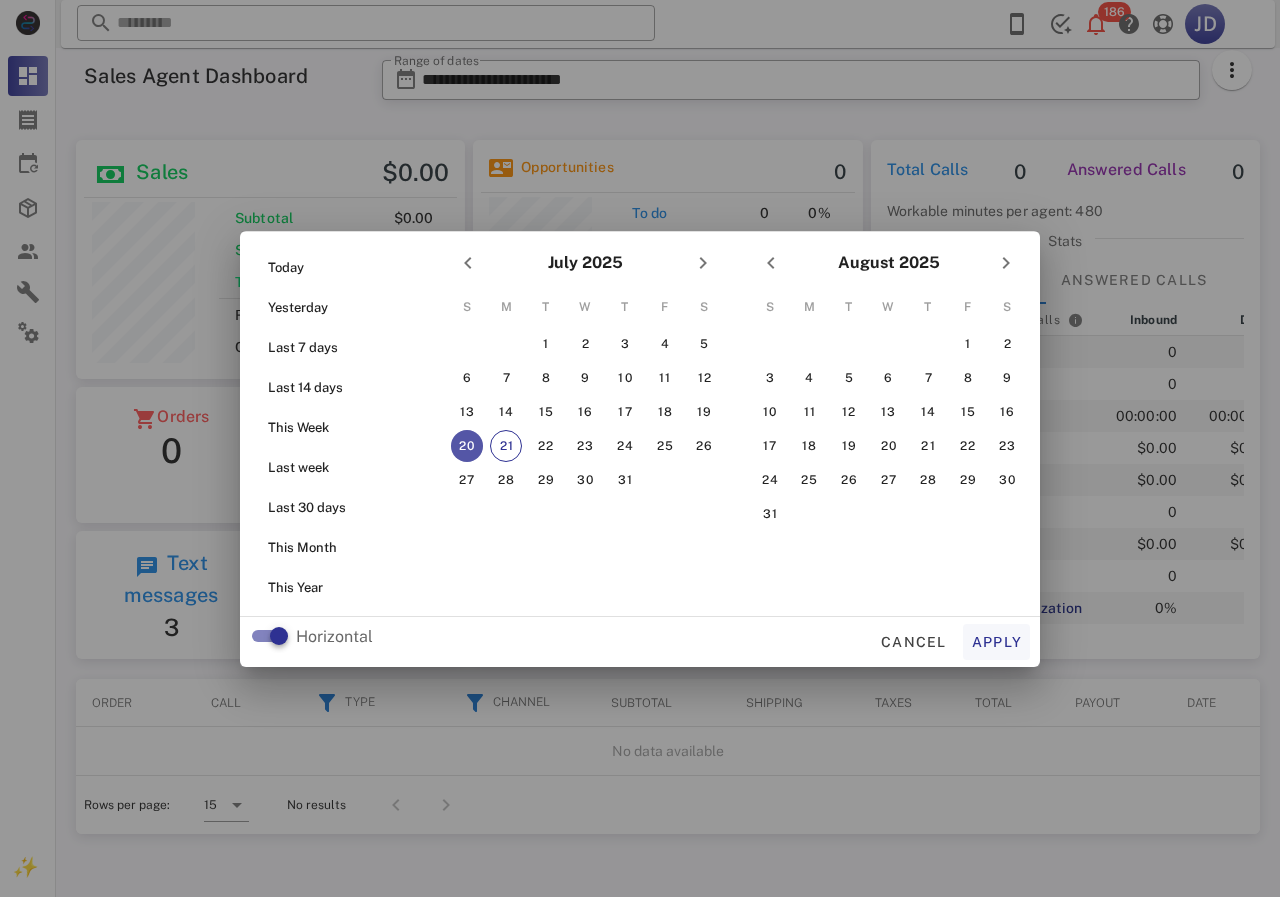 type on "**********" 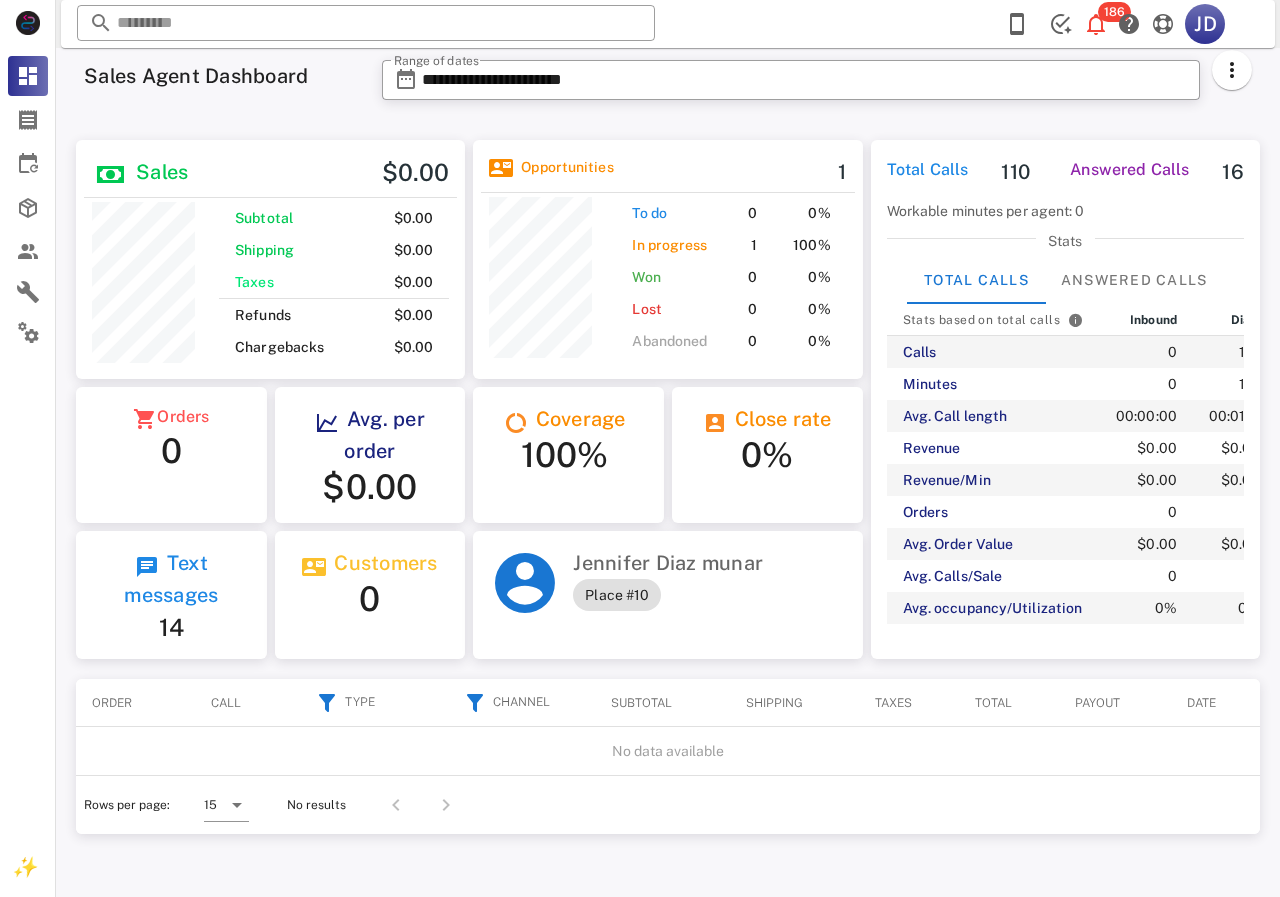 scroll, scrollTop: 999756, scrollLeft: 999611, axis: both 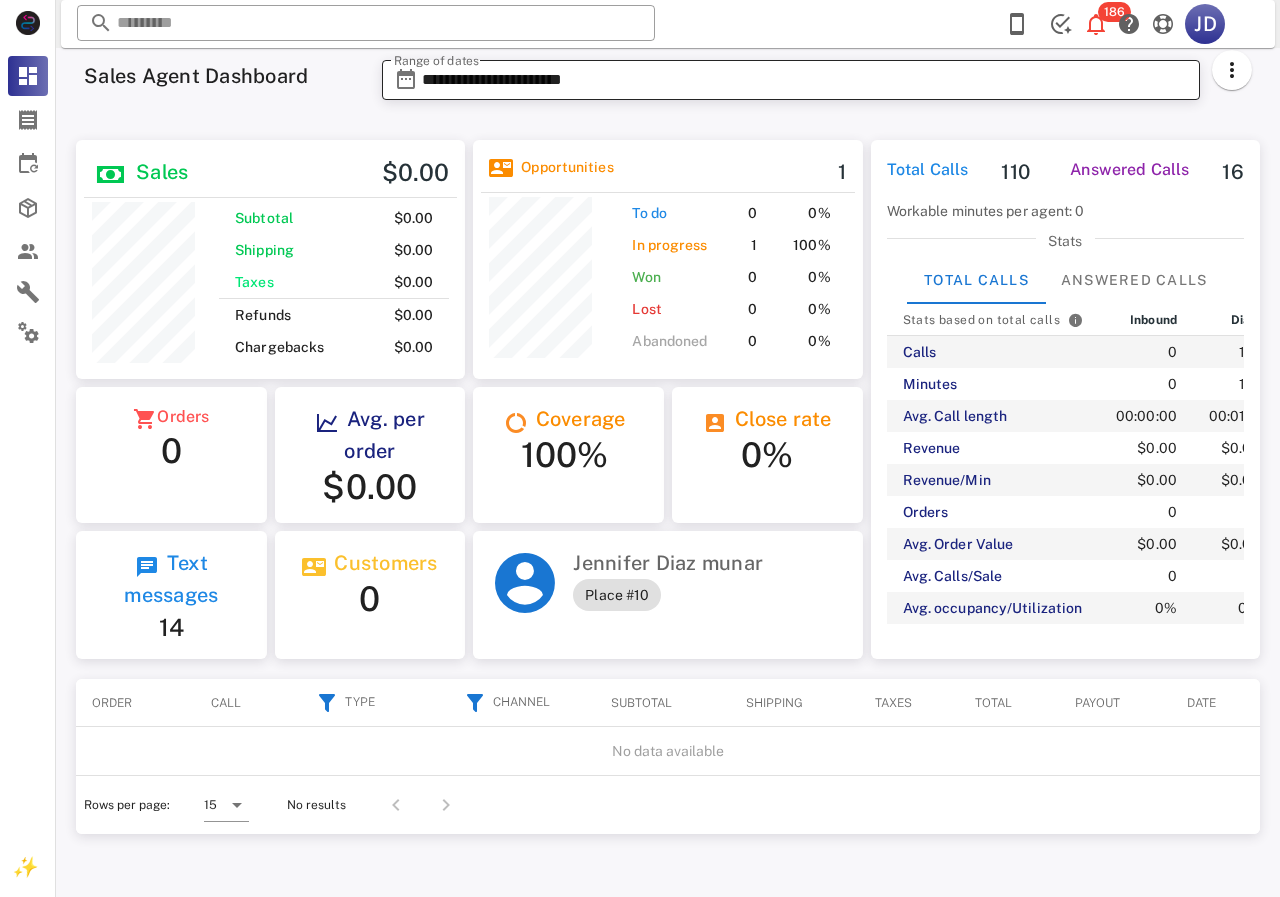 click on "**********" at bounding box center [805, 80] 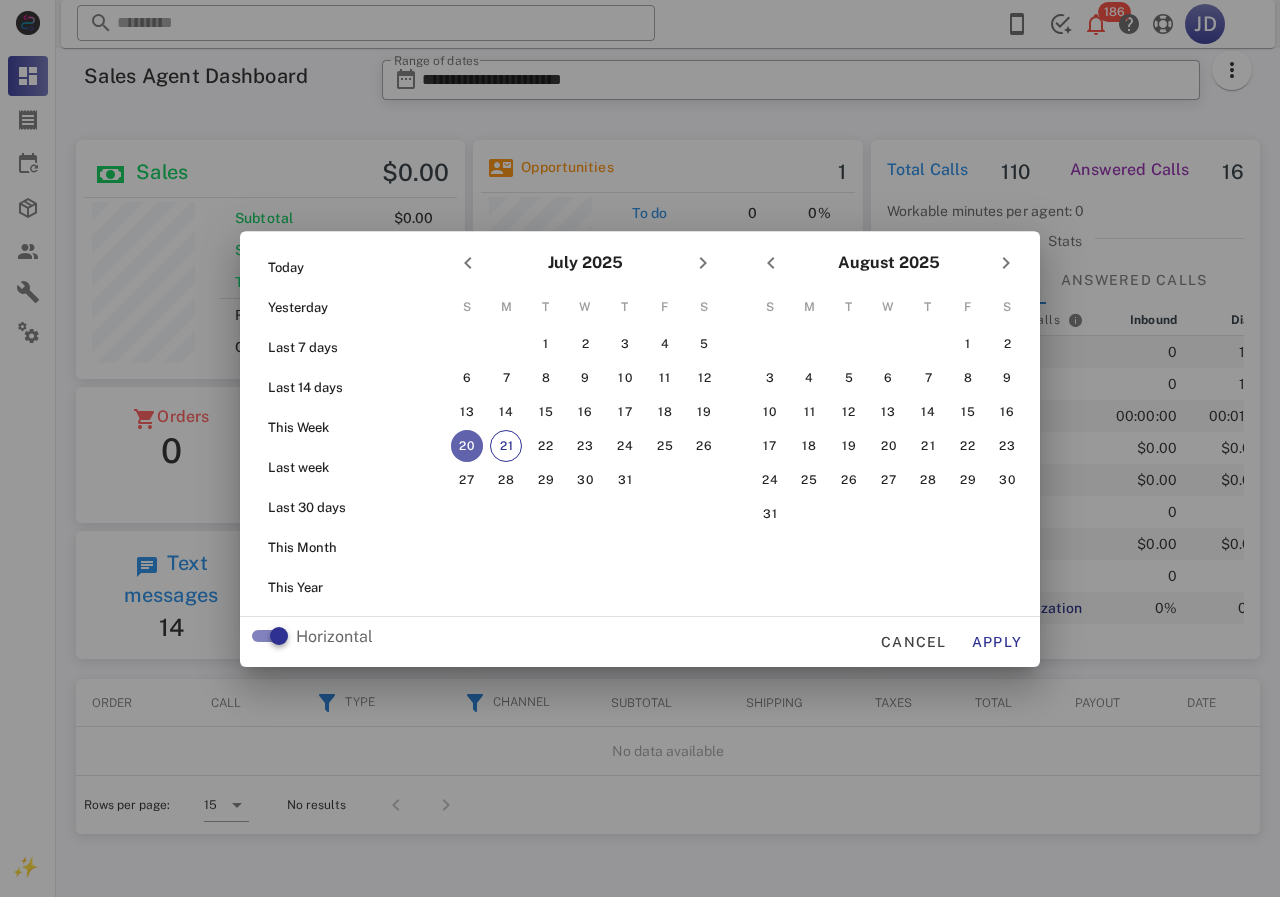 click on "20" at bounding box center [467, 446] 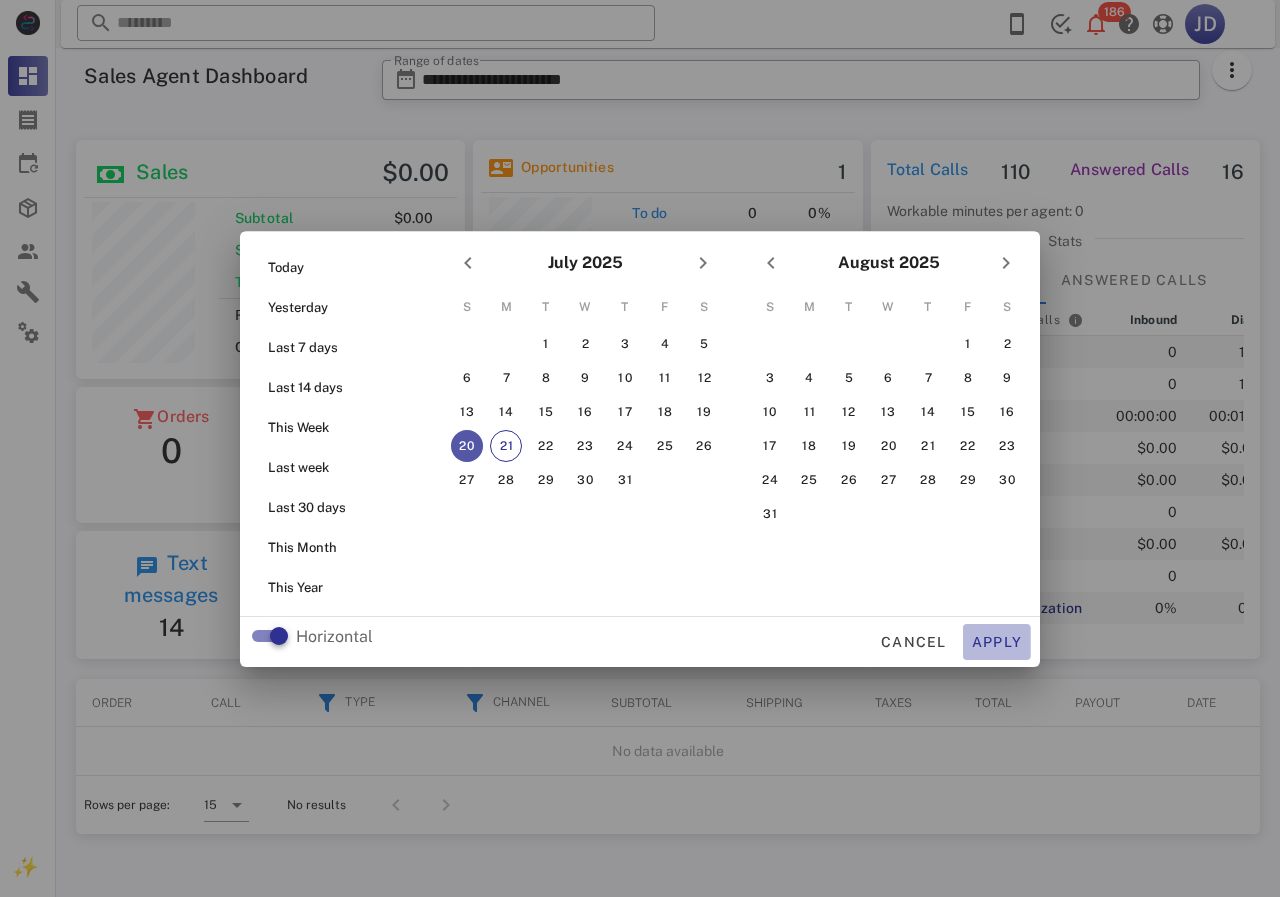 click on "Apply" at bounding box center (997, 642) 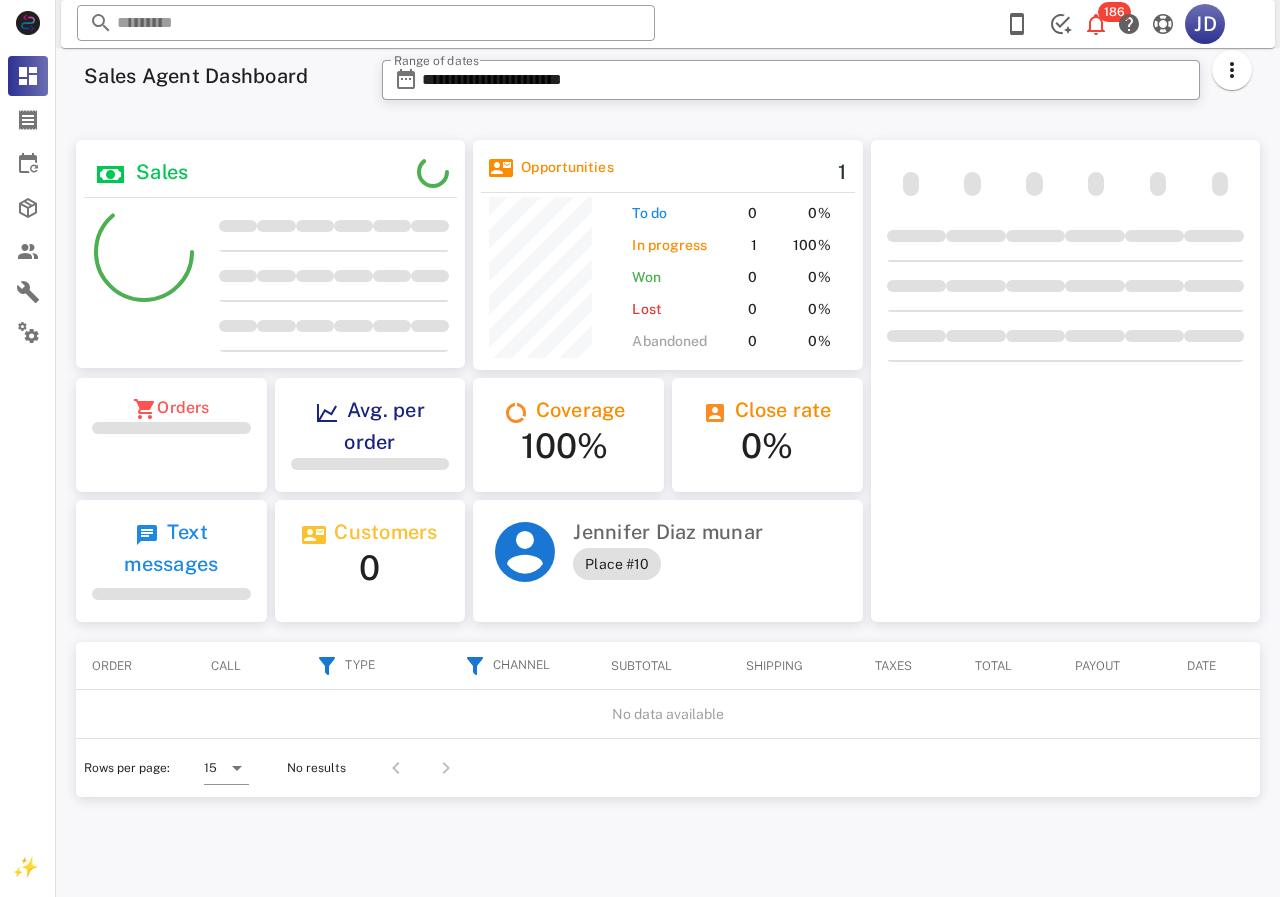 scroll, scrollTop: 999770, scrollLeft: 999611, axis: both 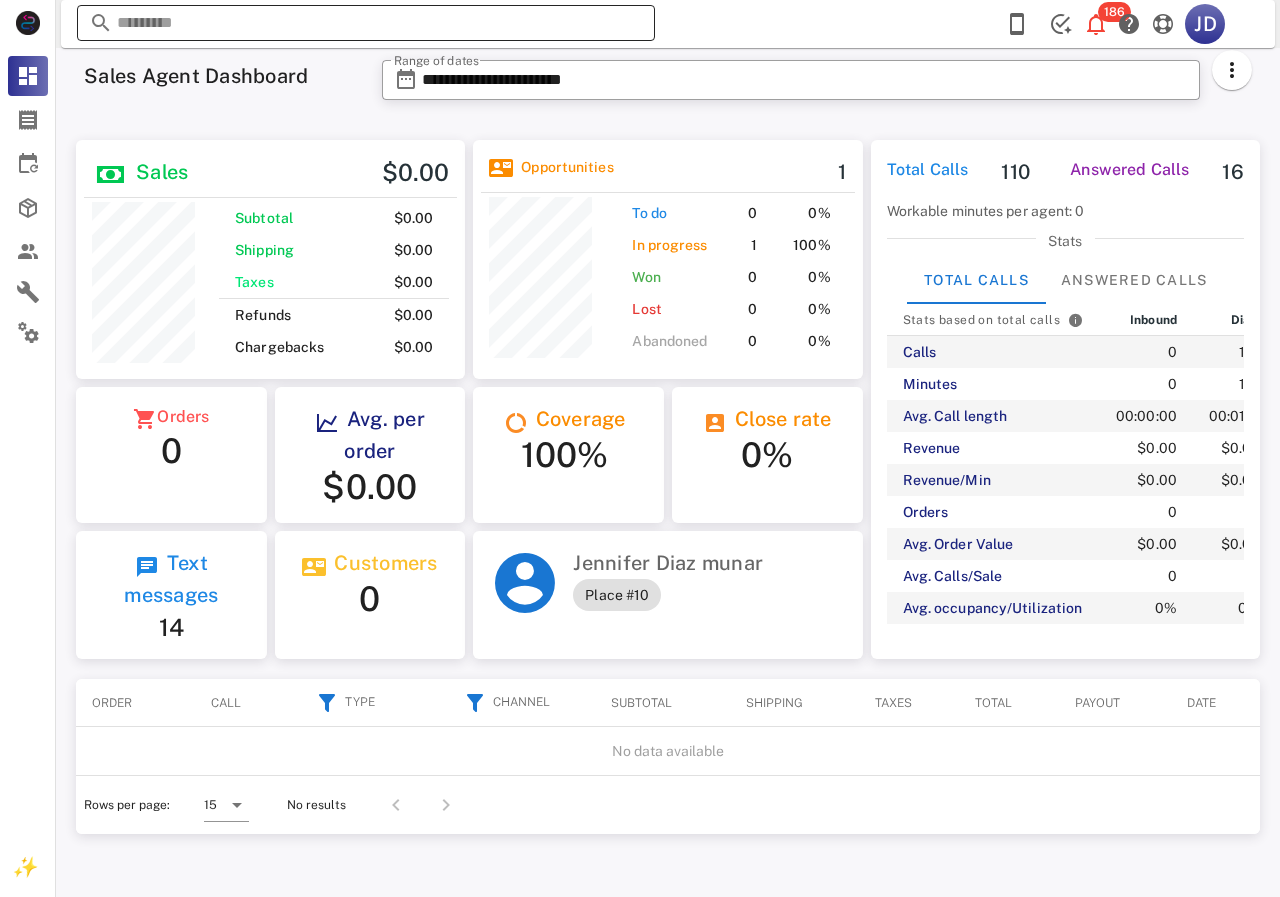 click at bounding box center [366, 23] 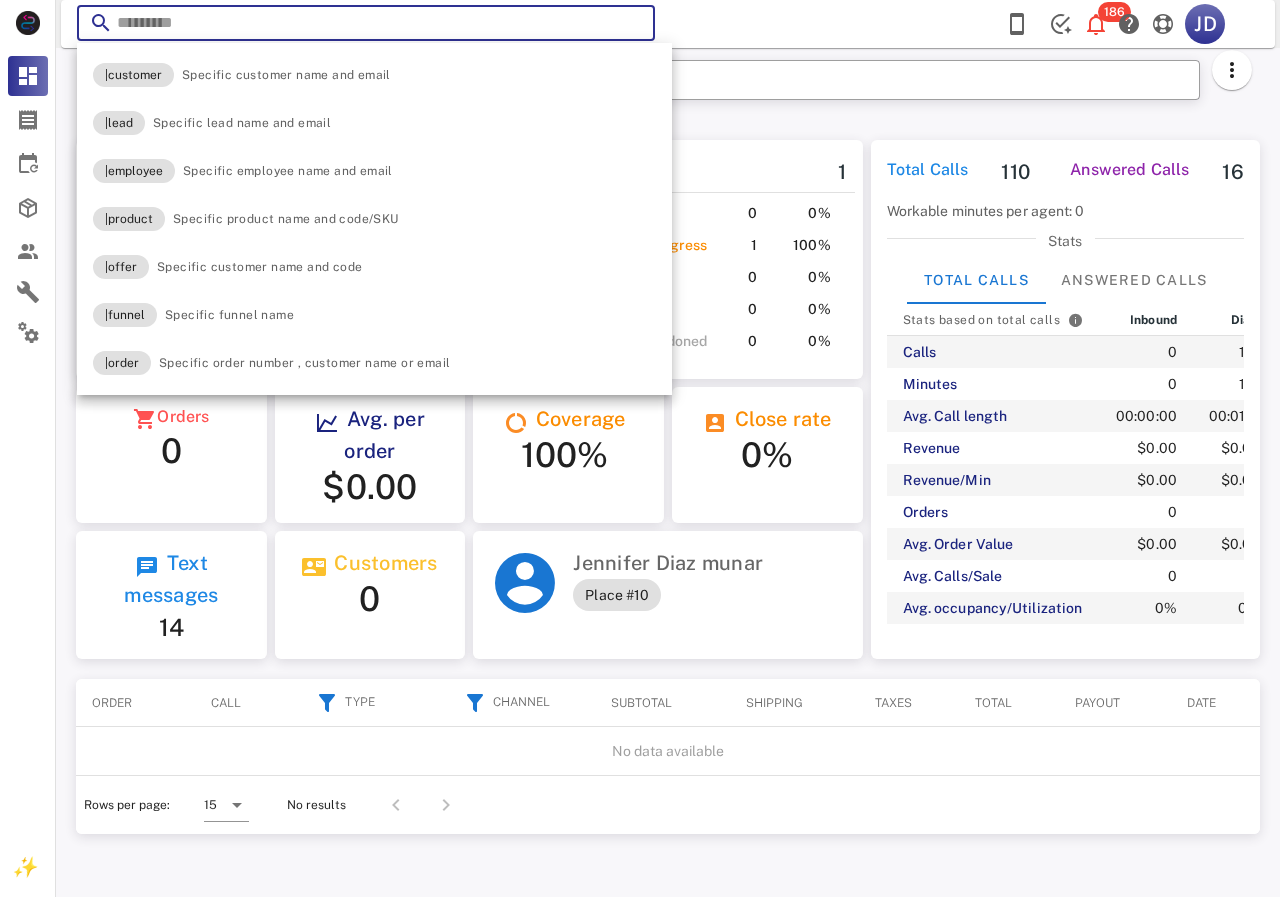 paste on "**********" 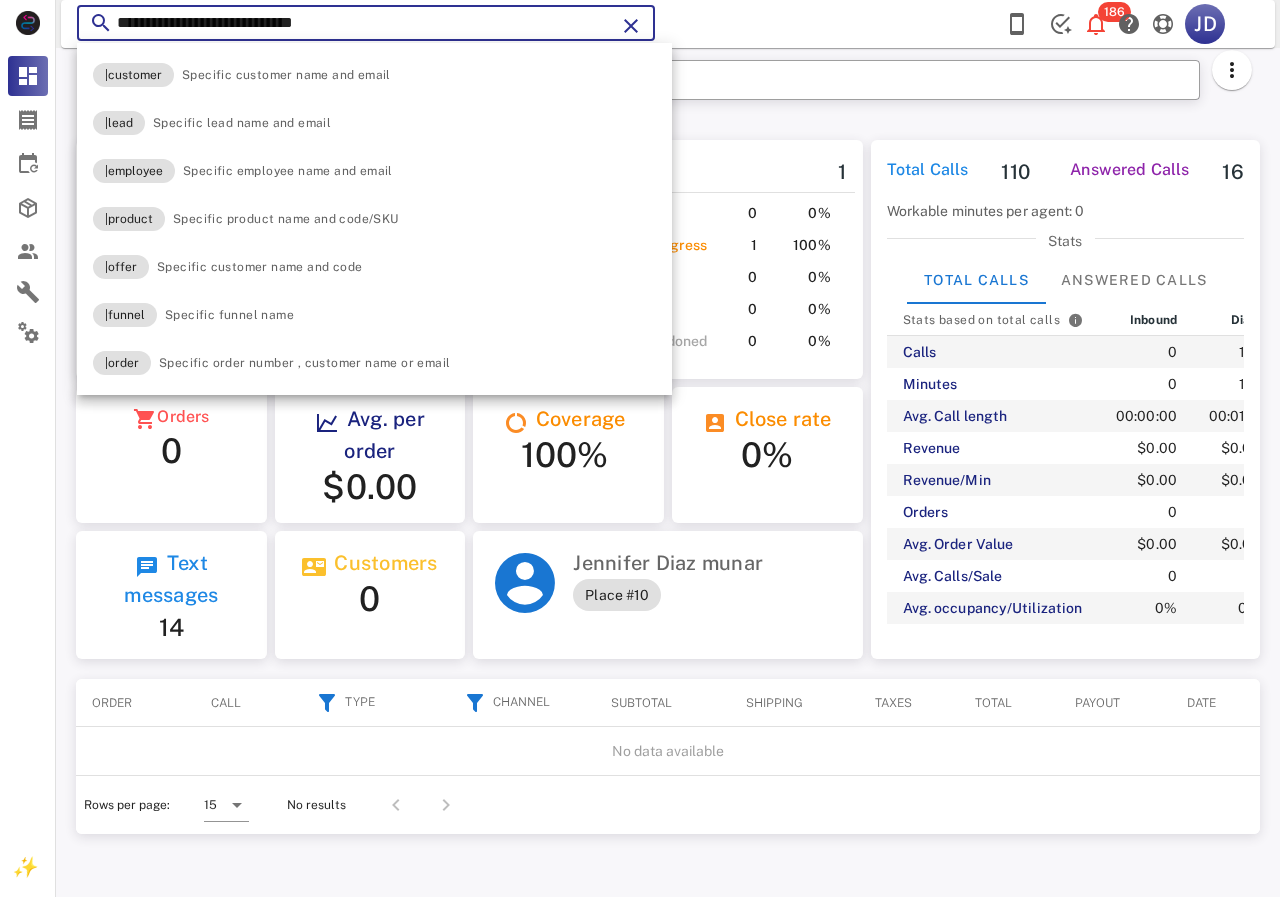 type on "**********" 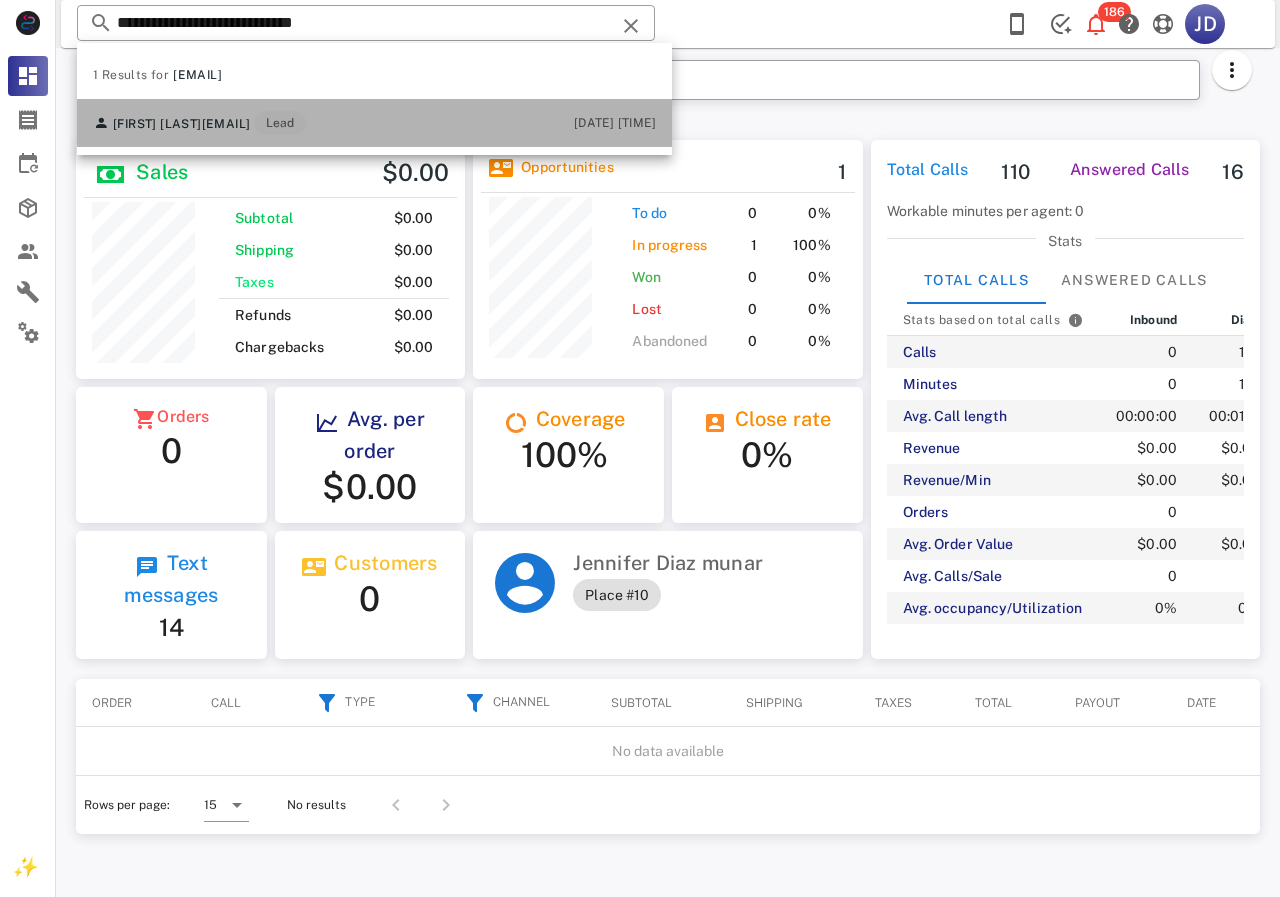 click on "[FIRST] [LAST]   [EMAIL]   Lead" at bounding box center (199, 123) 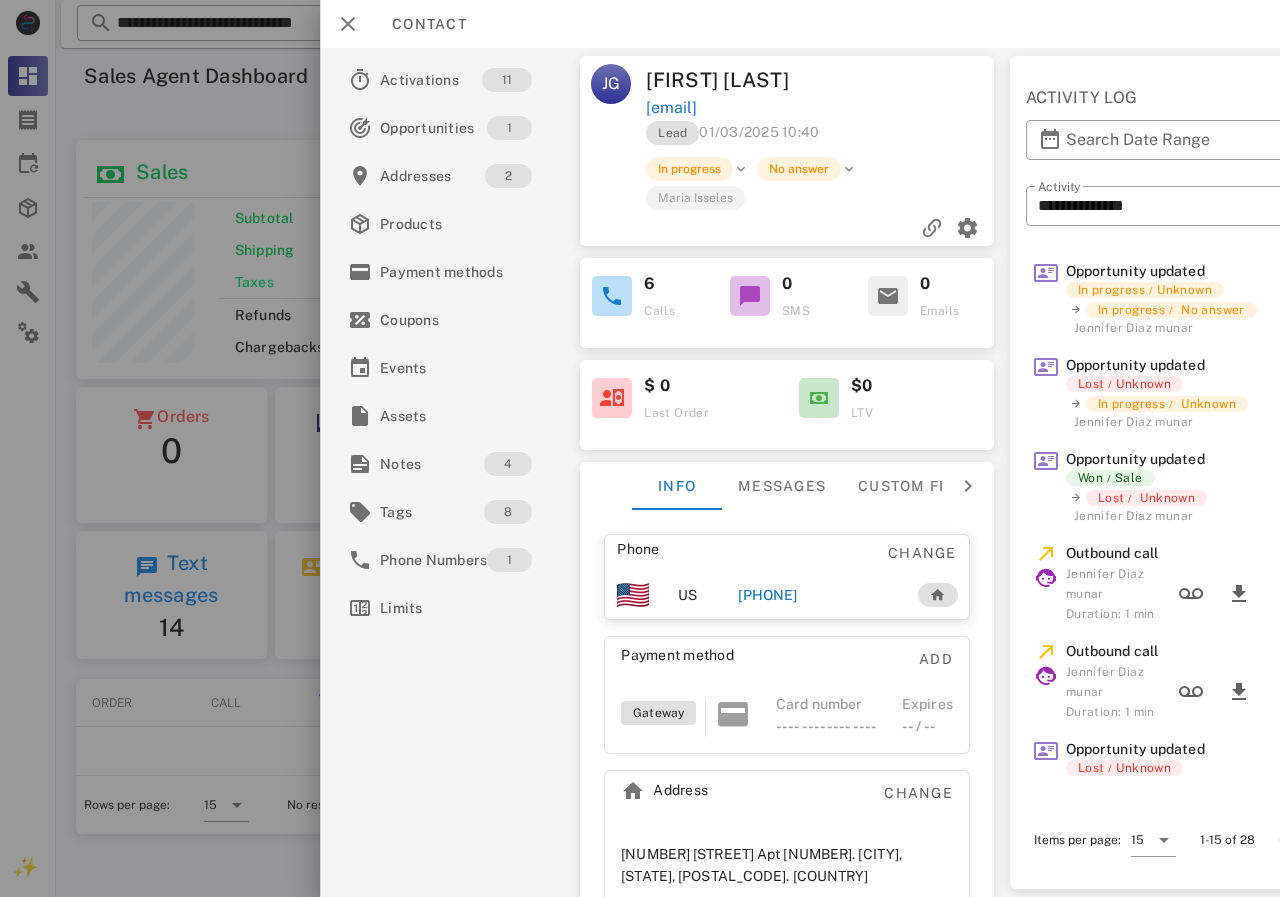 click on "[PHONE]" at bounding box center [767, 595] 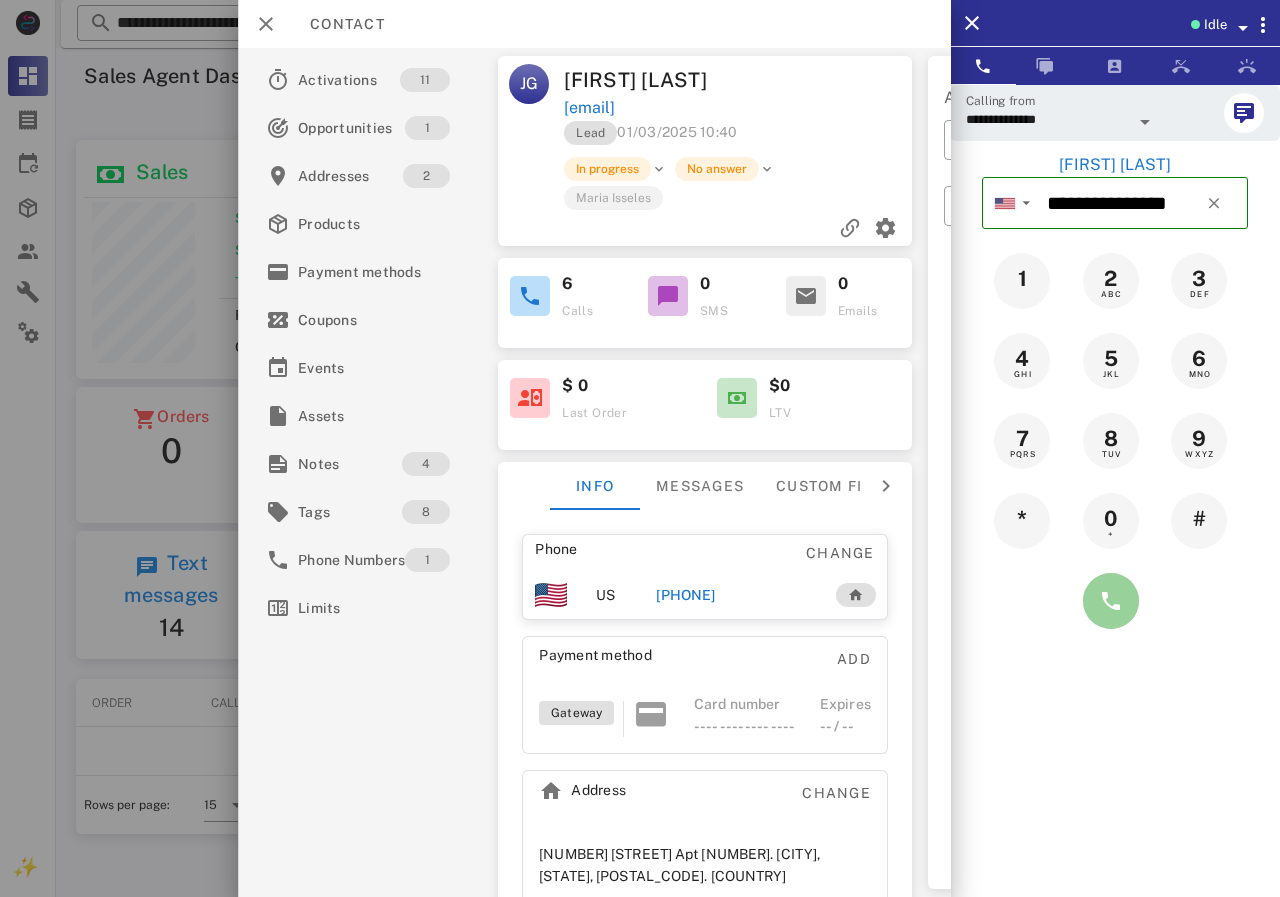 click at bounding box center [1111, 601] 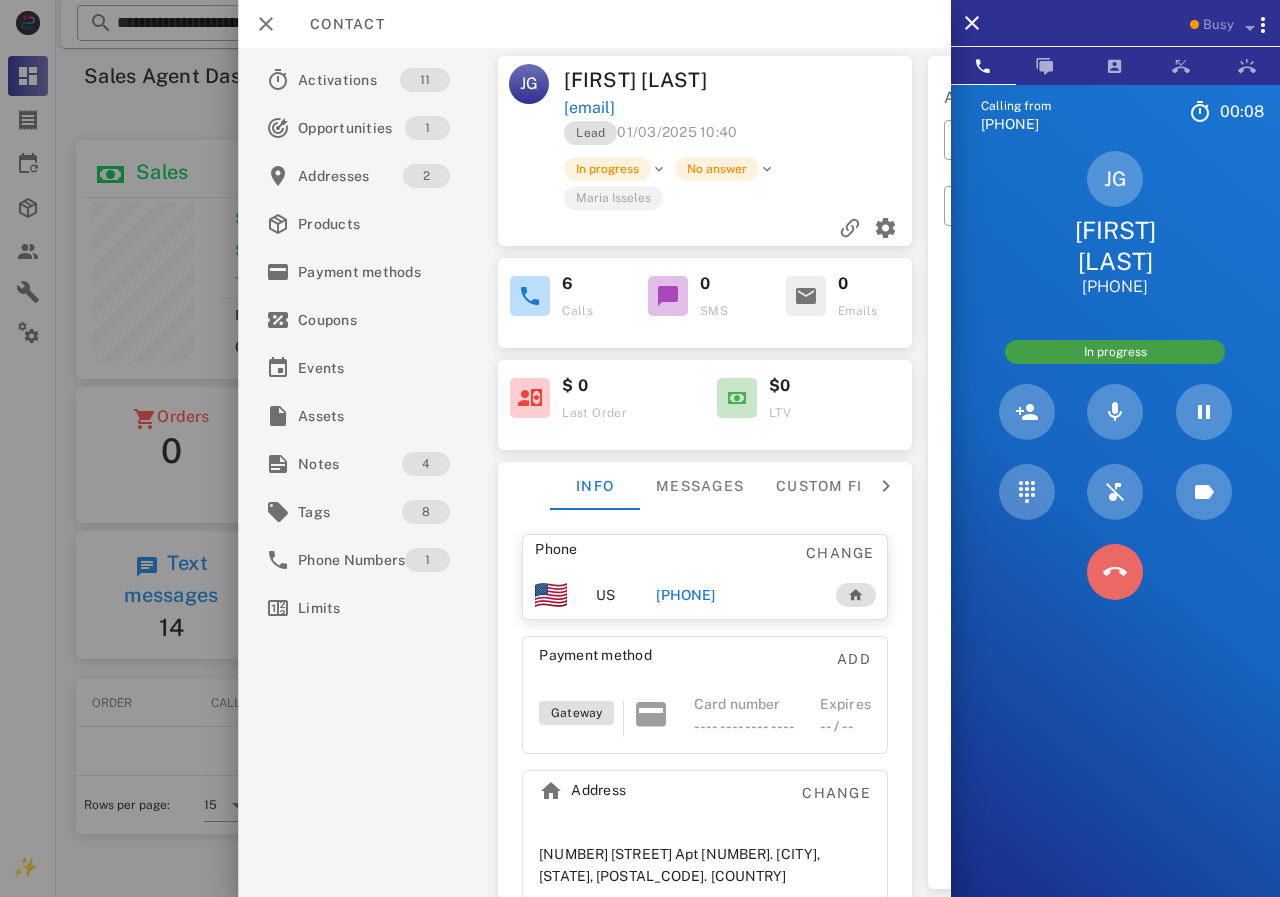click at bounding box center (1115, 572) 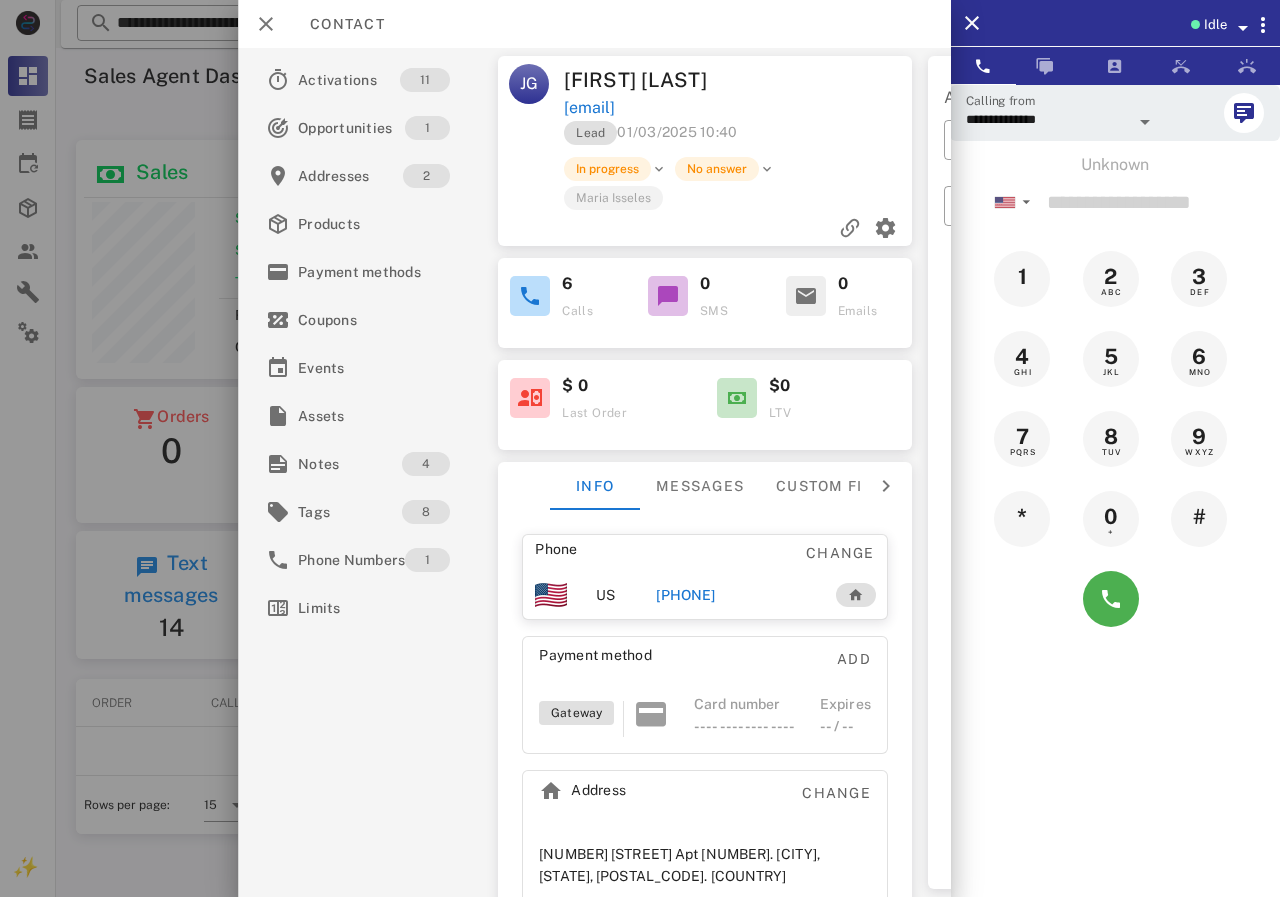 click on "[PHONE]" at bounding box center (685, 595) 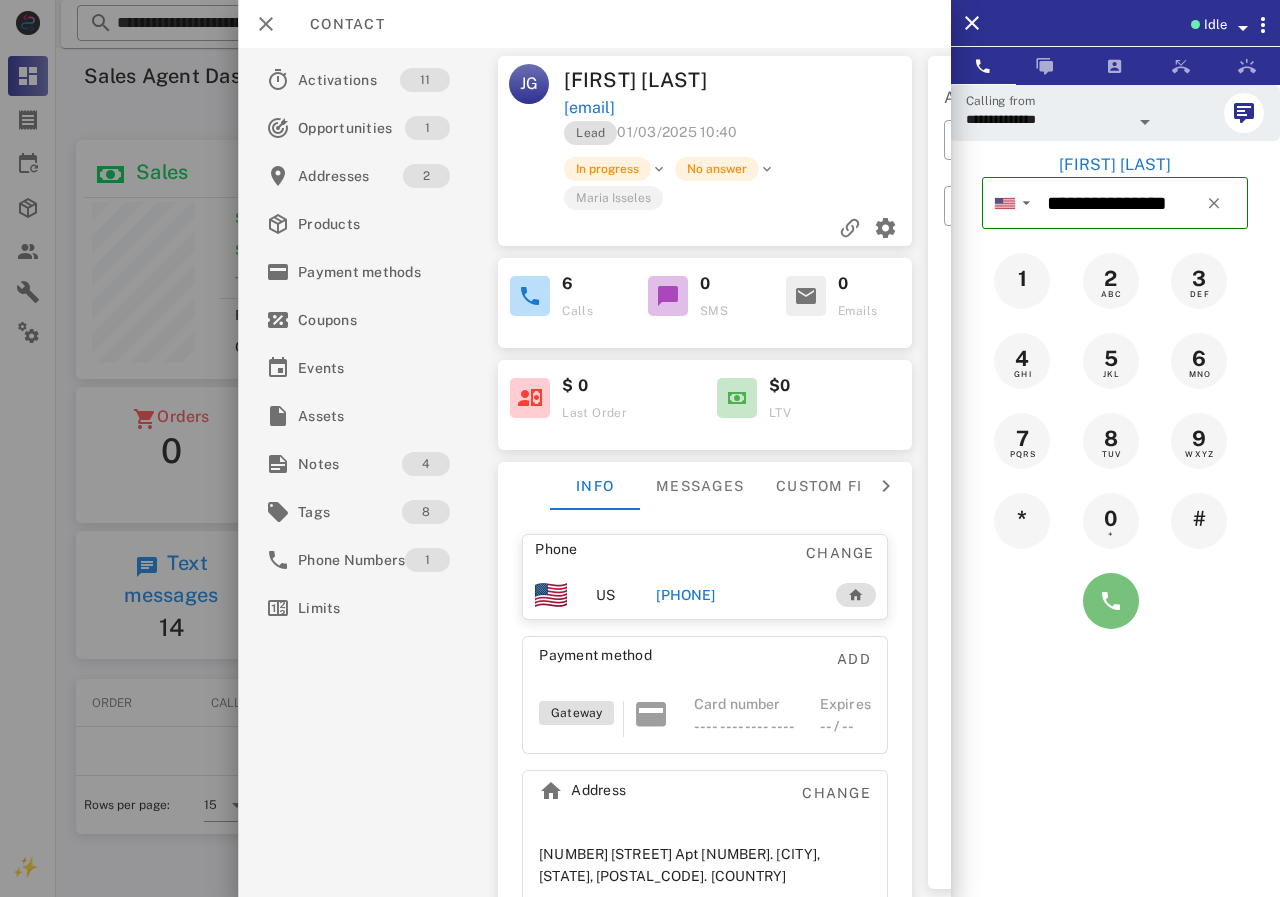 click at bounding box center (1111, 601) 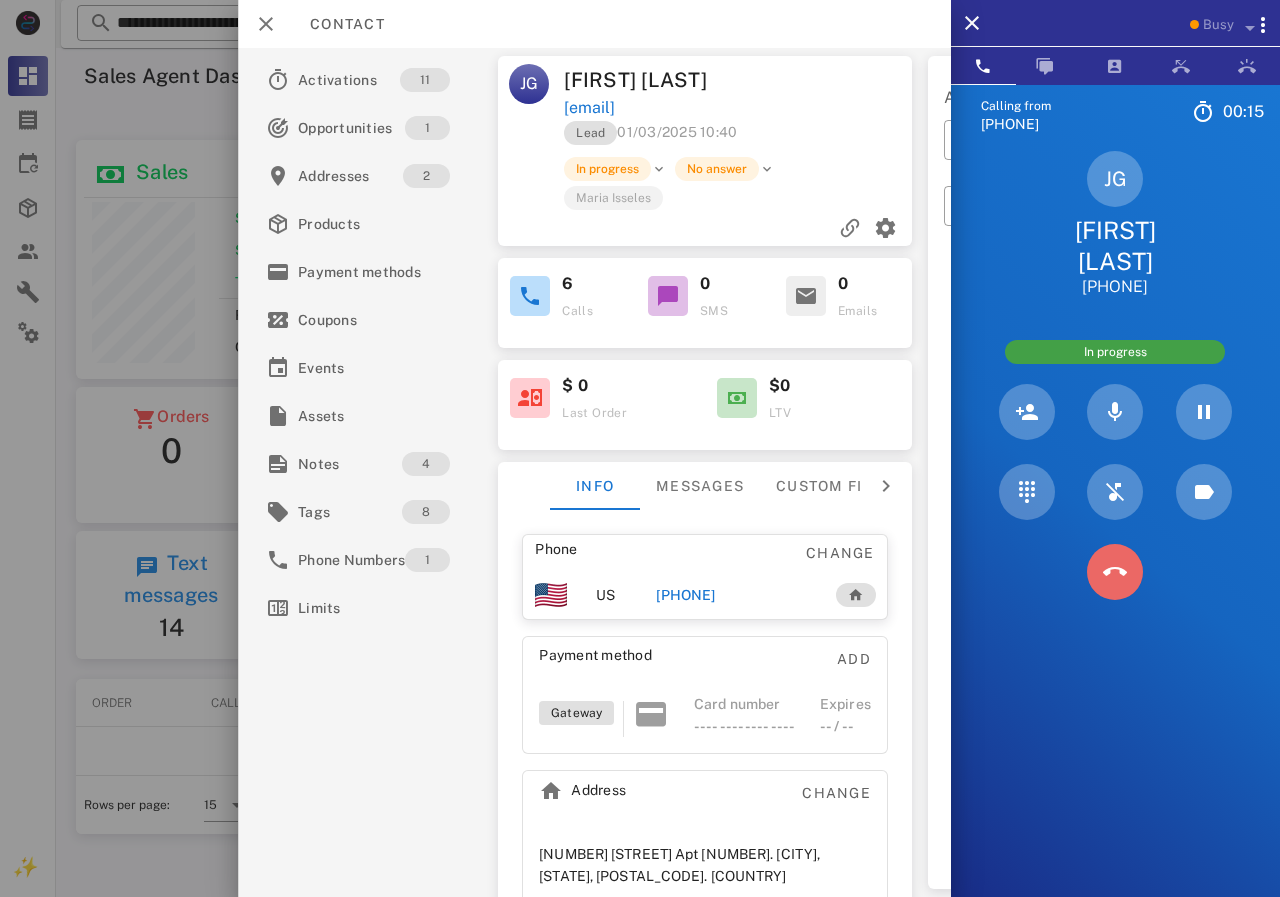 click at bounding box center (1115, 572) 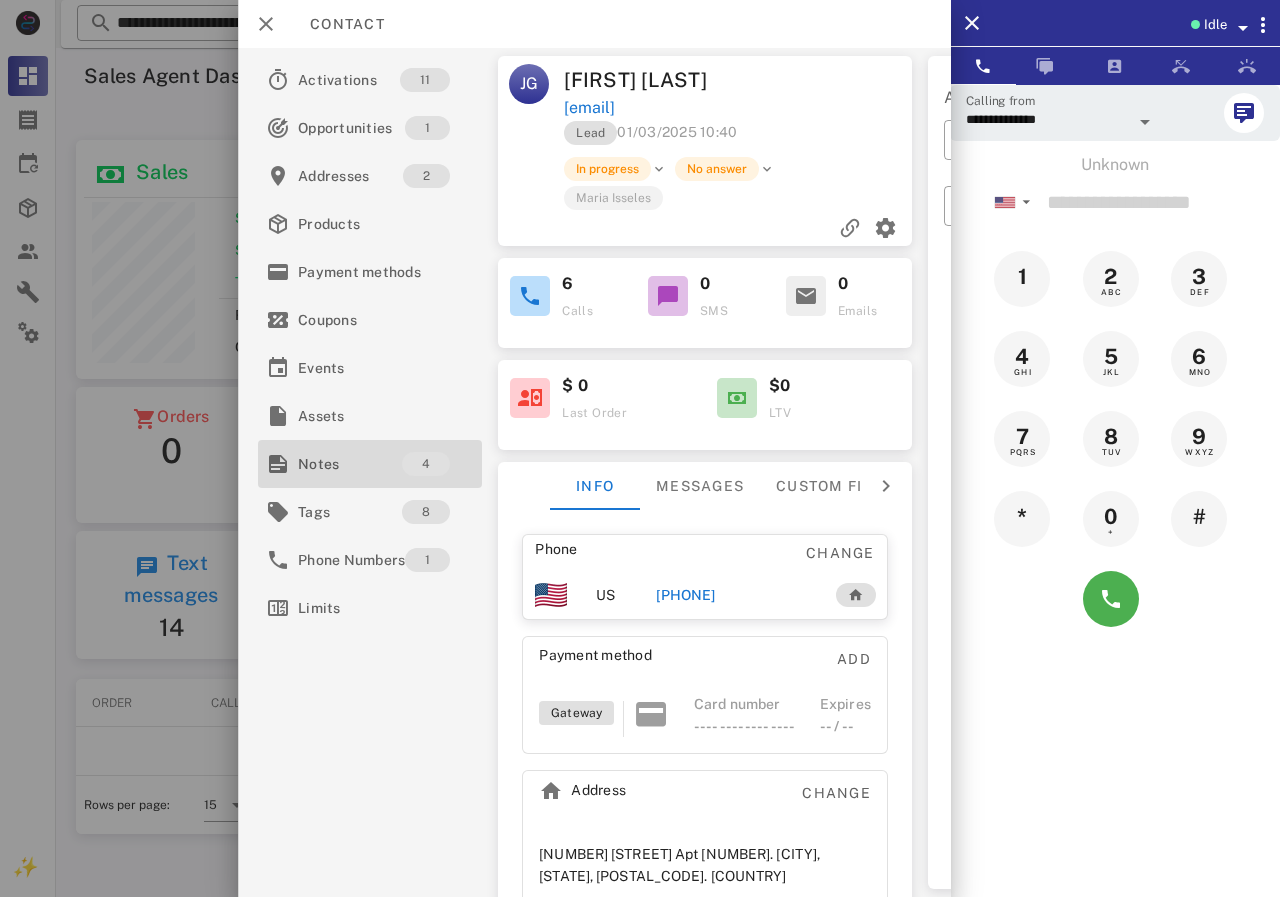 drag, startPoint x: 383, startPoint y: 467, endPoint x: 498, endPoint y: 461, distance: 115.15642 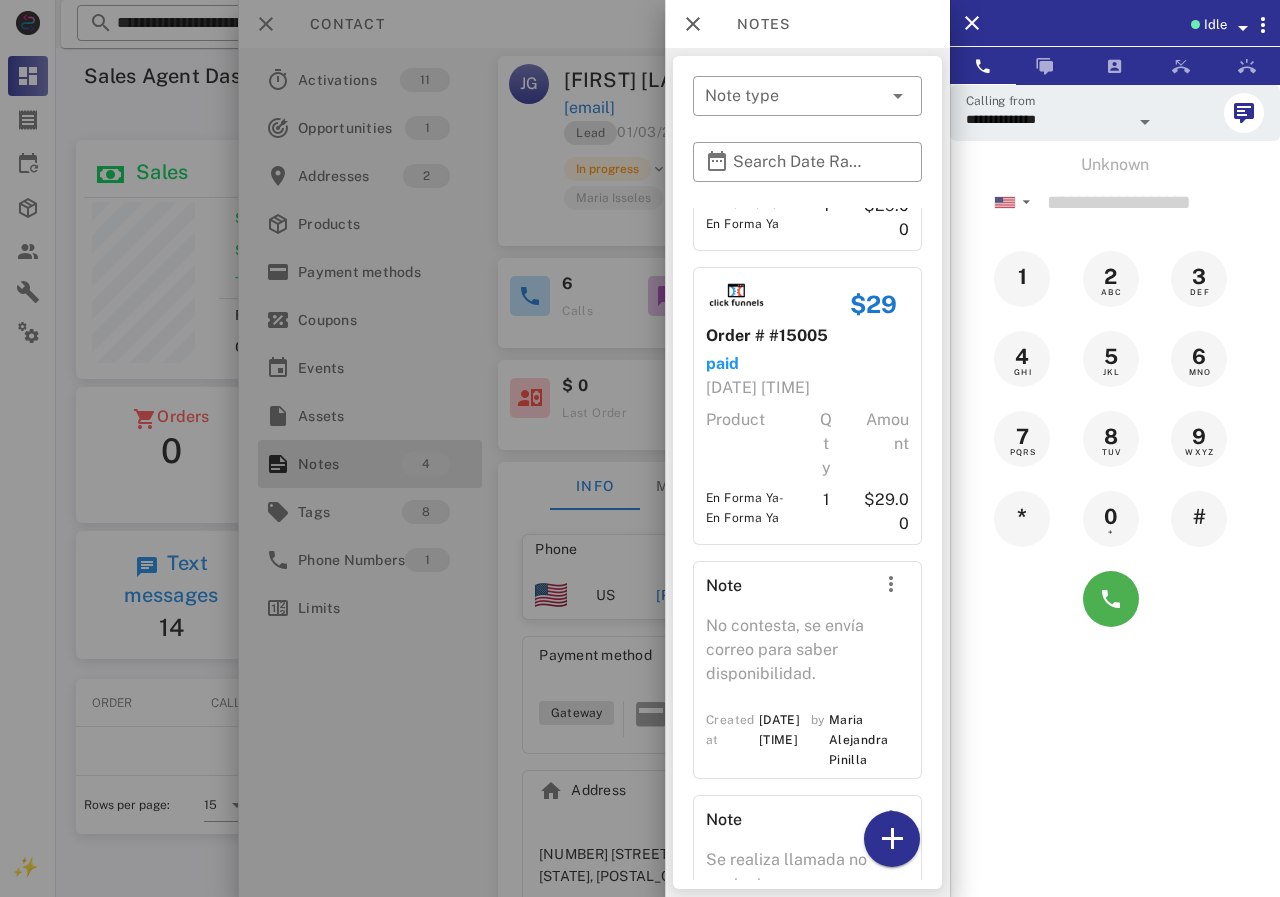 scroll, scrollTop: 362, scrollLeft: 0, axis: vertical 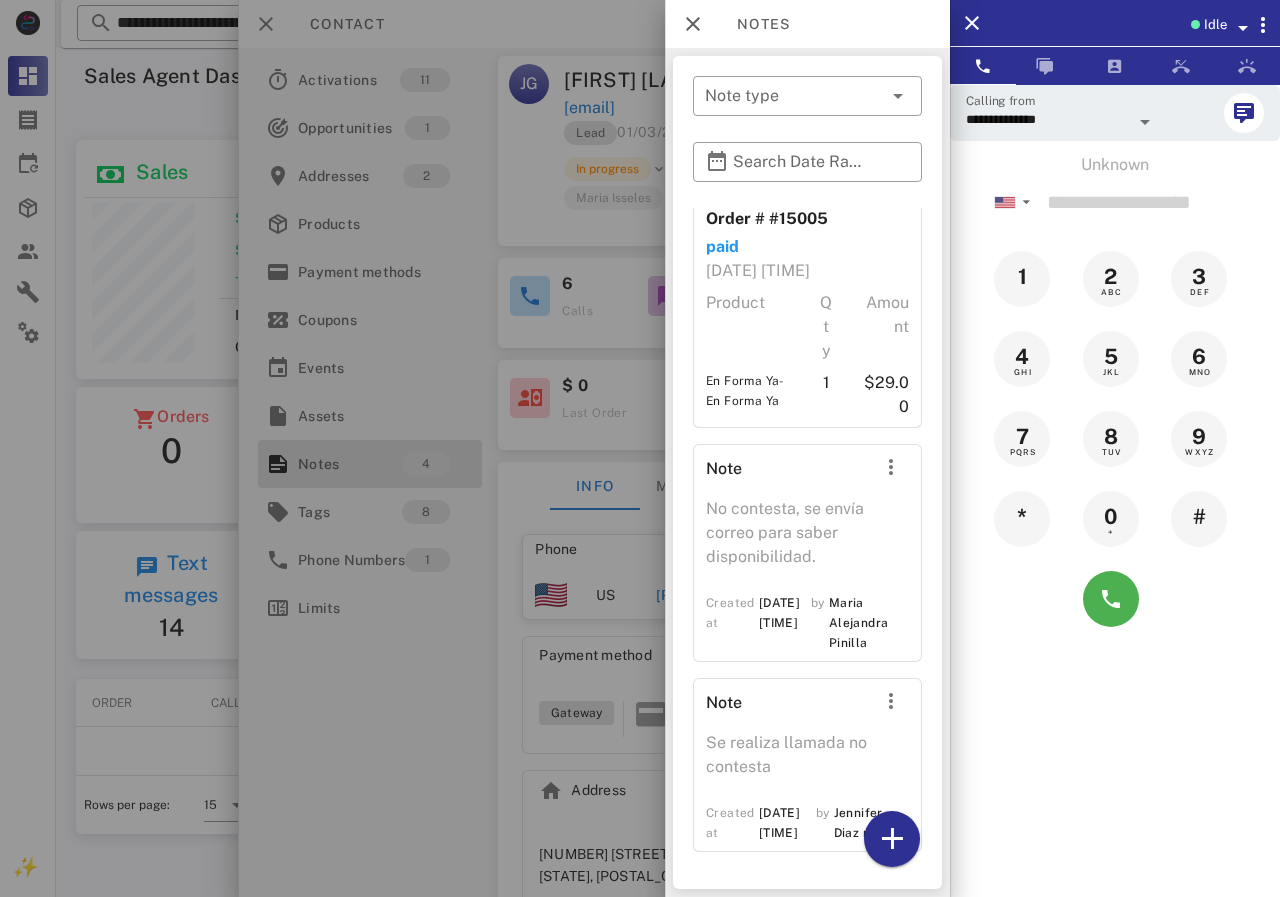 click at bounding box center (640, 448) 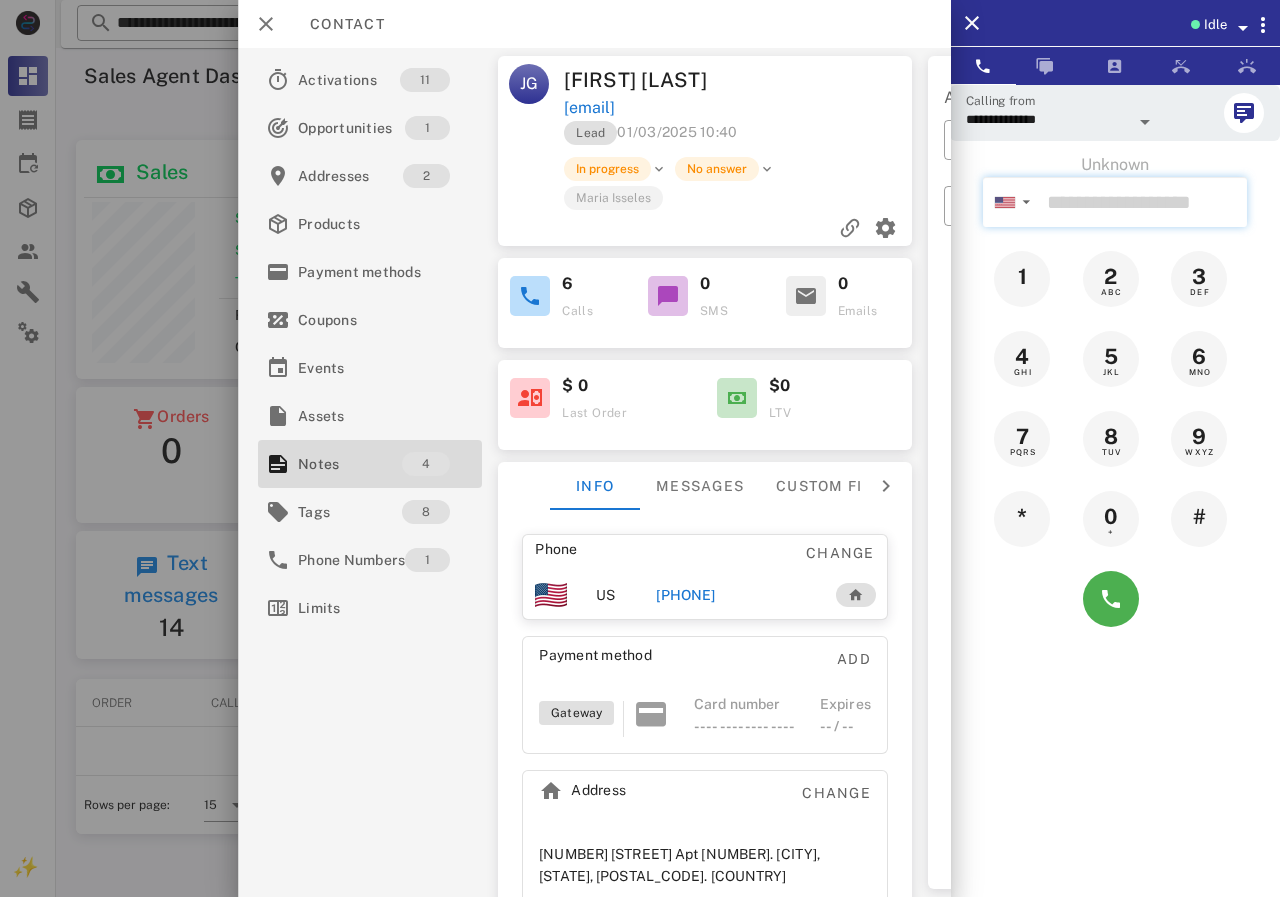 click at bounding box center (1143, 202) 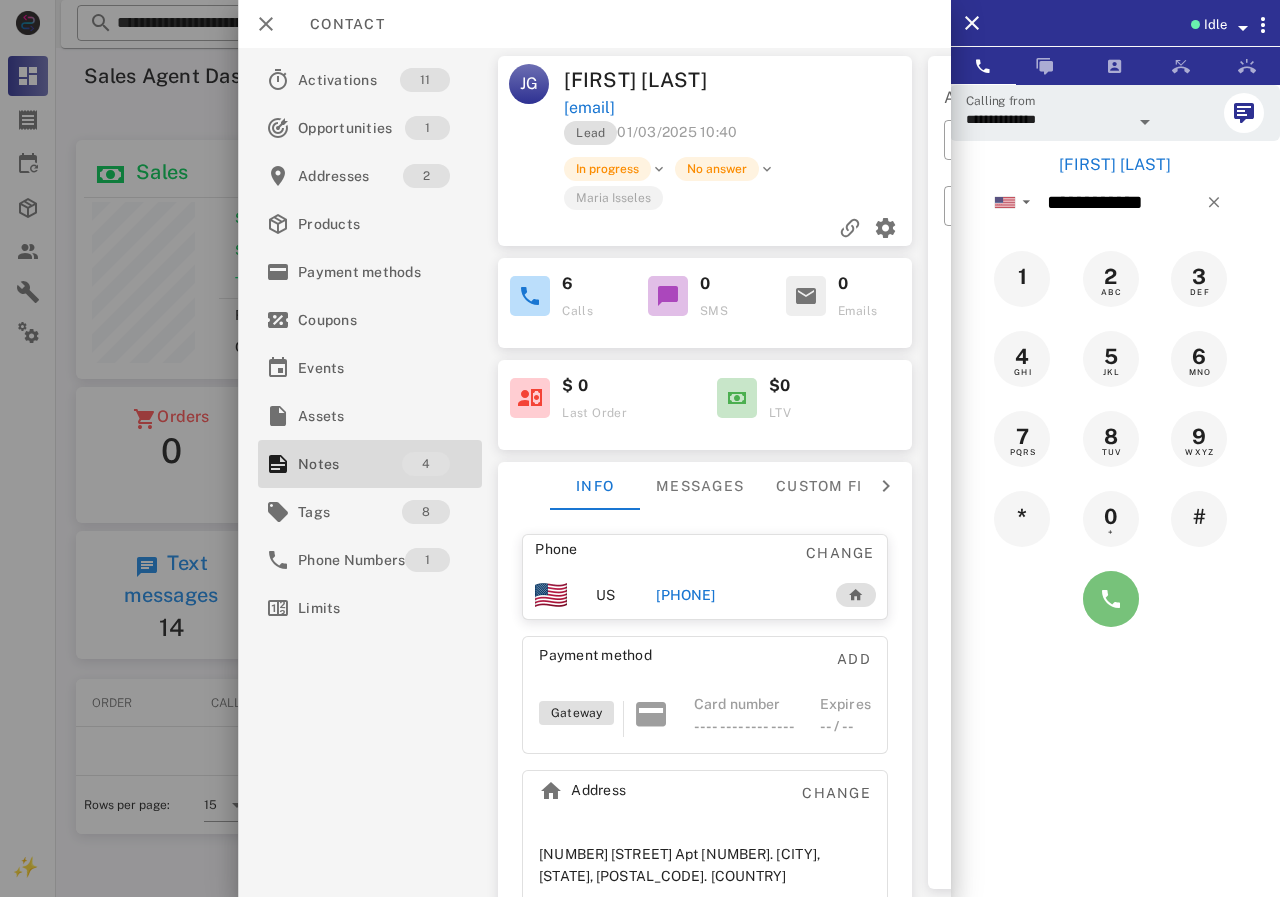 click at bounding box center (1111, 599) 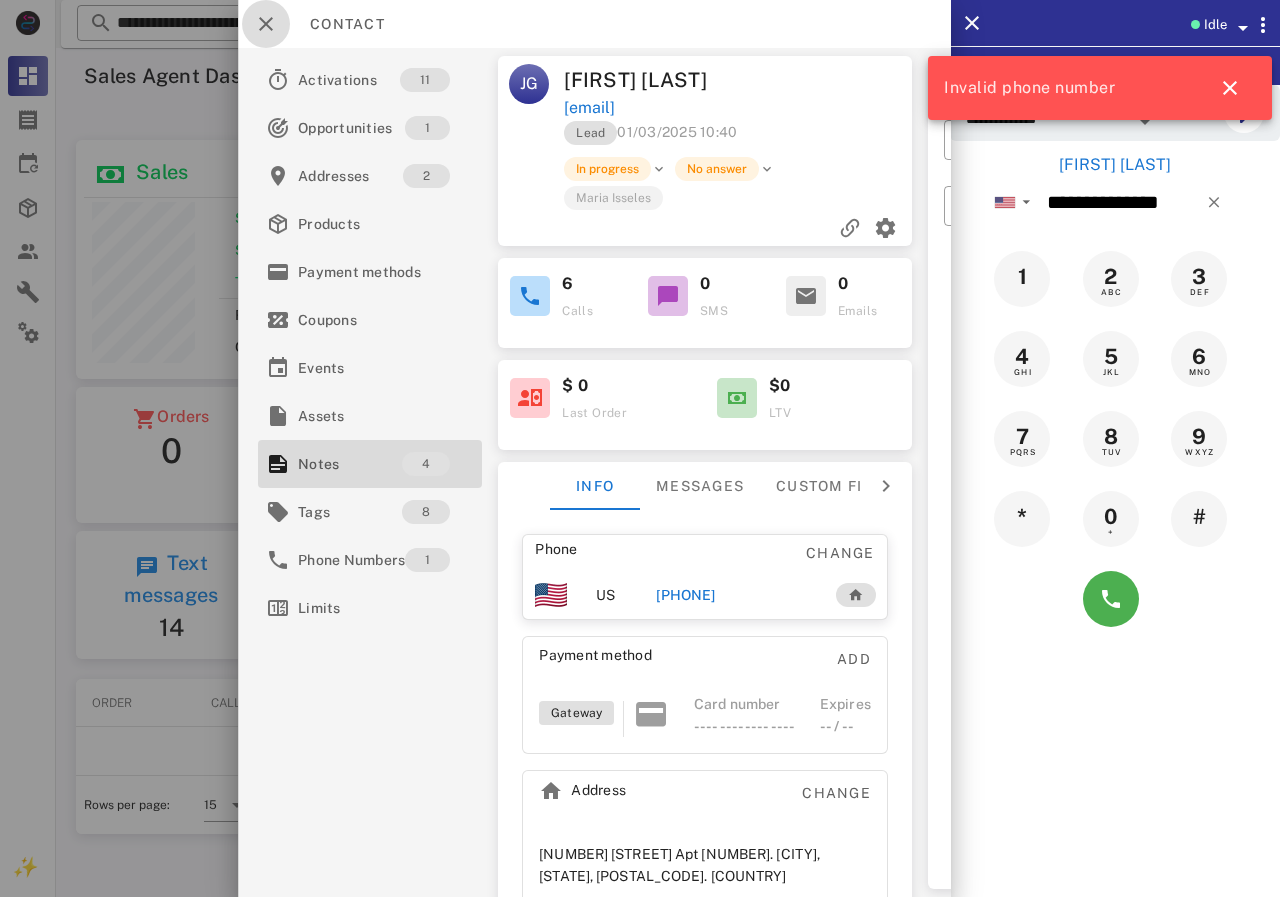 click at bounding box center (266, 24) 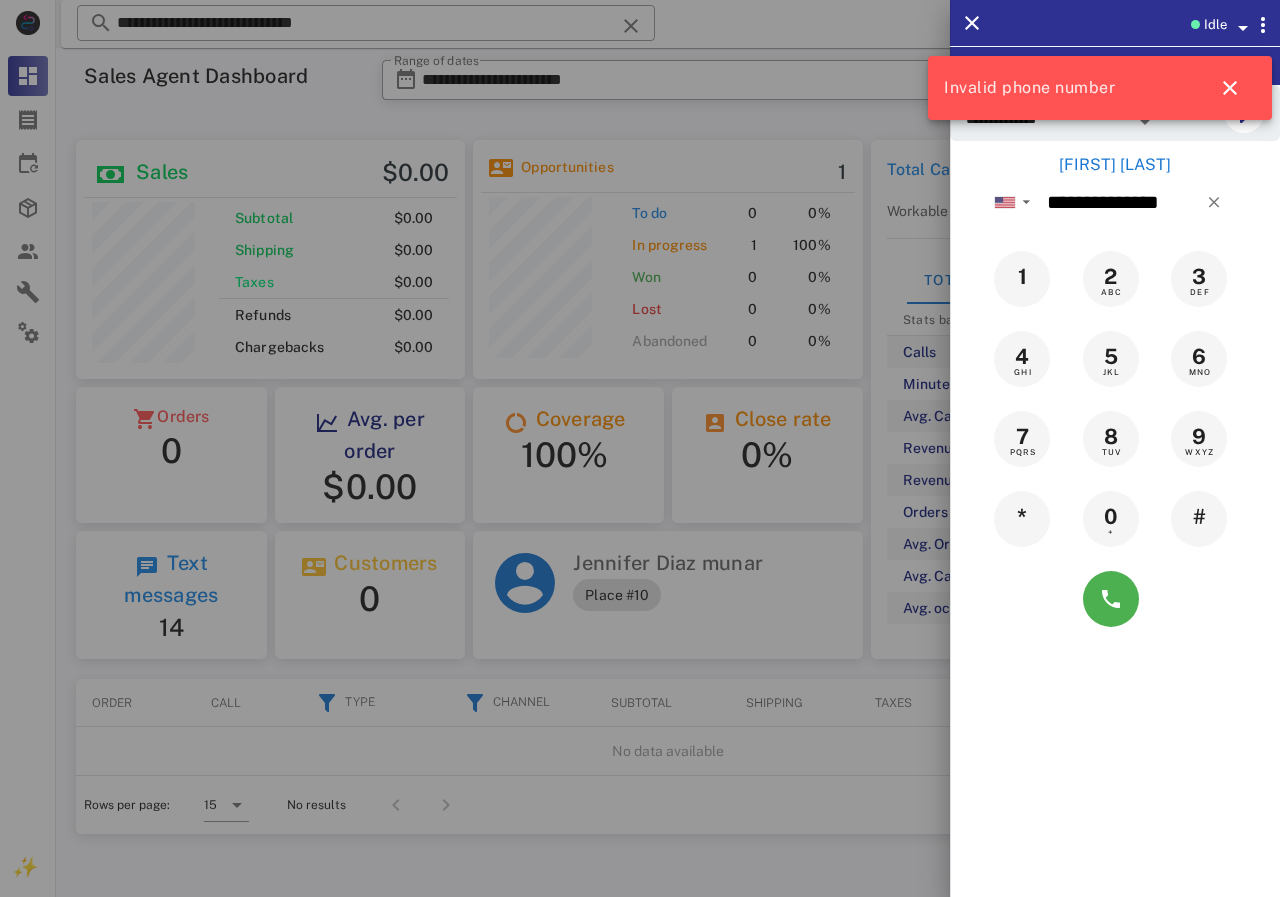click on "[FIRST] [LAST]" at bounding box center (1115, 165) 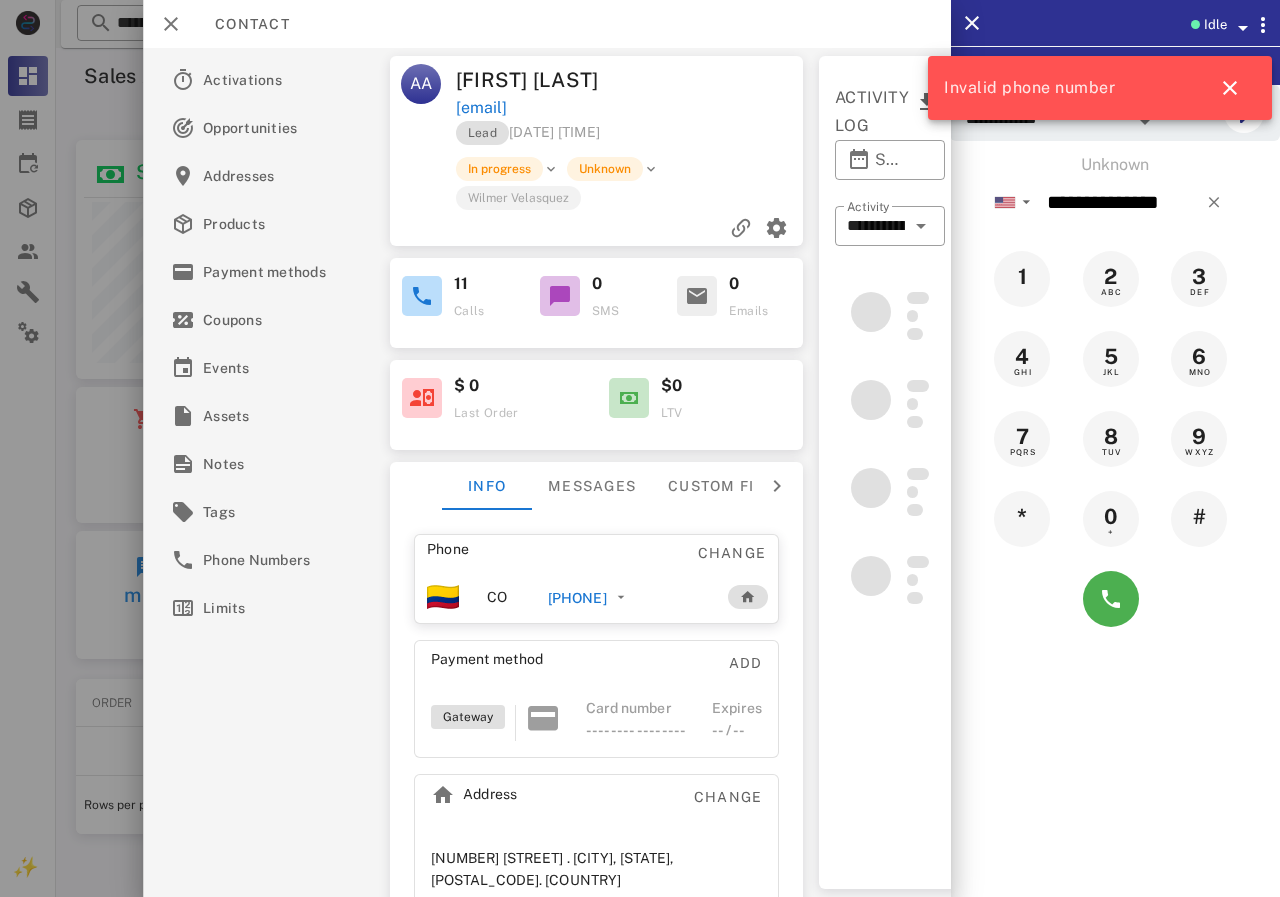 click on "[PHONE]" at bounding box center (576, 598) 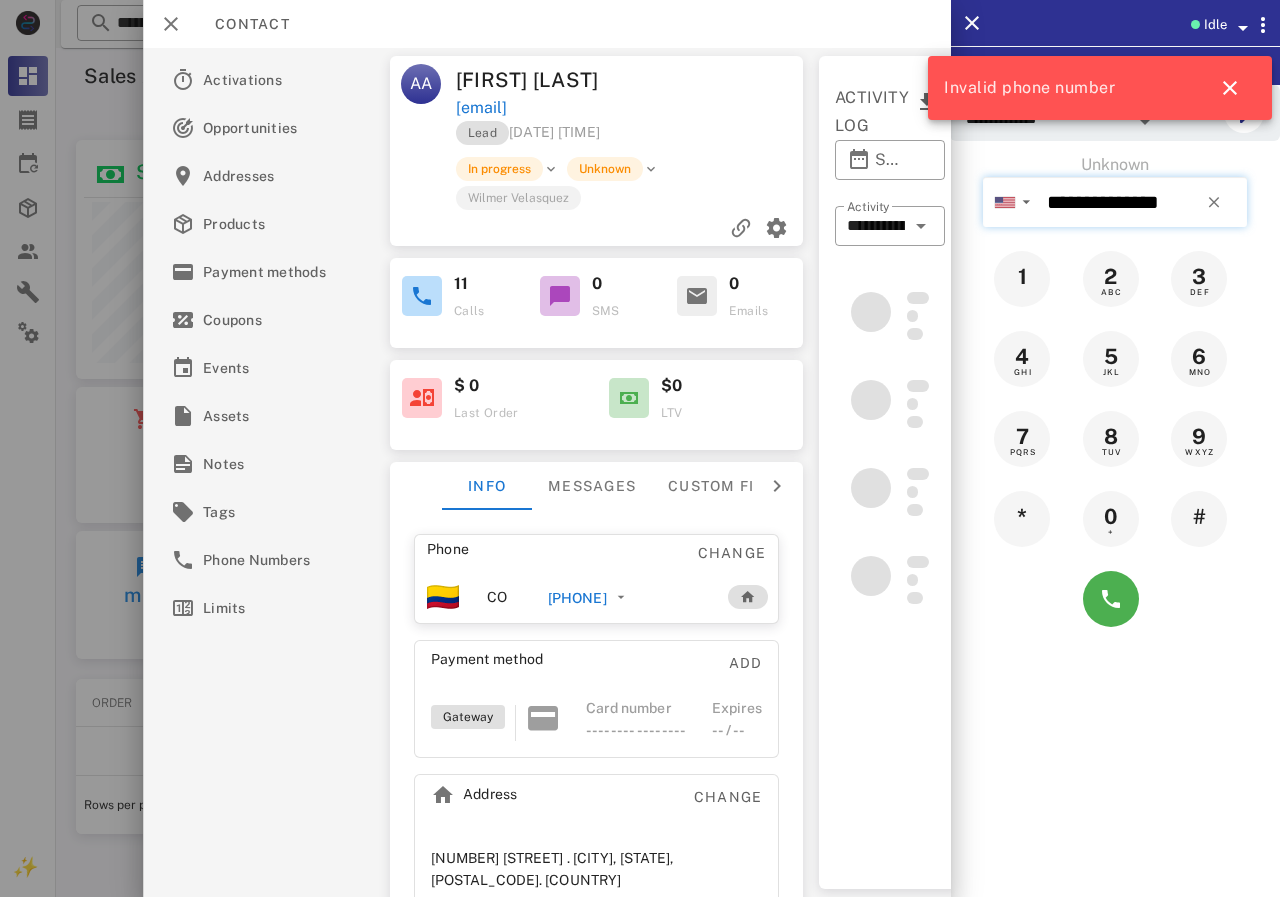 type on "**********" 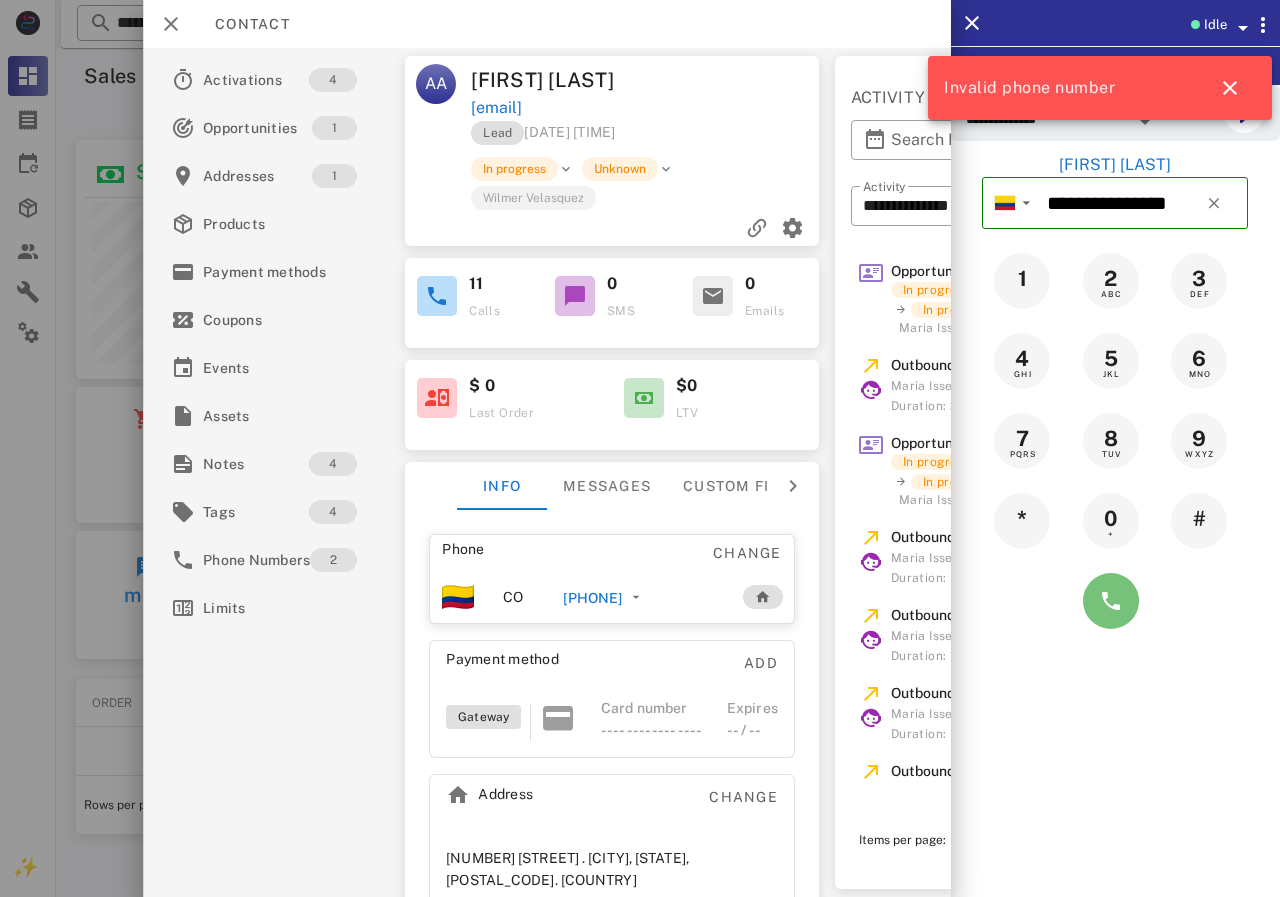 click at bounding box center [1111, 601] 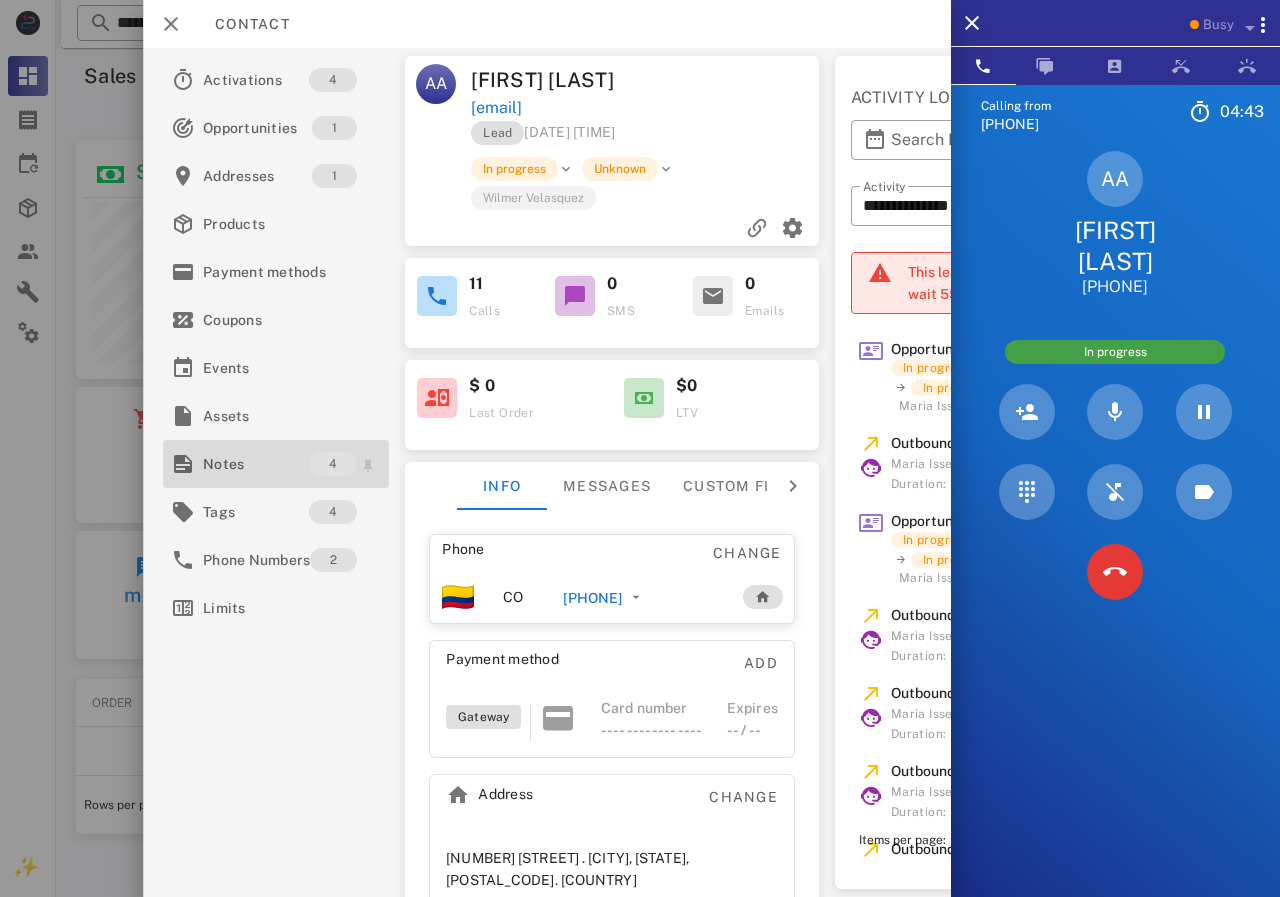click on "Notes" at bounding box center [256, 464] 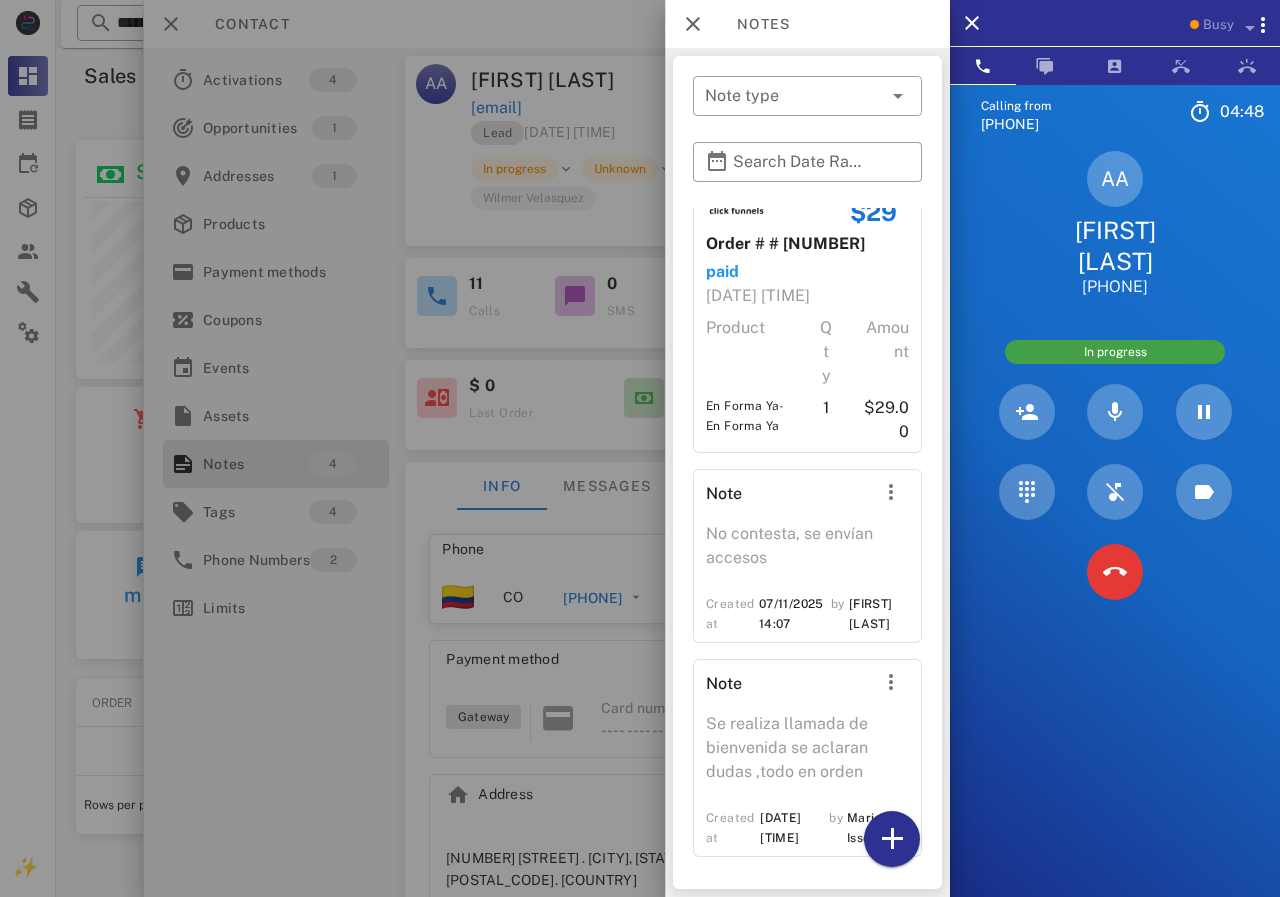 scroll, scrollTop: 394, scrollLeft: 0, axis: vertical 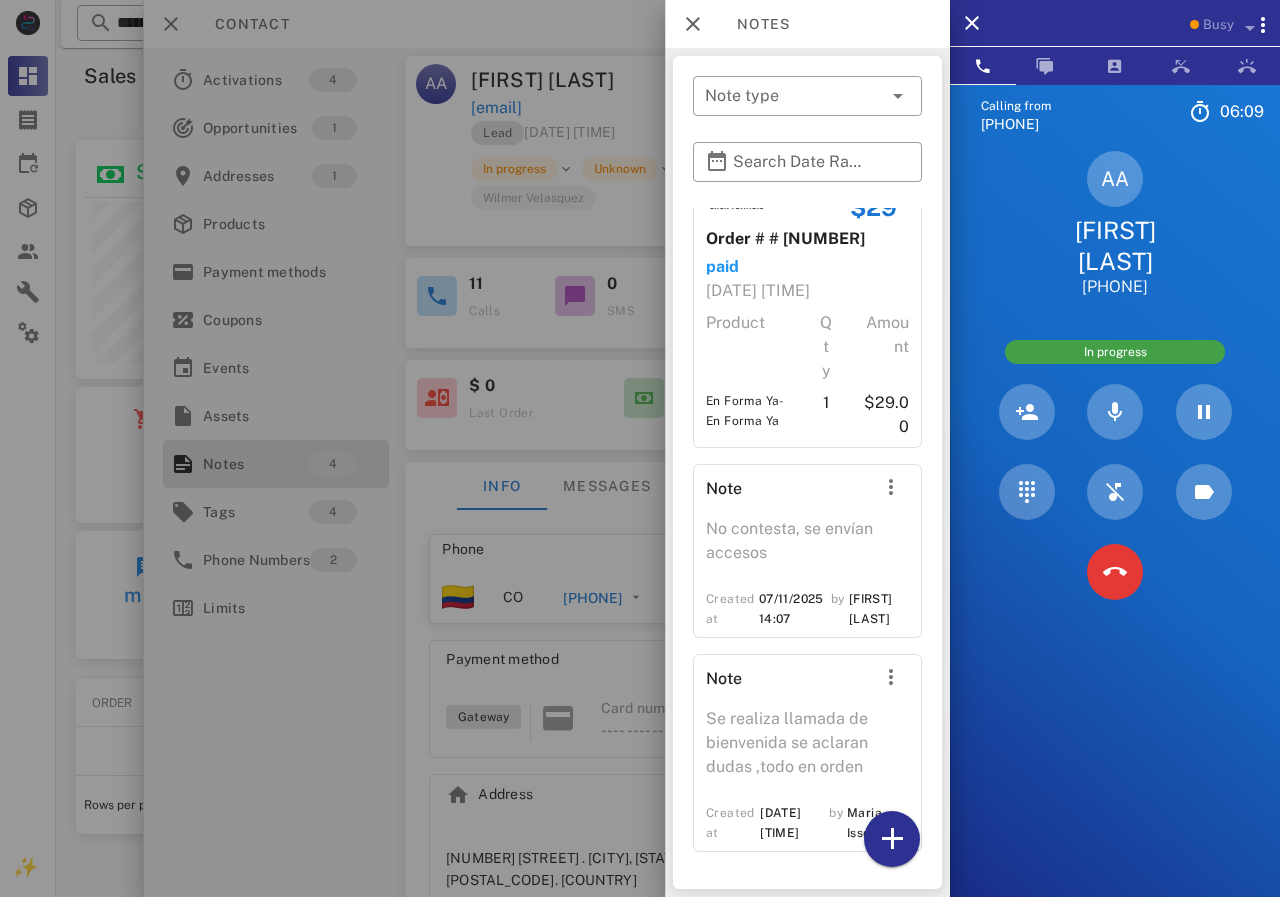 click at bounding box center [640, 448] 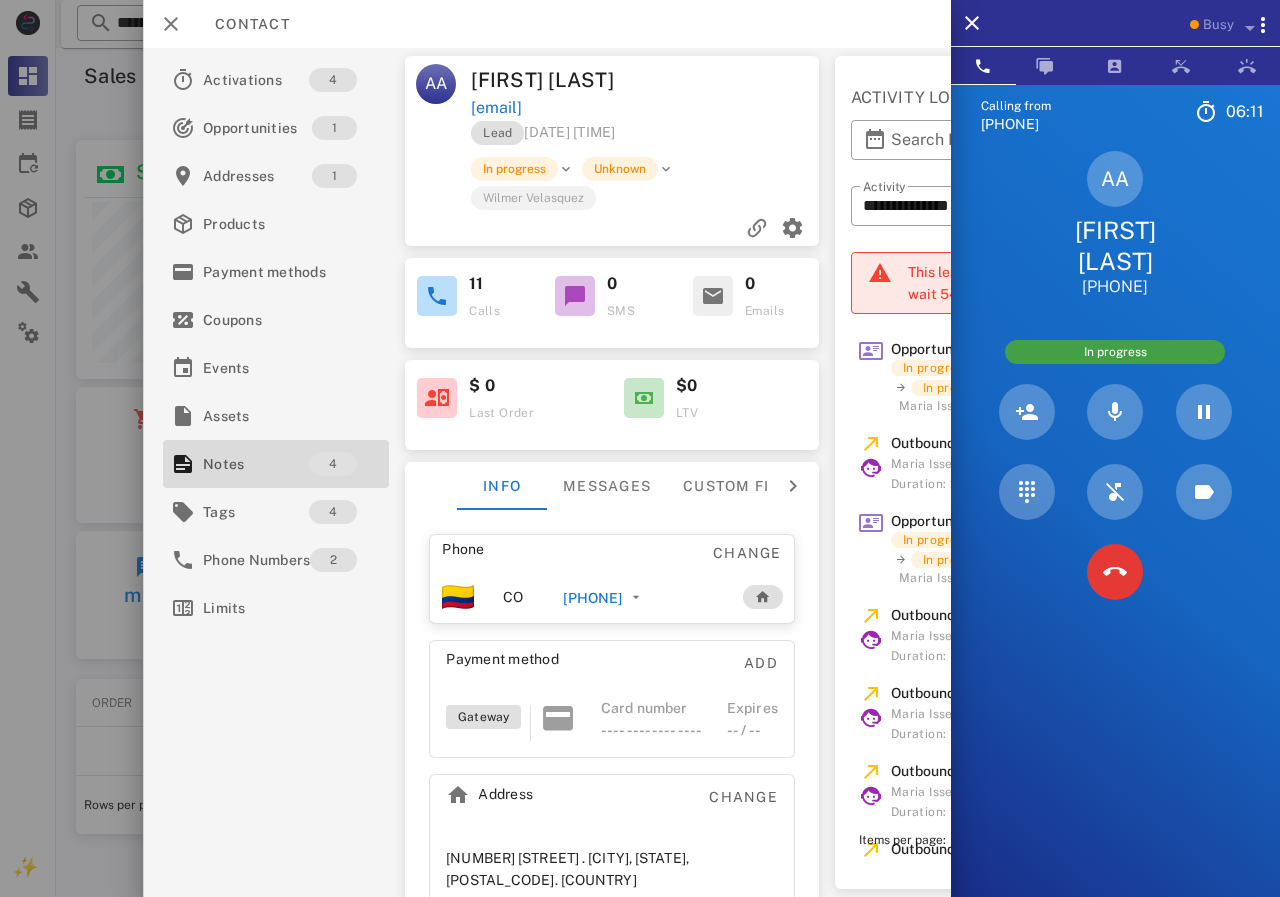 drag, startPoint x: 575, startPoint y: 630, endPoint x: 671, endPoint y: 638, distance: 96.332756 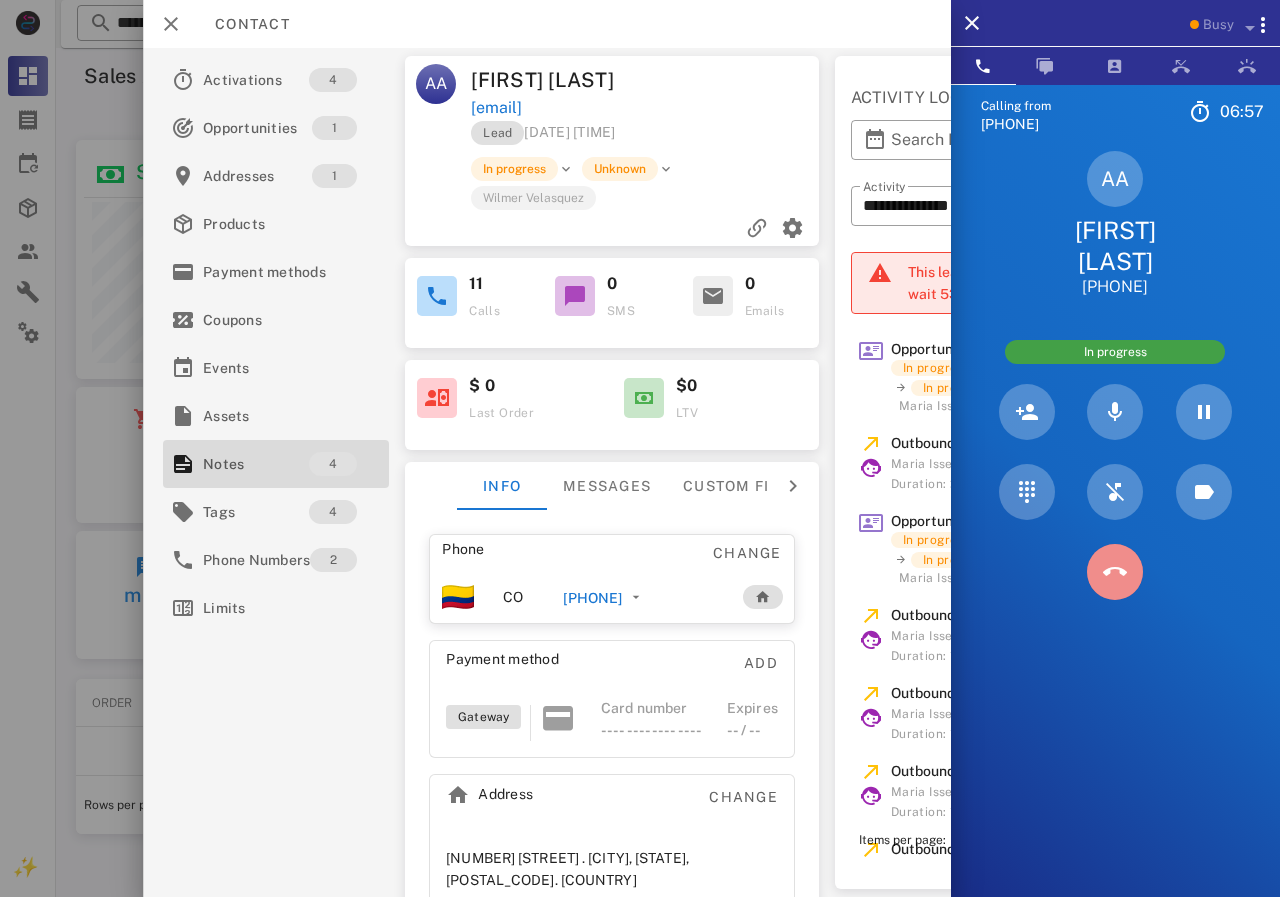 click at bounding box center [1115, 572] 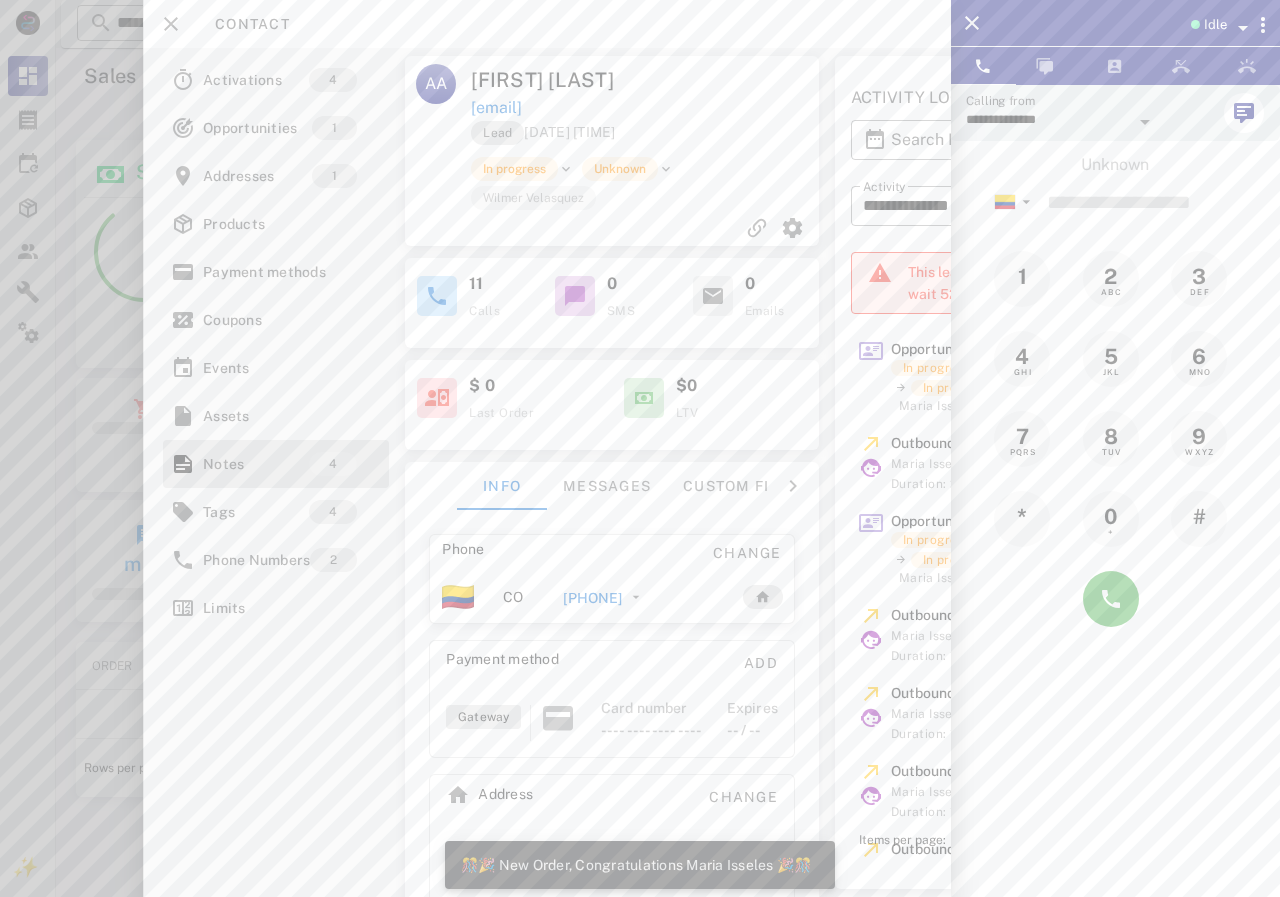 scroll, scrollTop: 999755, scrollLeft: 999611, axis: both 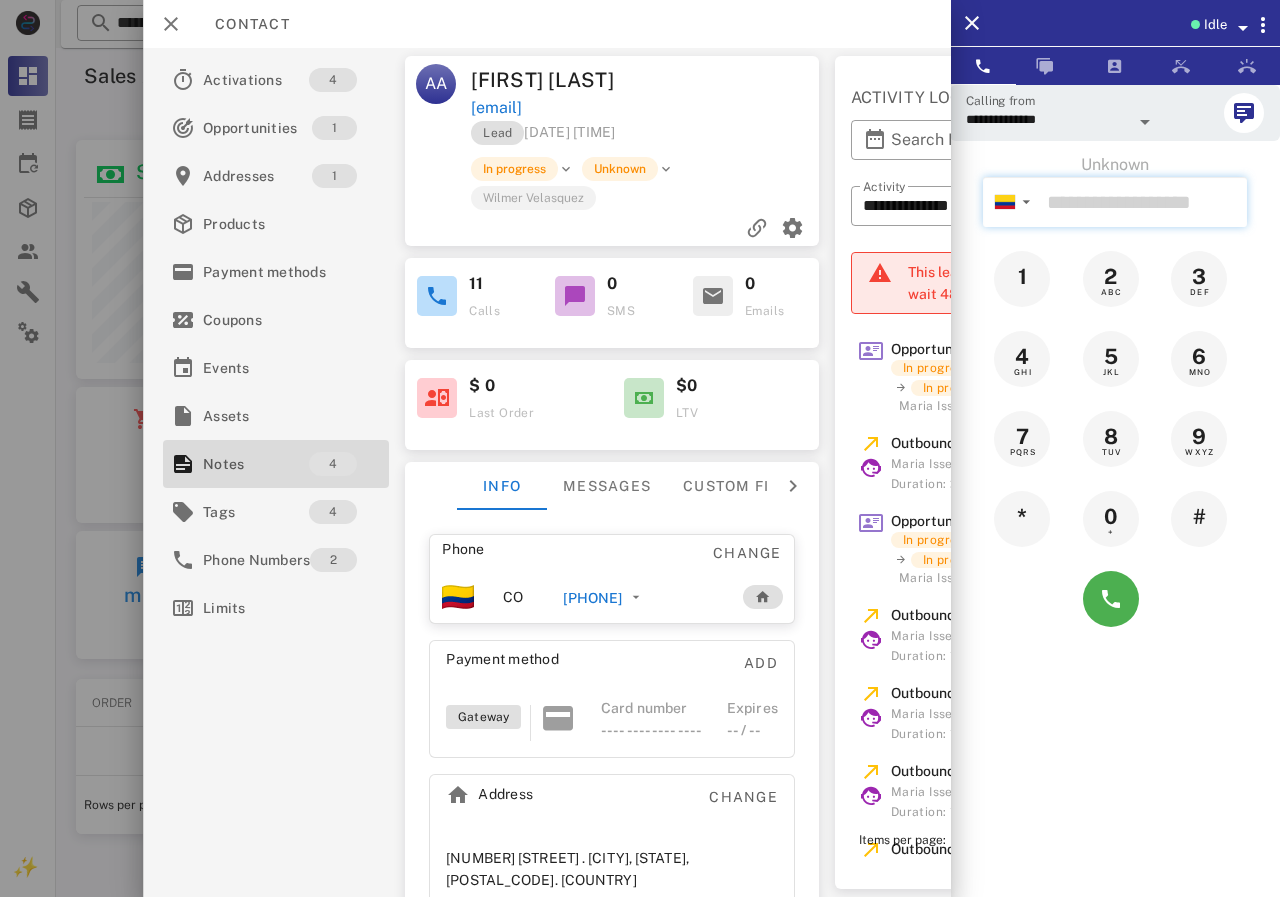 click at bounding box center [1143, 202] 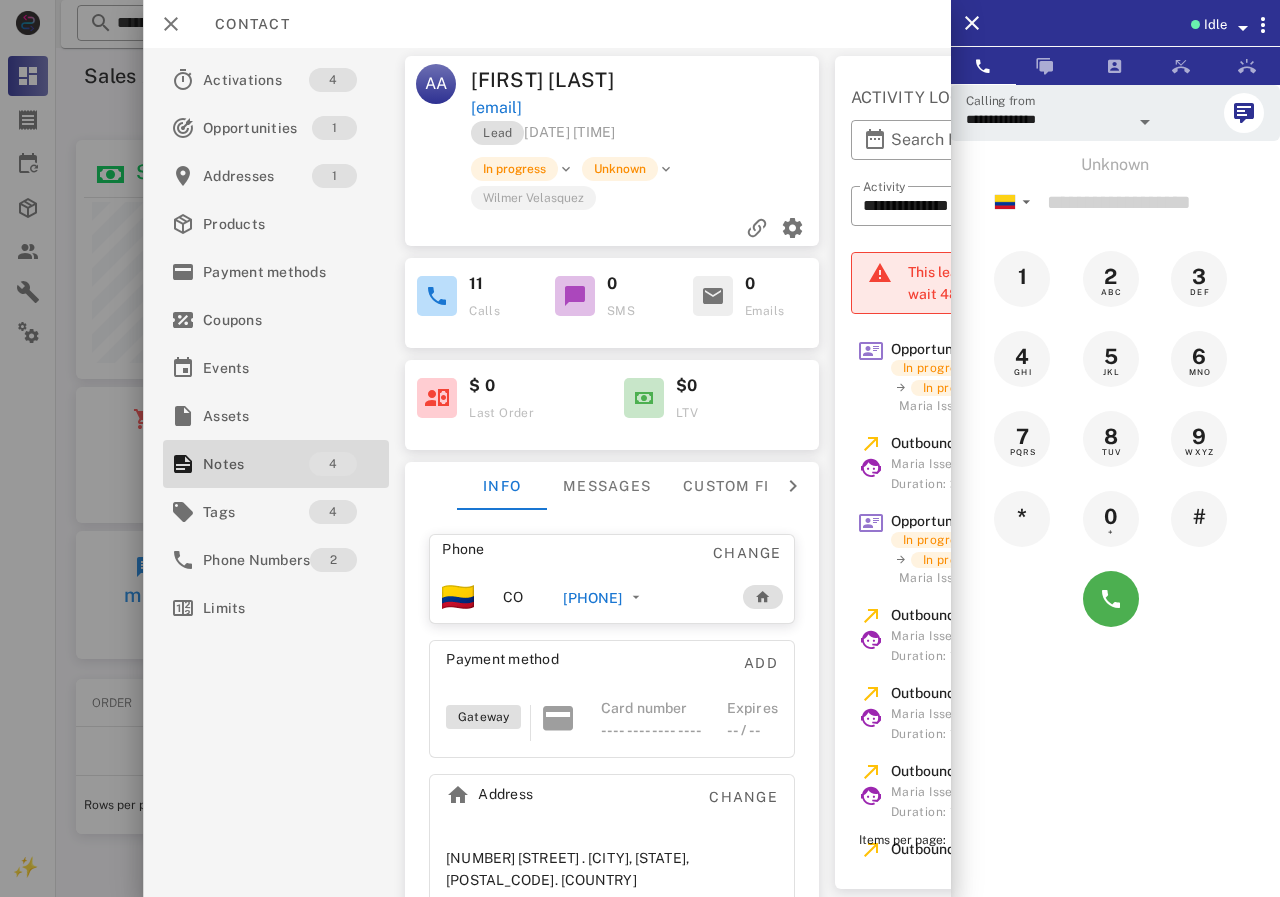 drag, startPoint x: 625, startPoint y: 631, endPoint x: 836, endPoint y: 623, distance: 211.15161 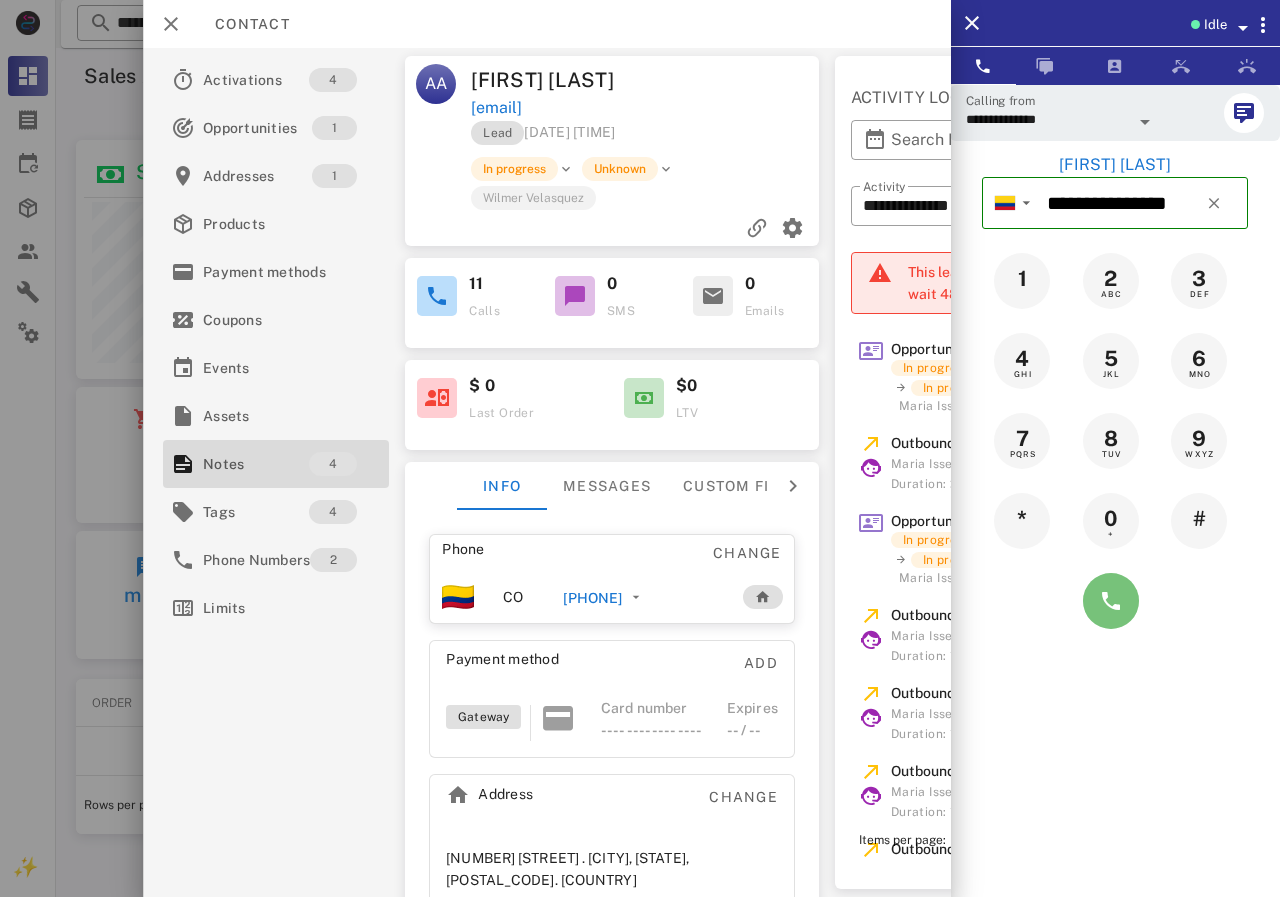 click at bounding box center [1111, 601] 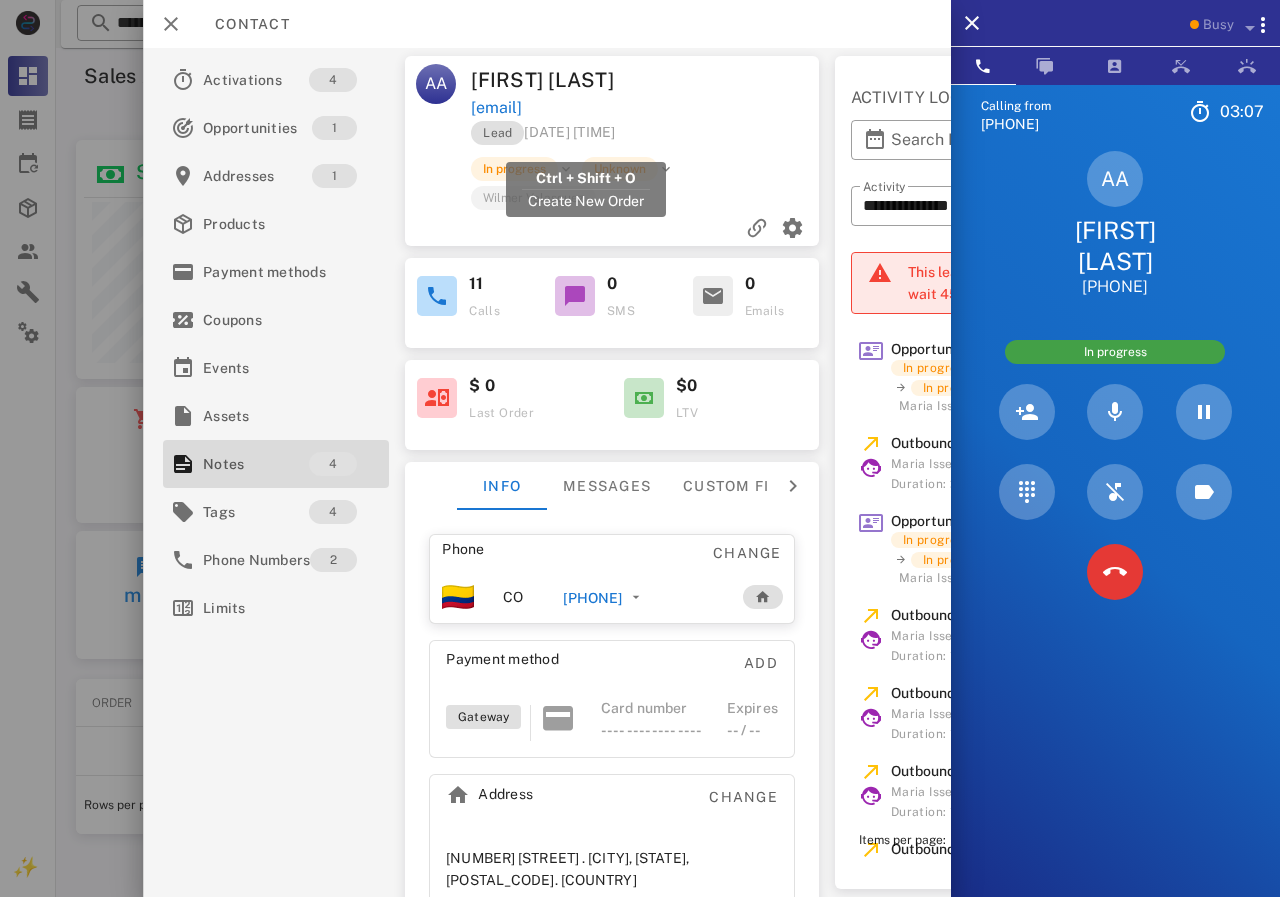 drag, startPoint x: 714, startPoint y: 136, endPoint x: 474, endPoint y: 142, distance: 240.07498 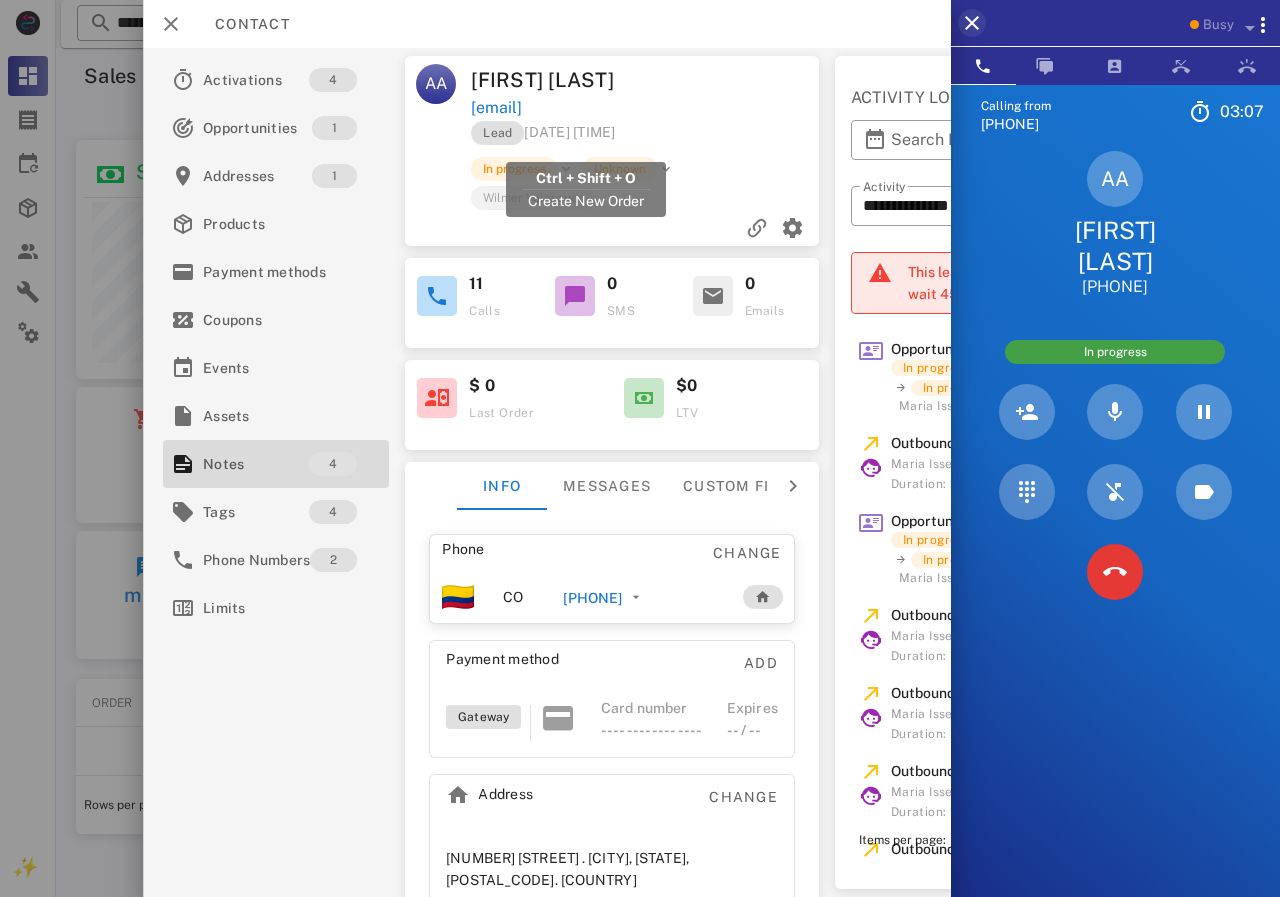copy on "[EMAIL]" 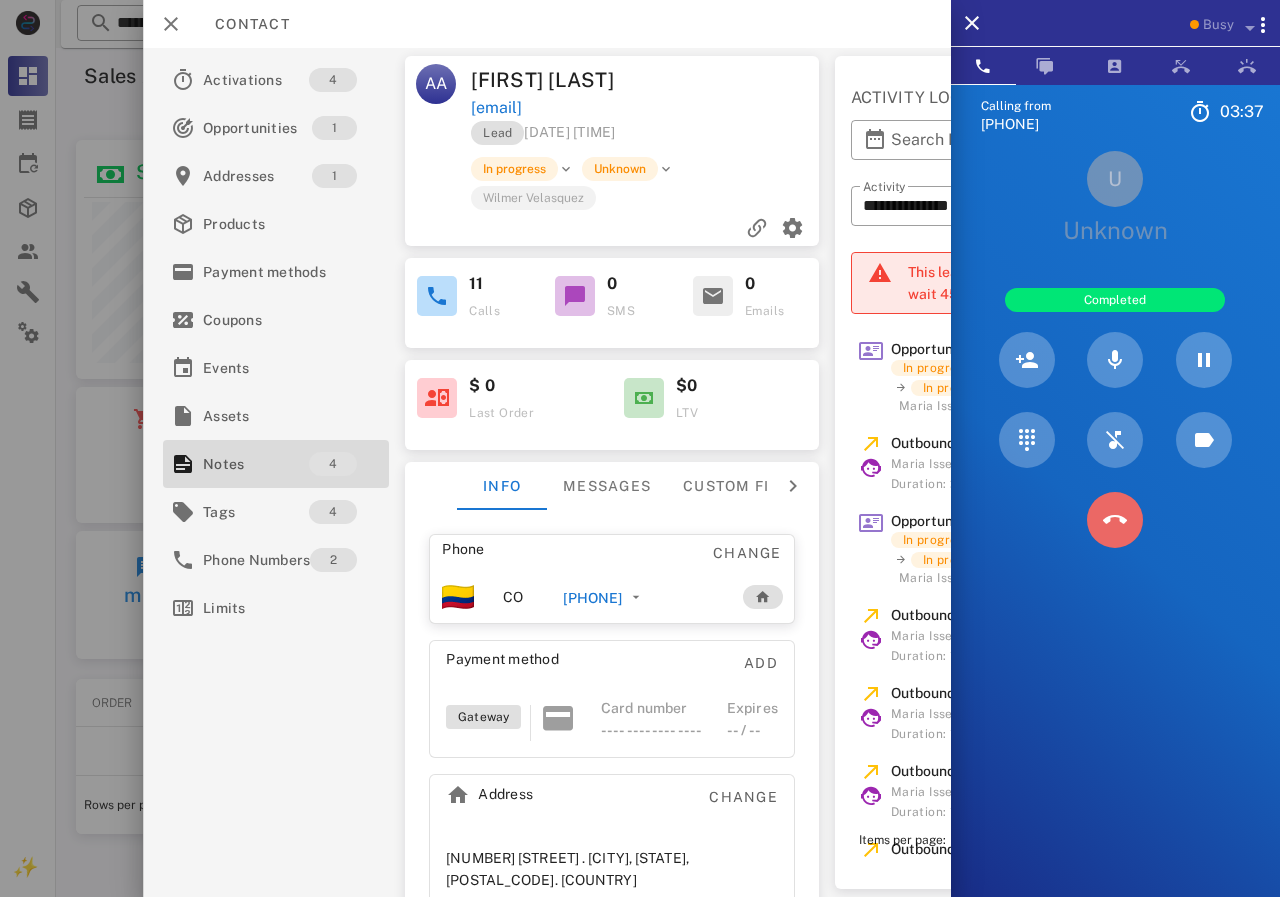click at bounding box center [1115, 520] 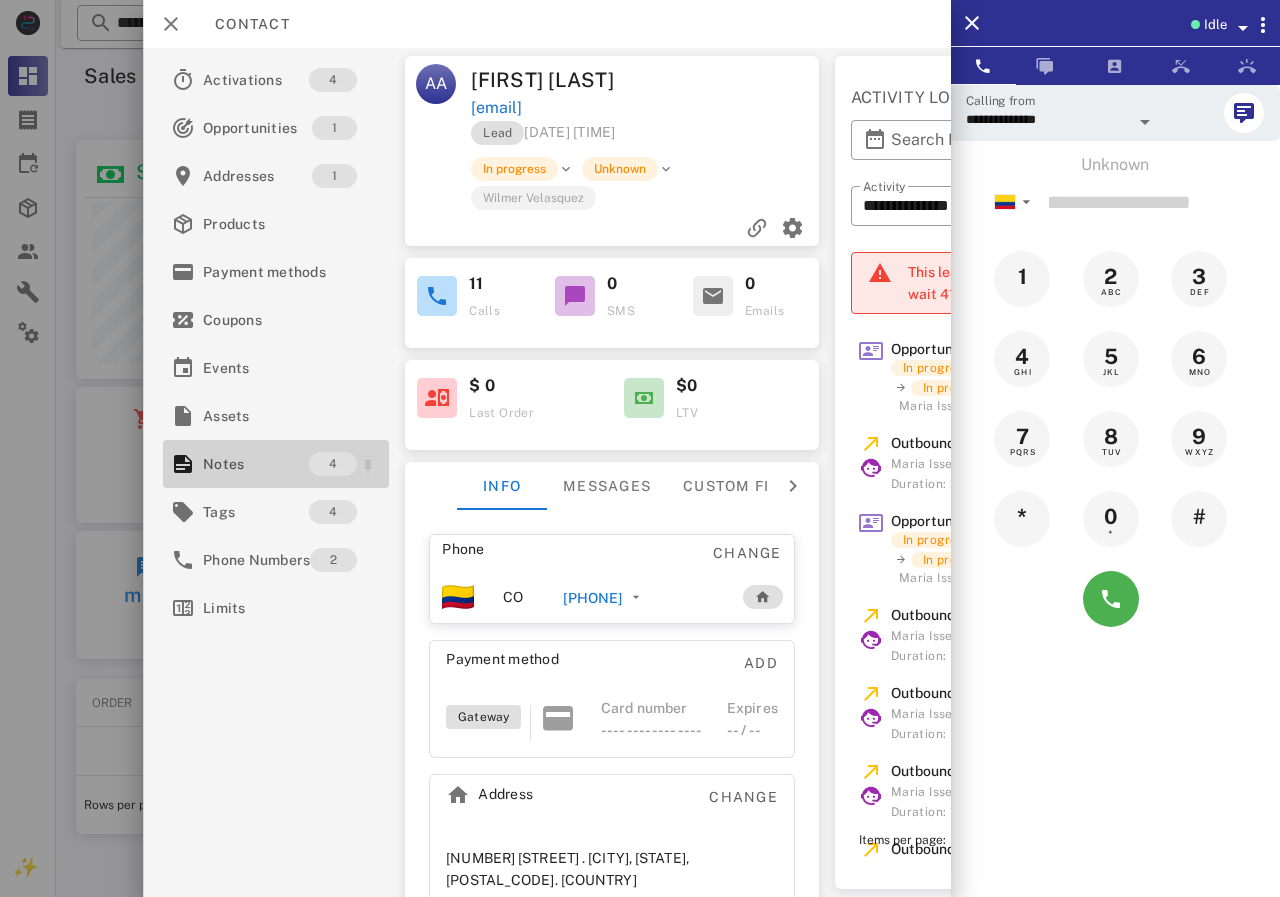 click on "Notes" at bounding box center [256, 464] 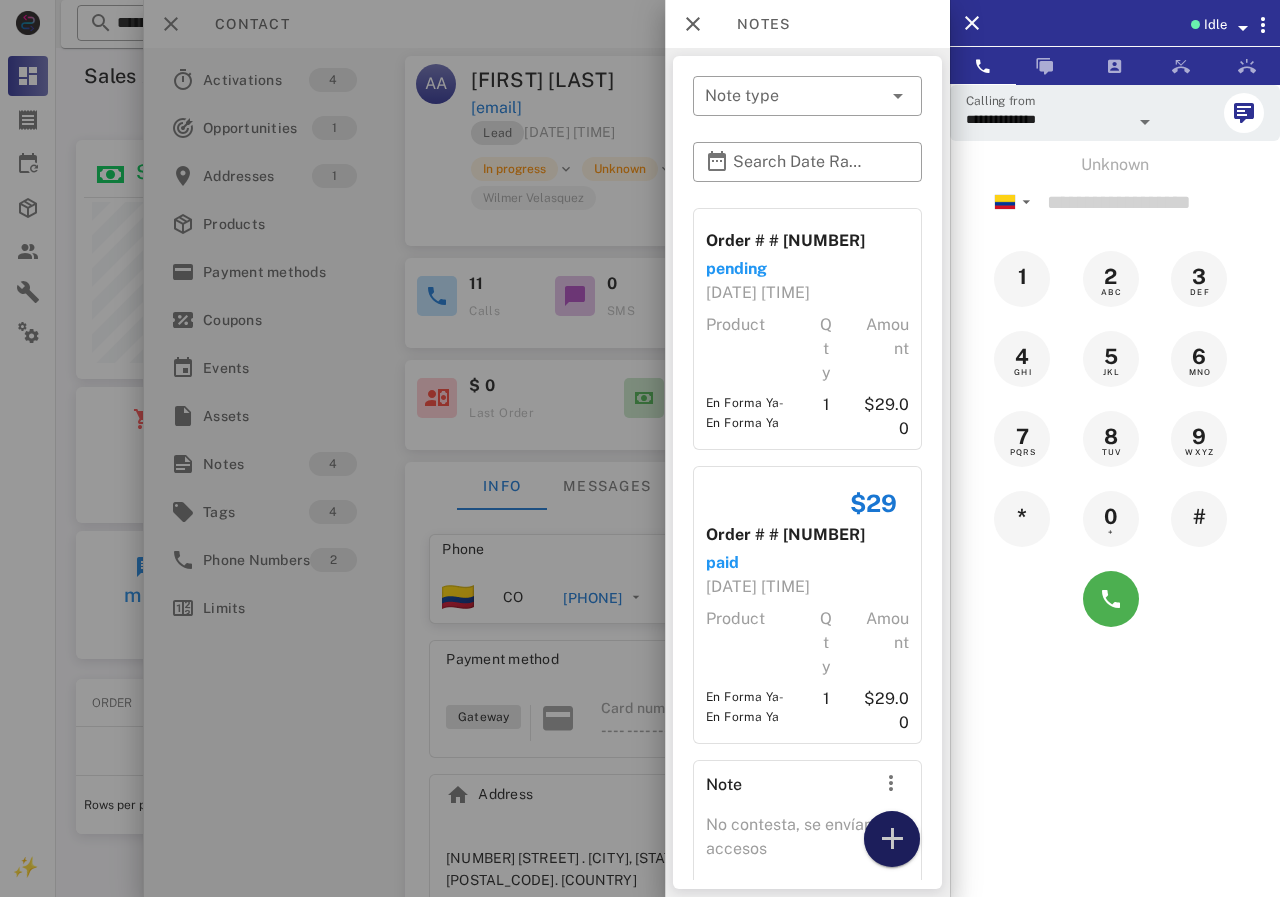 click at bounding box center (892, 839) 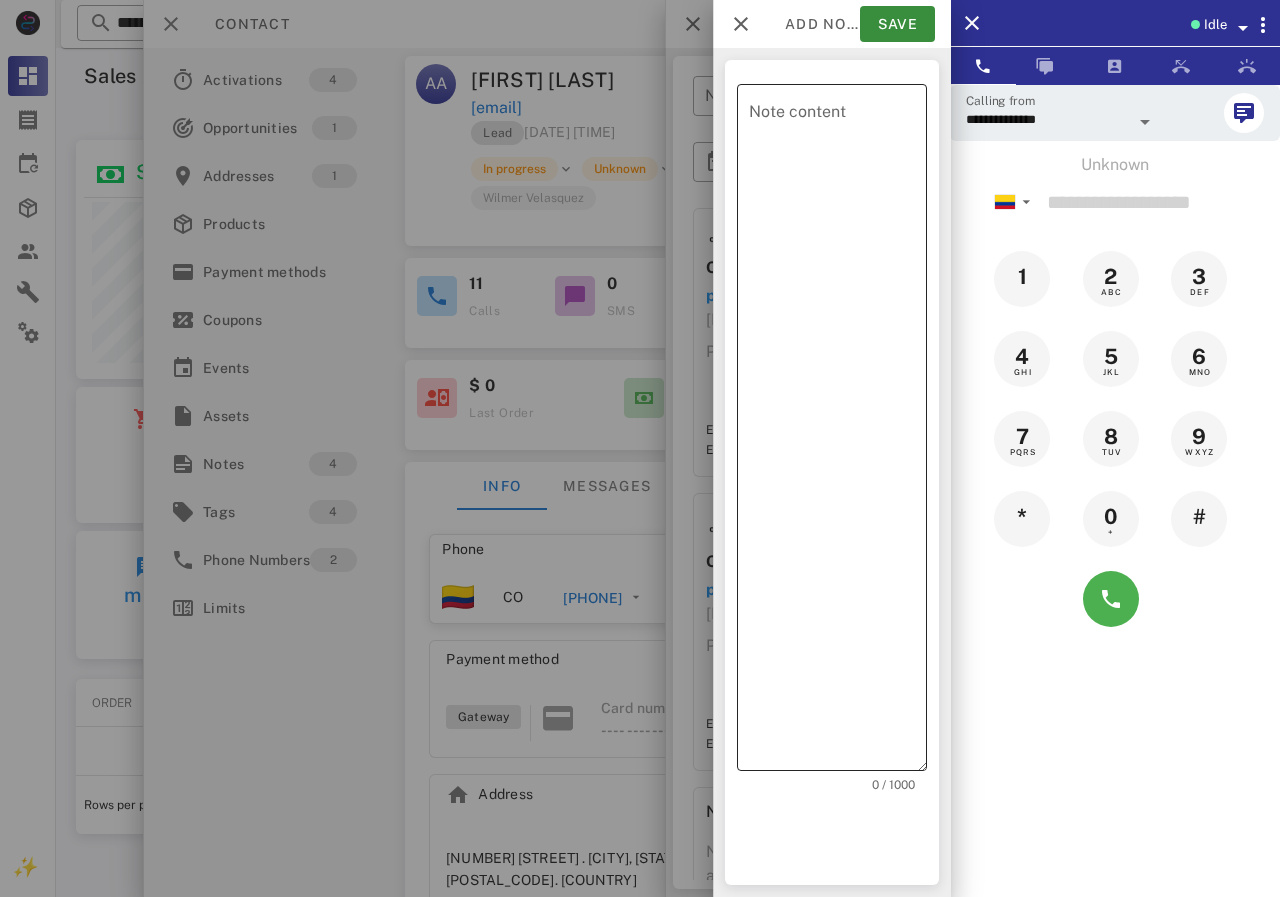 click on "Note content" at bounding box center (838, 432) 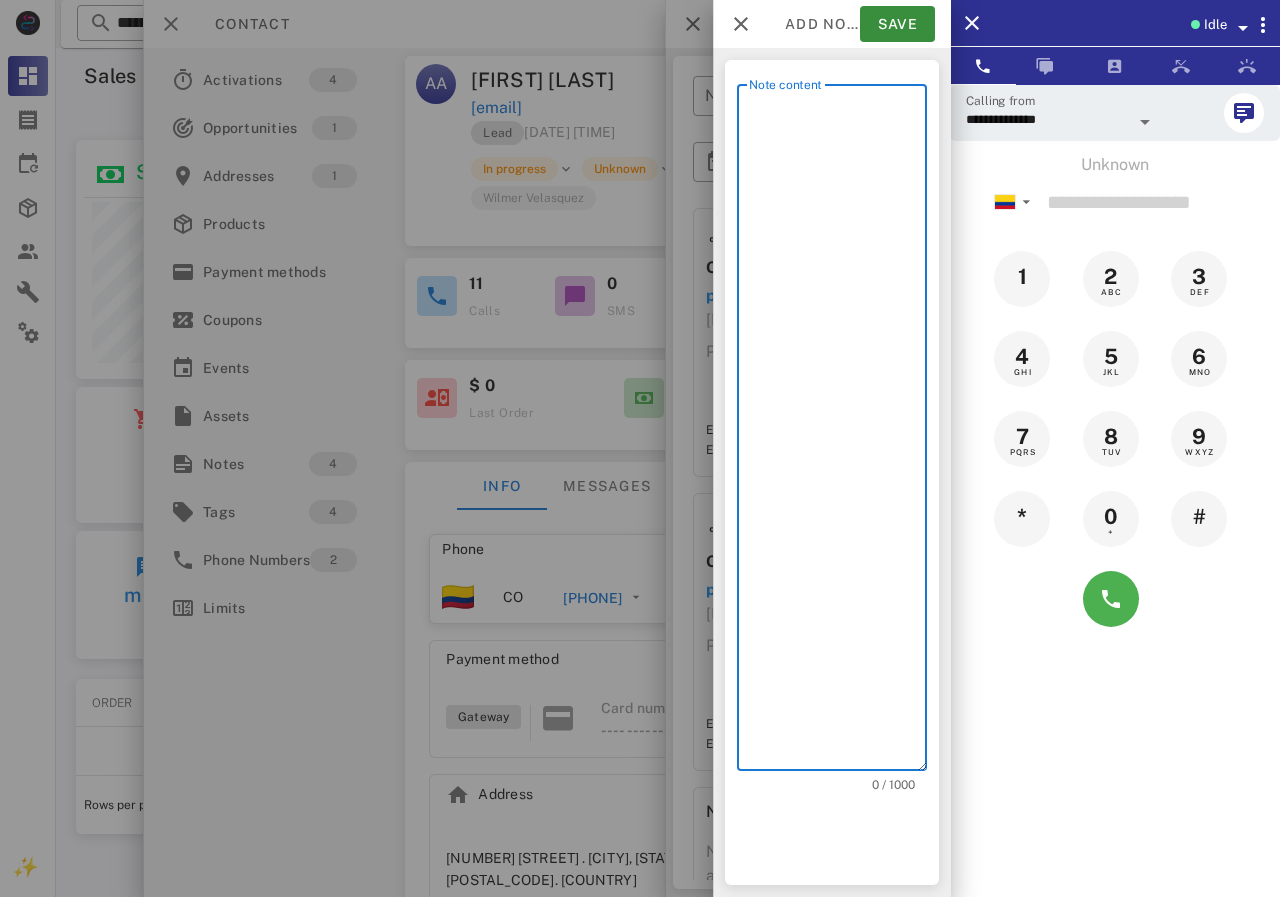 scroll, scrollTop: 240, scrollLeft: 390, axis: both 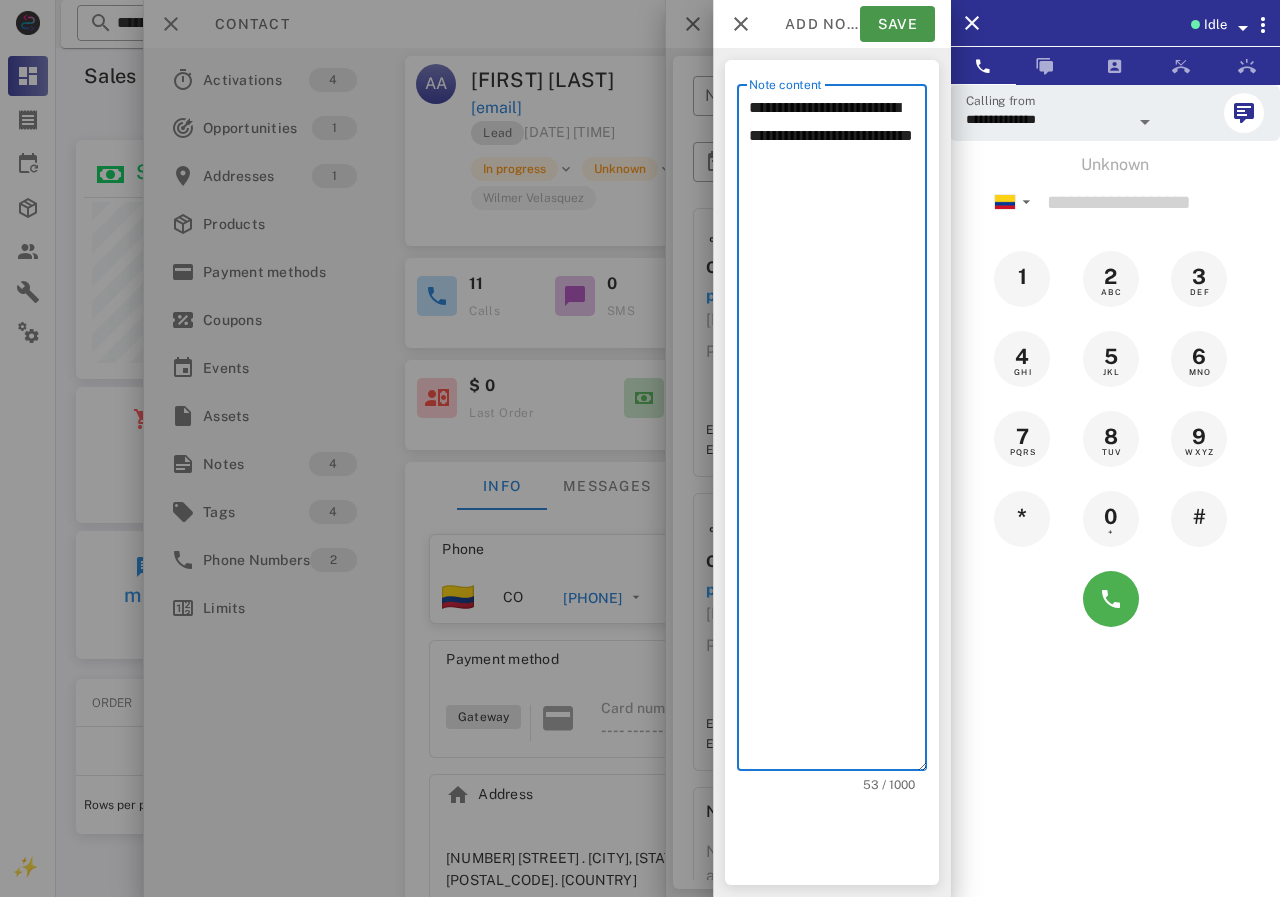 type on "**********" 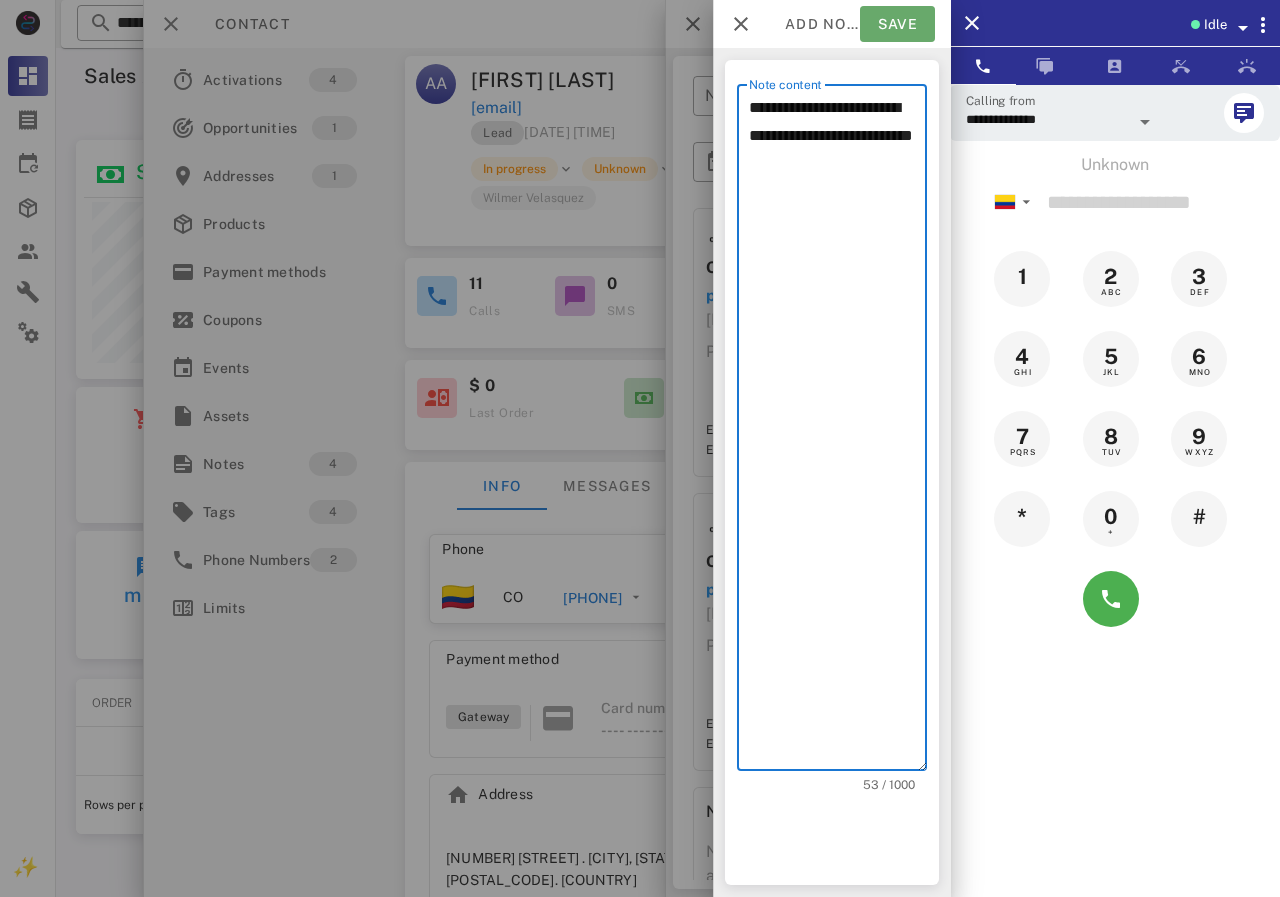 click on "Save" at bounding box center [897, 24] 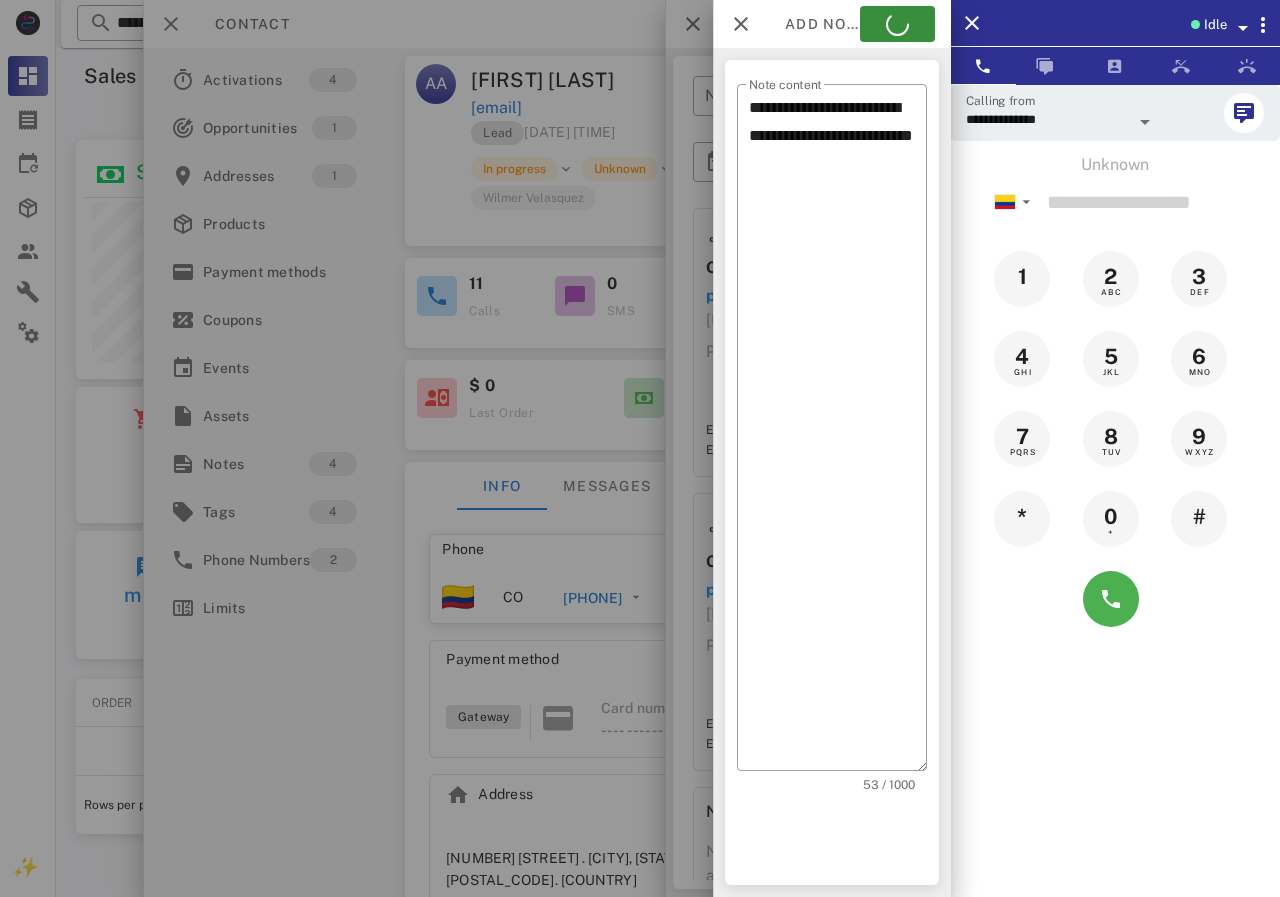 click at bounding box center (640, 448) 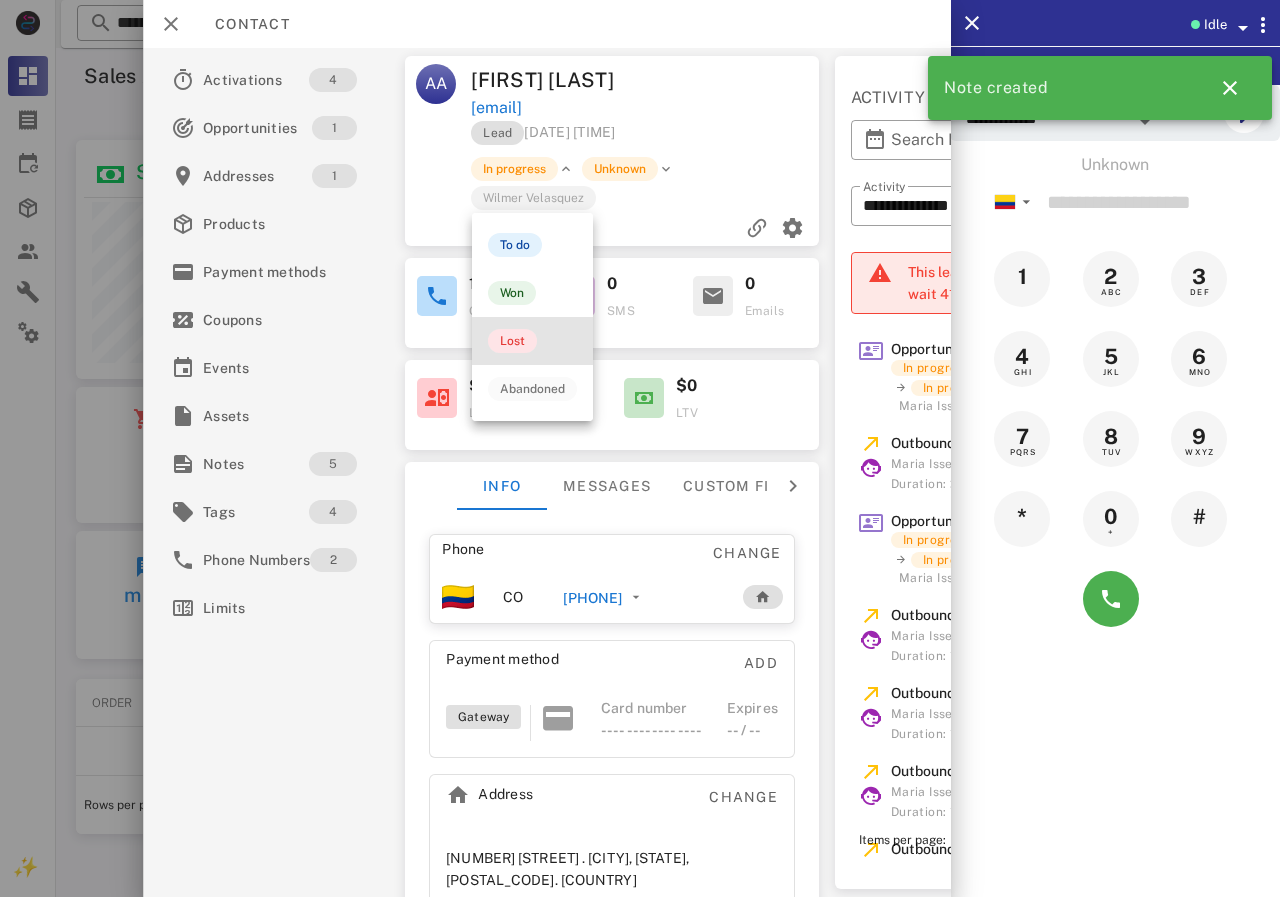 click on "Lost" at bounding box center [512, 341] 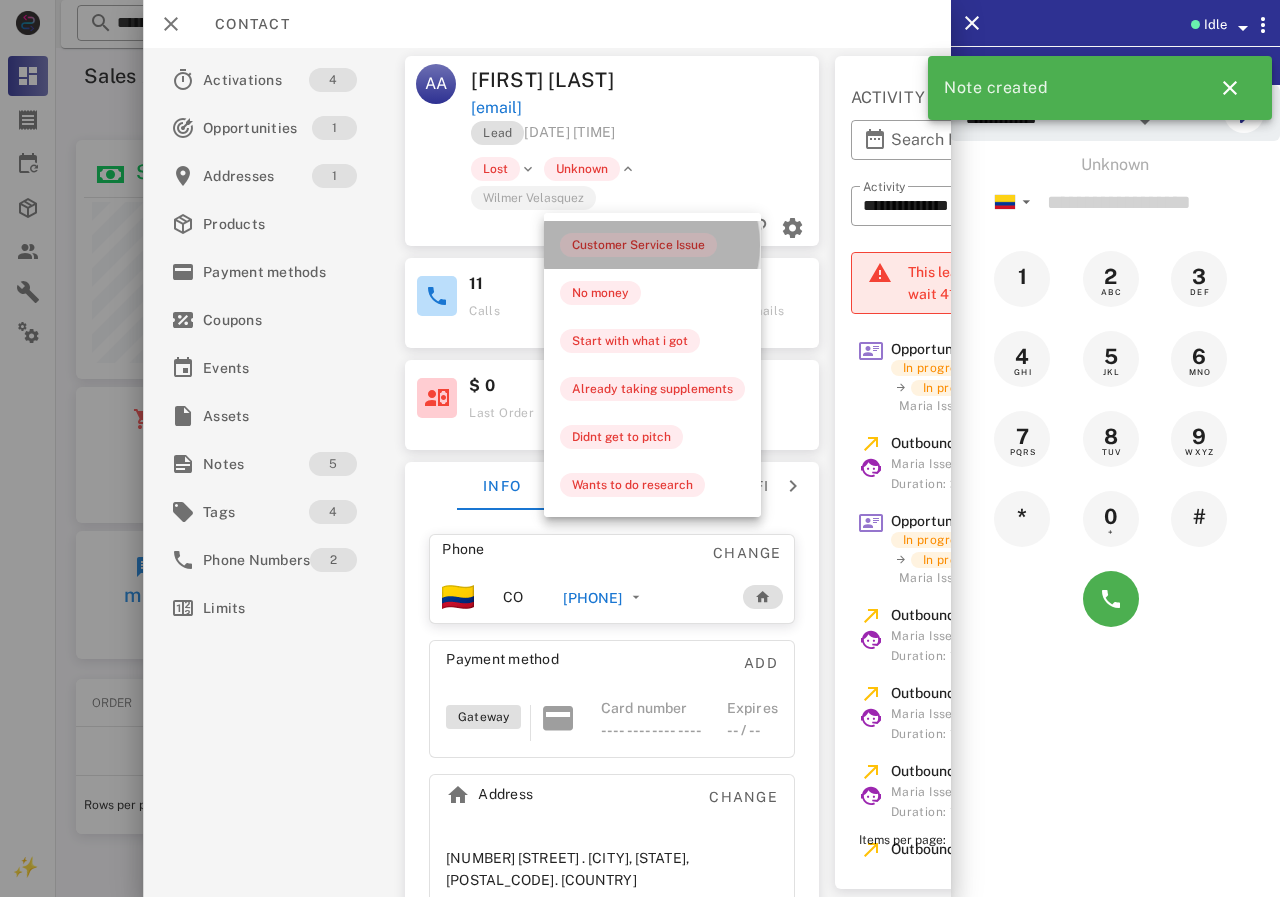 click on "Customer Service Issue" at bounding box center (638, 245) 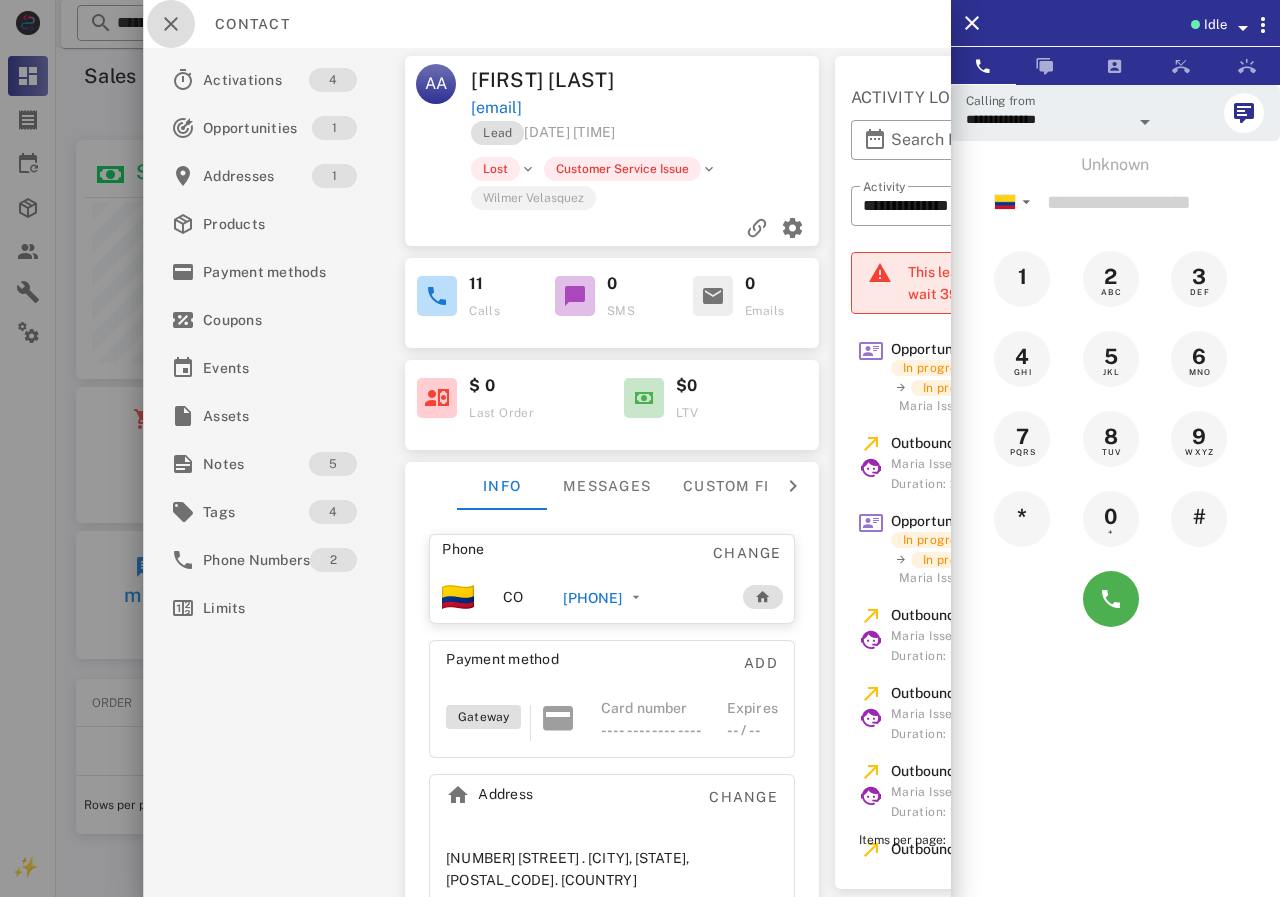 click at bounding box center [171, 24] 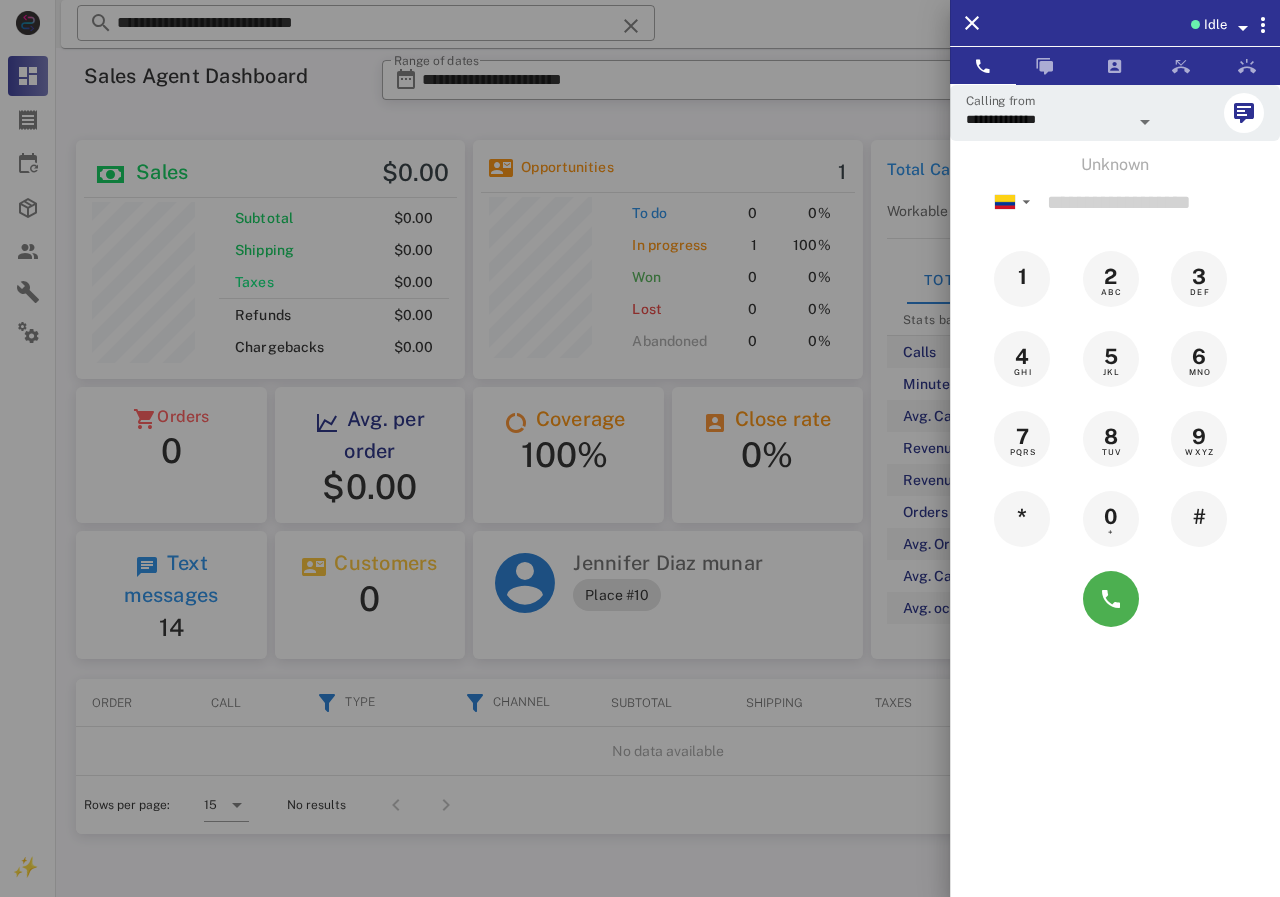 click at bounding box center (640, 448) 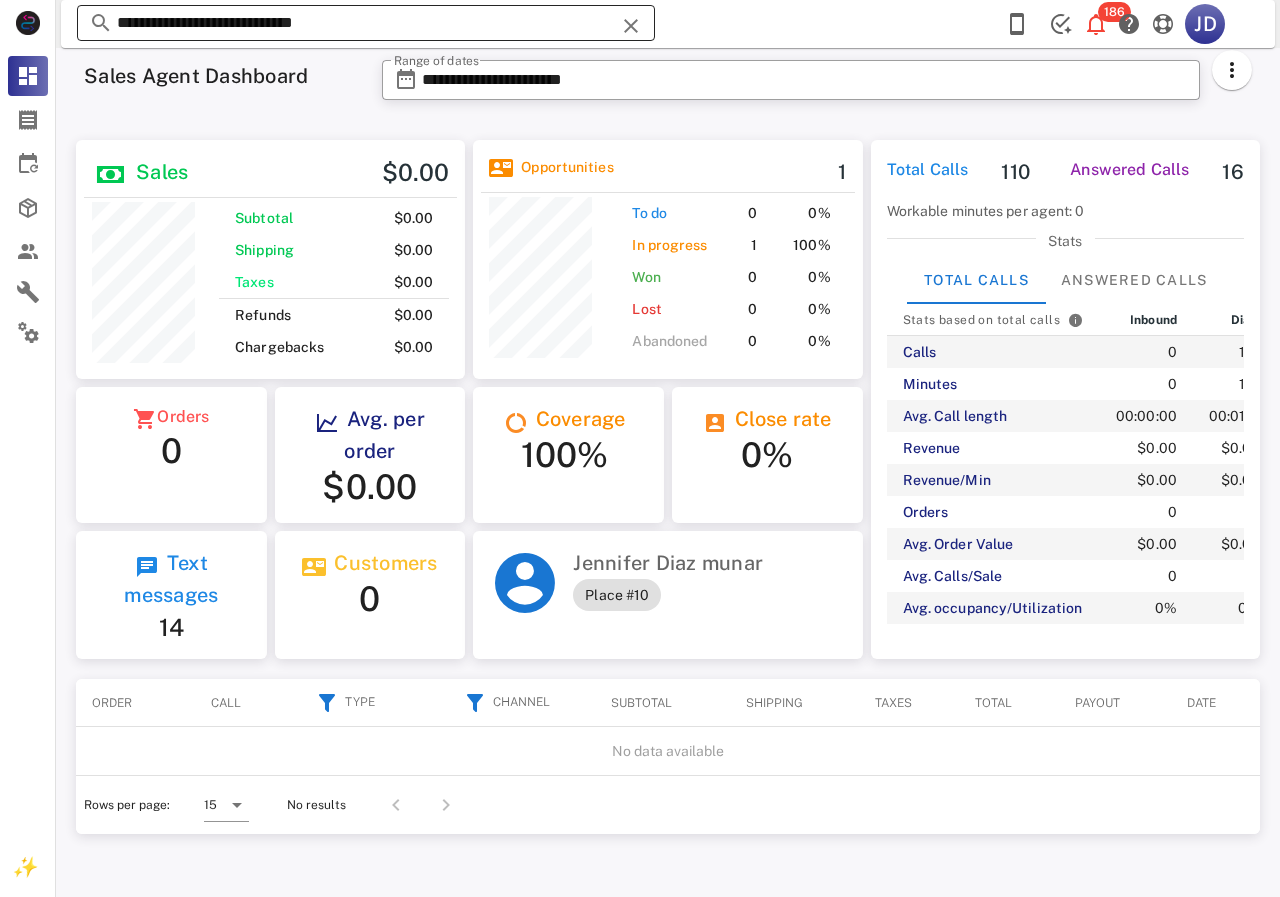 drag, startPoint x: 455, startPoint y: 39, endPoint x: 300, endPoint y: 25, distance: 155.63097 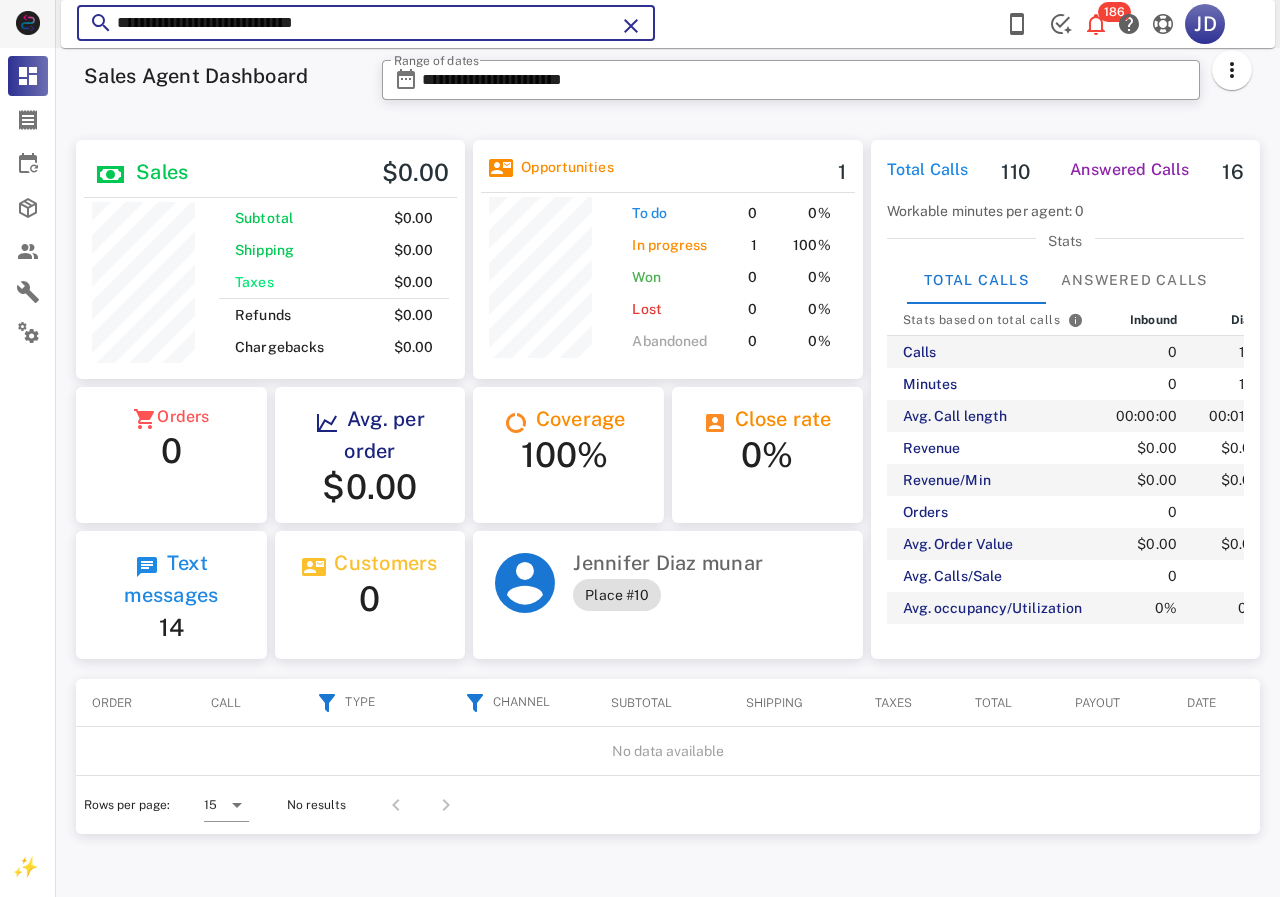 drag, startPoint x: 228, startPoint y: 6, endPoint x: 0, endPoint y: 3, distance: 228.01973 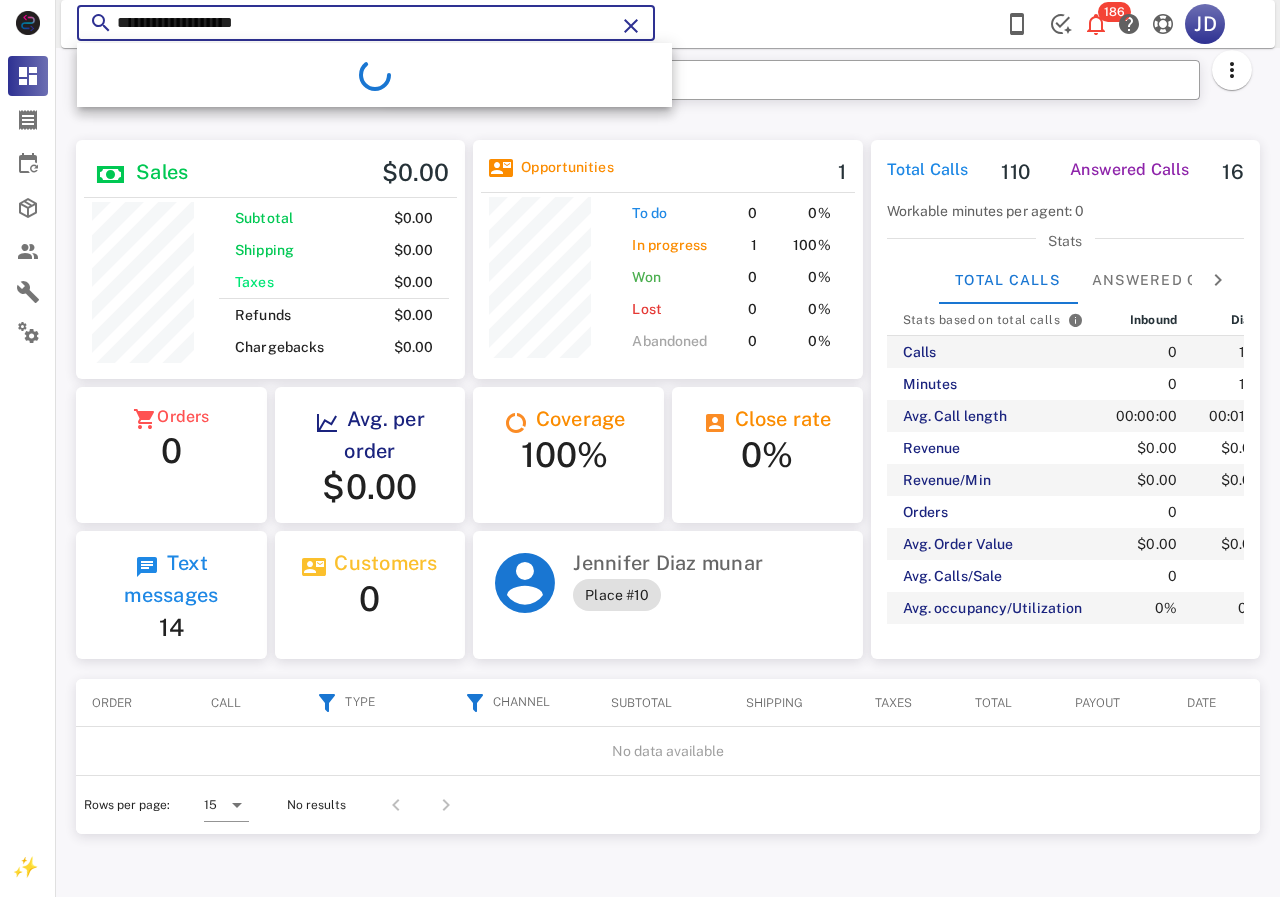 scroll, scrollTop: 999761, scrollLeft: 999611, axis: both 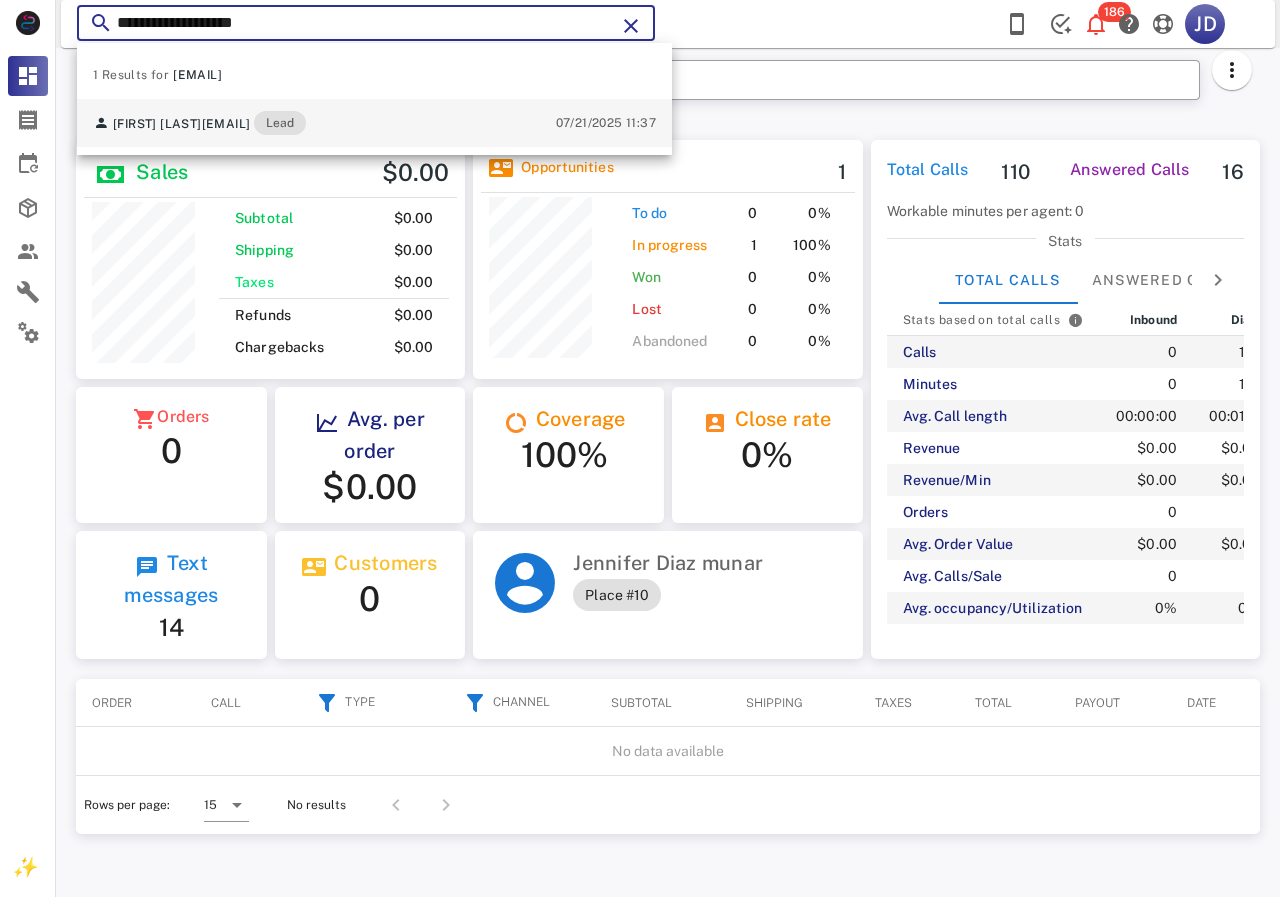 type on "**********" 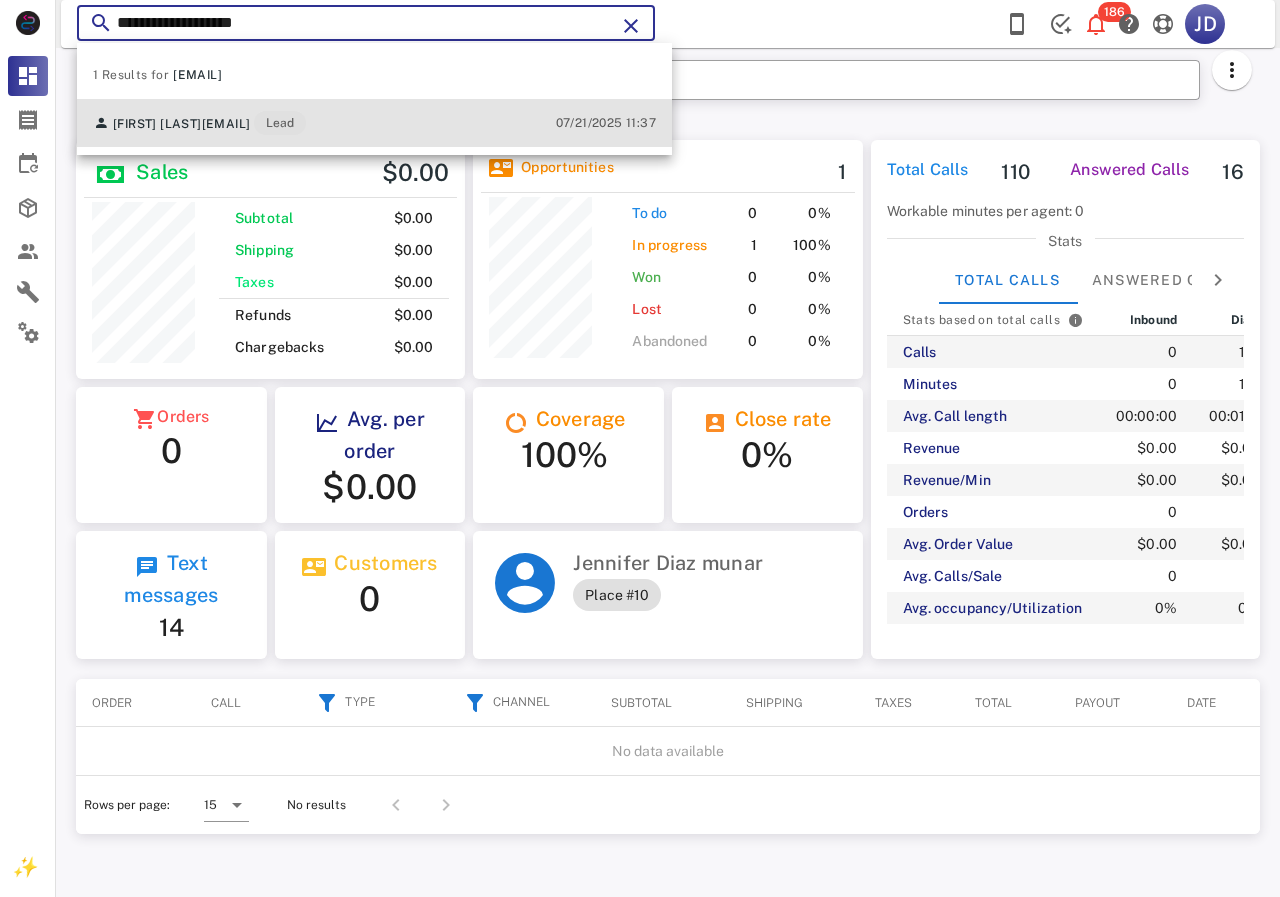 click on "[FIRST] [LAST] [EMAIL] [ROLE]" at bounding box center (199, 123) 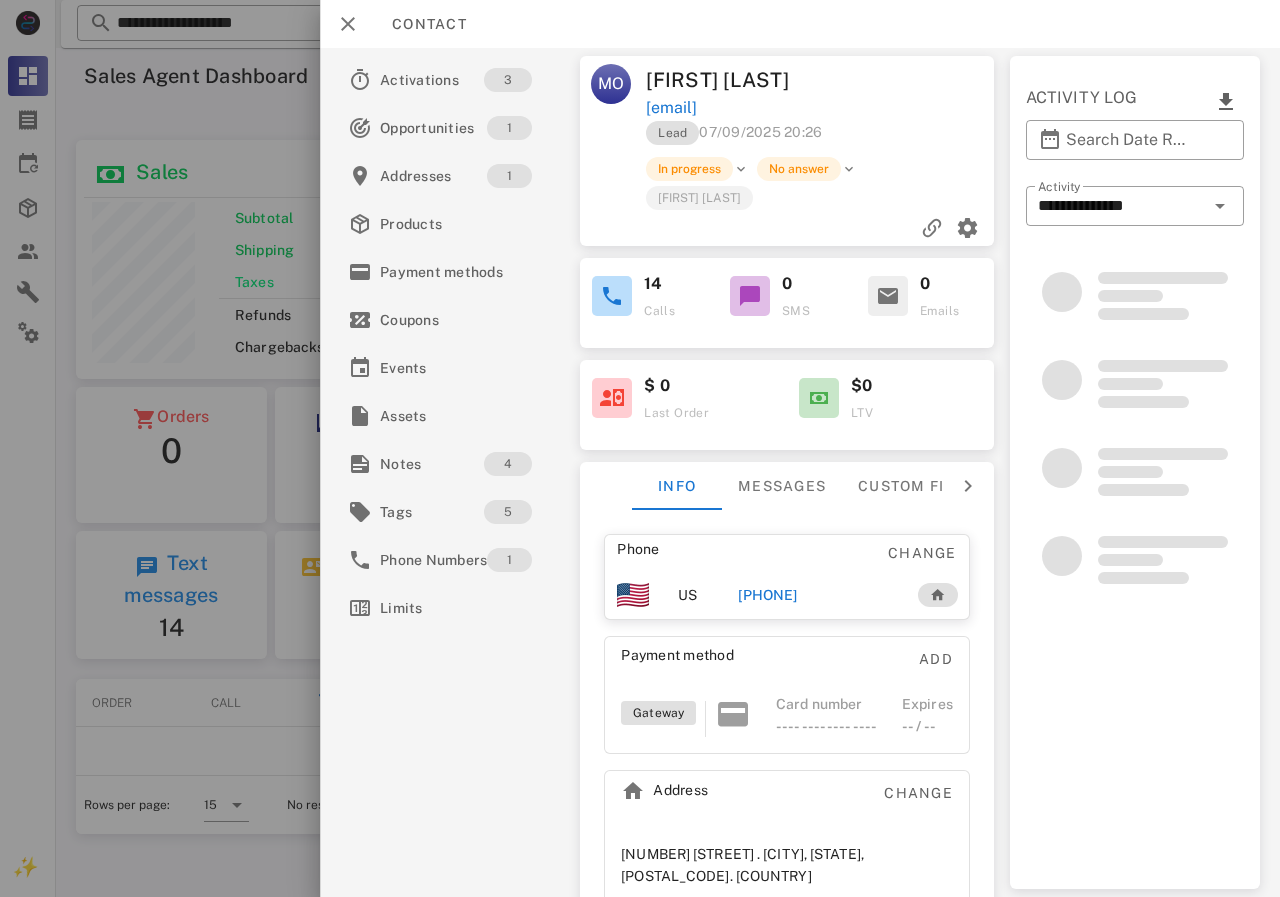 click on "[PHONE]" at bounding box center [767, 595] 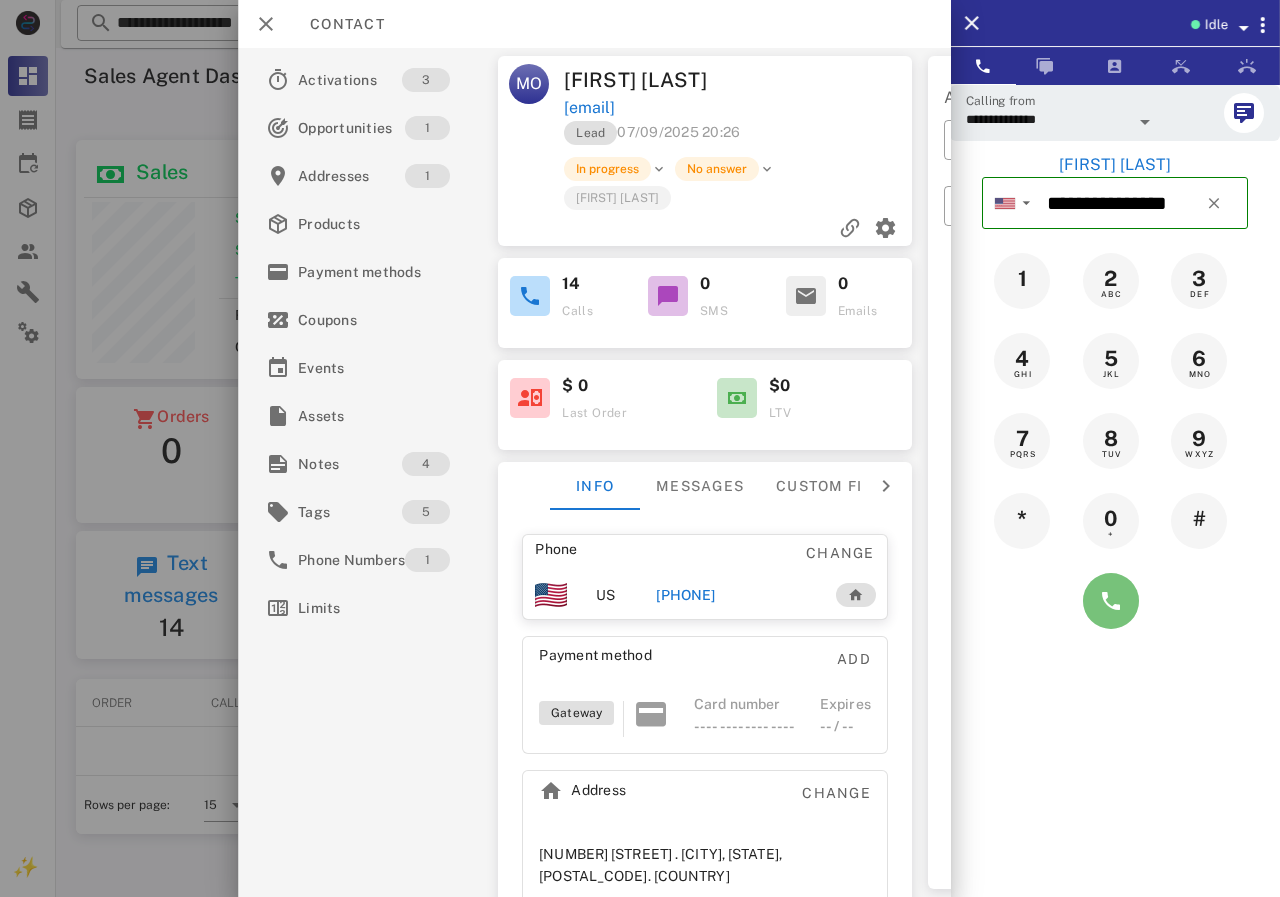click at bounding box center [1111, 601] 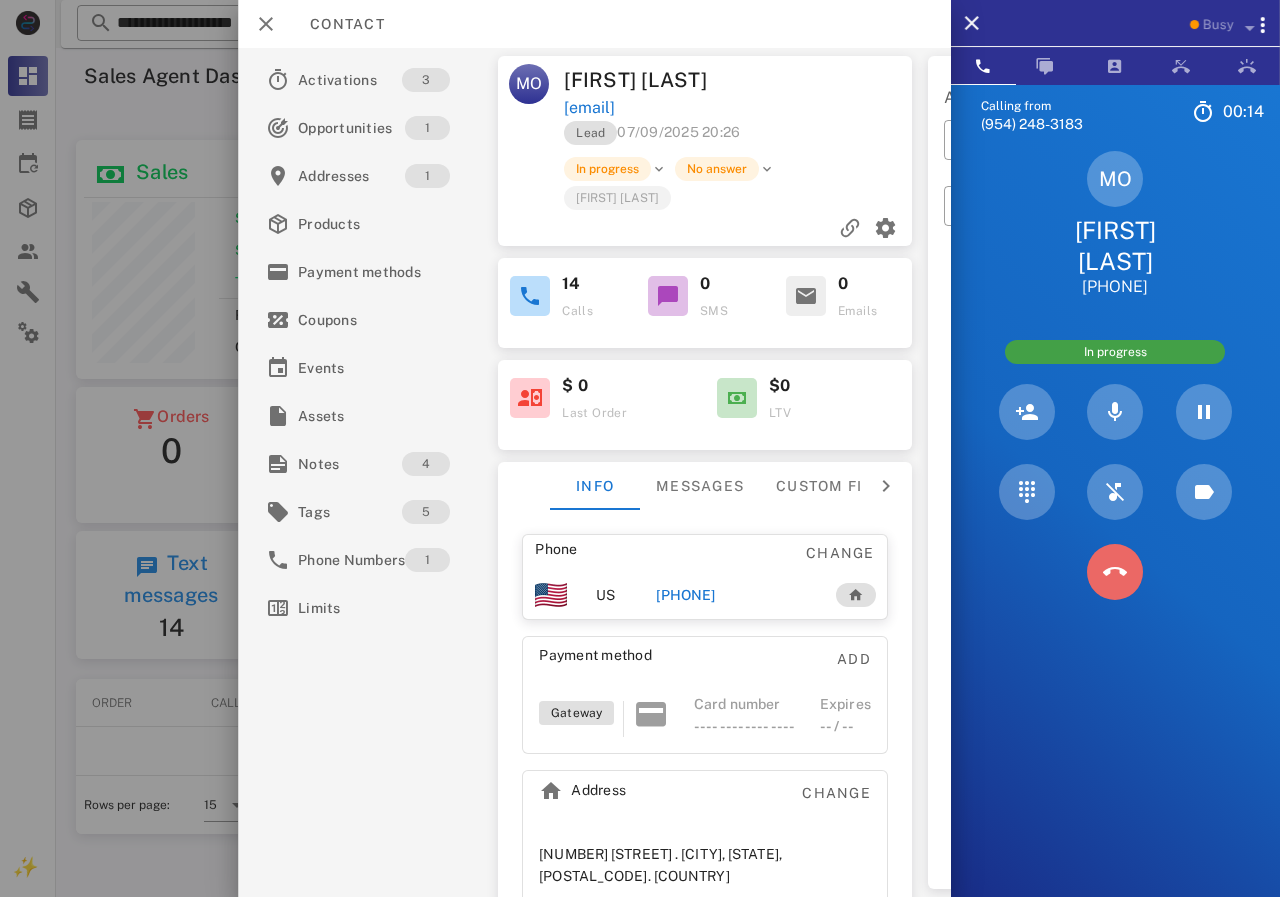 click at bounding box center (1115, 572) 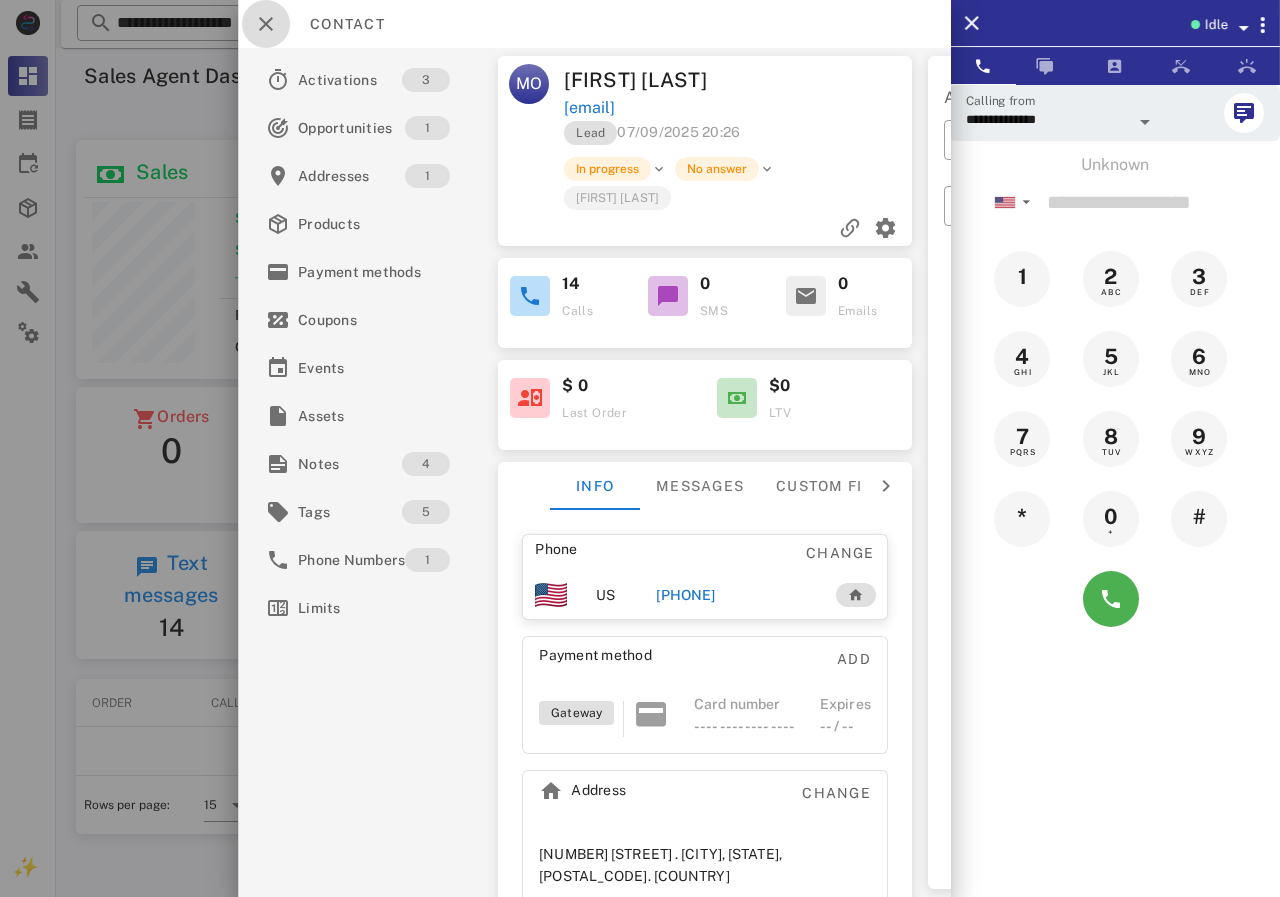 click at bounding box center (266, 24) 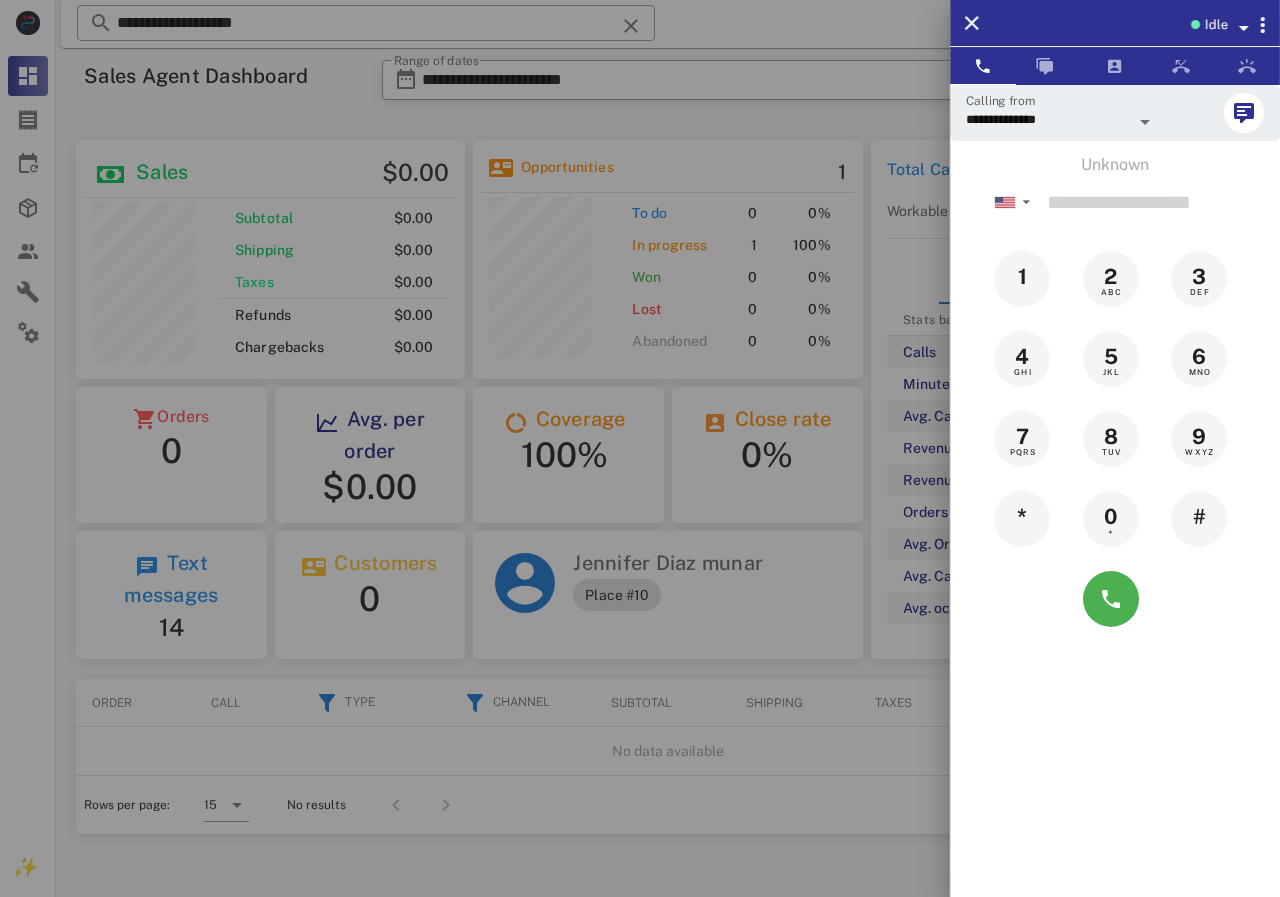 click at bounding box center (640, 448) 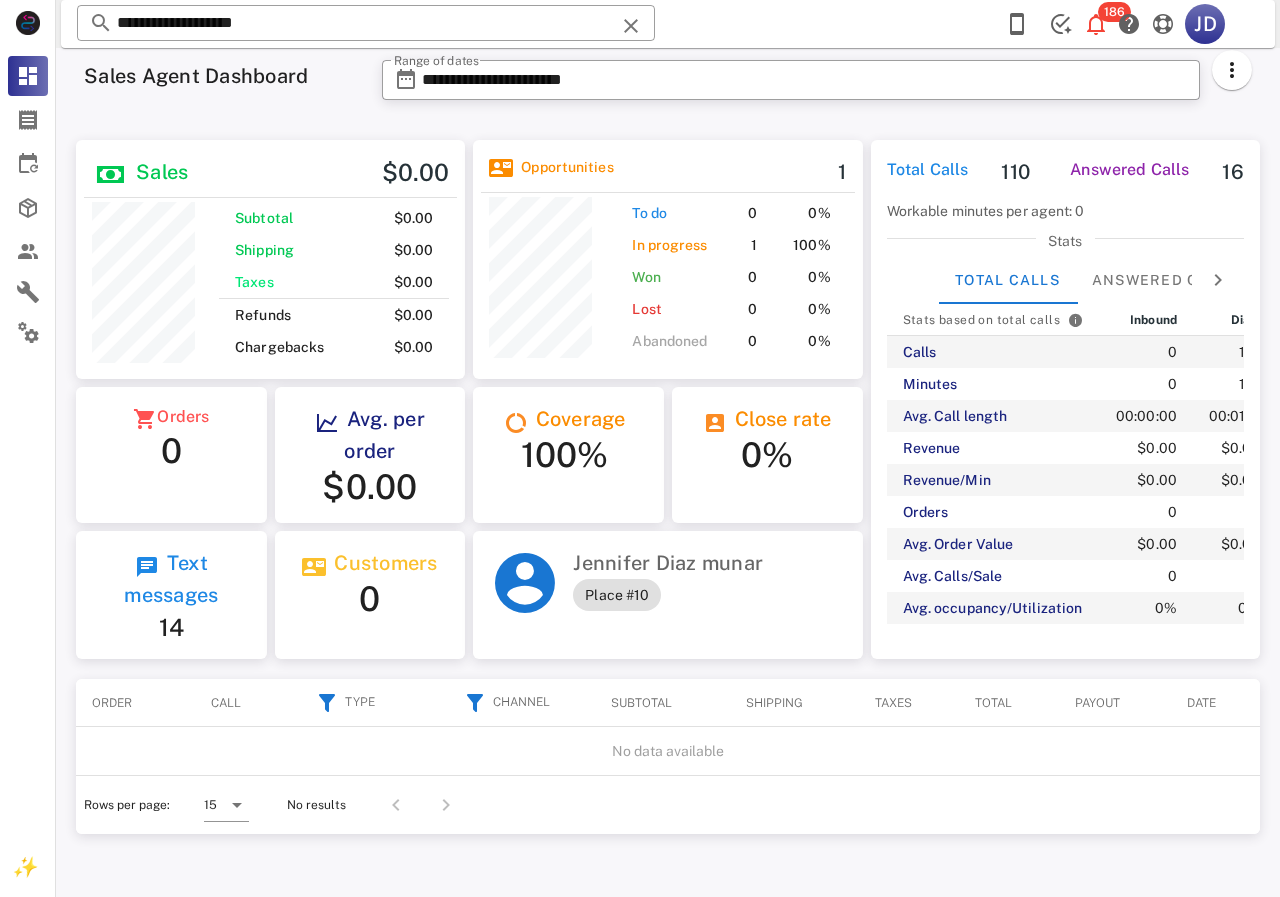 click on "**********" at bounding box center (366, 23) 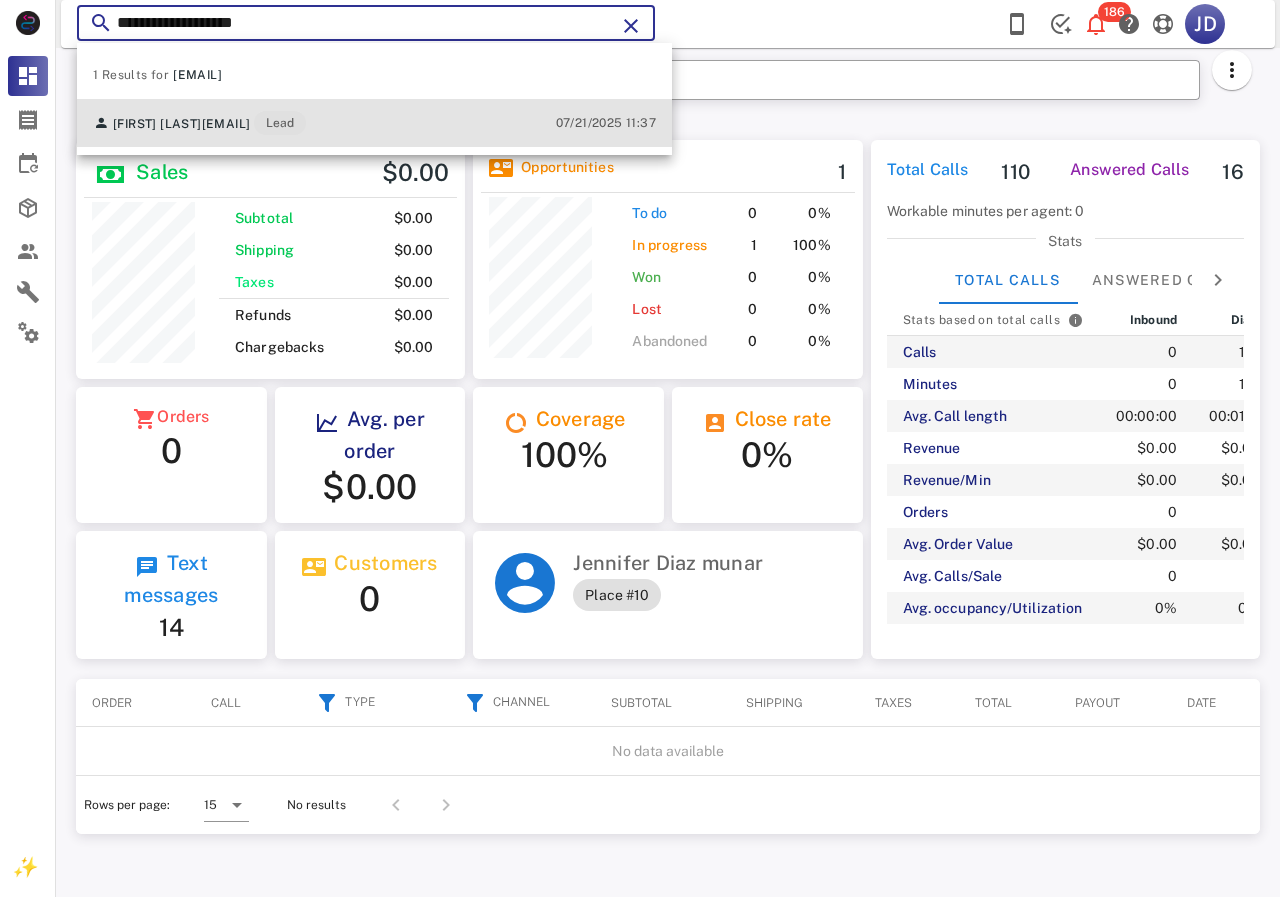 click on "[FIRST] [LAST] [EMAIL] [ROLE] [DATE] [TIME]" at bounding box center (374, 123) 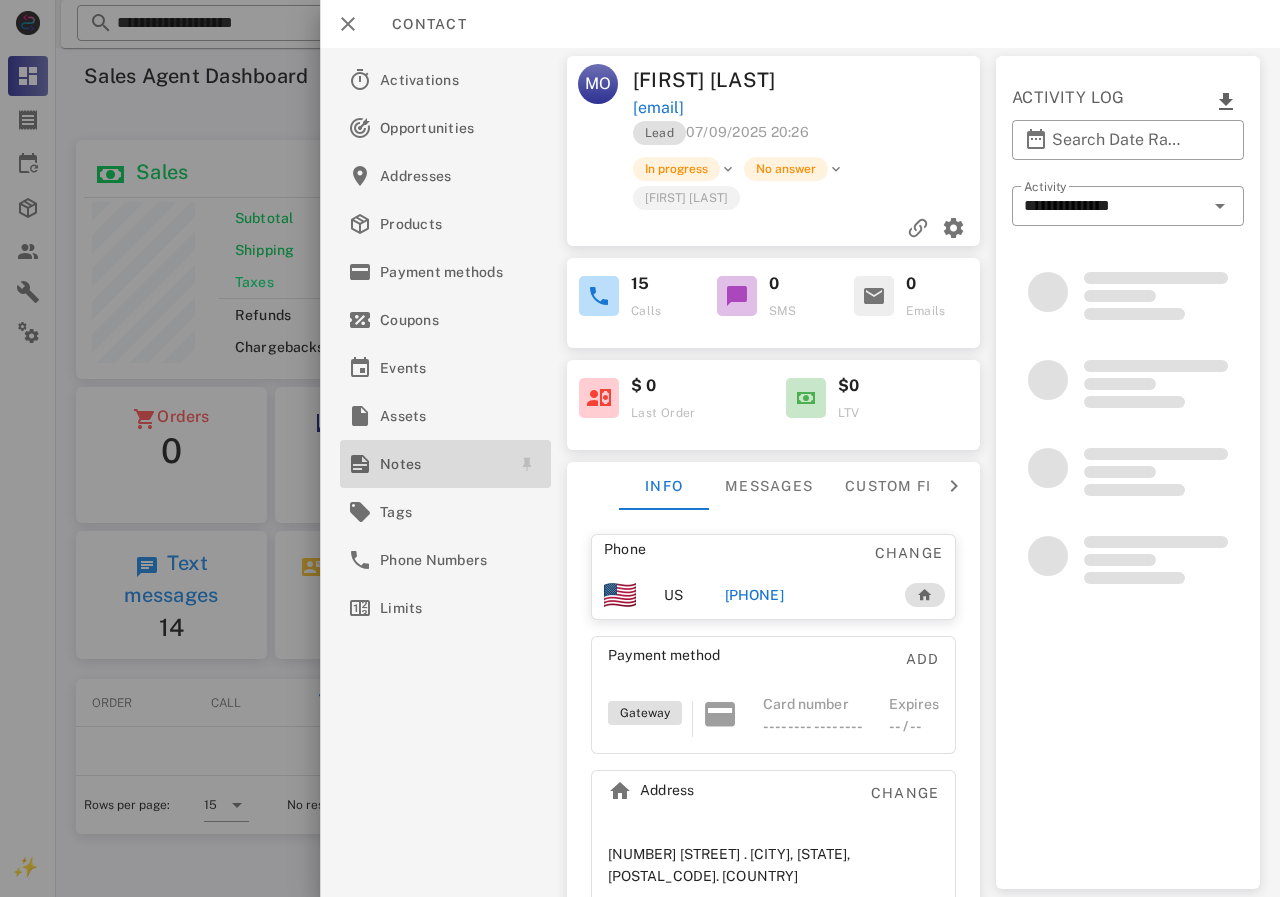 click on "Notes" at bounding box center [441, 464] 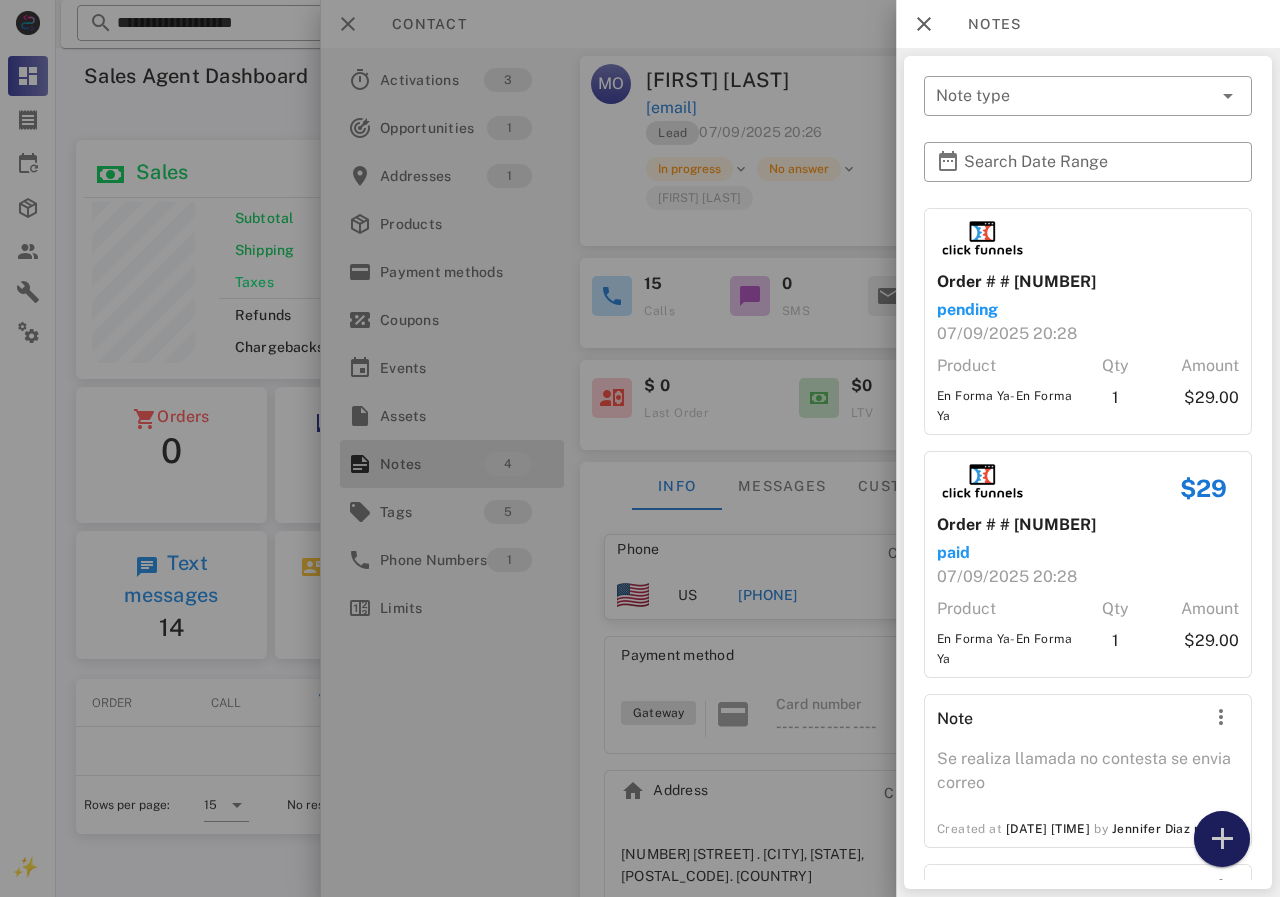 drag, startPoint x: 1235, startPoint y: 832, endPoint x: 1210, endPoint y: 698, distance: 136.31215 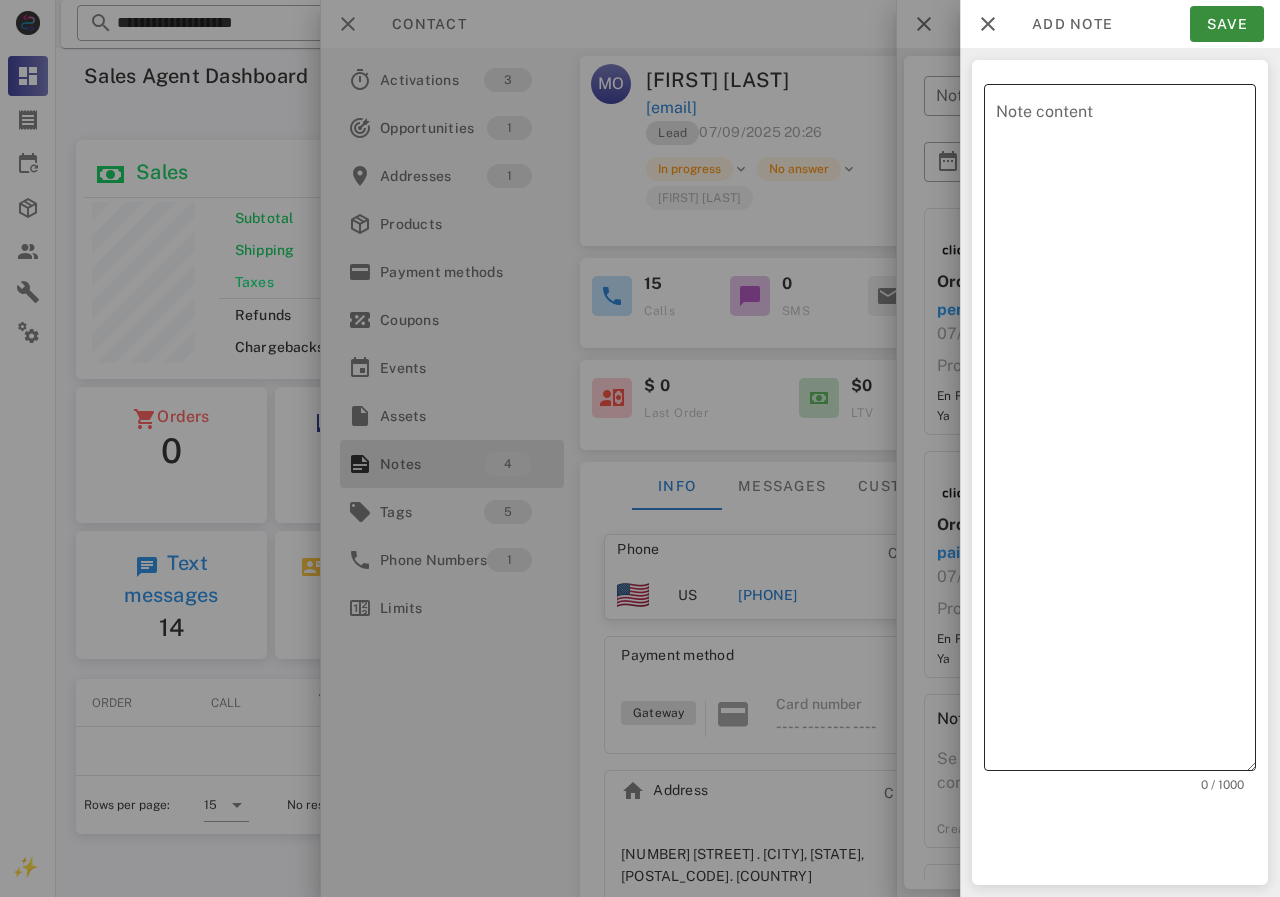 click on "Note content" at bounding box center [1126, 432] 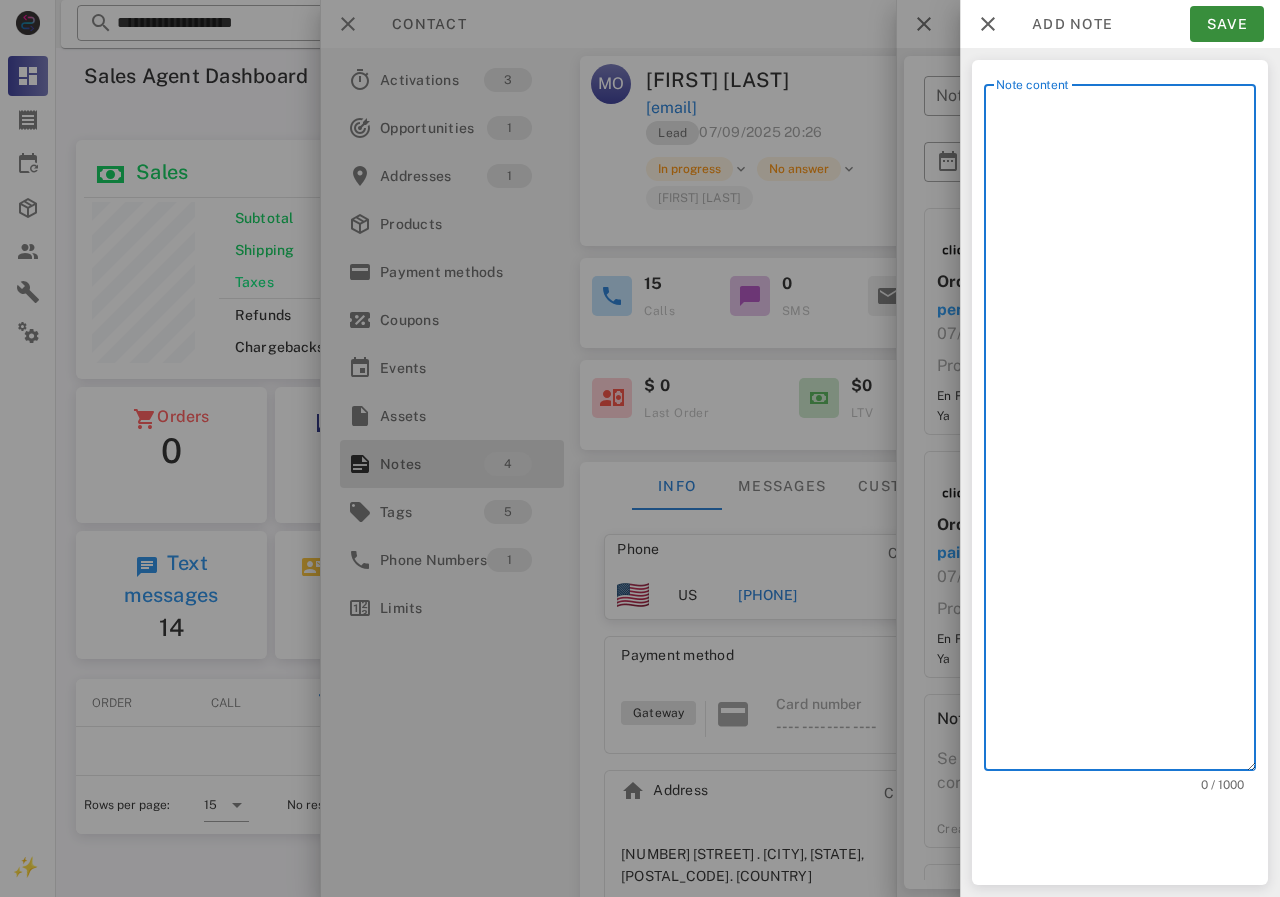 scroll, scrollTop: 240, scrollLeft: 390, axis: both 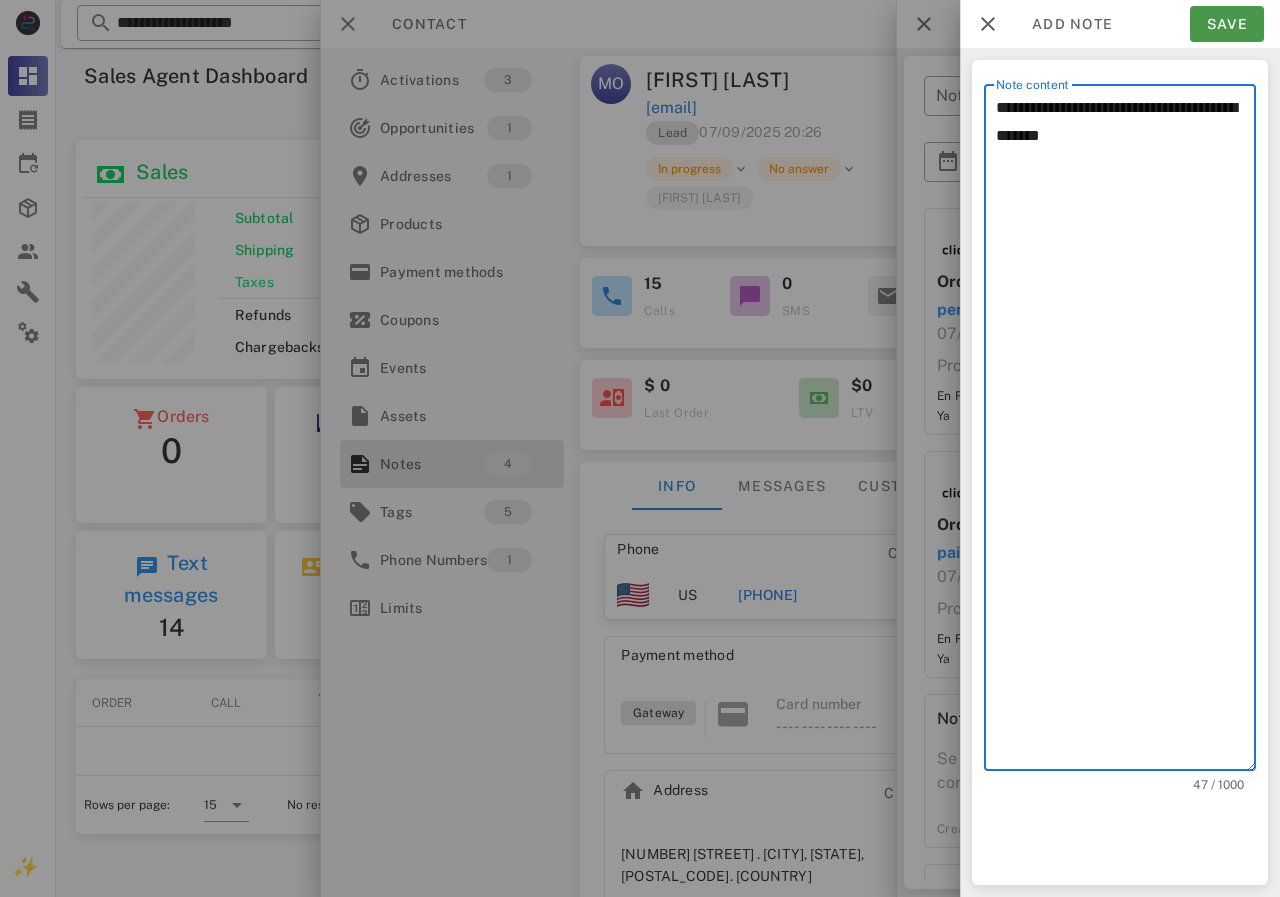 type on "**********" 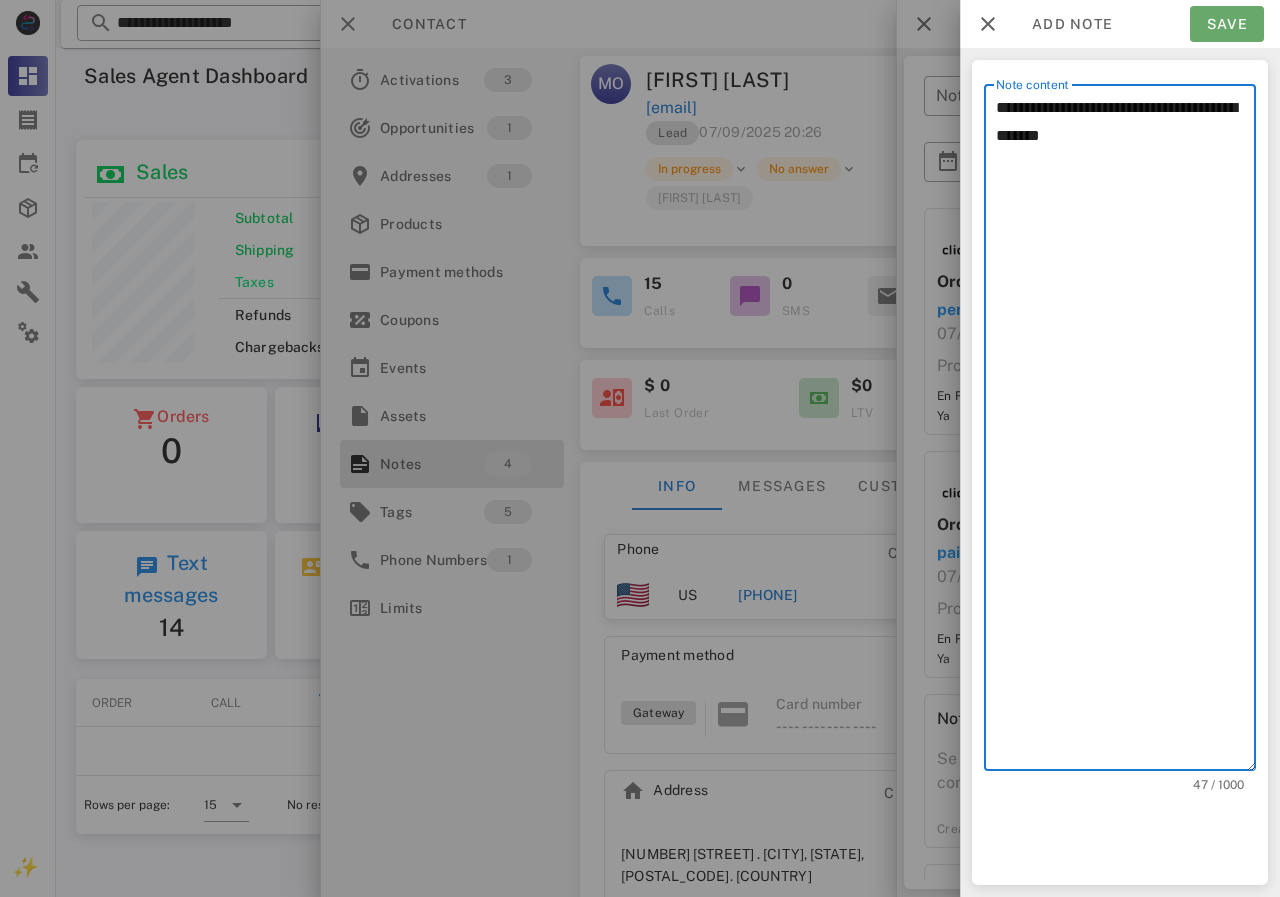 click on "Save" at bounding box center (1227, 24) 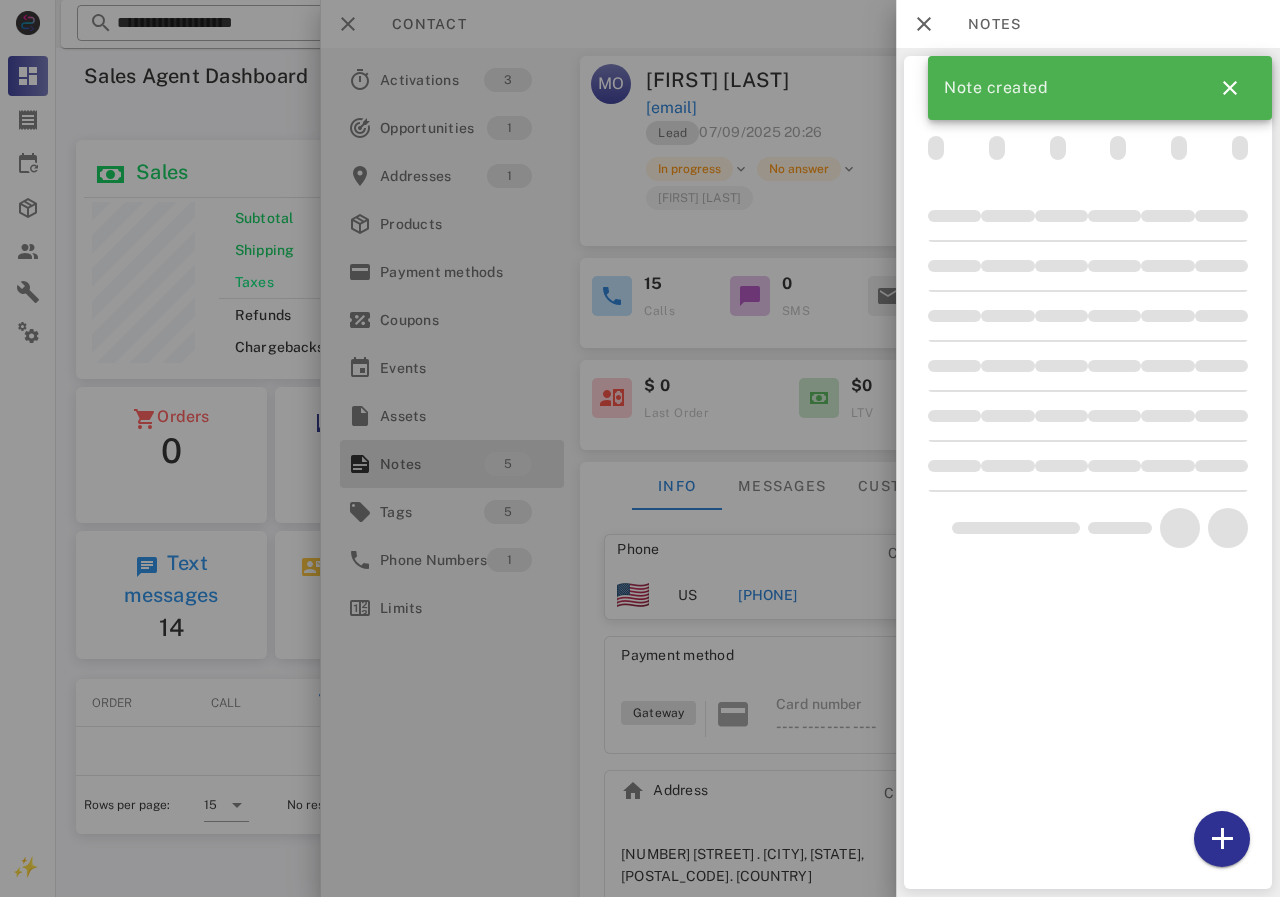 click at bounding box center (640, 448) 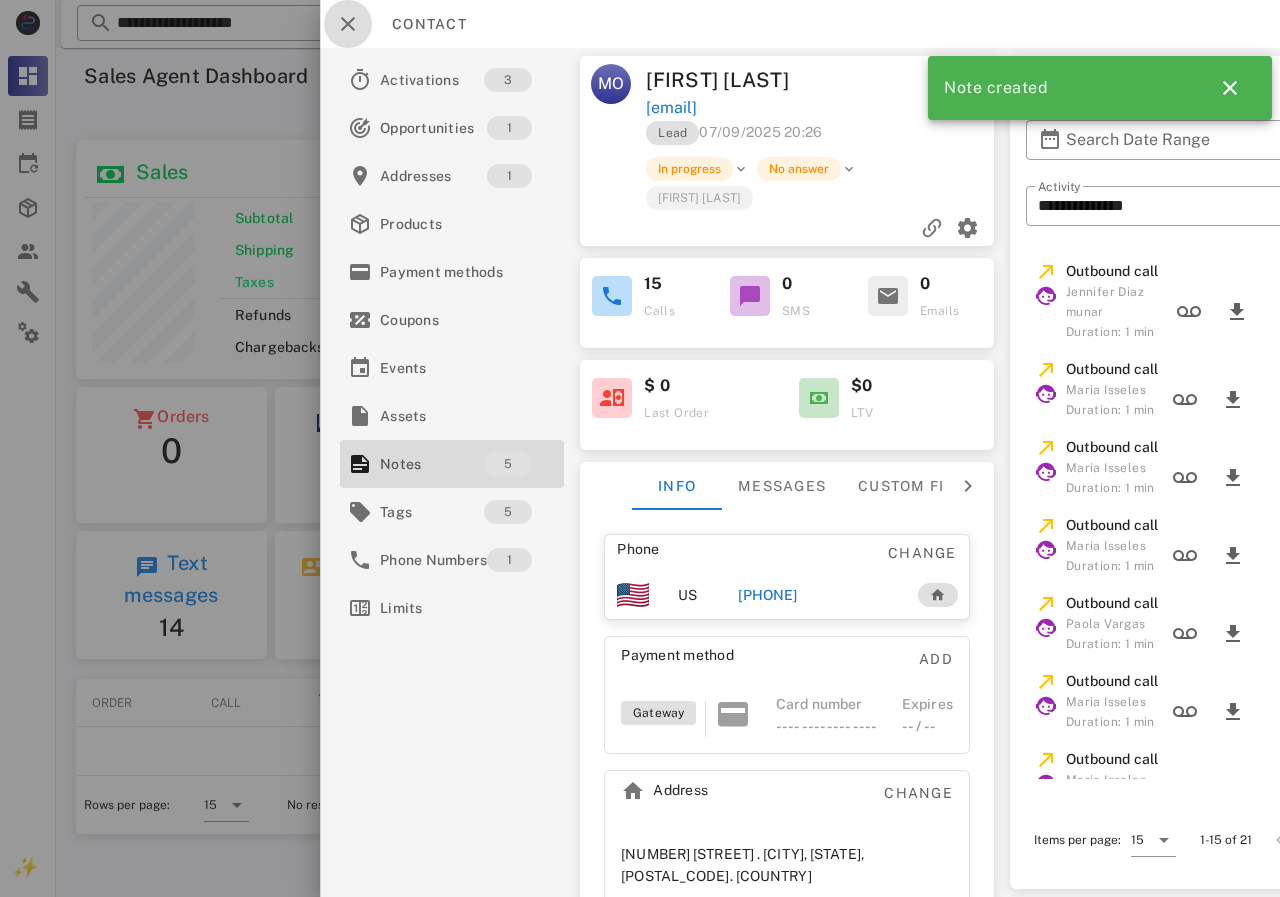 click at bounding box center [348, 24] 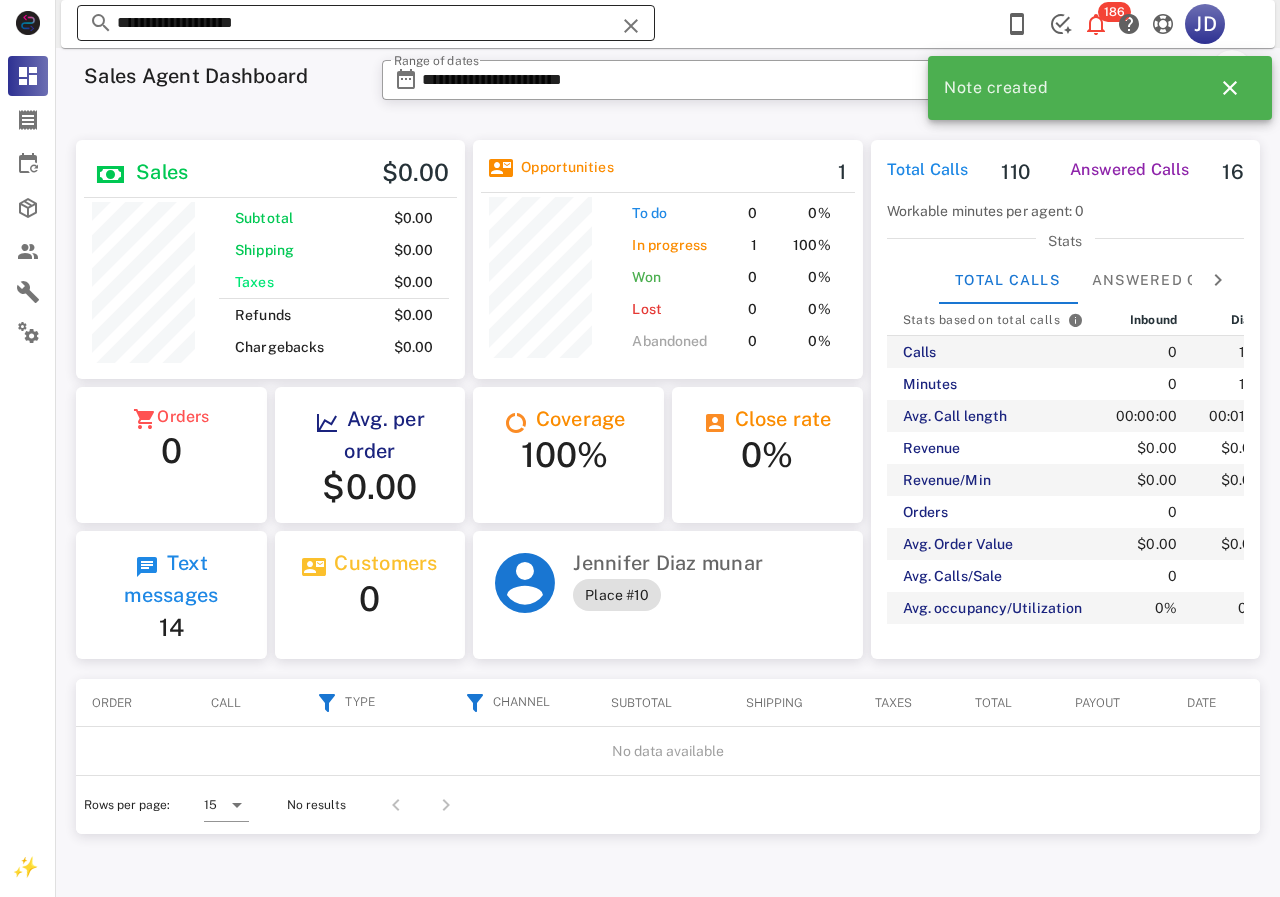 click on "**********" at bounding box center [366, 23] 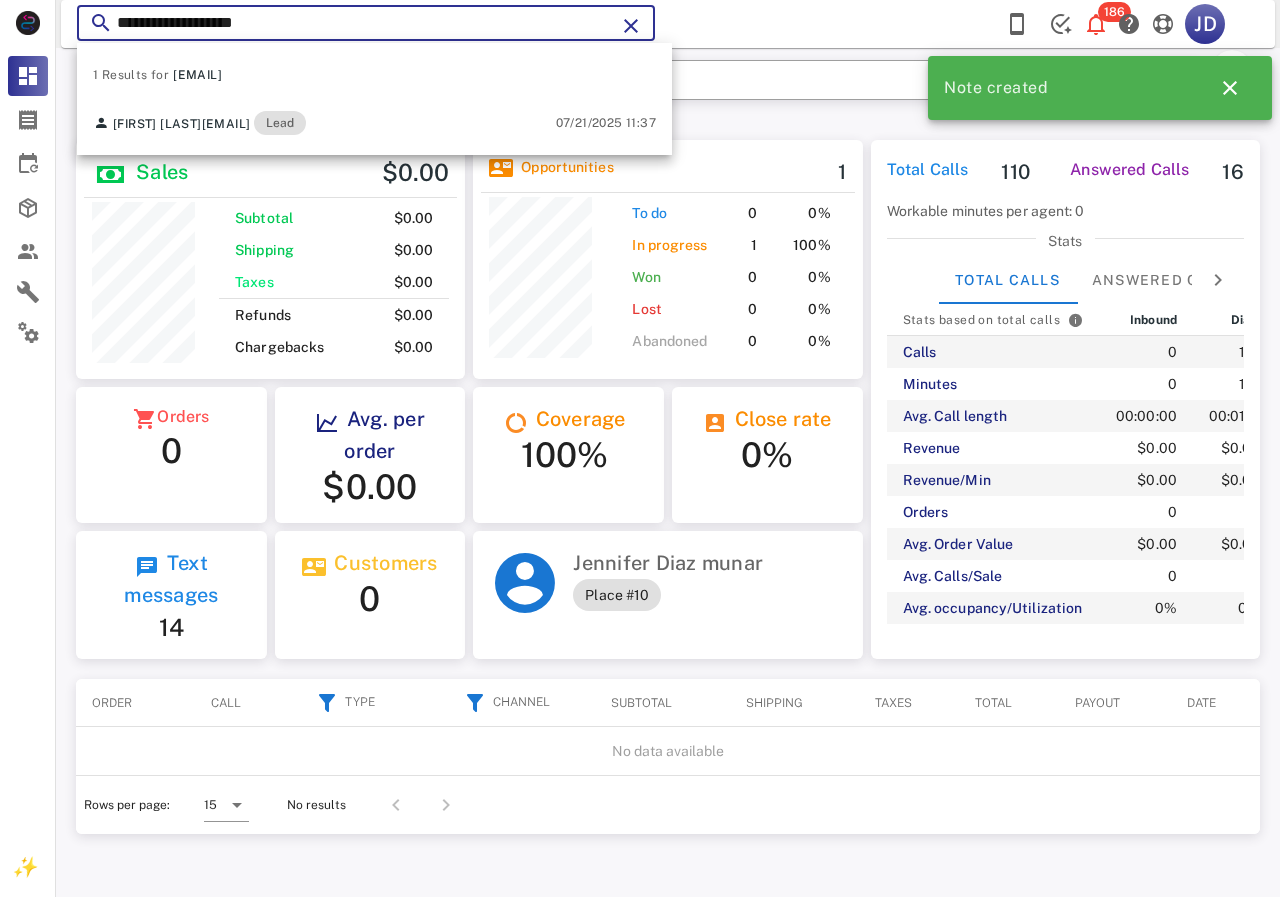 drag, startPoint x: 394, startPoint y: 18, endPoint x: 165, endPoint y: 18, distance: 229 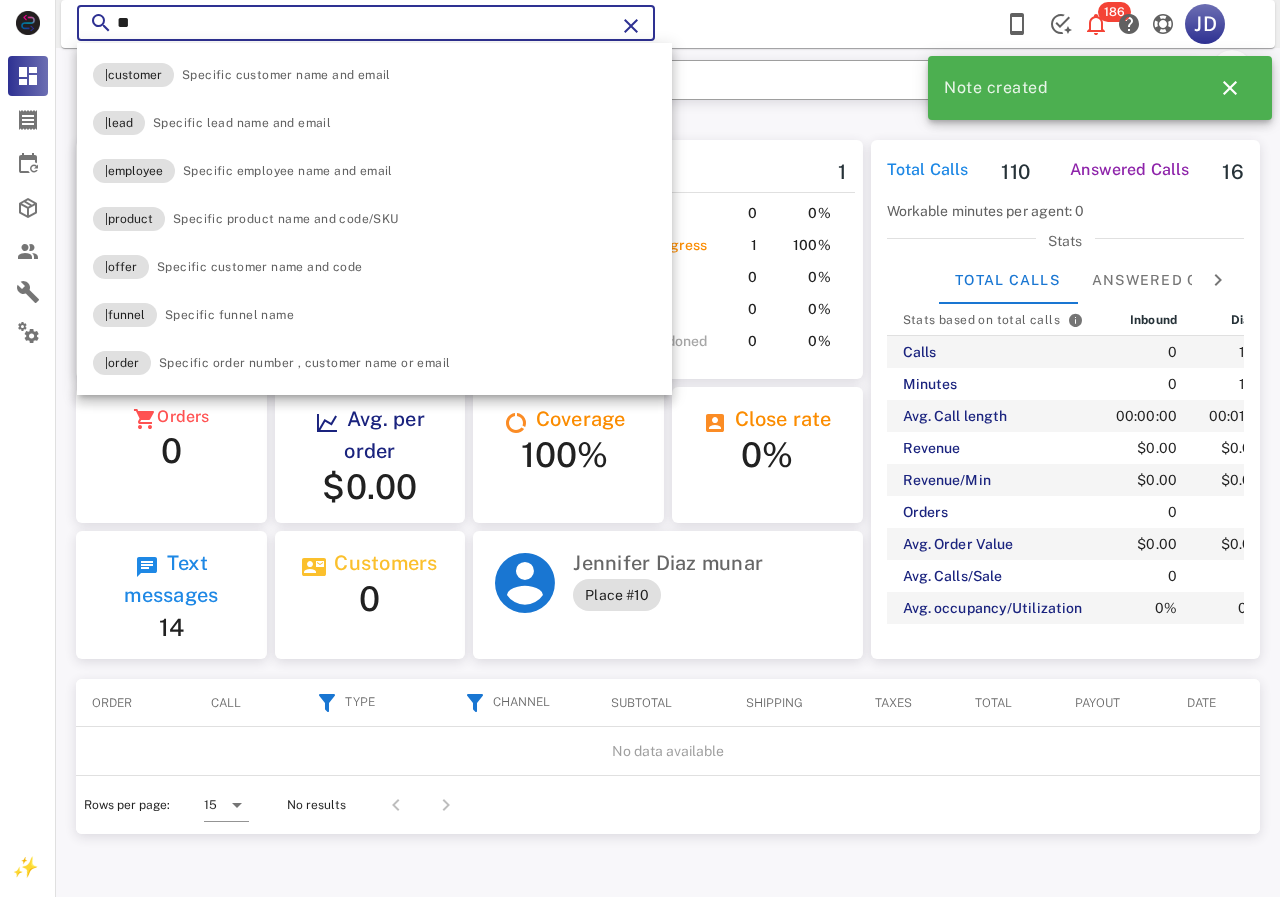 type on "*" 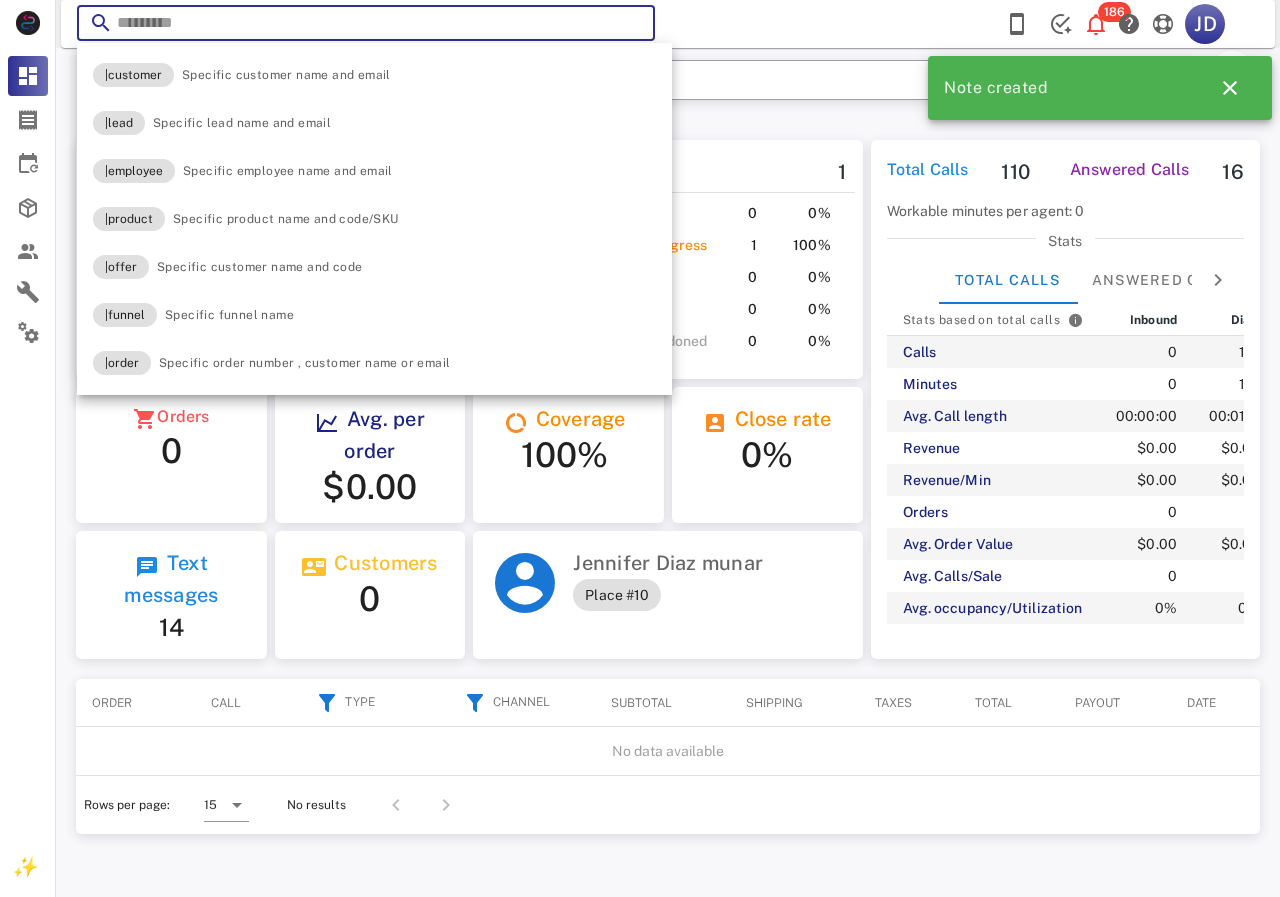 paste on "**********" 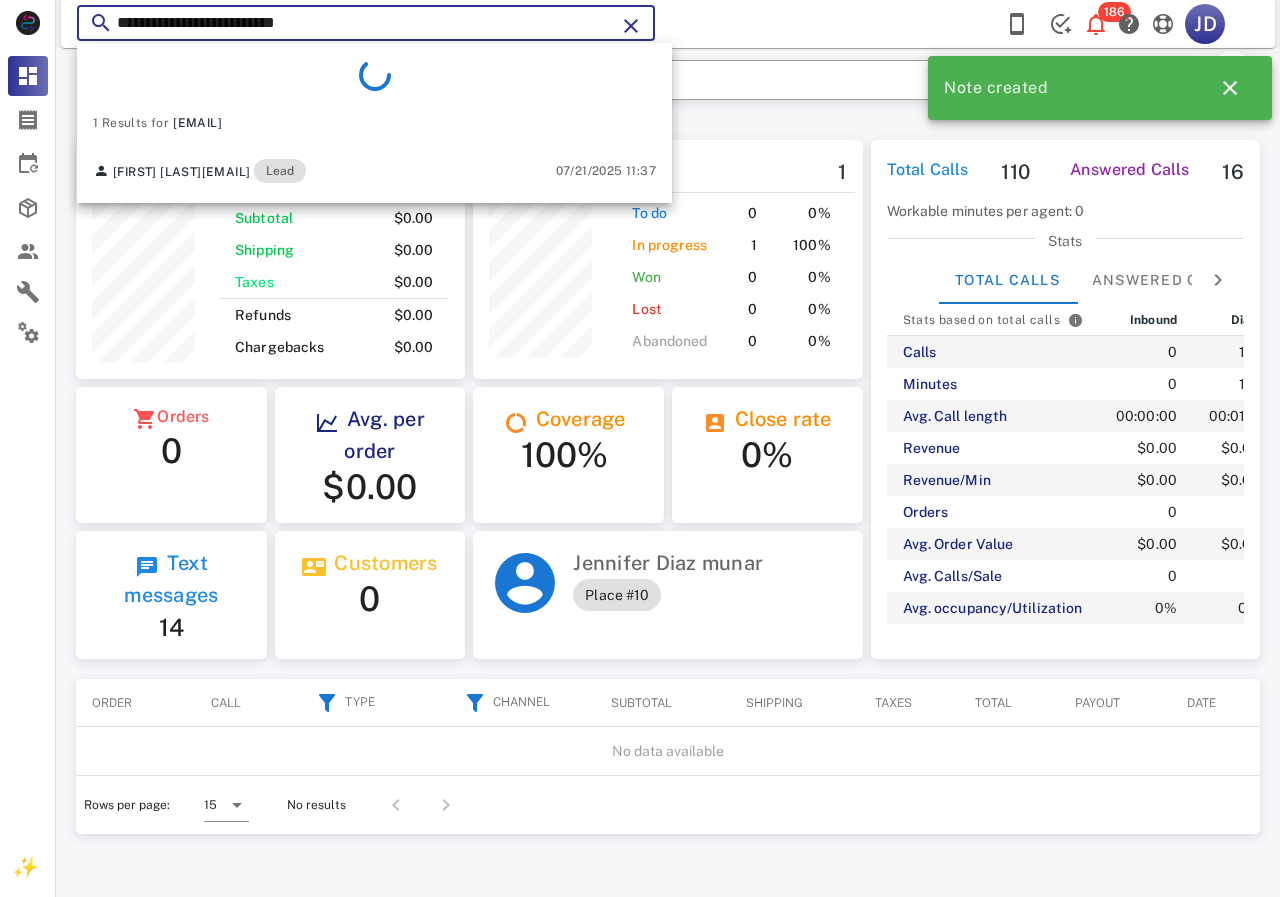 type on "**********" 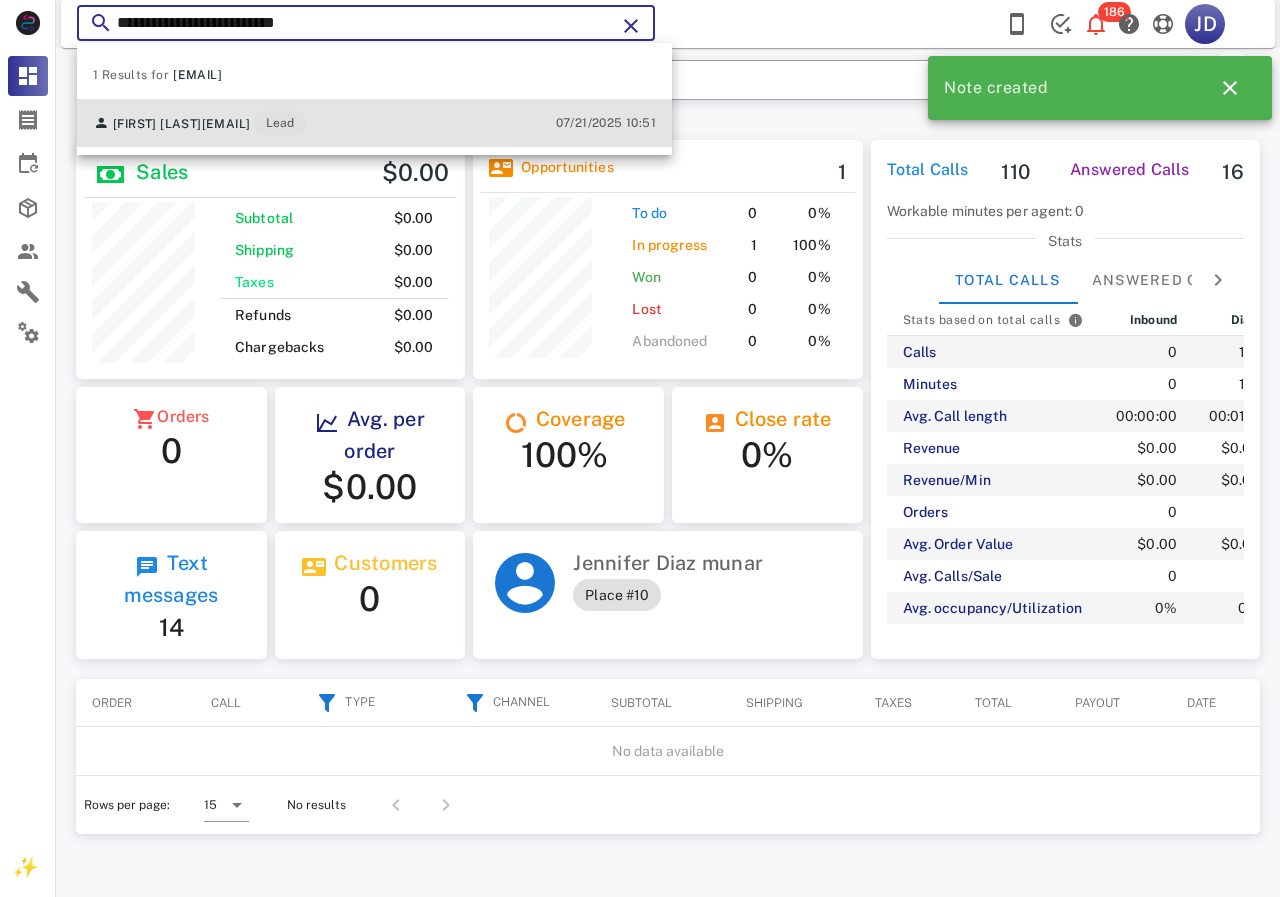 click on "[EMAIL]" at bounding box center (226, 124) 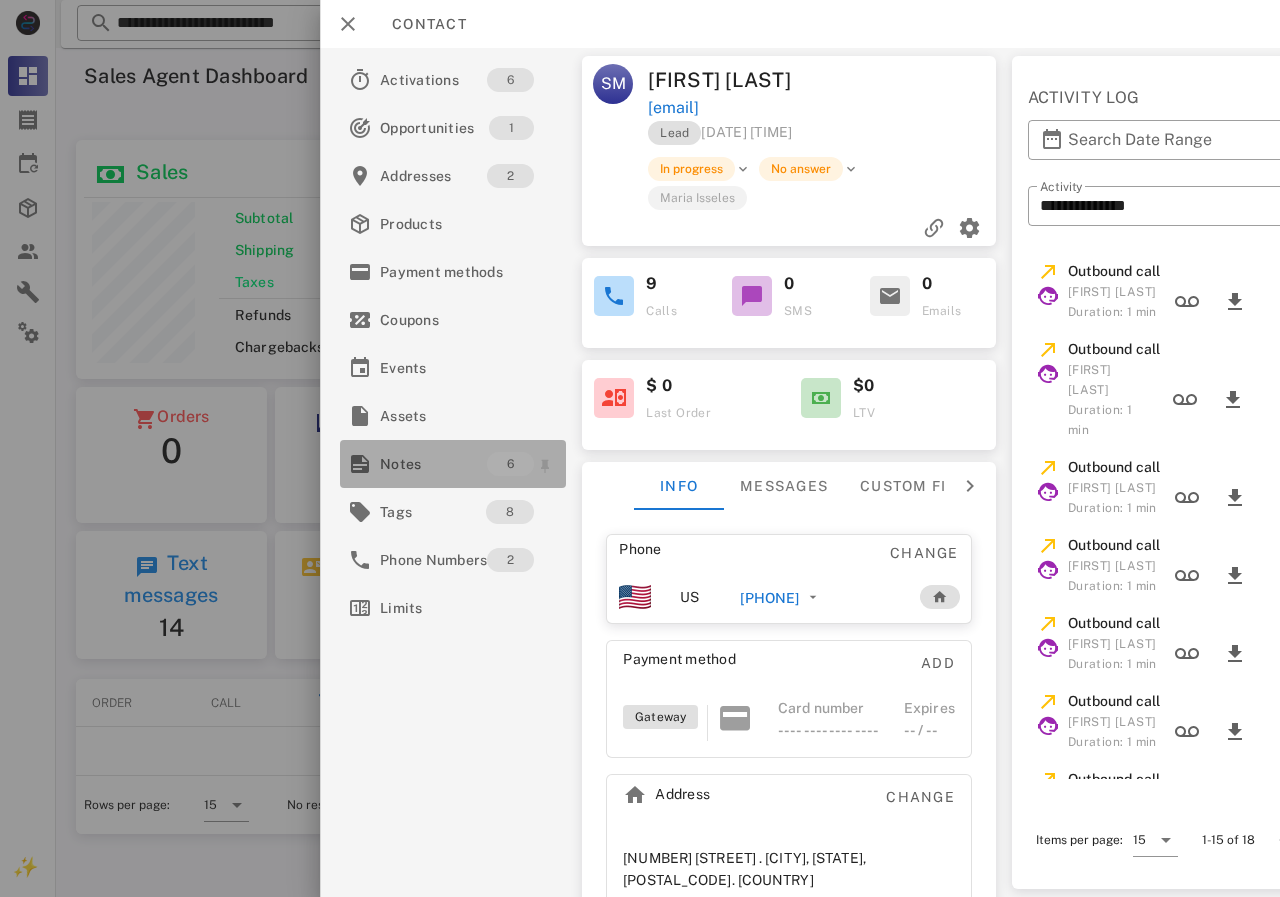 click on "Notes" at bounding box center [433, 464] 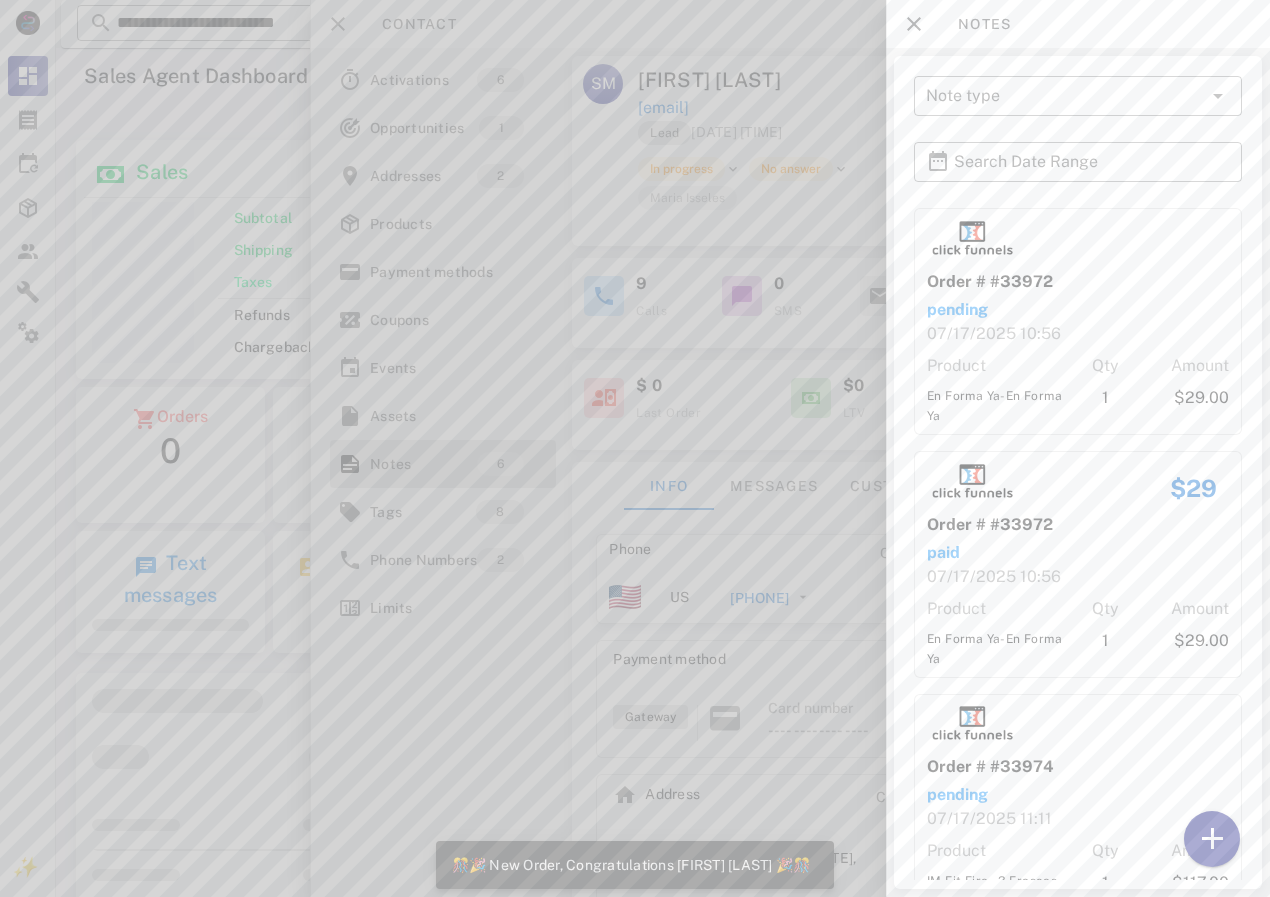 scroll, scrollTop: 999761, scrollLeft: 999614, axis: both 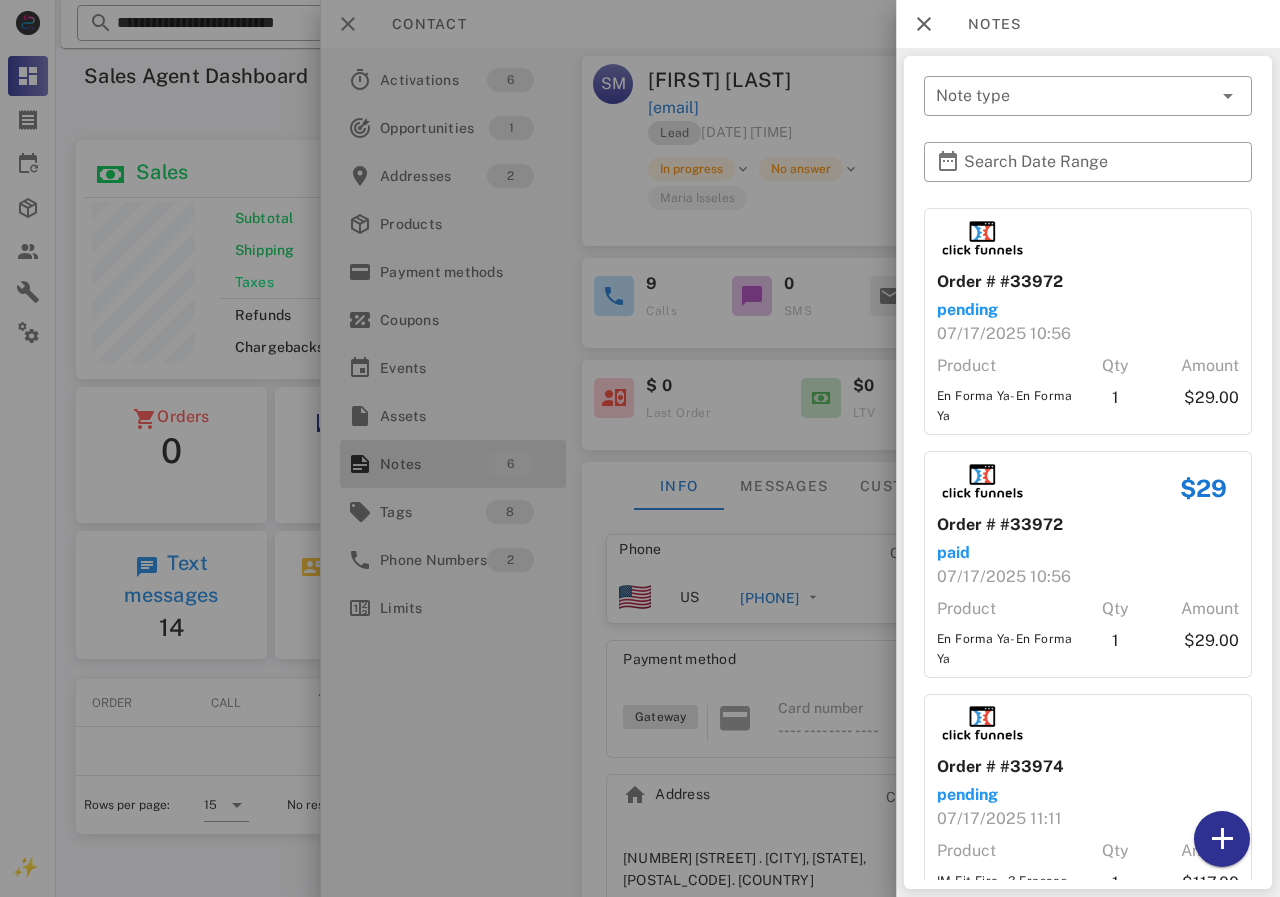 click at bounding box center [640, 448] 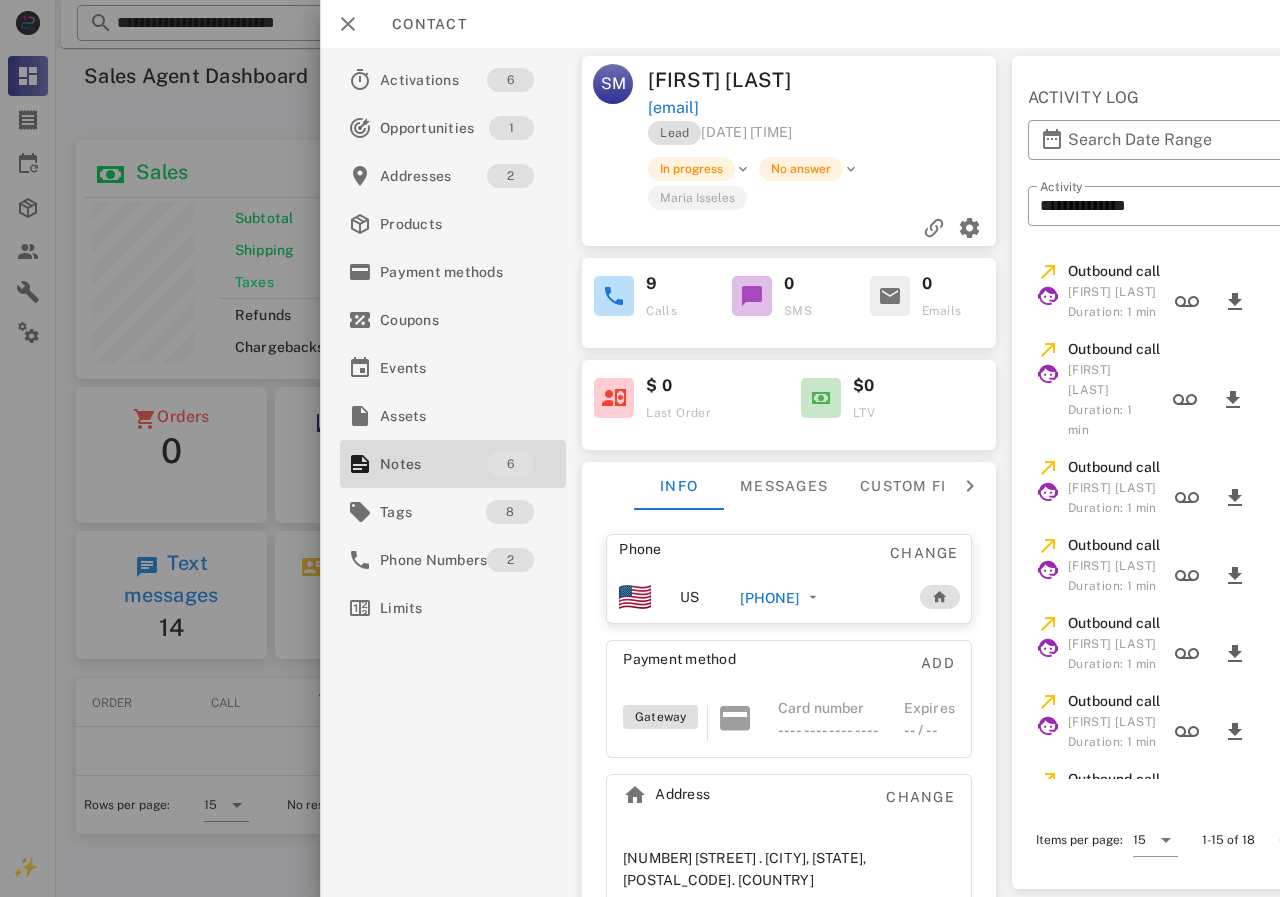 click on "[PHONE]" at bounding box center [769, 598] 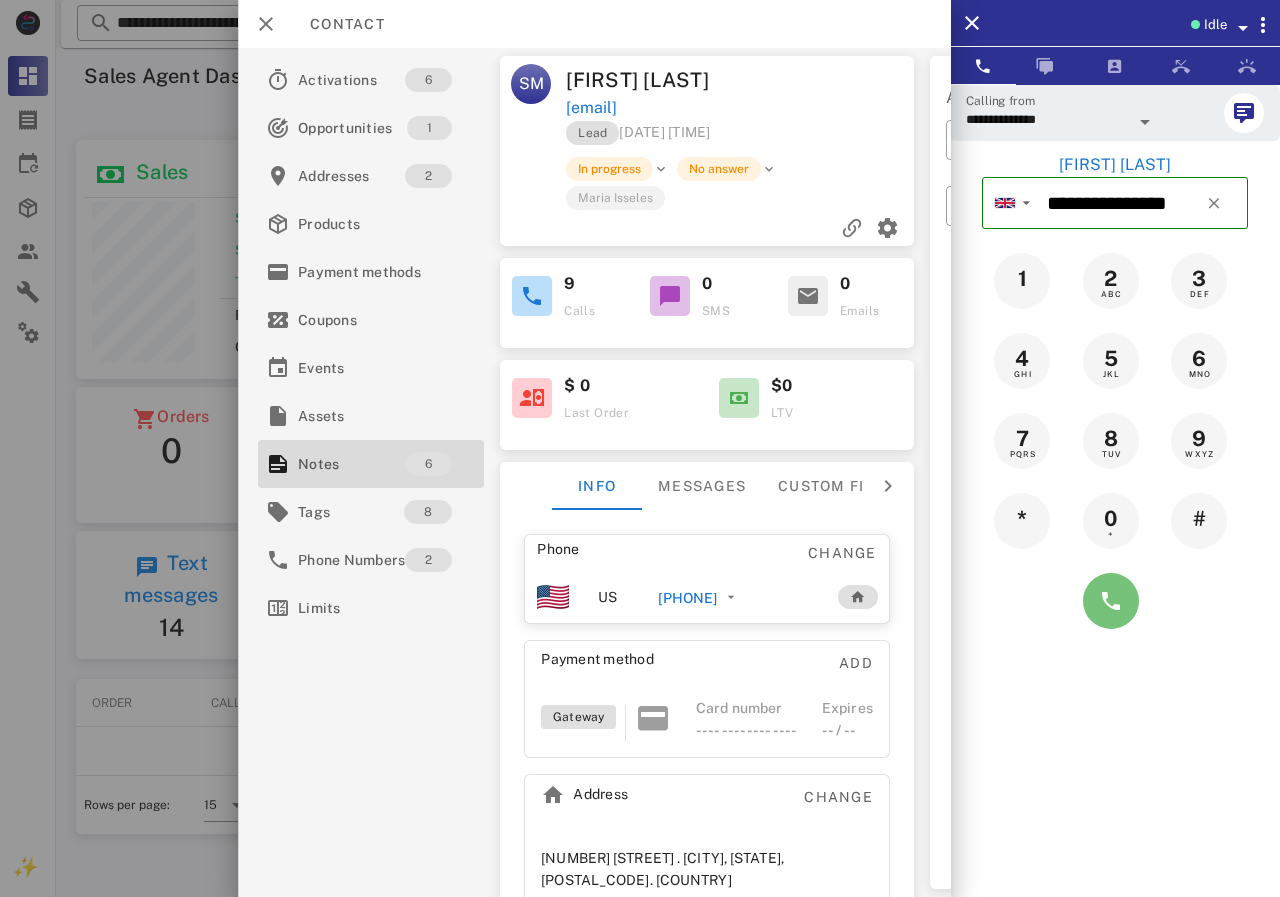 click at bounding box center [1111, 601] 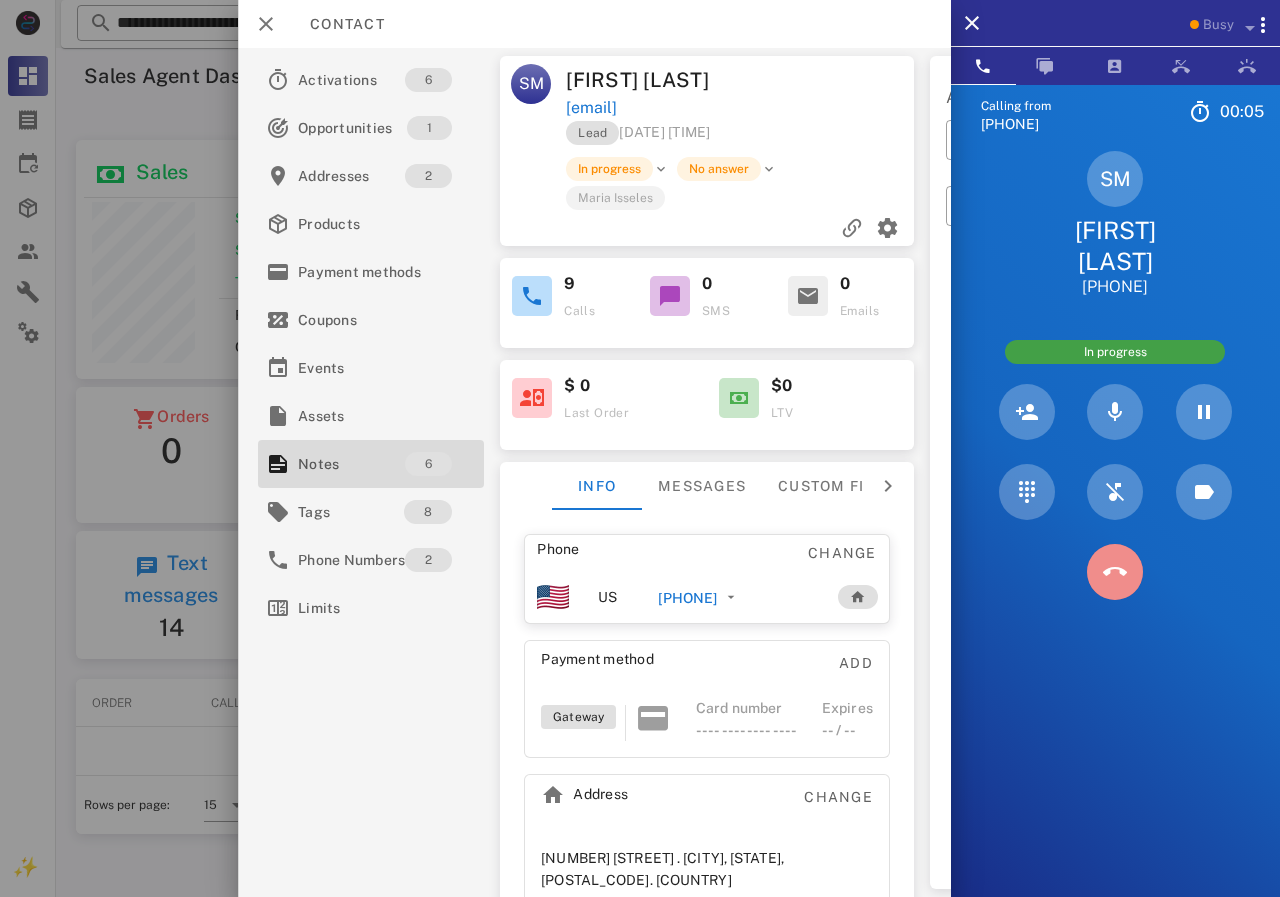 click at bounding box center [1115, 572] 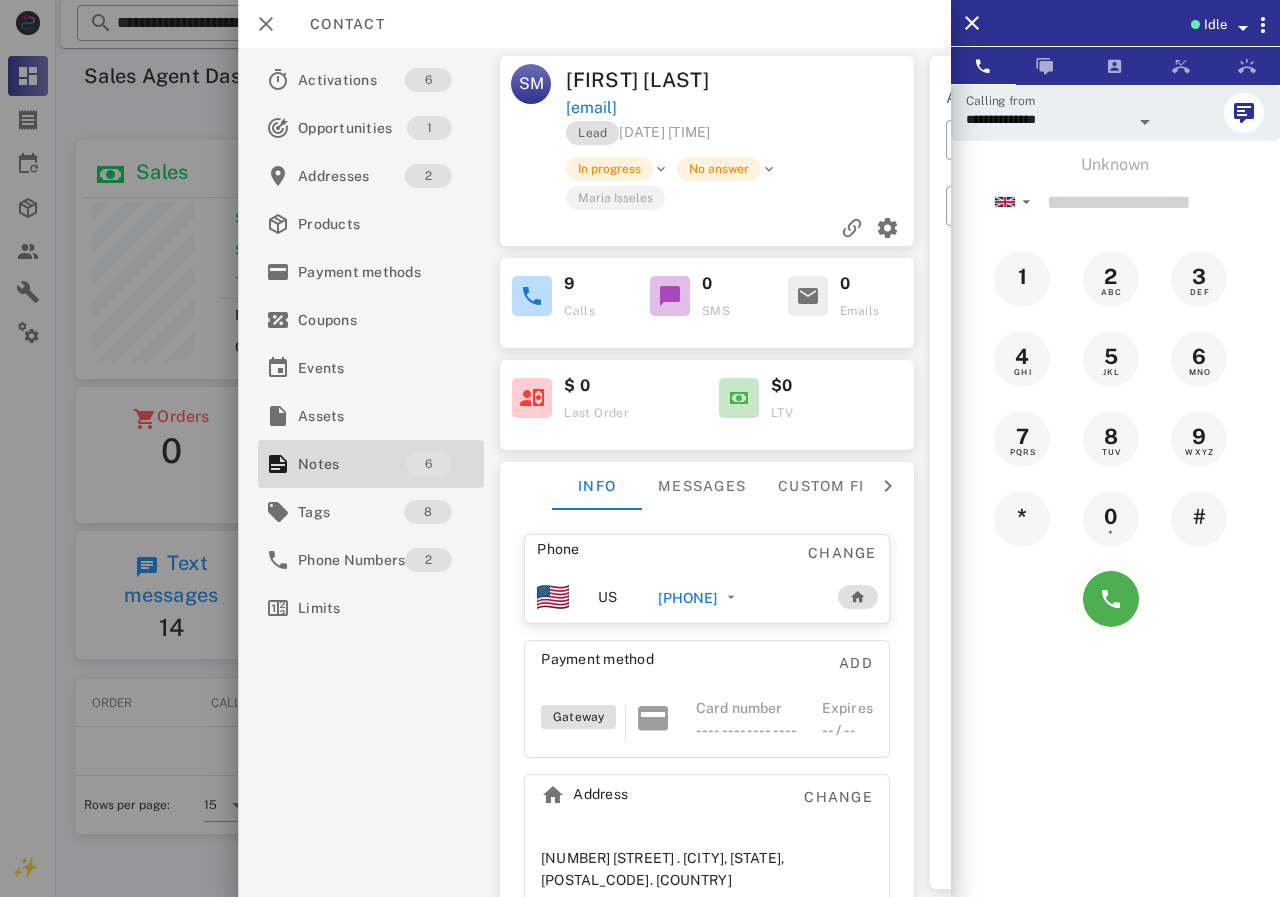 click on "[PHONE]" at bounding box center [687, 598] 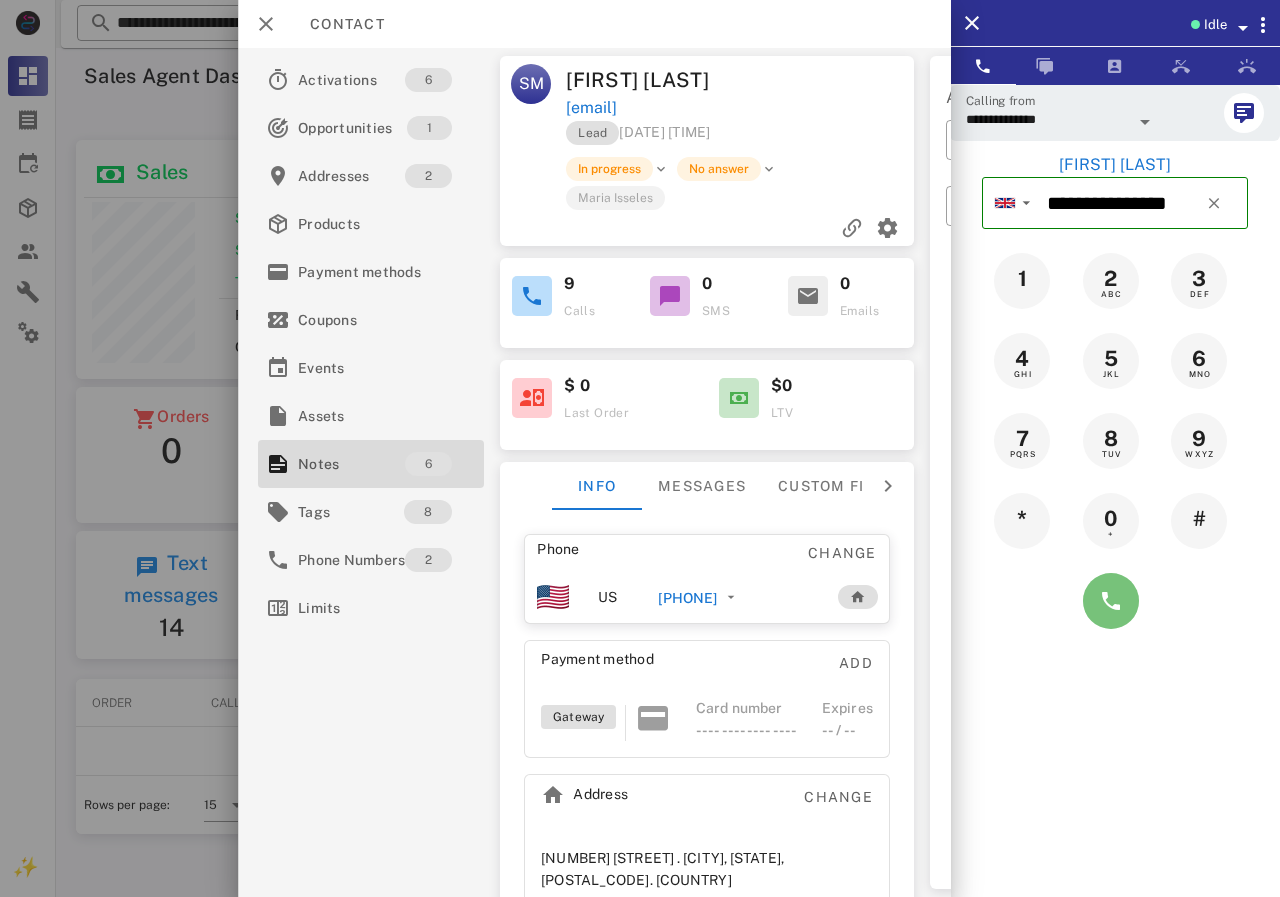 click at bounding box center [1111, 601] 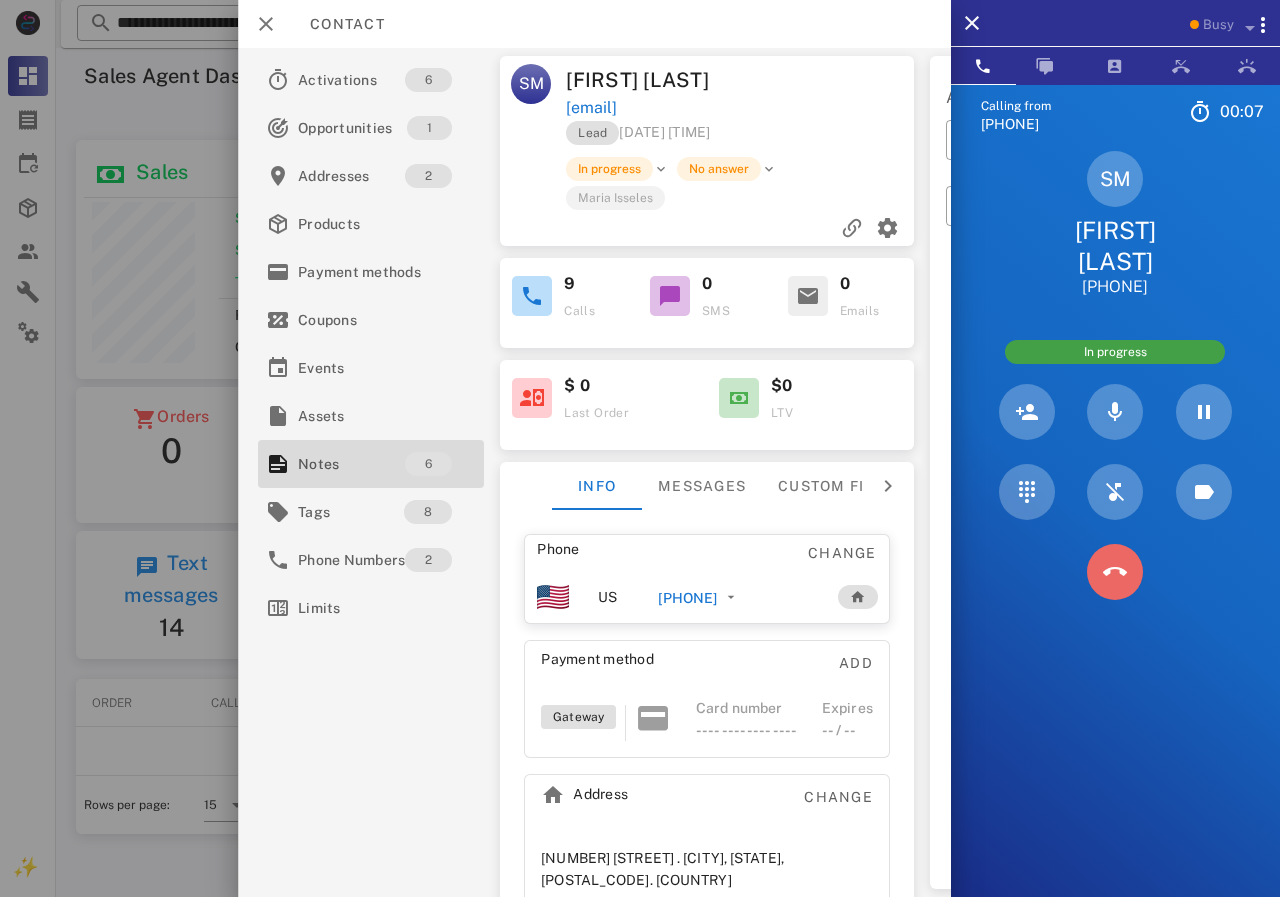 click at bounding box center (1115, 572) 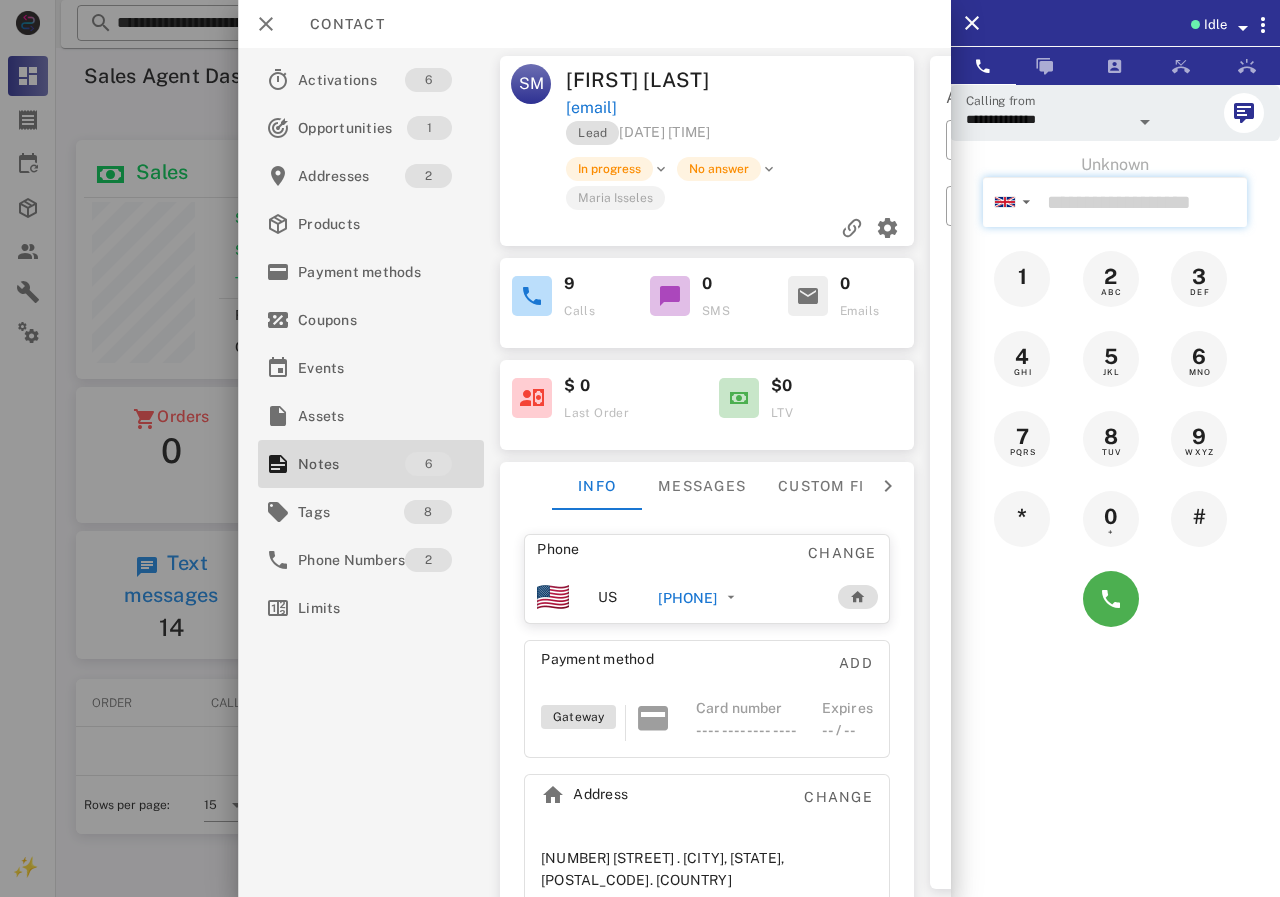 click at bounding box center (1143, 202) 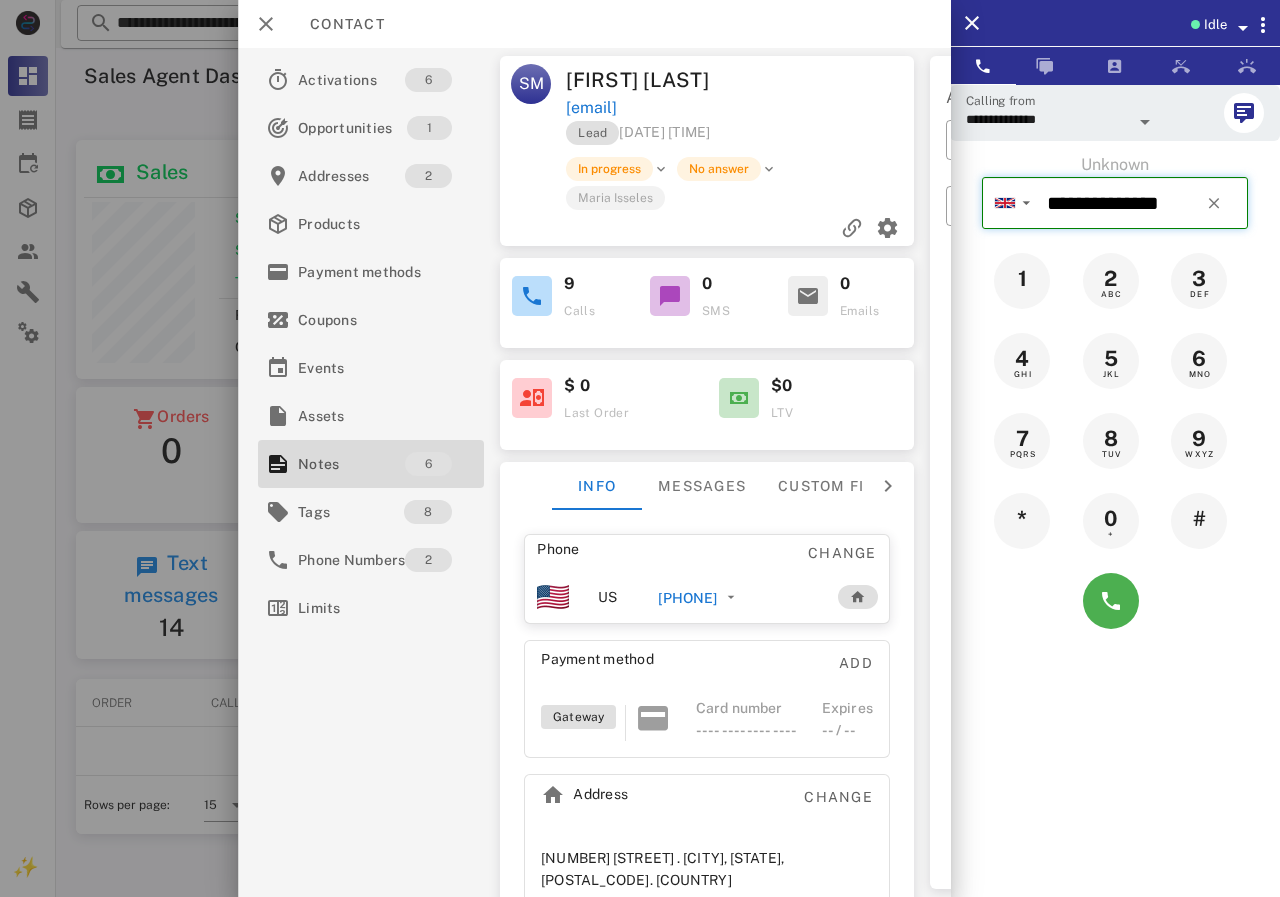 type on "**********" 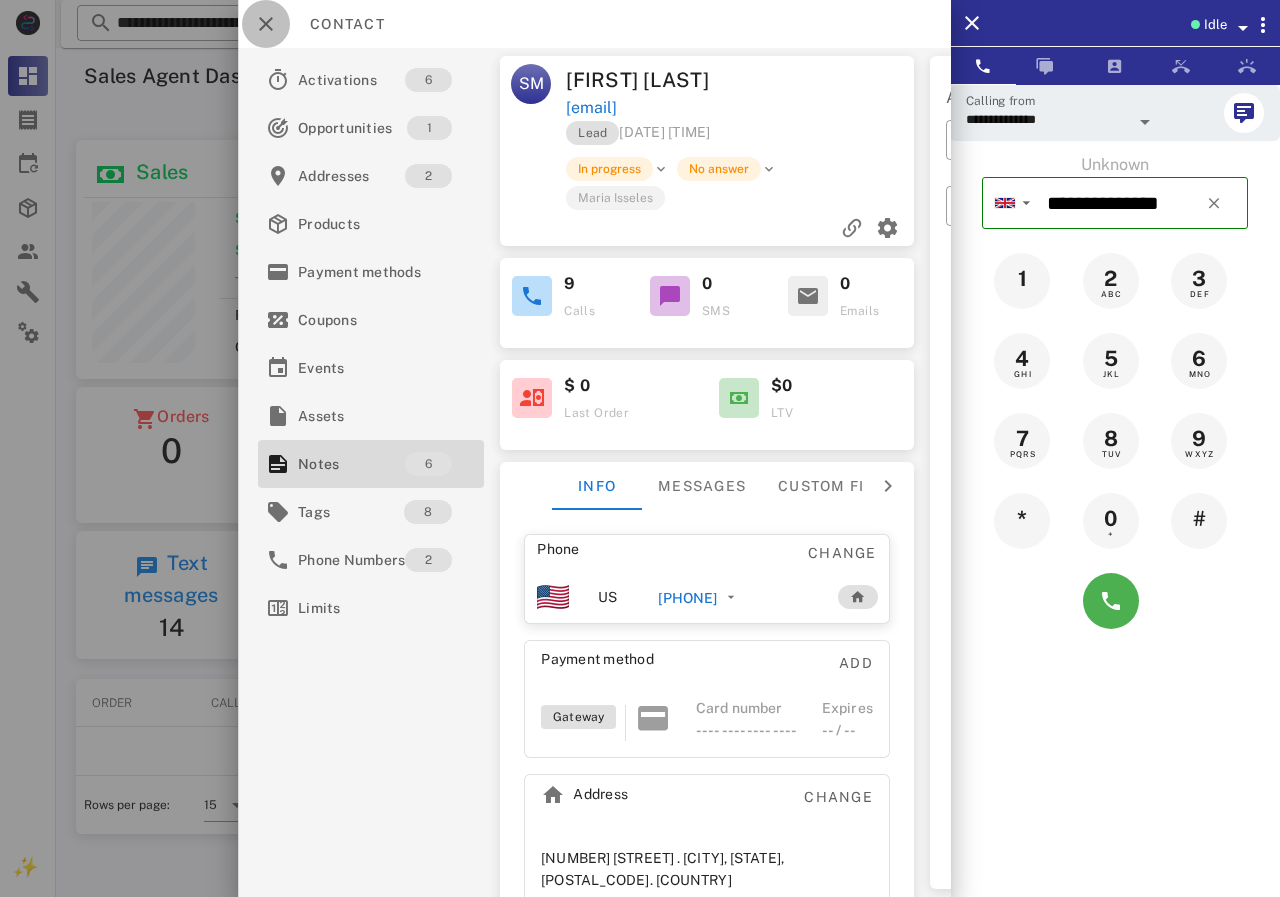 click at bounding box center [266, 24] 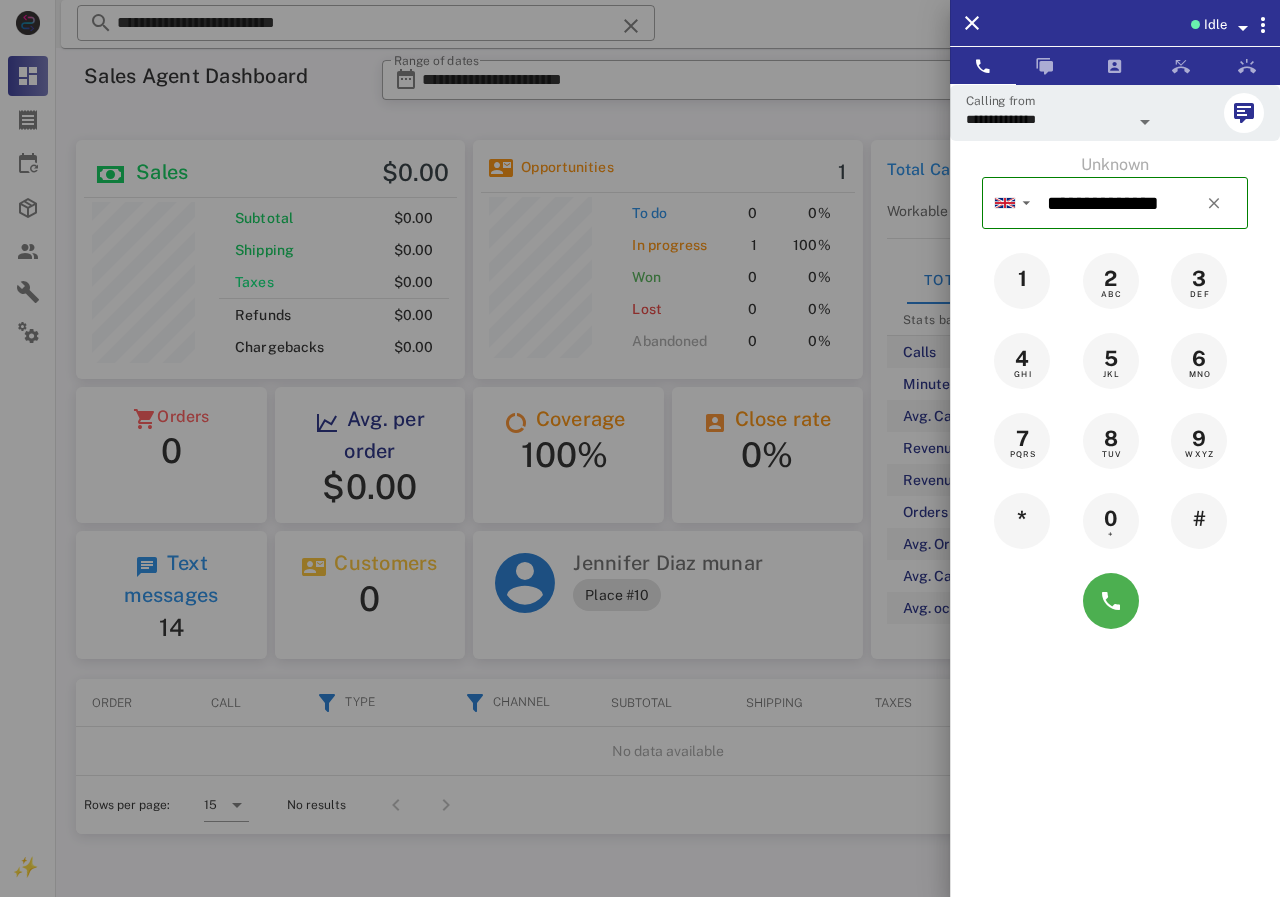 click at bounding box center [640, 448] 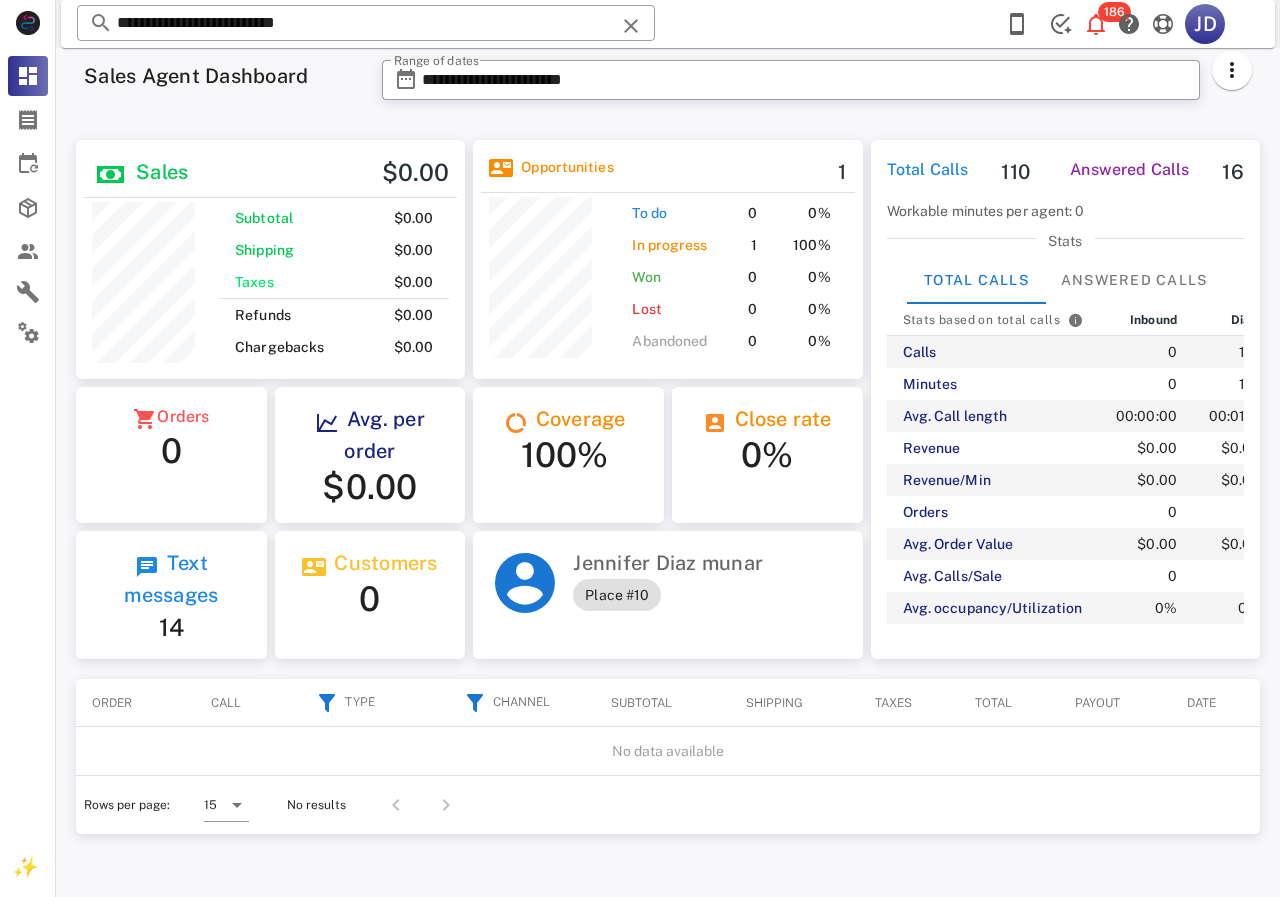 click on "**********" at bounding box center (366, 23) 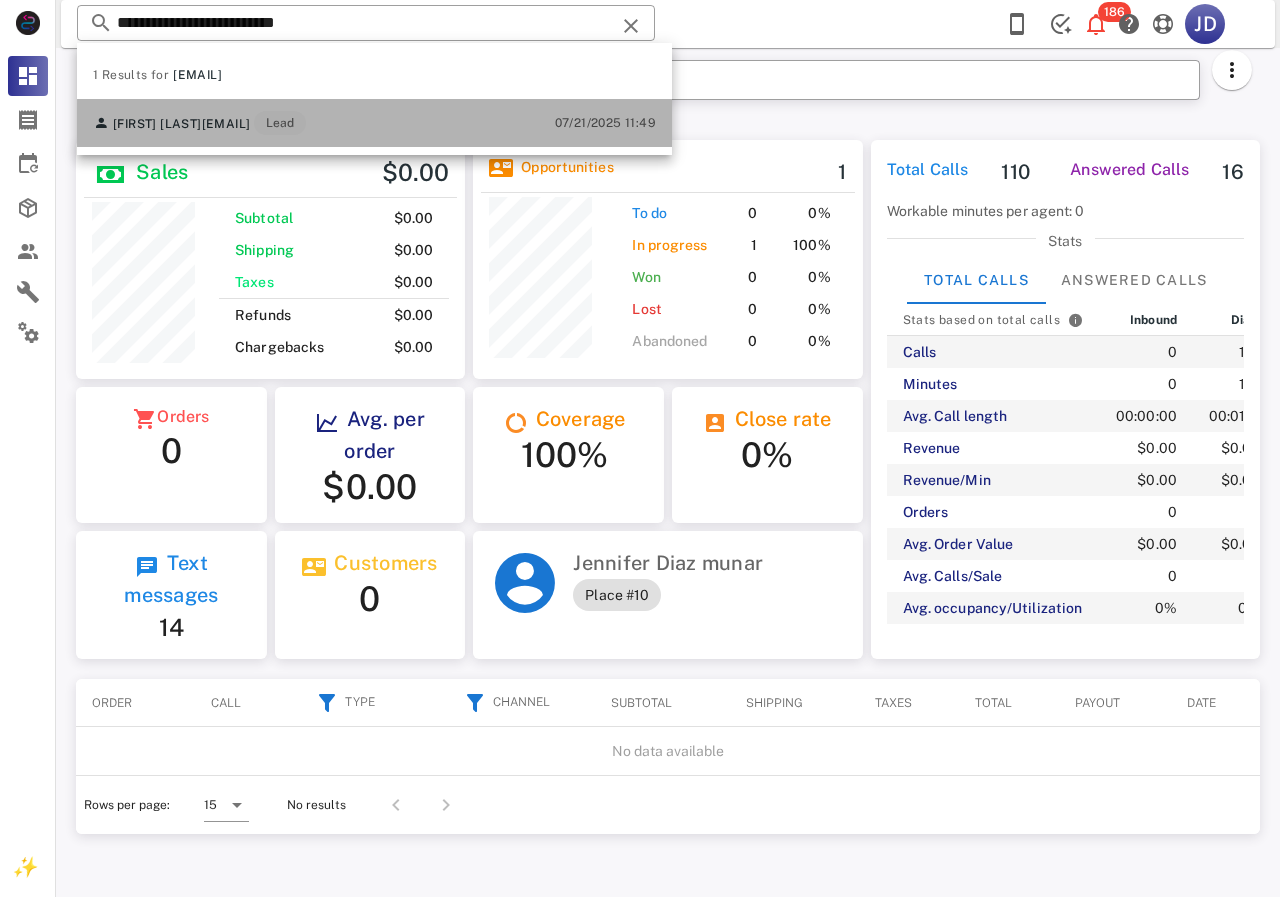 click on "[FIRST] [LAST] [EMAIL] [ROLE]" at bounding box center (199, 123) 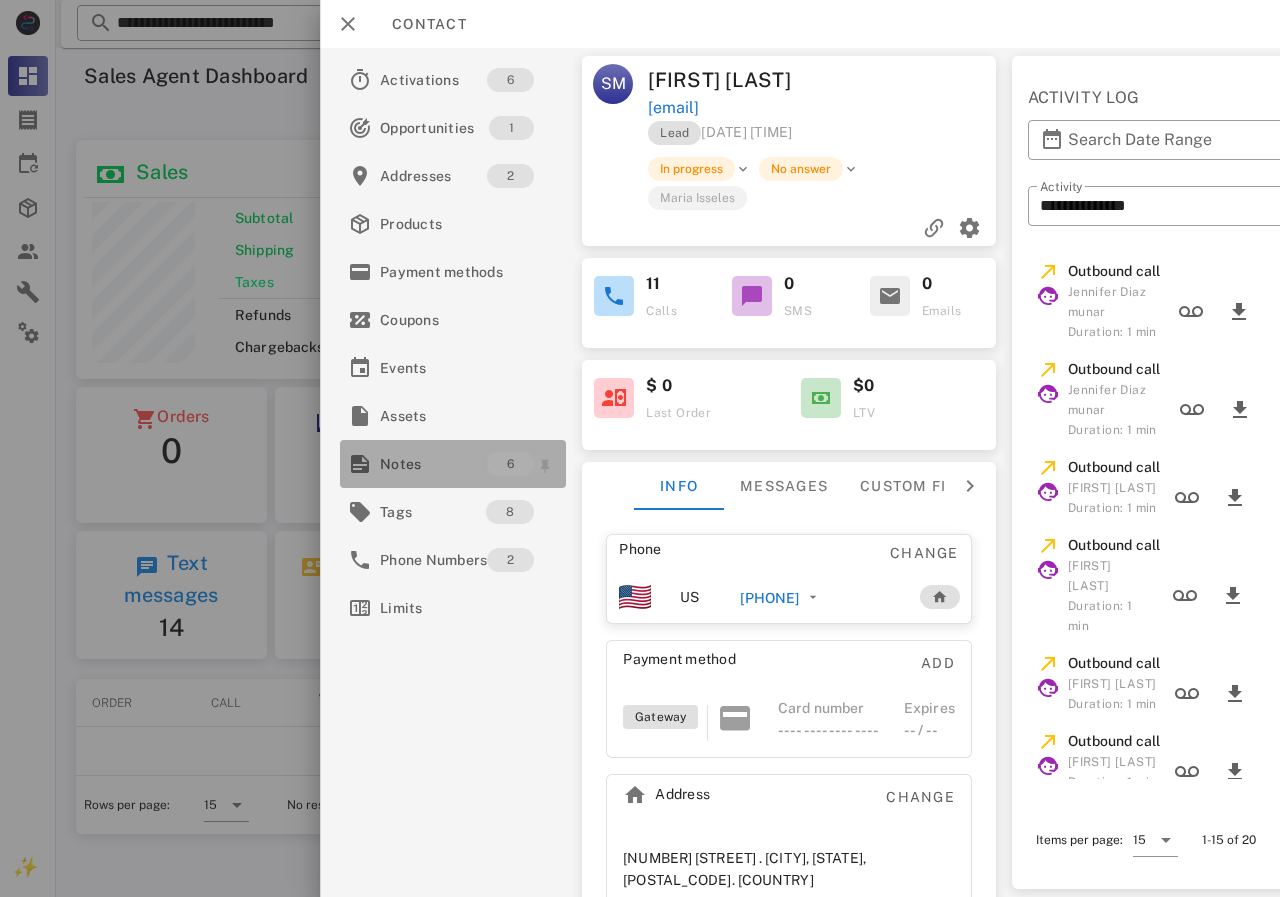 click on "Notes" at bounding box center [433, 464] 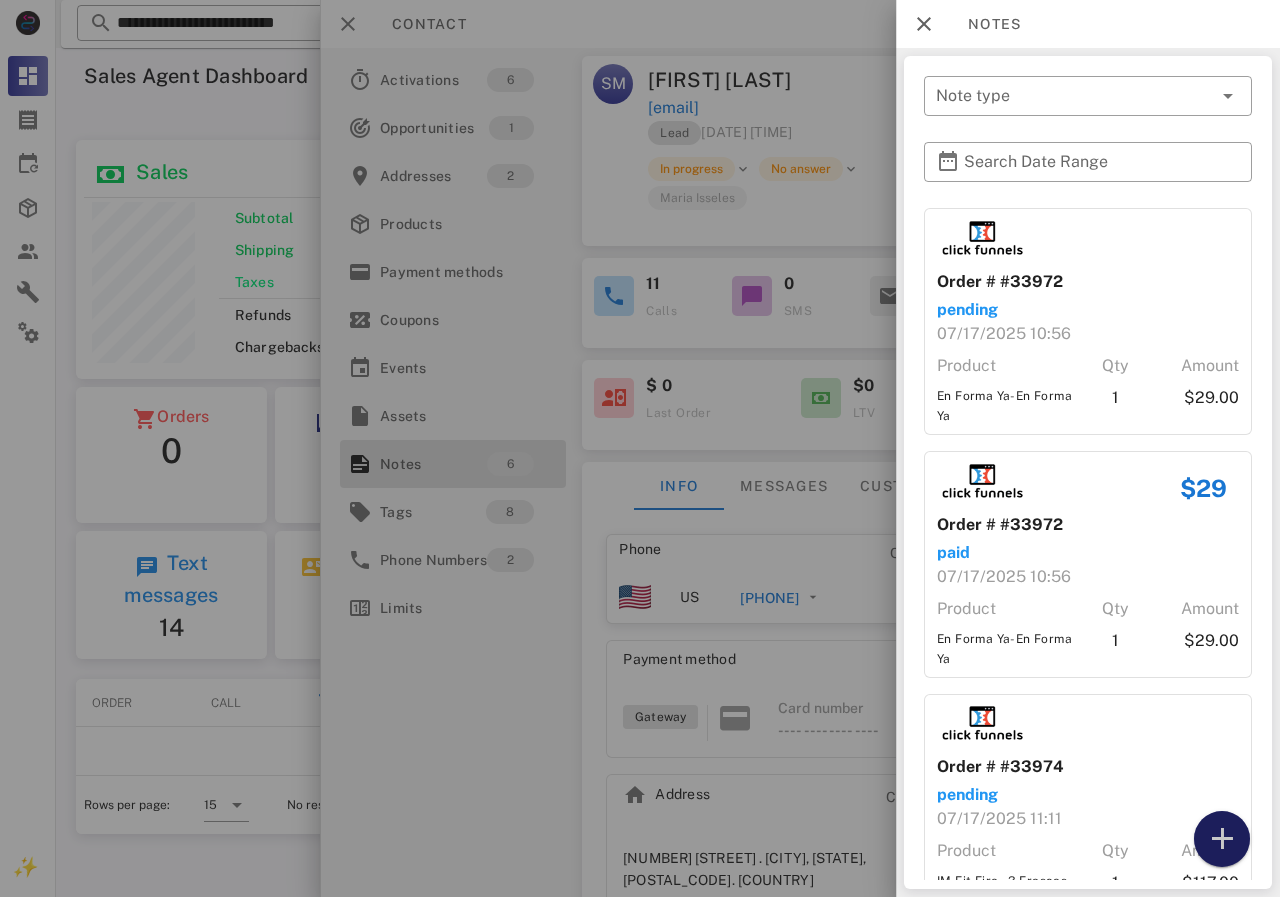click at bounding box center (1222, 839) 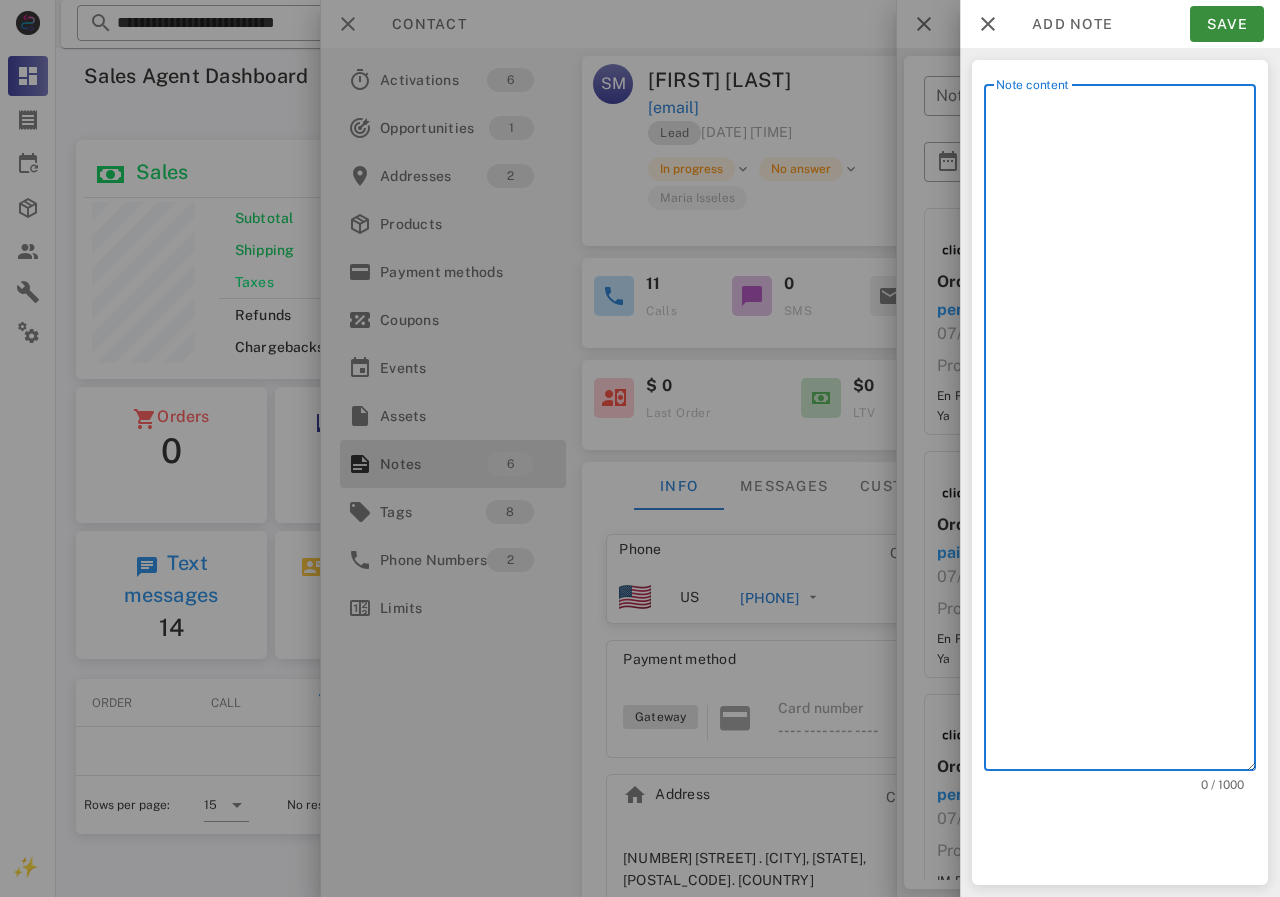 click on "Note content" at bounding box center [1126, 432] 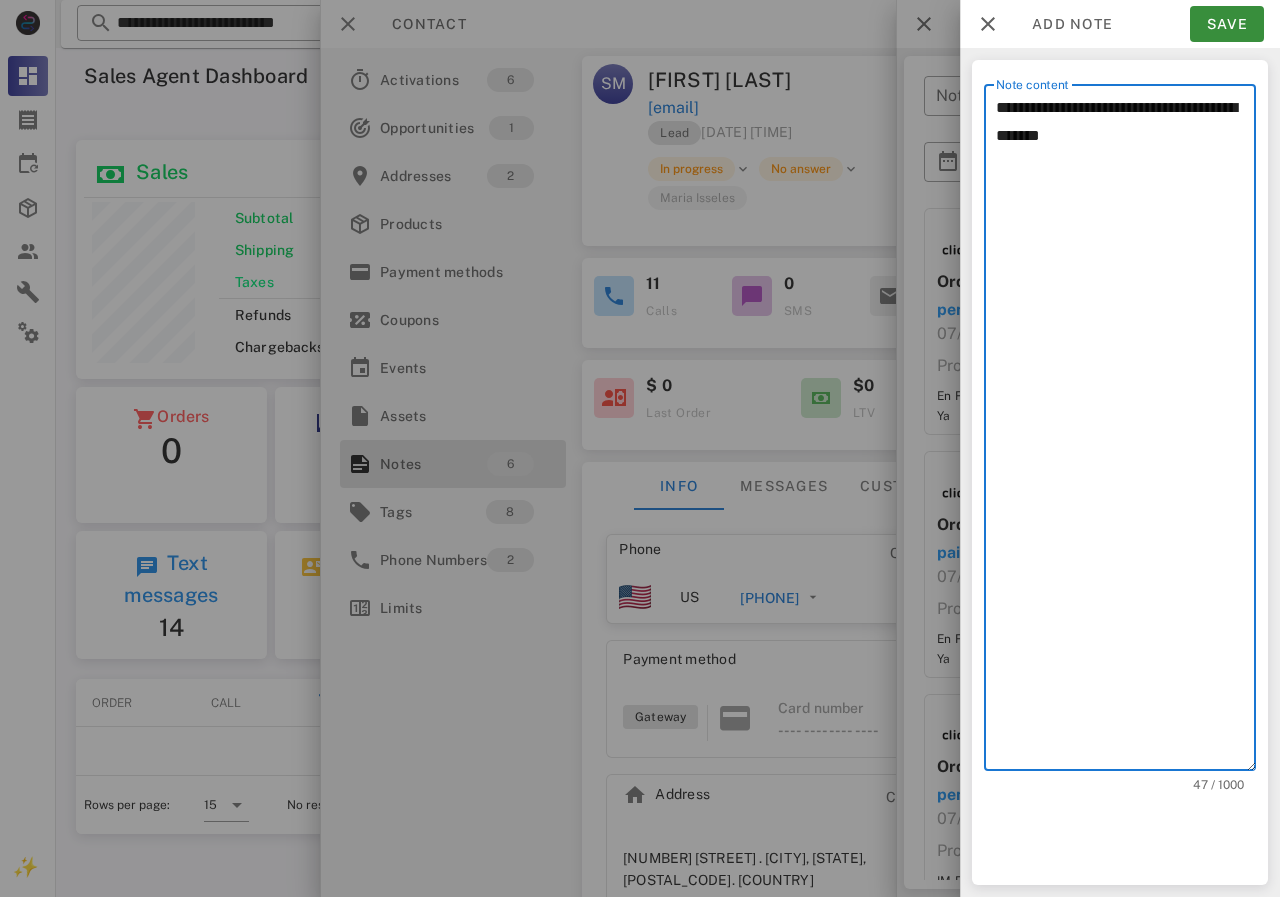 click on "**********" at bounding box center (1126, 432) 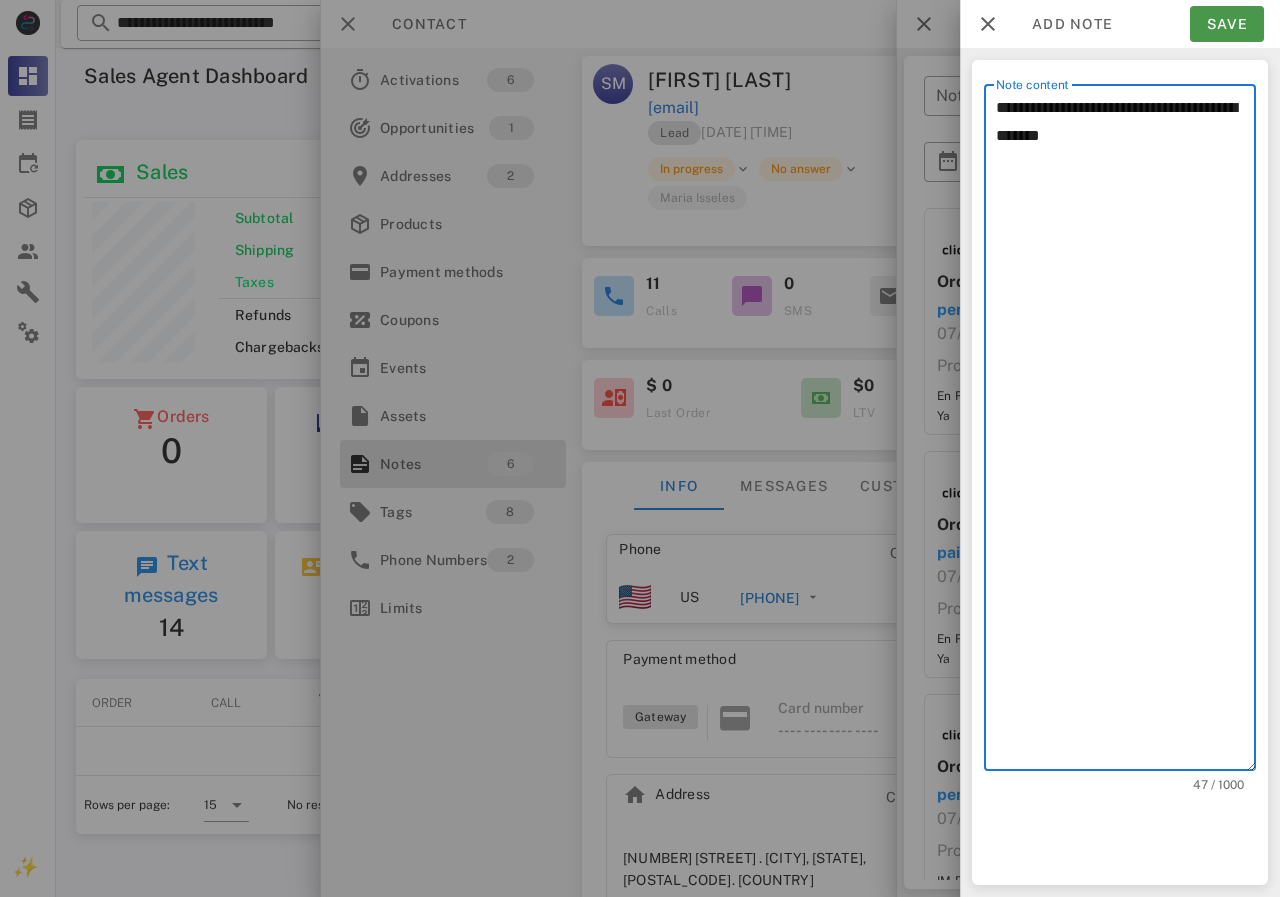 type on "**********" 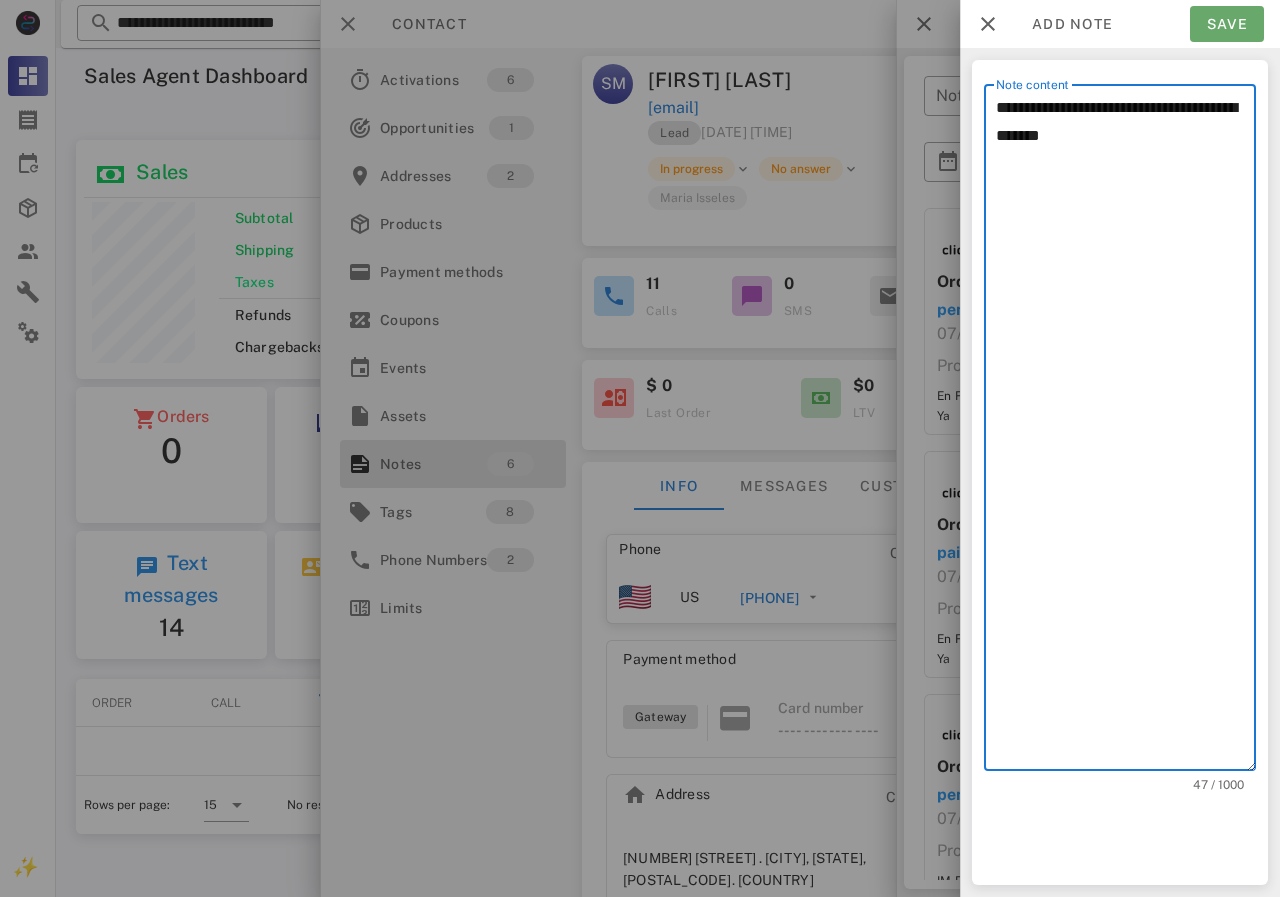 click on "Save" at bounding box center [1227, 24] 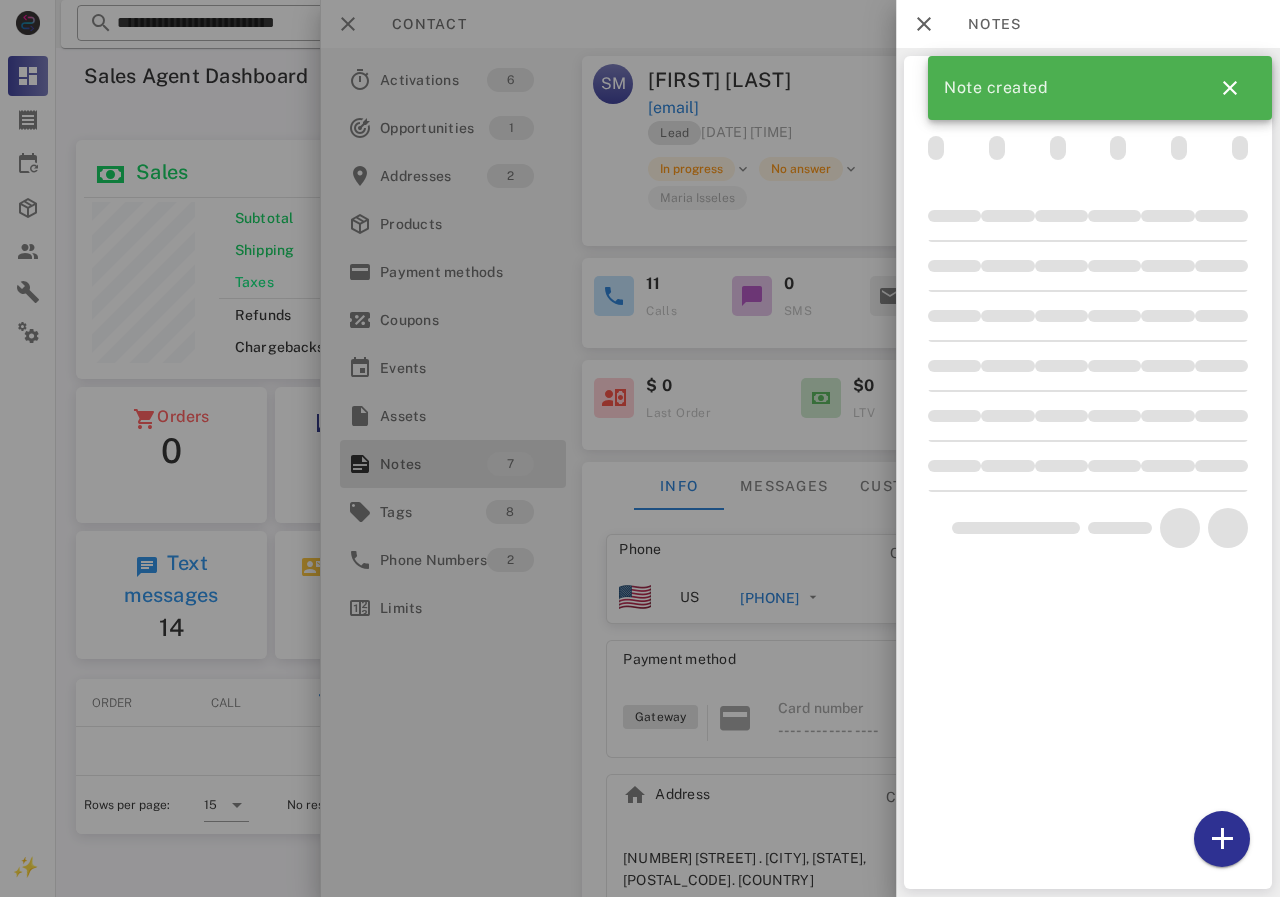 click at bounding box center (640, 448) 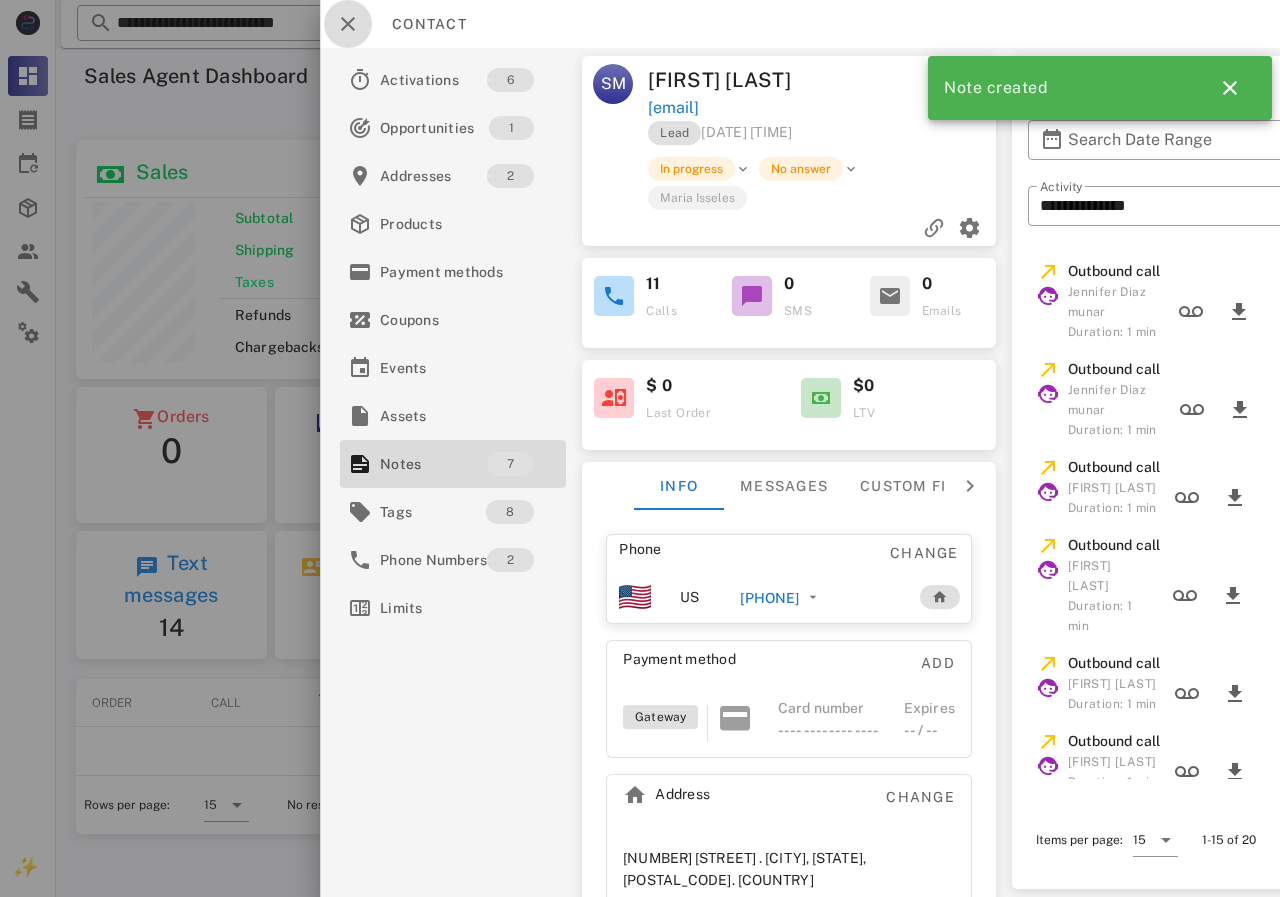 click at bounding box center (348, 24) 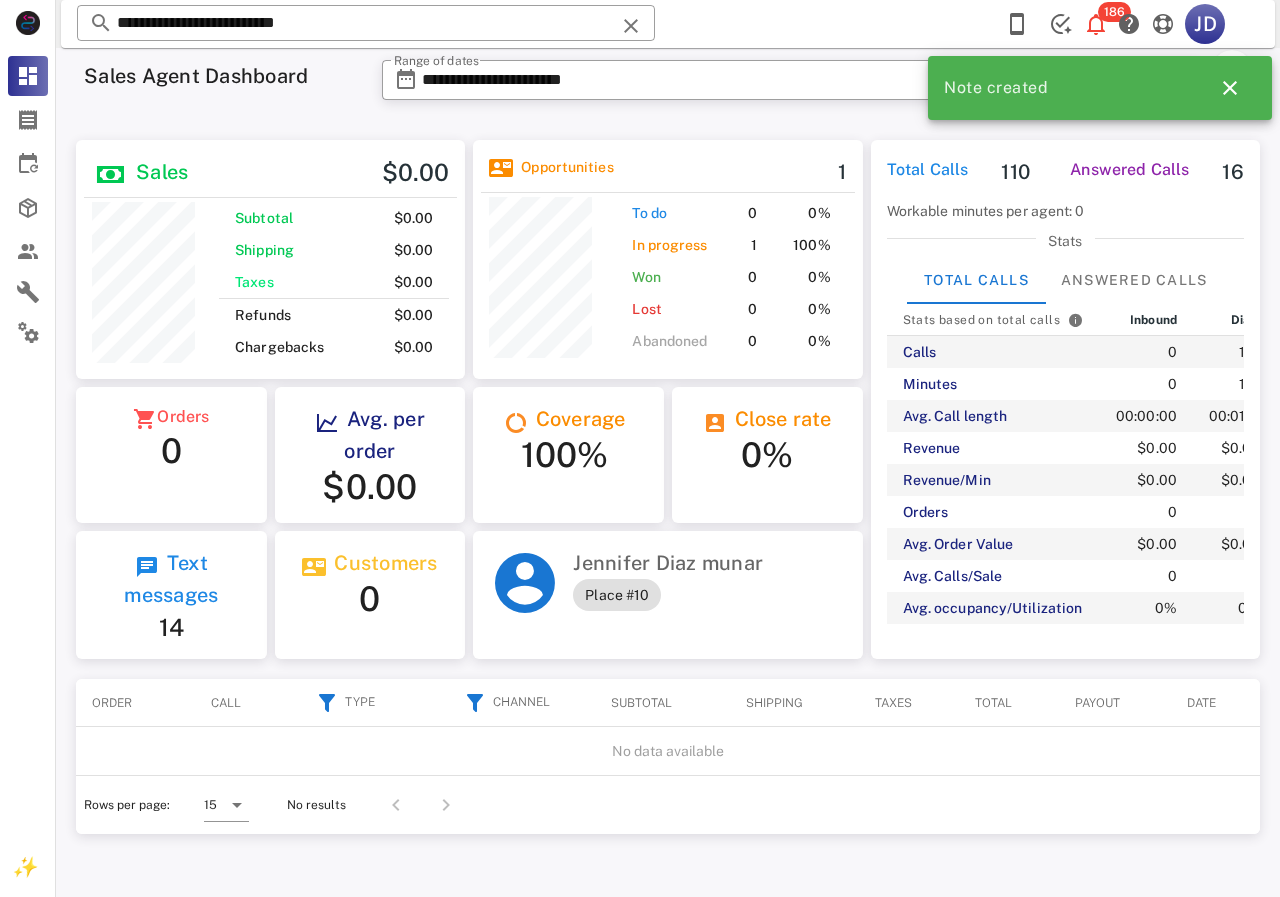 click on "Sales Agent Dashboard" at bounding box center [221, 86] 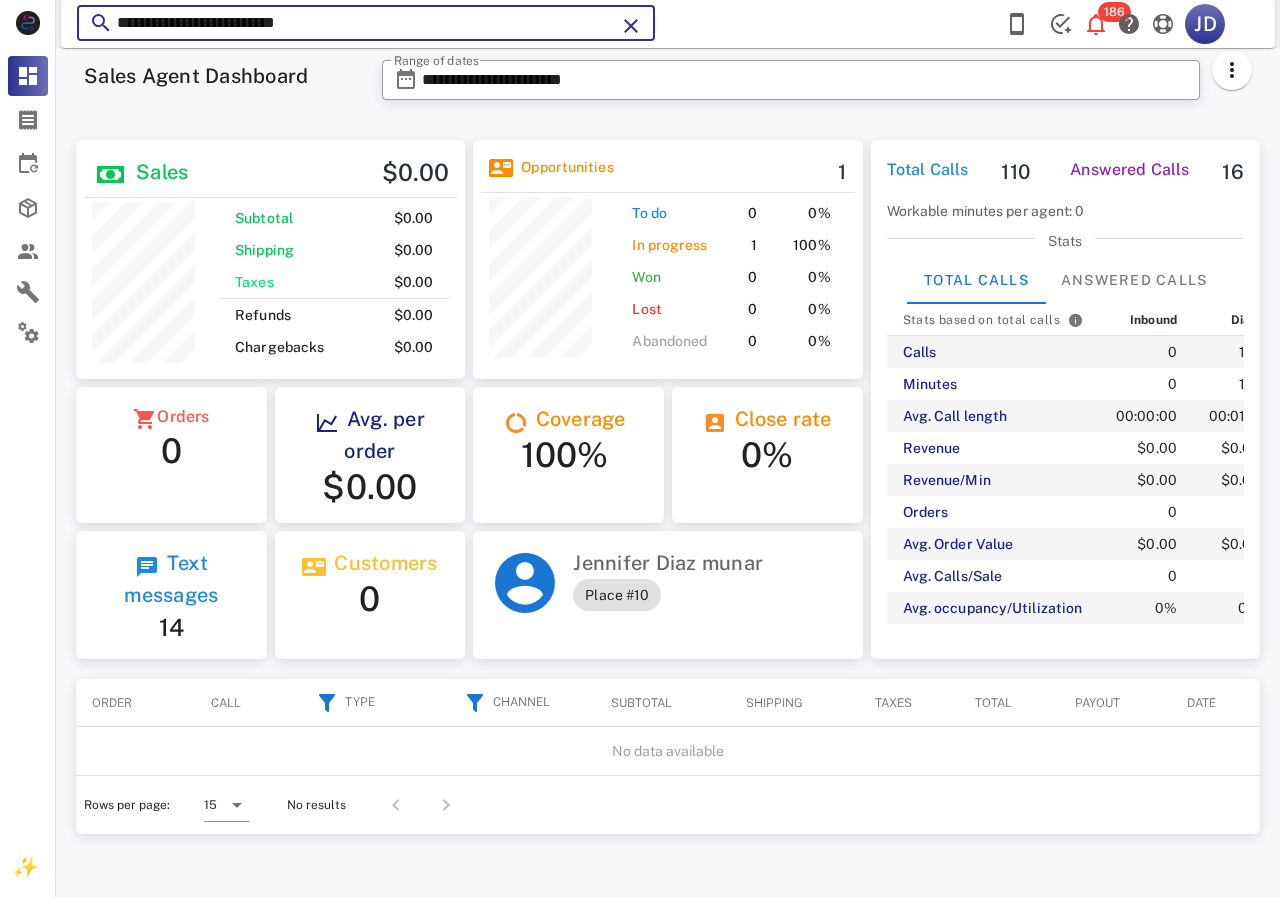 drag, startPoint x: 362, startPoint y: 28, endPoint x: 85, endPoint y: 44, distance: 277.4617 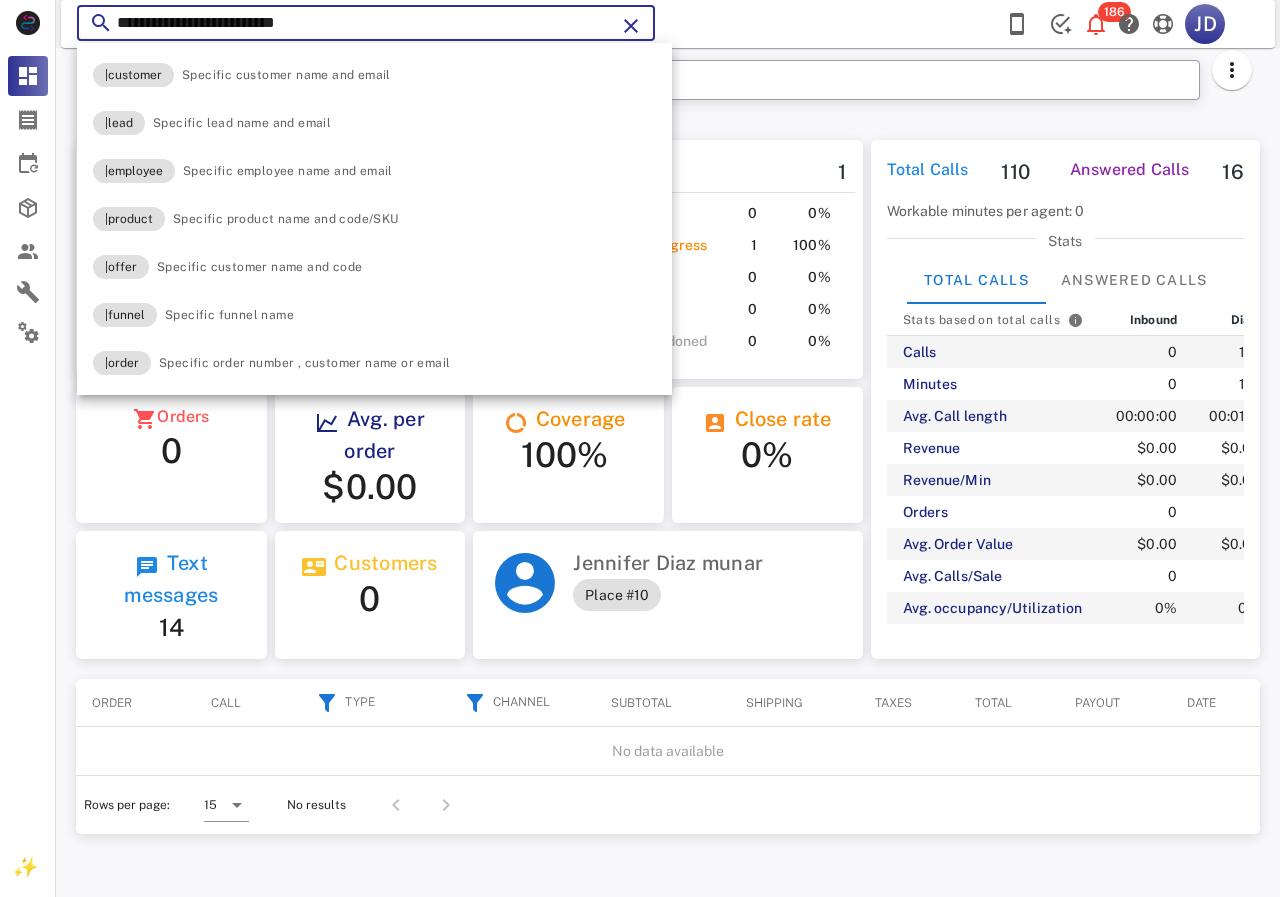 paste on "****" 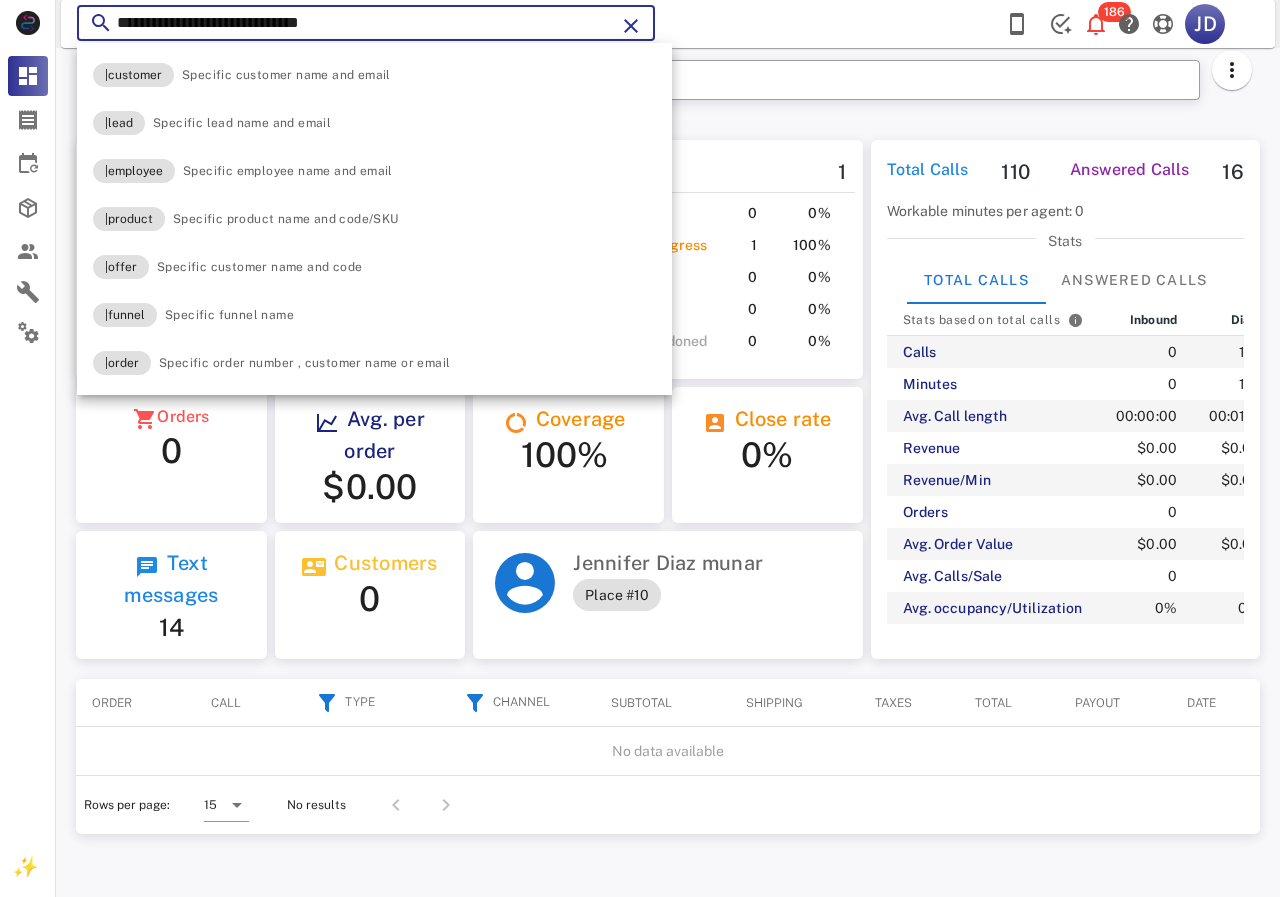 type on "**********" 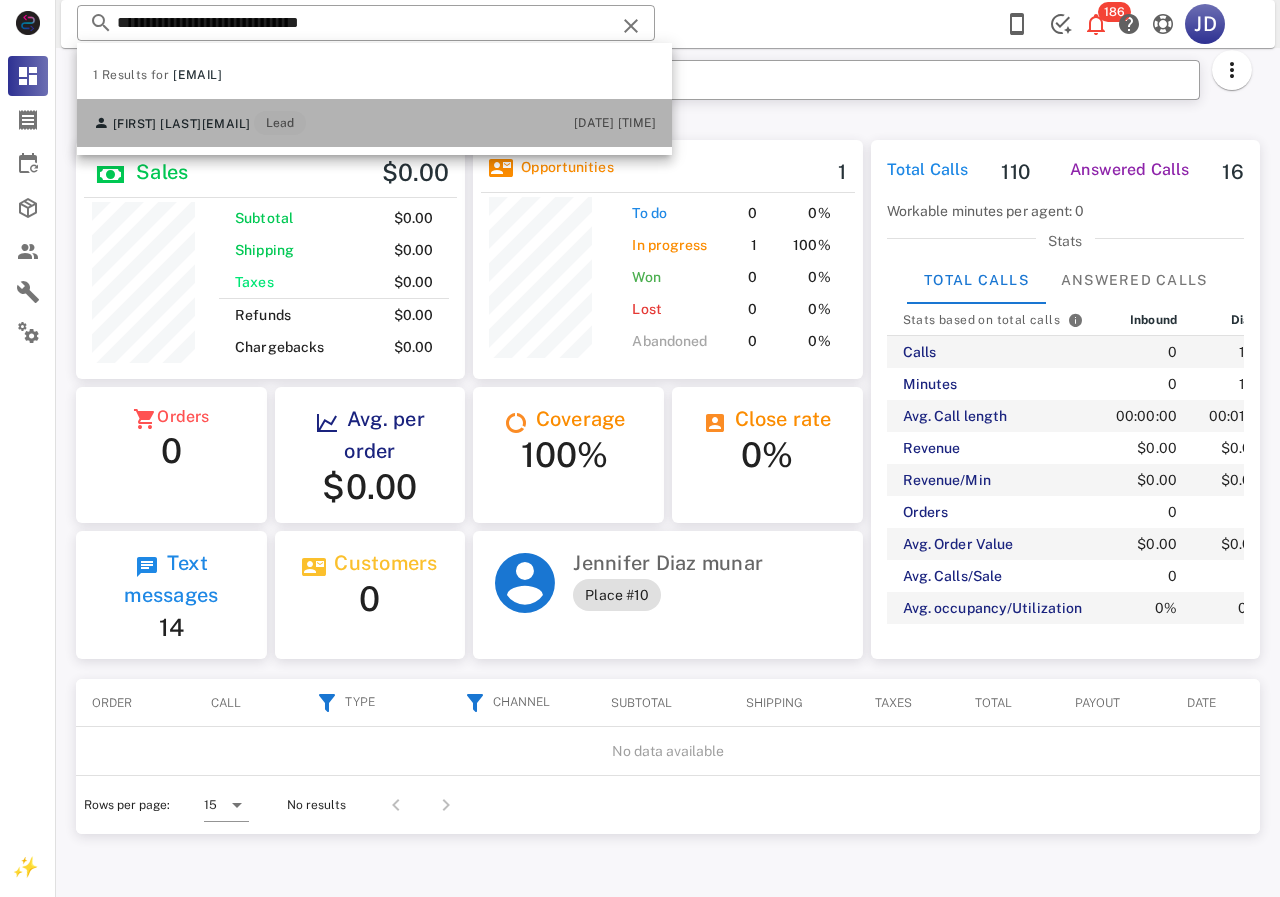 click on "[EMAIL]" at bounding box center (226, 124) 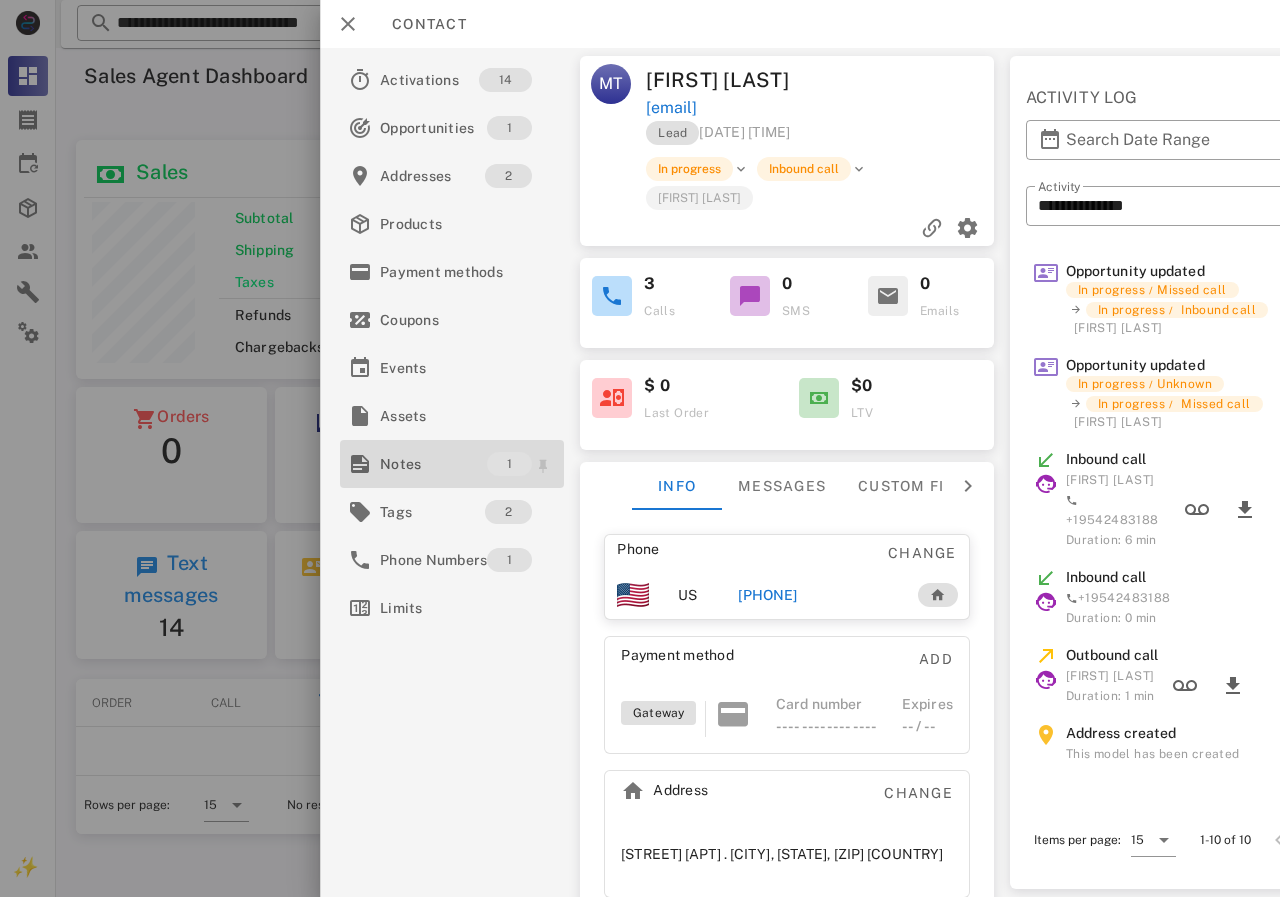 click on "Notes" at bounding box center (433, 464) 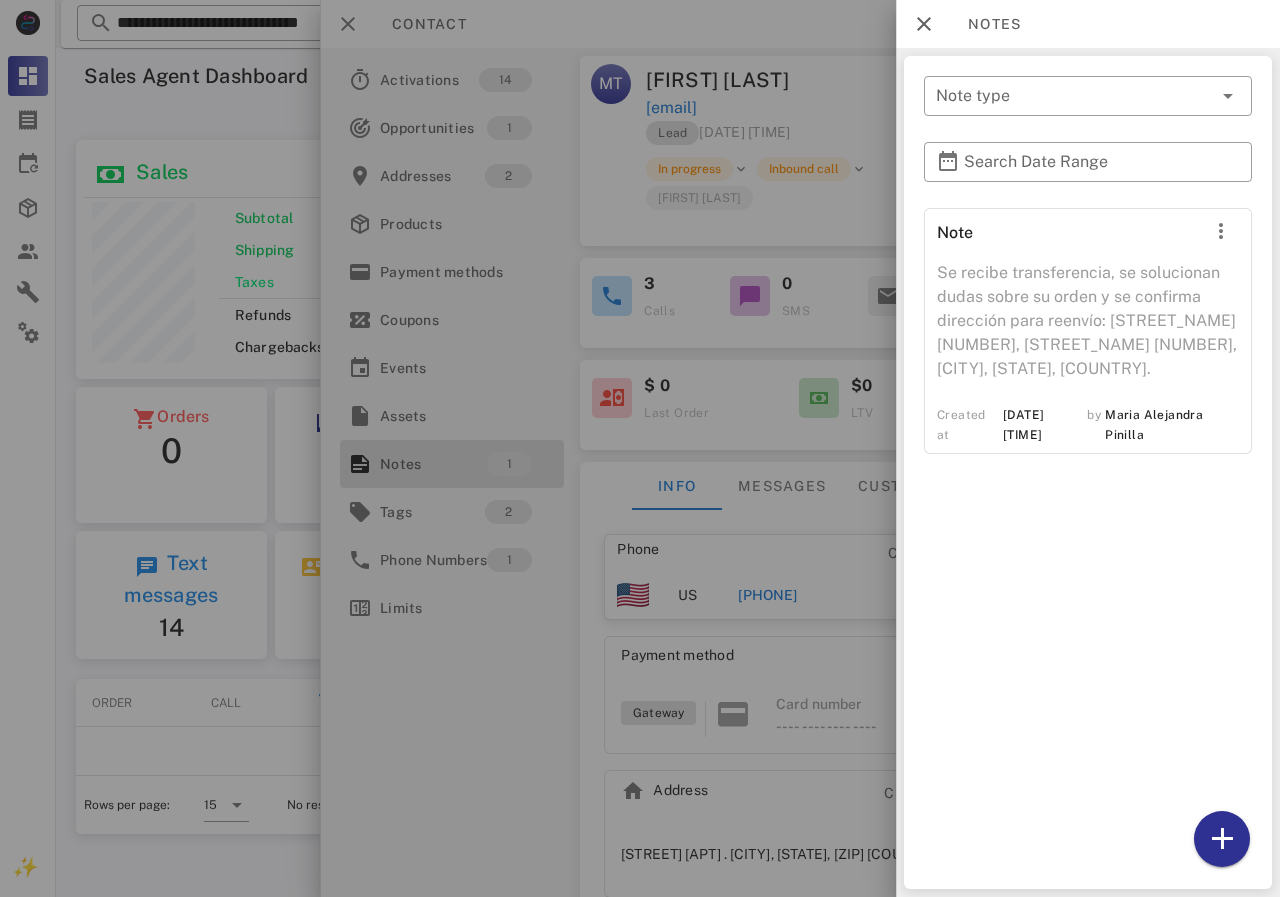 click on "Note Se recibe transferencia, se solucionan dudas sobre su orden y se confirma dirección para reenvío: [STREET] [APT], [CITY], [COUNTRY]. Created at [DATE] [TIME] by [FIRST] [LAST]" at bounding box center (1088, 544) 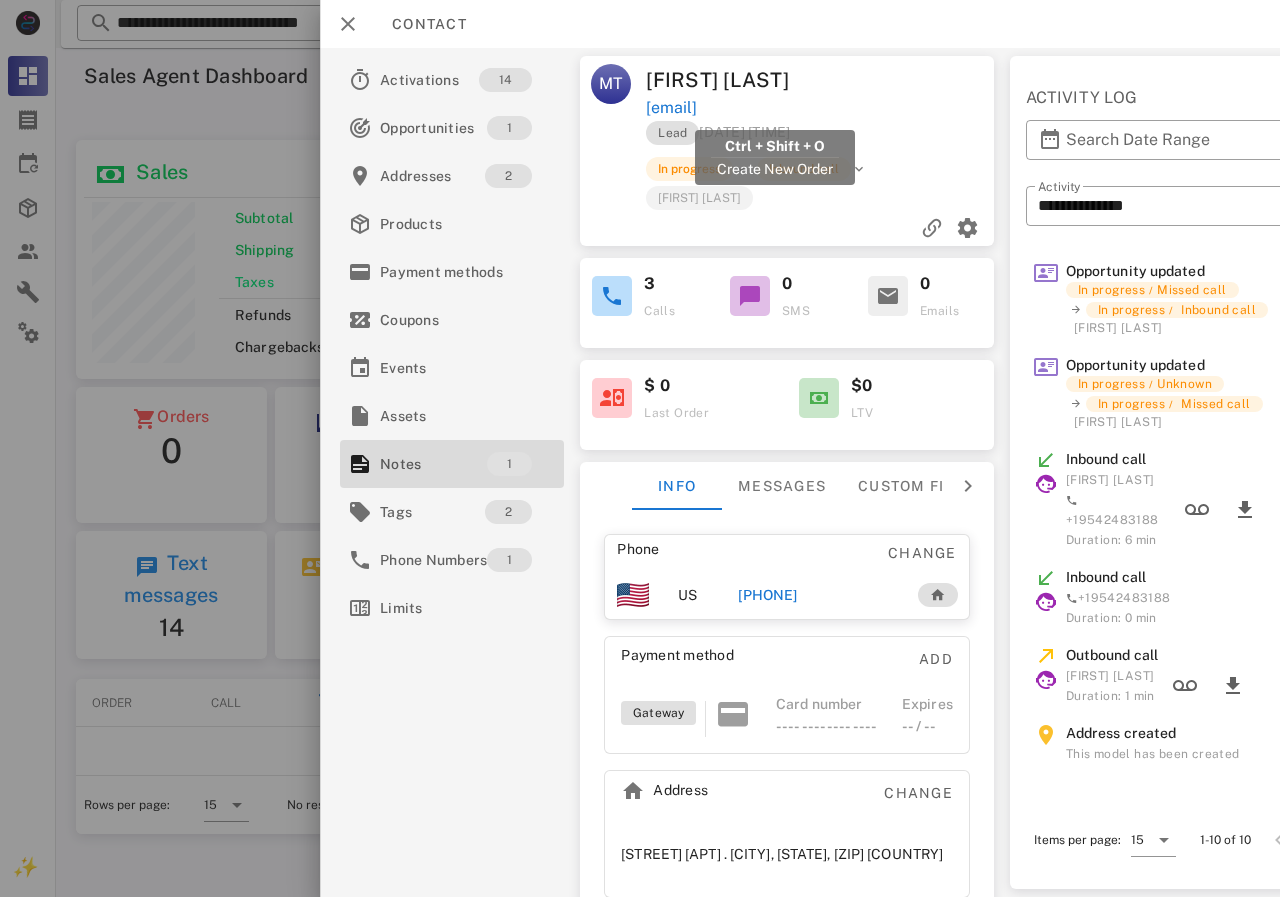 drag, startPoint x: 749, startPoint y: 109, endPoint x: 648, endPoint y: 110, distance: 101.00495 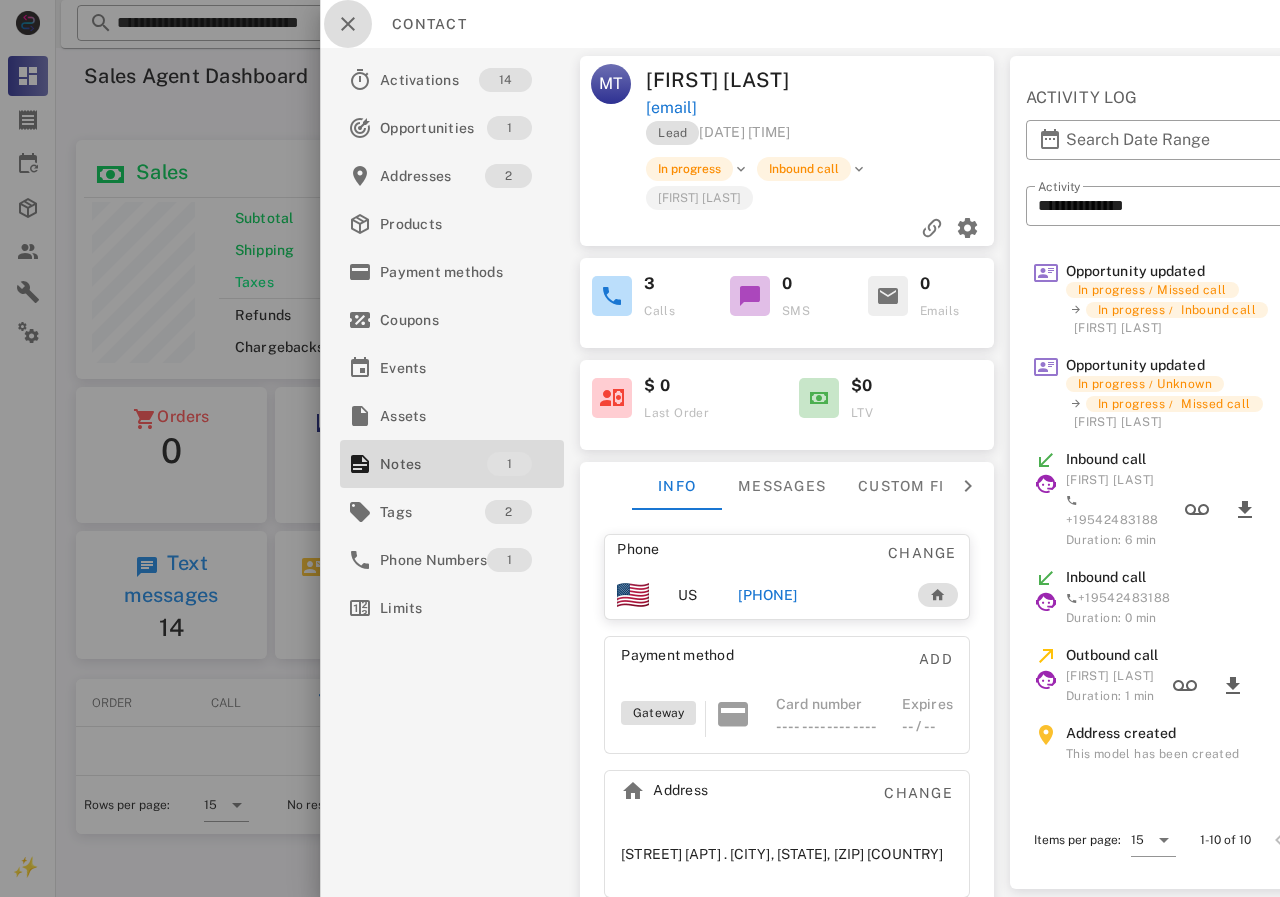 click at bounding box center (348, 24) 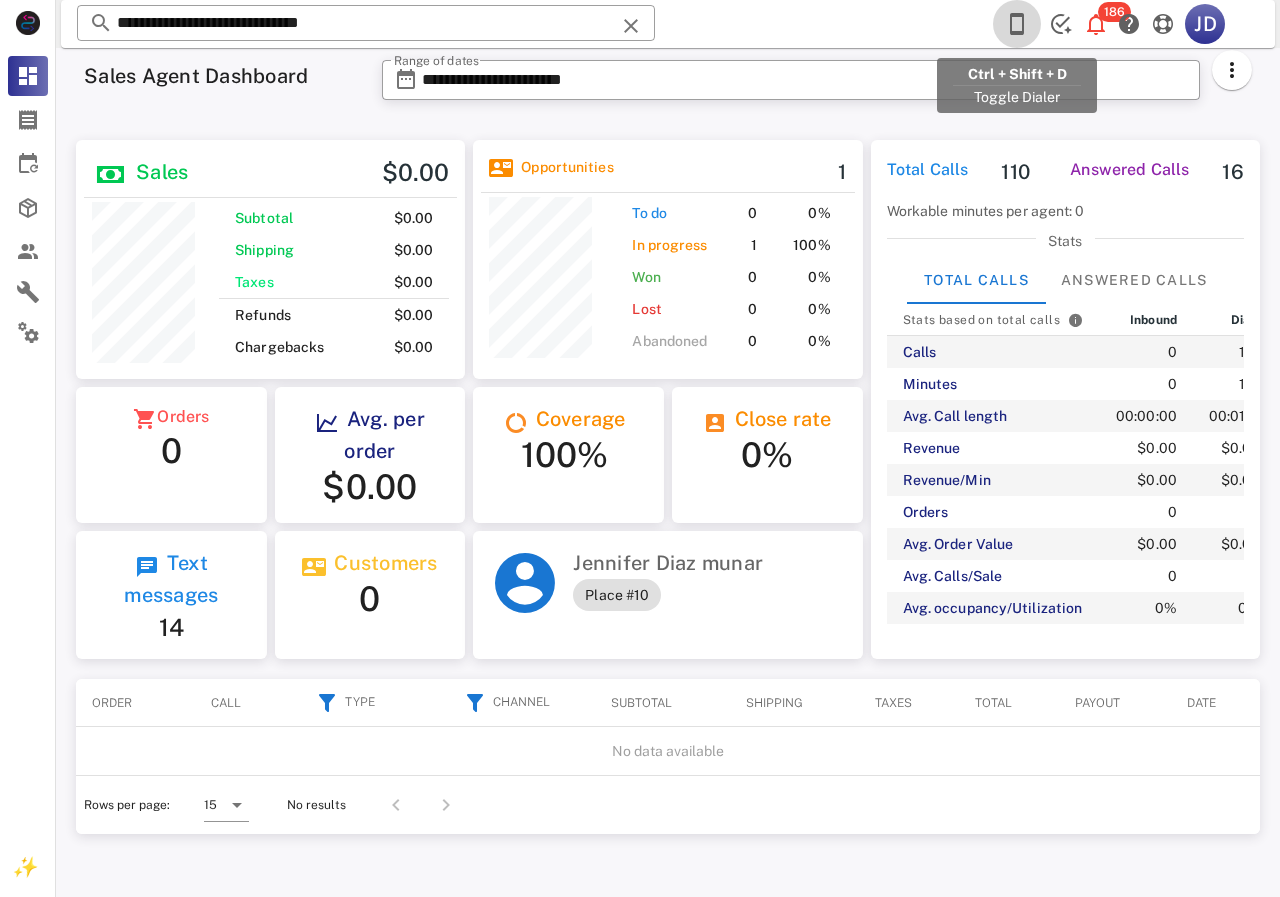 click at bounding box center (1017, 24) 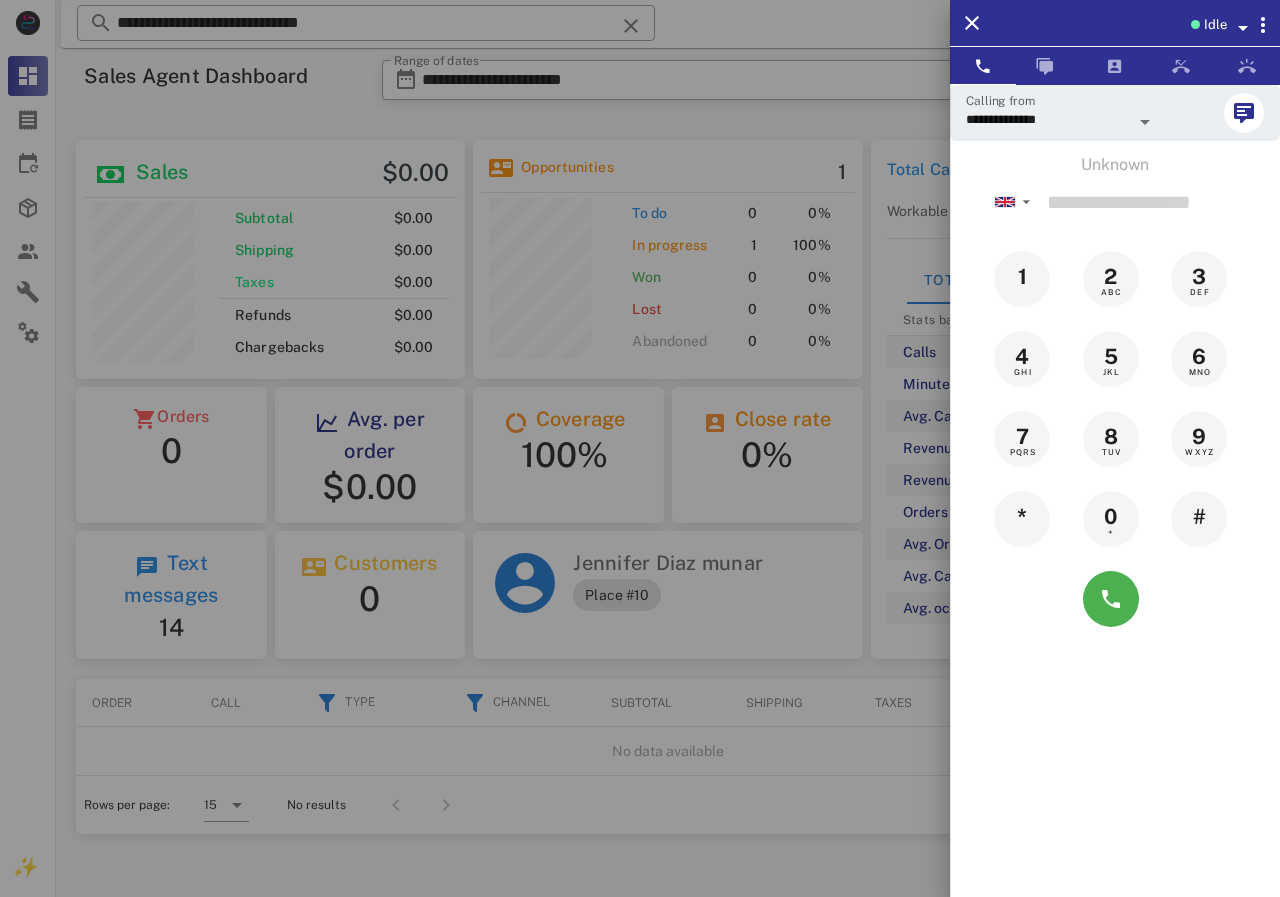 click on "Idle" at bounding box center [1215, 25] 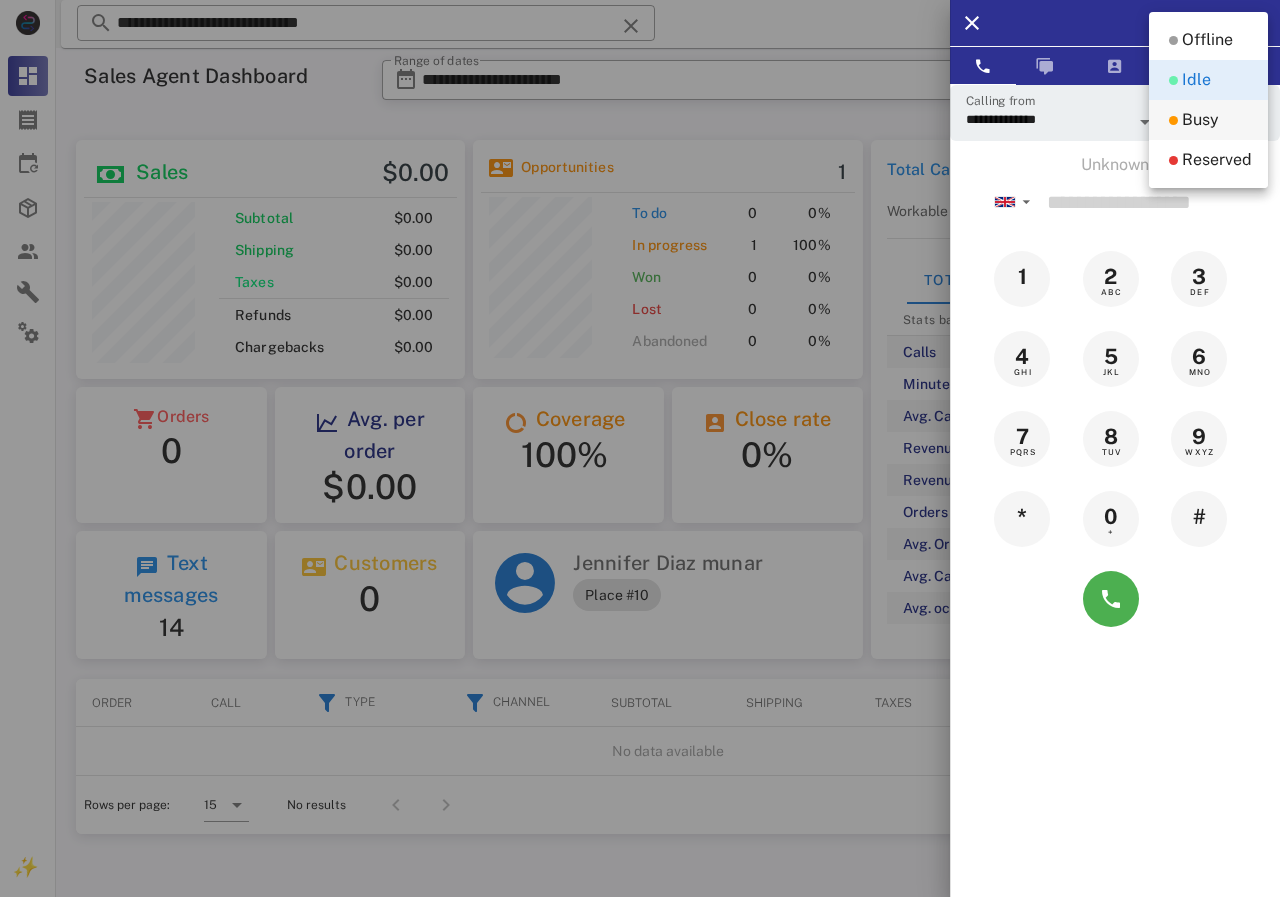 click on "Busy" at bounding box center (1200, 120) 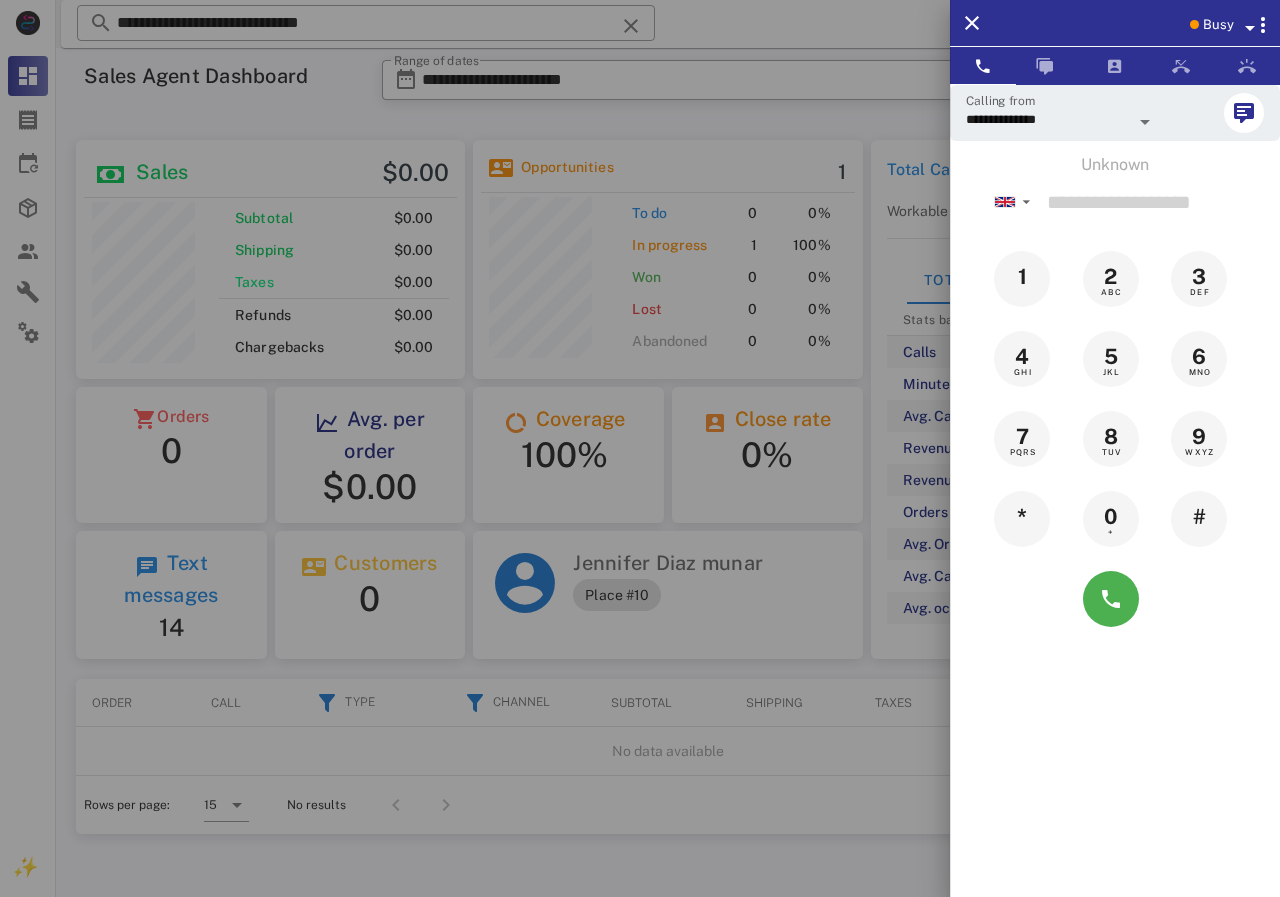 click on "Busy" at bounding box center [1218, 25] 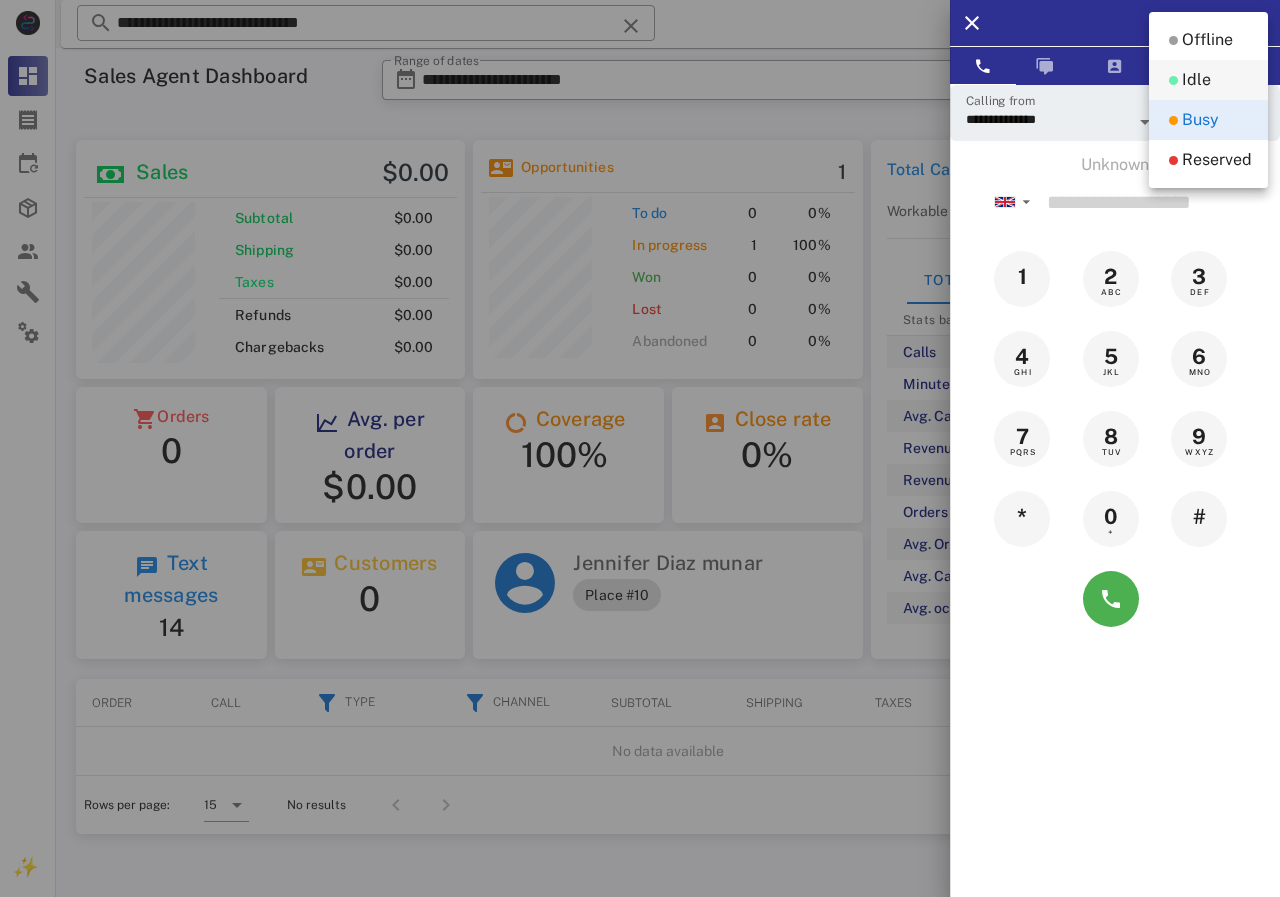 click on "Idle" at bounding box center [1196, 80] 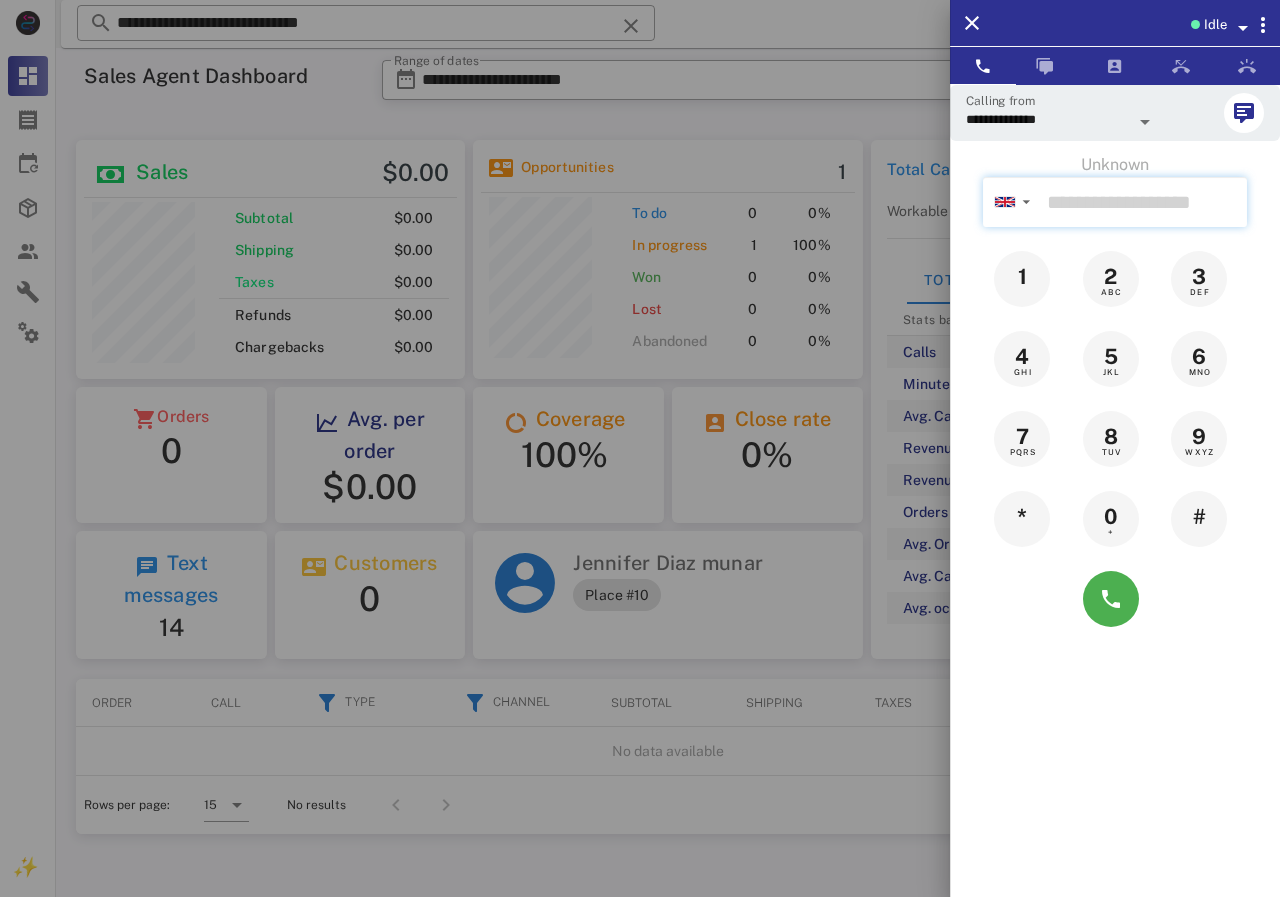 click at bounding box center (1143, 202) 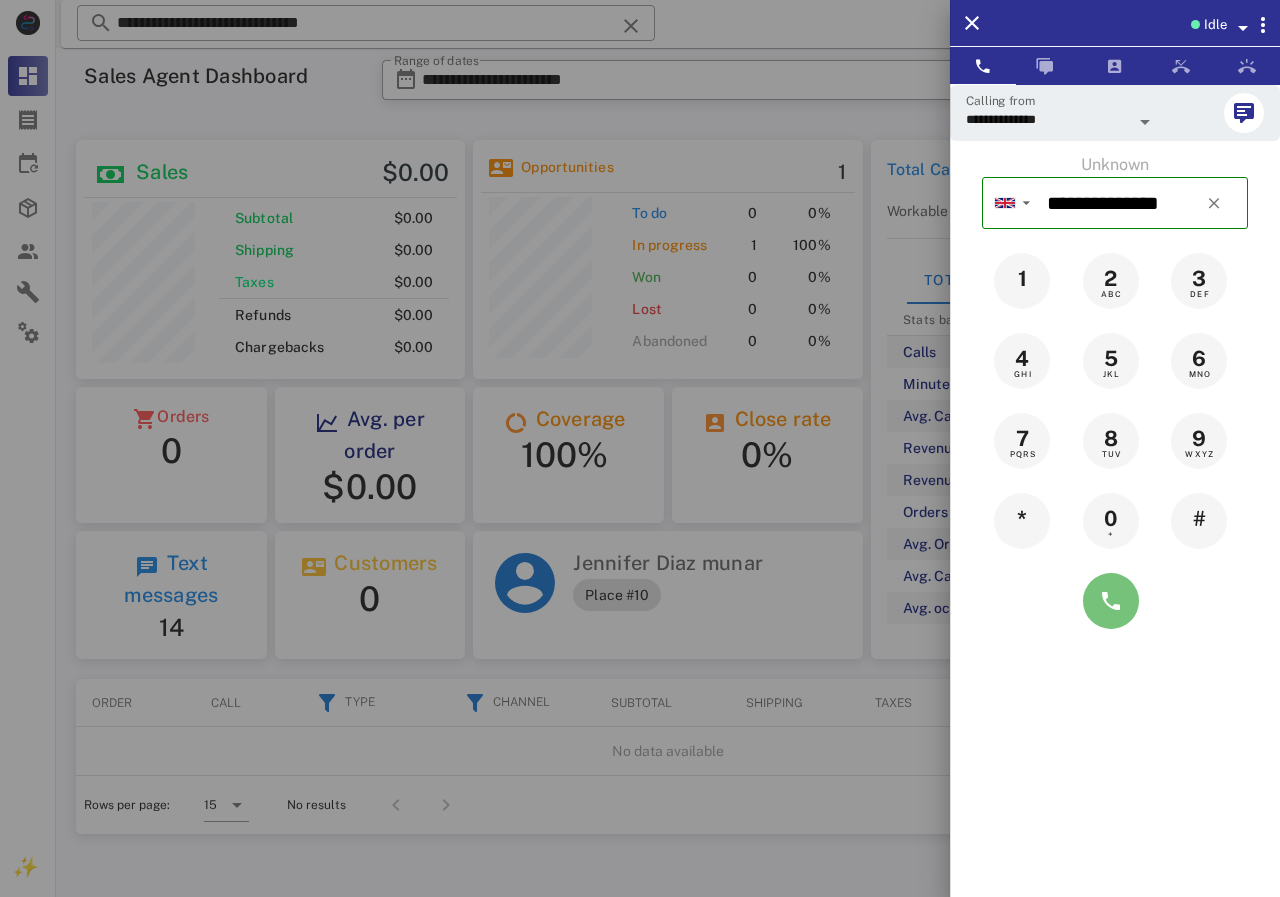 click at bounding box center (1111, 601) 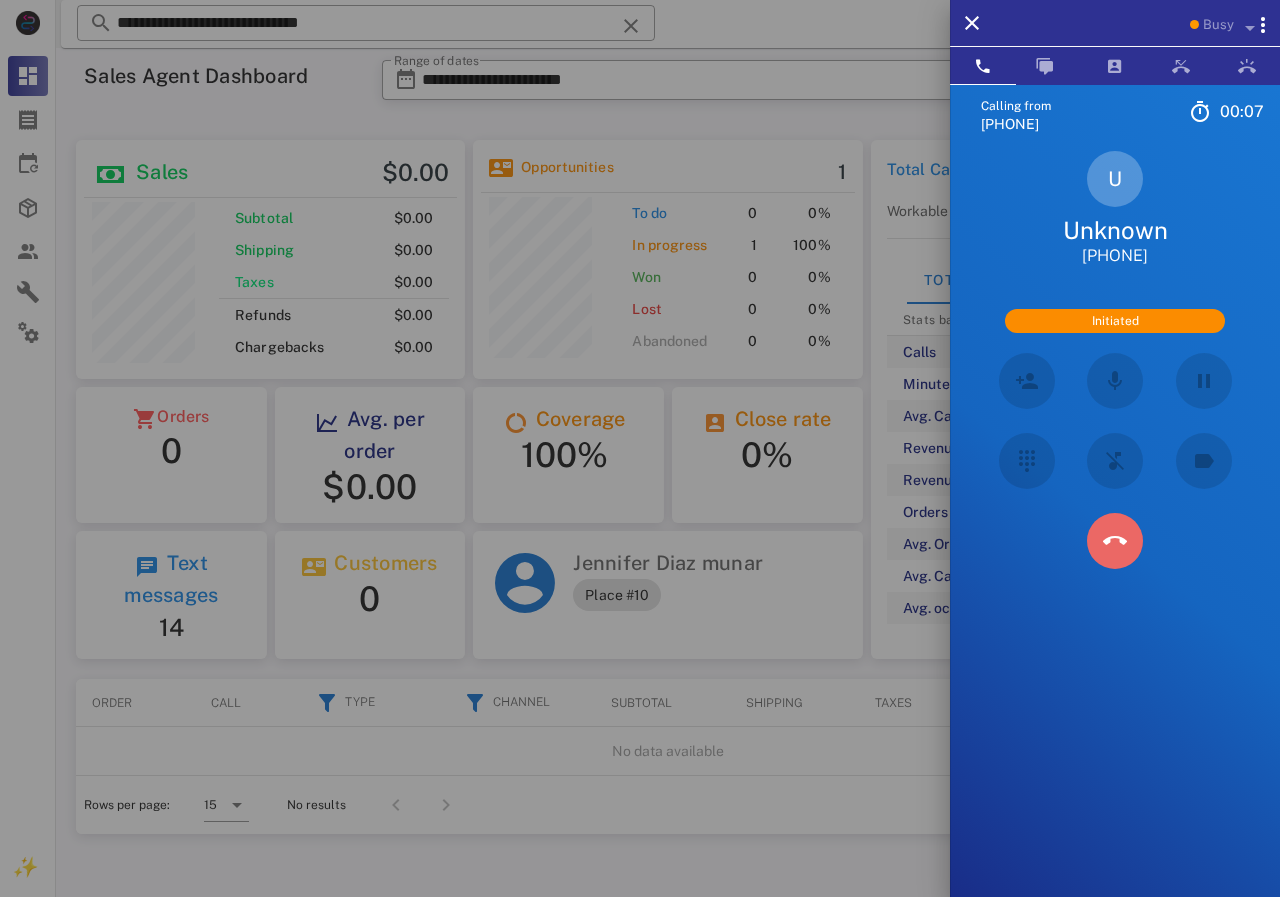click at bounding box center [1115, 541] 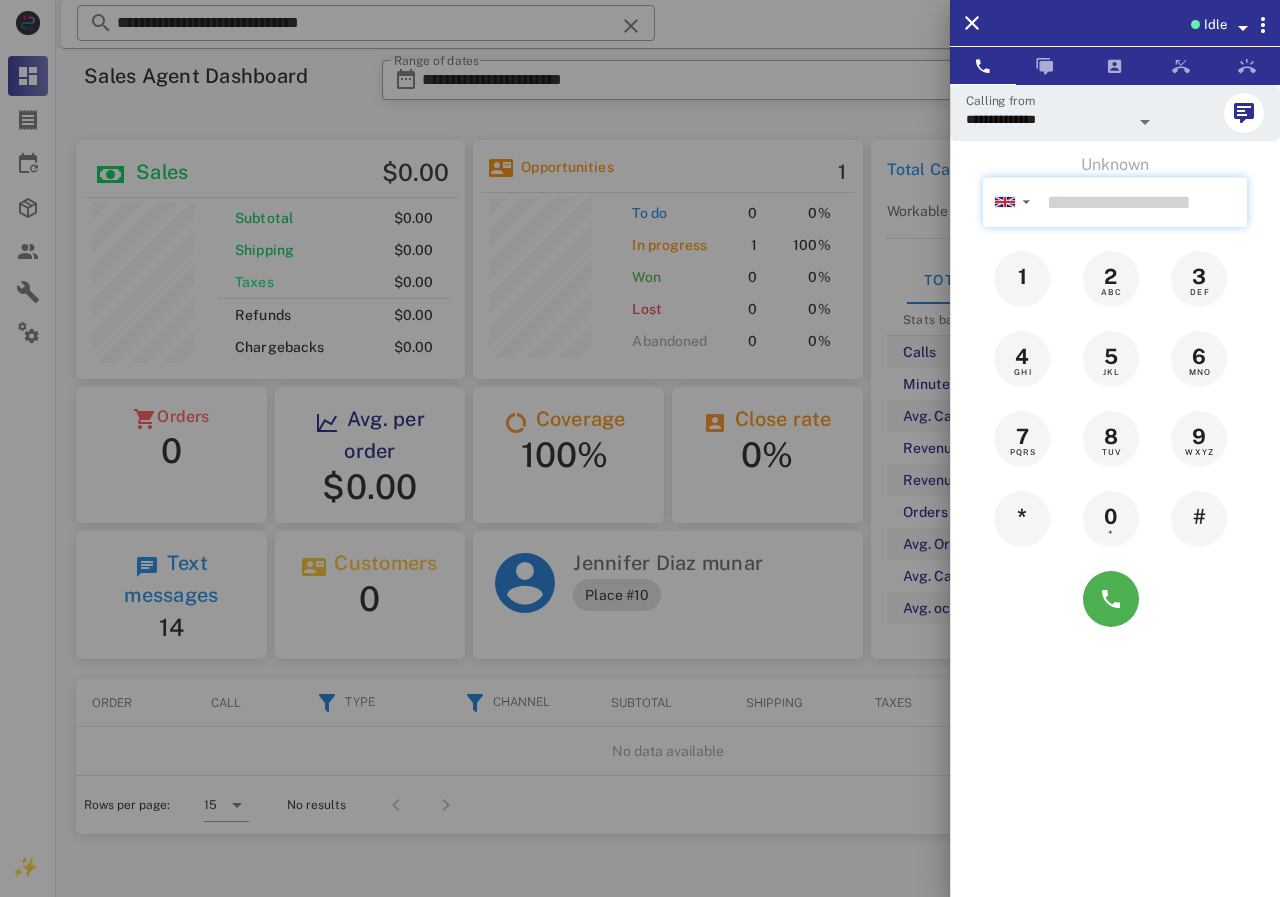 click at bounding box center [1143, 202] 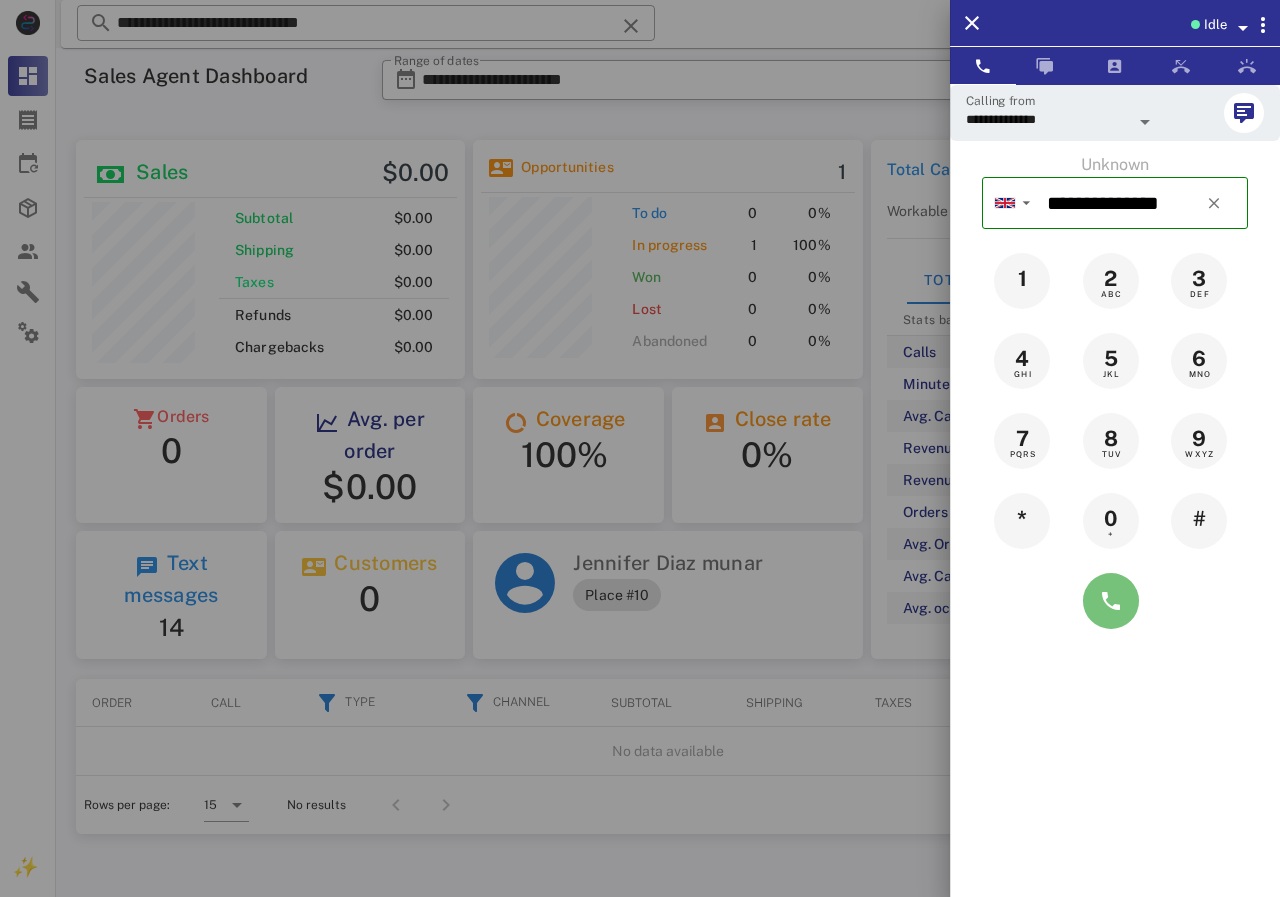 click at bounding box center [1111, 601] 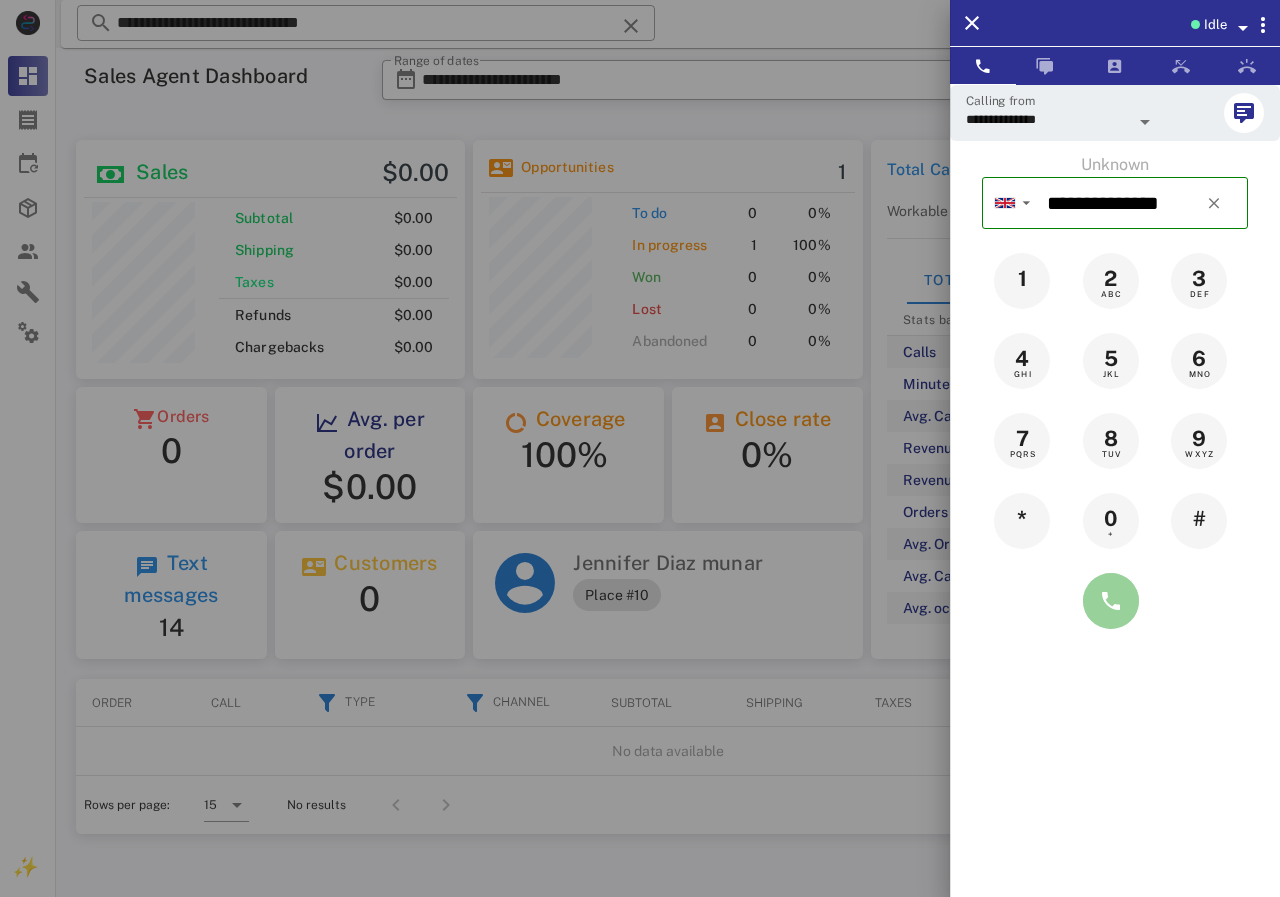 type on "**********" 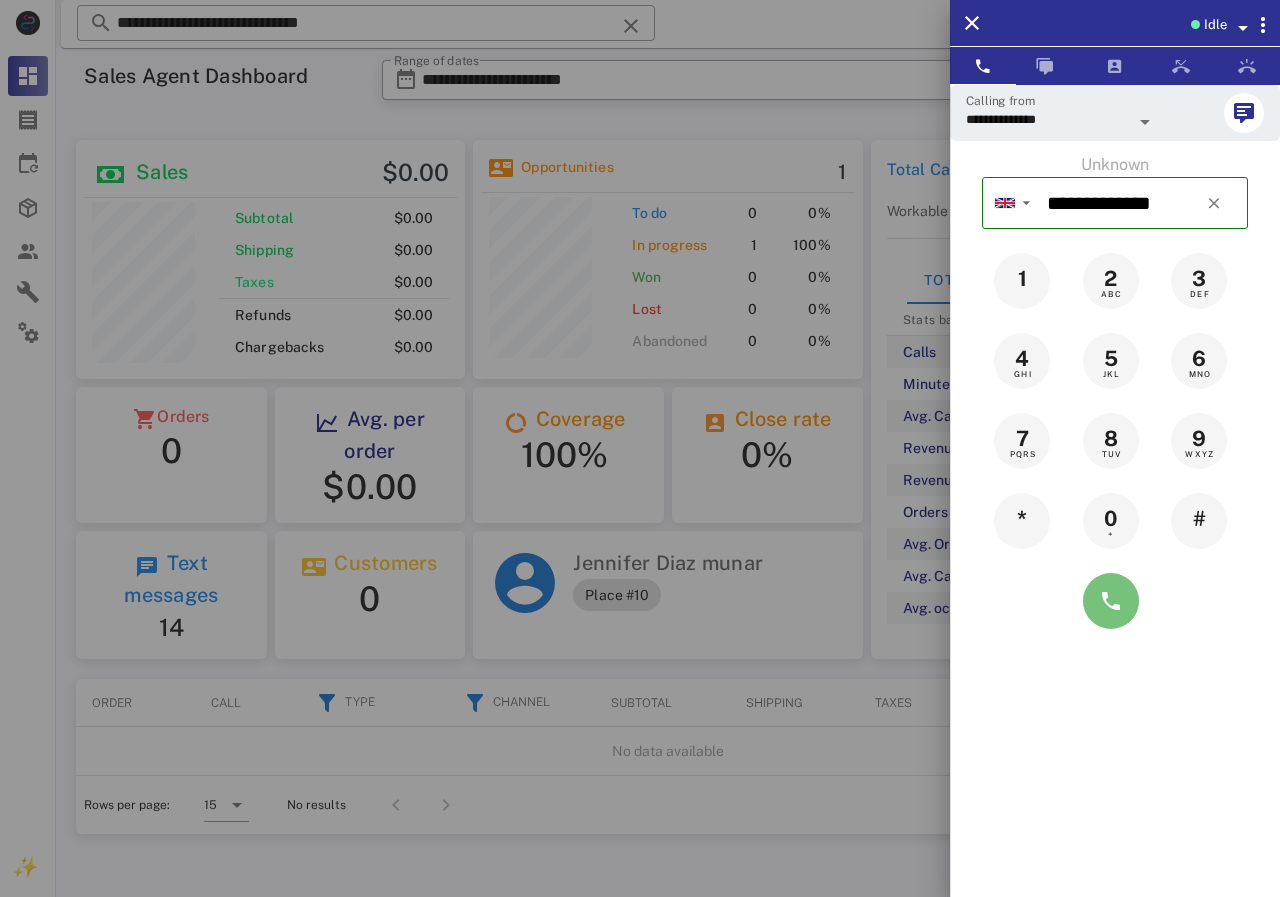 type 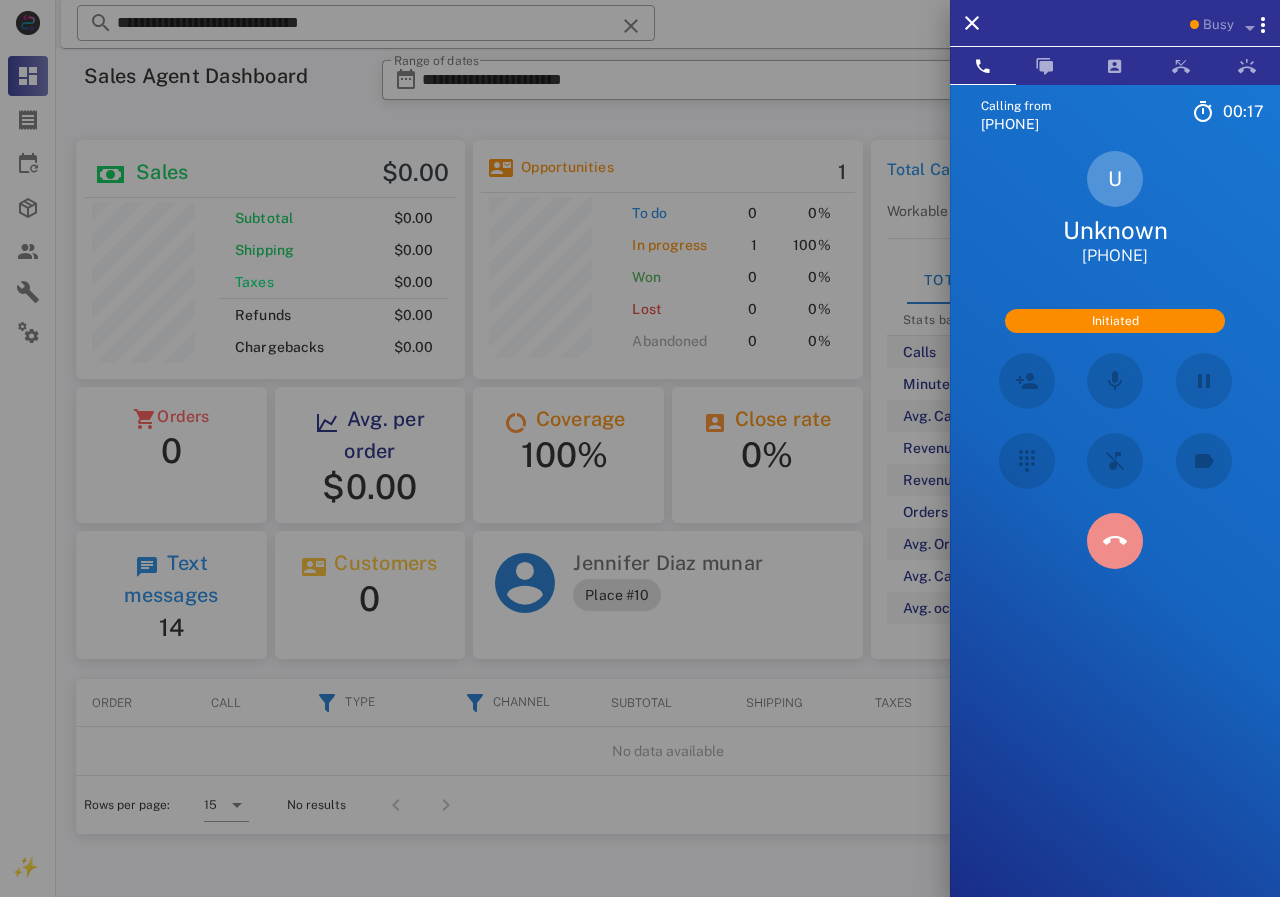 click at bounding box center [1115, 541] 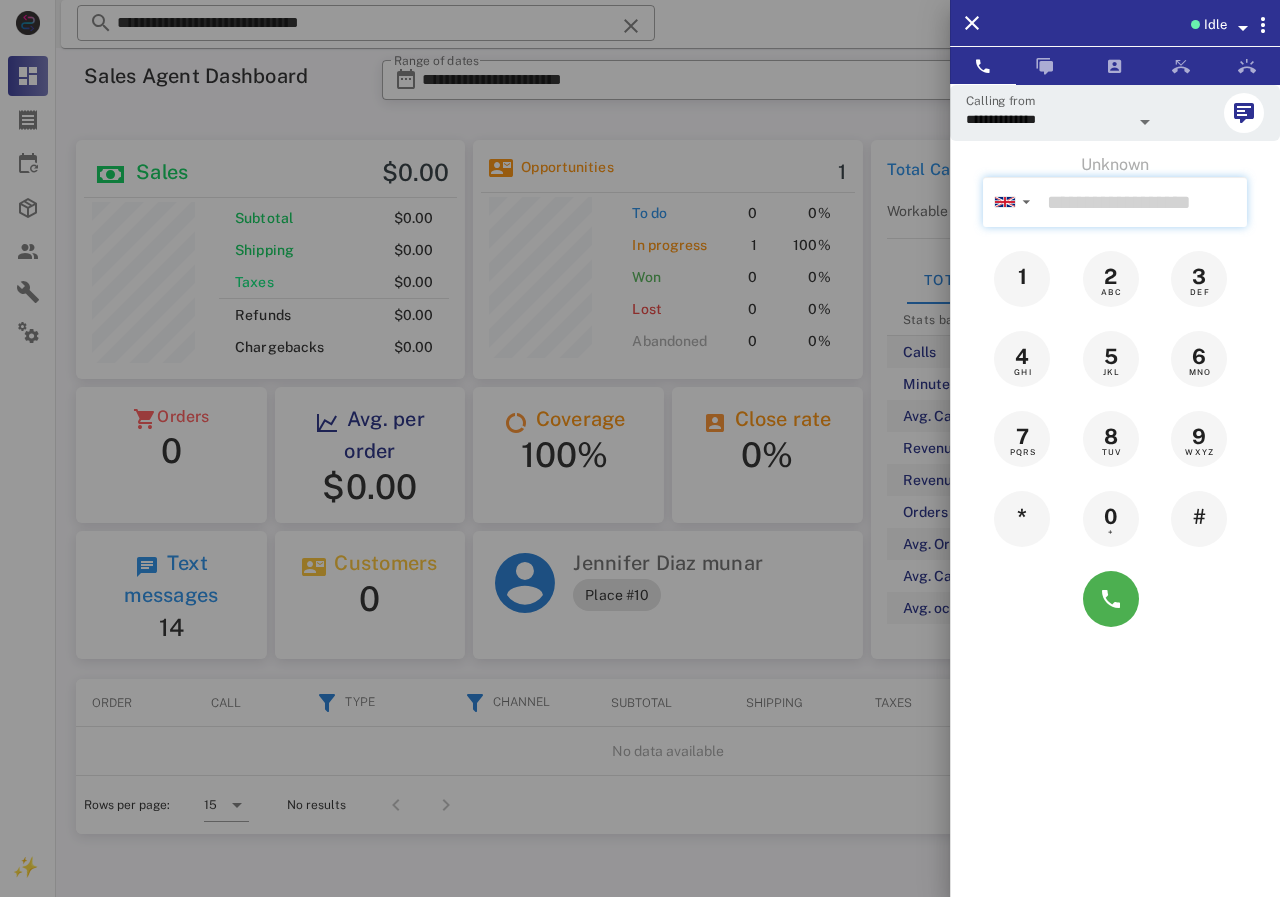 click at bounding box center [1143, 202] 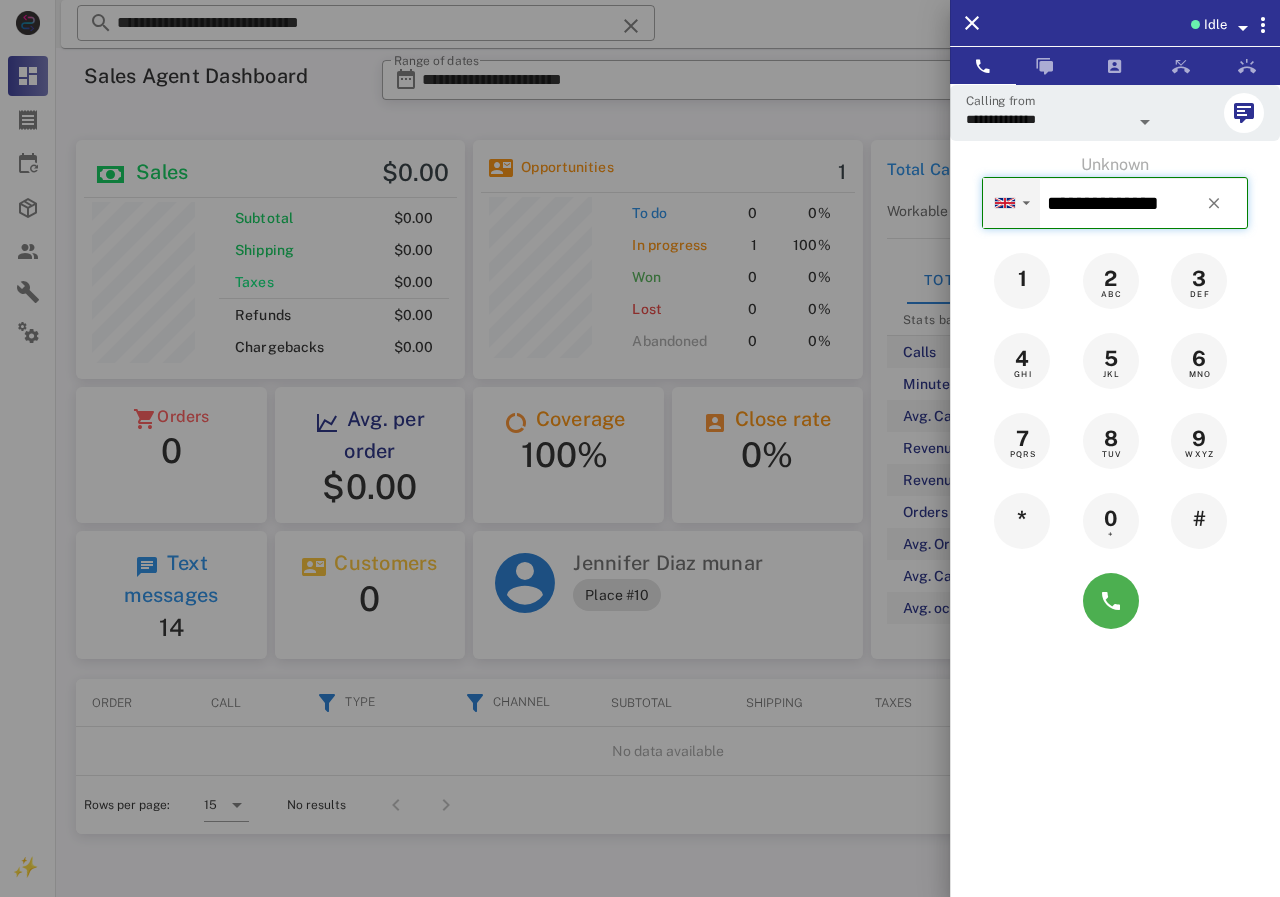 drag, startPoint x: 1177, startPoint y: 209, endPoint x: 998, endPoint y: 206, distance: 179.02513 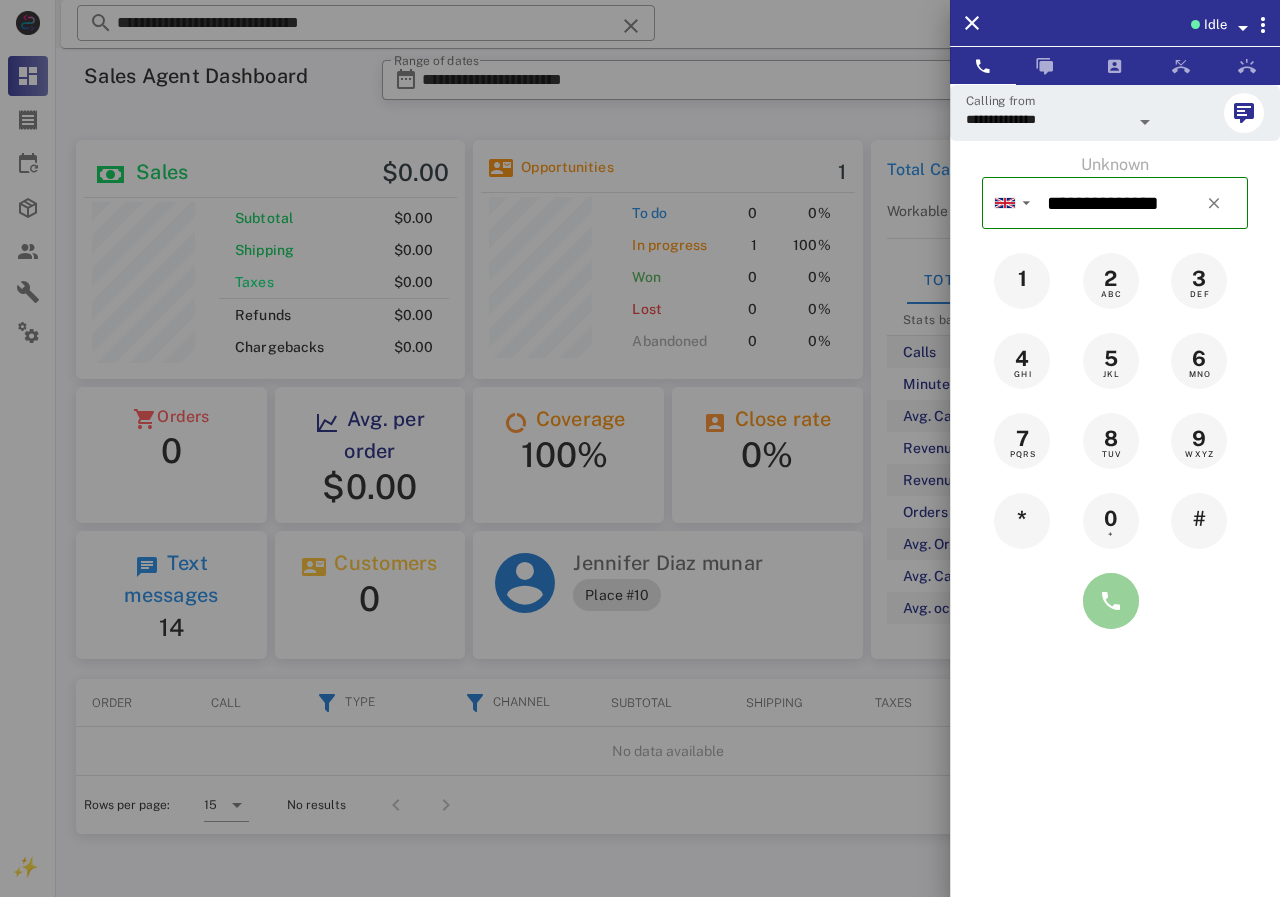 click at bounding box center [1111, 601] 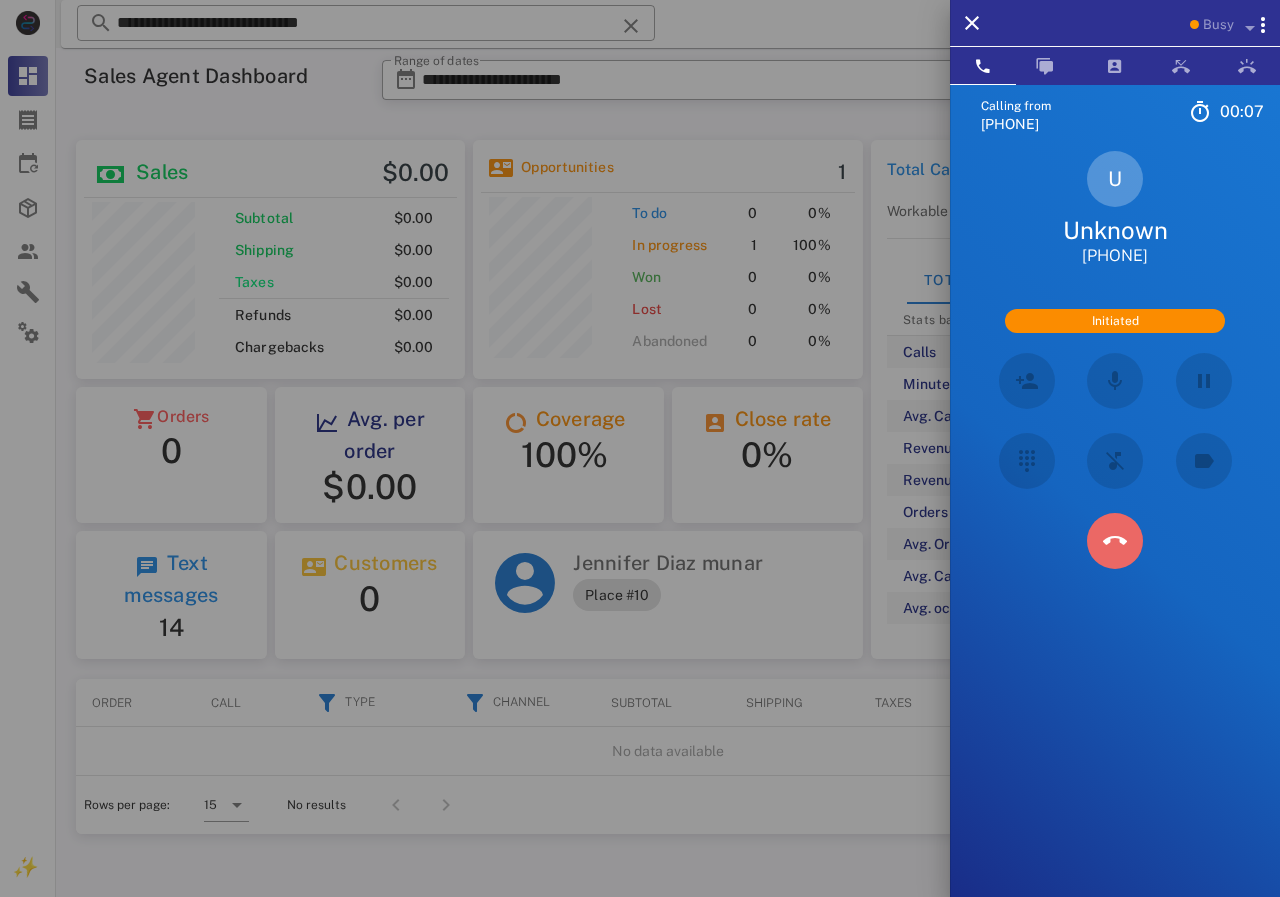click at bounding box center [1115, 541] 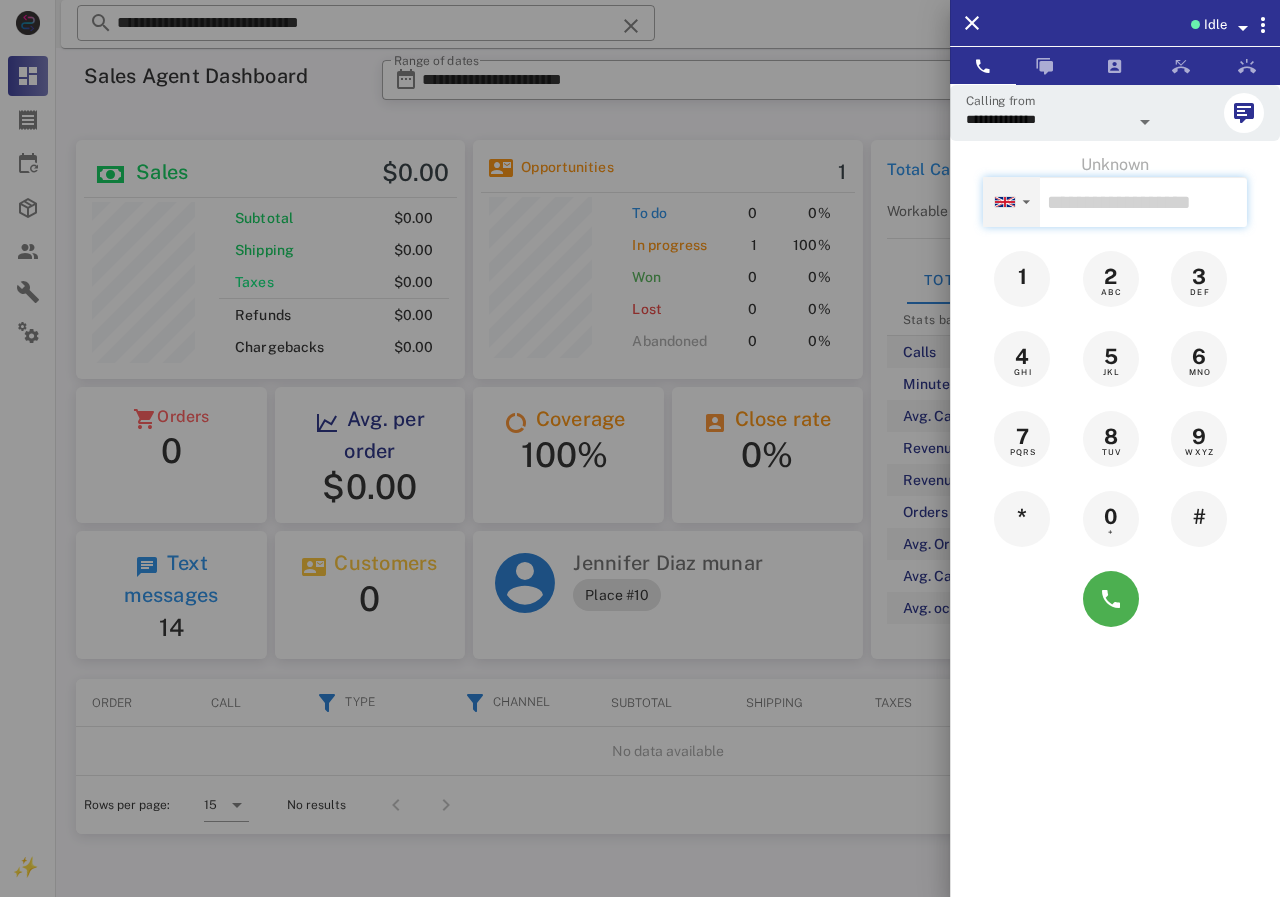 click on "▼" at bounding box center (1011, 201) 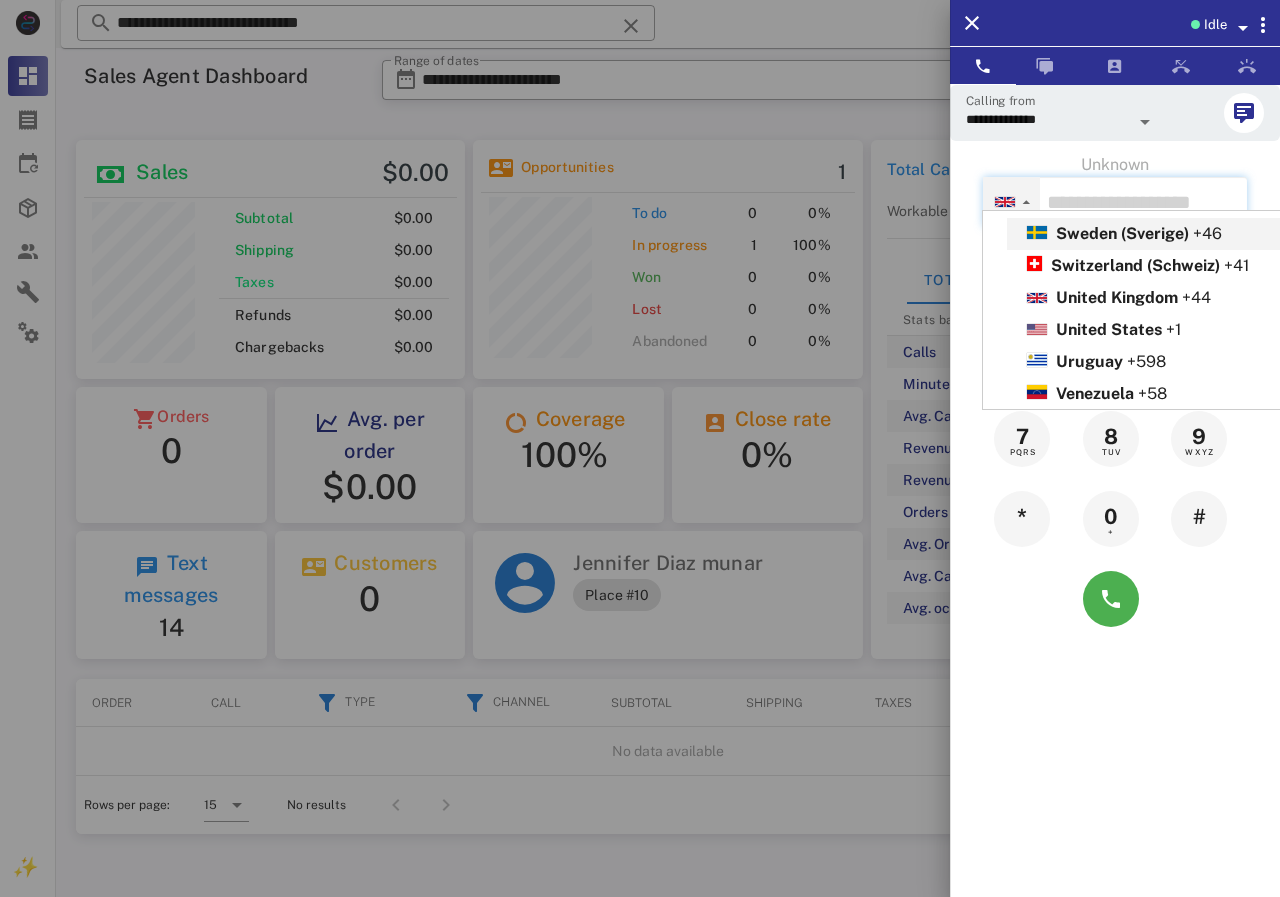 scroll, scrollTop: 1074, scrollLeft: 0, axis: vertical 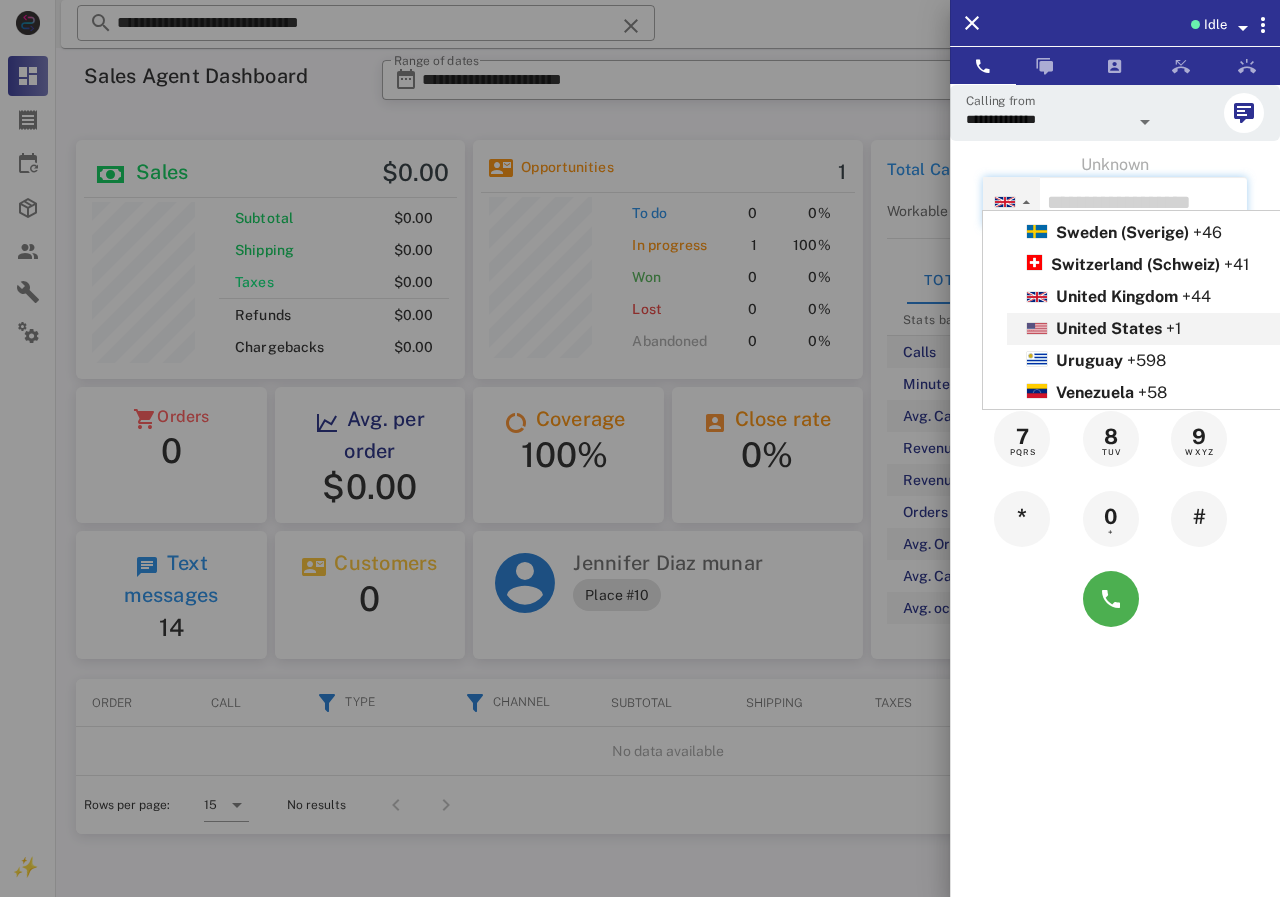 click on "United States" at bounding box center [1109, 328] 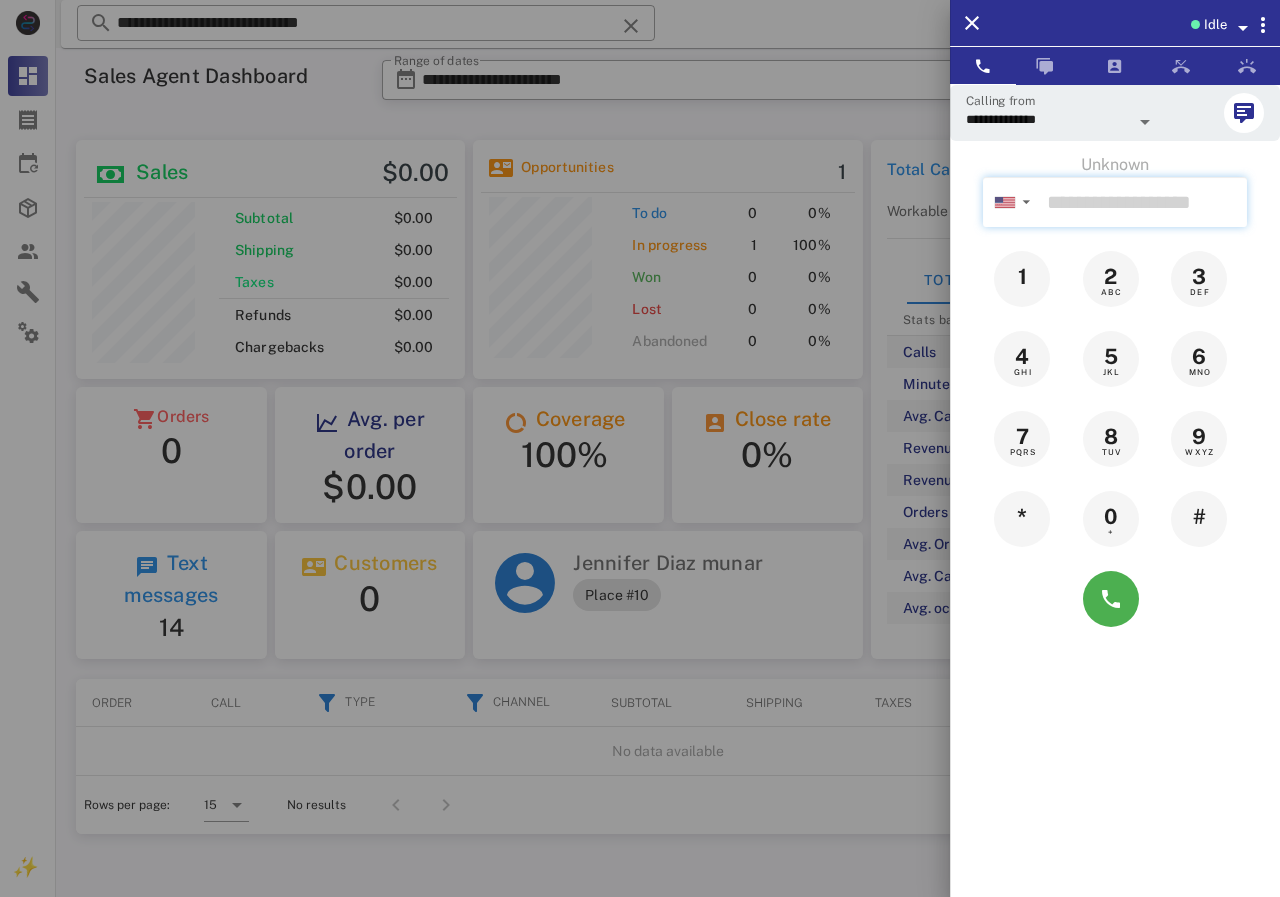 click at bounding box center [1143, 202] 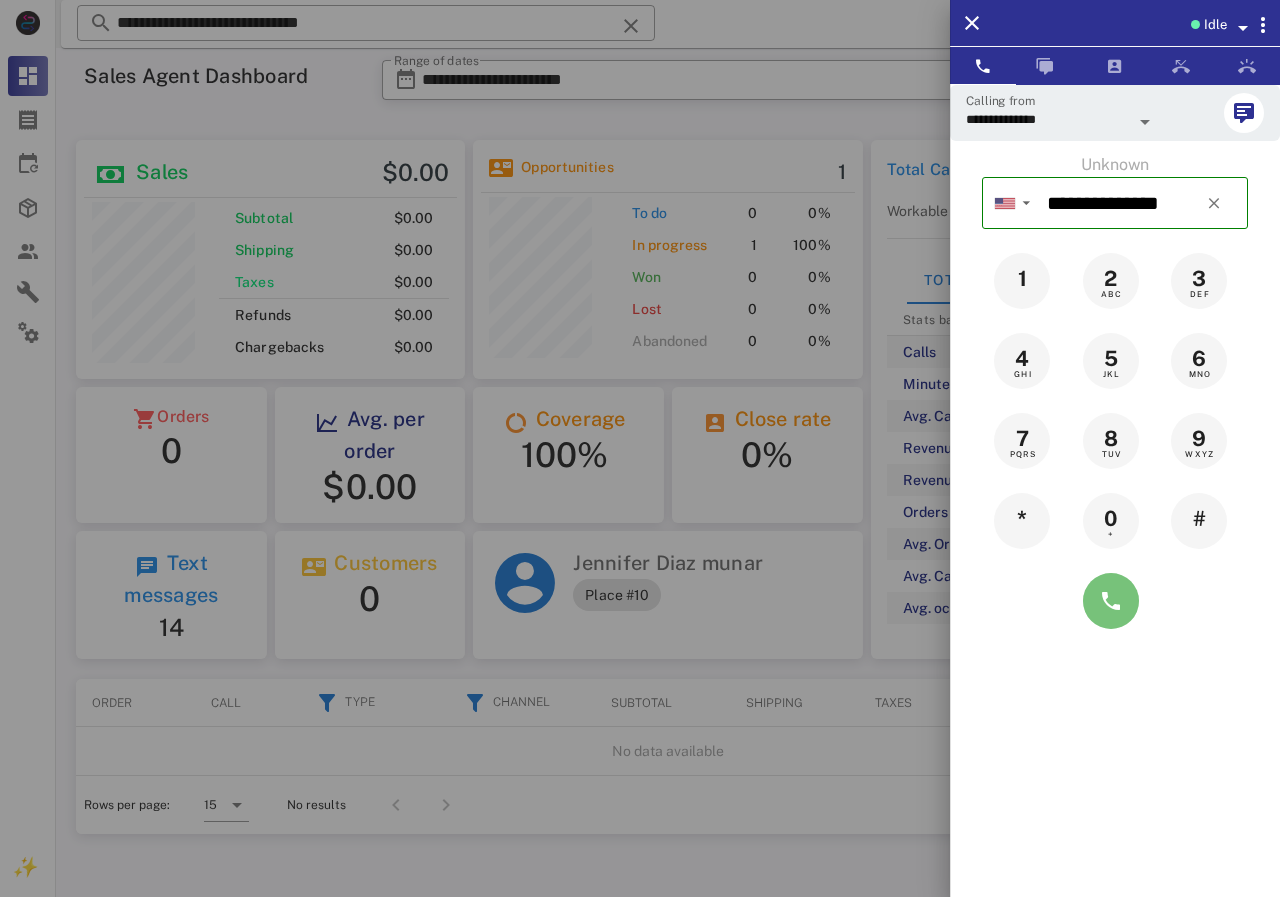 click at bounding box center (1111, 601) 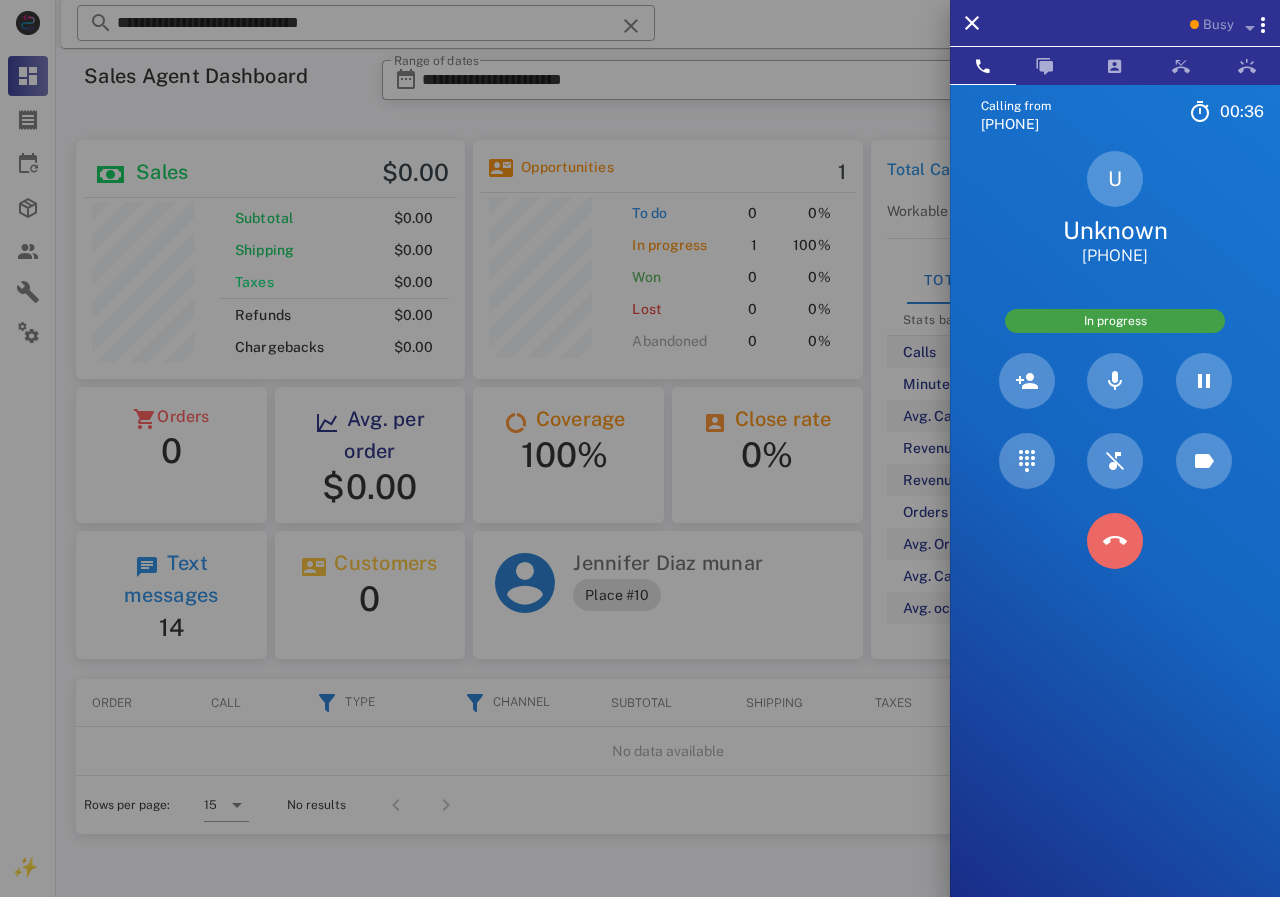 click at bounding box center [1115, 541] 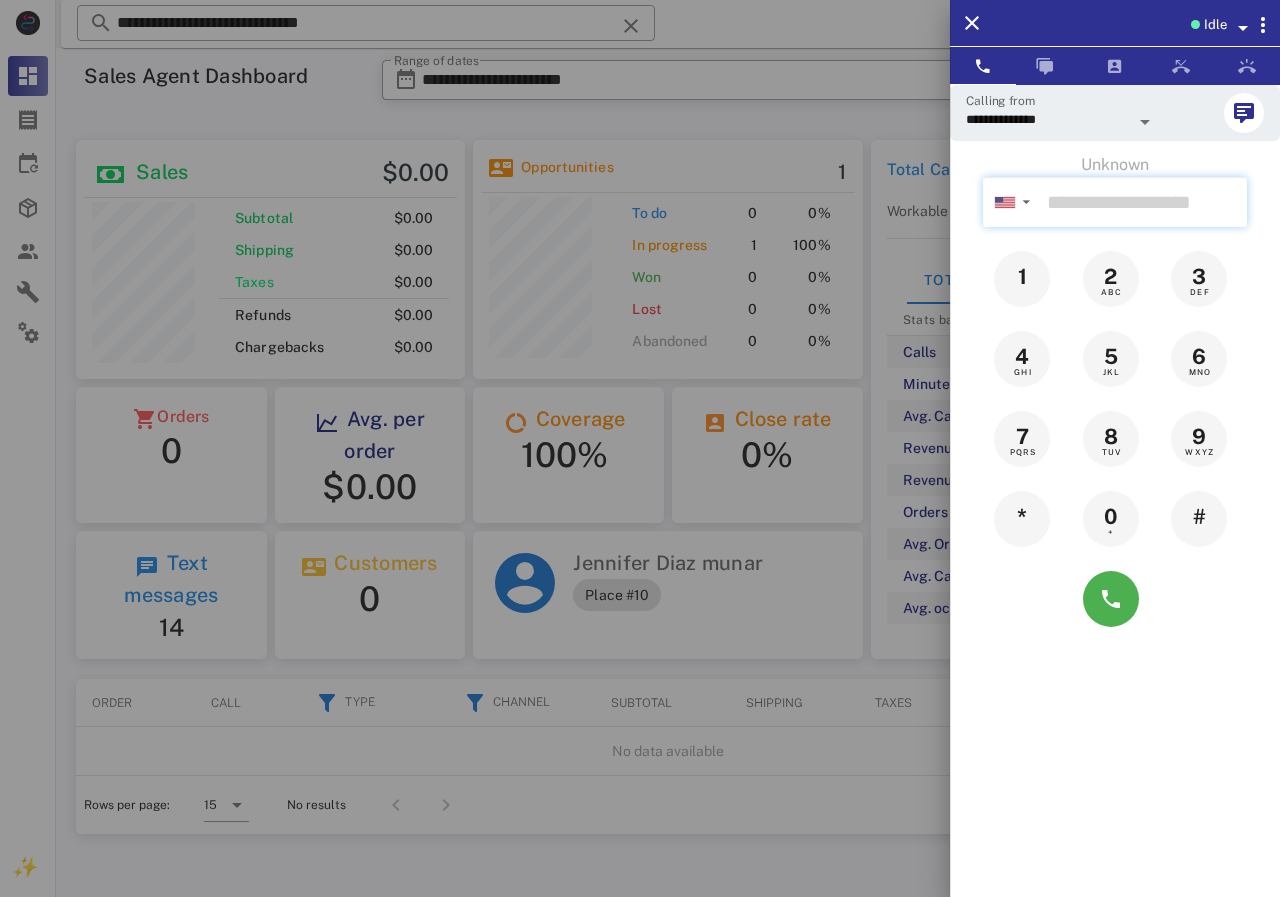 click at bounding box center (1143, 202) 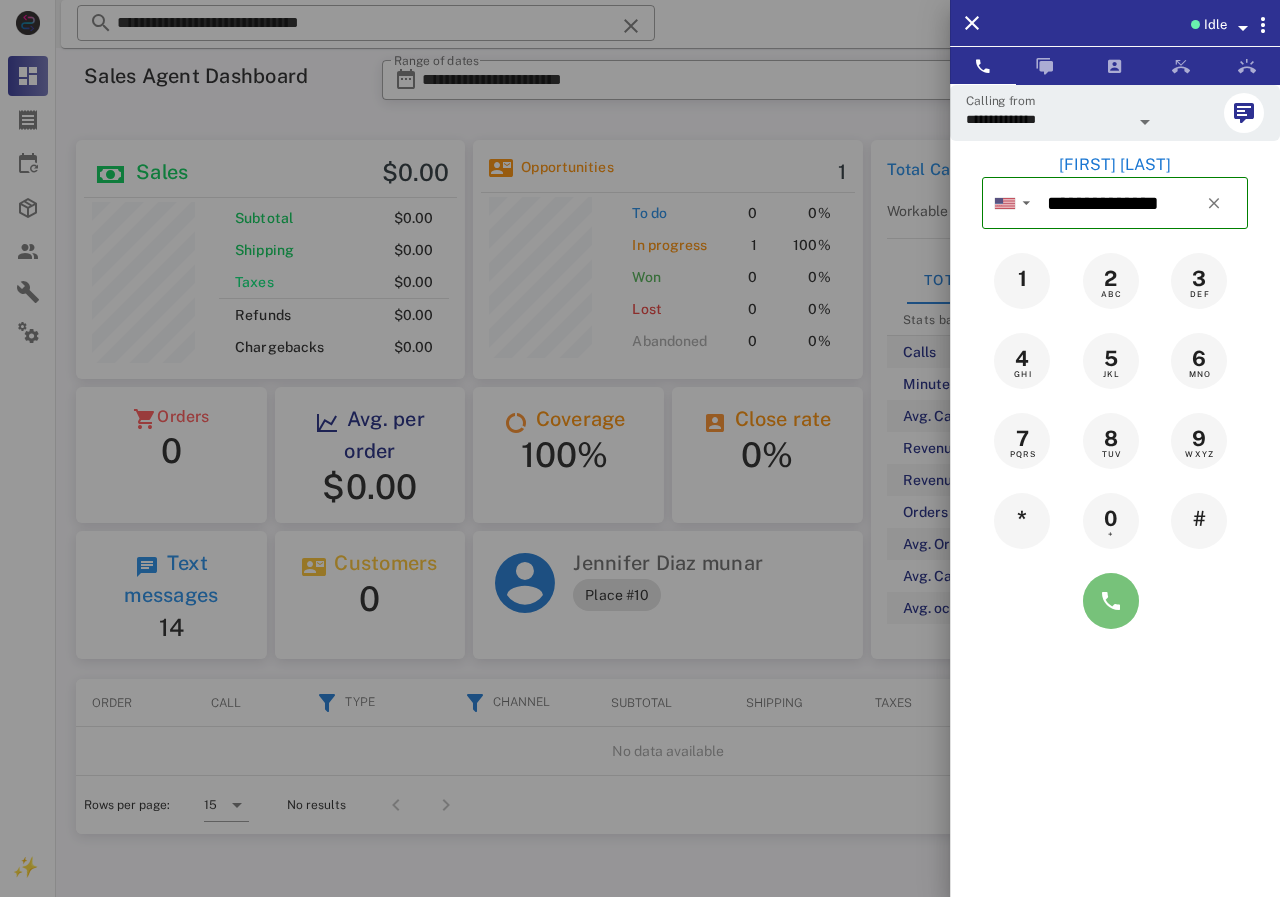 click at bounding box center (1111, 601) 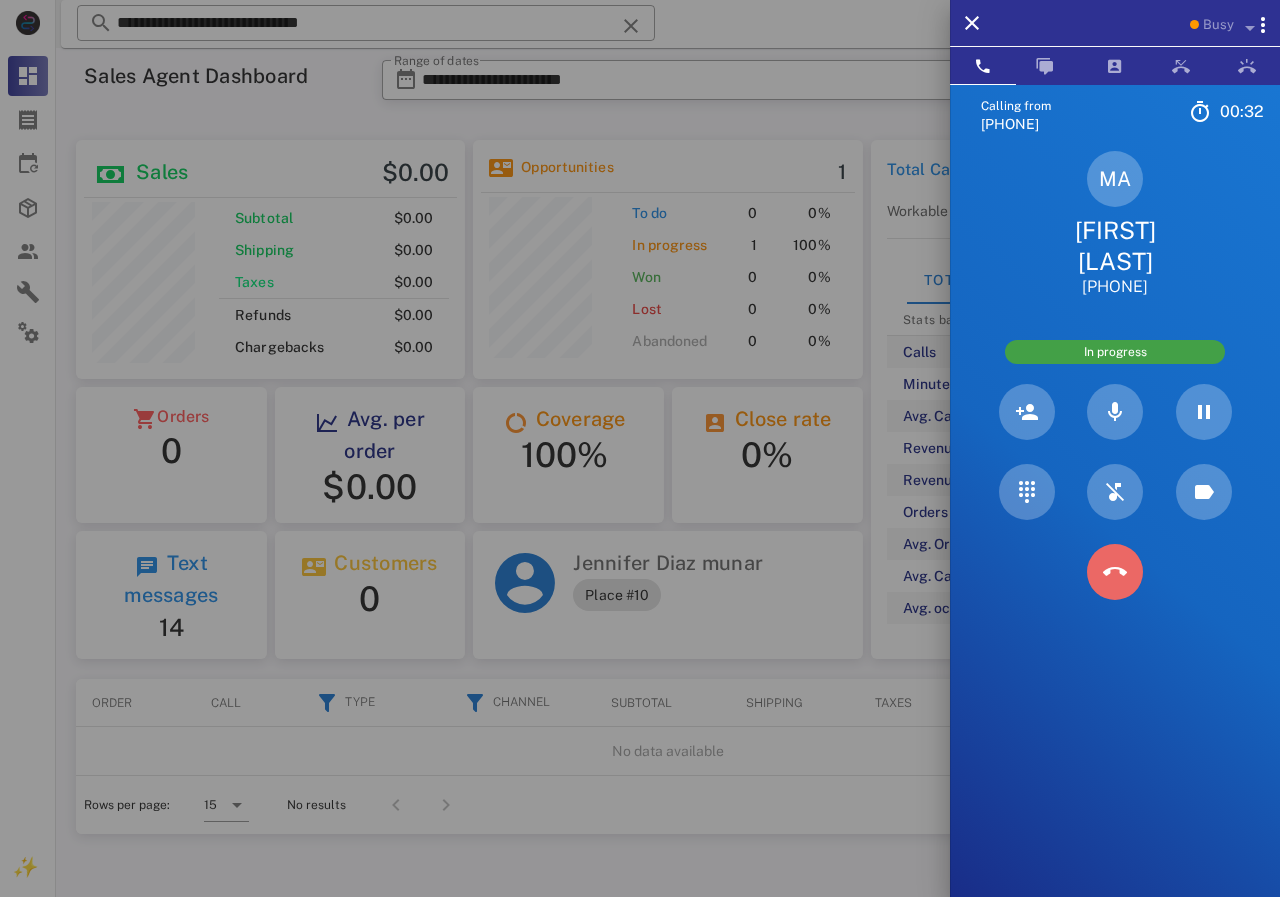 click at bounding box center (1115, 572) 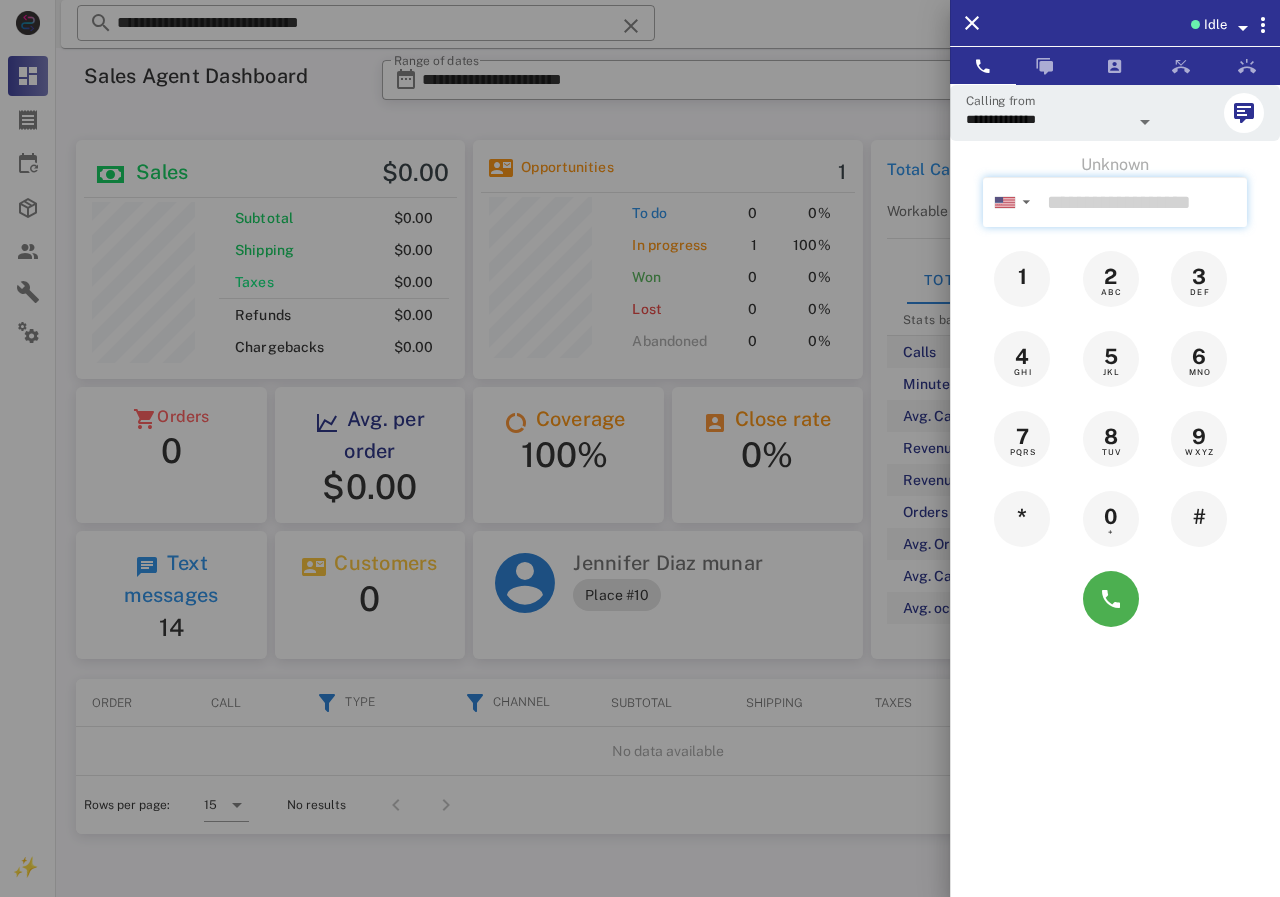 click at bounding box center (1143, 202) 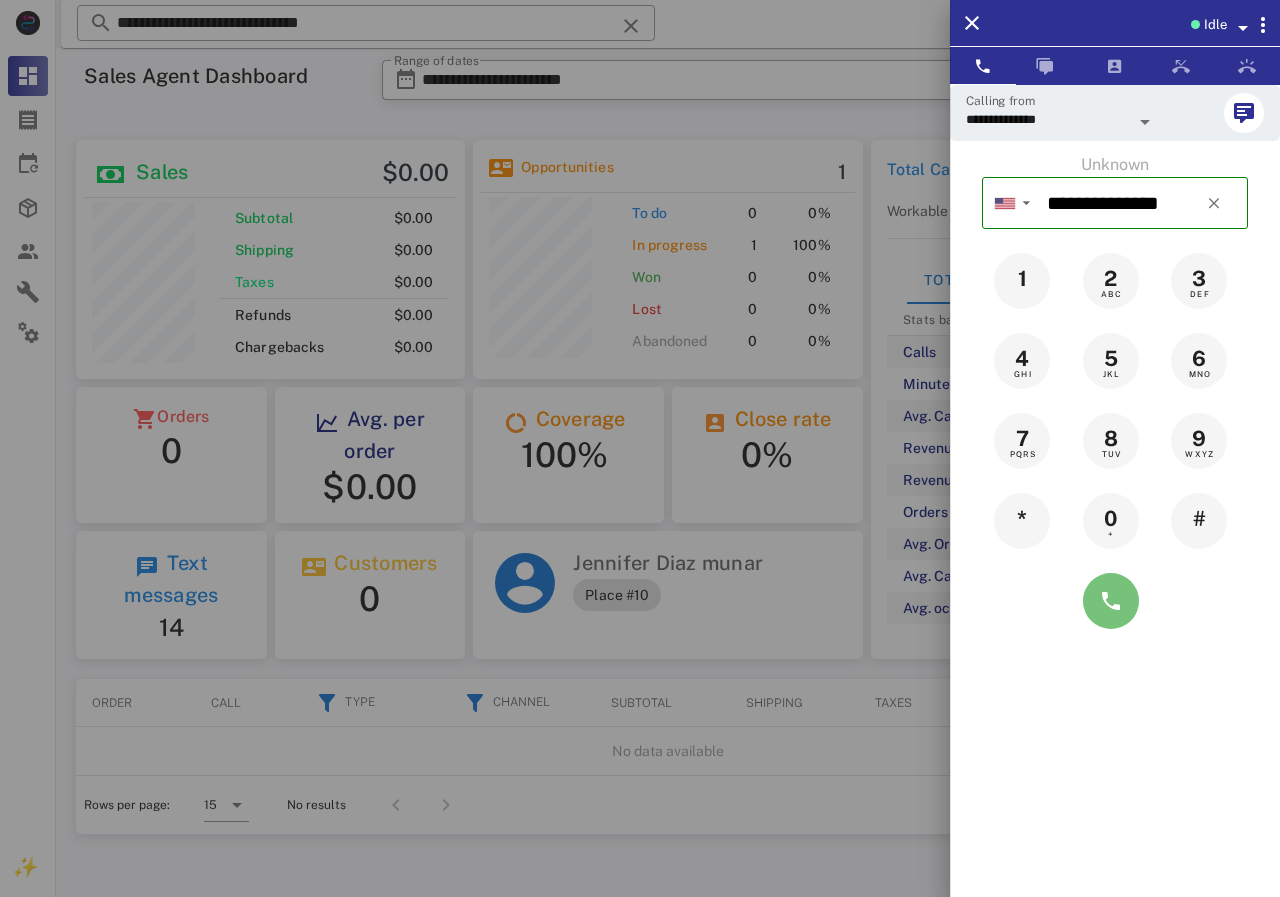 click at bounding box center [1111, 601] 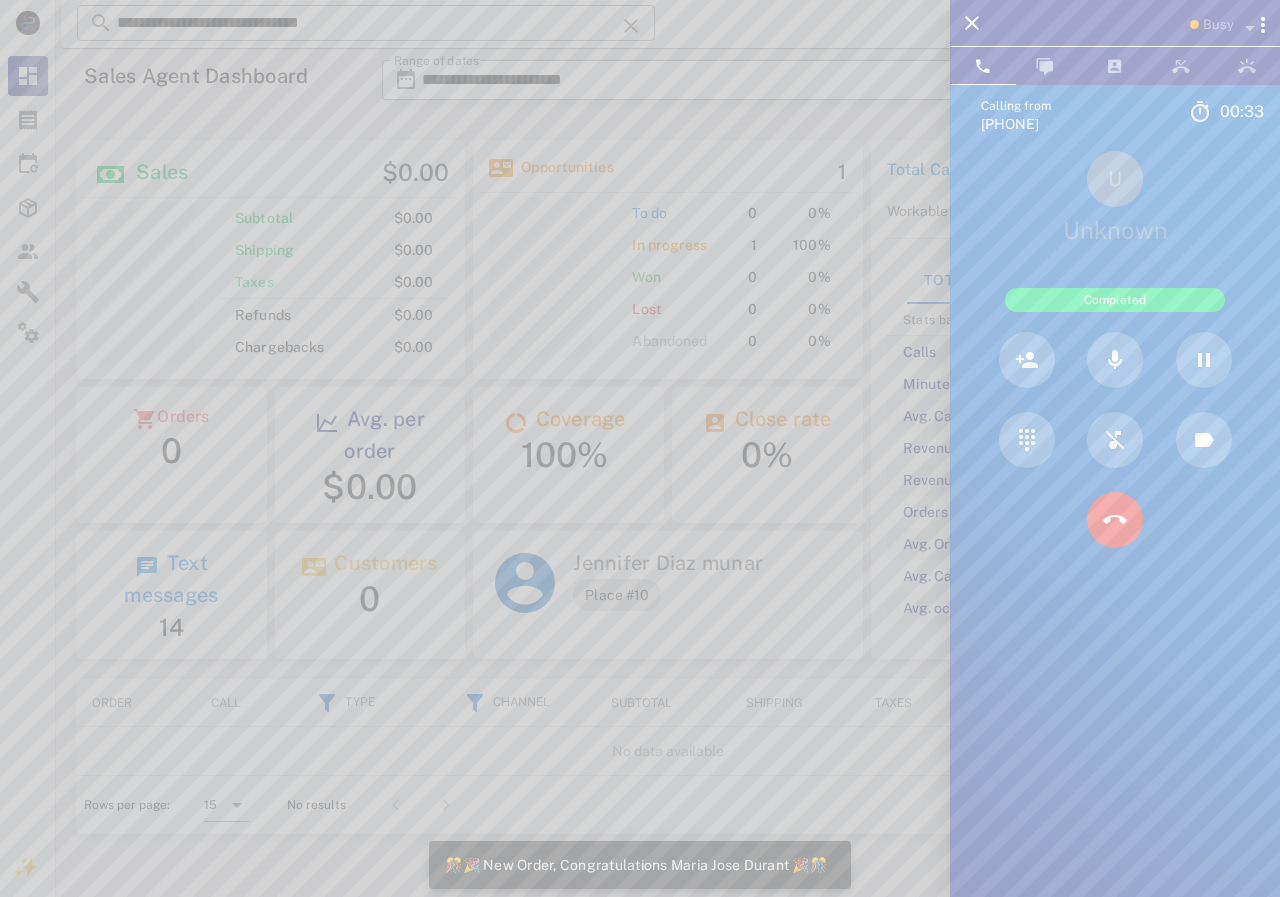 scroll, scrollTop: 999761, scrollLeft: 999611, axis: both 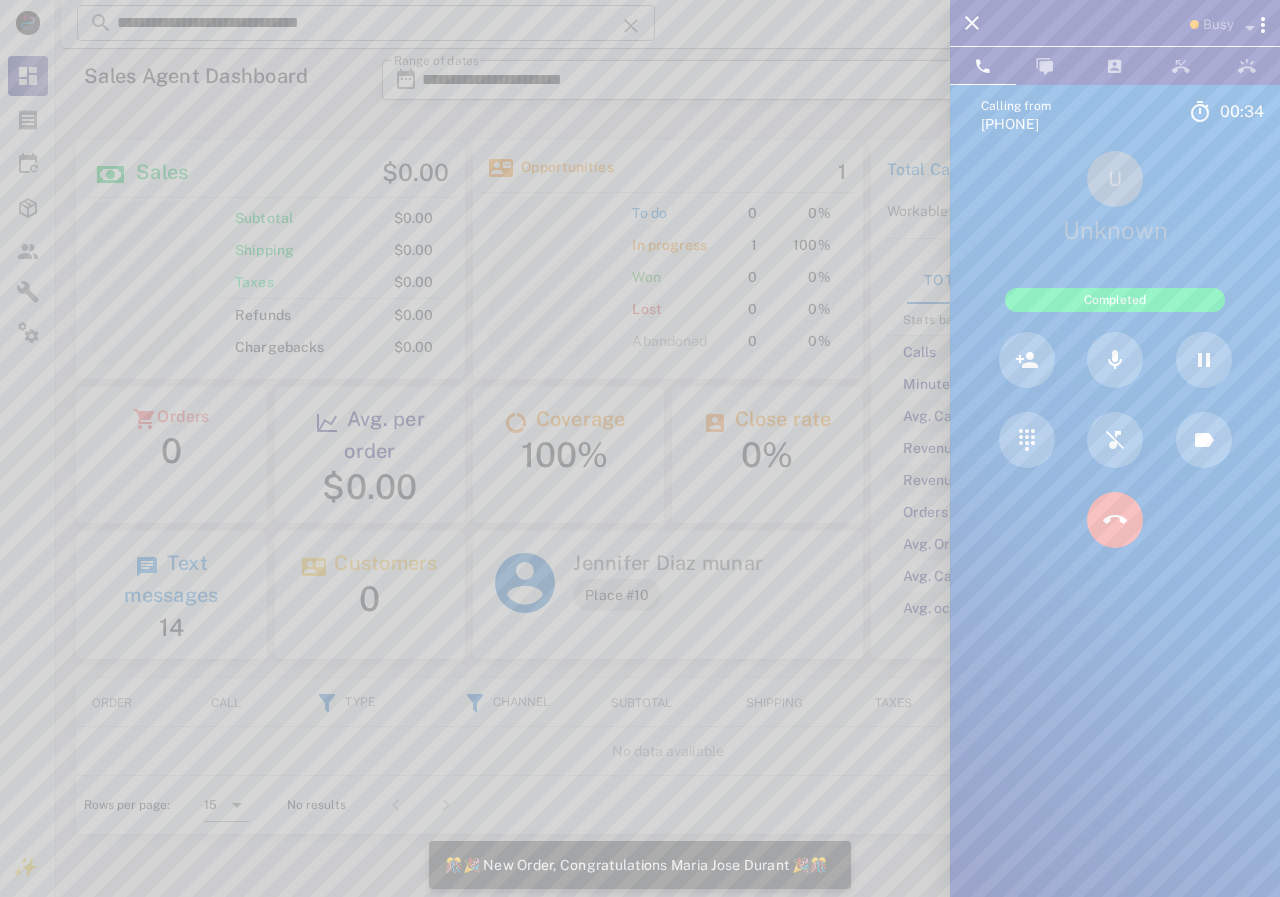 click at bounding box center (1115, 520) 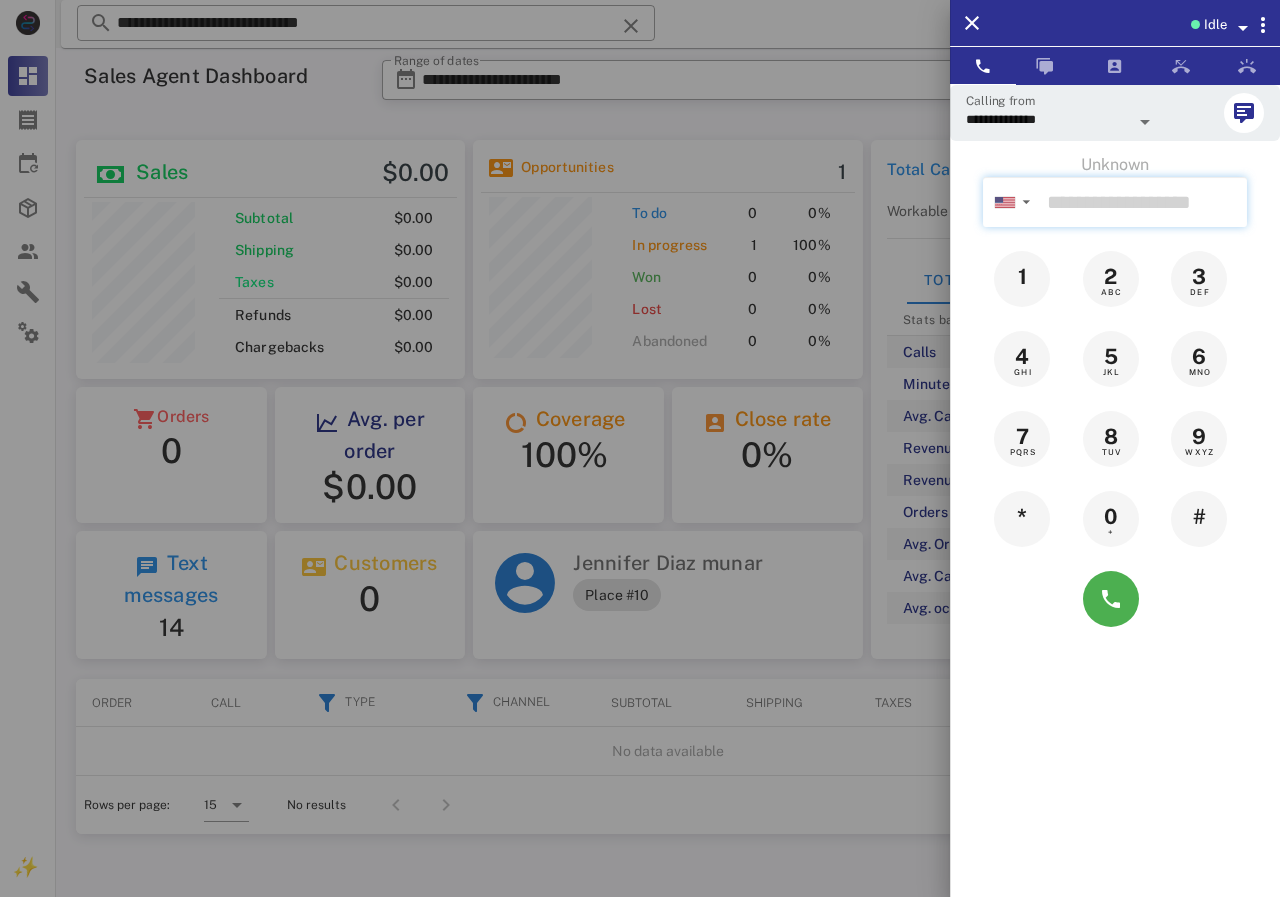 click at bounding box center [1143, 202] 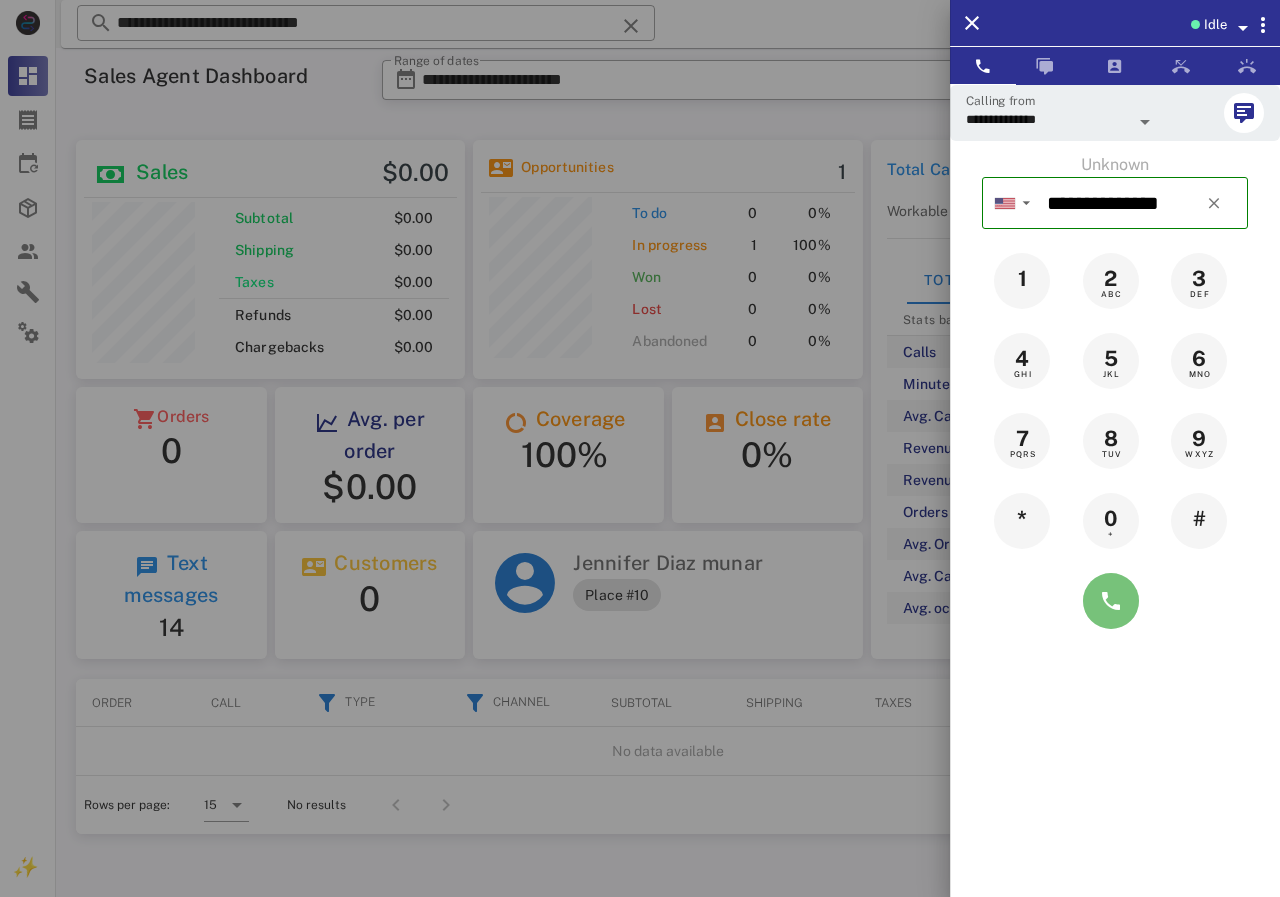 click at bounding box center [1111, 601] 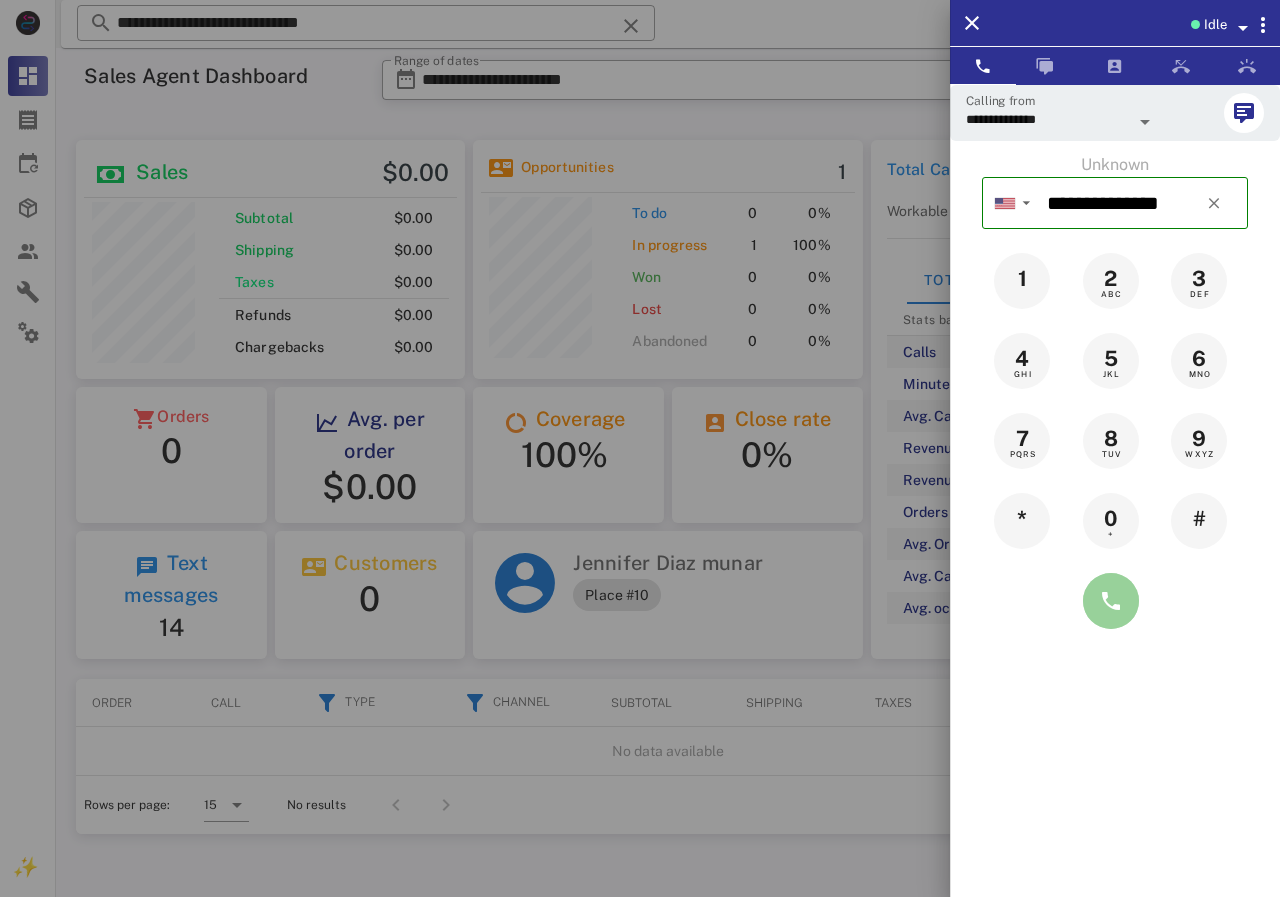 type on "**********" 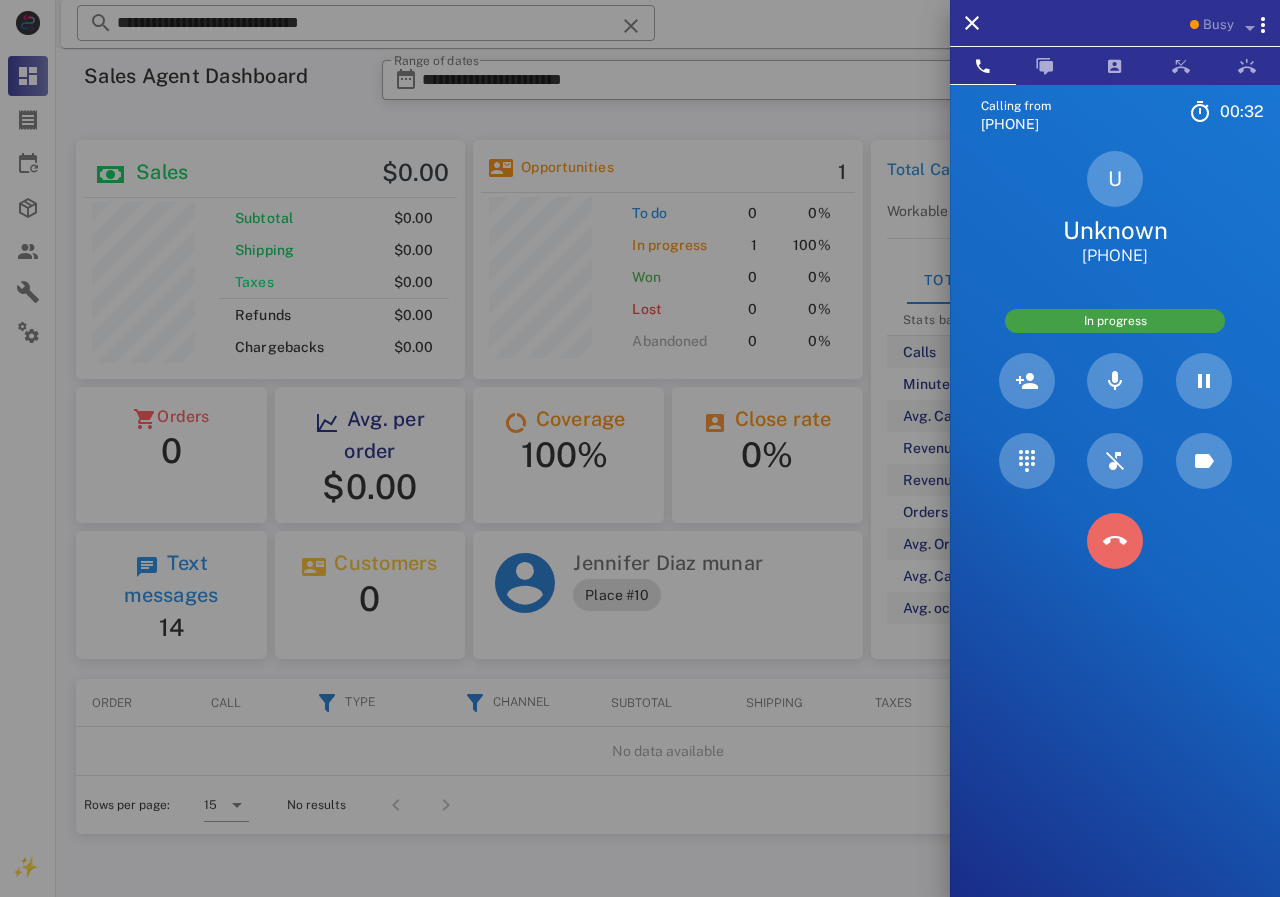 click at bounding box center [1115, 541] 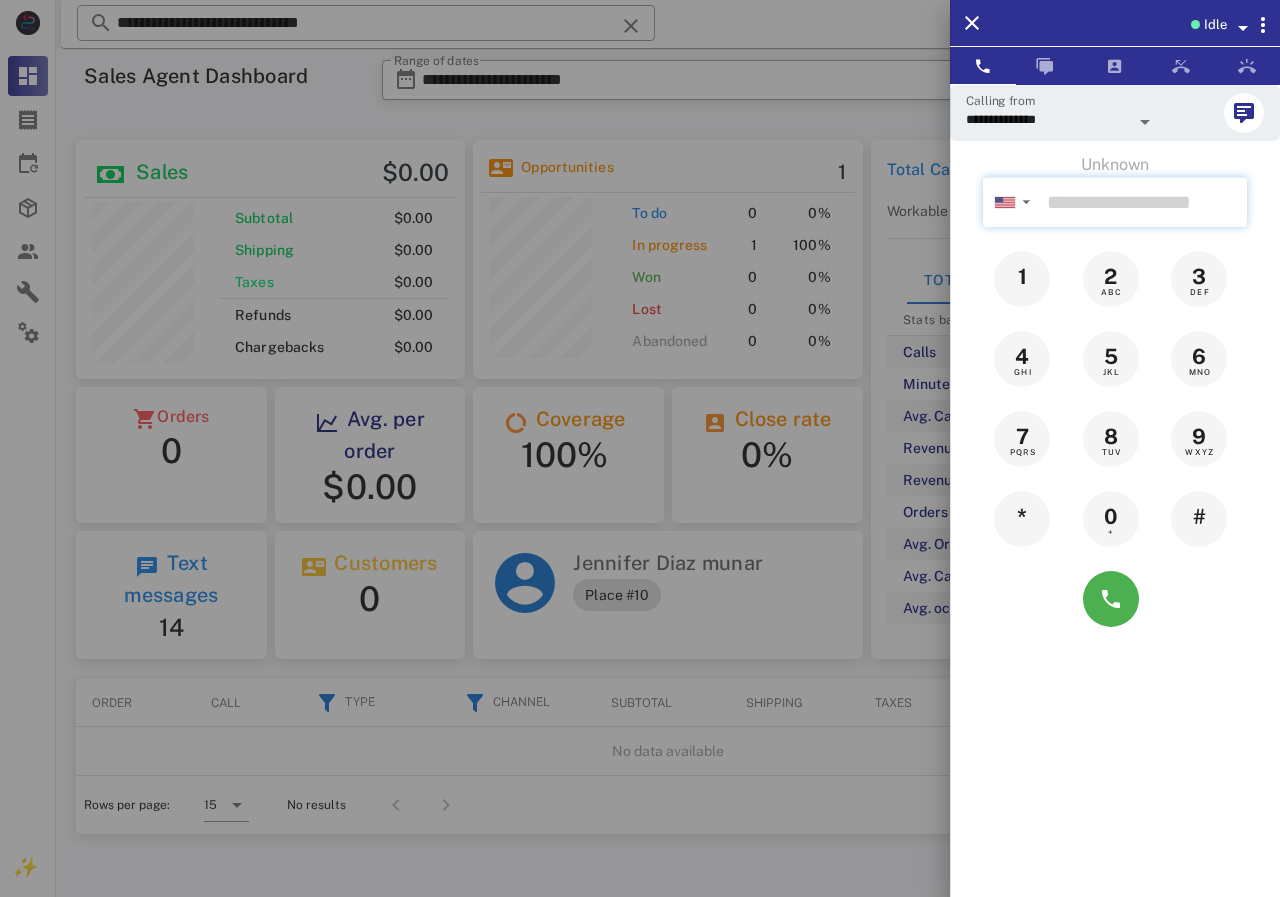 click at bounding box center [1143, 202] 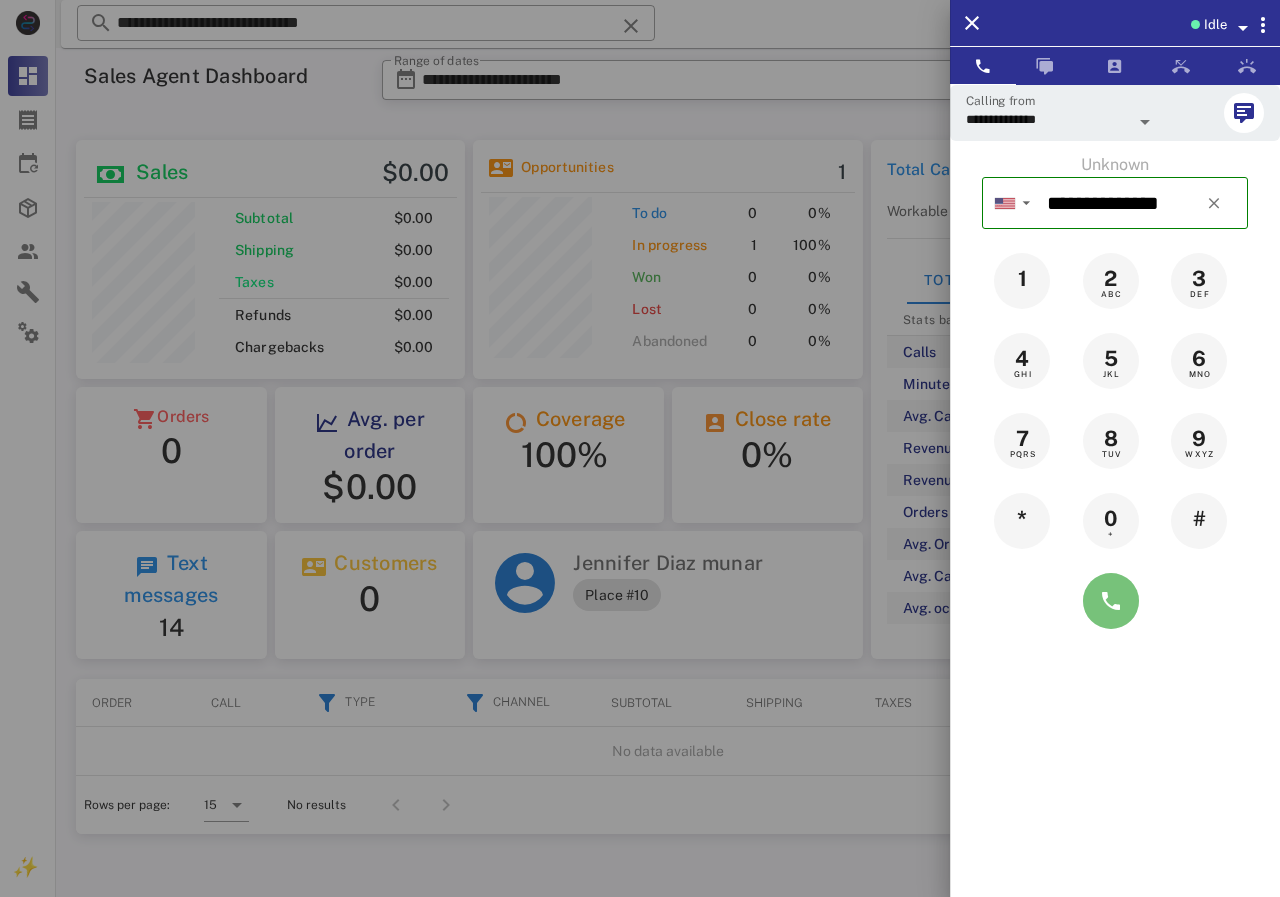 click at bounding box center (1111, 601) 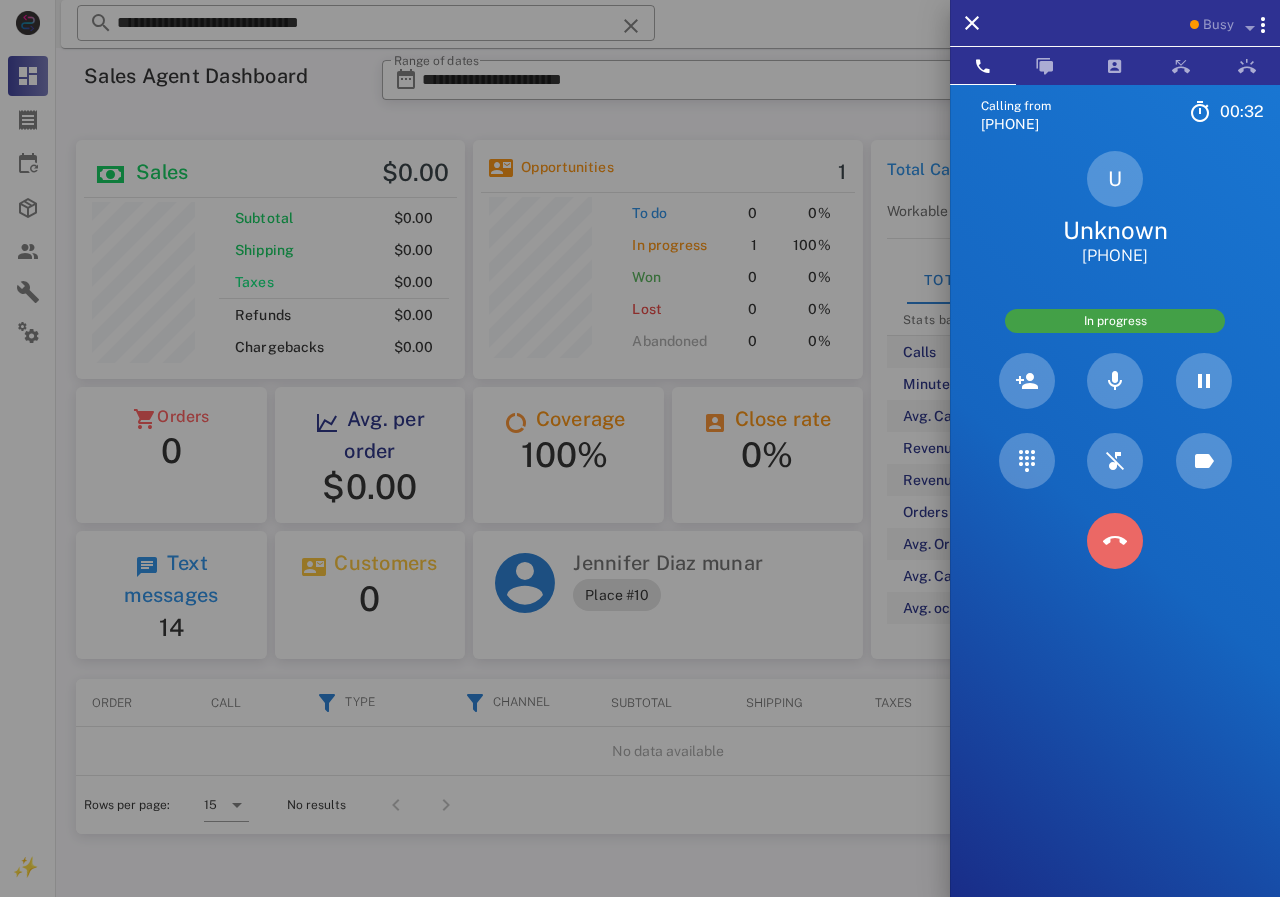 click at bounding box center (1115, 541) 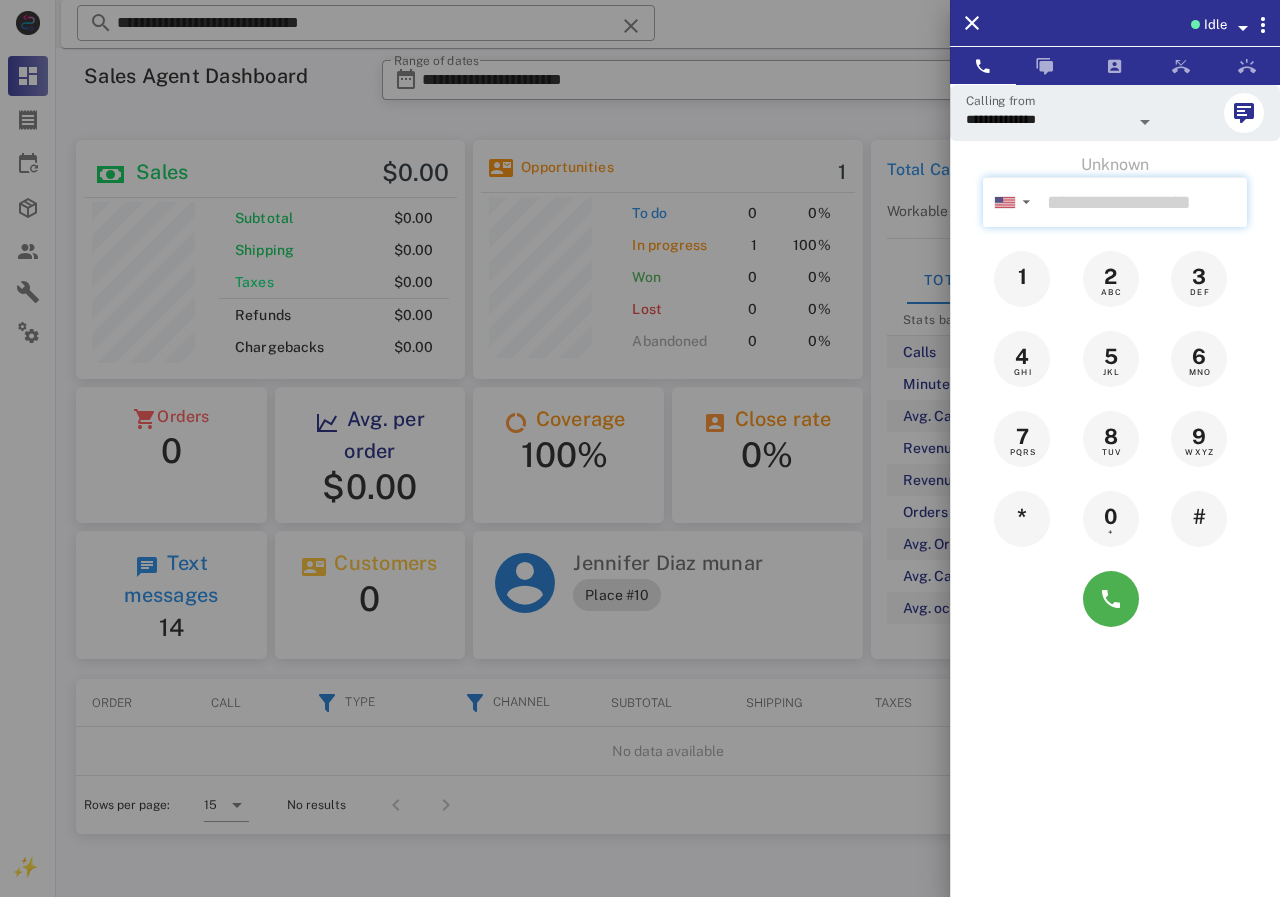 click at bounding box center [1143, 202] 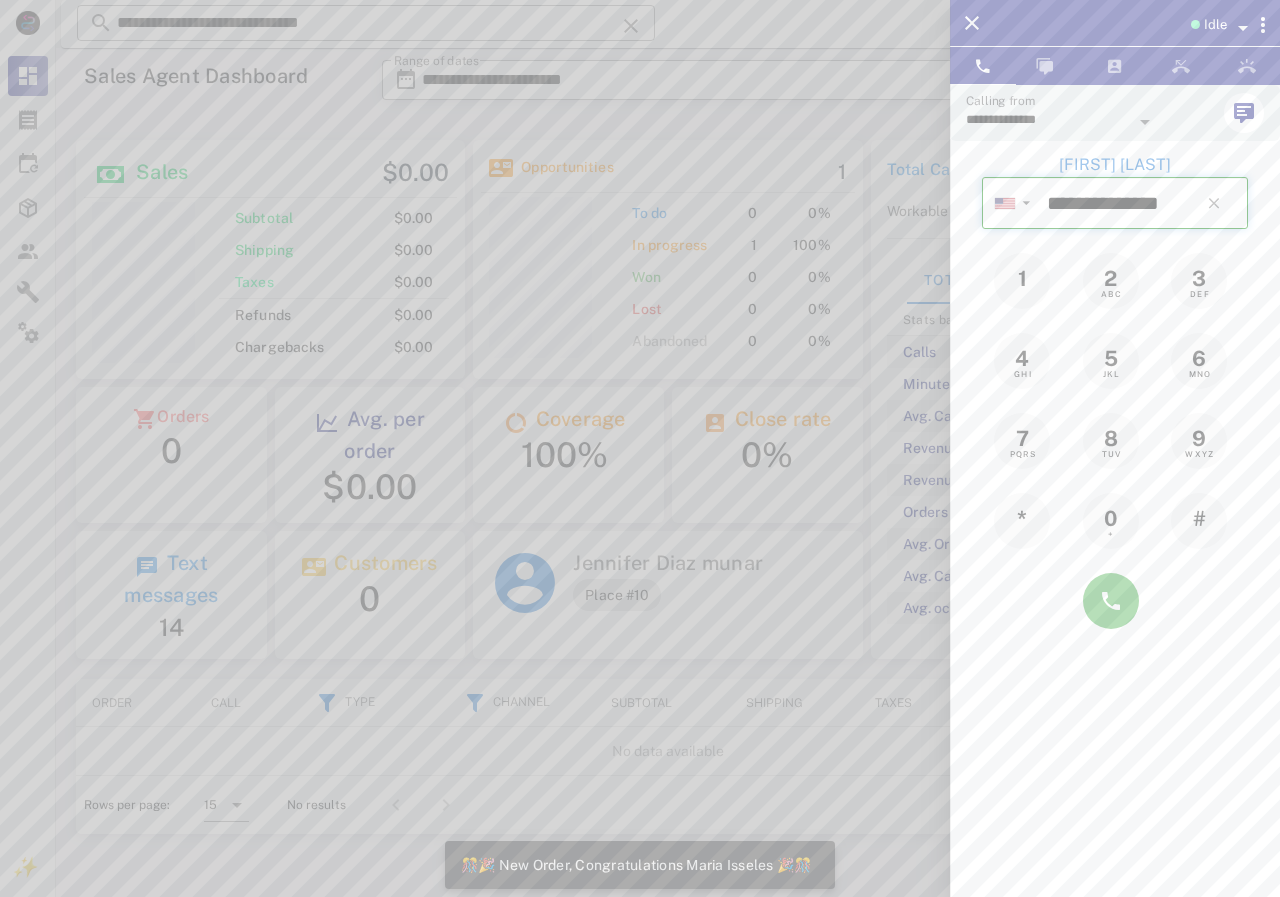 scroll, scrollTop: 999761, scrollLeft: 999611, axis: both 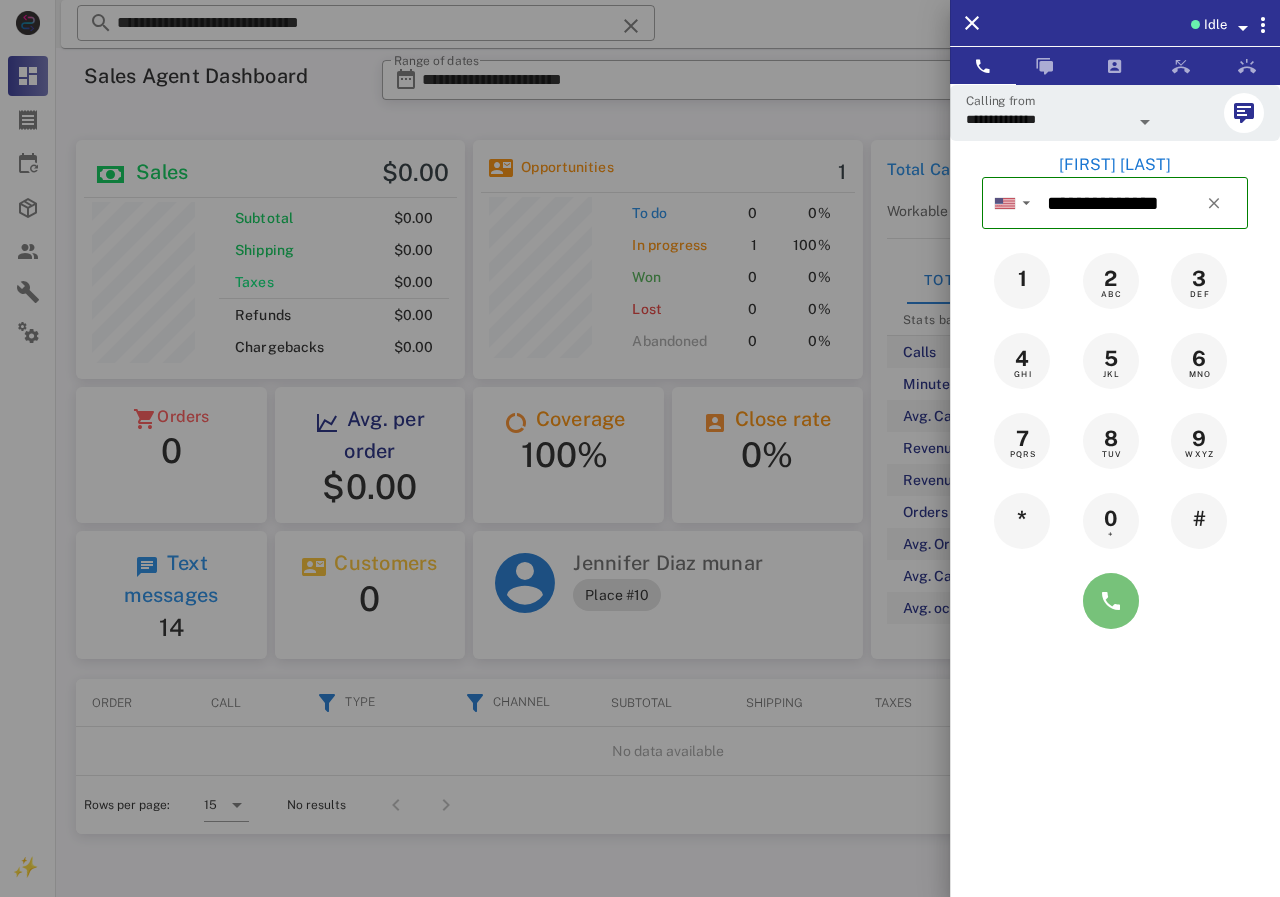 click at bounding box center (1111, 601) 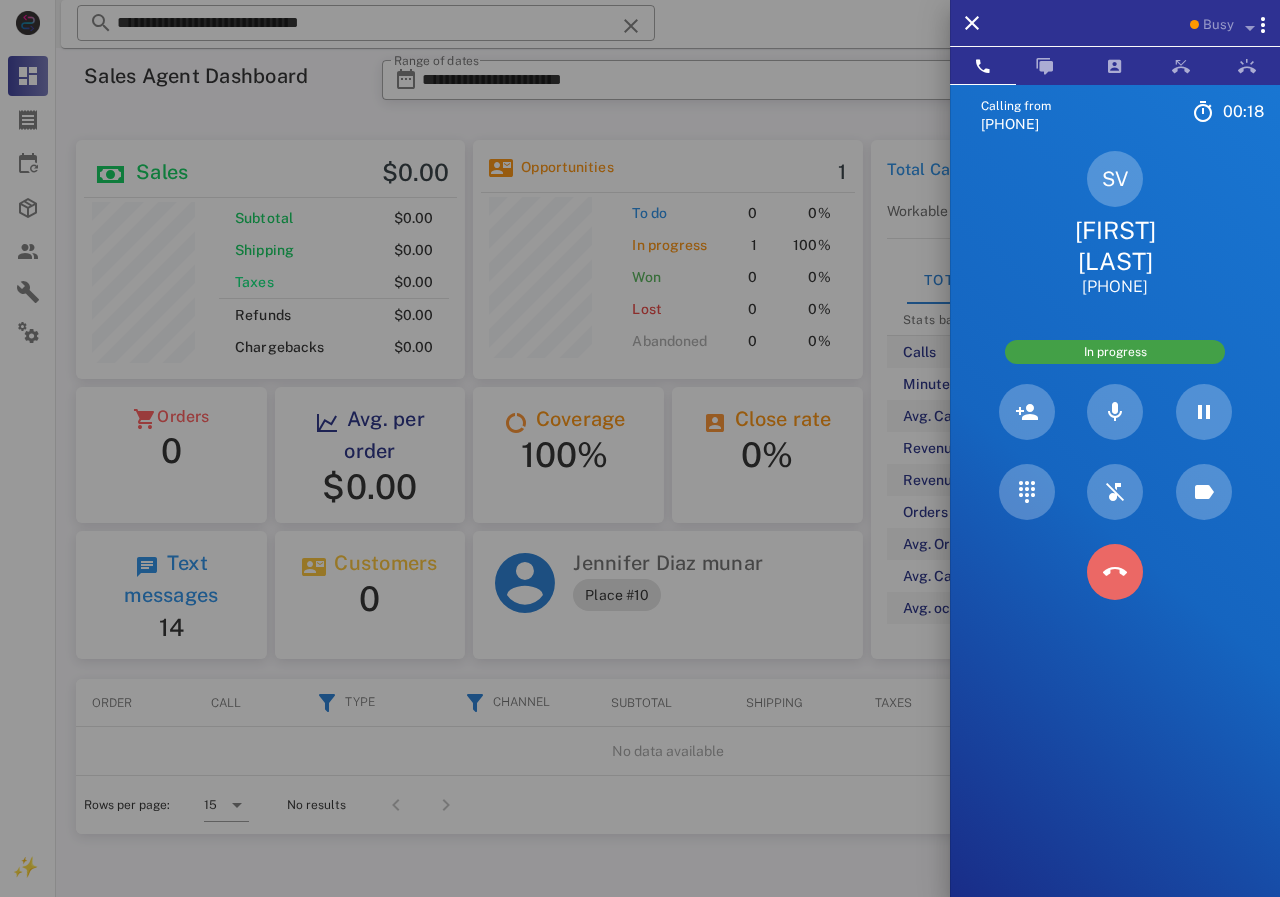 click at bounding box center (1115, 572) 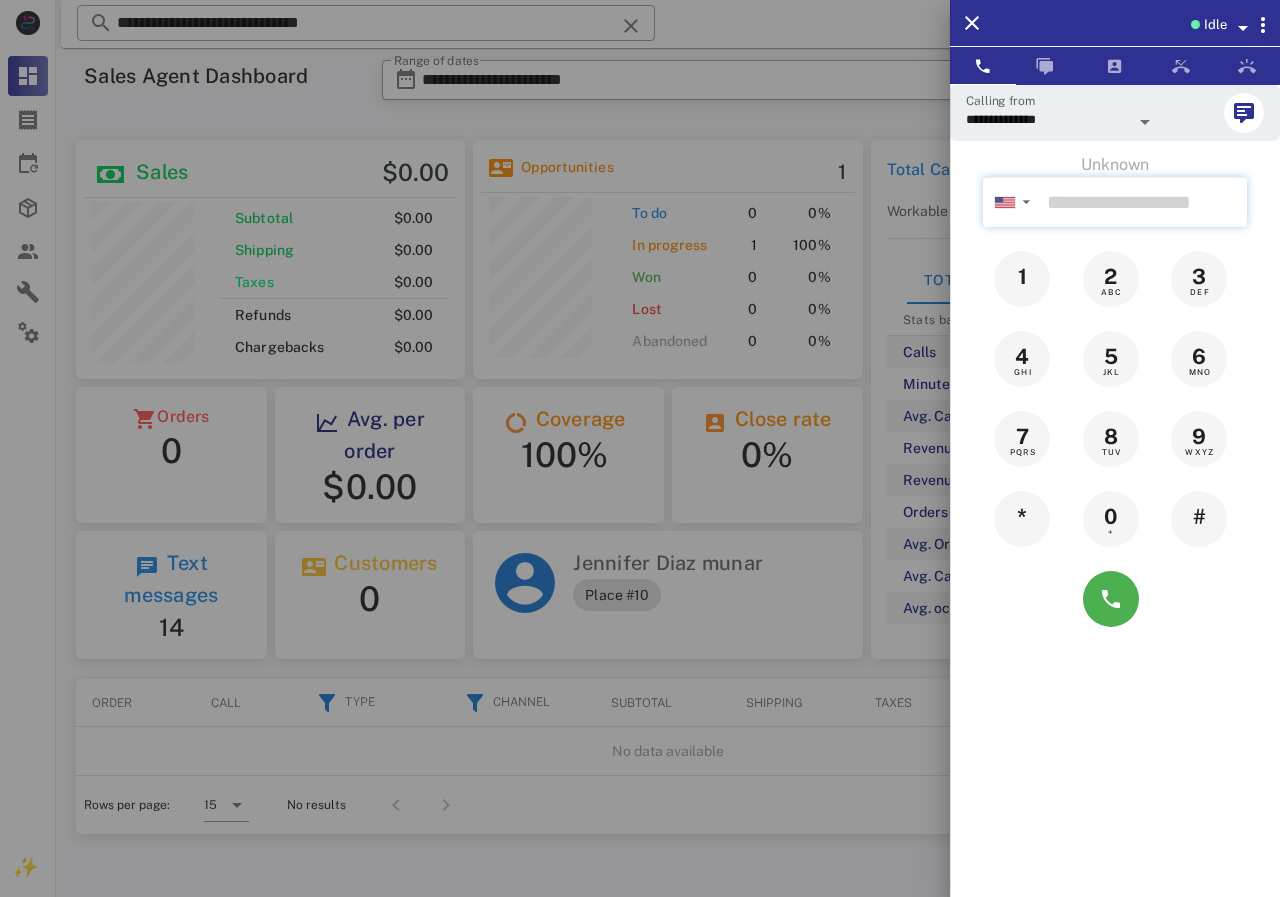 click at bounding box center [1143, 202] 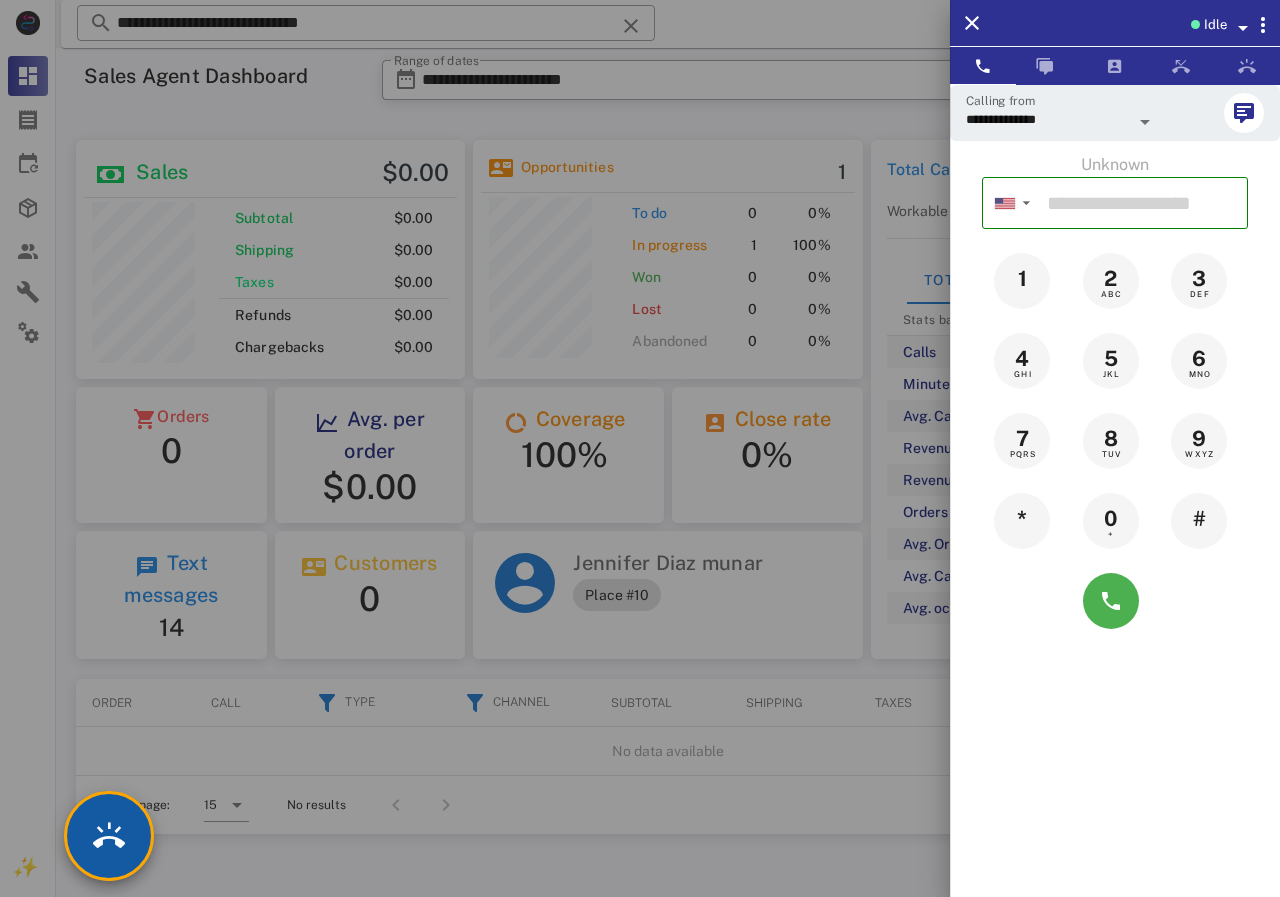 click at bounding box center (109, 836) 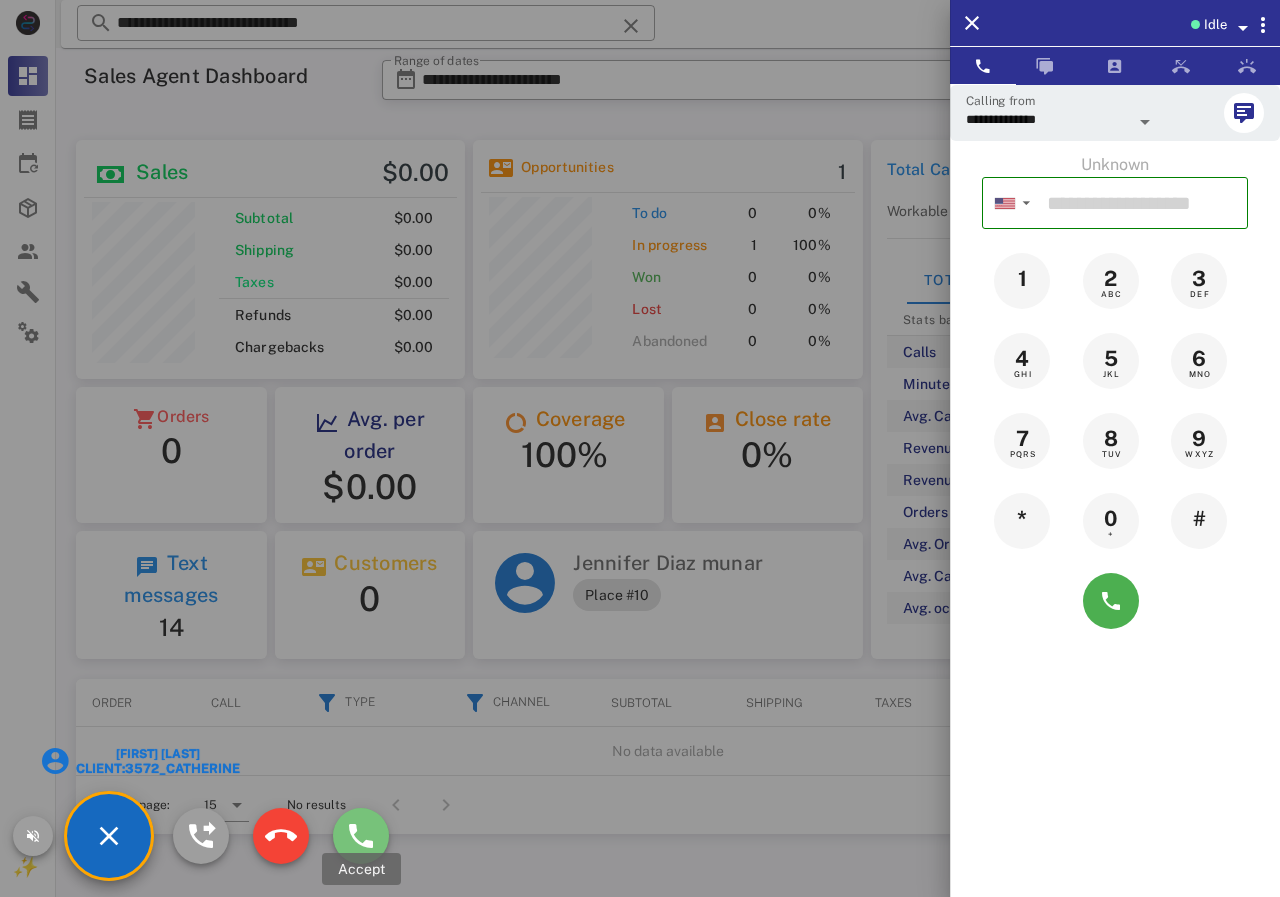 click at bounding box center (361, 836) 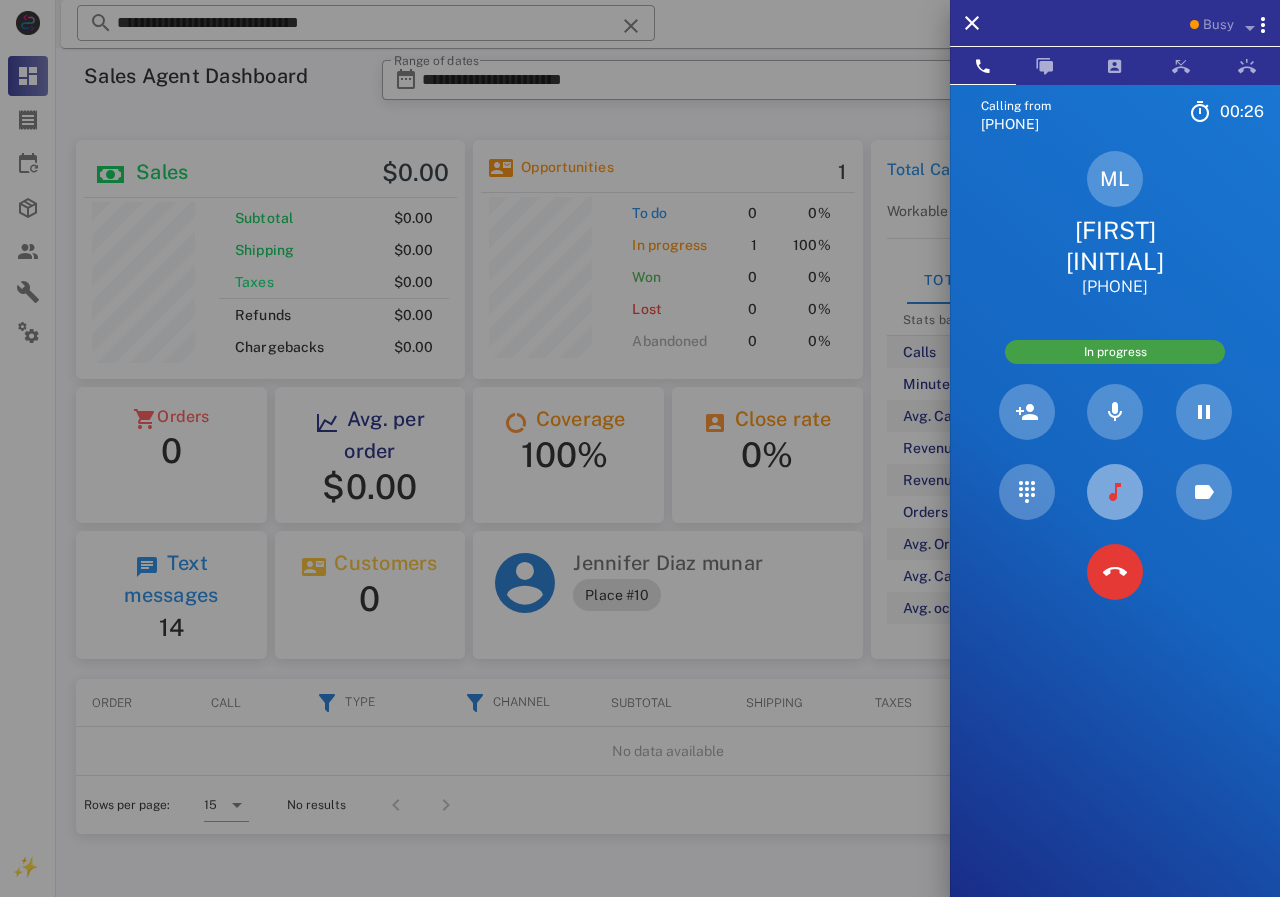 click at bounding box center [1115, 492] 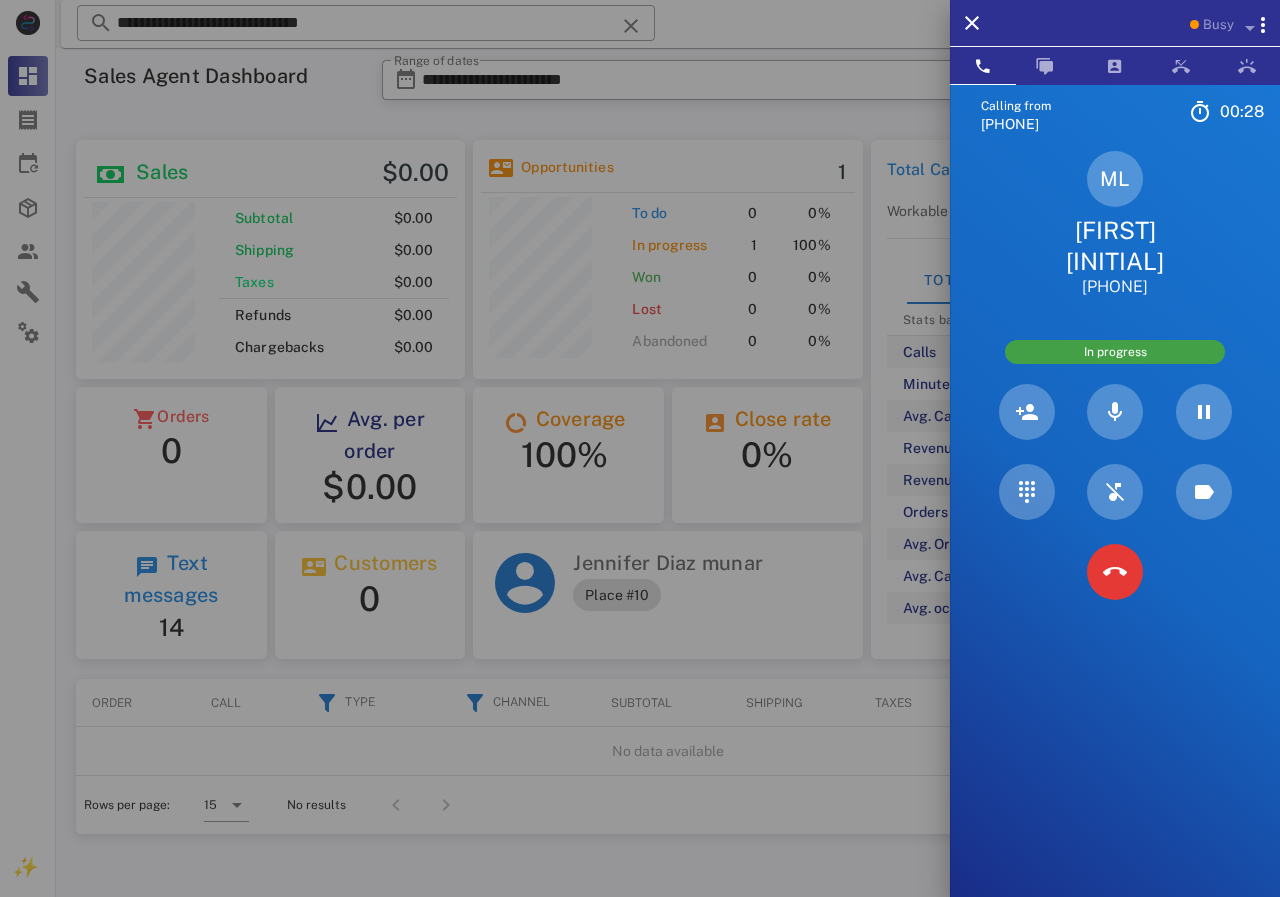 click on "[FIRST] [INITIAL]" at bounding box center [1115, 246] 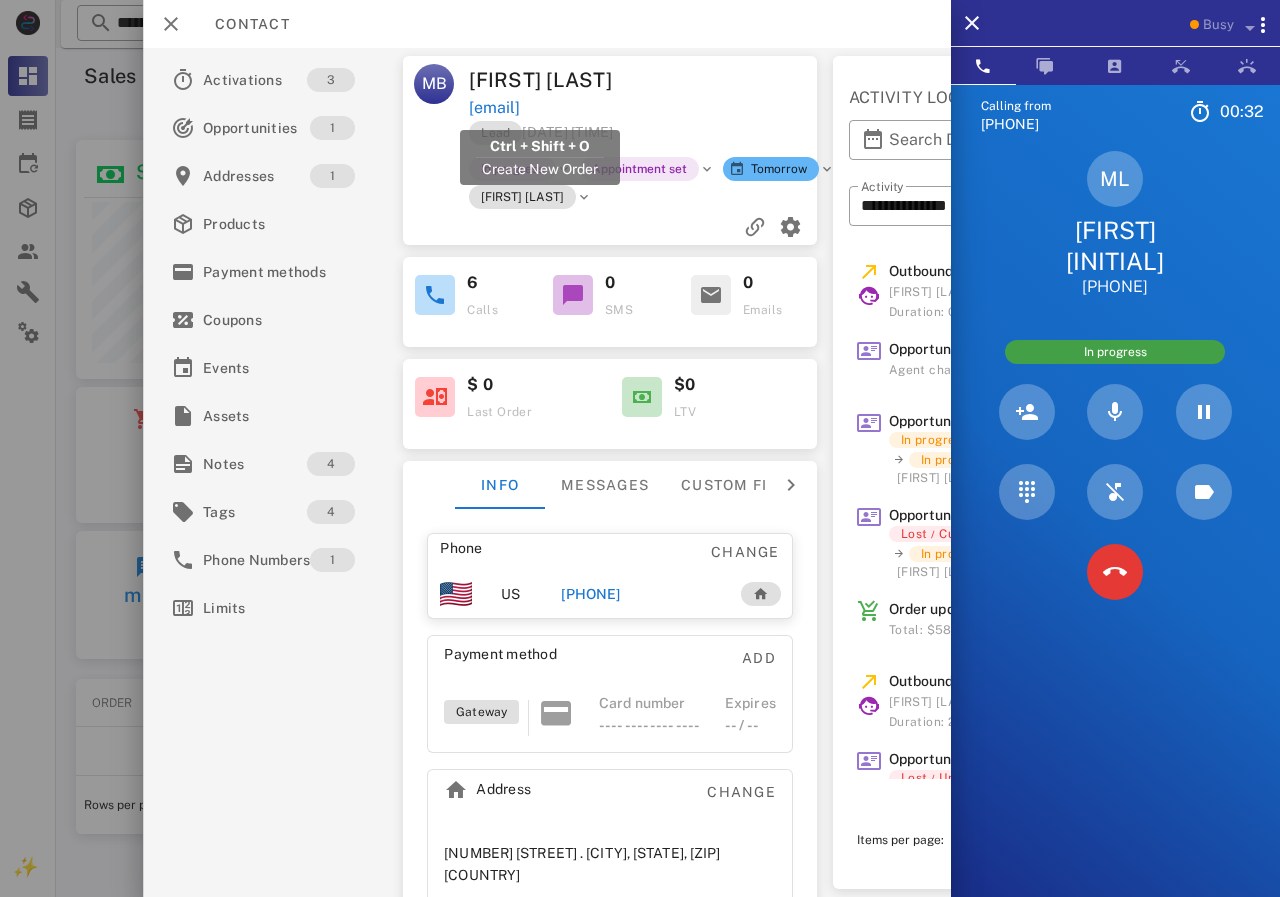 drag, startPoint x: 625, startPoint y: 111, endPoint x: 470, endPoint y: 116, distance: 155.08063 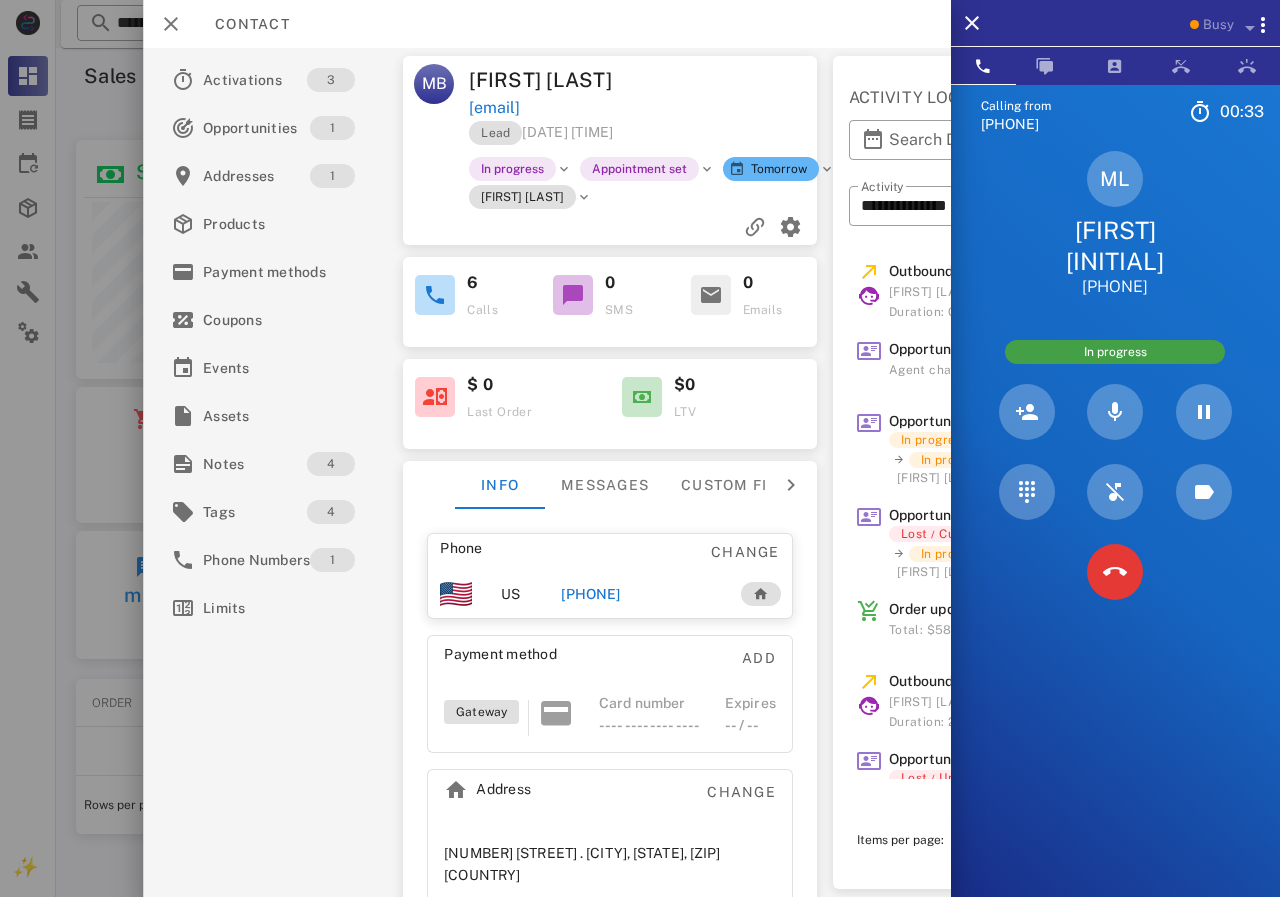 copy on "[EMAIL]" 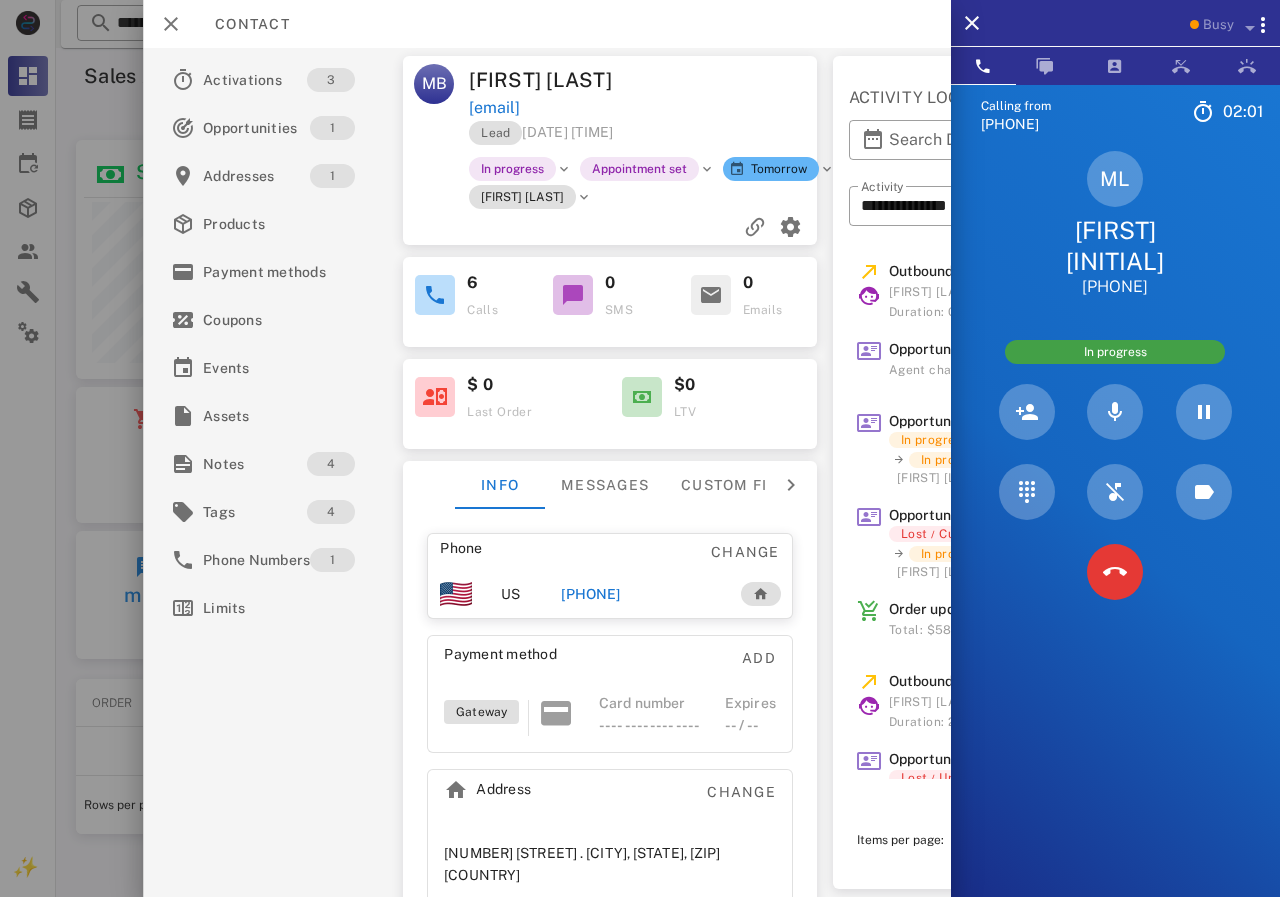 click on "[EMAIL]" at bounding box center [644, 108] 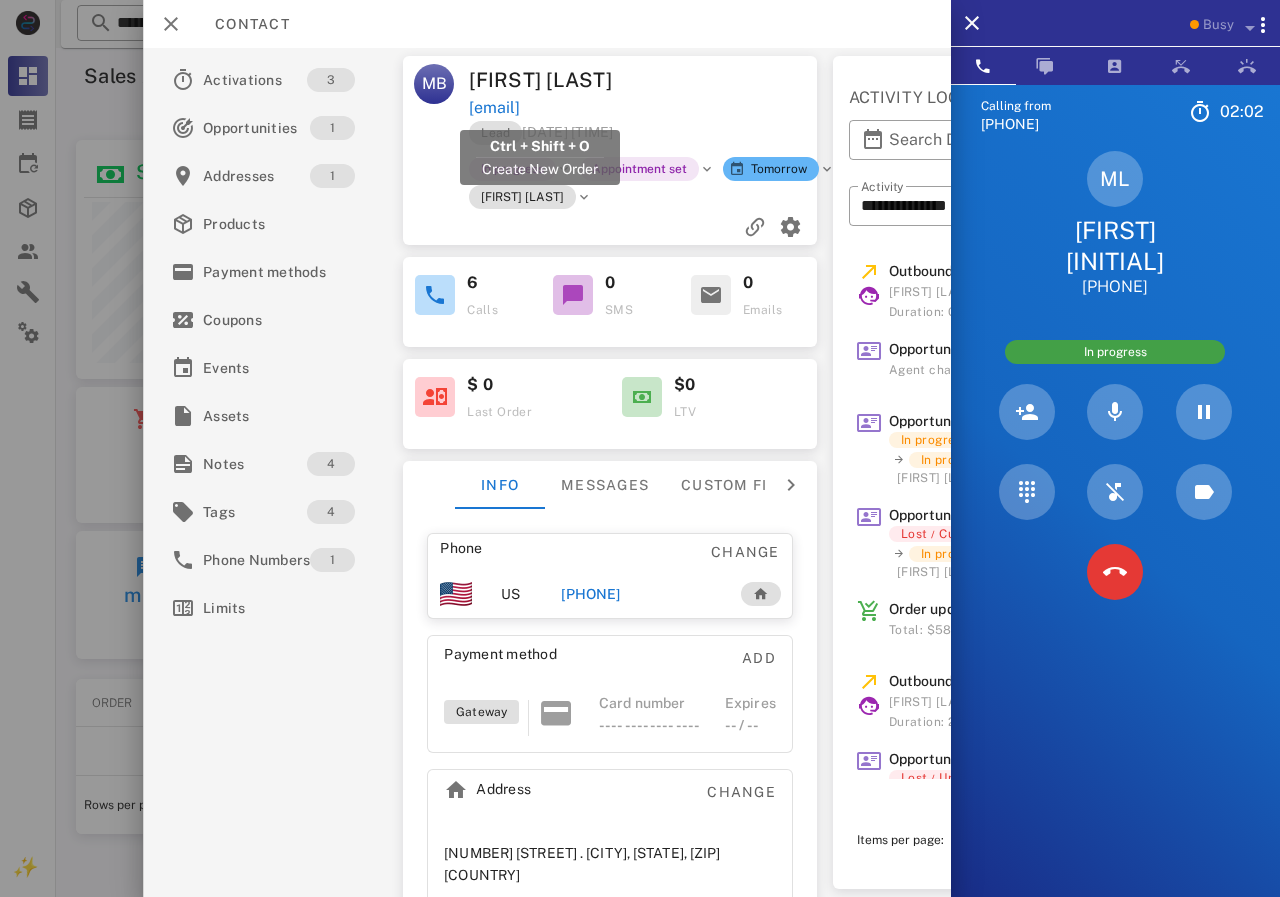 drag, startPoint x: 547, startPoint y: 117, endPoint x: 614, endPoint y: 105, distance: 68.06615 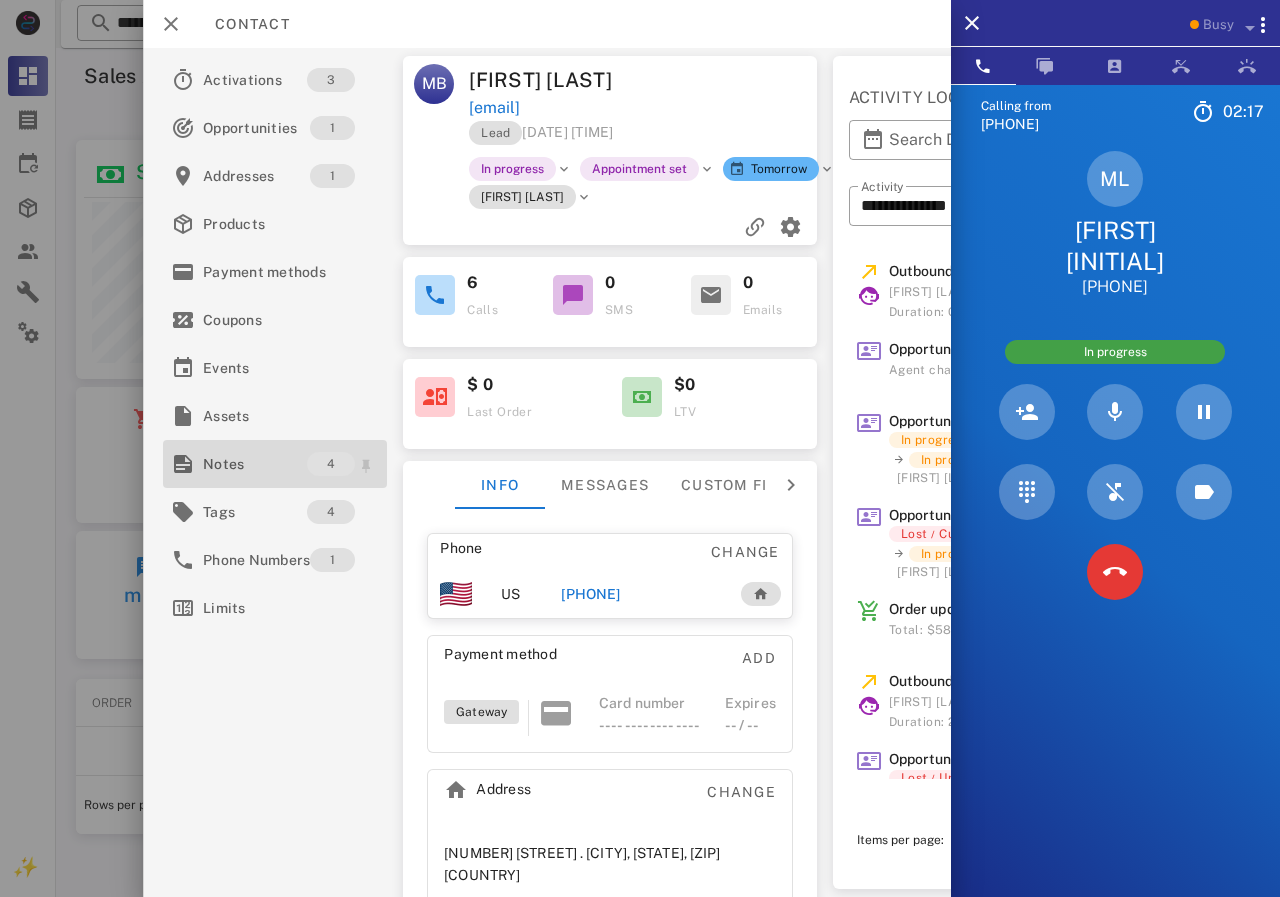 click on "Notes  4" at bounding box center (275, 464) 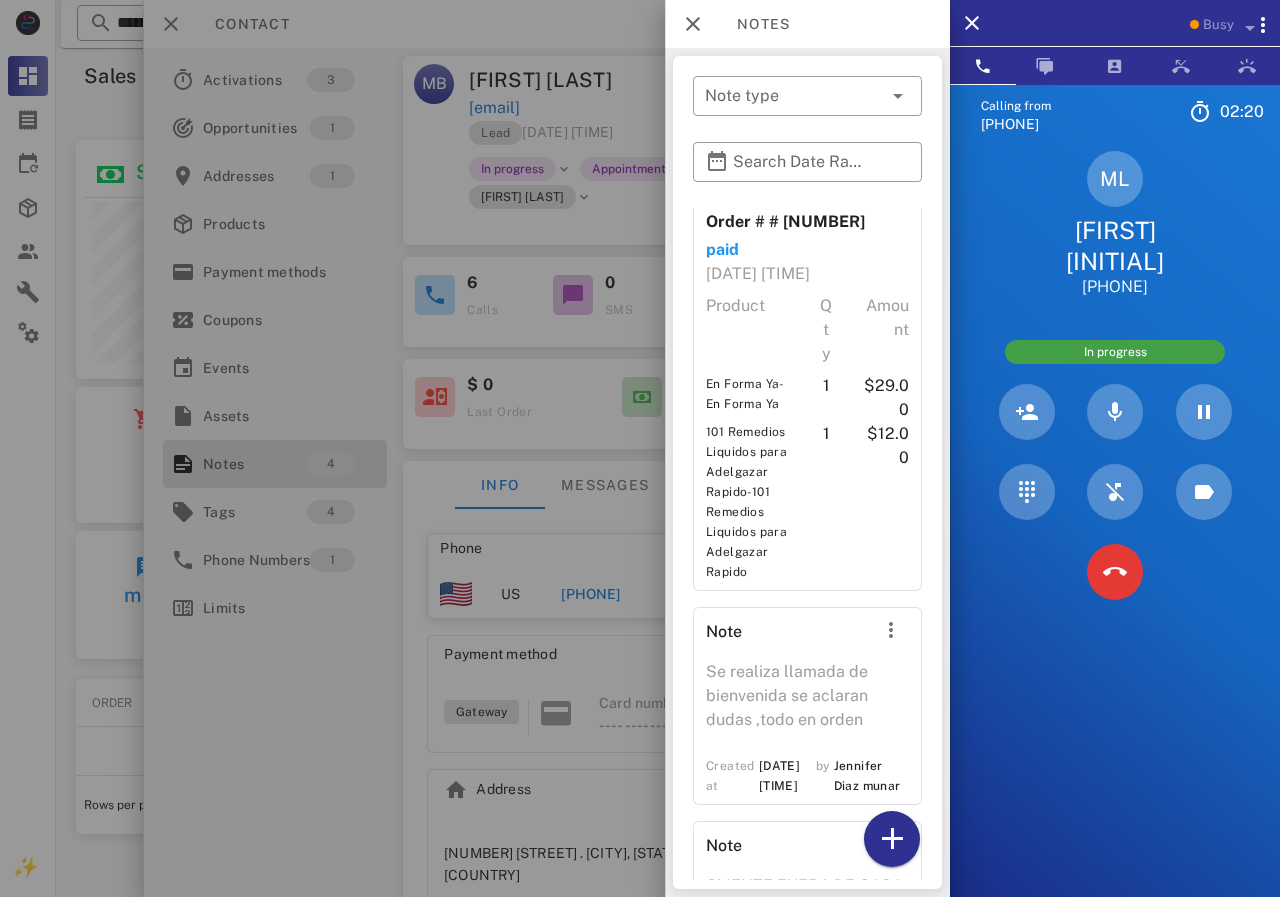scroll, scrollTop: 850, scrollLeft: 0, axis: vertical 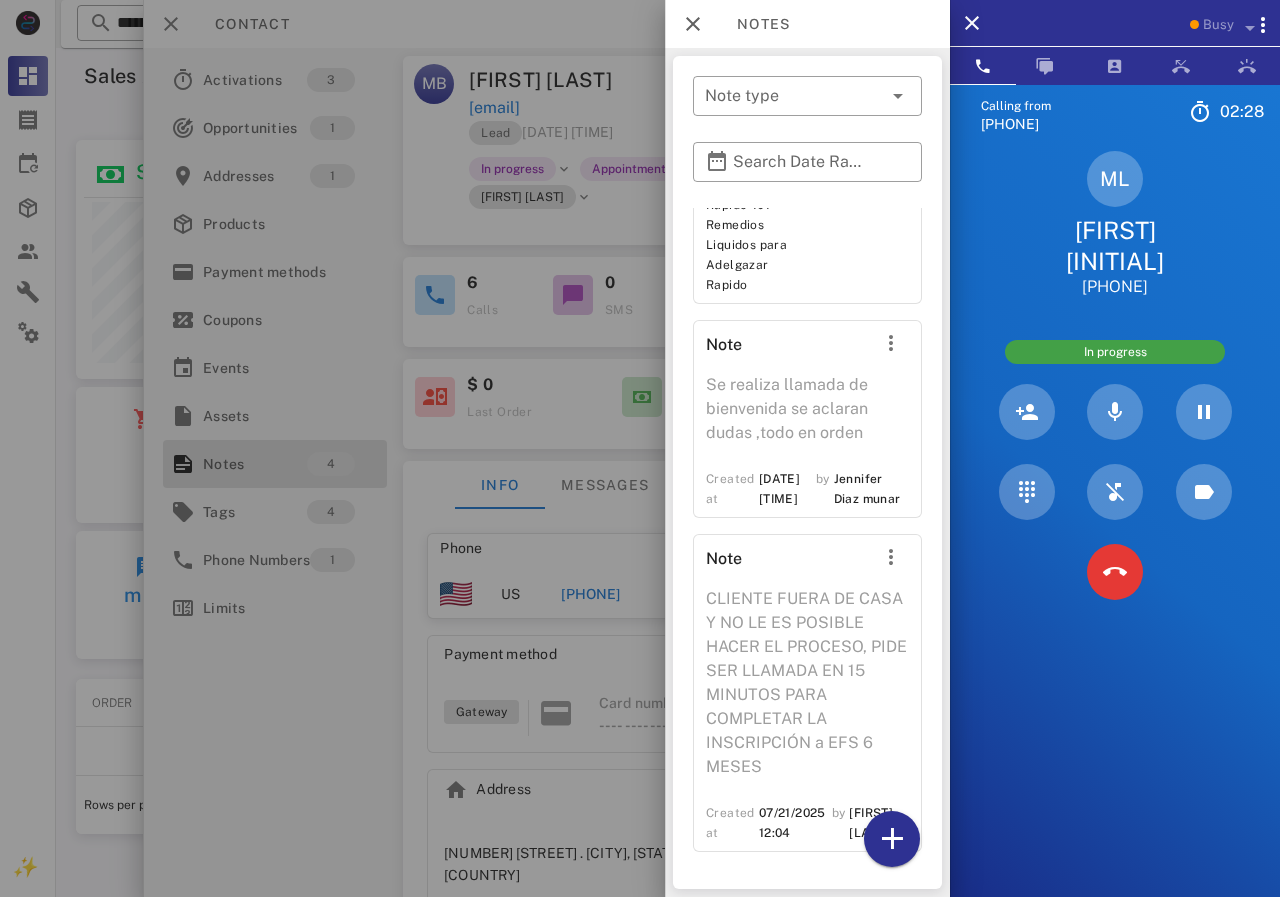 click at bounding box center [640, 448] 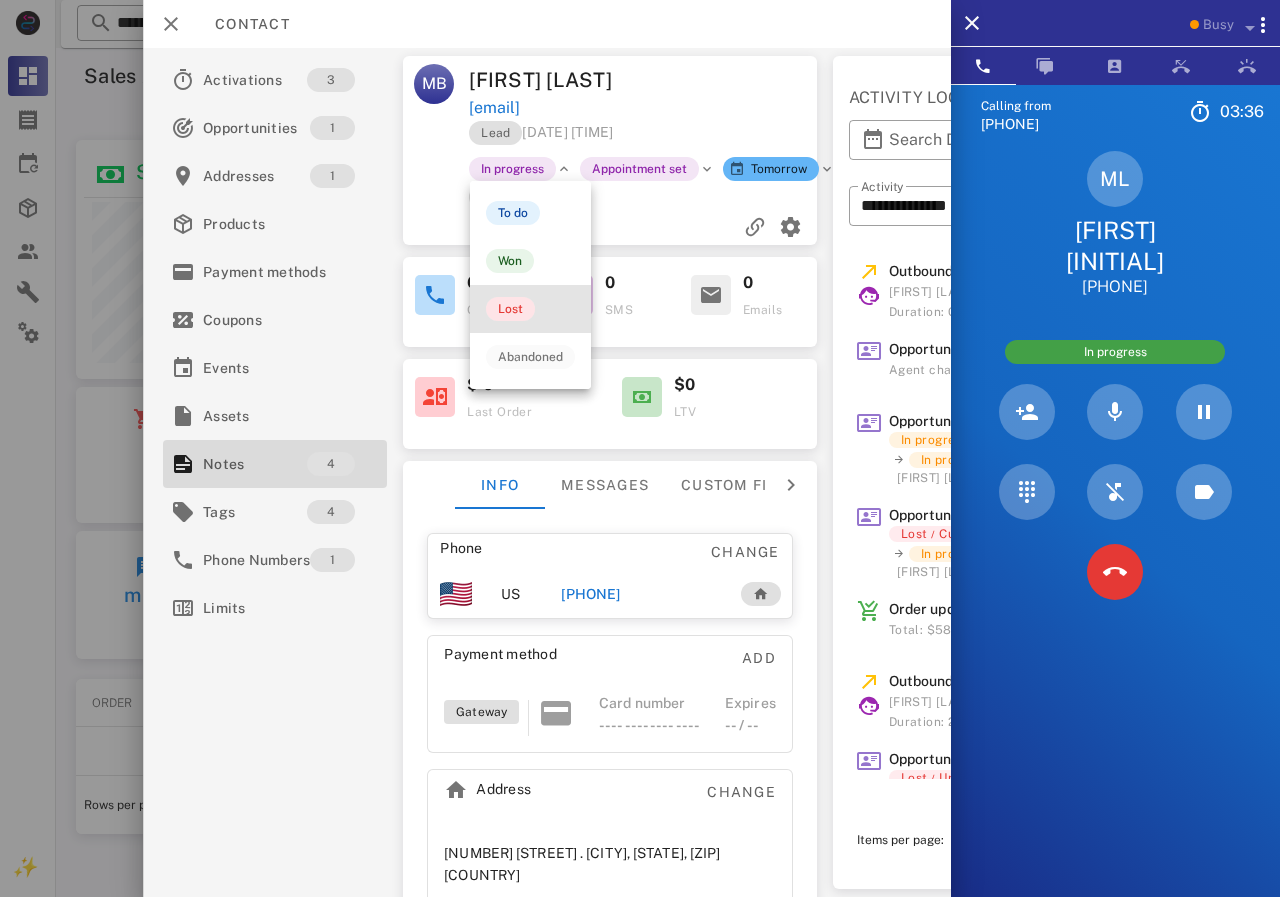 click on "Lost" at bounding box center [510, 309] 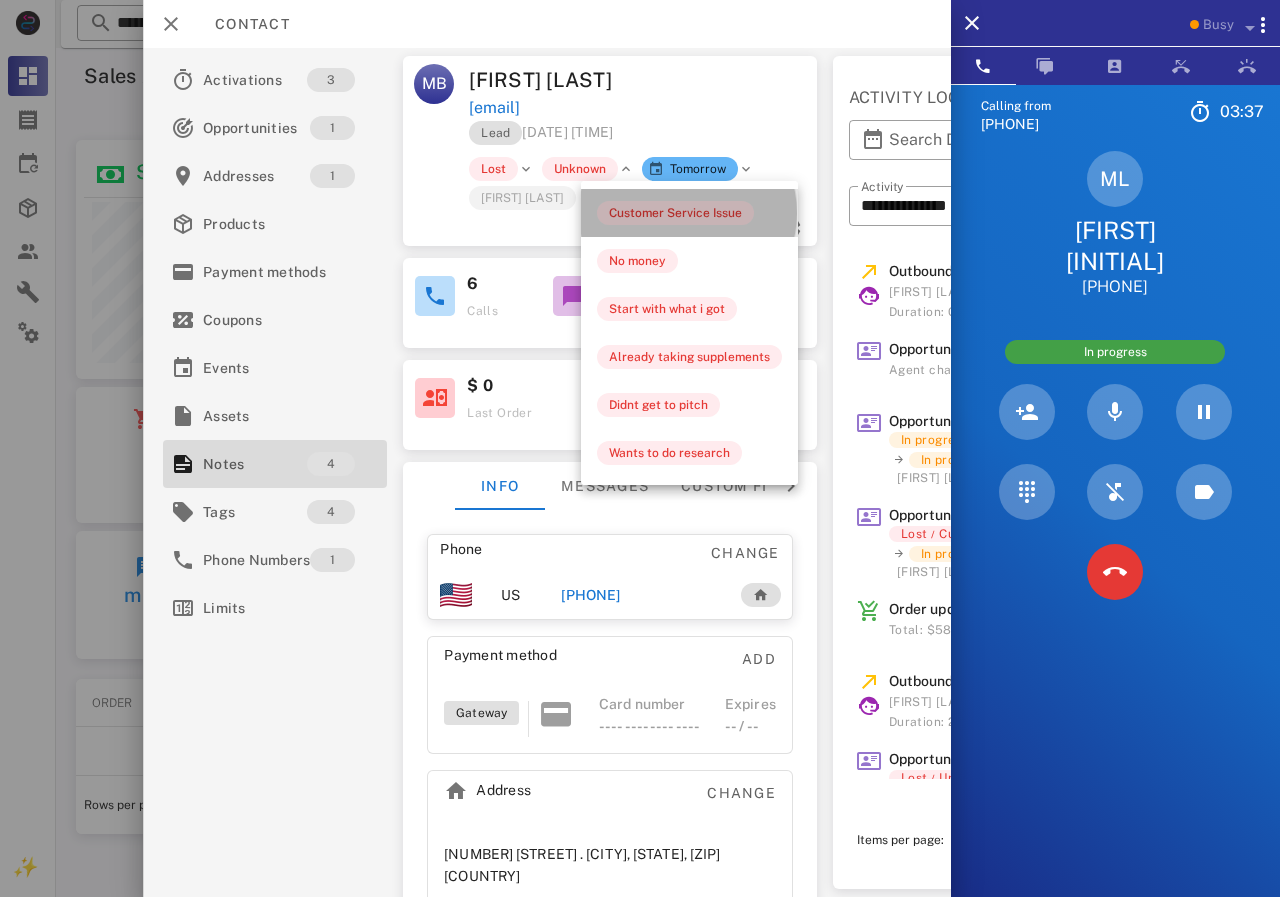 click on "Customer Service Issue" at bounding box center (675, 213) 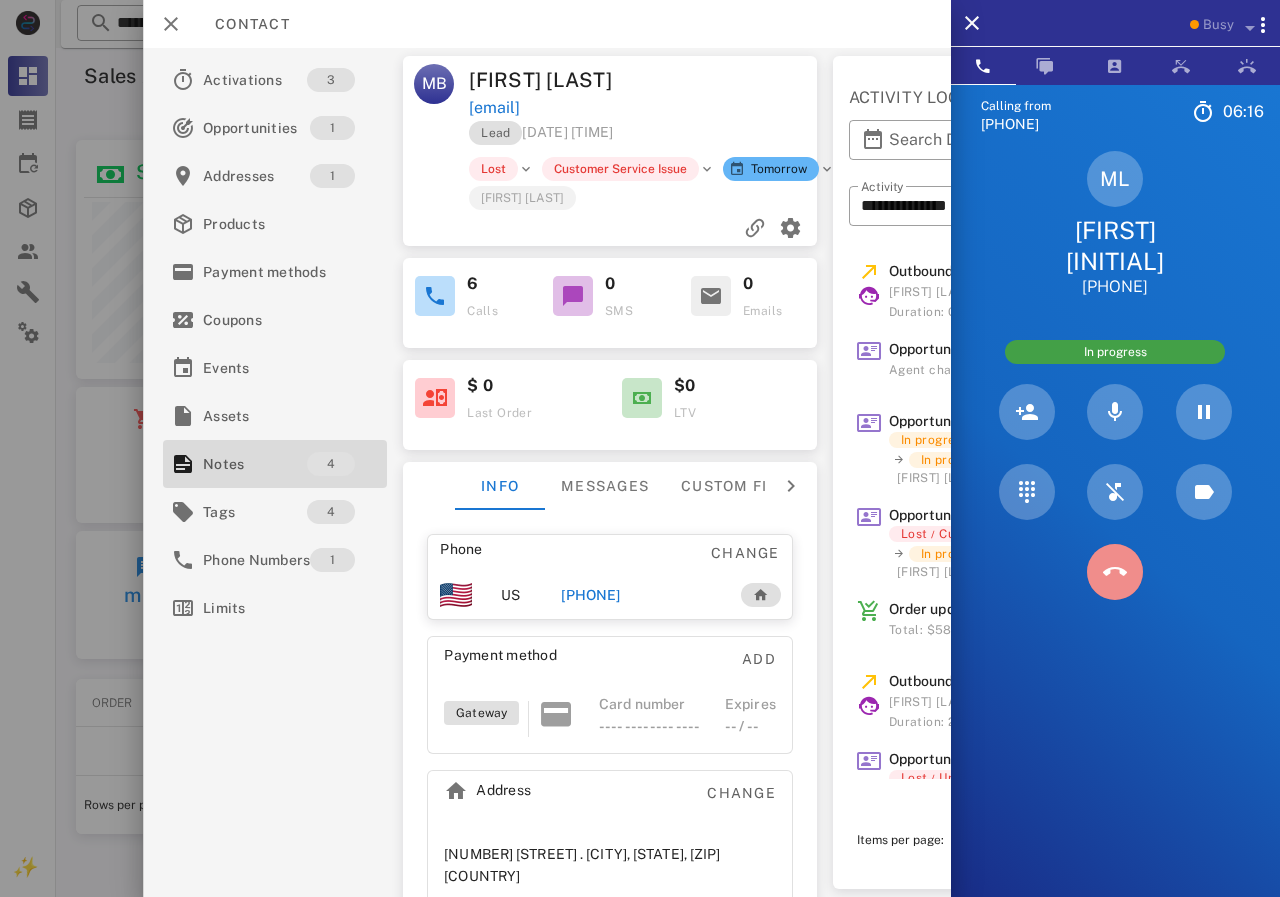 click at bounding box center (1115, 572) 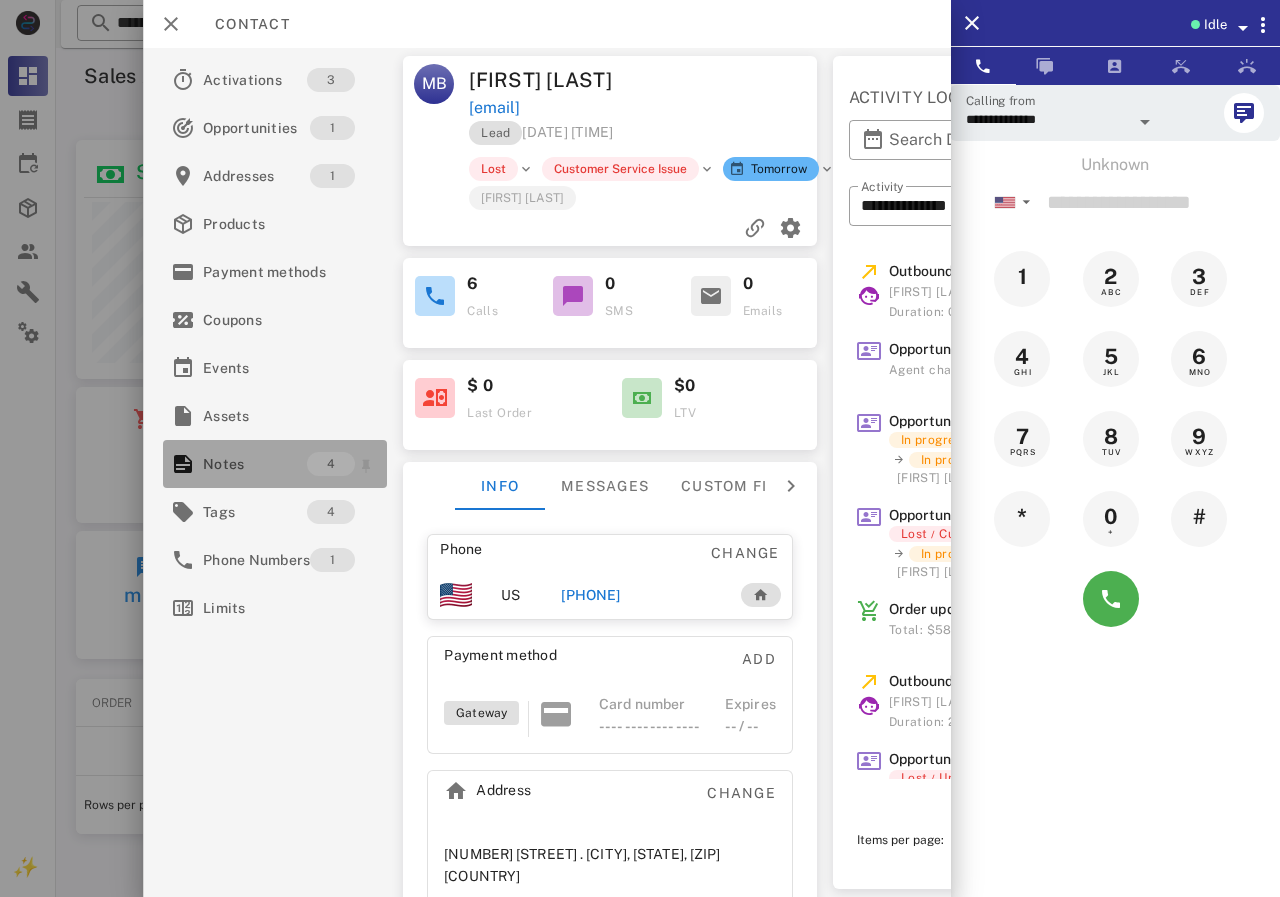 click on "Notes" at bounding box center [255, 464] 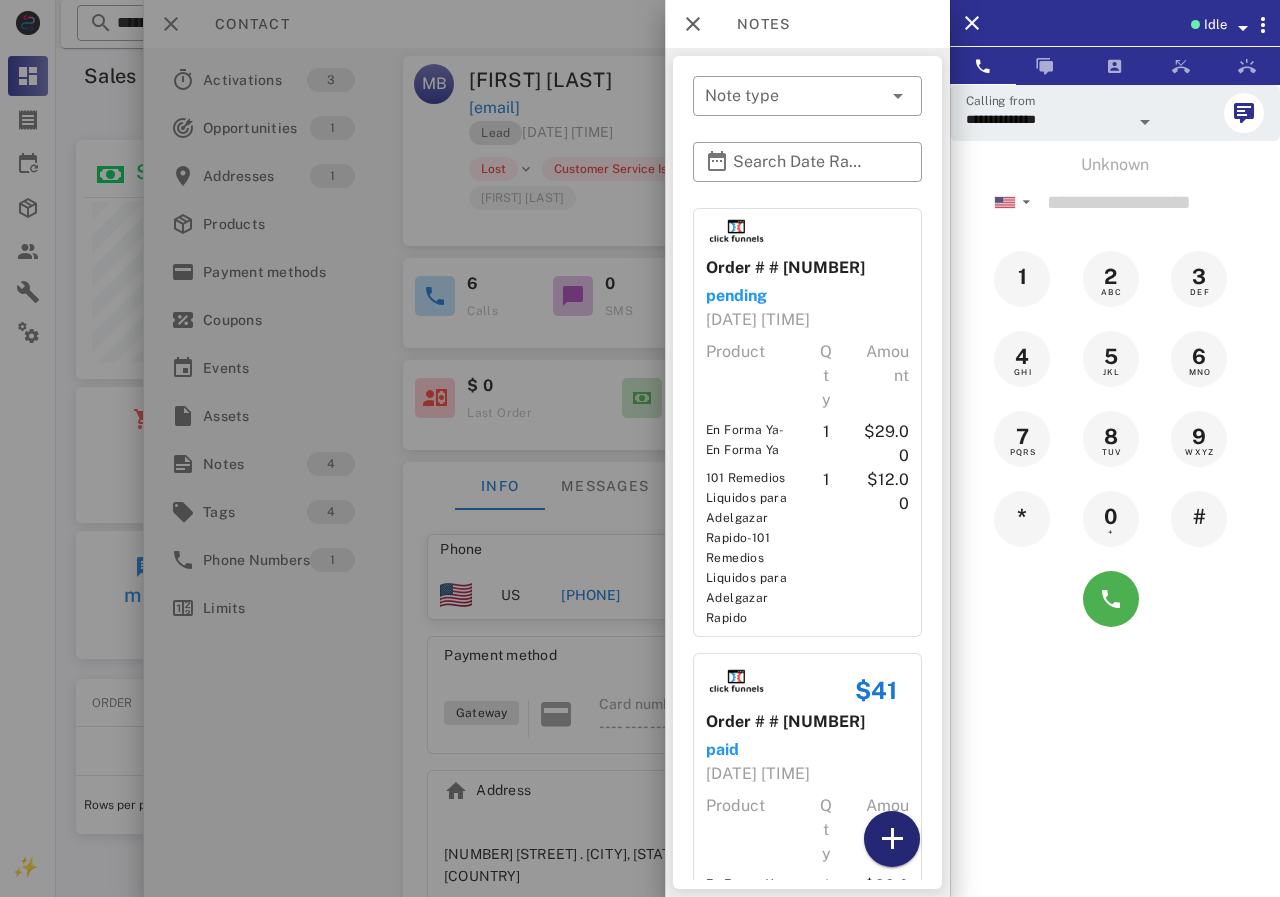 click at bounding box center [892, 839] 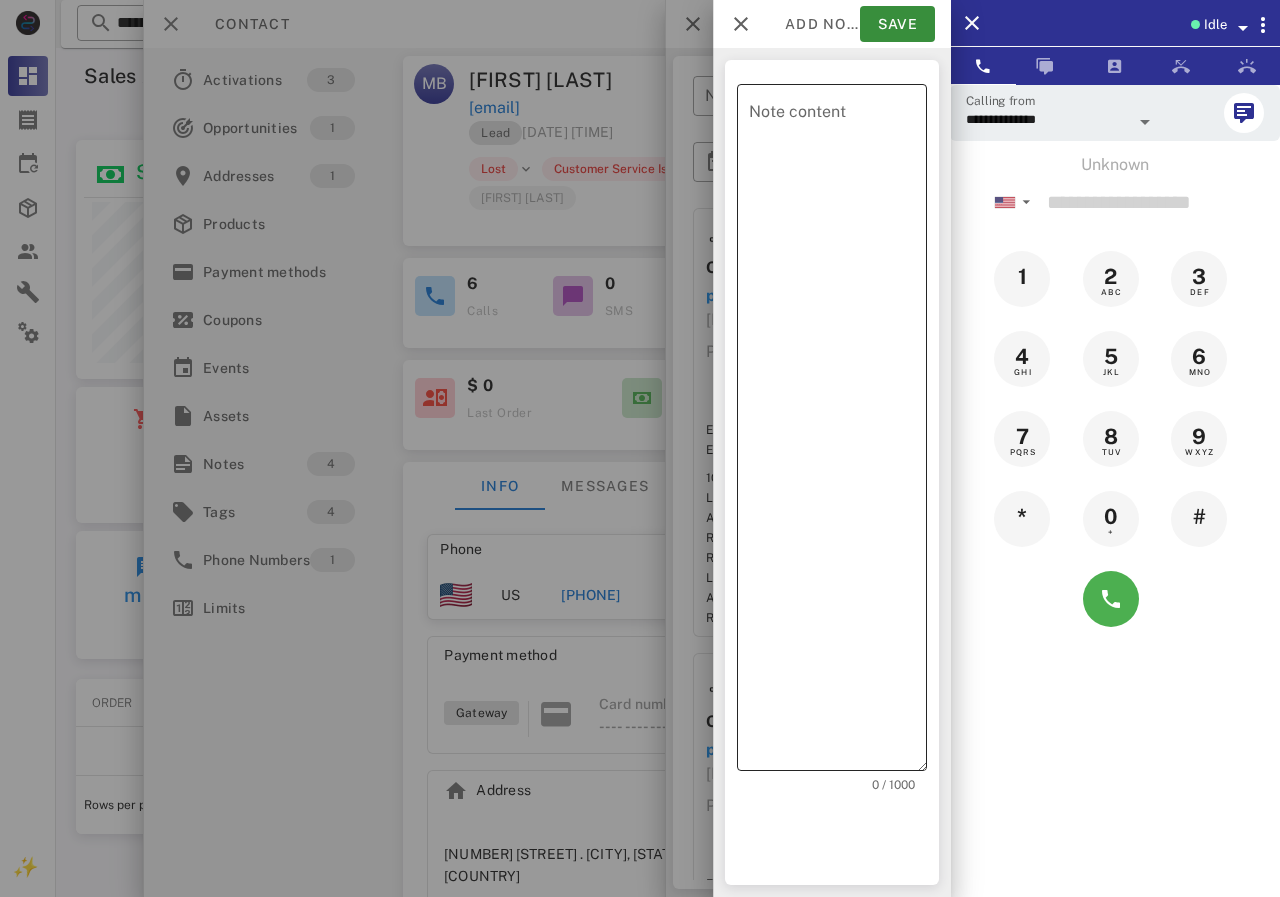 click on "Note content" at bounding box center (838, 432) 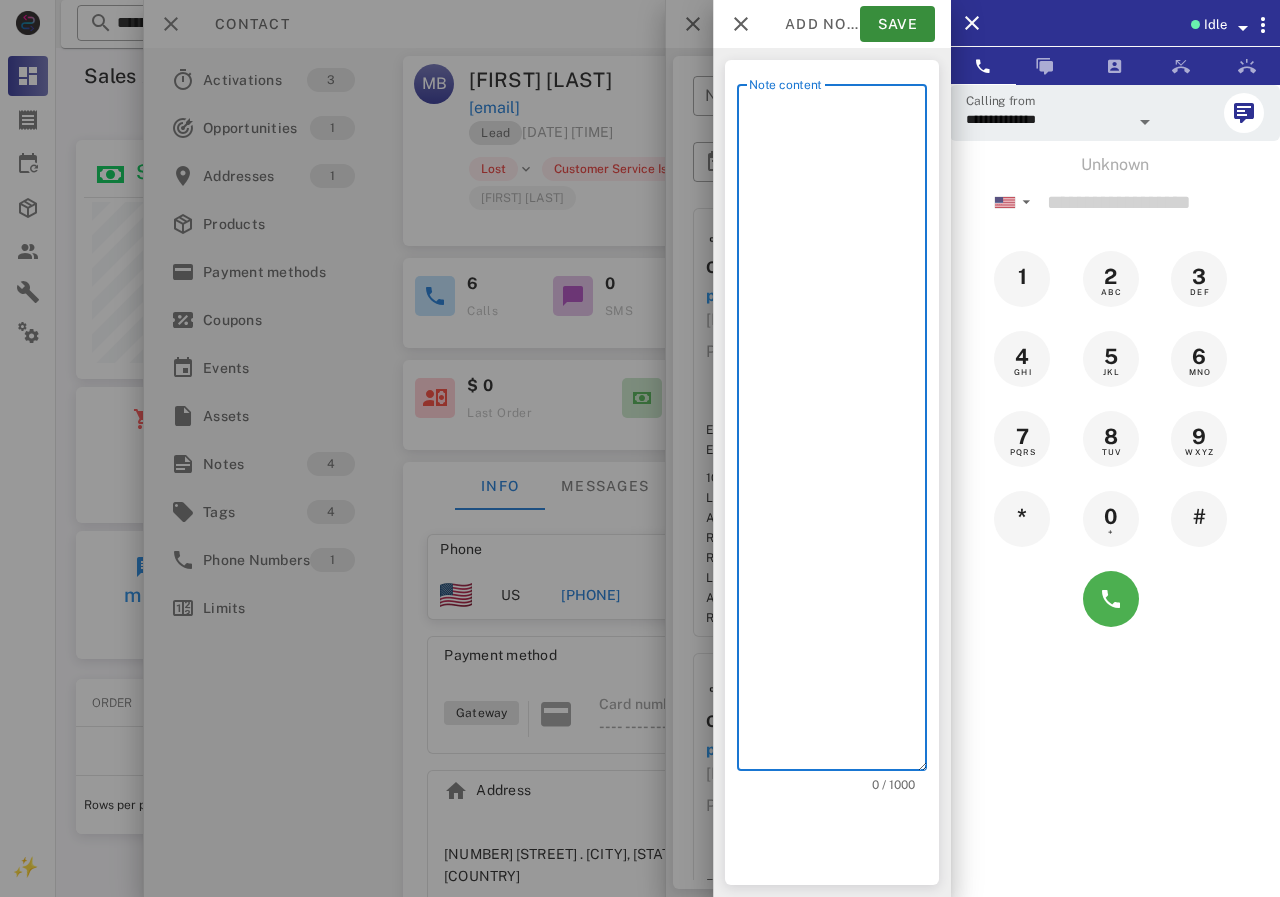 scroll, scrollTop: 240, scrollLeft: 390, axis: both 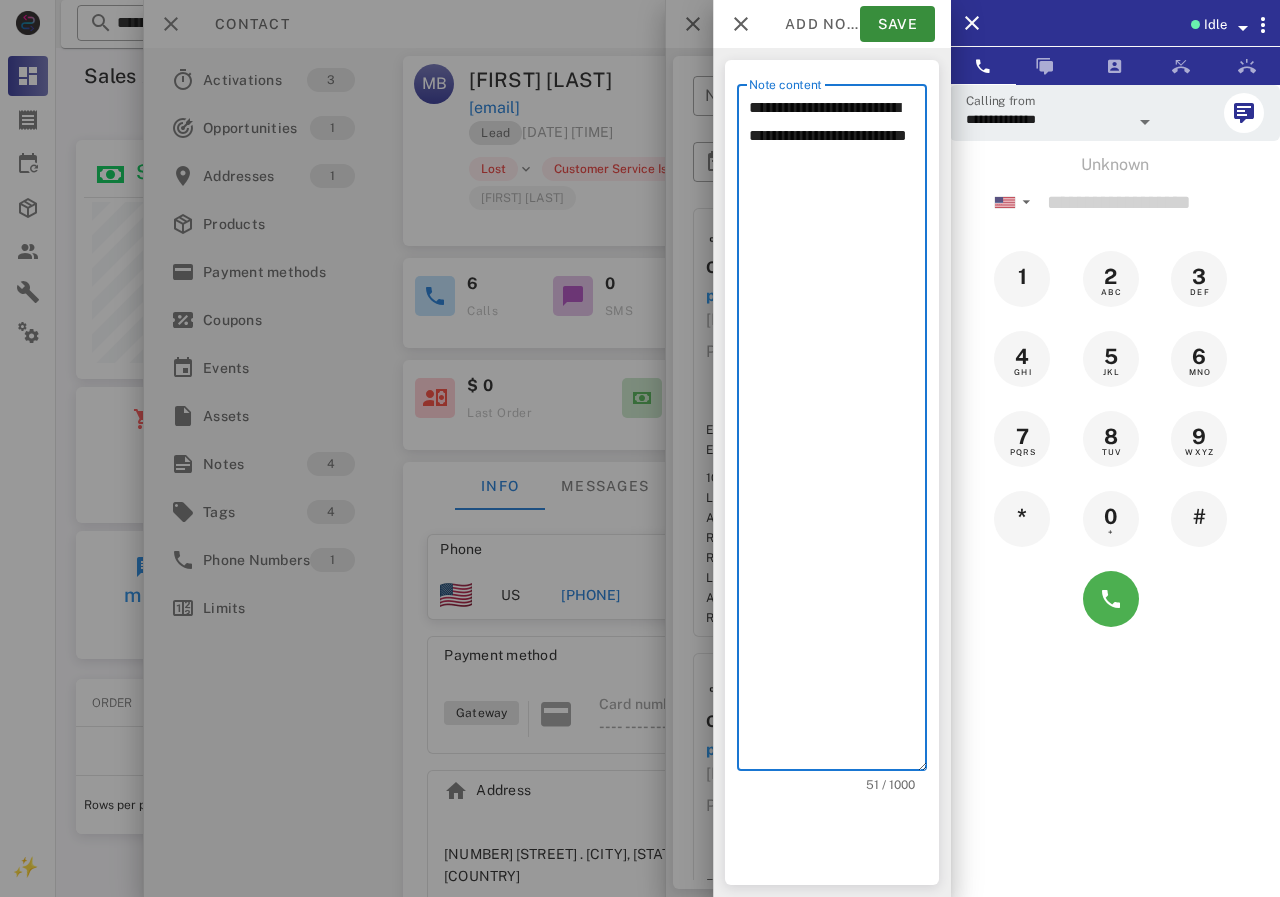 type on "**********" 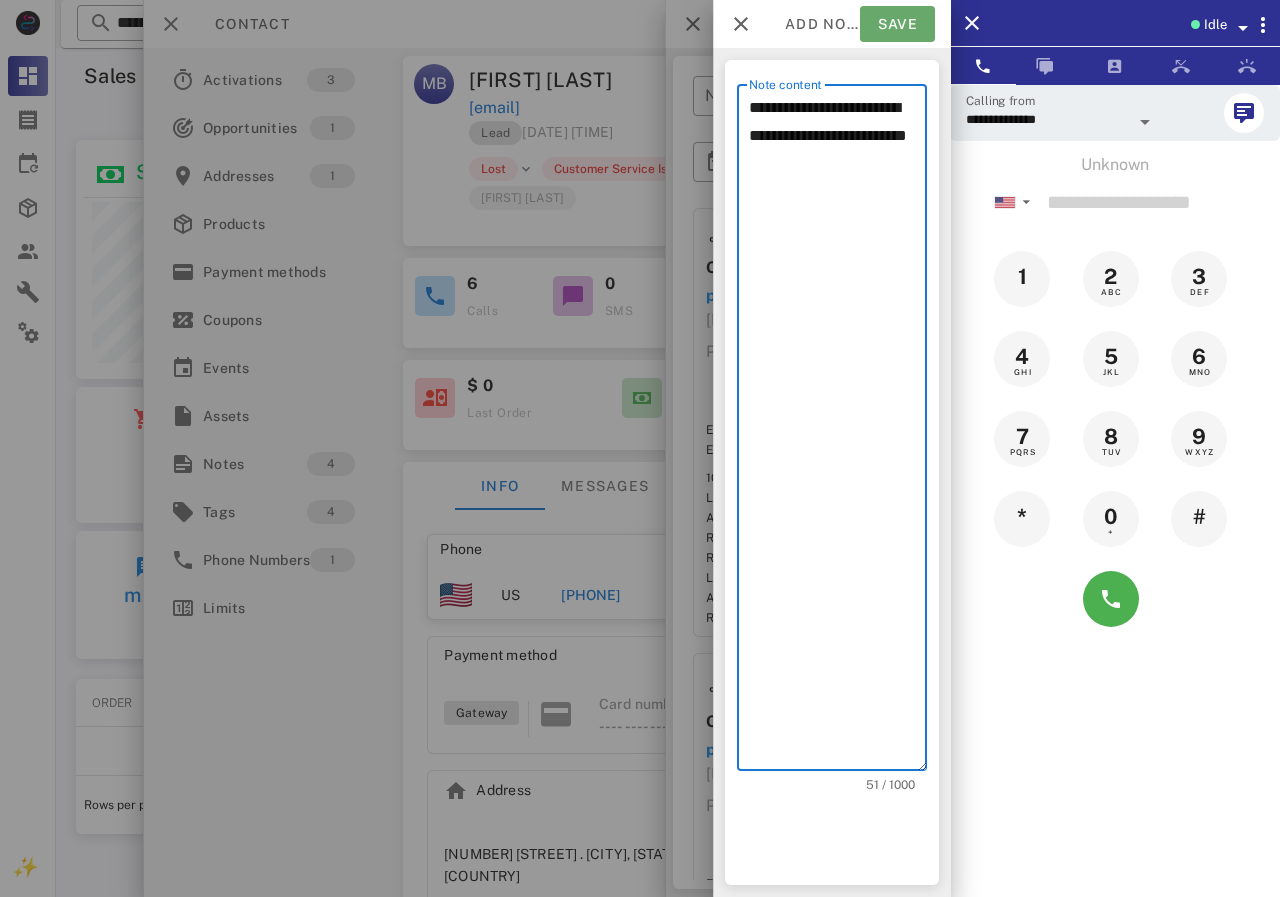 click on "Save" at bounding box center [897, 24] 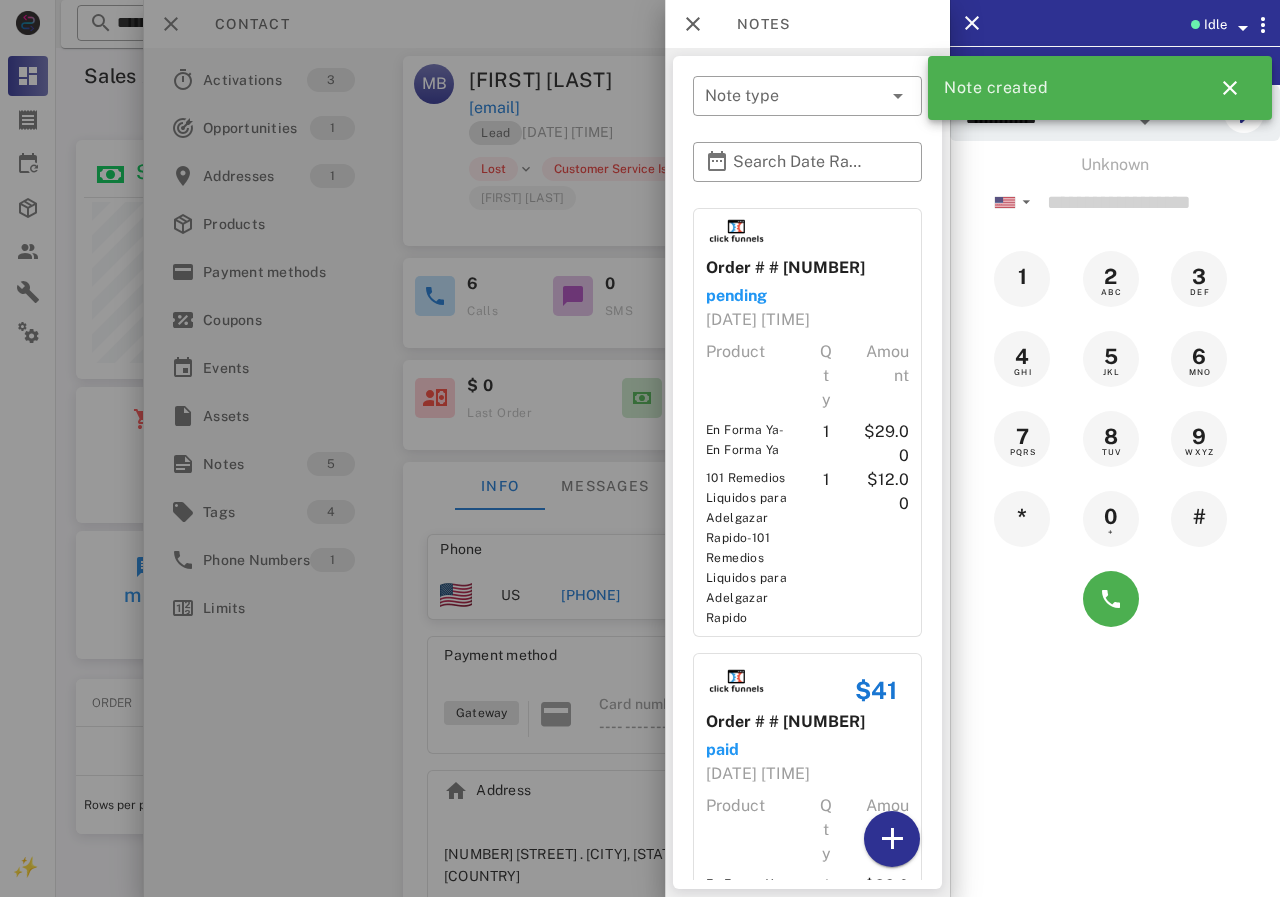 click at bounding box center (640, 448) 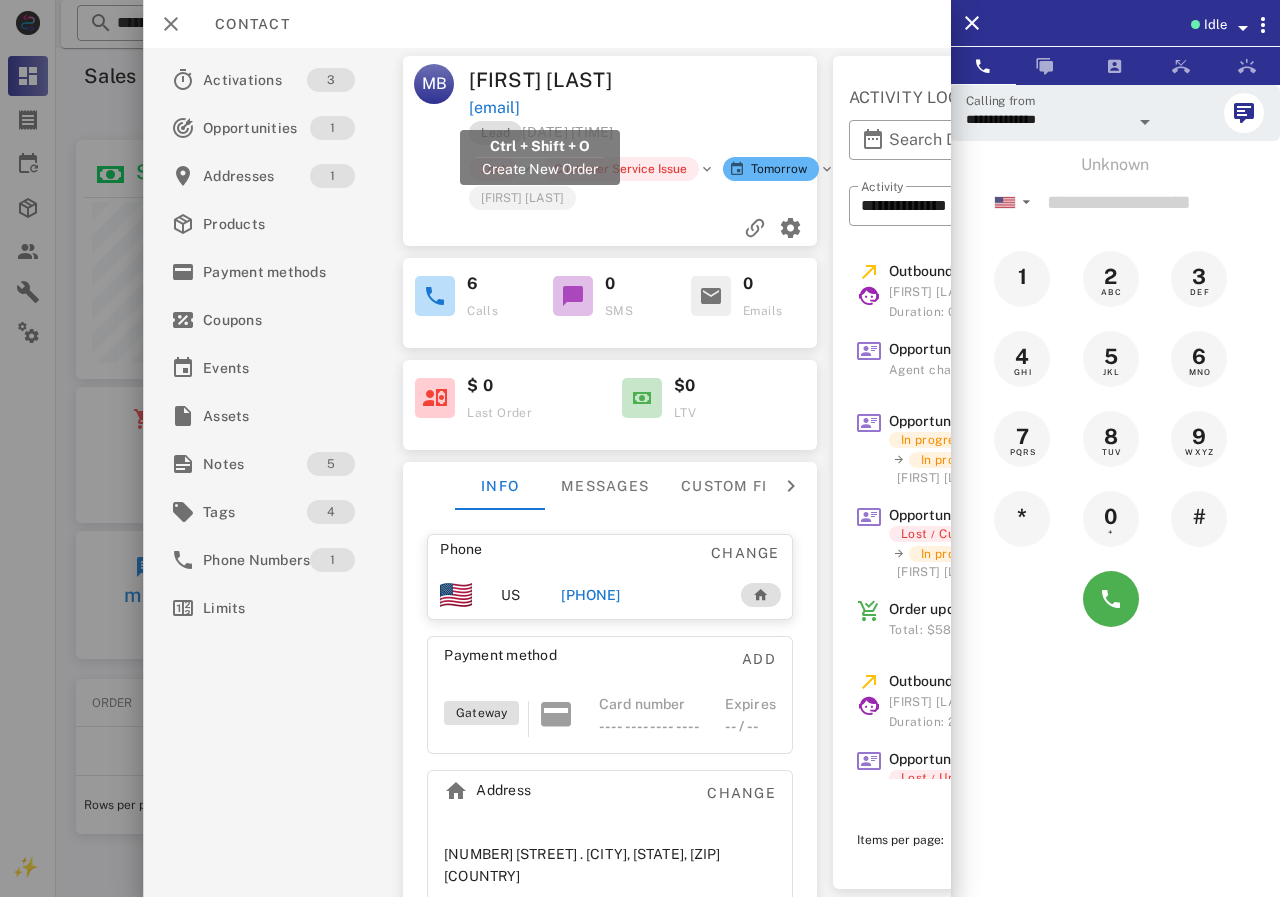 drag, startPoint x: 639, startPoint y: 110, endPoint x: 472, endPoint y: 104, distance: 167.10774 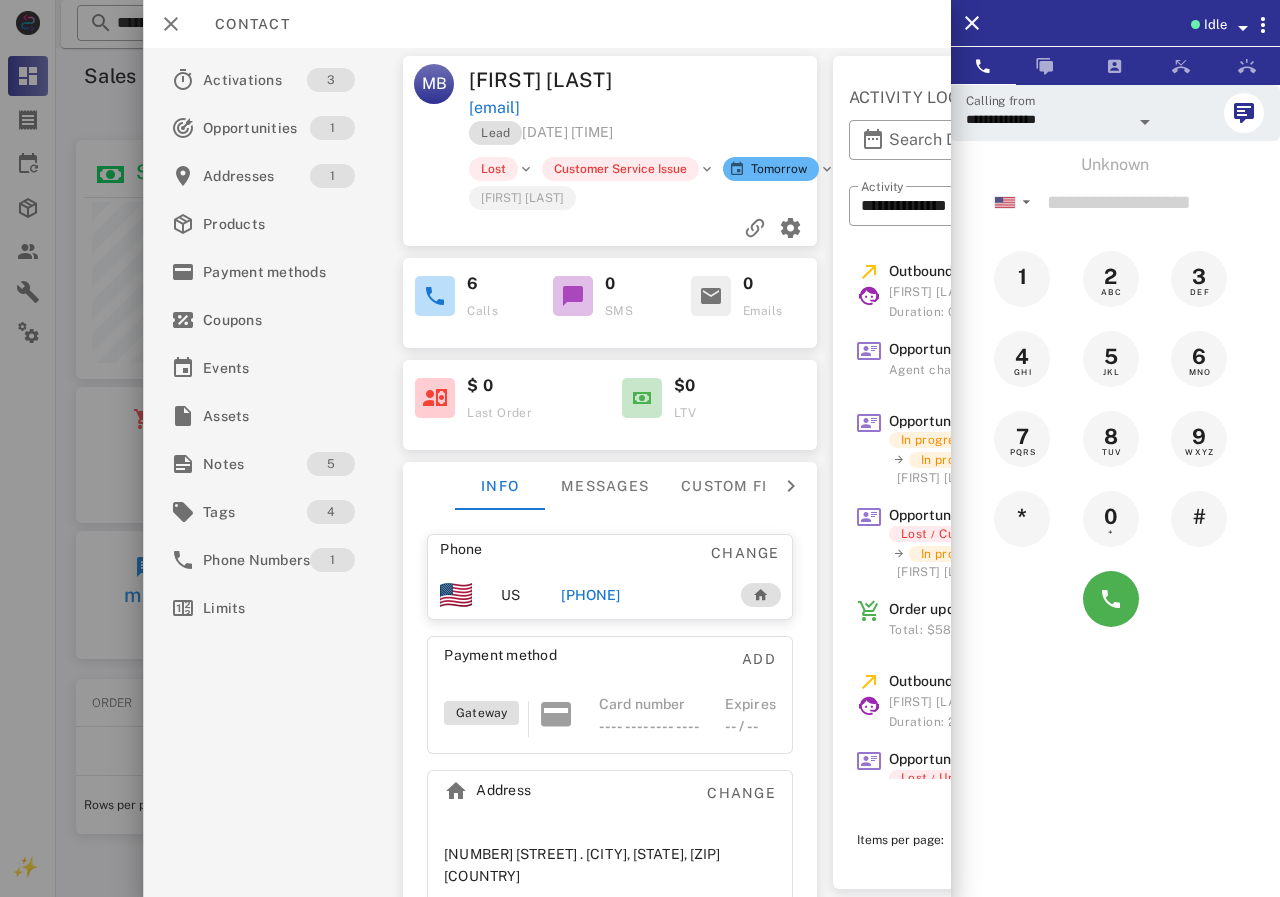 copy on "[EMAIL]" 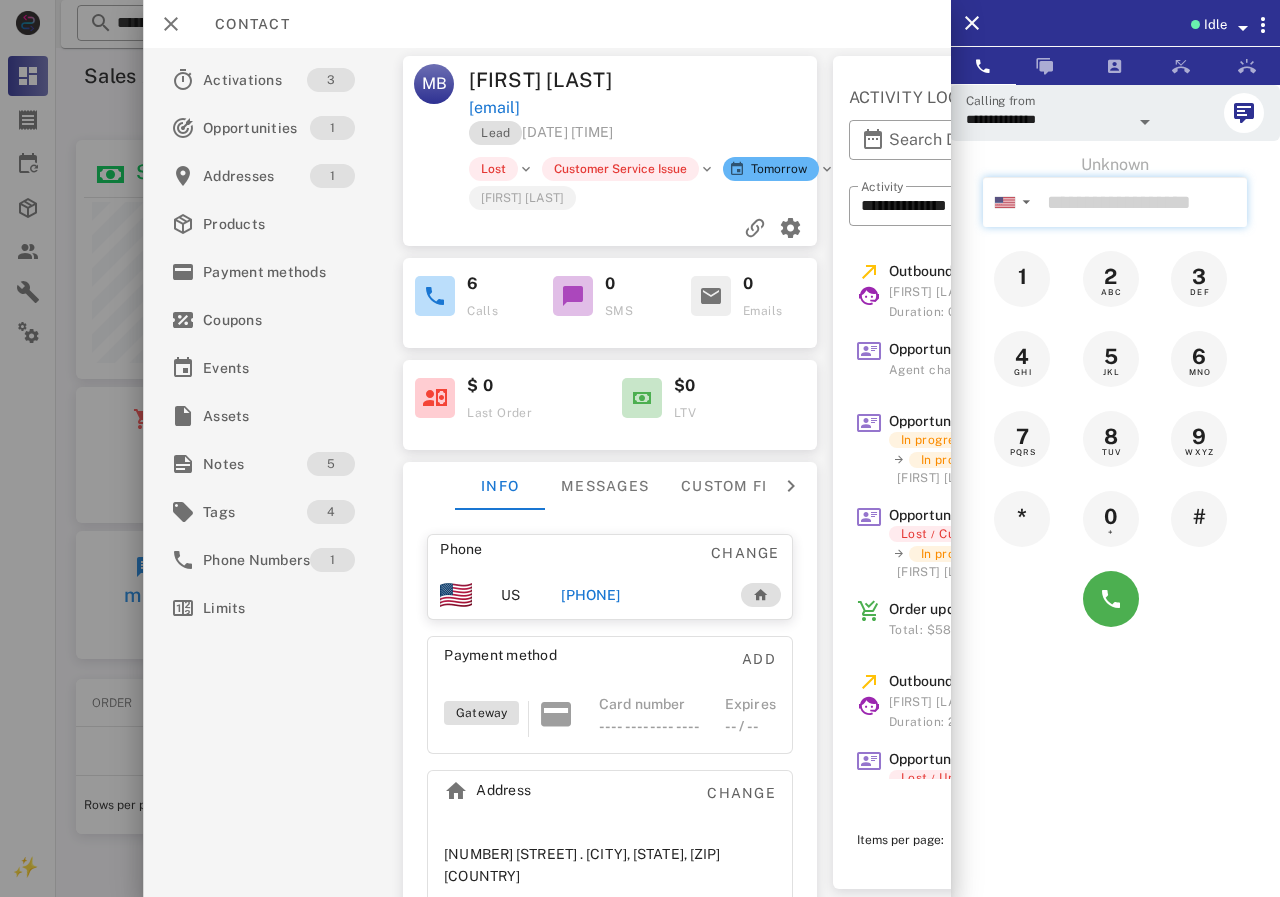 click at bounding box center [1143, 202] 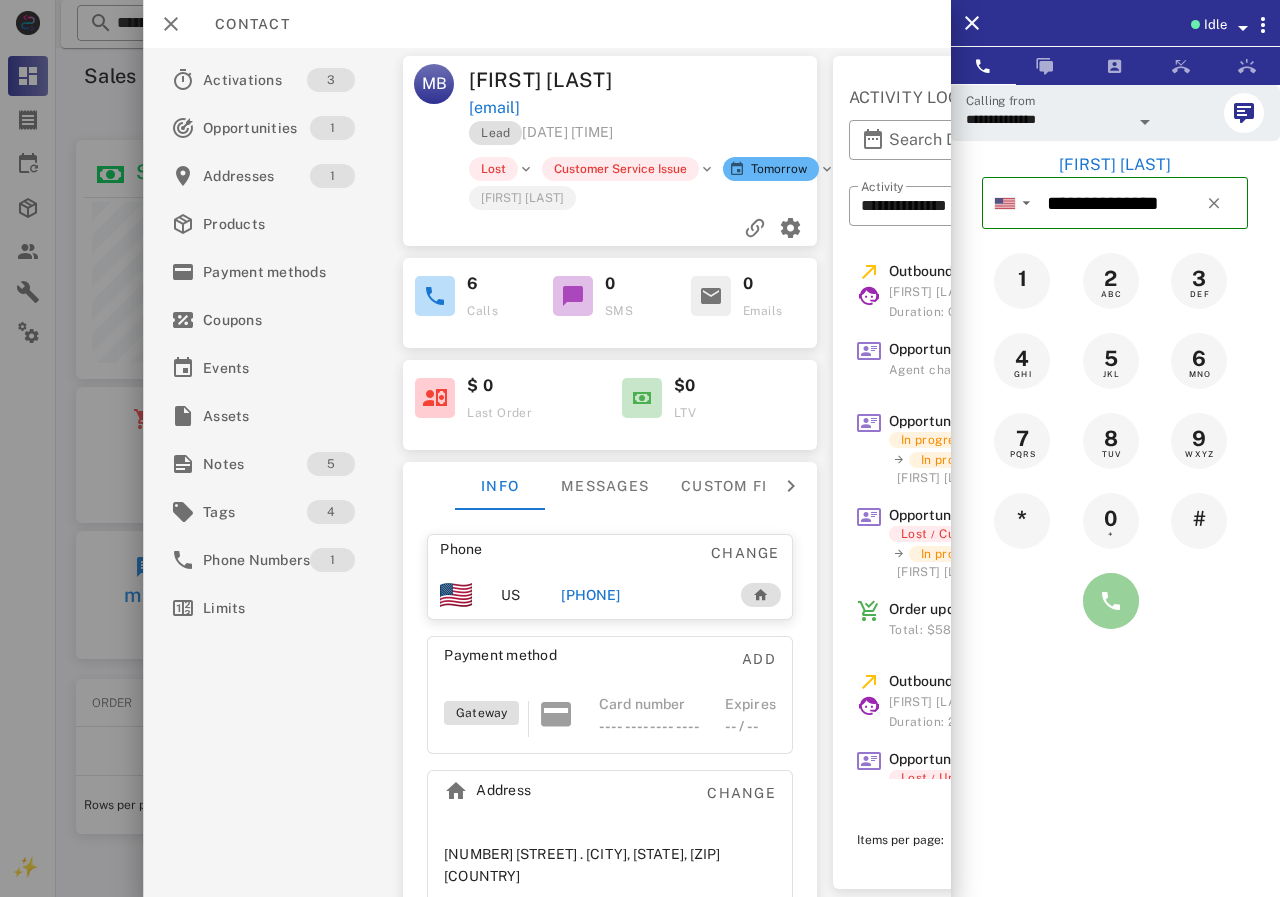 click at bounding box center (1111, 601) 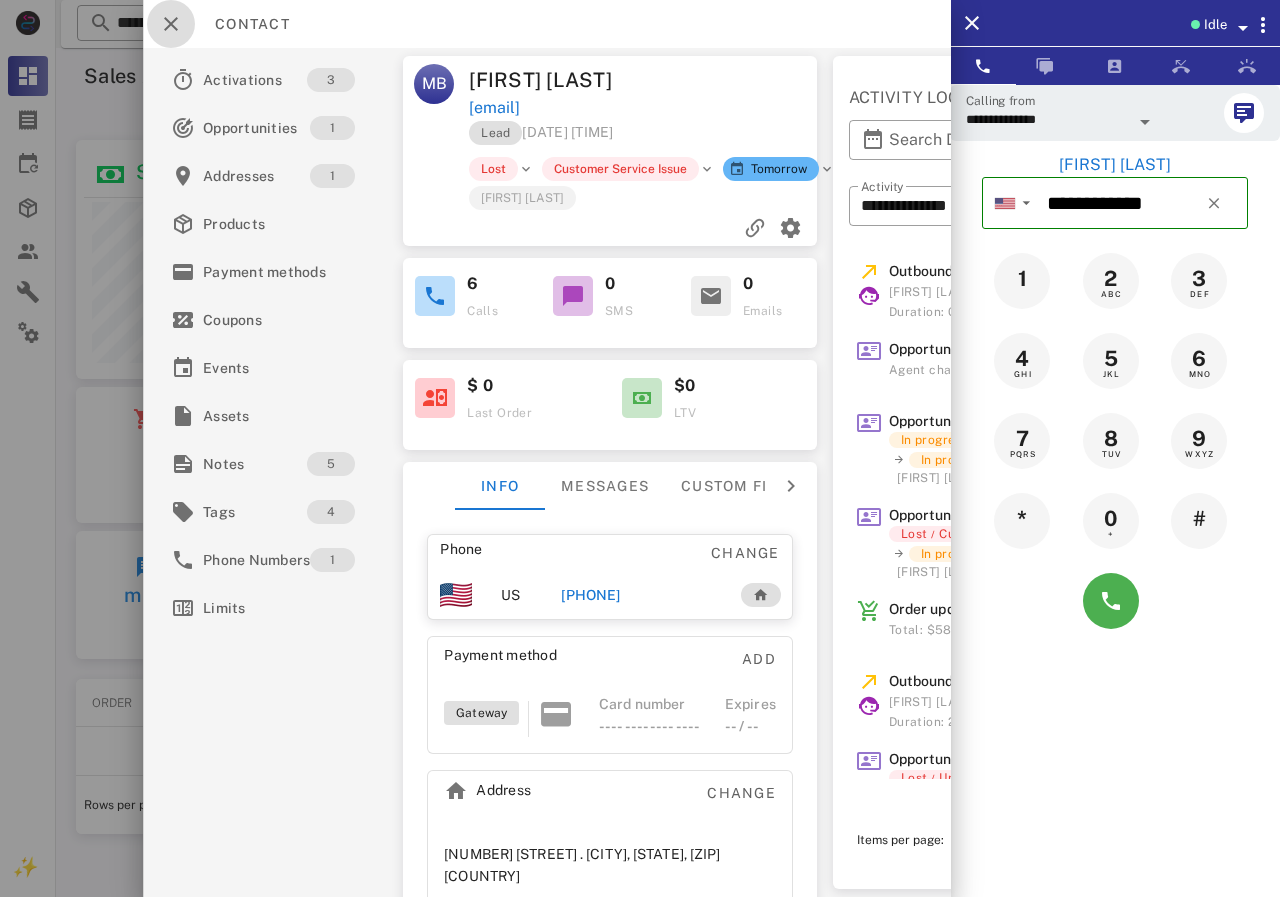 click at bounding box center [171, 24] 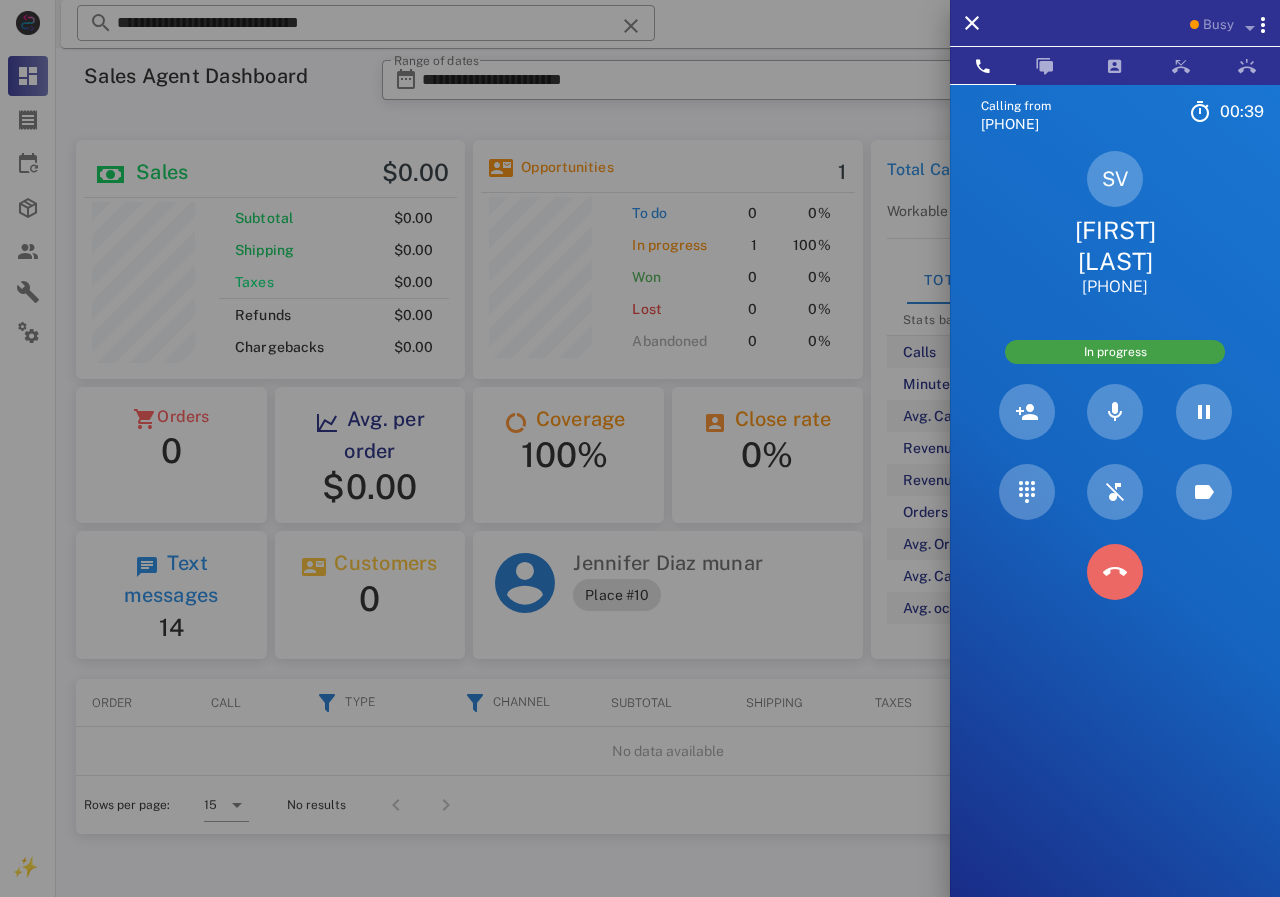 click at bounding box center (1115, 572) 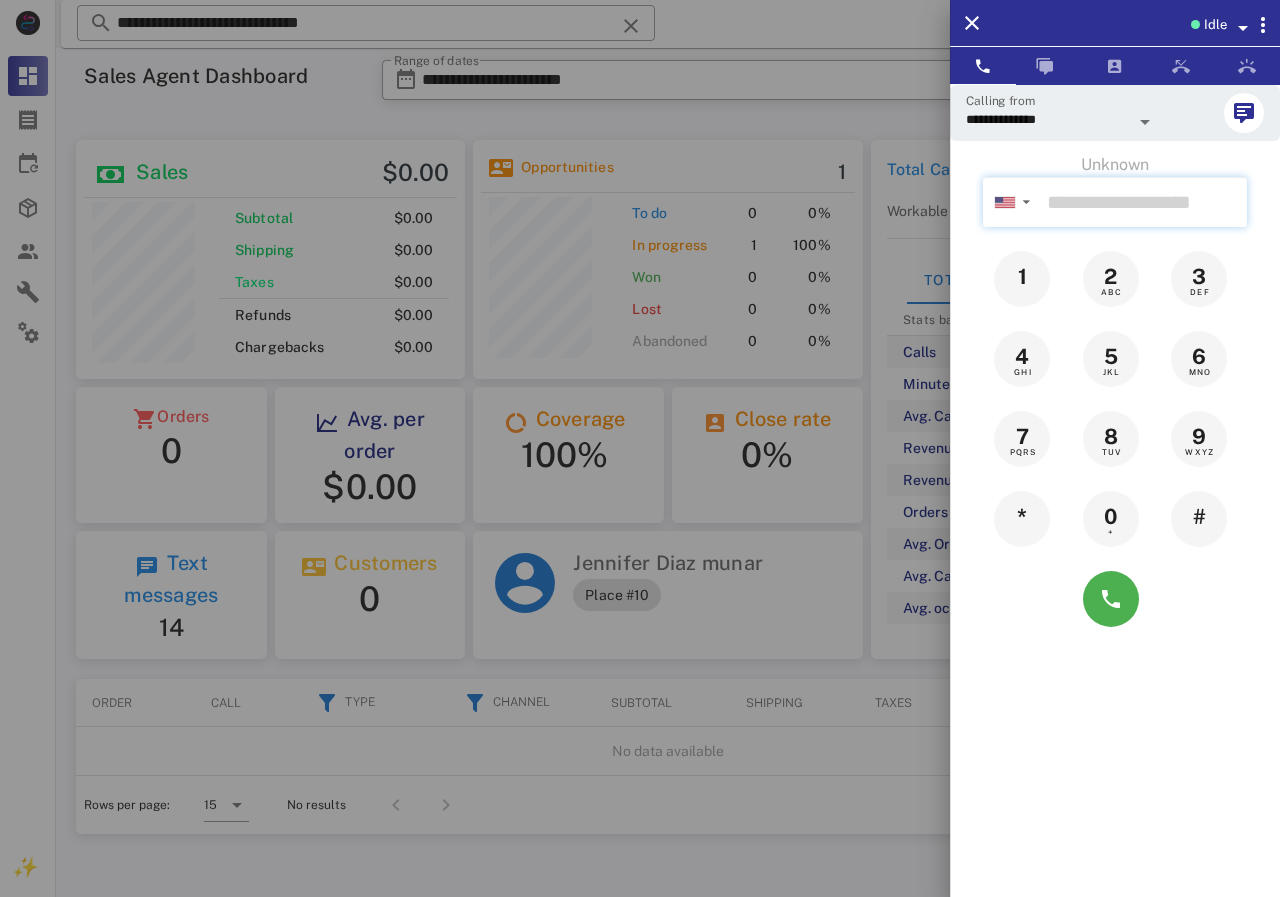 click at bounding box center (1143, 202) 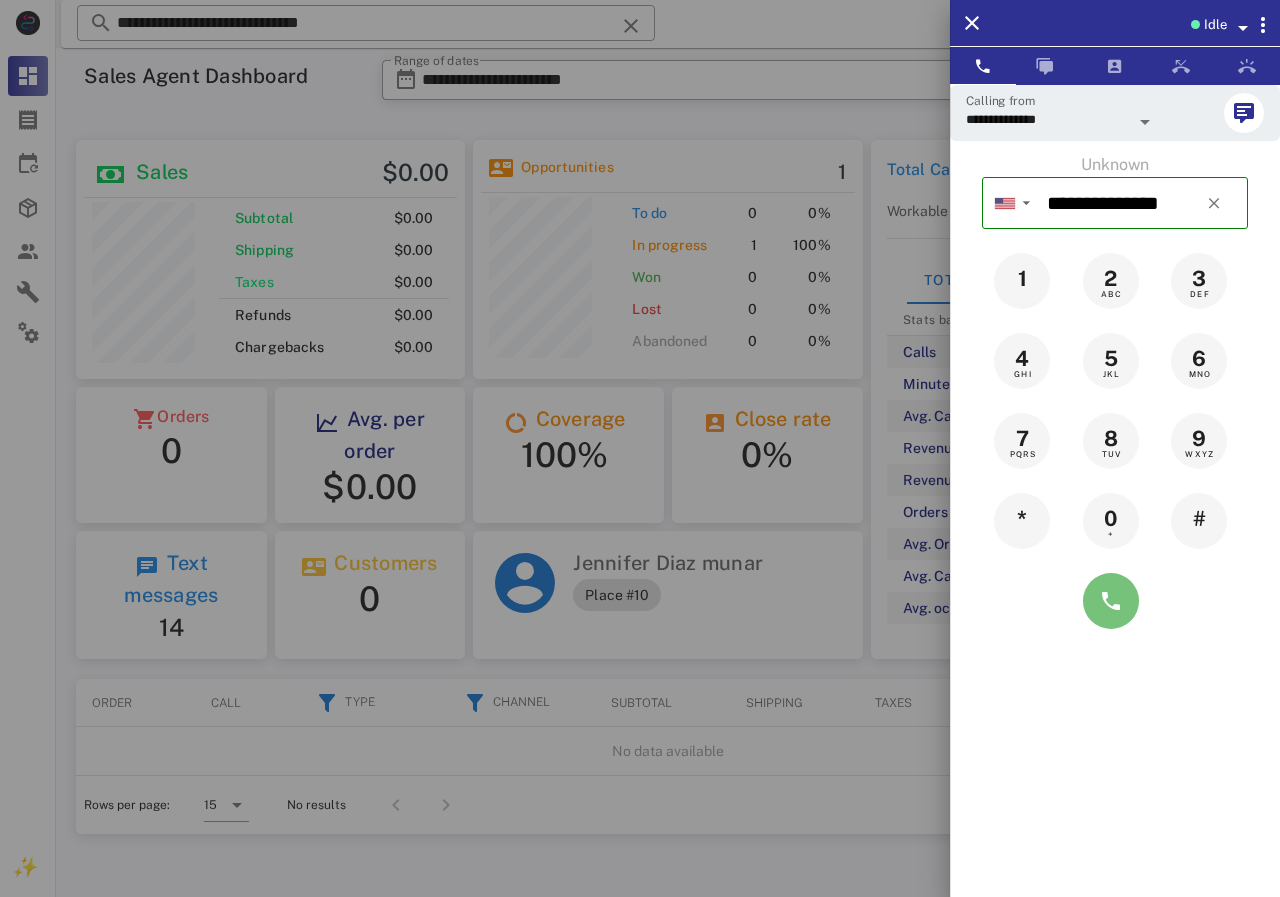 click at bounding box center [1111, 601] 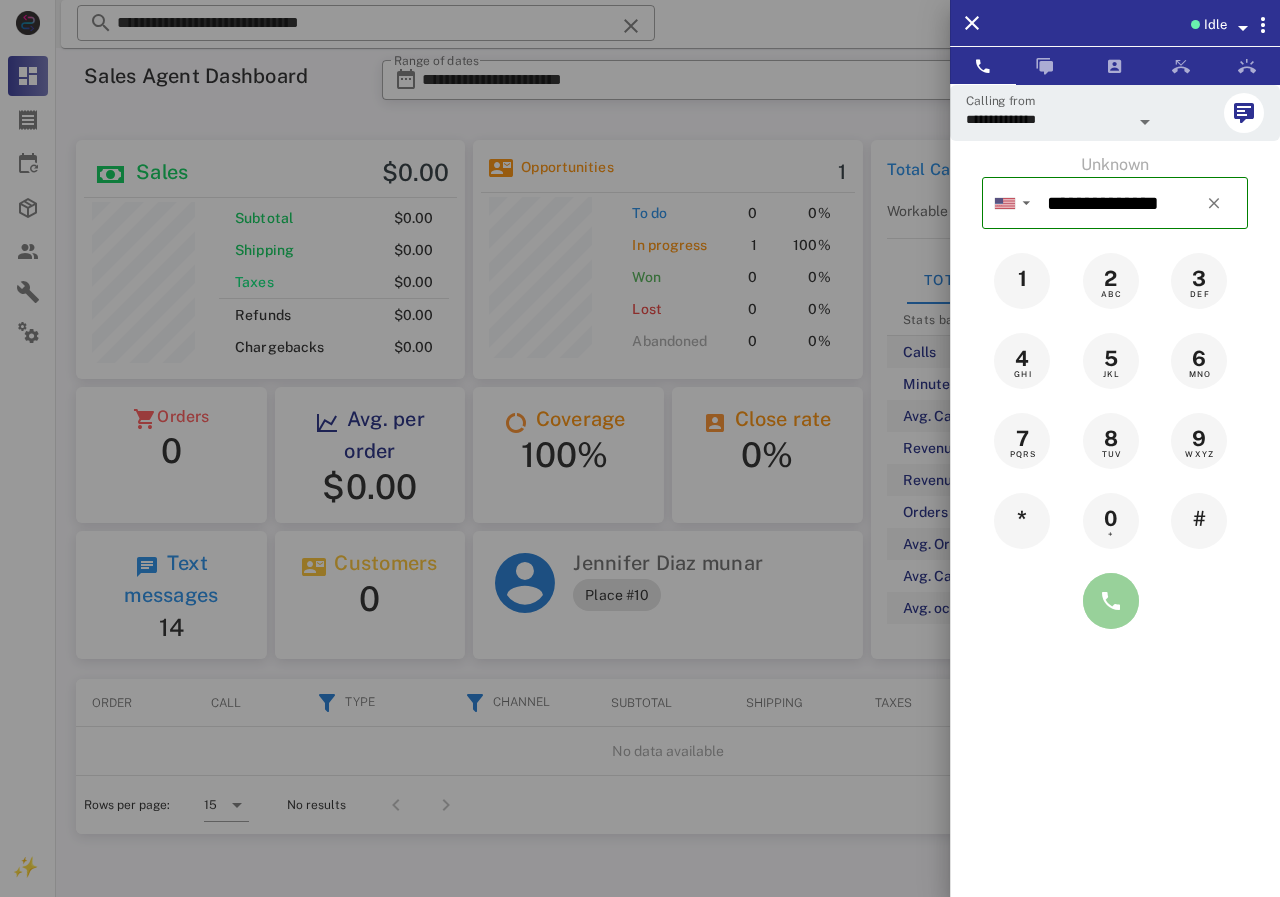 type on "**********" 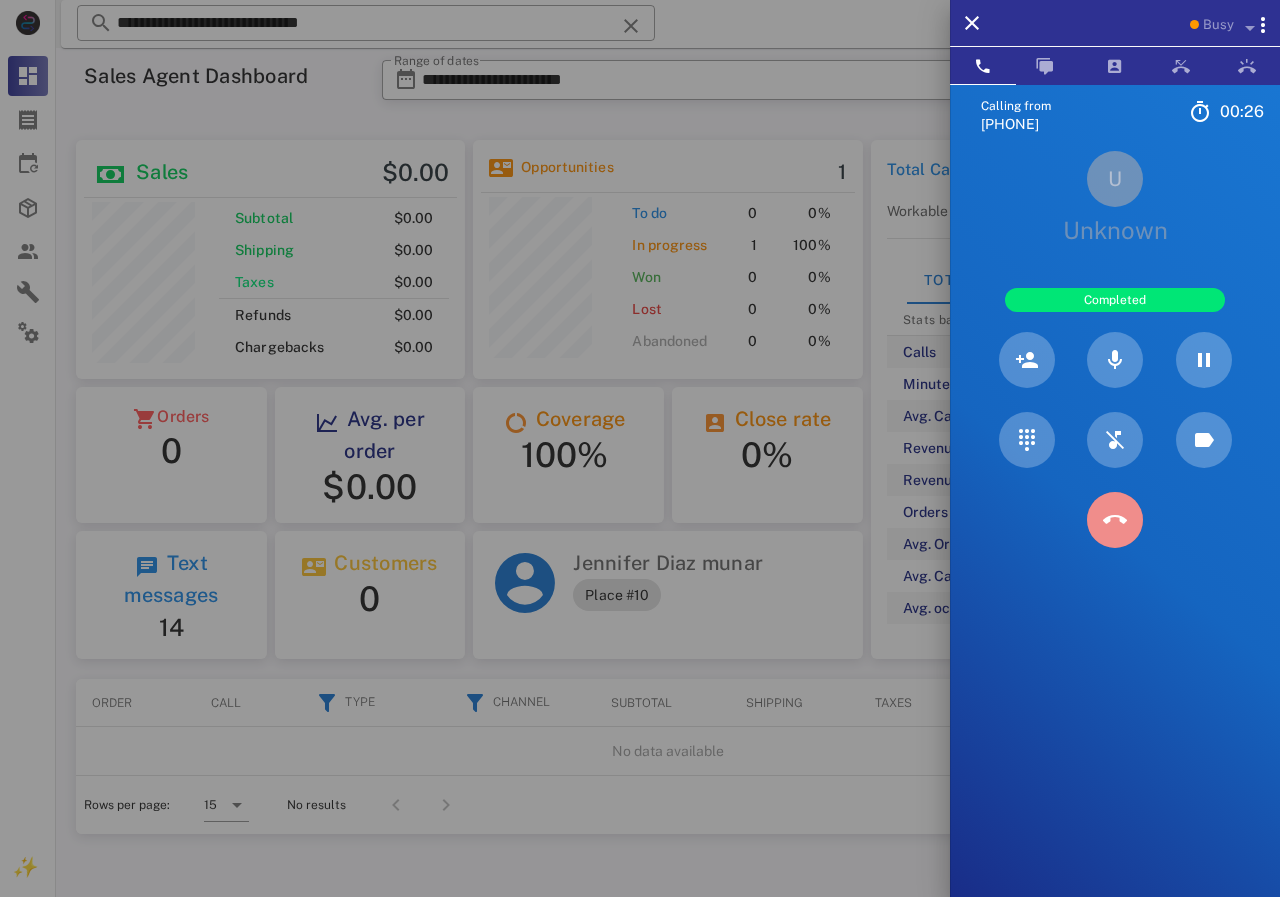 click at bounding box center [1115, 520] 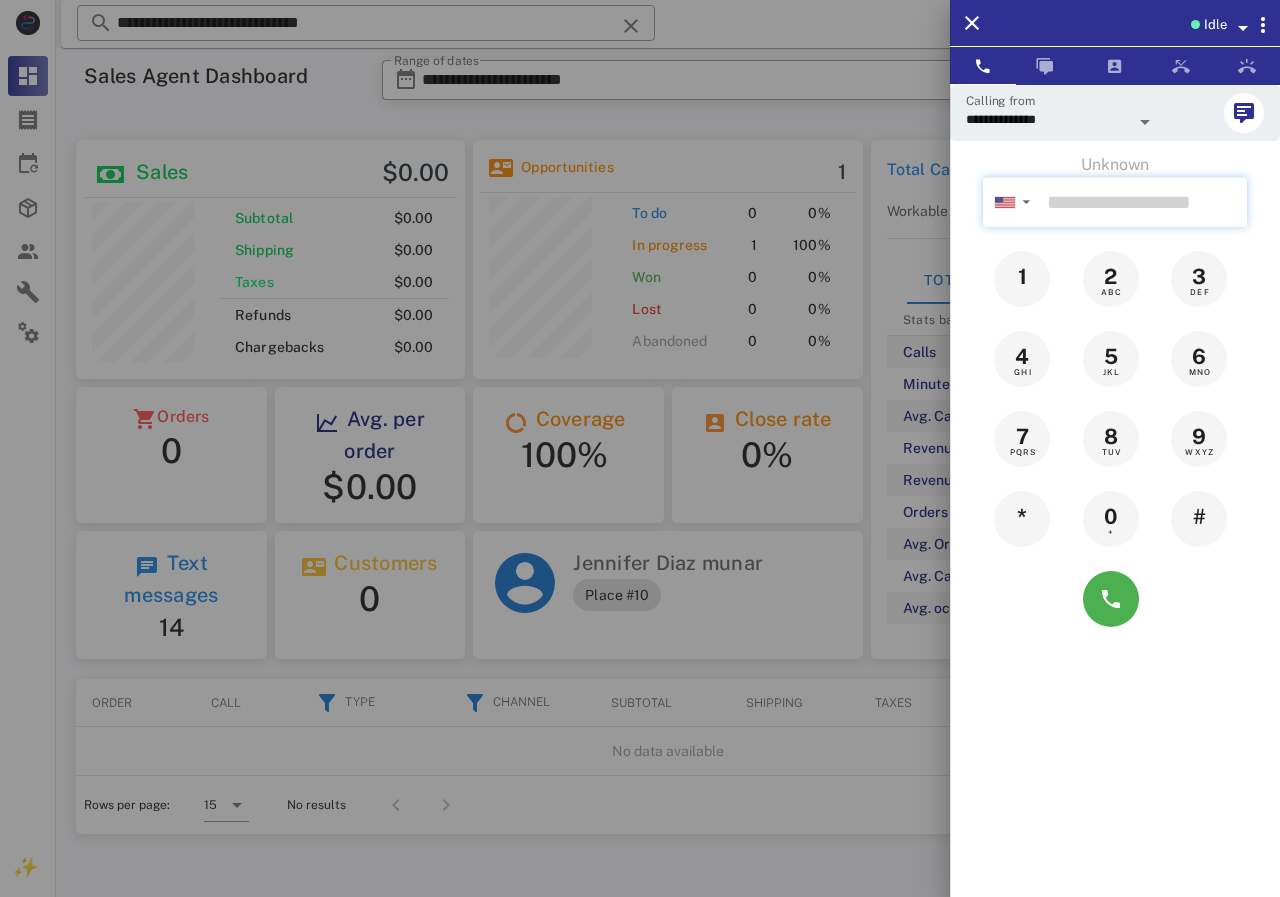 click at bounding box center [1143, 202] 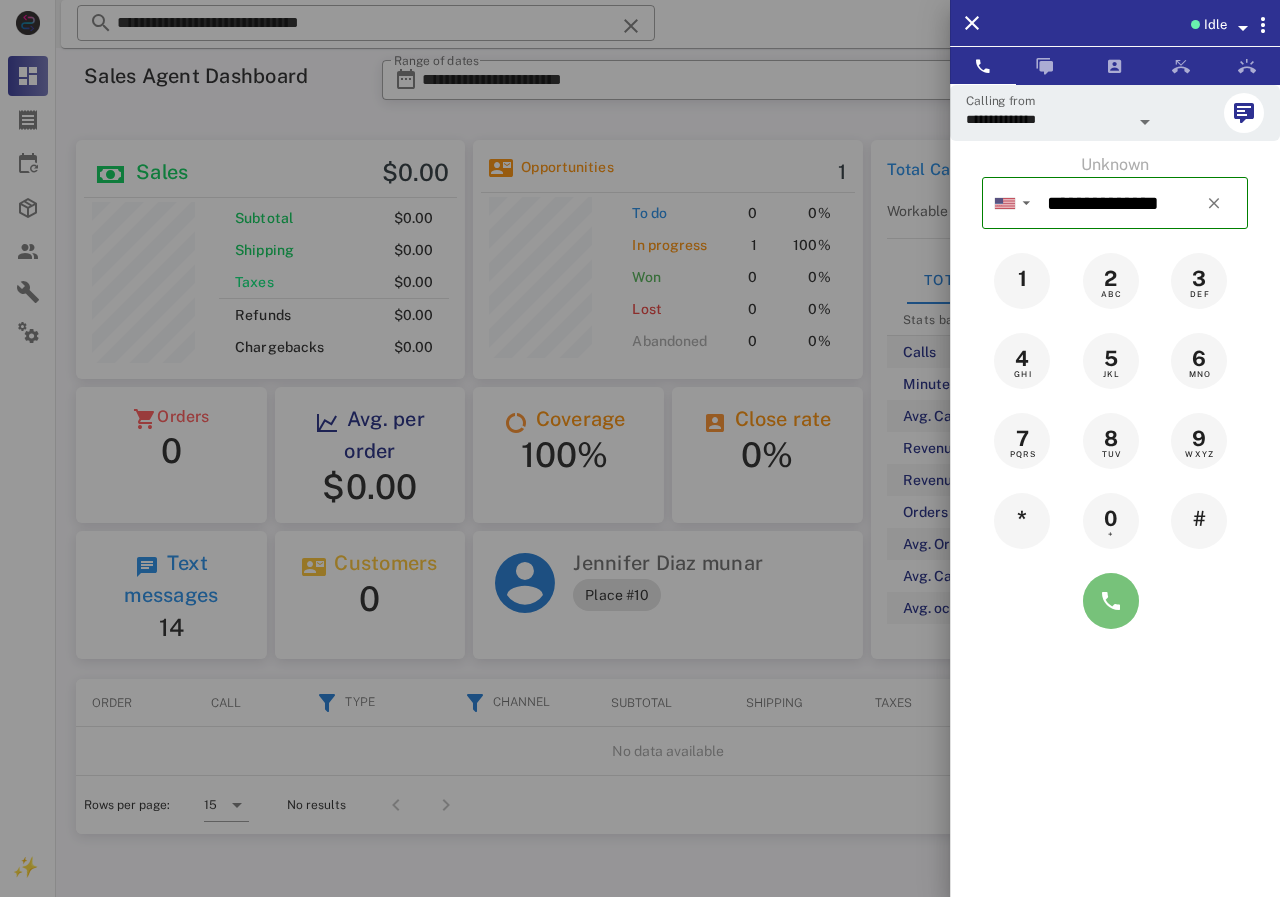 click at bounding box center (1111, 601) 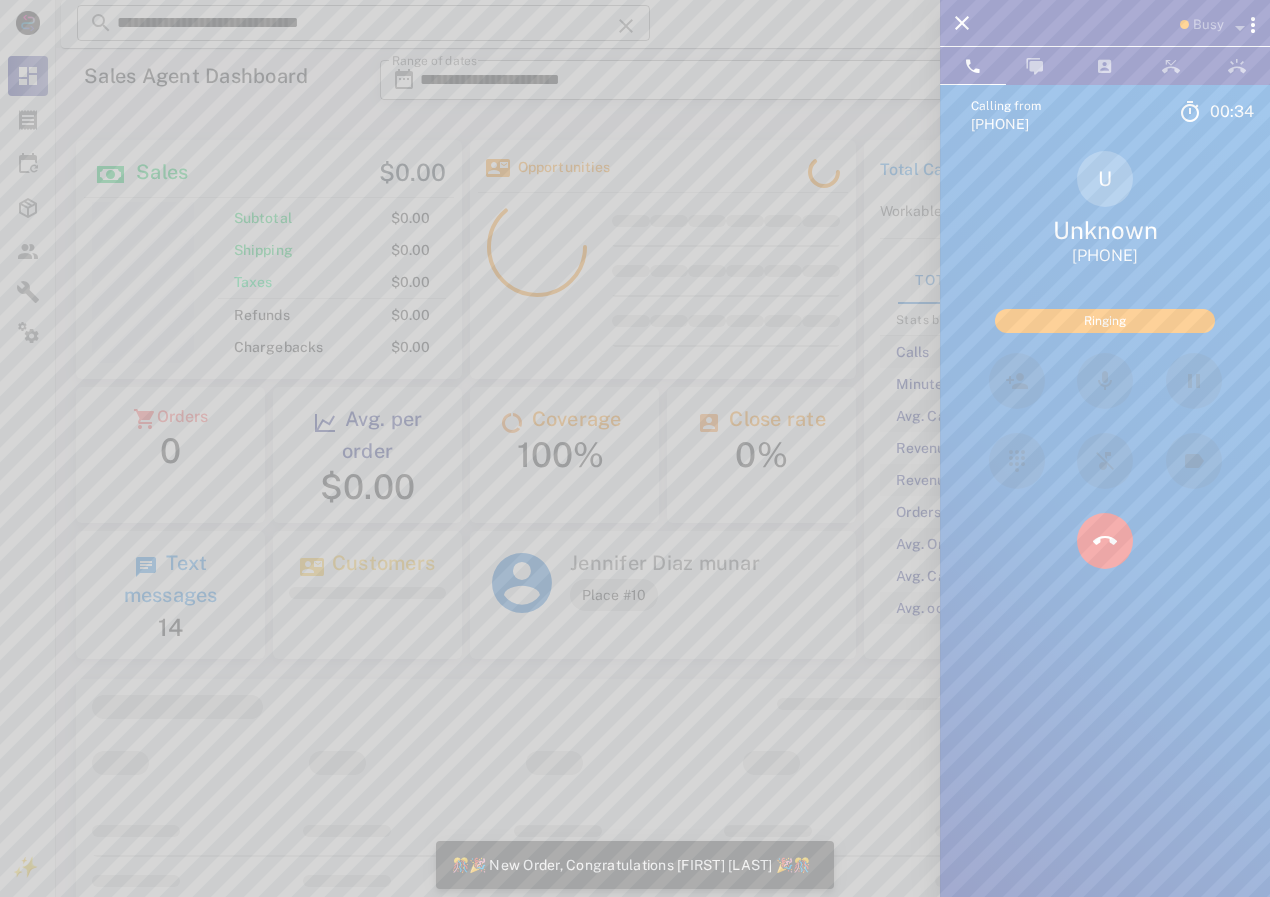 scroll, scrollTop: 999761, scrollLeft: 999614, axis: both 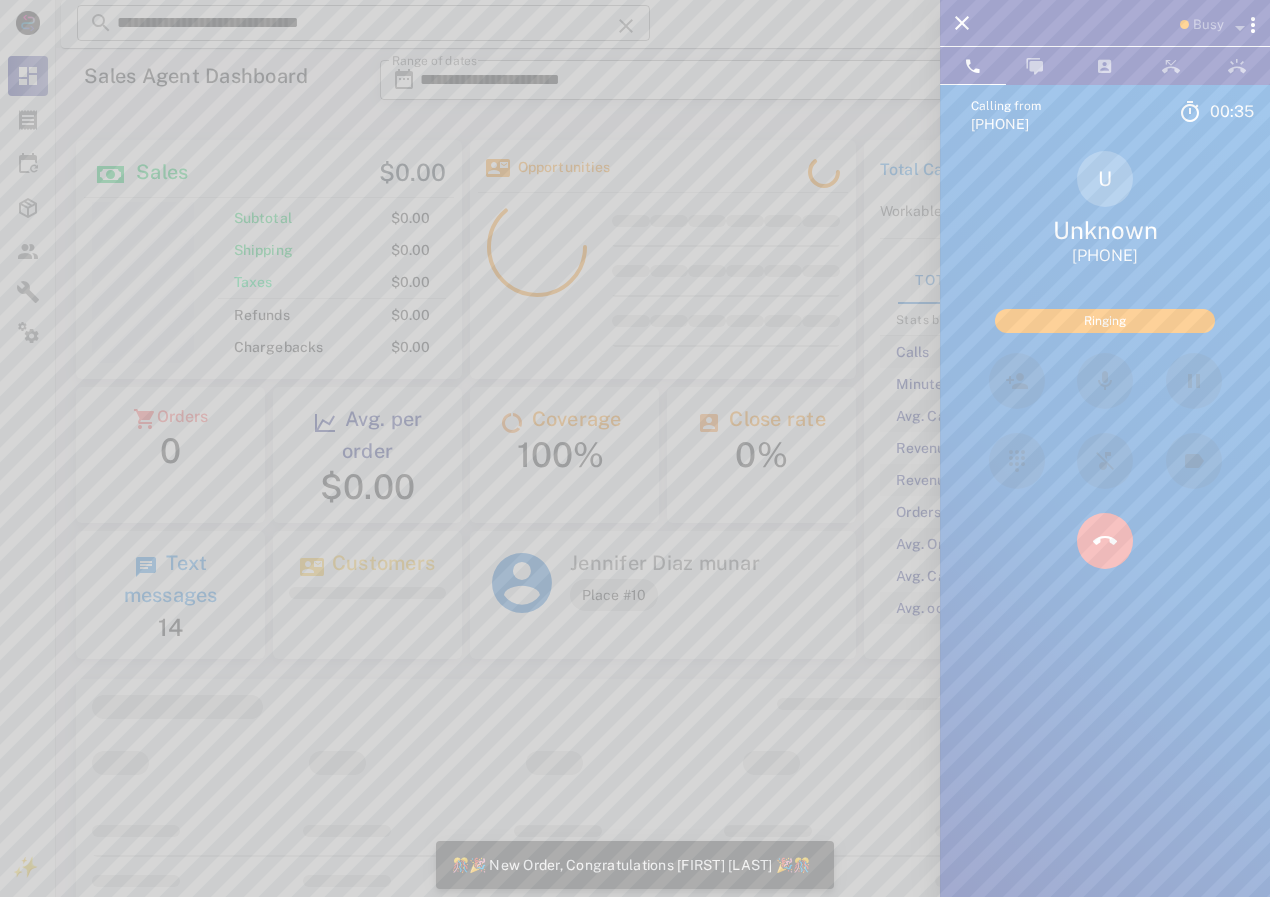 click at bounding box center [1105, 541] 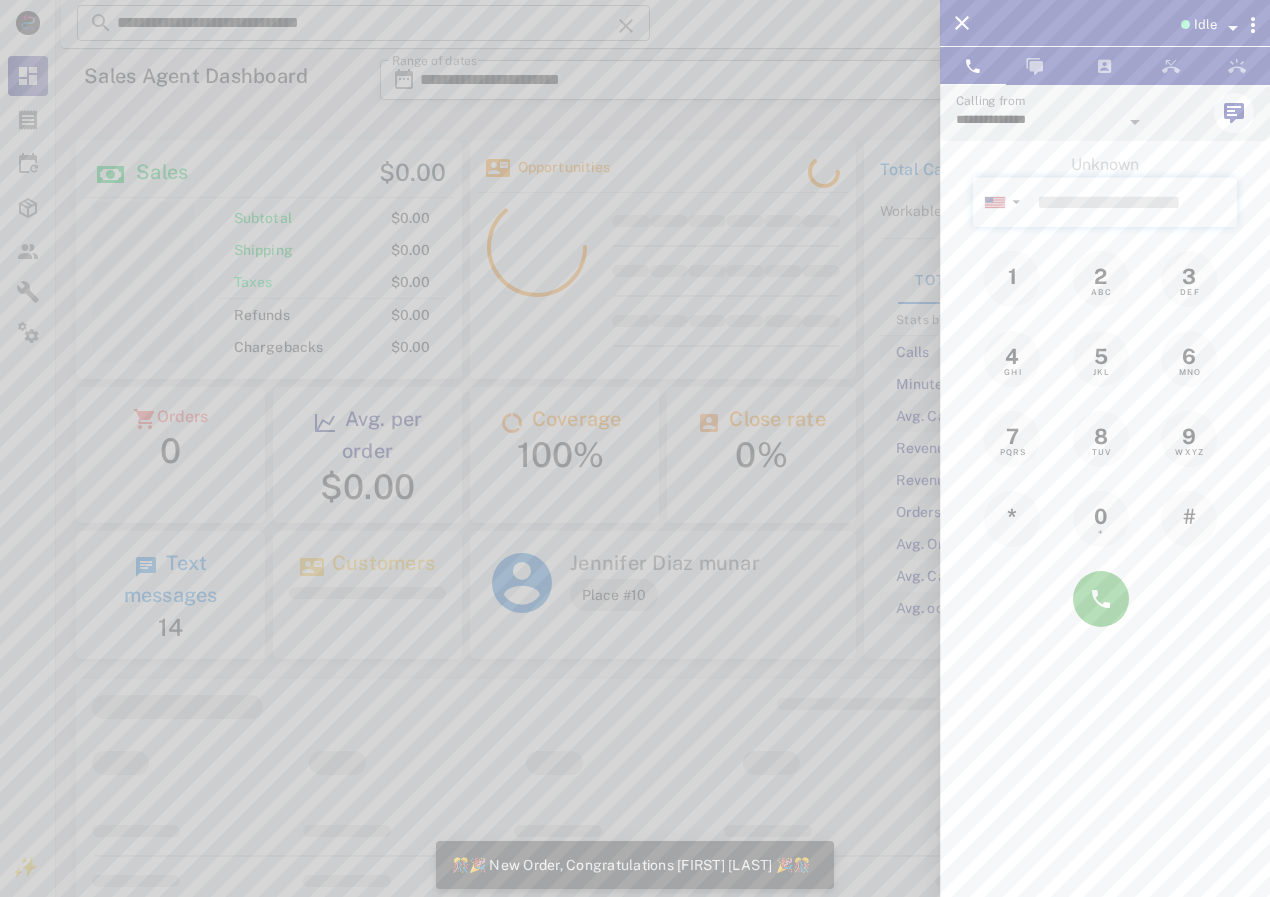 click at bounding box center [1133, 202] 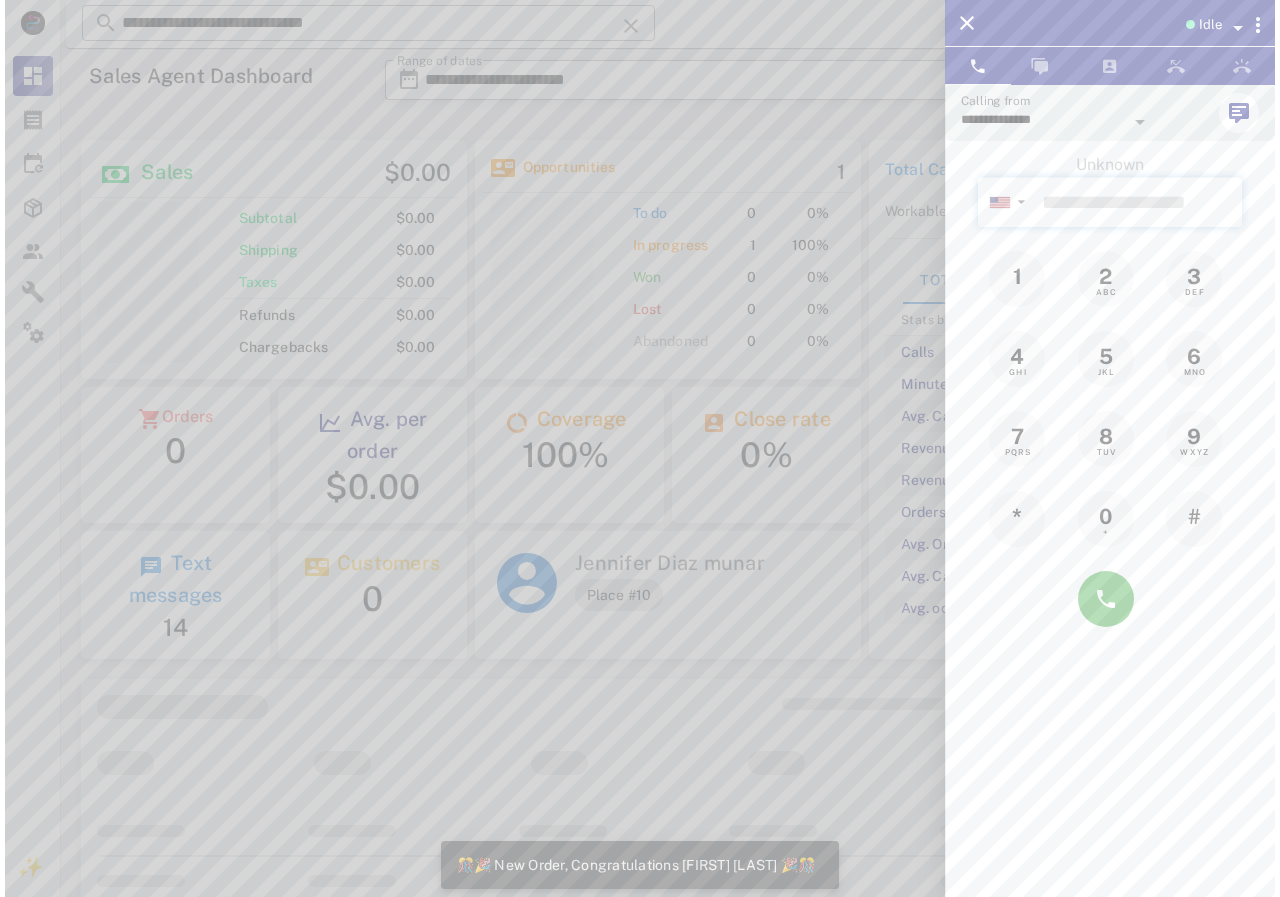 scroll, scrollTop: 999761, scrollLeft: 999611, axis: both 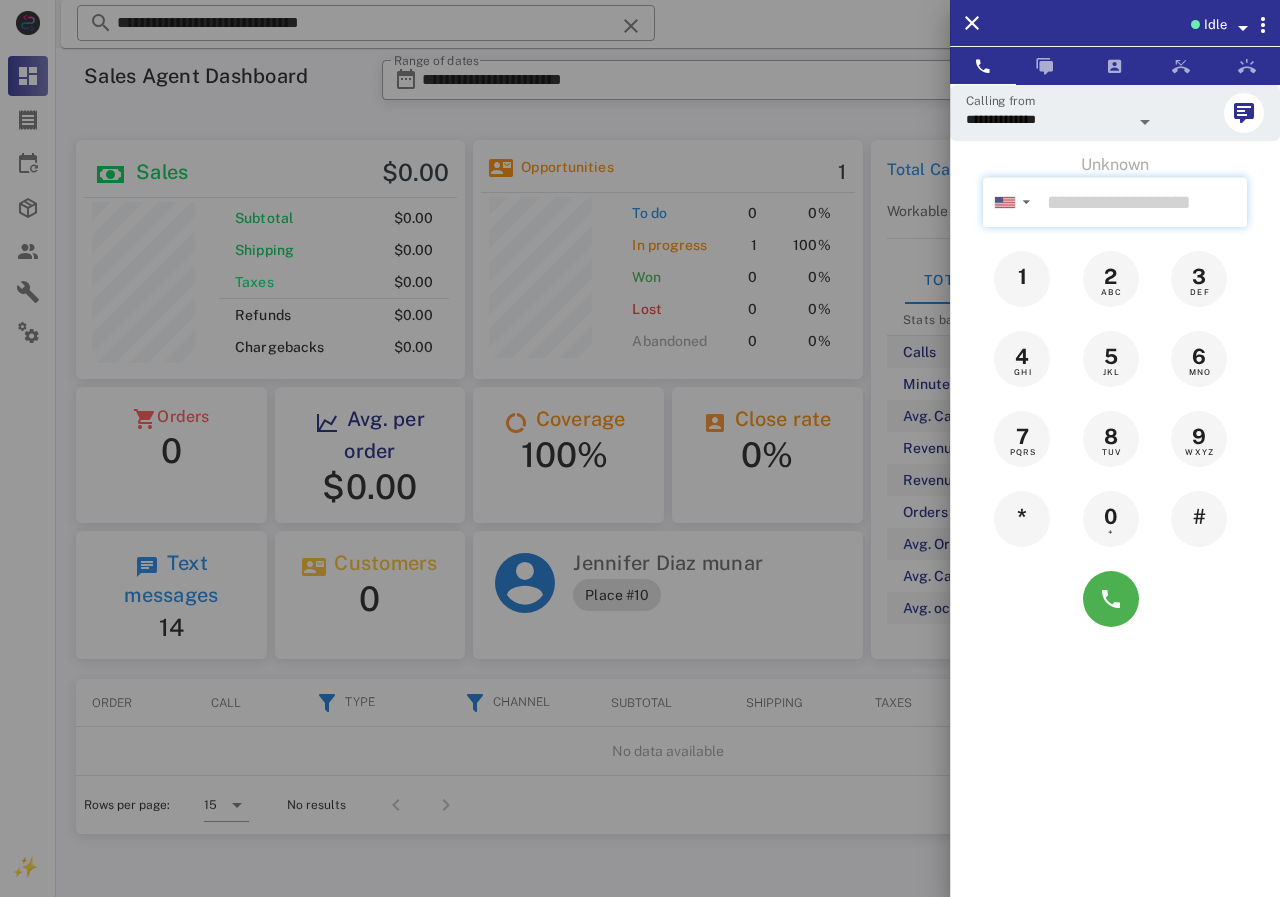 paste on "**********" 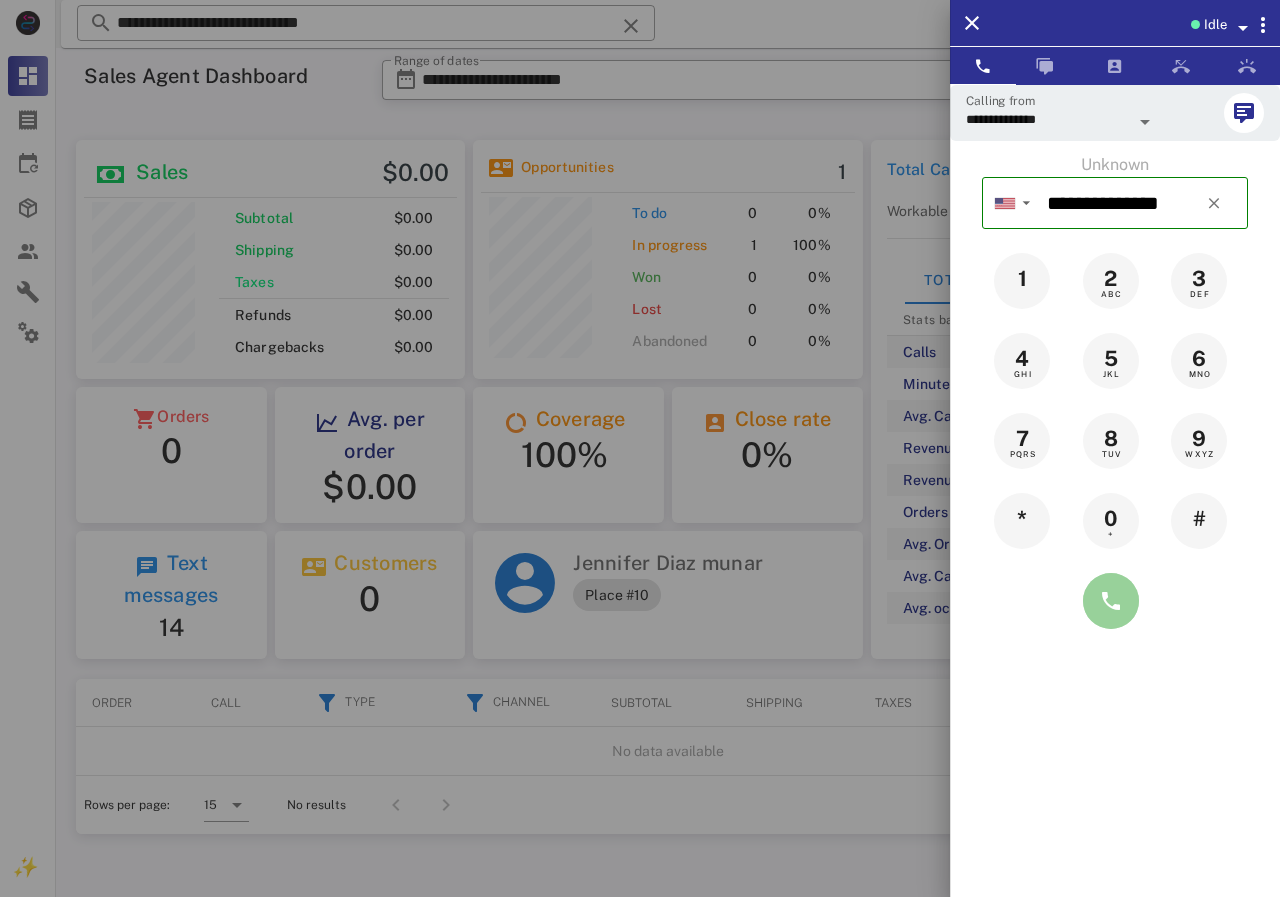 click at bounding box center [1111, 601] 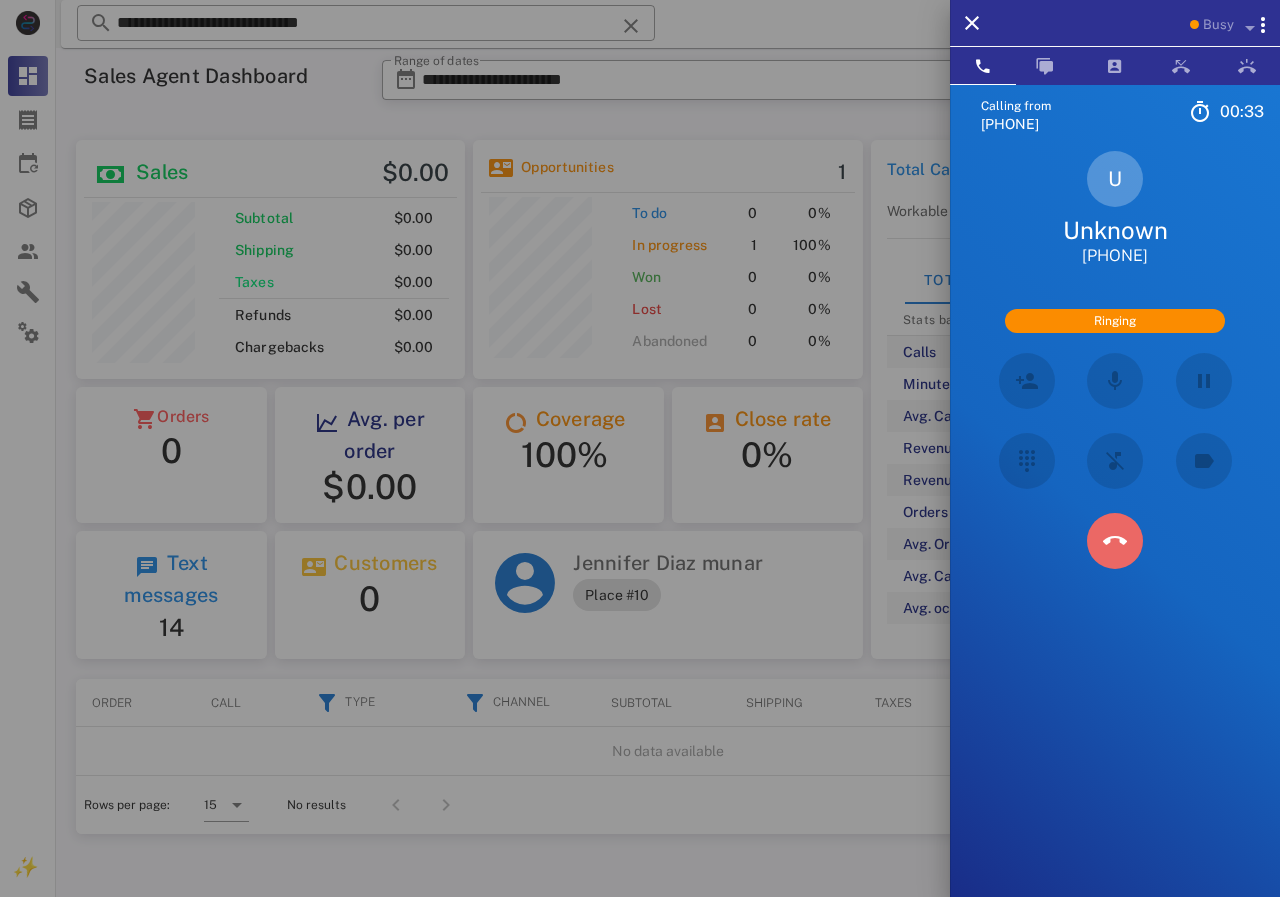 click at bounding box center [1115, 541] 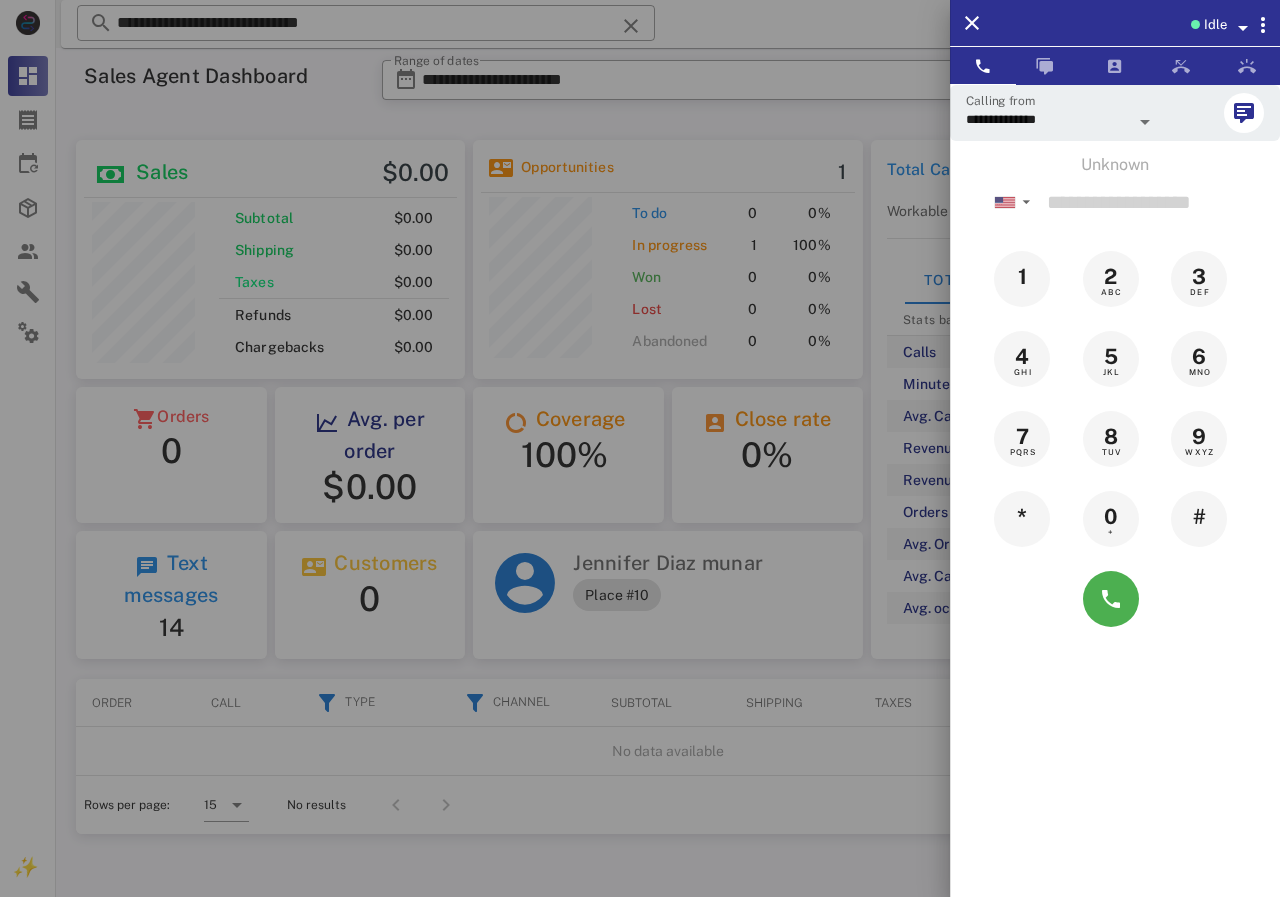 click on "Unknown      ▼     Andorra
+376
Argentina
+54
Aruba
+297
Australia
+61
Belgium (België)
+32
Bolivia
+591
Brazil (Brasil)
+55
Canada
+1
Chile
+56
Colombia
+57
Costa Rica
+506
Dominican Republic (República Dominicana)
+1
Ecuador
+593
El Salvador
+503
France
+33
Germany (Deutschland)
+49
Guadeloupe
+590
Guatemala
+502
Honduras
+504
Iceland (Ísland)
+354
India (भारत)
+91
Israel (‫ישראל‬‎)
+972
Italy (Italia)
+39
Japan (日本)     Mexico (México)" at bounding box center [1115, 396] 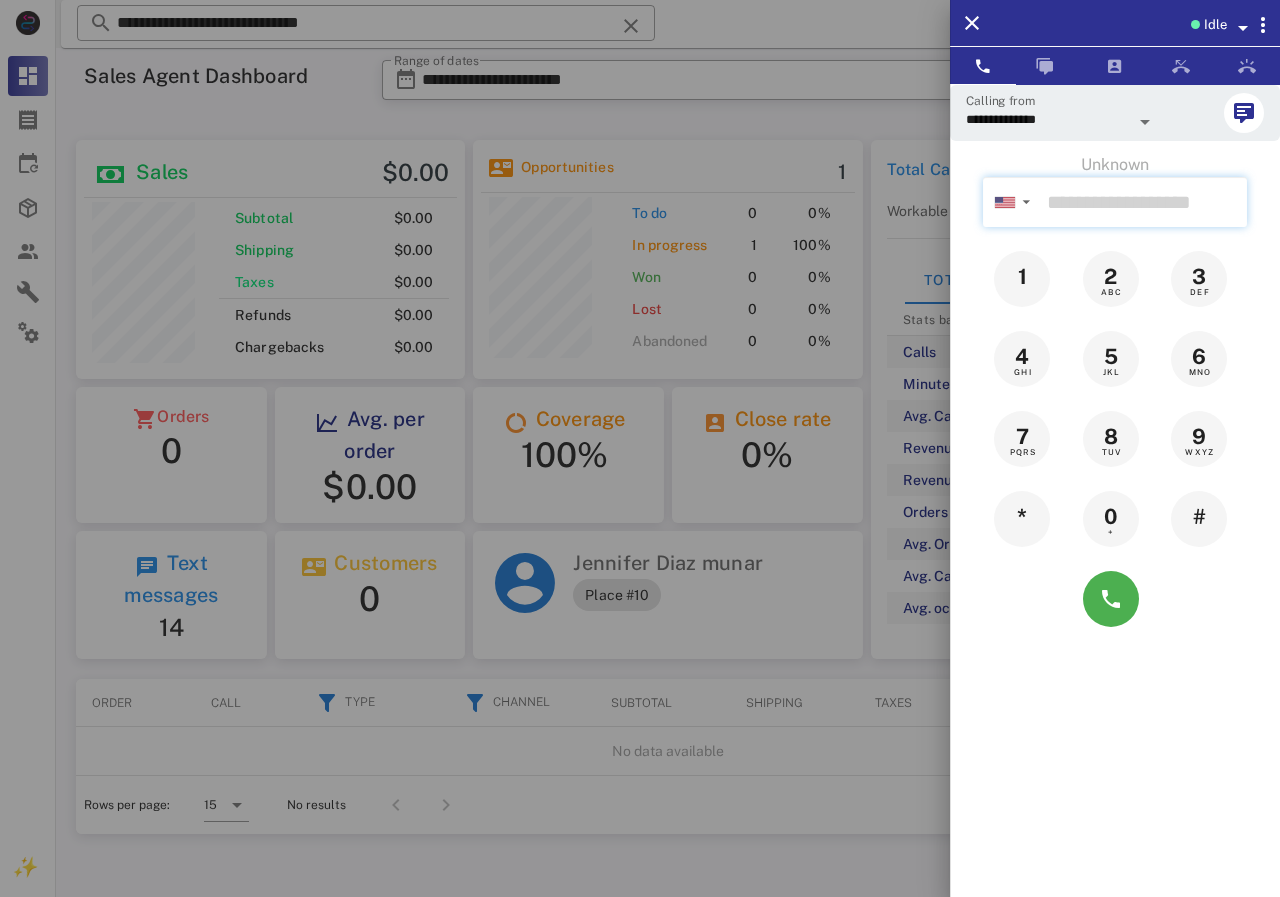 click at bounding box center [1143, 202] 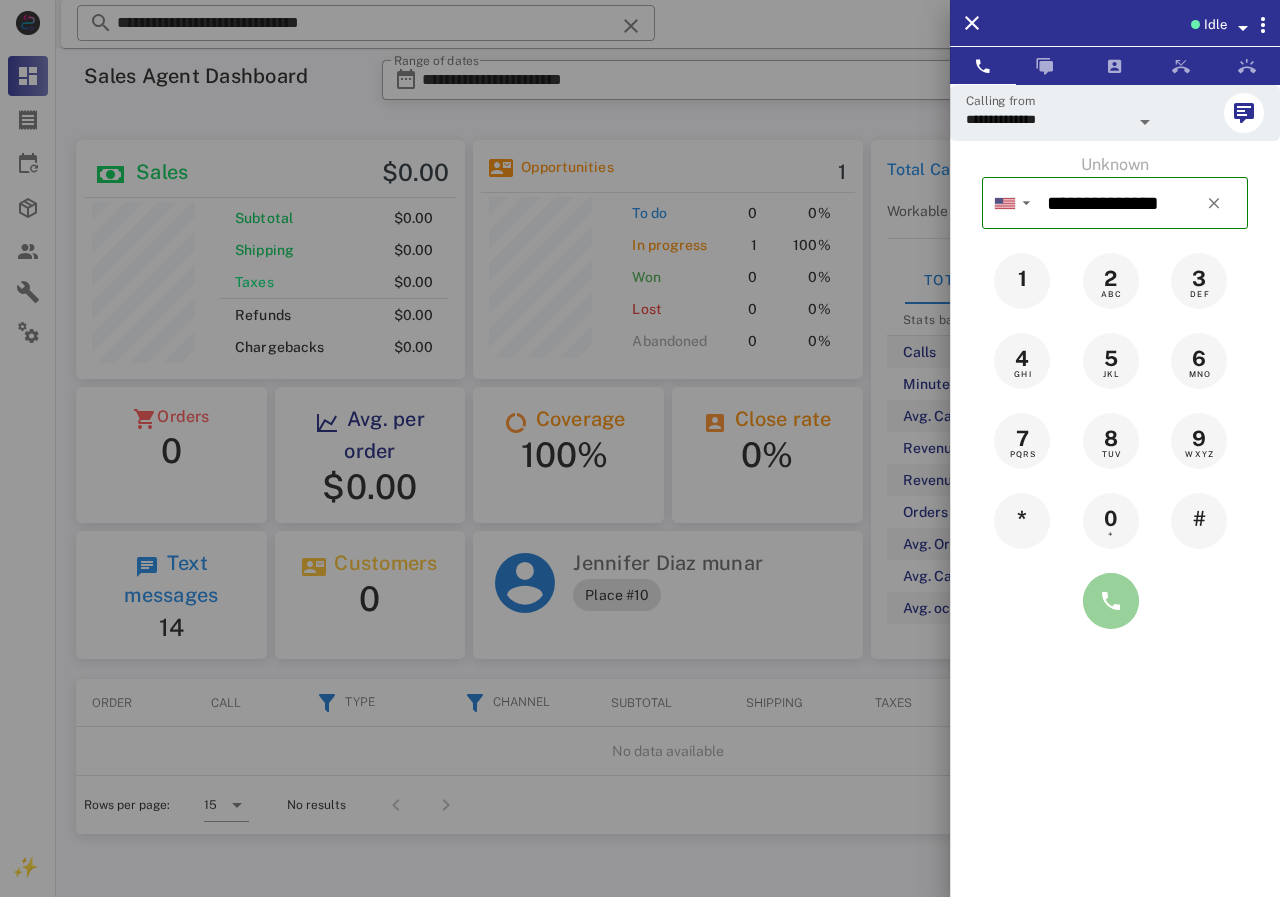 click at bounding box center [1111, 601] 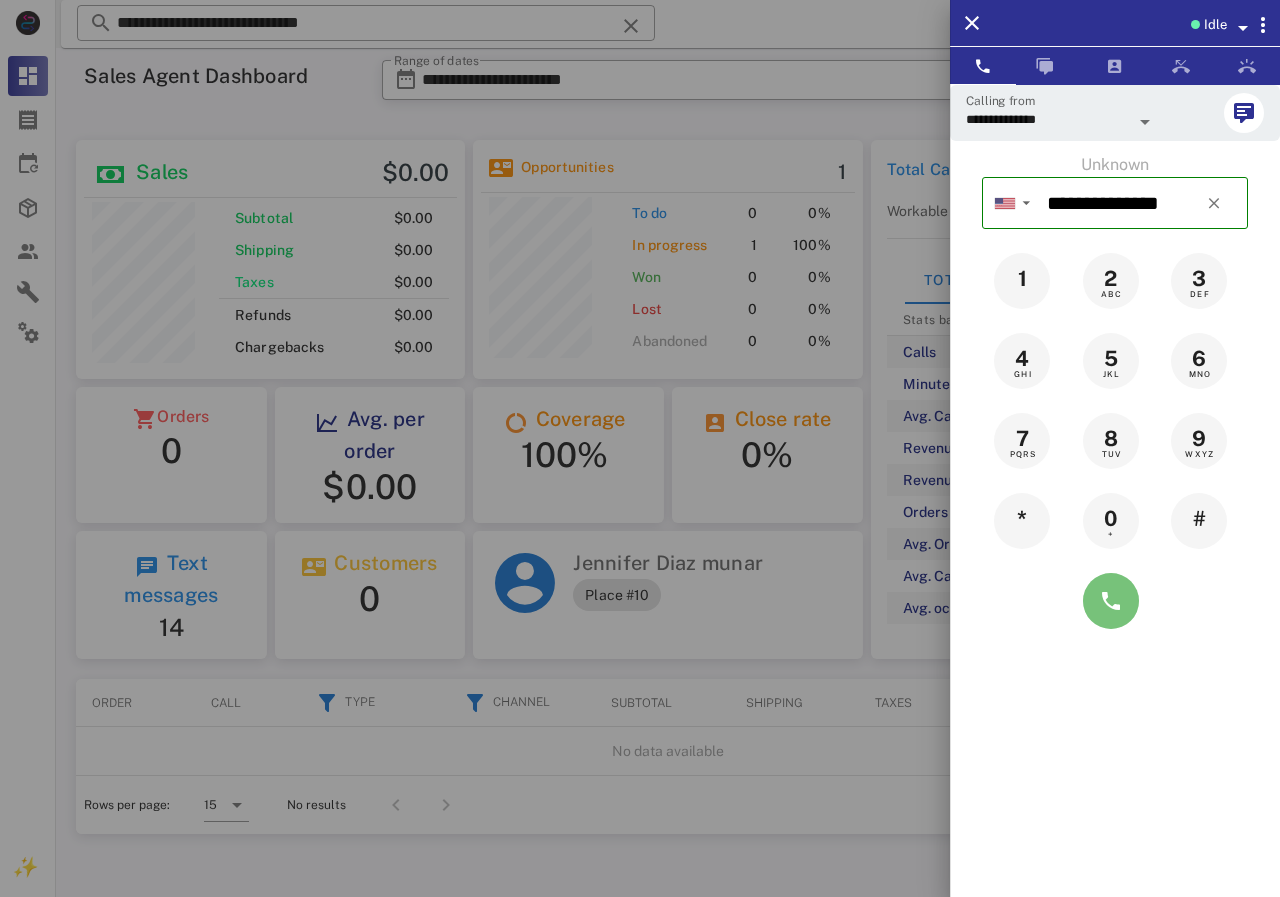 type on "**********" 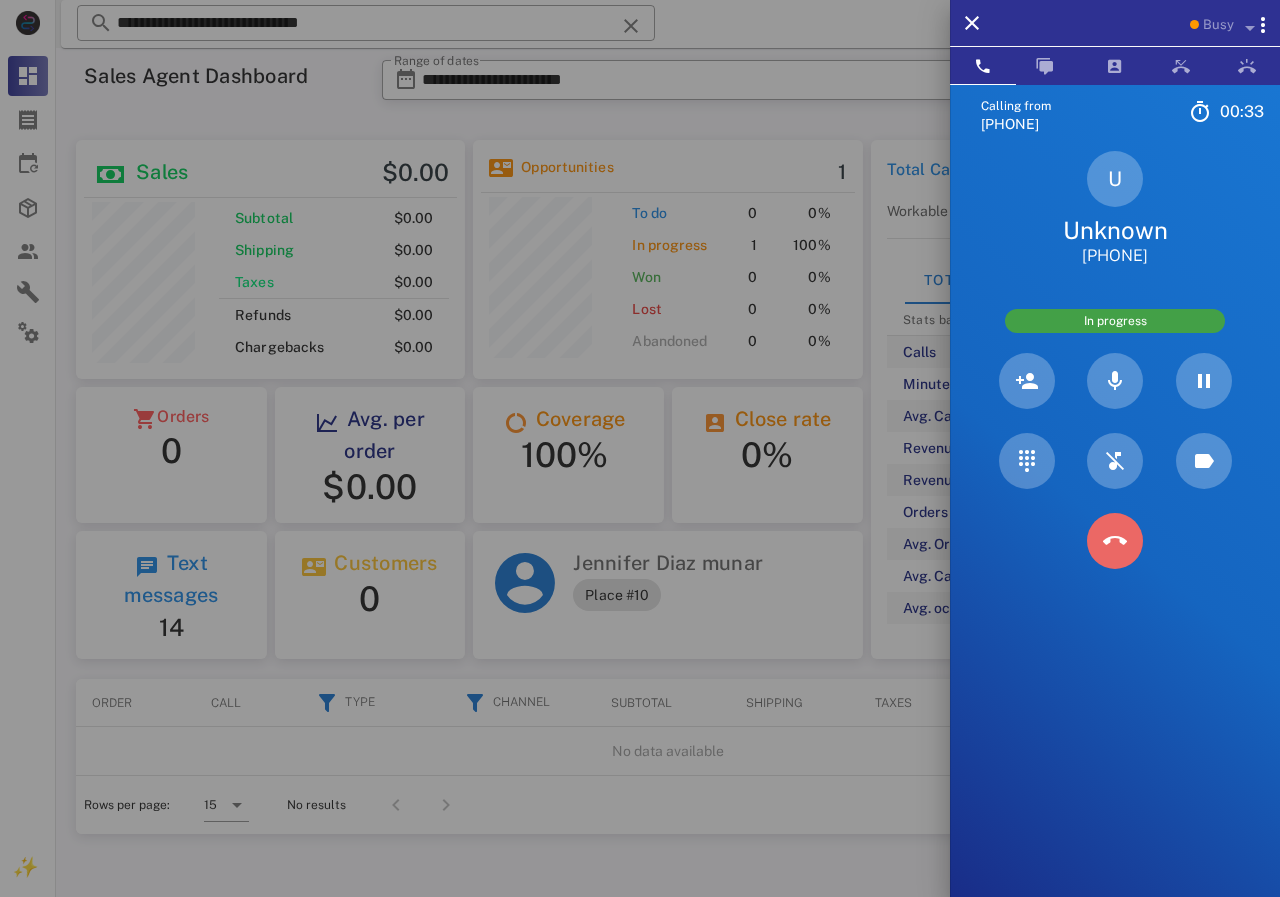 click at bounding box center [1115, 541] 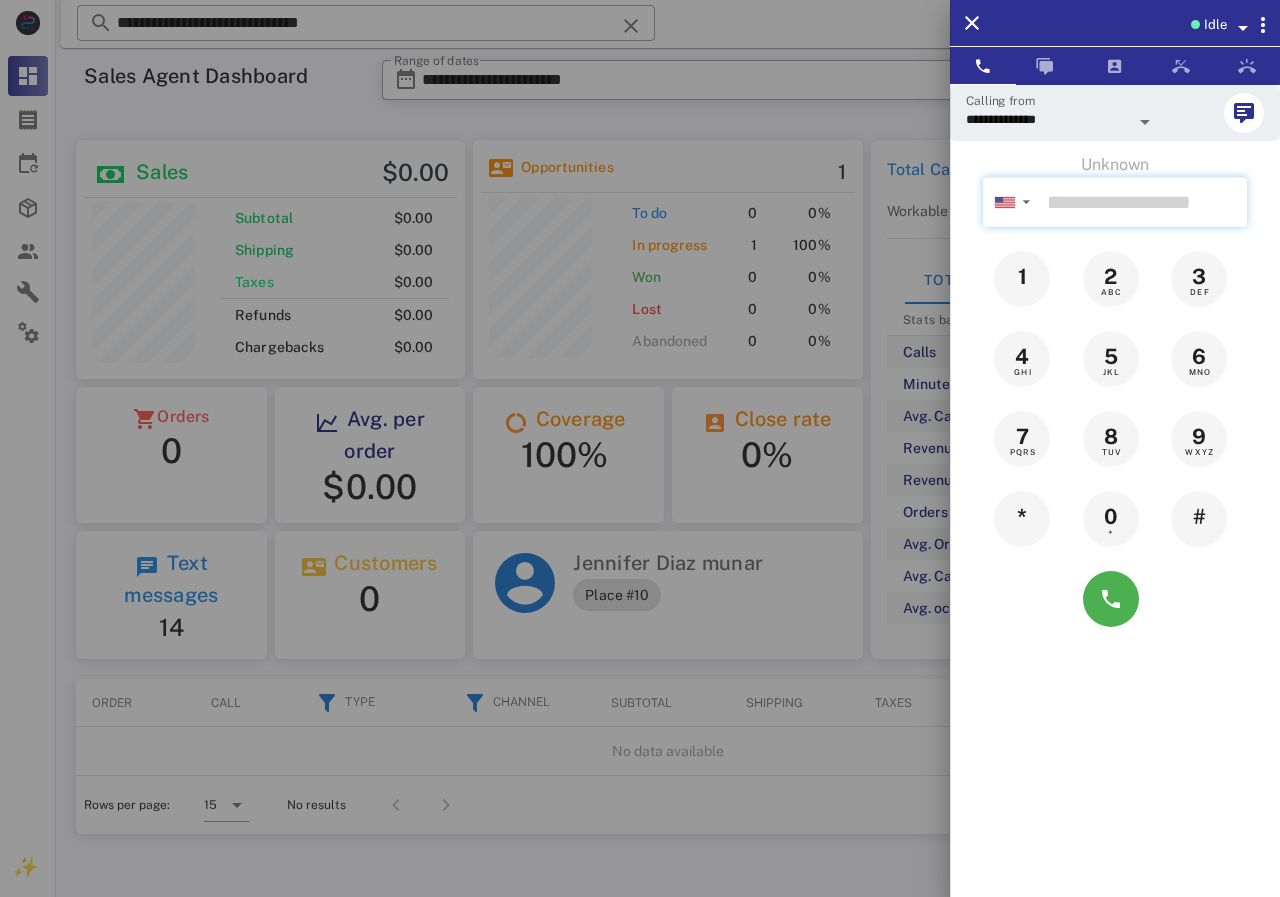 click at bounding box center [1143, 202] 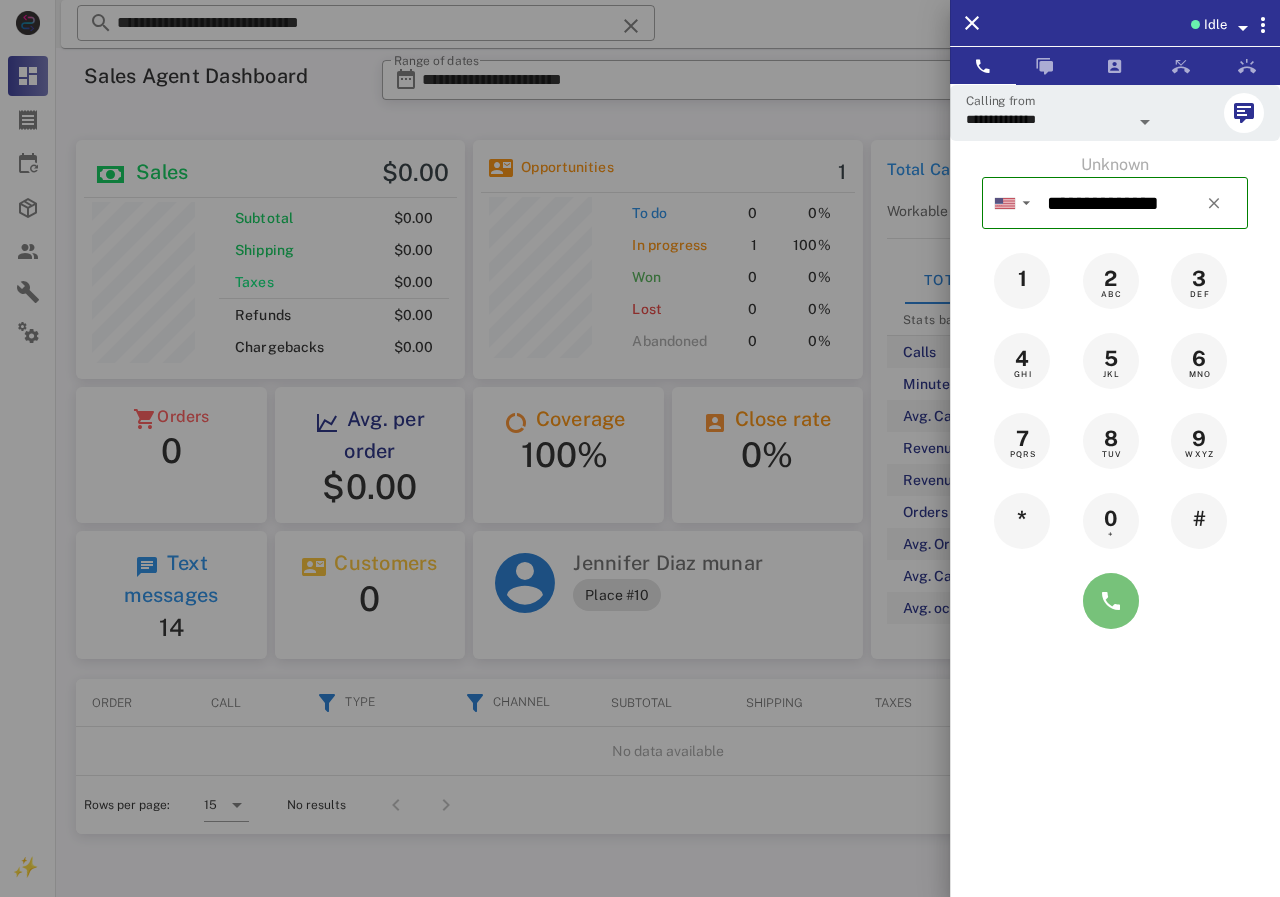 click at bounding box center [1111, 601] 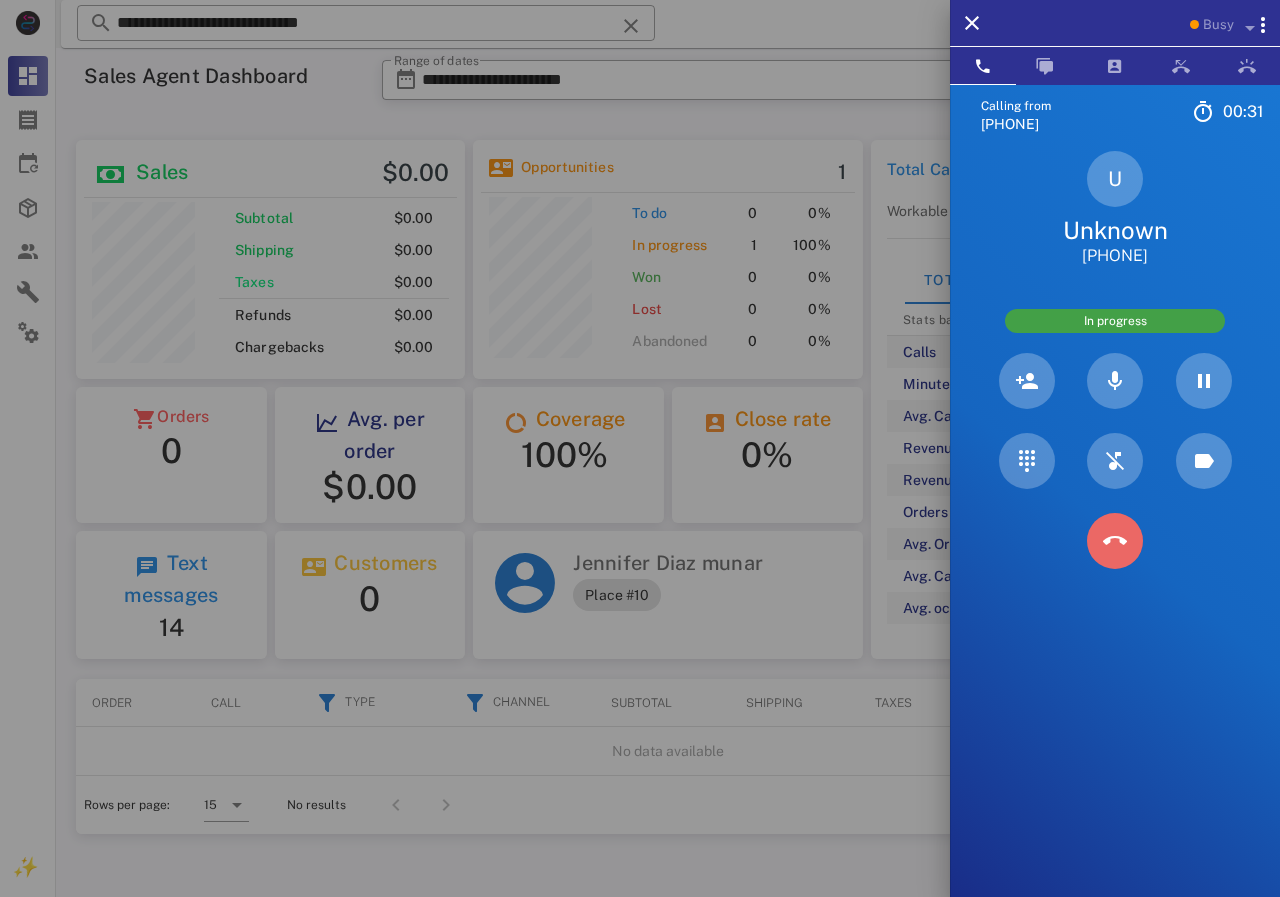 click at bounding box center (1115, 541) 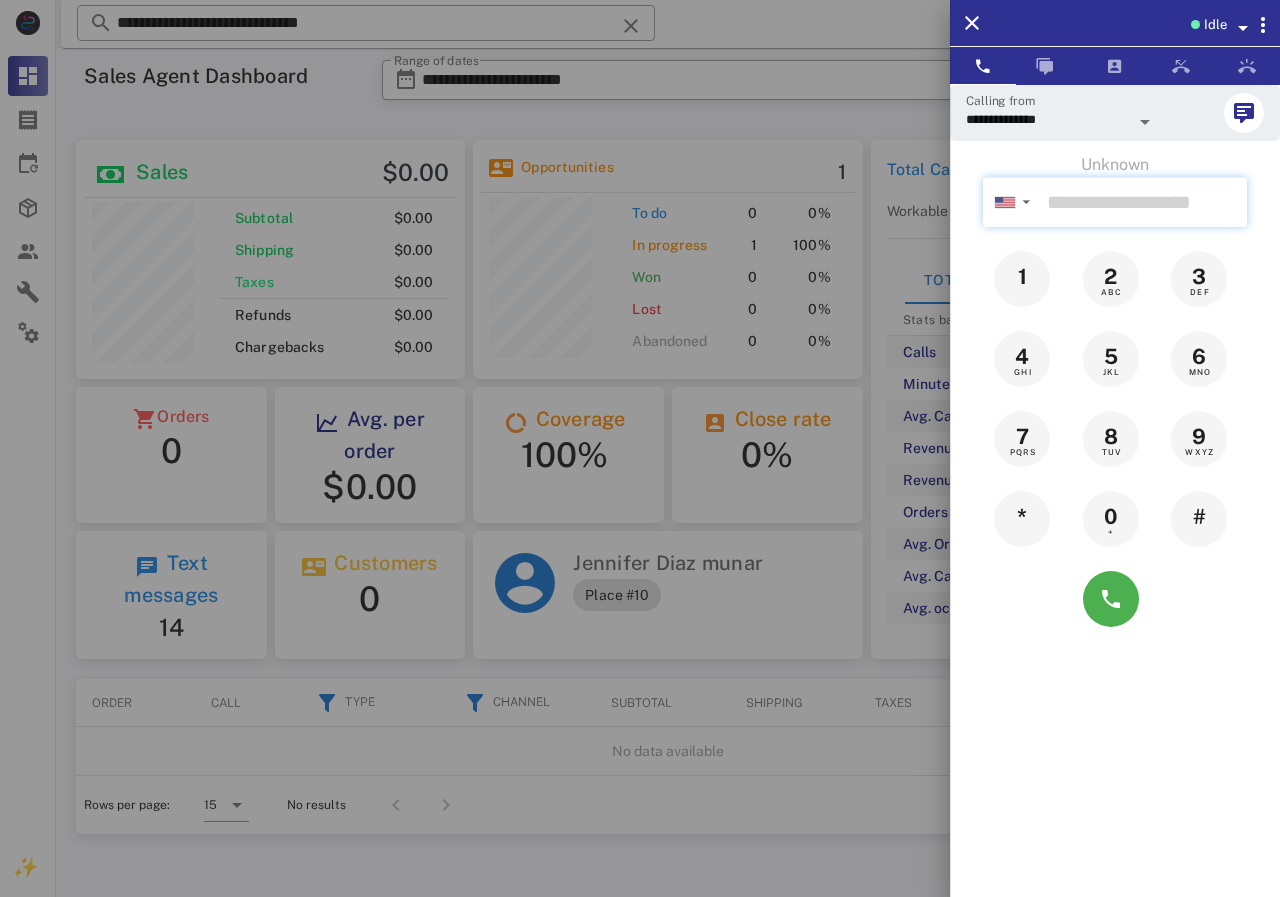 click at bounding box center [1143, 202] 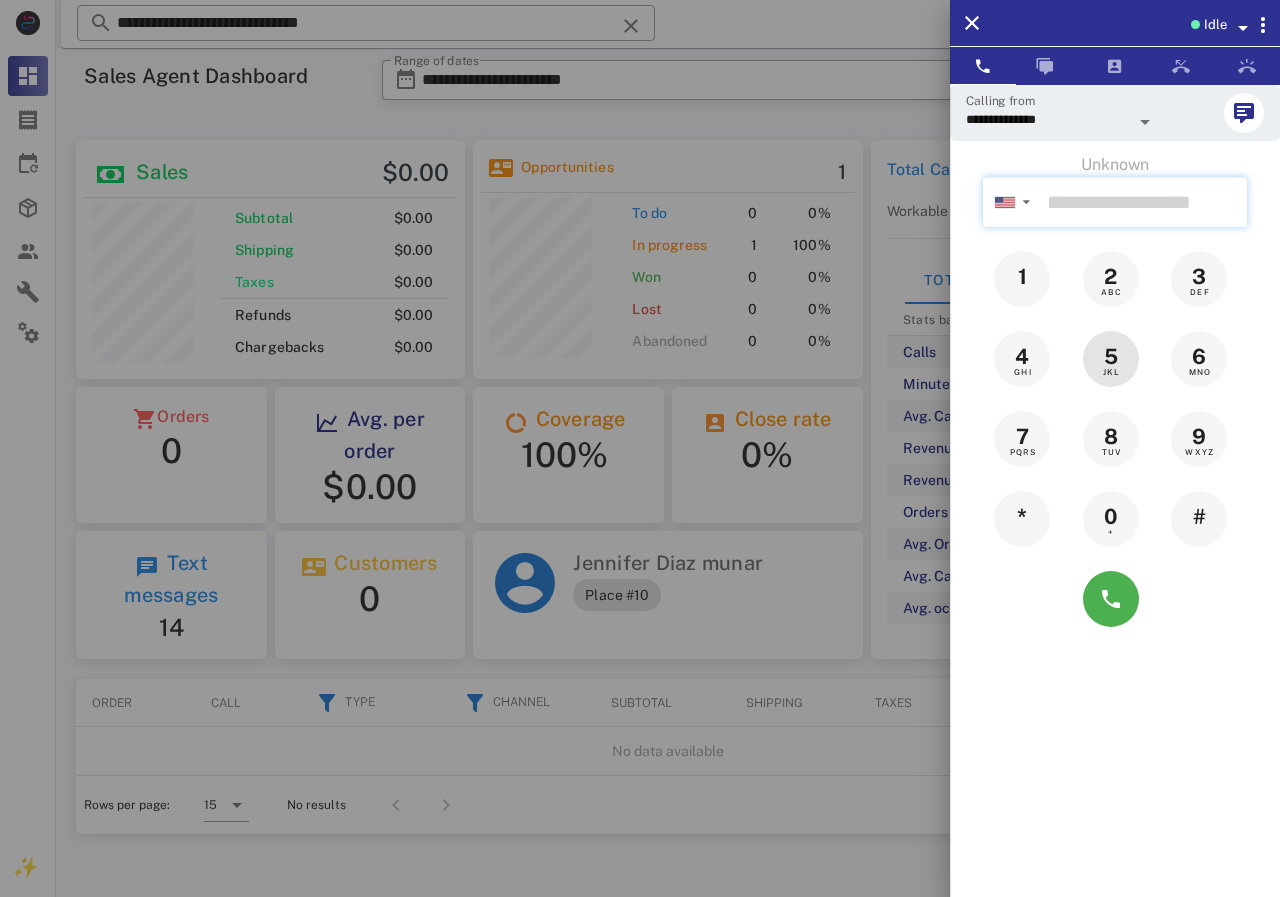 paste on "**********" 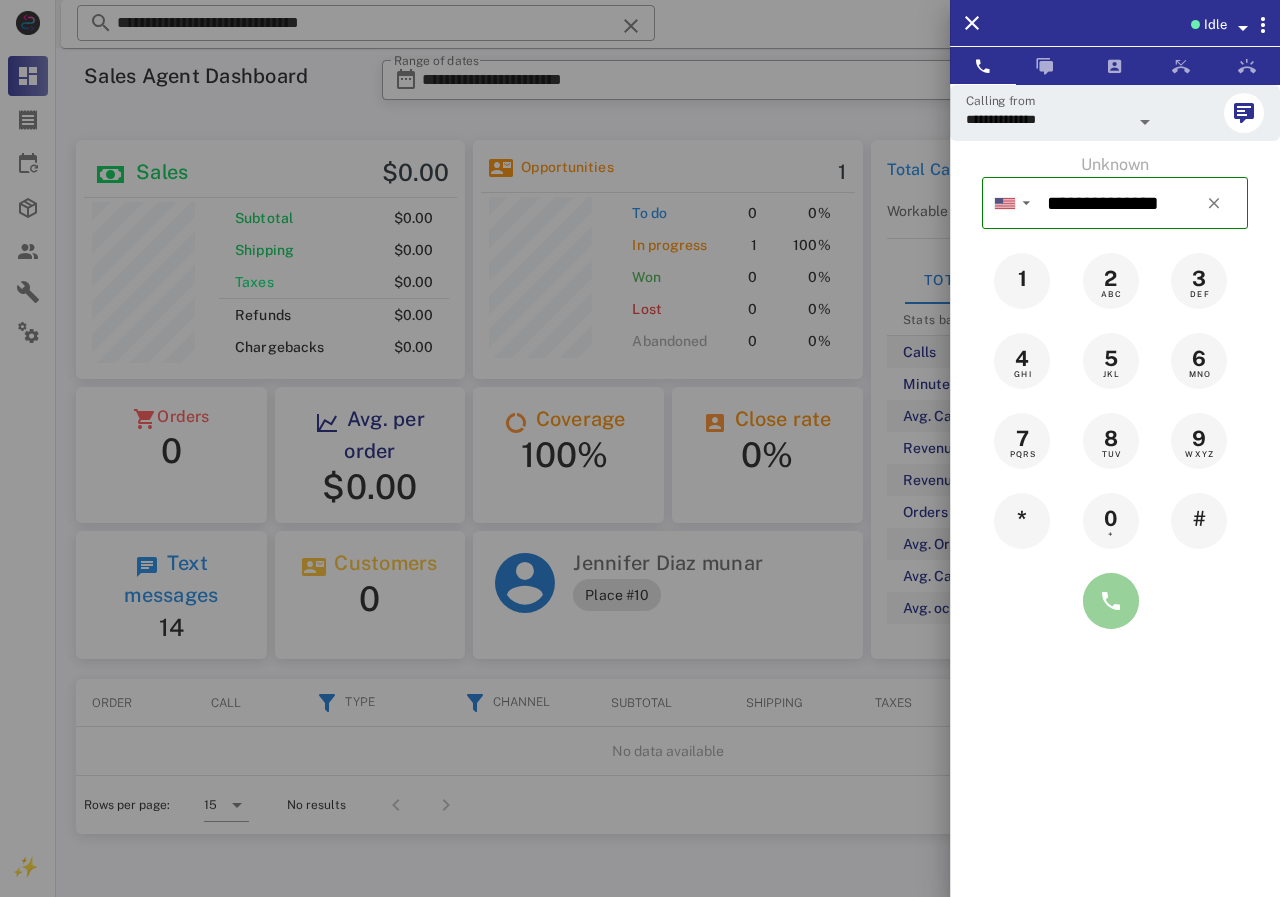 click at bounding box center [1111, 601] 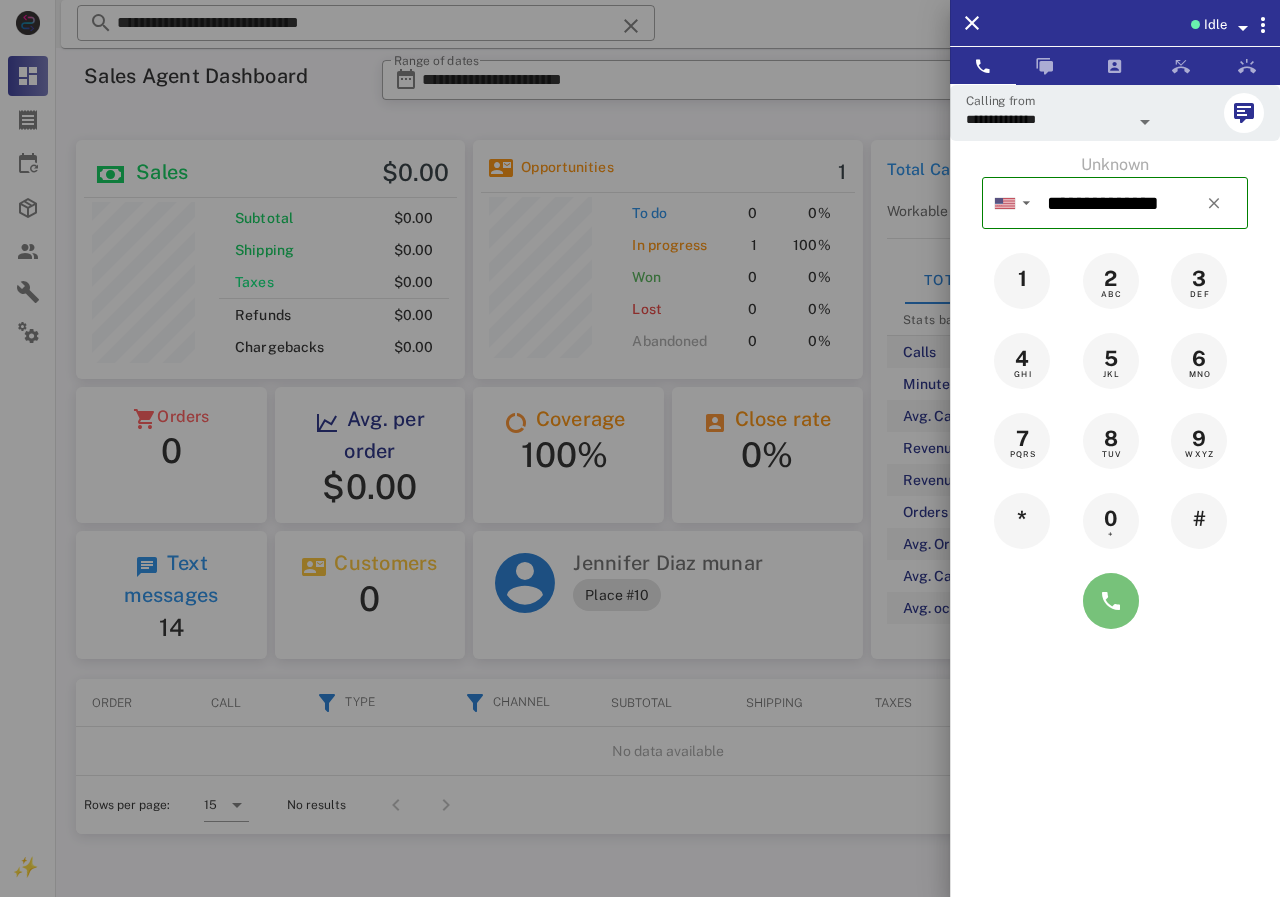type on "**********" 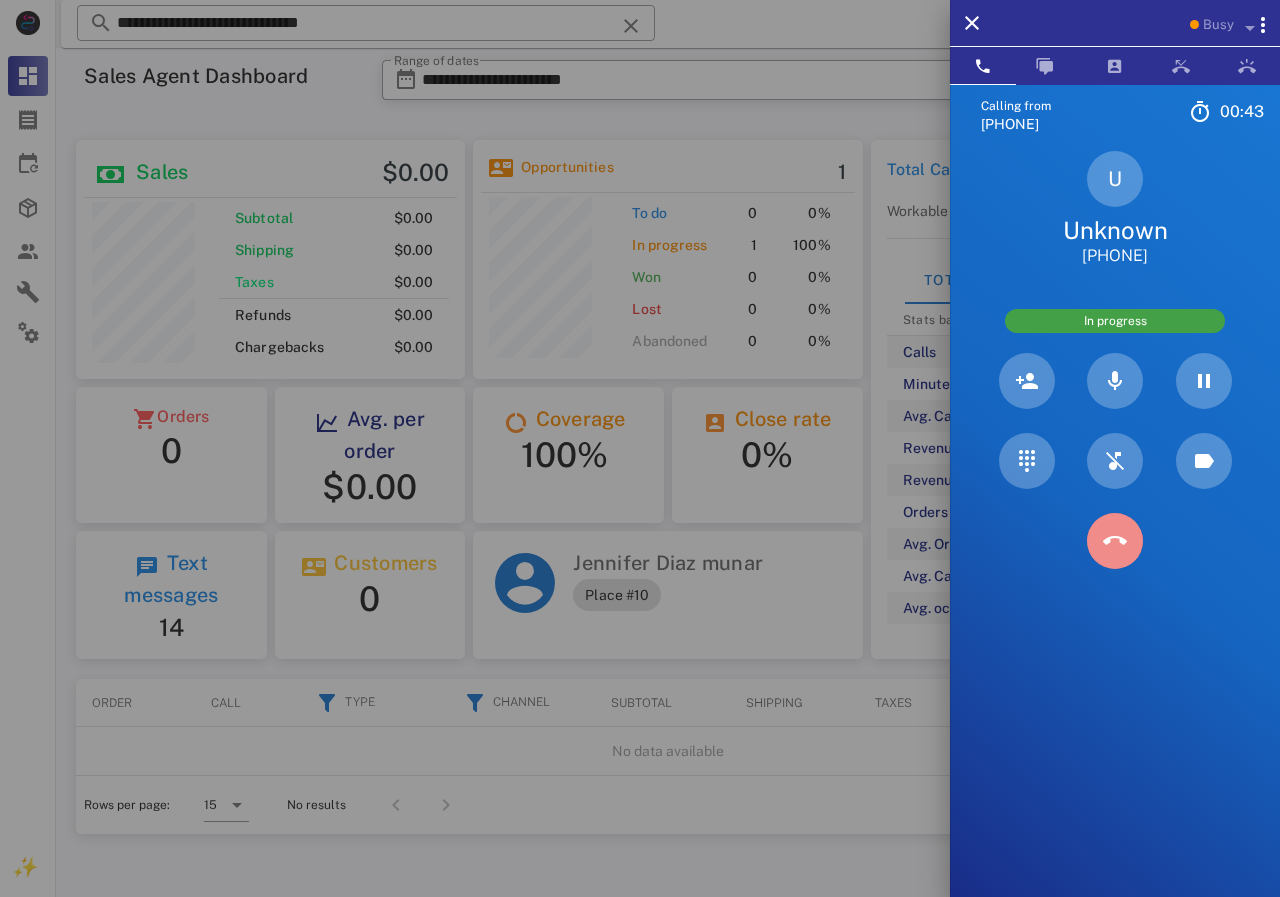 click at bounding box center [1115, 541] 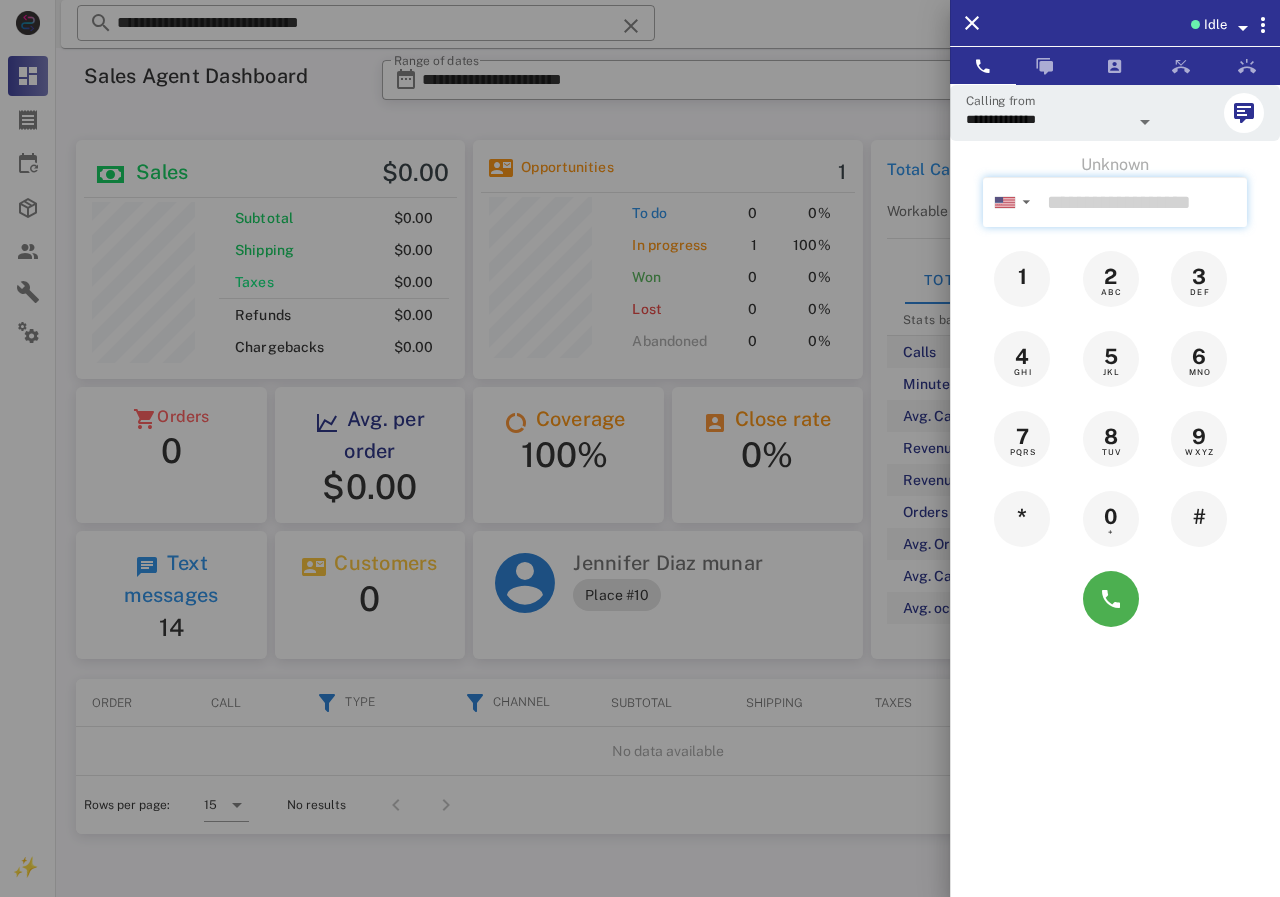 click at bounding box center [1143, 202] 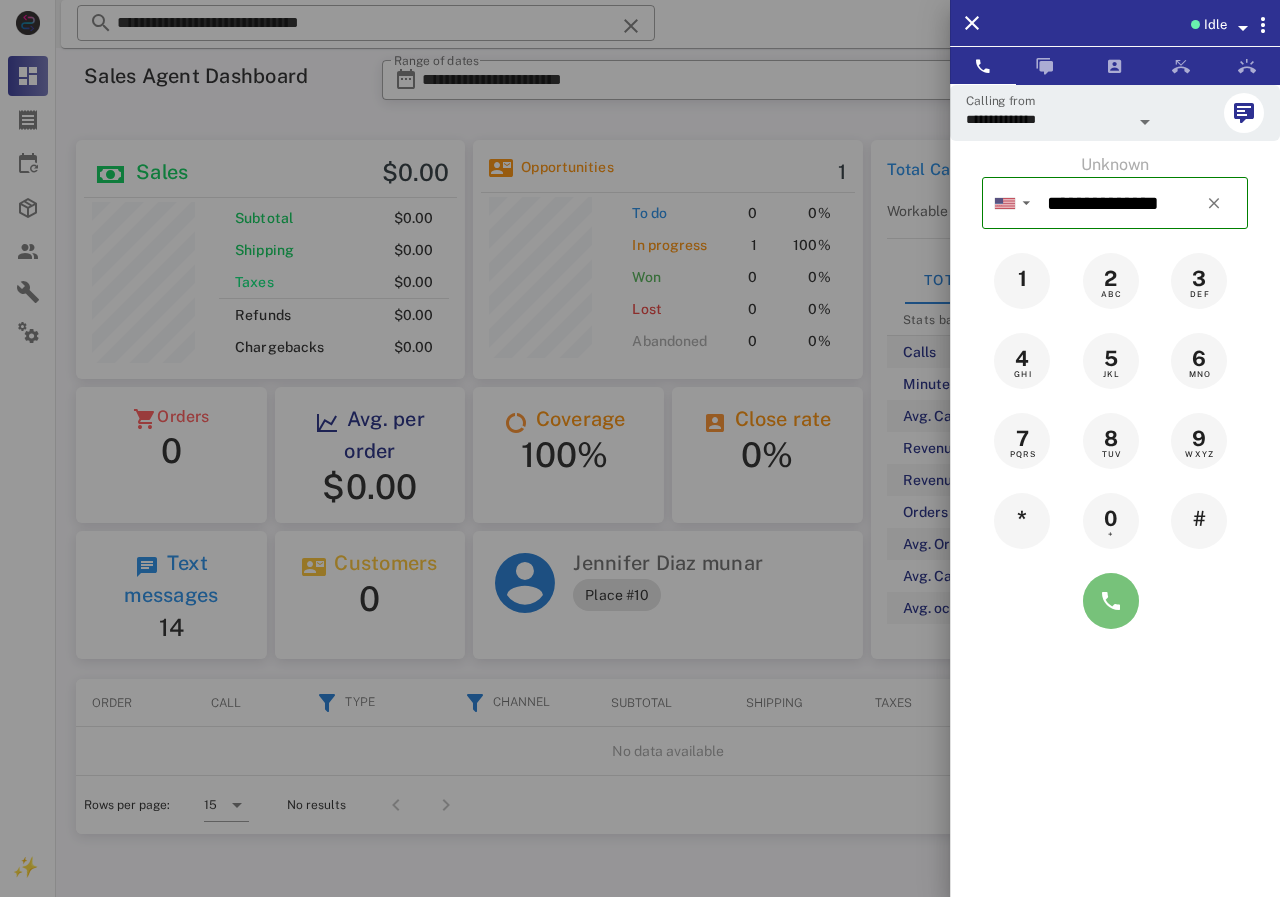 click at bounding box center [1111, 601] 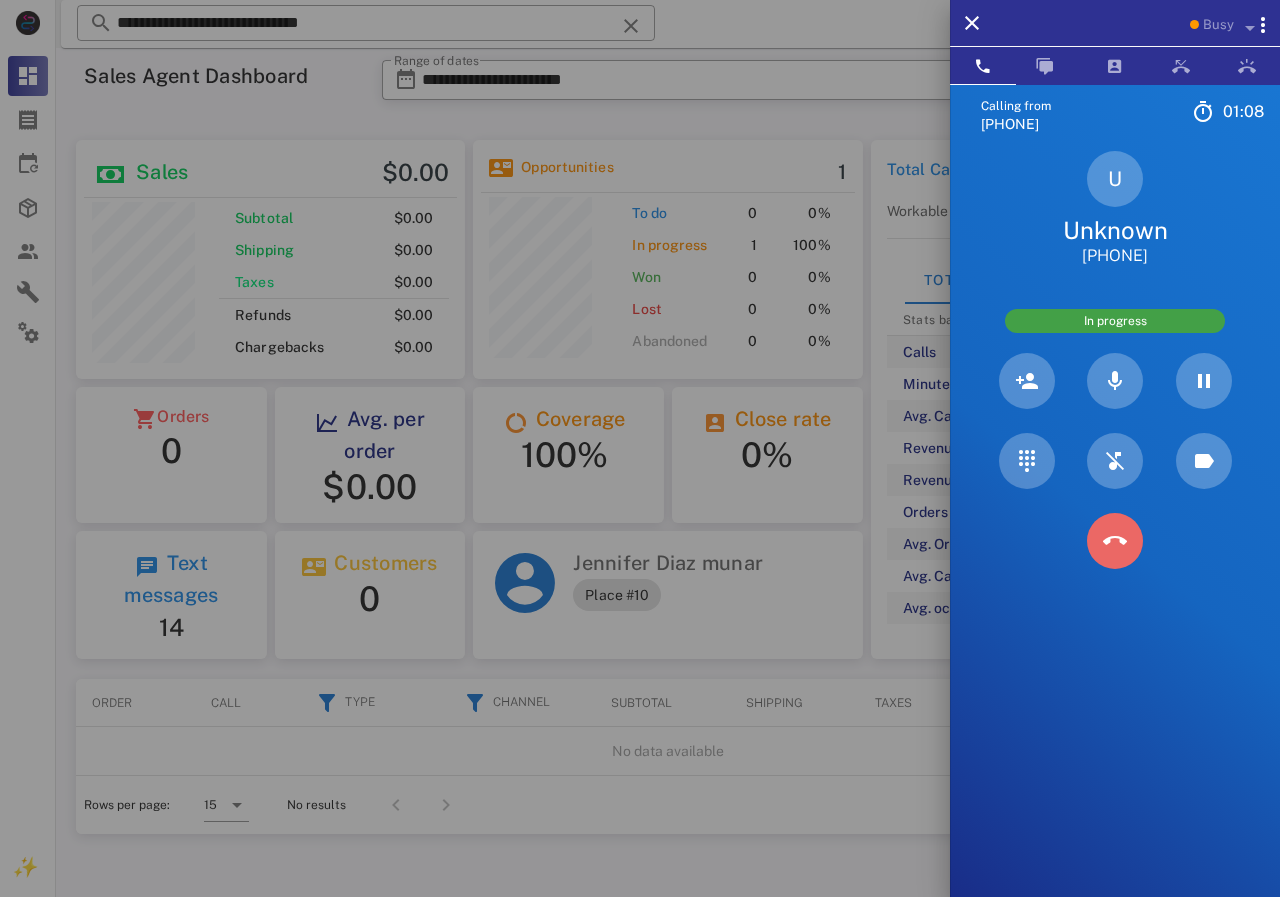 click at bounding box center [1115, 541] 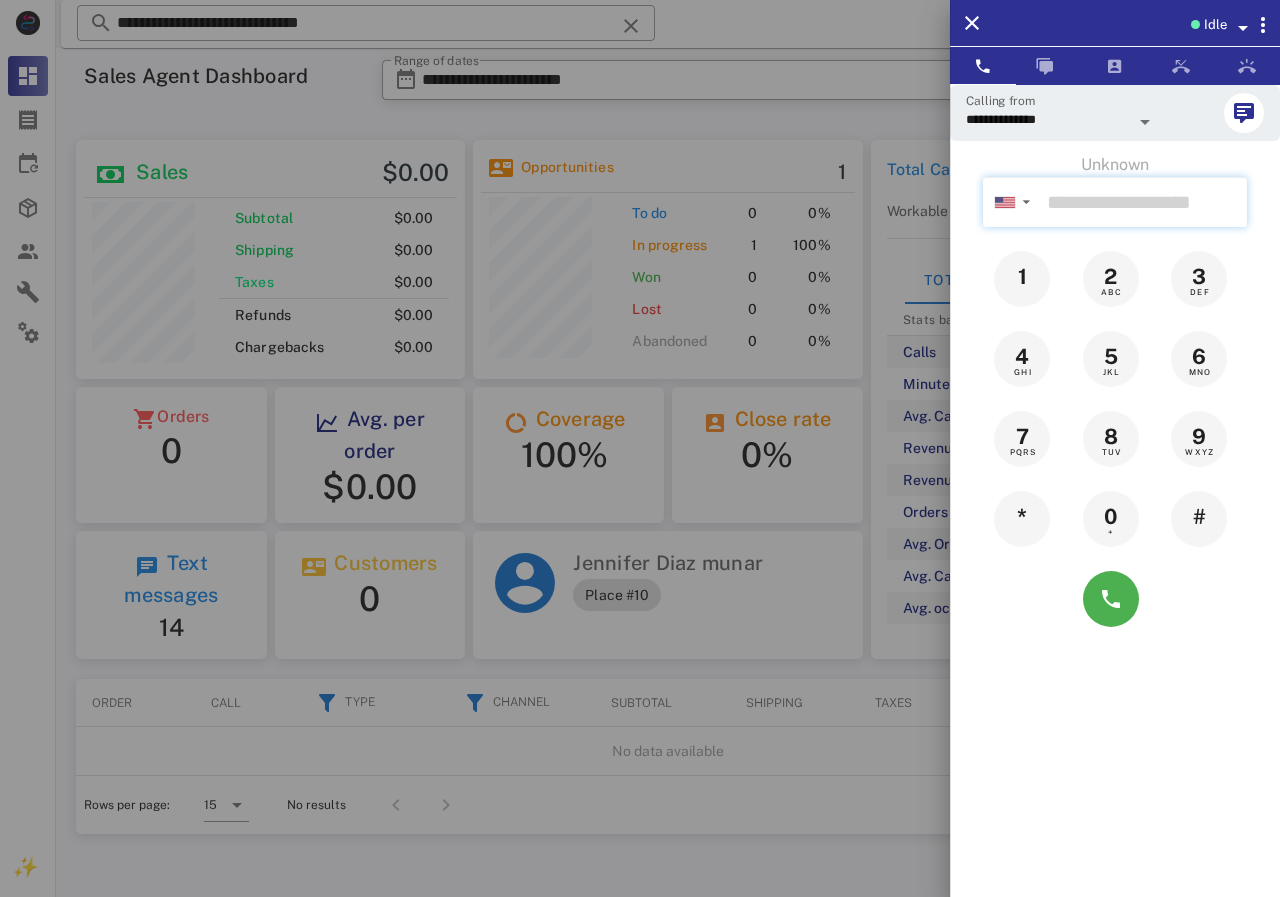 click at bounding box center (1143, 202) 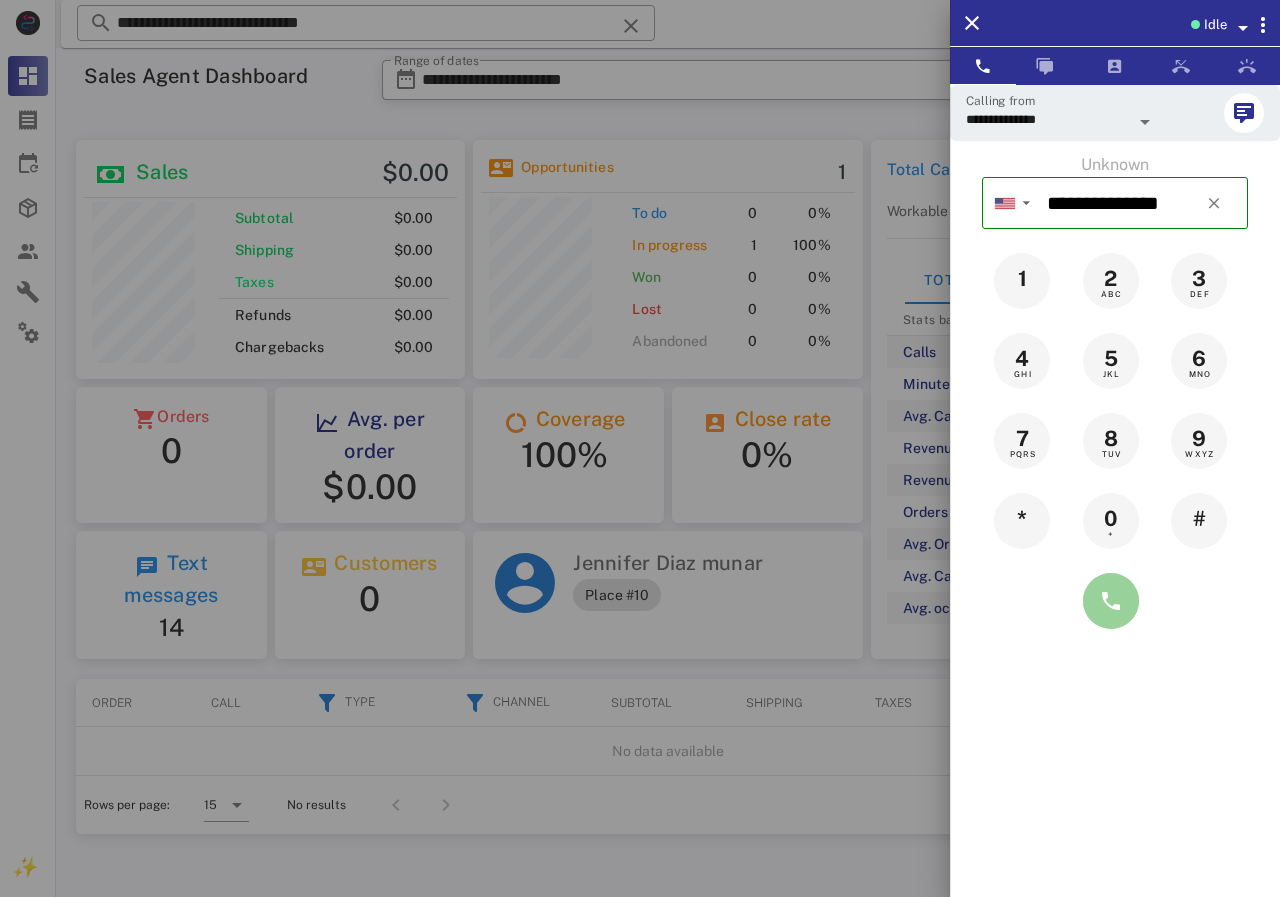 click at bounding box center (1111, 601) 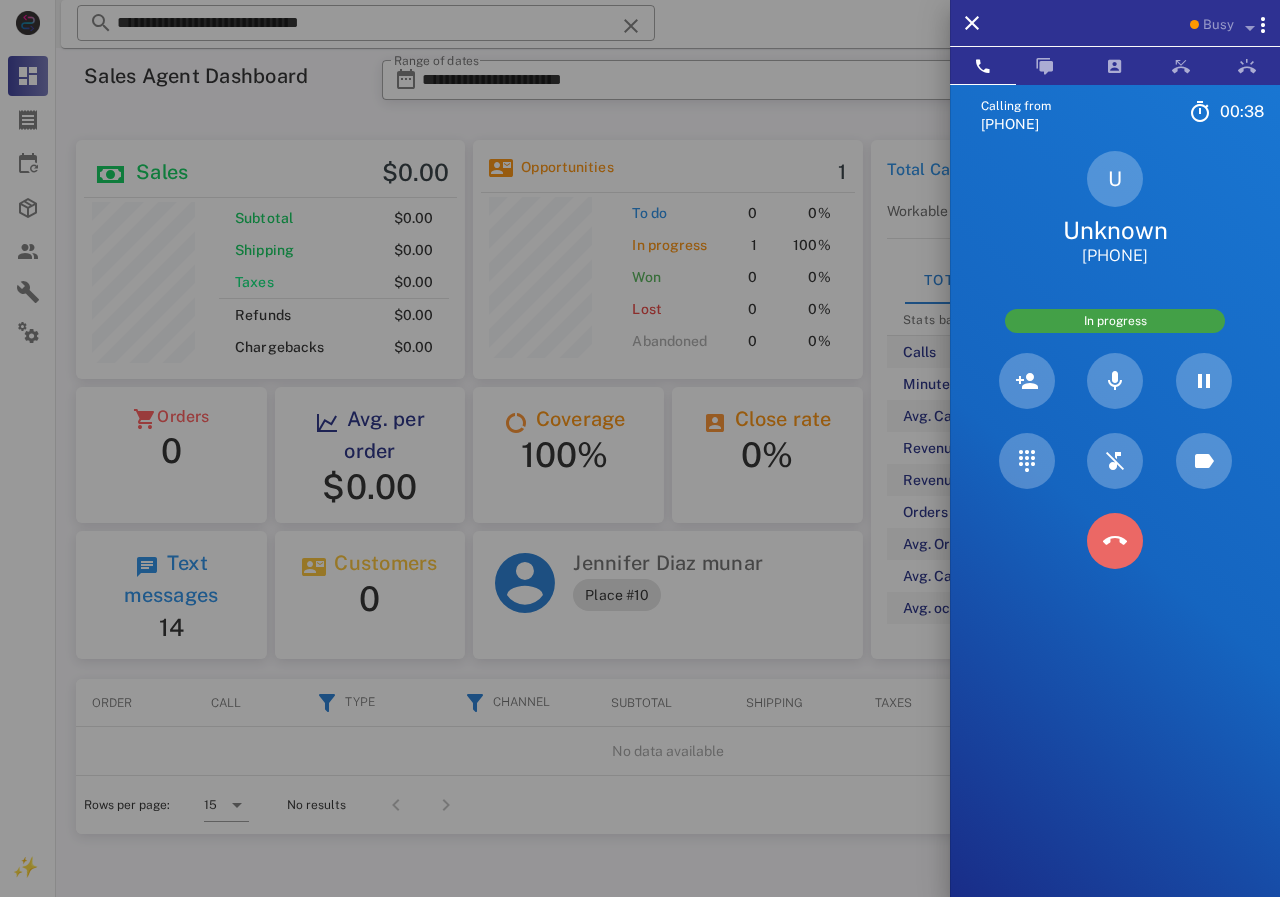 click at bounding box center (1115, 541) 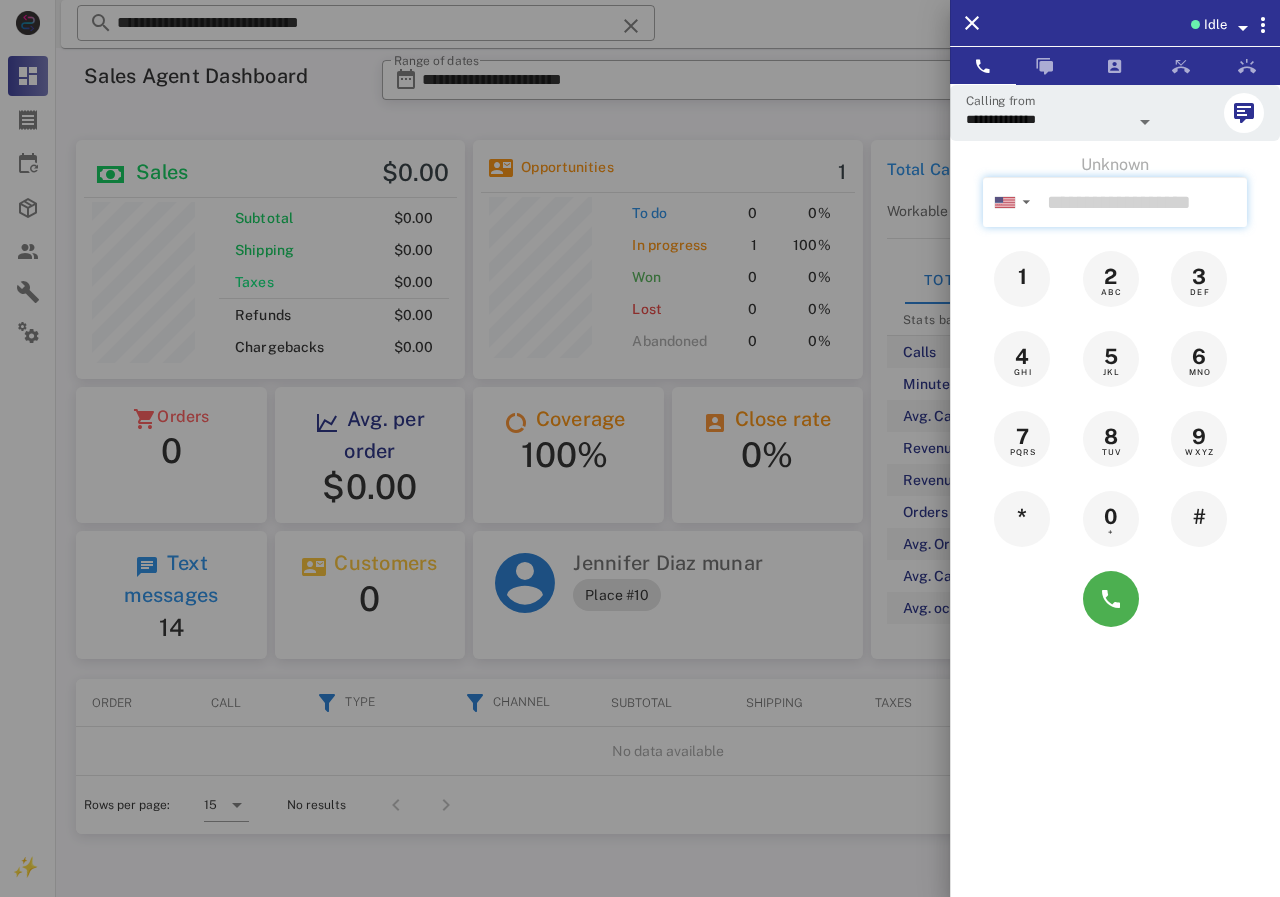 click at bounding box center (1143, 202) 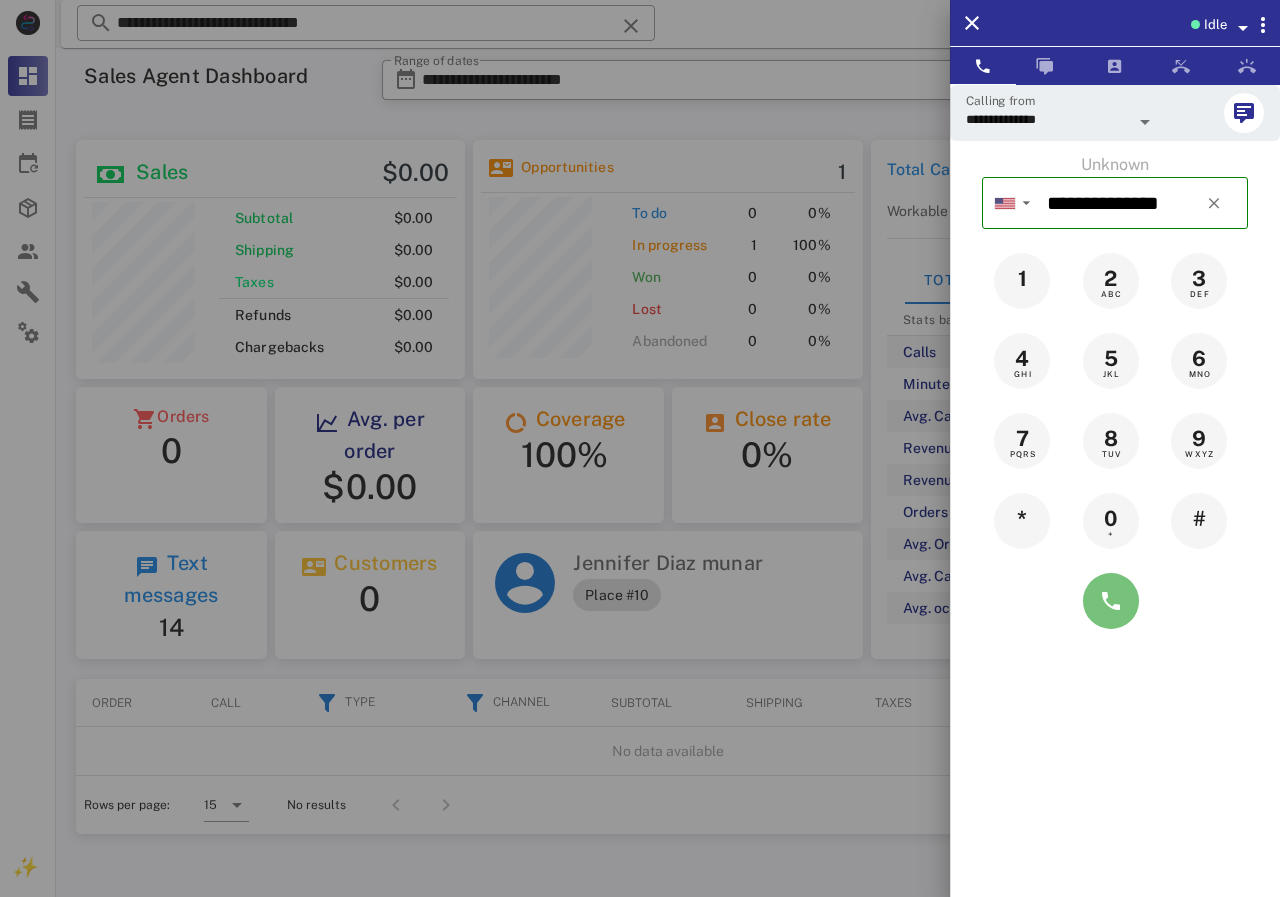click at bounding box center [1111, 601] 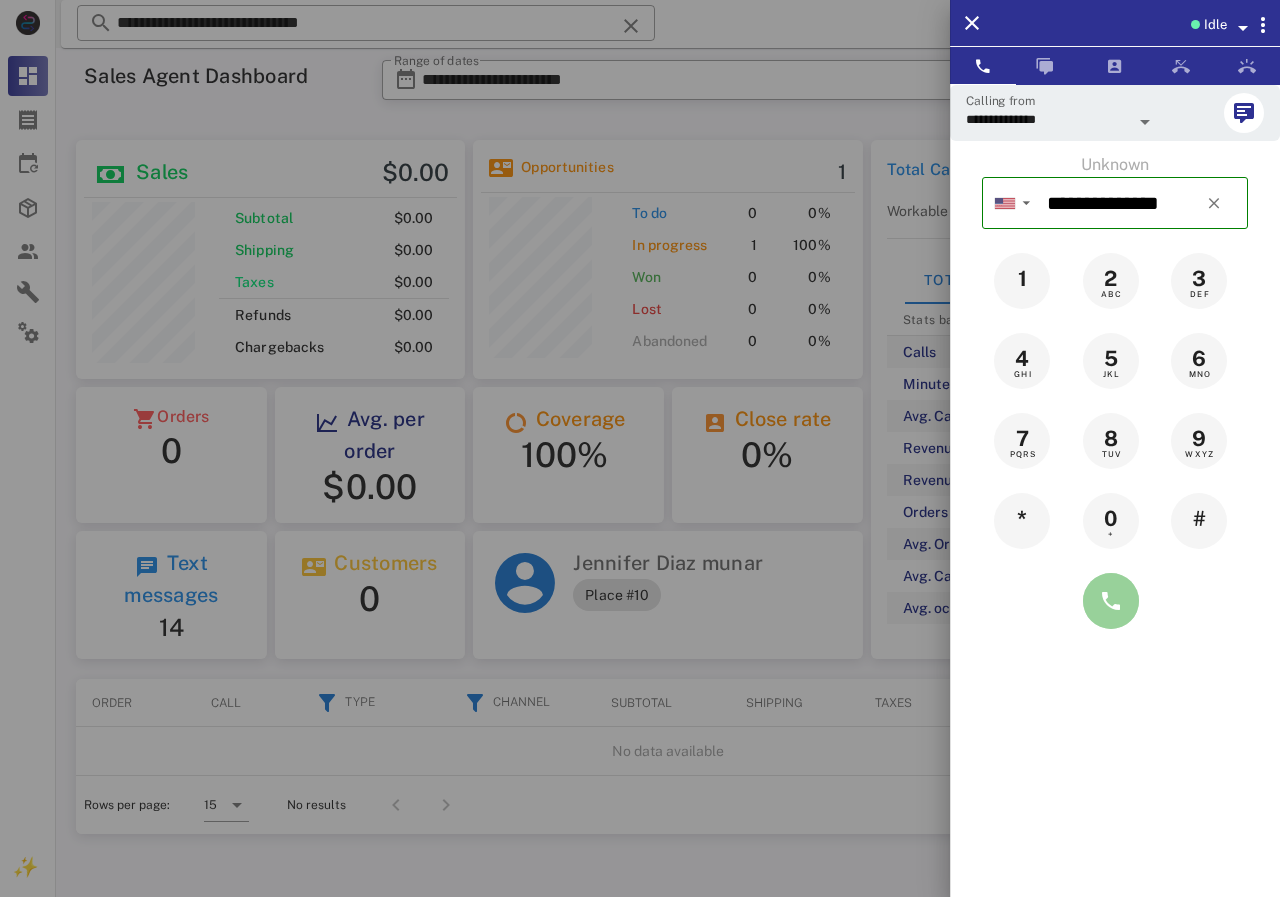 type on "**********" 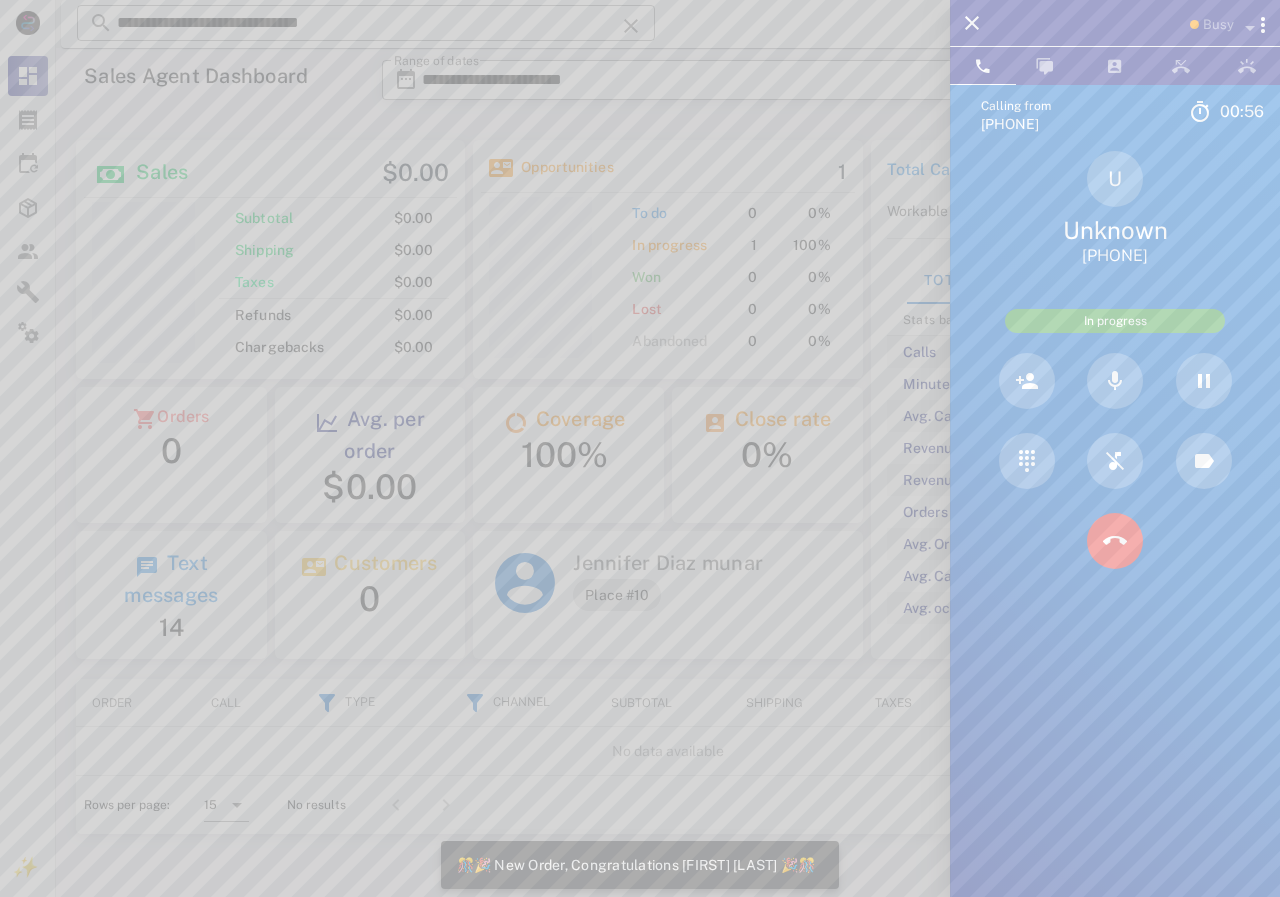 scroll, scrollTop: 999761, scrollLeft: 999611, axis: both 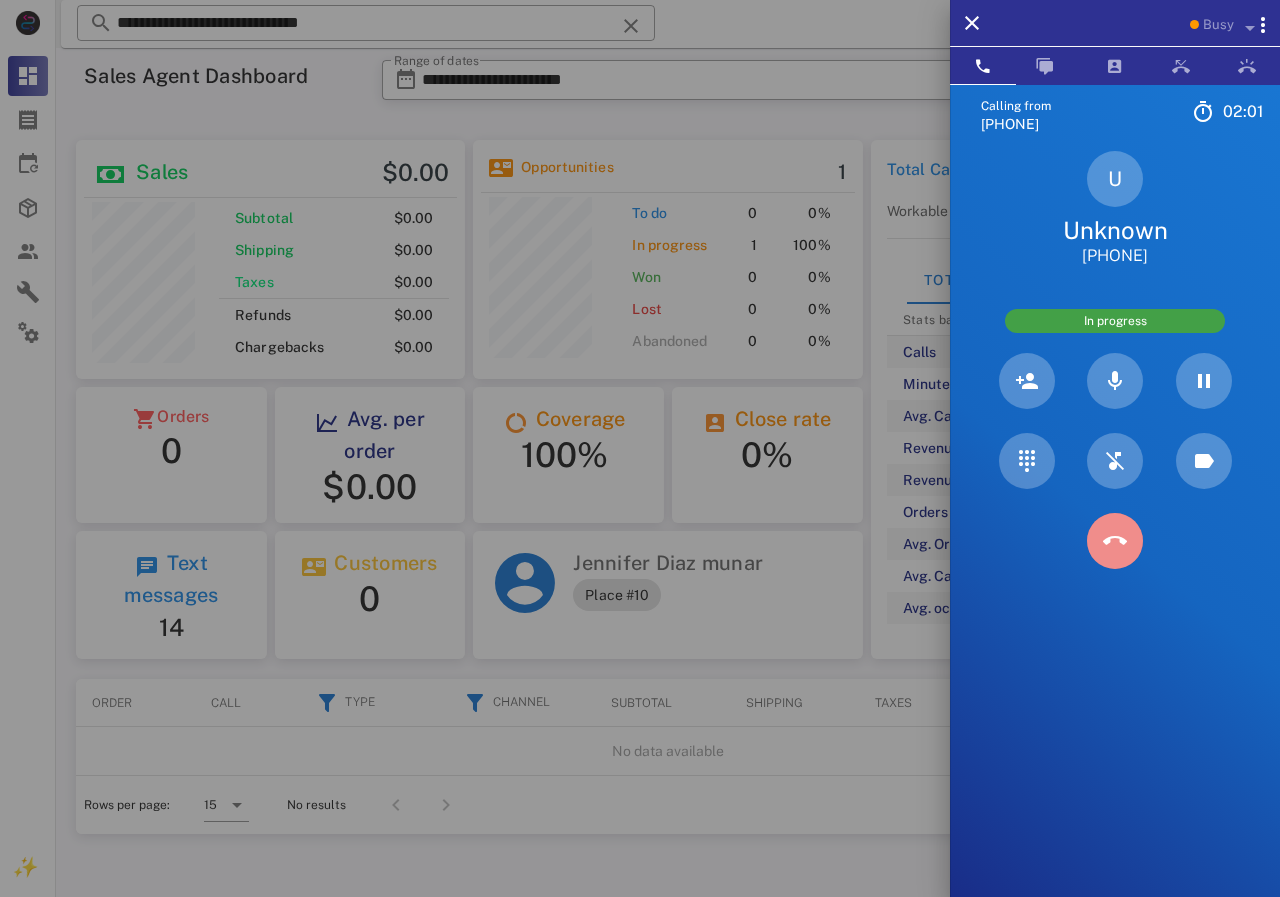 click at bounding box center (1115, 541) 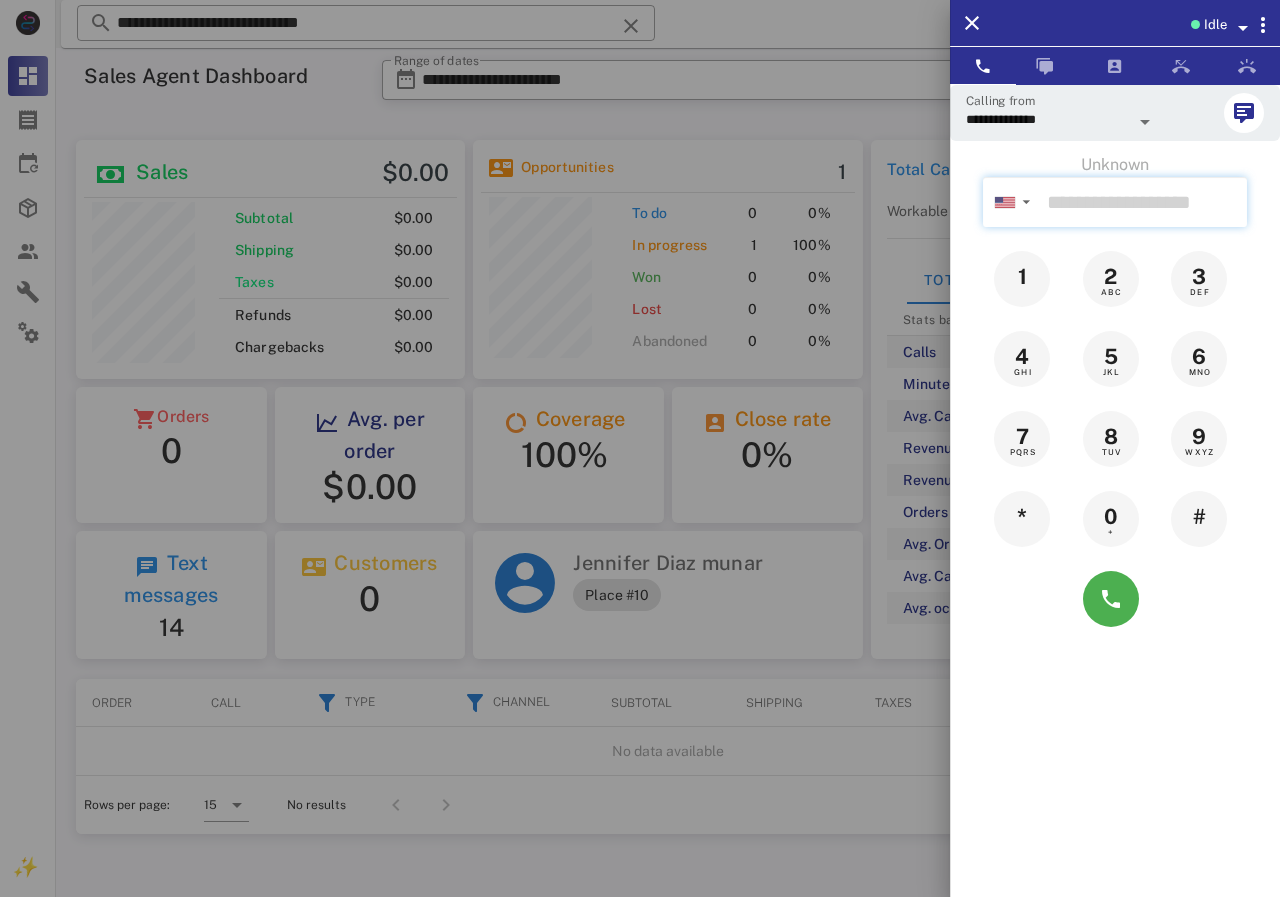 click at bounding box center [1143, 202] 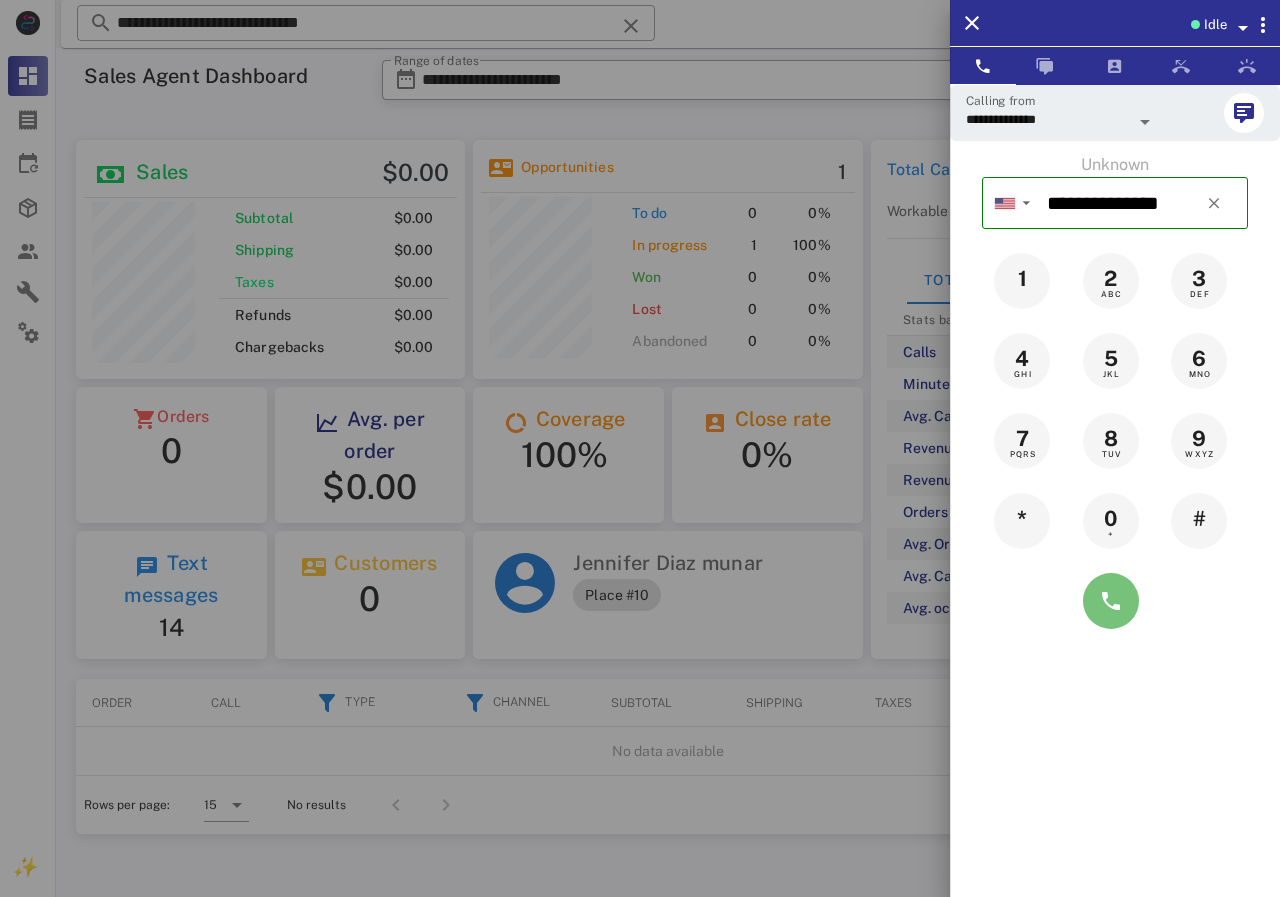 click at bounding box center [1111, 601] 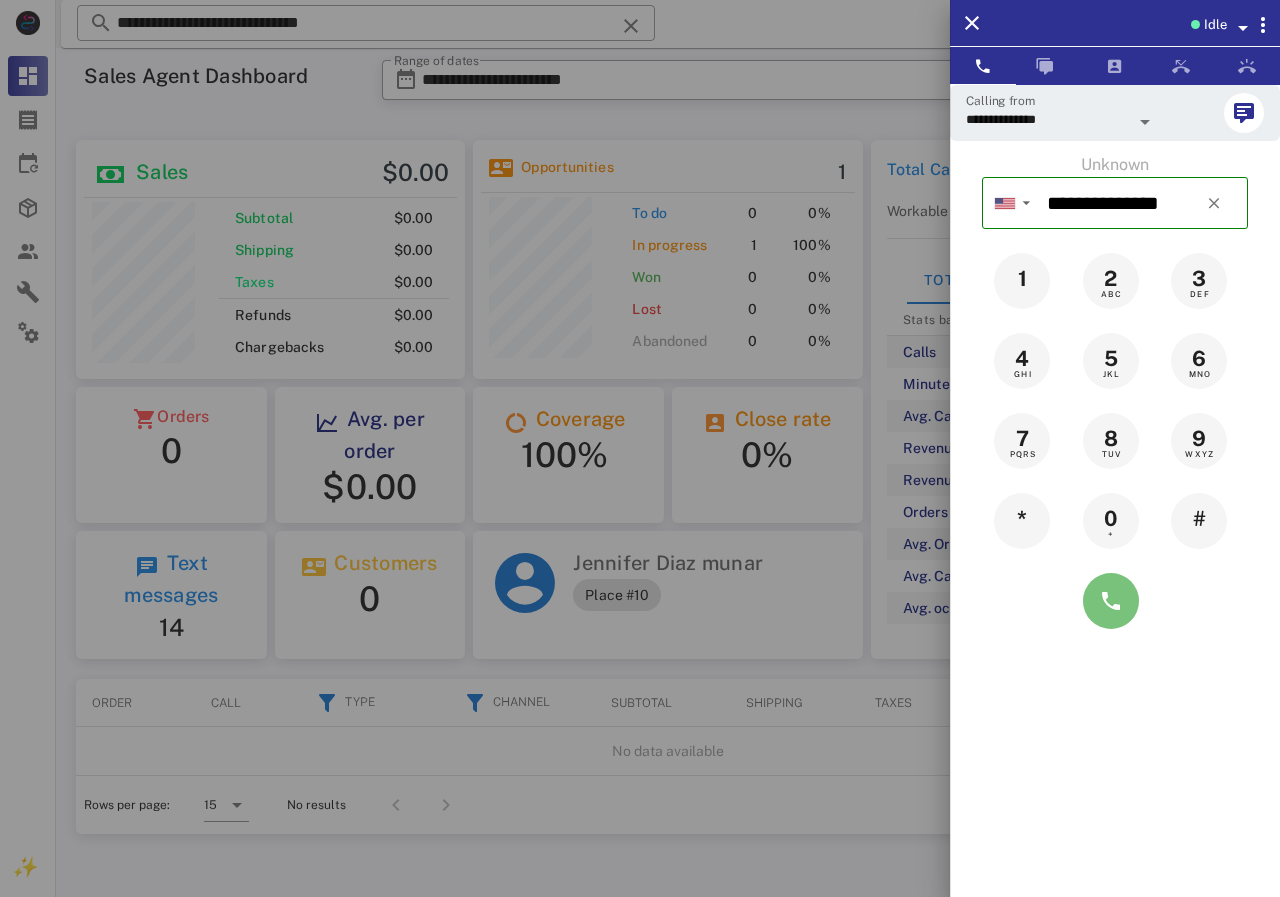 type on "**********" 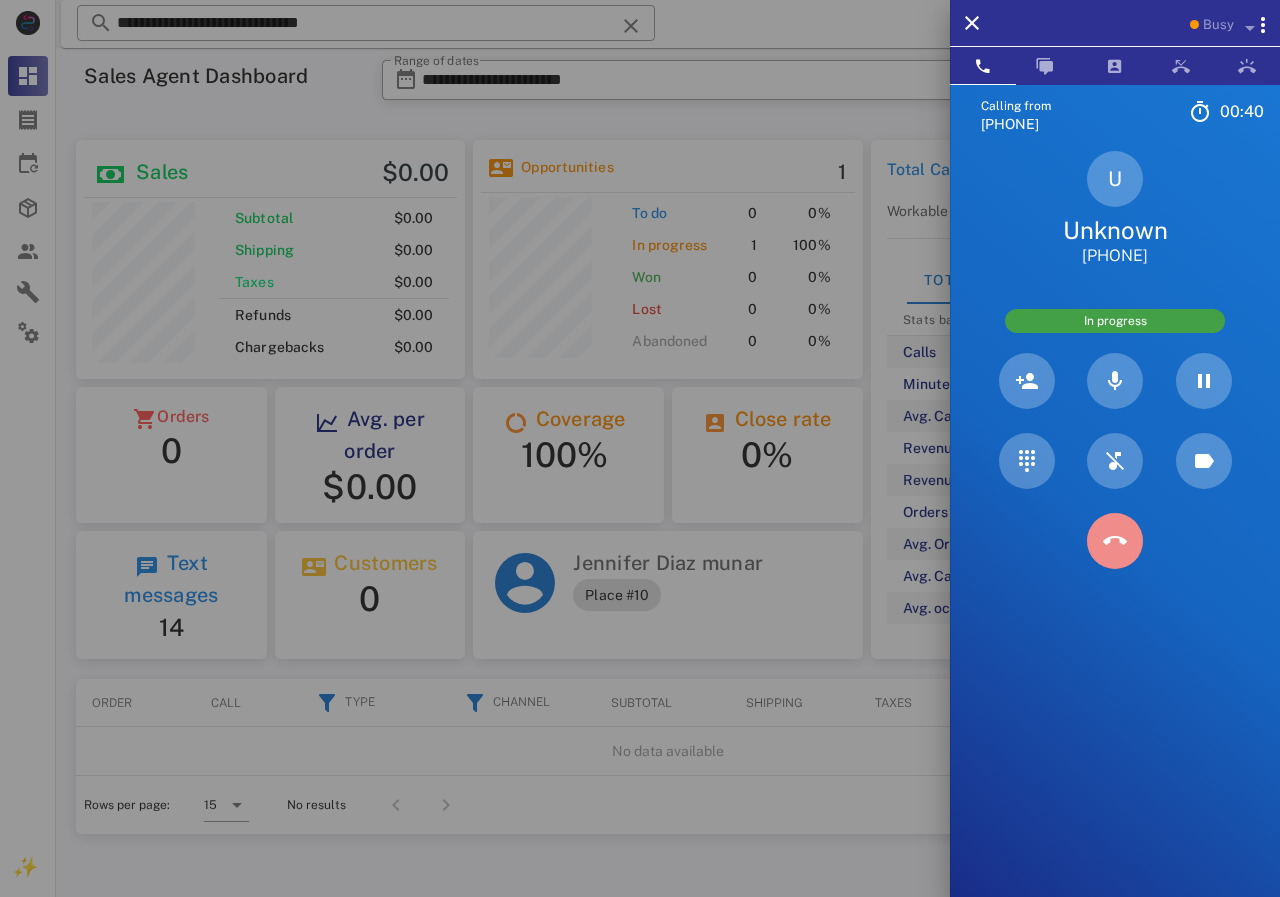 click at bounding box center [1115, 541] 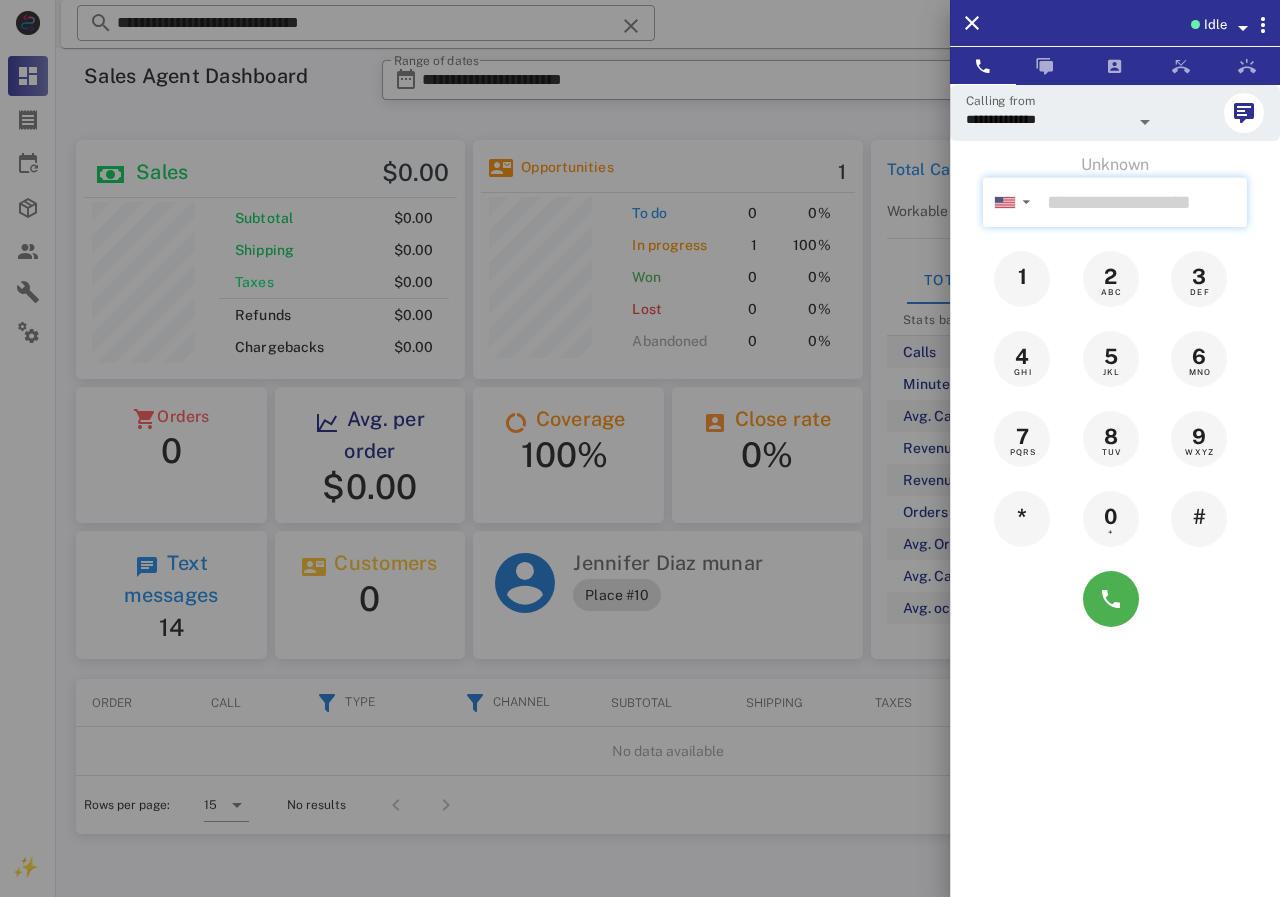 click at bounding box center (1143, 202) 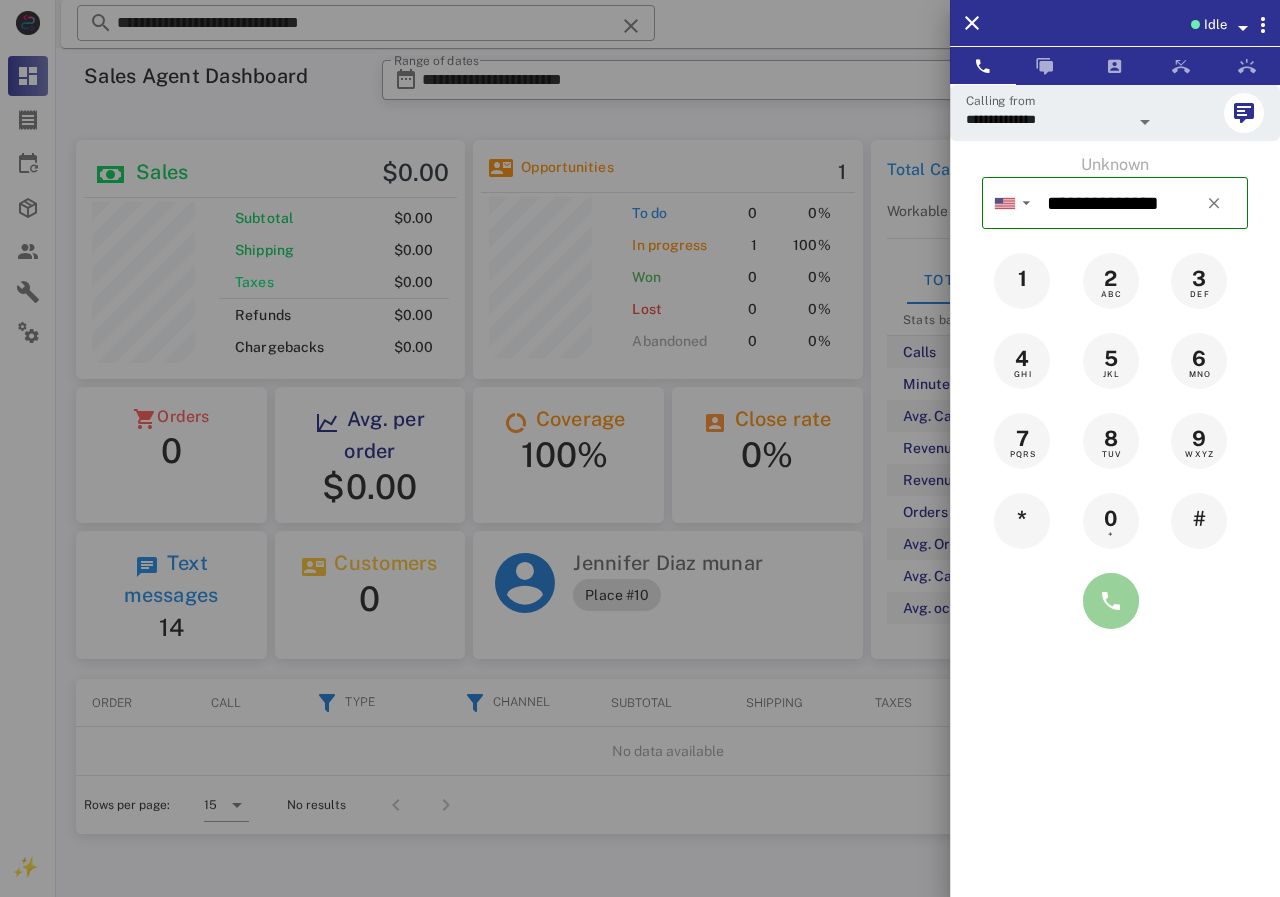 click at bounding box center (1111, 601) 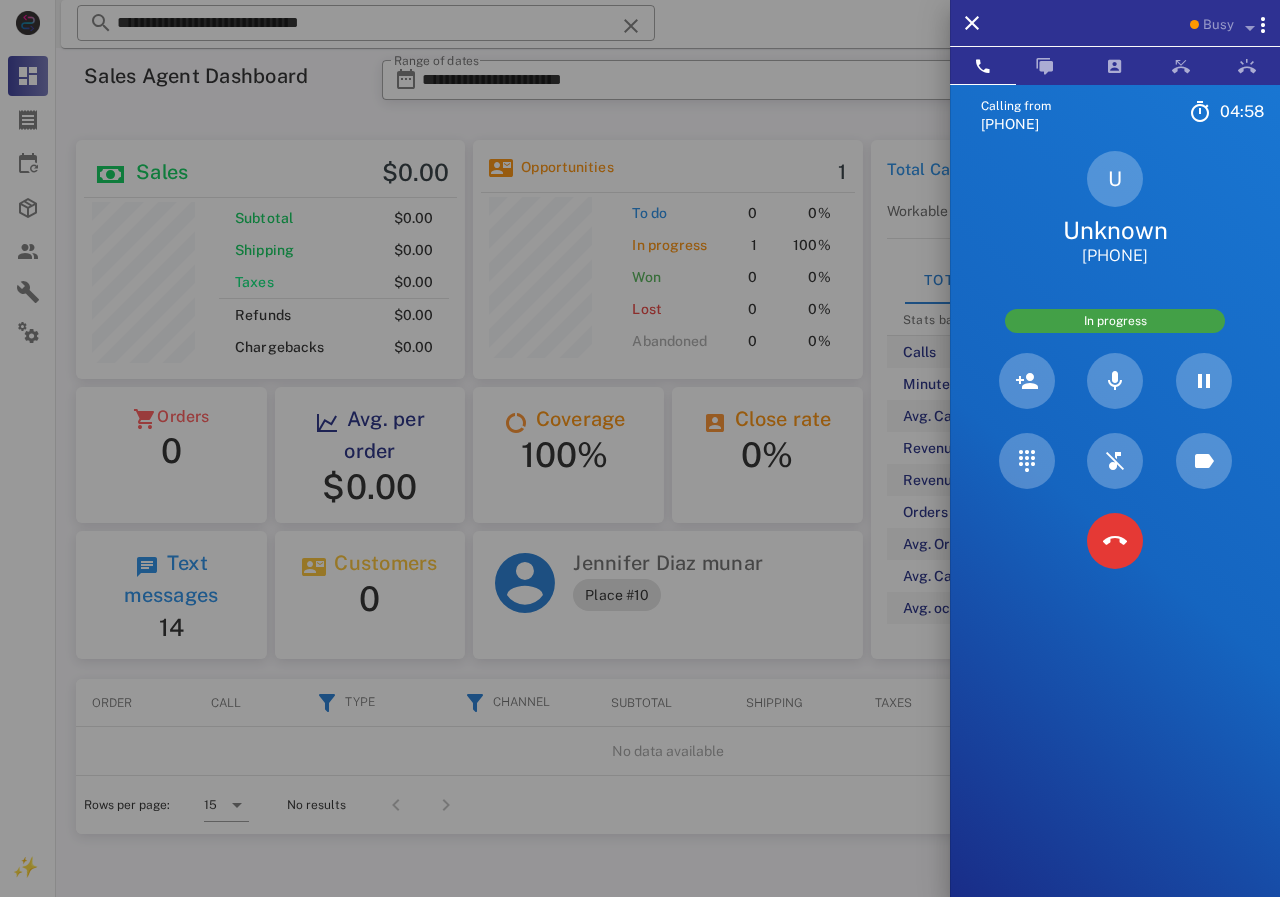 scroll, scrollTop: 999756, scrollLeft: 999611, axis: both 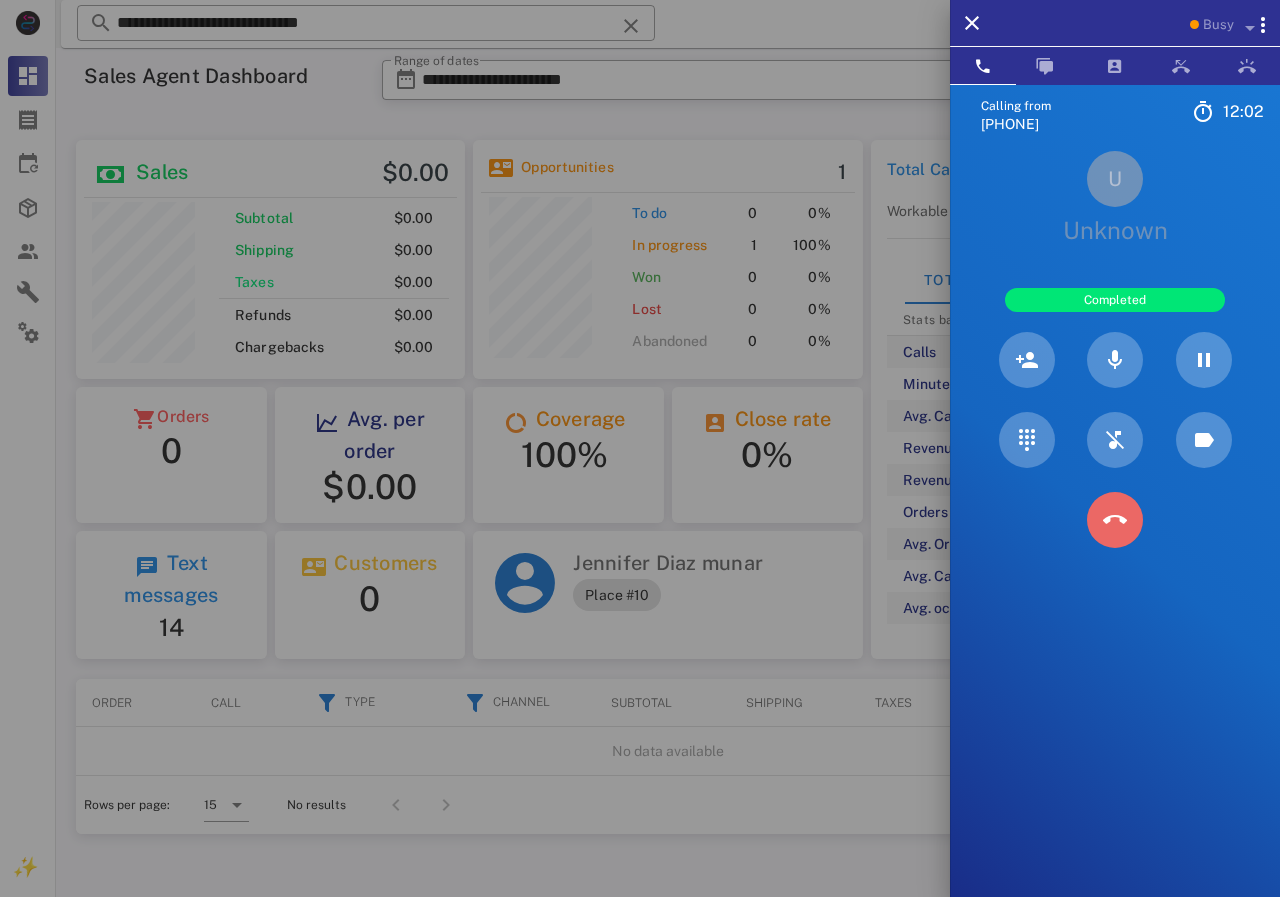 click at bounding box center (1115, 520) 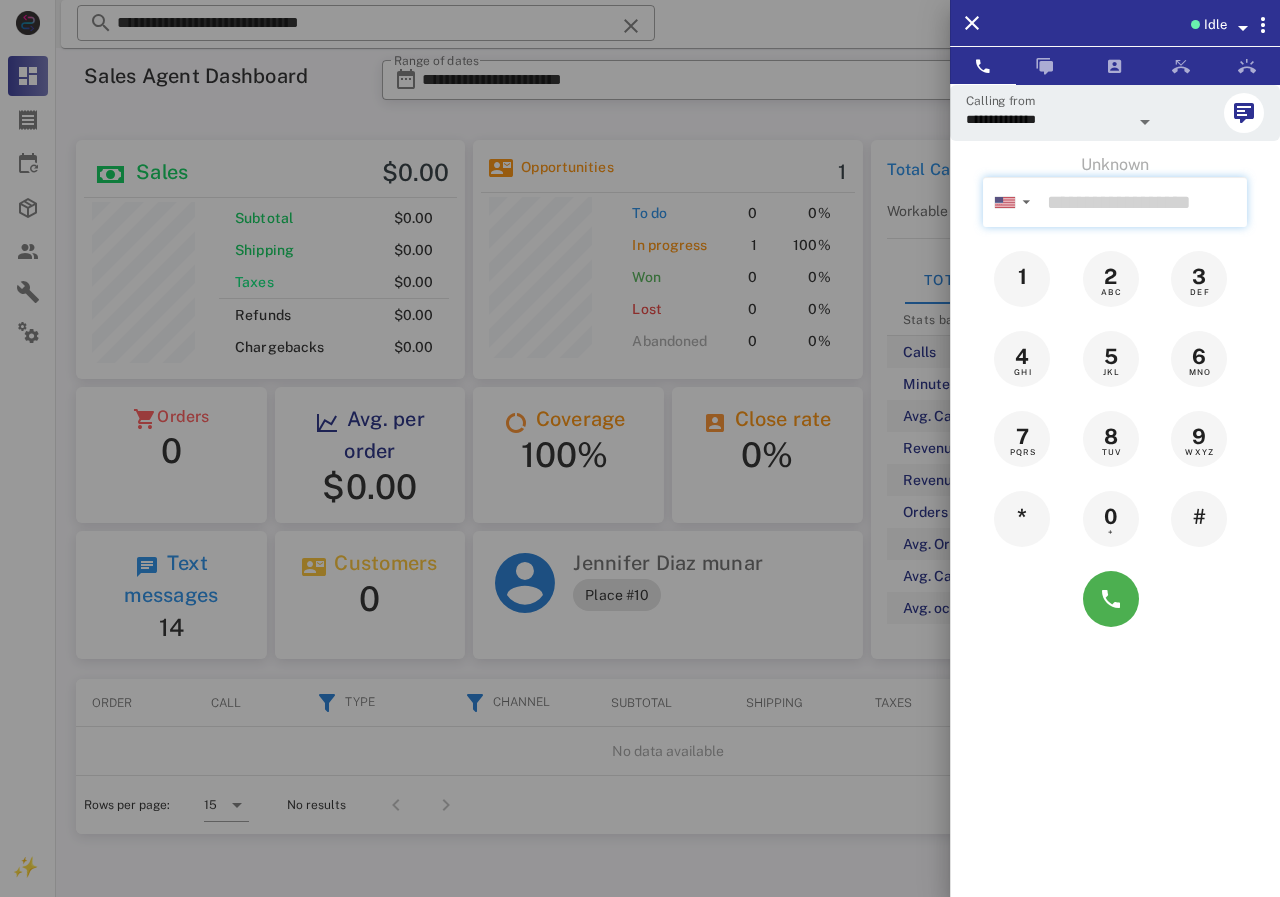 click at bounding box center (1143, 202) 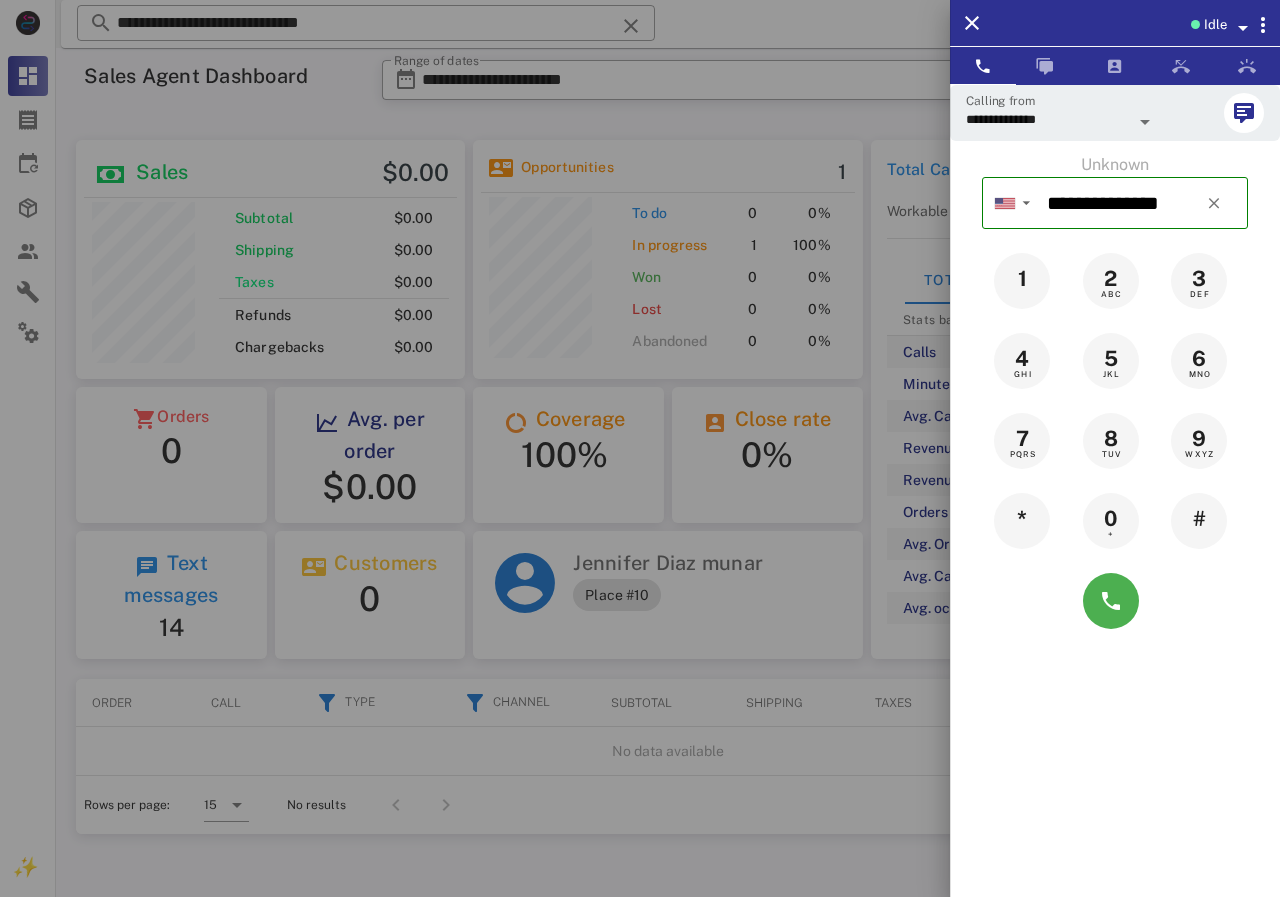 click at bounding box center [1115, 601] 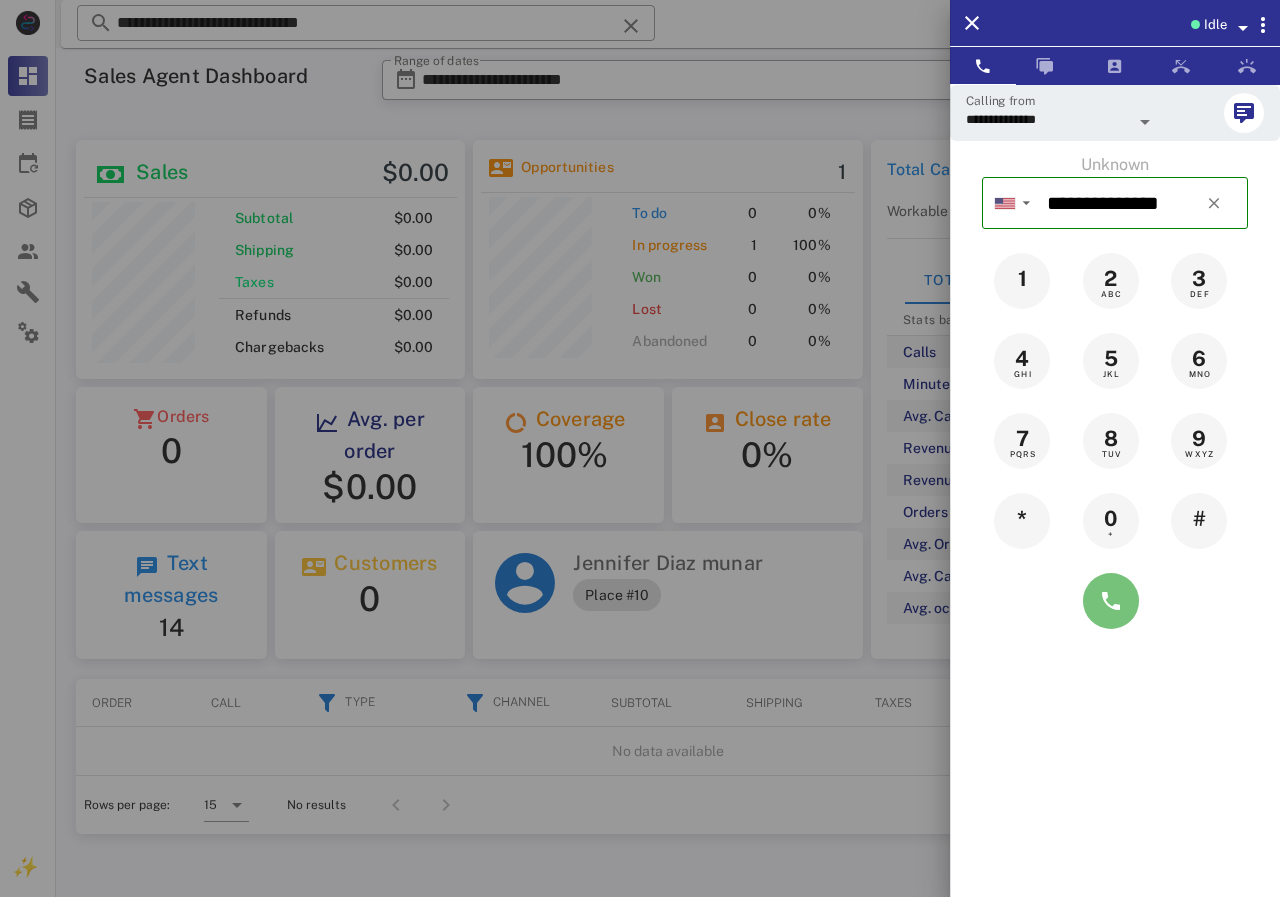 click at bounding box center [1111, 601] 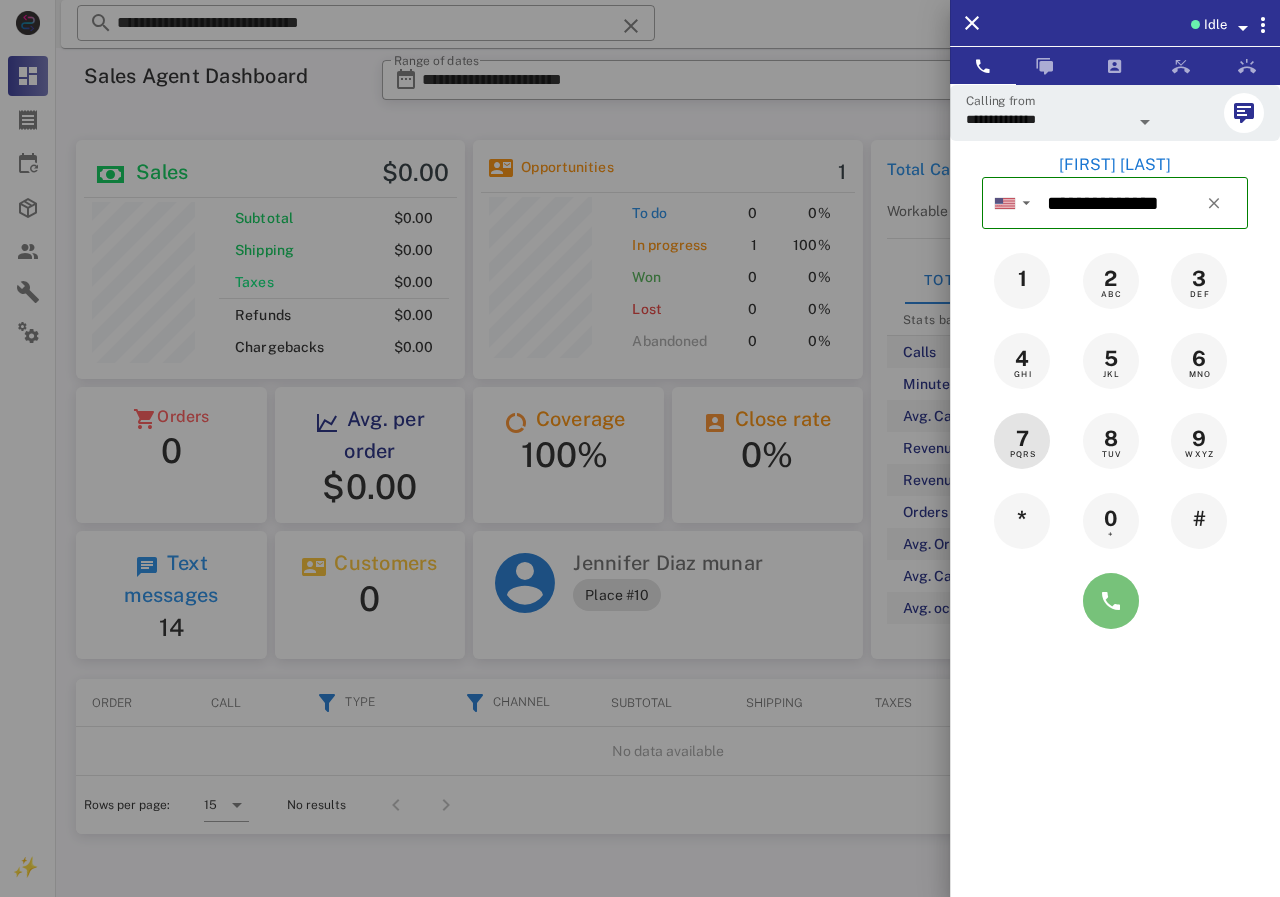 type on "**********" 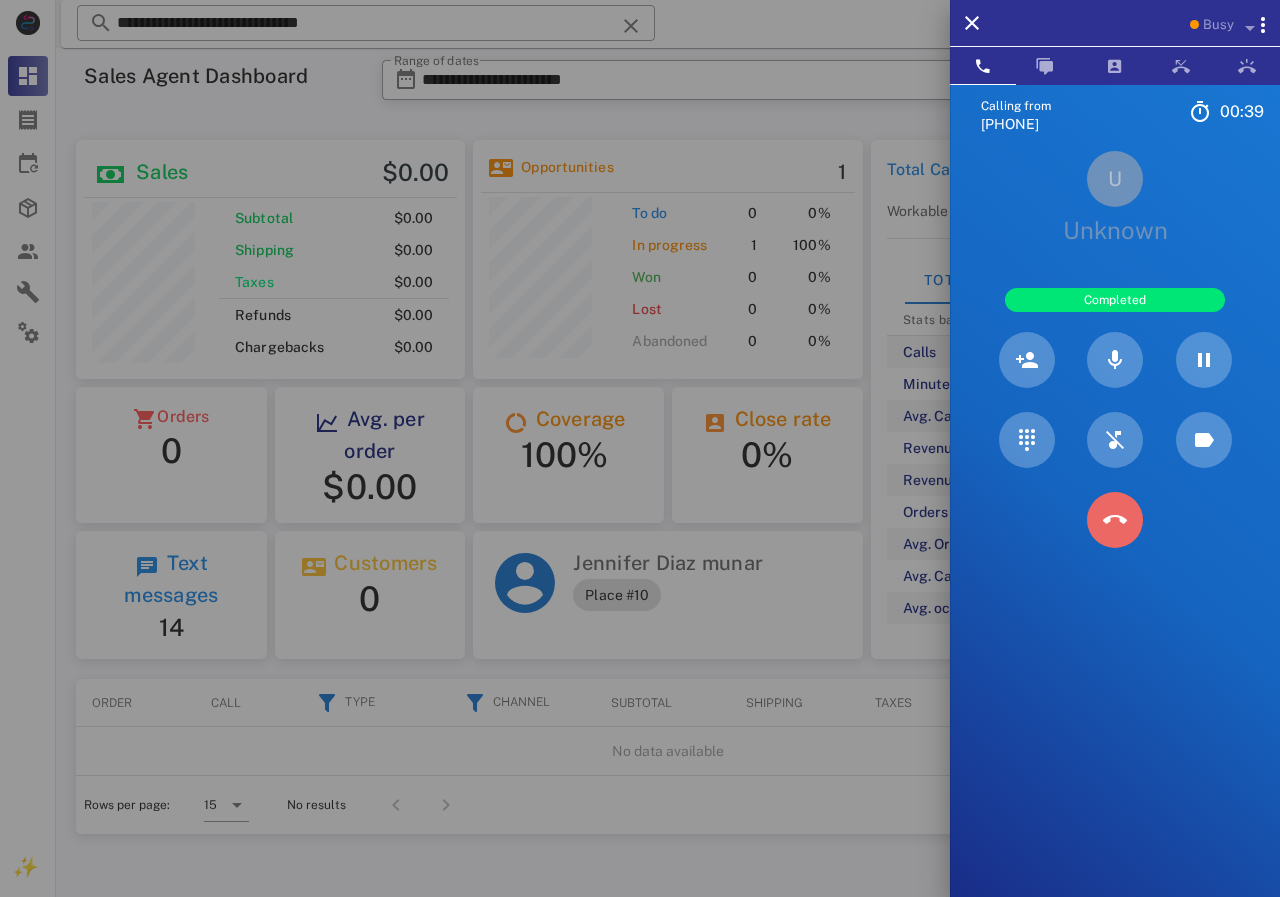 drag, startPoint x: 1125, startPoint y: 515, endPoint x: 1125, endPoint y: 504, distance: 11 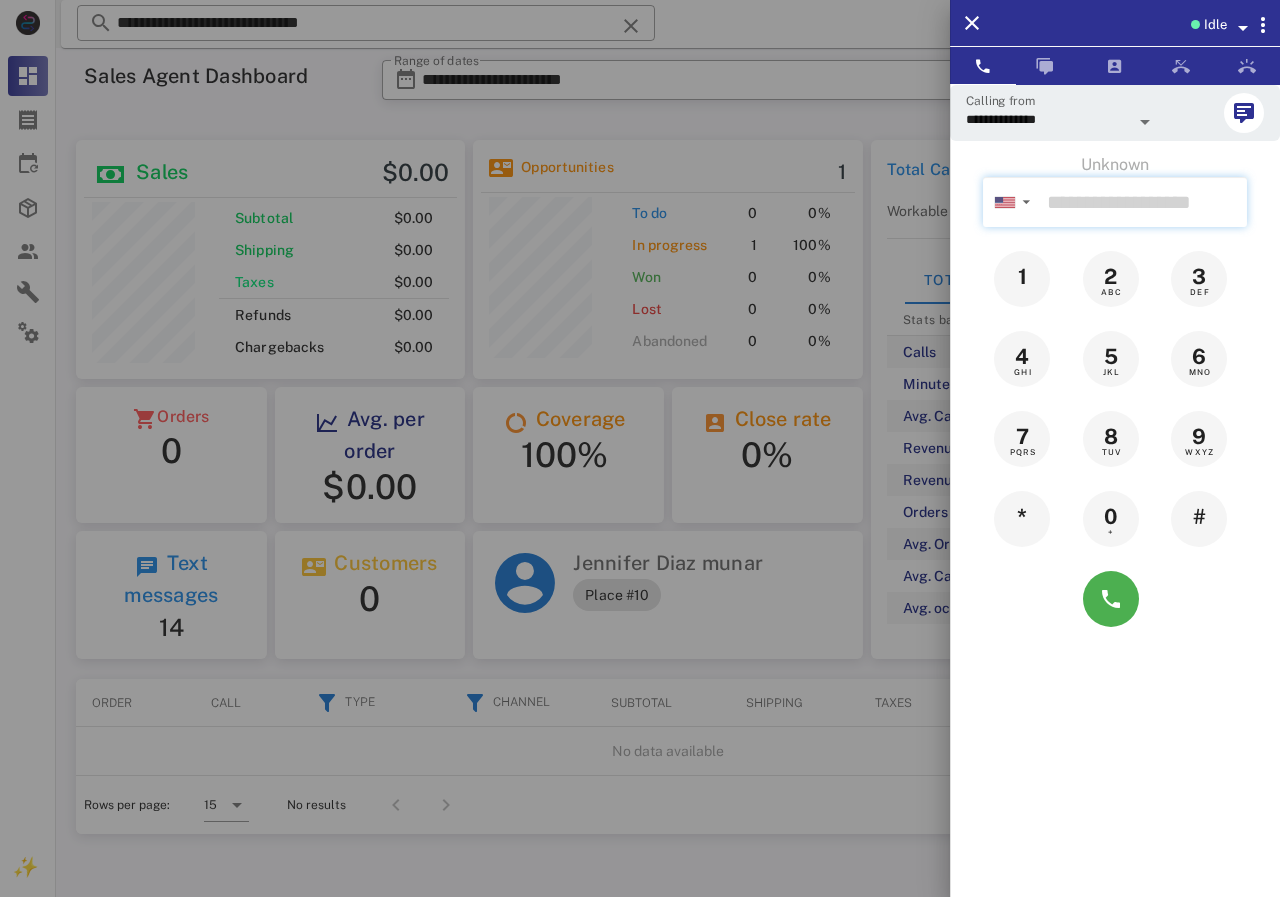 click at bounding box center (1143, 202) 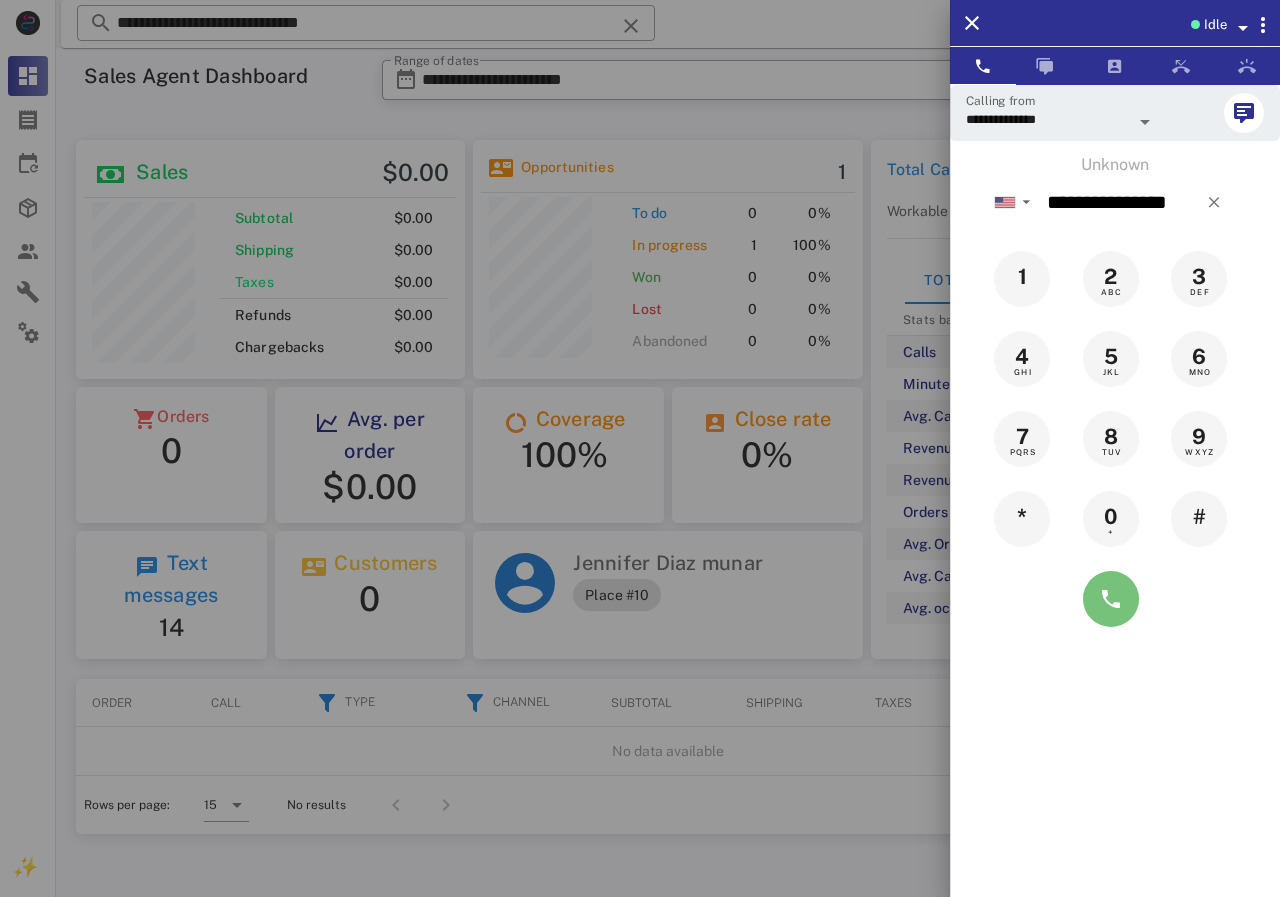 click at bounding box center [1111, 599] 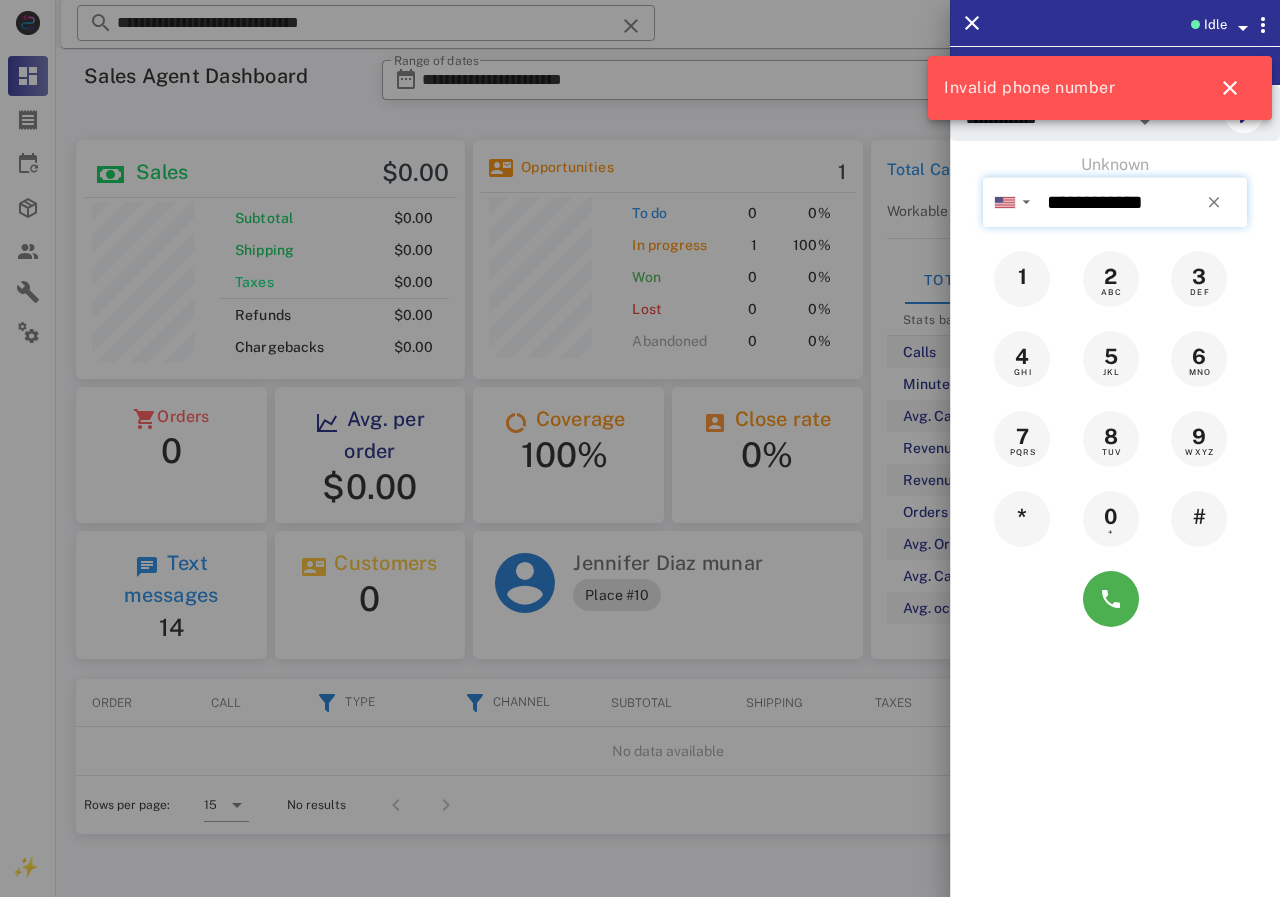 drag, startPoint x: 1185, startPoint y: 198, endPoint x: 1041, endPoint y: 195, distance: 144.03125 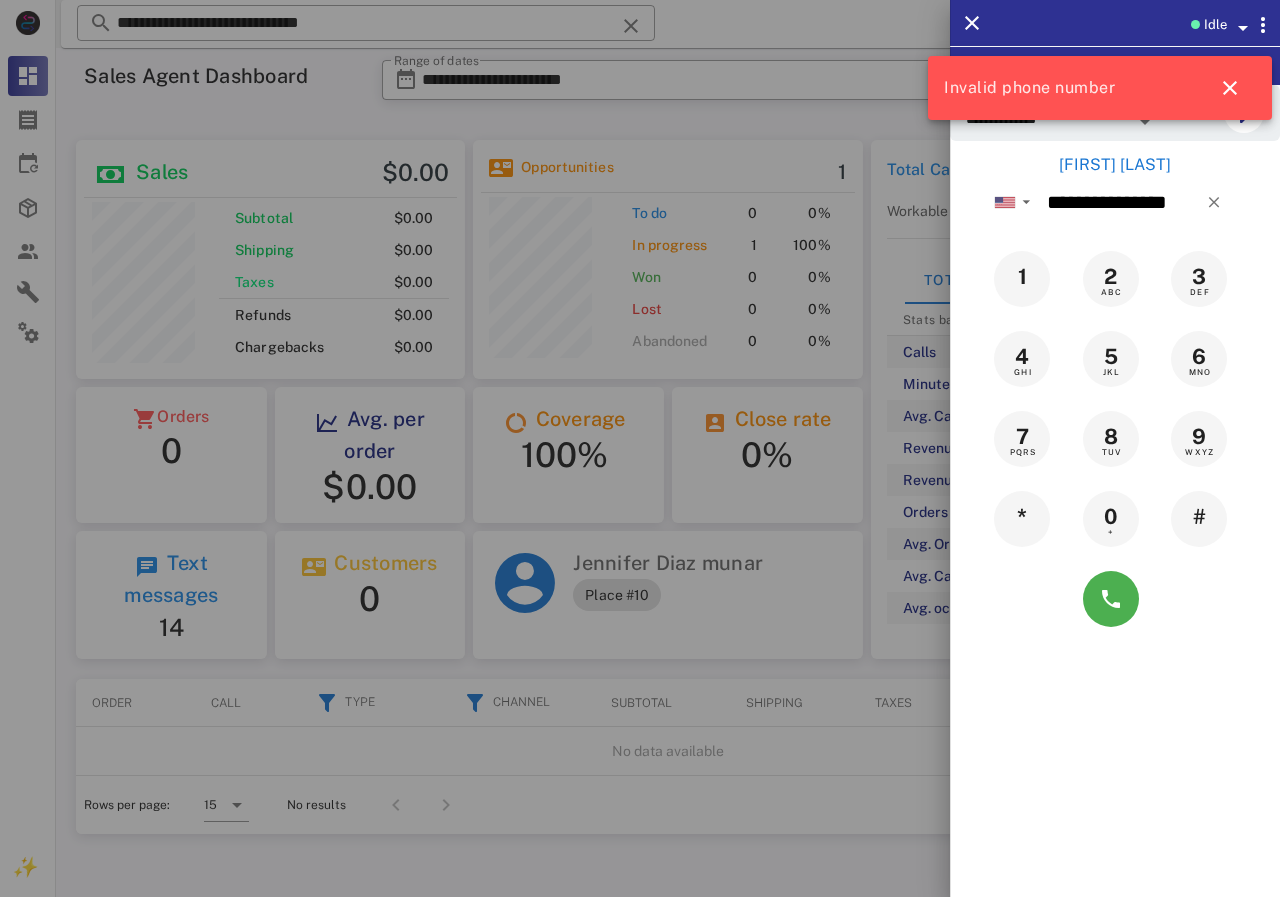 click on "[FIRST] [LAST]" at bounding box center (1115, 165) 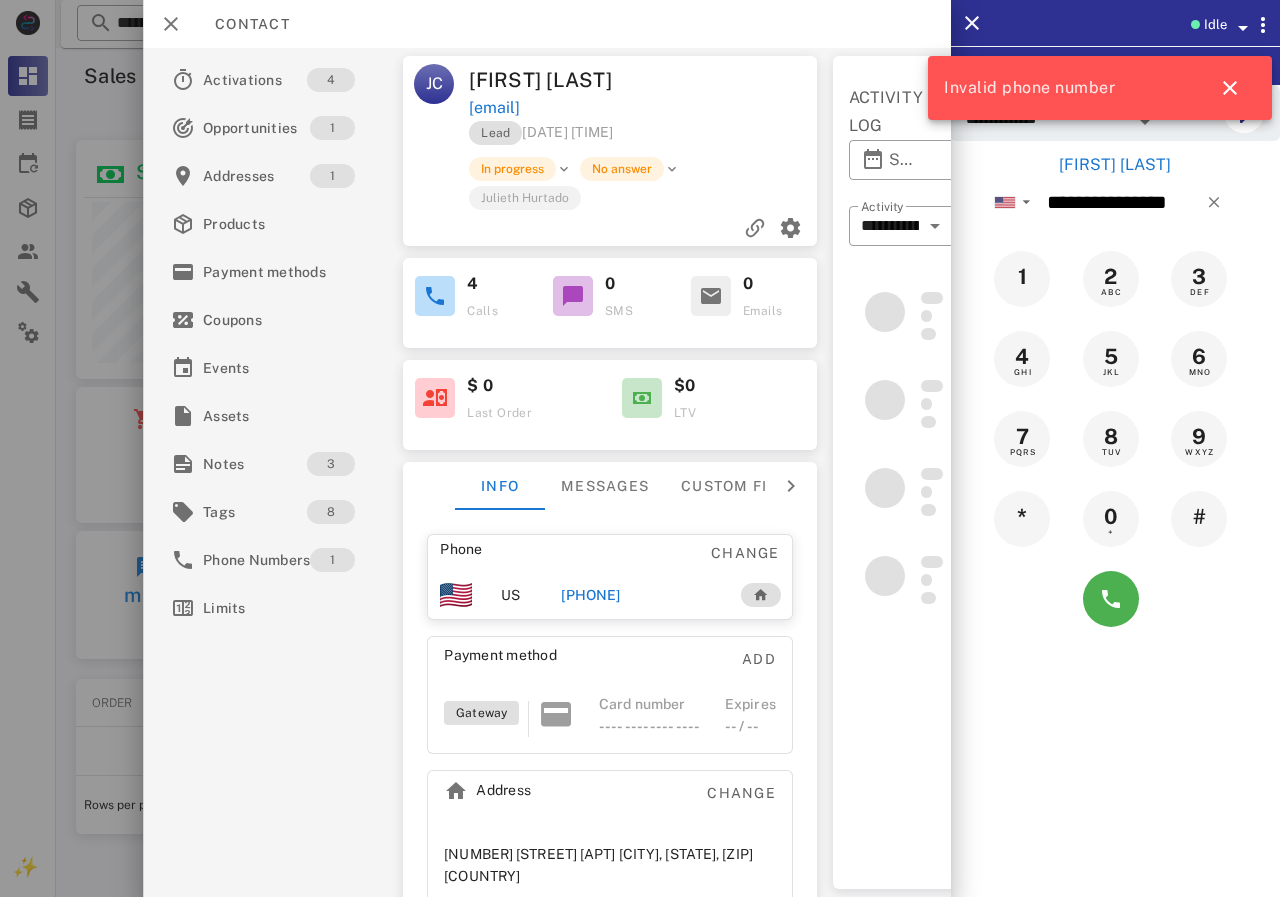 click on "[PHONE]" at bounding box center [590, 595] 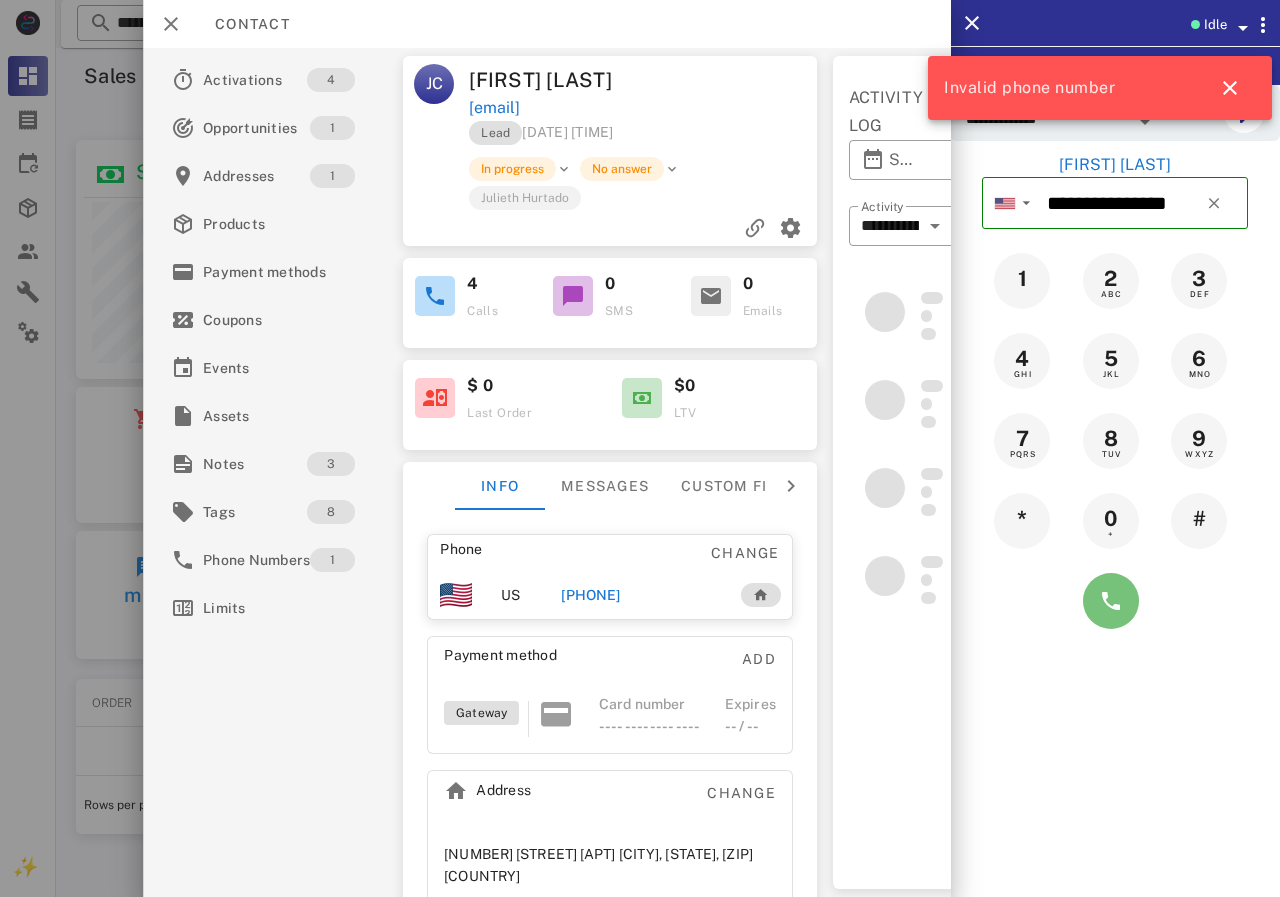 click at bounding box center [1111, 601] 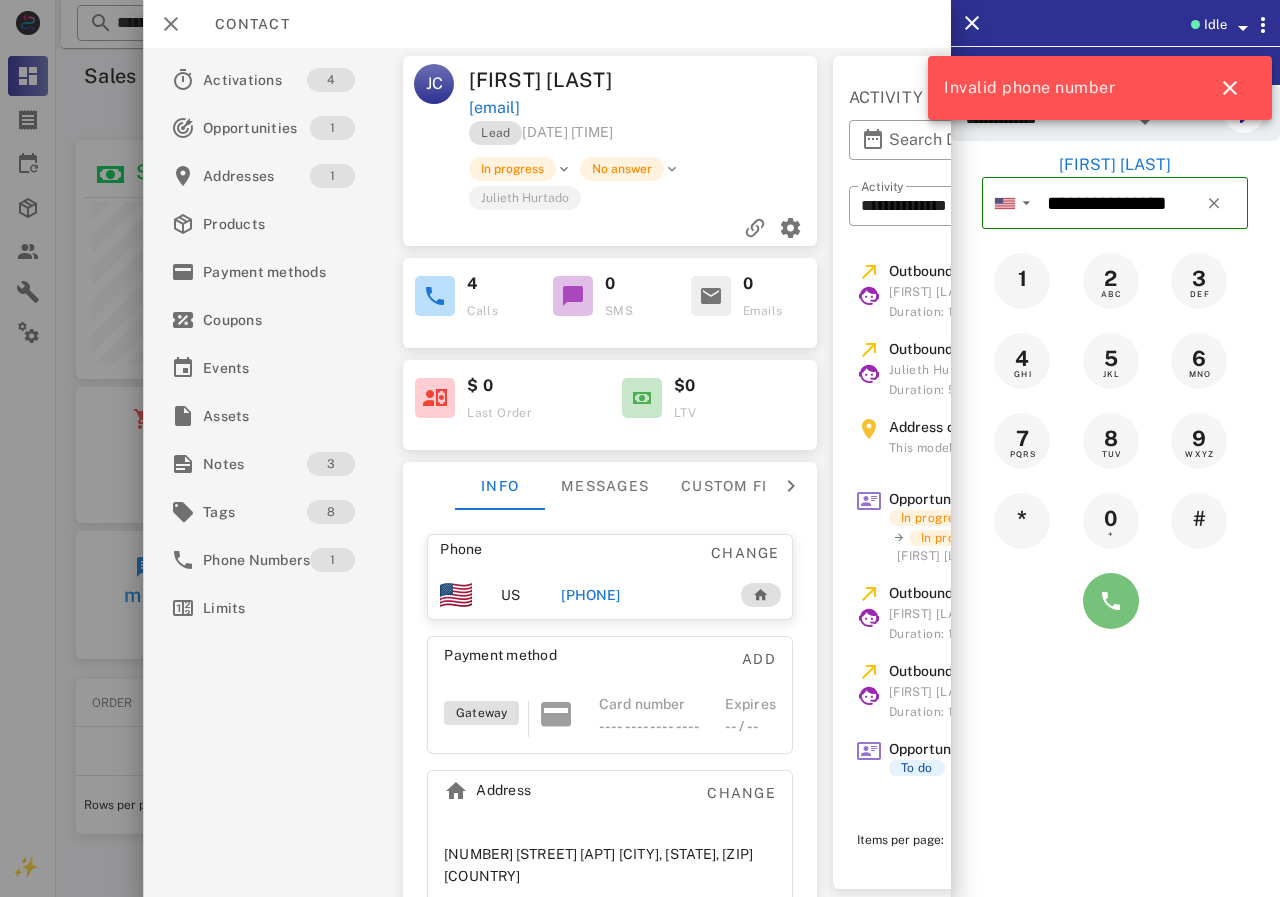 type 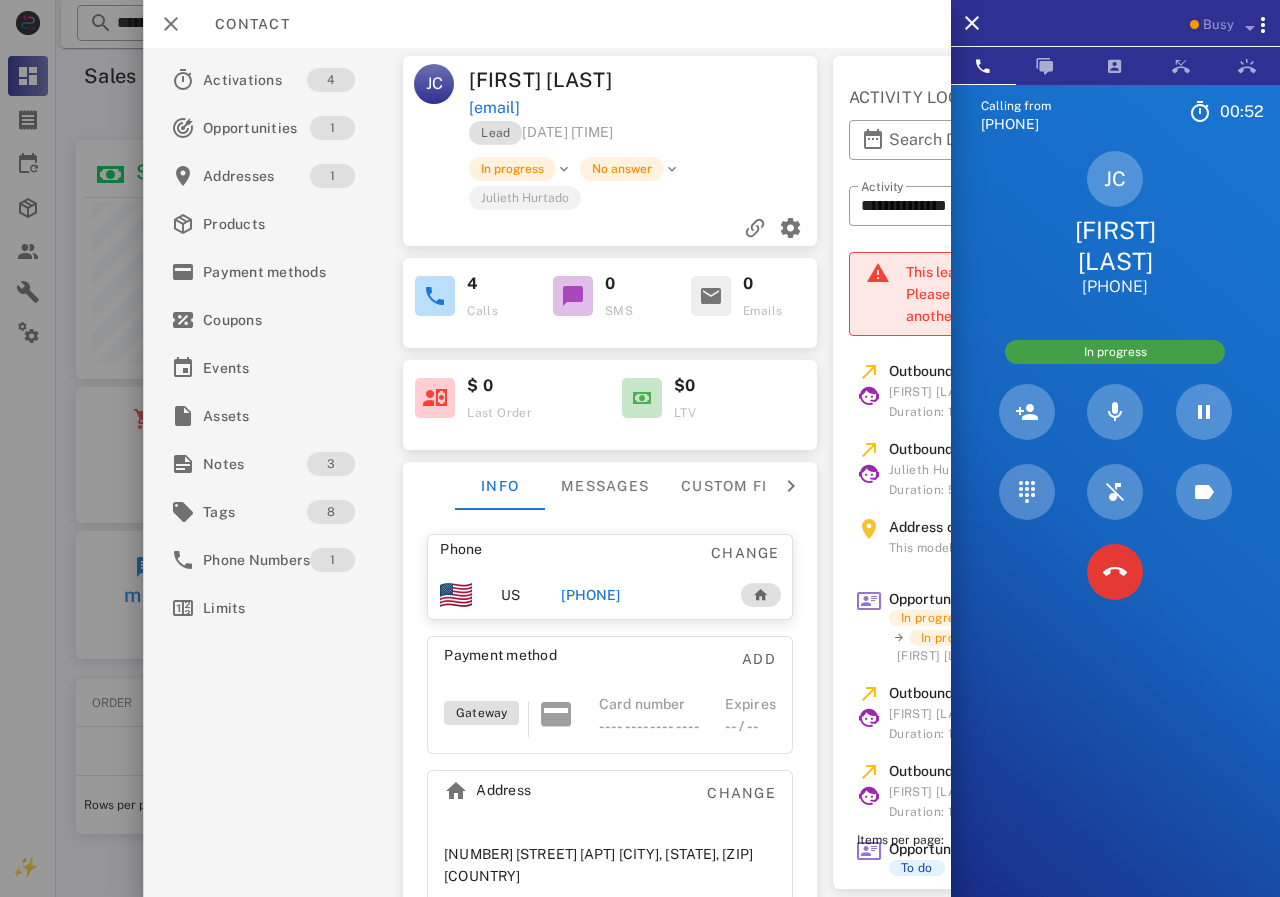 click at bounding box center (868, 544) 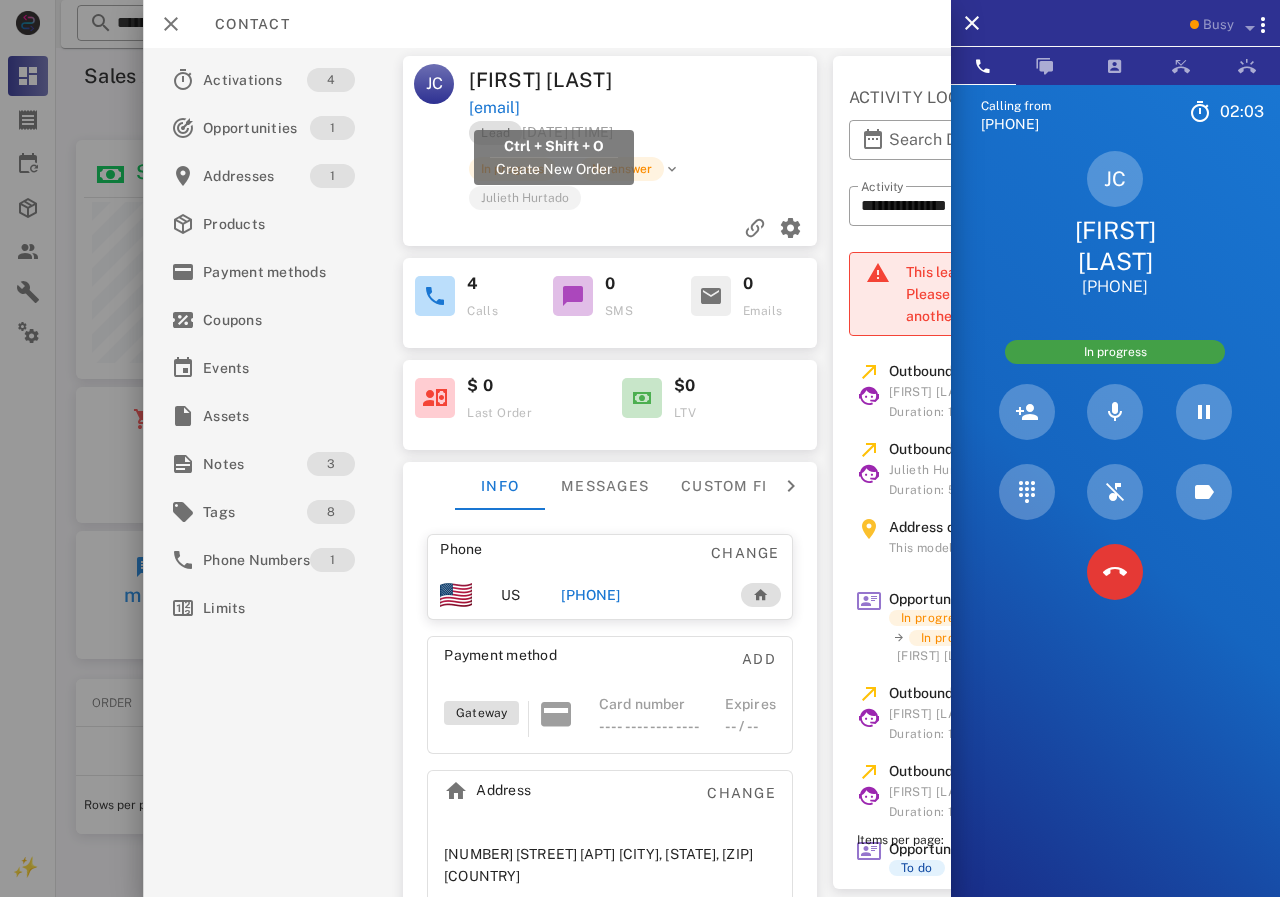 drag, startPoint x: 650, startPoint y: 108, endPoint x: 472, endPoint y: 107, distance: 178.0028 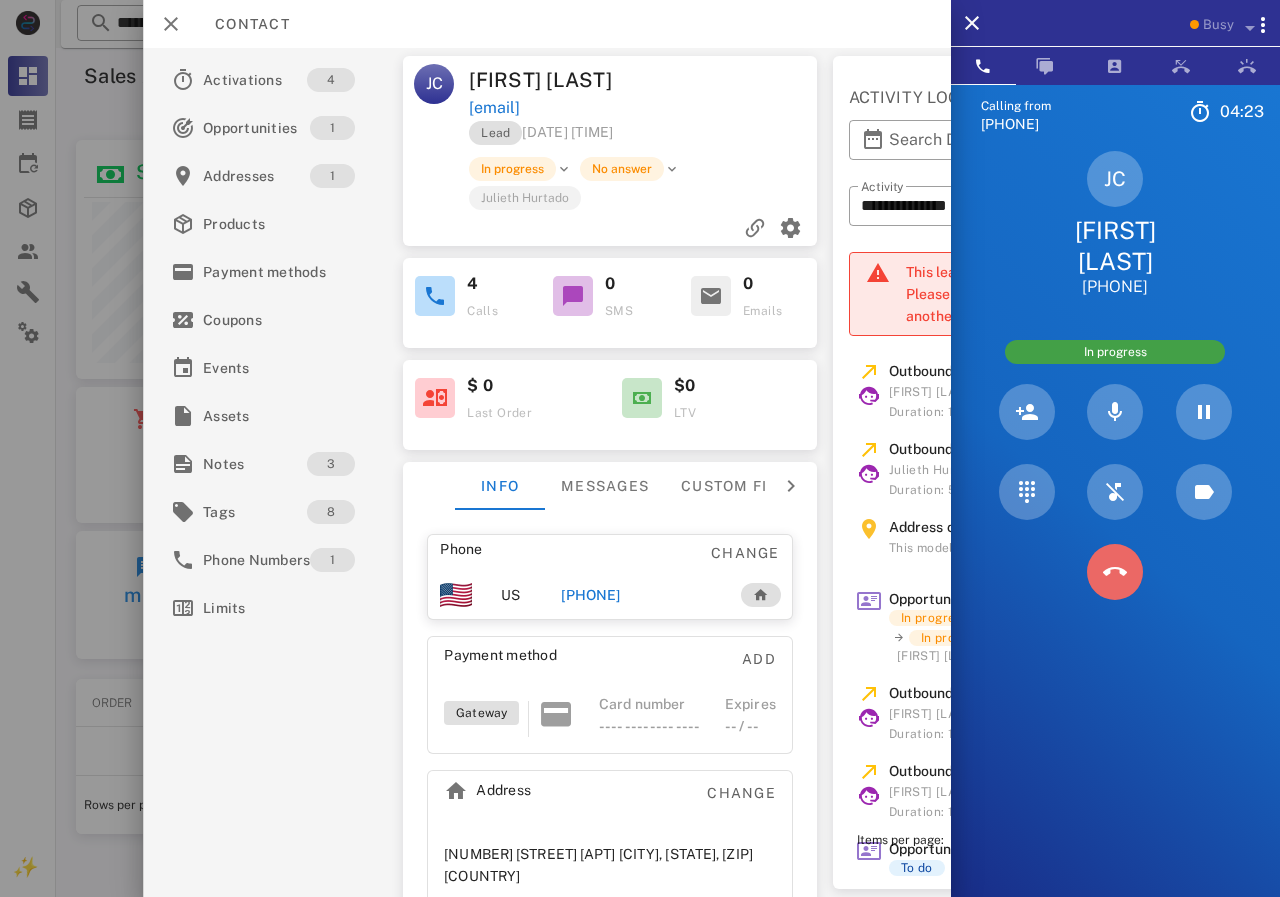 click at bounding box center [1115, 572] 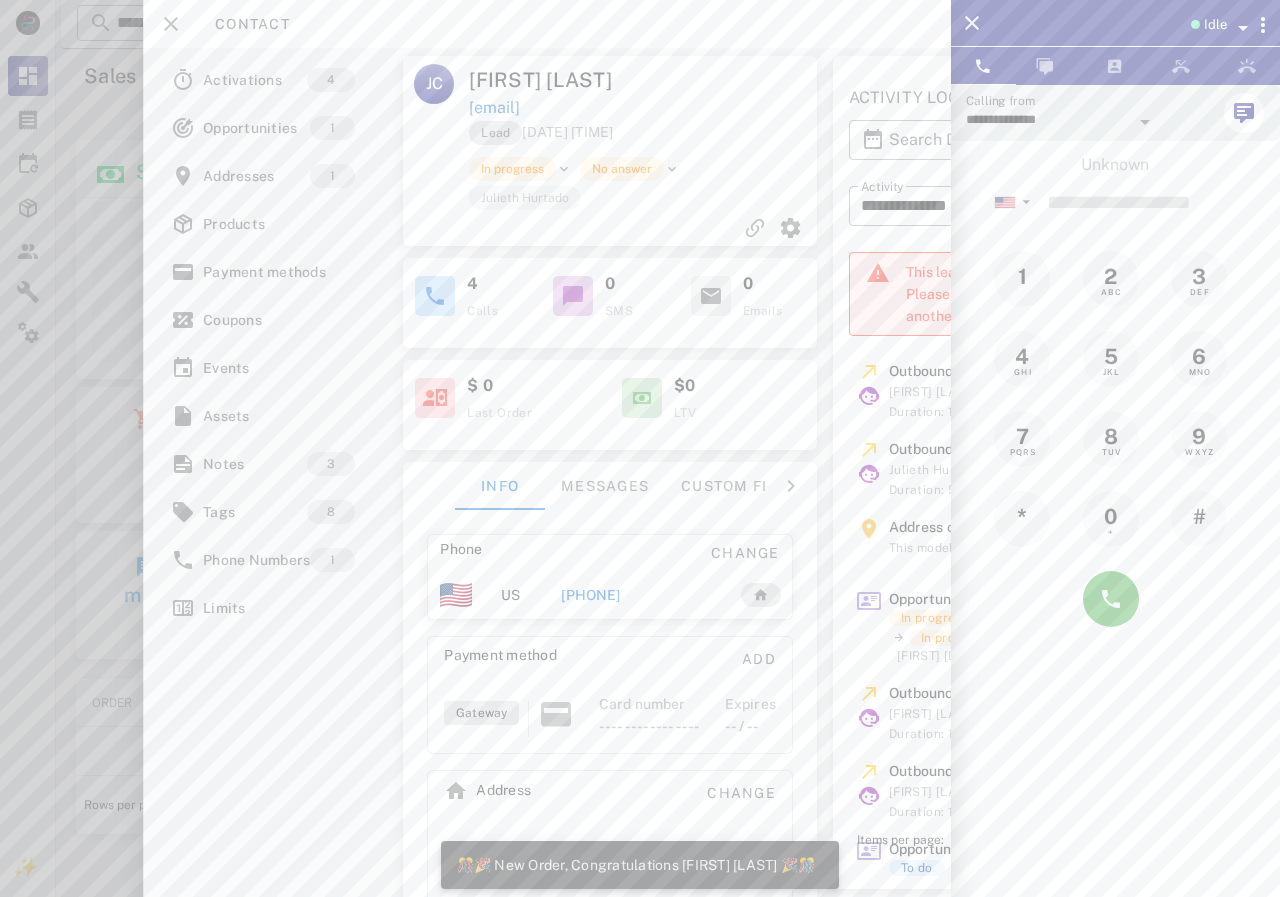 scroll, scrollTop: 999756, scrollLeft: 999611, axis: both 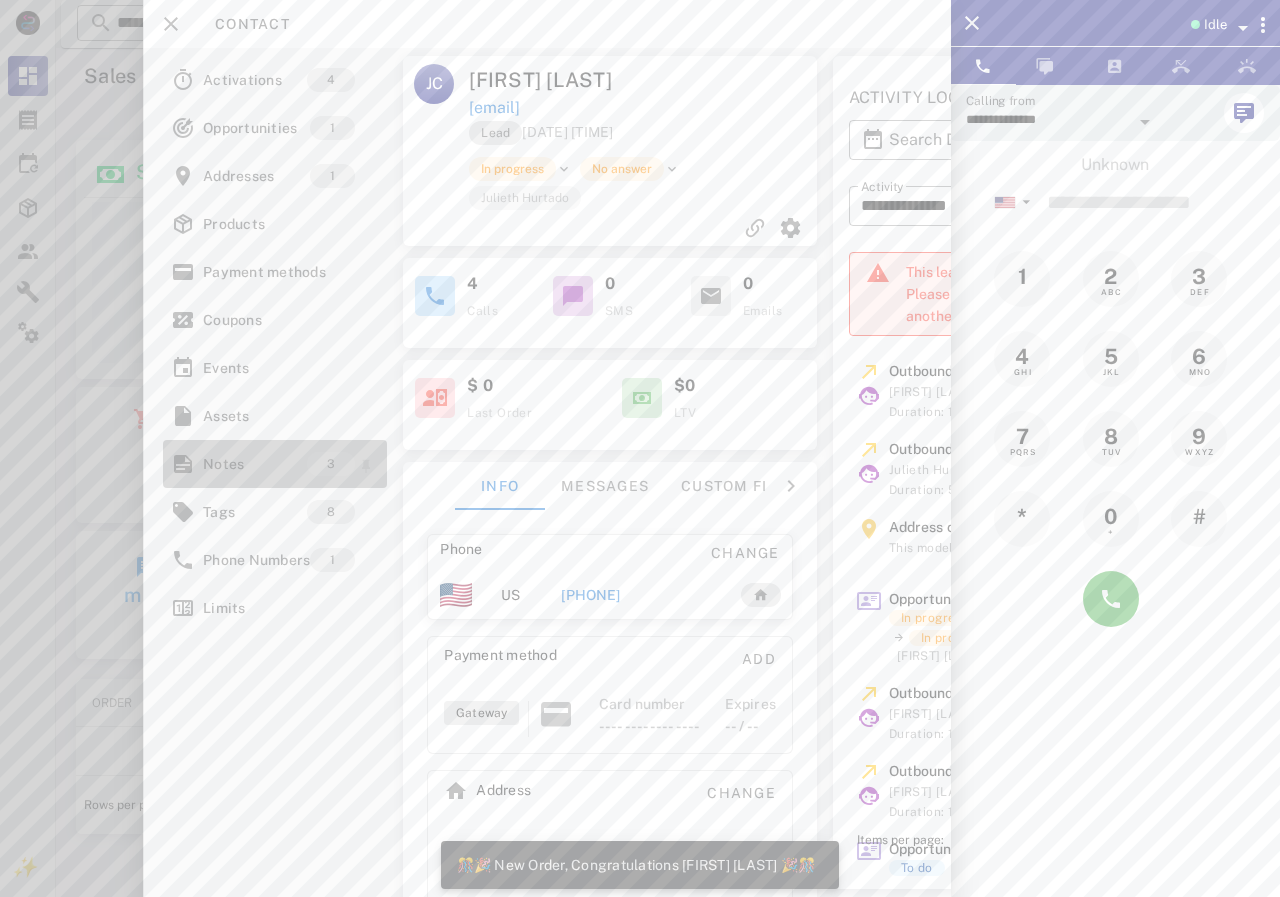 click on "Notes" at bounding box center [255, 464] 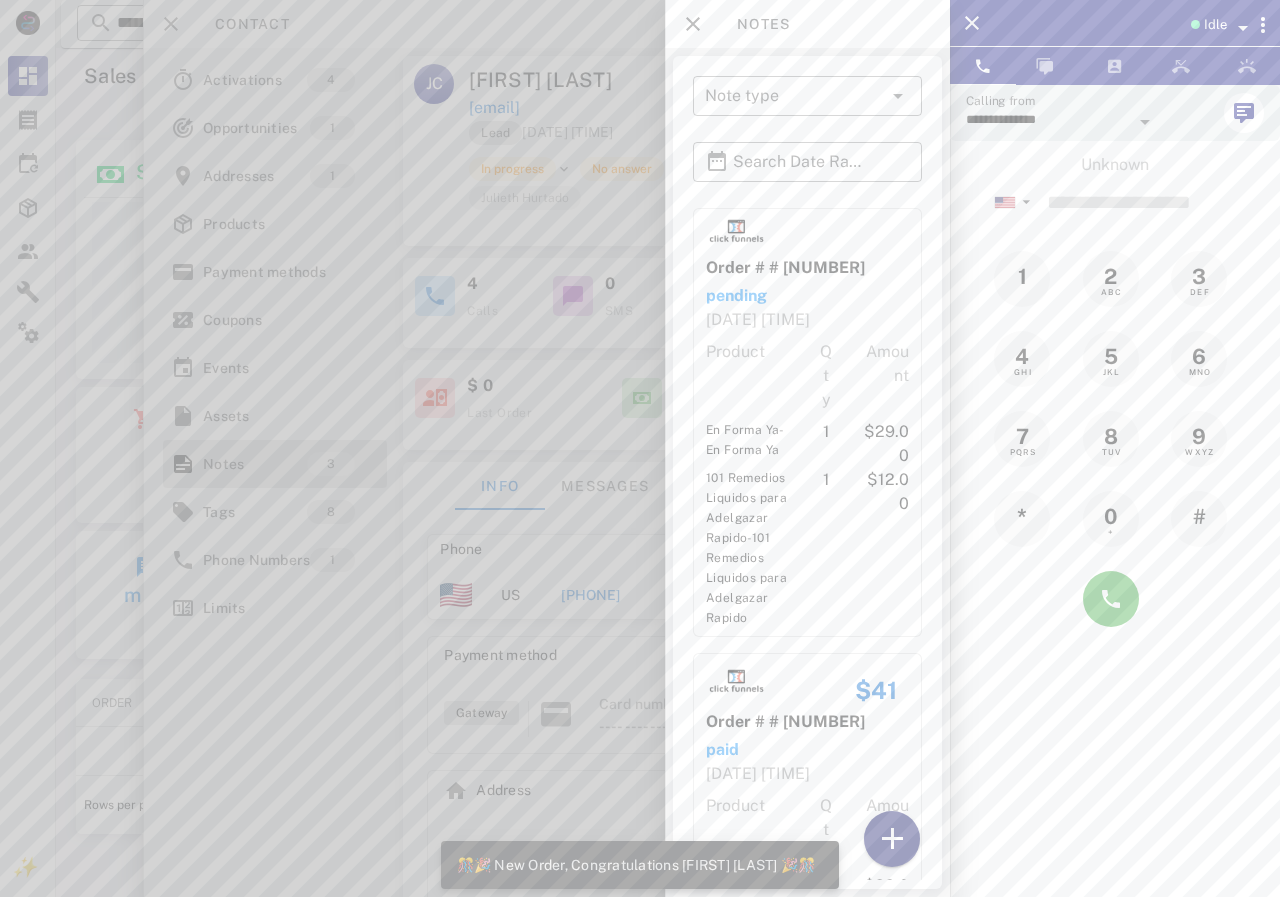 click at bounding box center [892, 839] 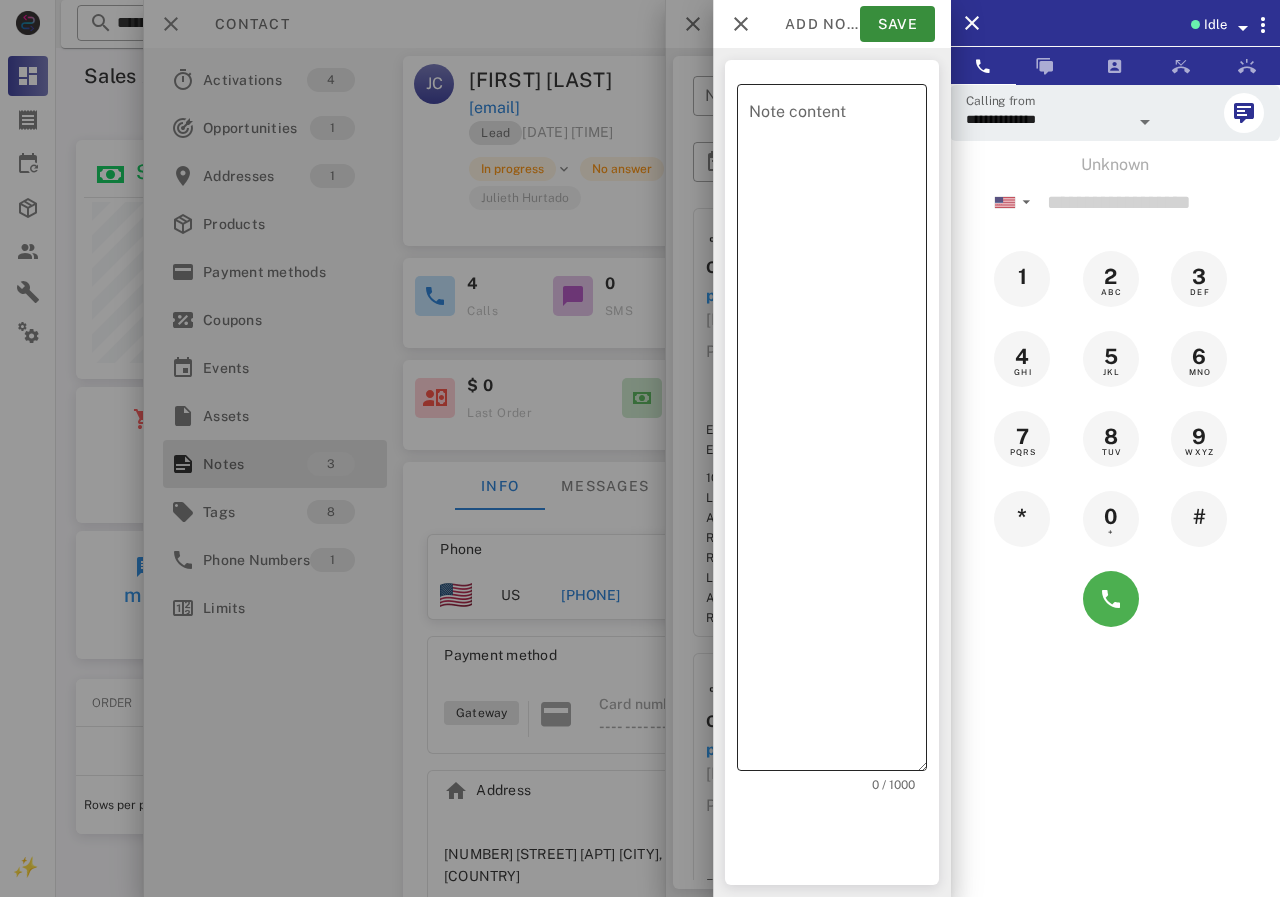 click on "Note content" at bounding box center [838, 432] 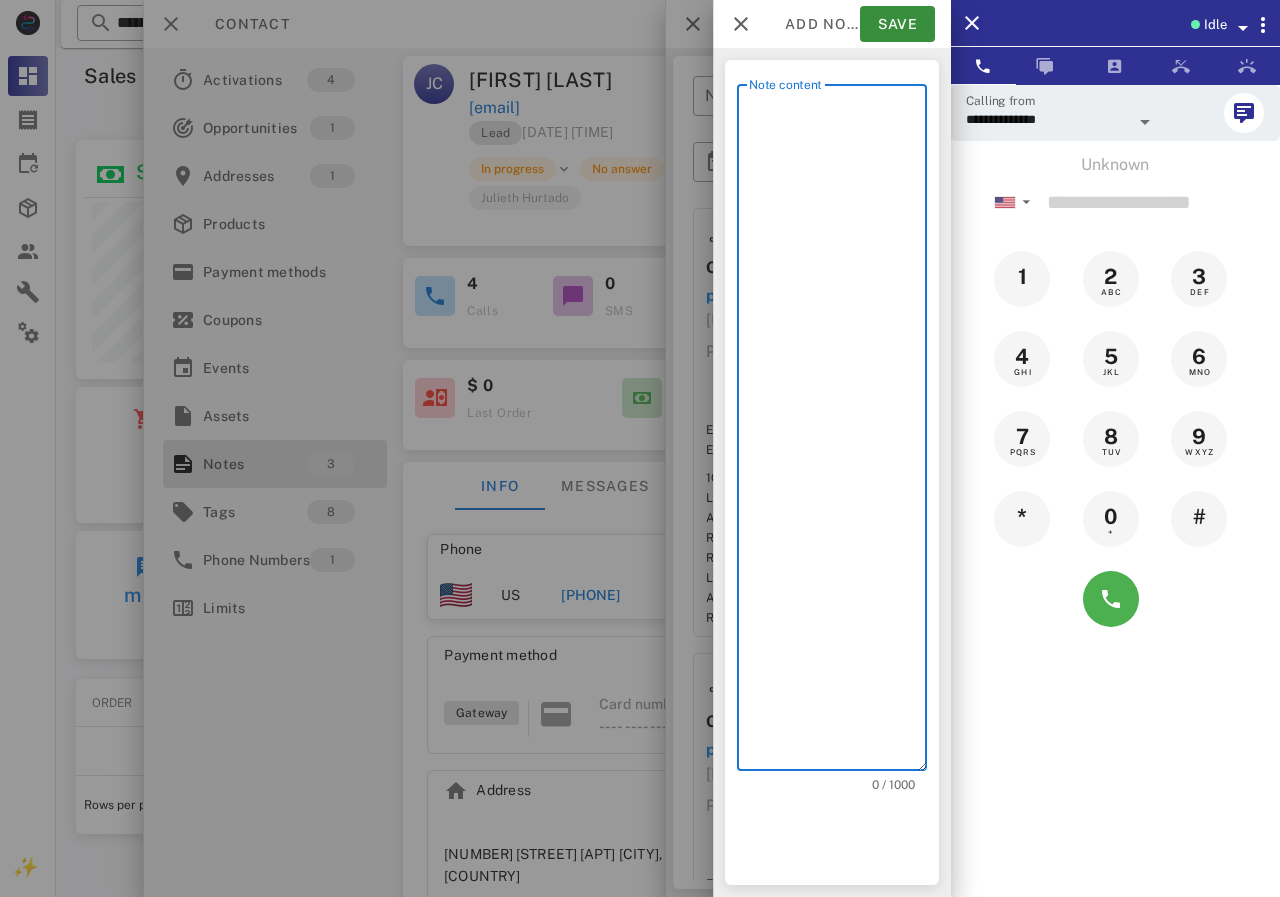 scroll, scrollTop: 240, scrollLeft: 390, axis: both 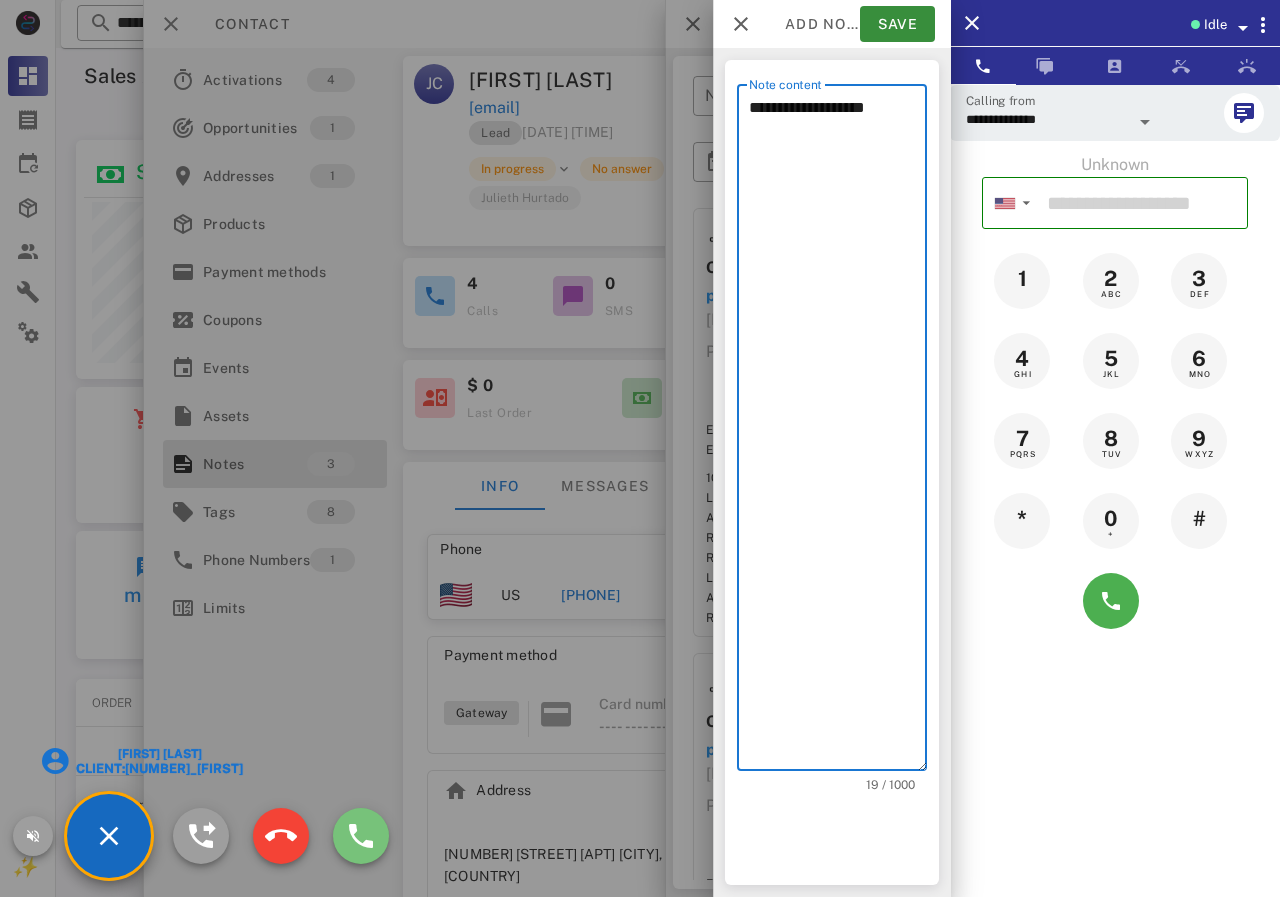 click at bounding box center (361, 836) 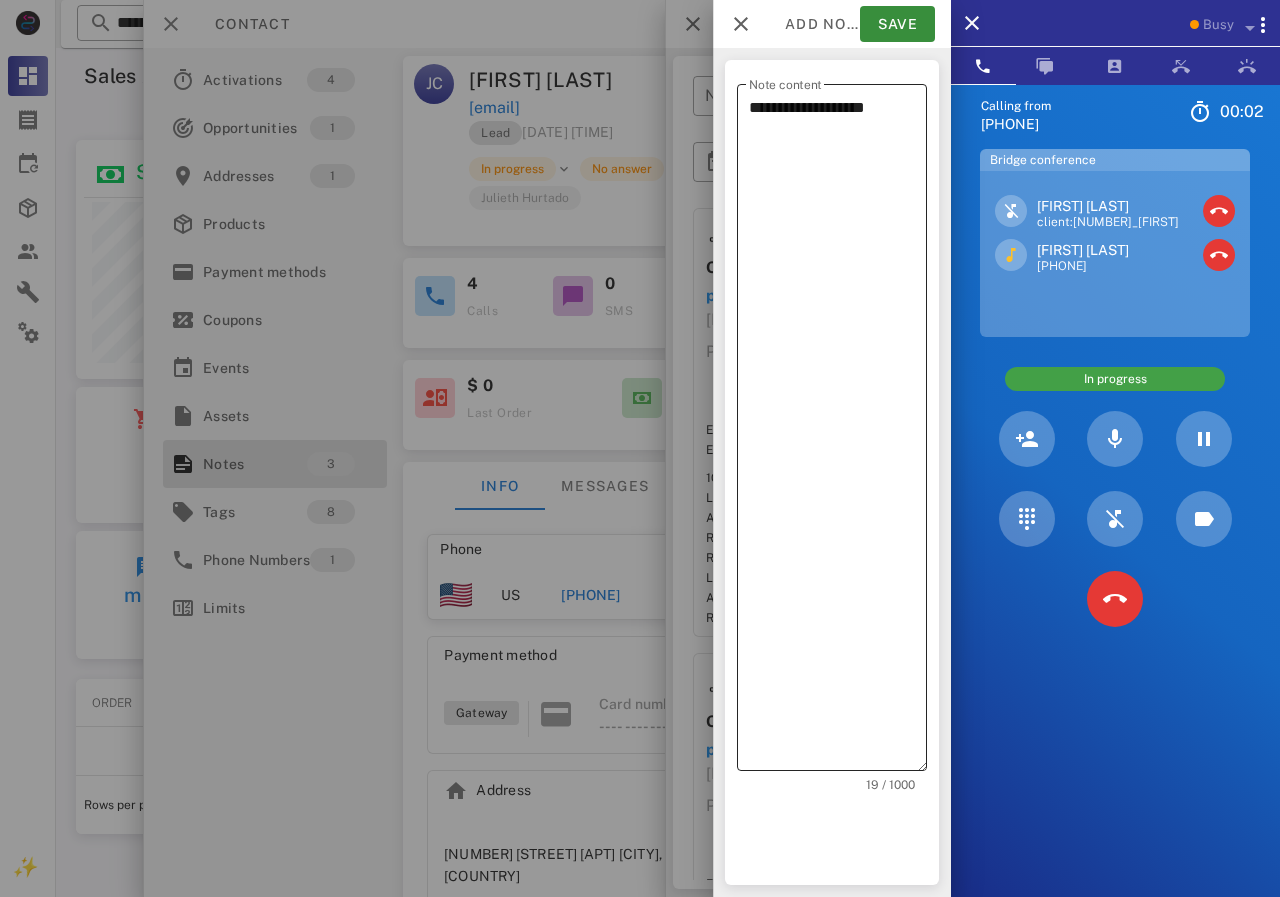 click on "**********" at bounding box center (838, 432) 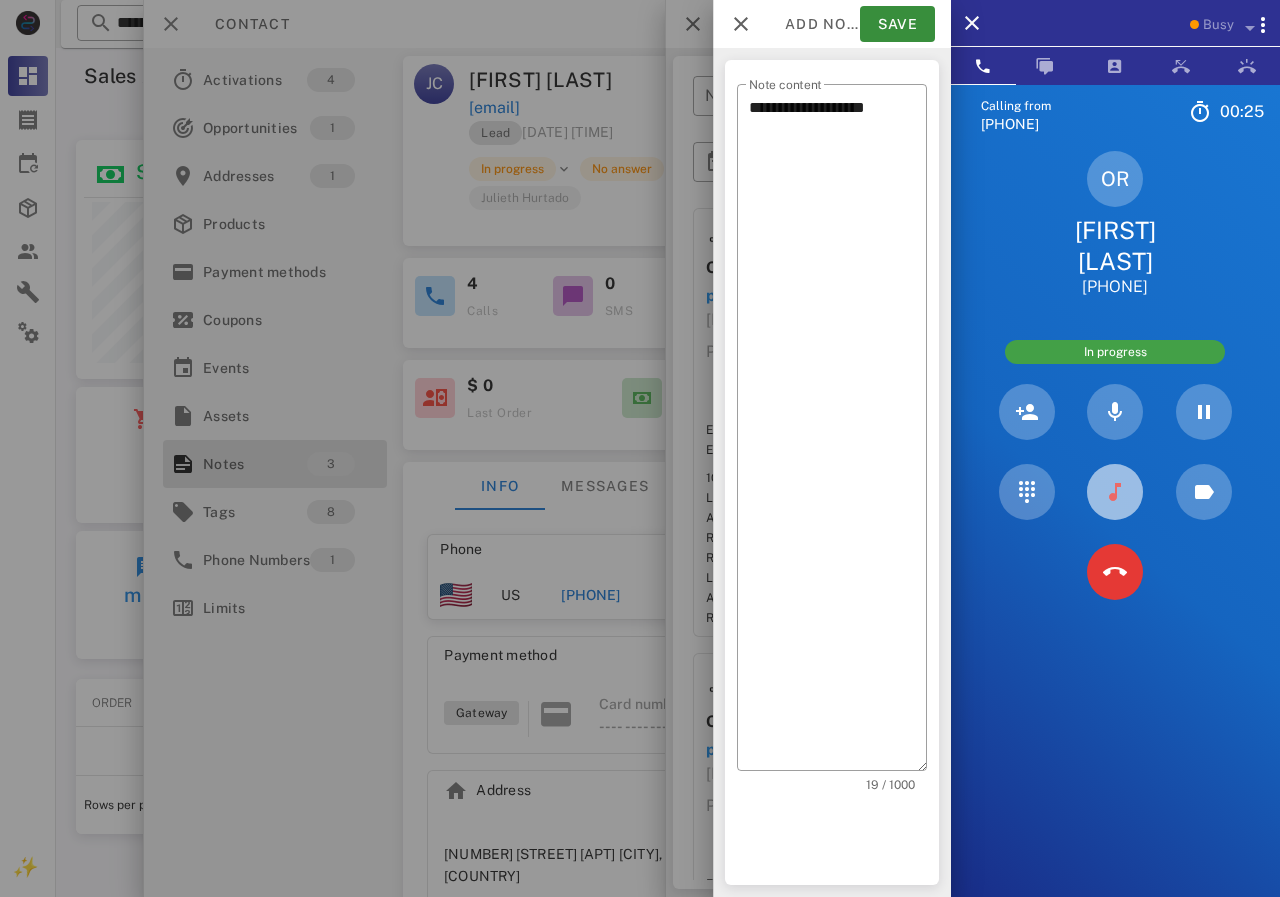 click at bounding box center [1115, 492] 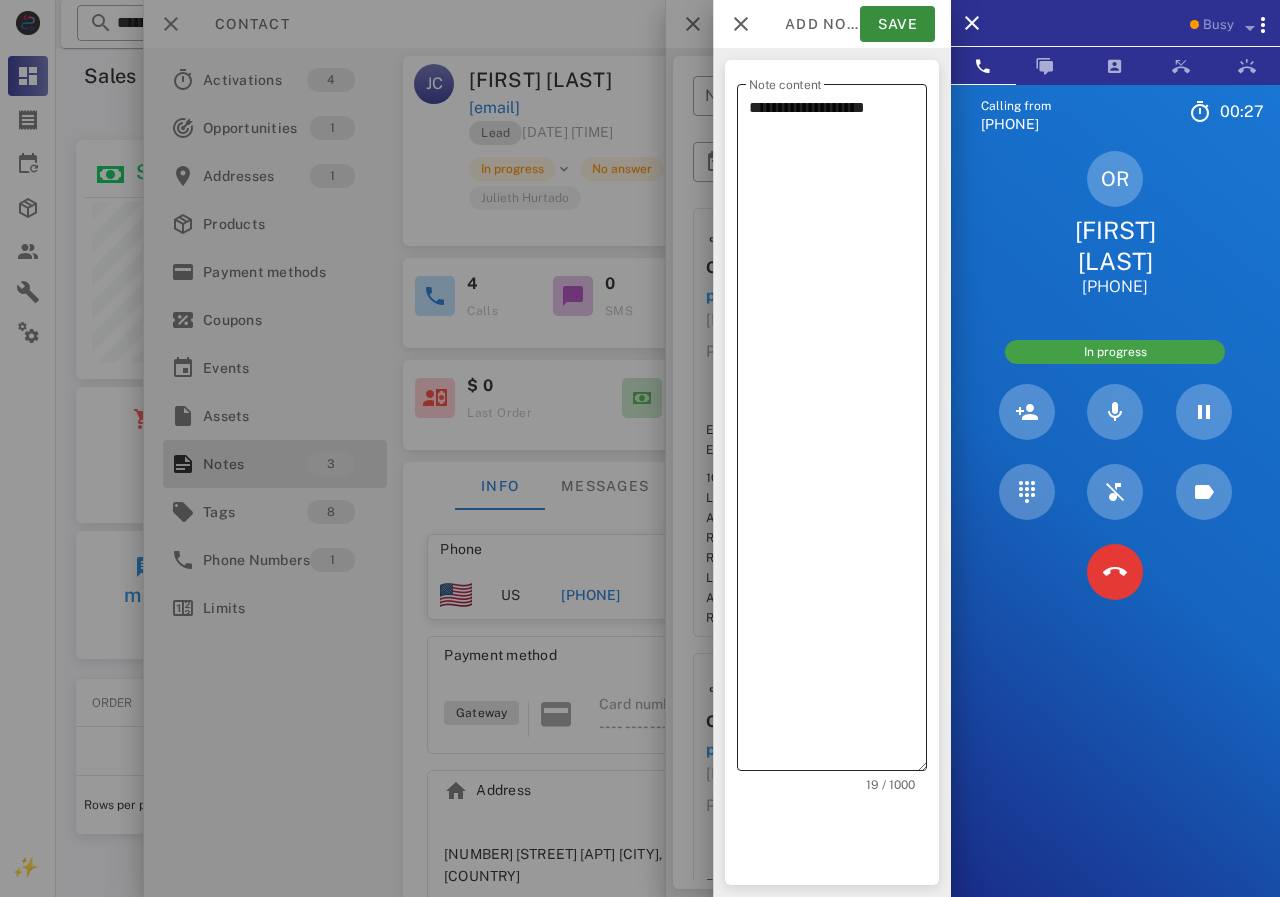 click on "**********" at bounding box center (838, 432) 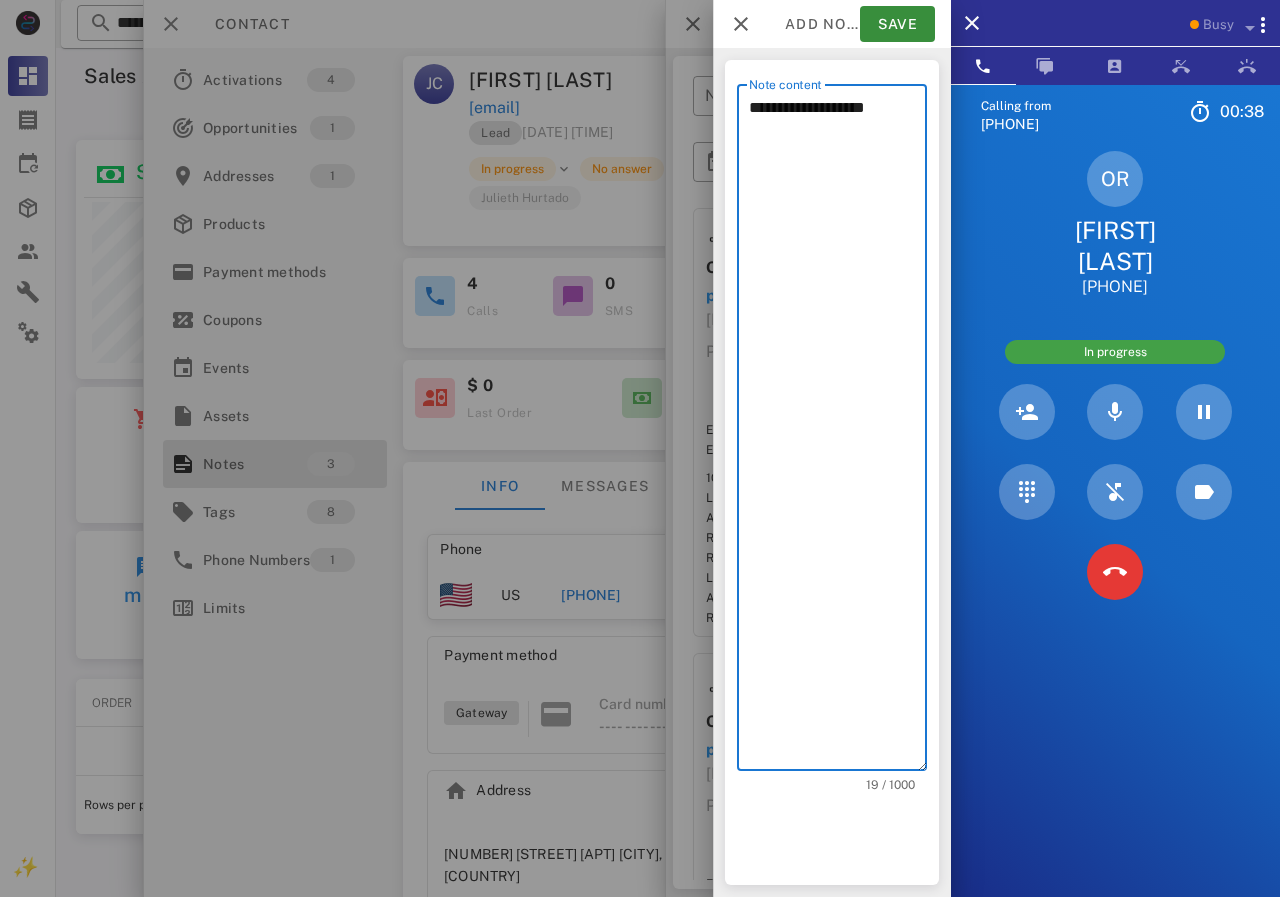 click on "**********" at bounding box center (838, 432) 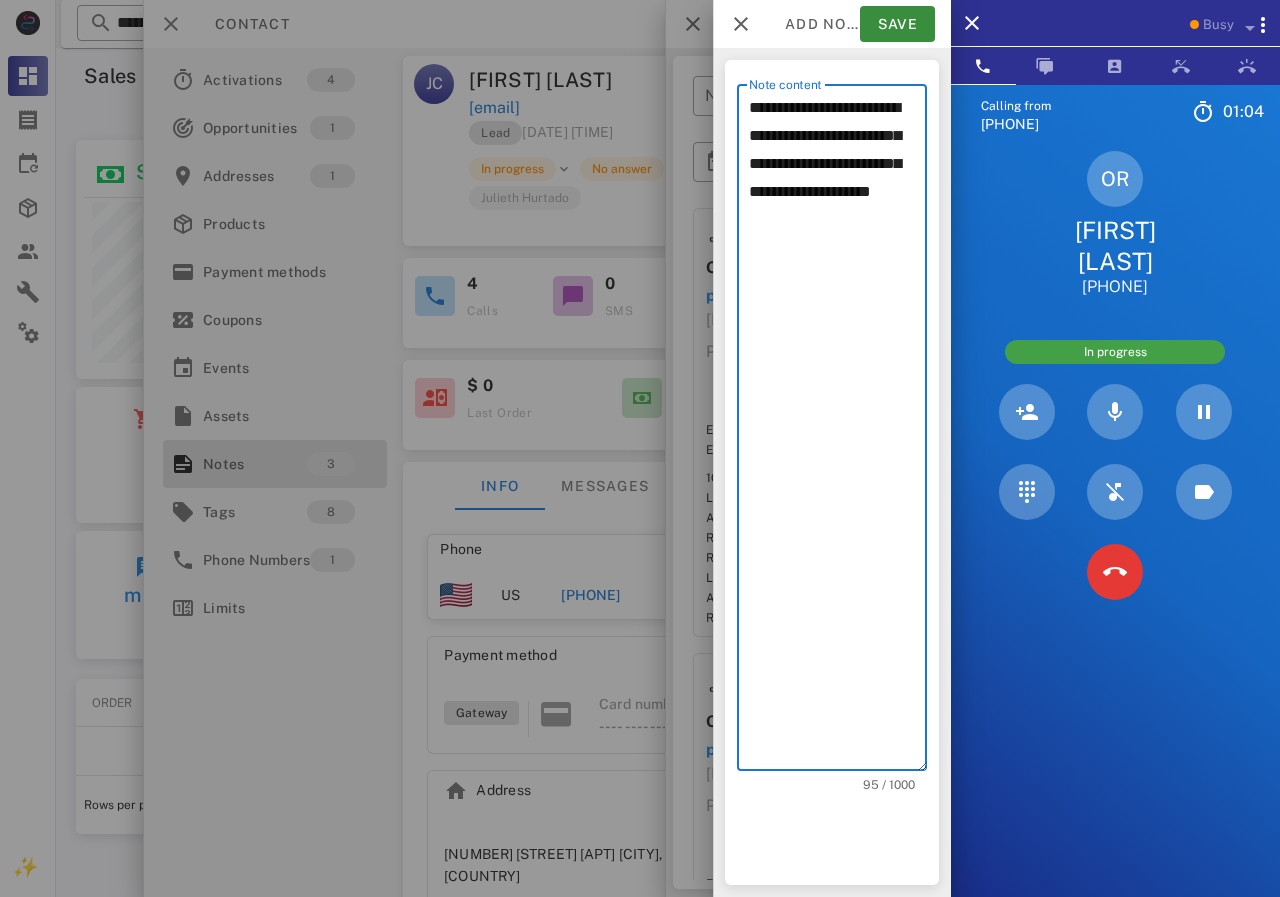 click on "**********" at bounding box center [838, 432] 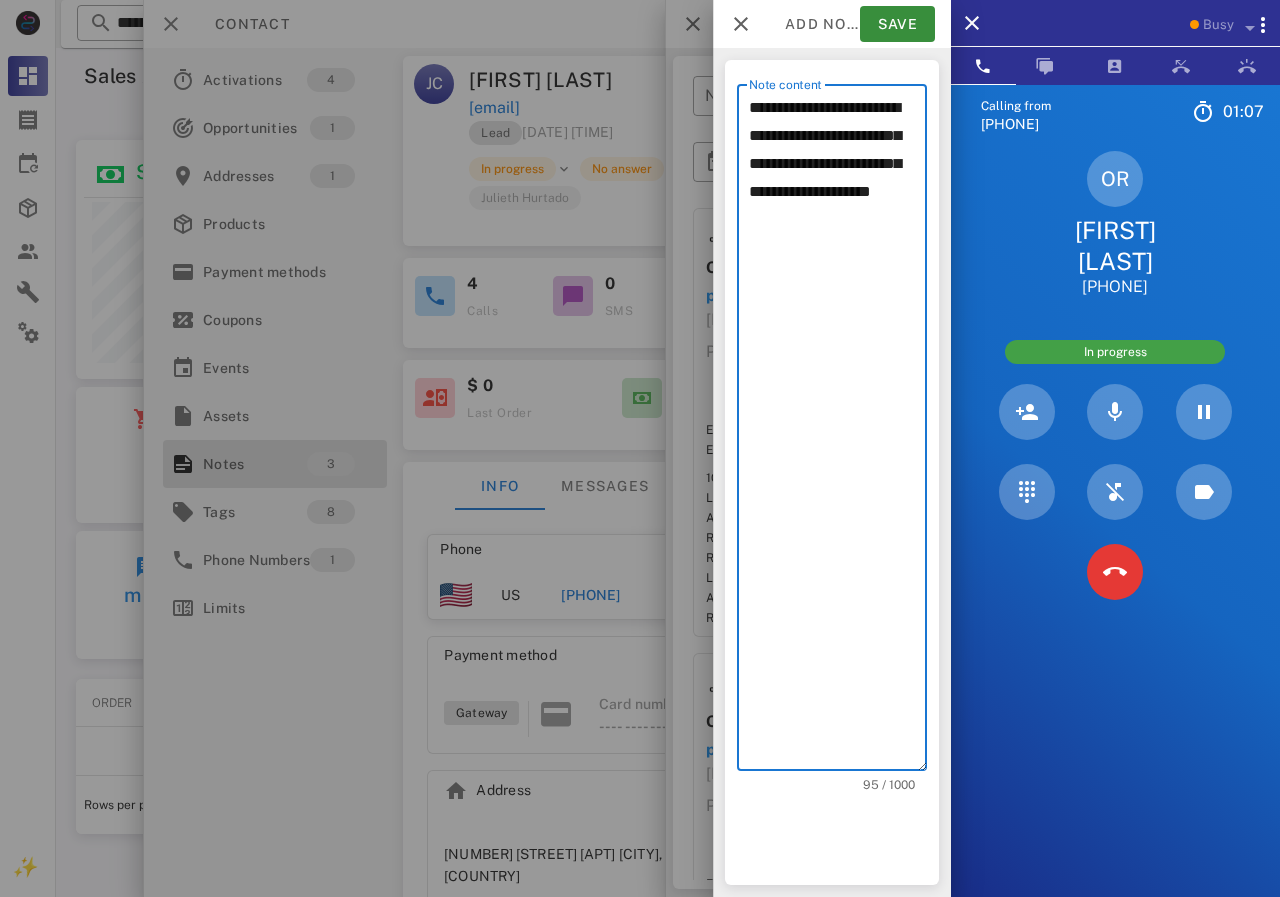 click on "**********" at bounding box center [838, 432] 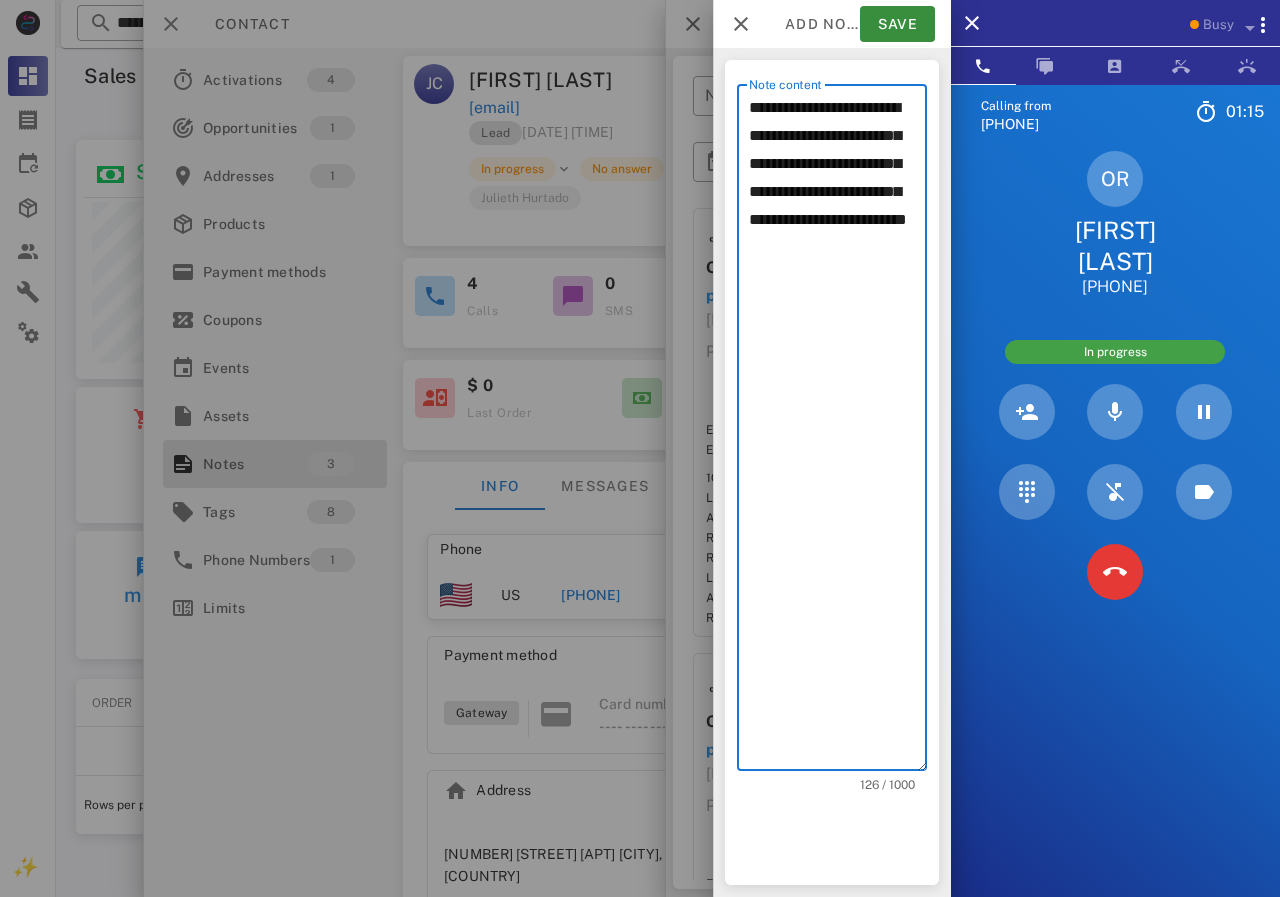 click on "**********" at bounding box center [838, 432] 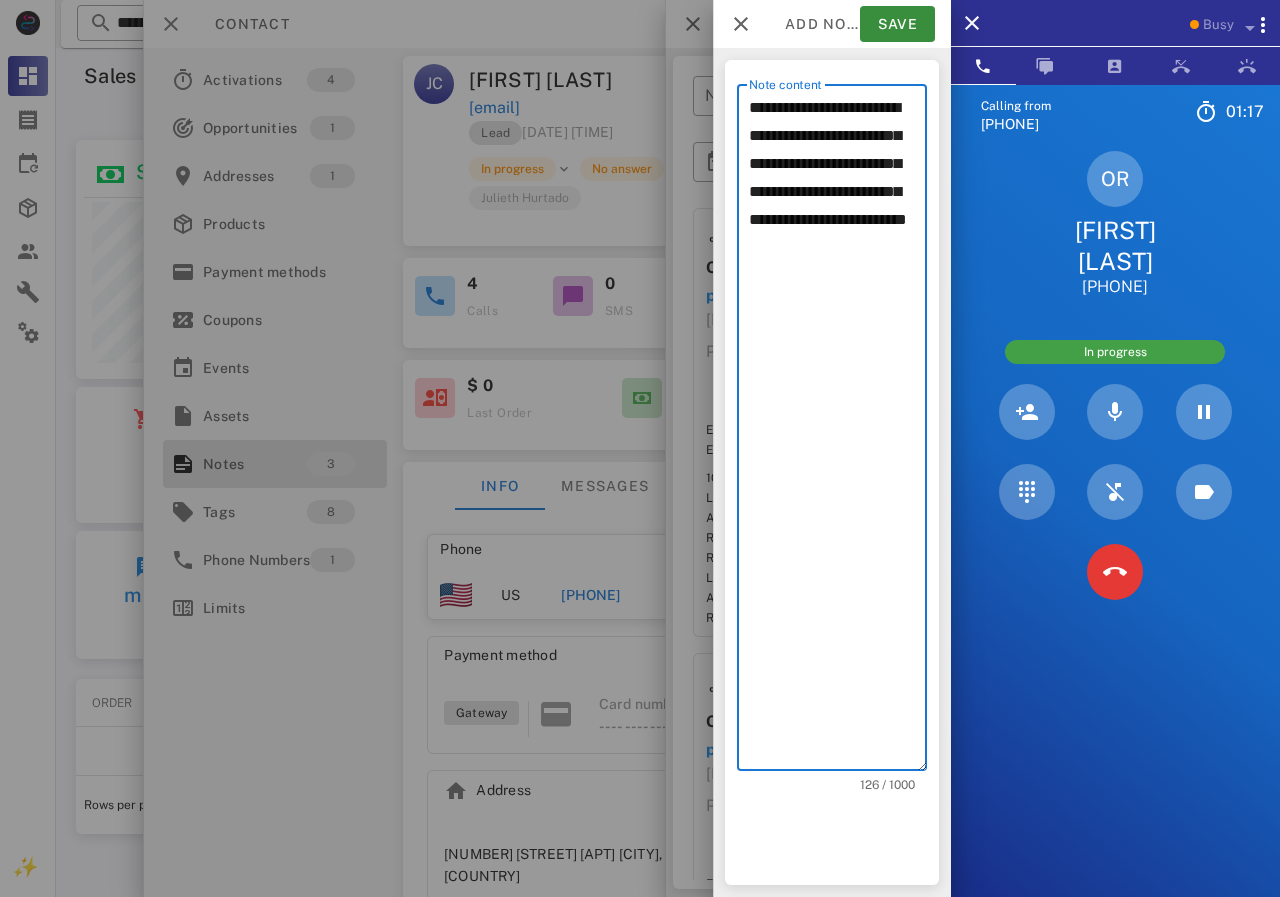 click on "********" 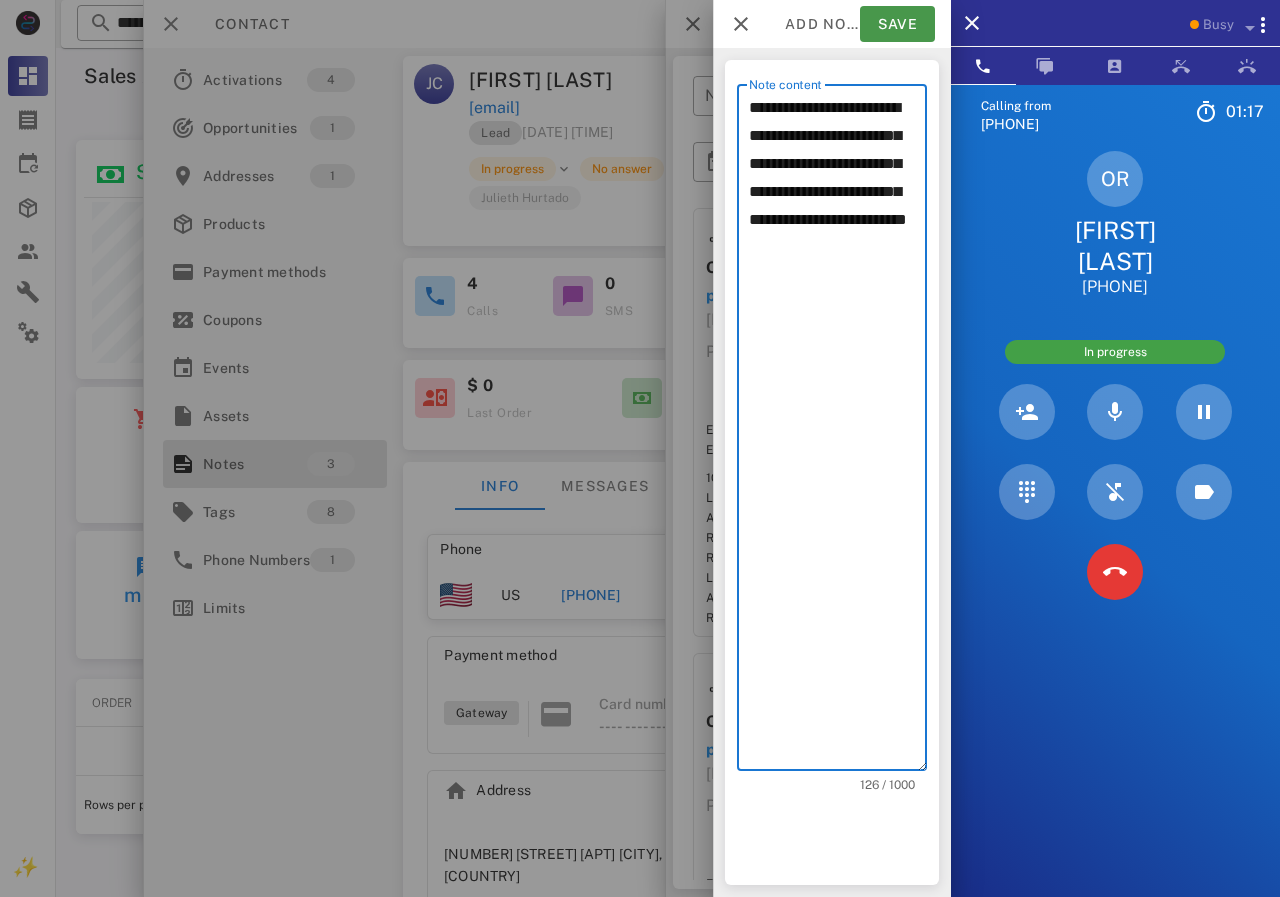 type on "**********" 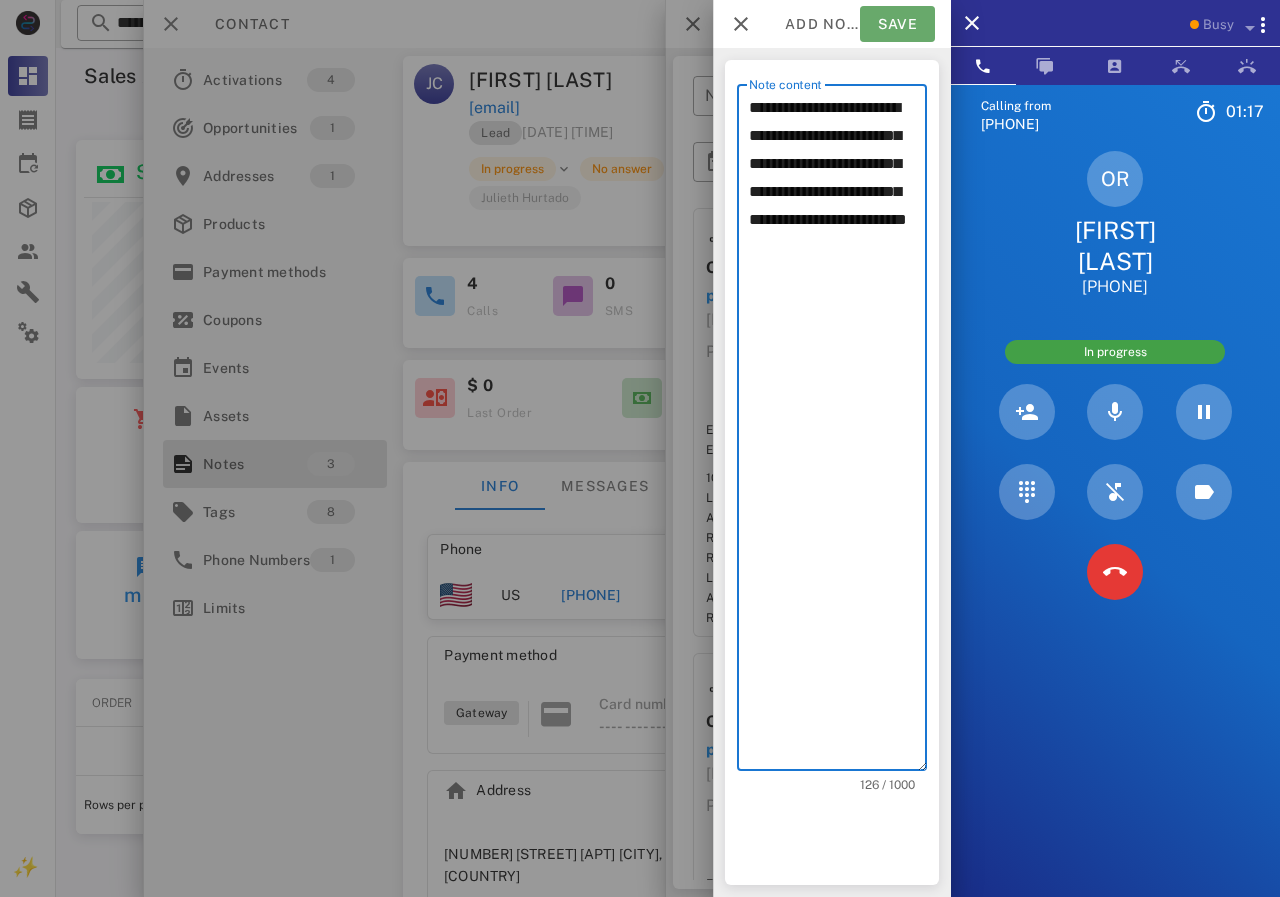 click on "Save" at bounding box center [897, 24] 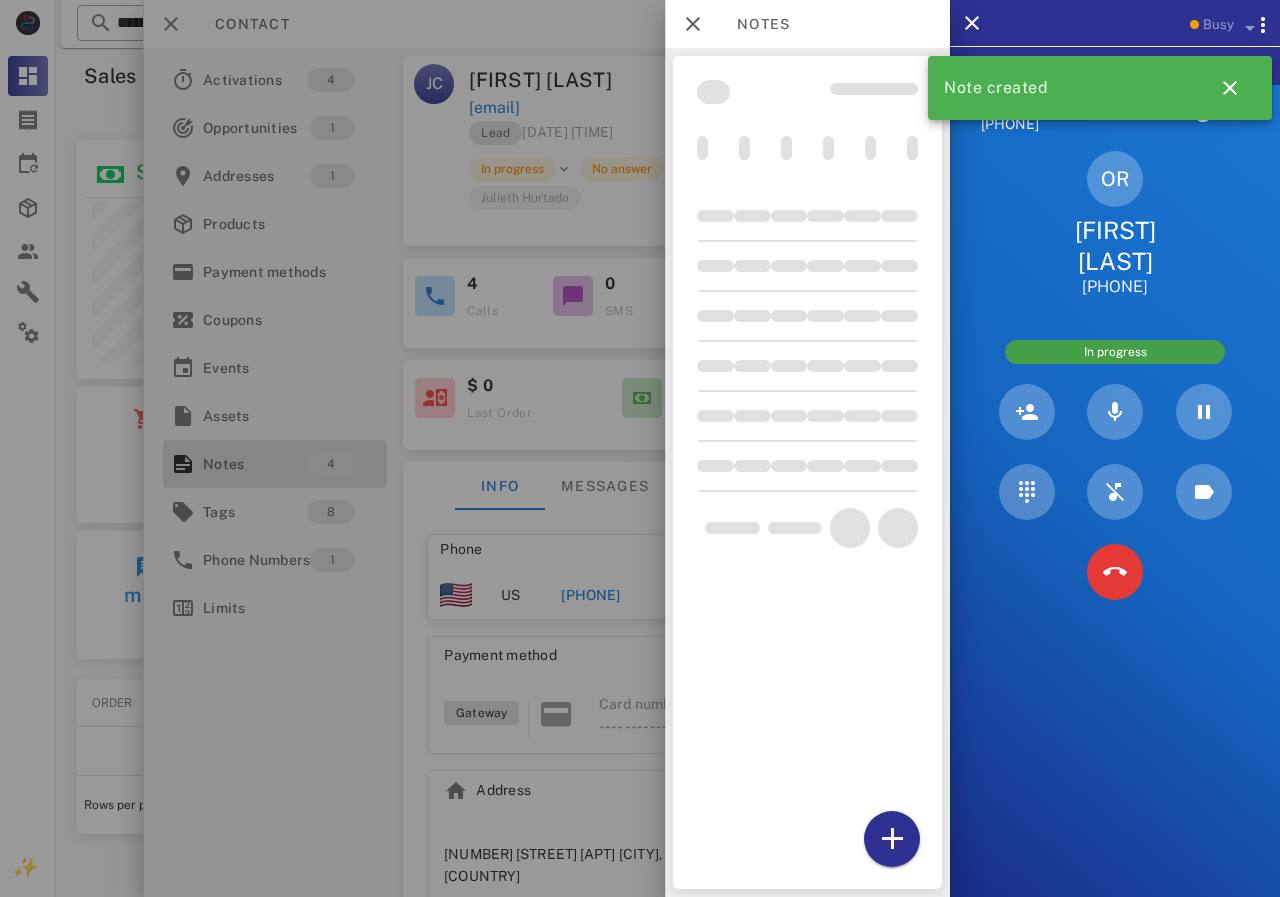 click on "[FIRST] [LAST]" at bounding box center [1115, 246] 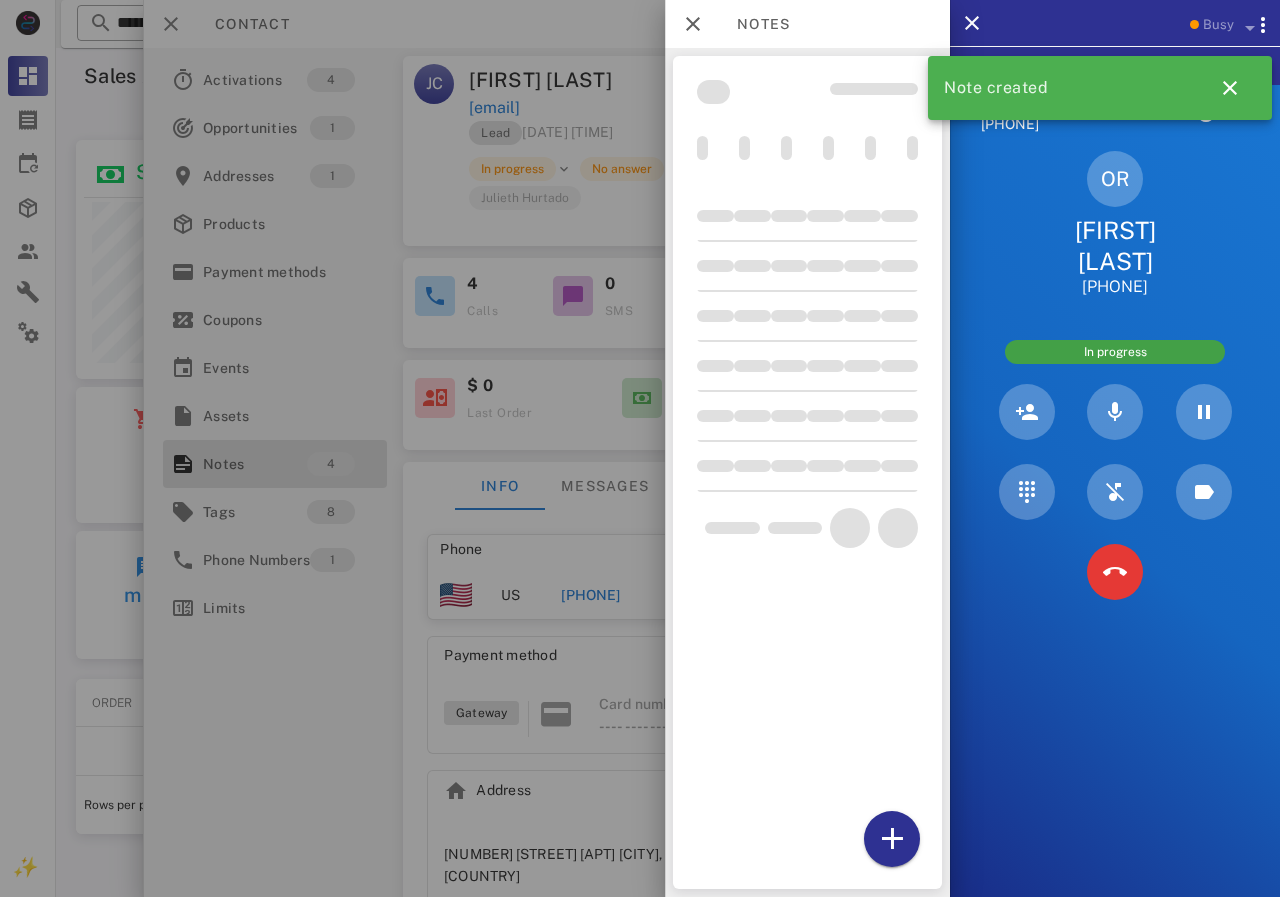 click at bounding box center (640, 448) 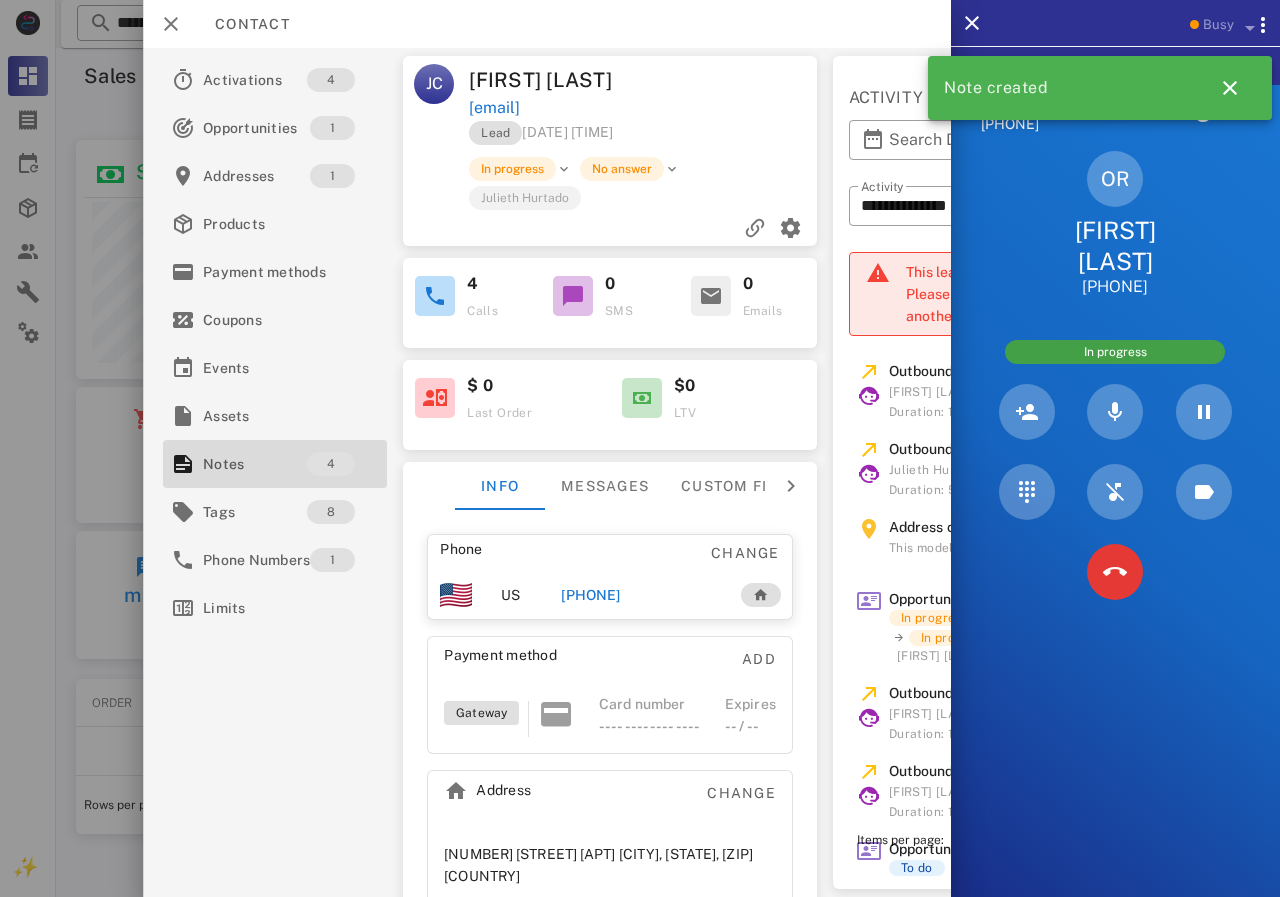 click on "Contact" at bounding box center (547, 24) 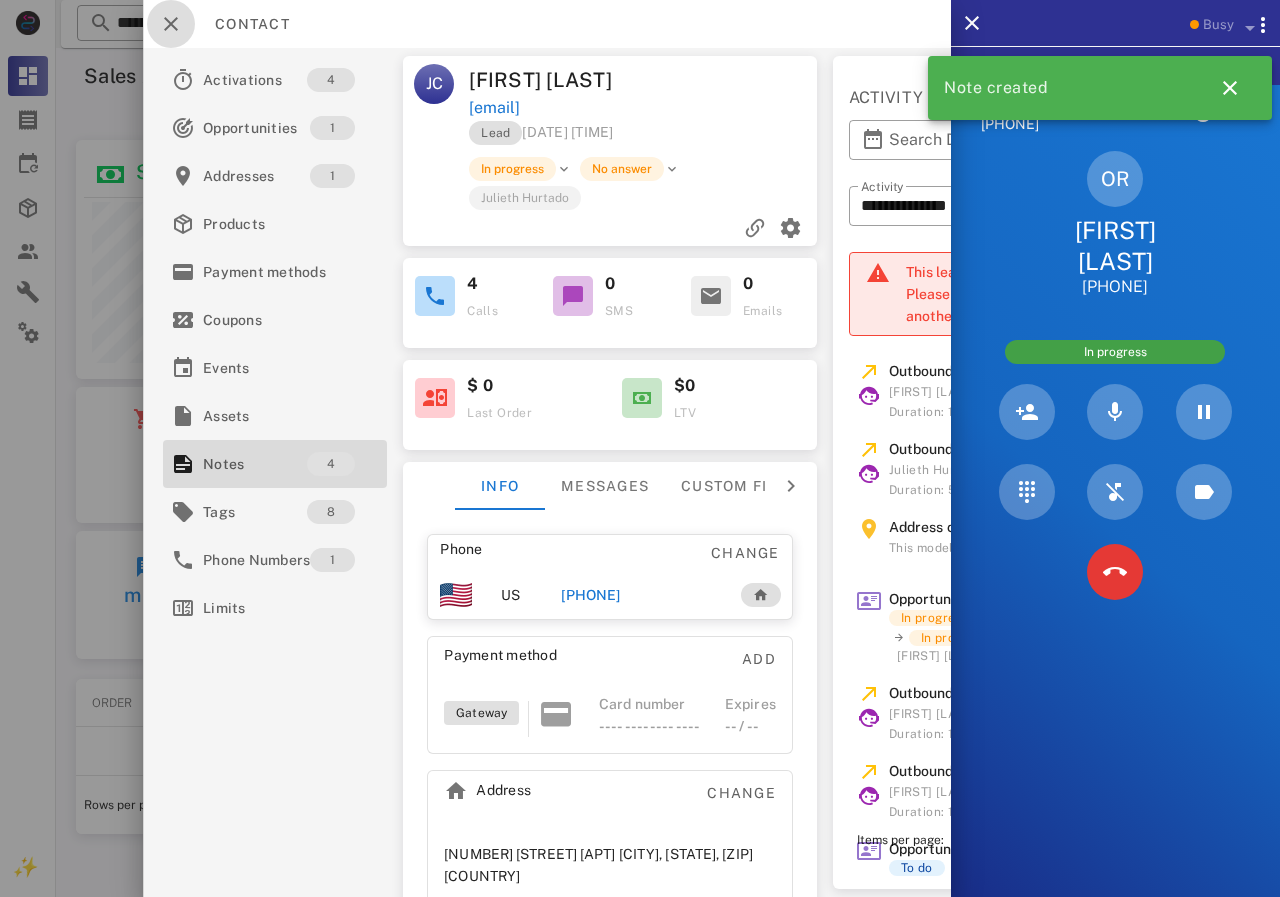 click at bounding box center (171, 24) 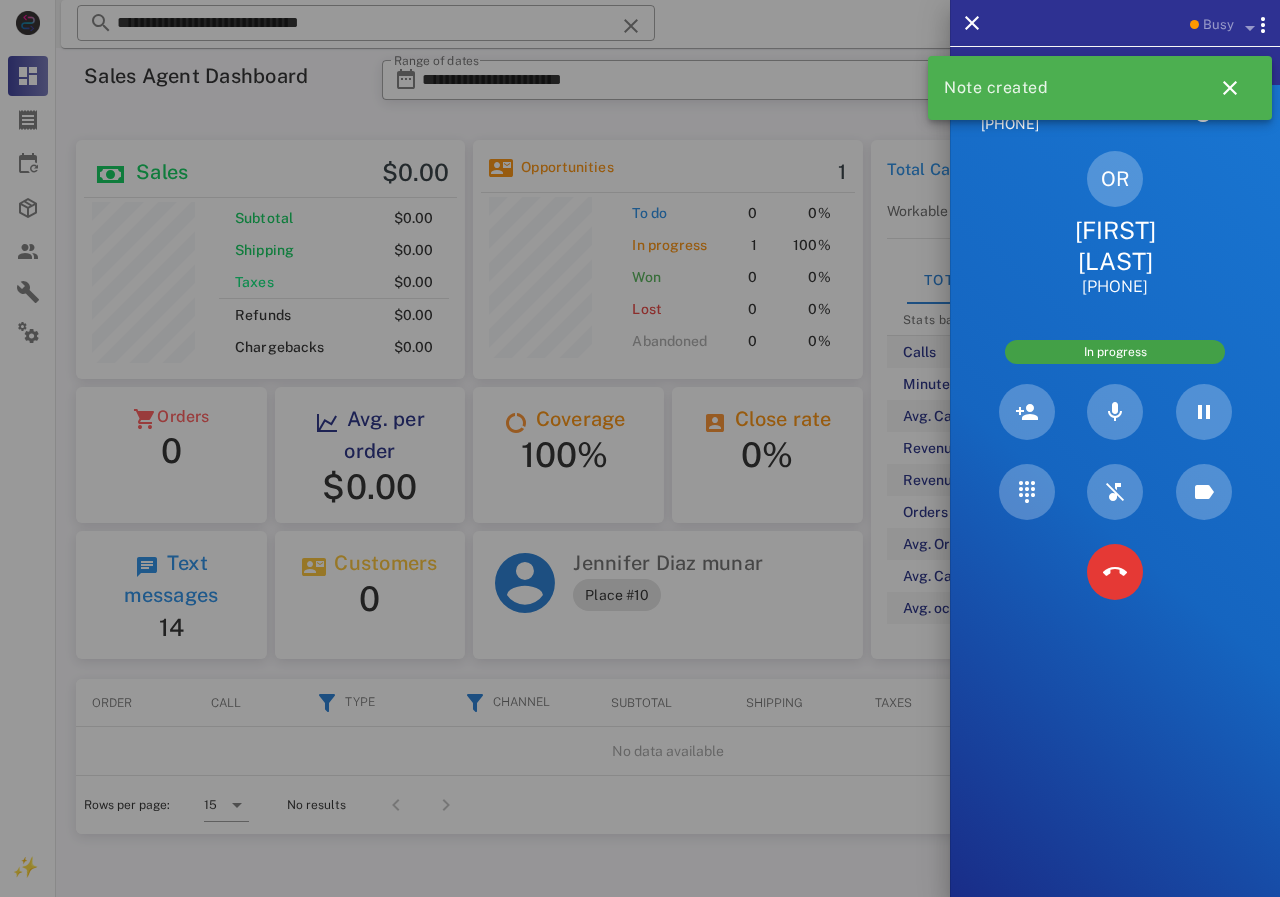 click on "[FIRST] [LAST]" at bounding box center (1115, 246) 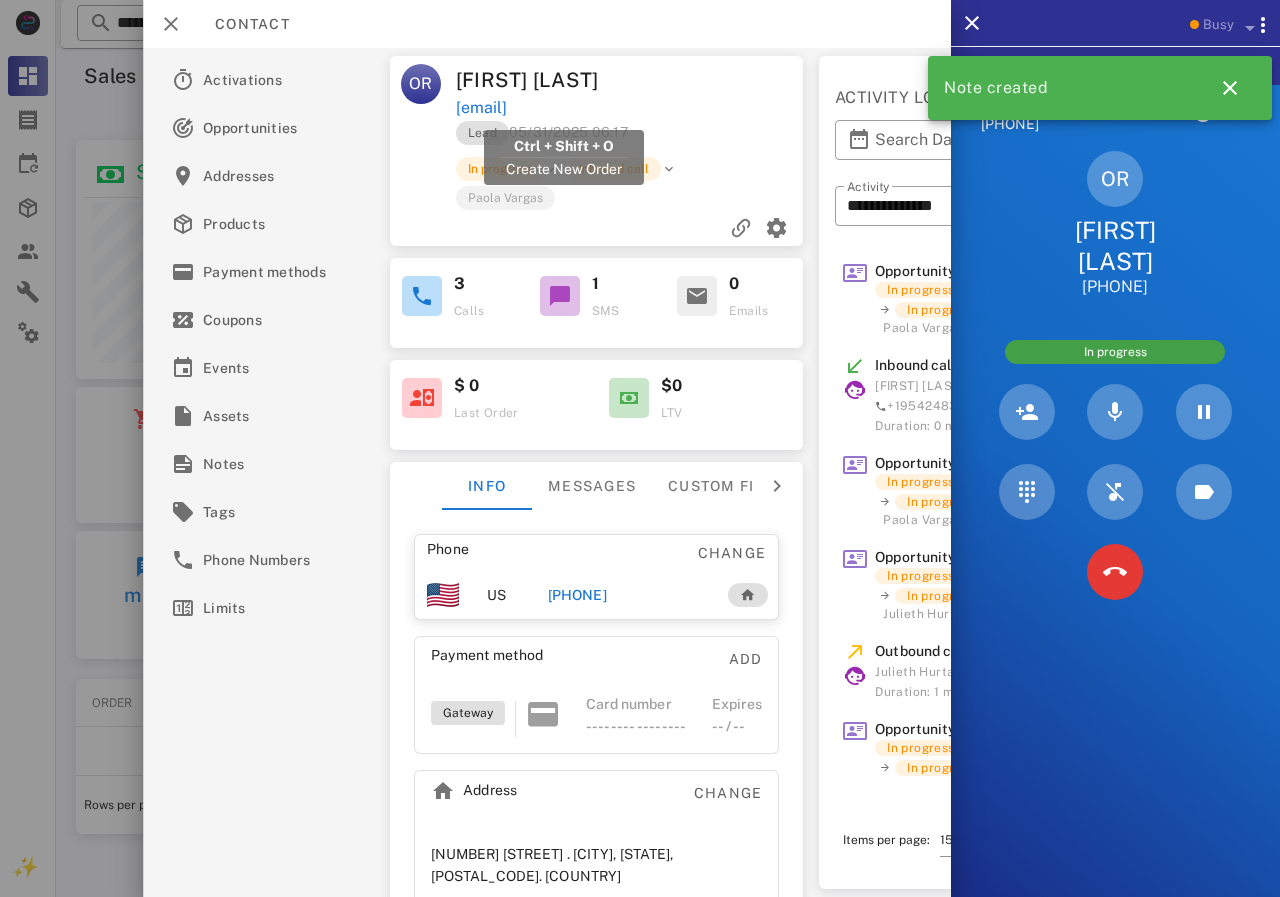drag, startPoint x: 700, startPoint y: 101, endPoint x: 458, endPoint y: 100, distance: 242.00206 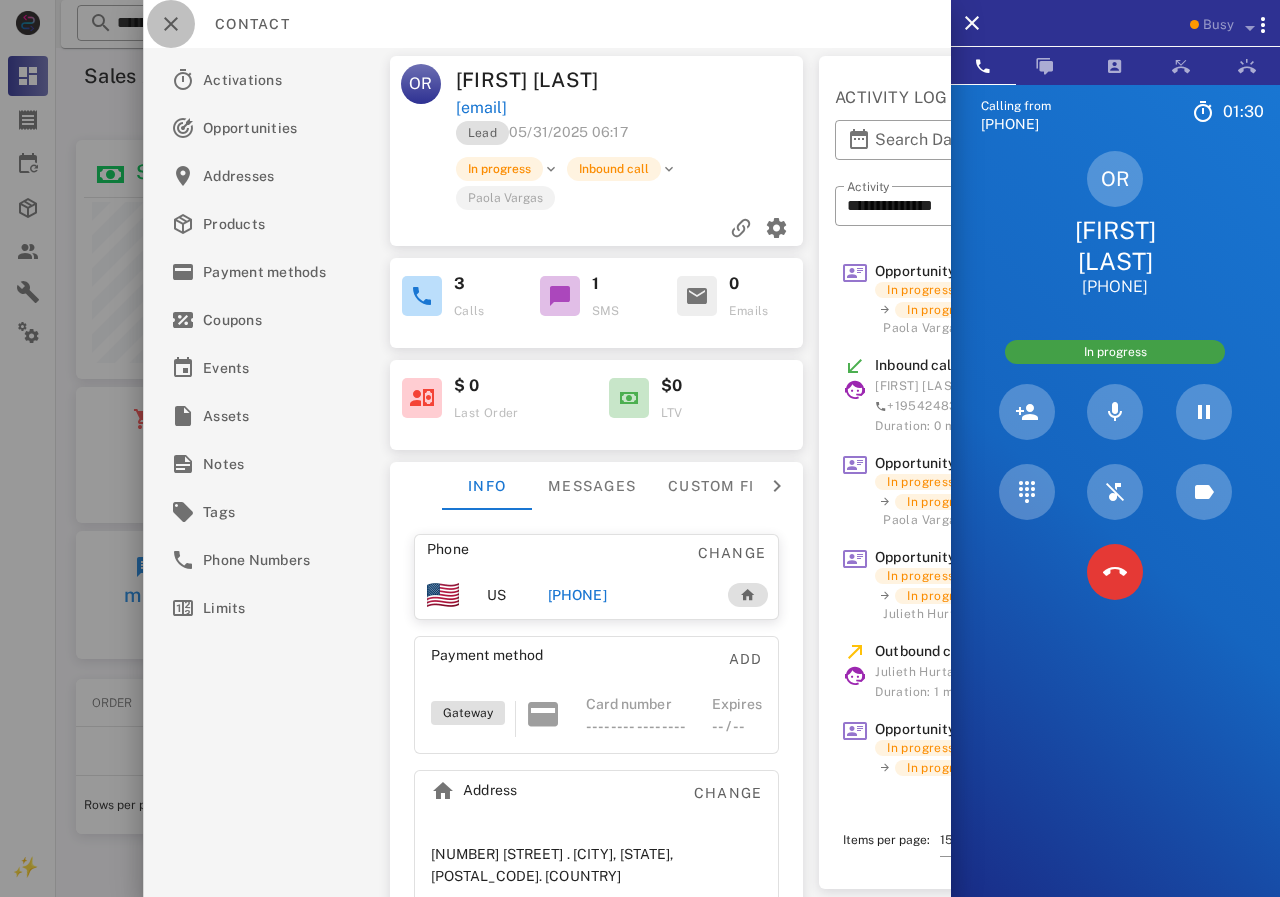 click at bounding box center (171, 24) 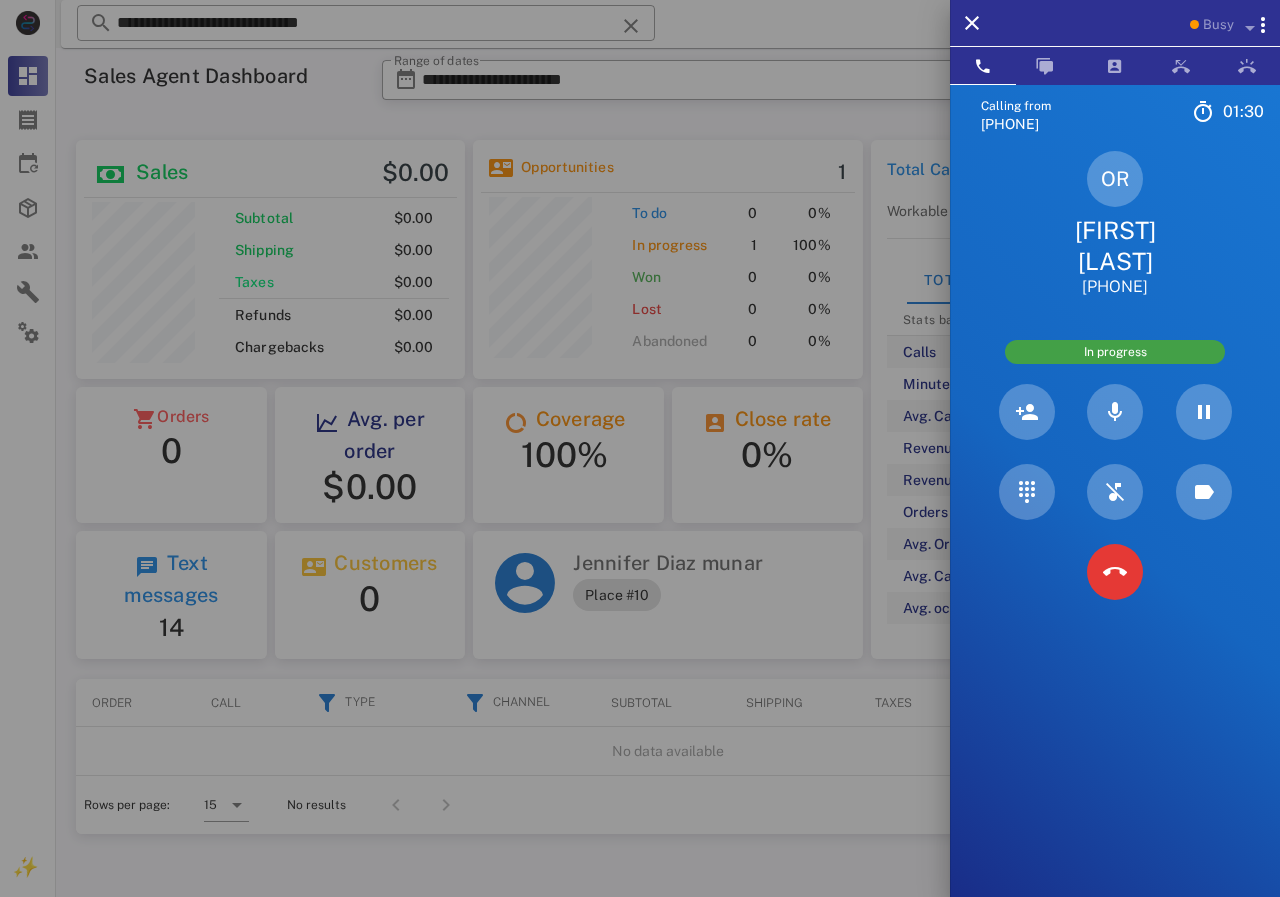 click at bounding box center [640, 448] 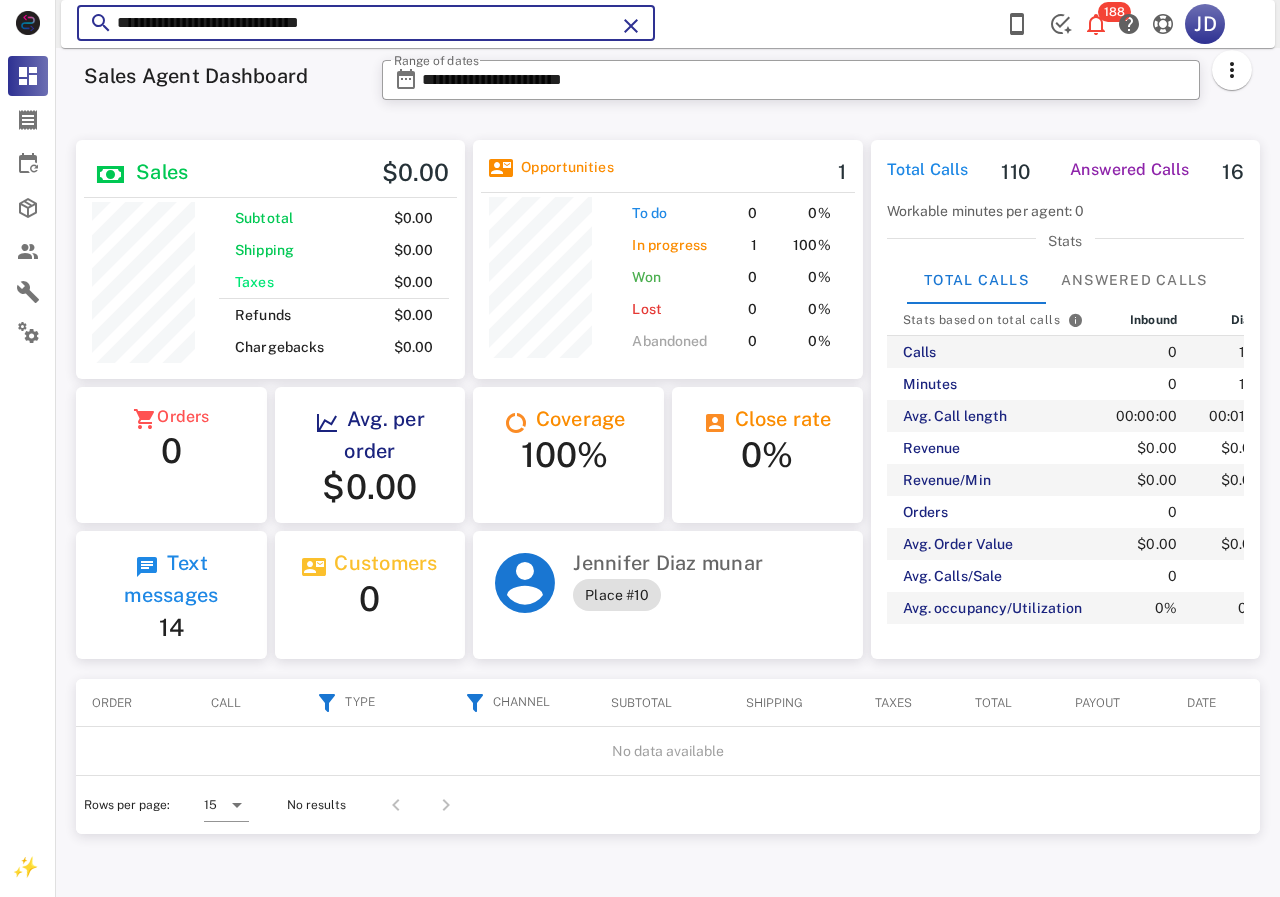 drag, startPoint x: 416, startPoint y: 24, endPoint x: 89, endPoint y: 39, distance: 327.34384 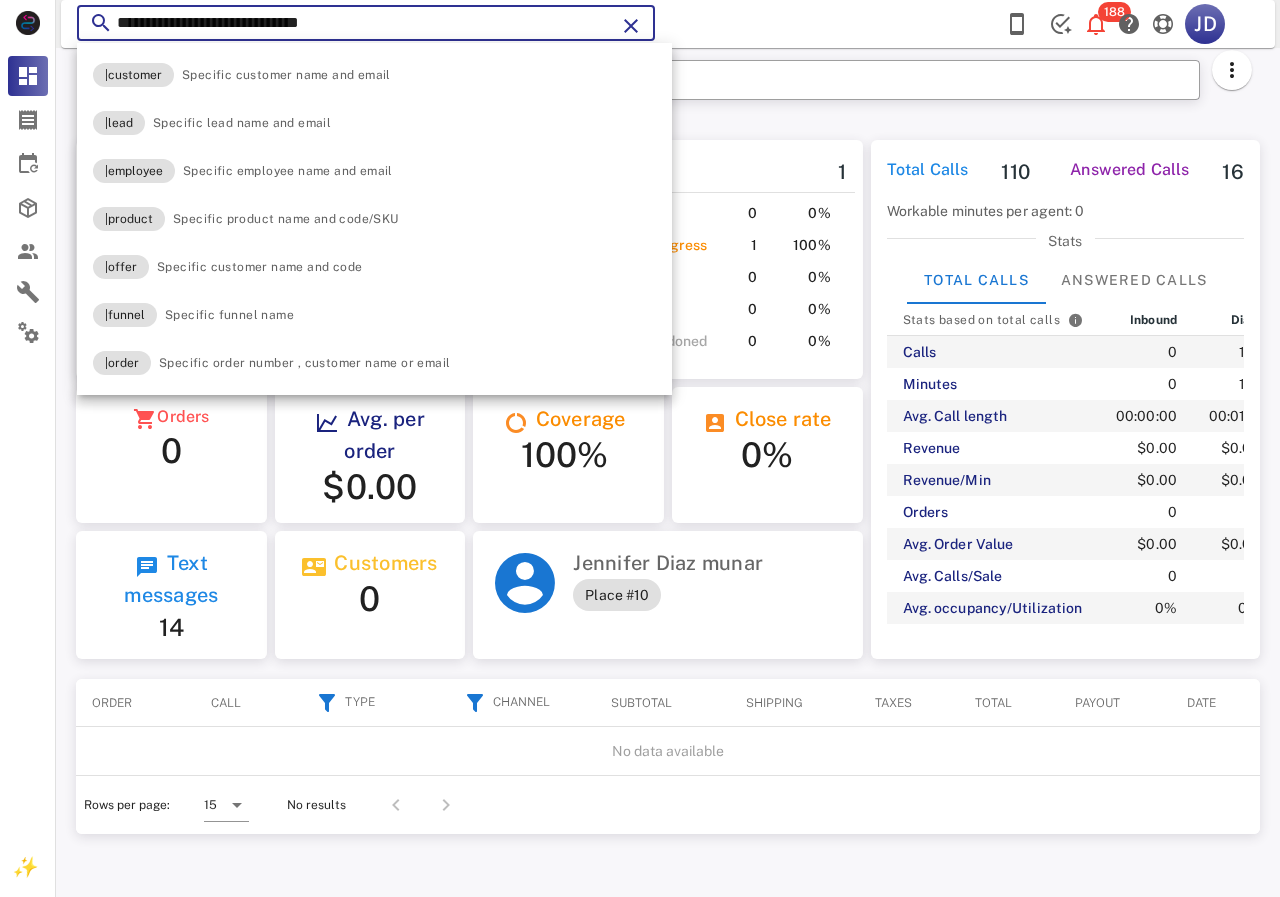 paste 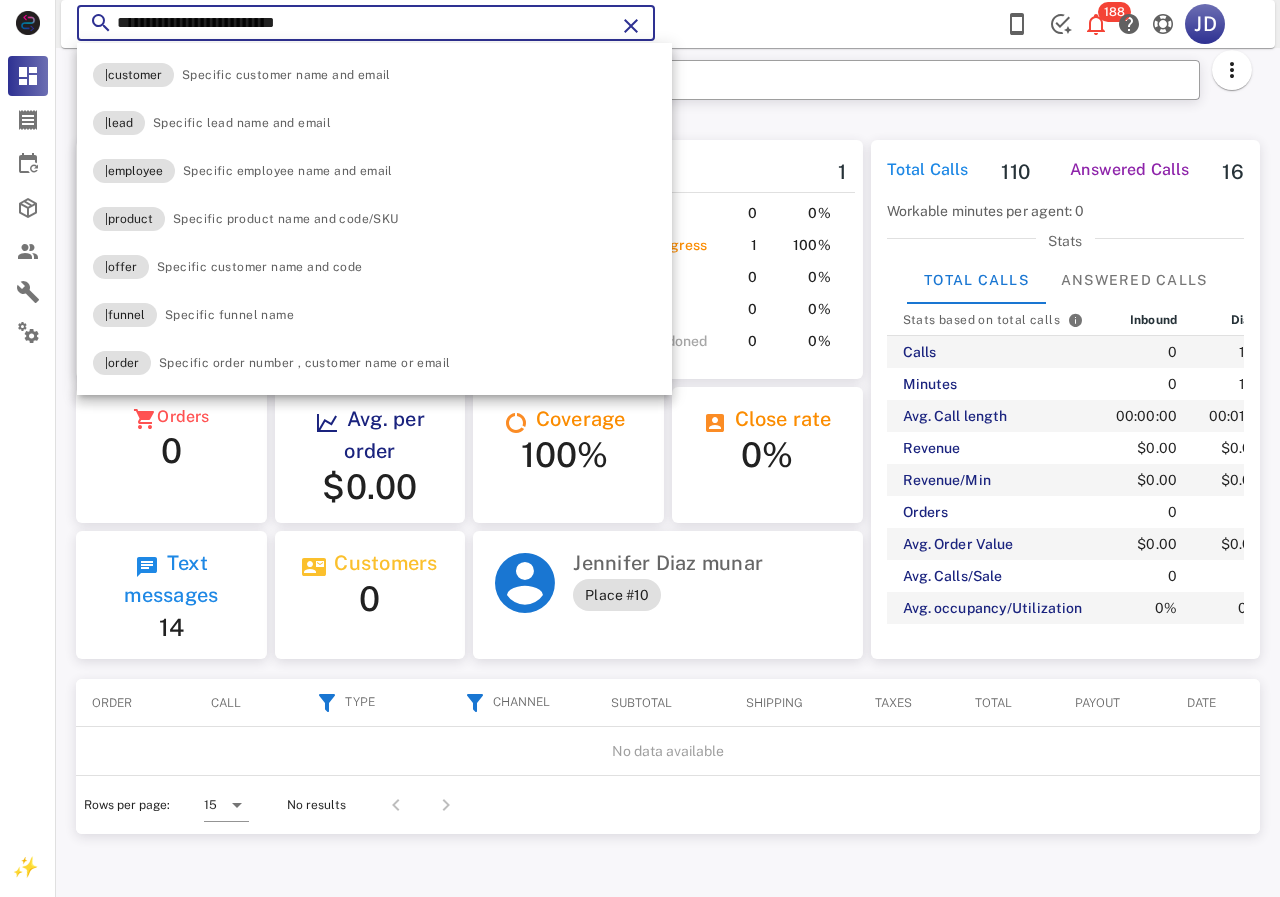 type on "**********" 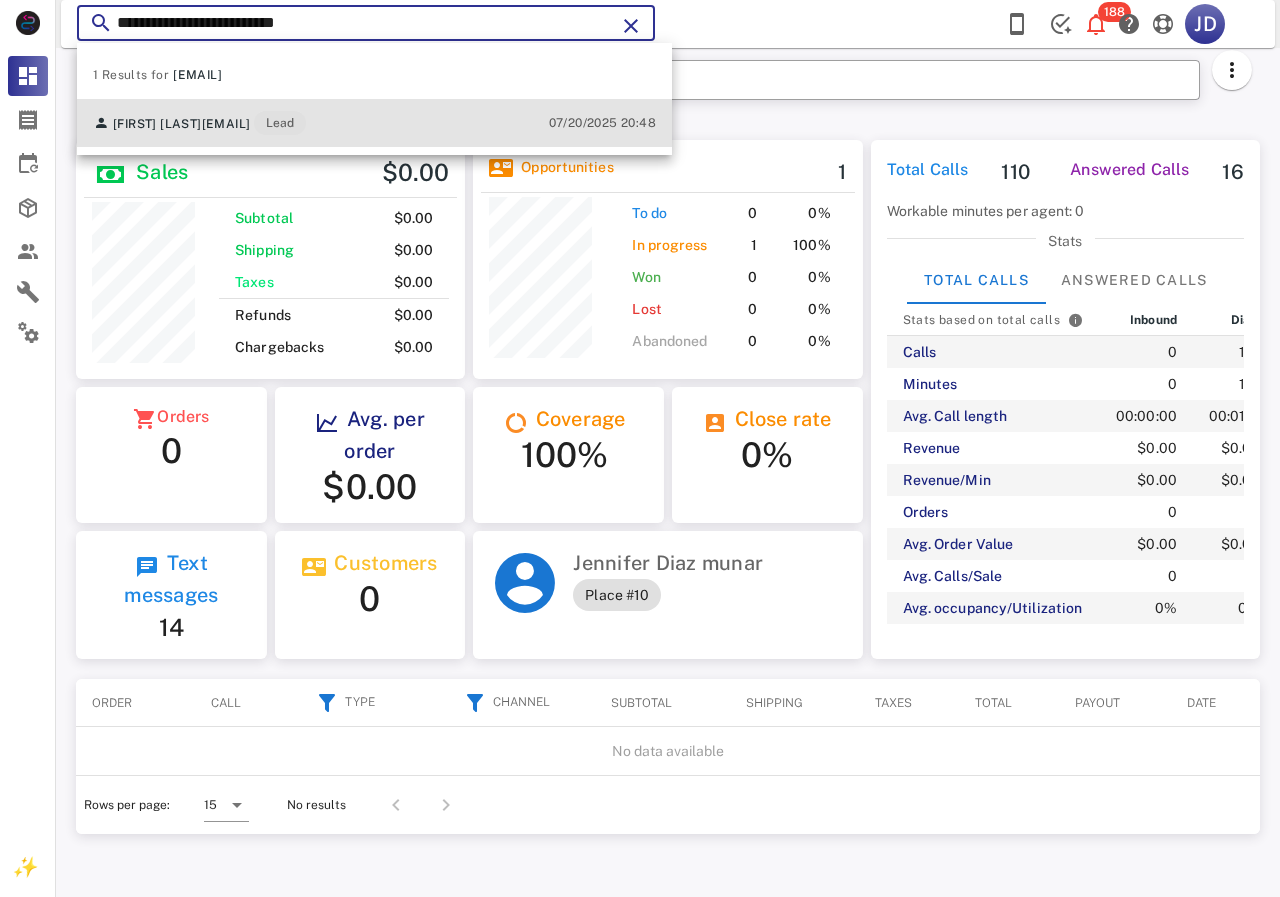 click on "[FIRST] [LAST] [EMAIL] [ROLE] [DATE] [TIME]" at bounding box center [374, 123] 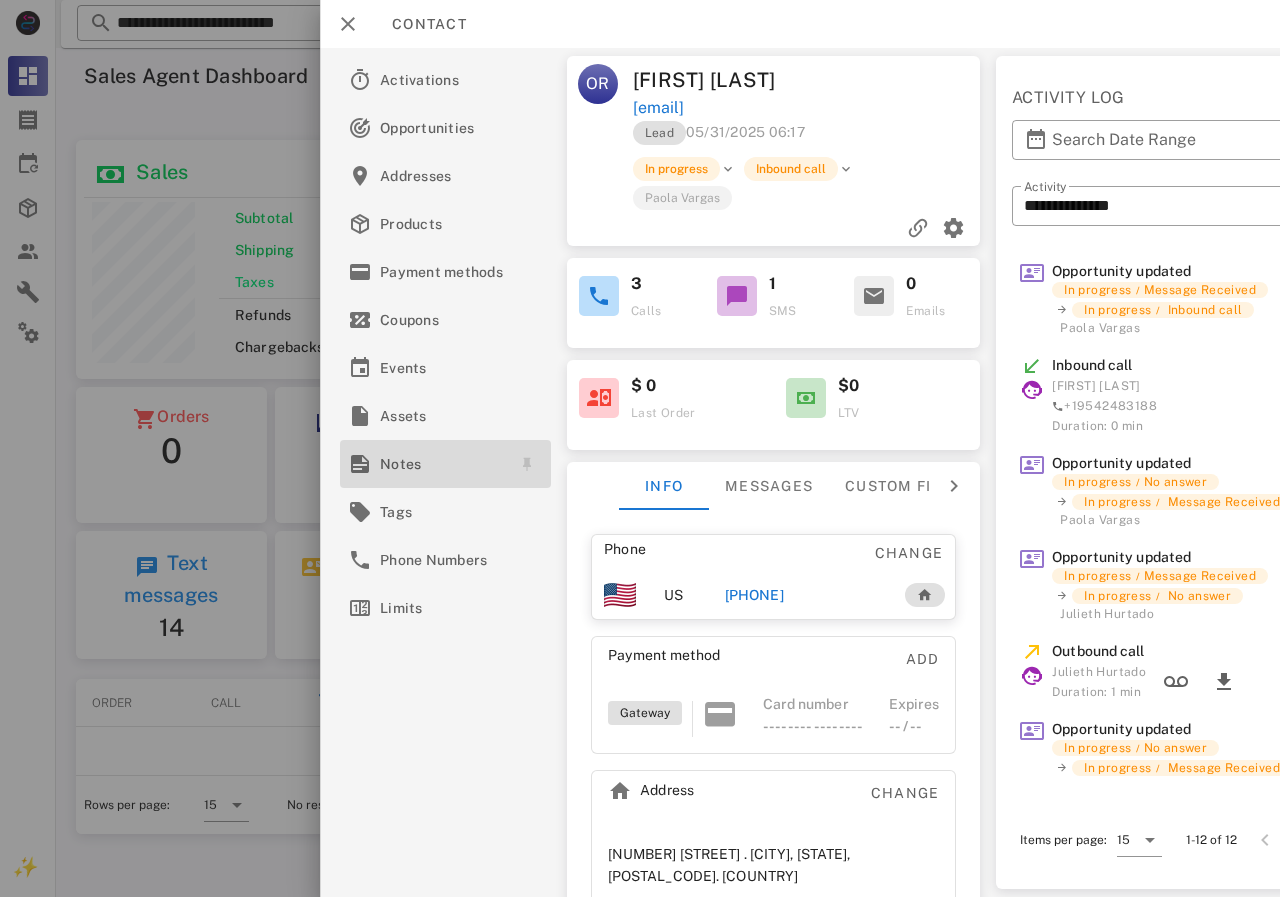 click on "Notes" at bounding box center (441, 464) 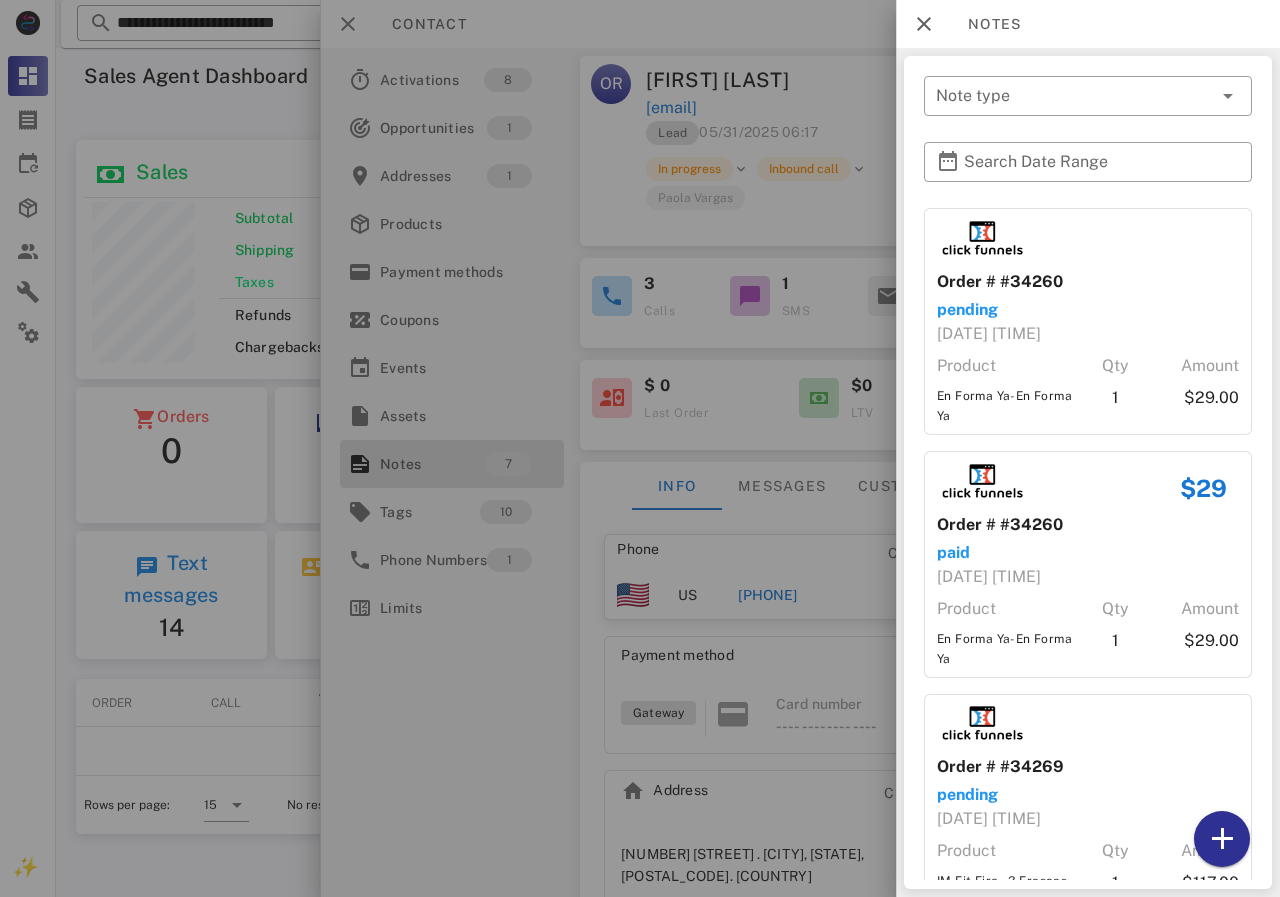 click at bounding box center [640, 448] 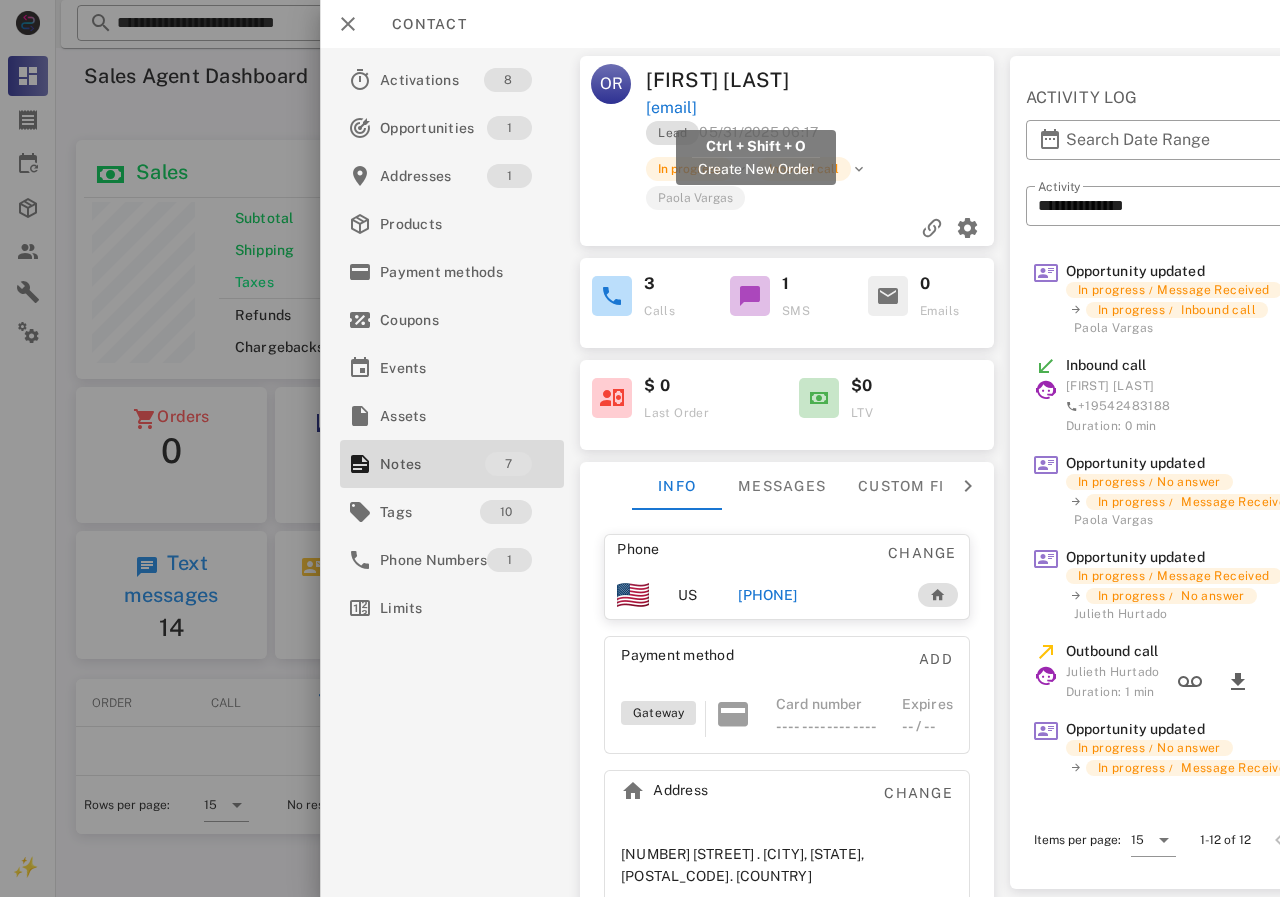 drag, startPoint x: 904, startPoint y: 106, endPoint x: 648, endPoint y: 105, distance: 256.00195 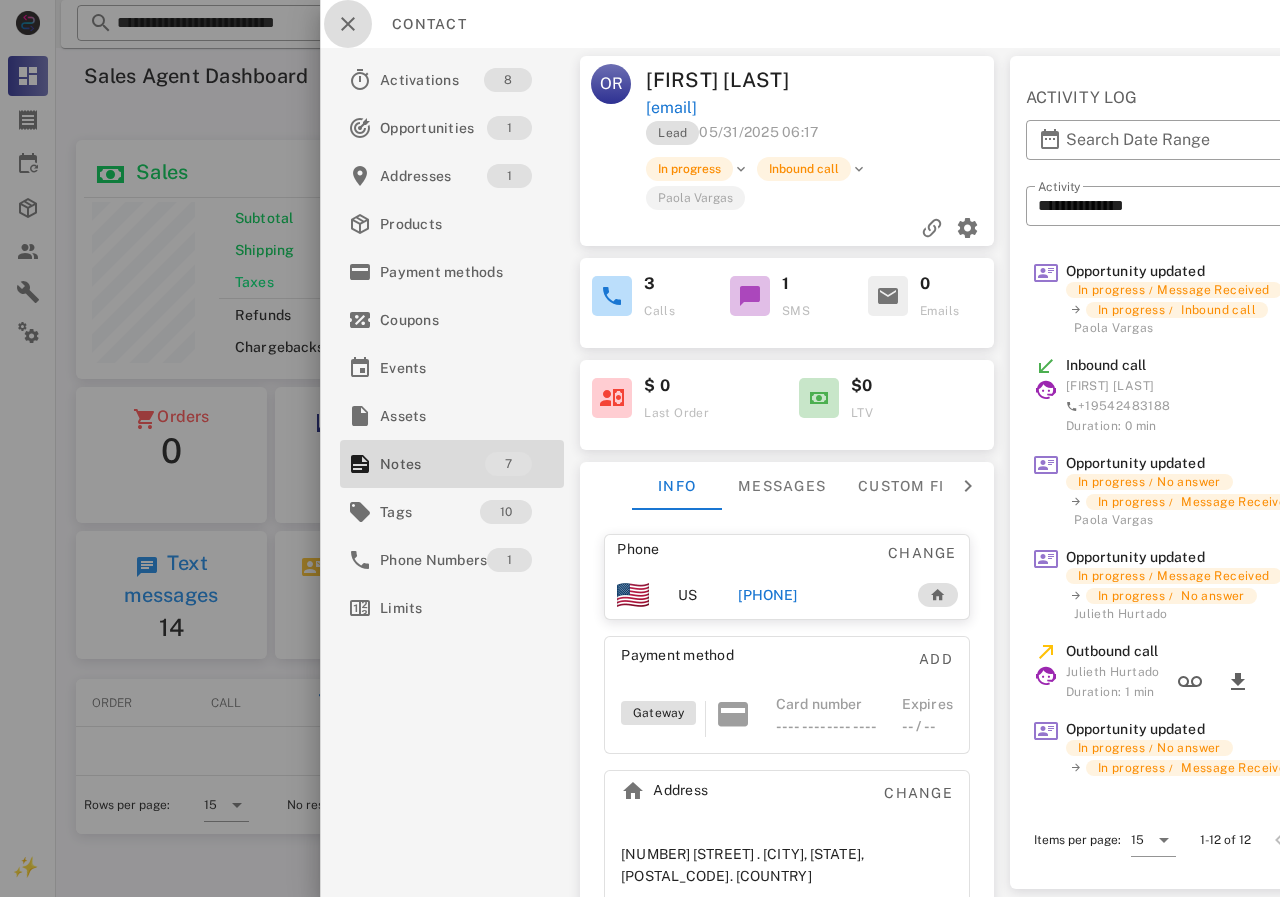 click at bounding box center [348, 24] 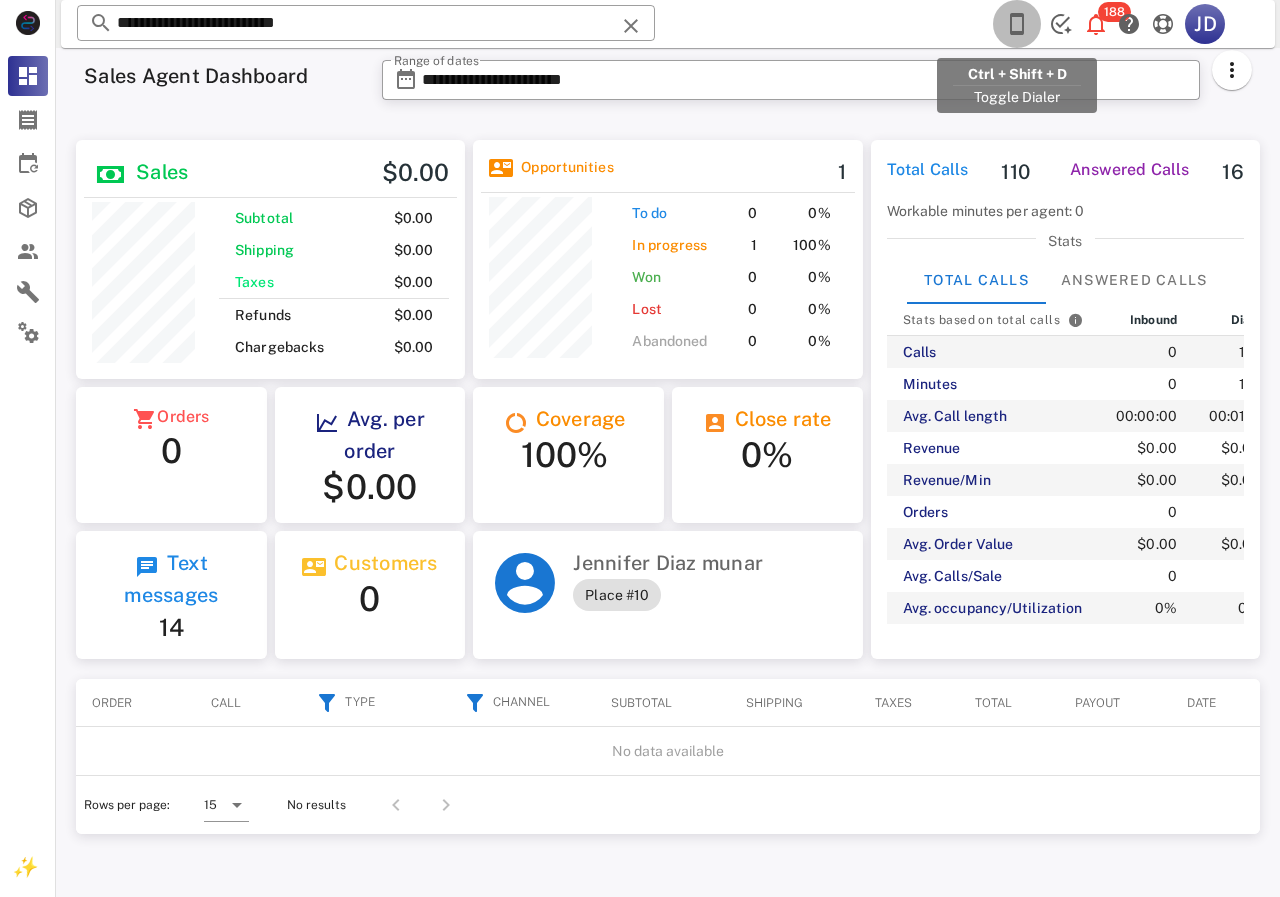 click at bounding box center [1017, 24] 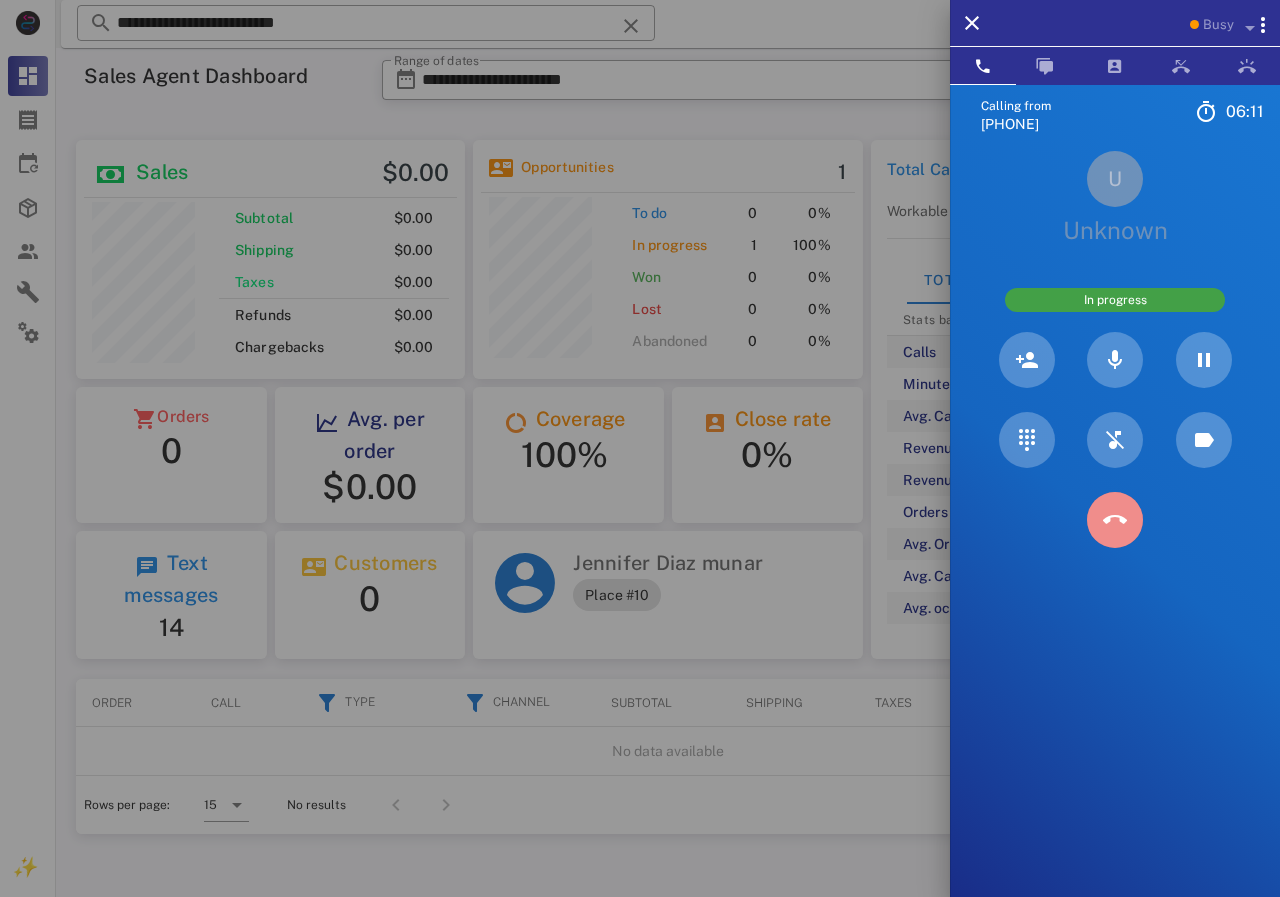 click at bounding box center [1115, 520] 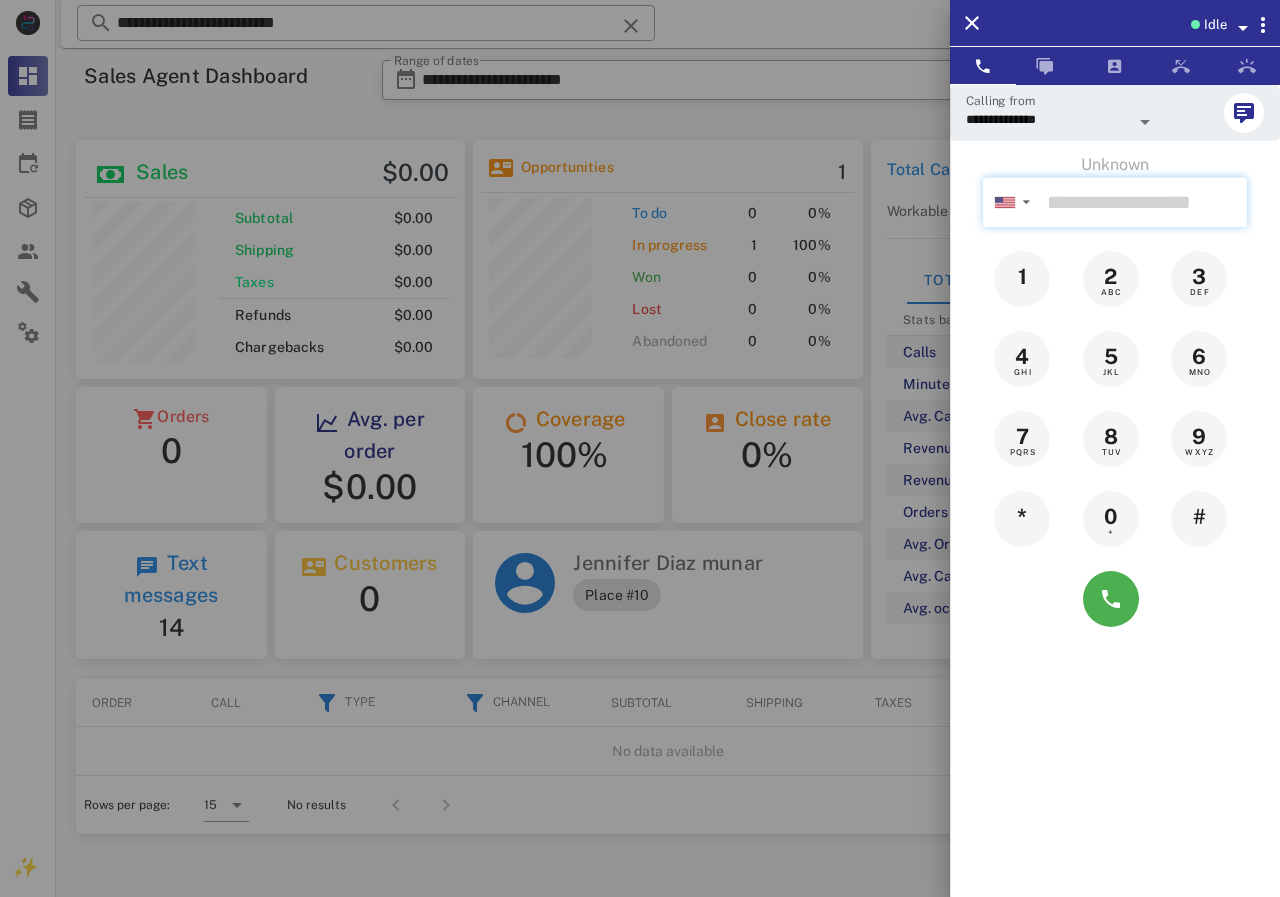 click at bounding box center (1143, 202) 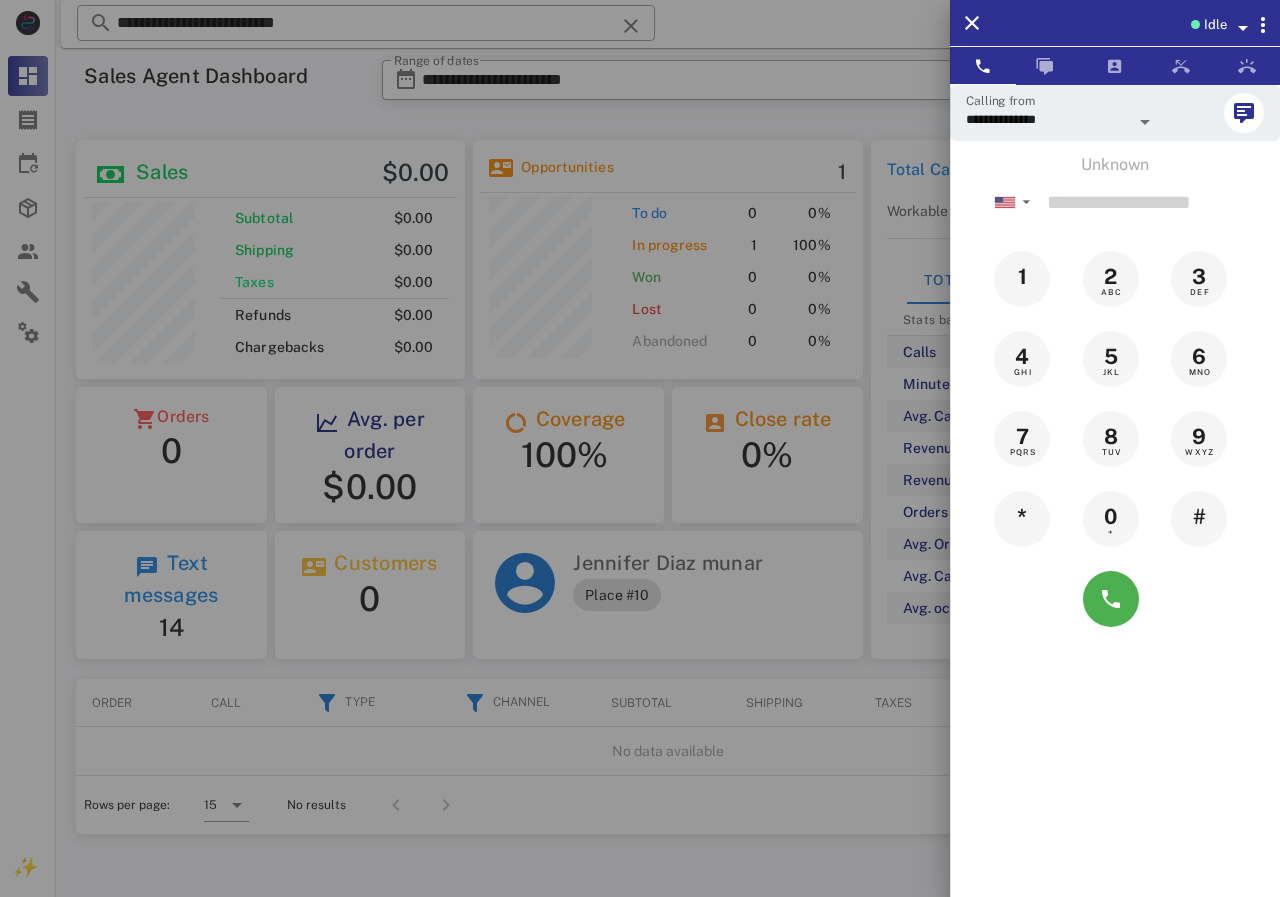 click at bounding box center (640, 448) 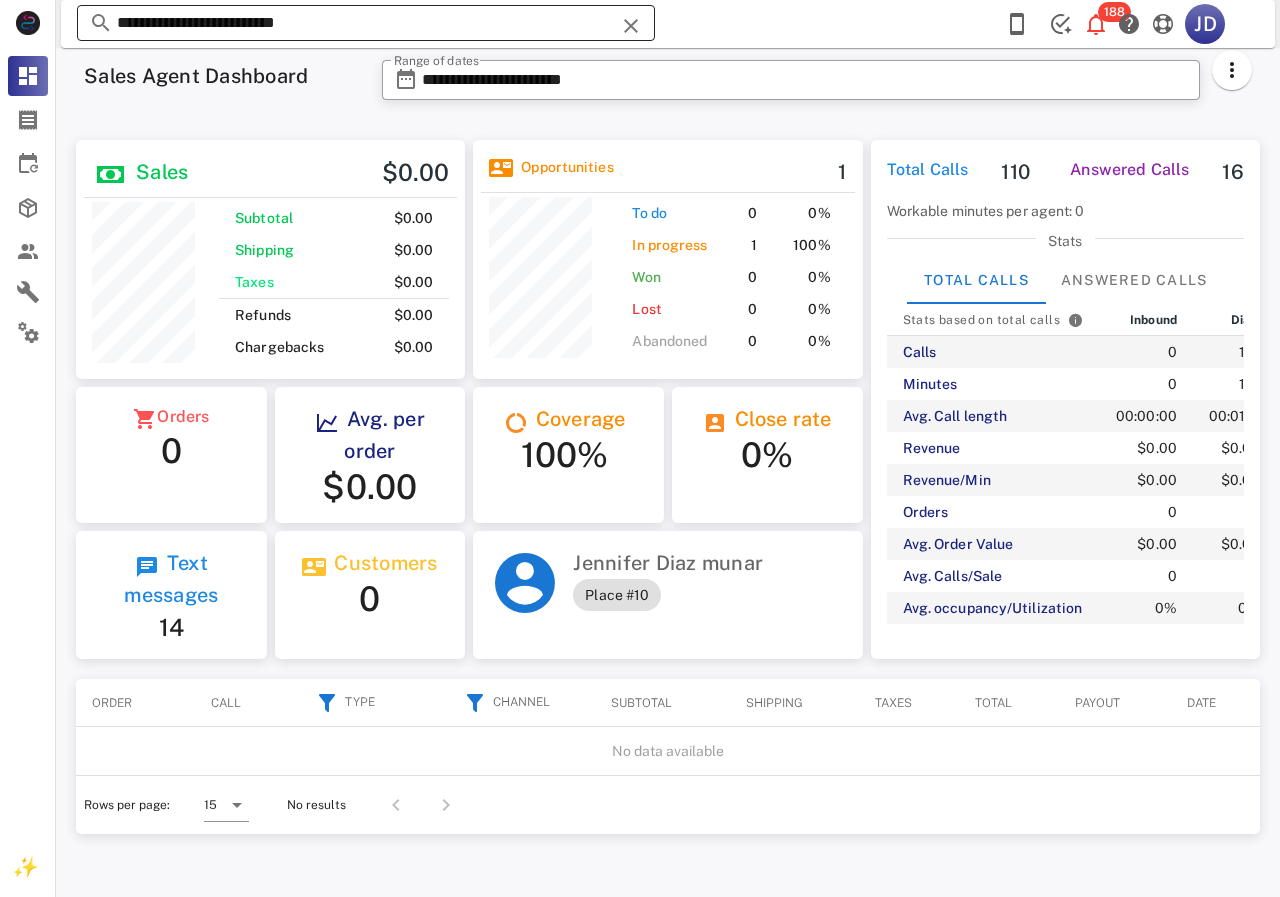 click on "**********" at bounding box center (366, 23) 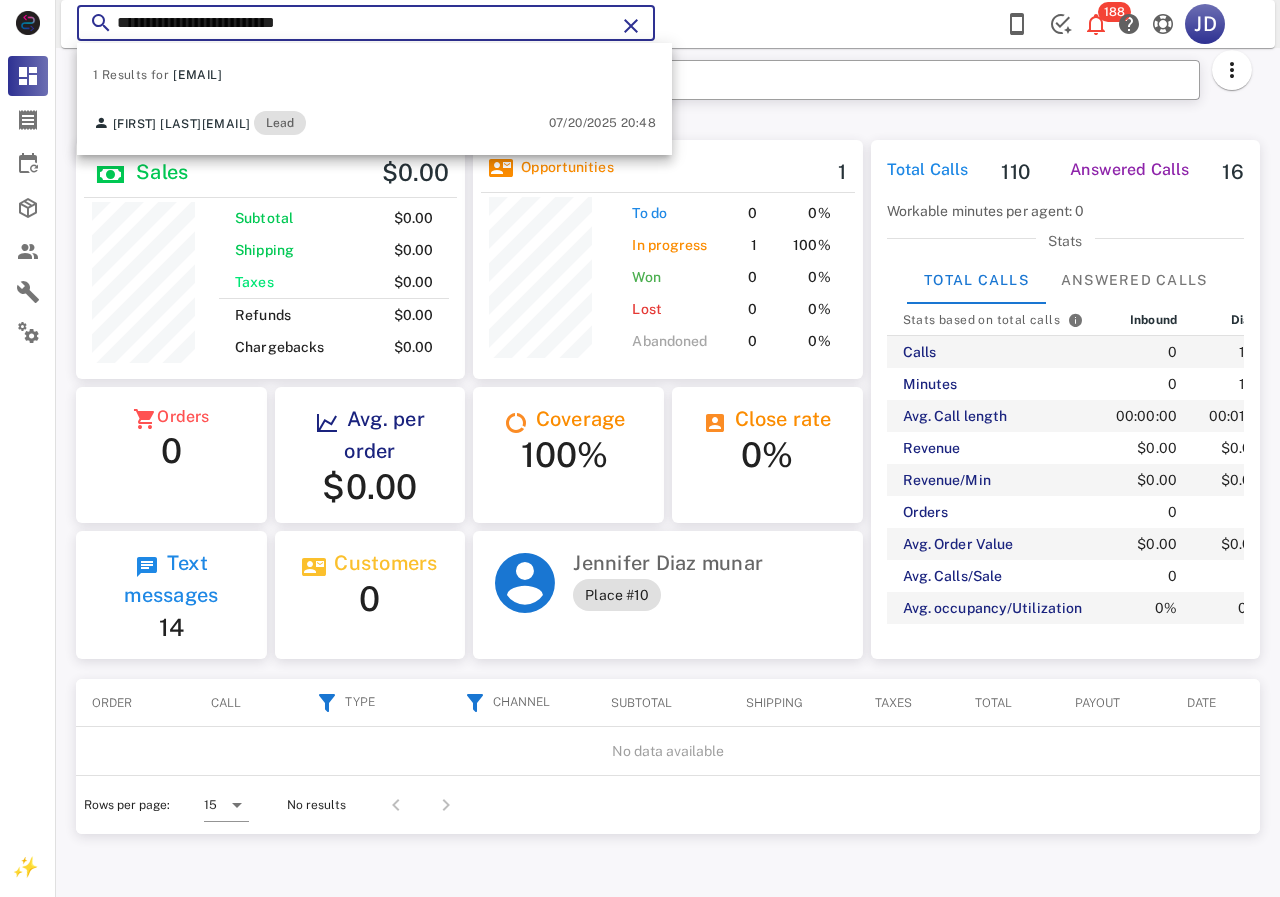 drag, startPoint x: 448, startPoint y: 20, endPoint x: 78, endPoint y: 25, distance: 370.03378 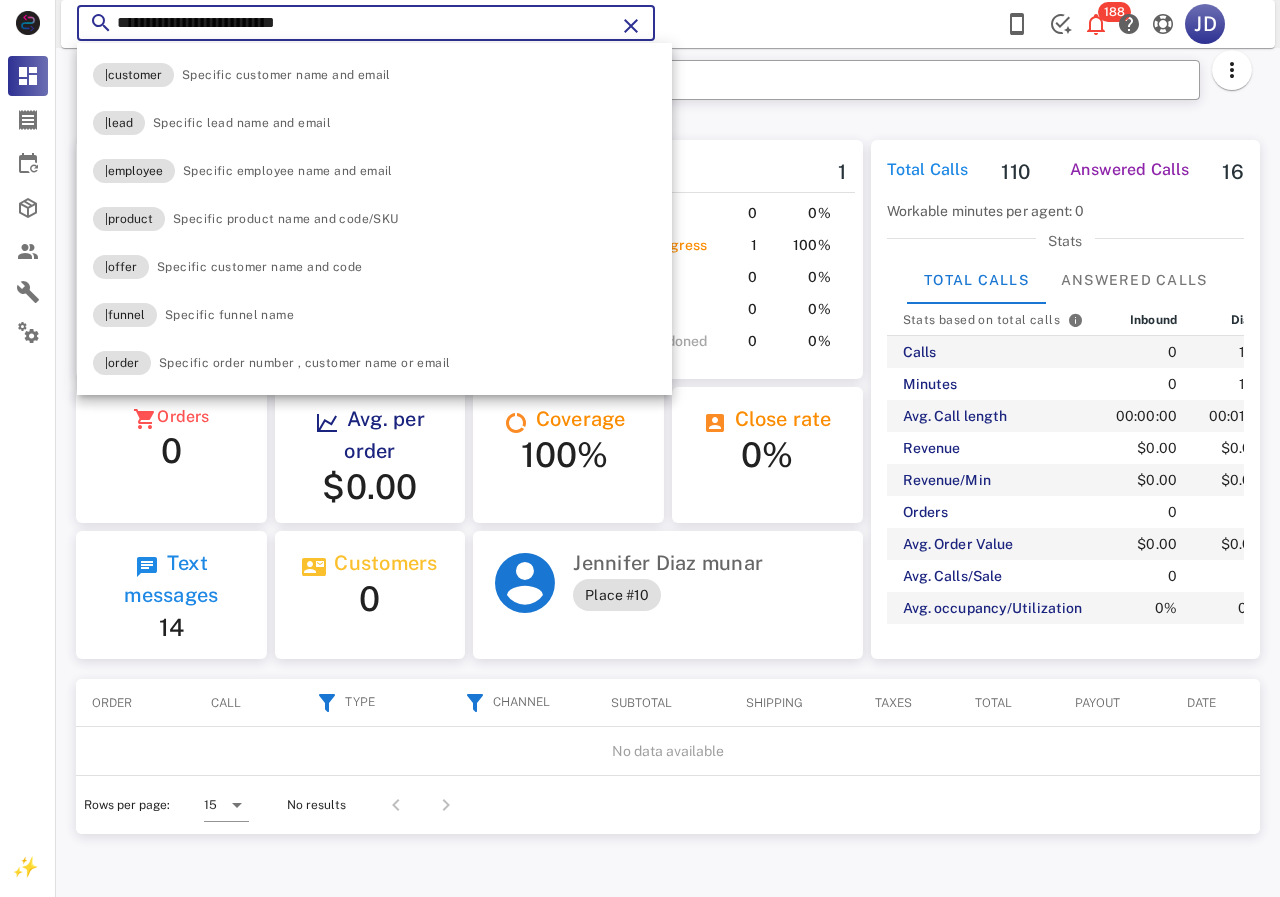 paste 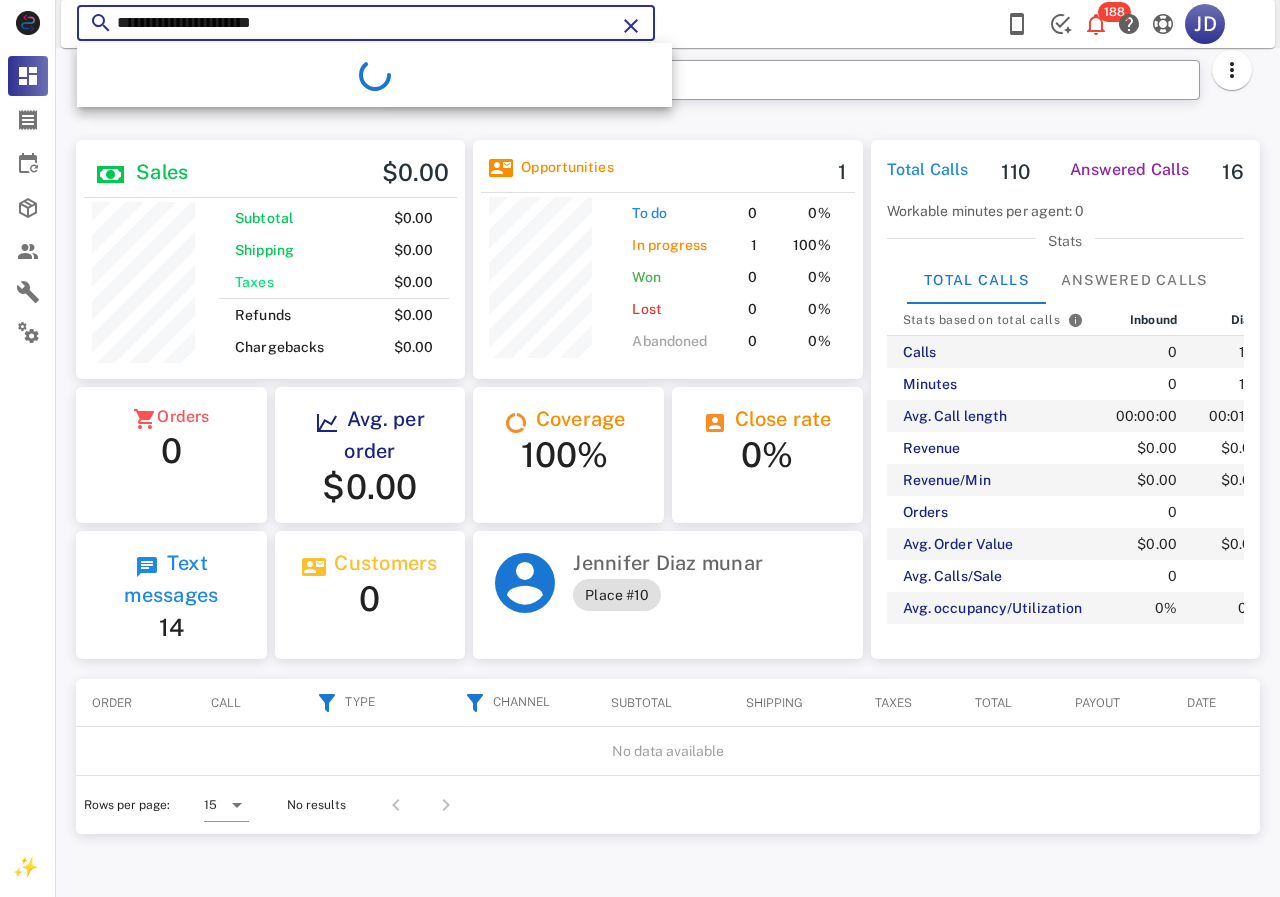 type on "**********" 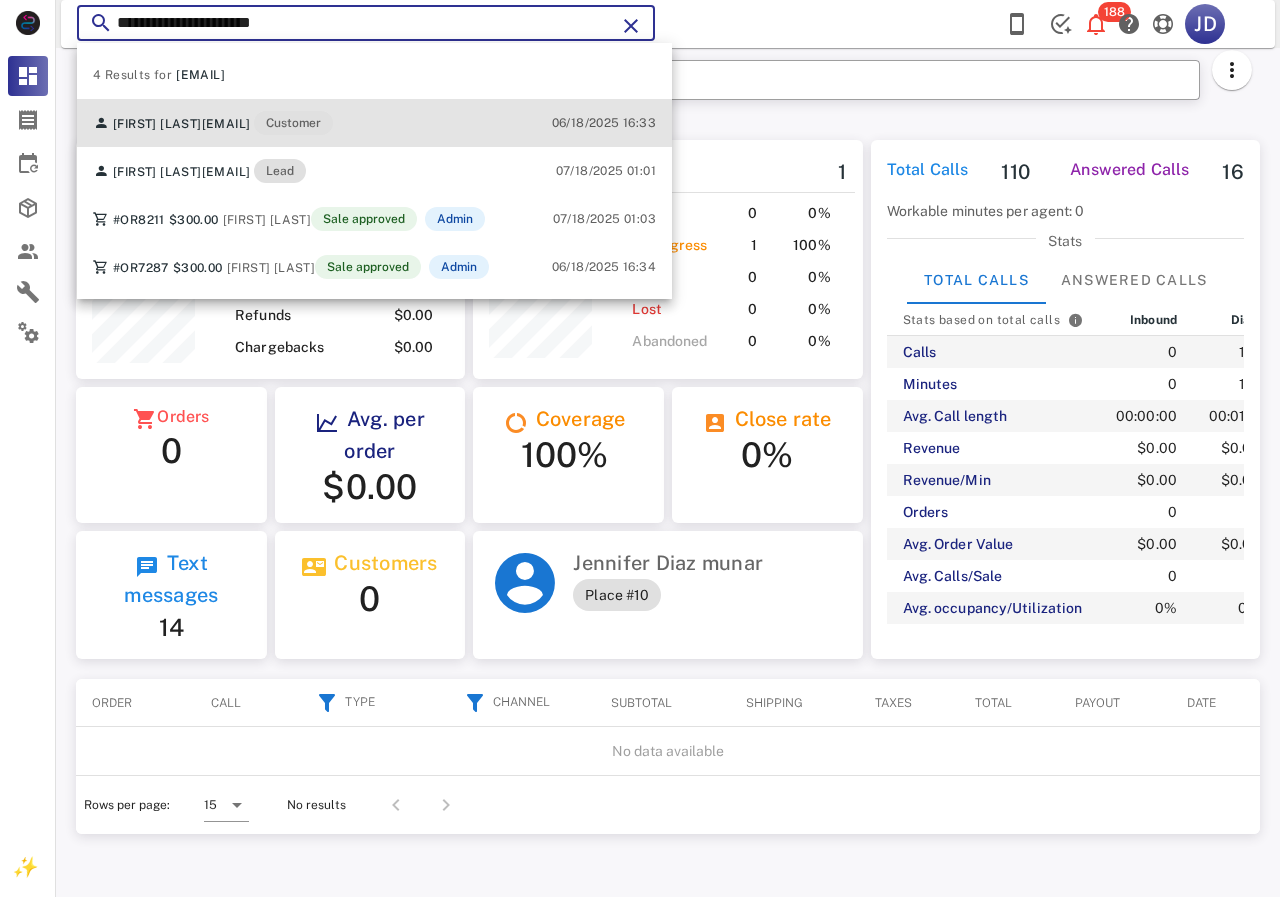 click on "[FIRST] [LAST]   [EMAIL]   Customer" at bounding box center (213, 123) 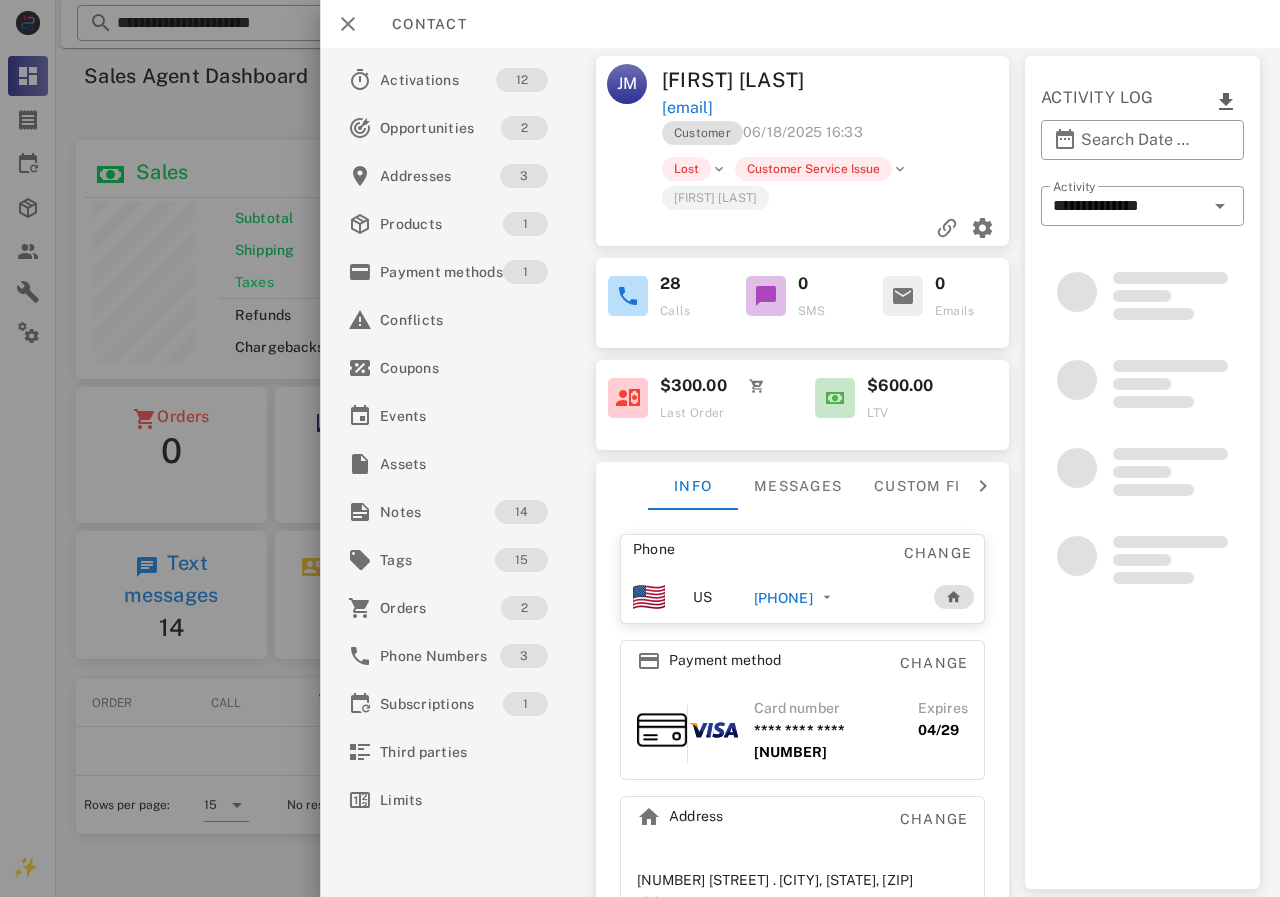 click on "[PHONE]" at bounding box center (783, 598) 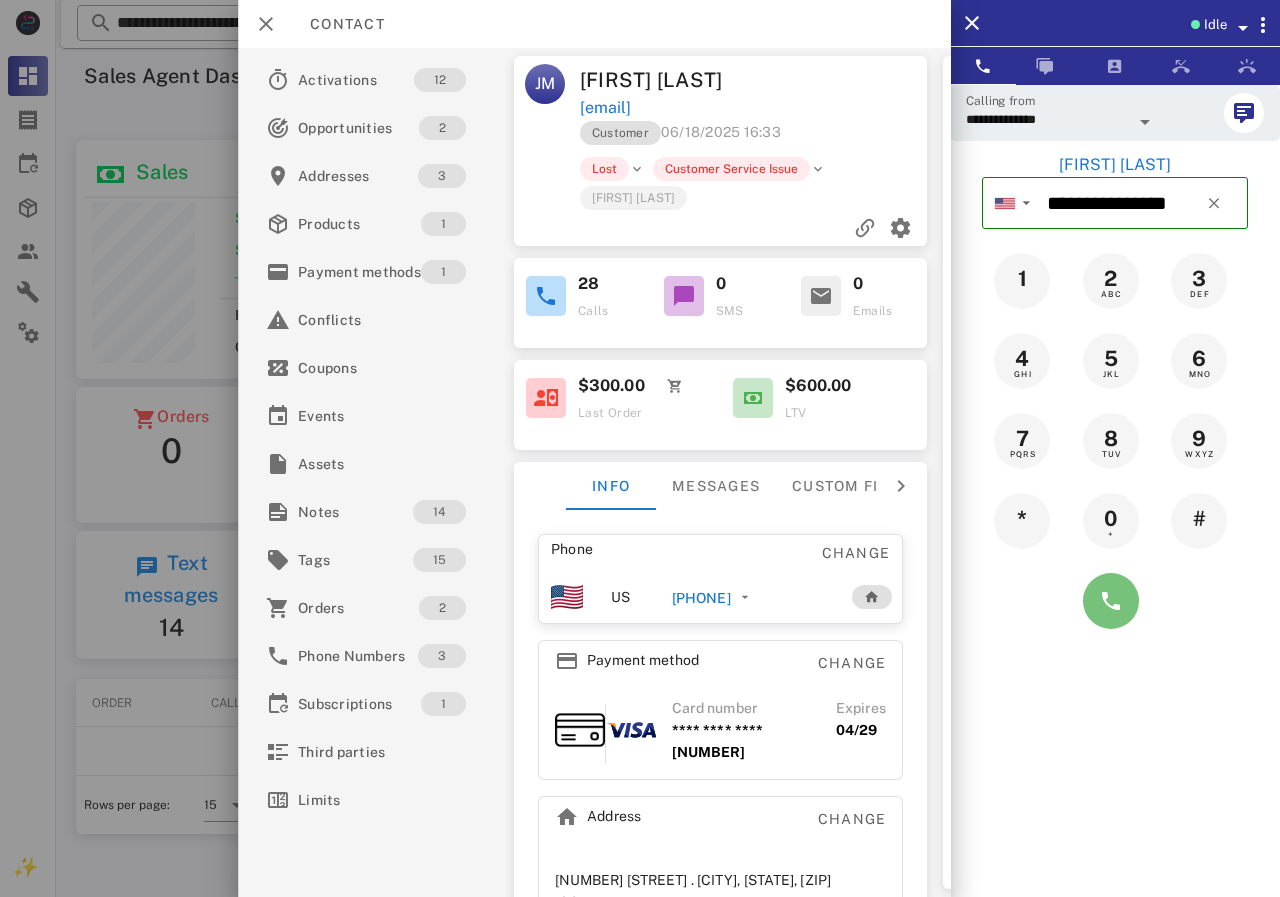 click at bounding box center (1111, 601) 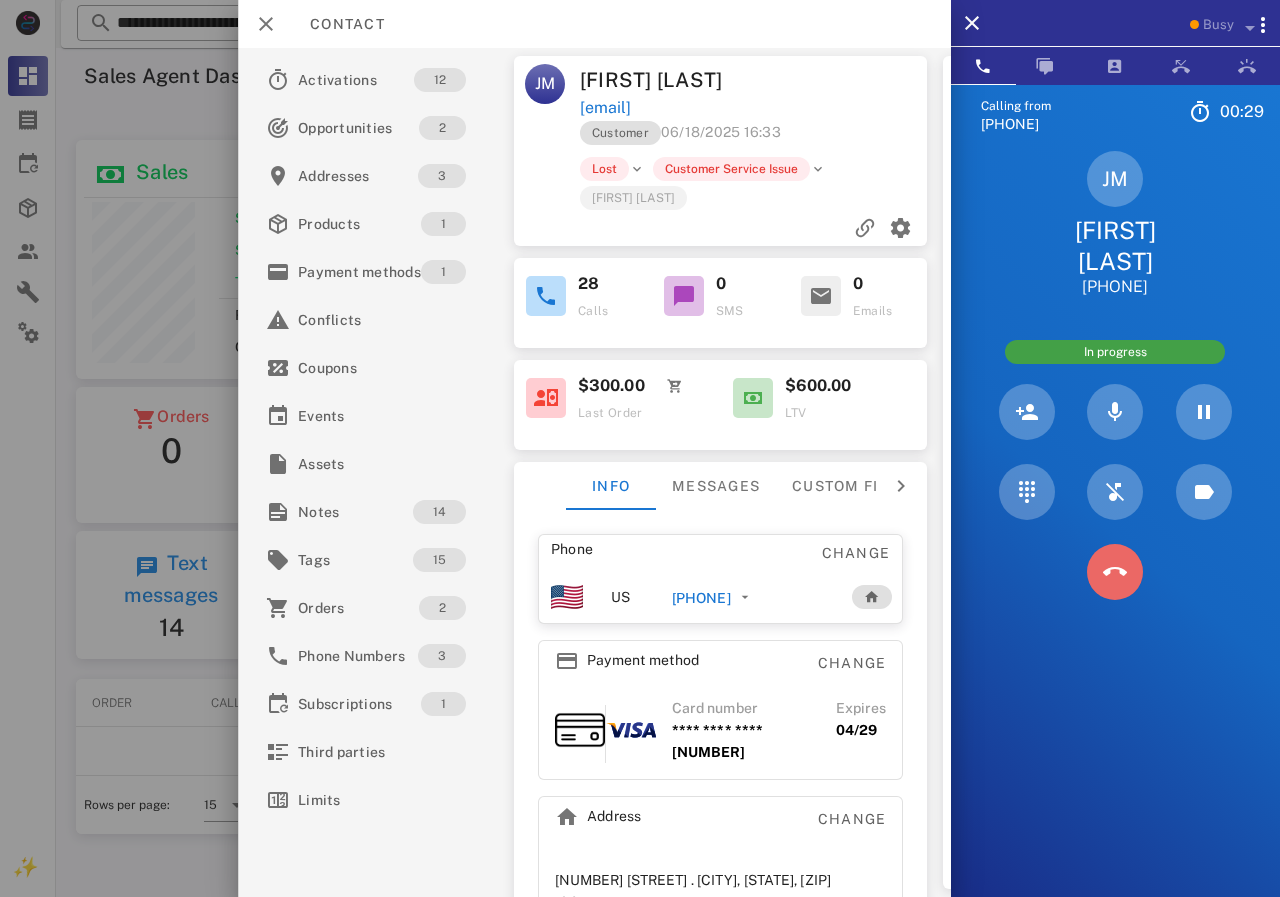 click at bounding box center (1115, 572) 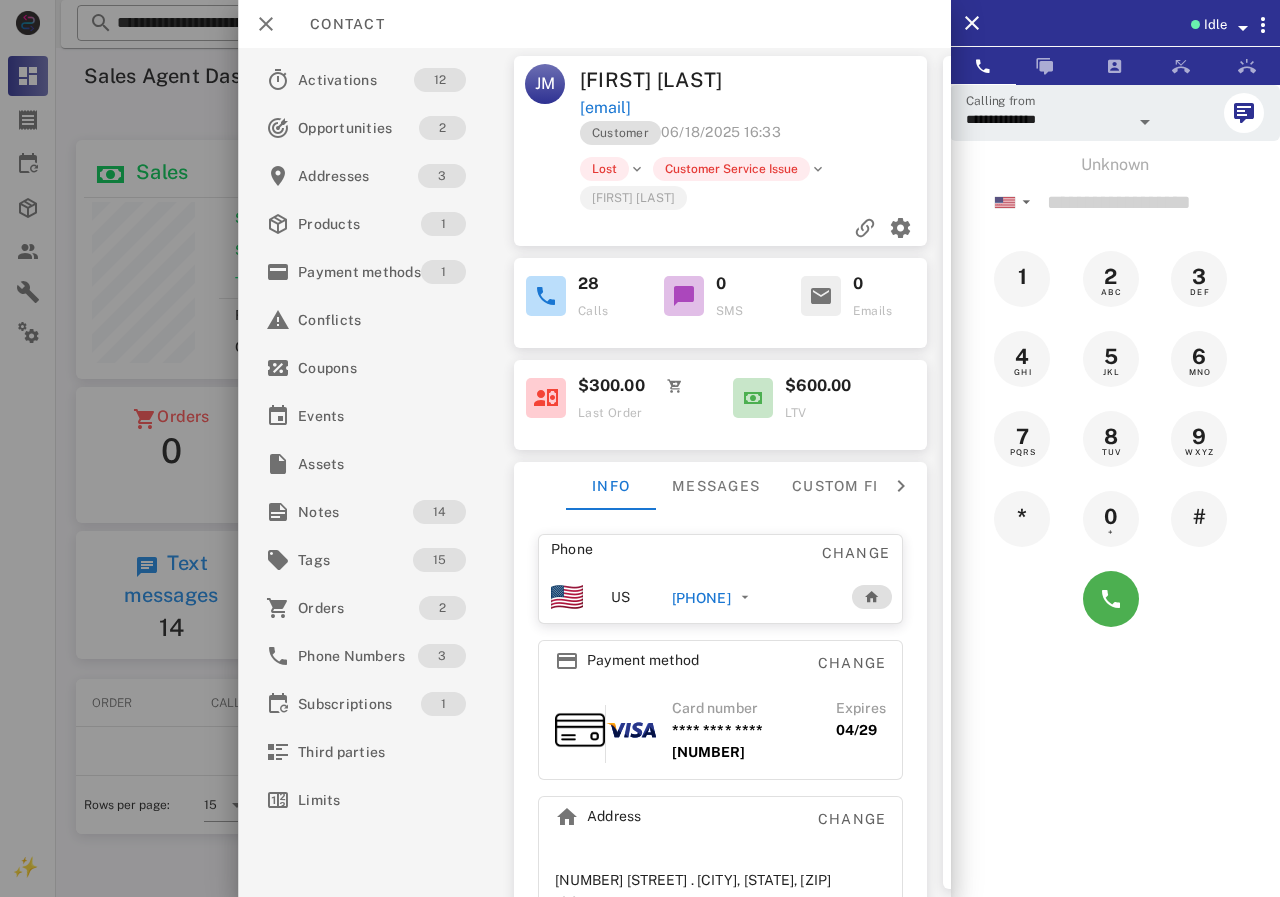 click on "[PHONE]" at bounding box center (700, 598) 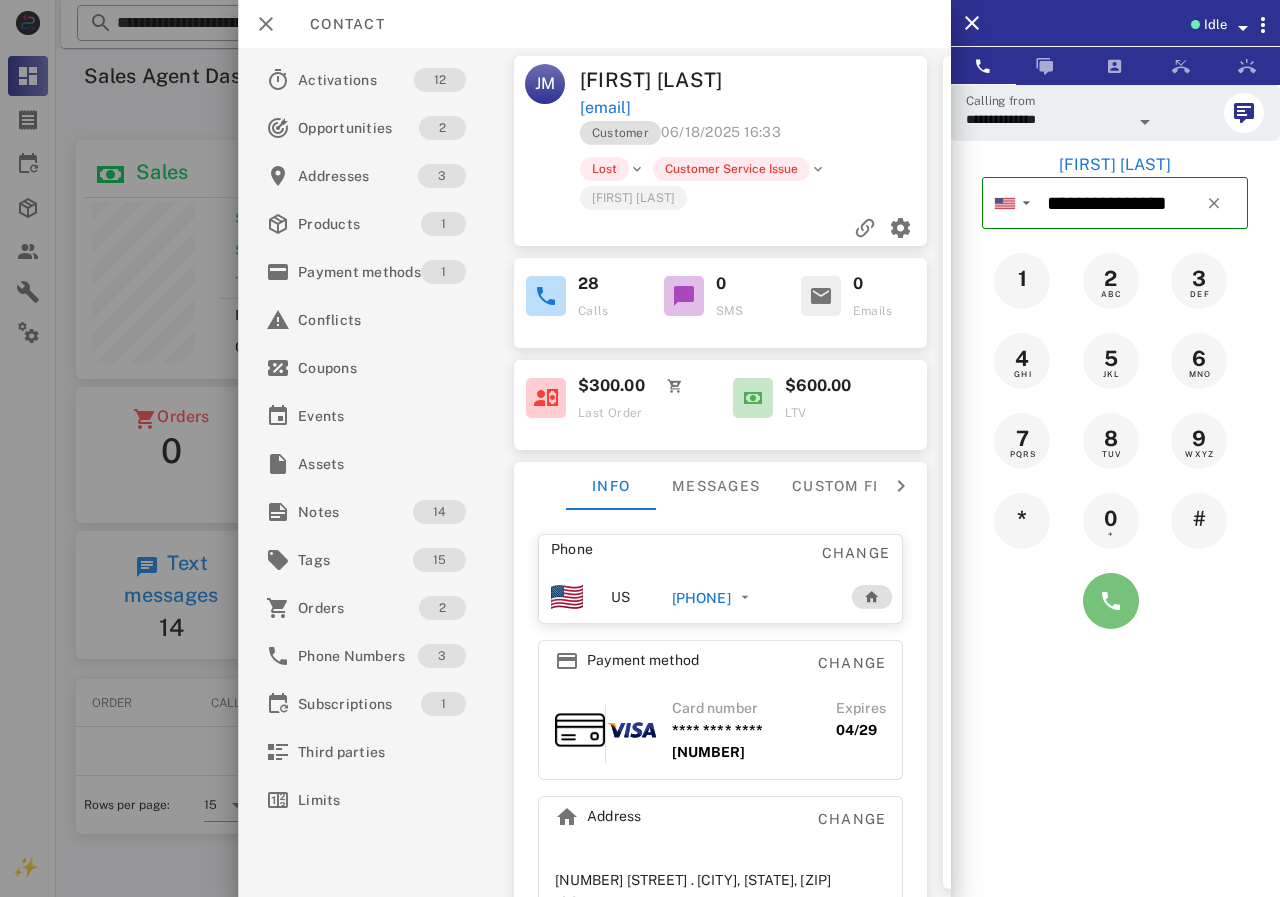 click at bounding box center (1111, 601) 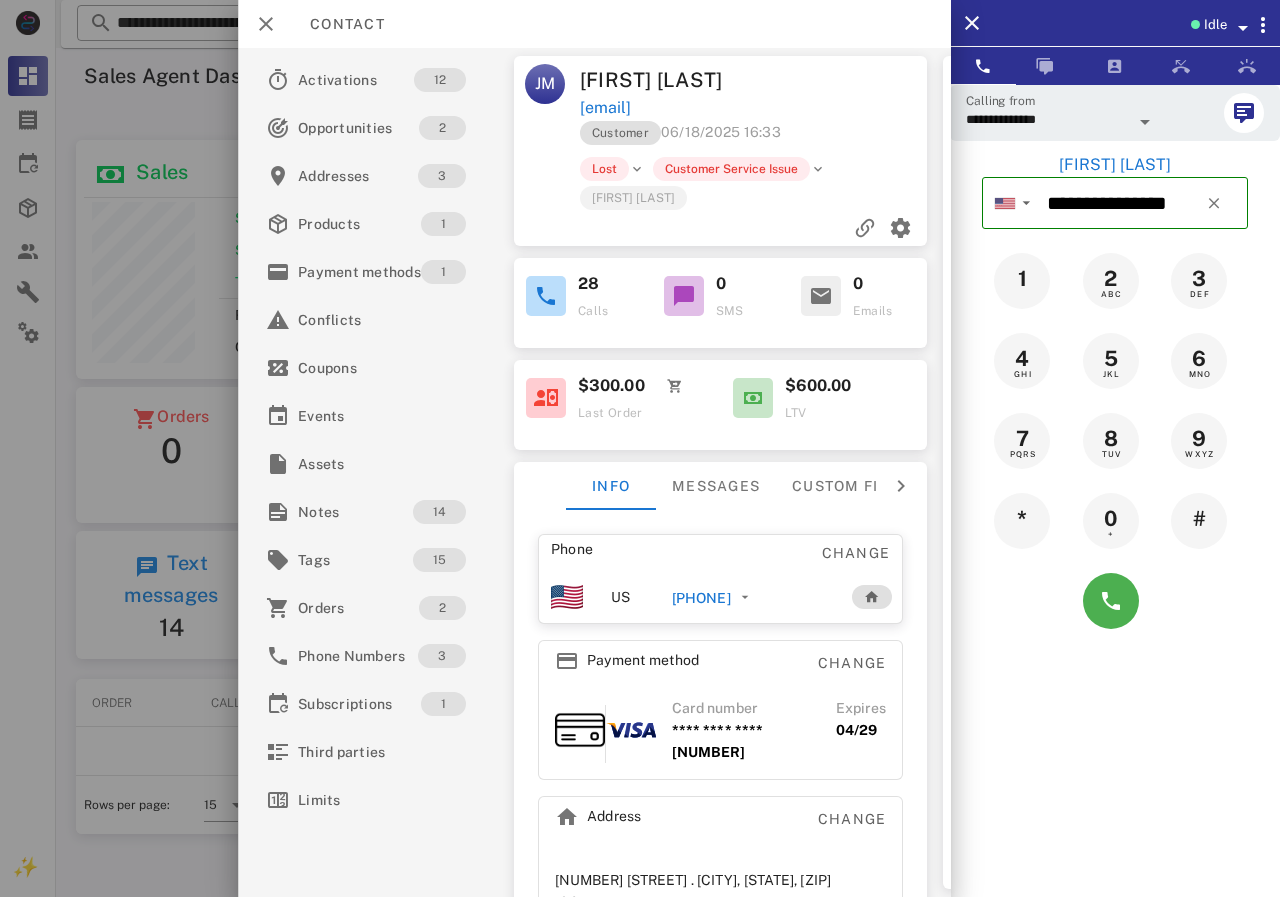 type 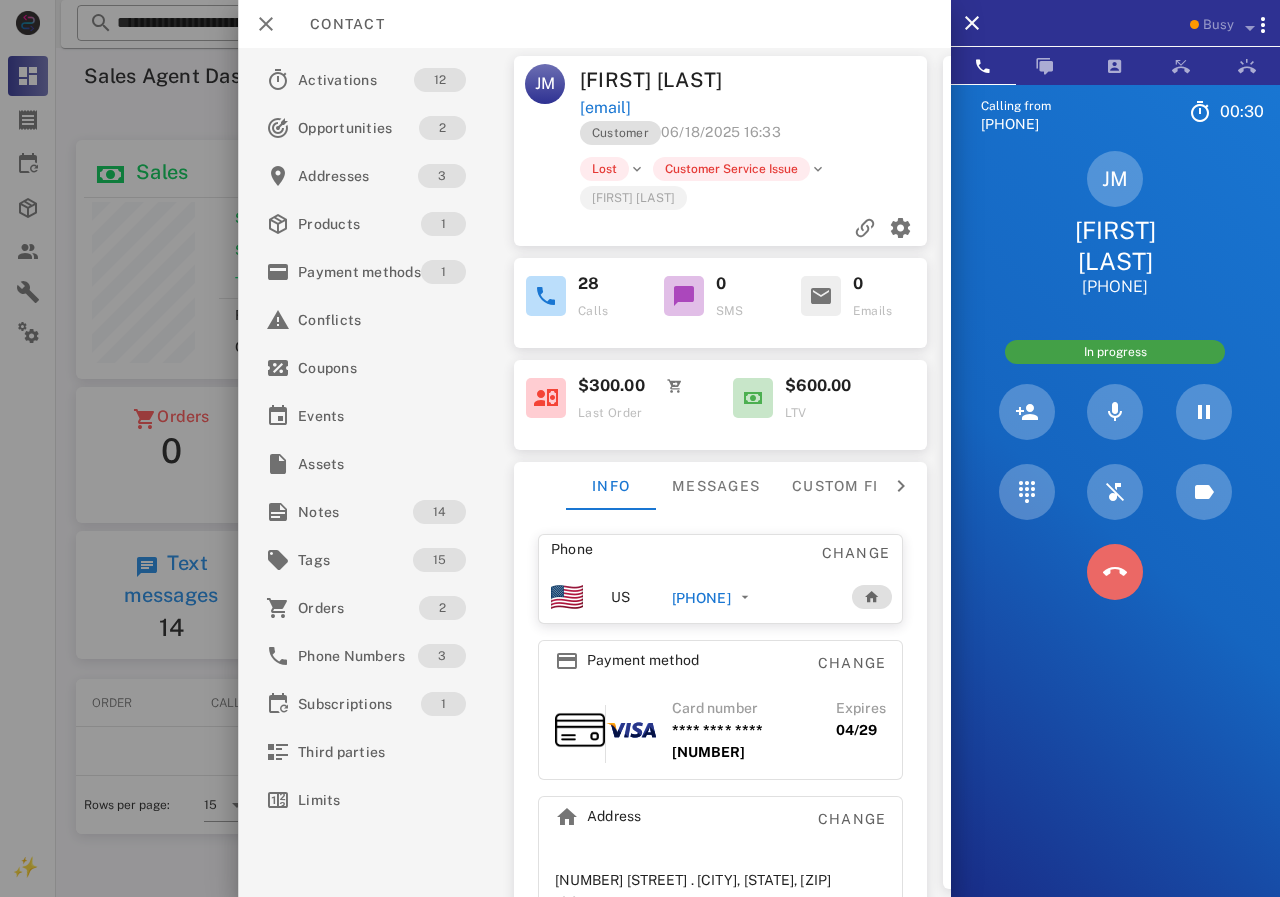 click at bounding box center [1115, 572] 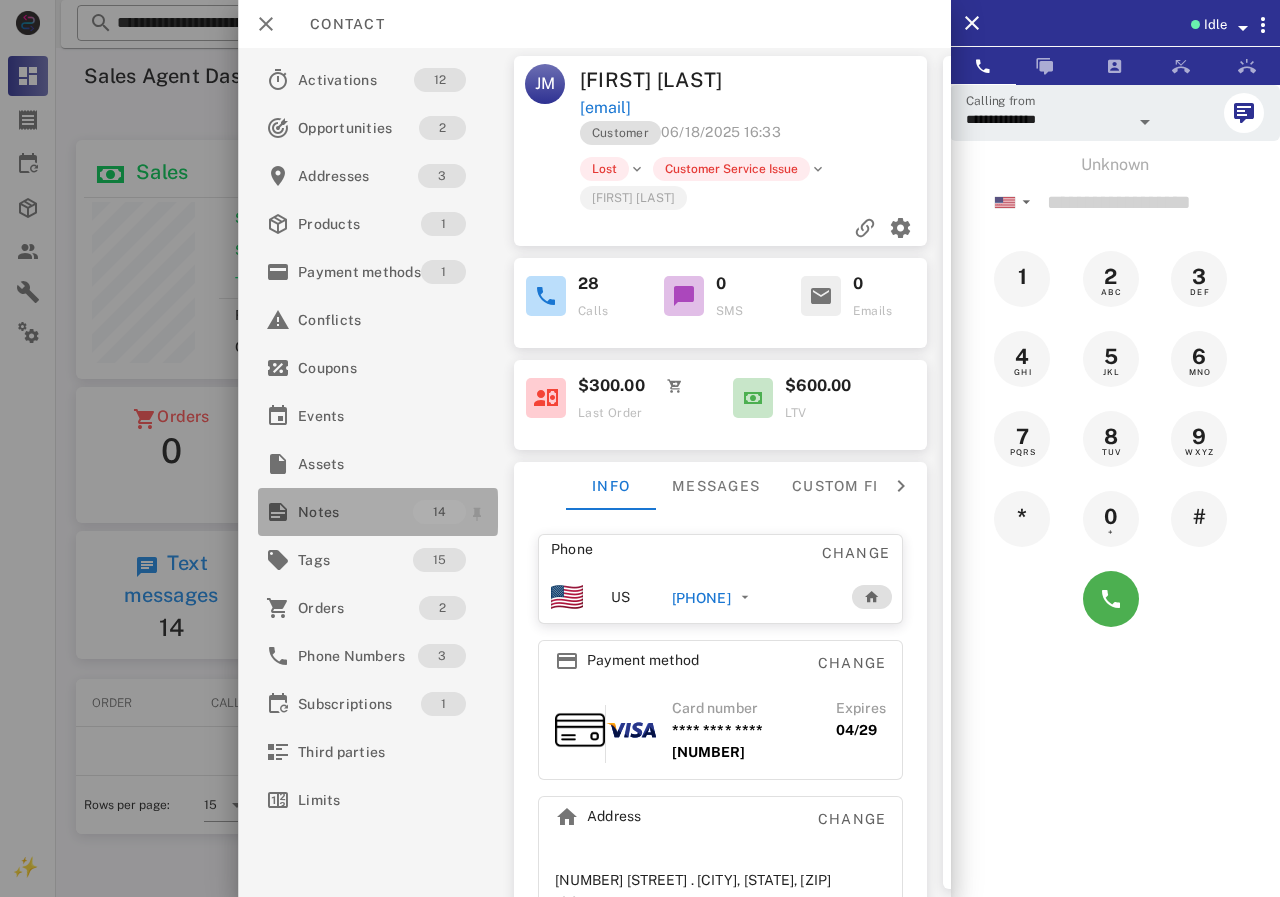 click on "Notes" at bounding box center (355, 512) 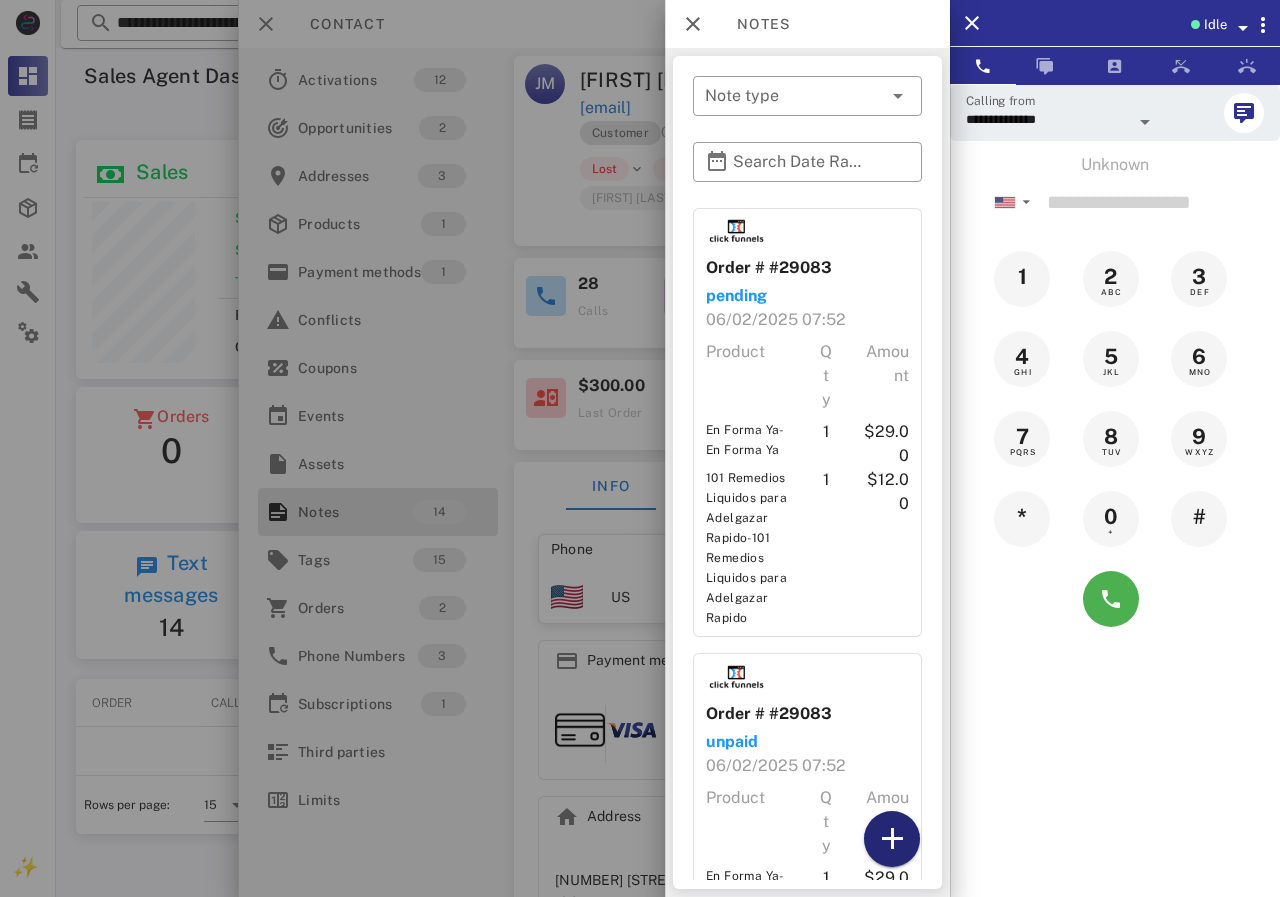 click at bounding box center [892, 839] 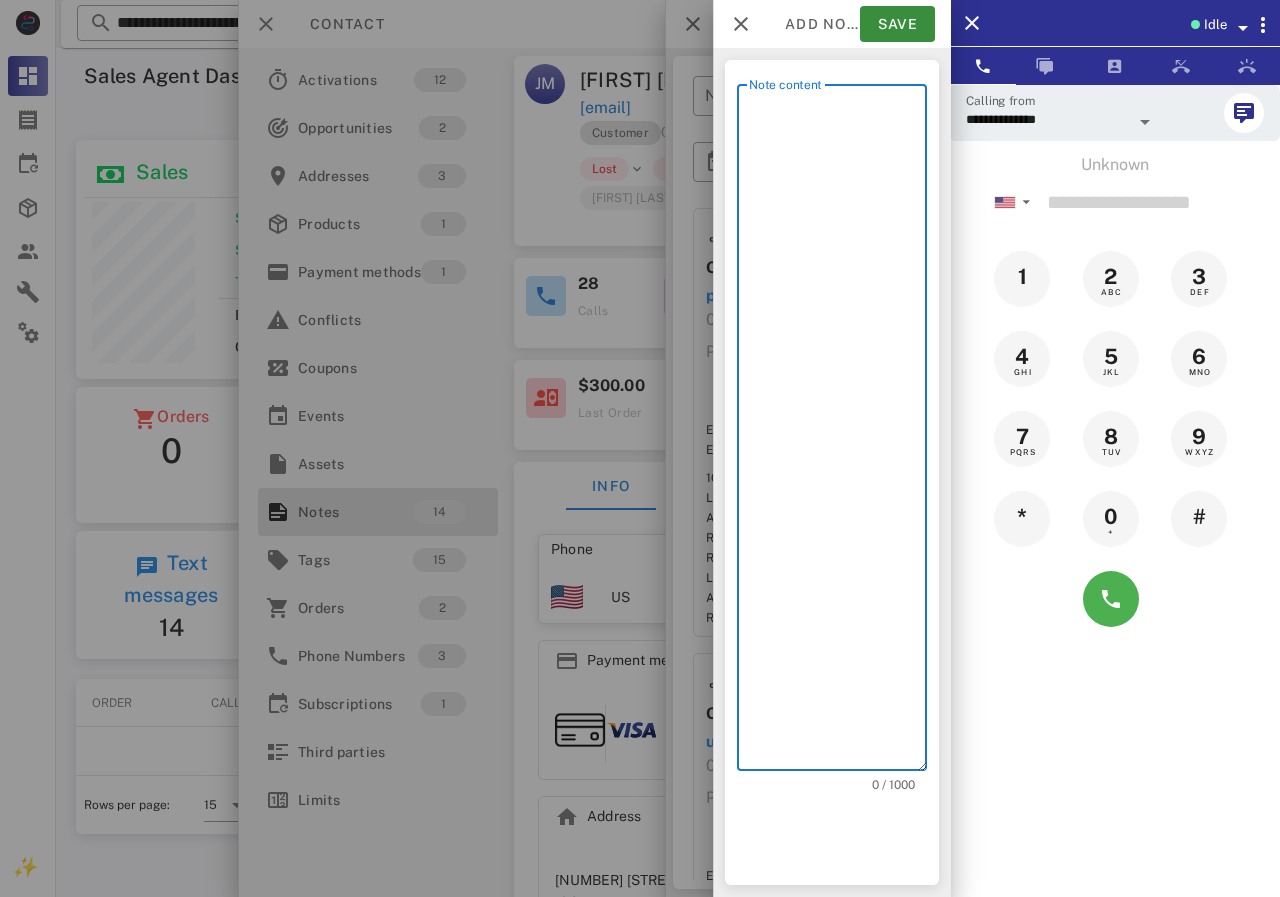 click on "Note content" at bounding box center (838, 432) 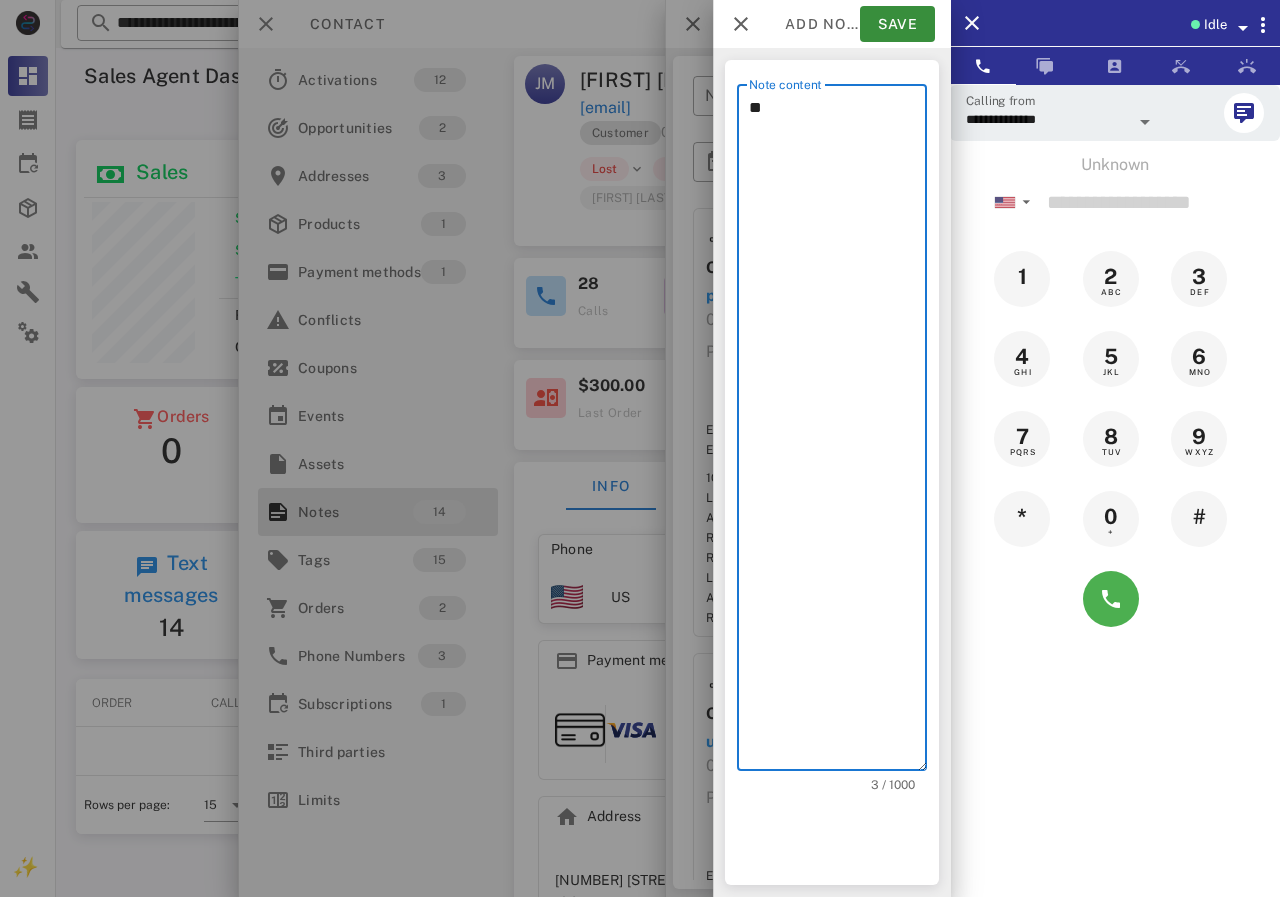 type on "*" 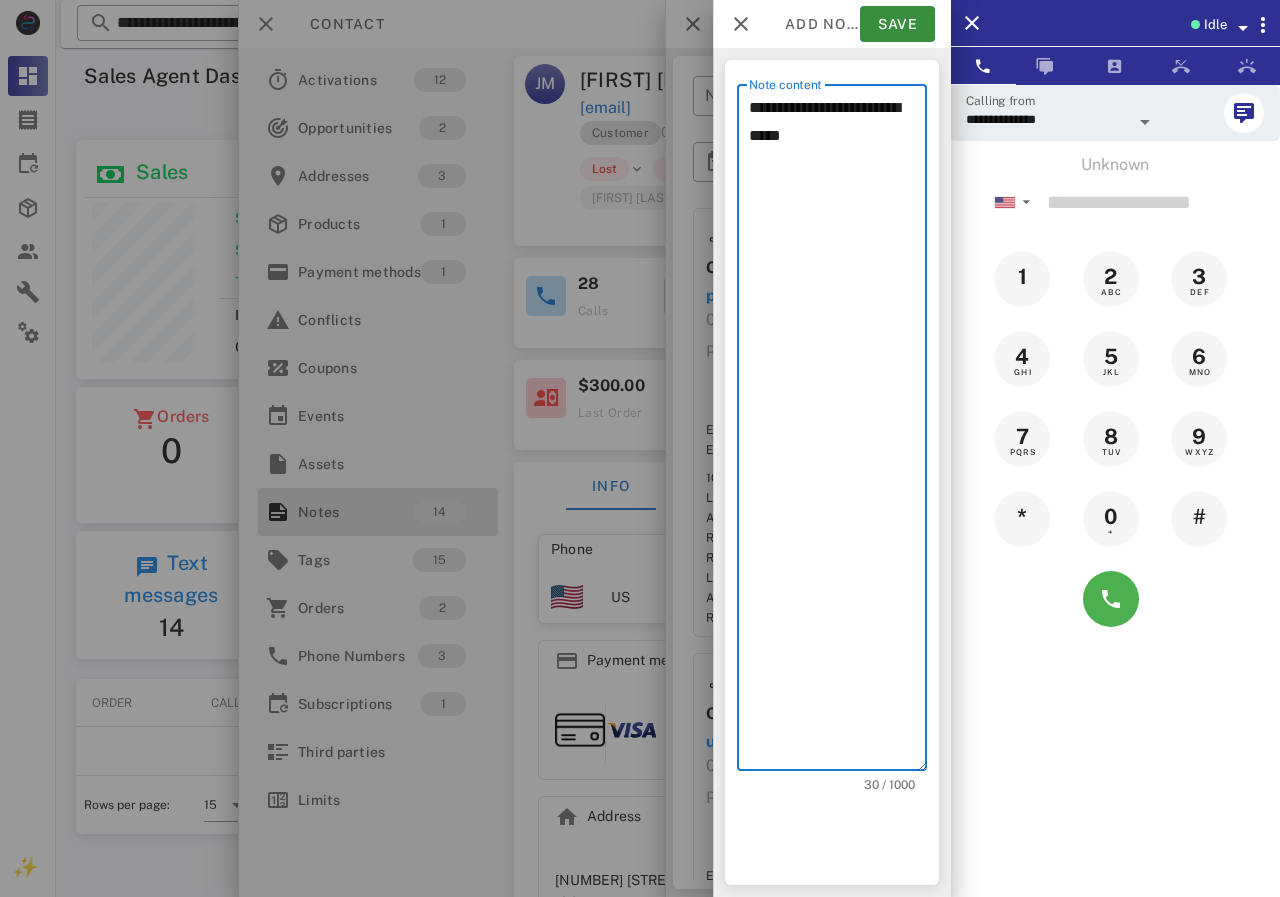 click on "**********" at bounding box center [838, 432] 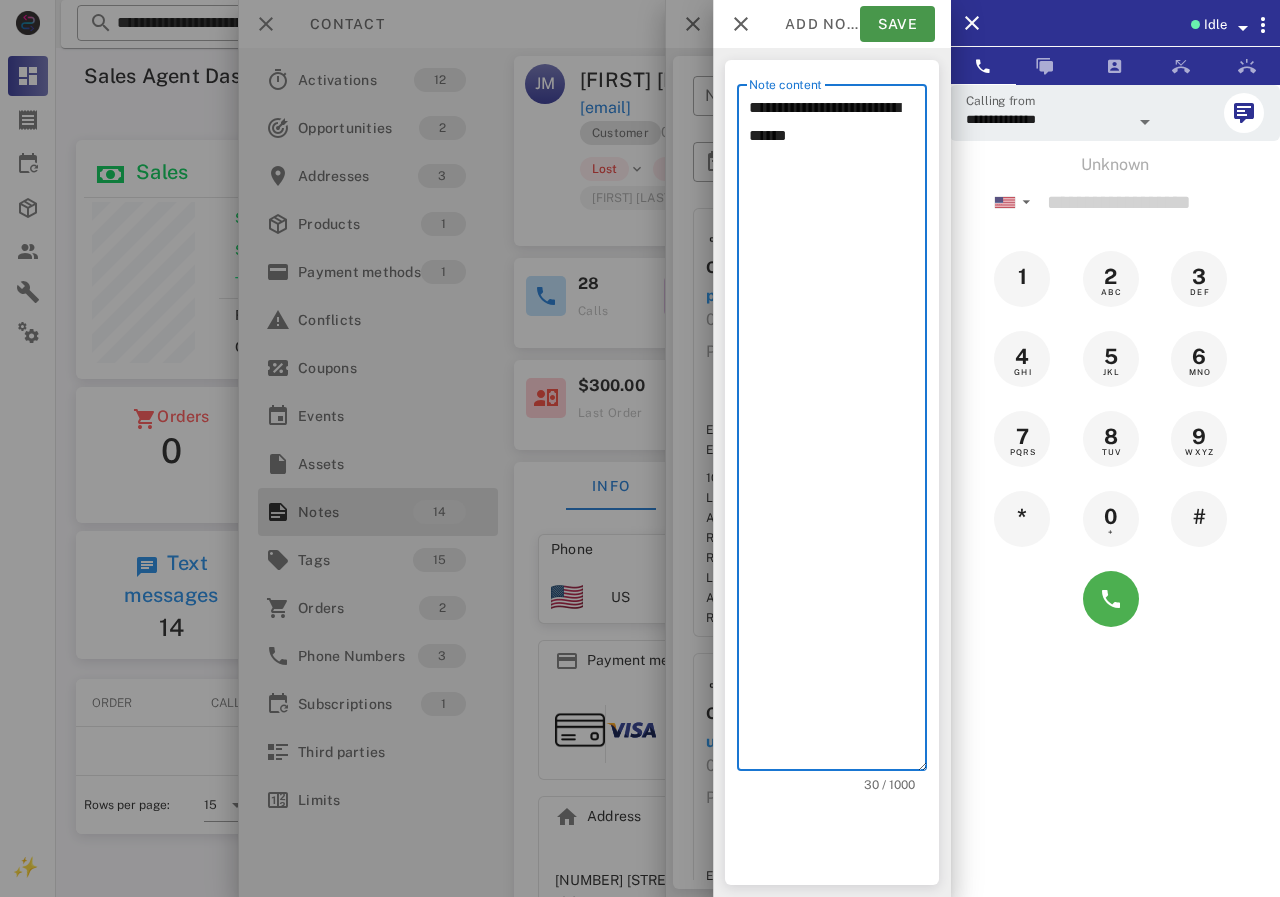 type on "**********" 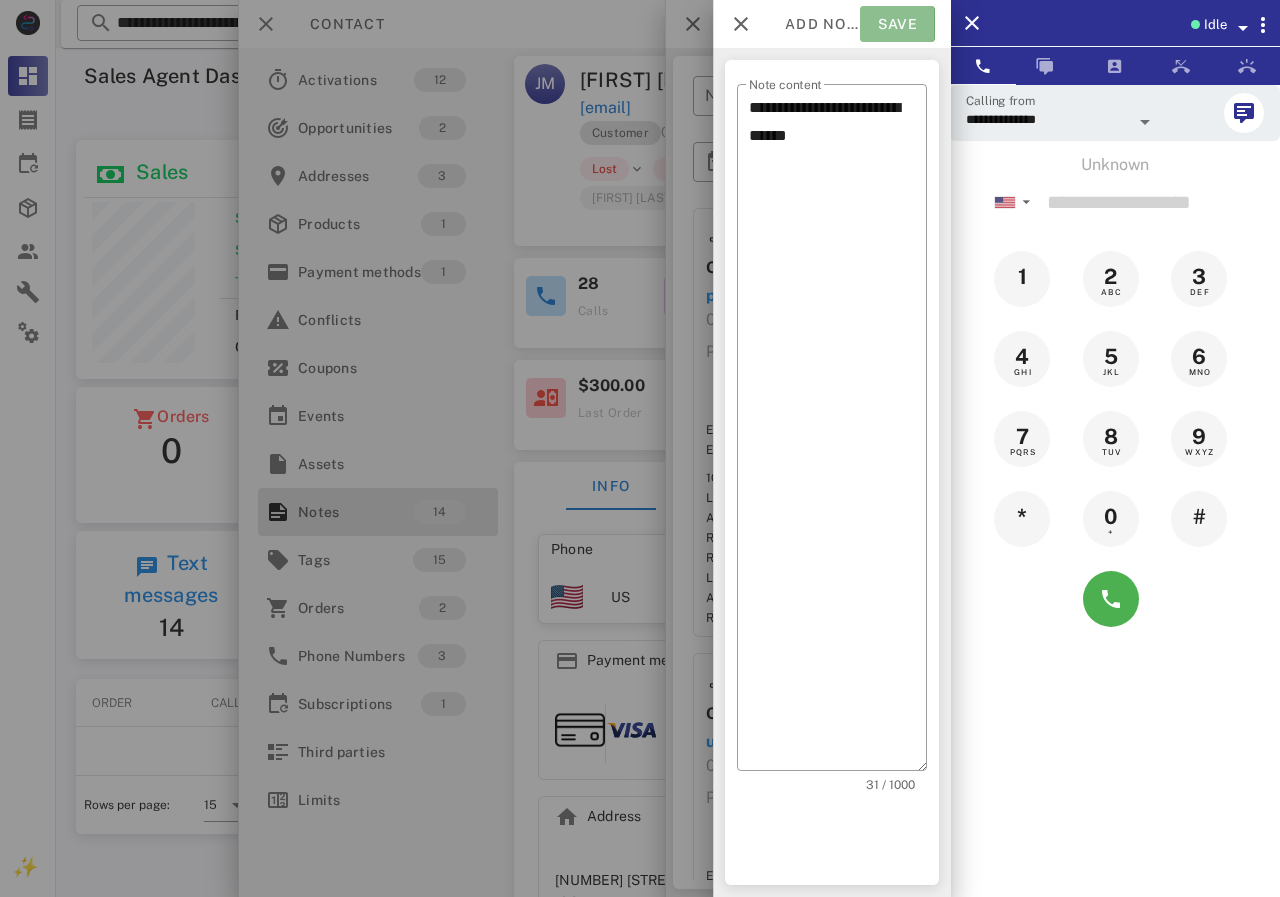 click on "Save" at bounding box center (897, 24) 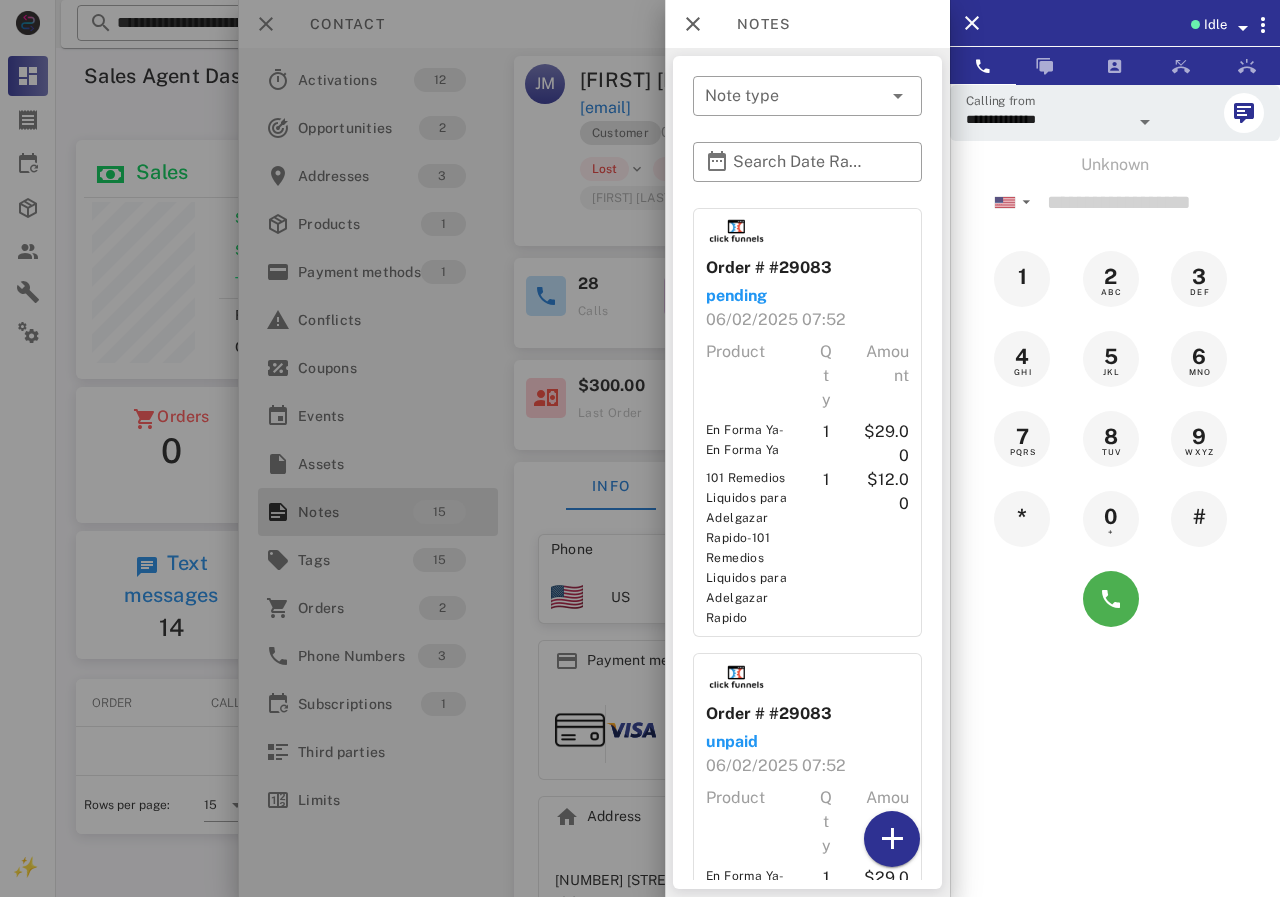 click at bounding box center [640, 448] 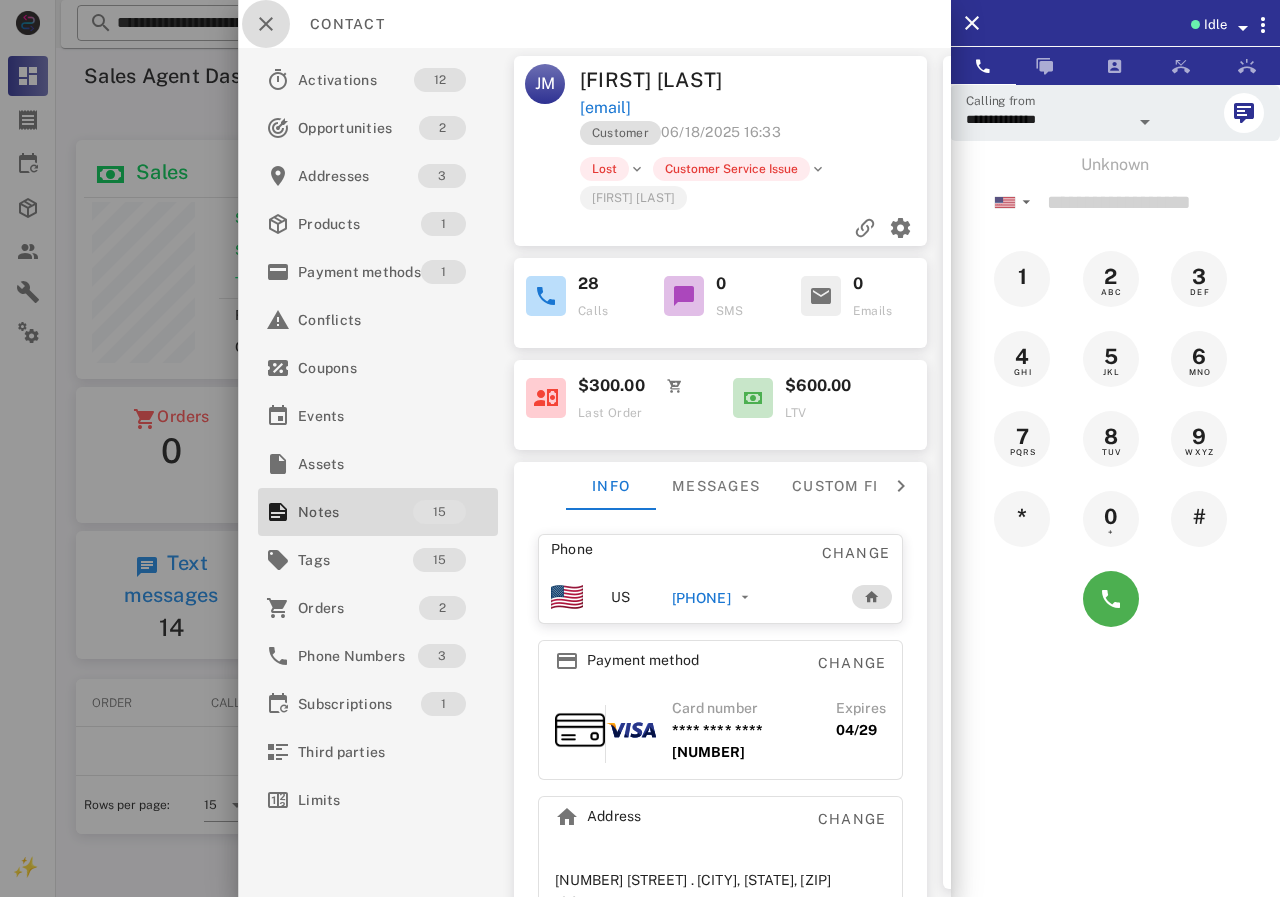 click at bounding box center (266, 24) 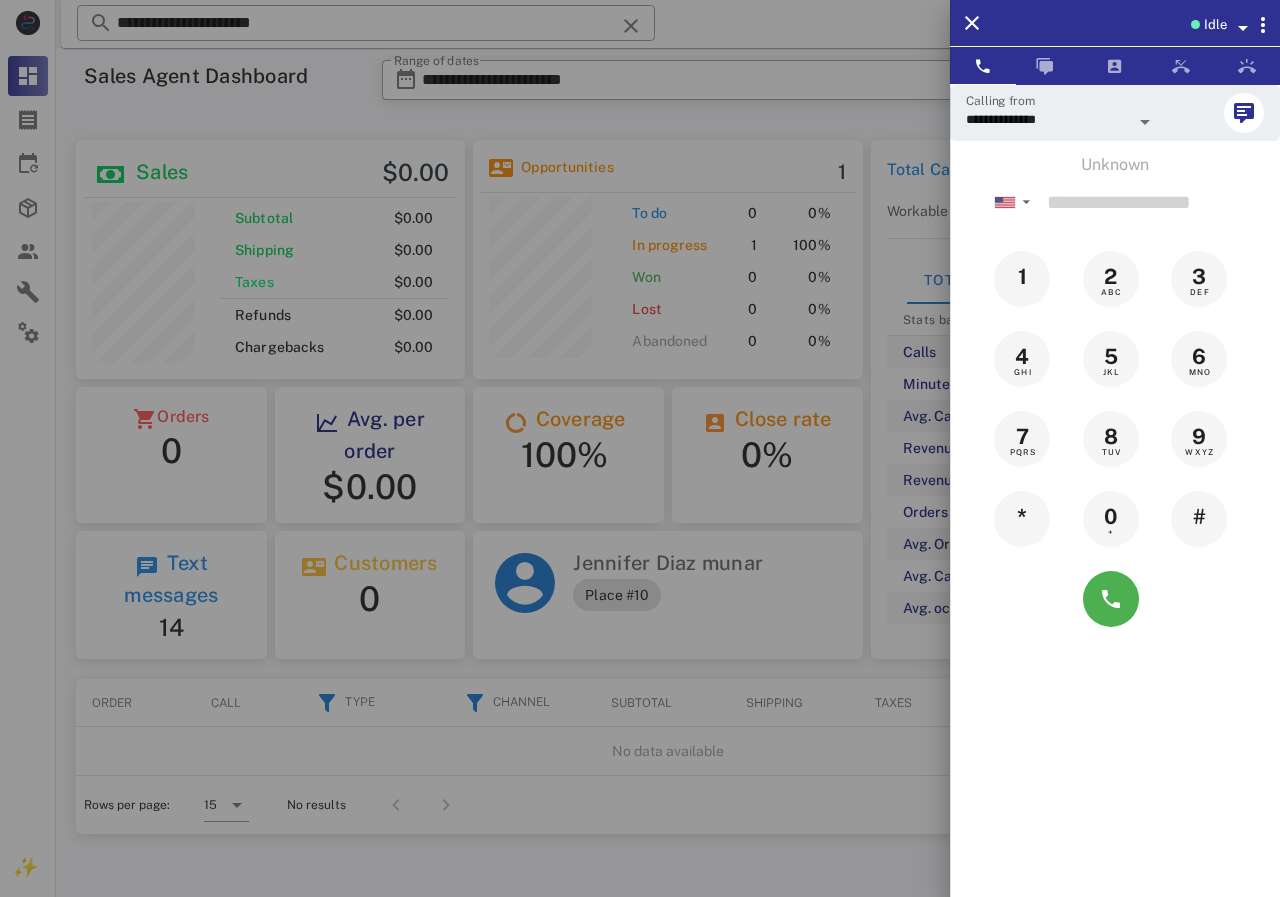 drag, startPoint x: 421, startPoint y: 23, endPoint x: 160, endPoint y: 23, distance: 261 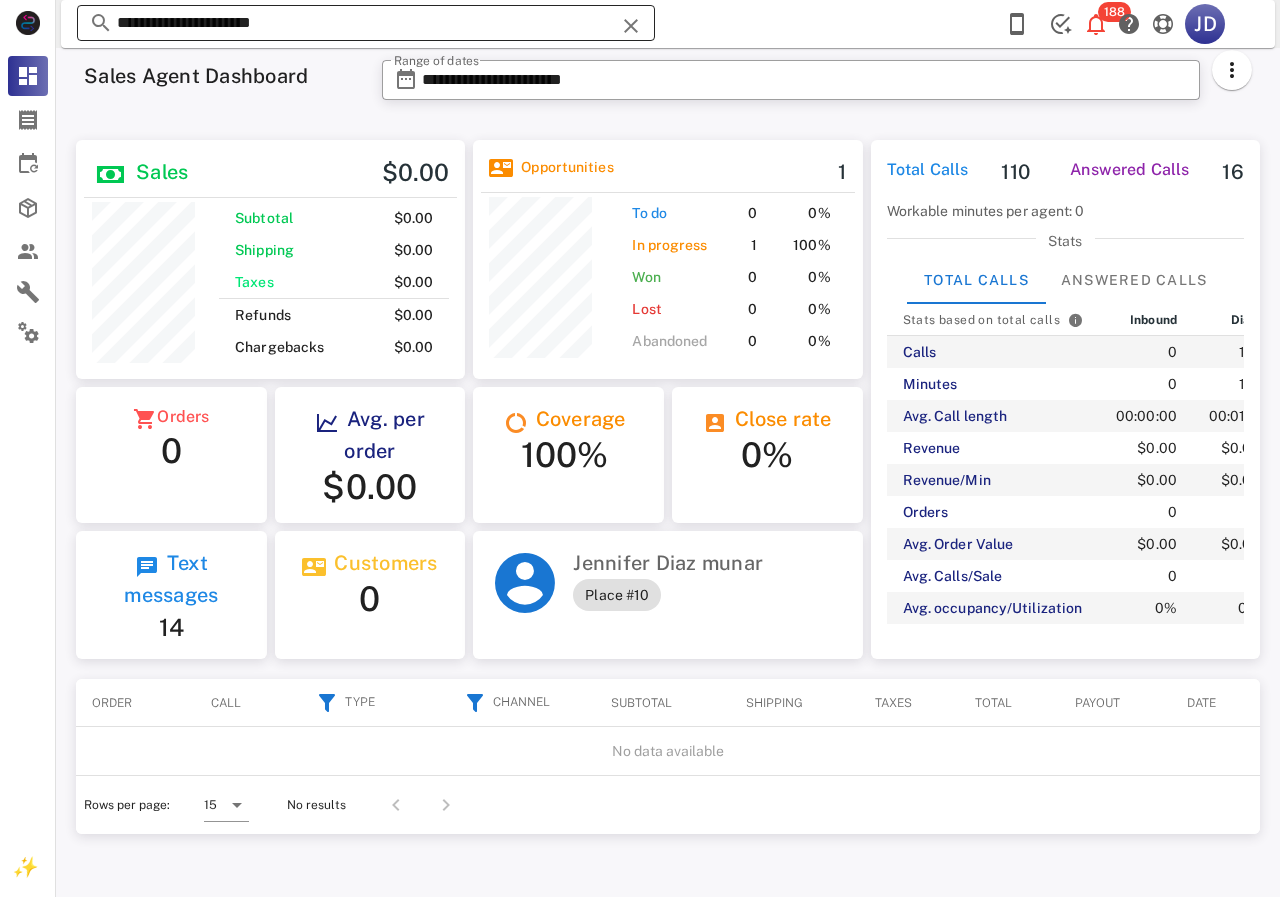 click on "**********" at bounding box center (366, 23) 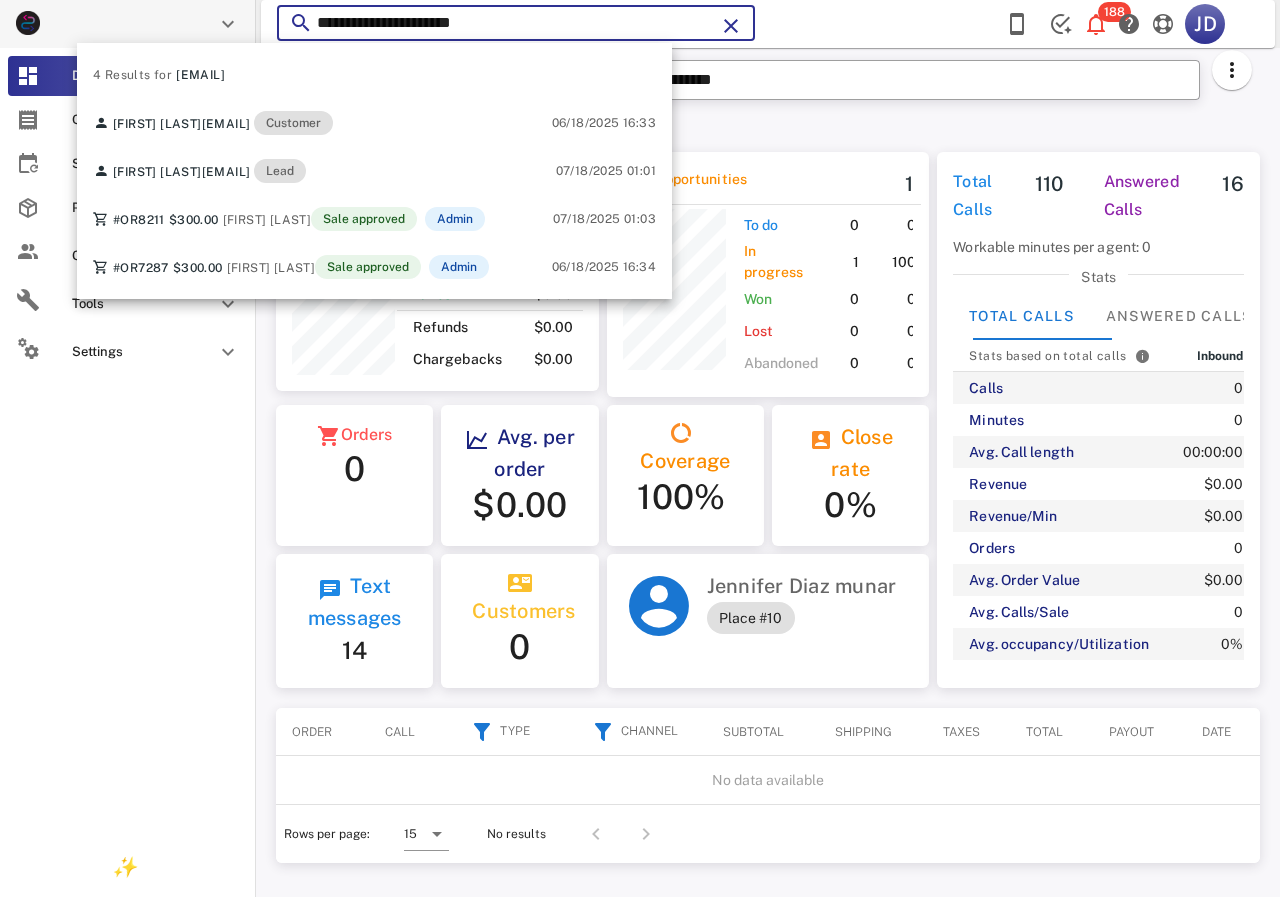 click on "**********" at bounding box center (768, 472) 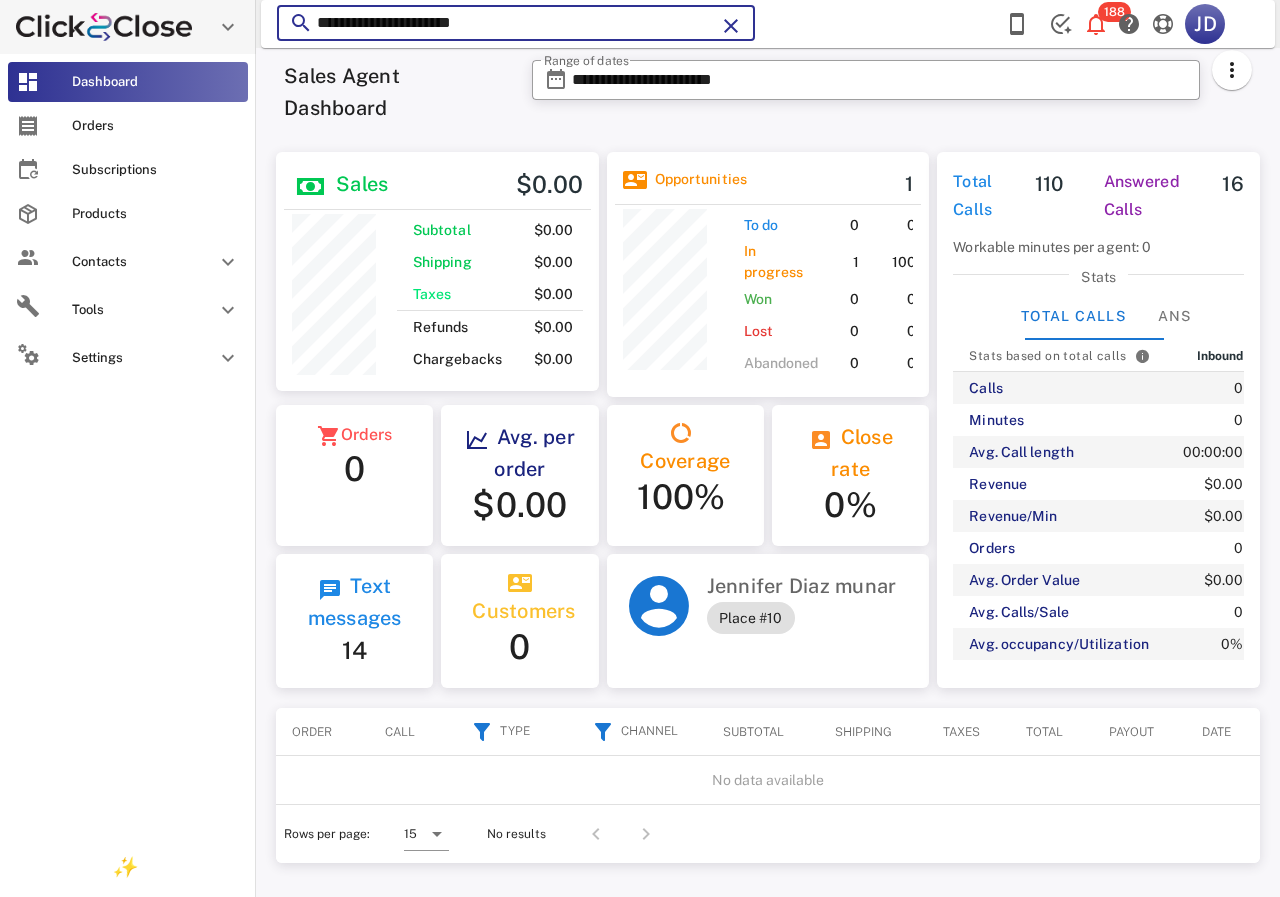 paste 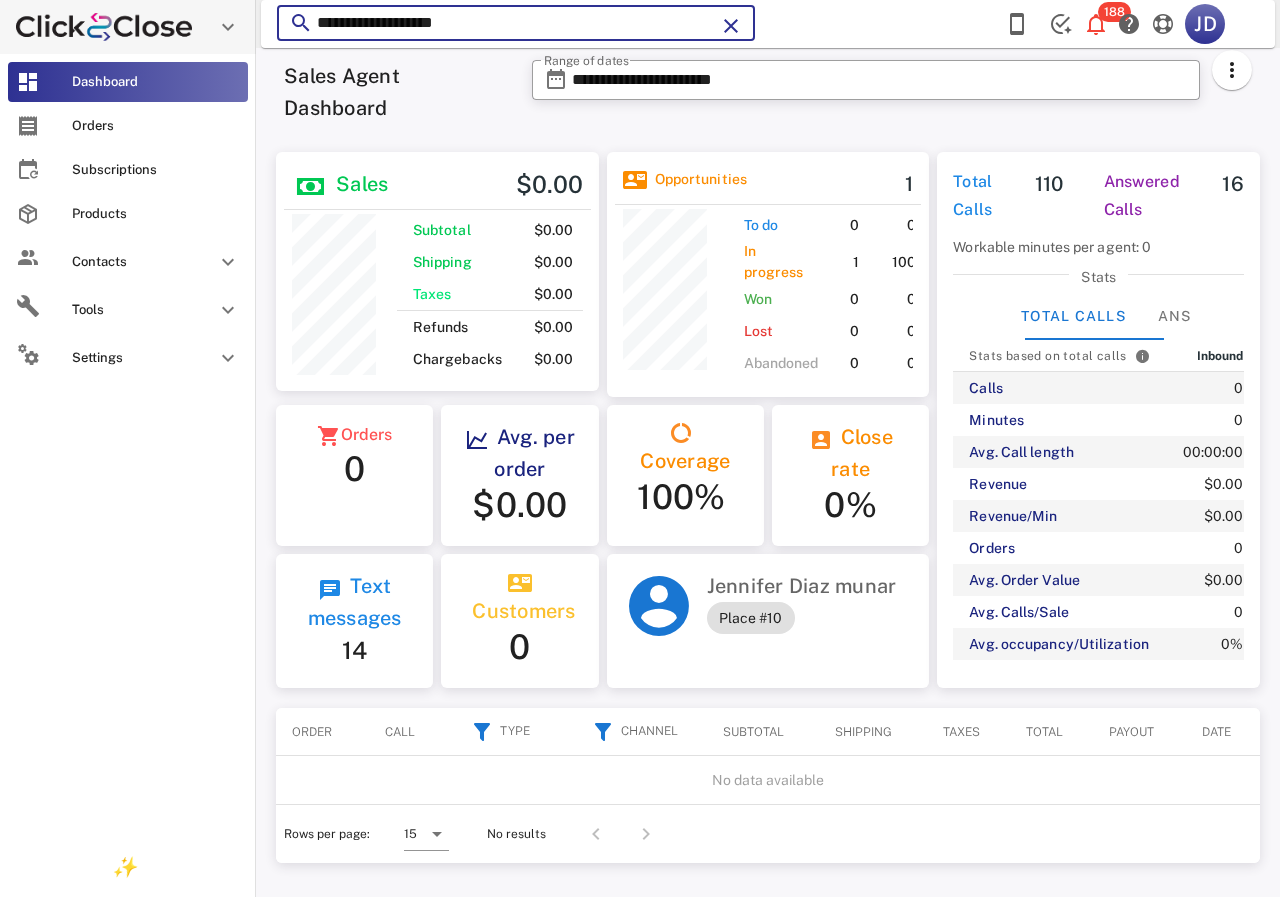 scroll, scrollTop: 250, scrollLeft: 322, axis: both 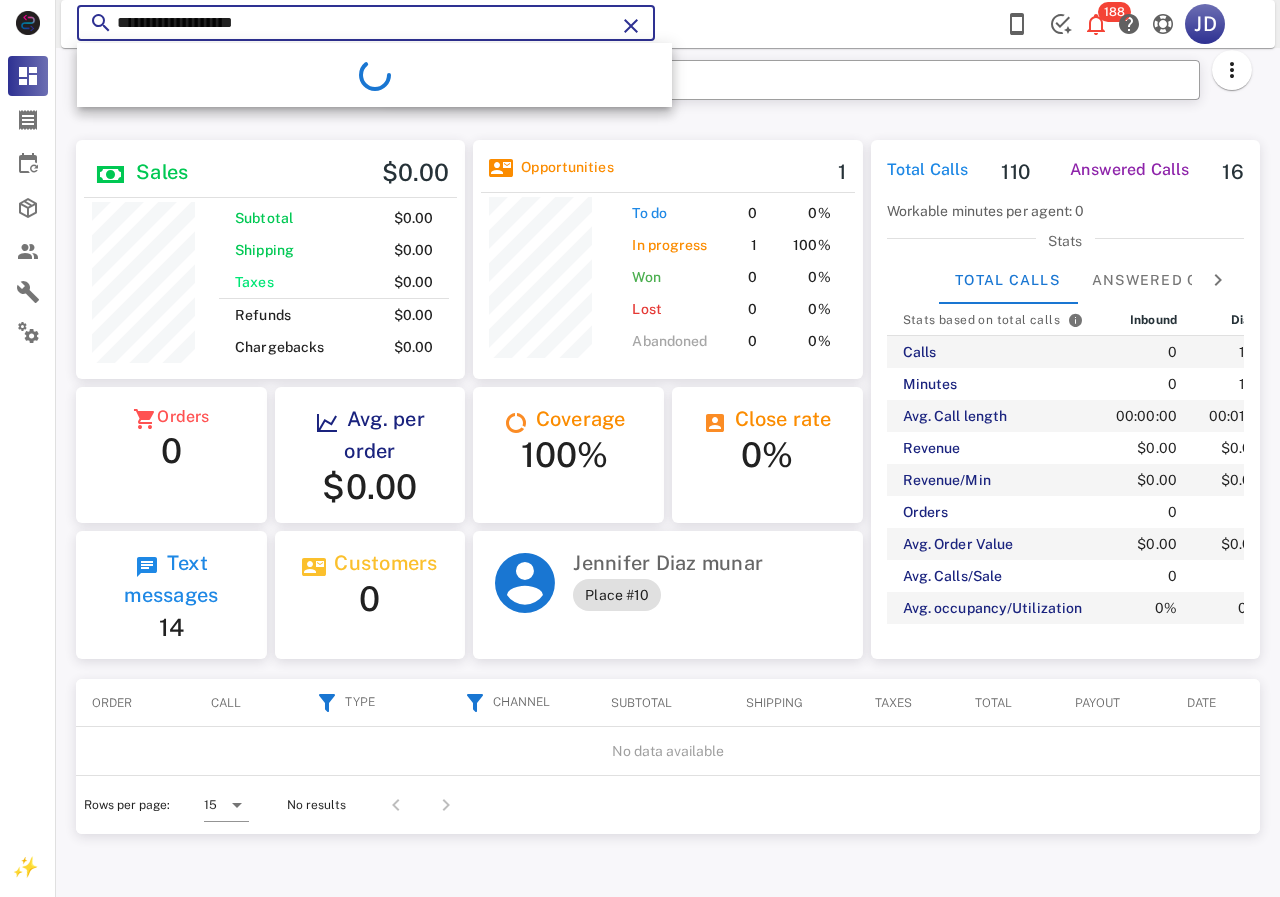 type on "**********" 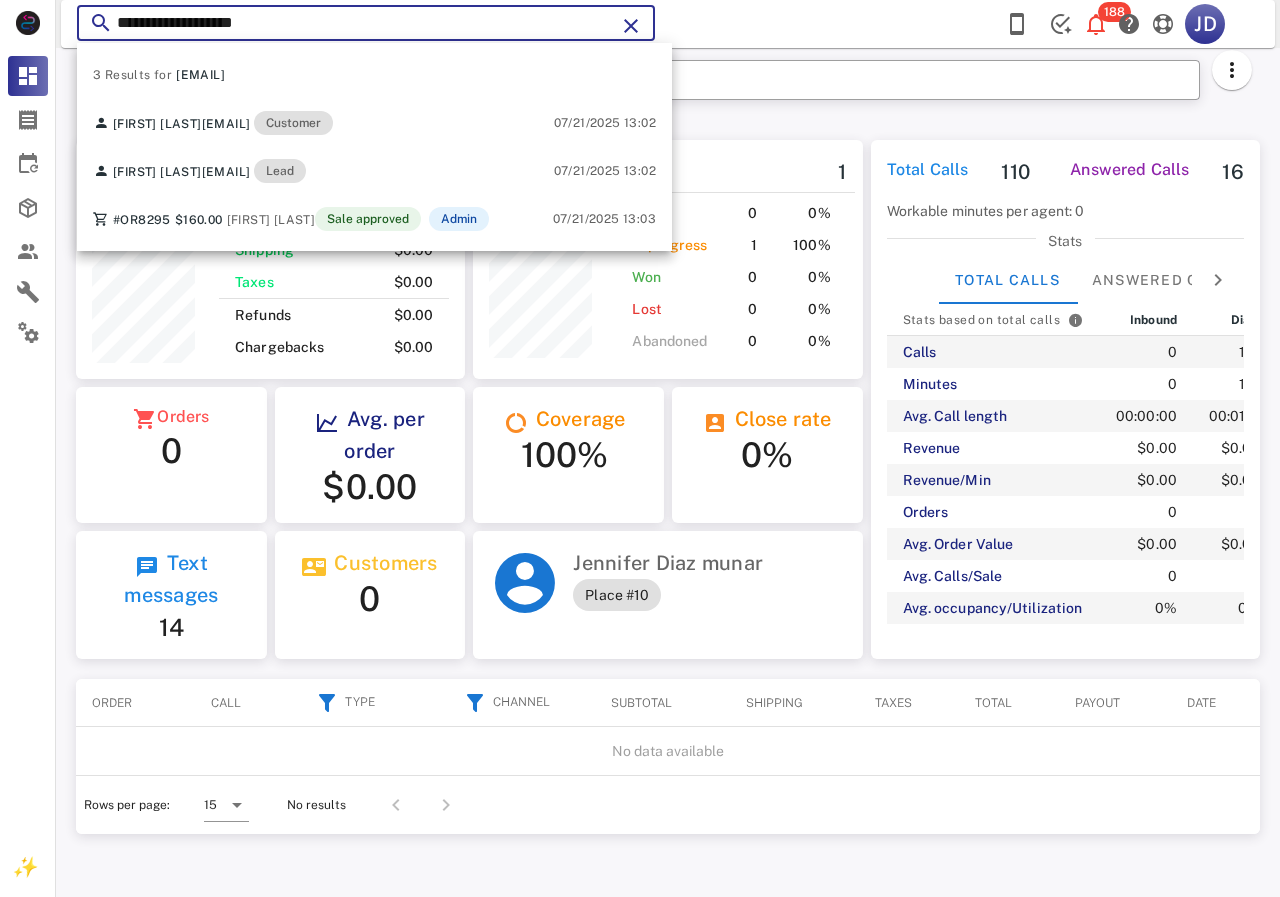 drag, startPoint x: 304, startPoint y: 24, endPoint x: 124, endPoint y: 24, distance: 180 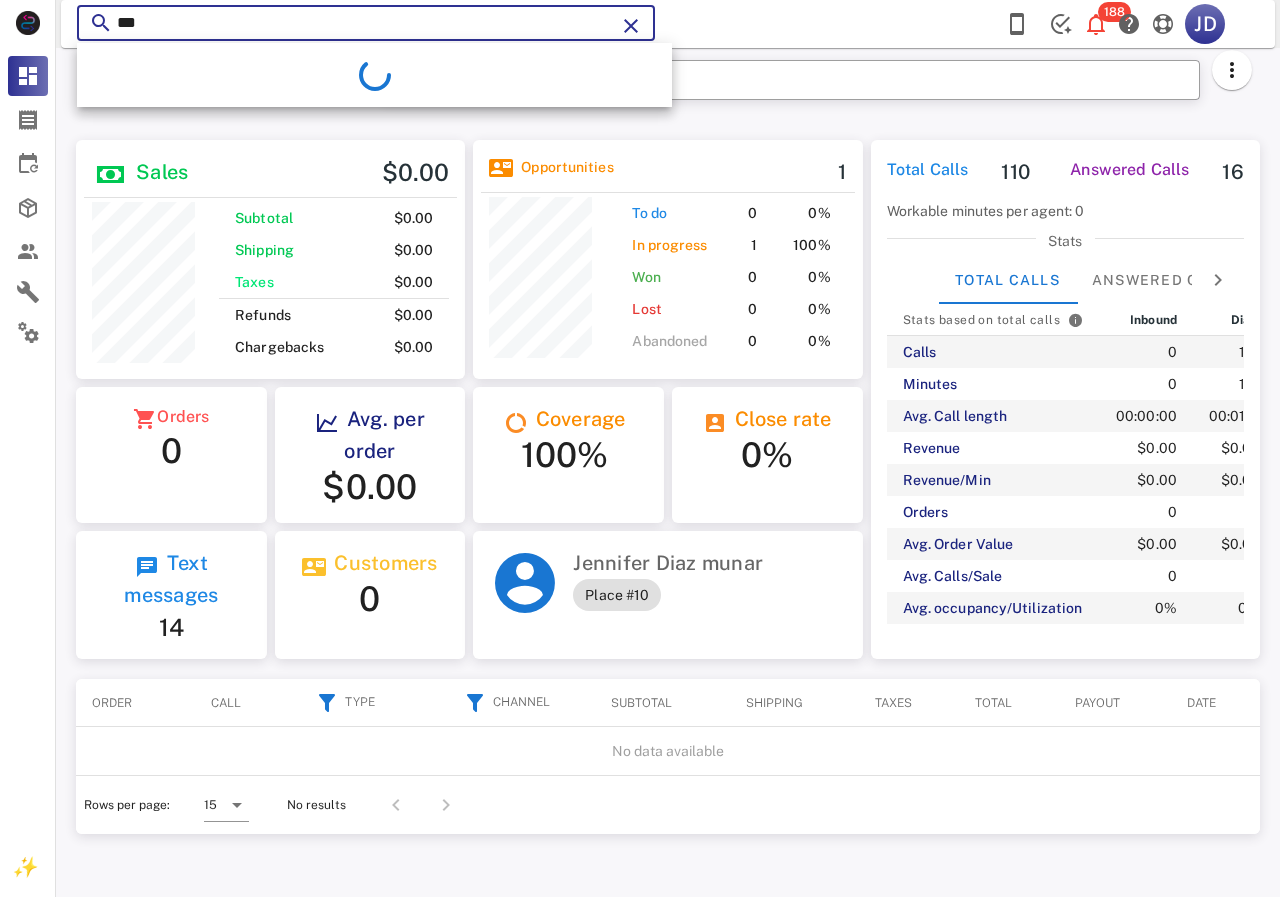 type on "*" 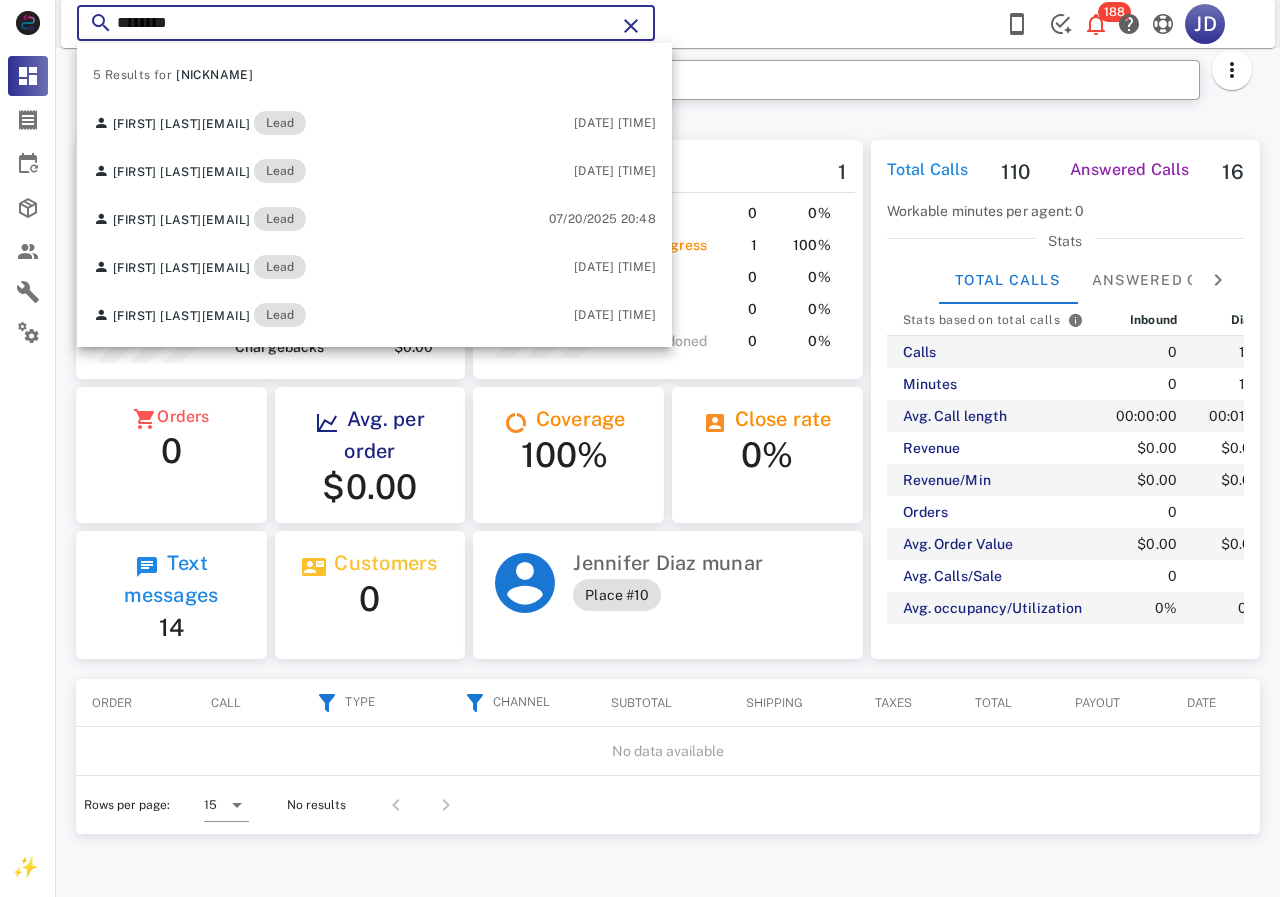 click on "*******" at bounding box center [366, 23] 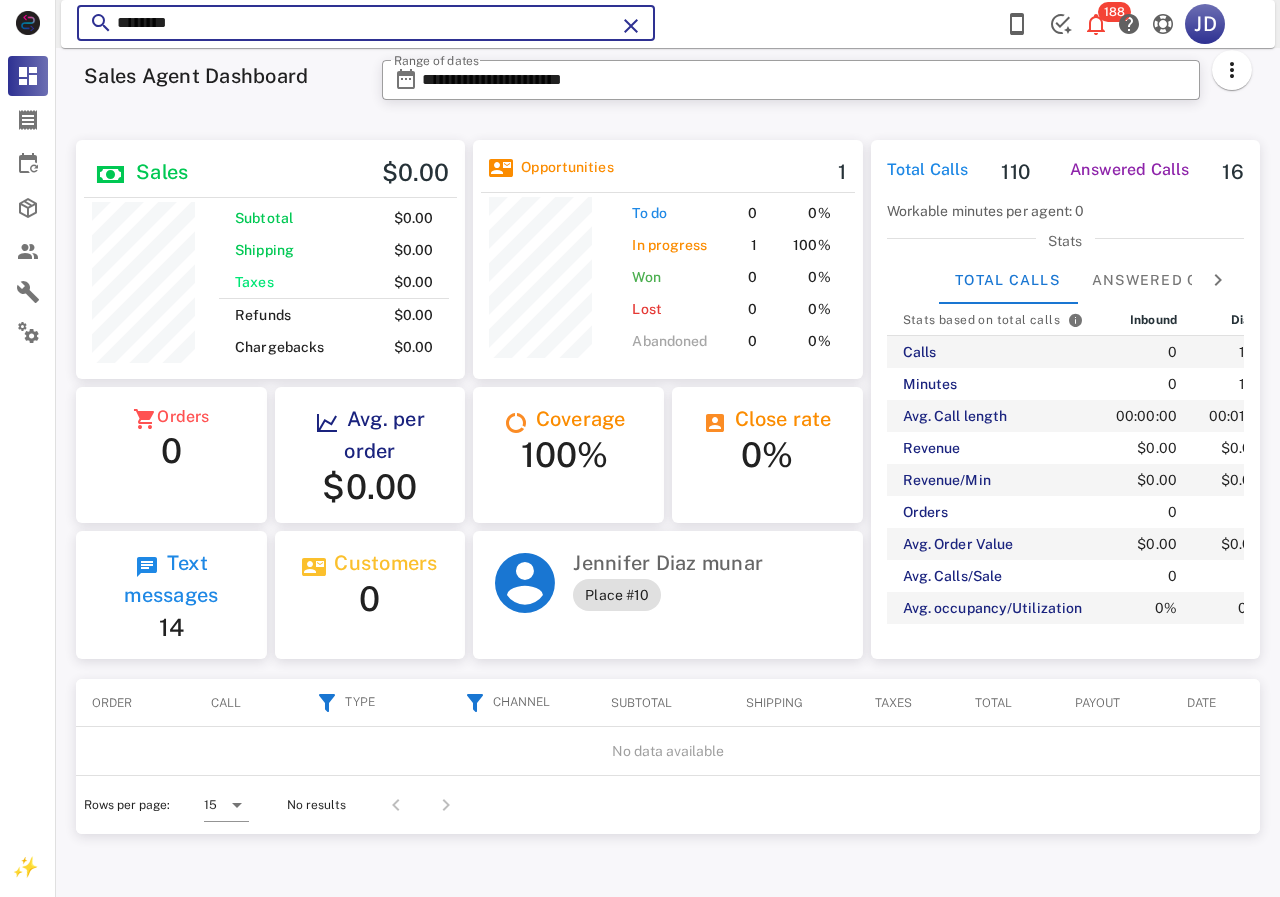 drag, startPoint x: 419, startPoint y: 21, endPoint x: 63, endPoint y: 11, distance: 356.1404 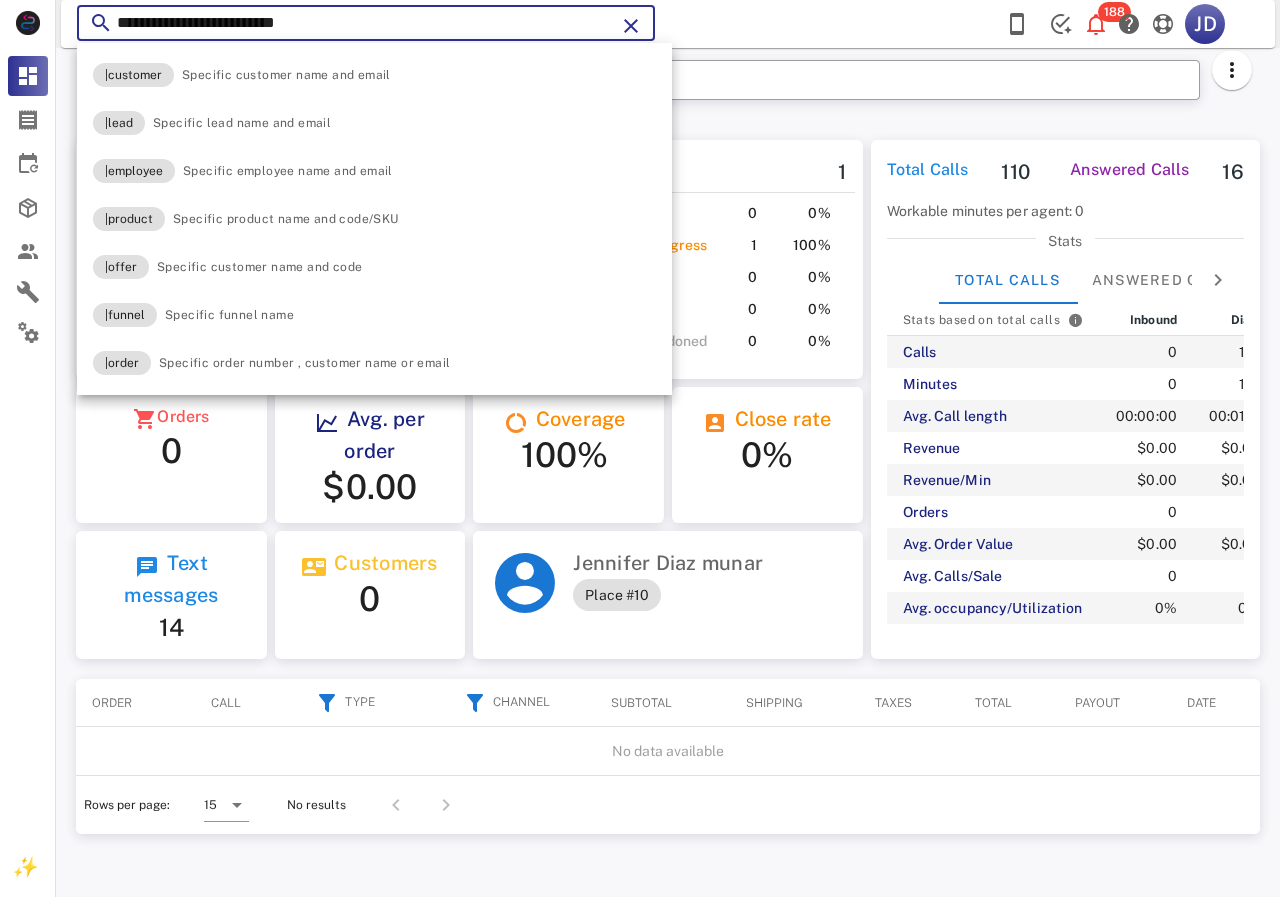type on "**********" 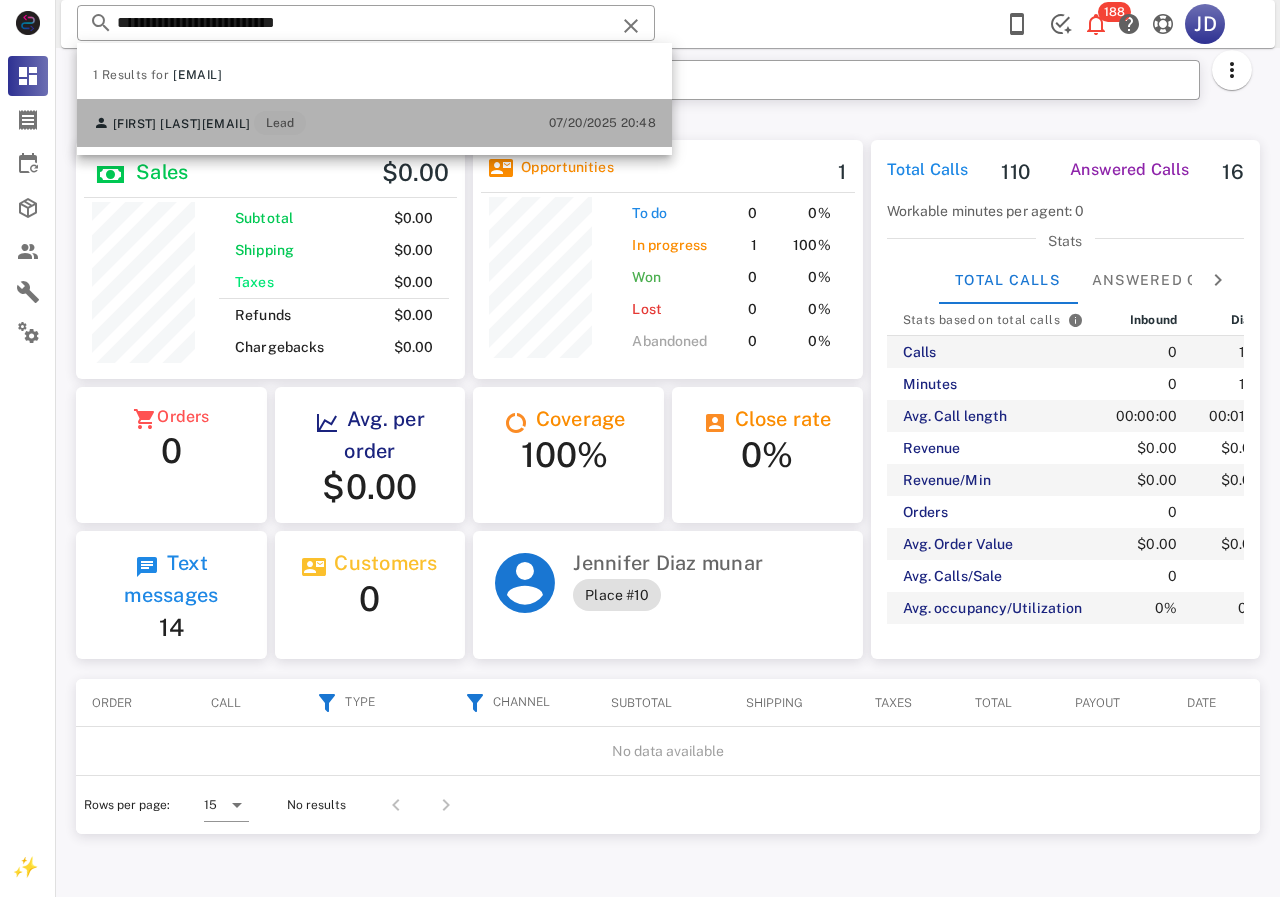 click on "[FIRST] [LAST]   [EMAIL]   Lead" at bounding box center (199, 123) 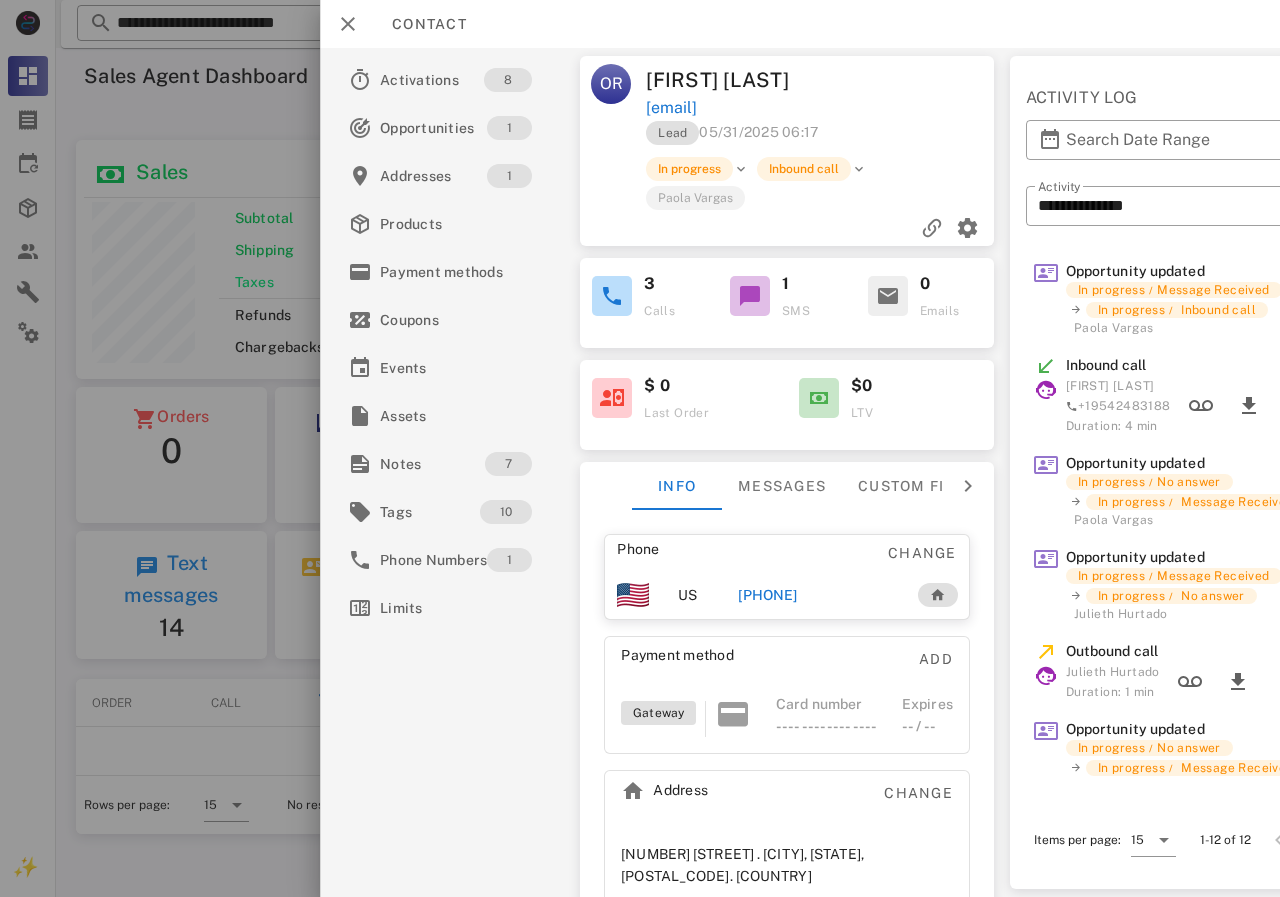 click on "[PHONE]" at bounding box center [767, 595] 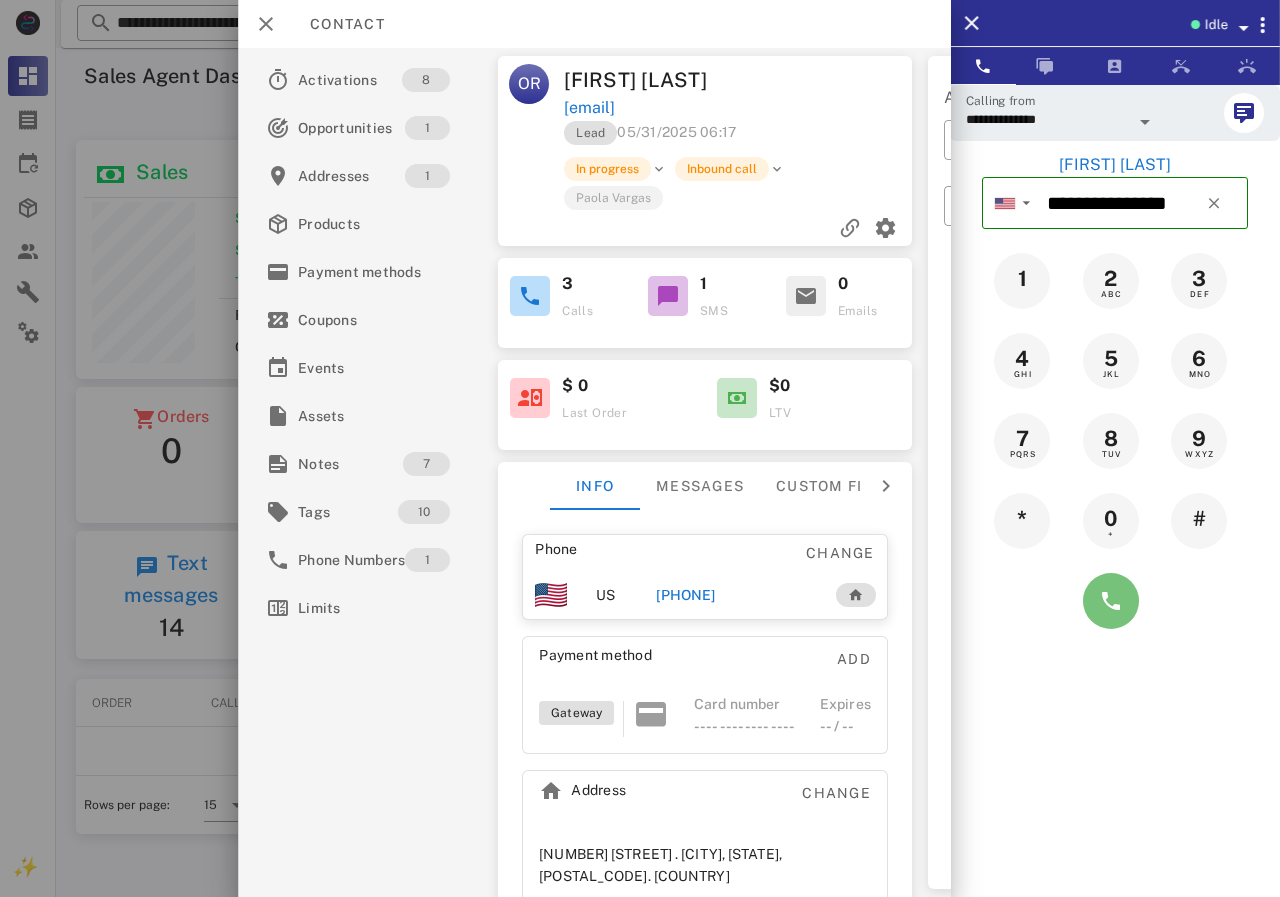 click at bounding box center (1111, 601) 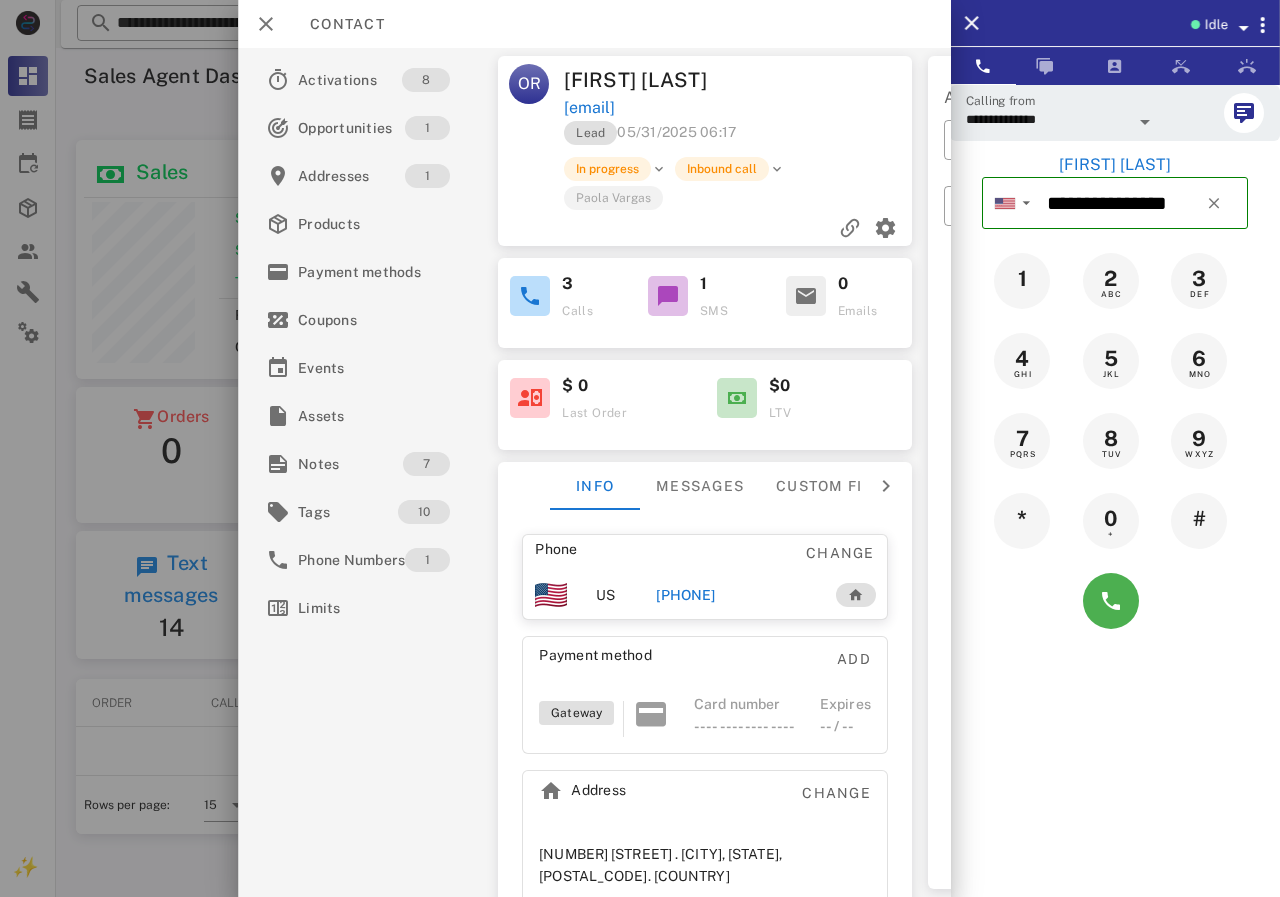type 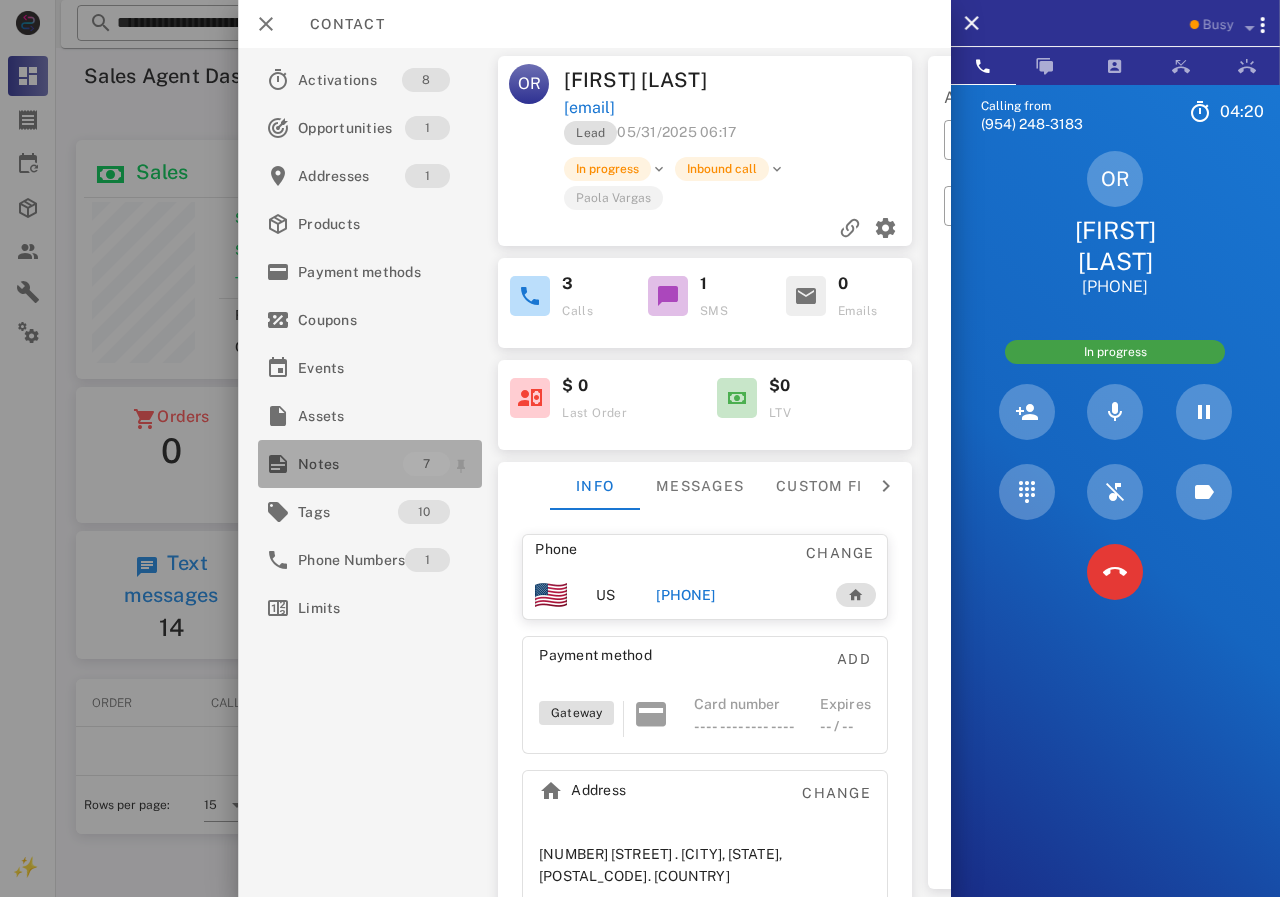 click on "Notes" at bounding box center (350, 464) 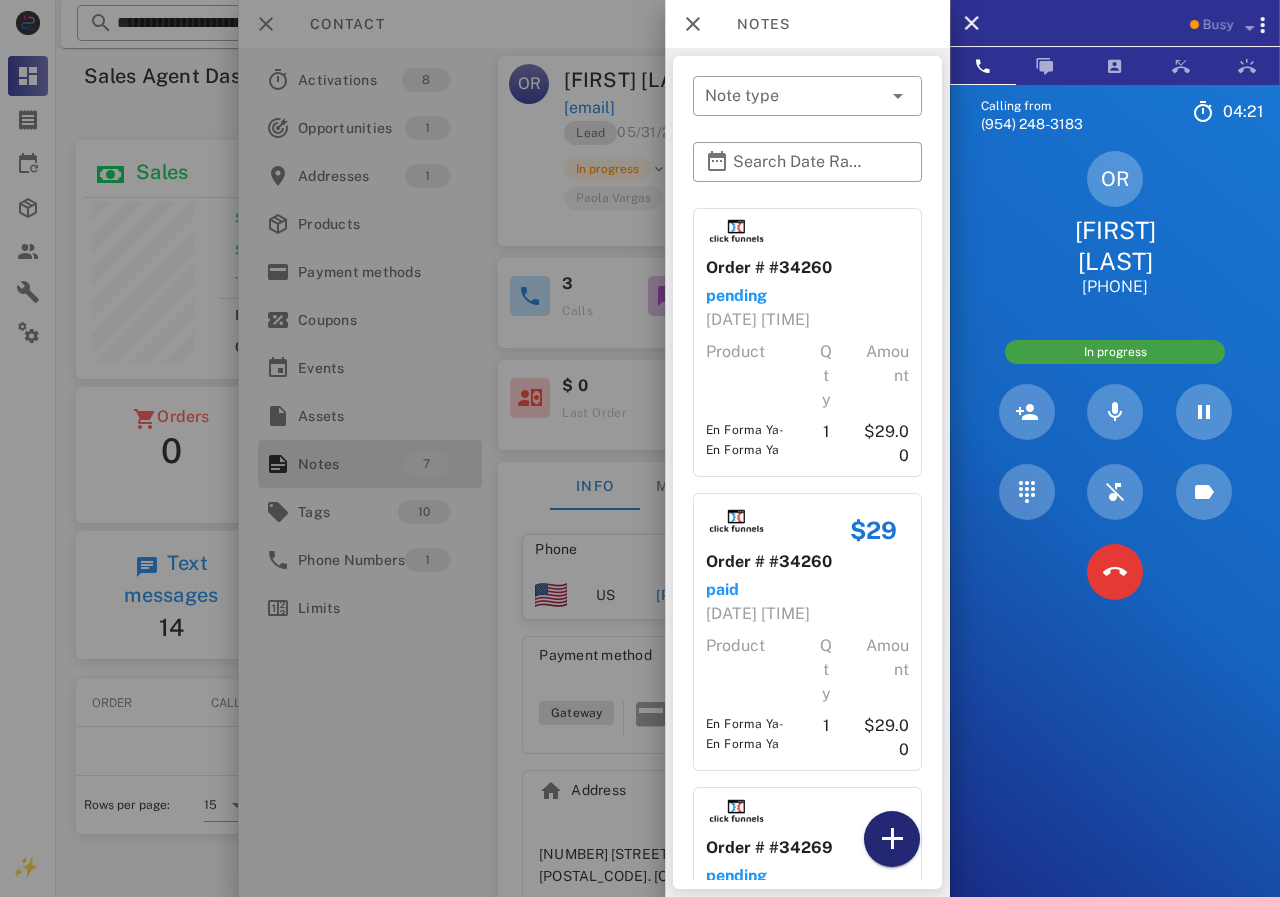 click at bounding box center (892, 839) 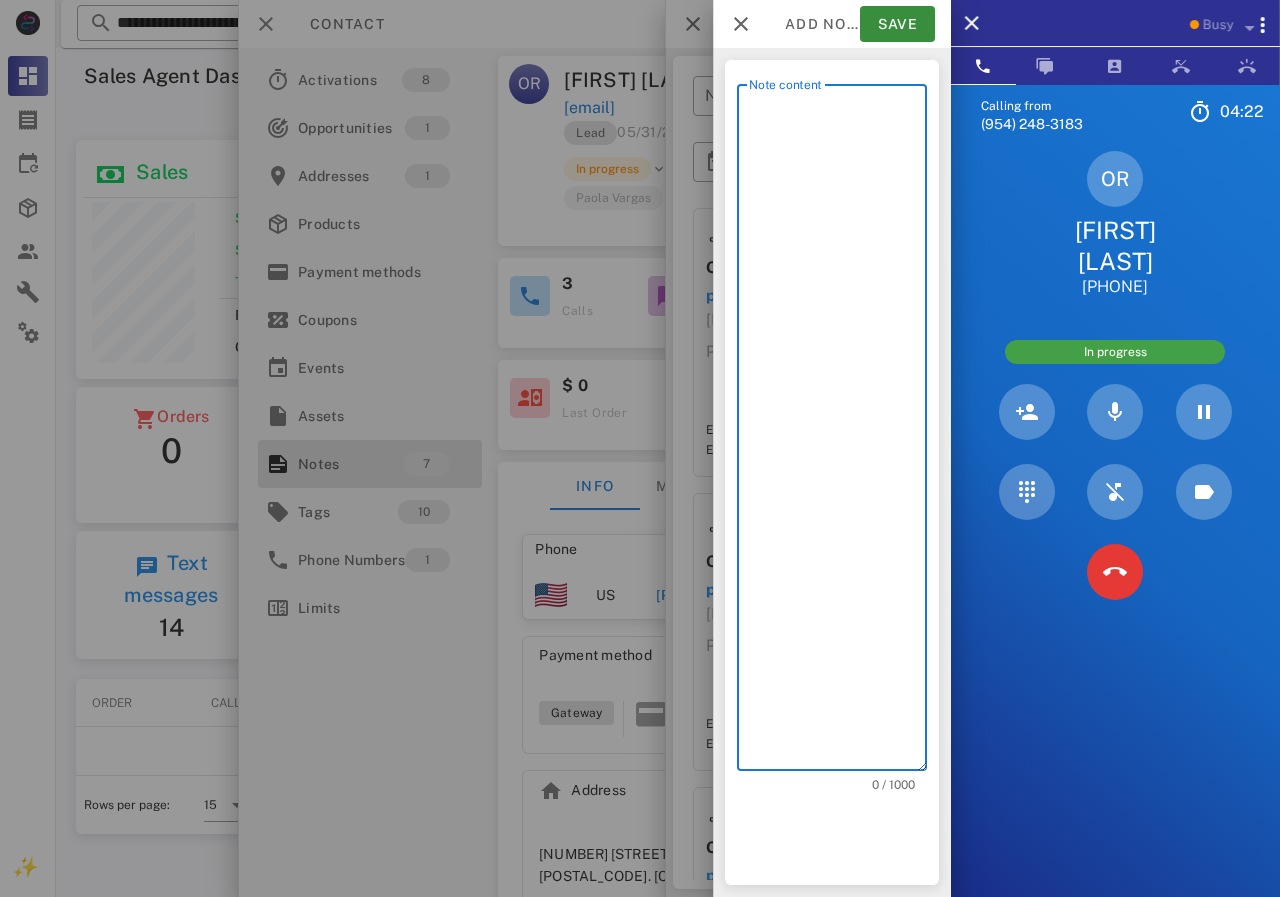 click on "Note content" at bounding box center [838, 432] 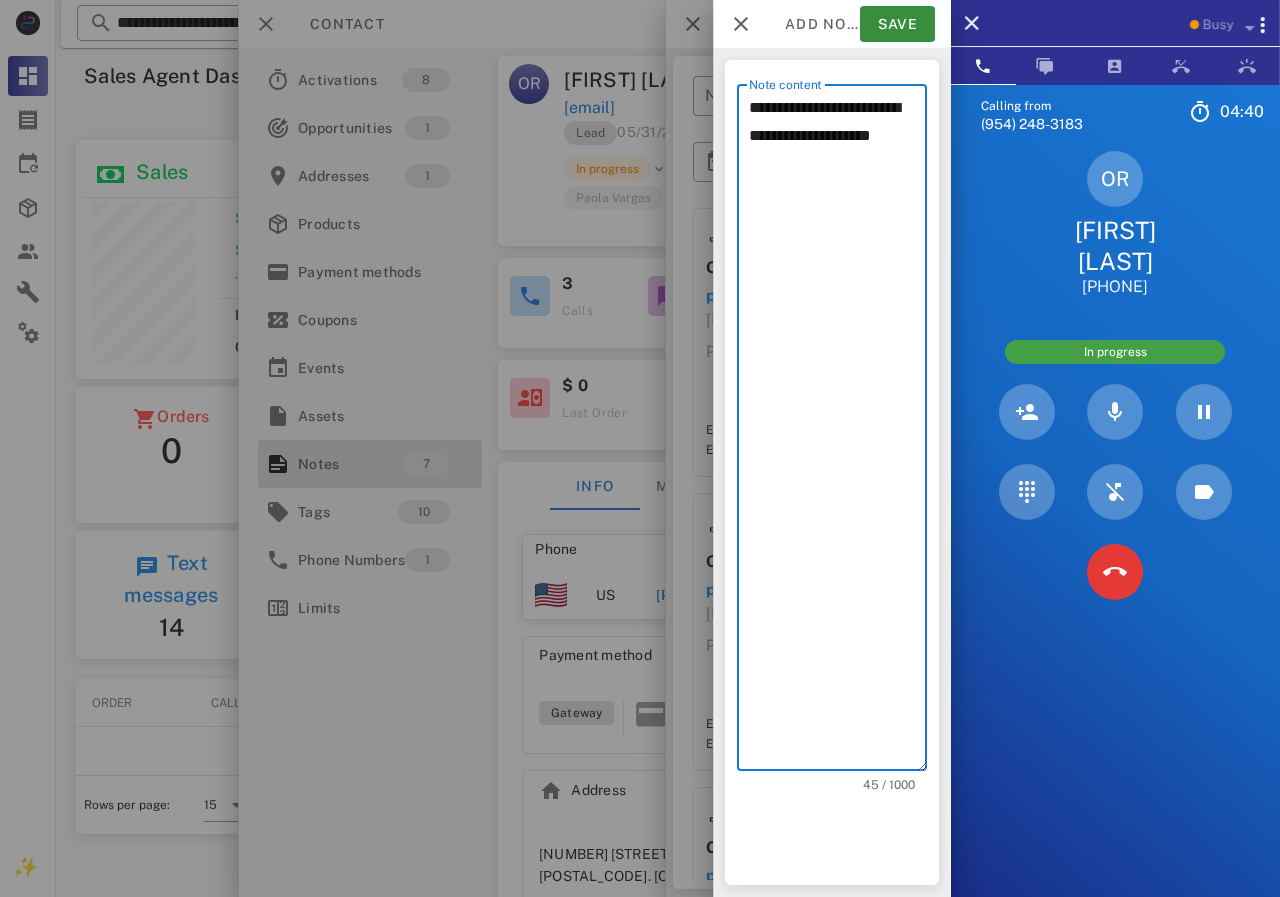 click on "**********" at bounding box center [838, 432] 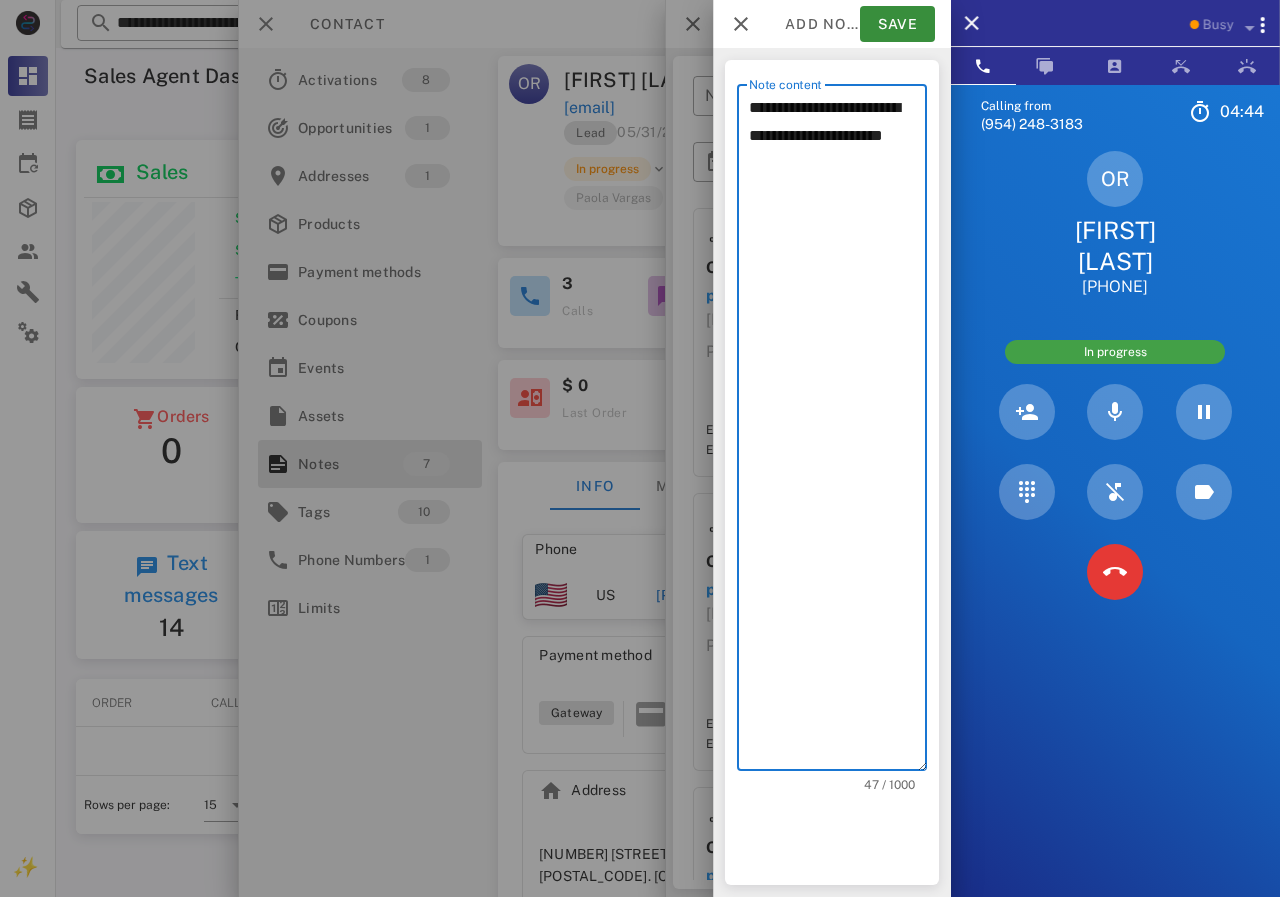 click on "**********" at bounding box center (838, 432) 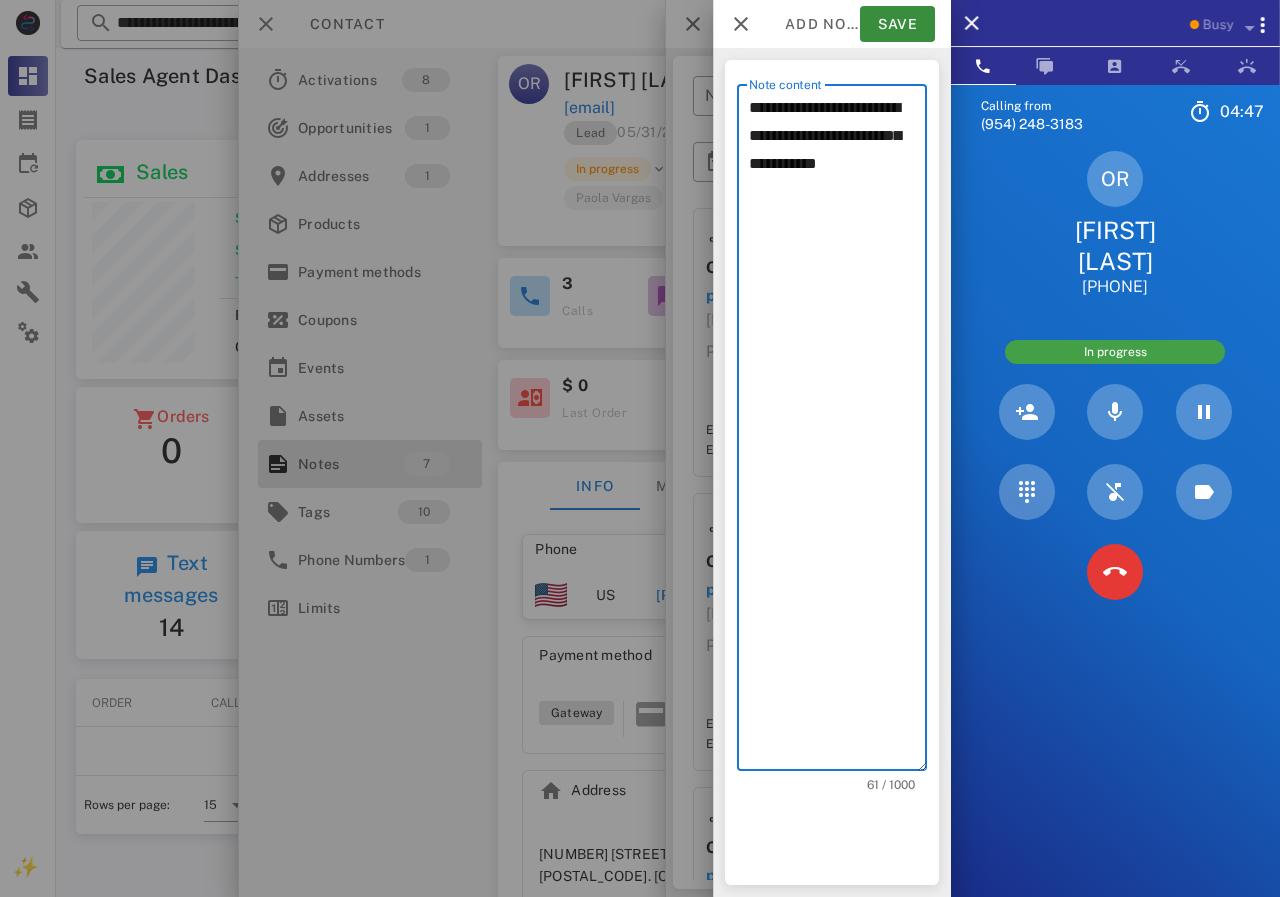 click on "**********" at bounding box center [838, 432] 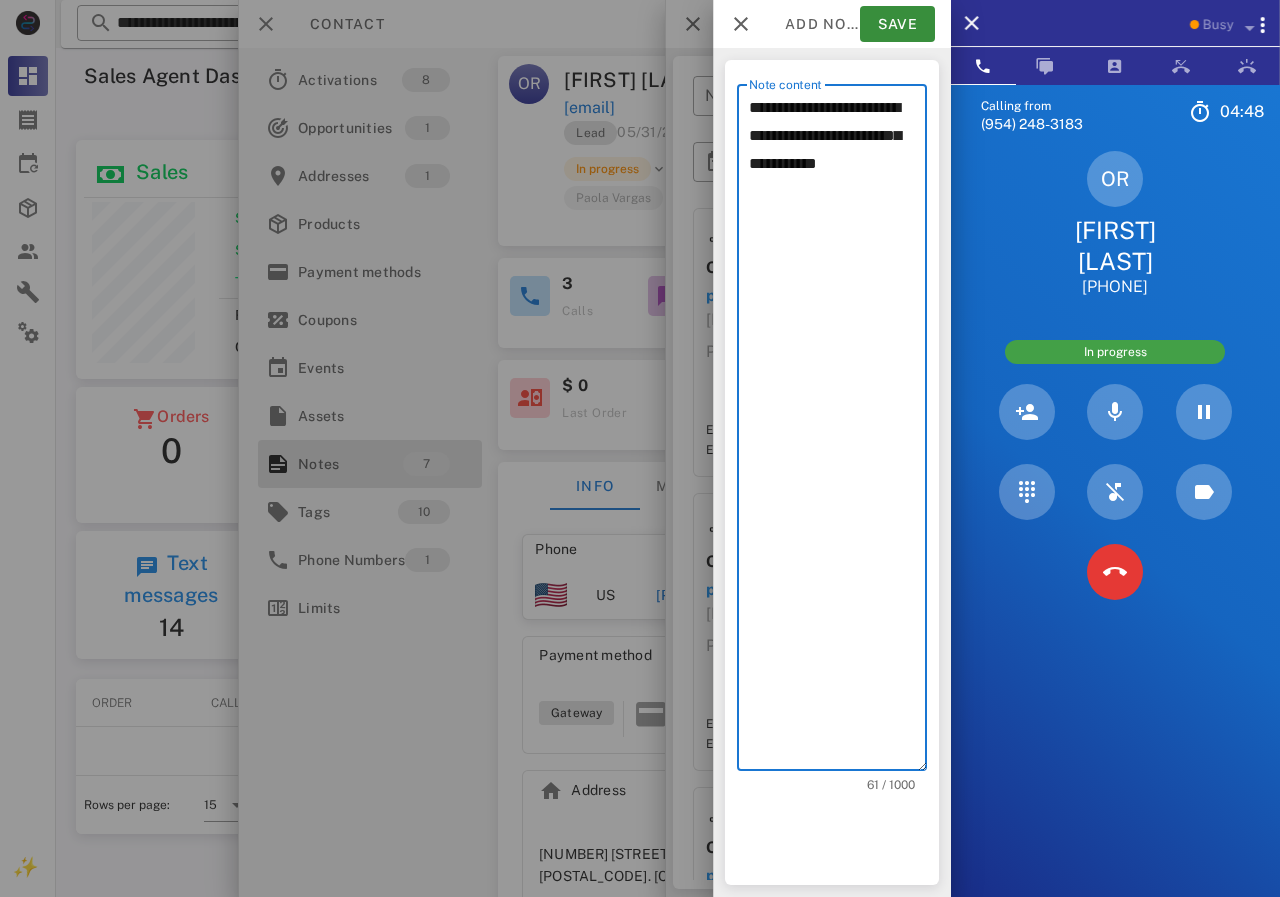 click on "**********" at bounding box center (838, 432) 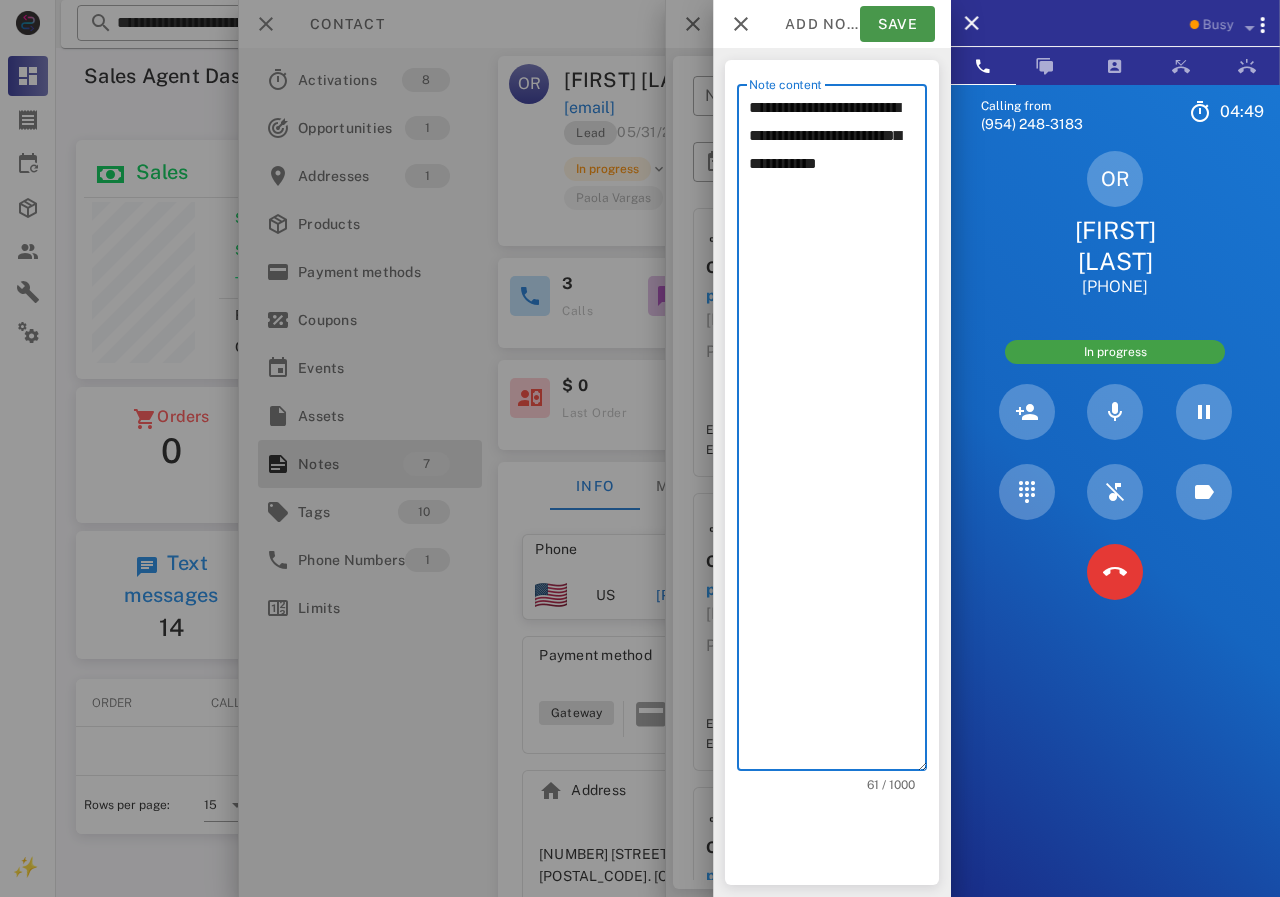 type on "**********" 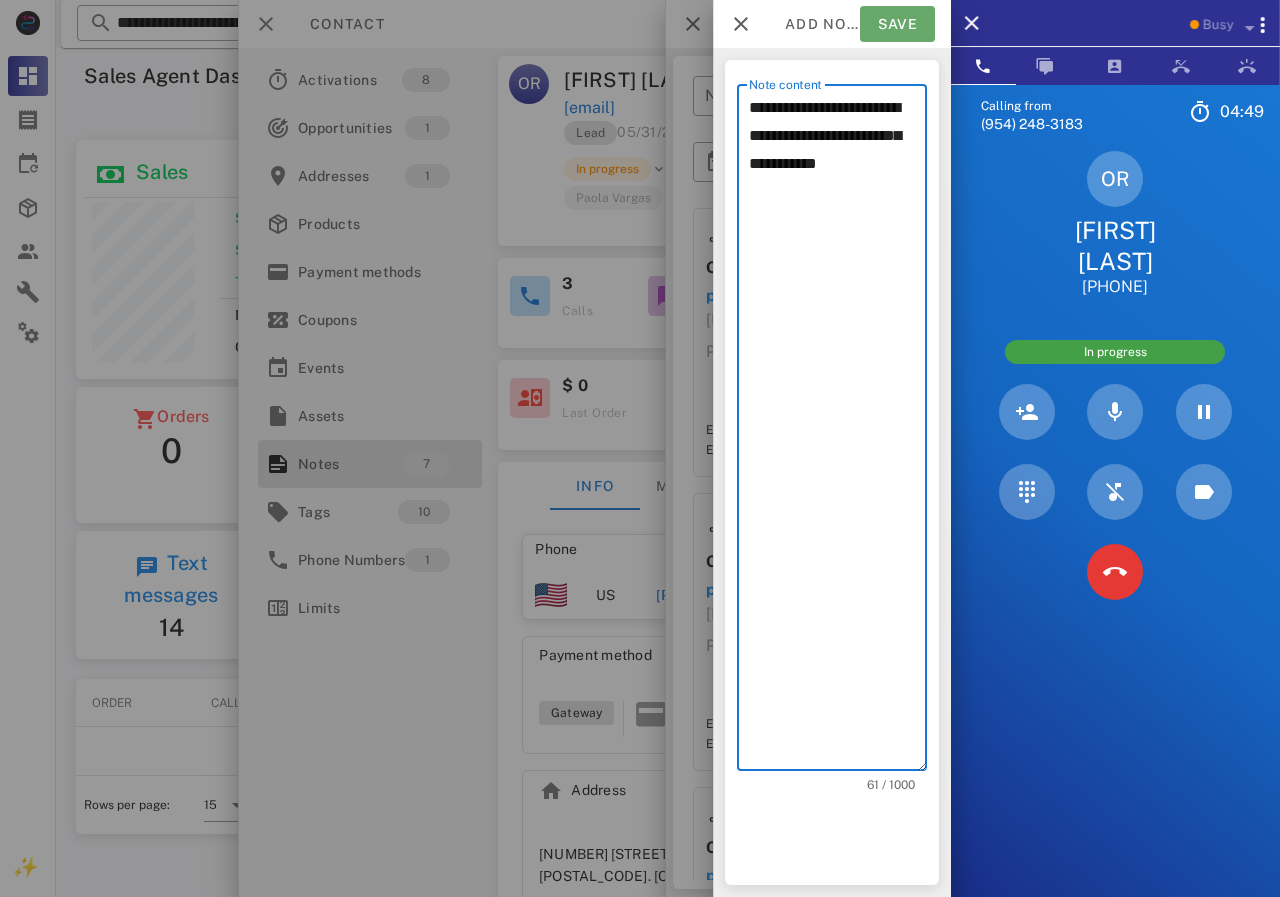 click on "Save" at bounding box center (897, 24) 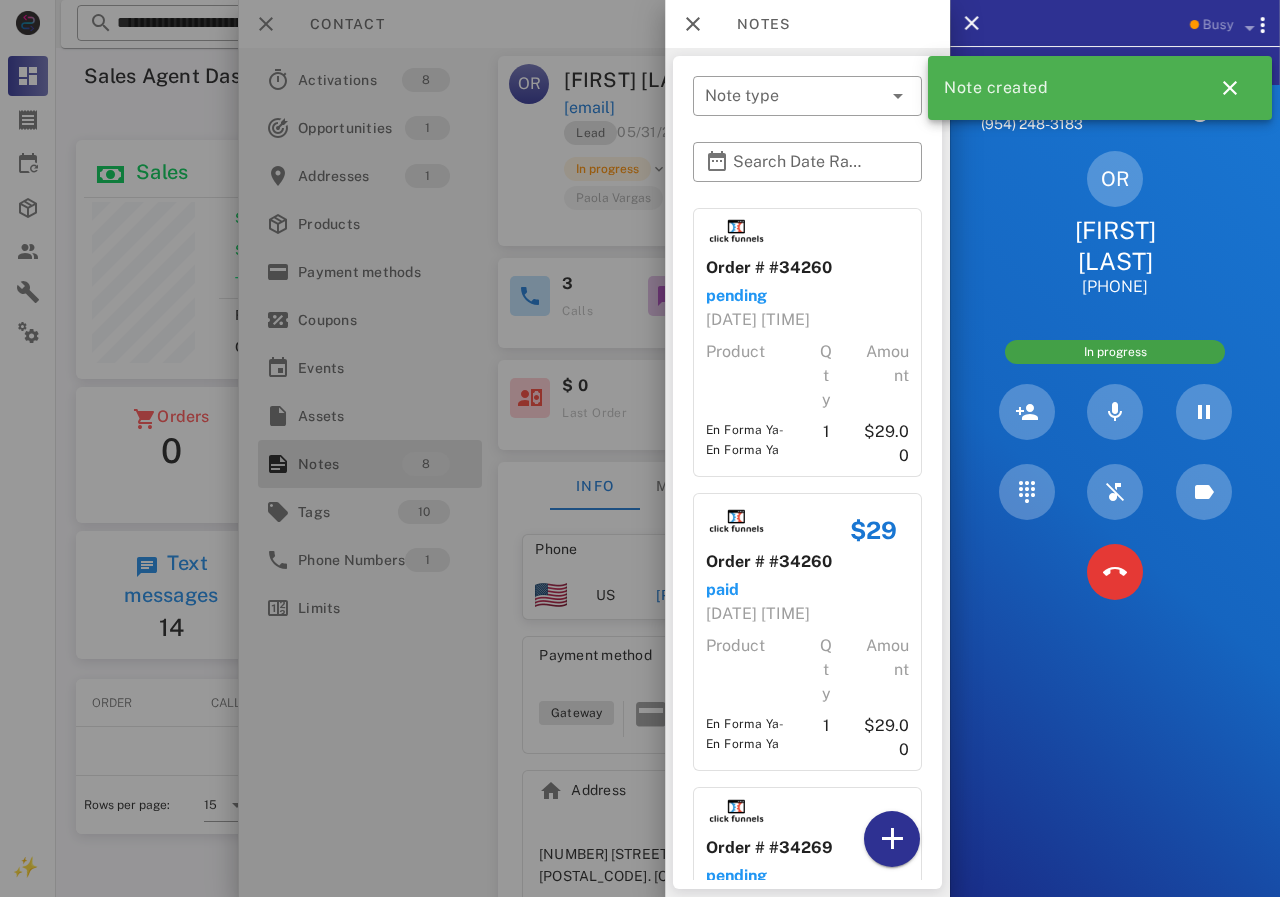 click at bounding box center (640, 448) 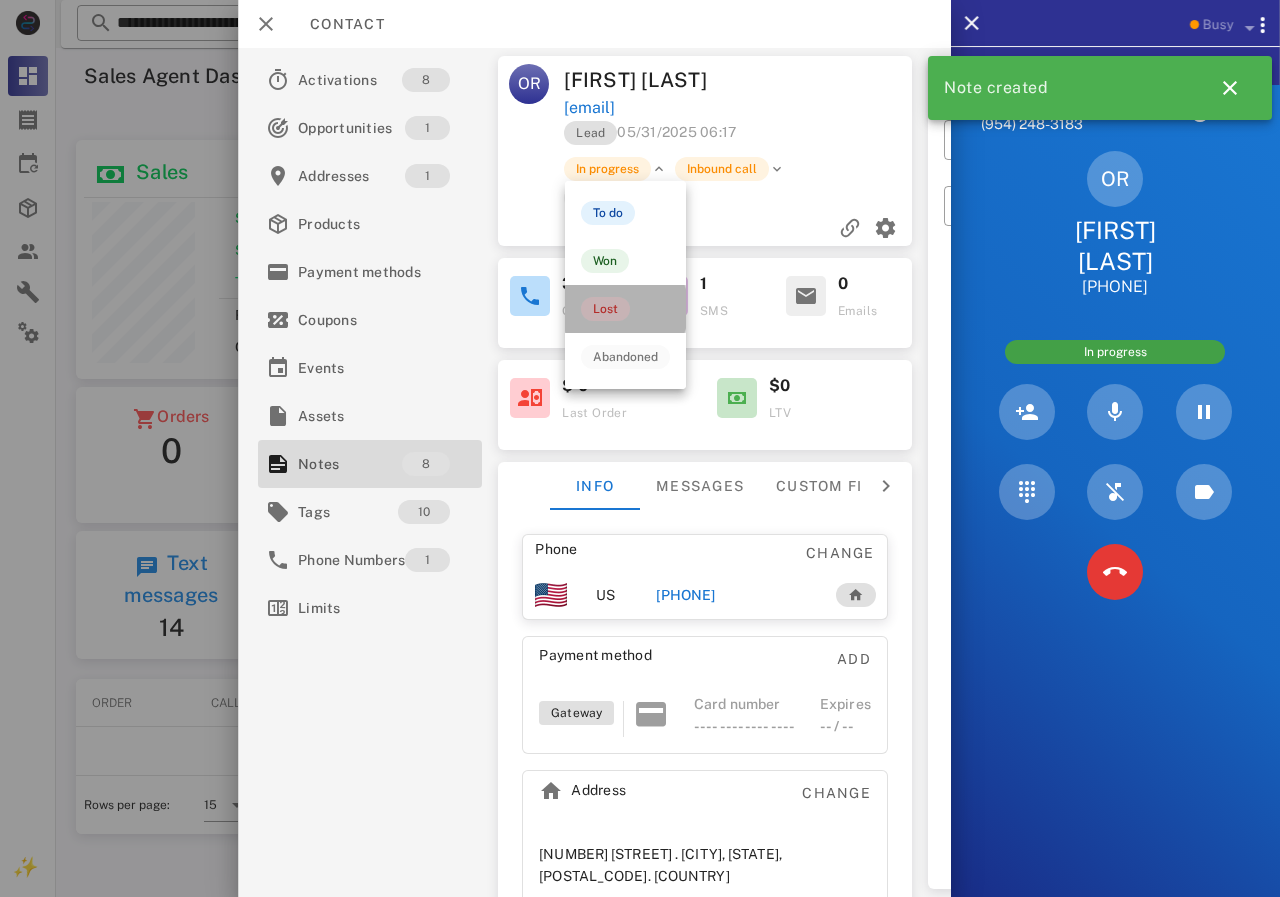 click on "Lost" at bounding box center (605, 309) 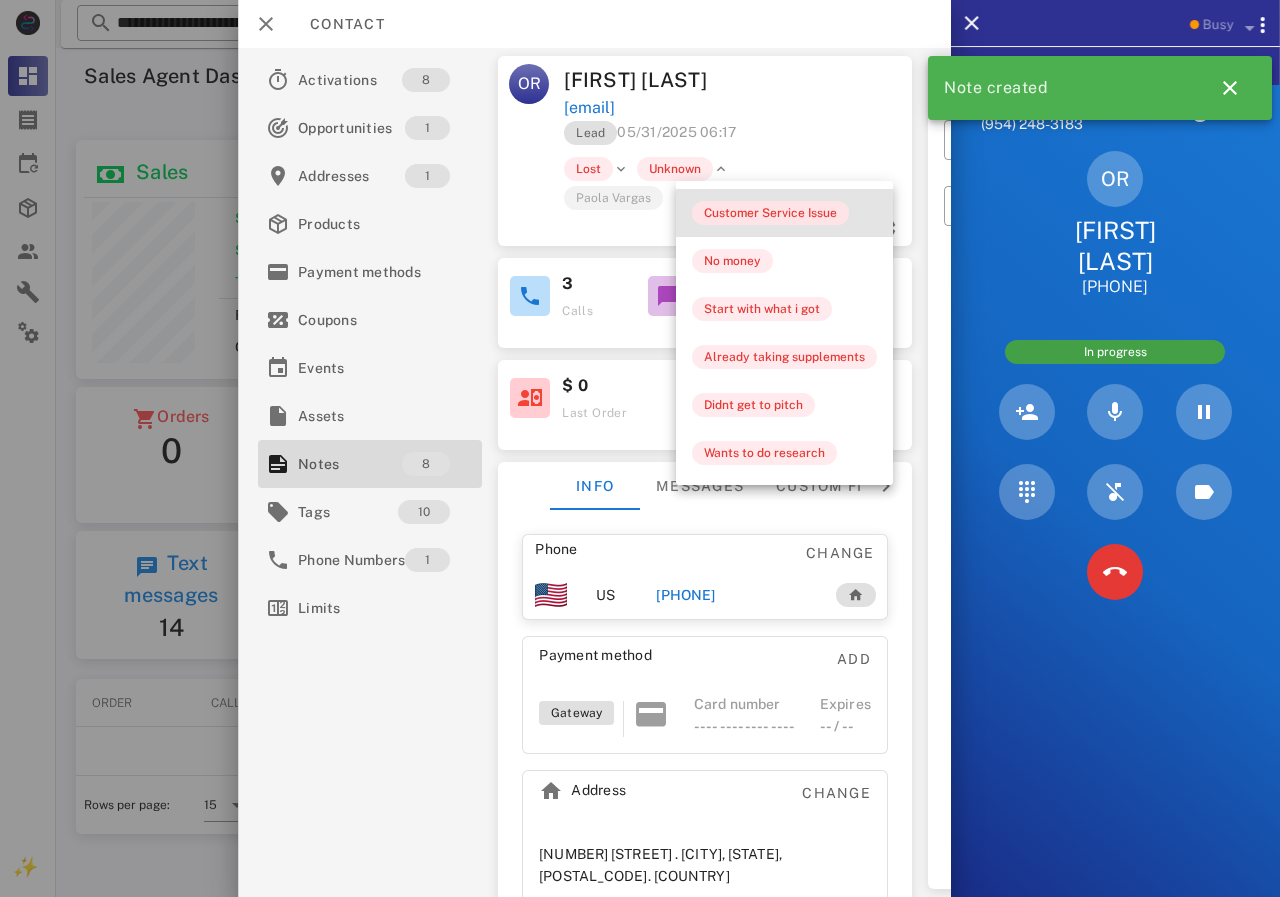 click on "Customer Service Issue" at bounding box center (770, 213) 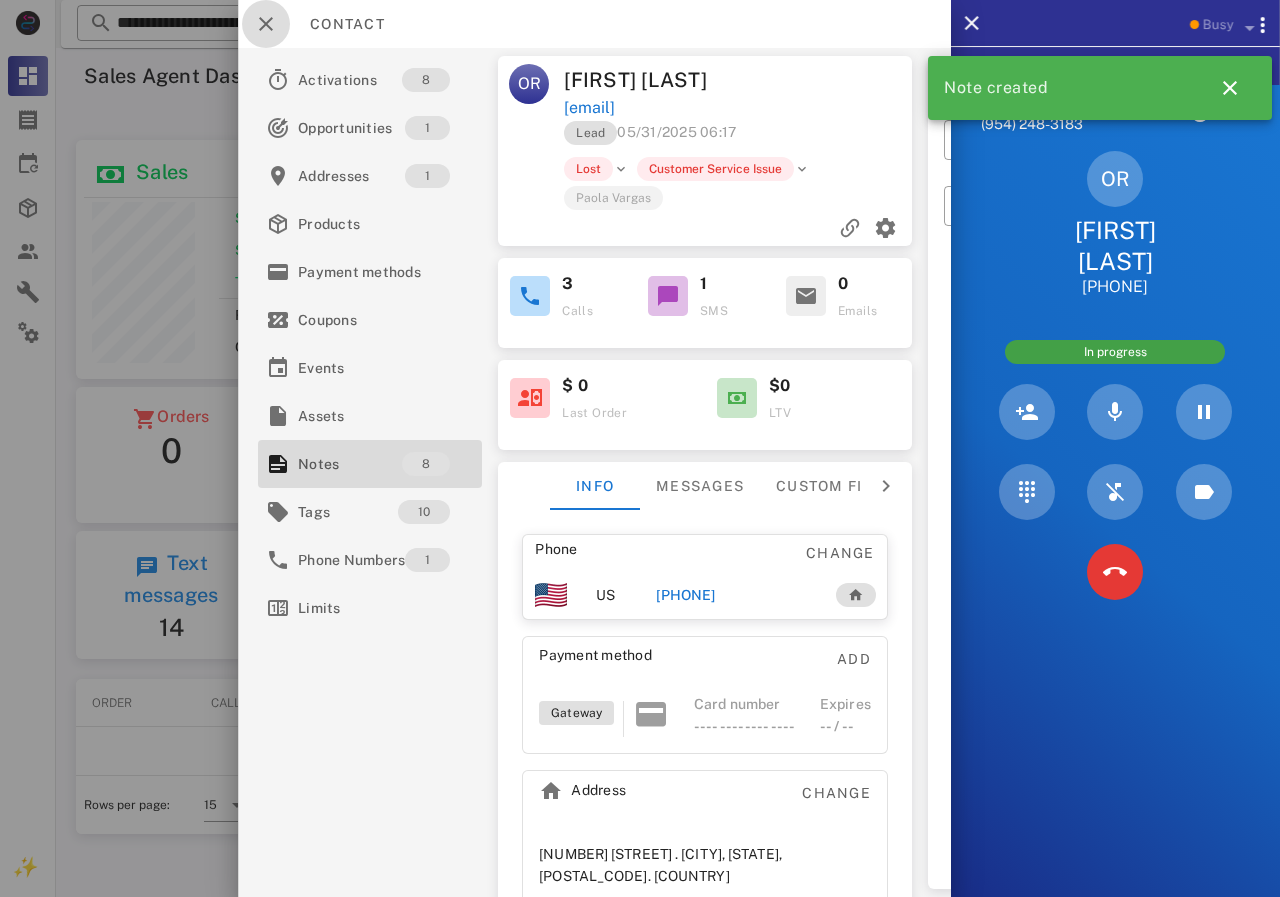 click at bounding box center [266, 24] 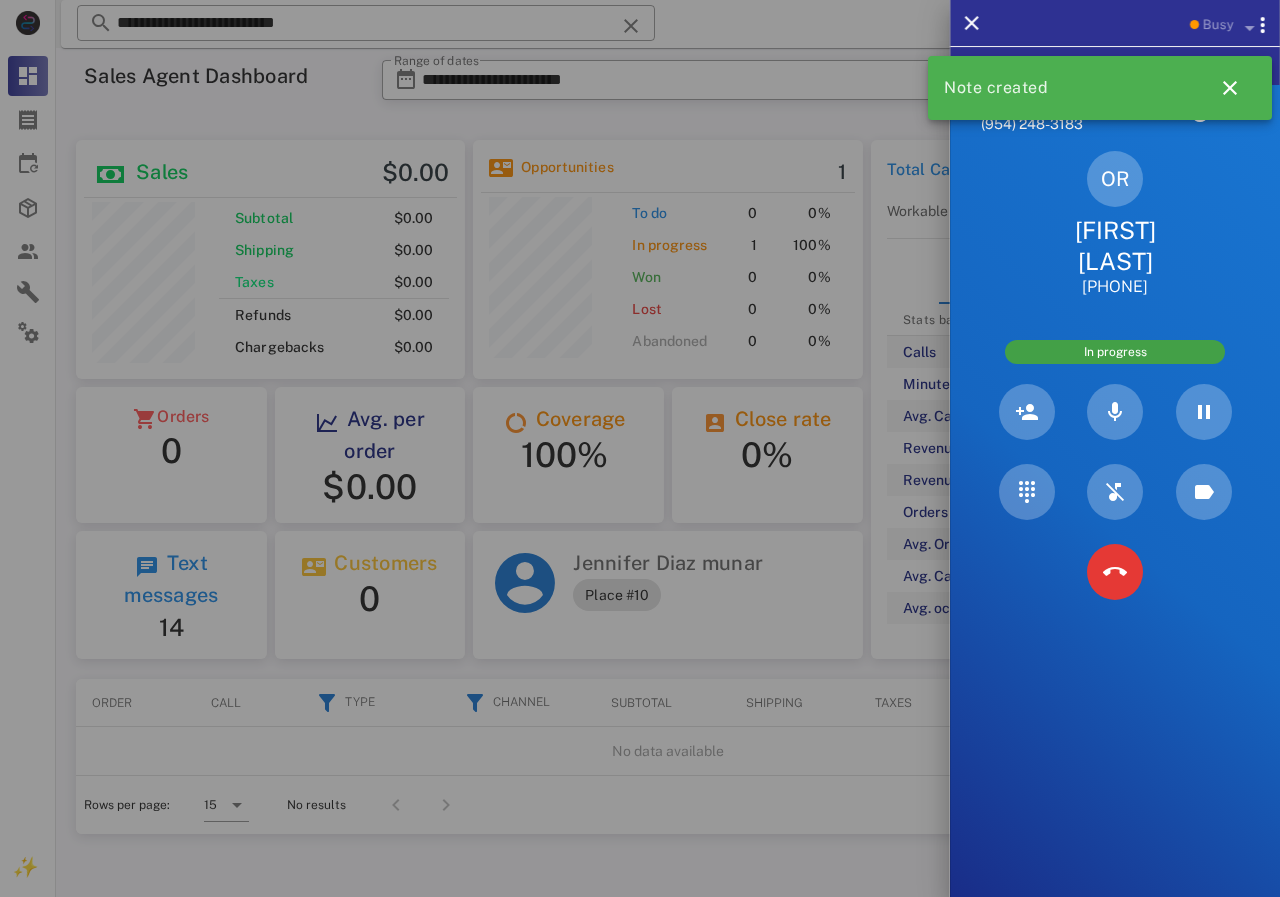 click at bounding box center [640, 448] 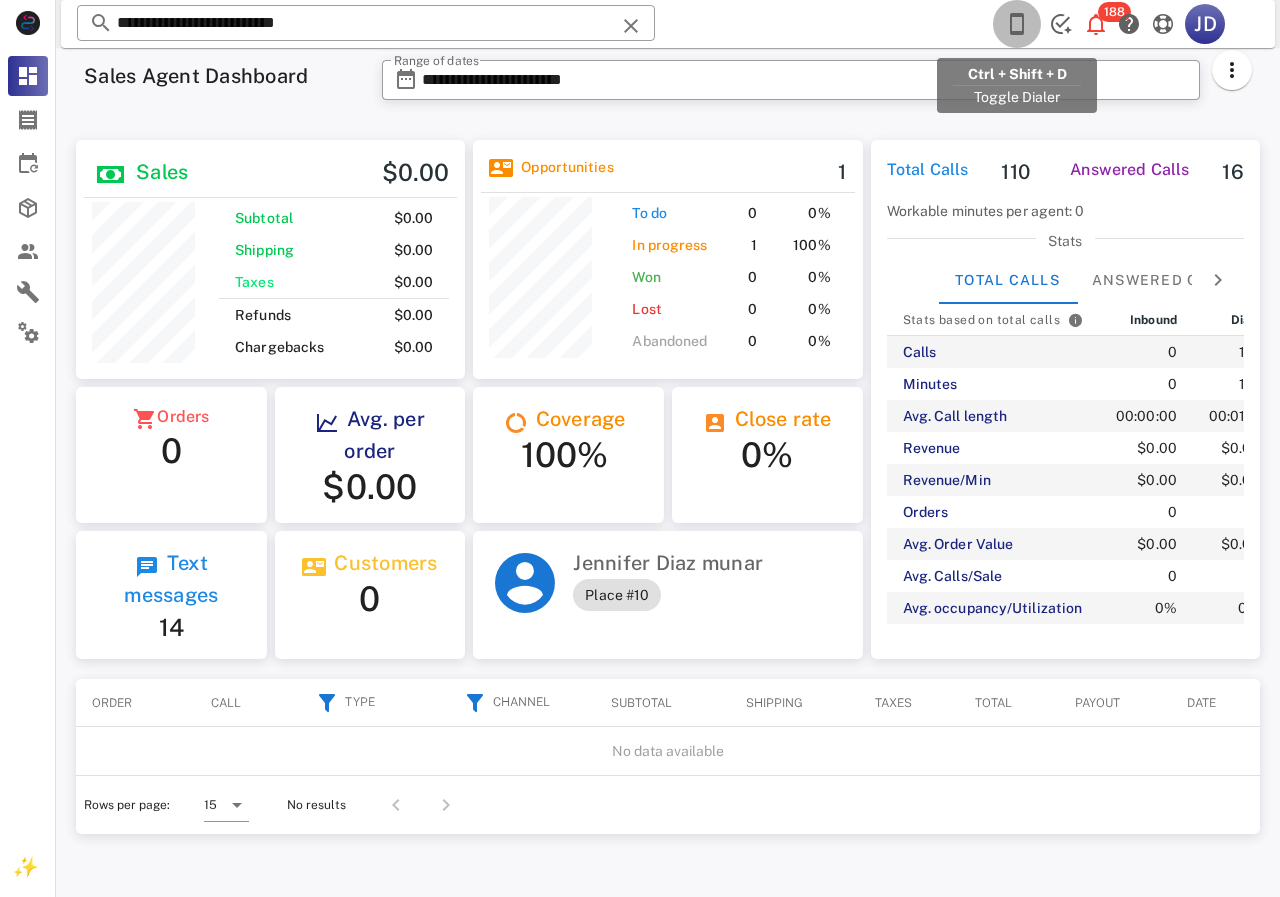 click at bounding box center (1017, 24) 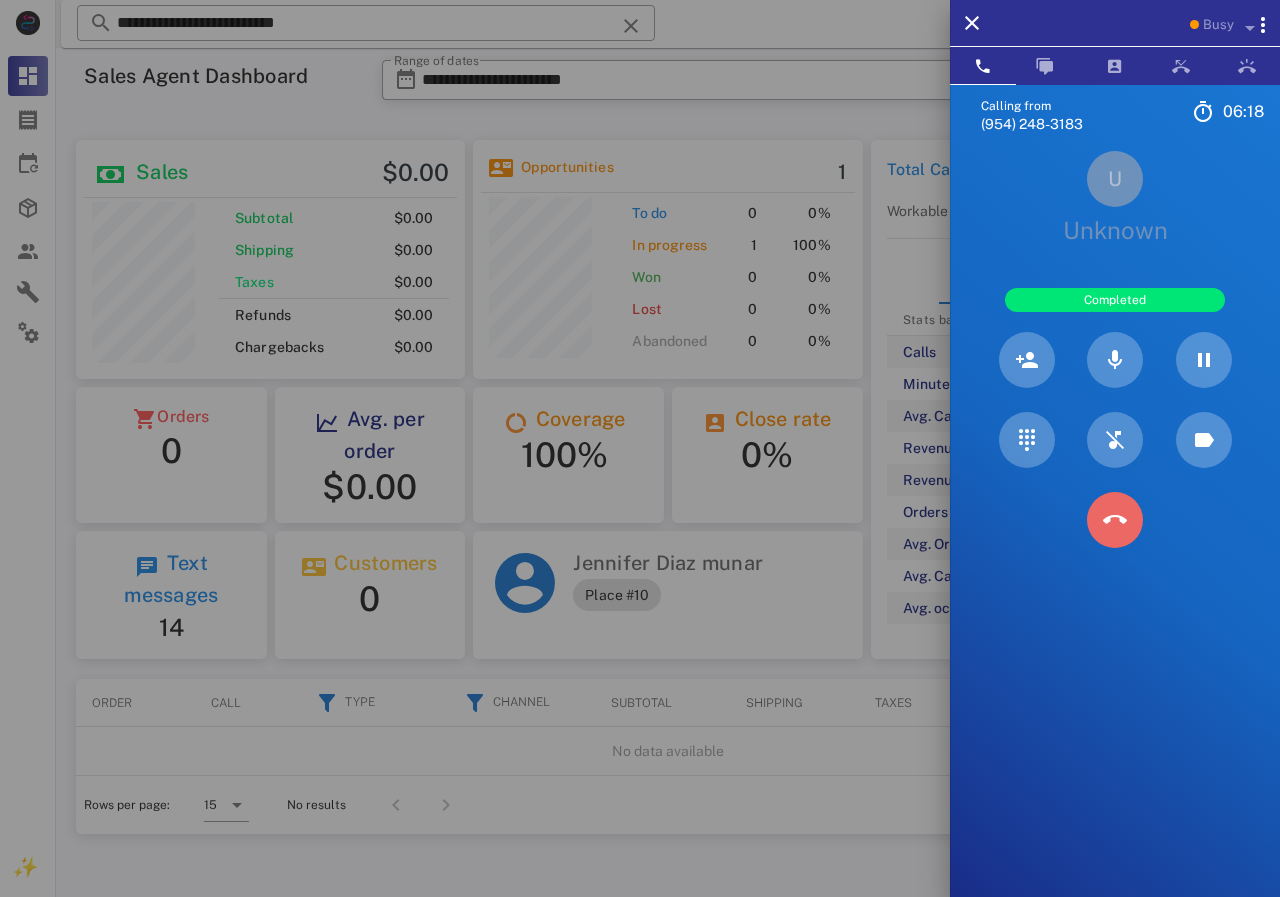 click at bounding box center (1115, 520) 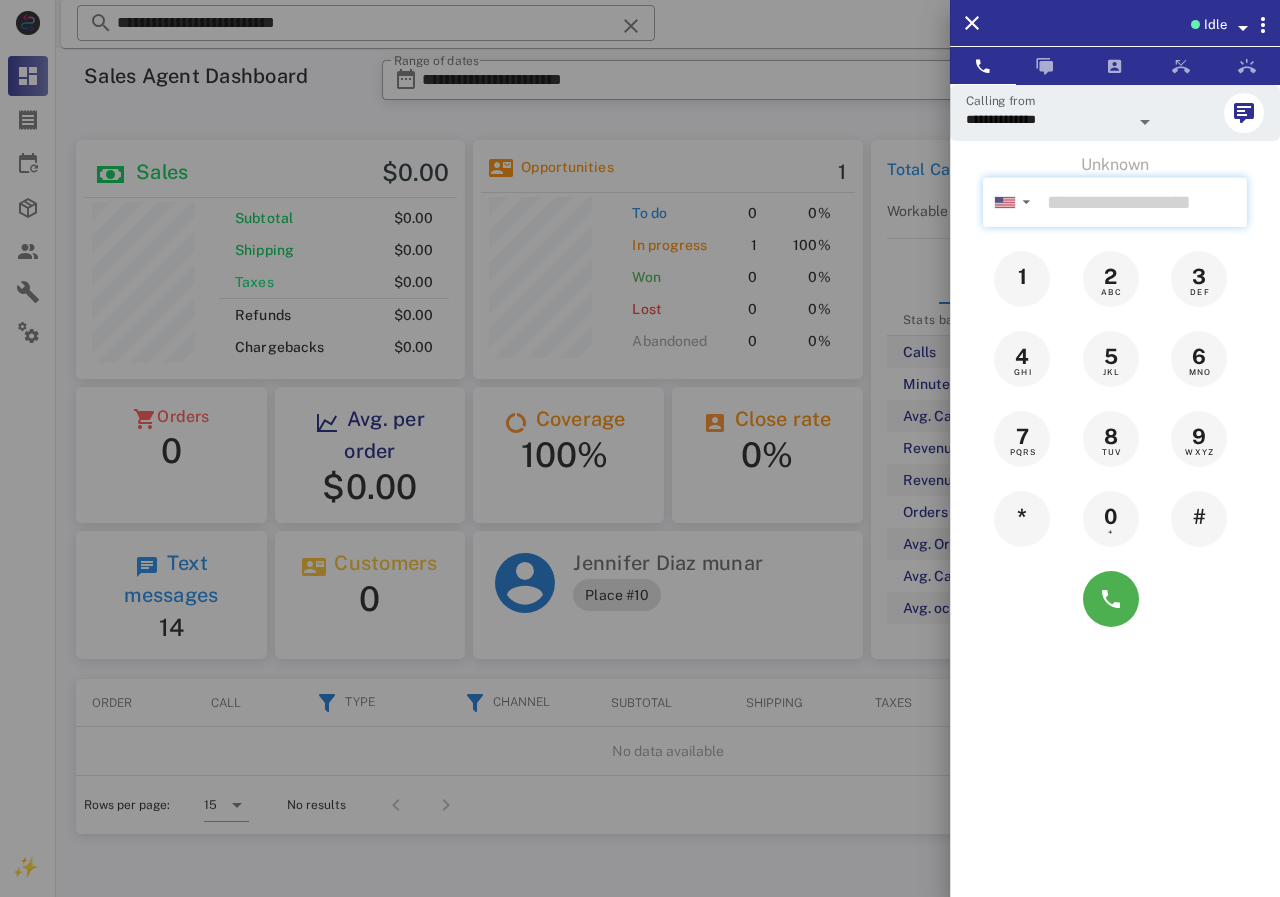 click at bounding box center (1143, 202) 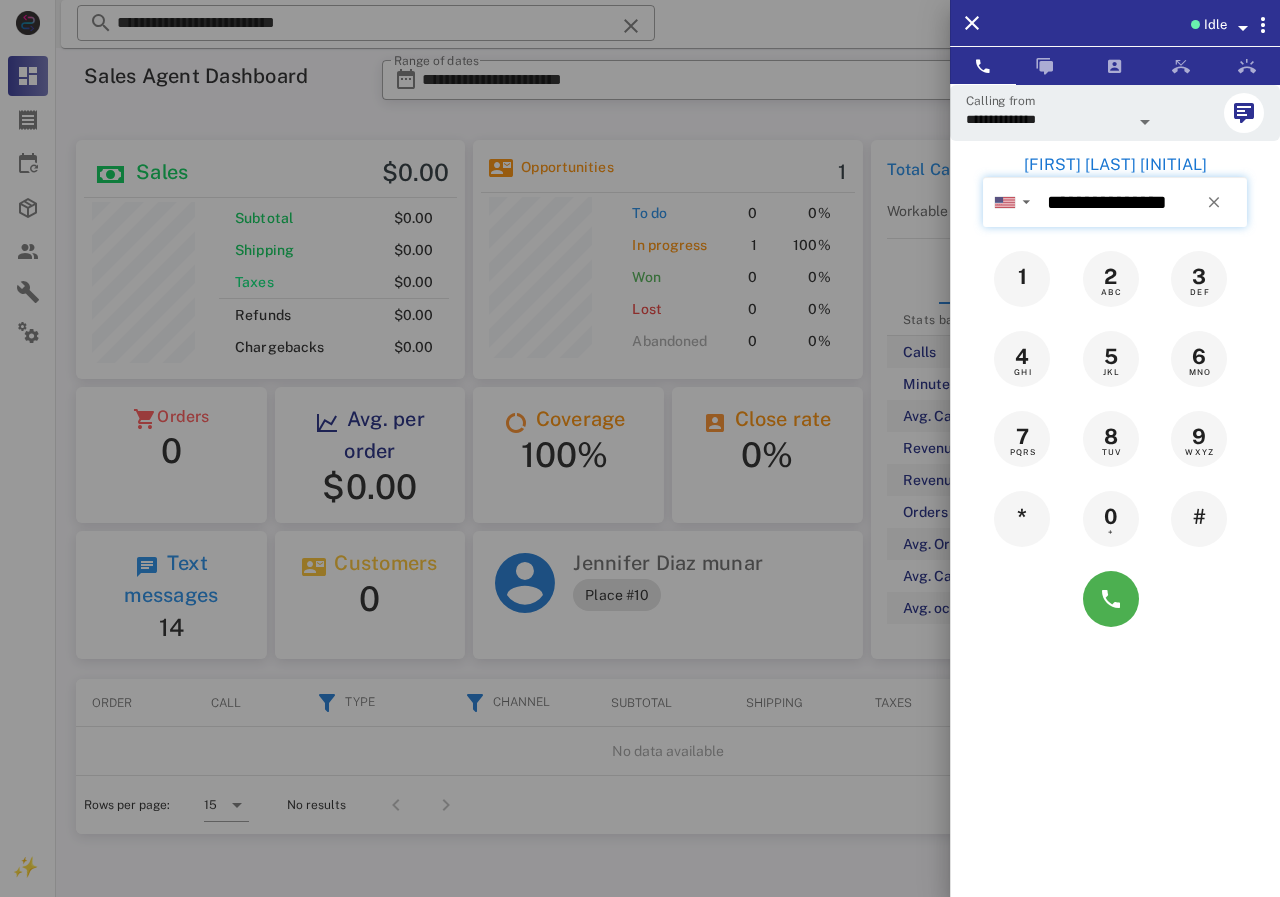 drag, startPoint x: 1174, startPoint y: 201, endPoint x: 1029, endPoint y: 198, distance: 145.03104 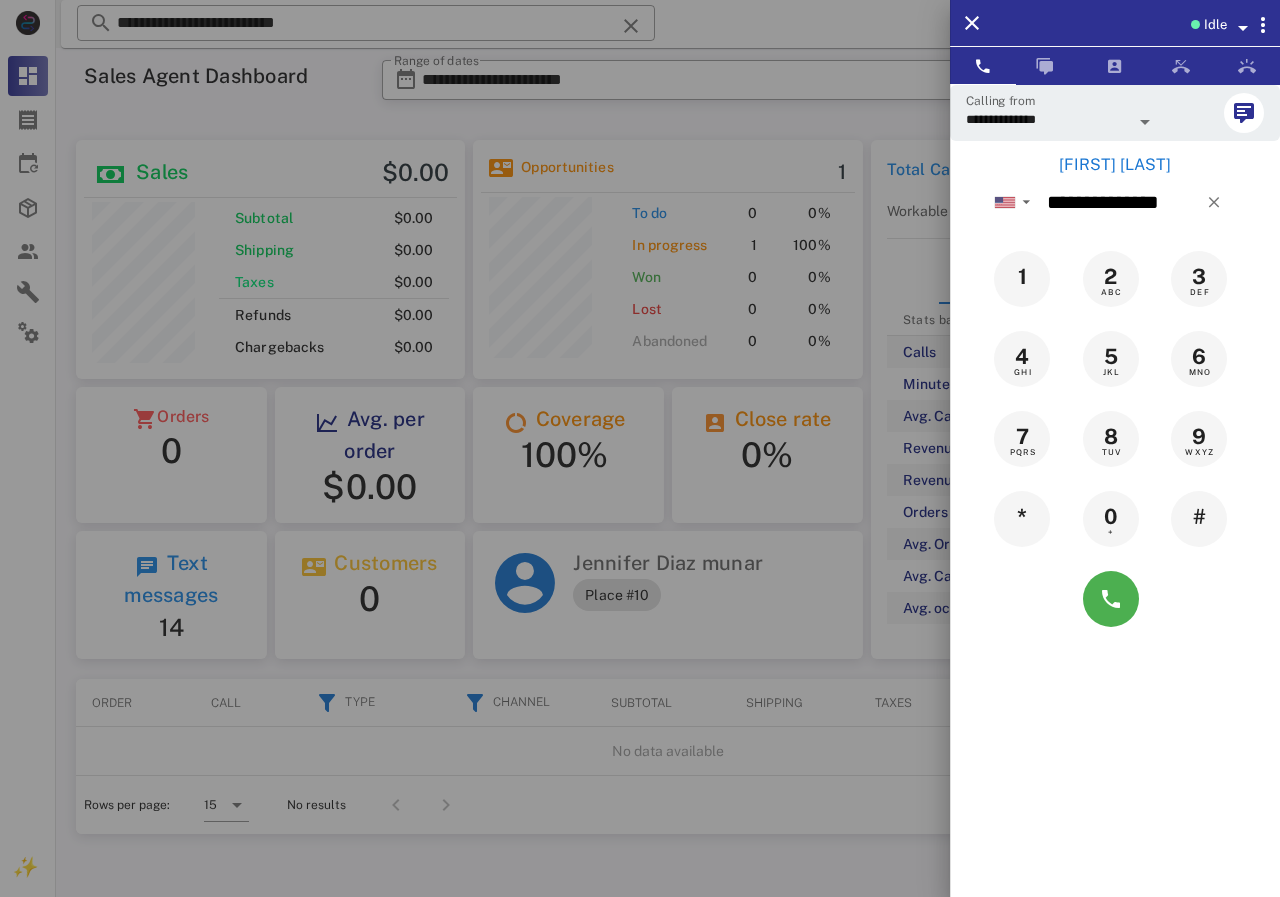 click on "[FIRST] [LAST]" at bounding box center [1115, 165] 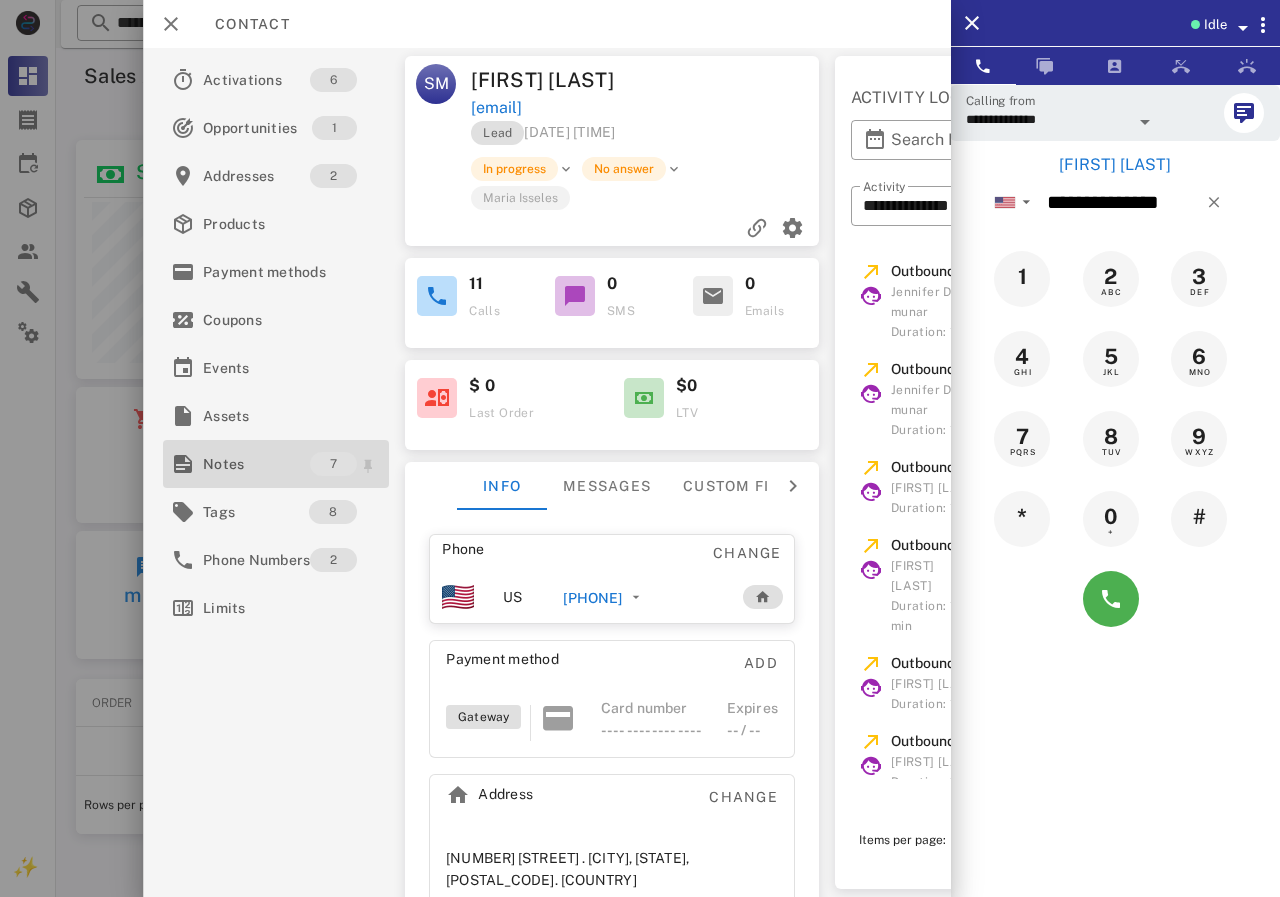 click on "Notes" at bounding box center (256, 464) 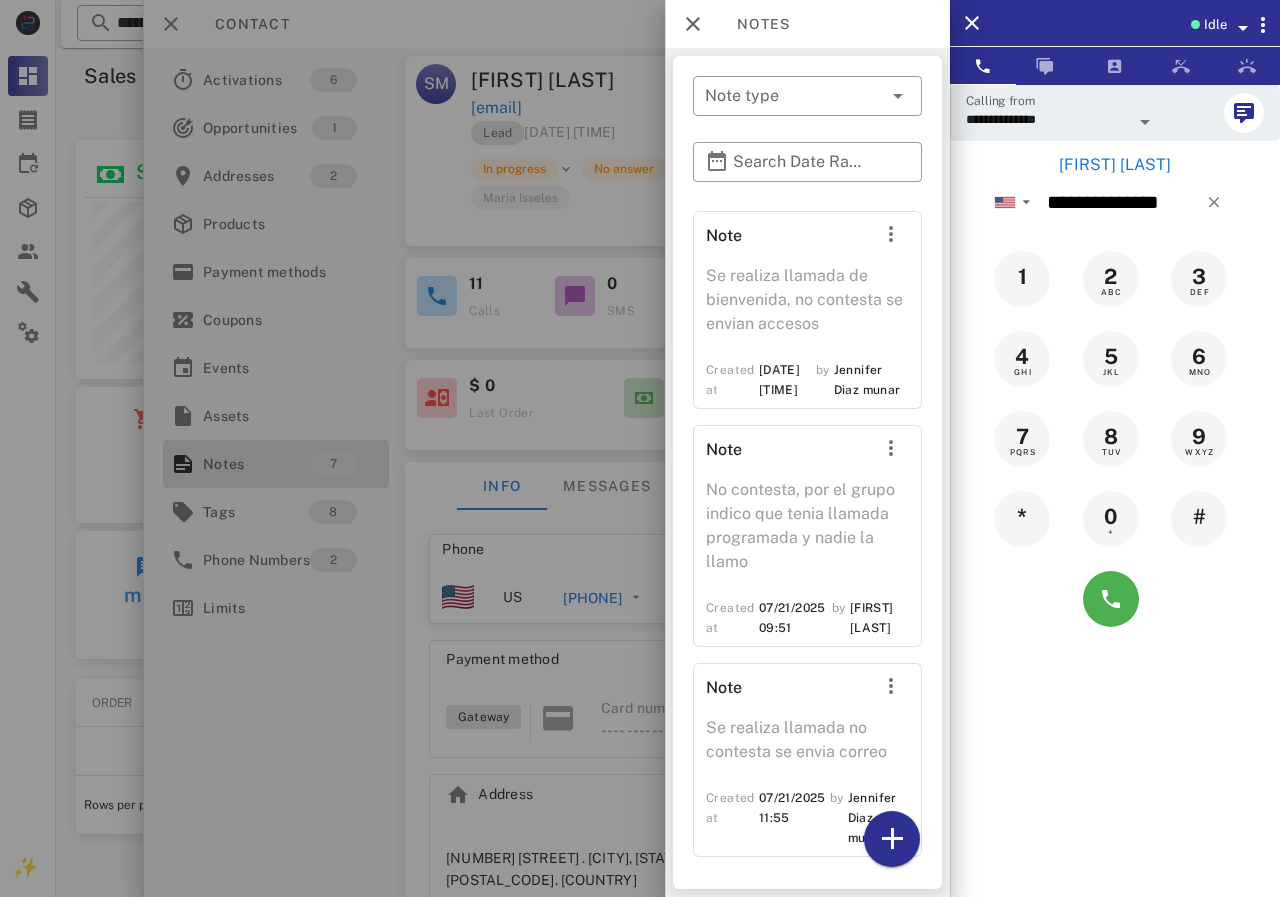 scroll, scrollTop: 1322, scrollLeft: 0, axis: vertical 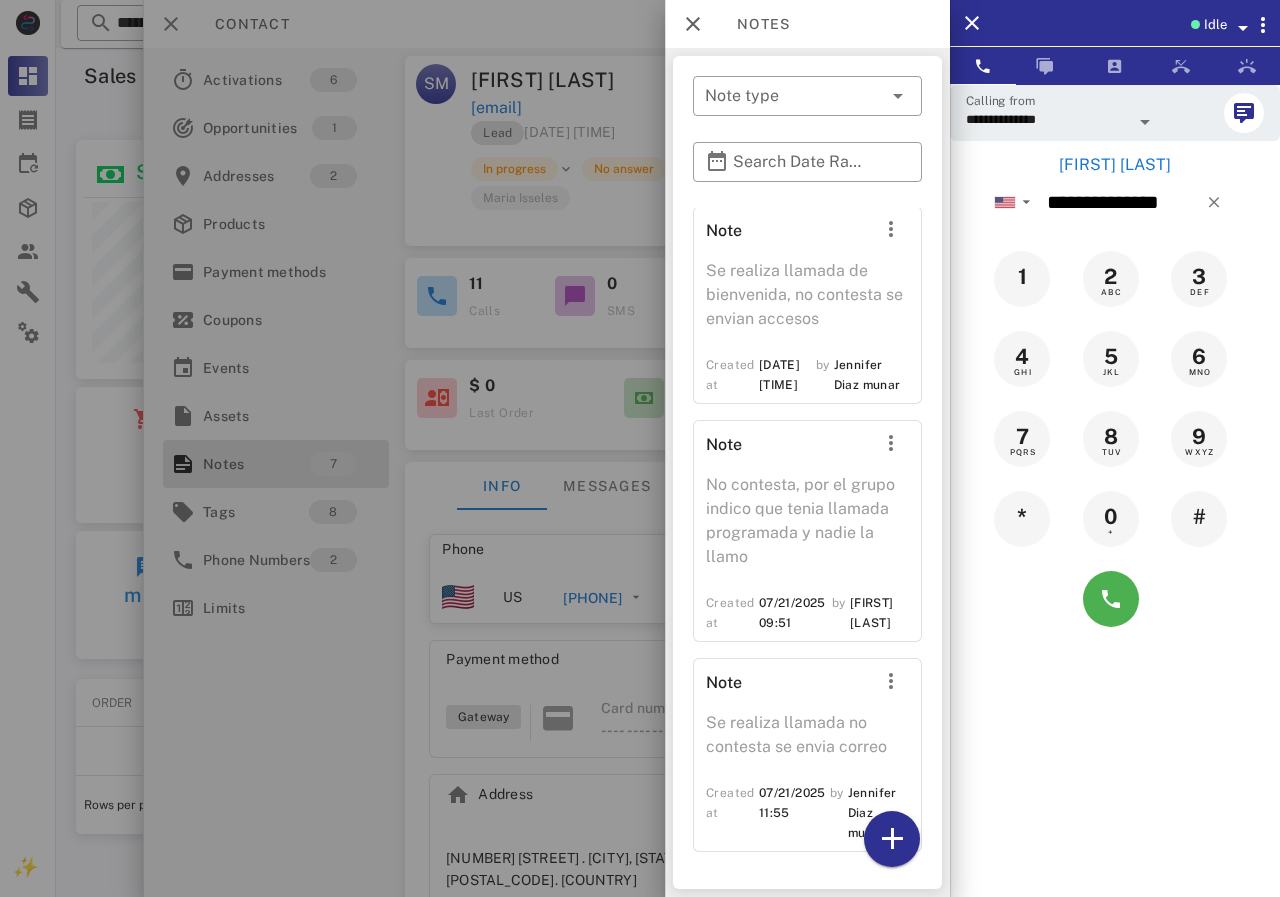 click at bounding box center [640, 448] 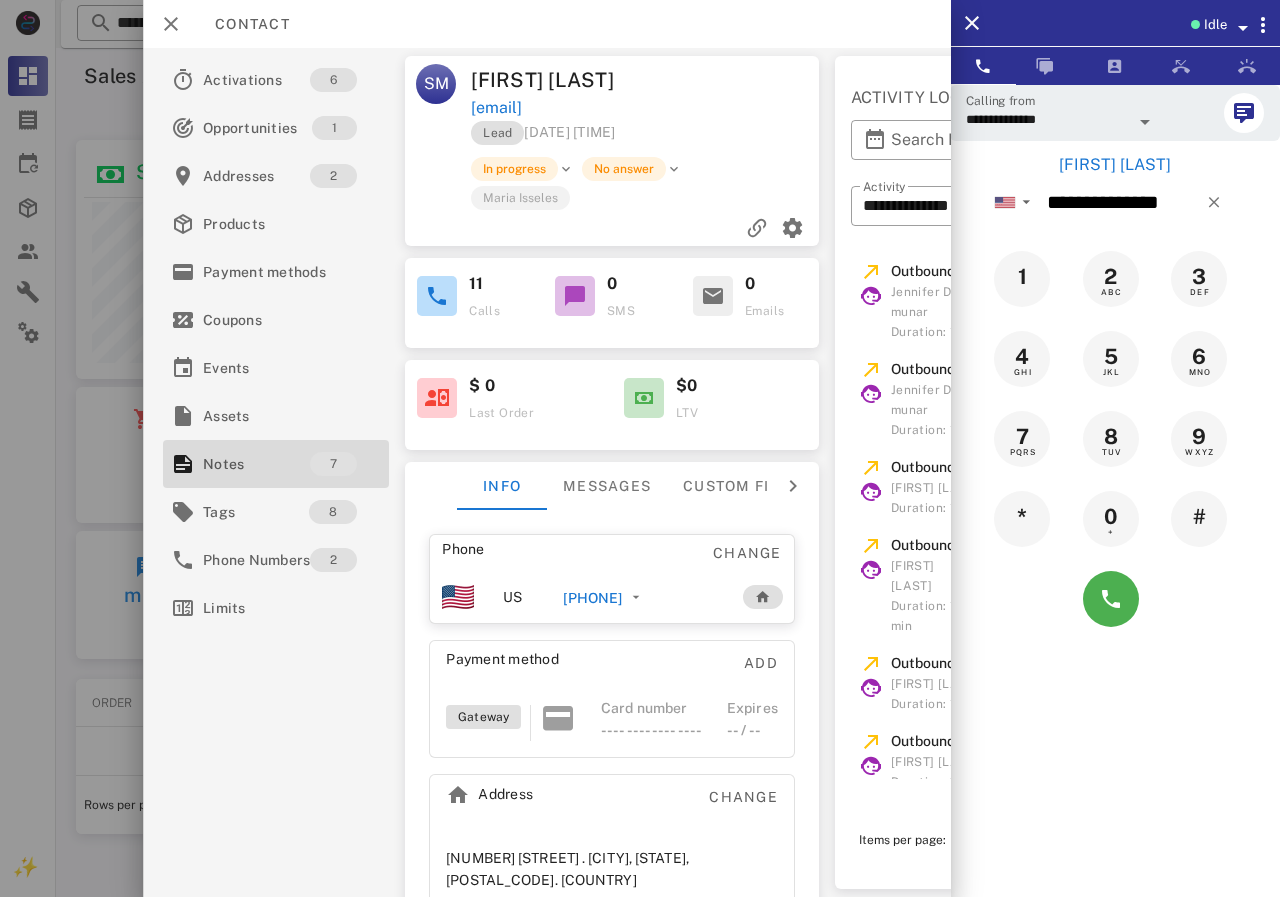 click on "[PHONE]" at bounding box center (592, 598) 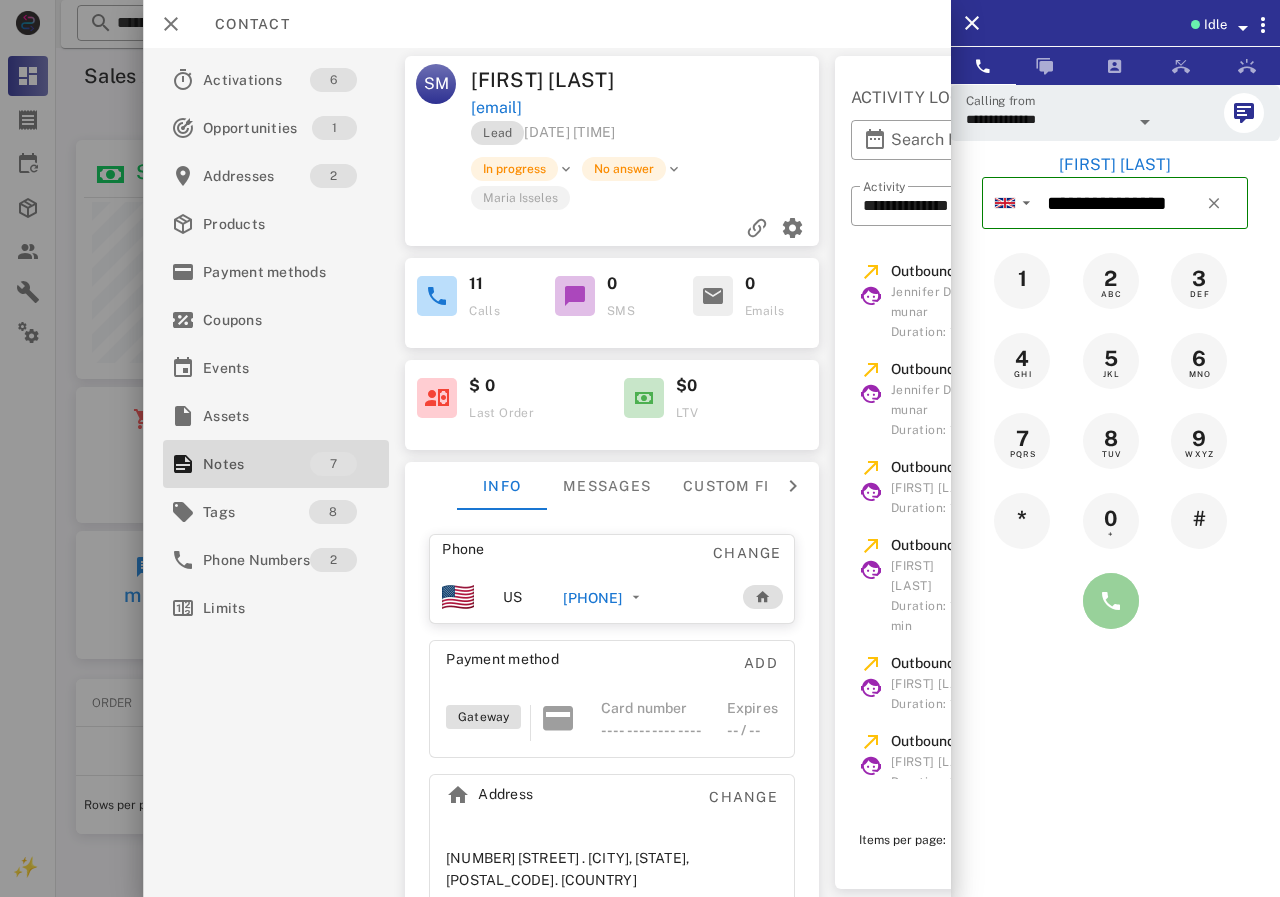 click at bounding box center [1111, 601] 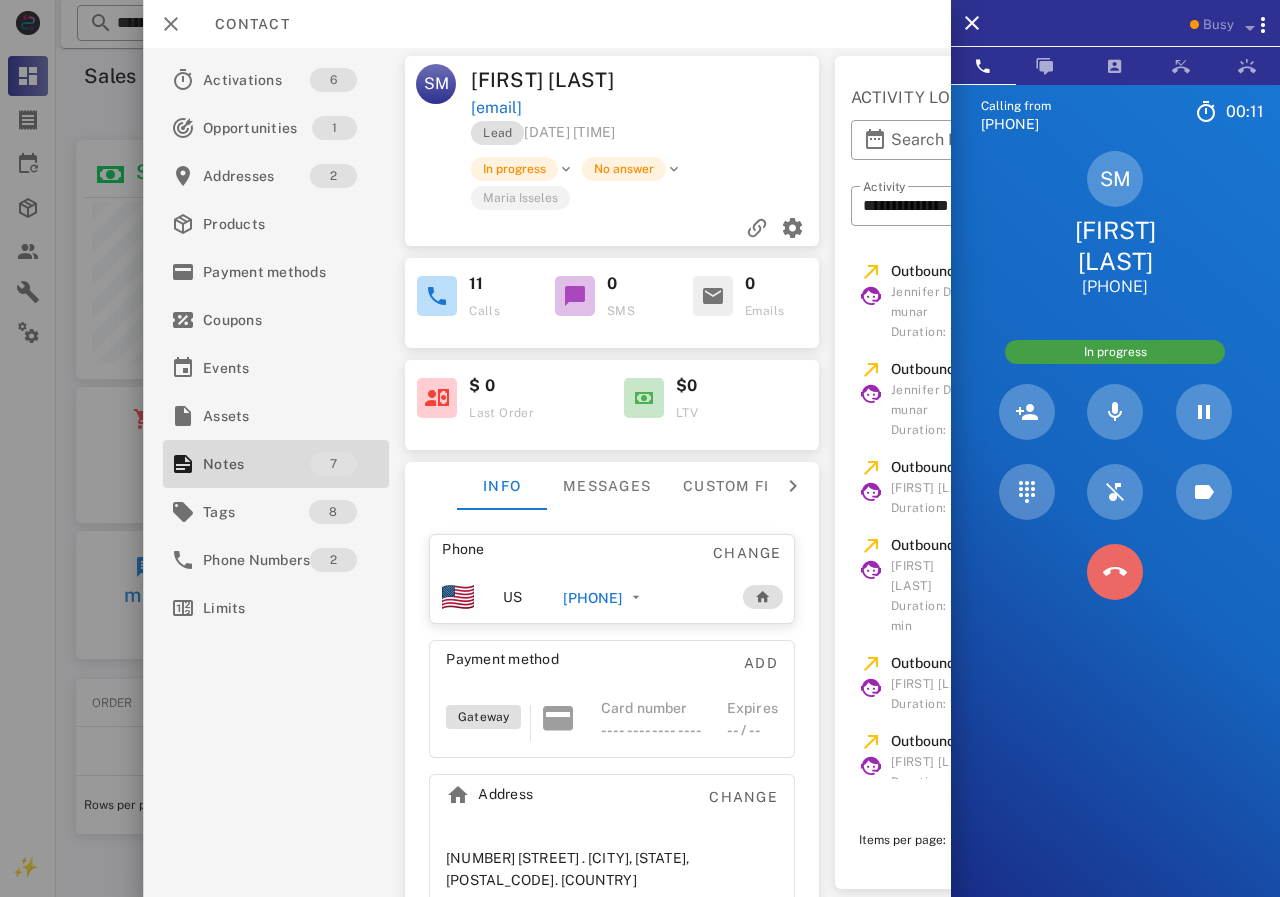 click at bounding box center (1115, 572) 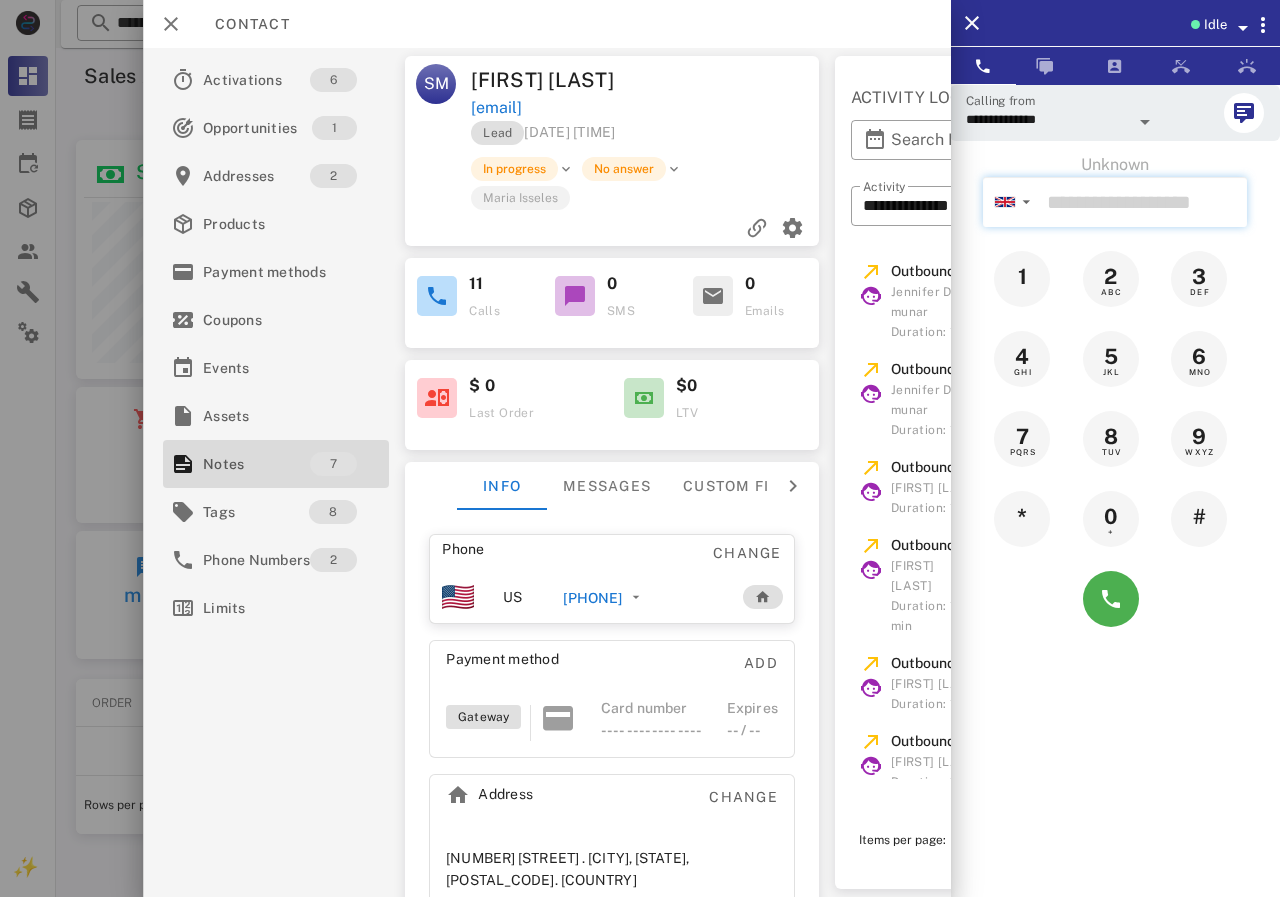 click at bounding box center [1143, 202] 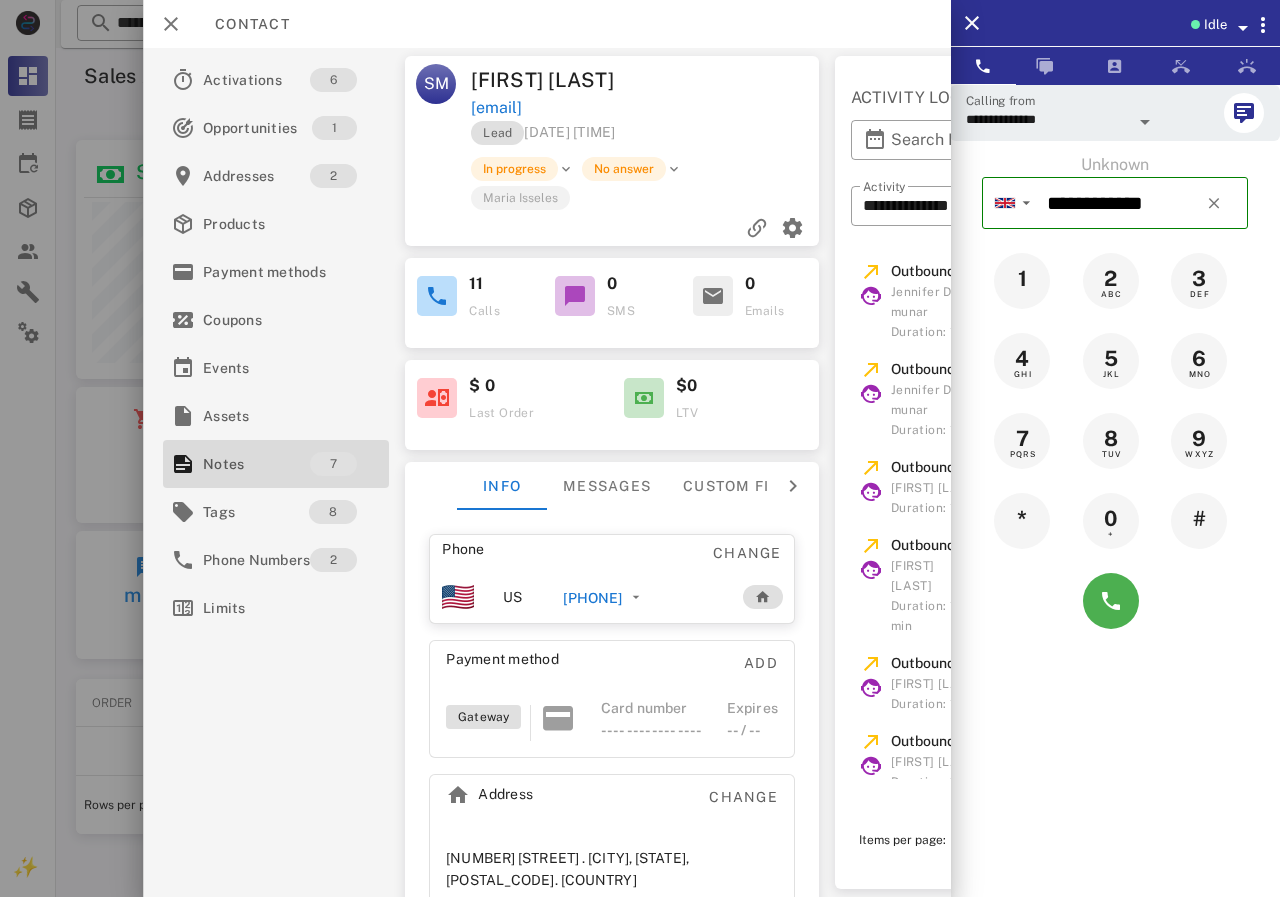 click on "[PHONE]" at bounding box center (592, 598) 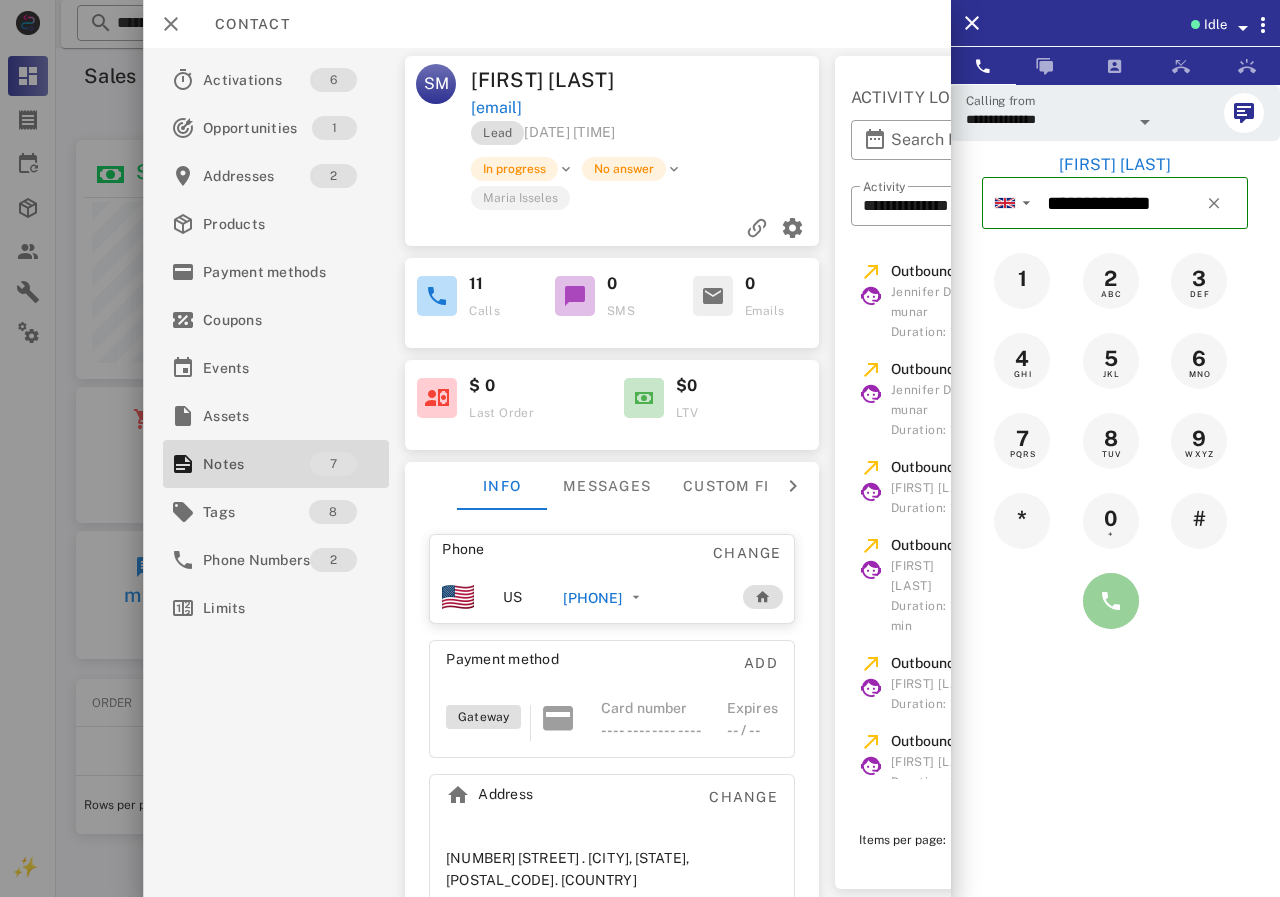 click at bounding box center (1111, 601) 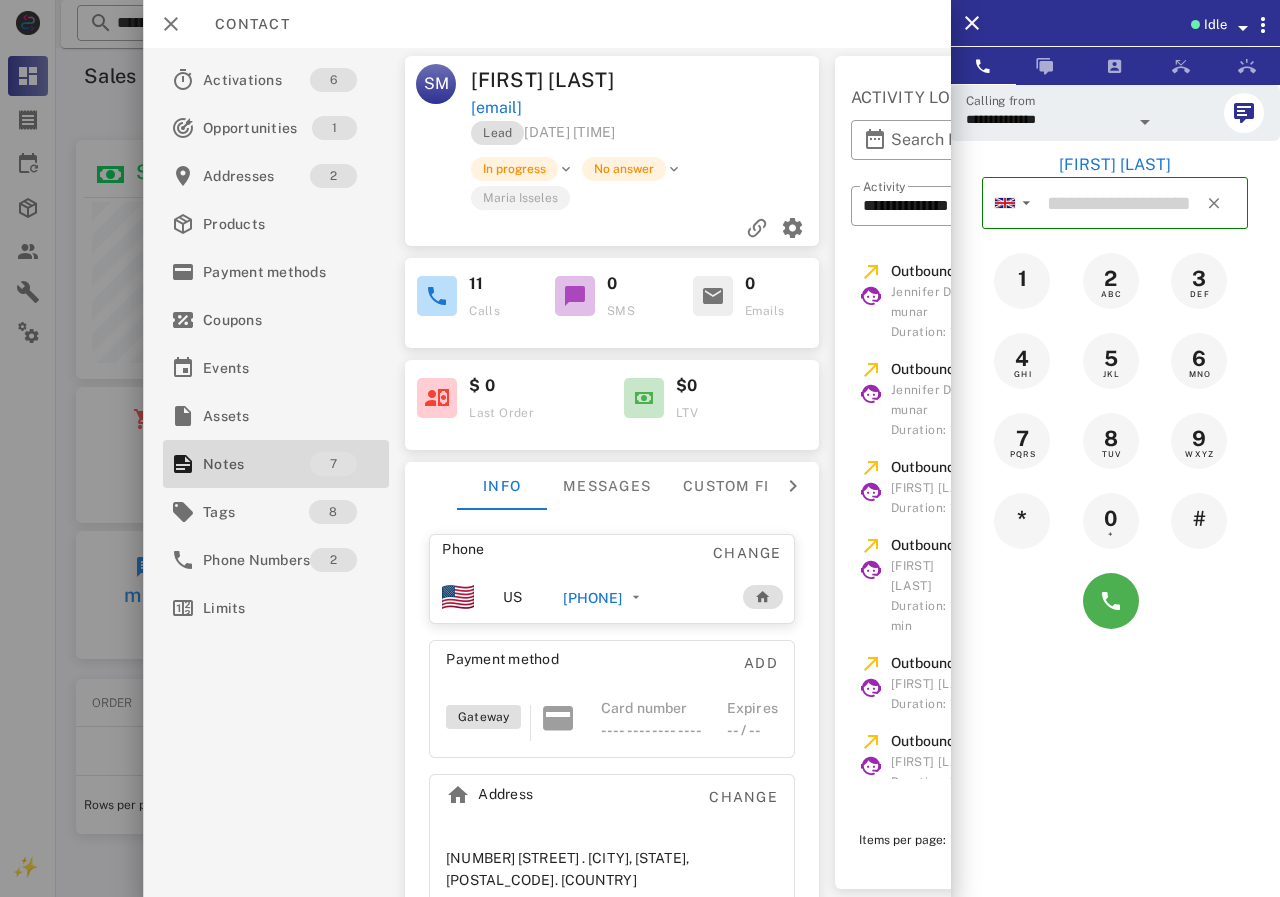 type 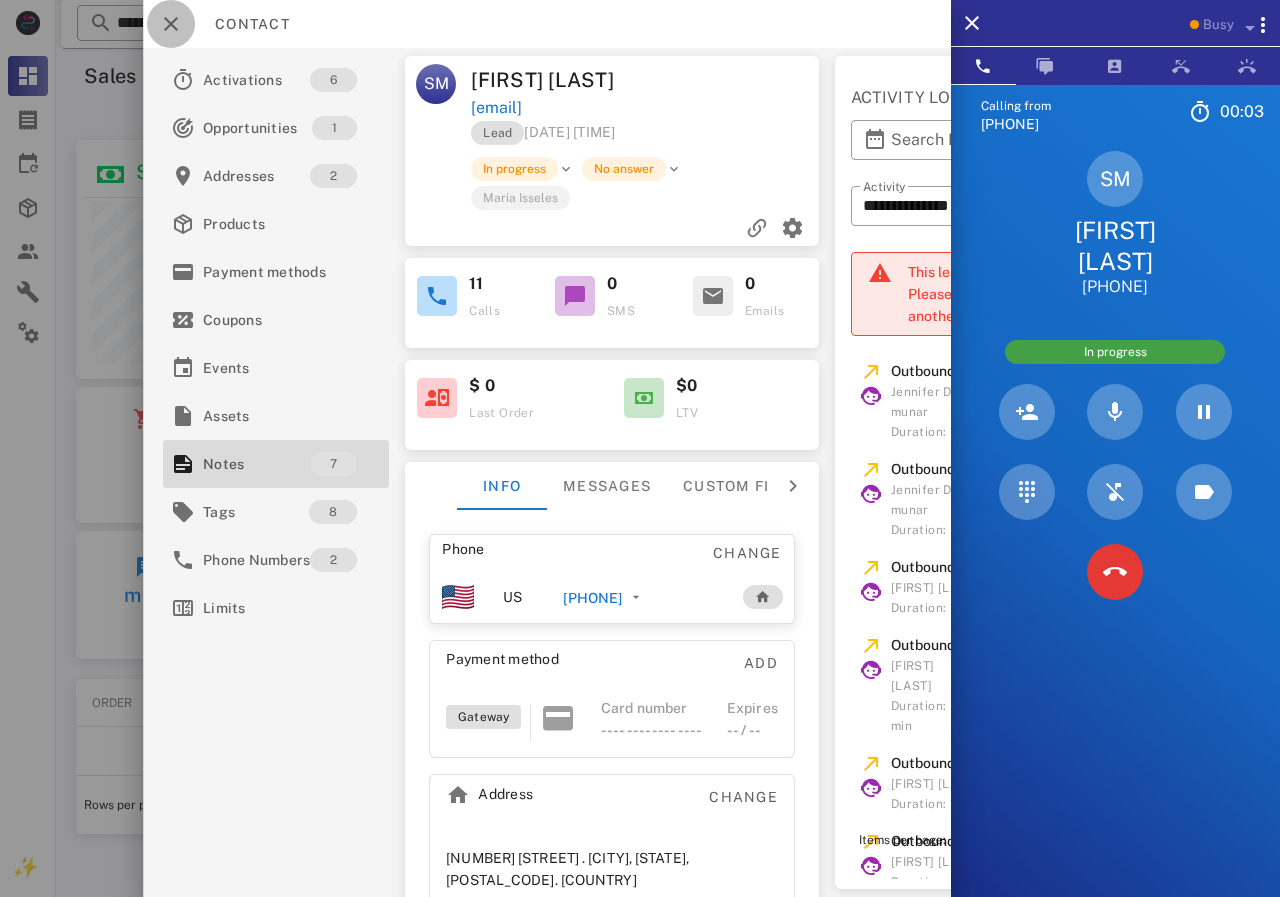 click at bounding box center [171, 24] 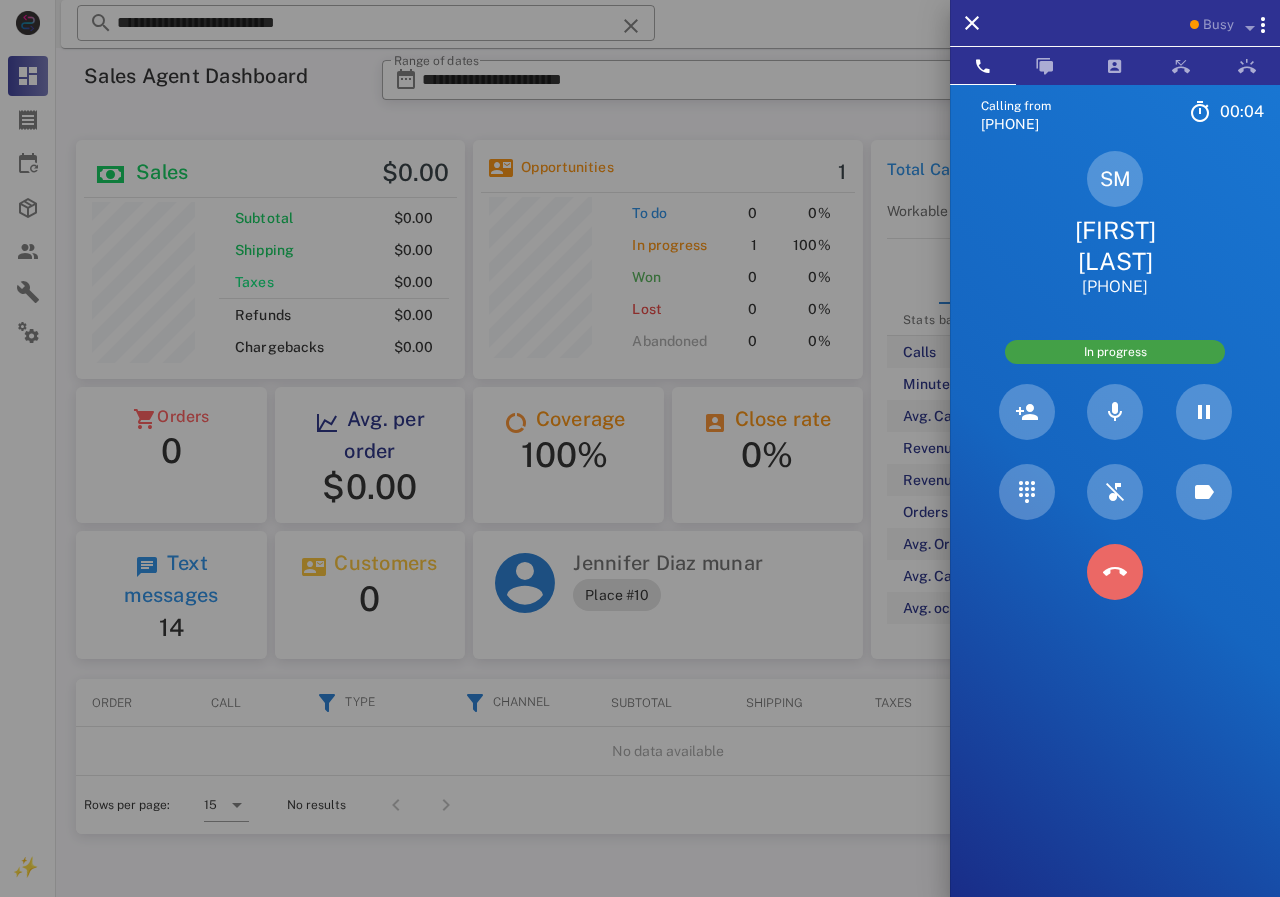 click at bounding box center [1115, 572] 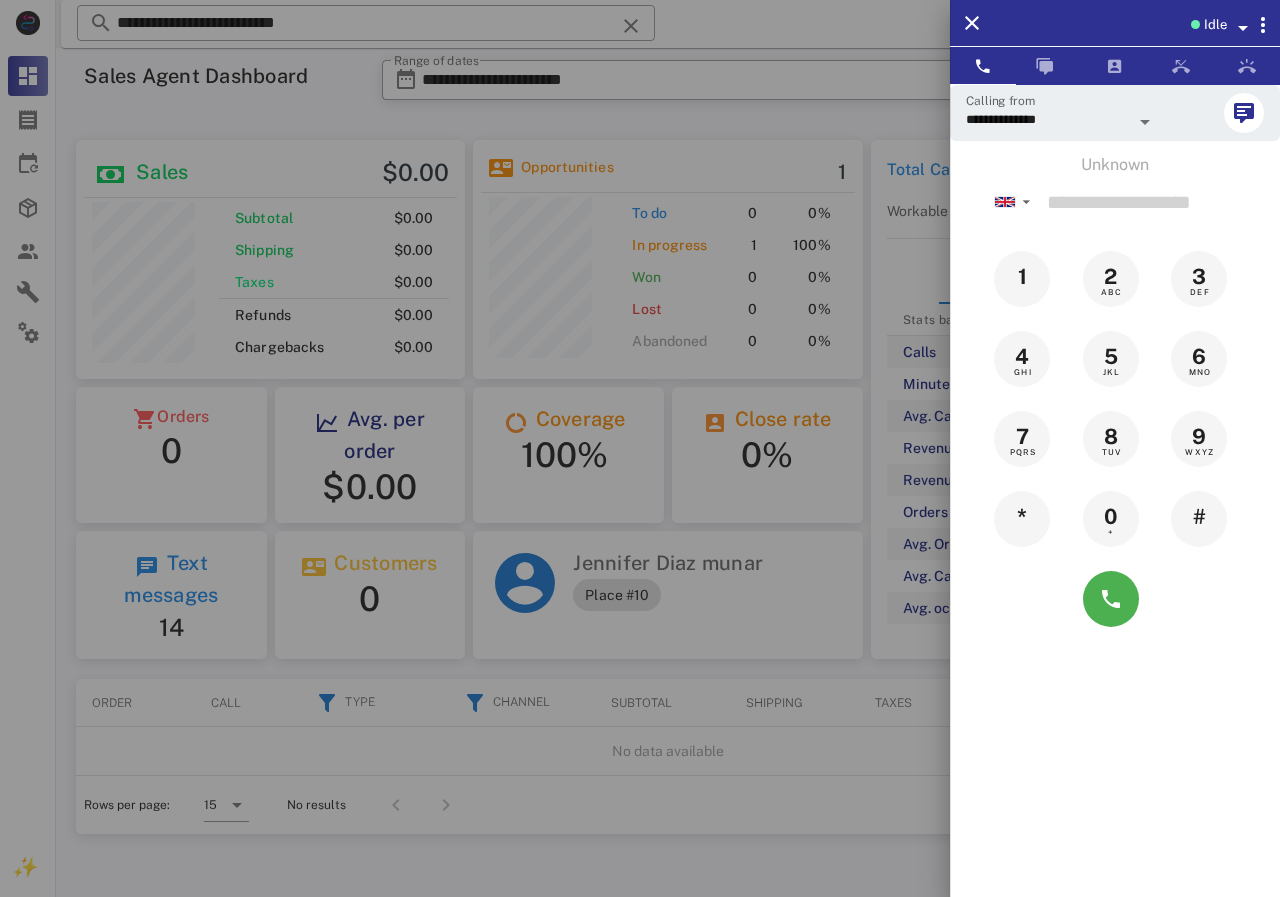 click at bounding box center (640, 448) 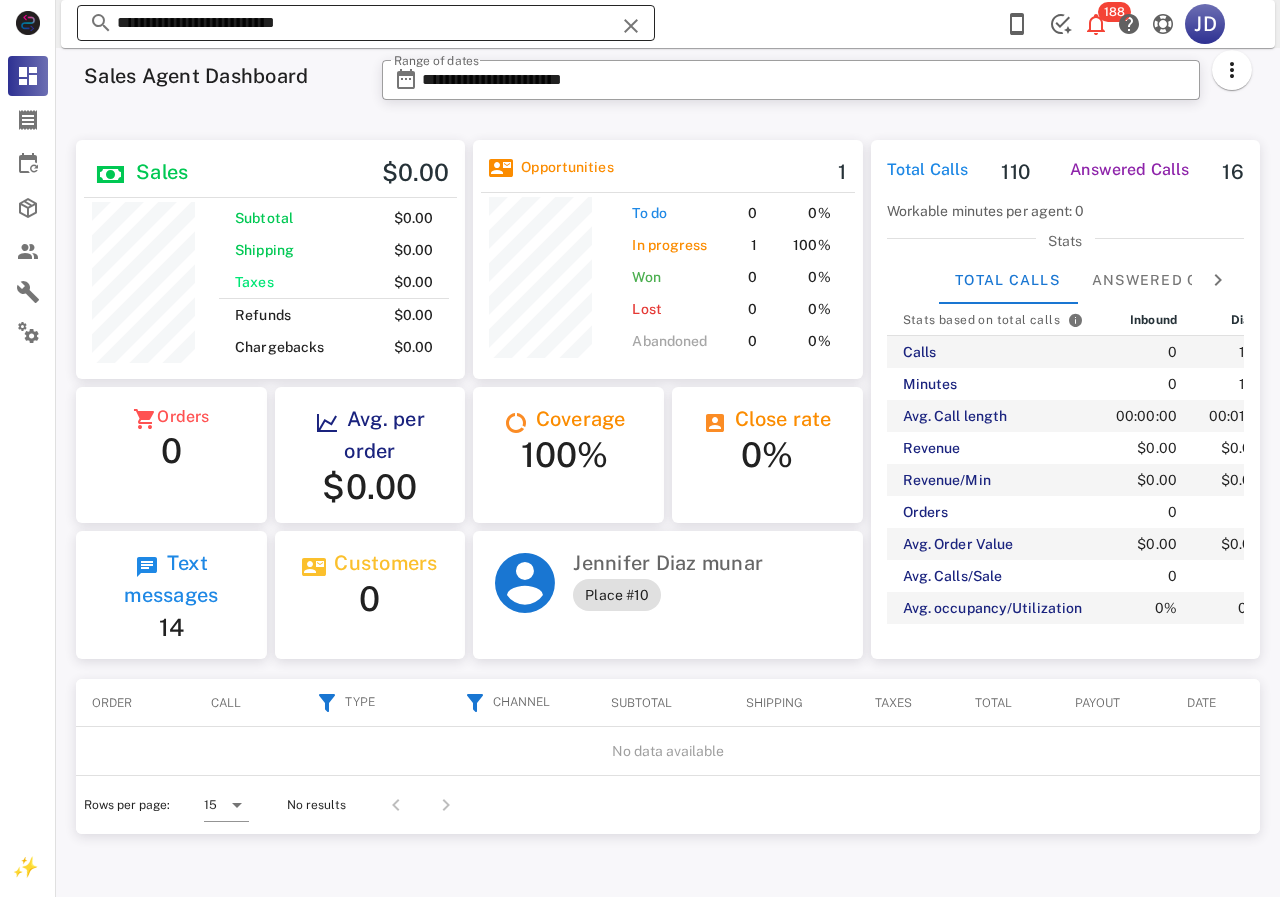 click on "**********" at bounding box center (366, 23) 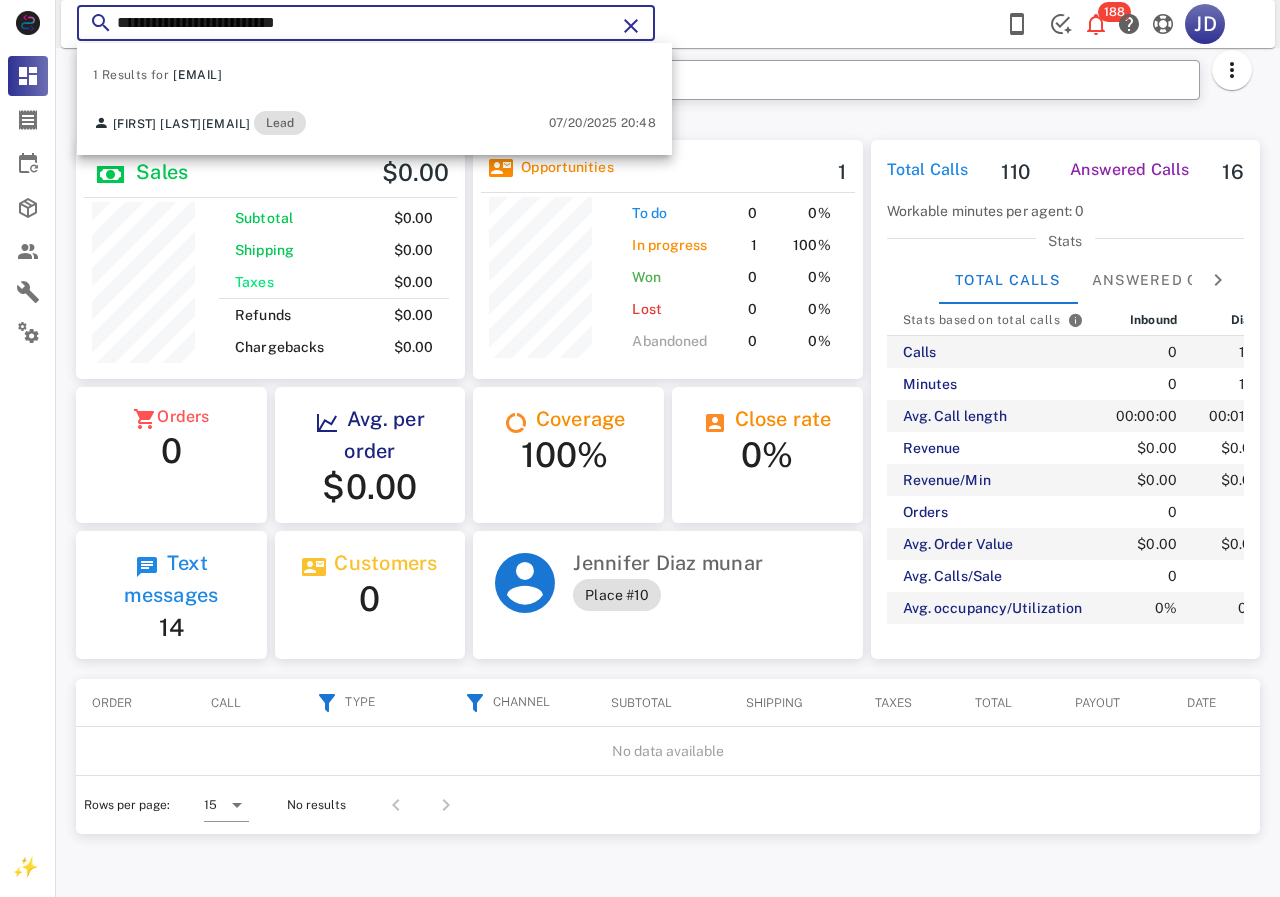 drag, startPoint x: 432, startPoint y: 18, endPoint x: 115, endPoint y: 44, distance: 318.06445 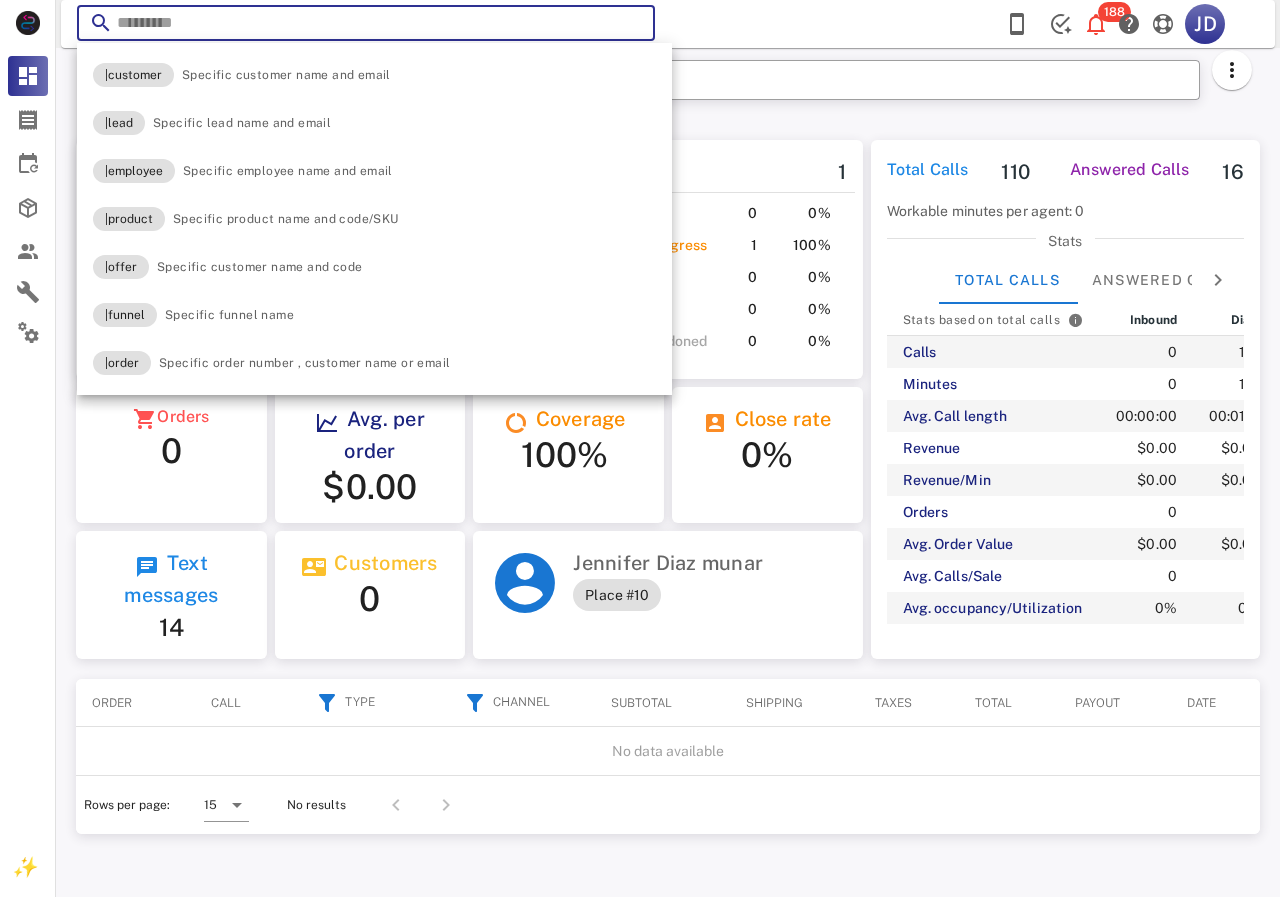 click at bounding box center [366, 23] 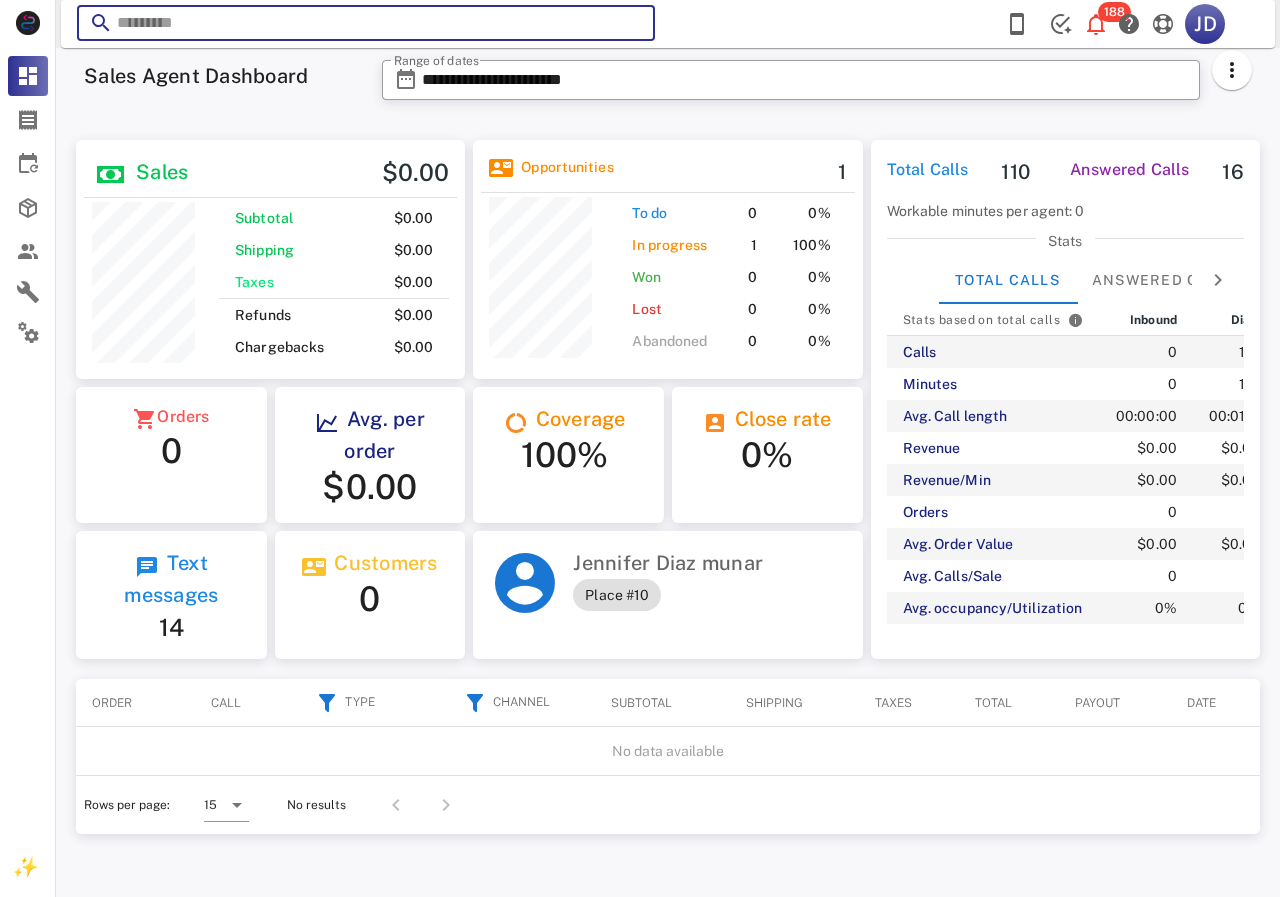 paste on "**********" 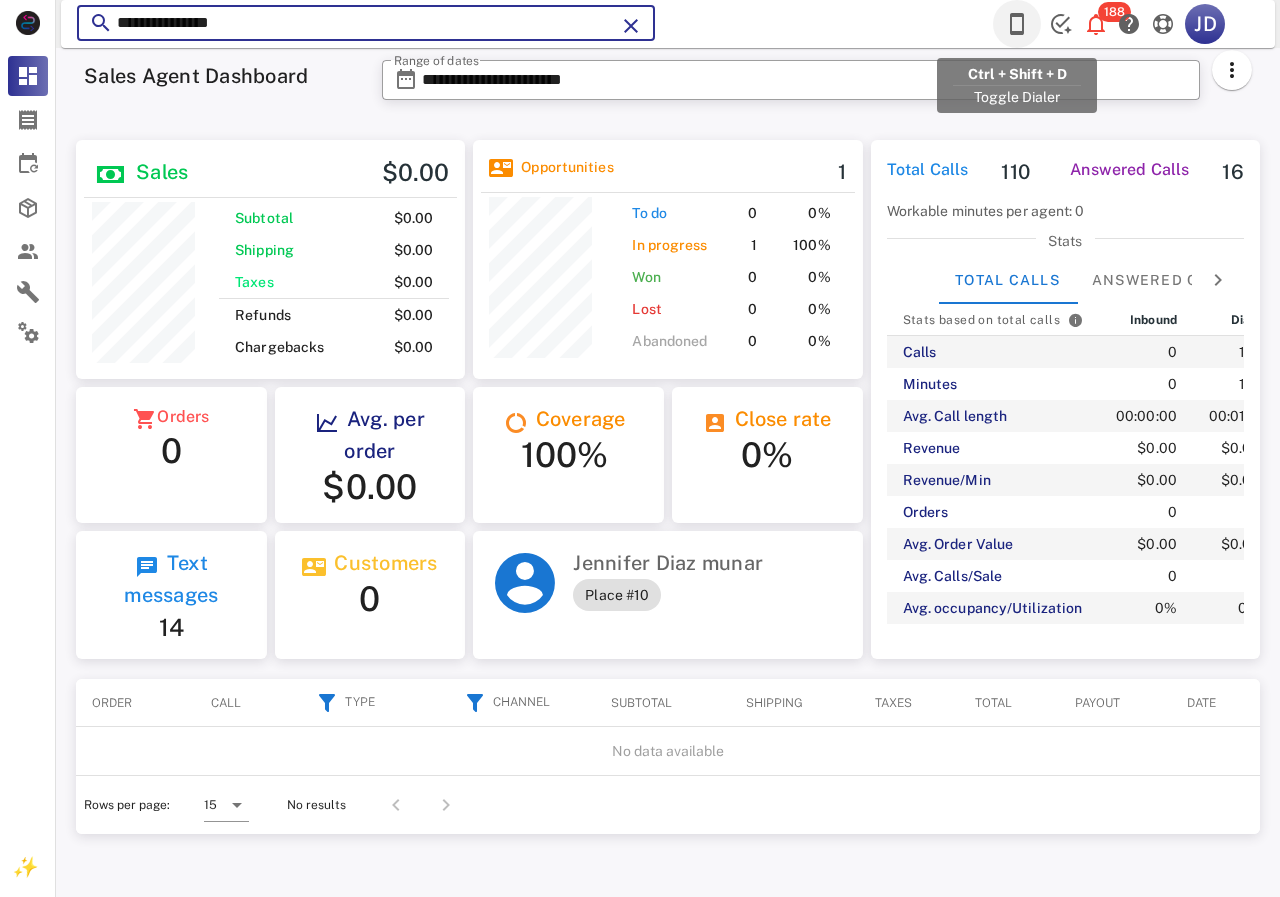 type on "**********" 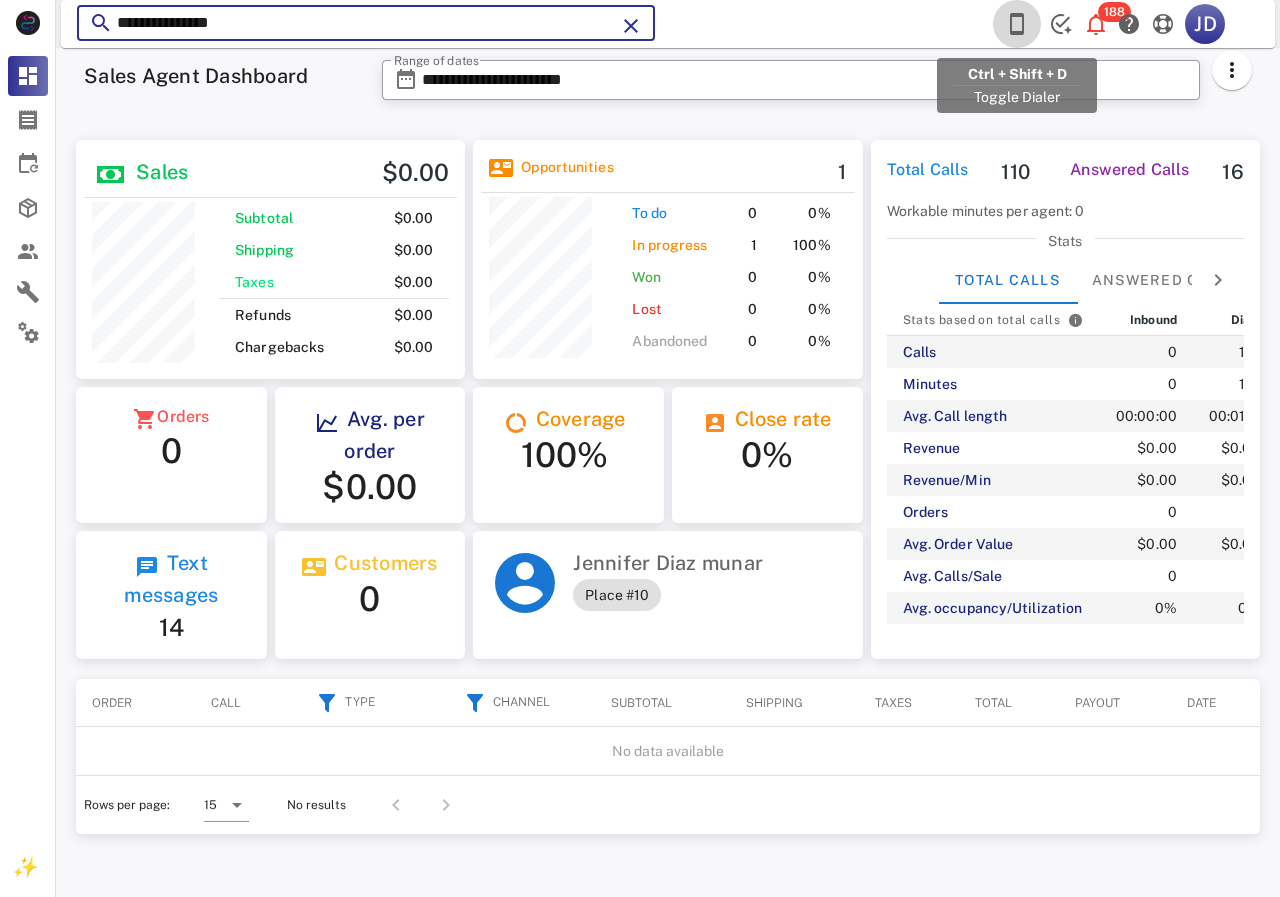 click at bounding box center (1017, 24) 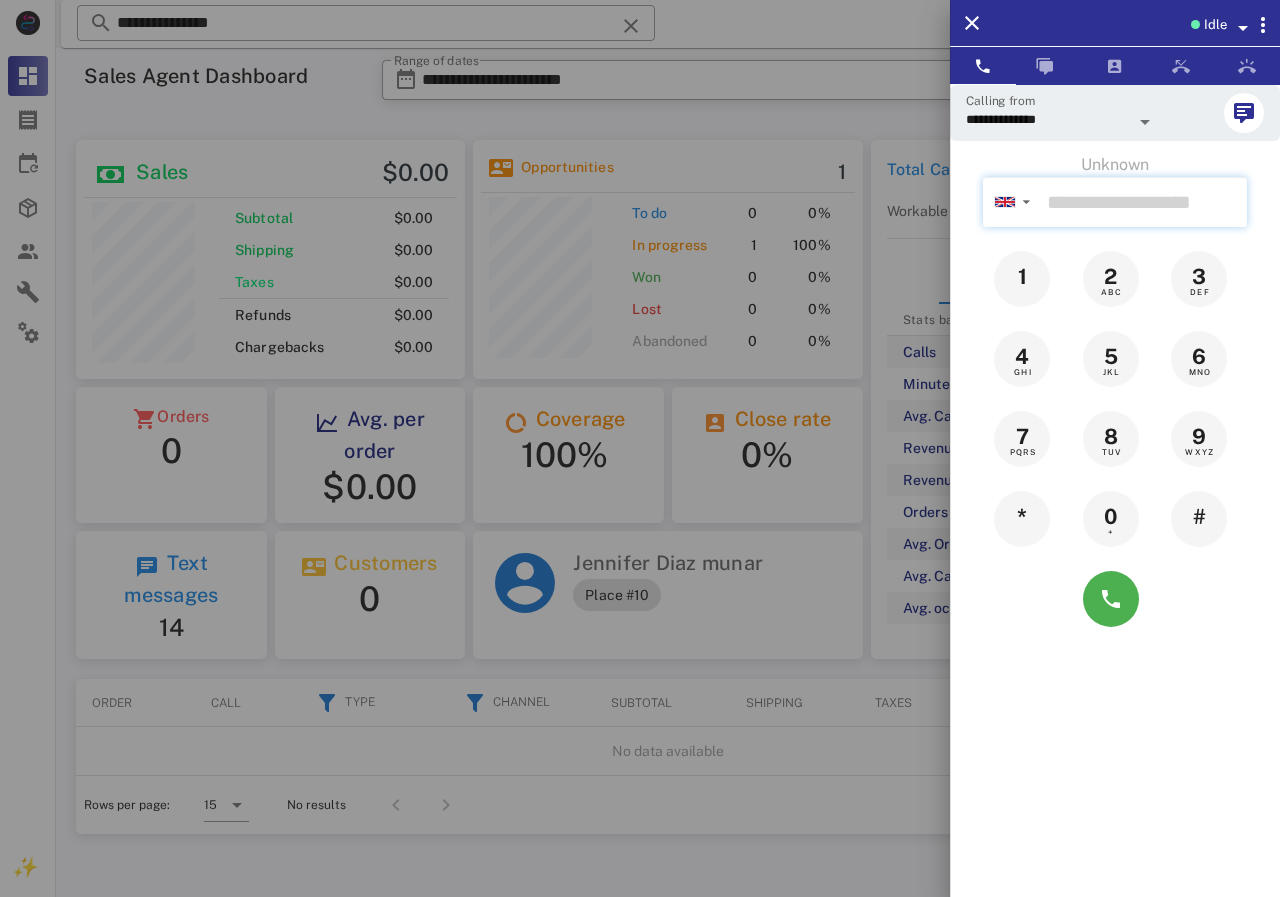 click at bounding box center [1143, 202] 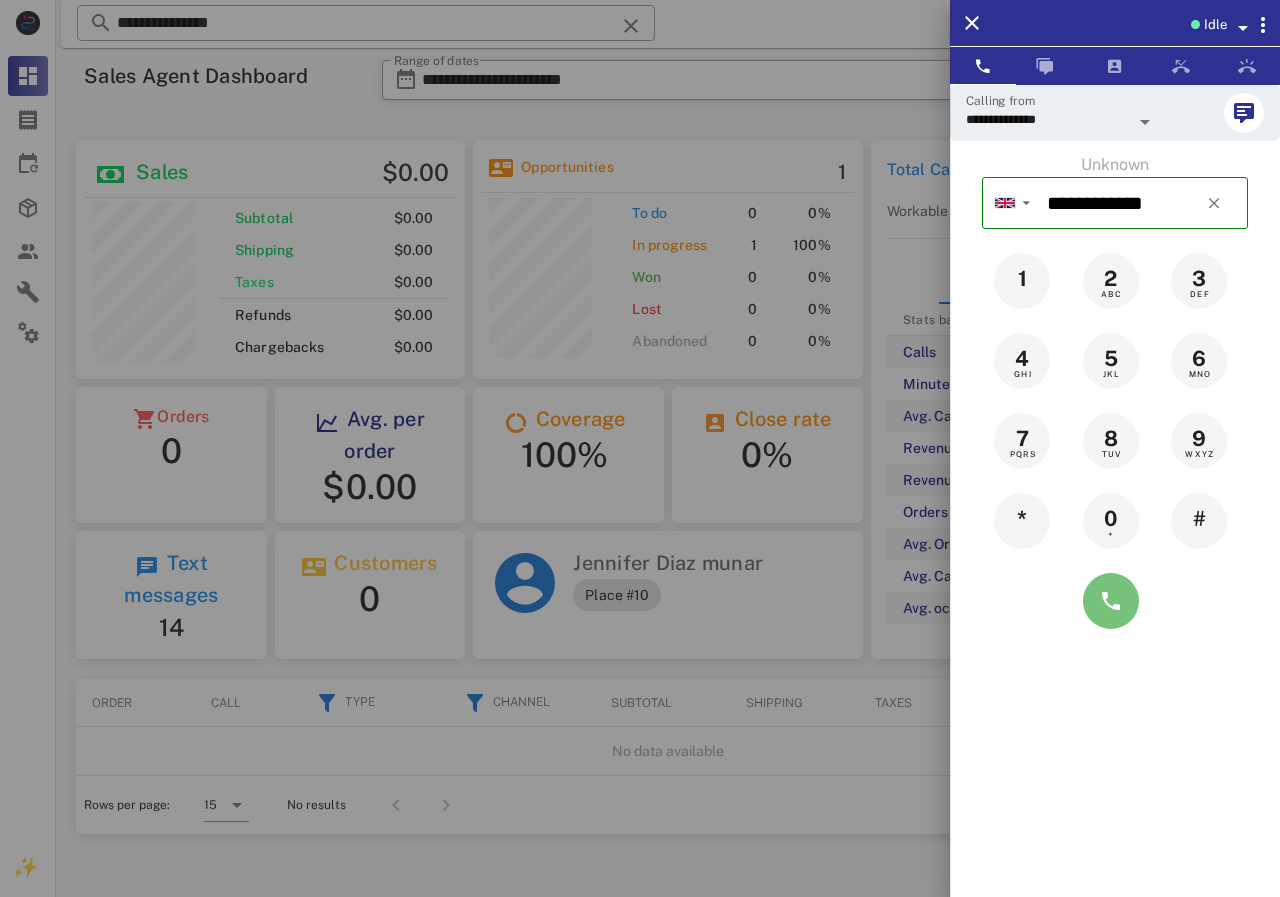 click at bounding box center [1111, 601] 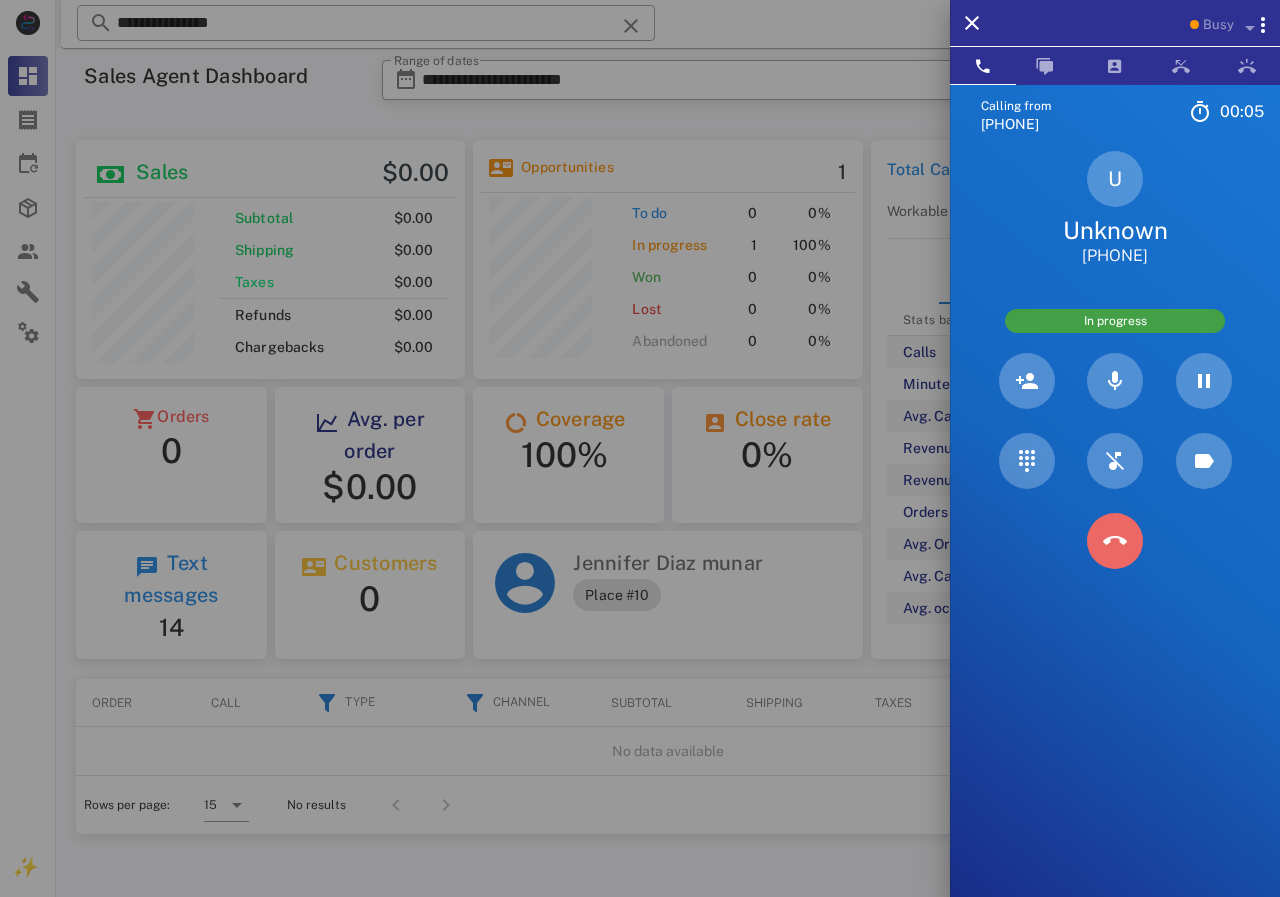 click at bounding box center [1115, 541] 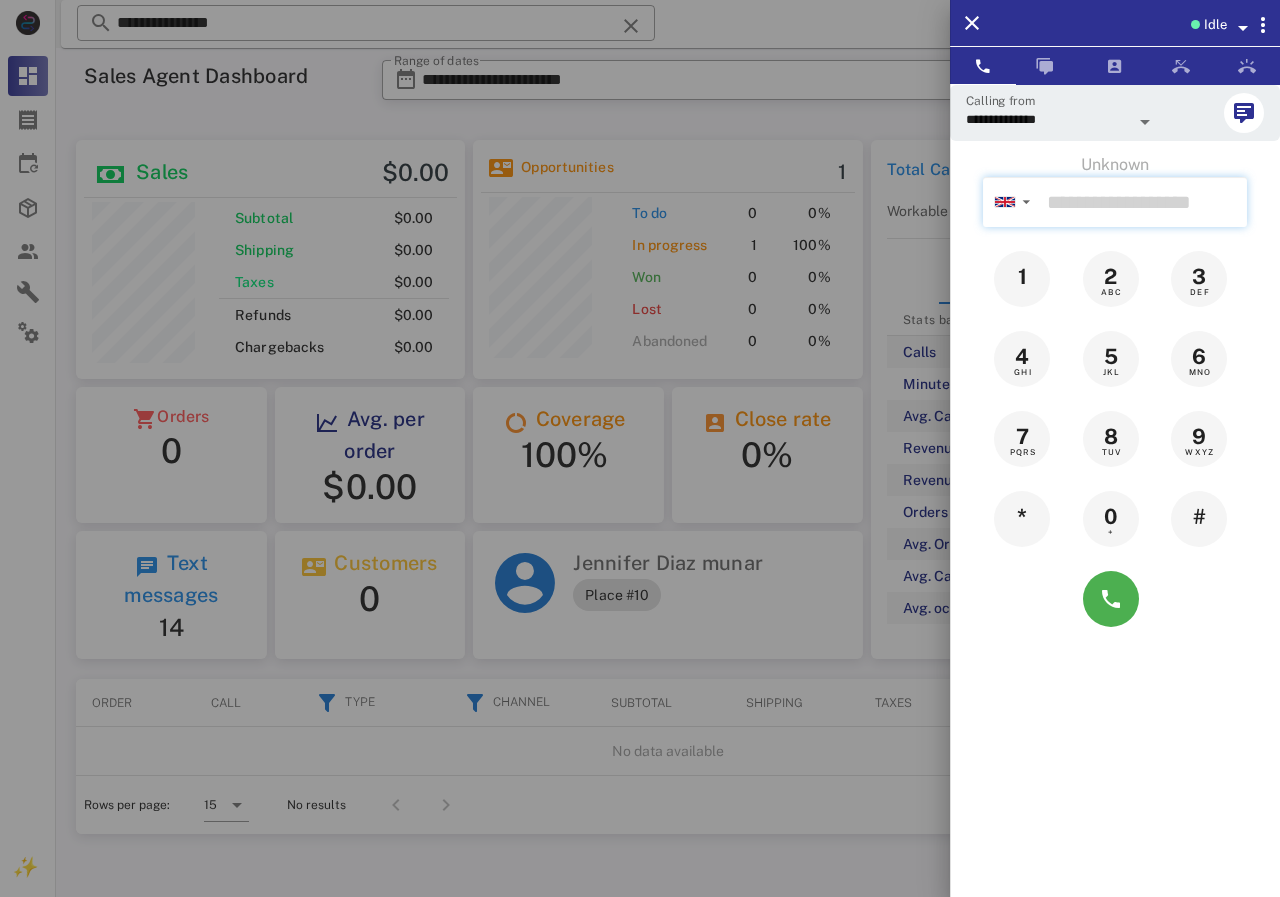 click at bounding box center (1143, 202) 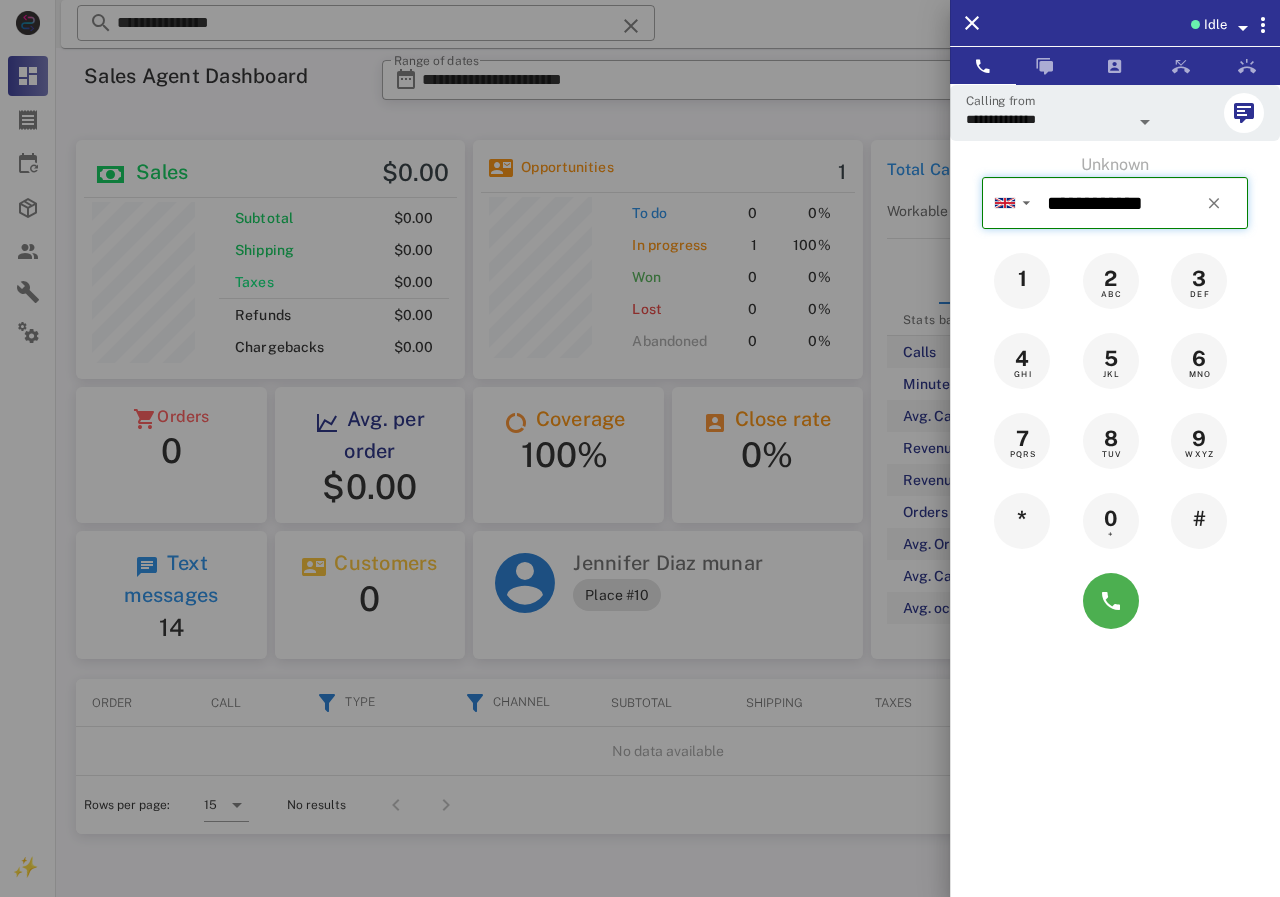 type on "**********" 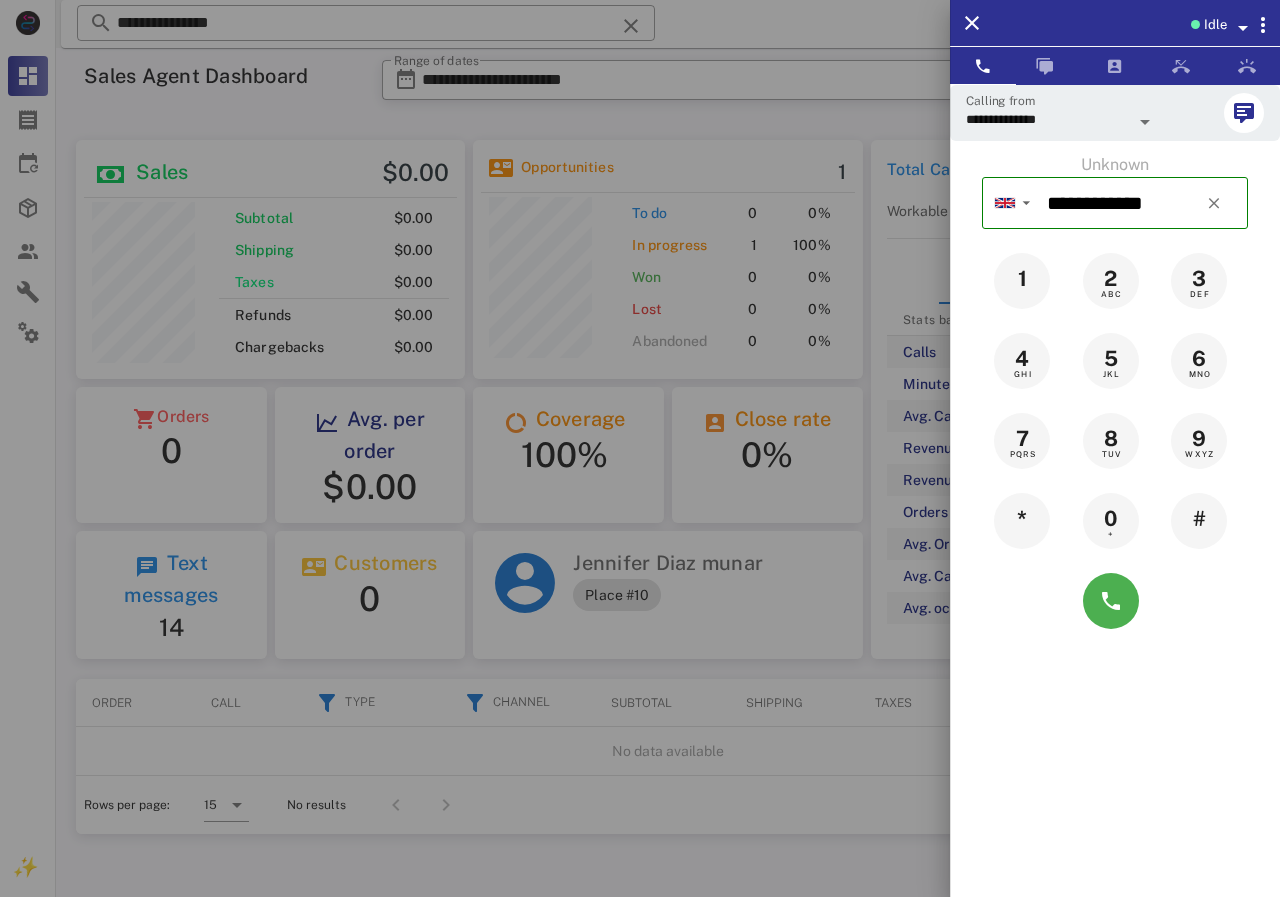 click at bounding box center (640, 448) 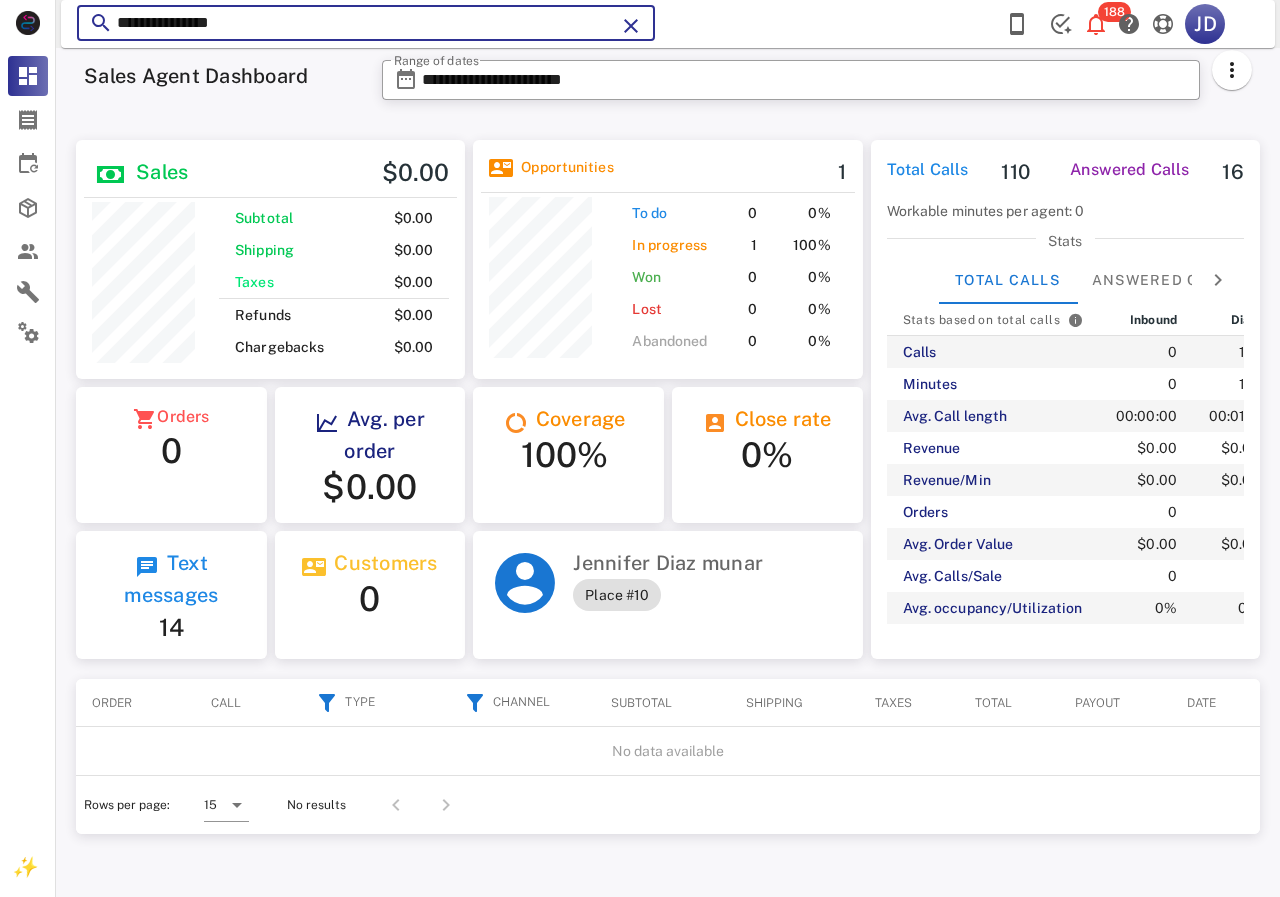 drag, startPoint x: 381, startPoint y: 24, endPoint x: 94, endPoint y: 13, distance: 287.21072 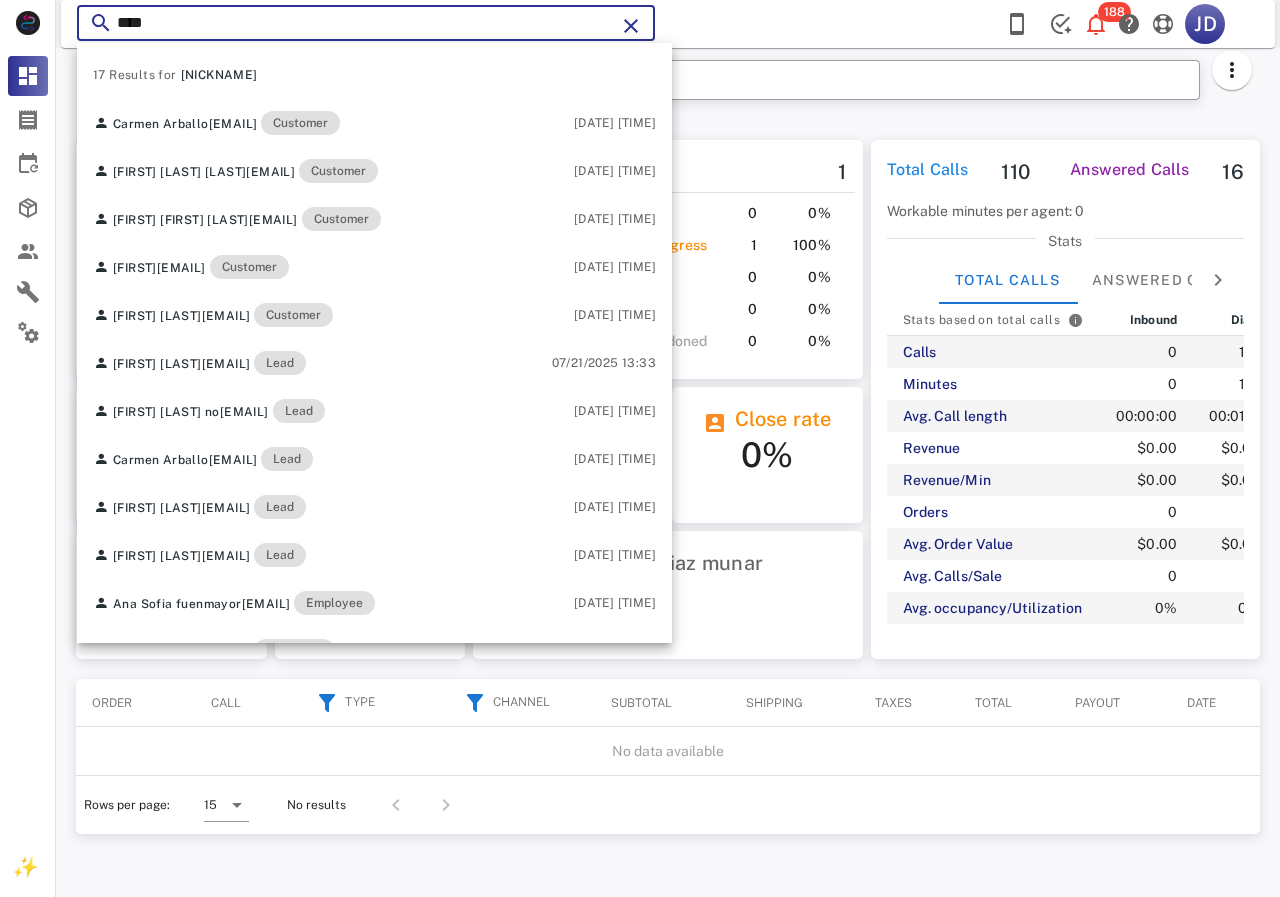type on "*****" 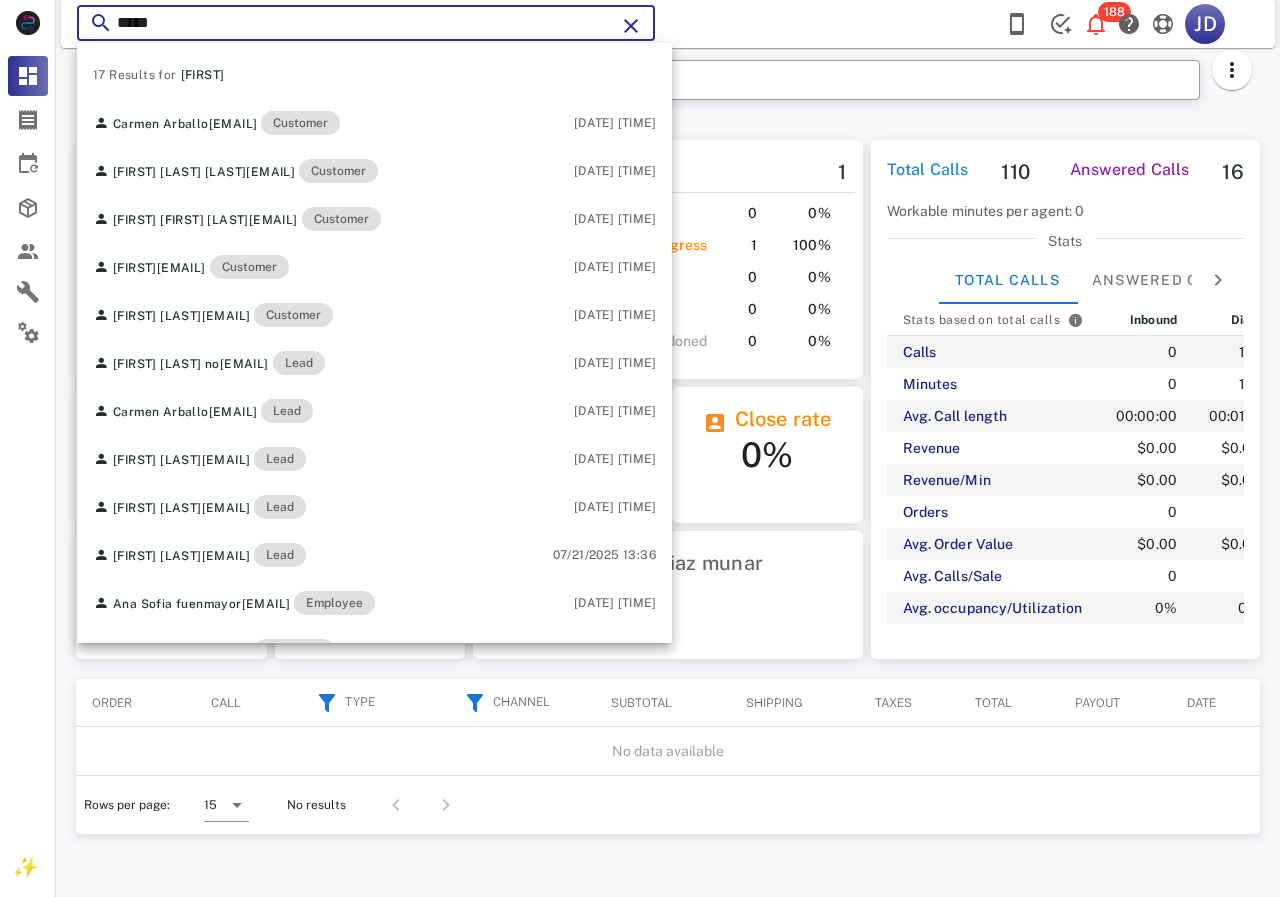 drag, startPoint x: 96, startPoint y: 33, endPoint x: 83, endPoint y: 33, distance: 13 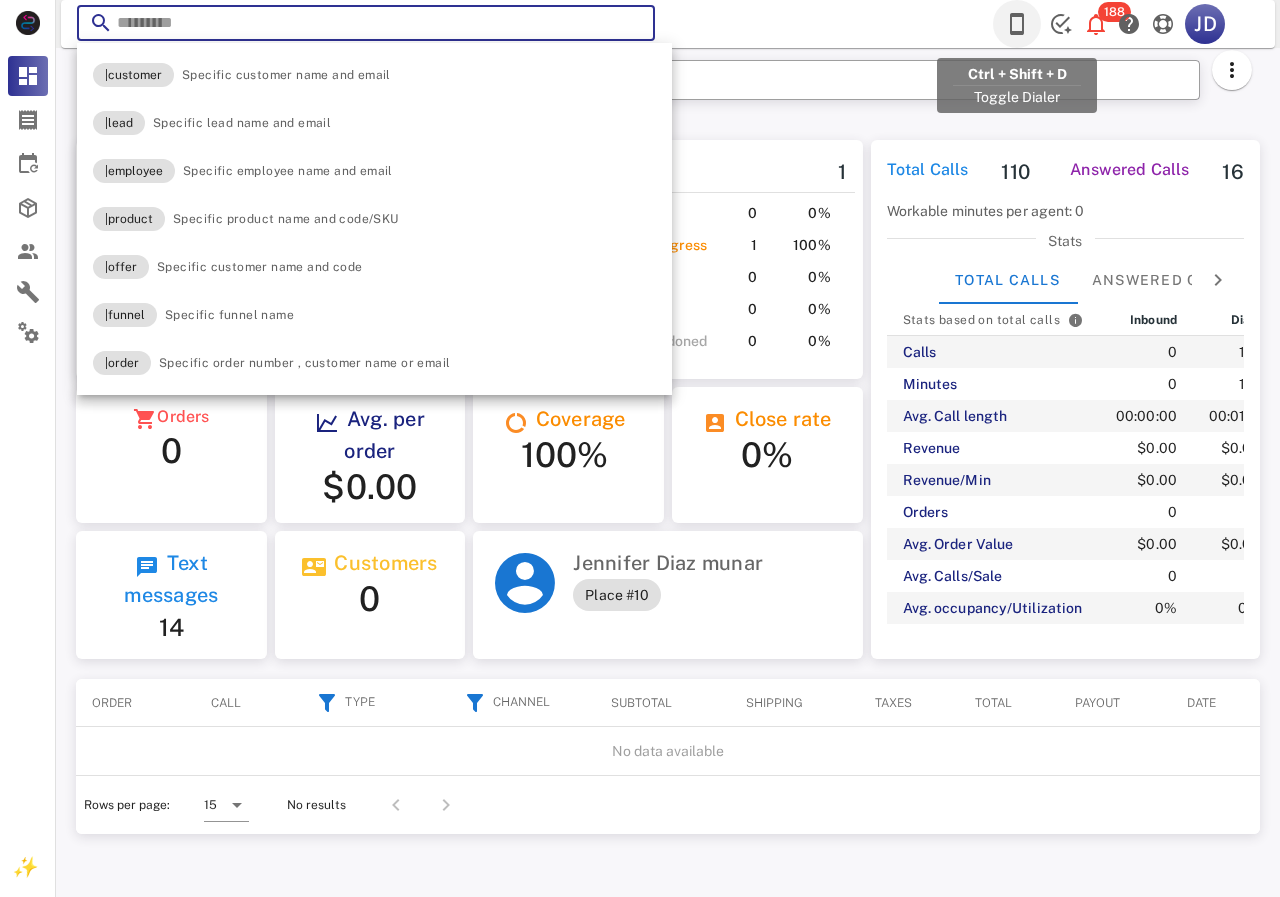 type 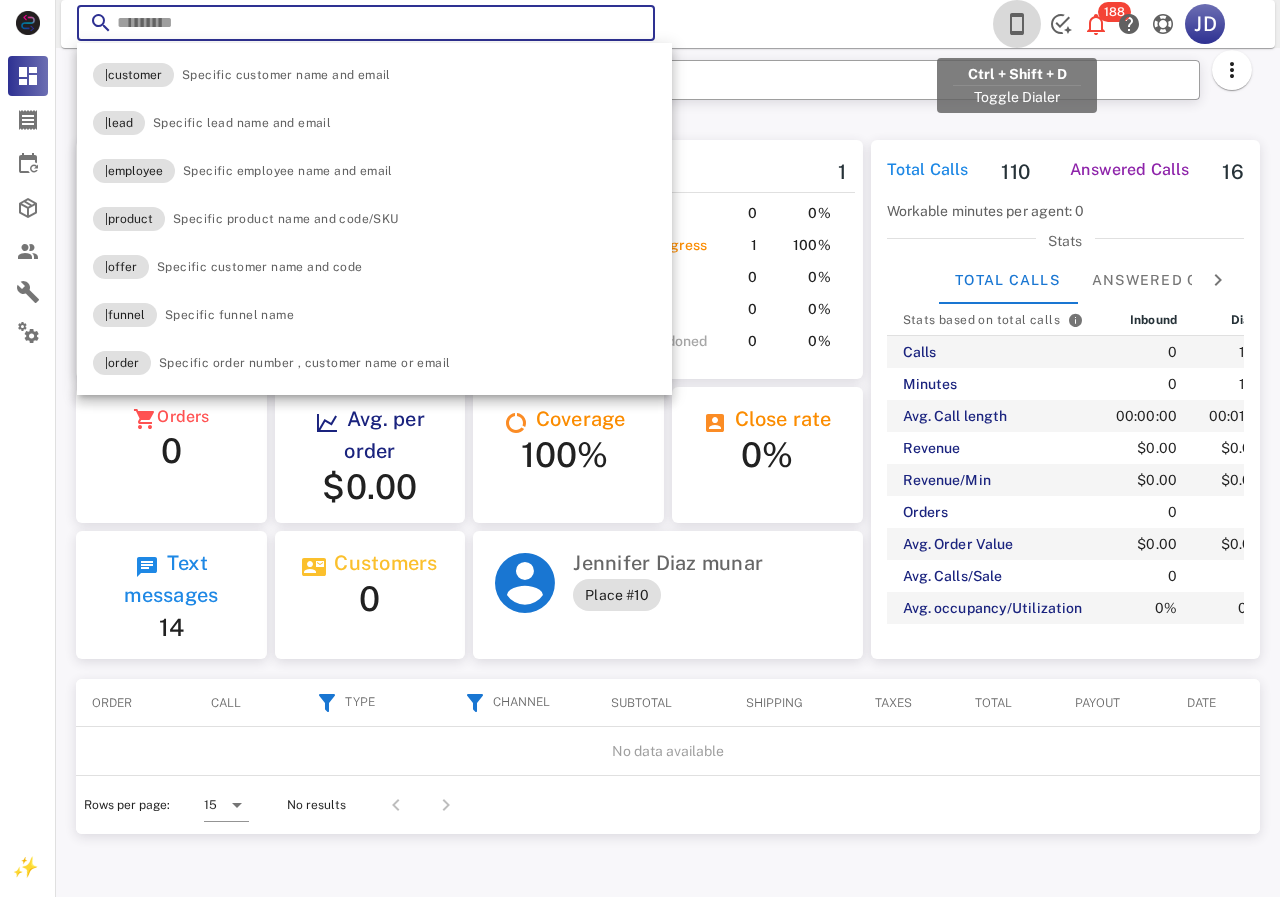 click at bounding box center (1017, 24) 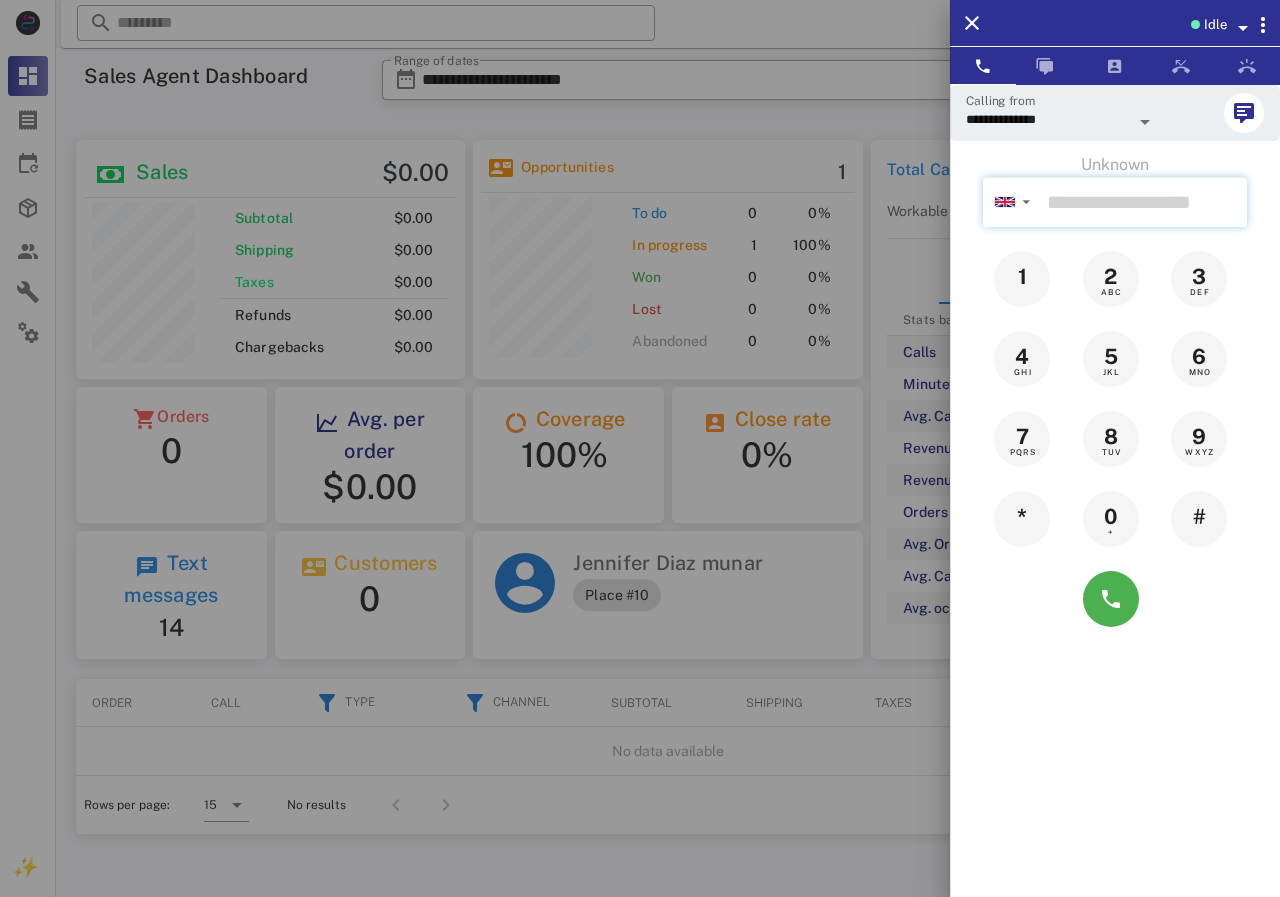 click at bounding box center (1143, 202) 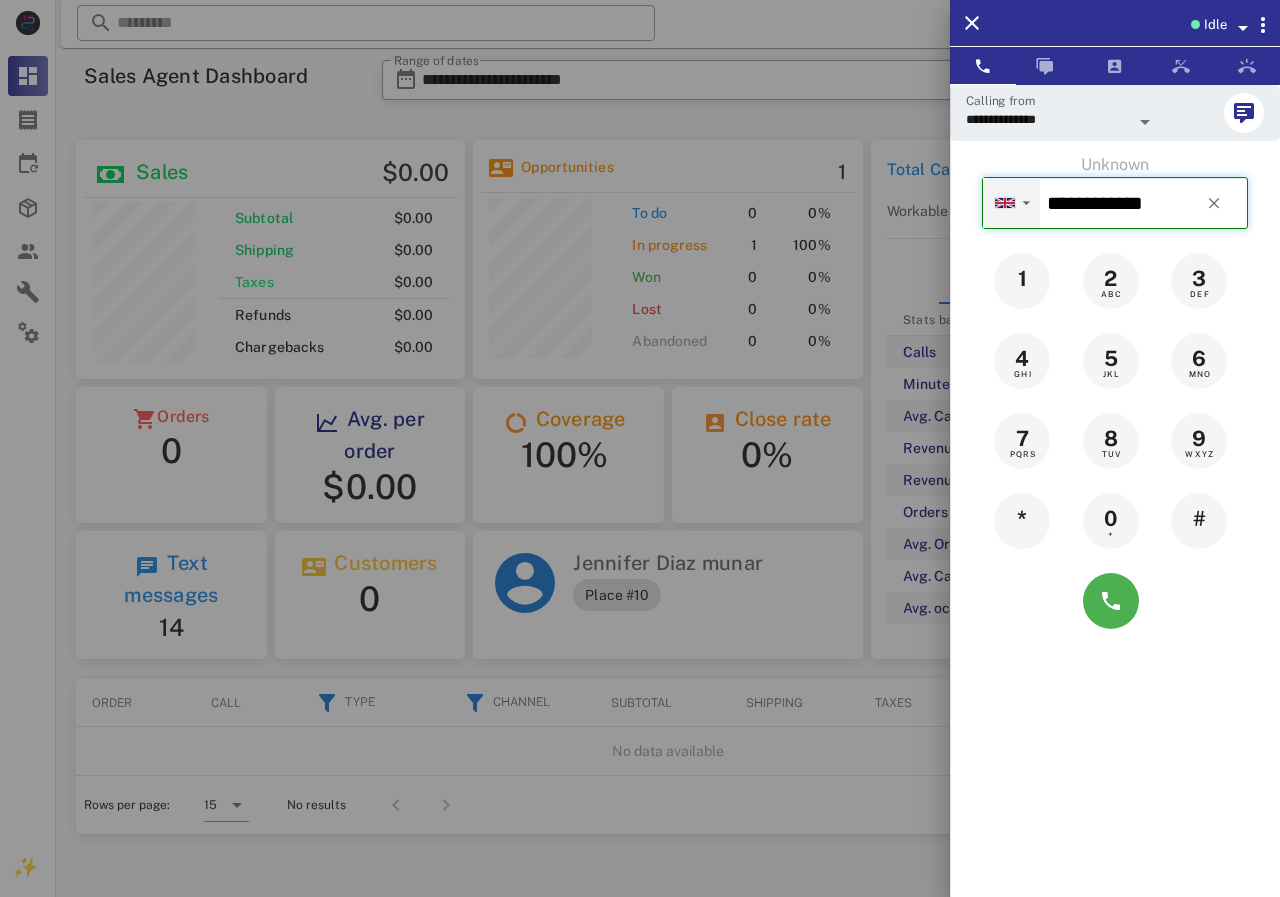drag, startPoint x: 1190, startPoint y: 200, endPoint x: 1020, endPoint y: 195, distance: 170.07352 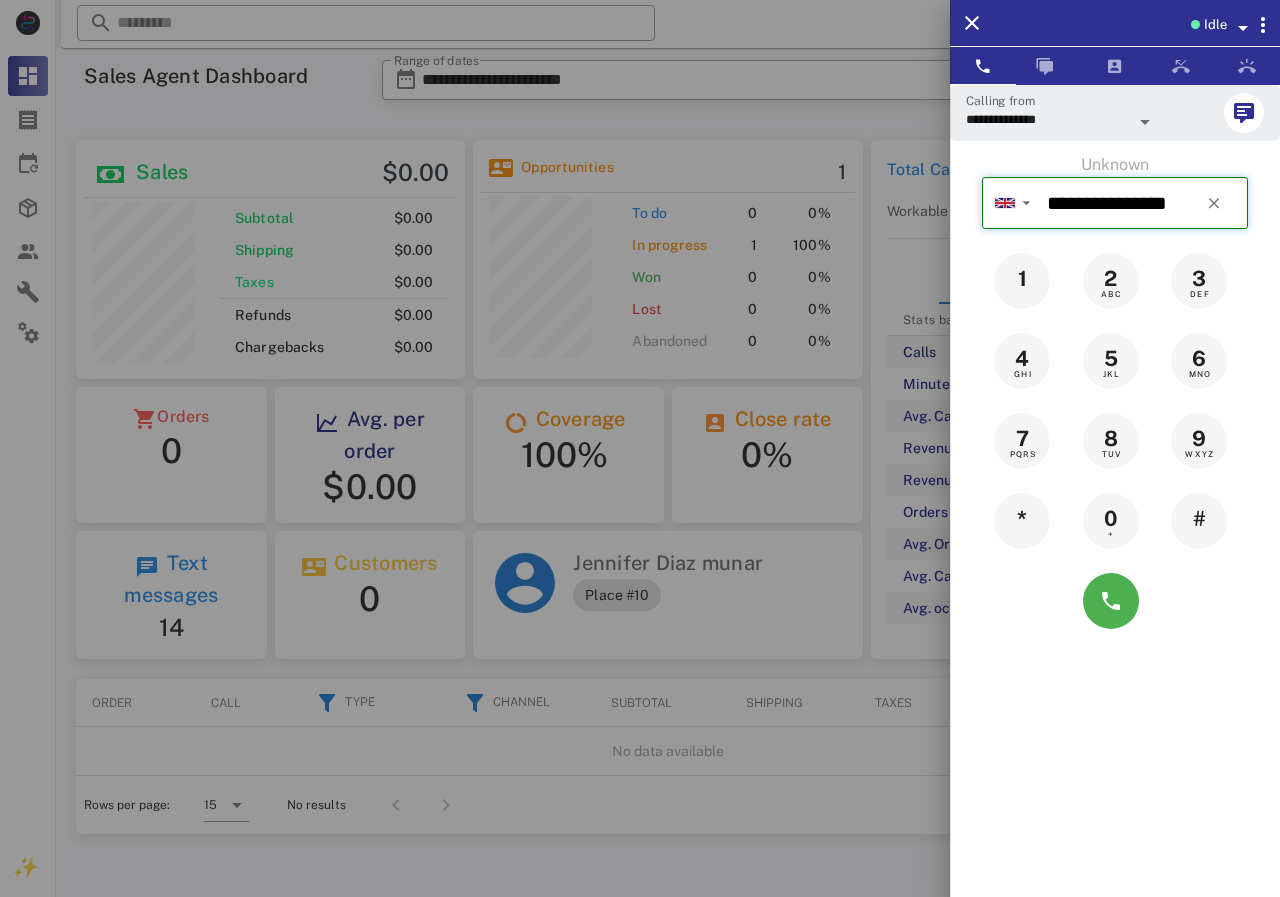 type on "**********" 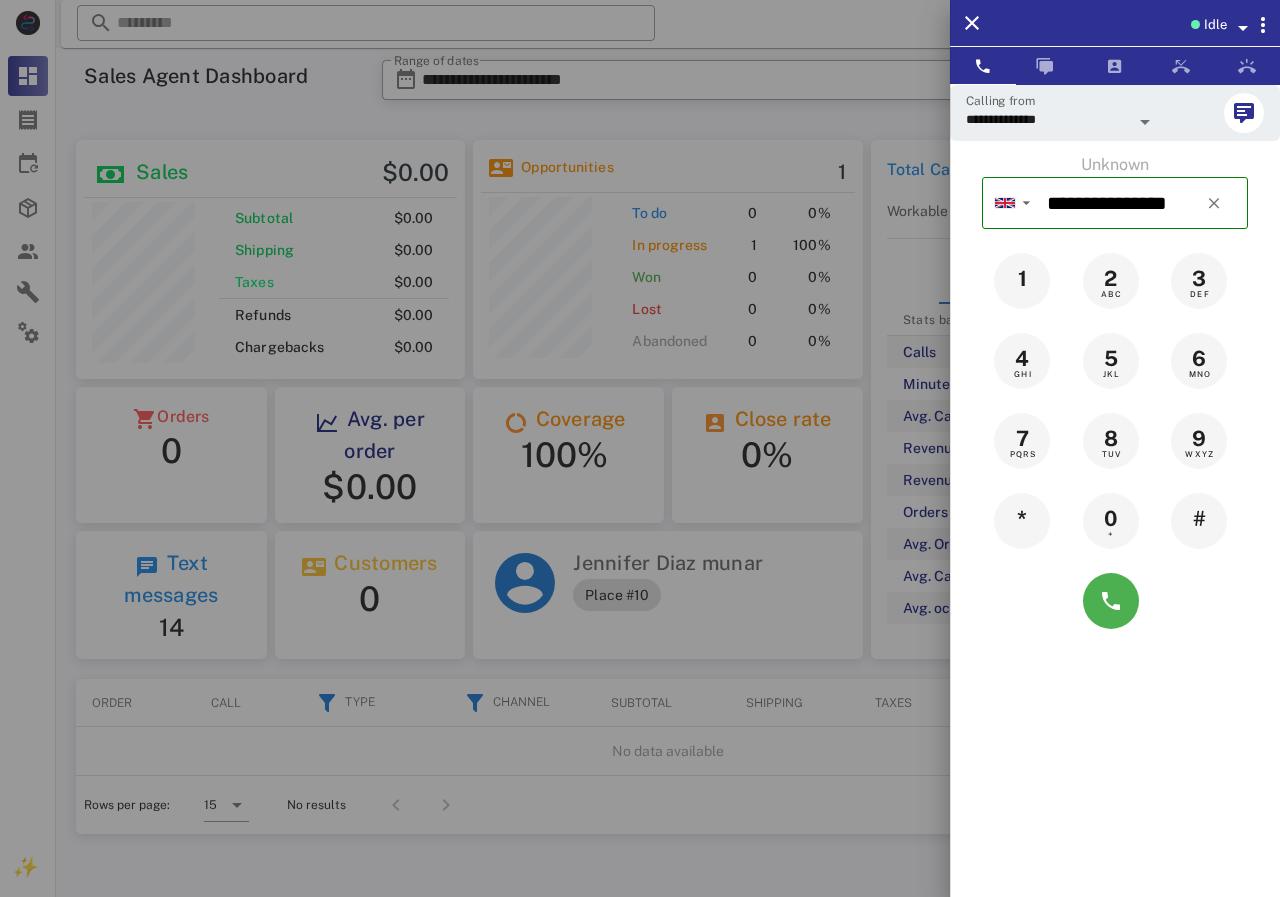 click on "Unknown" at bounding box center [1115, 165] 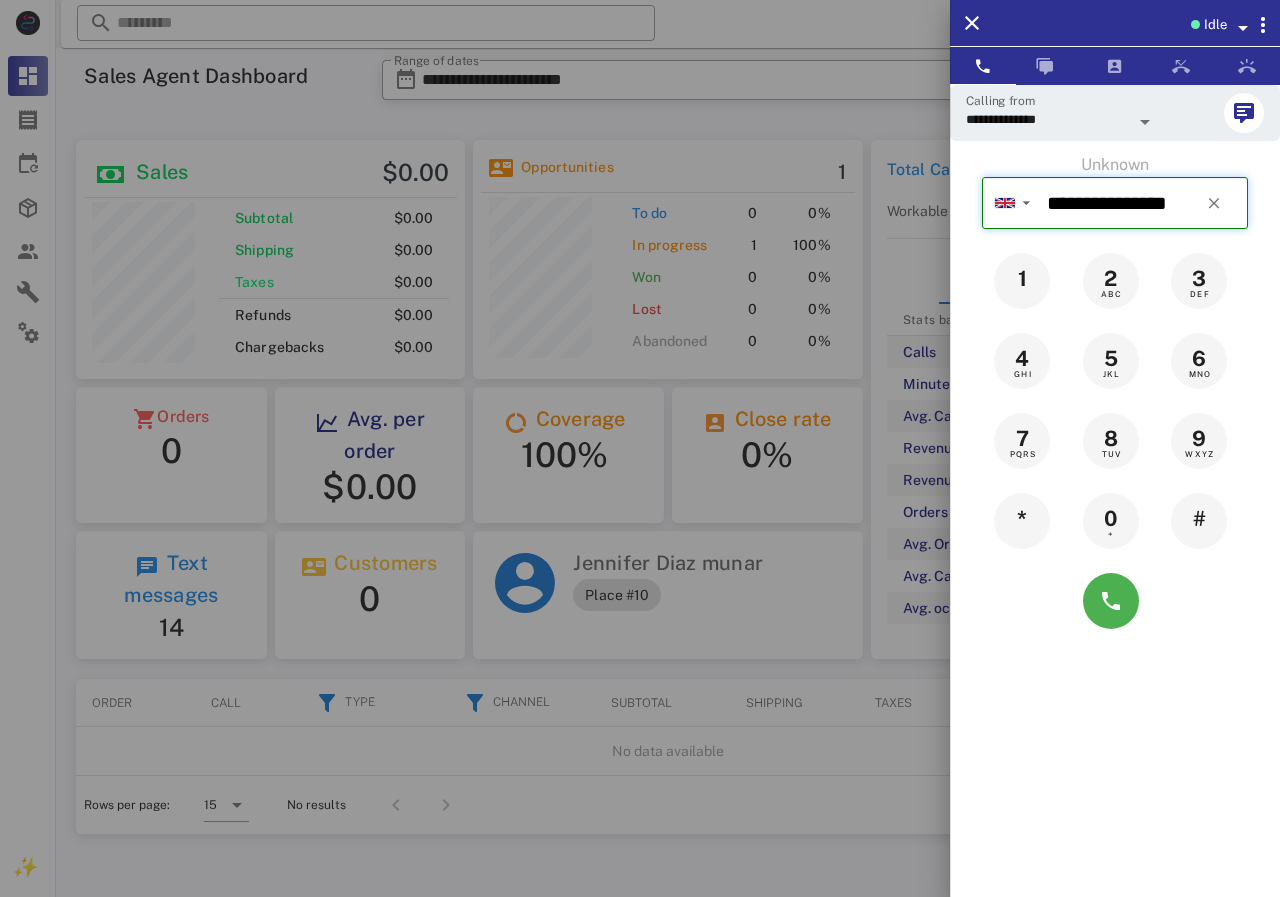click on "**********" at bounding box center (1143, 203) 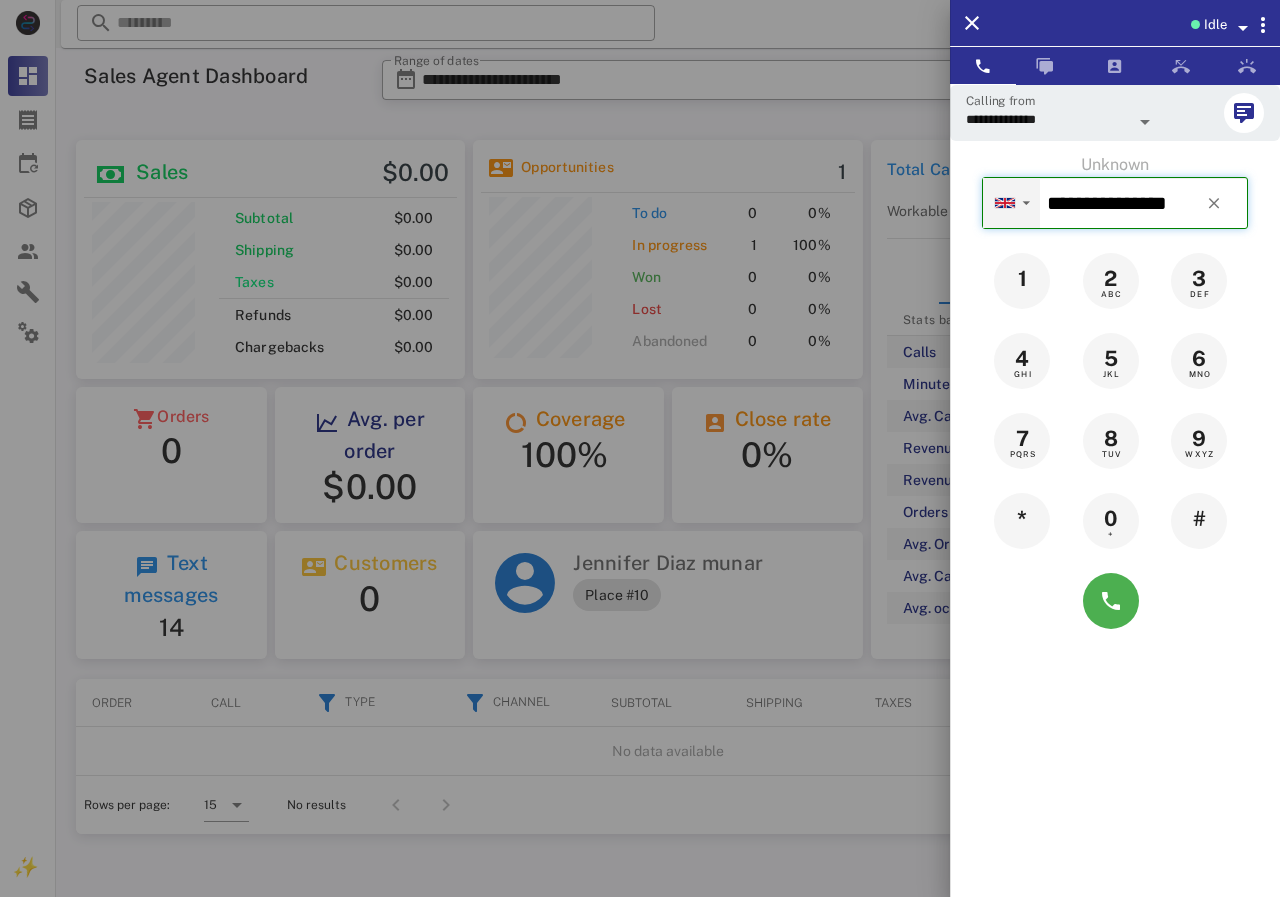 drag, startPoint x: 1192, startPoint y: 203, endPoint x: 979, endPoint y: 203, distance: 213 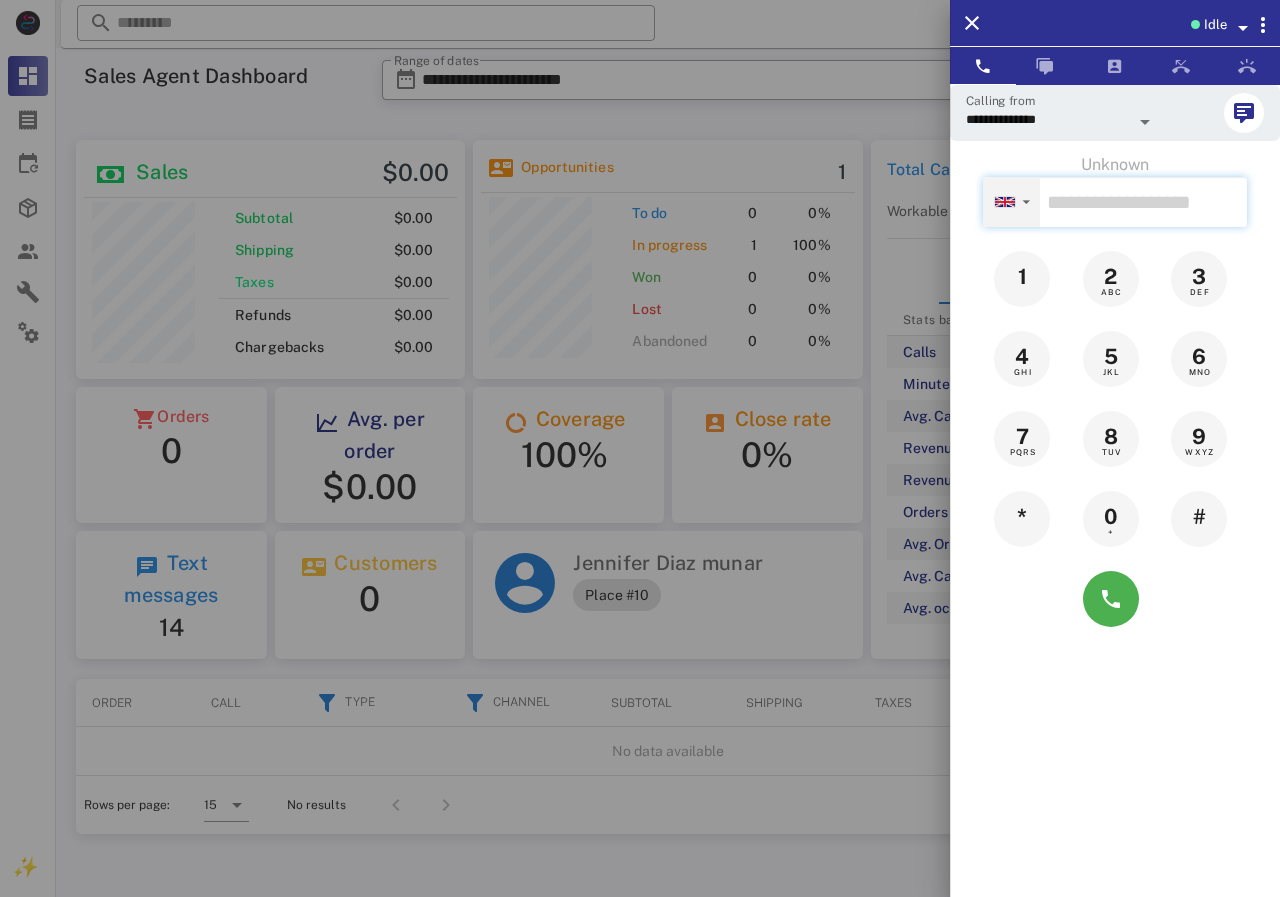paste on "**********" 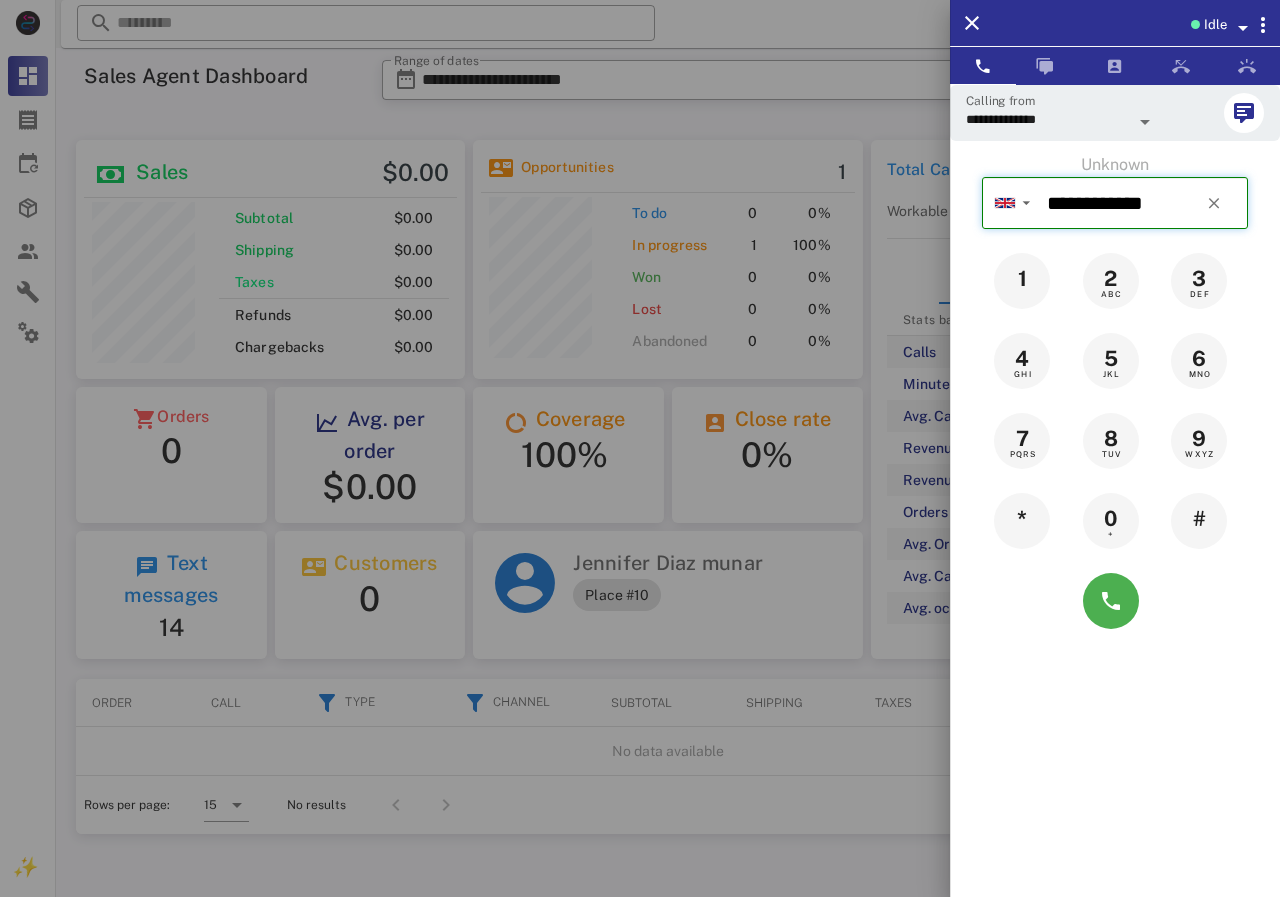 drag, startPoint x: 1139, startPoint y: 198, endPoint x: 1035, endPoint y: 198, distance: 104 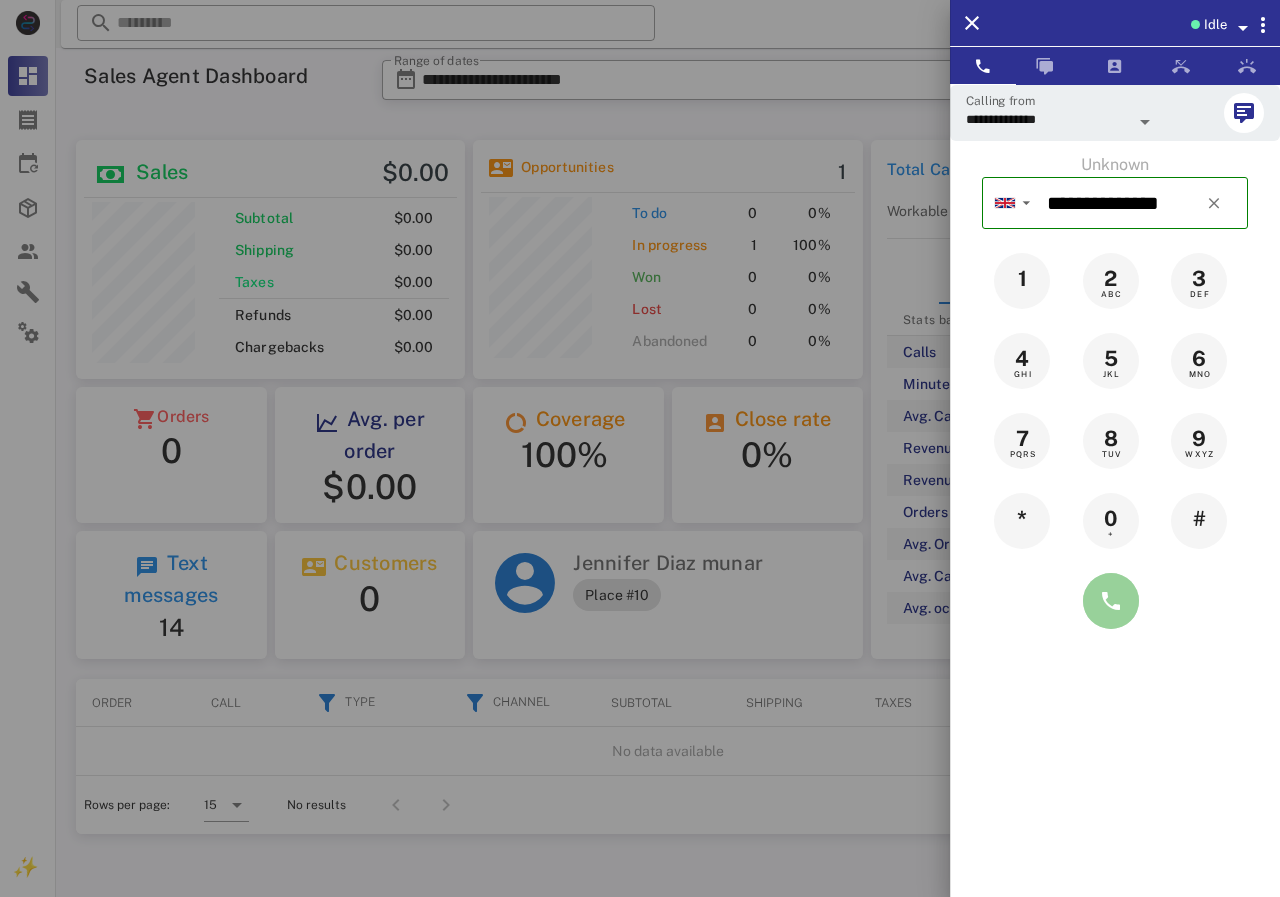 click at bounding box center [1111, 601] 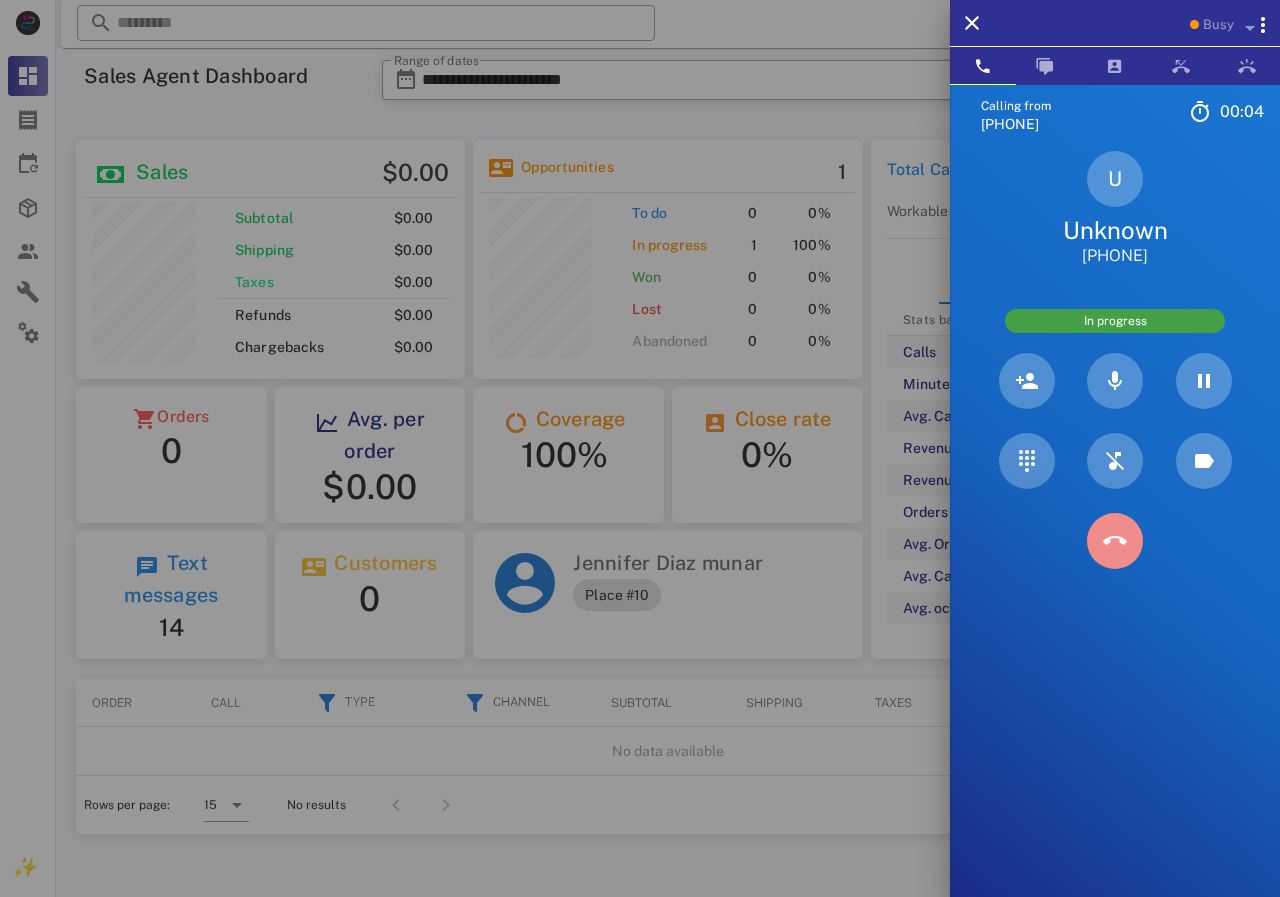 click at bounding box center (1115, 541) 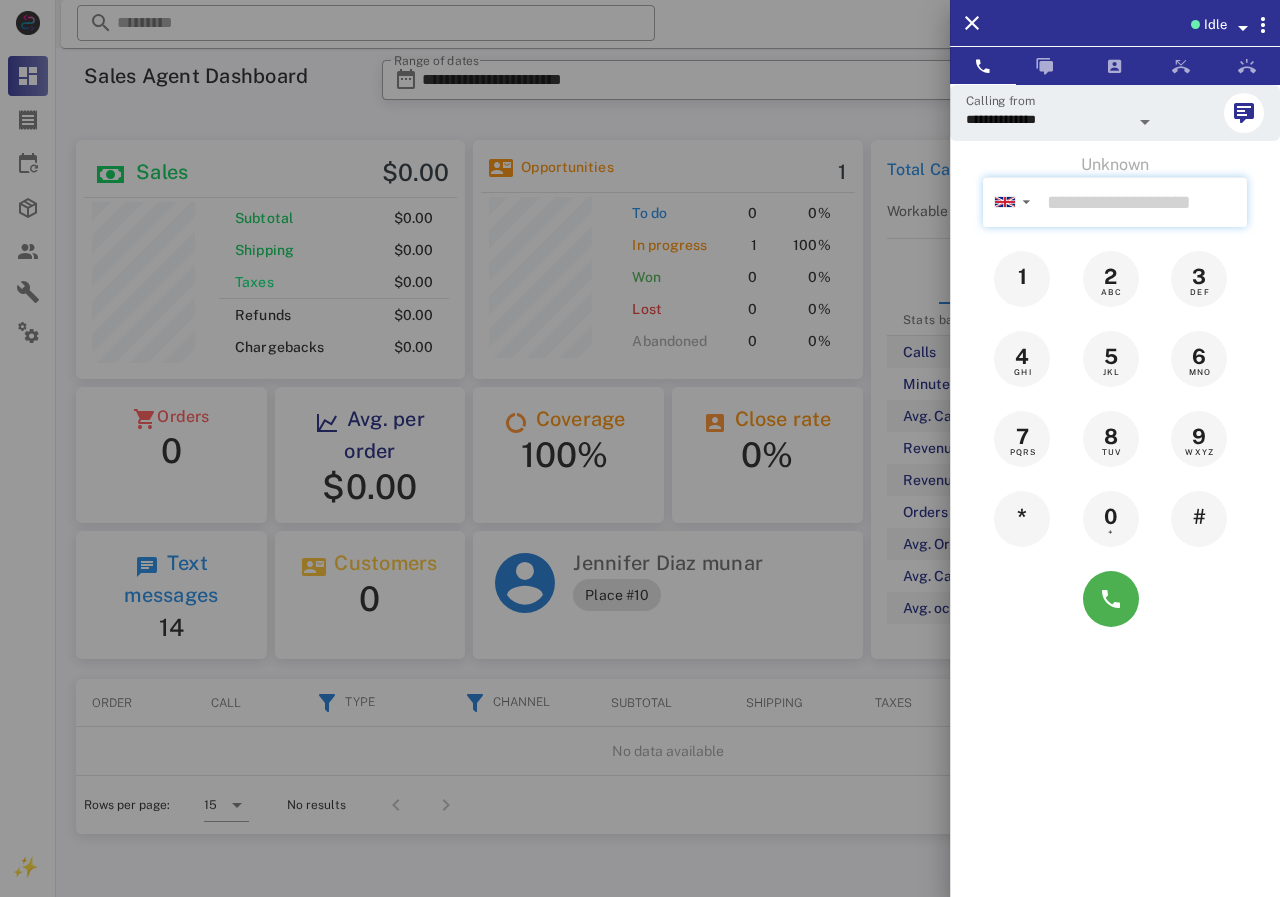click at bounding box center [1143, 202] 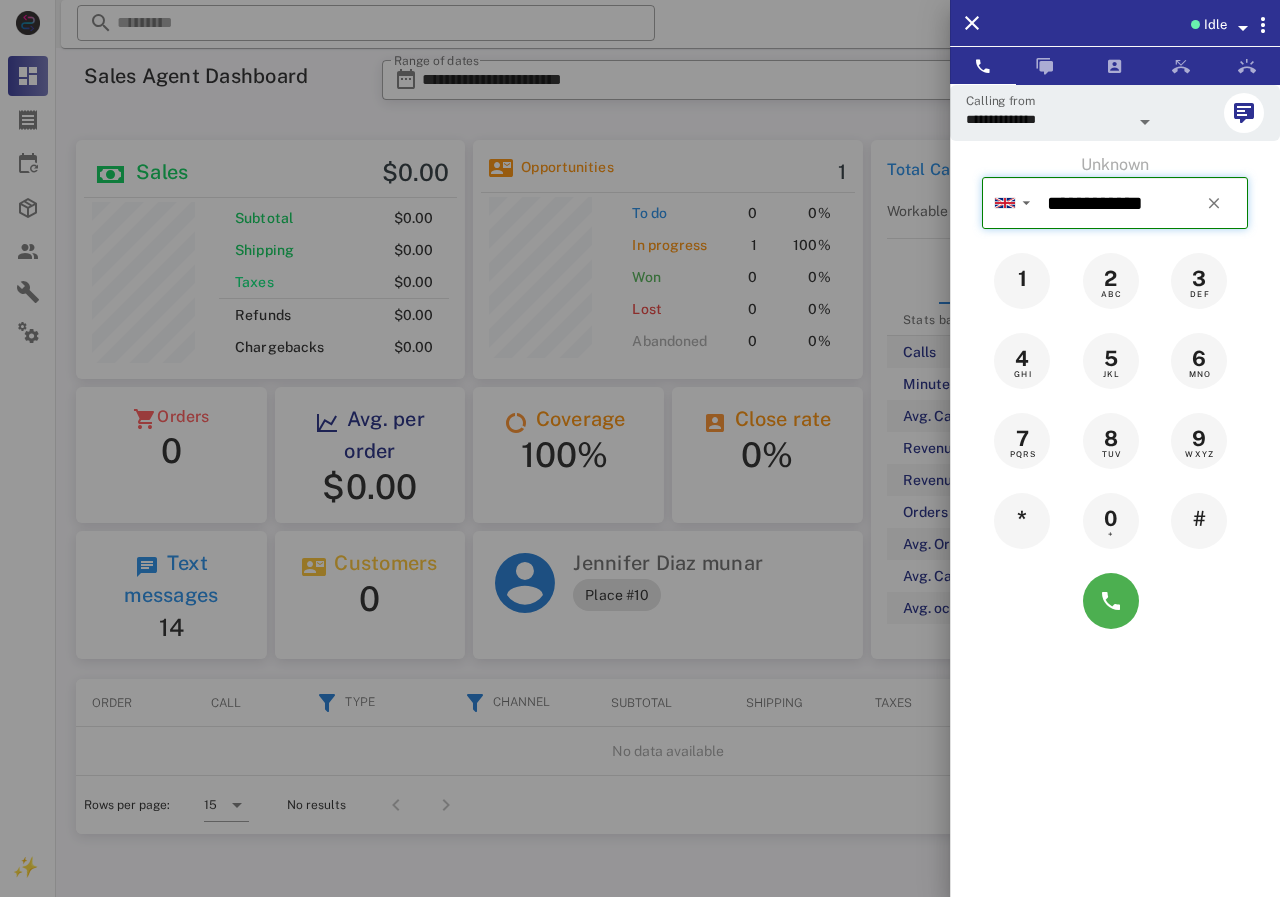type on "**********" 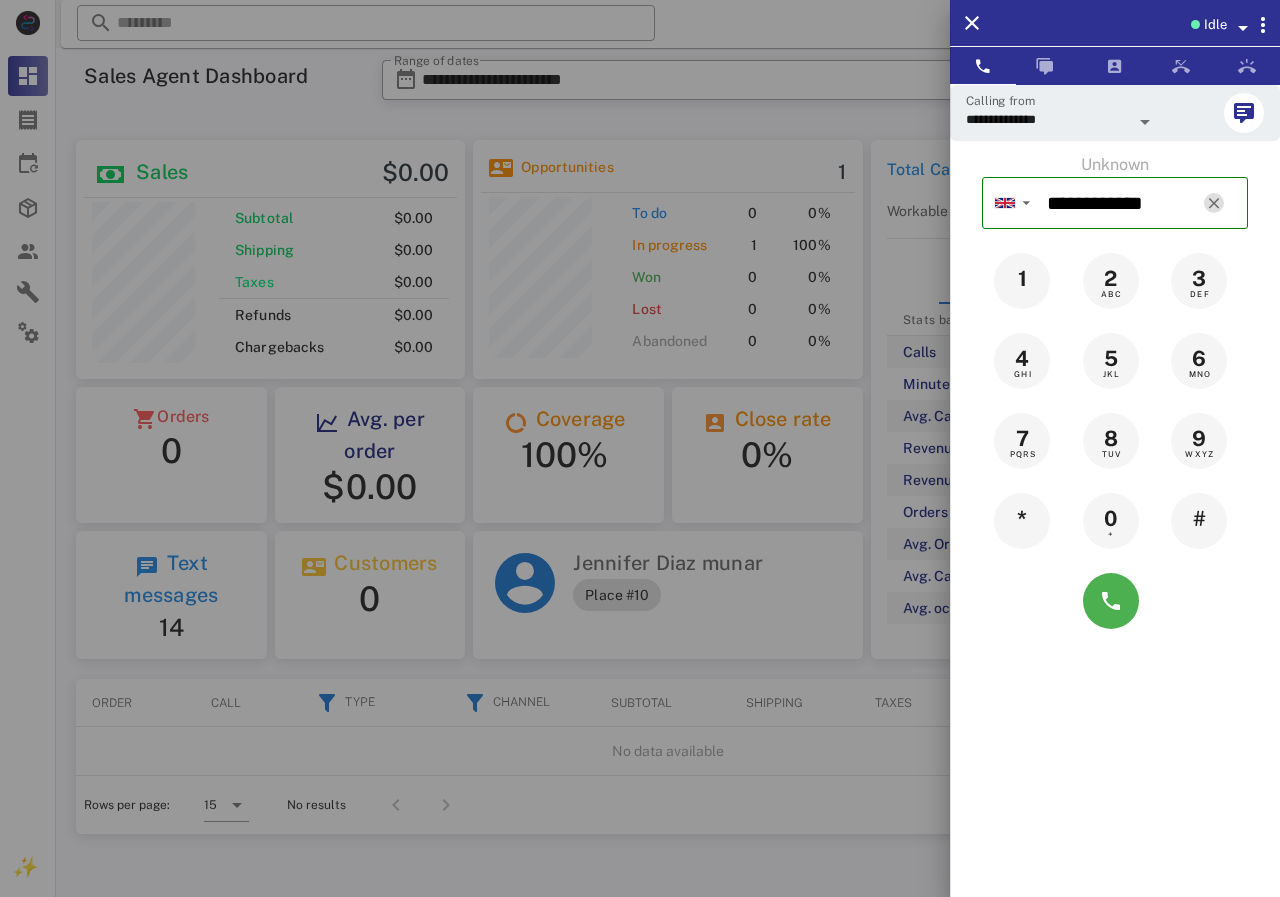 click at bounding box center (1214, 203) 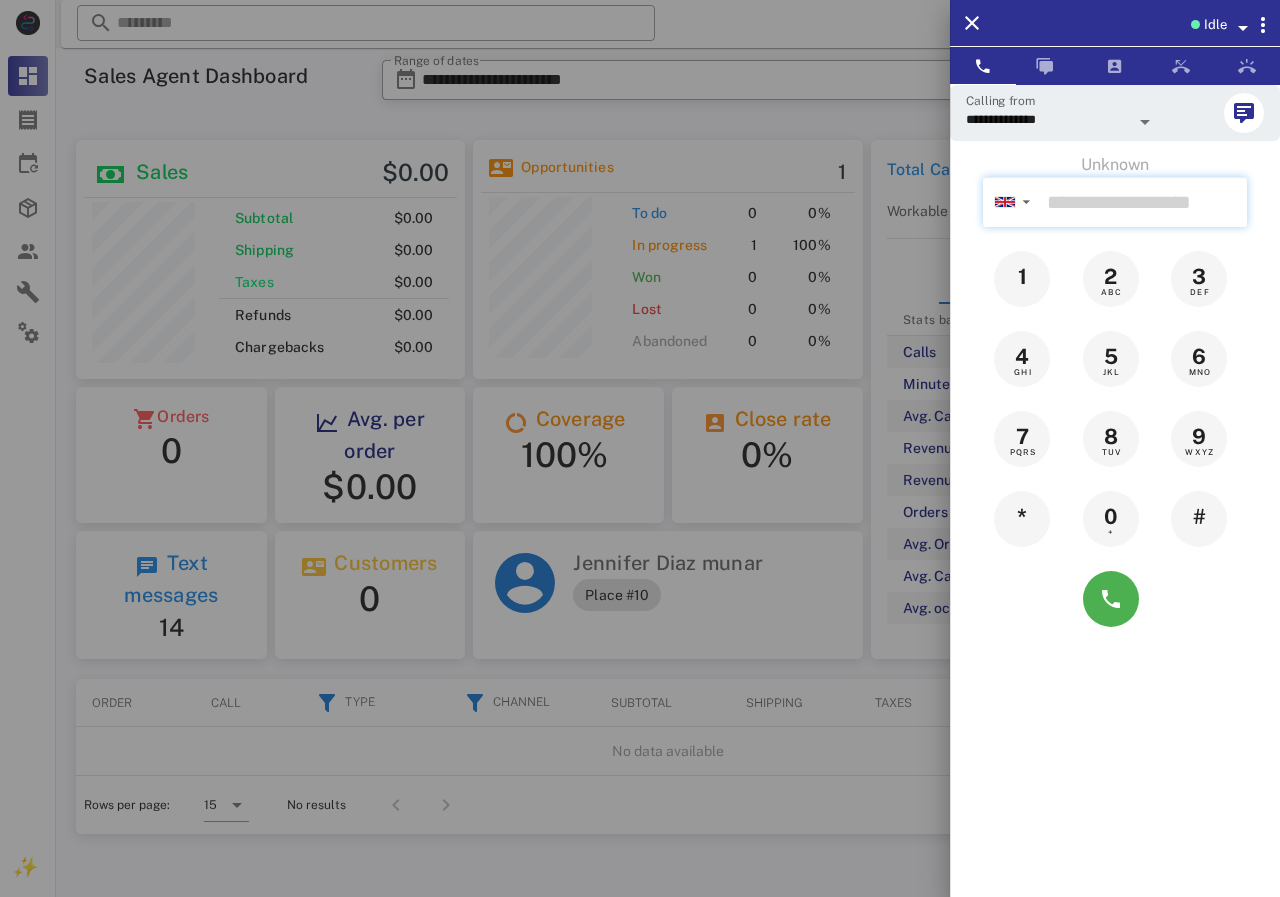 click at bounding box center (1143, 202) 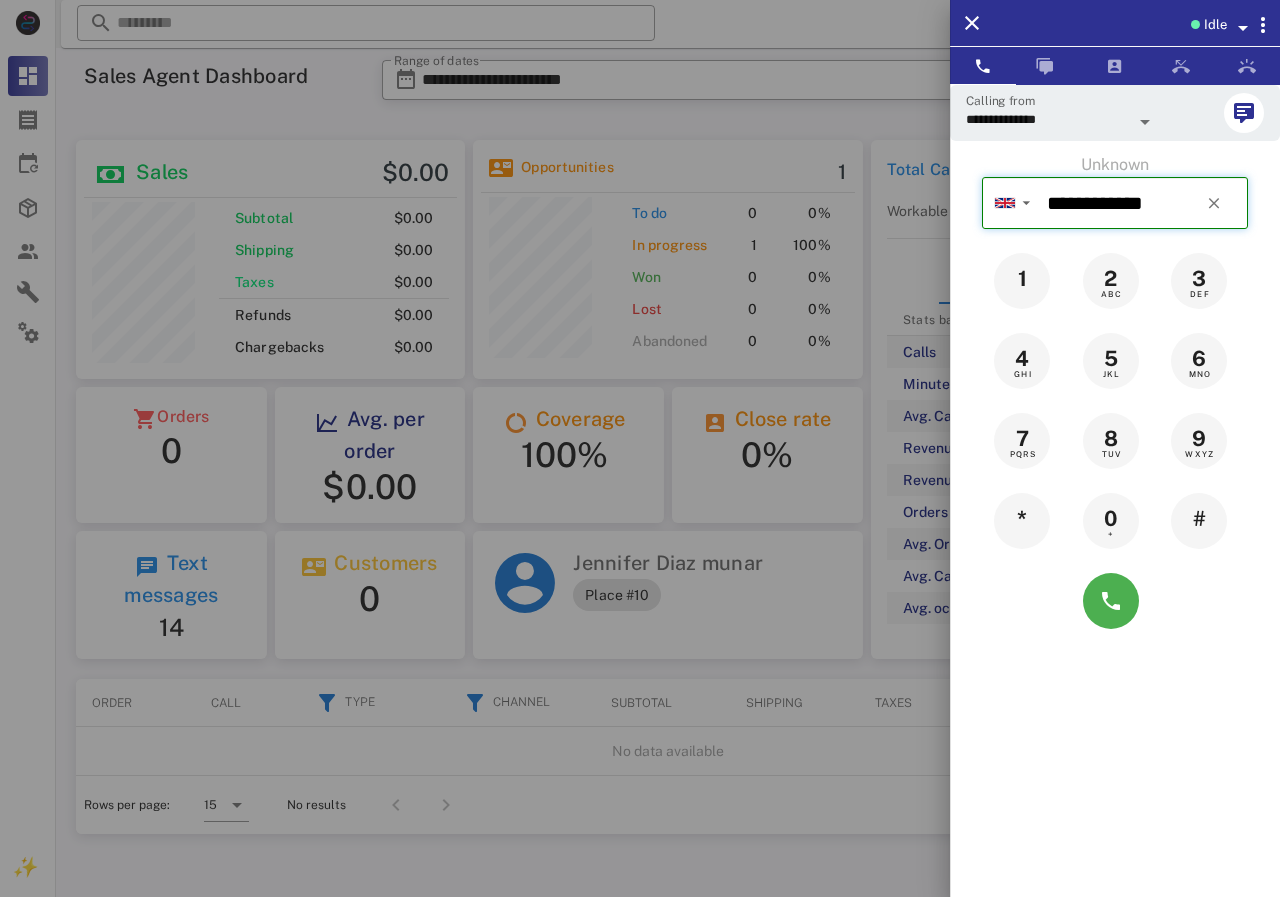 type on "**********" 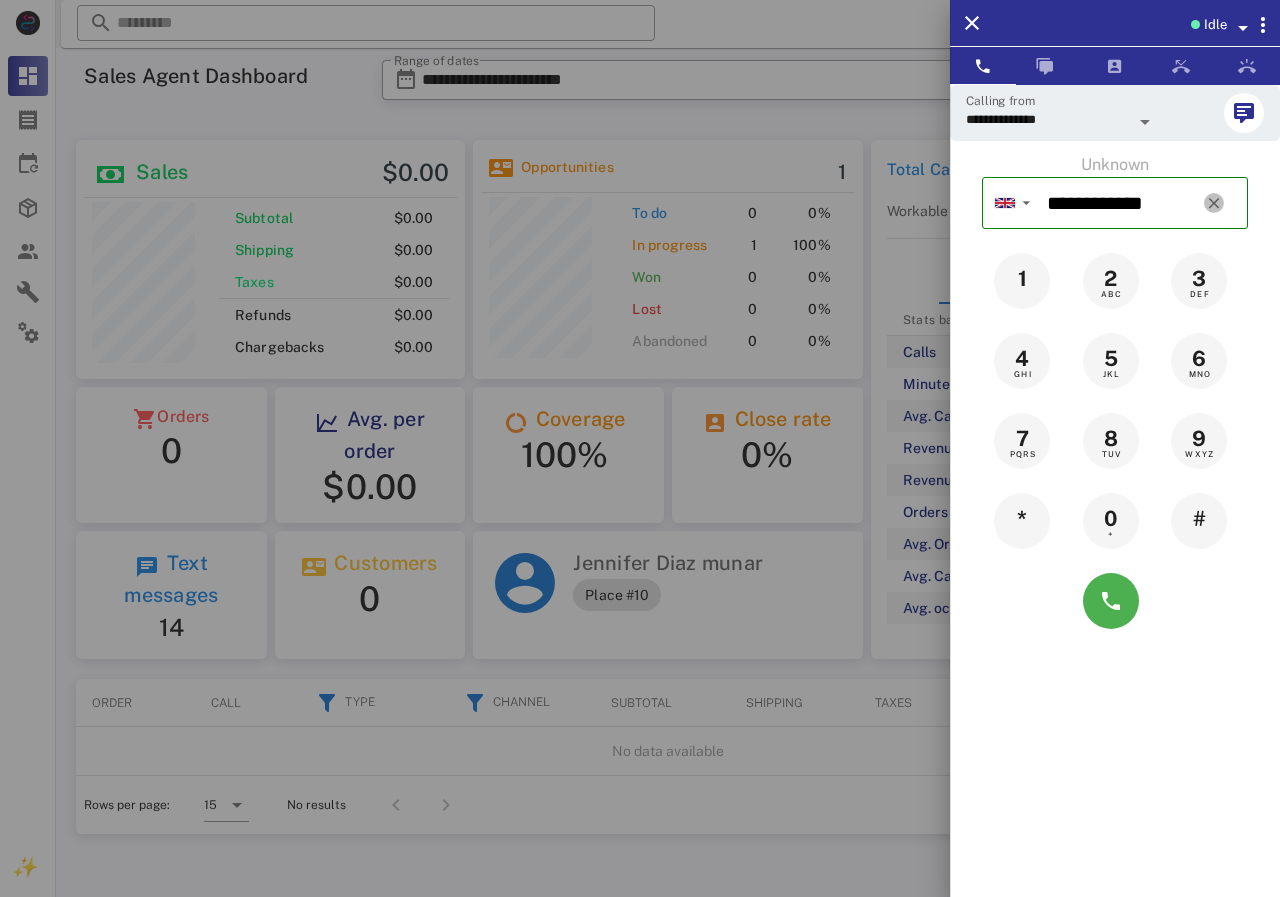 click at bounding box center [1214, 203] 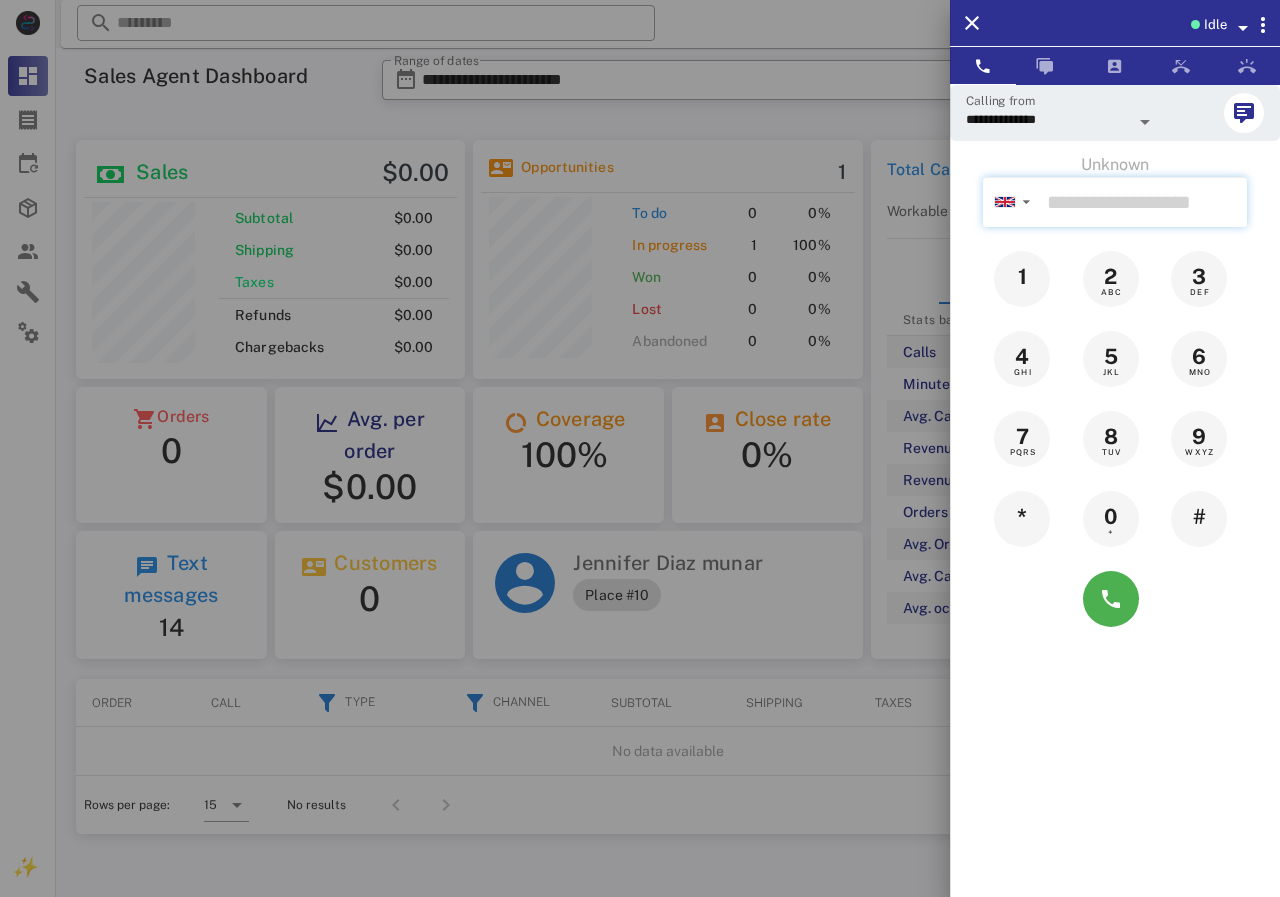 click at bounding box center (1143, 202) 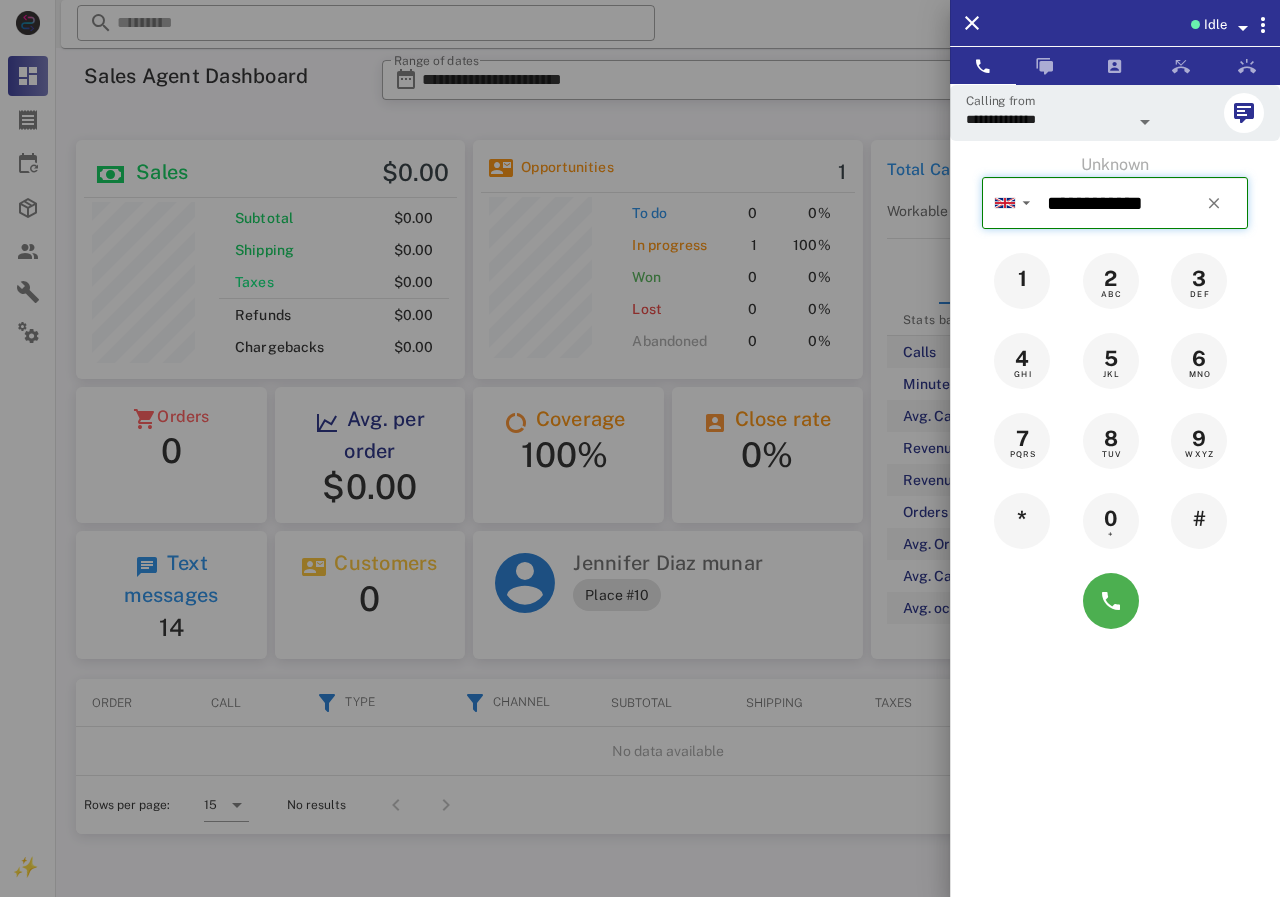 type on "**********" 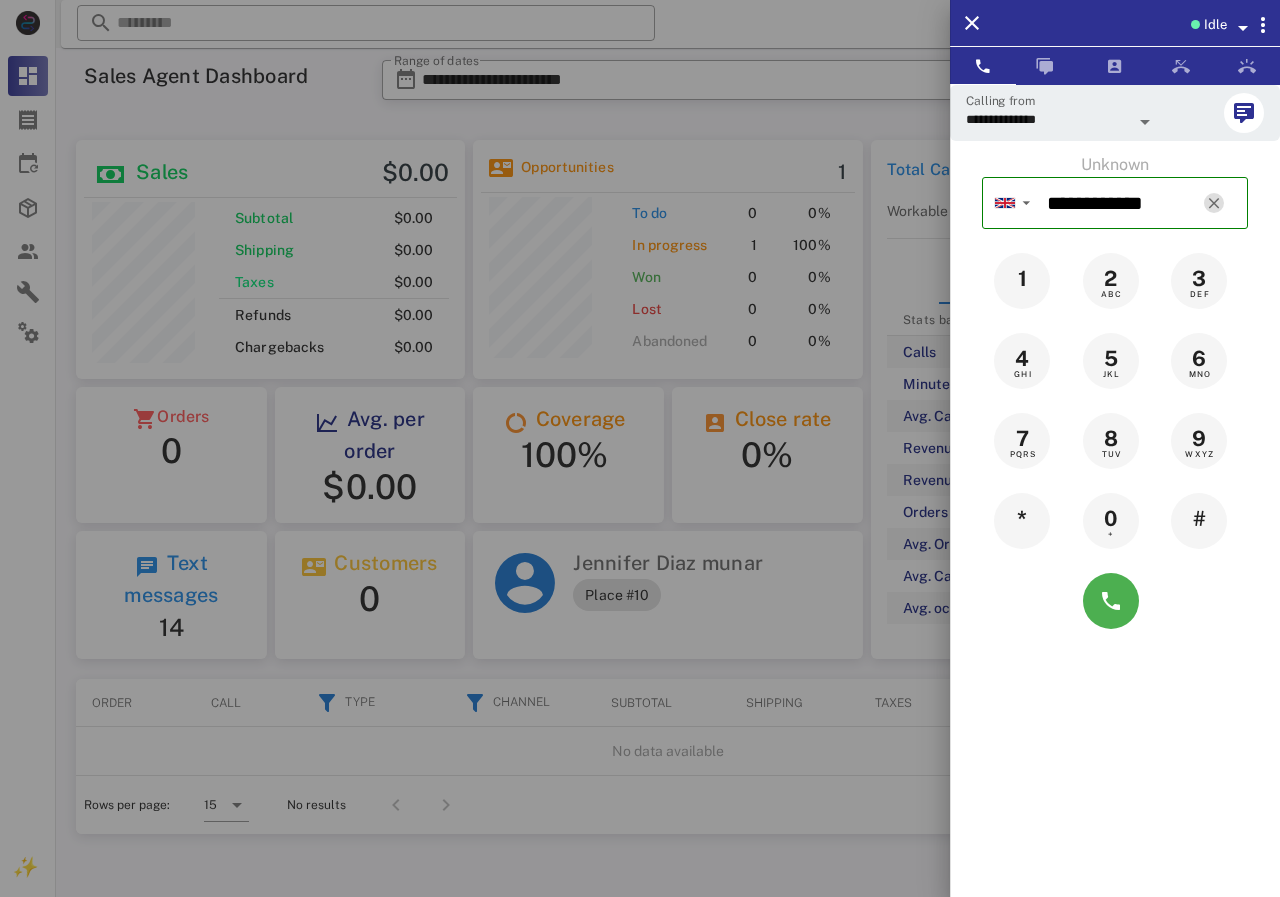 click at bounding box center (1214, 203) 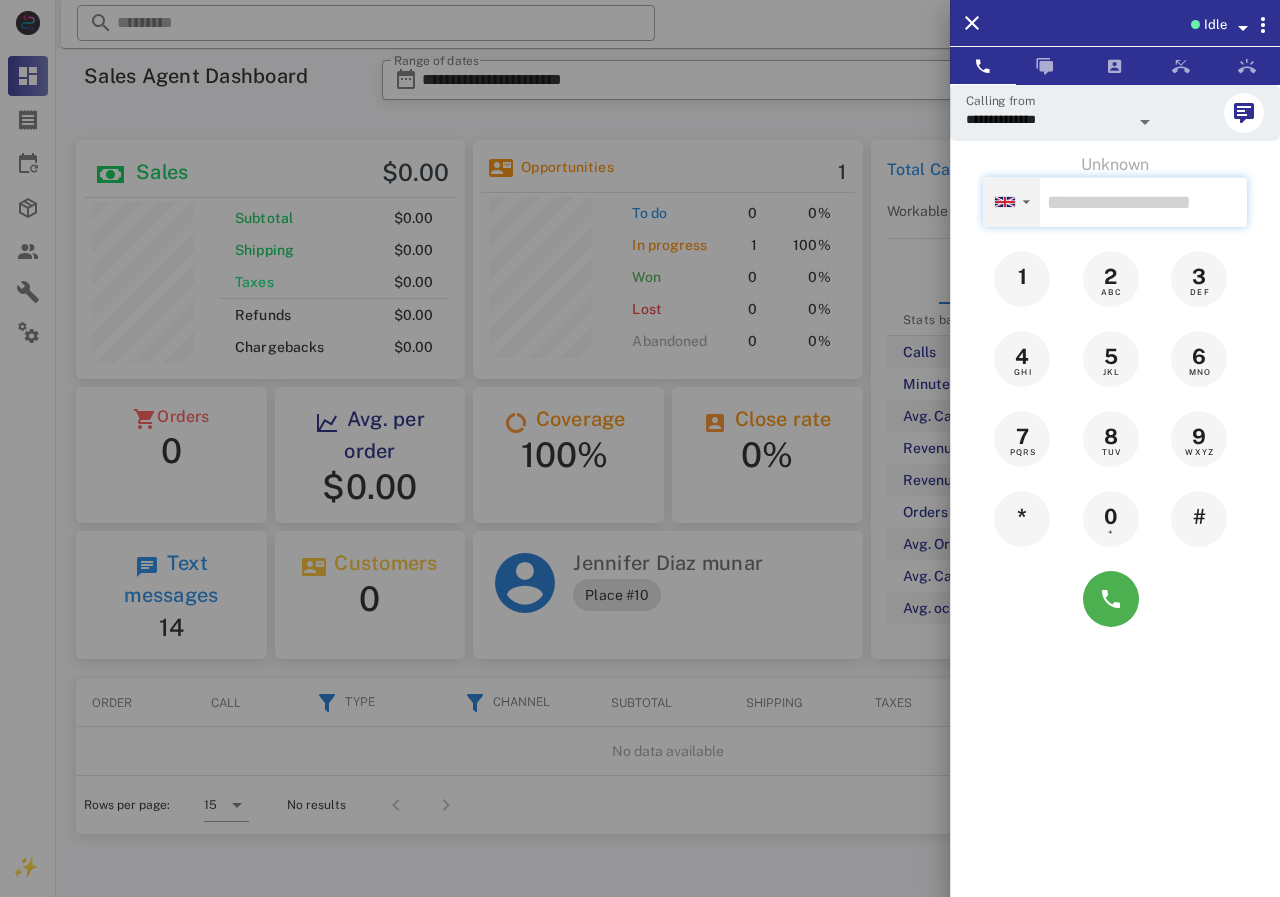 click on "▼" at bounding box center [1011, 201] 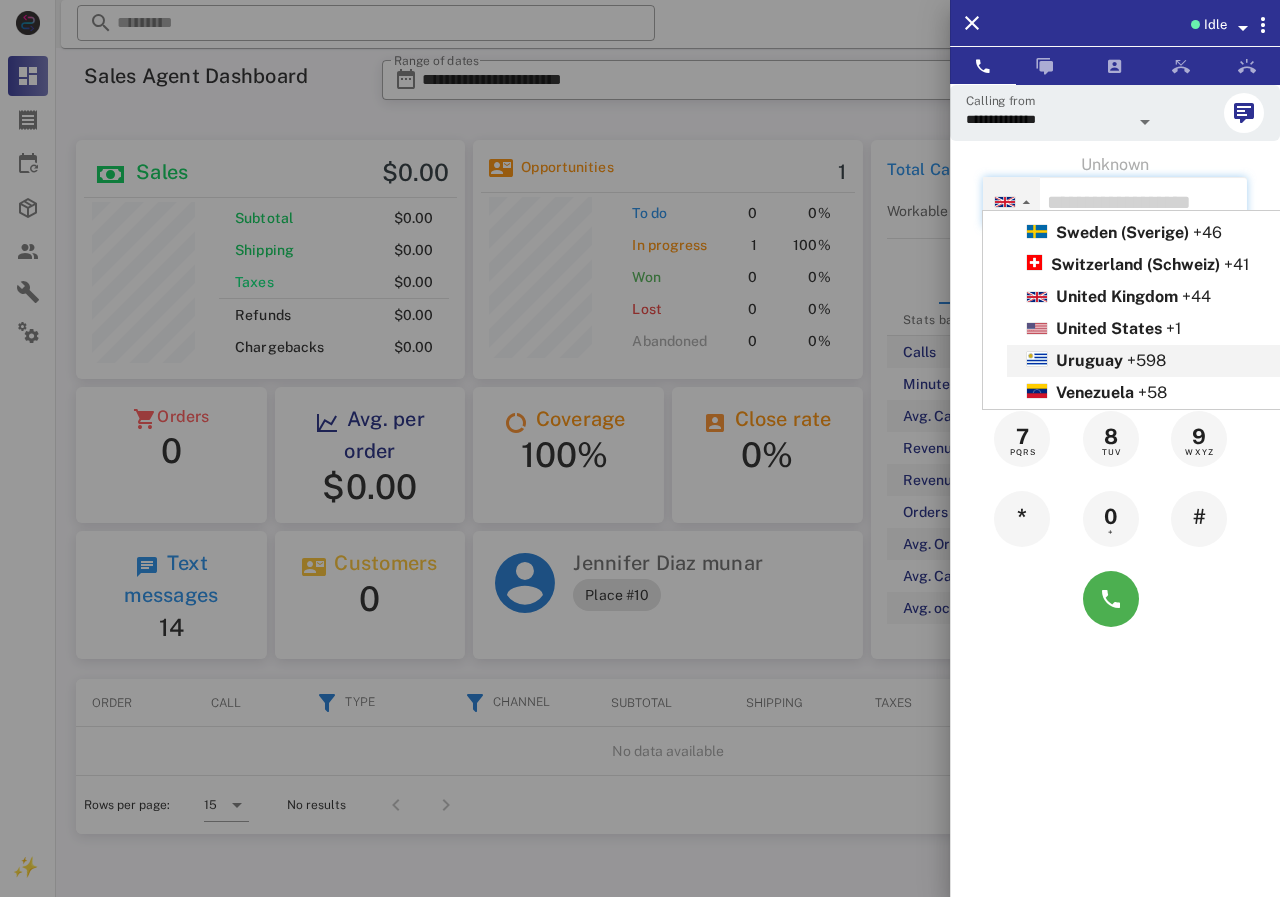 click on "United States" at bounding box center (1109, 328) 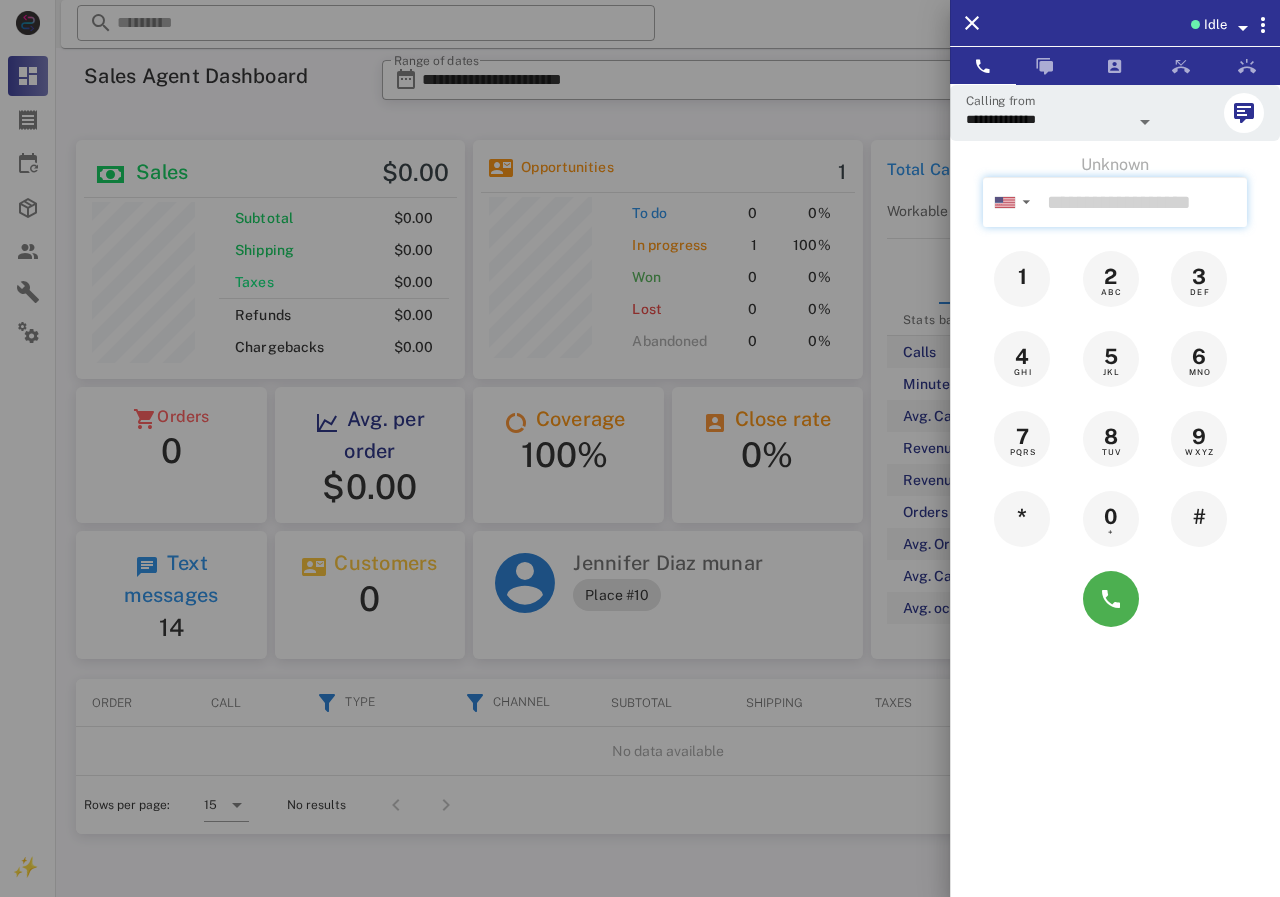 click at bounding box center (1143, 202) 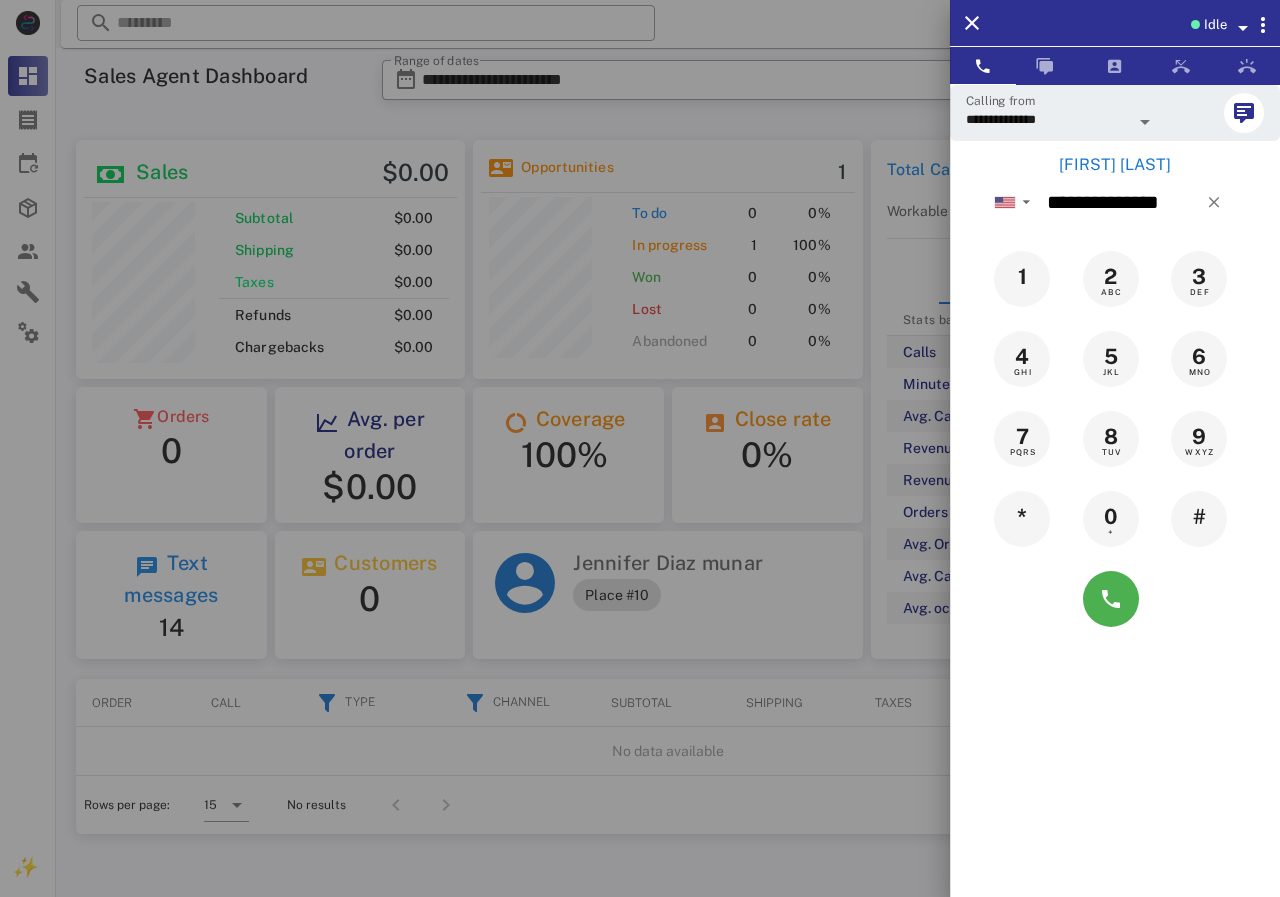 click on "[FIRST] [LAST]" at bounding box center (1115, 165) 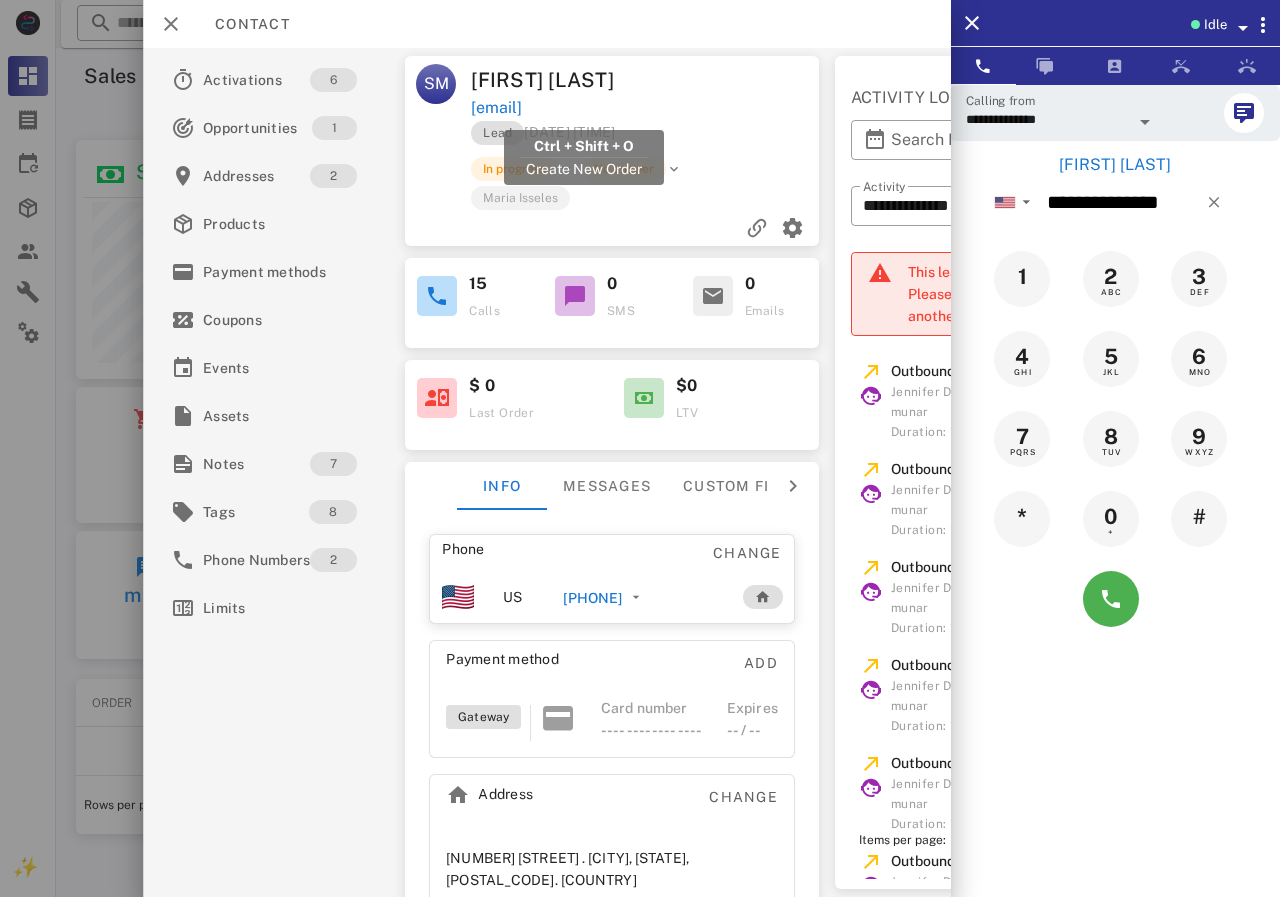 drag, startPoint x: 718, startPoint y: 108, endPoint x: 475, endPoint y: 115, distance: 243.1008 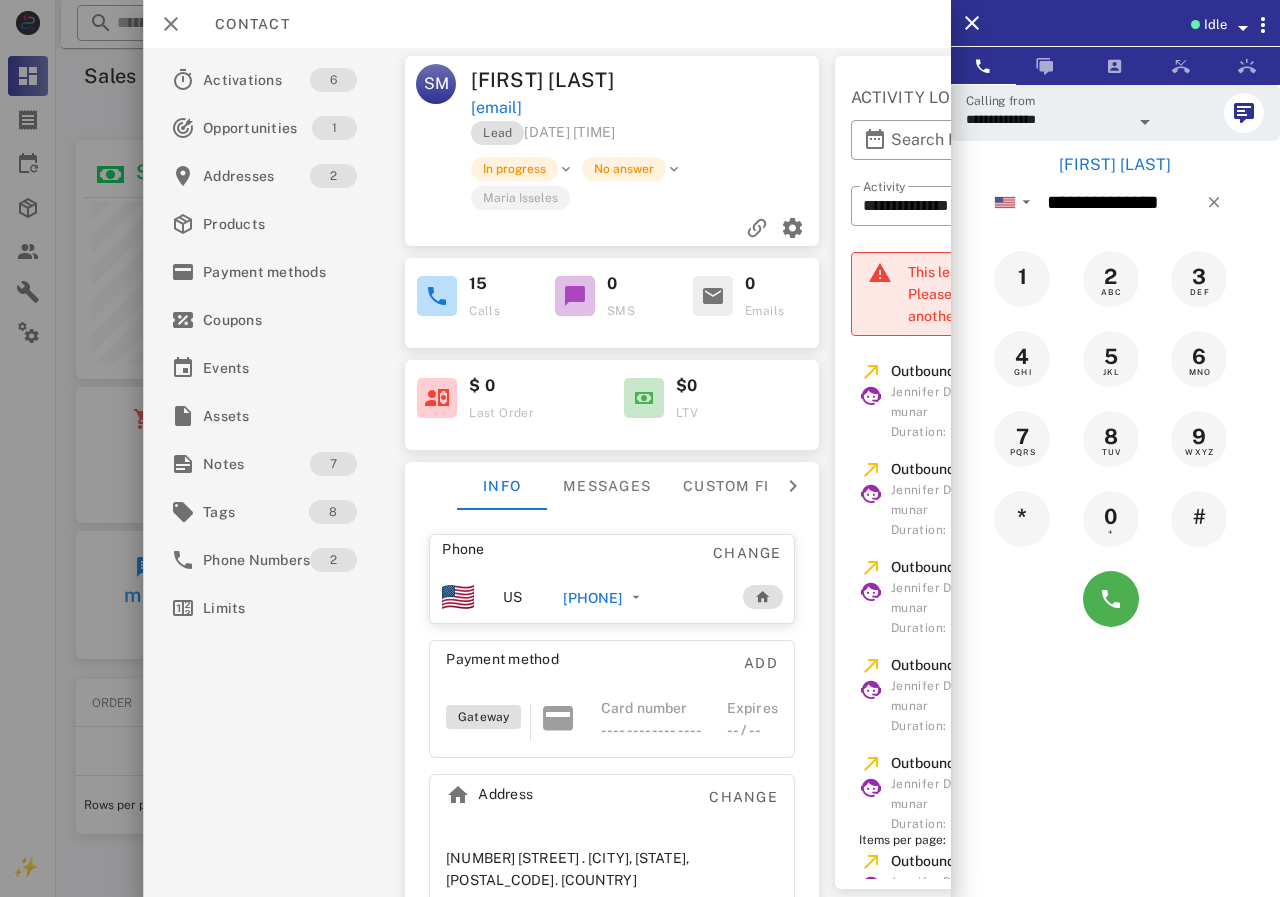 click on "[PHONE]" at bounding box center [592, 598] 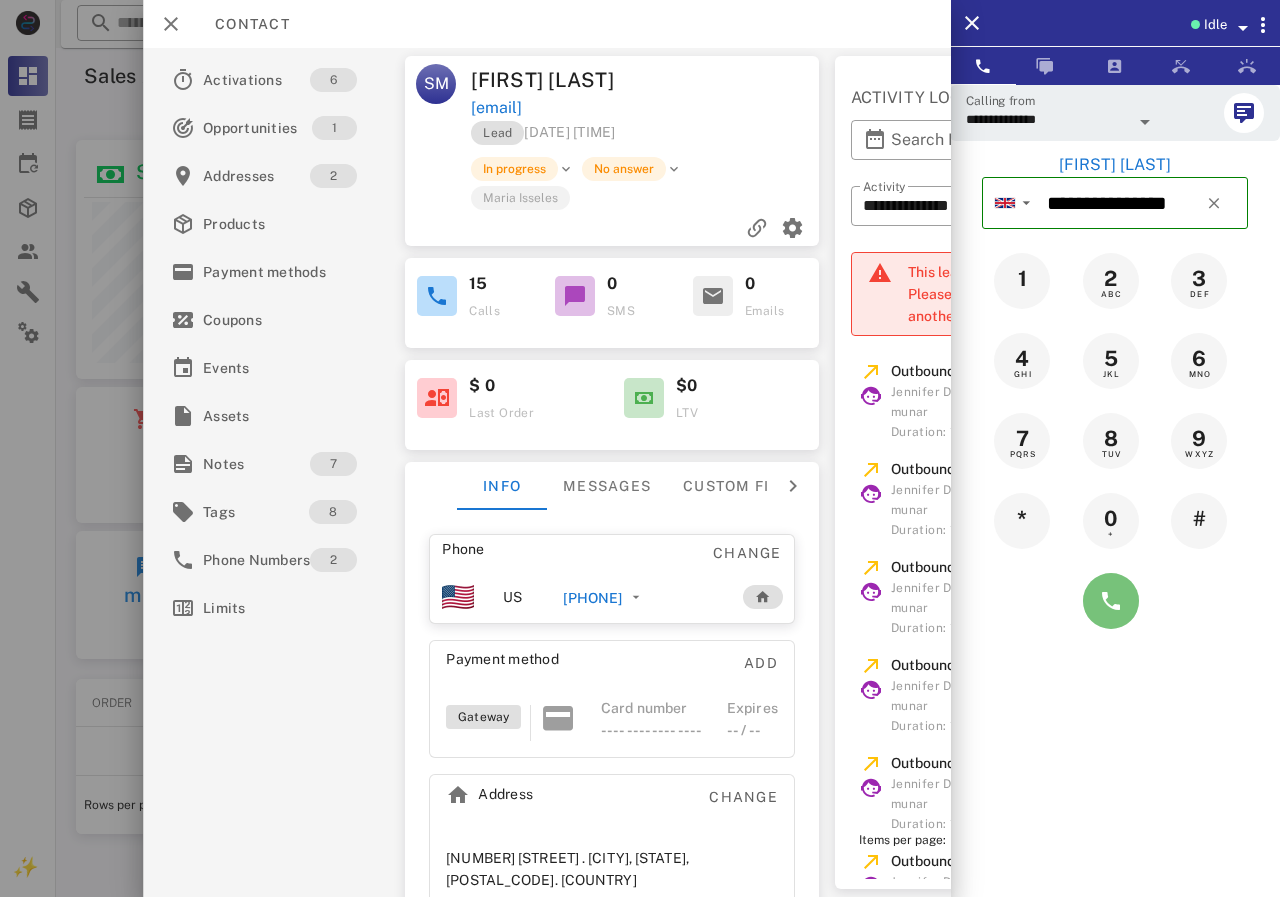 click at bounding box center [1111, 601] 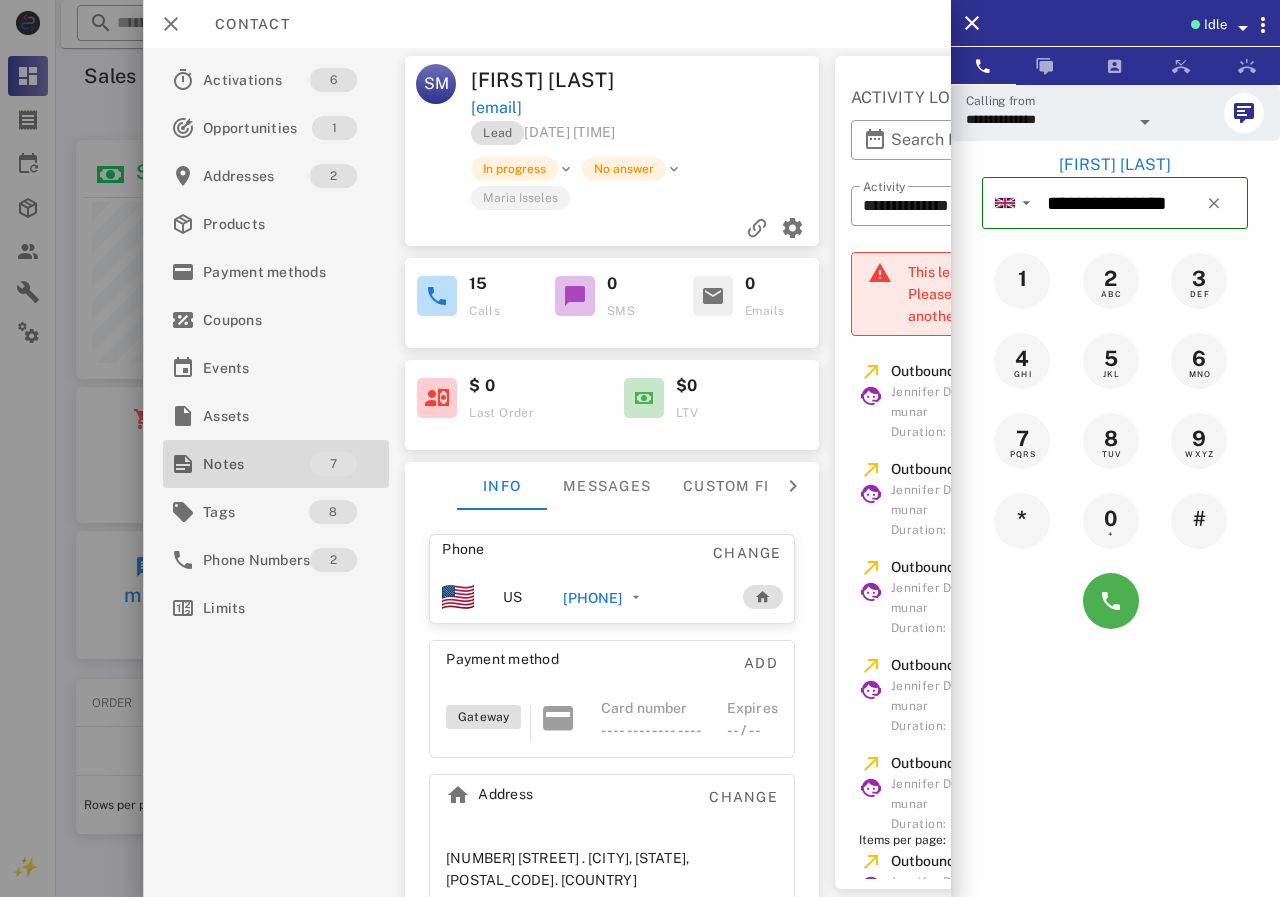 click on "Notes" at bounding box center (256, 464) 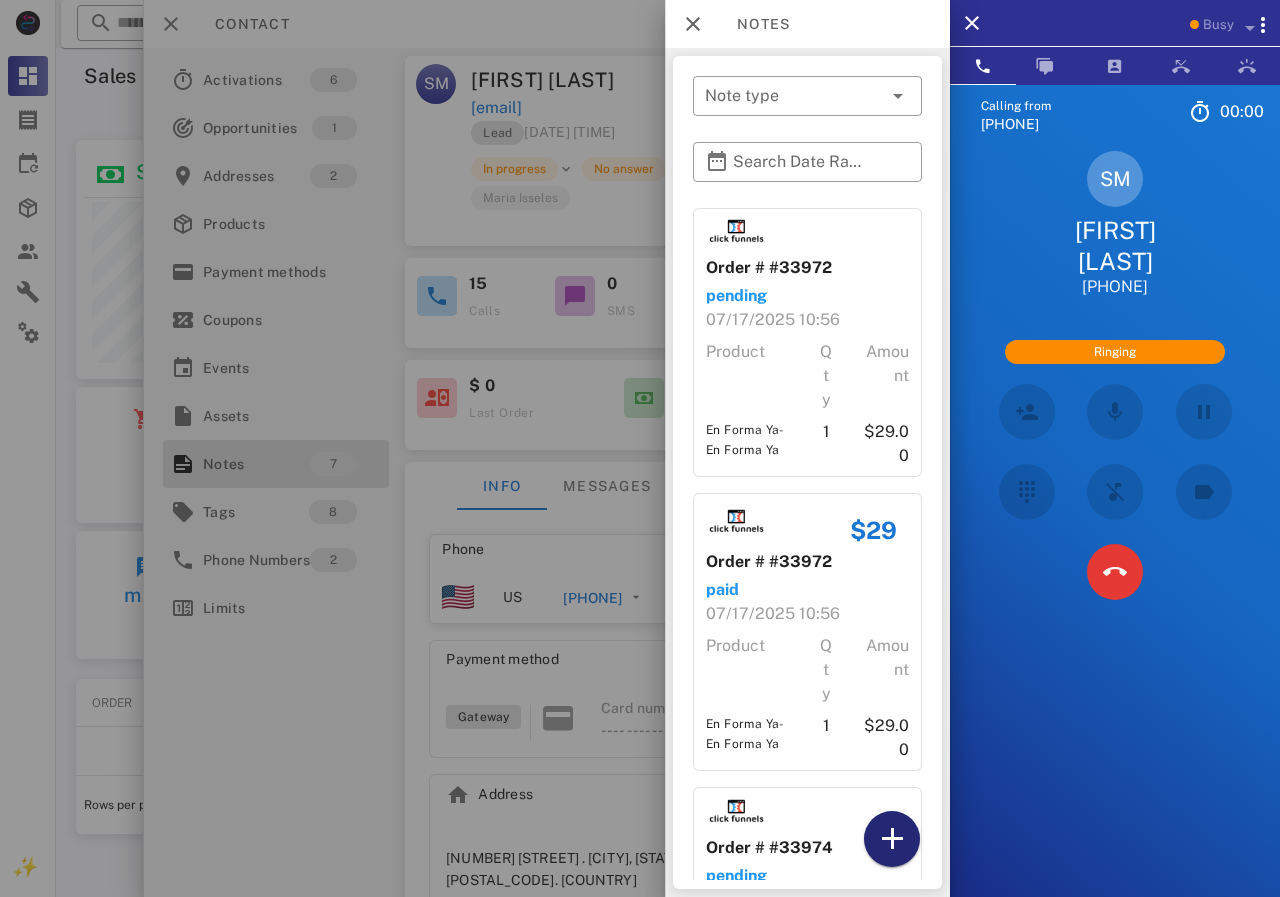 drag, startPoint x: 898, startPoint y: 829, endPoint x: 900, endPoint y: 794, distance: 35.057095 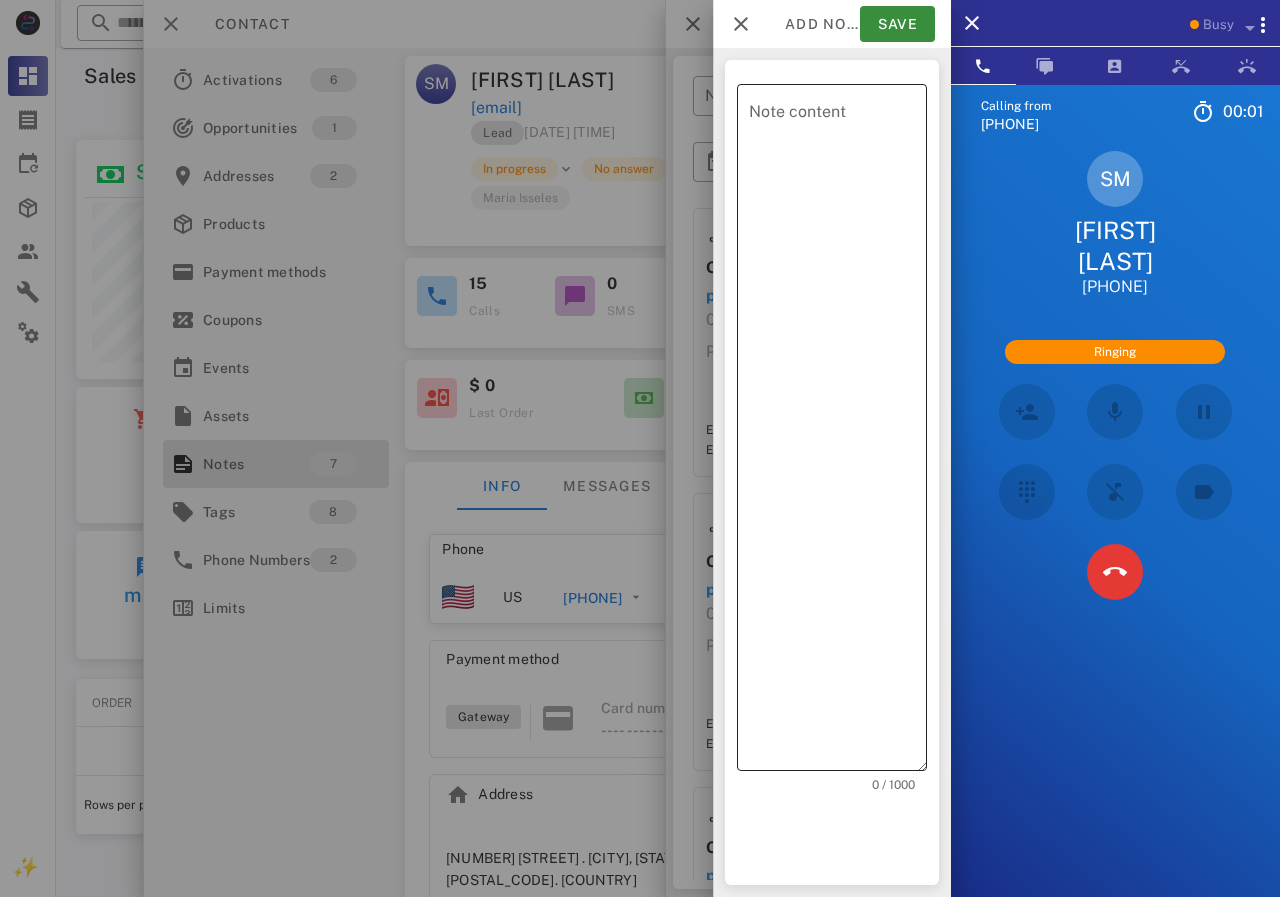 click on "​ Note content" at bounding box center [832, 427] 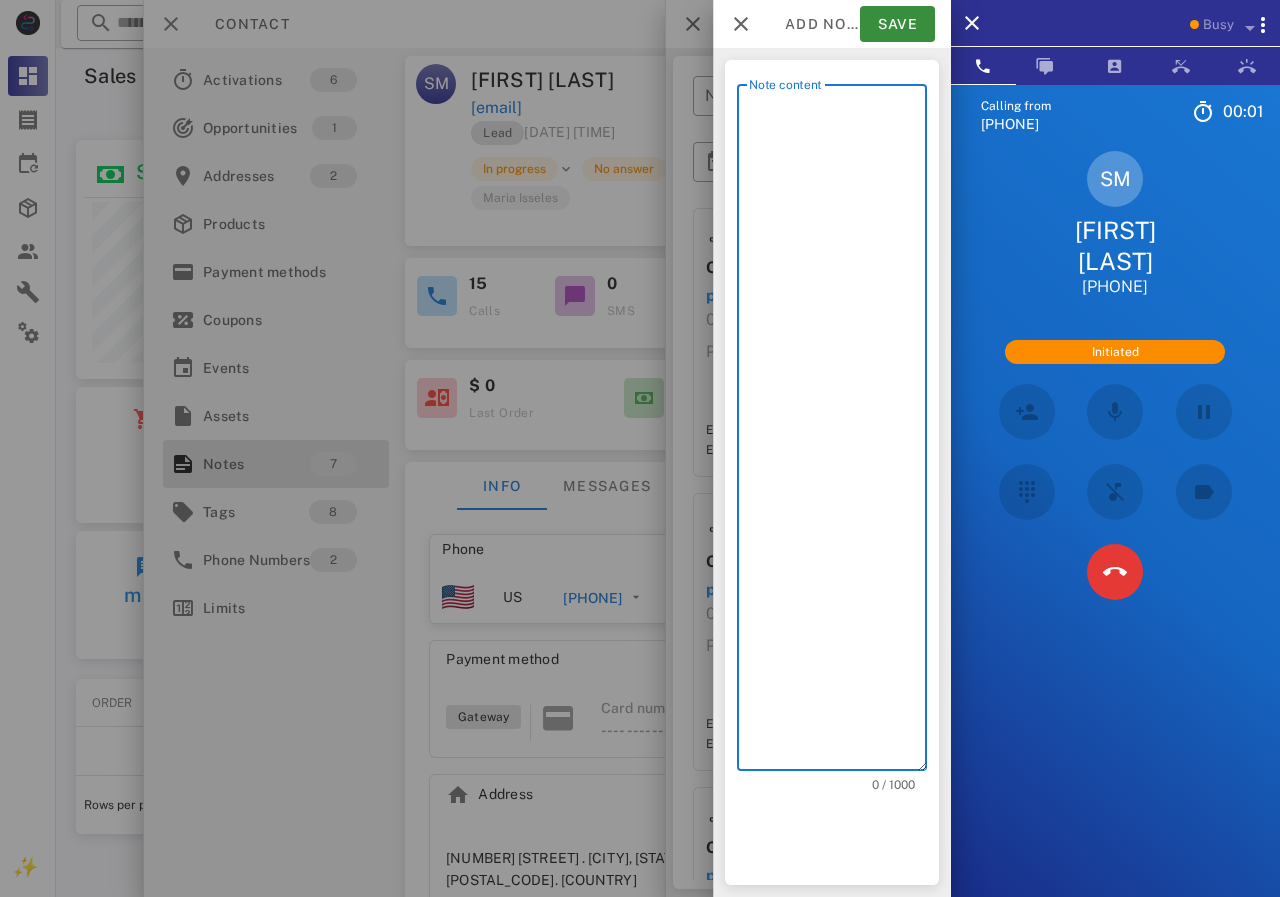 scroll, scrollTop: 240, scrollLeft: 390, axis: both 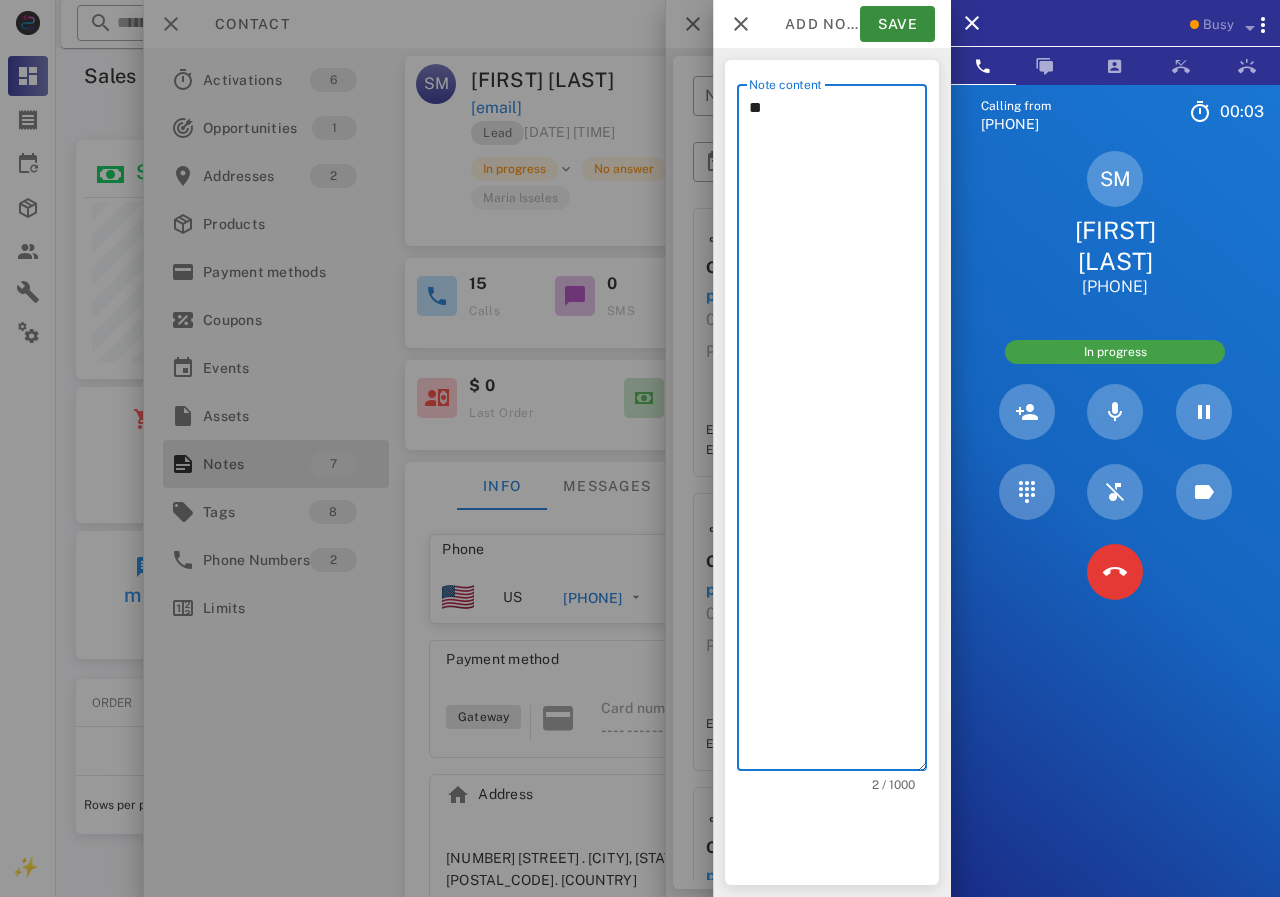 type on "*" 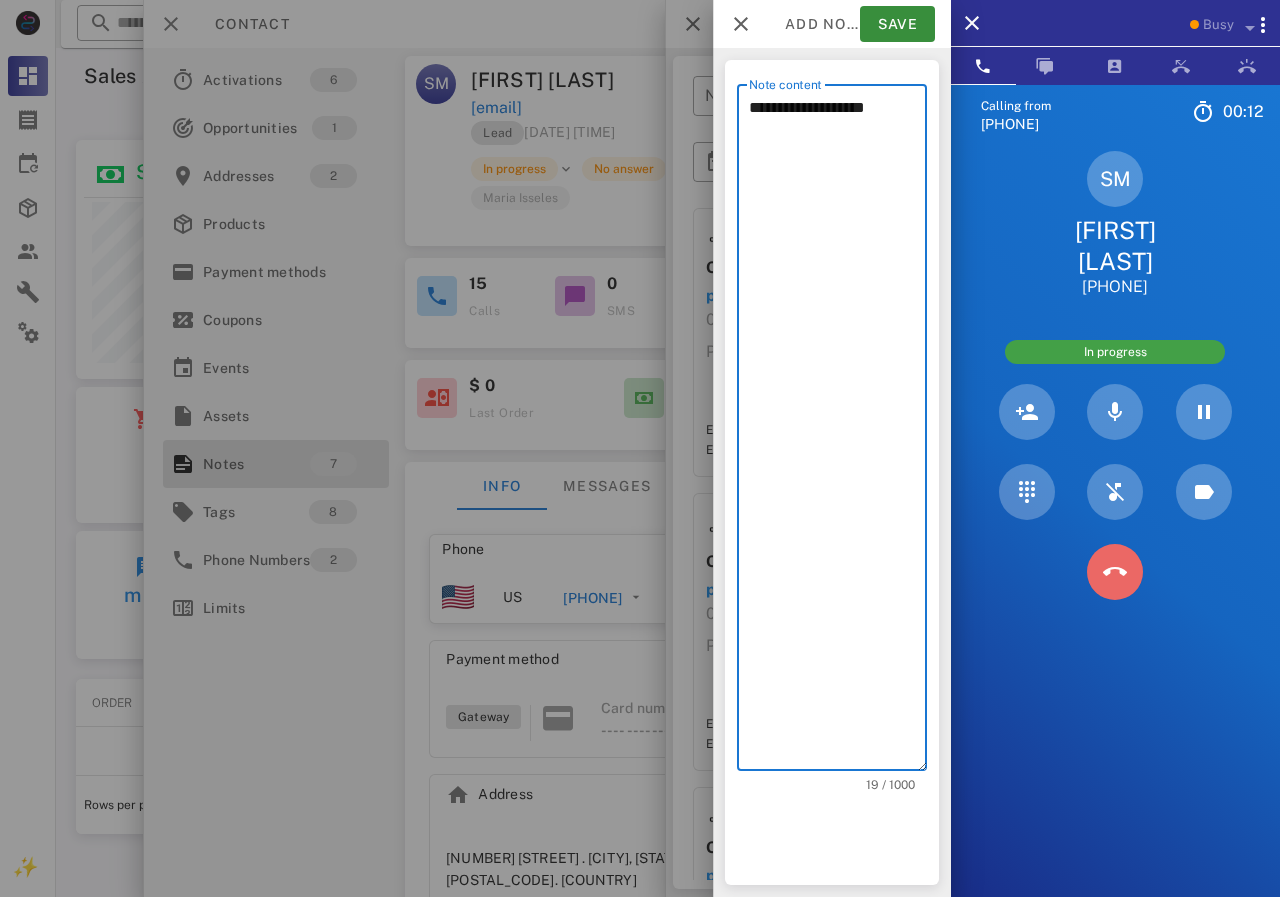 click at bounding box center [1115, 572] 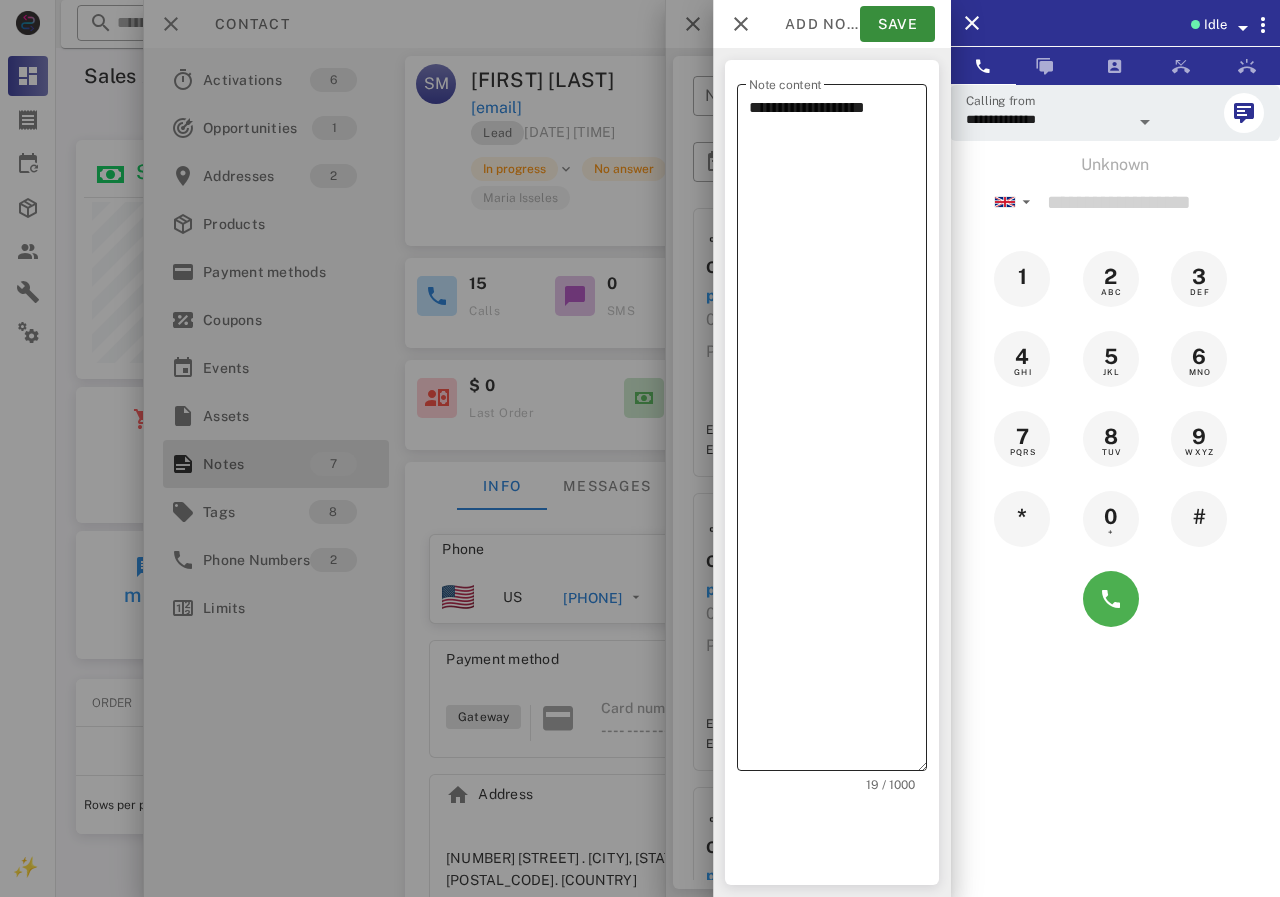 click on "**********" at bounding box center (838, 432) 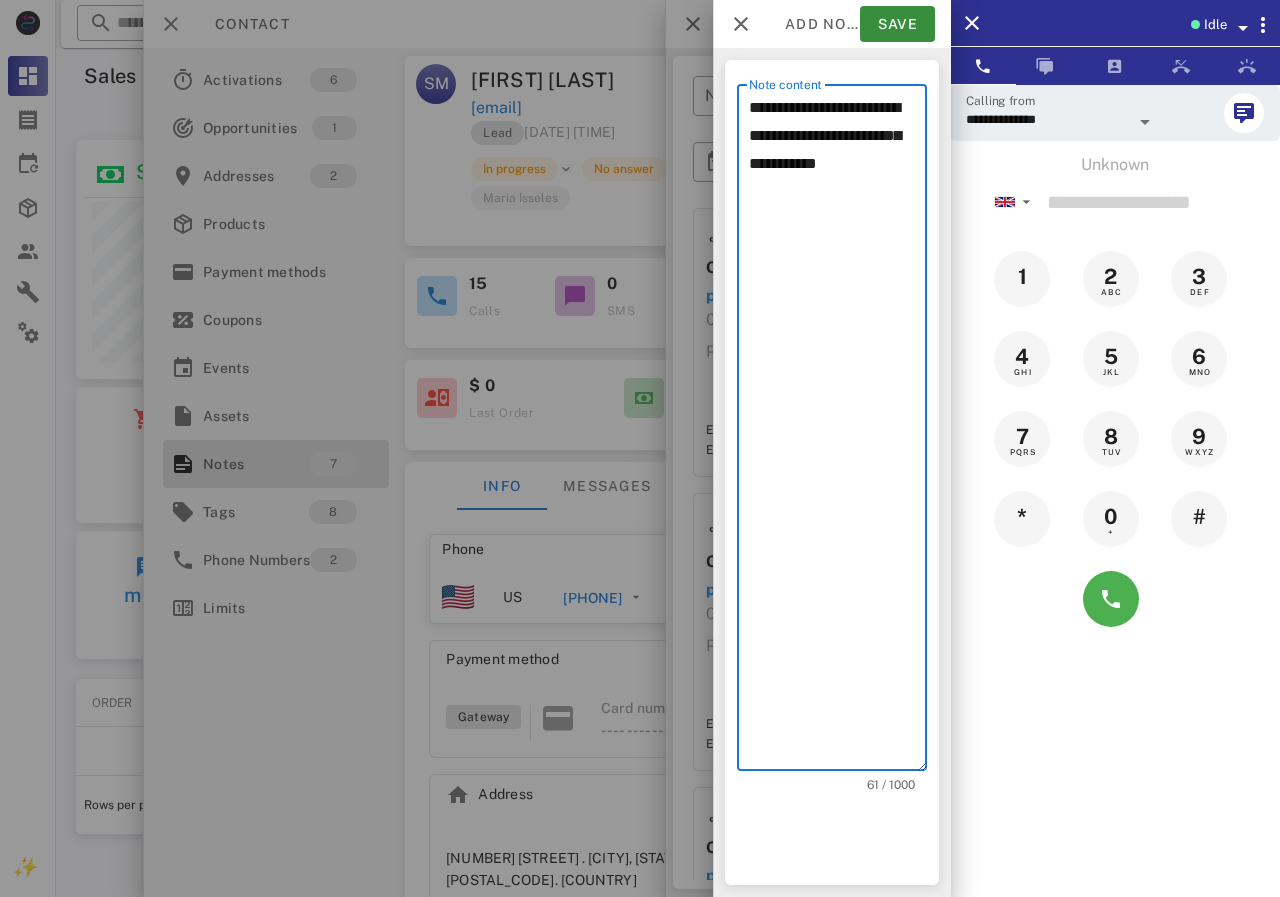 paste on "**********" 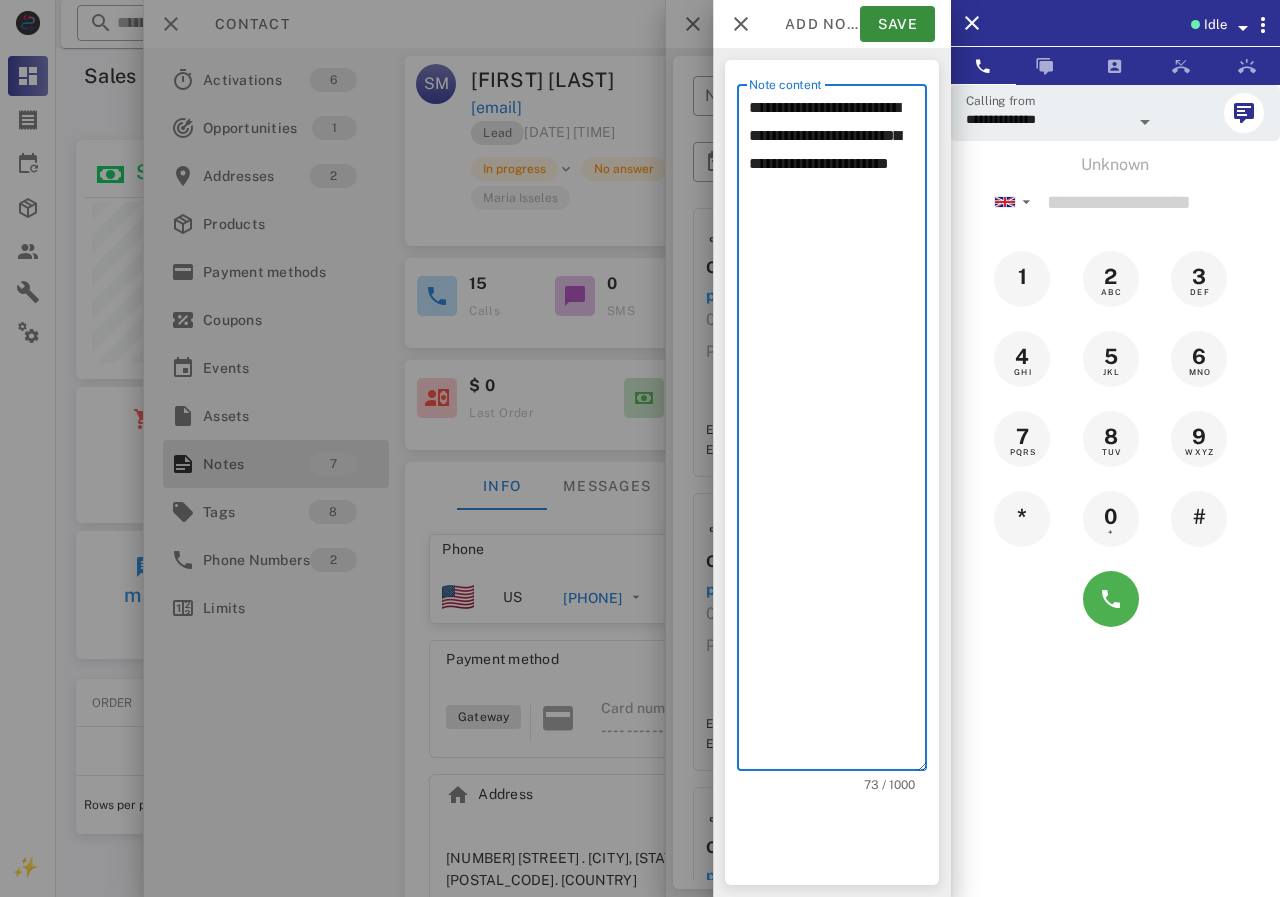 click on "**********" at bounding box center [838, 432] 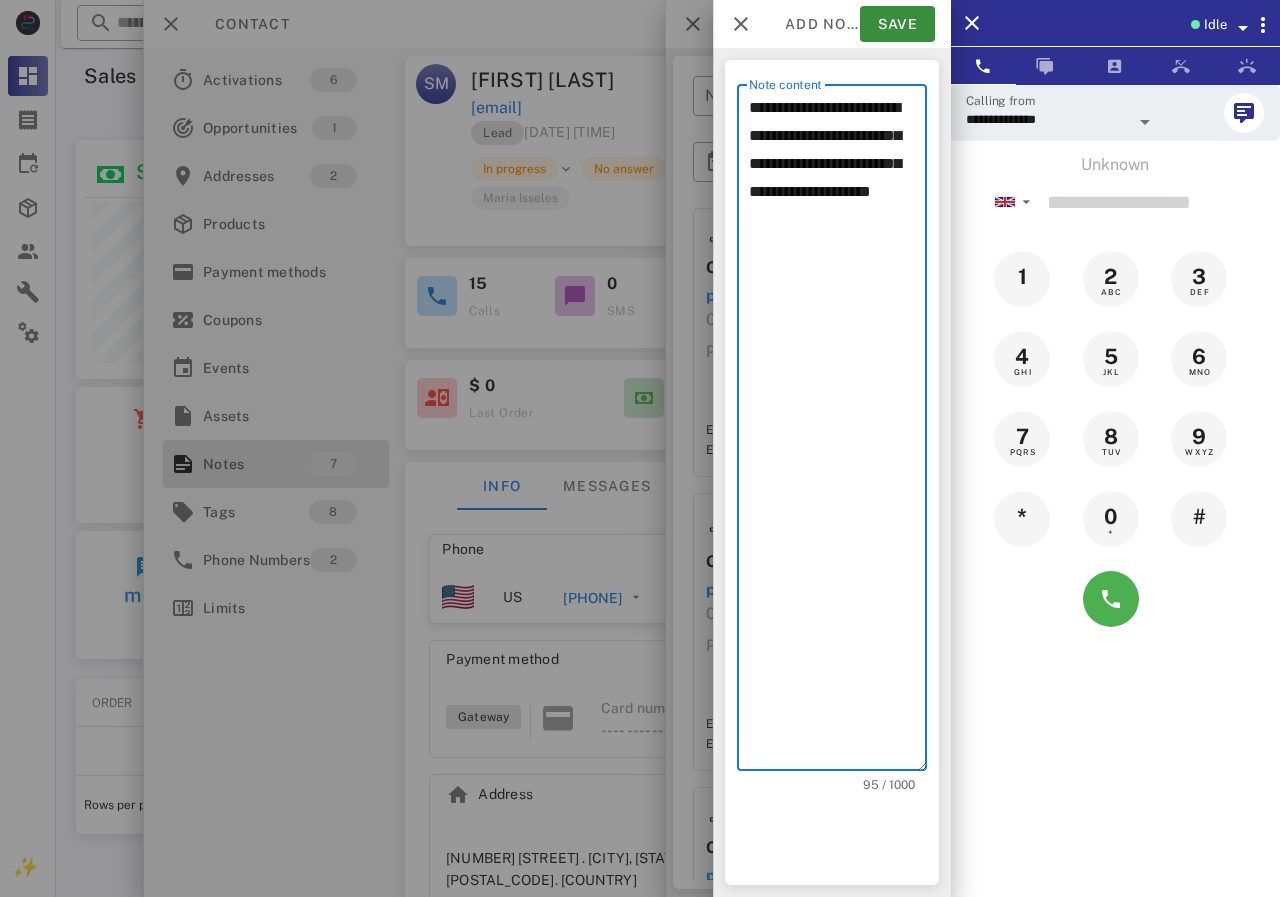 click on "**********" at bounding box center [838, 432] 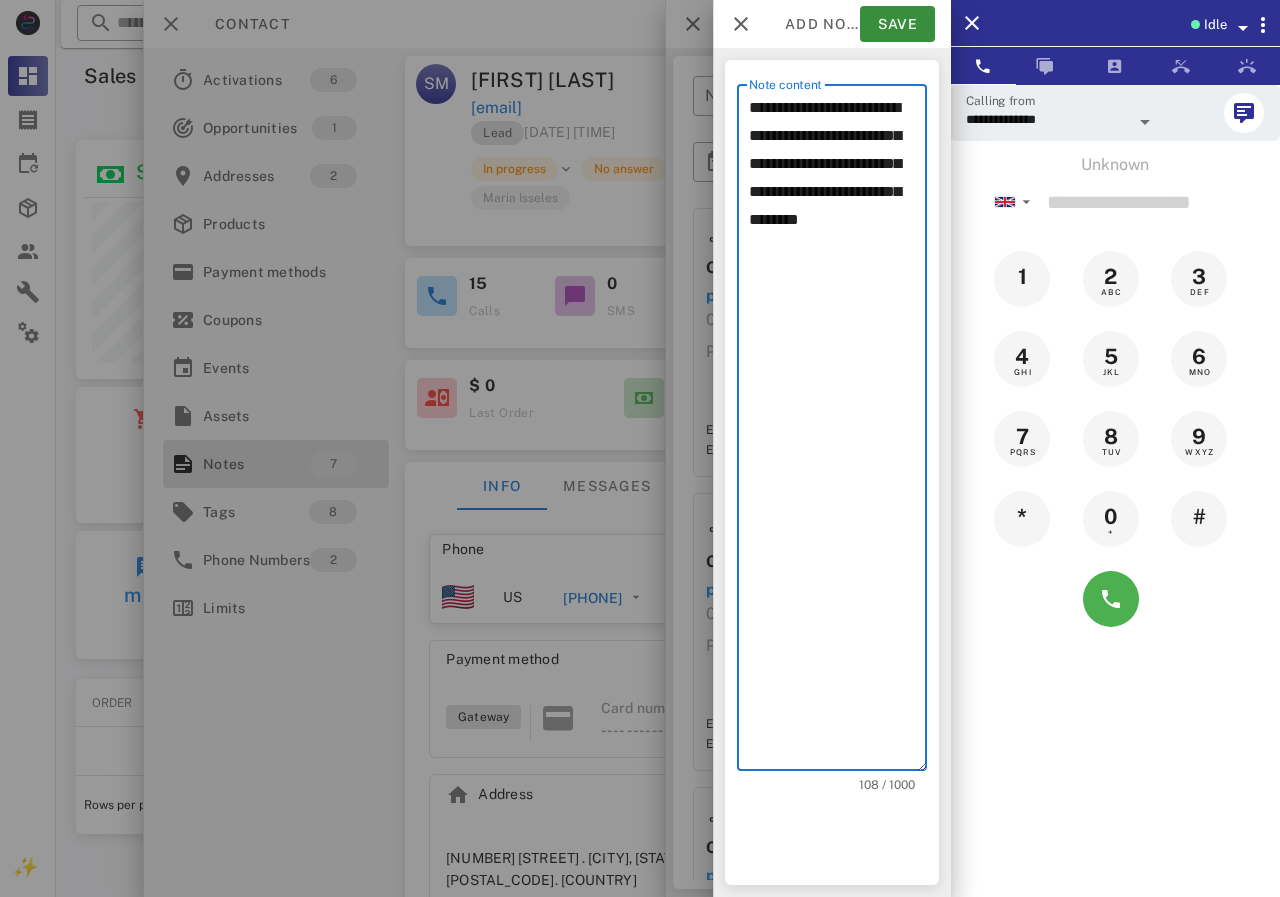 click on "**********" at bounding box center [838, 432] 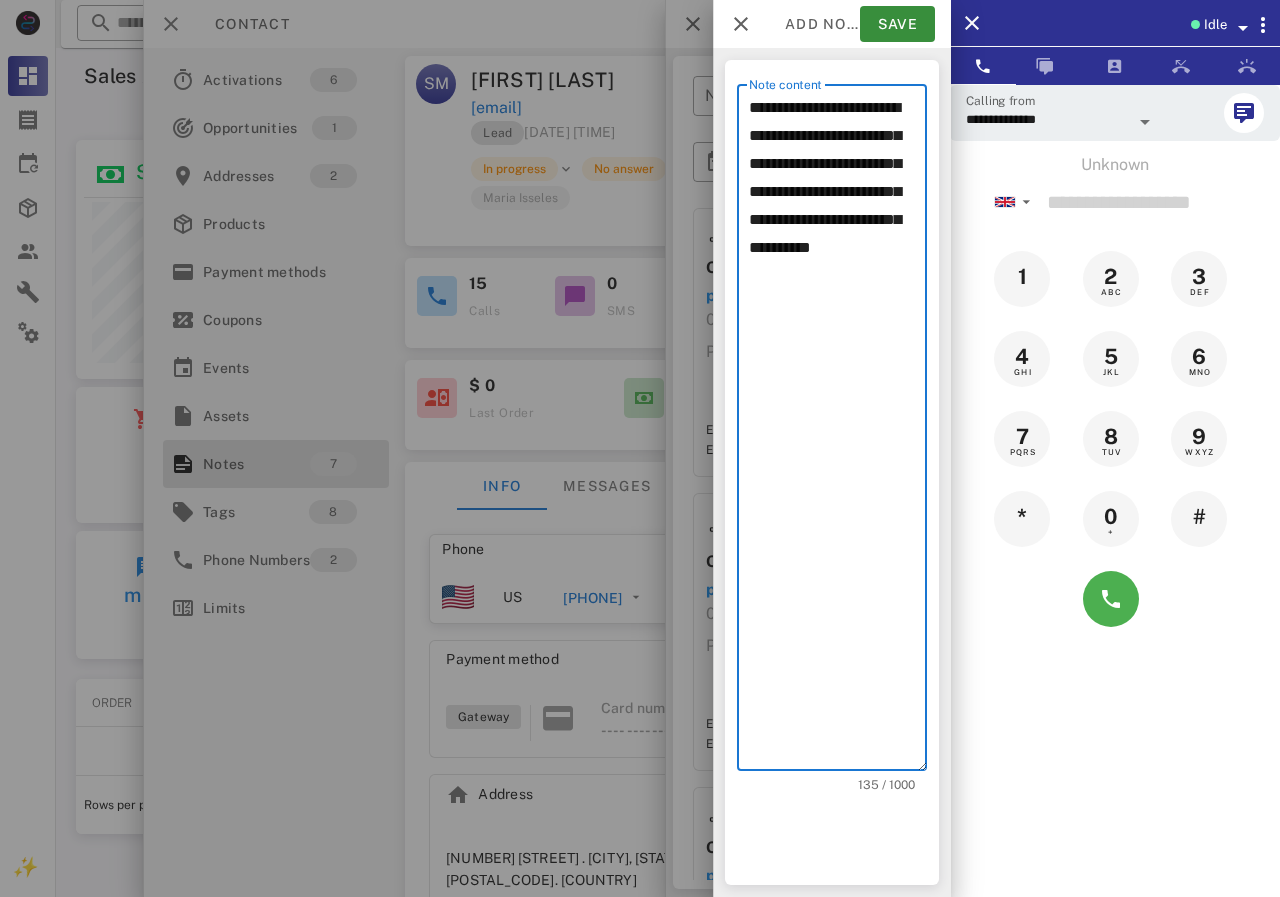 click on "**********" at bounding box center (838, 432) 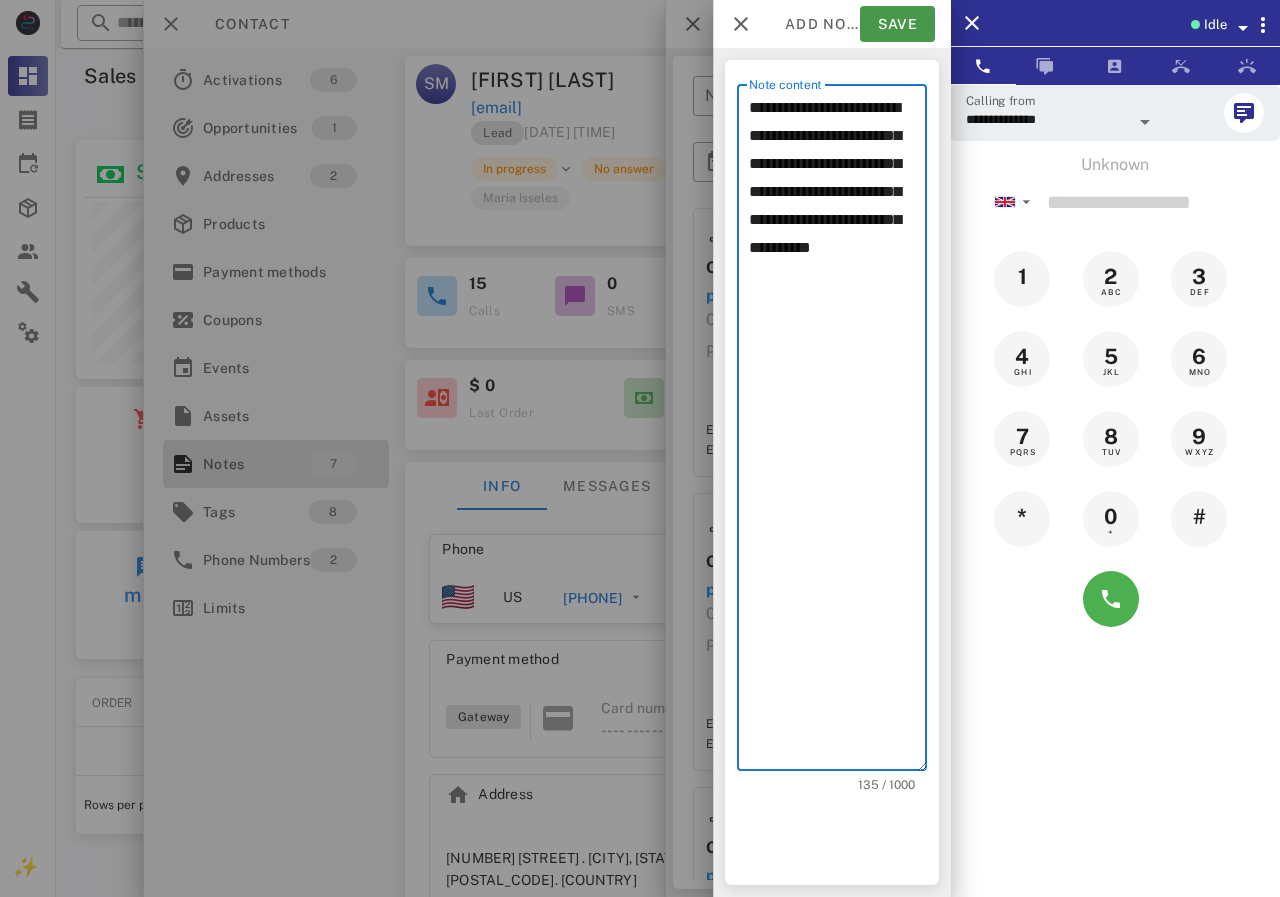 type on "**********" 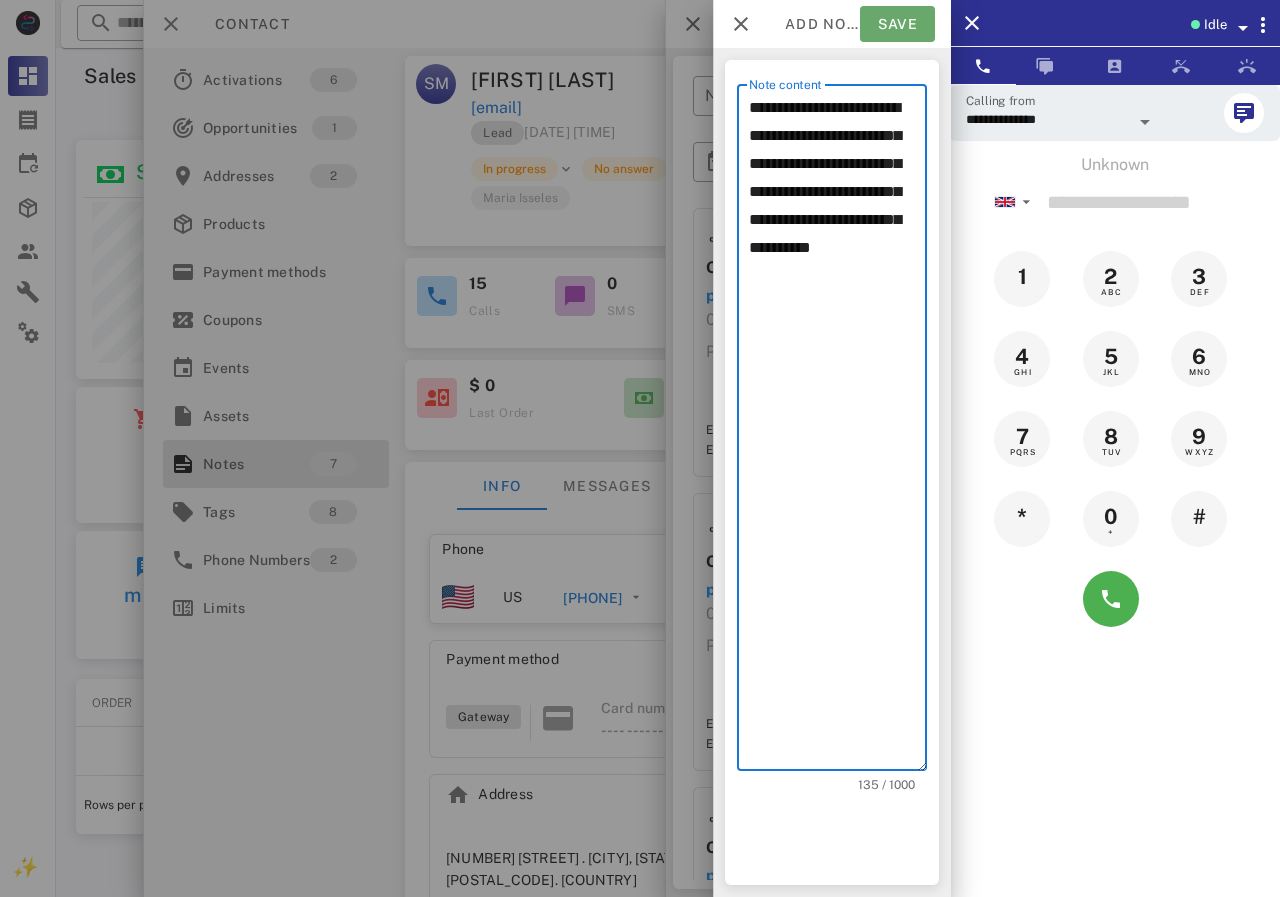 click on "Save" at bounding box center [897, 24] 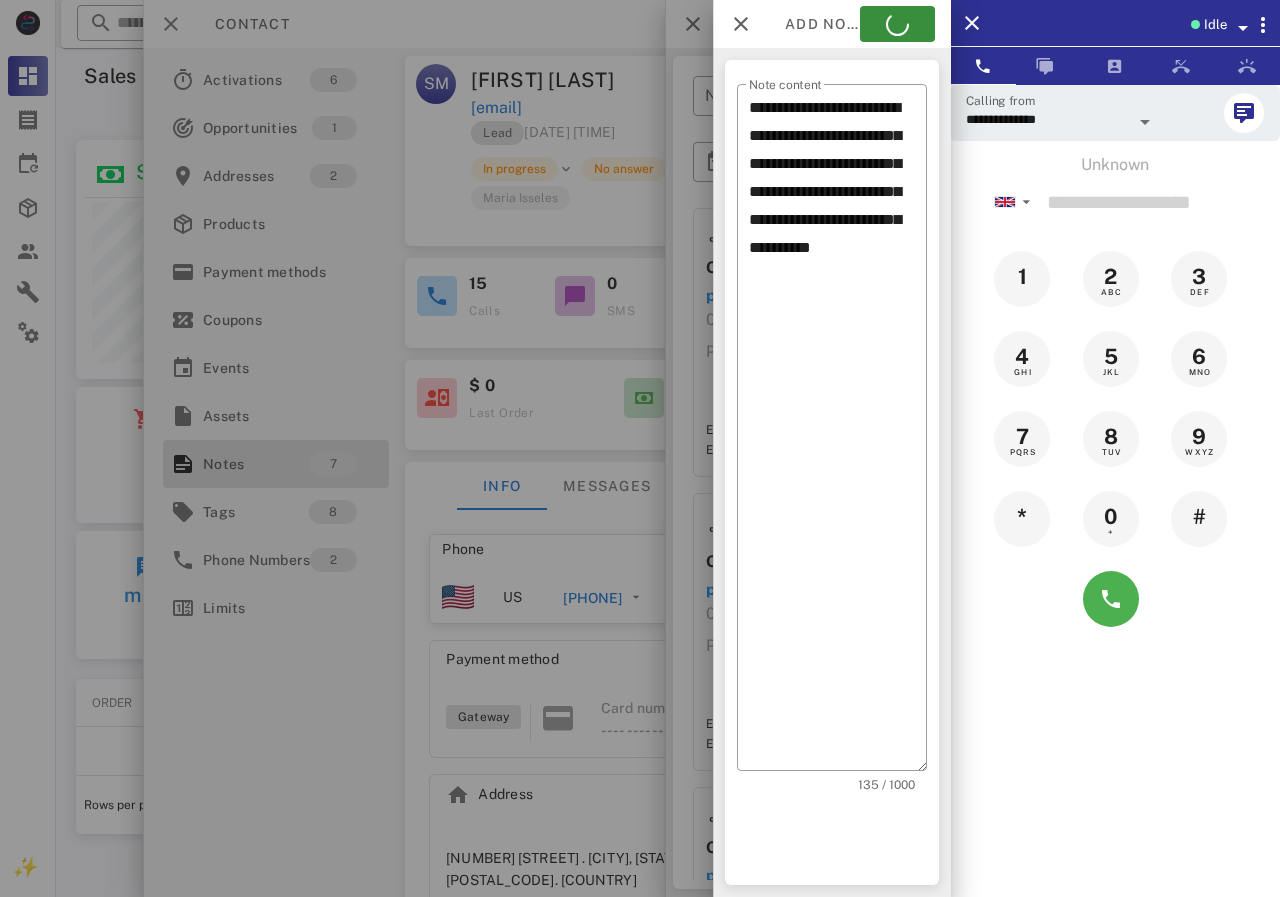 click at bounding box center (640, 448) 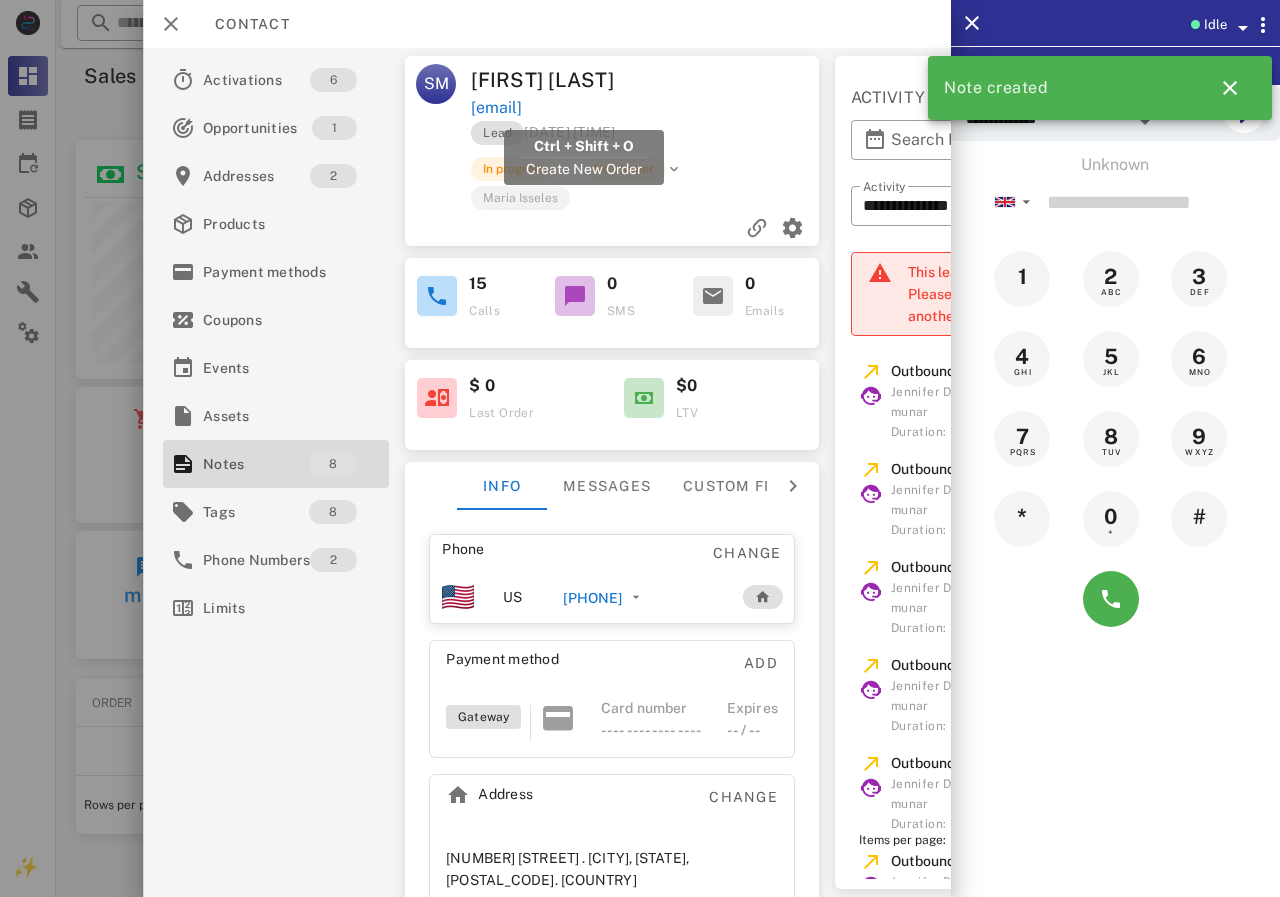 drag, startPoint x: 703, startPoint y: 104, endPoint x: 476, endPoint y: 116, distance: 227.31696 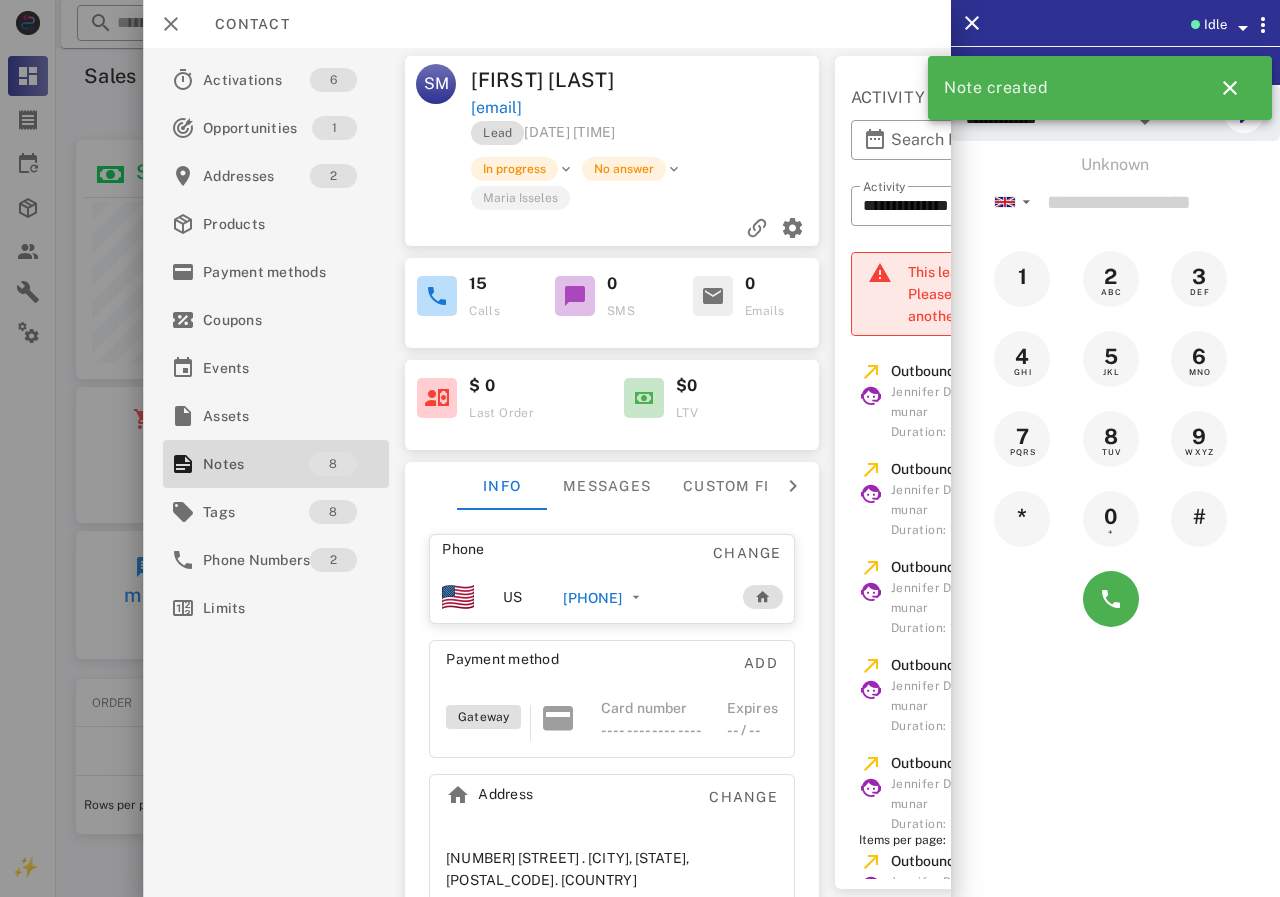 copy on "[EMAIL]" 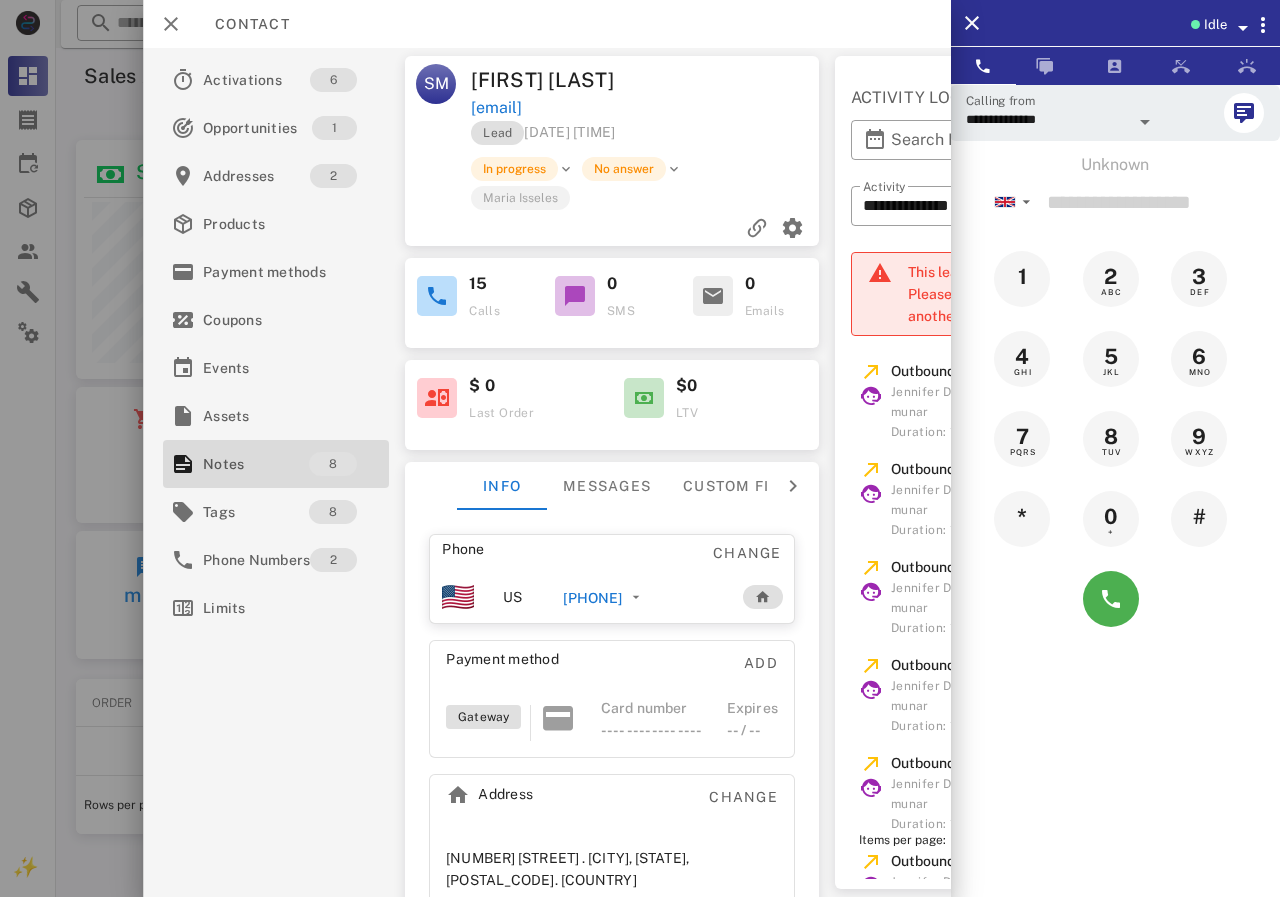 click on "[EMAIL]" at bounding box center (646, 108) 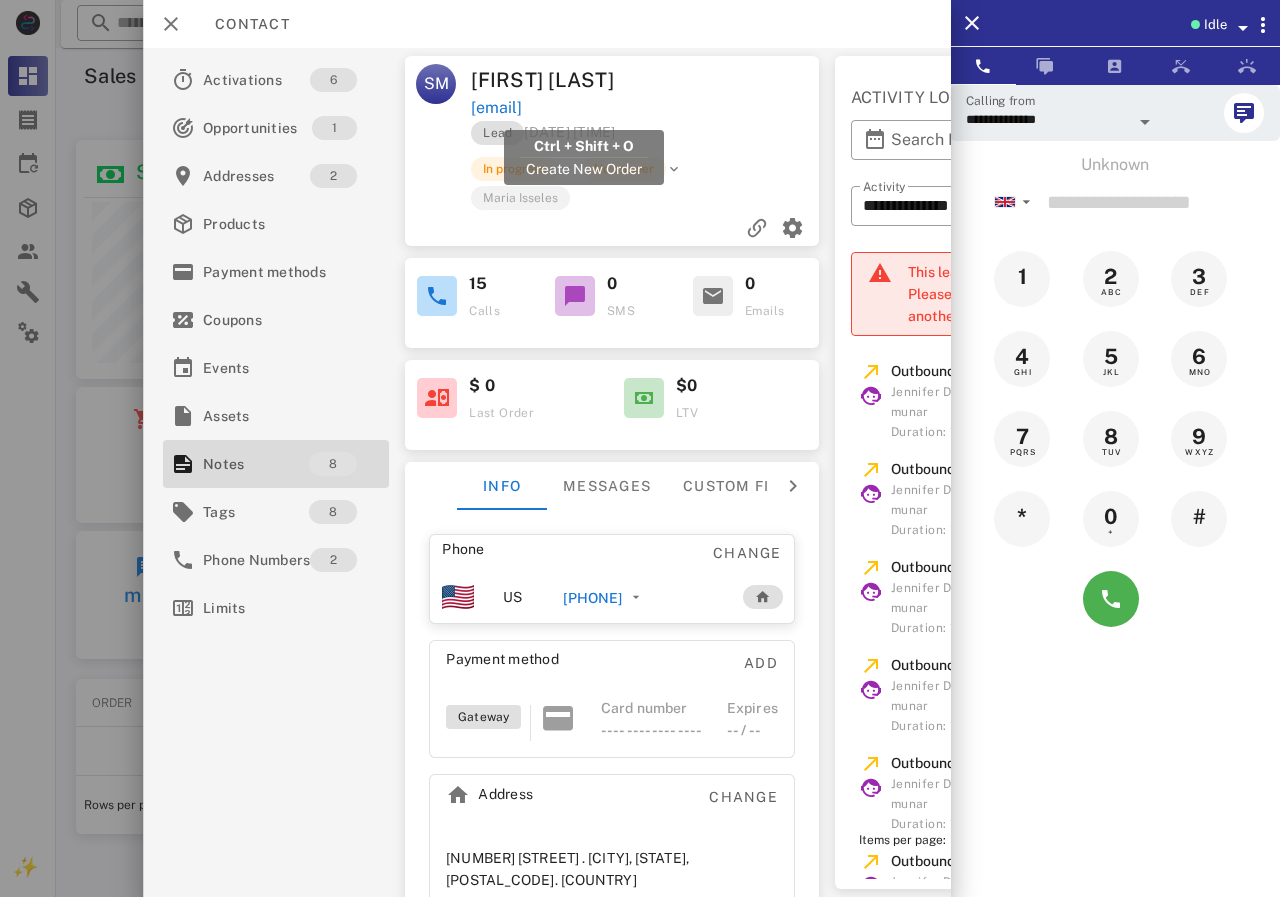 drag, startPoint x: 644, startPoint y: 107, endPoint x: 488, endPoint y: 107, distance: 156 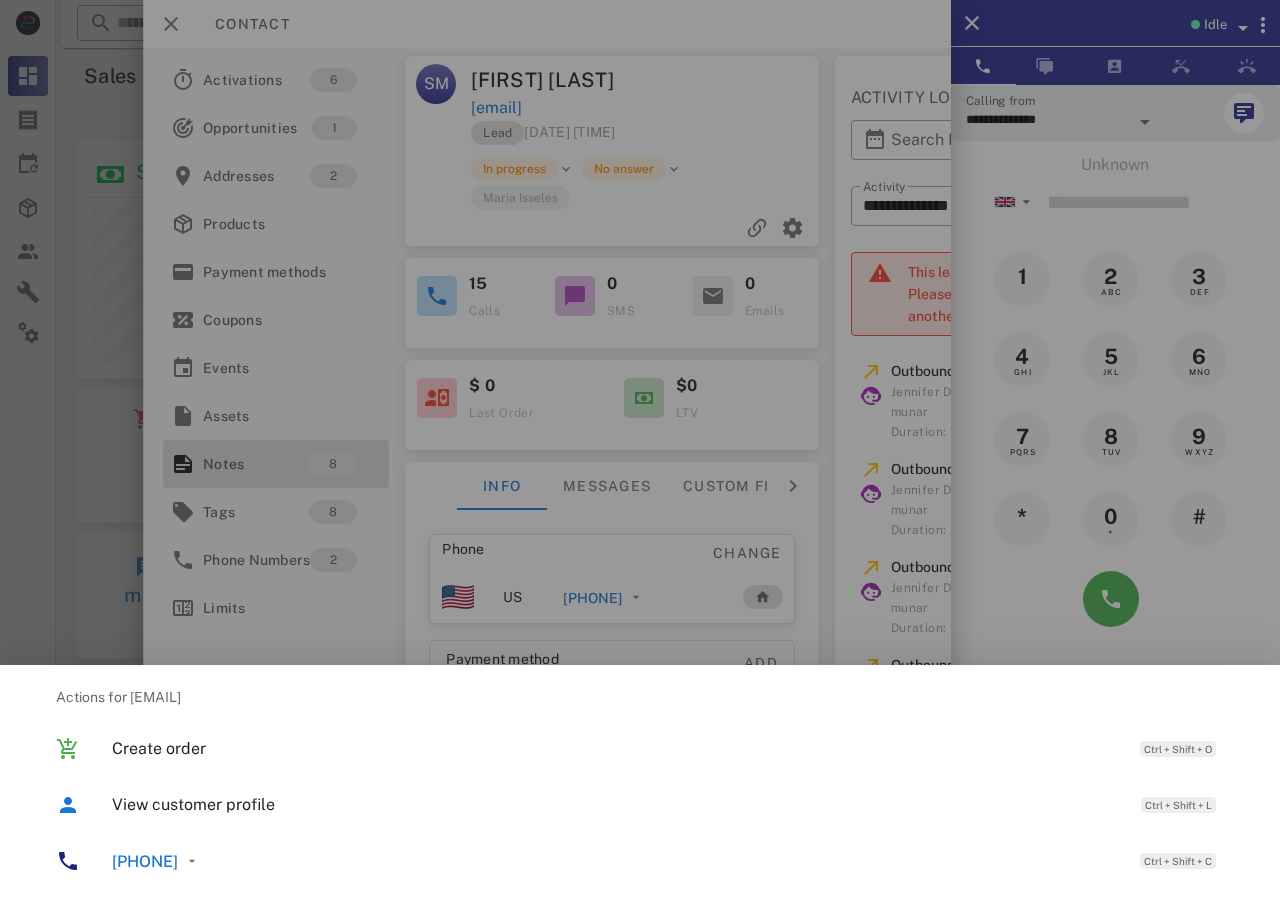 click at bounding box center [640, 448] 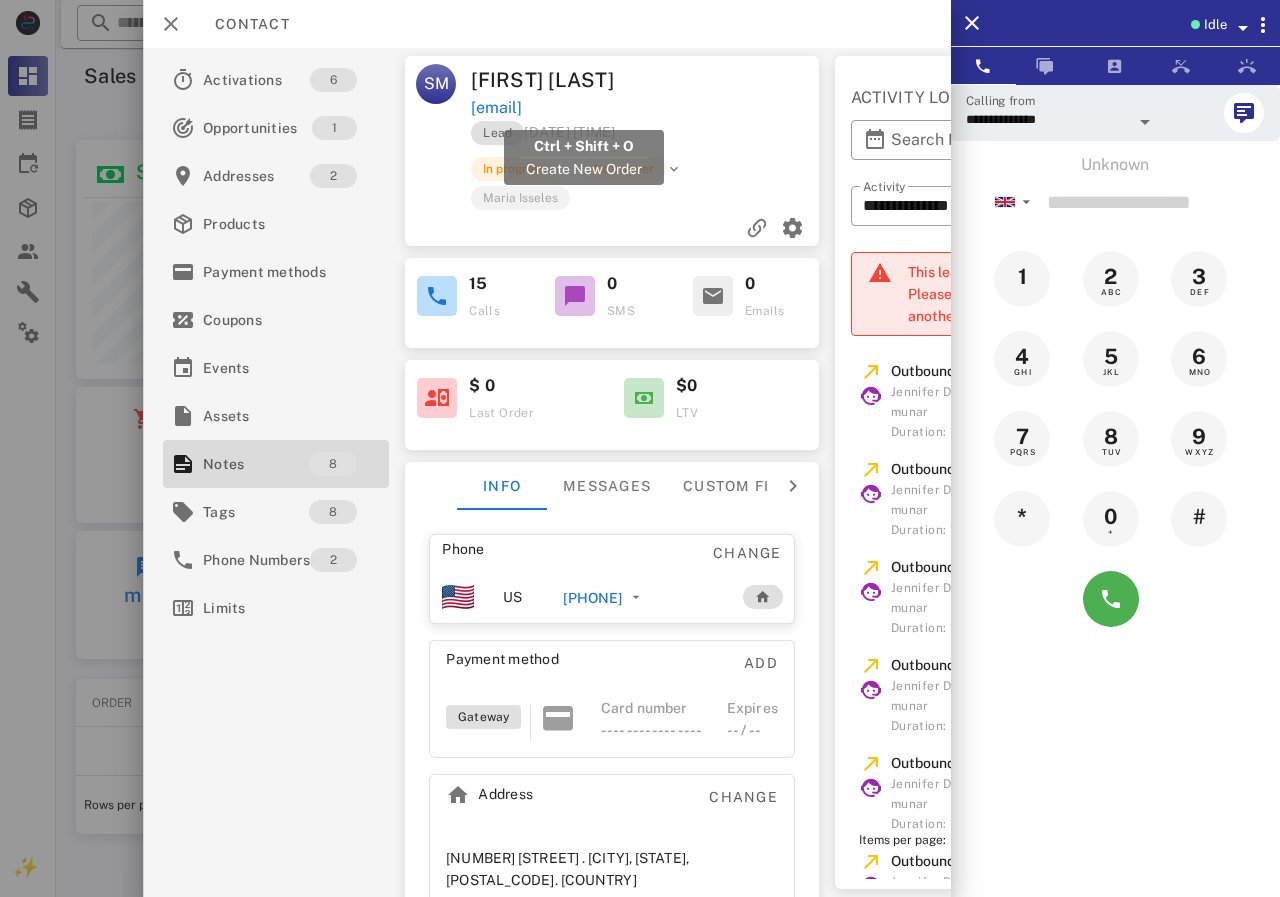 drag, startPoint x: 776, startPoint y: 117, endPoint x: 472, endPoint y: 108, distance: 304.1332 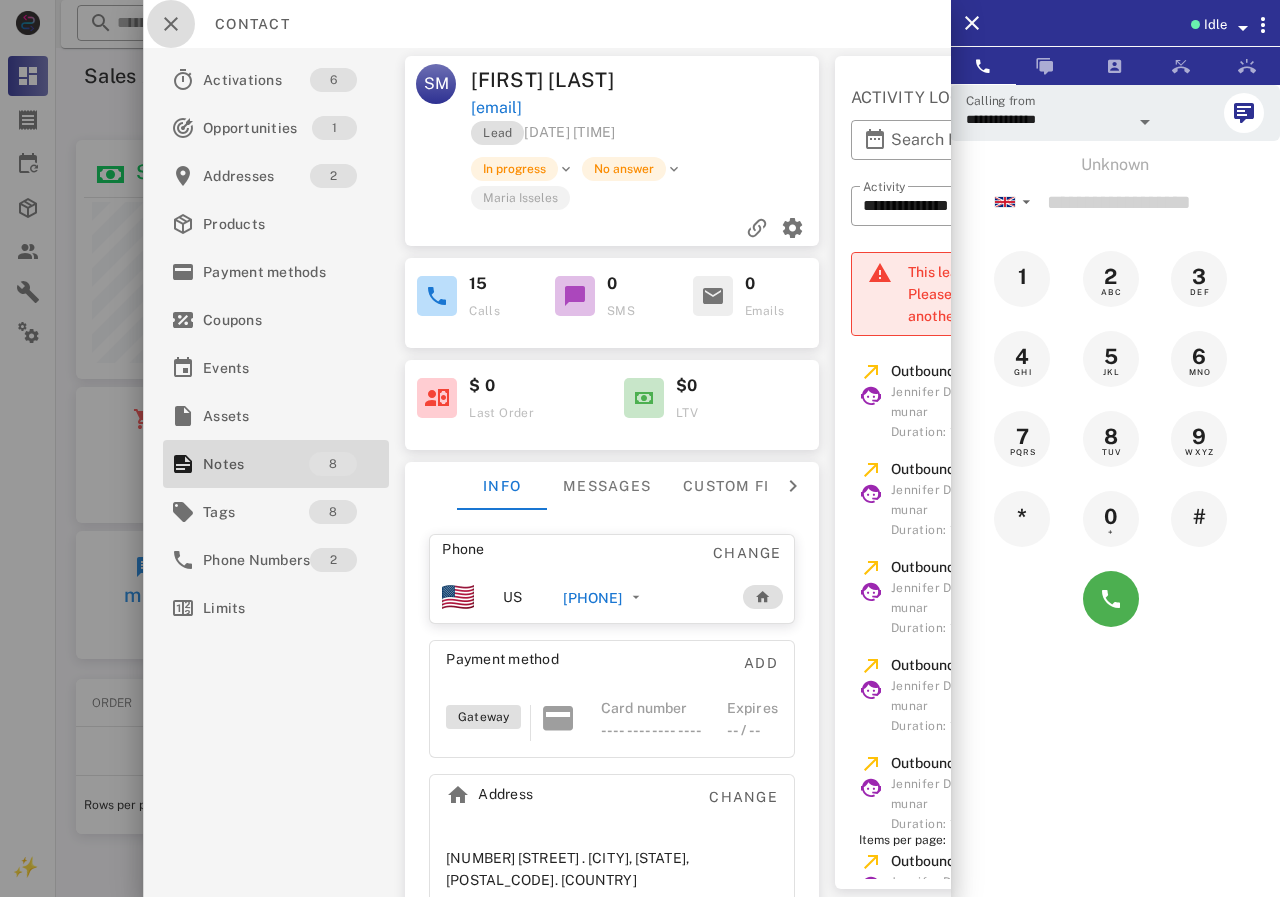 click at bounding box center [171, 24] 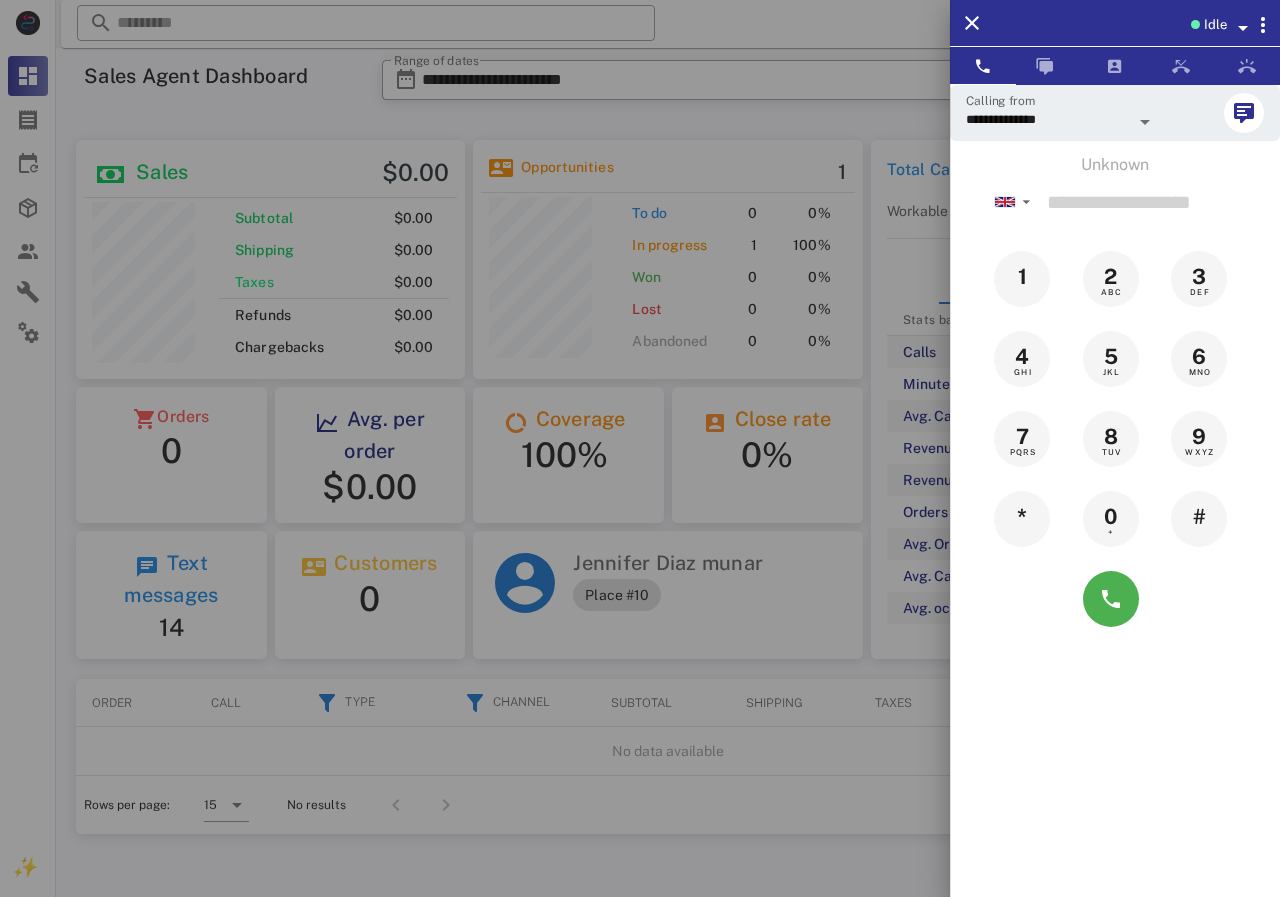 click at bounding box center [640, 448] 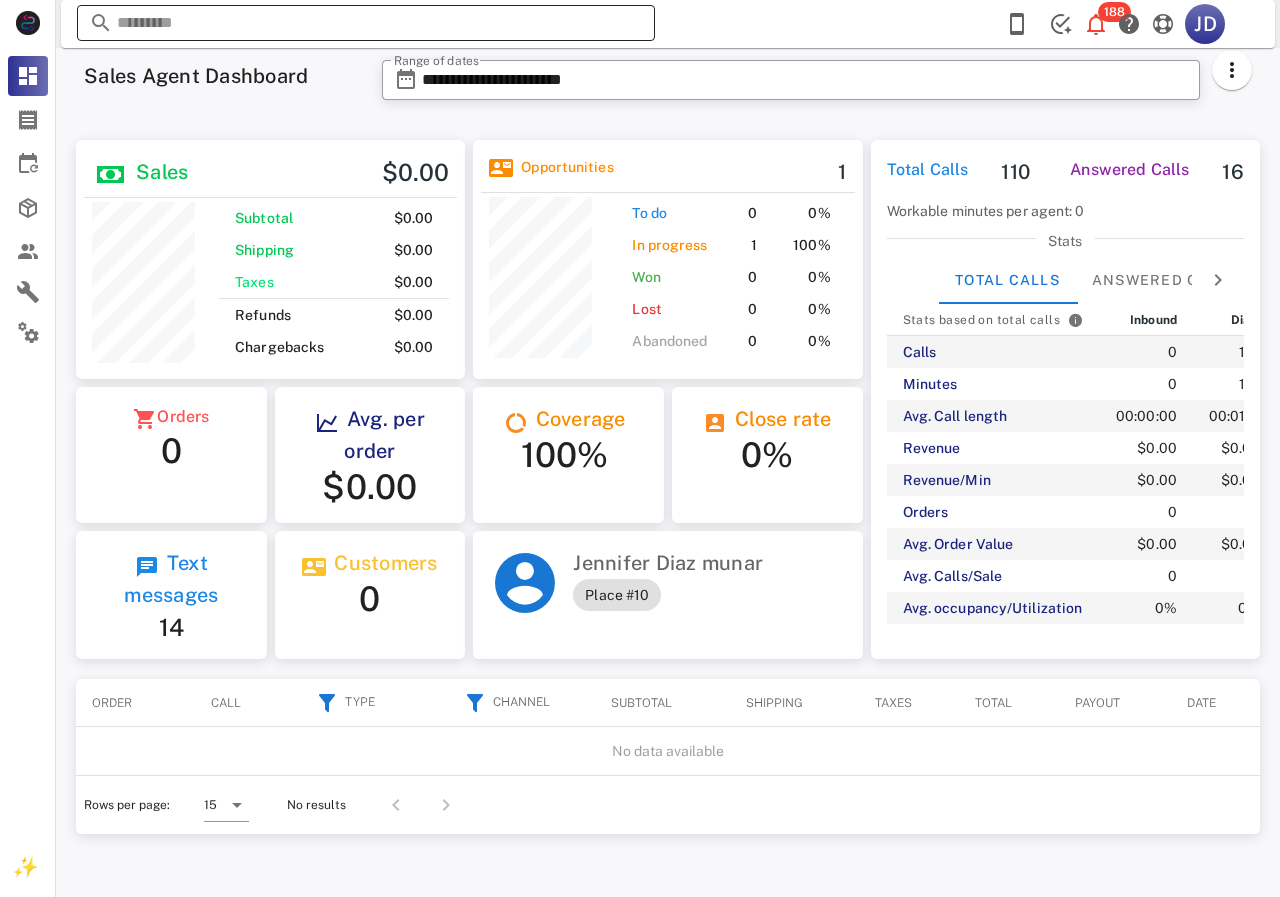 click at bounding box center (366, 23) 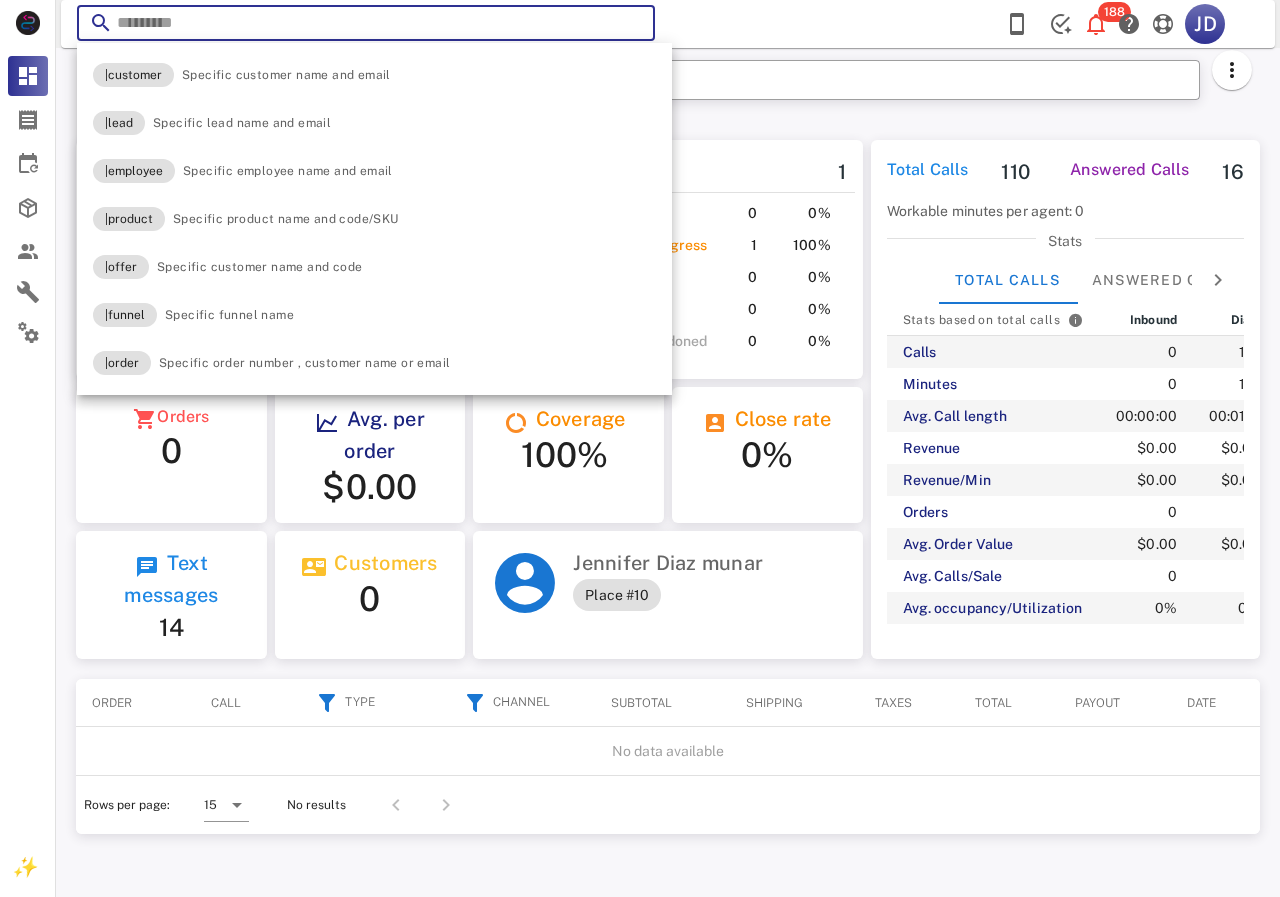 paste on "**********" 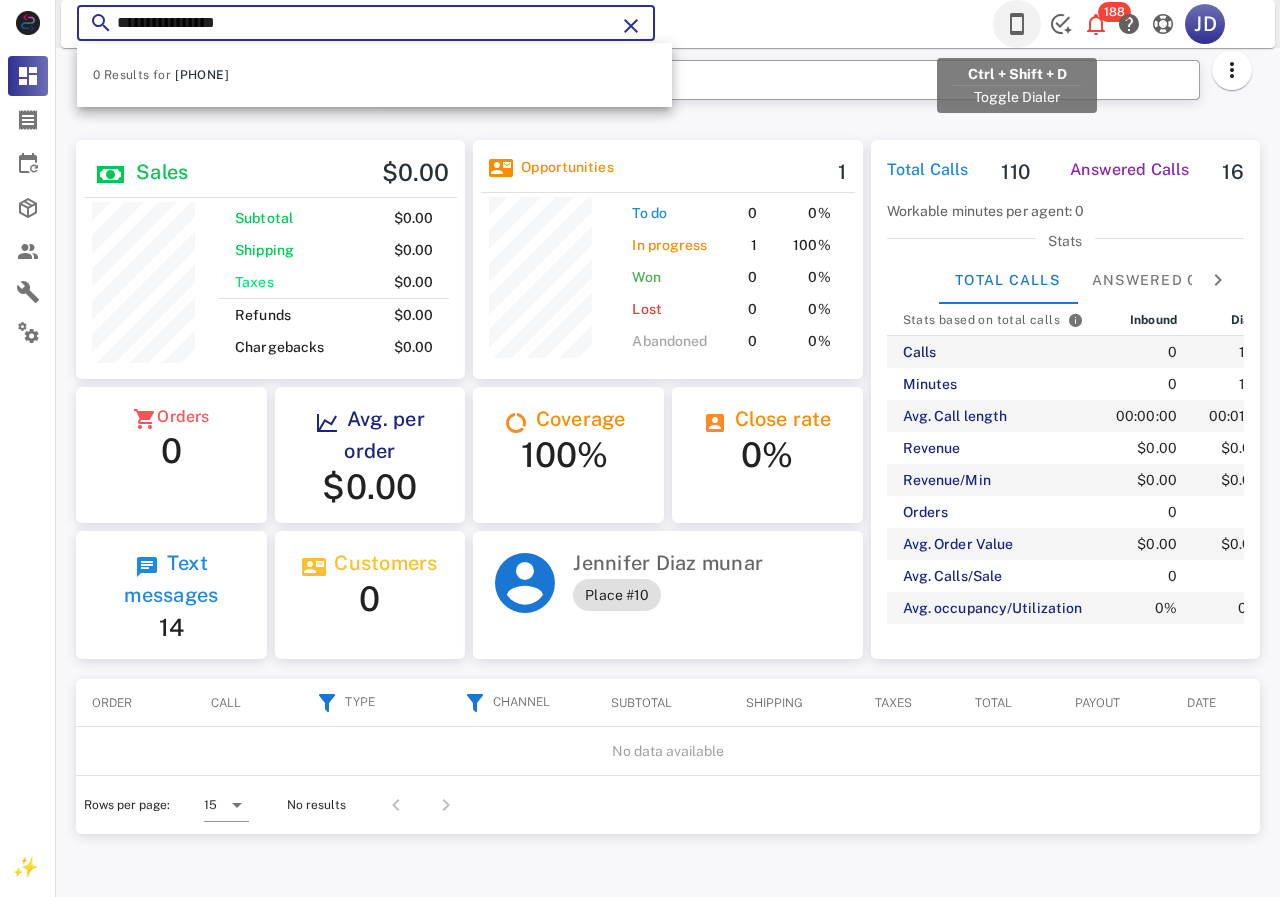 type on "**********" 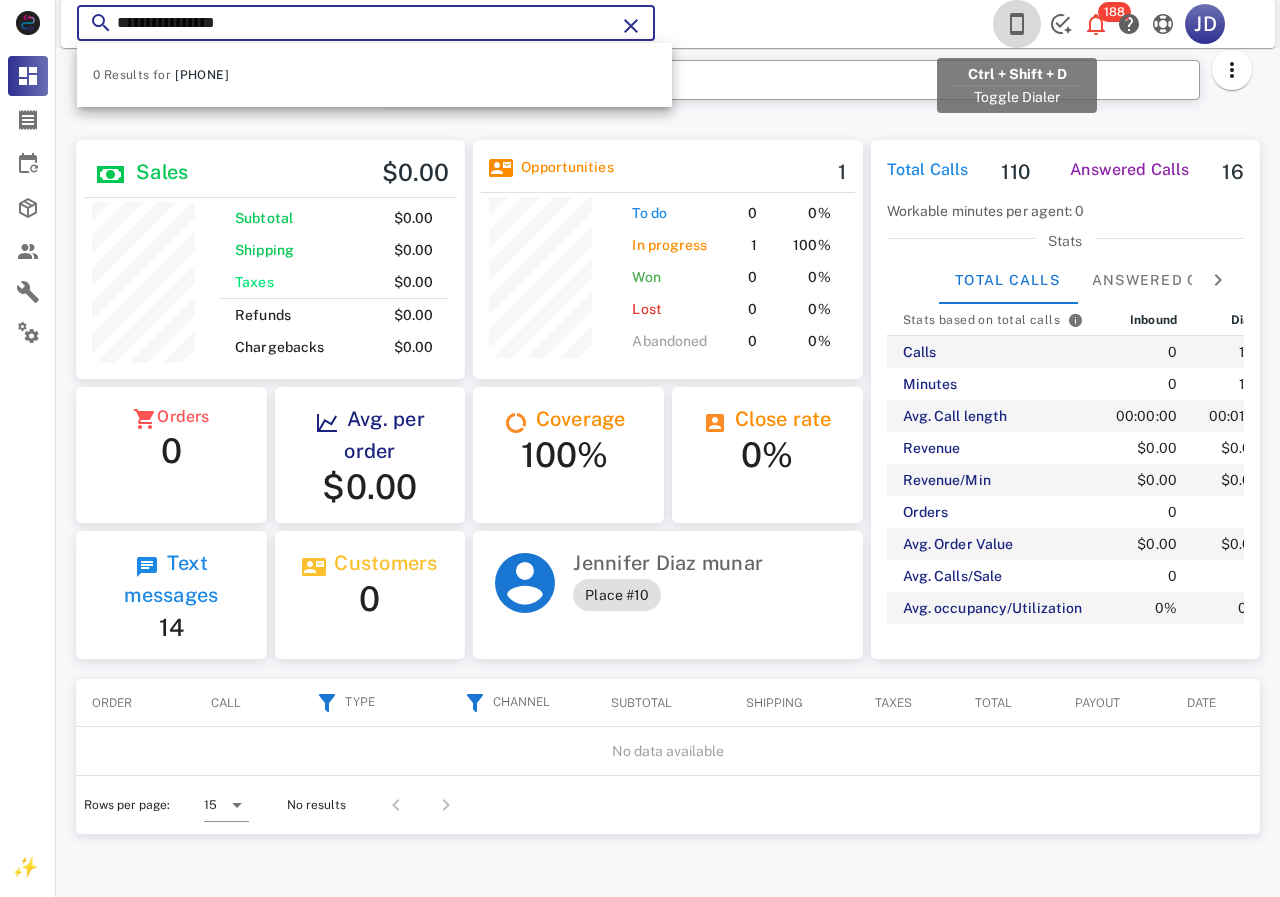 click at bounding box center [1017, 24] 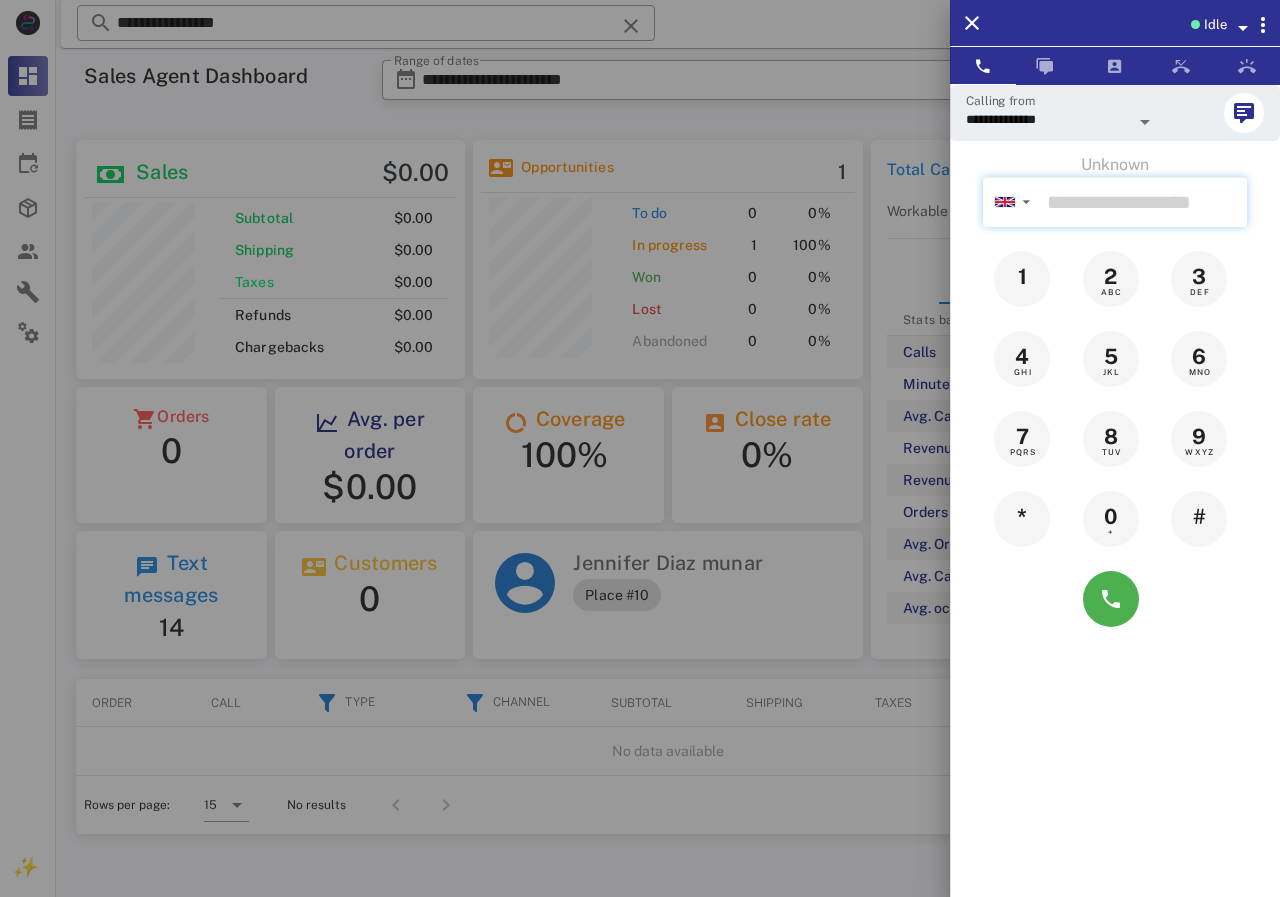 click at bounding box center (1143, 202) 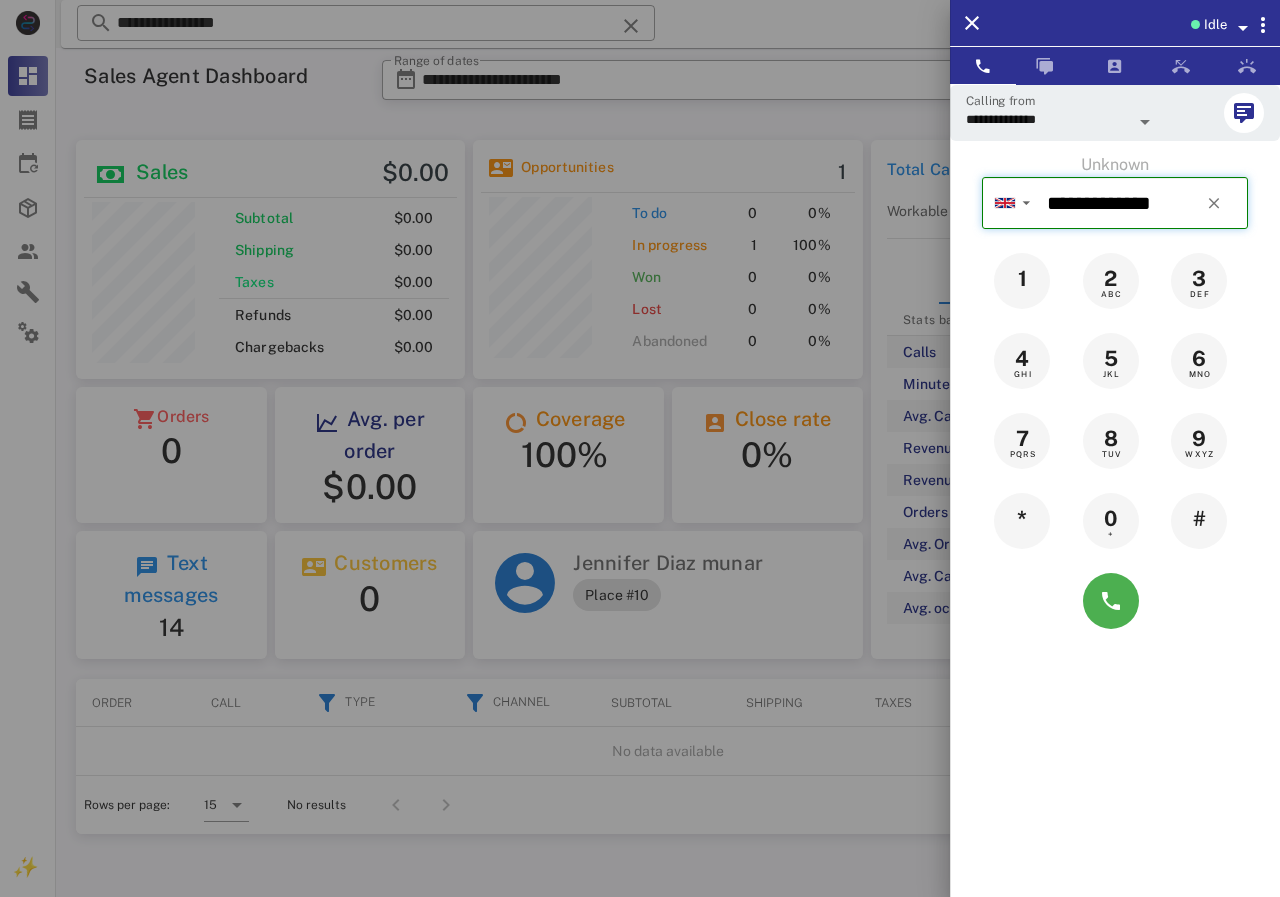 type on "**********" 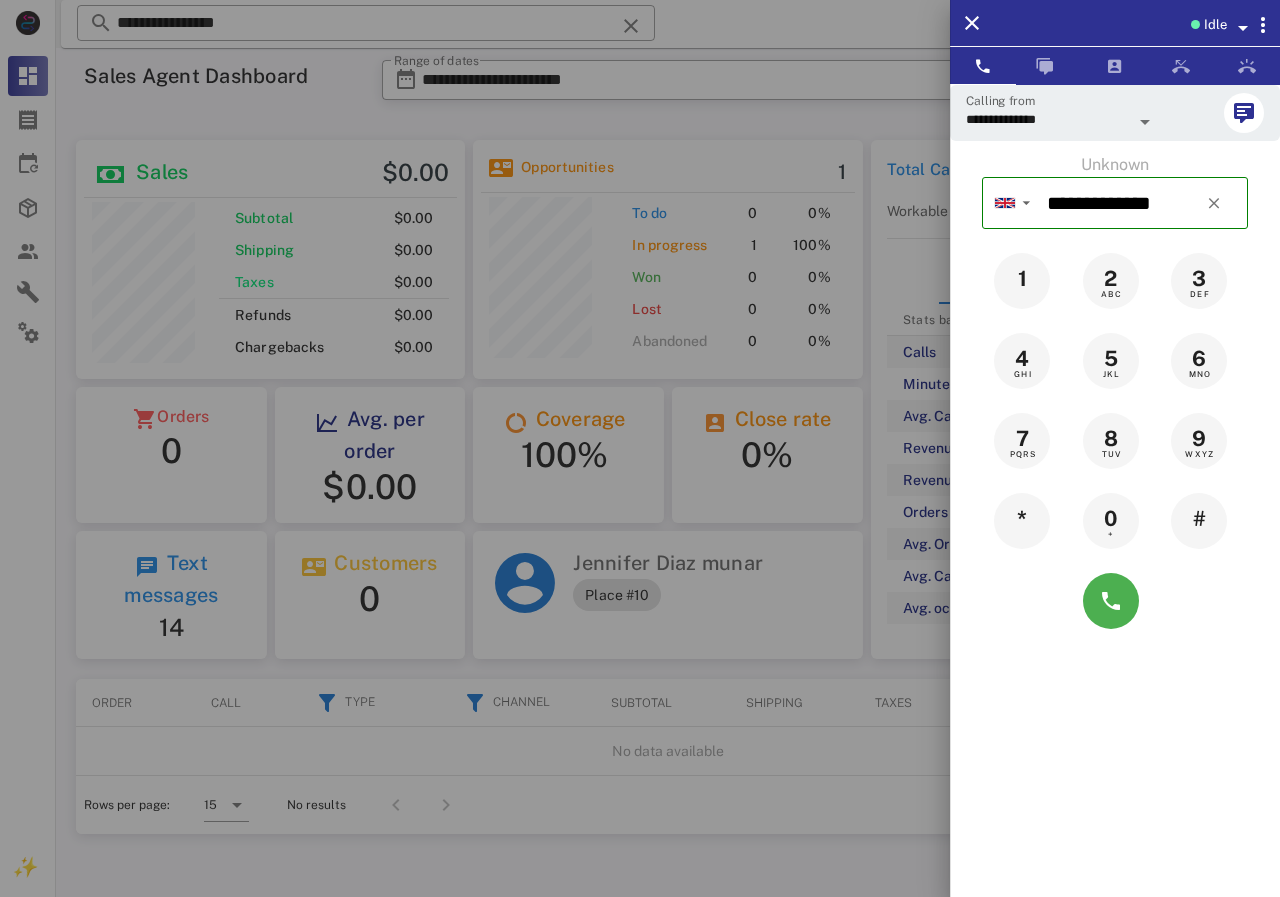 click at bounding box center [640, 448] 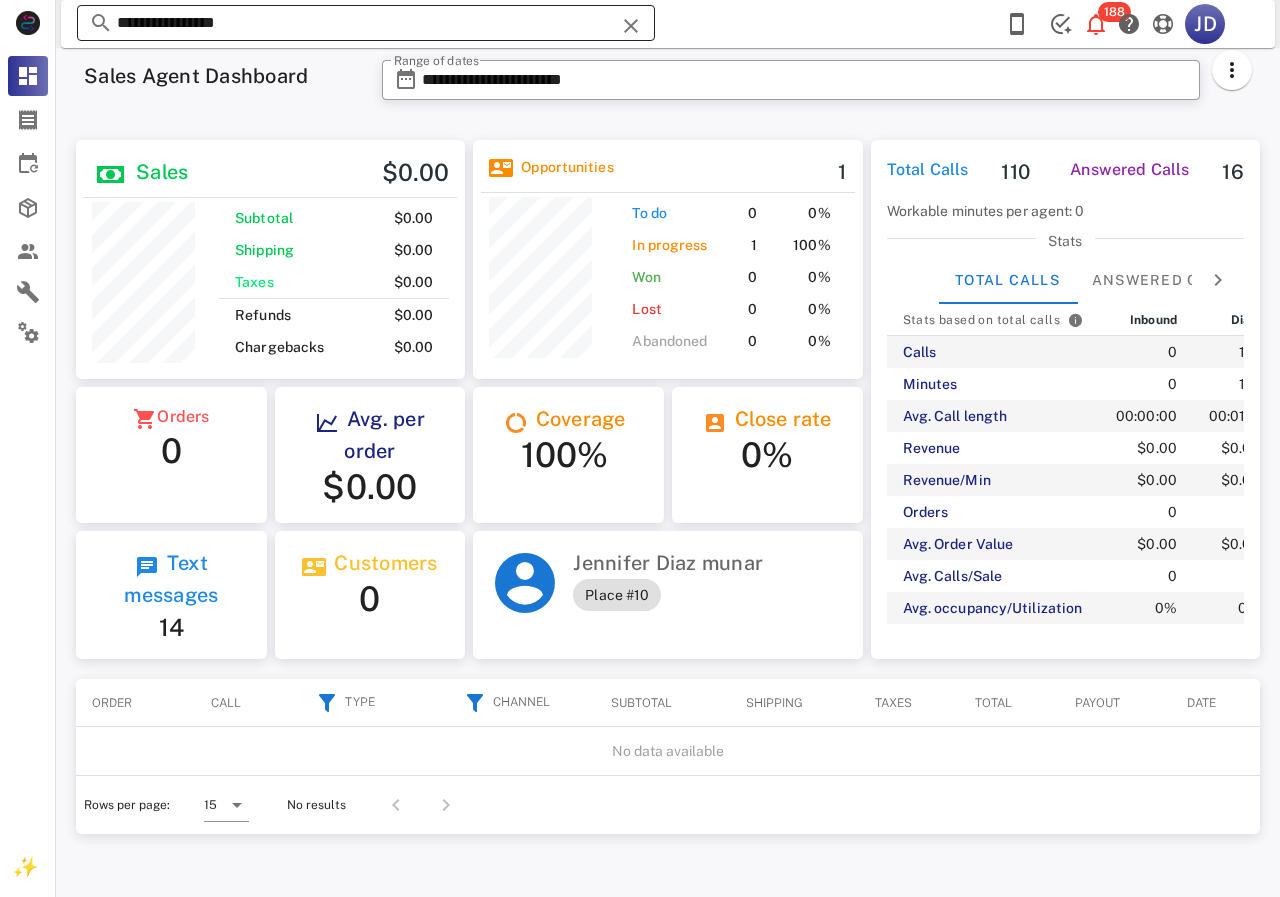 drag, startPoint x: 336, startPoint y: 21, endPoint x: 89, endPoint y: 21, distance: 247 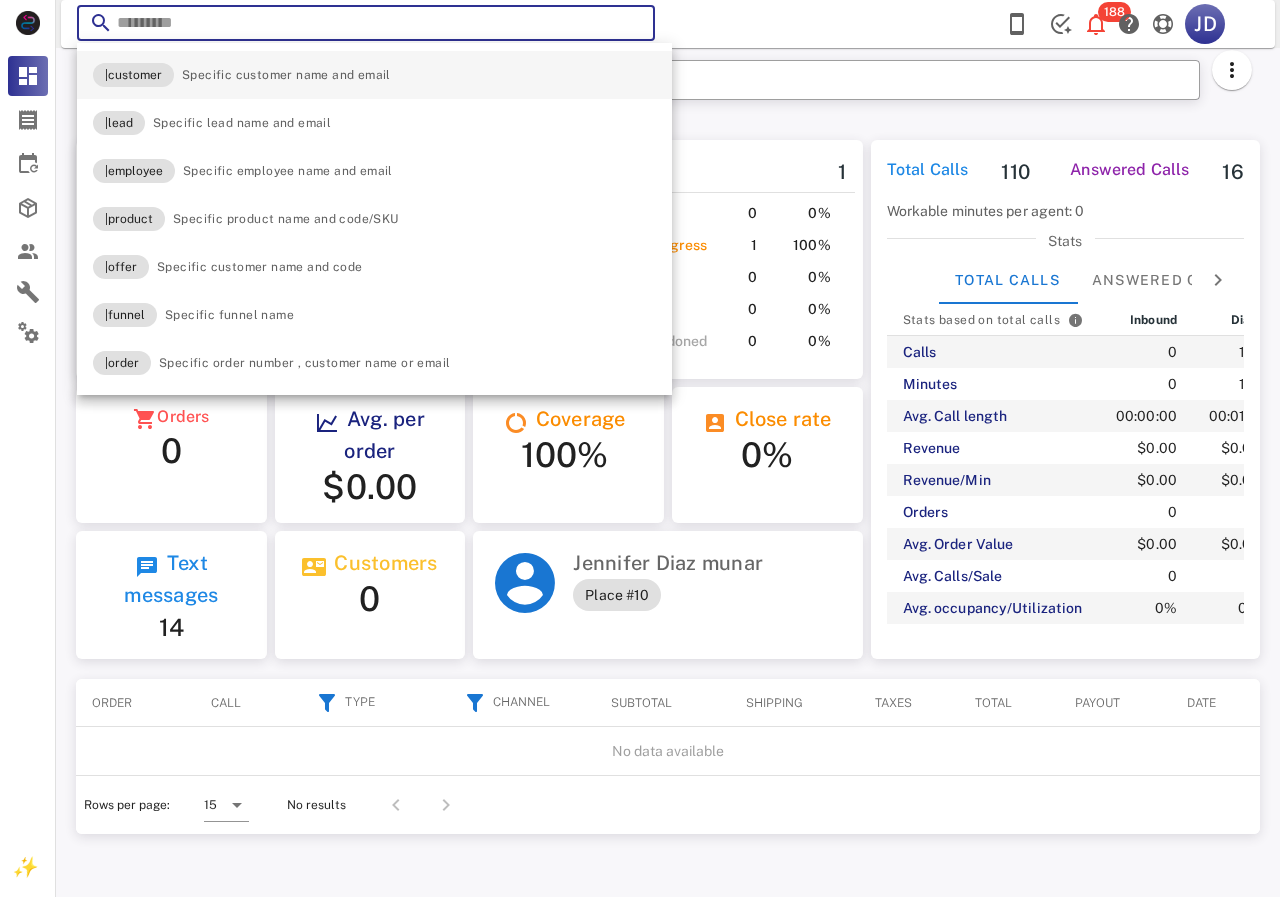 type 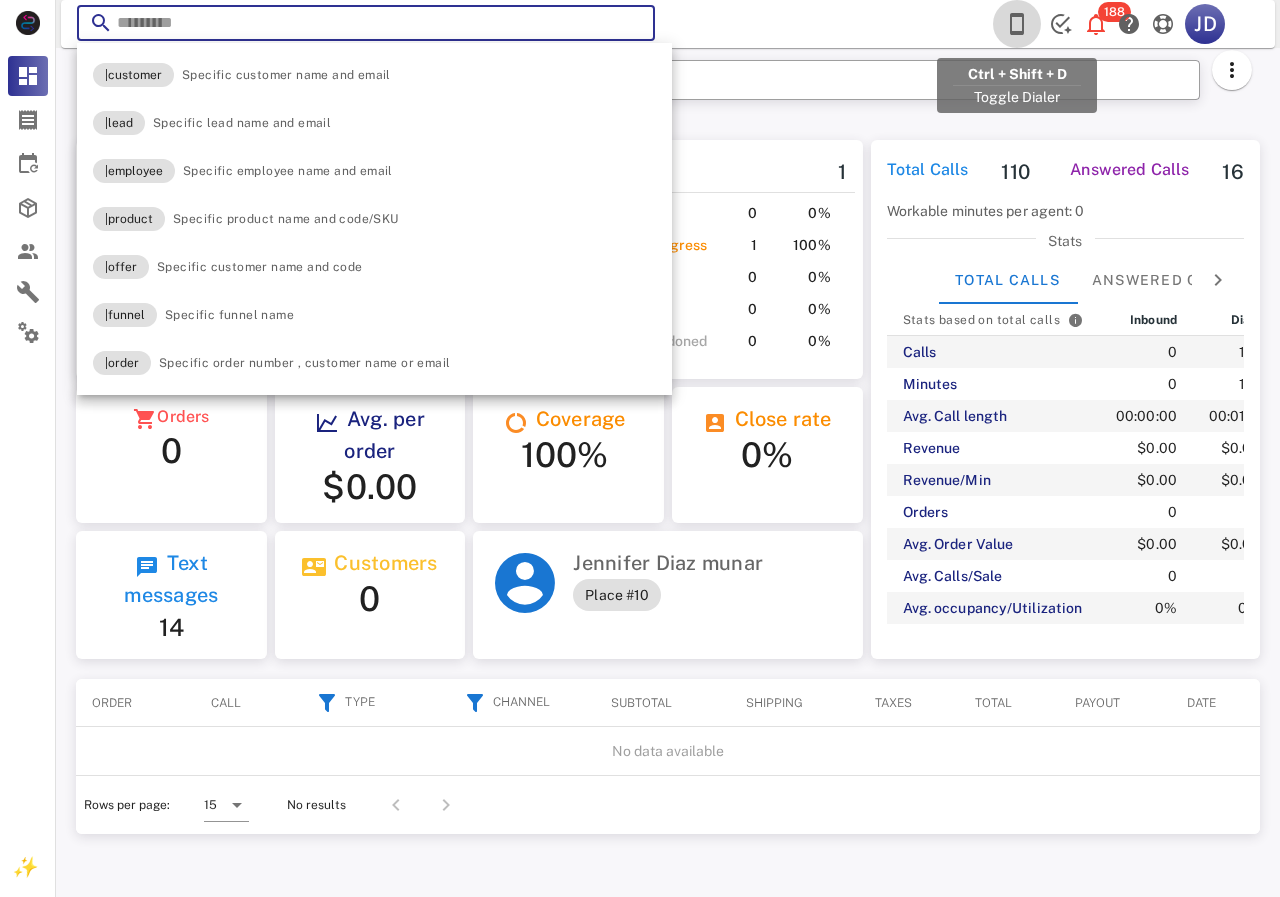 click at bounding box center [1017, 24] 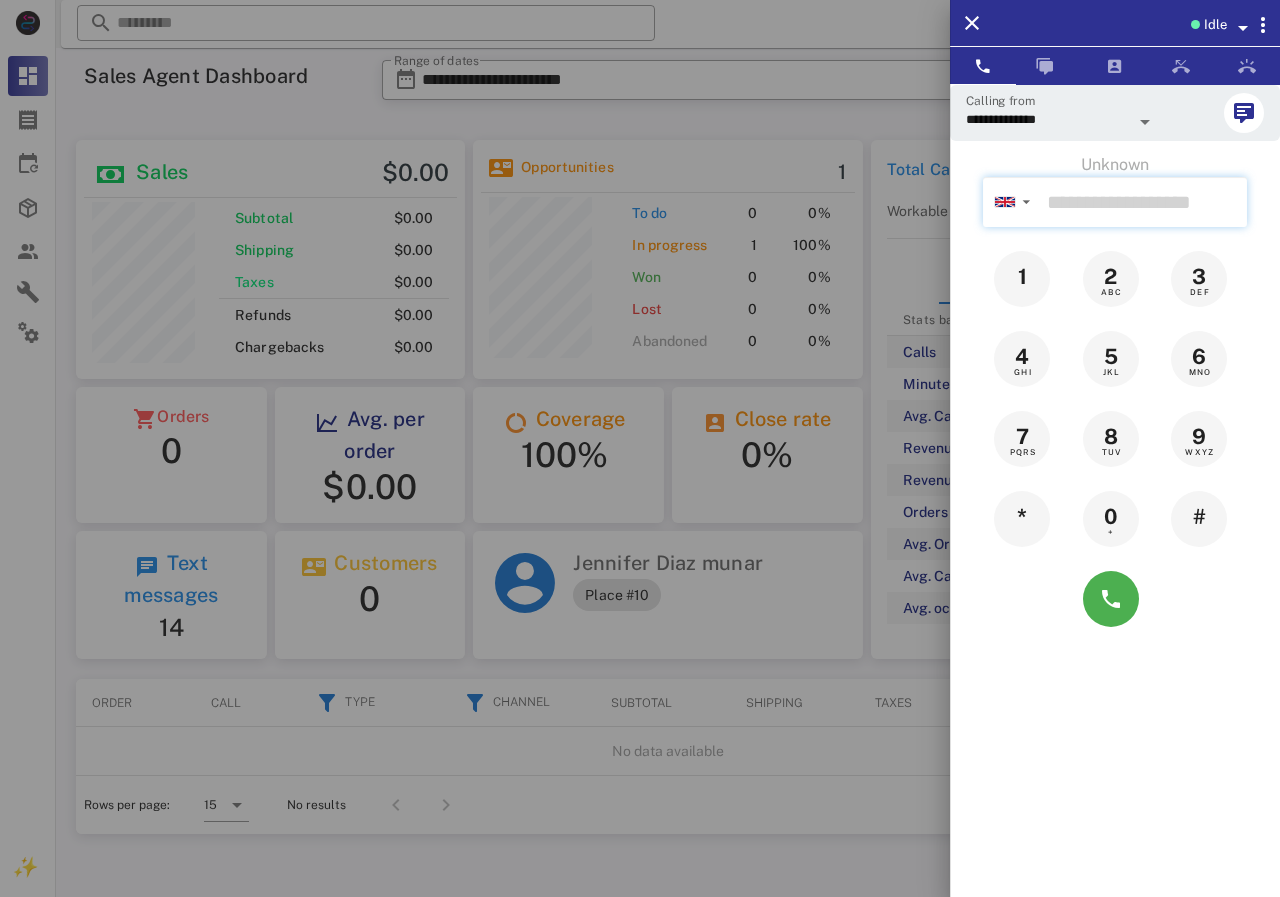 click at bounding box center (1143, 202) 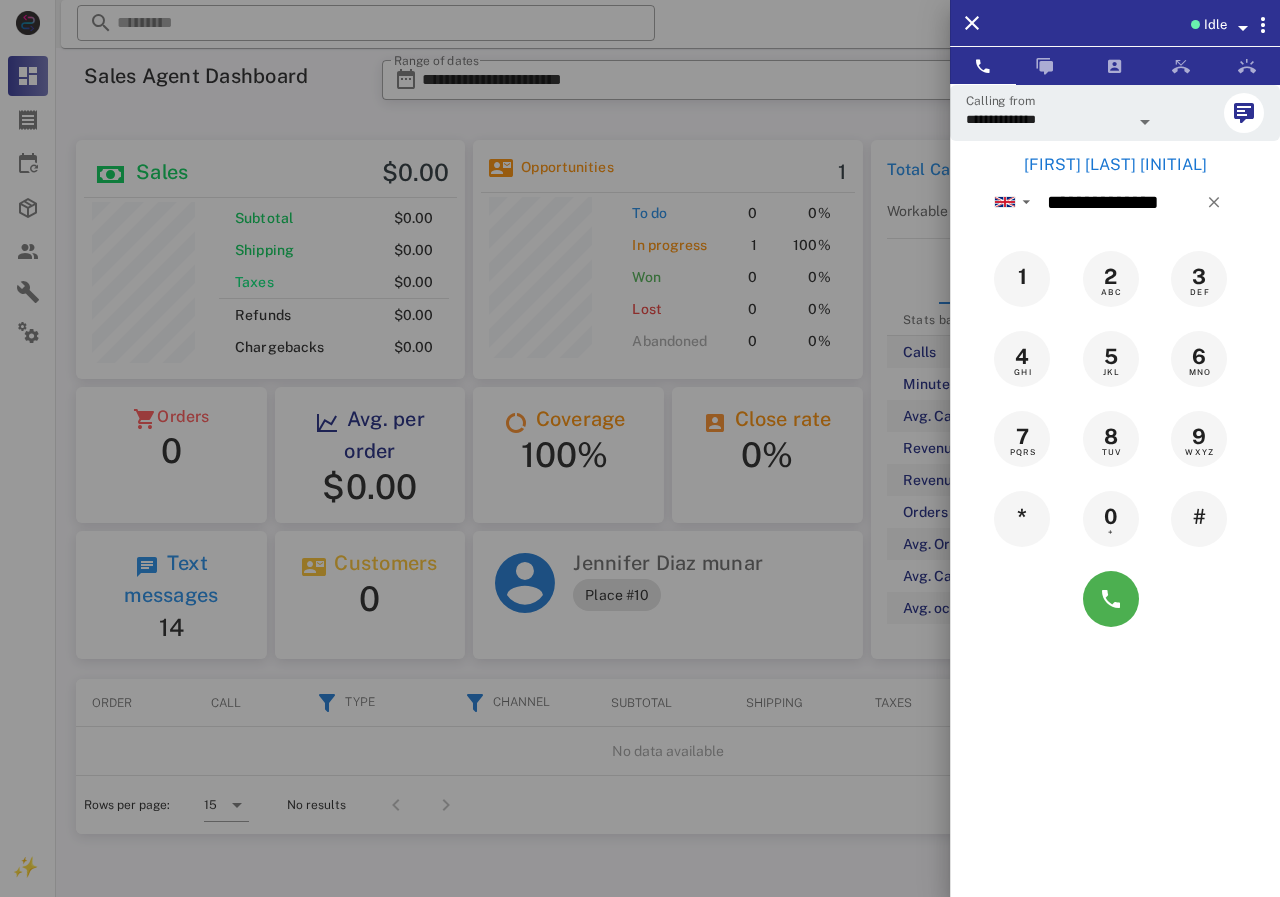 click on "[FIRST] [LAST] [INITIAL]" at bounding box center (1115, 165) 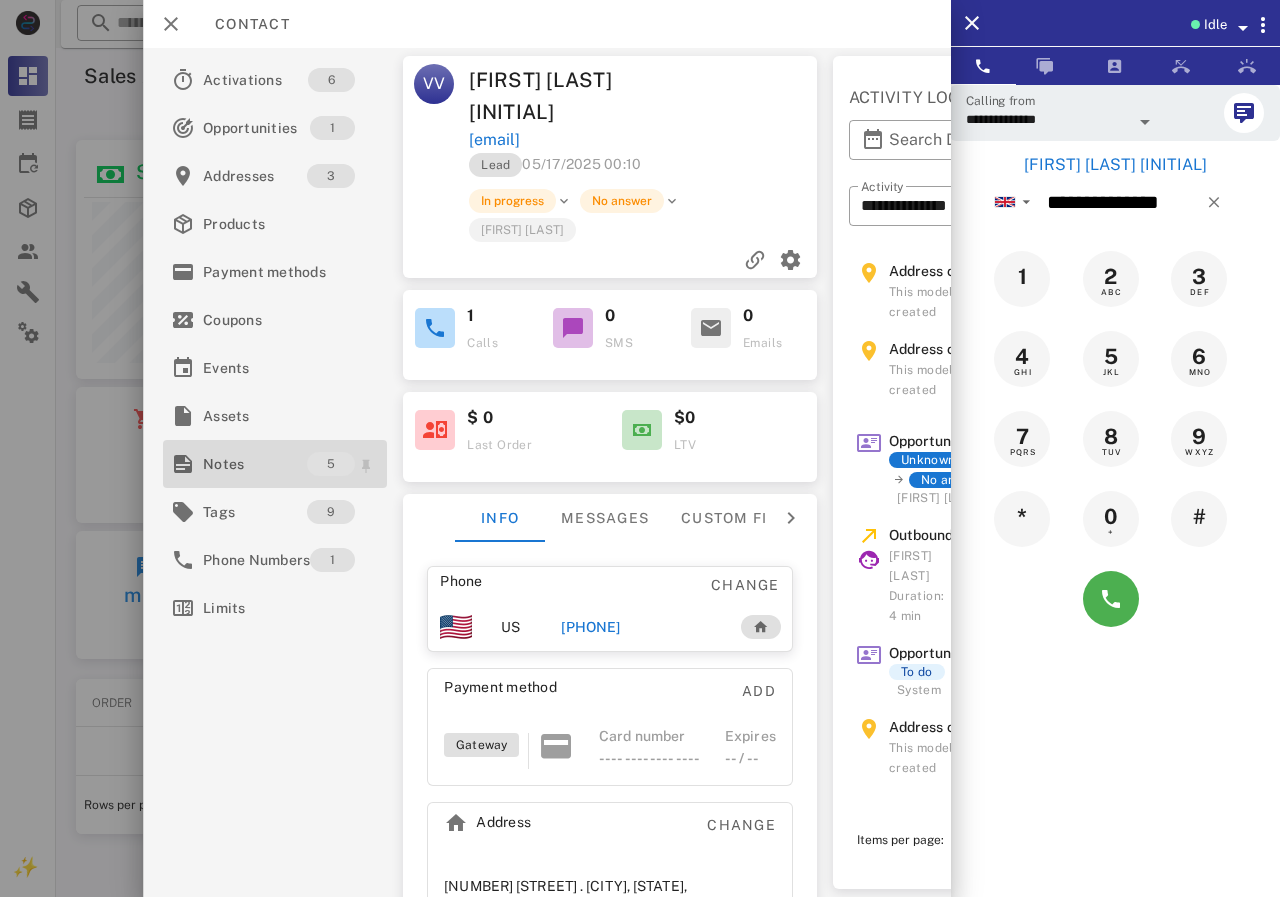 click on "Notes" at bounding box center [255, 464] 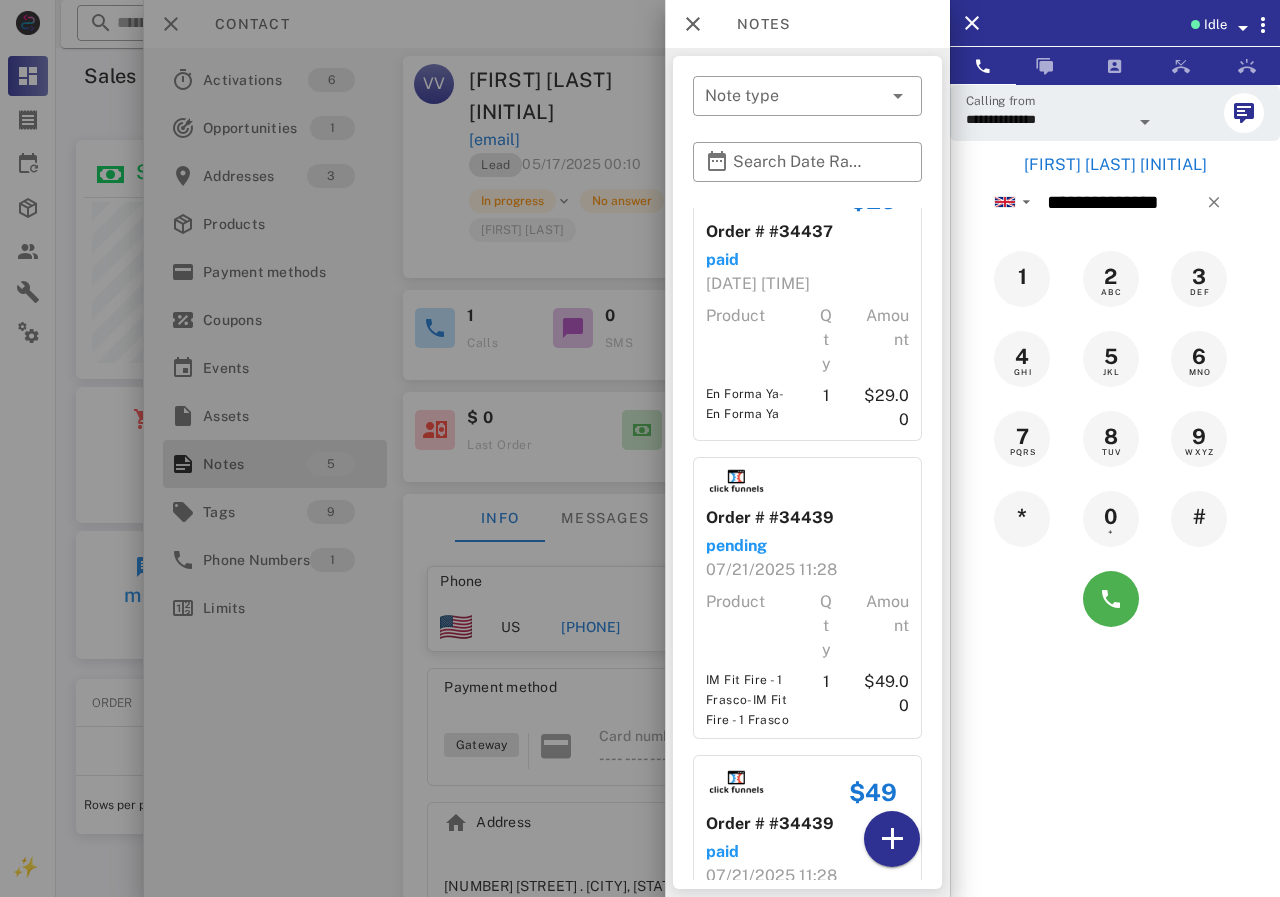 scroll, scrollTop: 890, scrollLeft: 0, axis: vertical 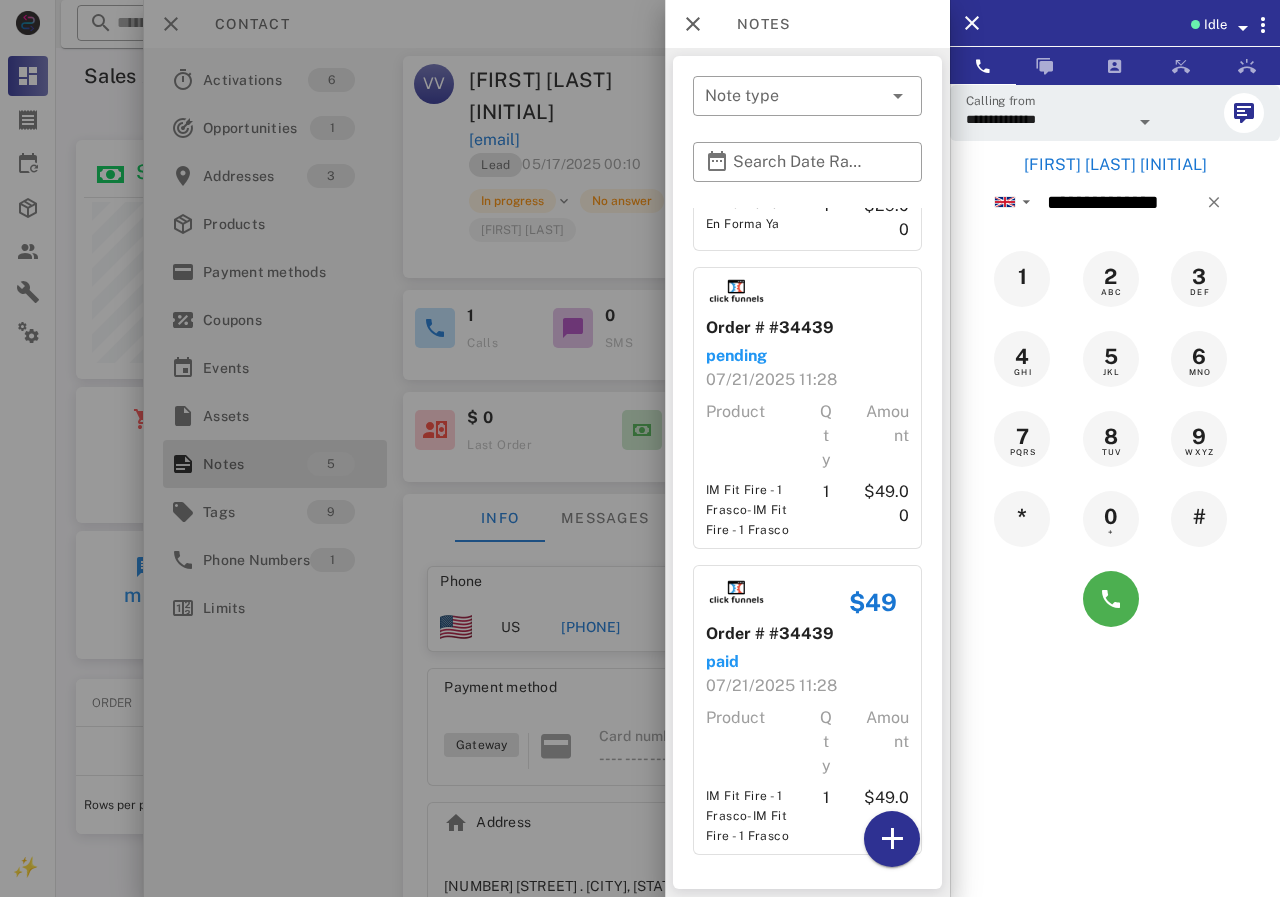 click at bounding box center [640, 448] 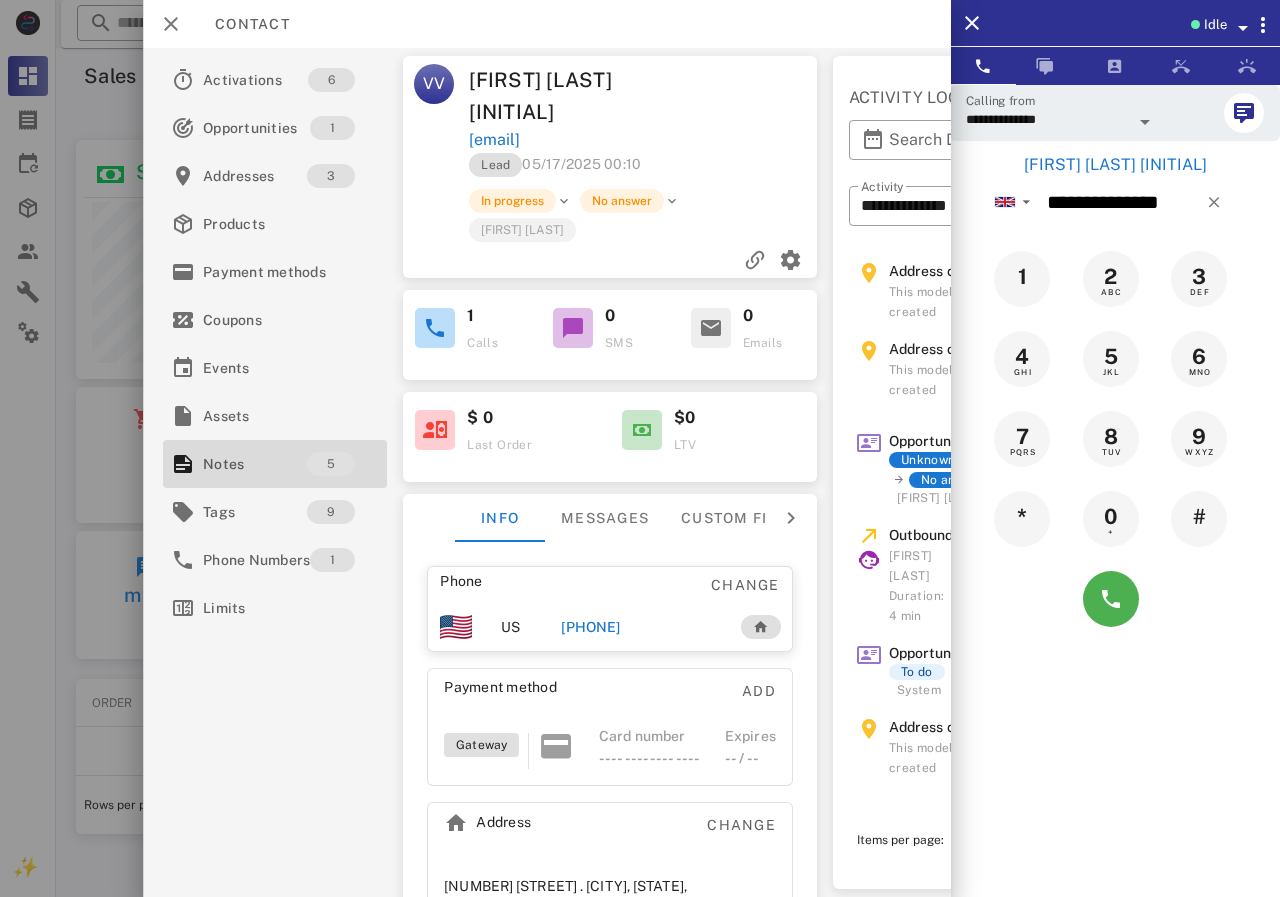 click on "[PHONE]" at bounding box center [590, 627] 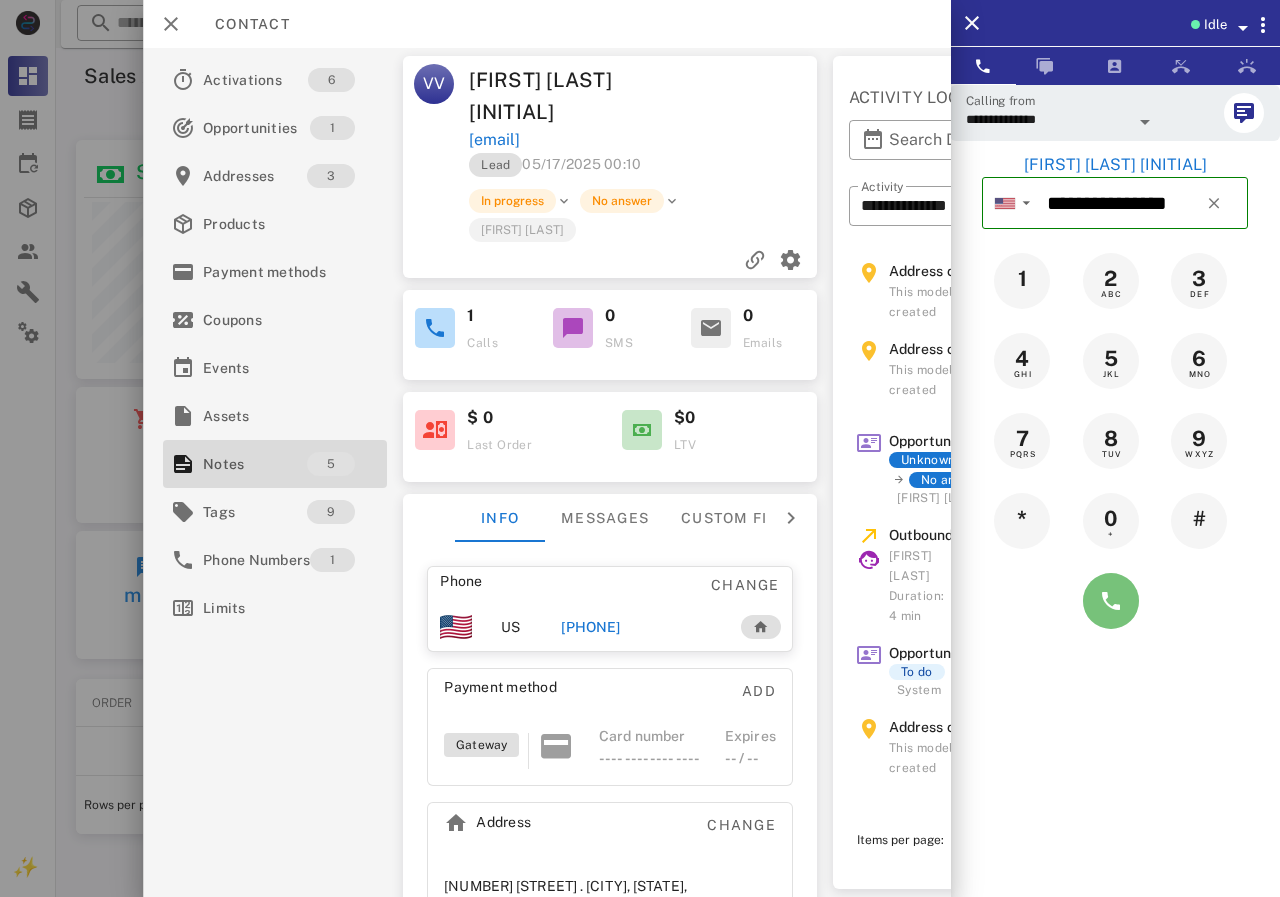 click at bounding box center (1111, 601) 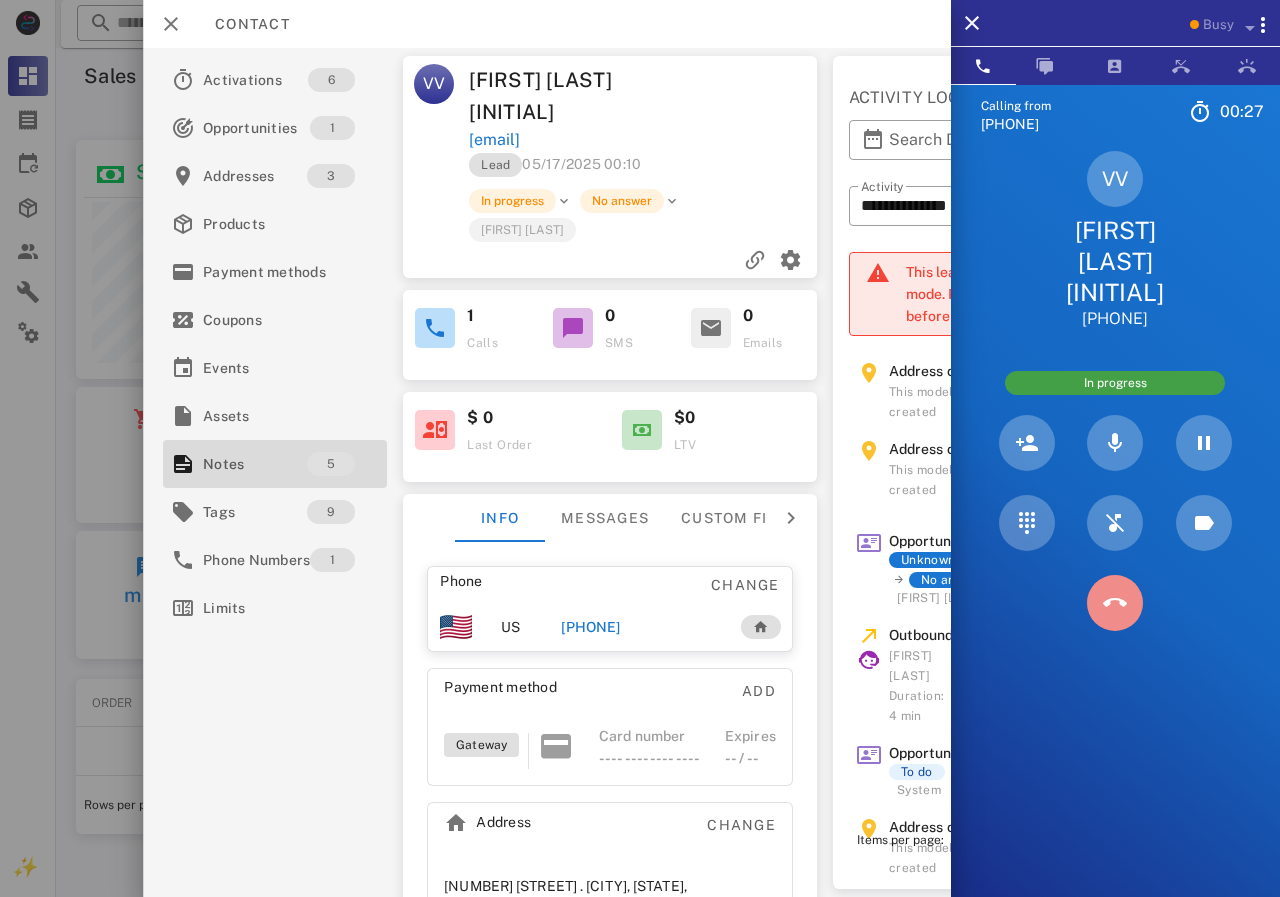 click at bounding box center (1115, 603) 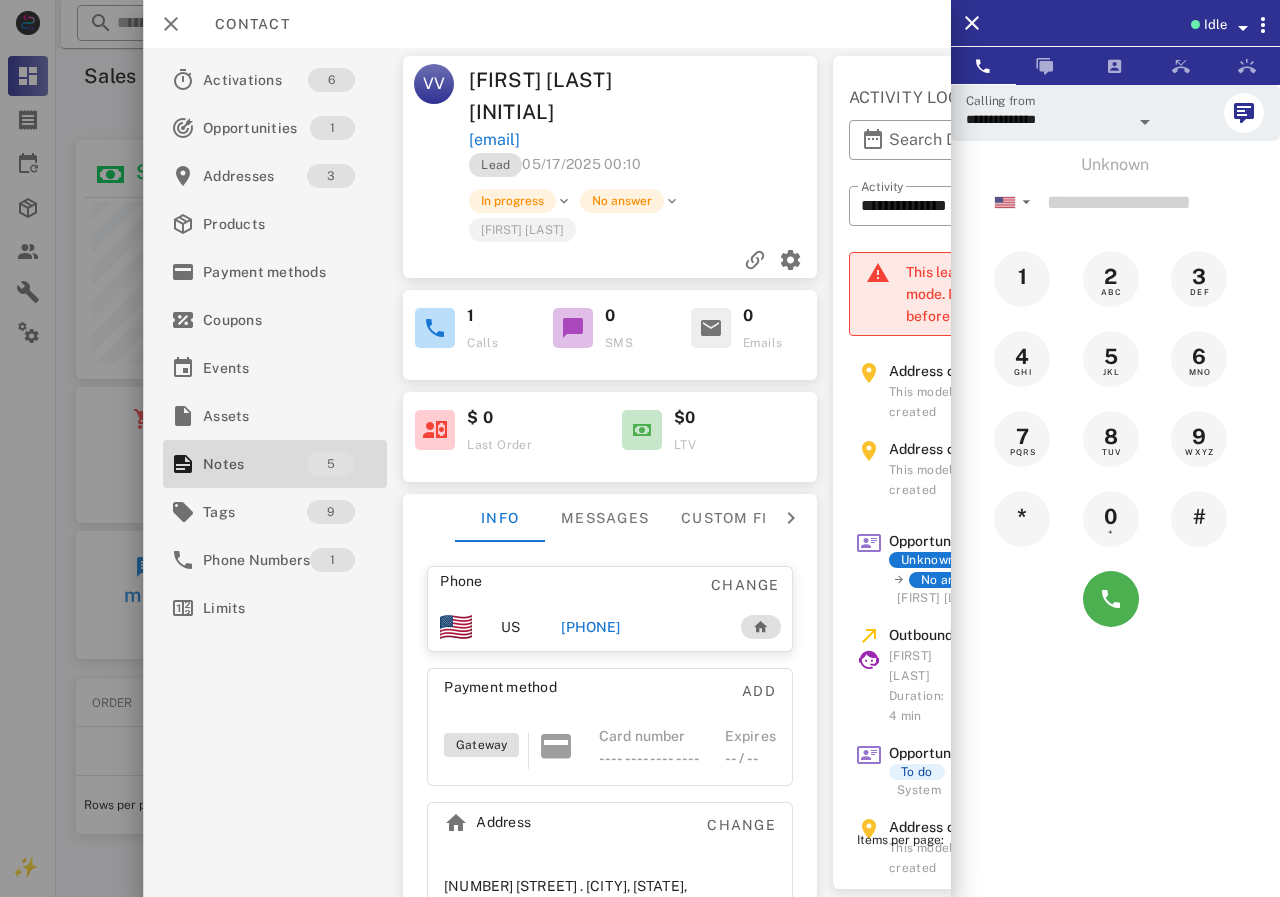 click on "[PHONE]" at bounding box center (590, 627) 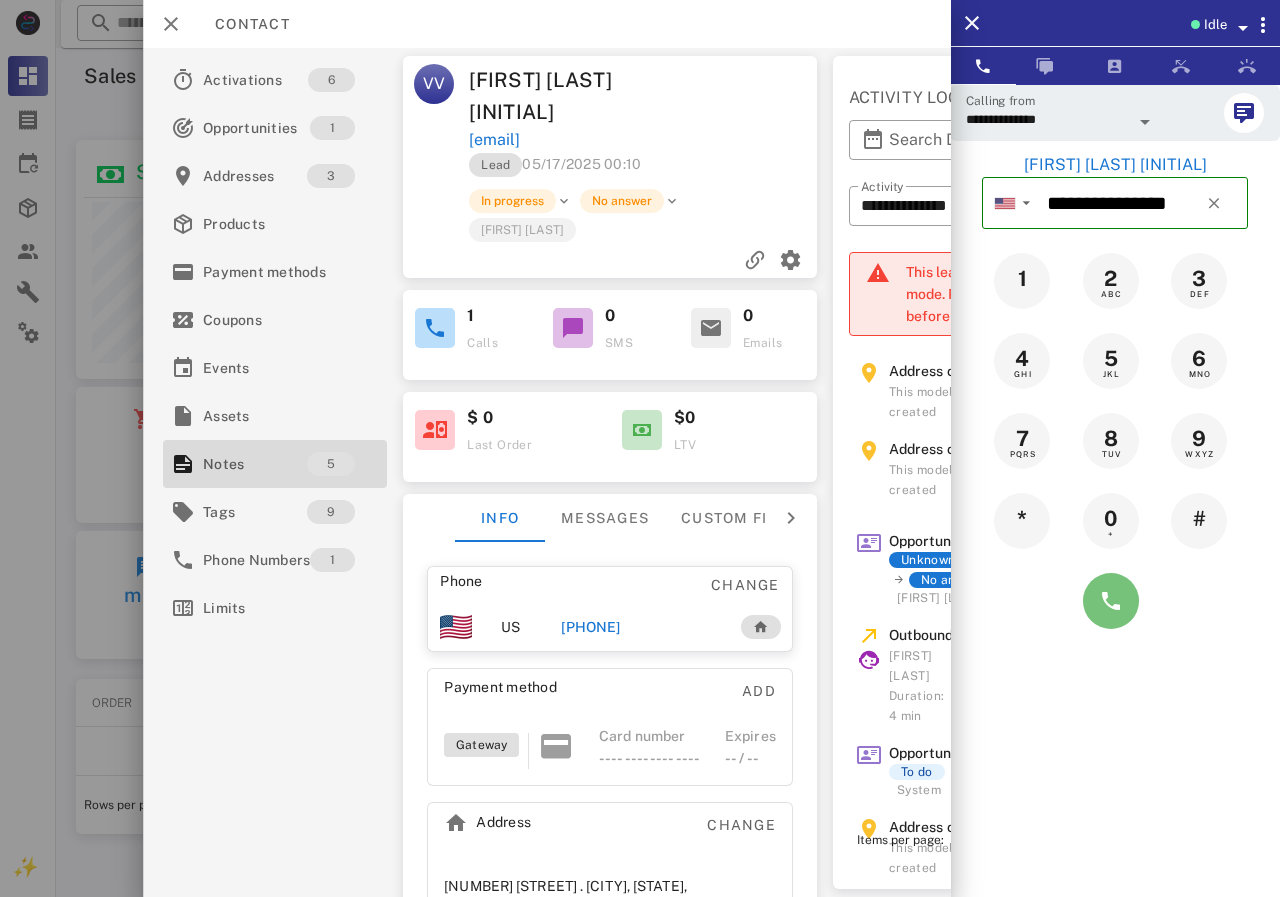 click at bounding box center (1111, 601) 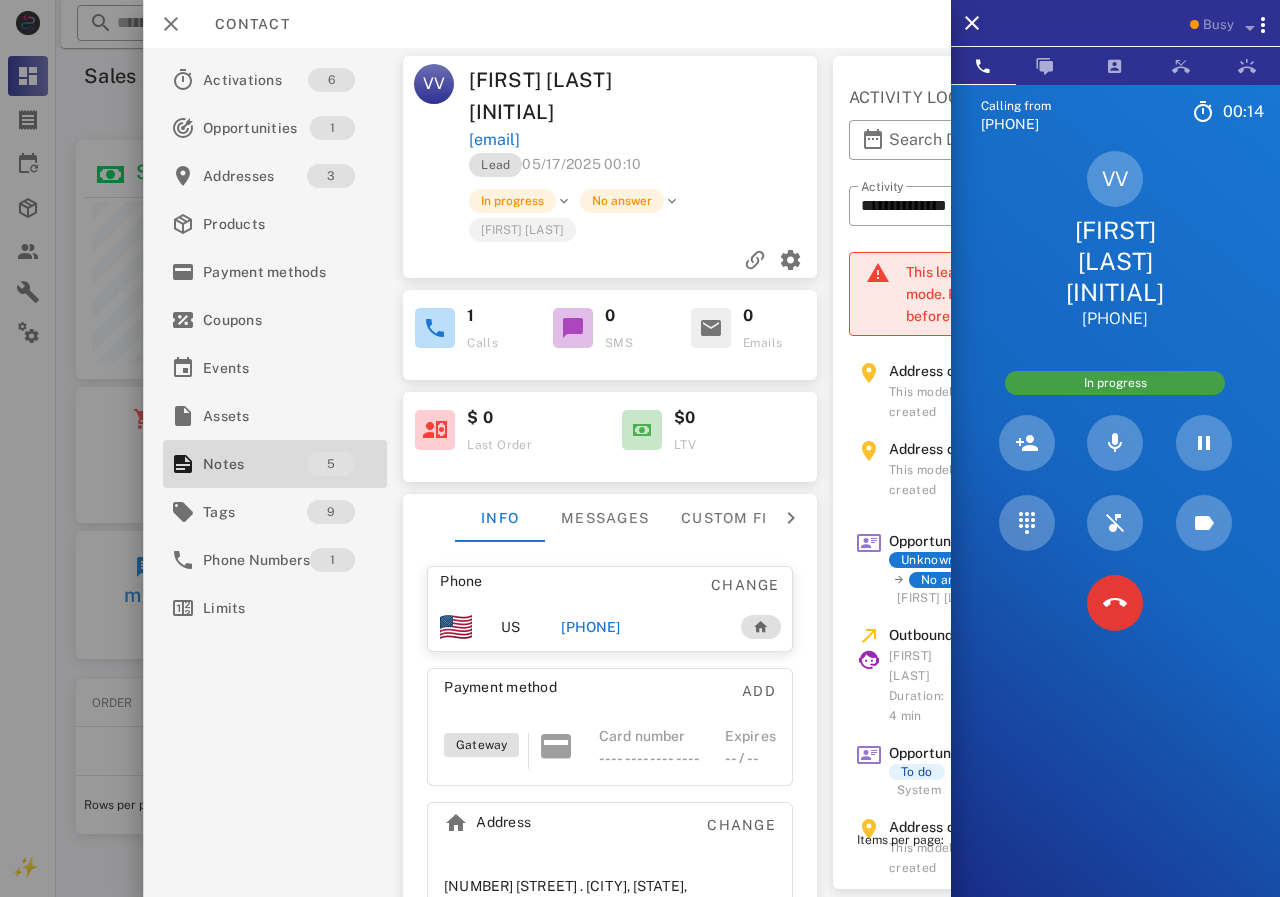 click at bounding box center [1115, 603] 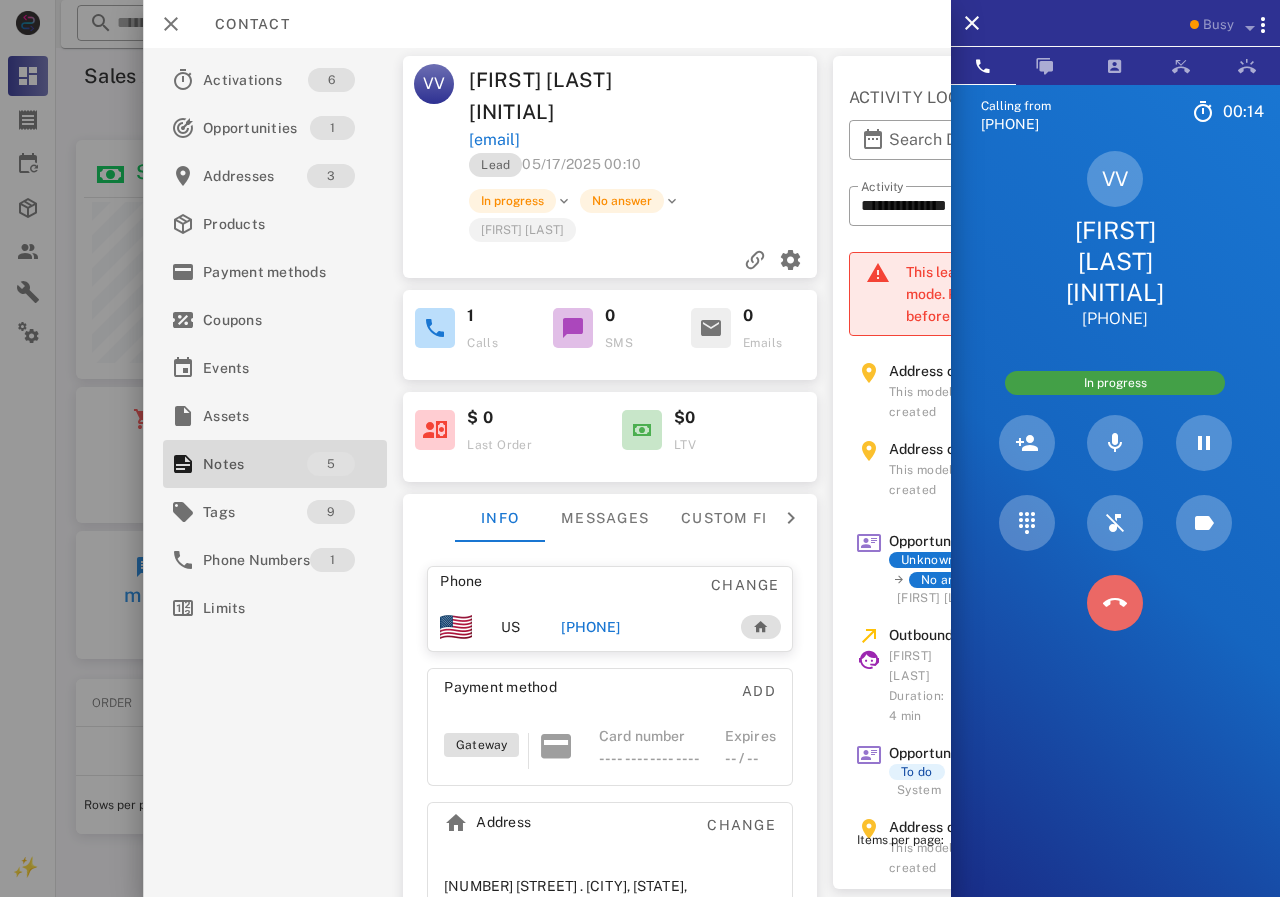 click at bounding box center [1115, 603] 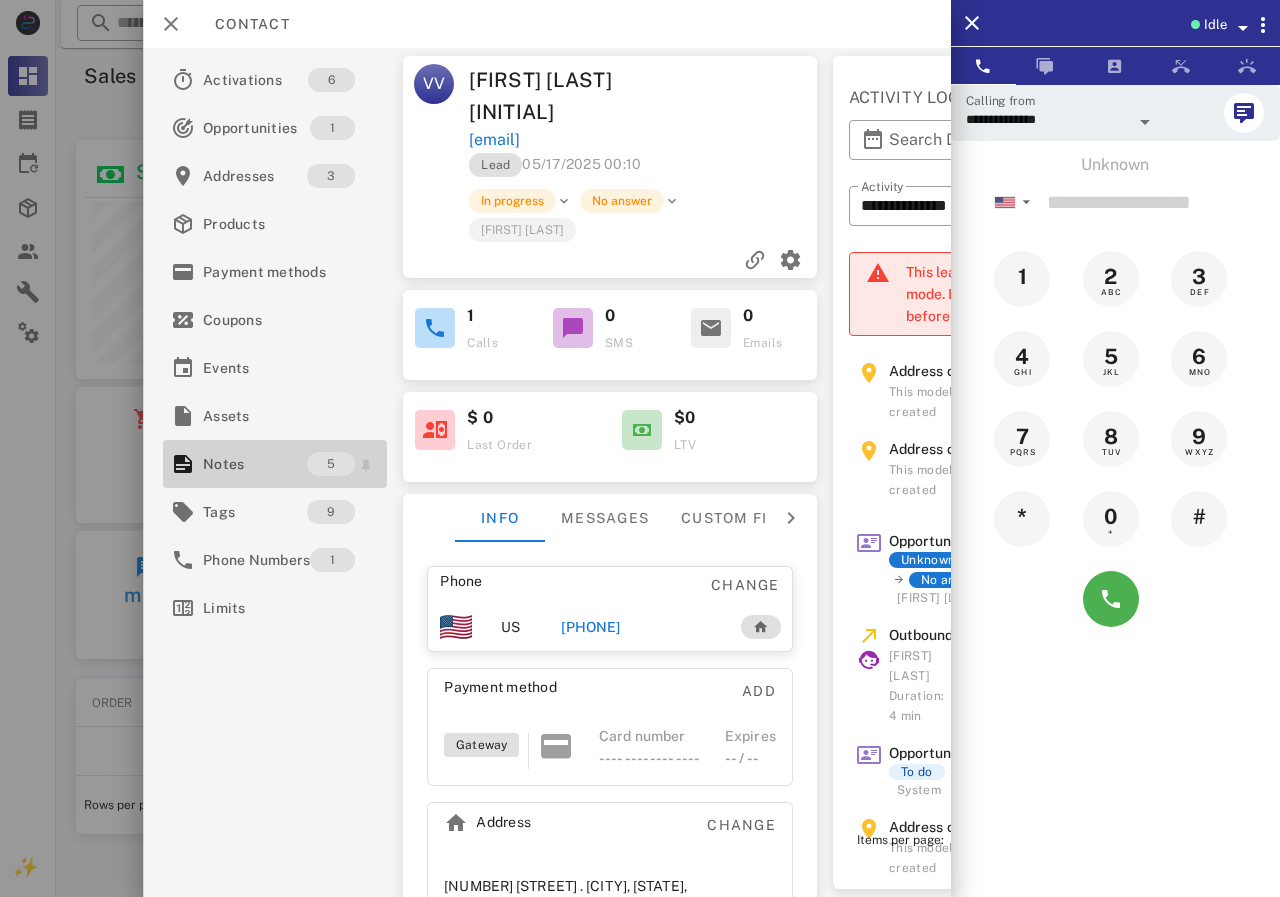 click on "Notes" at bounding box center (255, 464) 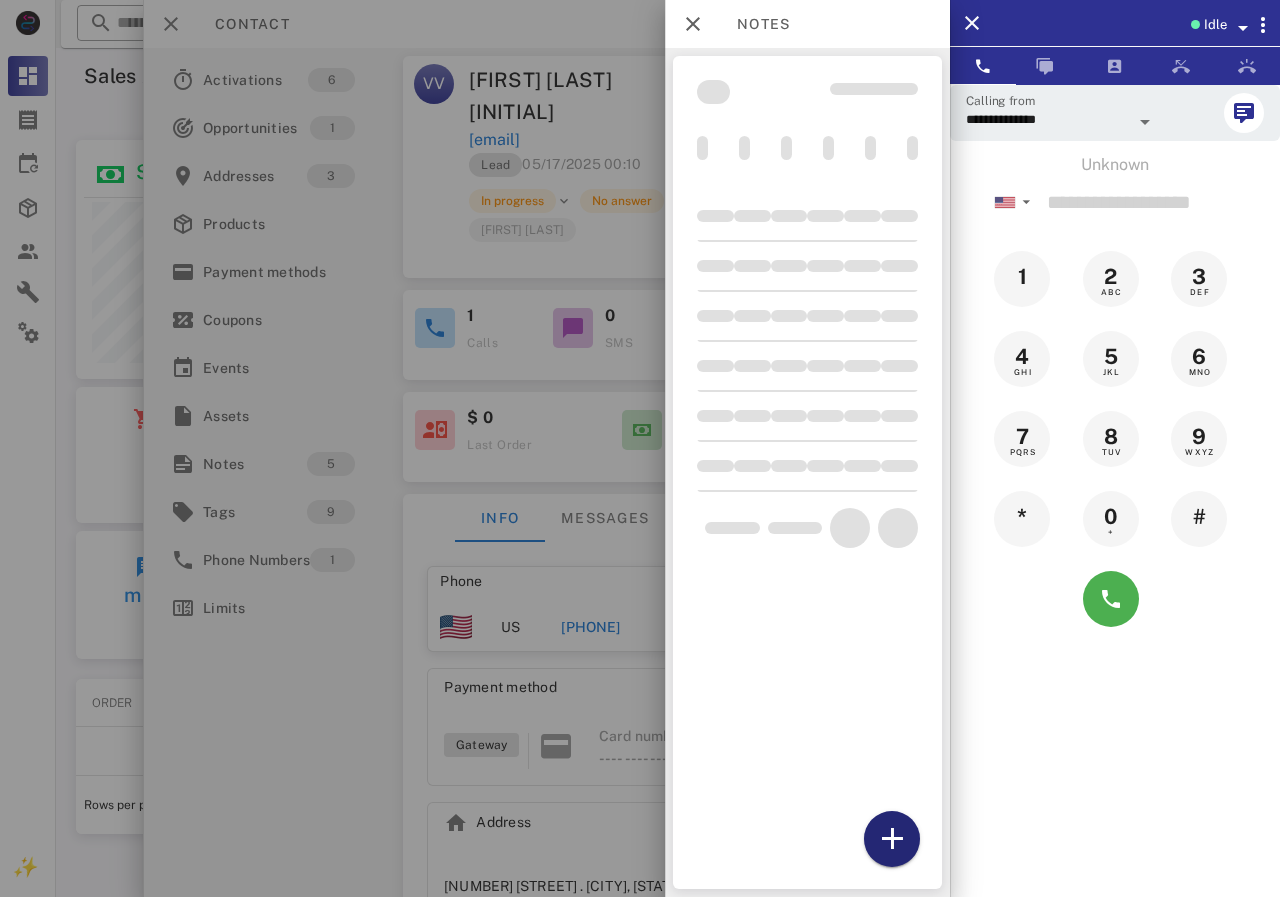 click at bounding box center [892, 839] 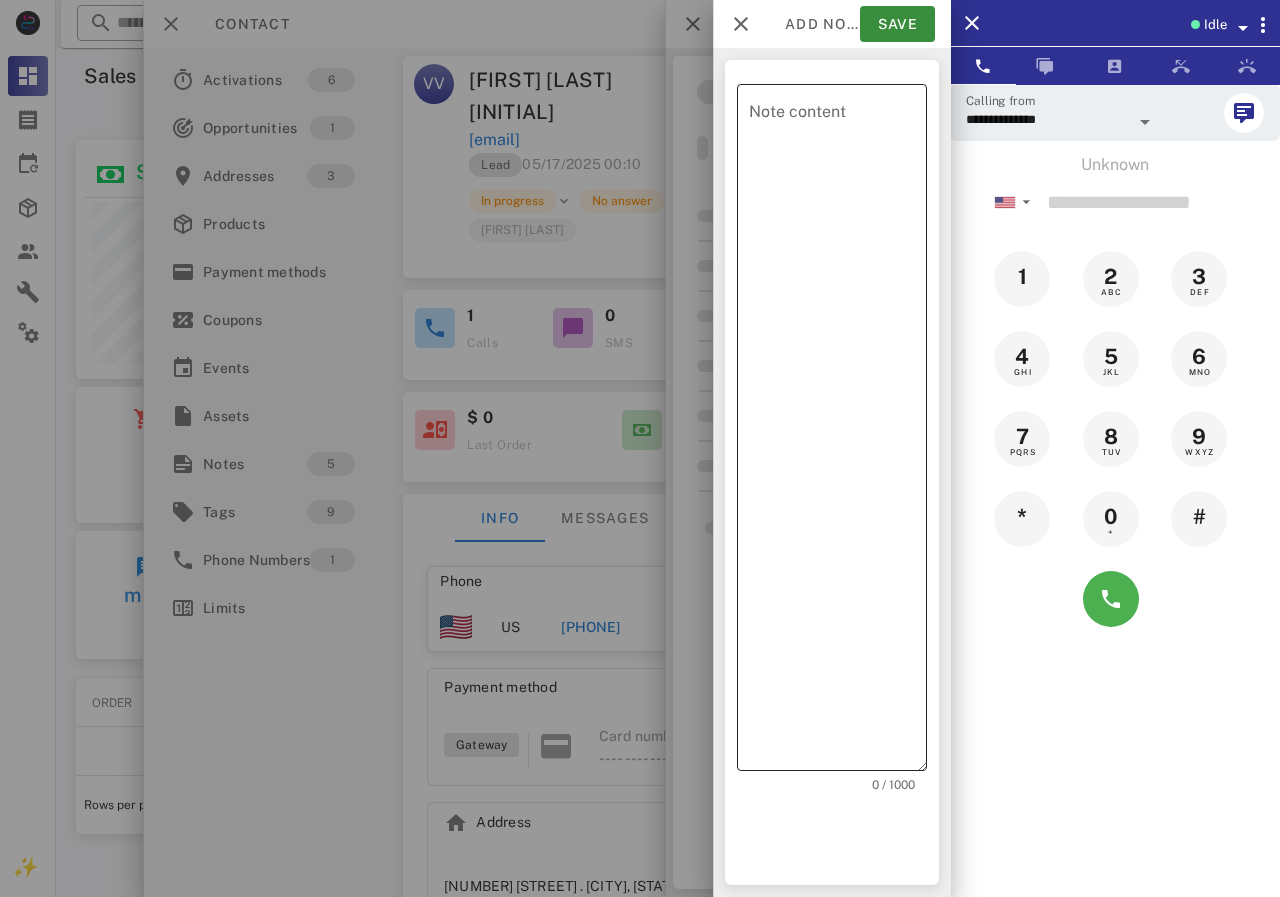 click on "Note content" at bounding box center [838, 432] 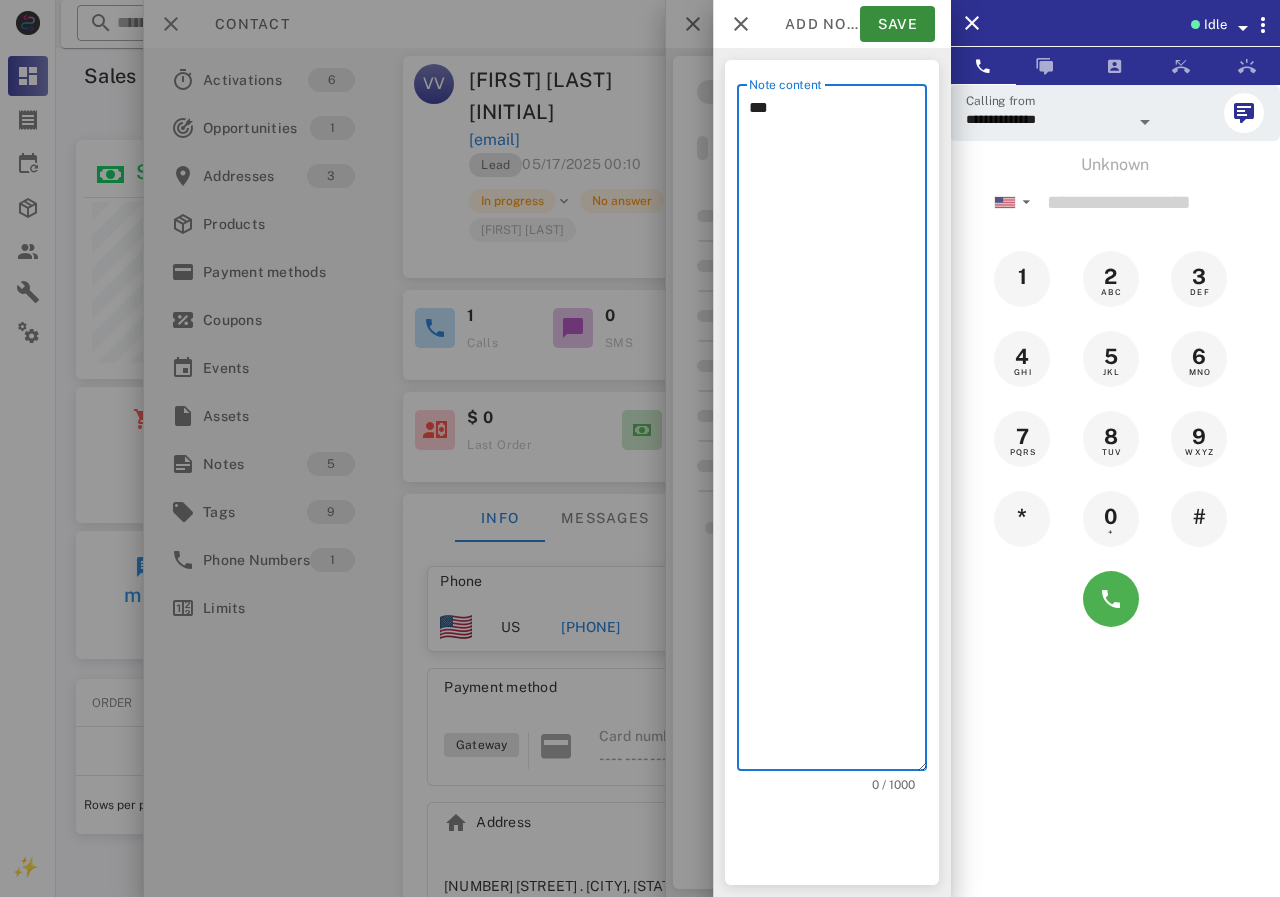 scroll, scrollTop: 240, scrollLeft: 390, axis: both 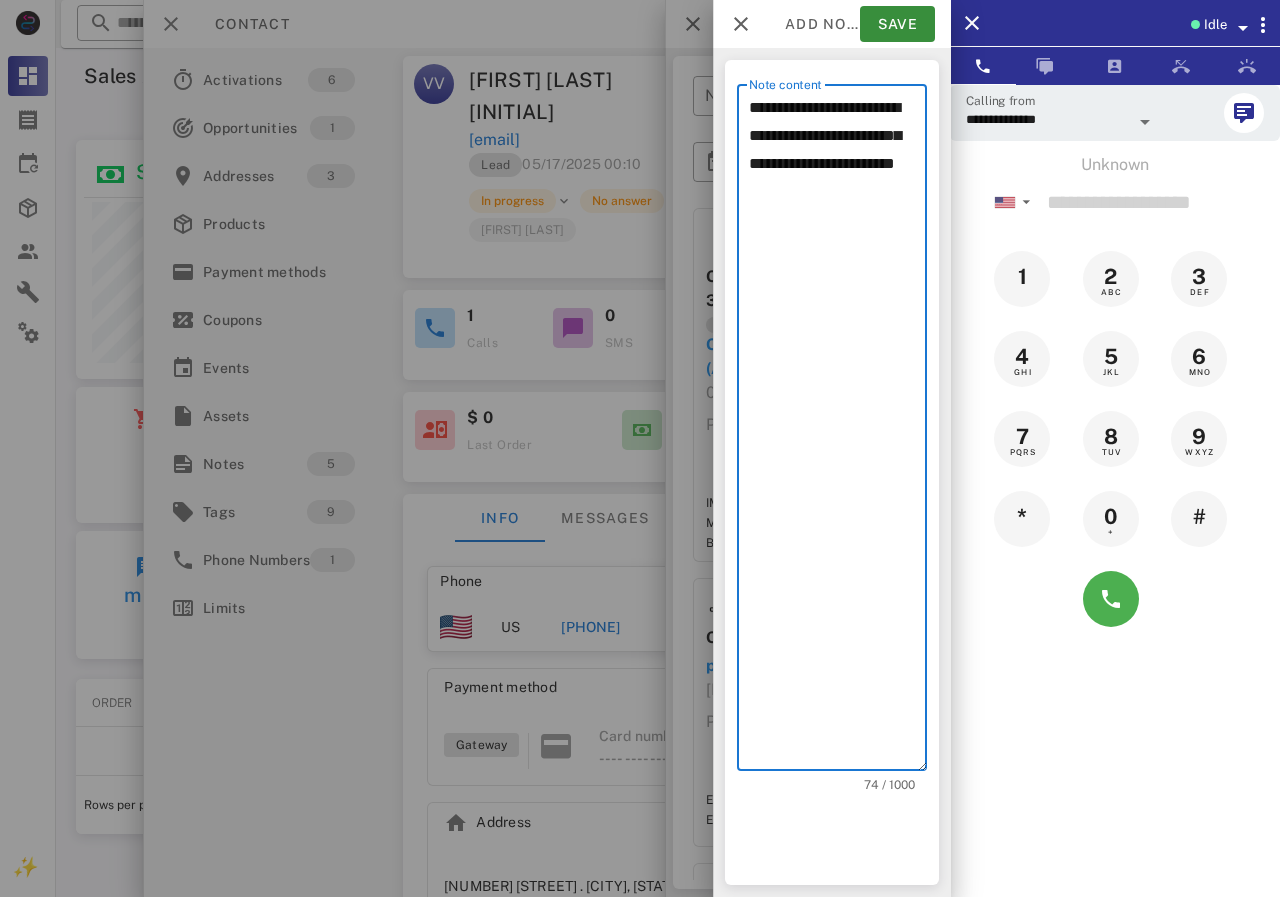 click on "**********" at bounding box center (838, 432) 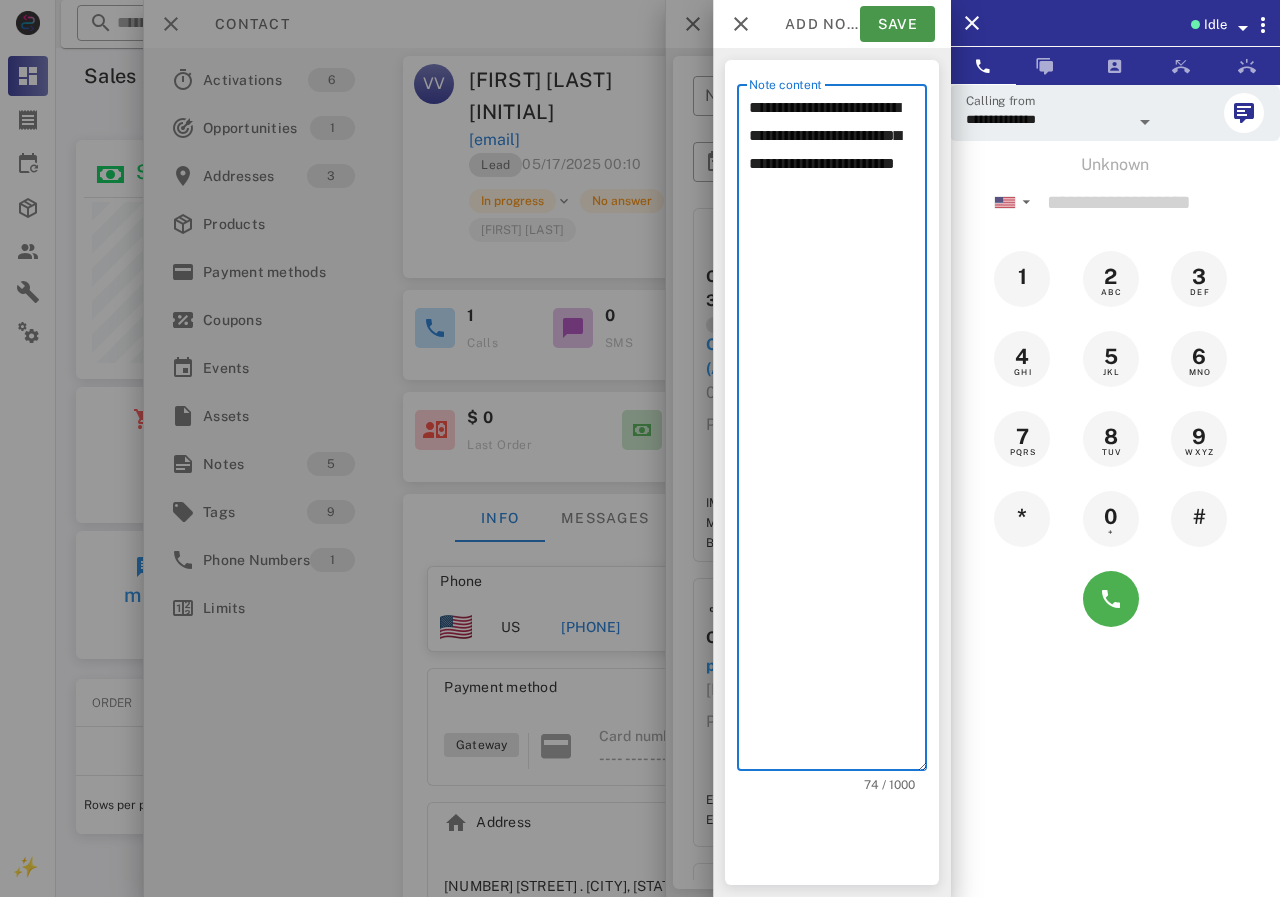 type on "**********" 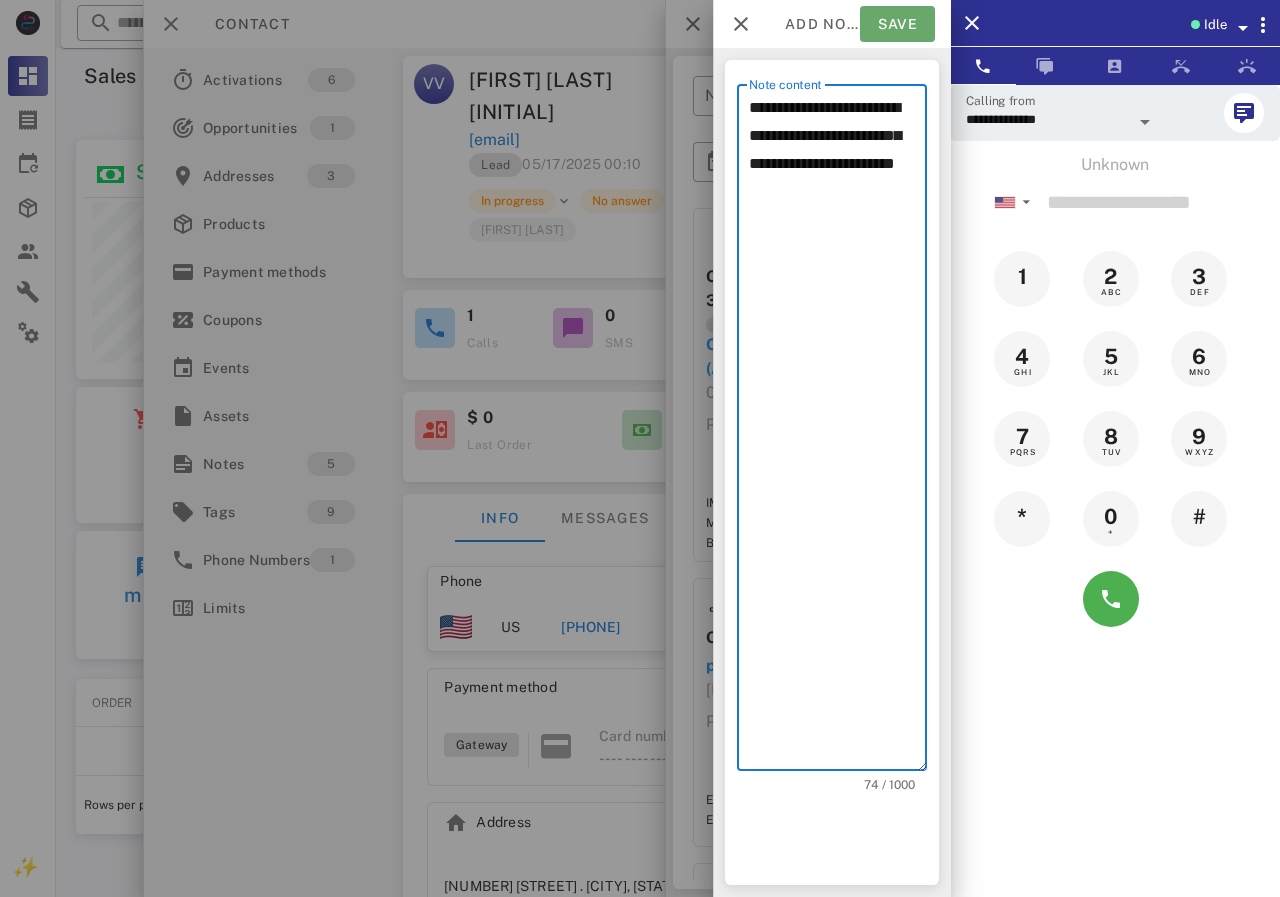 click on "Save" at bounding box center [897, 24] 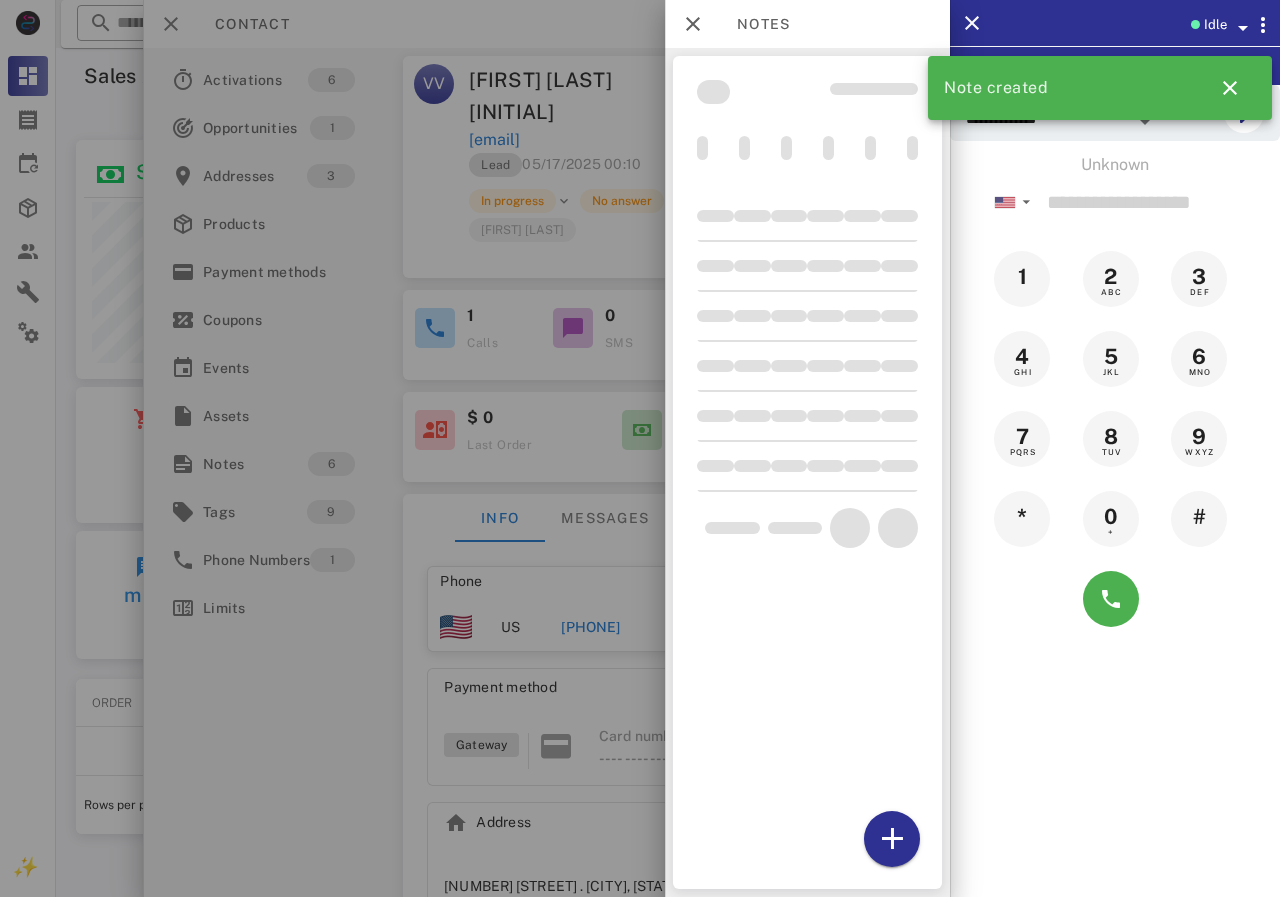 drag, startPoint x: 400, startPoint y: 247, endPoint x: 753, endPoint y: 188, distance: 357.89664 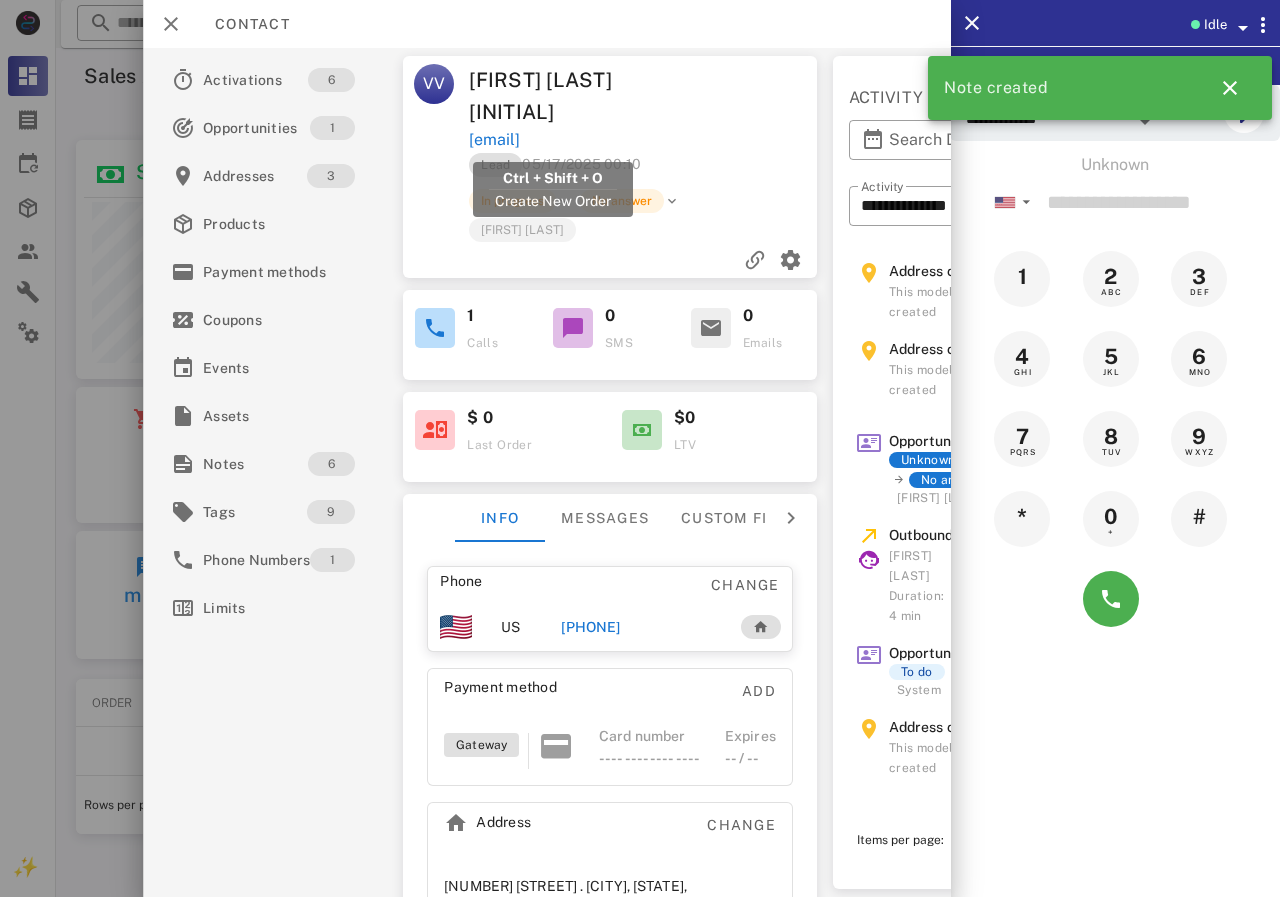 drag, startPoint x: 673, startPoint y: 146, endPoint x: 471, endPoint y: 142, distance: 202.0396 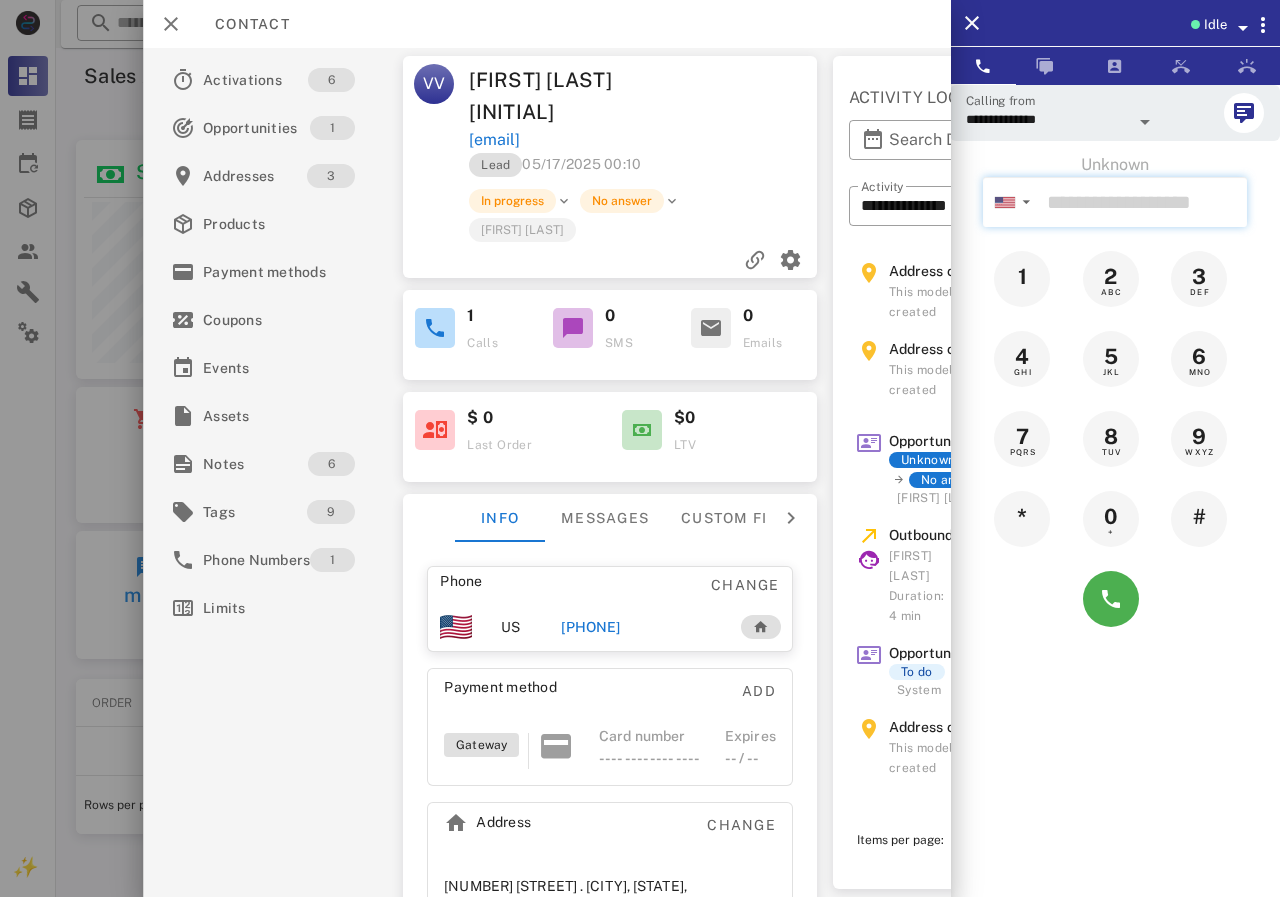 click at bounding box center (1143, 202) 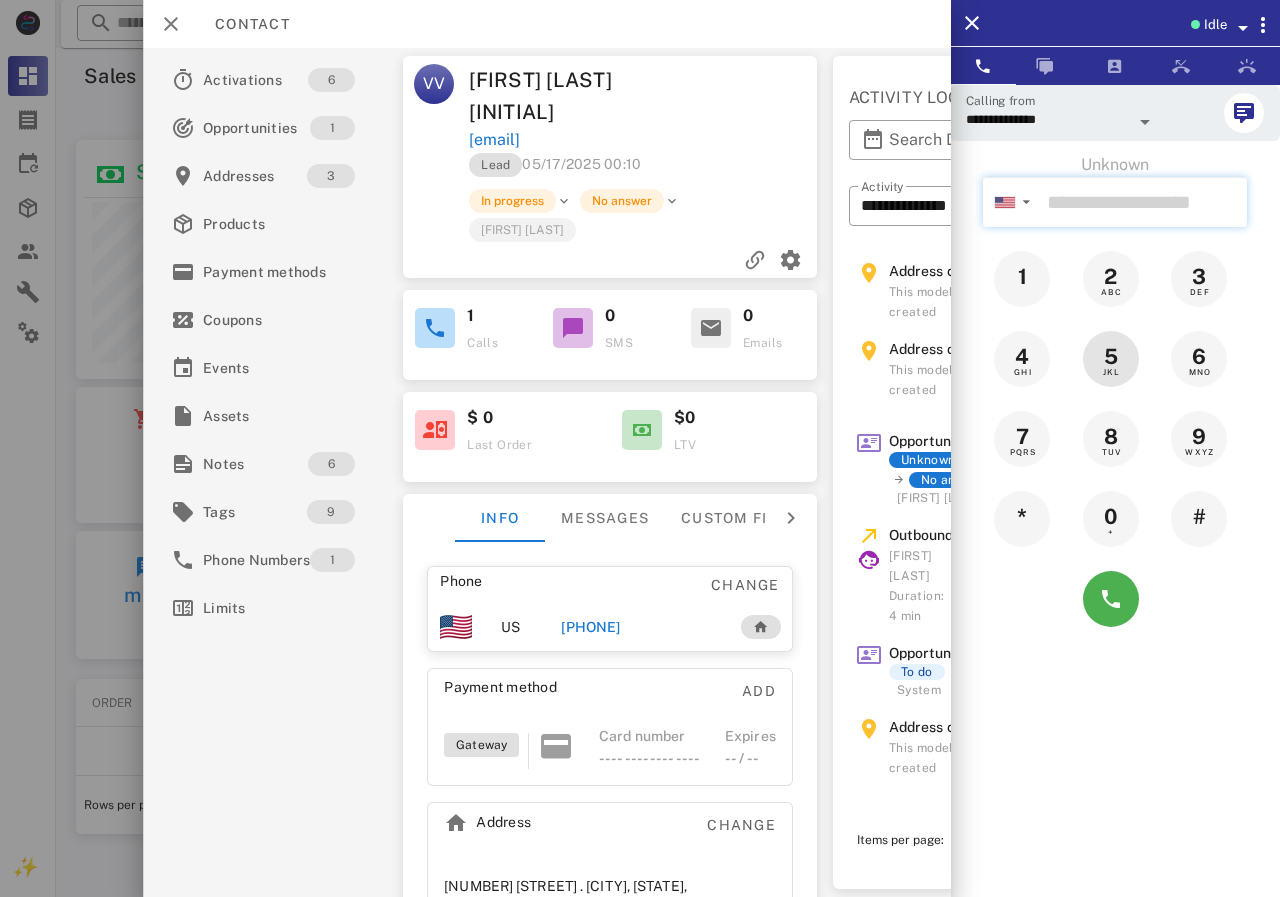 paste on "**********" 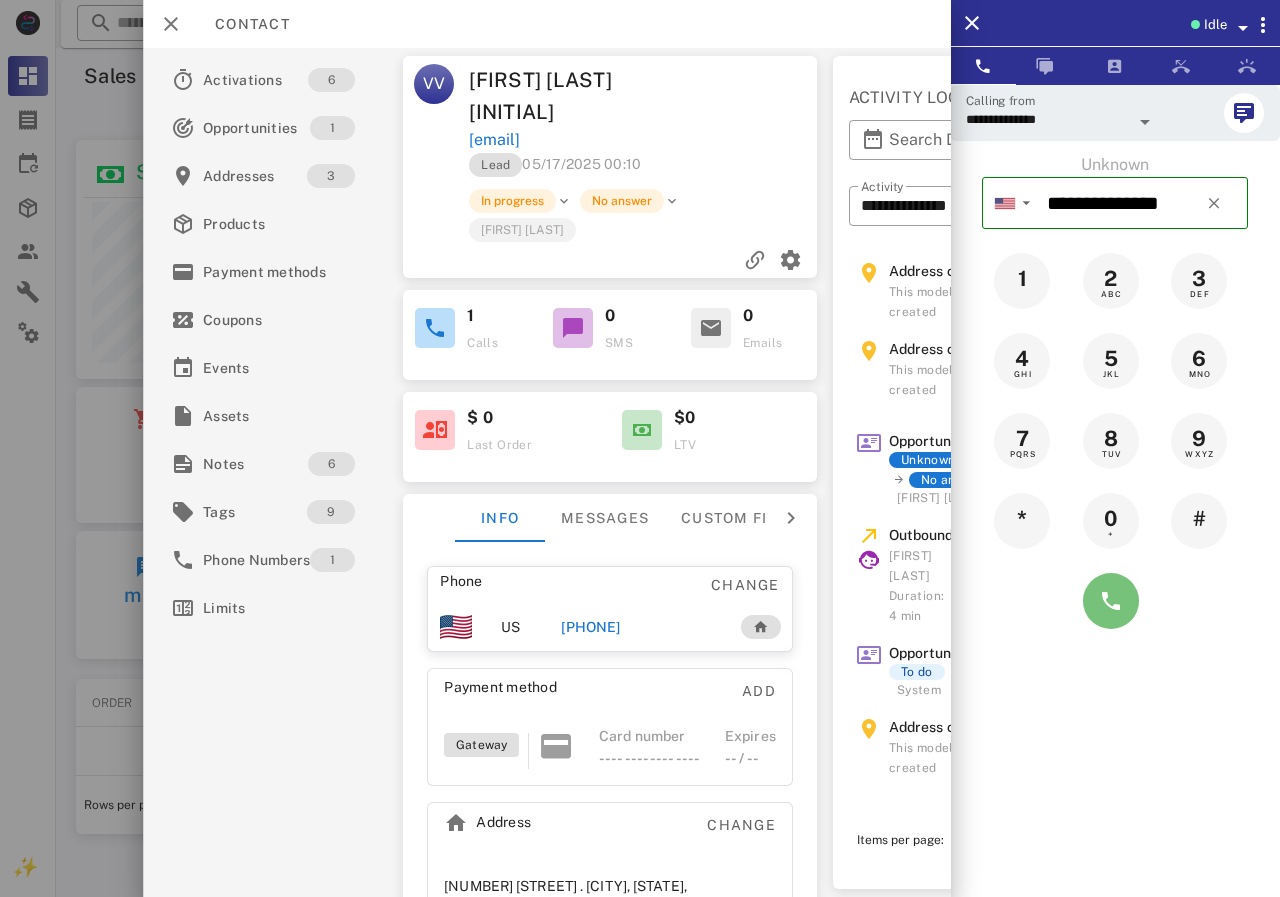 click at bounding box center (1111, 601) 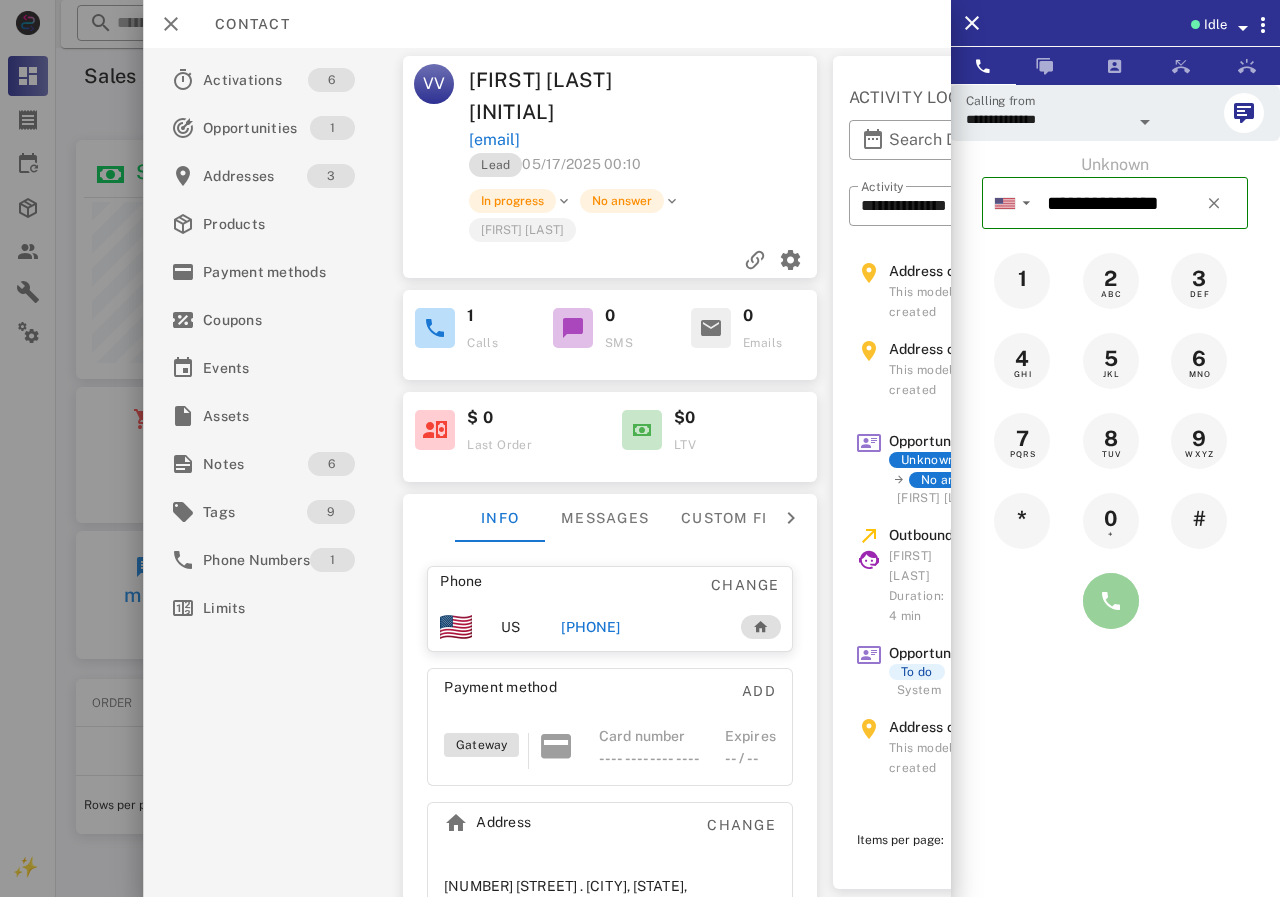 type on "**********" 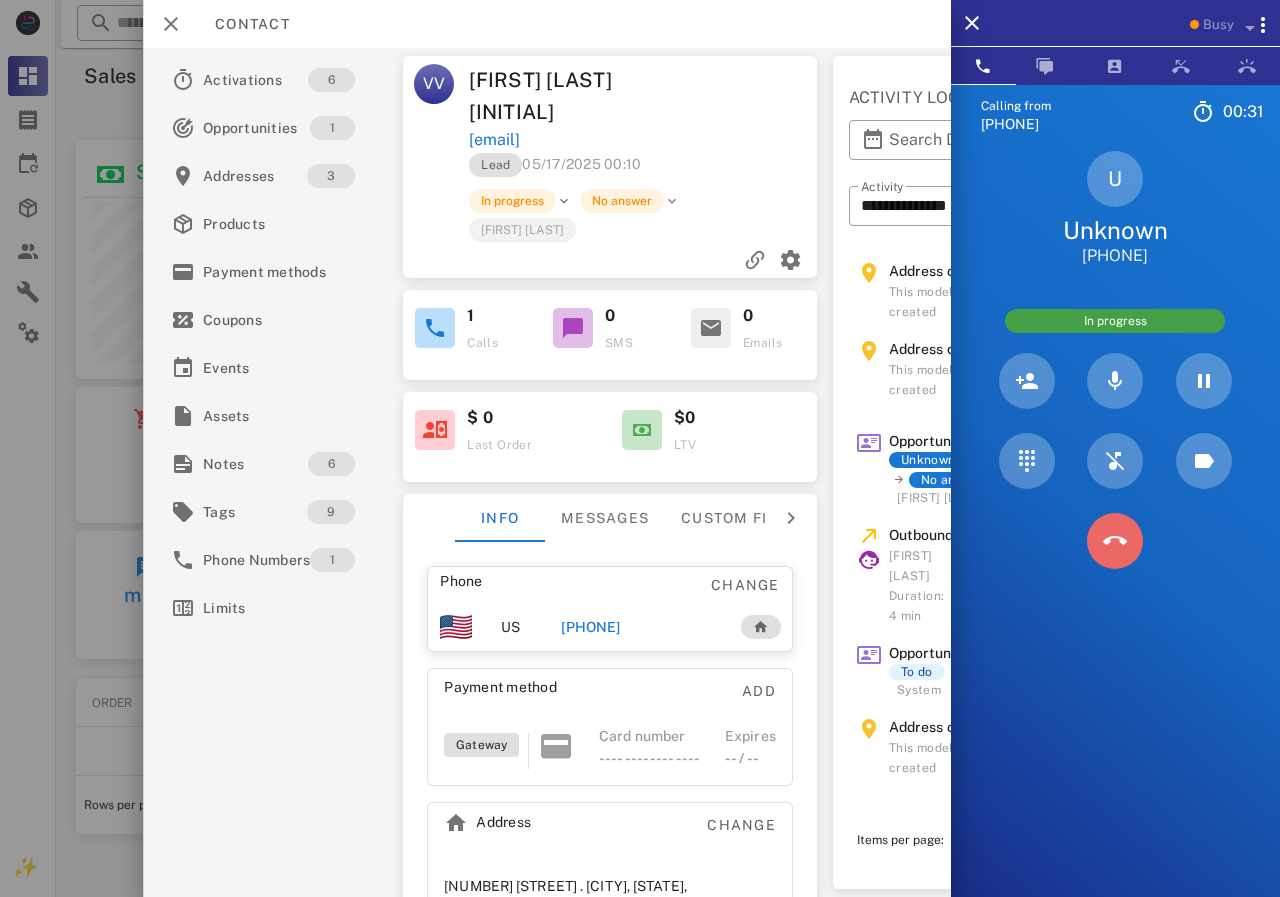 click at bounding box center [1115, 541] 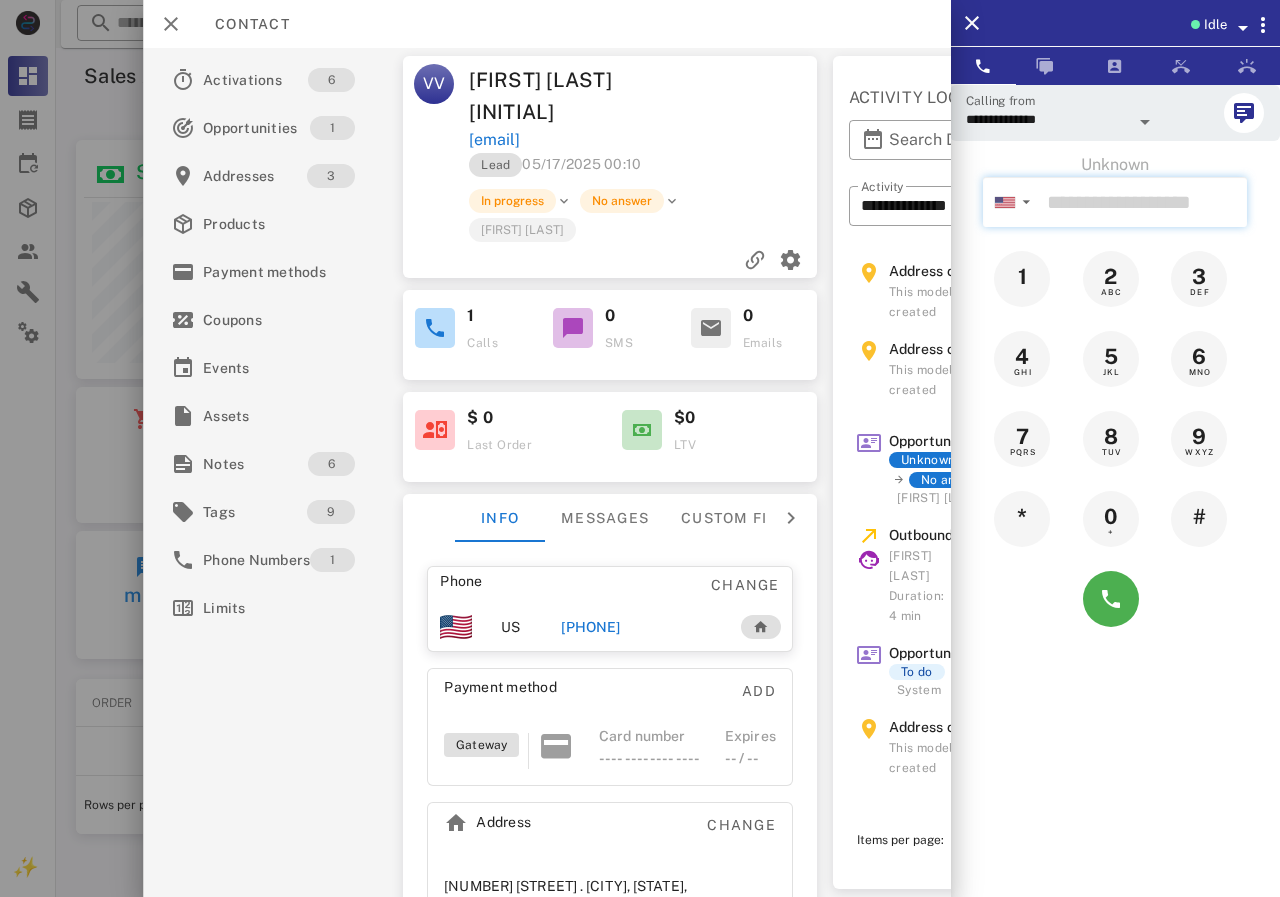 click at bounding box center (1143, 202) 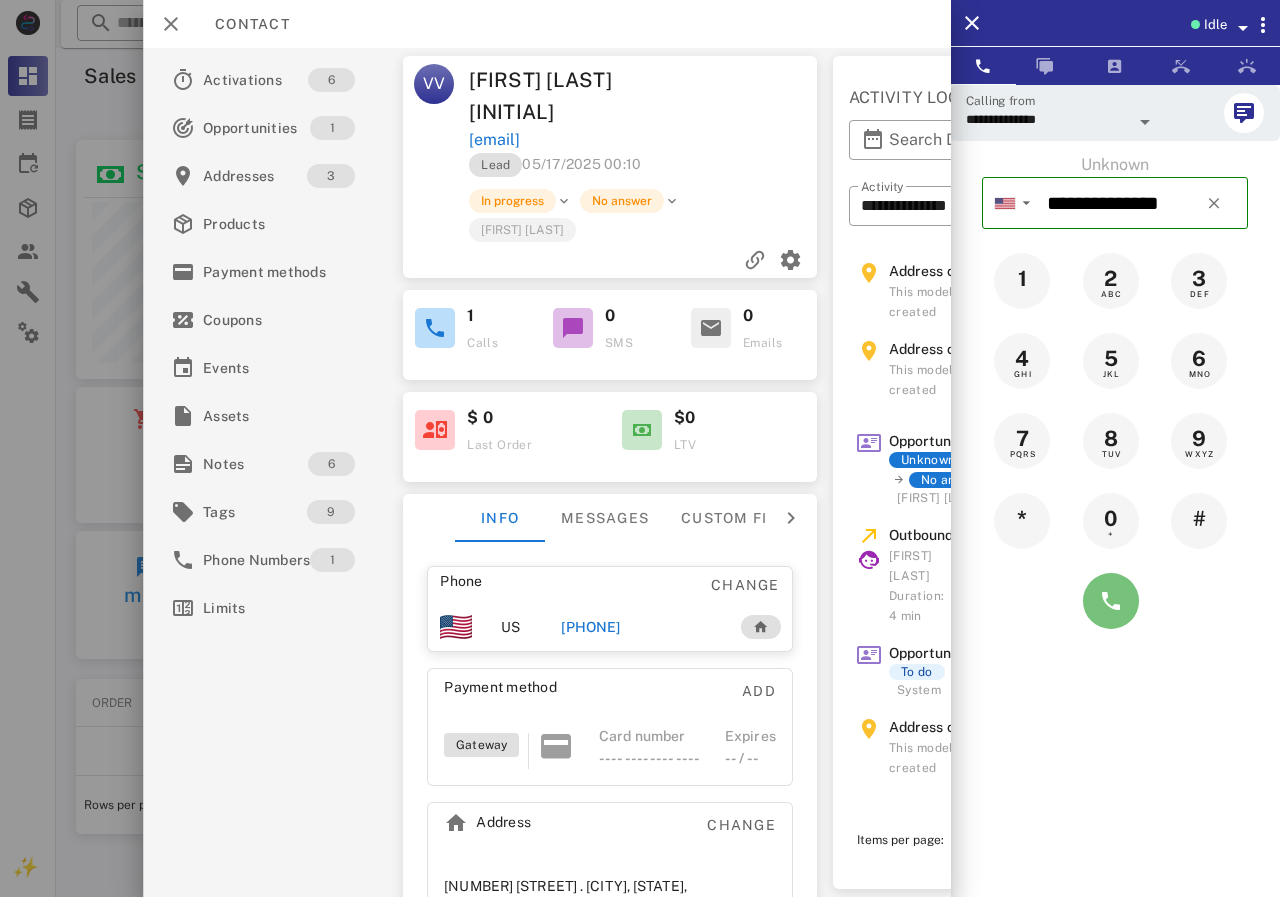 click at bounding box center [1111, 601] 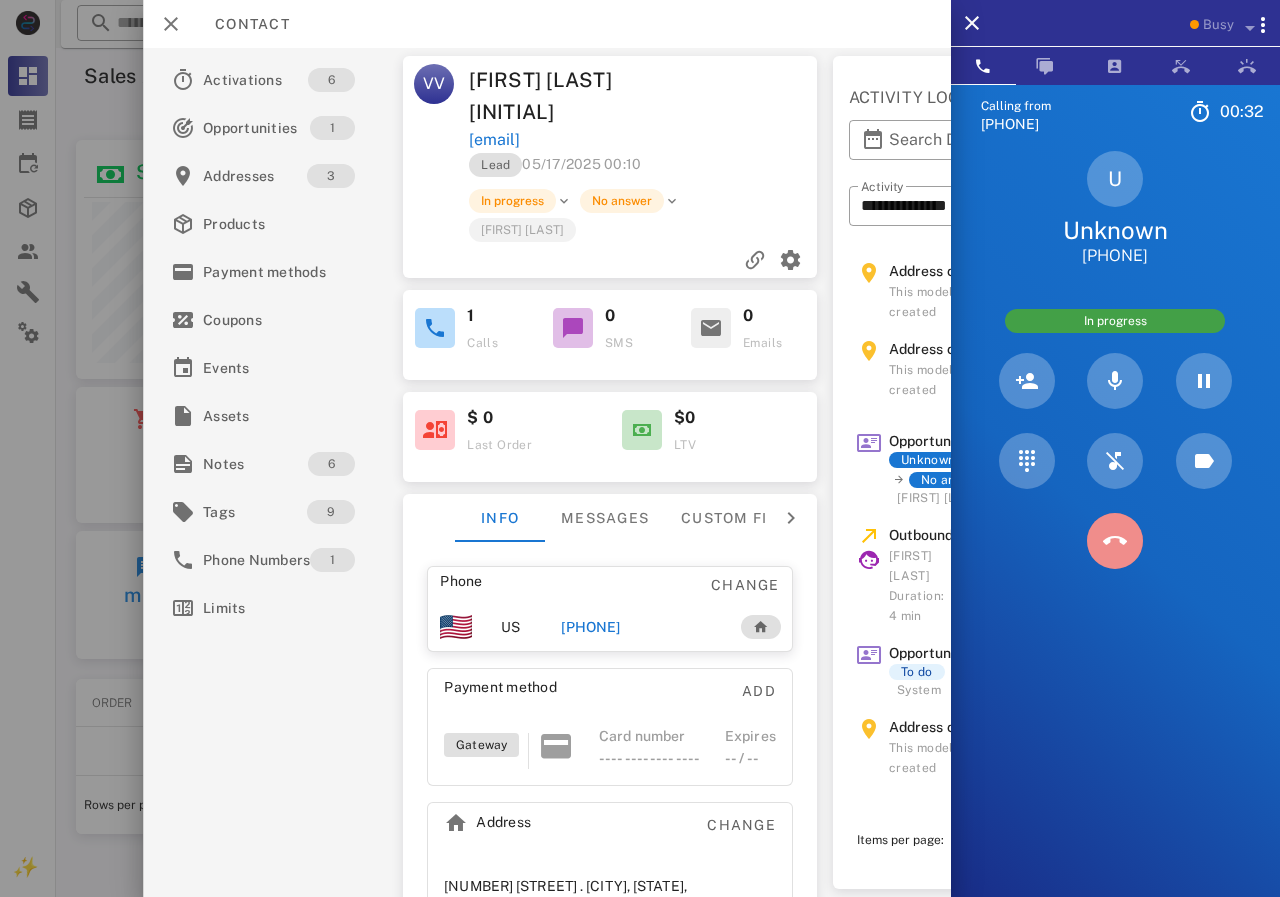 click at bounding box center [1115, 541] 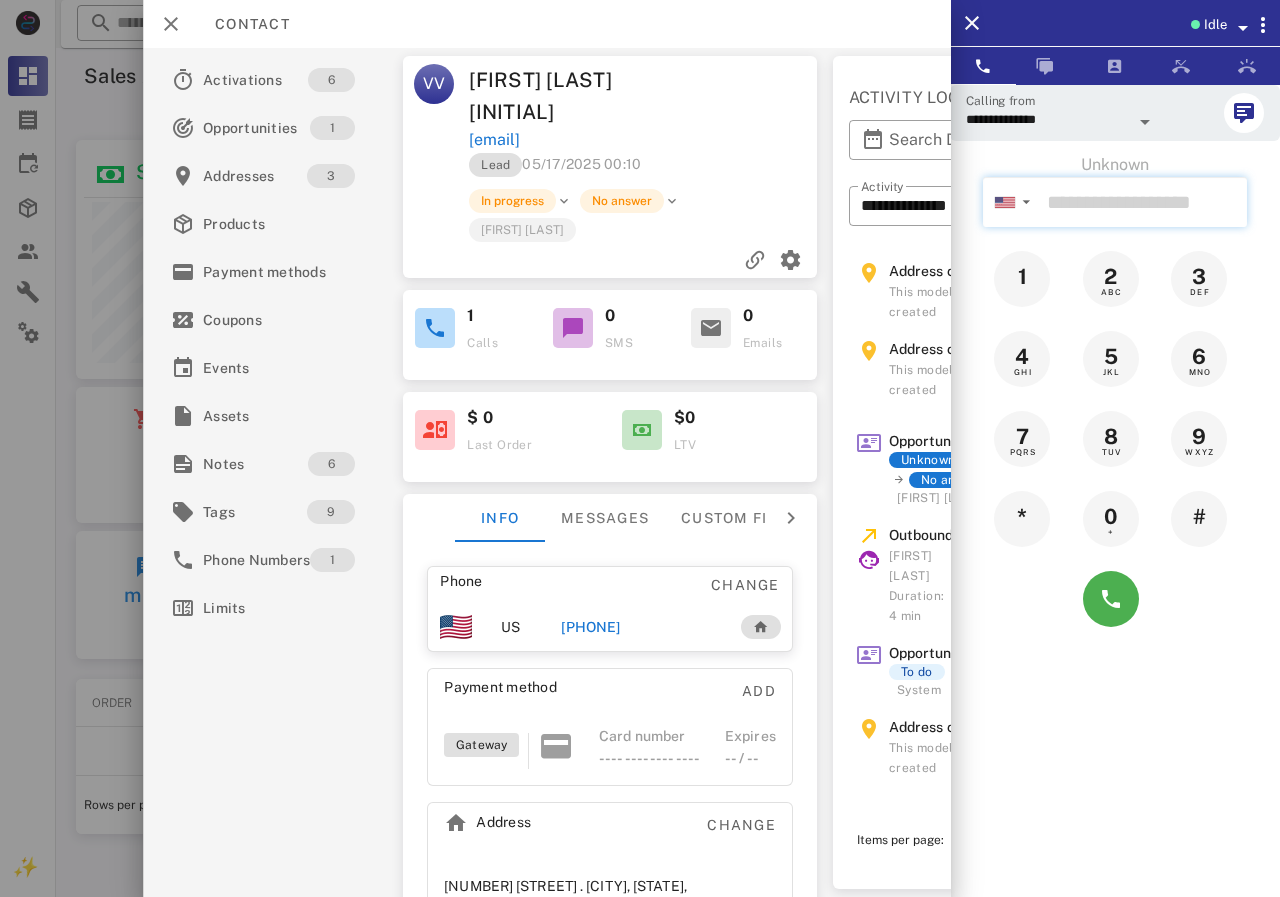 click at bounding box center [1143, 202] 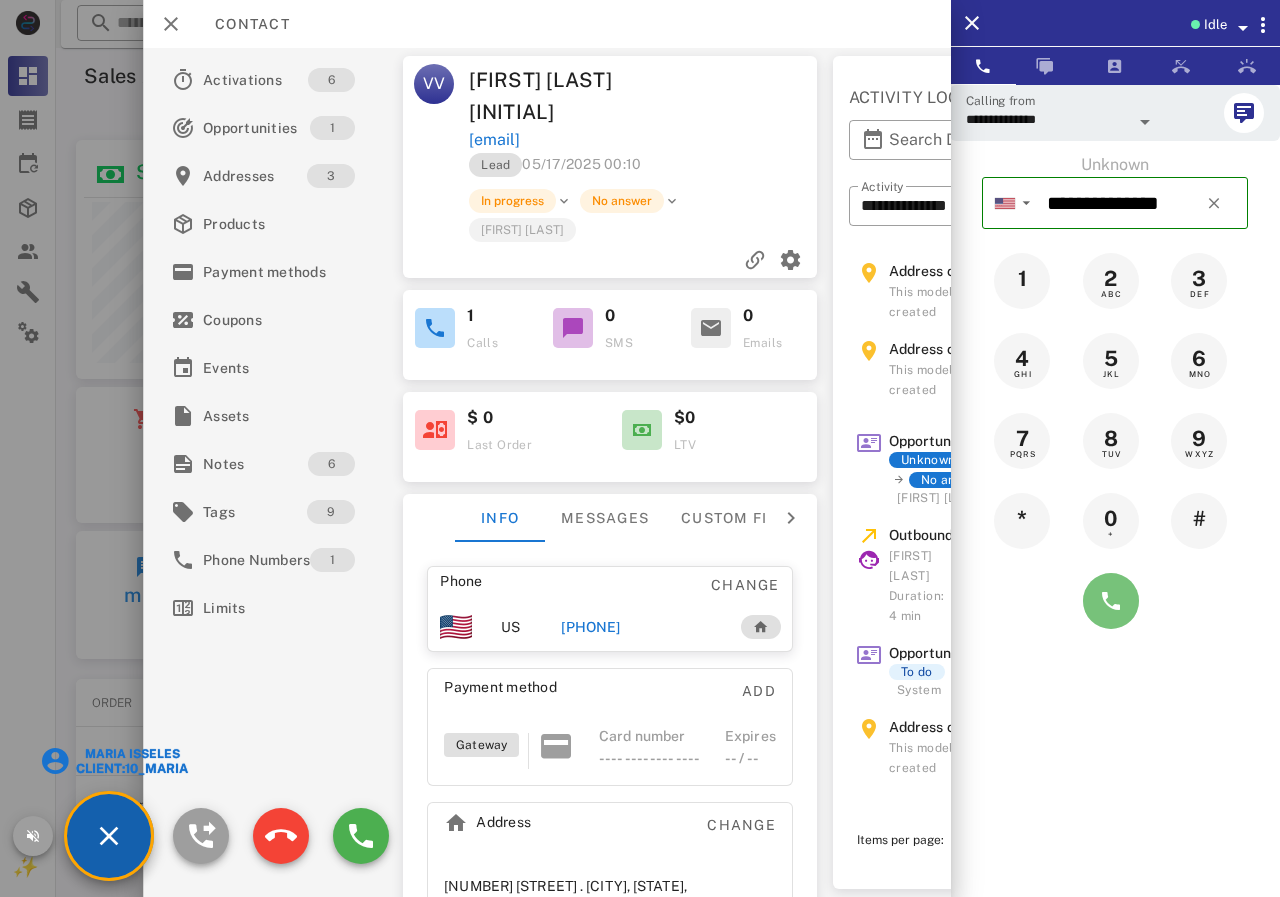click at bounding box center [1111, 601] 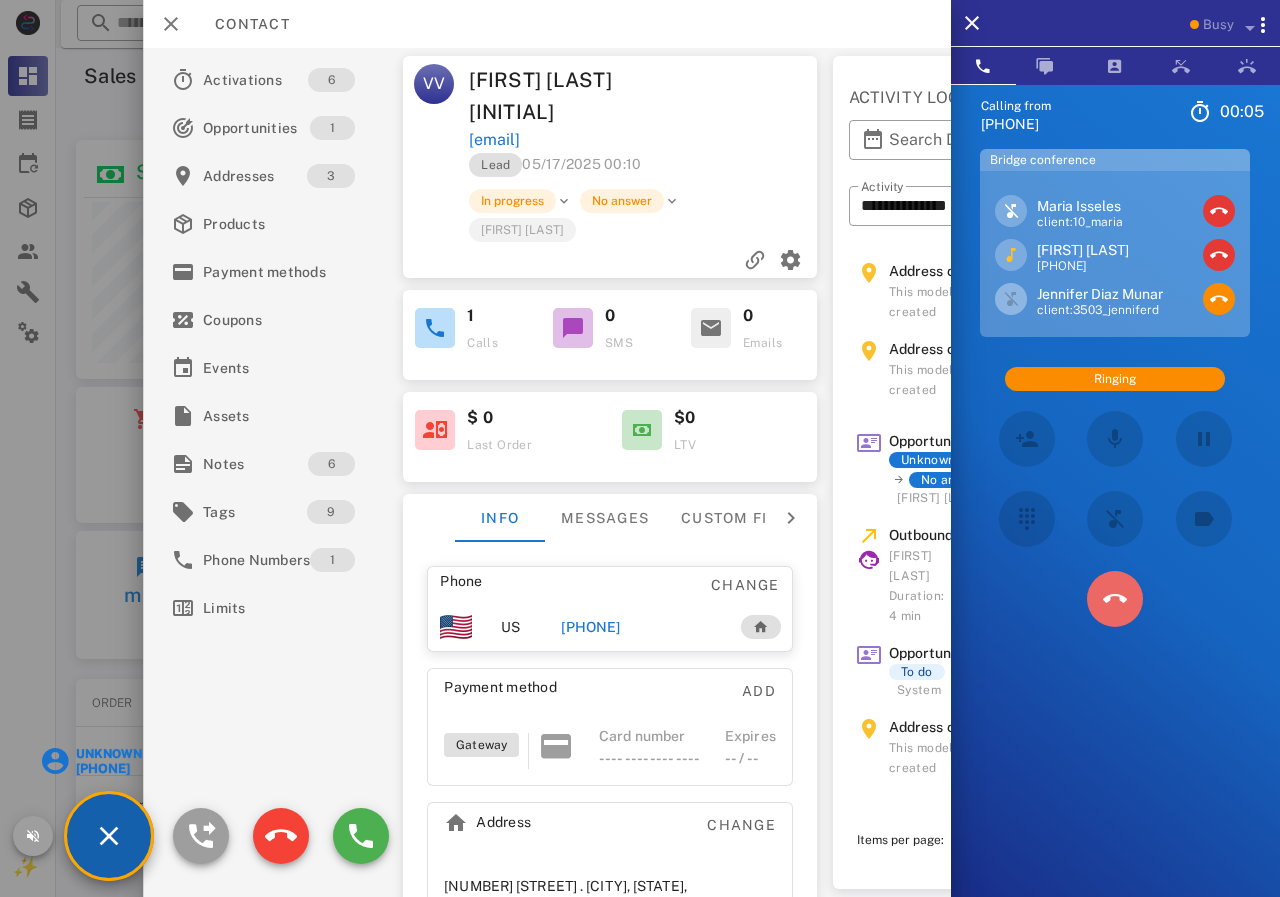 click at bounding box center [1115, 599] 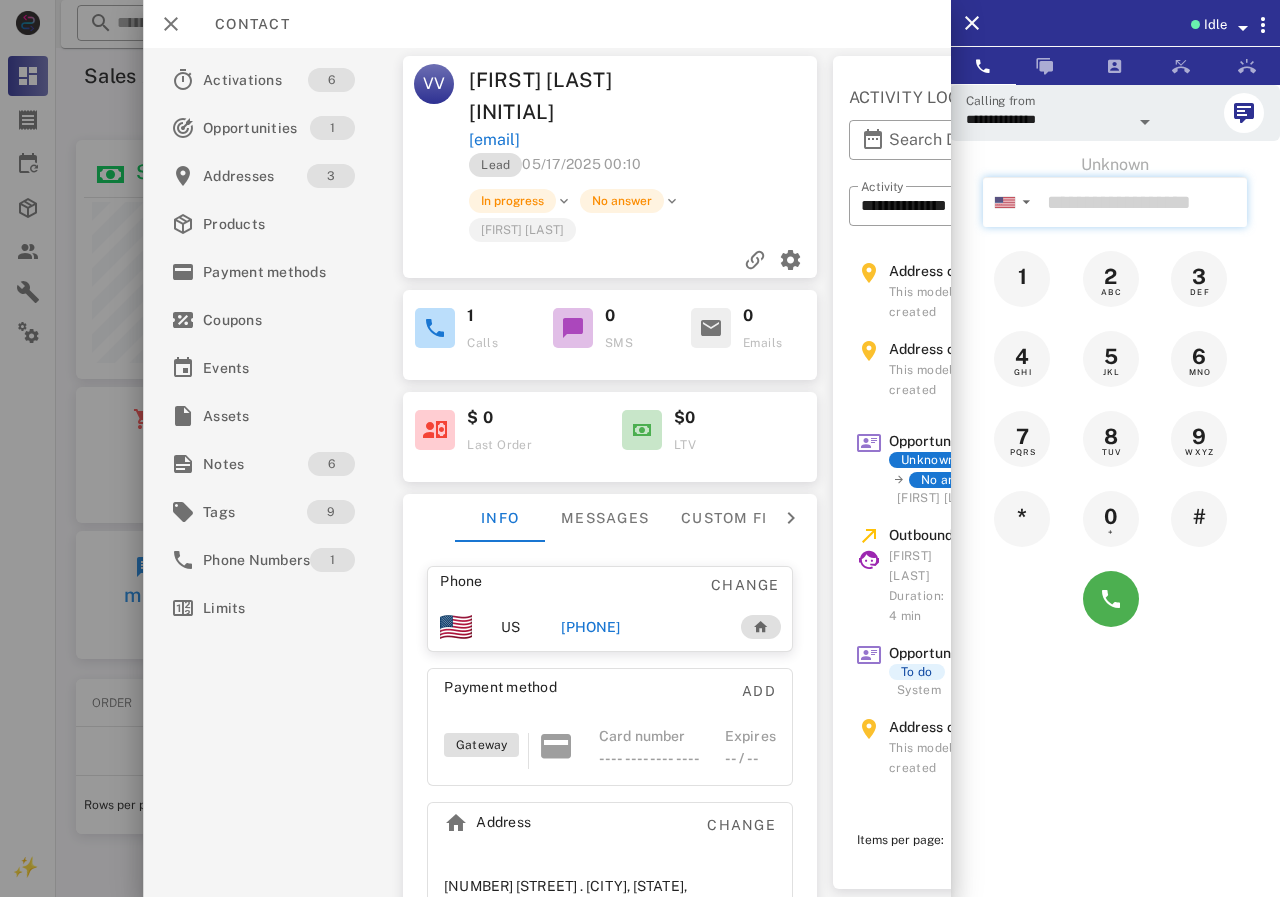 click at bounding box center [1143, 202] 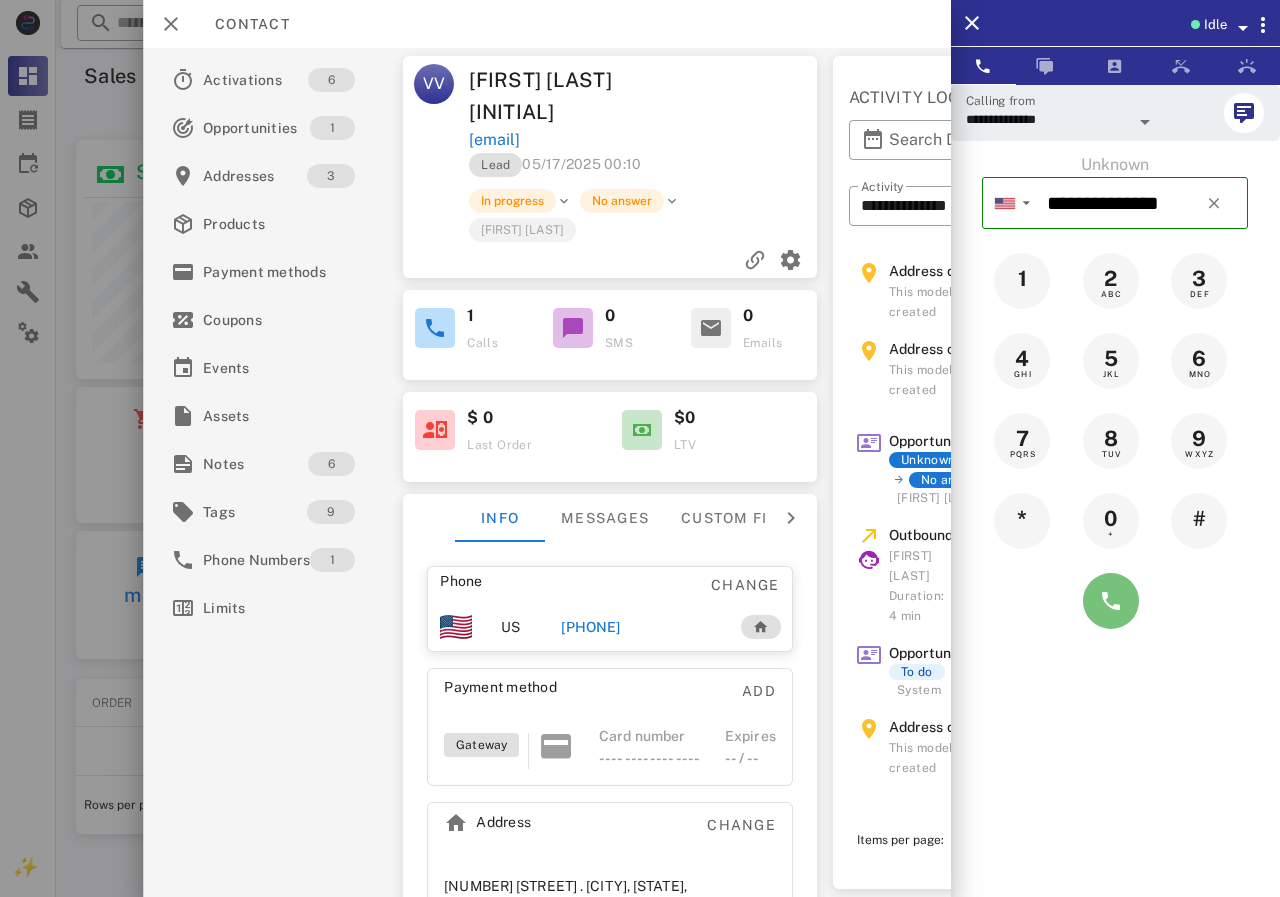 click at bounding box center (1111, 601) 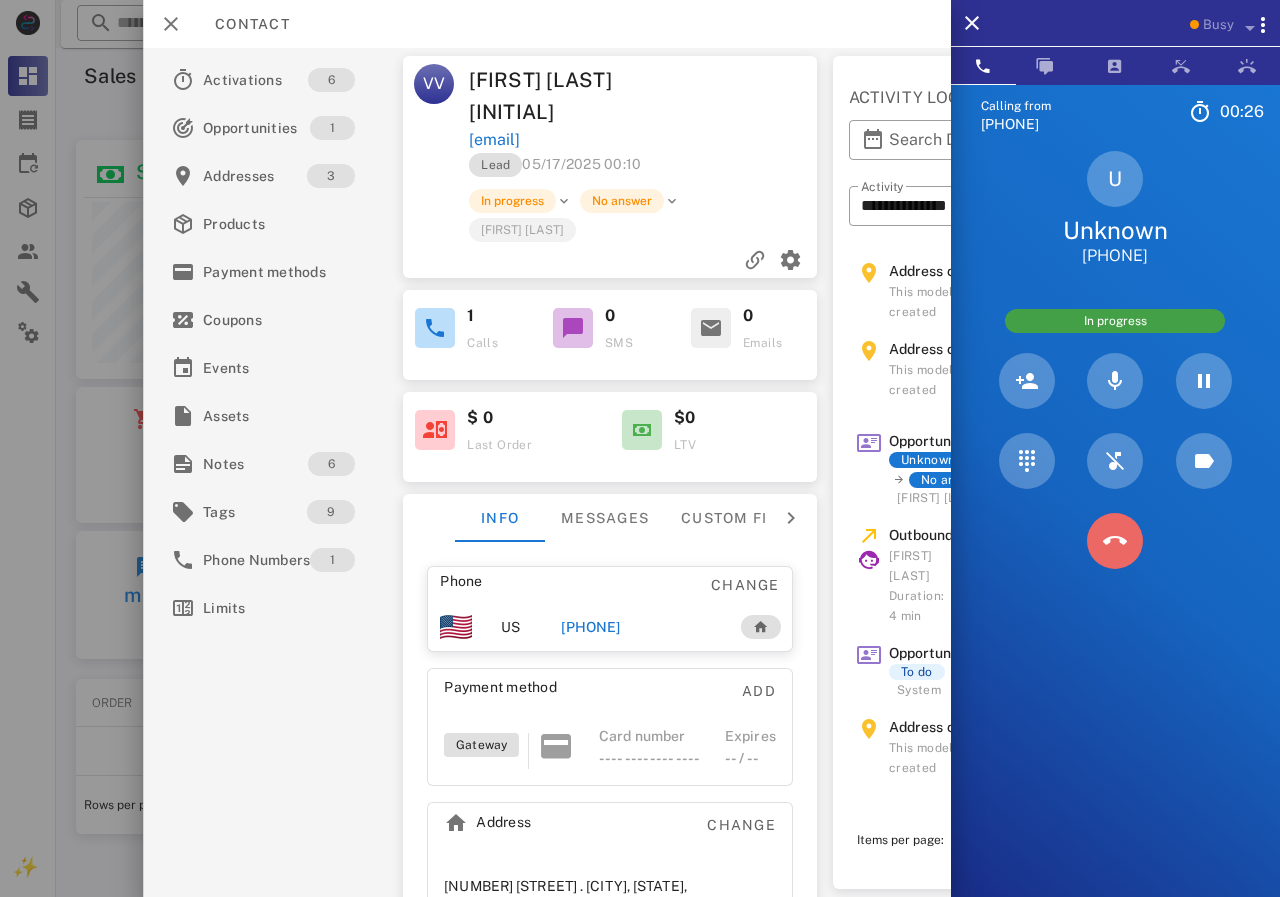 click at bounding box center (1115, 541) 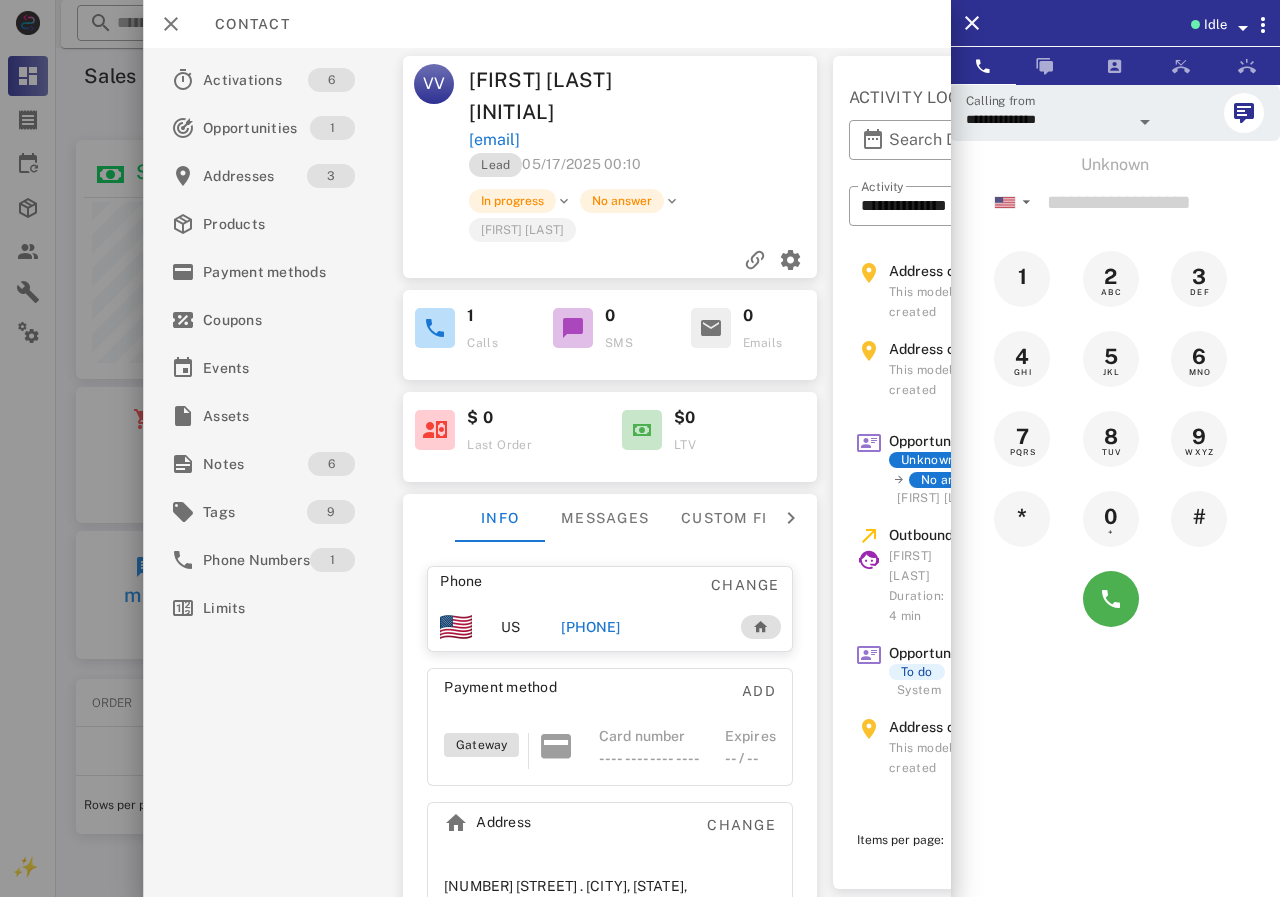 click on "[PHONE]" at bounding box center [590, 627] 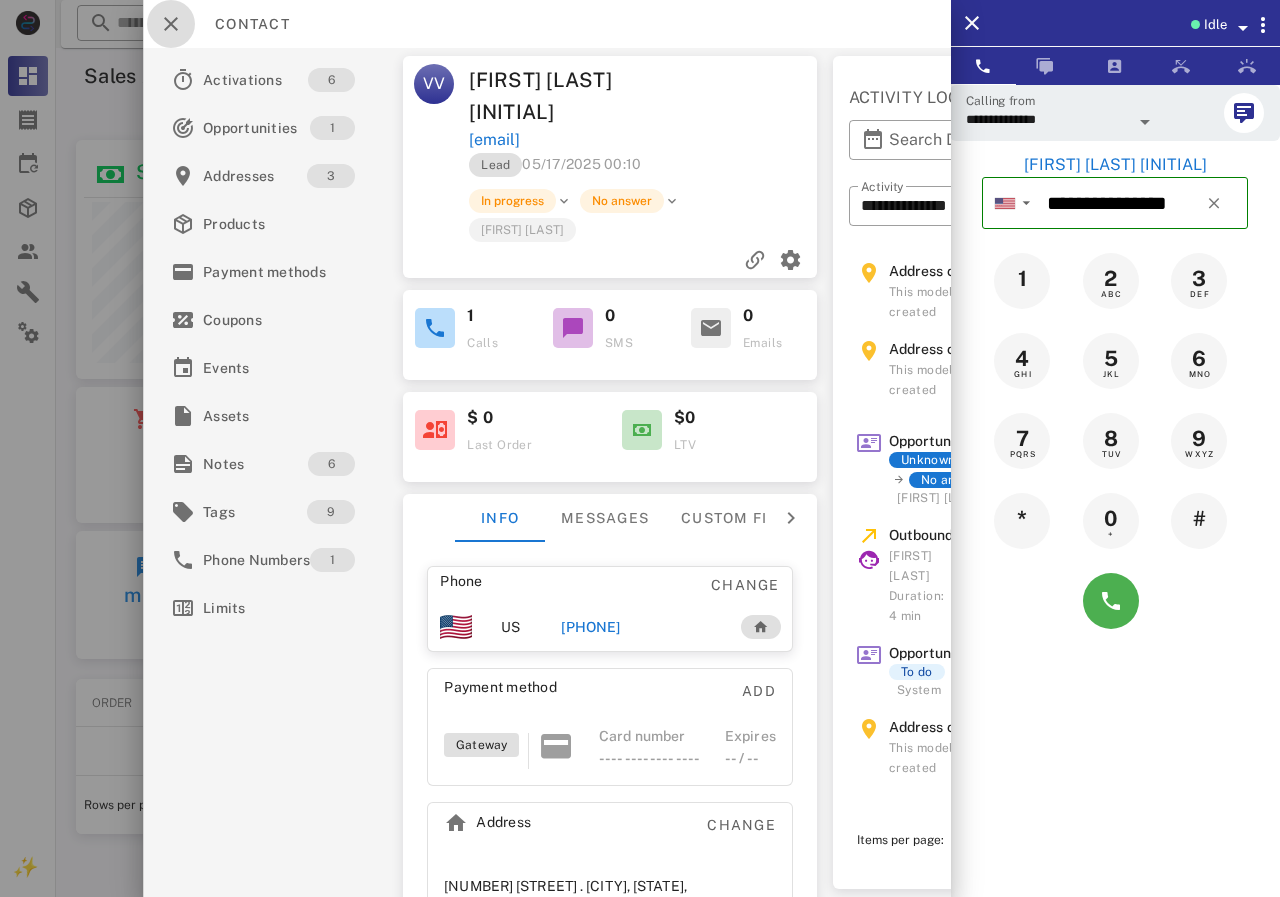 click at bounding box center [171, 24] 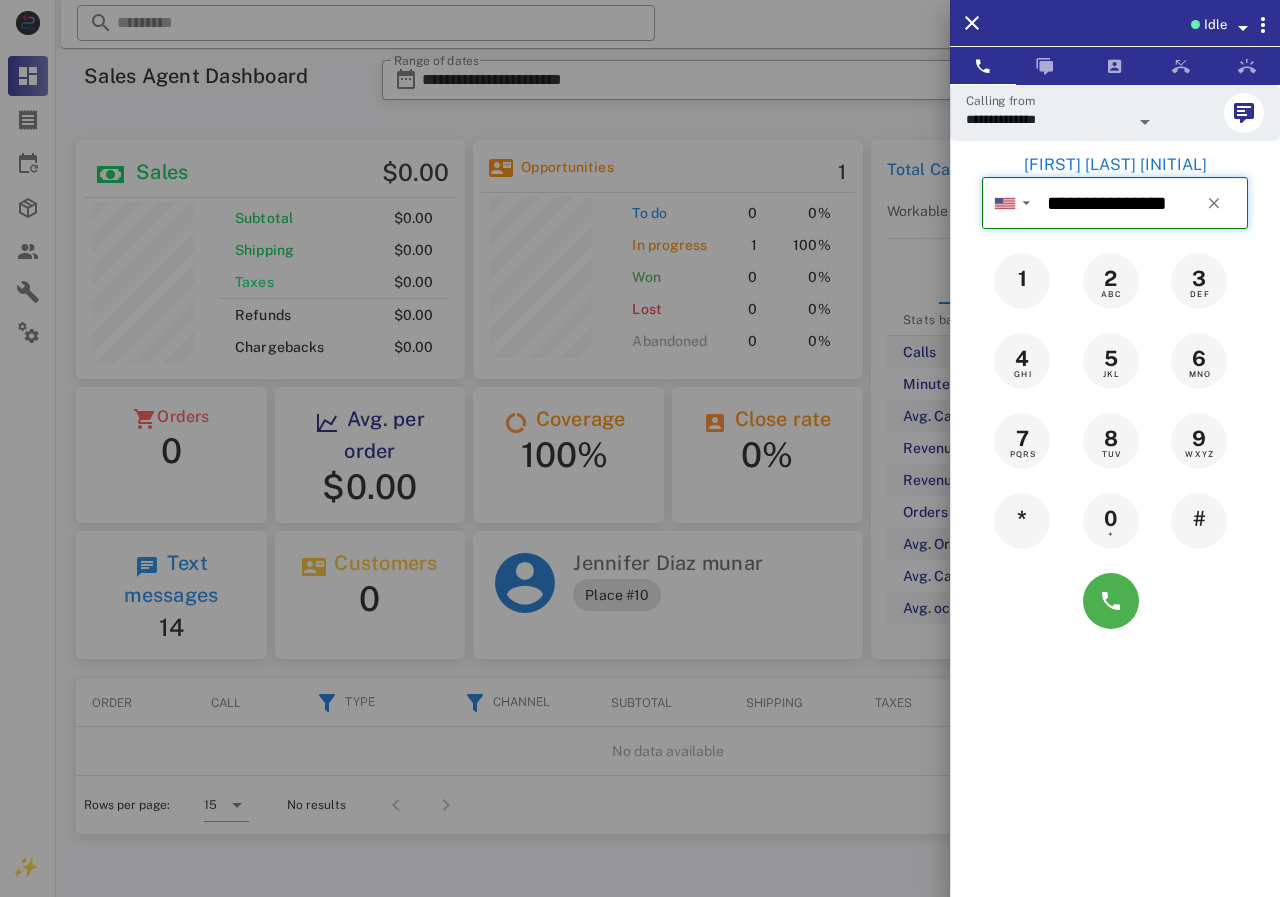 drag, startPoint x: 1183, startPoint y: 197, endPoint x: 1030, endPoint y: 194, distance: 153.0294 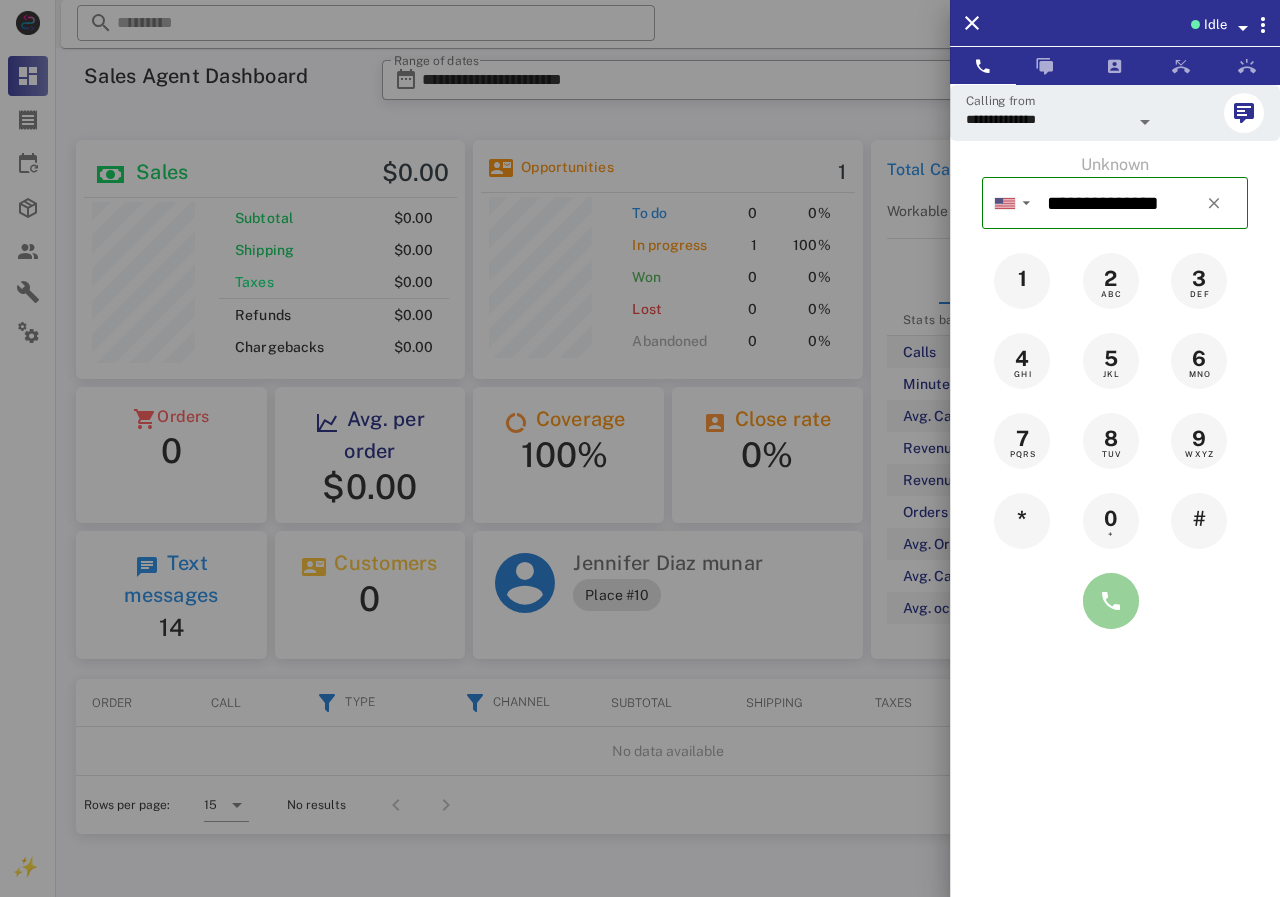 click at bounding box center [1111, 601] 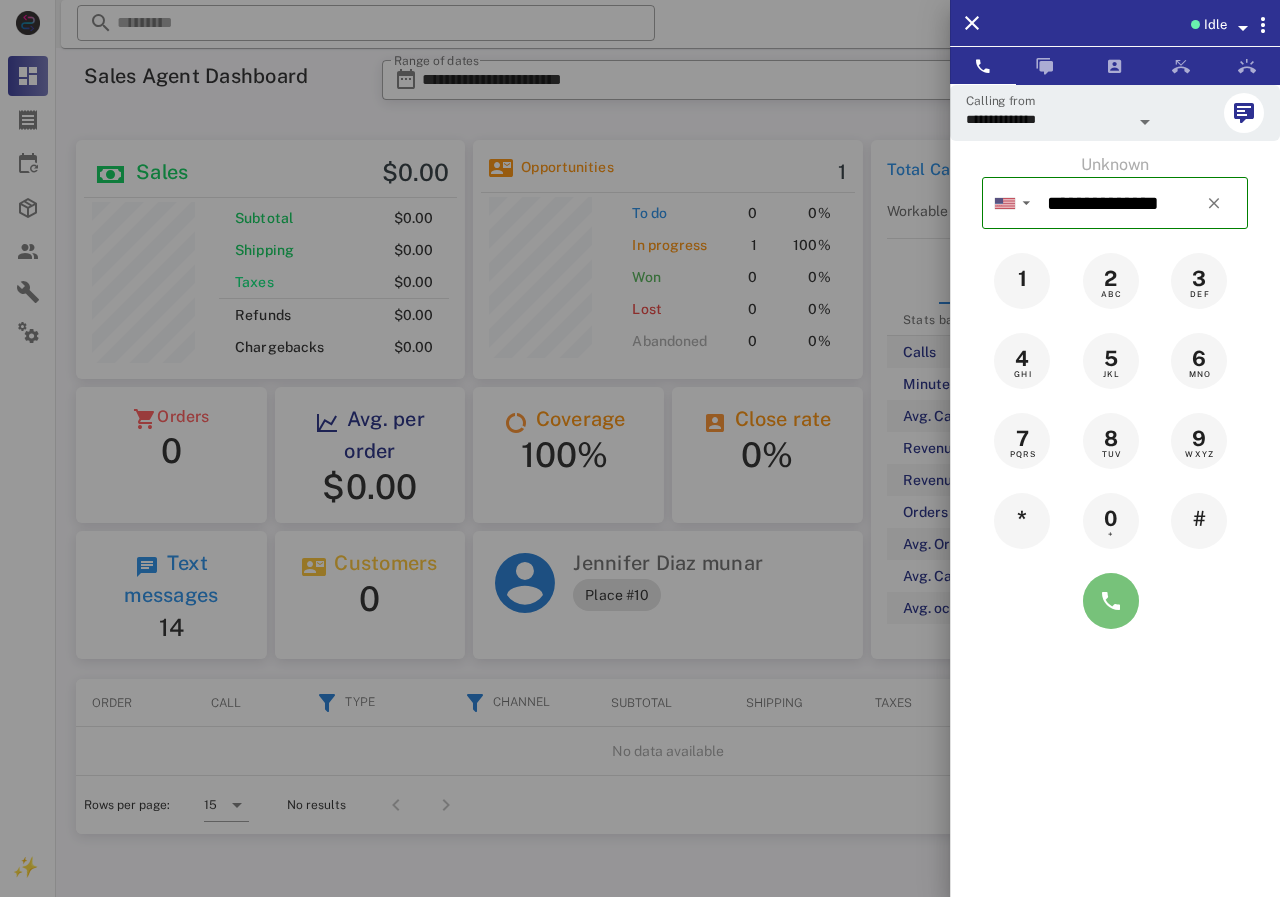 type on "**********" 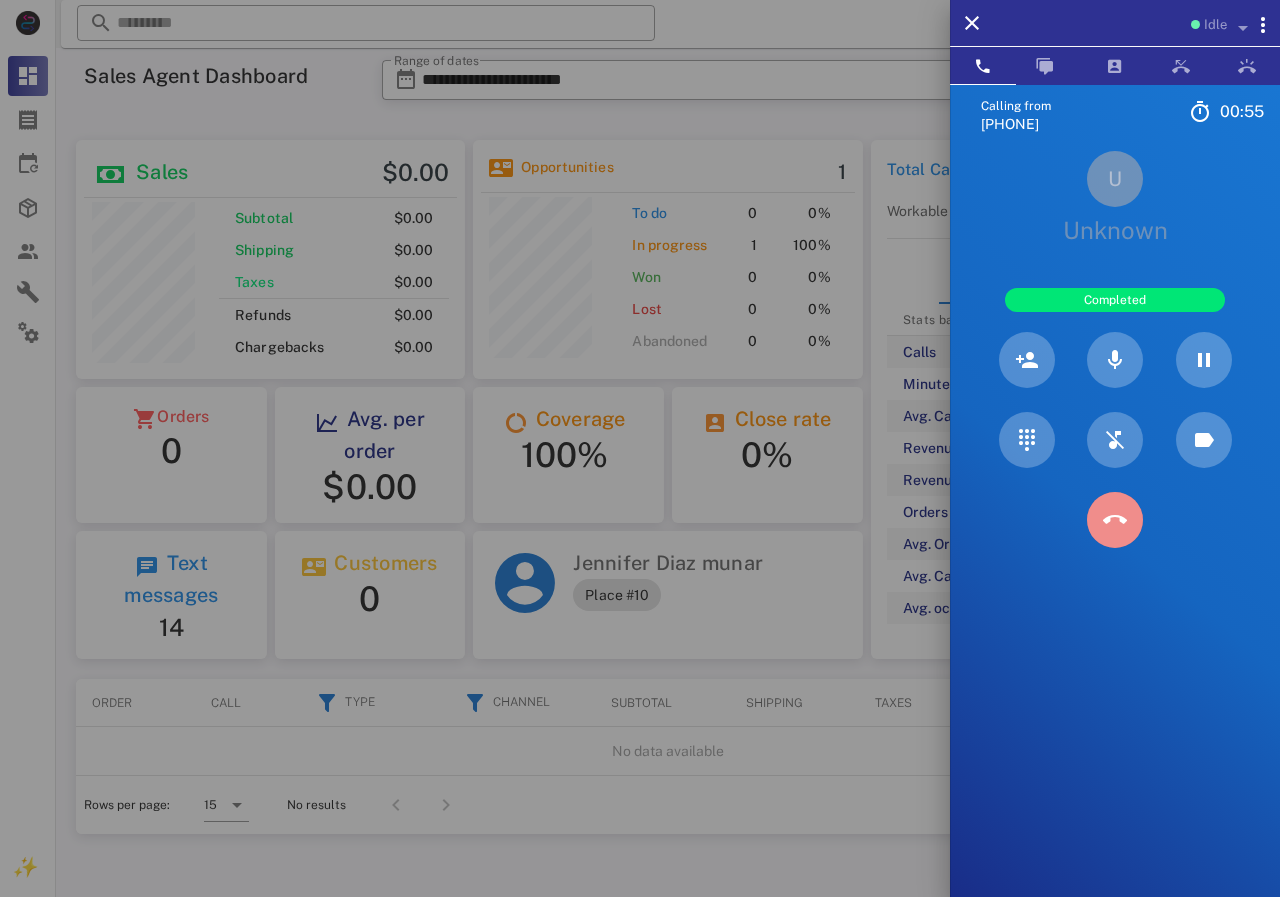 click at bounding box center [1115, 520] 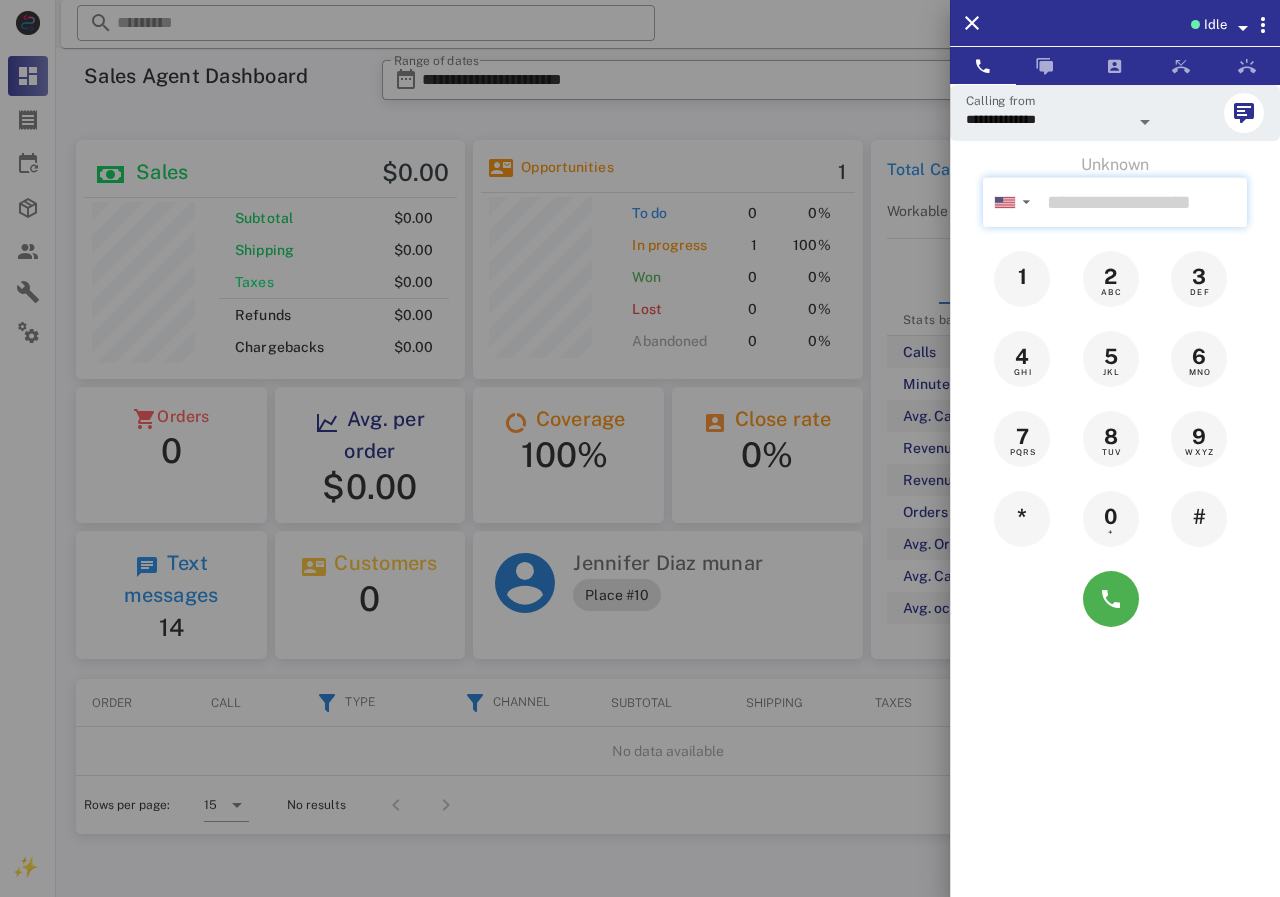 click at bounding box center (1143, 202) 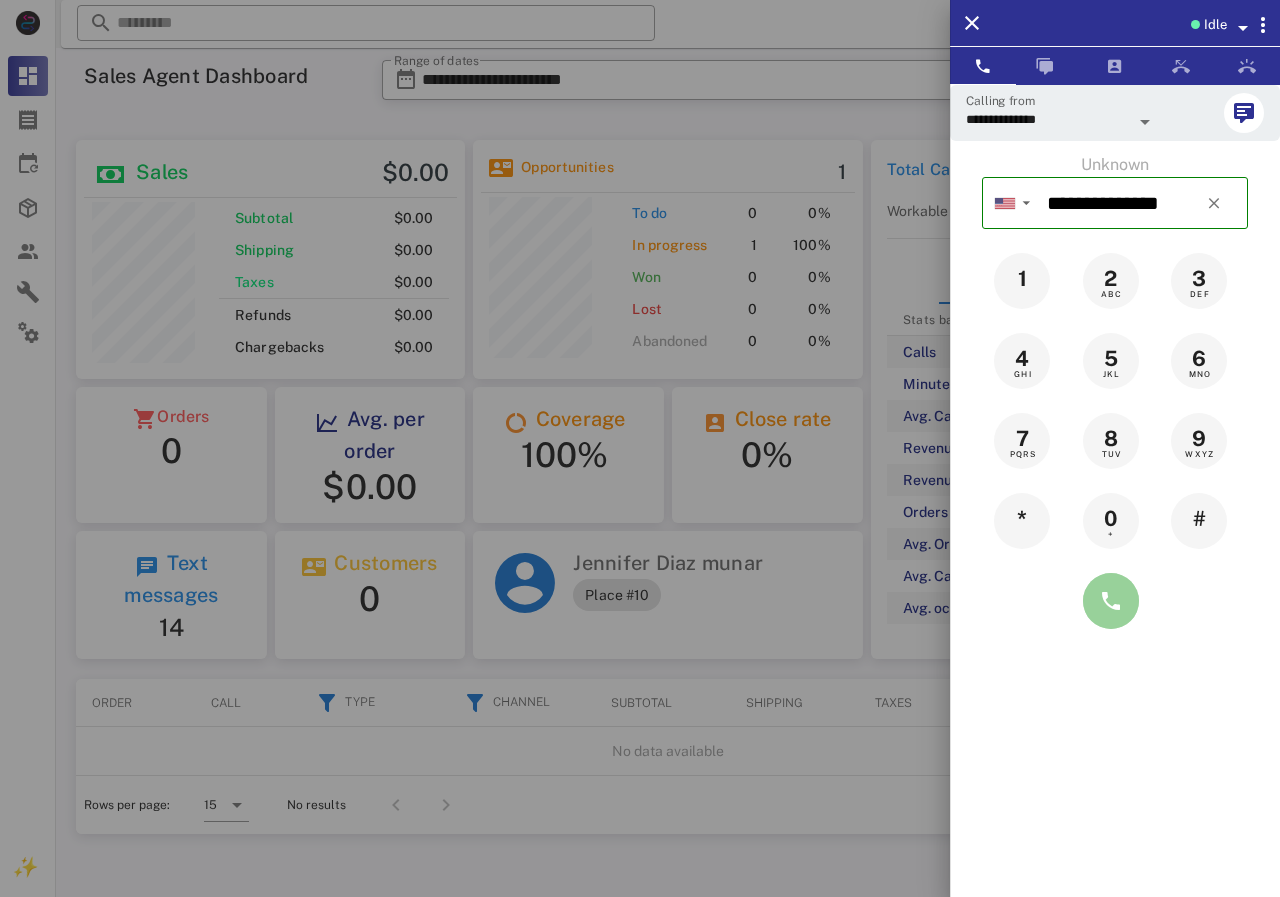 click at bounding box center [1111, 601] 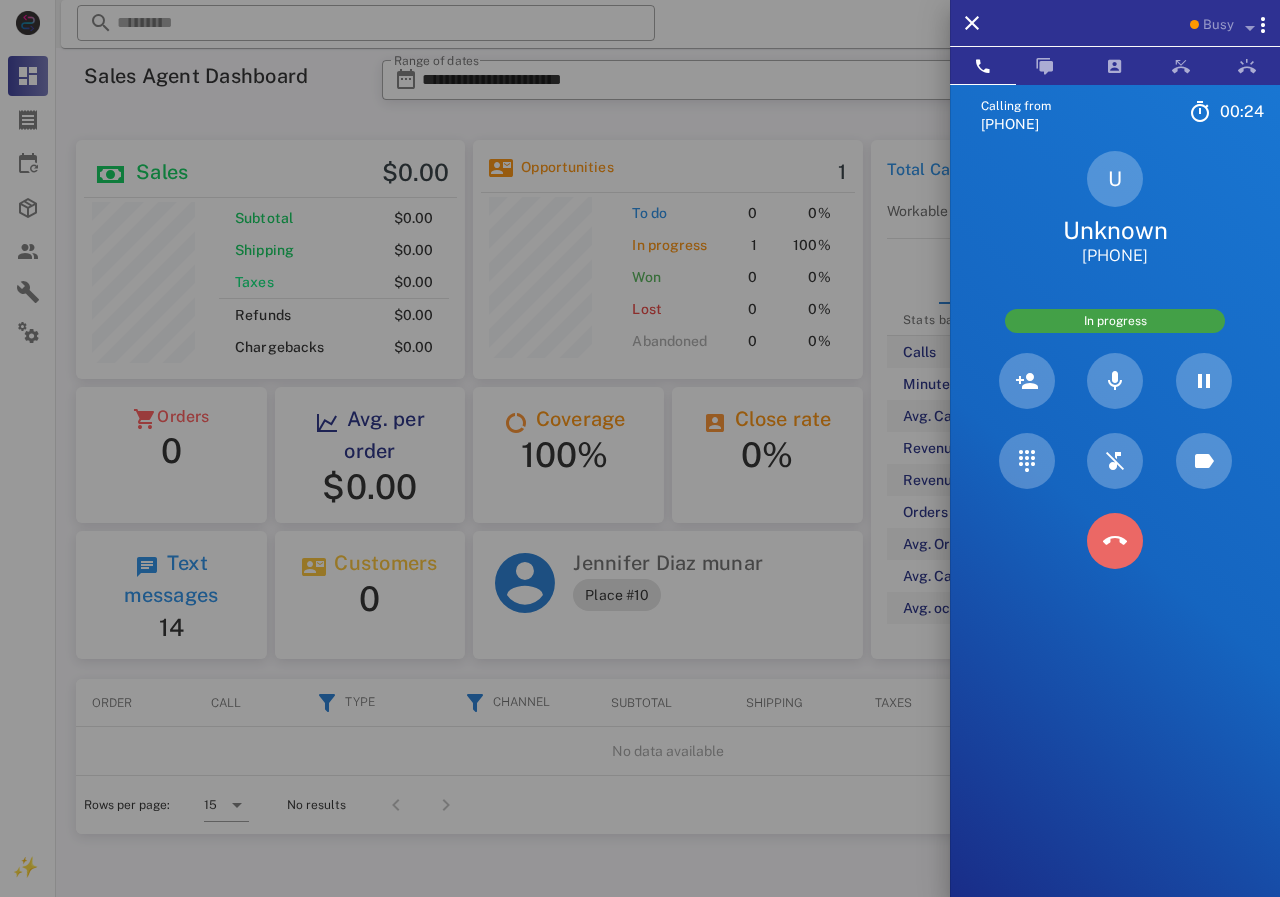 click at bounding box center [1115, 541] 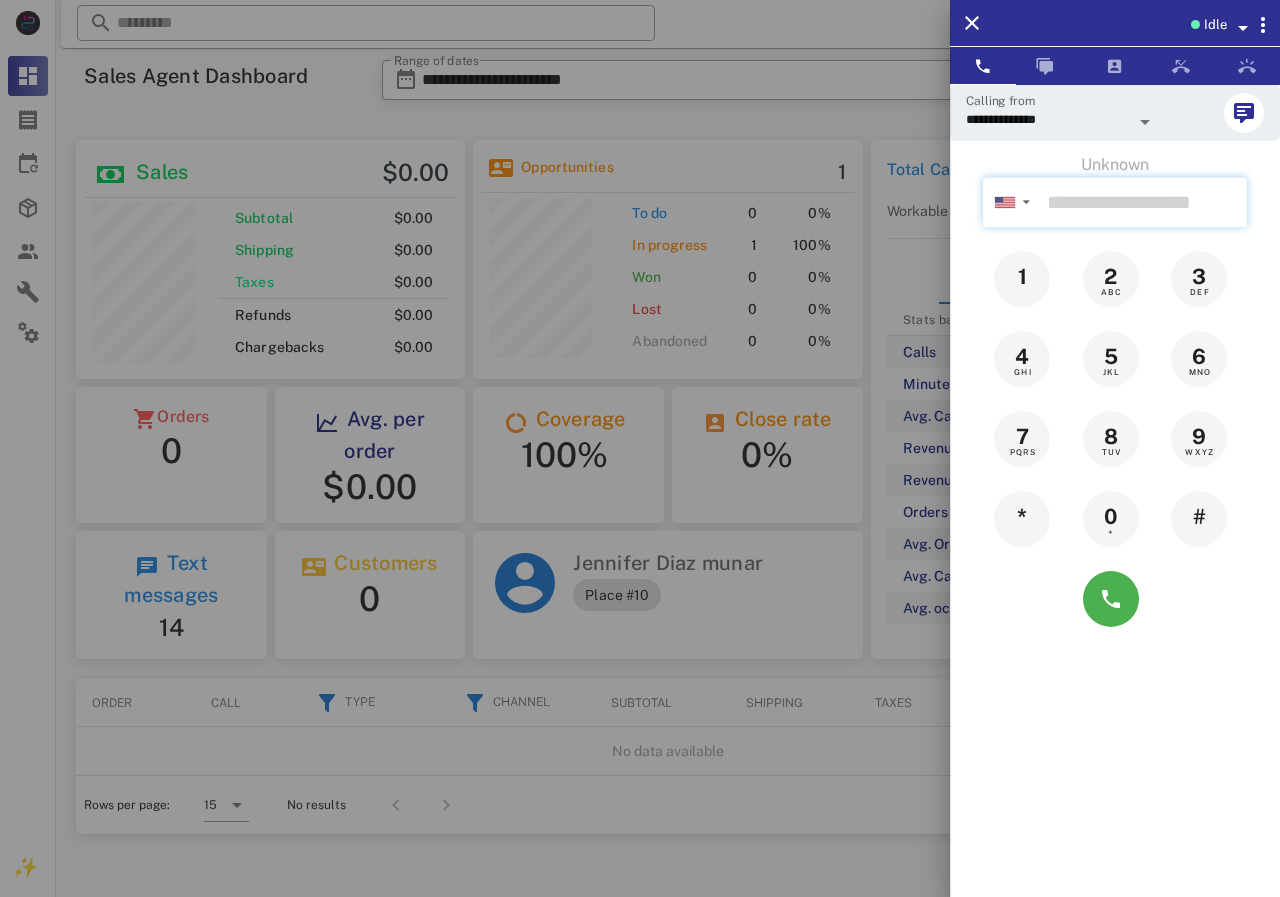 click at bounding box center (1143, 202) 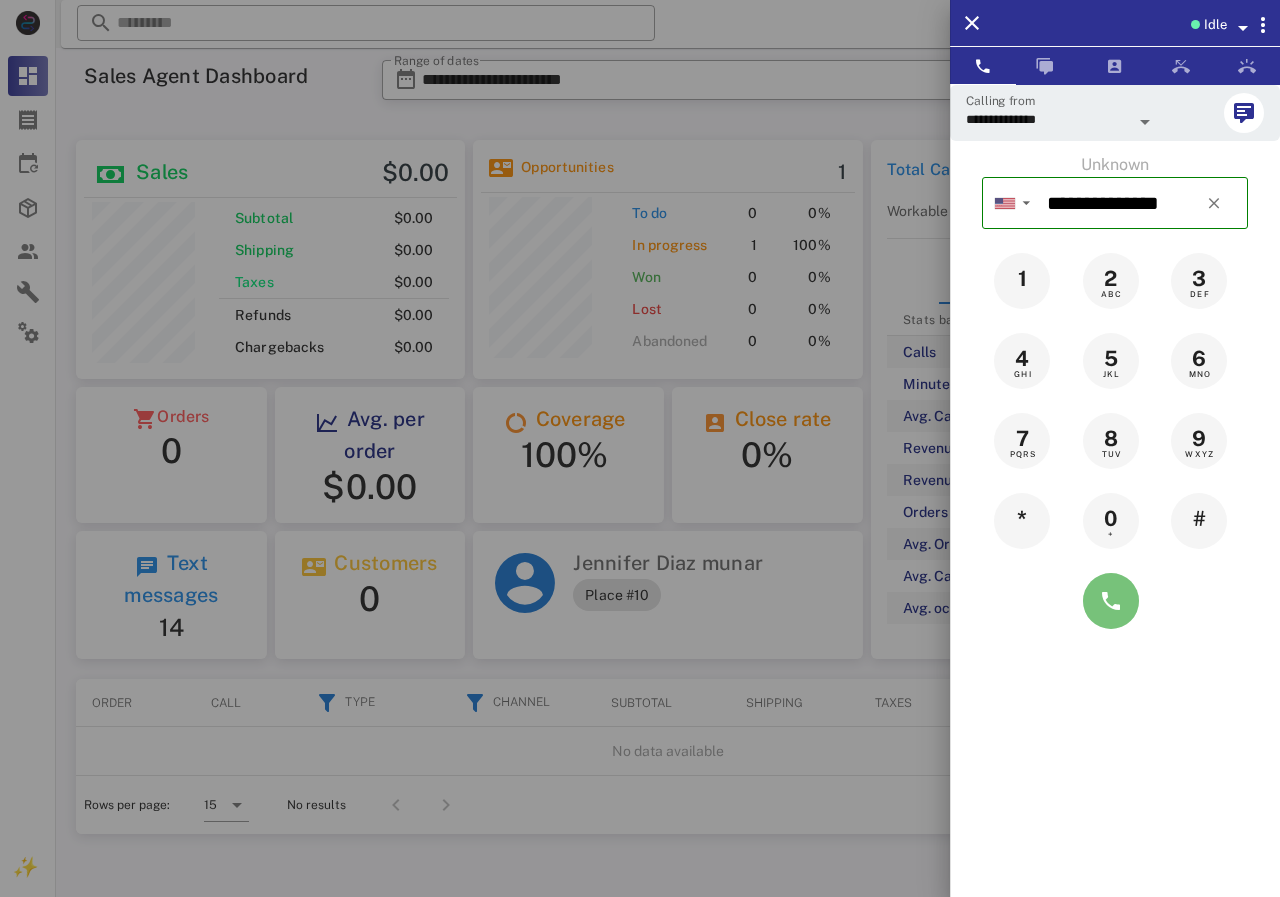 click at bounding box center (1111, 601) 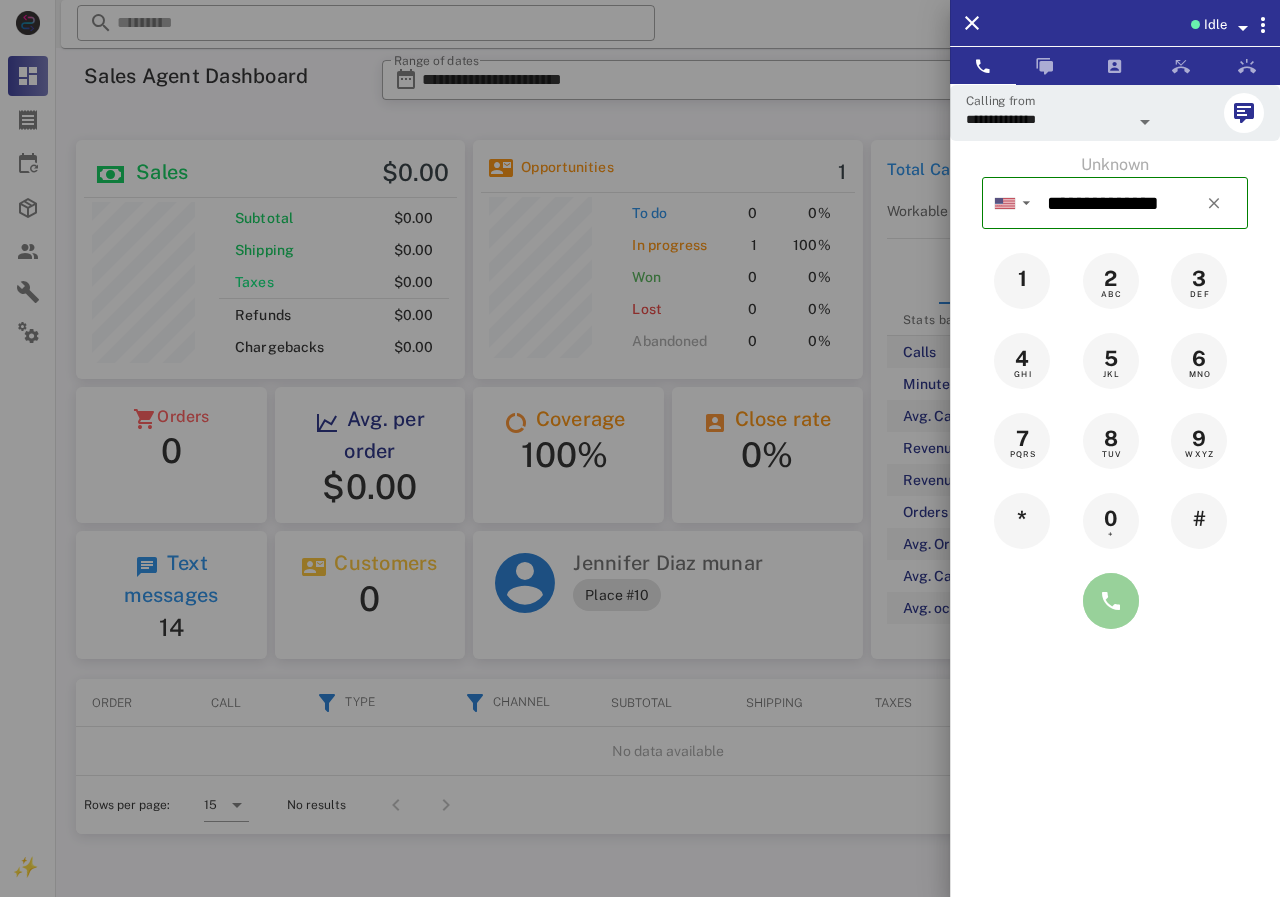type on "**********" 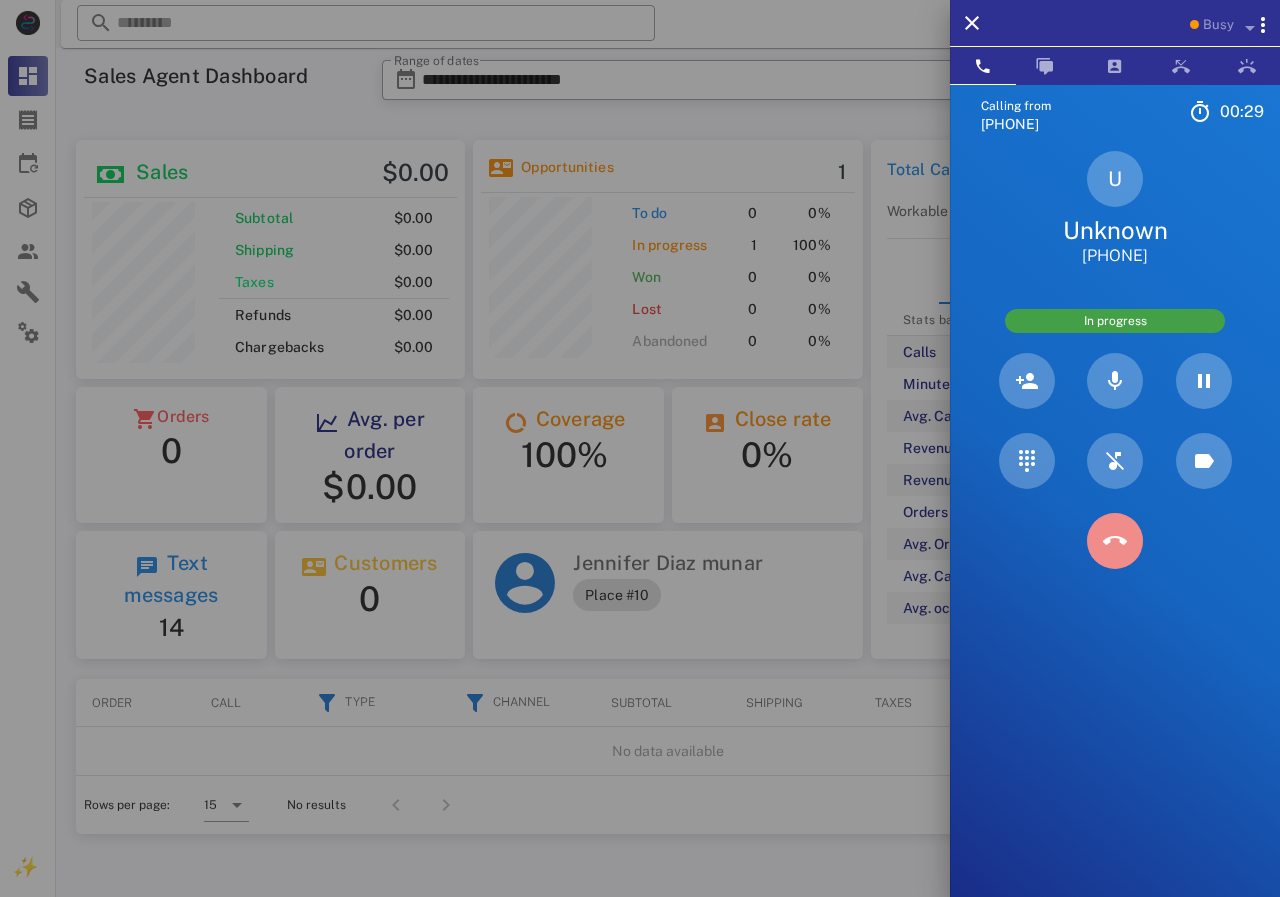 click at bounding box center [1115, 541] 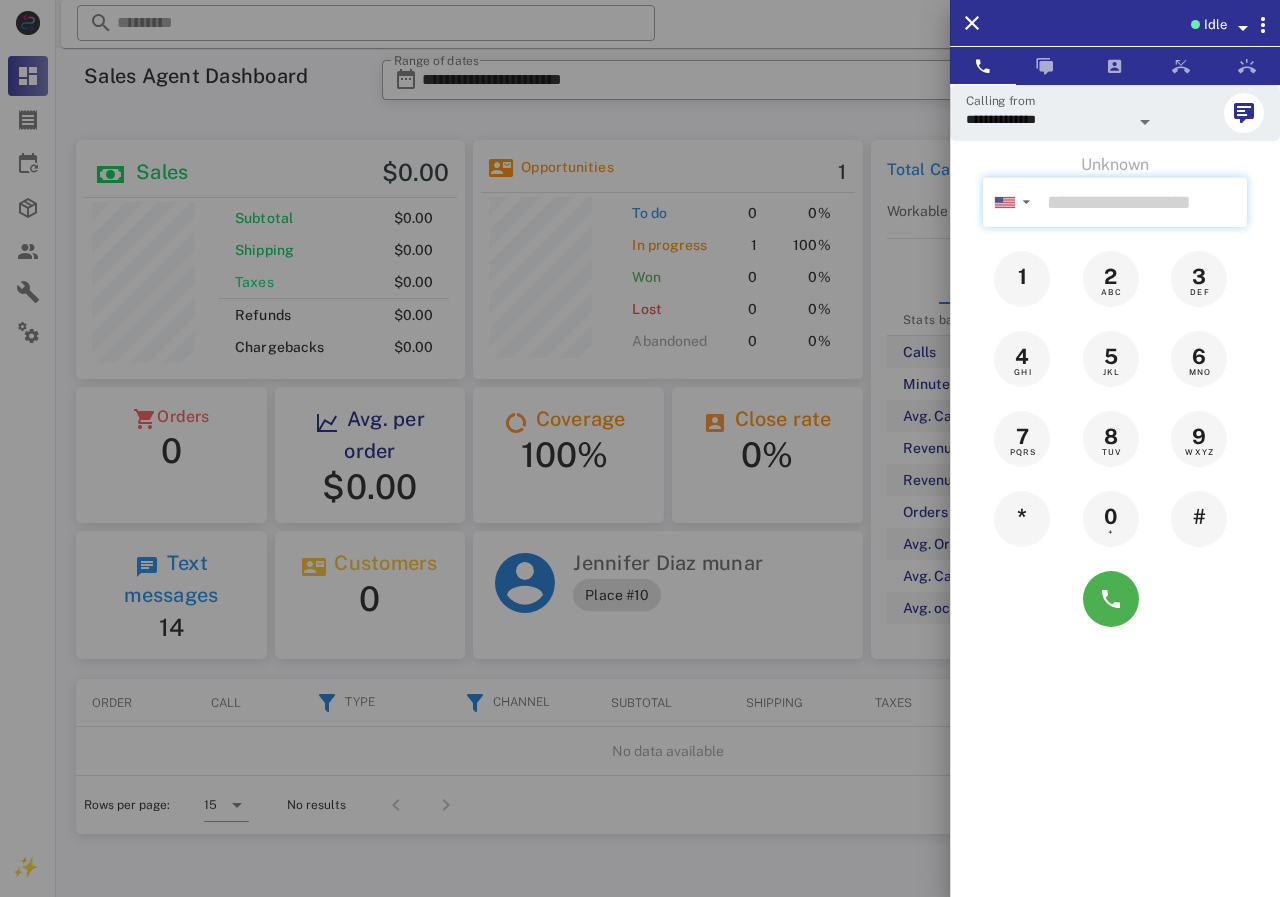 click at bounding box center [1143, 202] 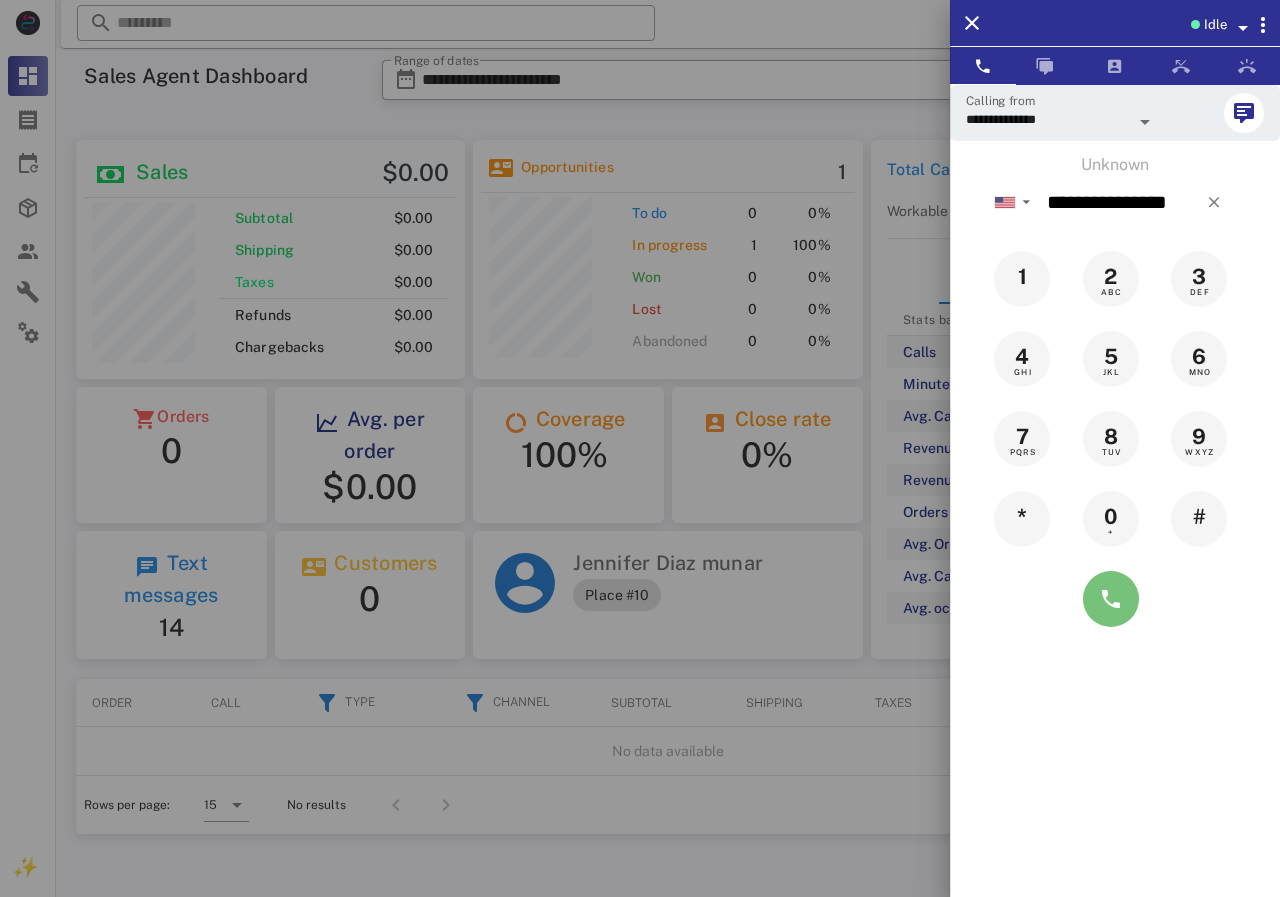 click at bounding box center (1111, 599) 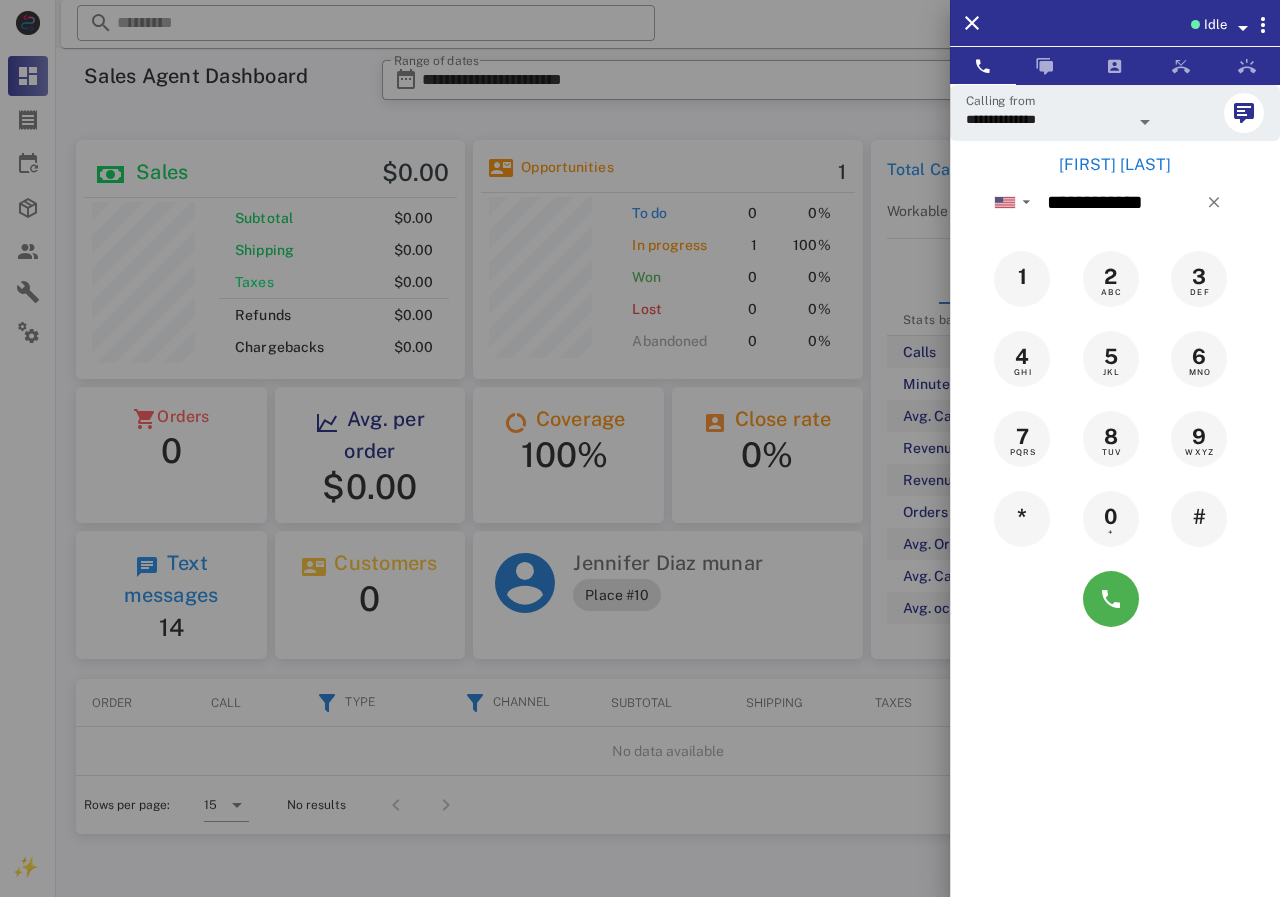 click on "[FIRST] [LAST]" at bounding box center [1115, 165] 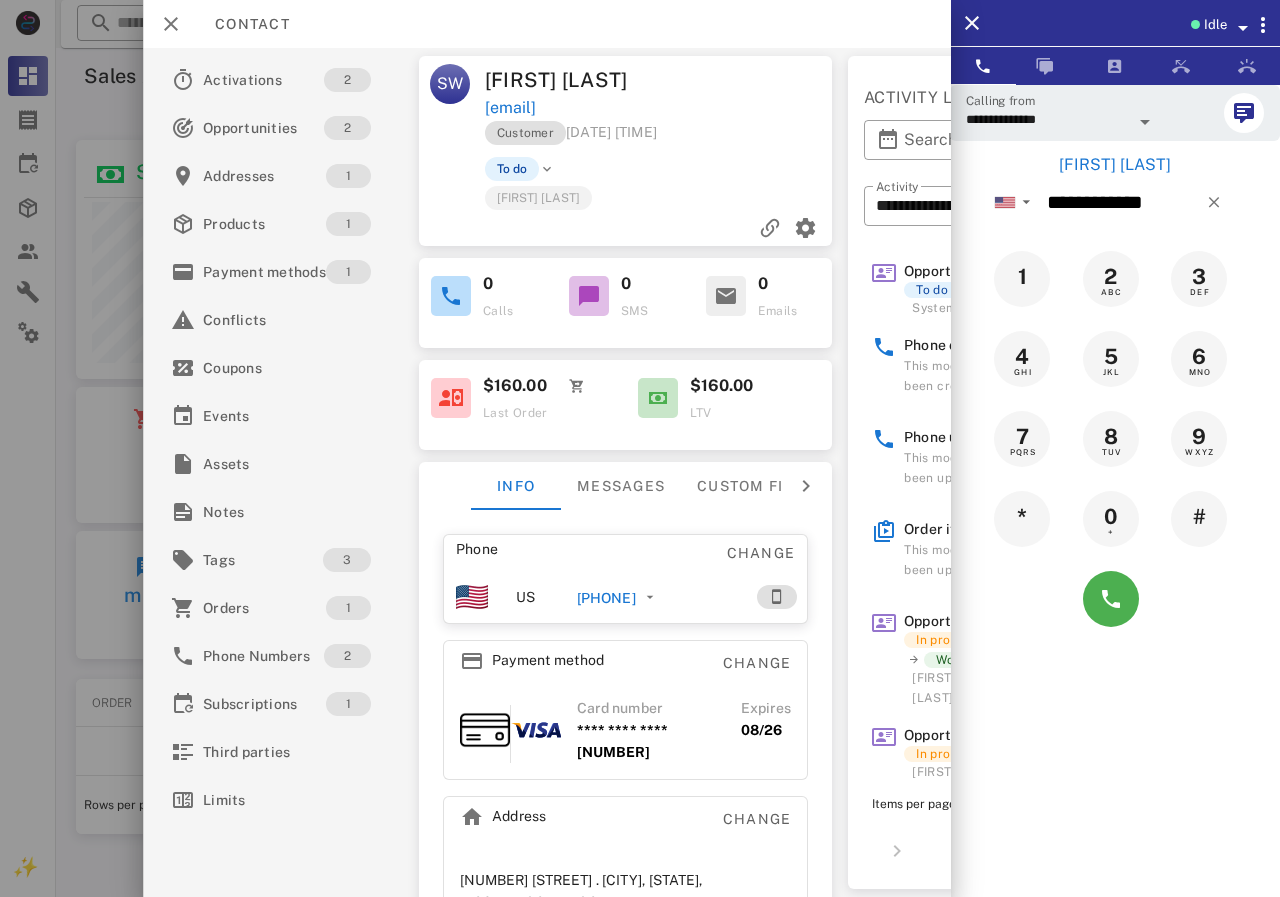 click on "[PHONE]" at bounding box center (605, 598) 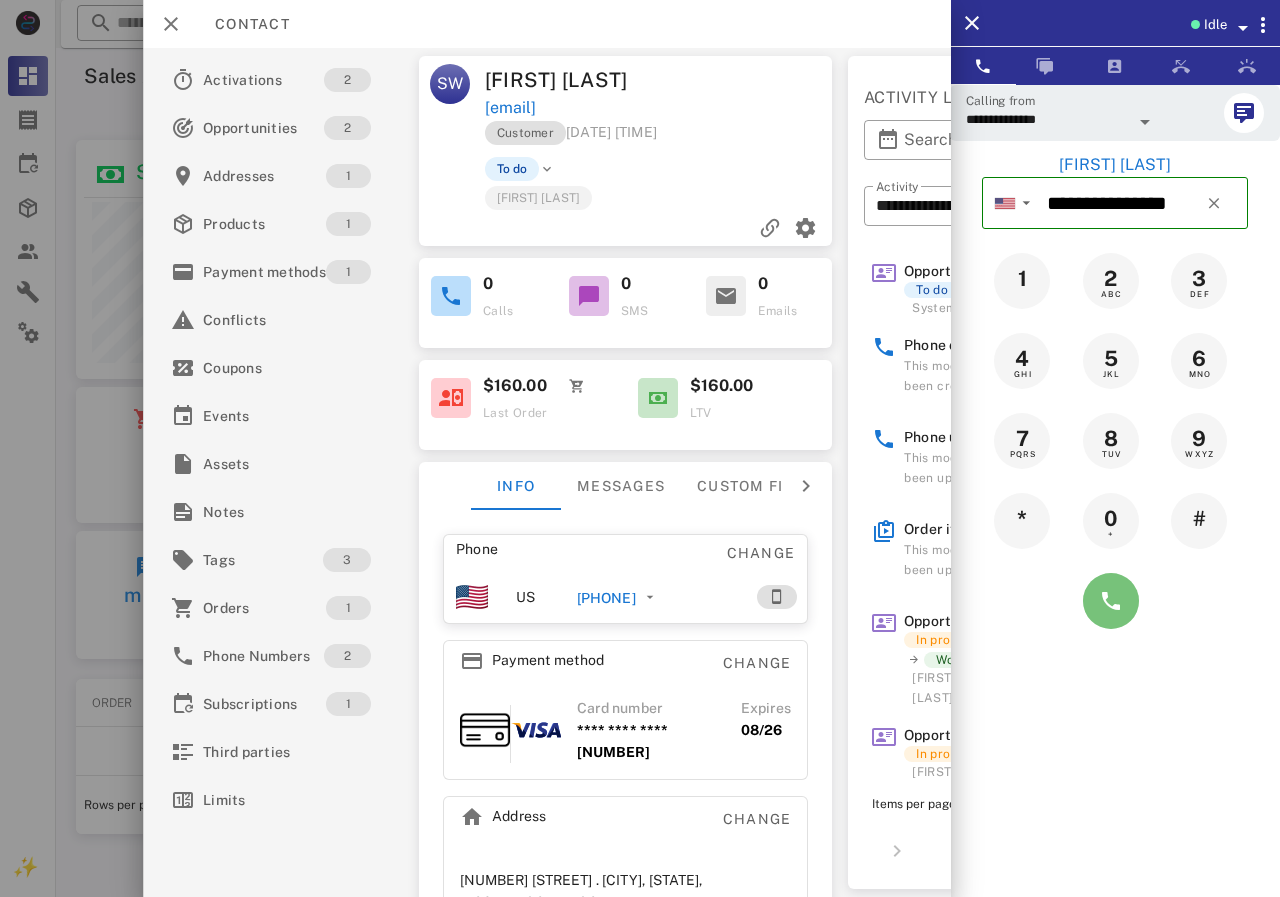 click at bounding box center [1111, 601] 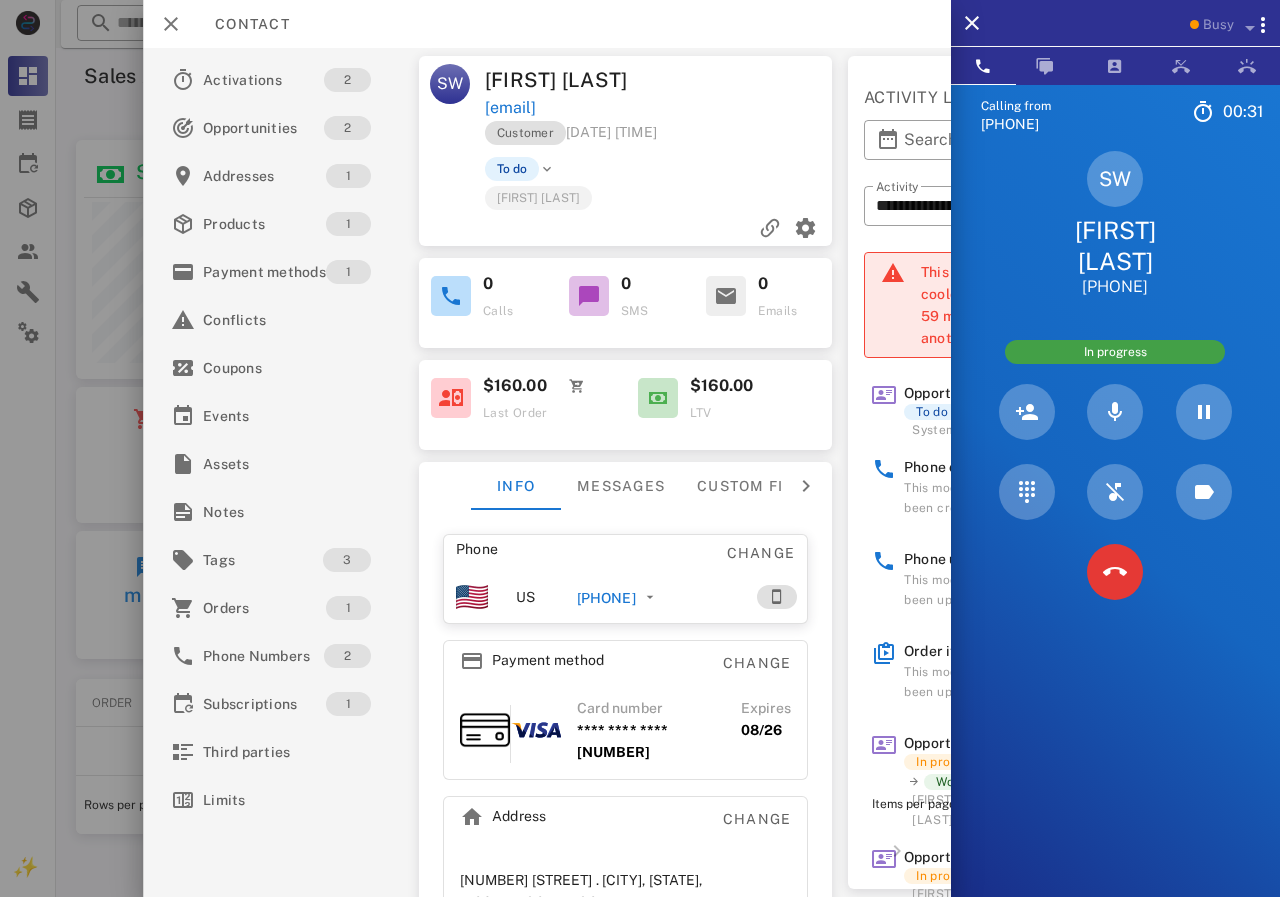 click at bounding box center [1115, 572] 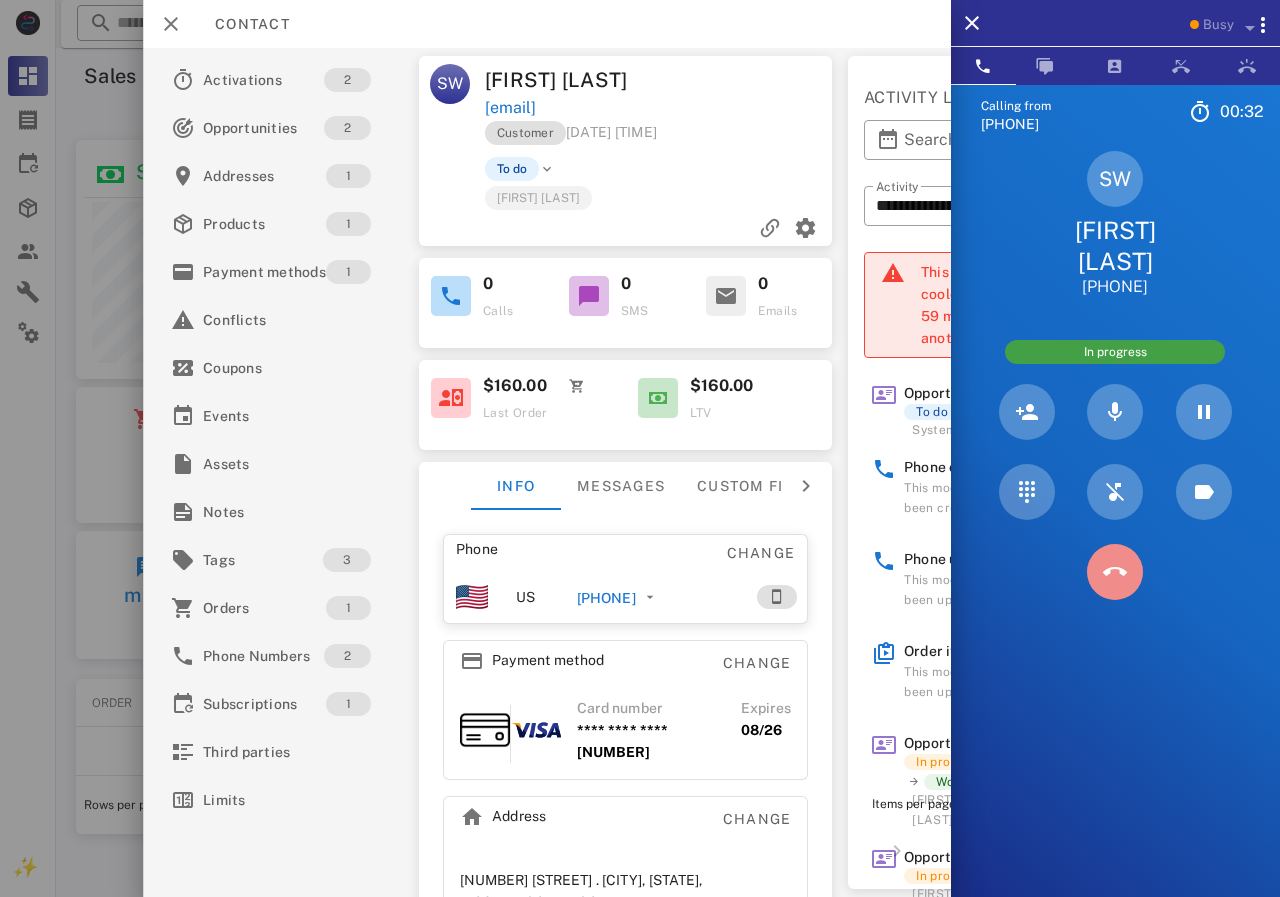 click at bounding box center (1115, 572) 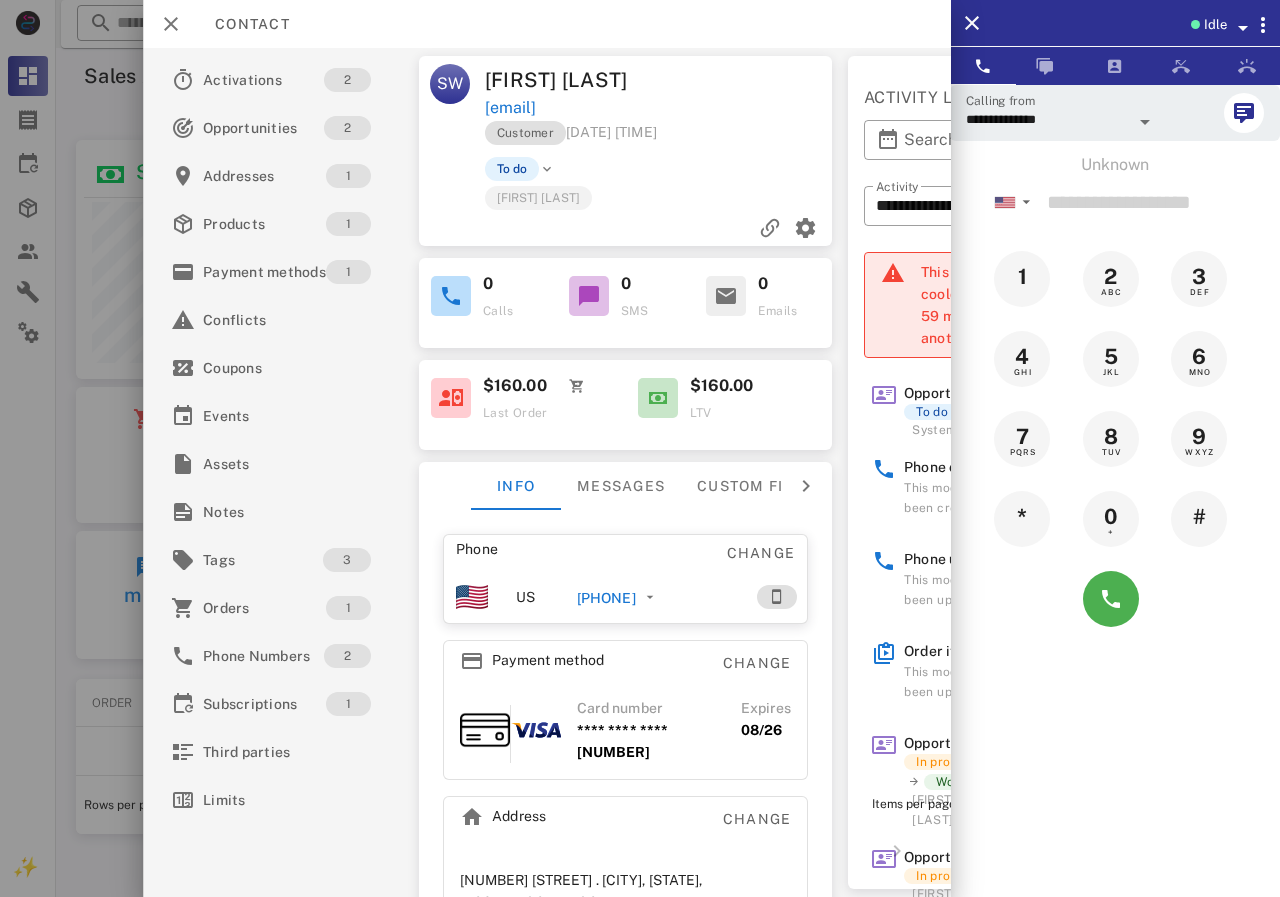 click on "[PHONE]" at bounding box center [605, 598] 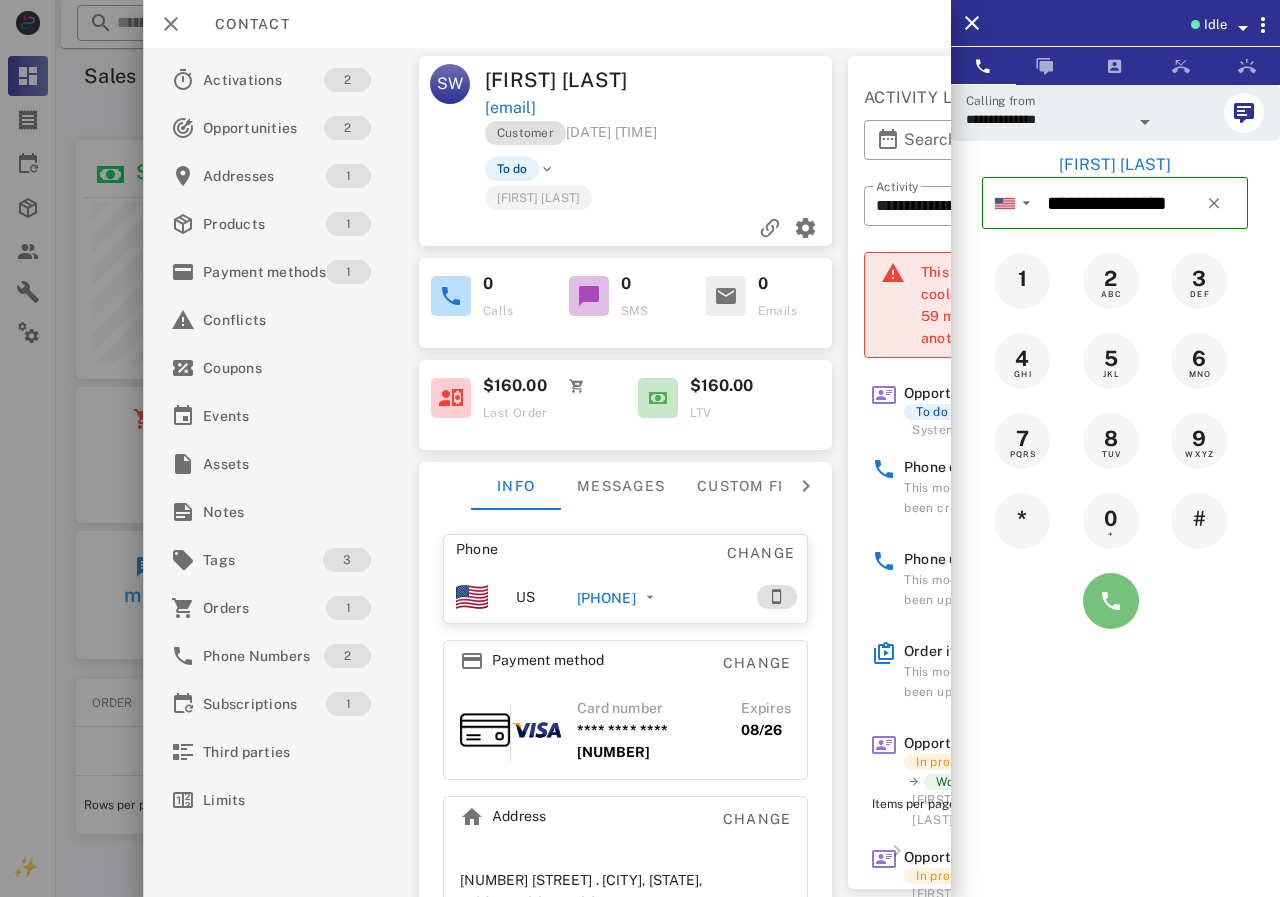 click at bounding box center [1111, 601] 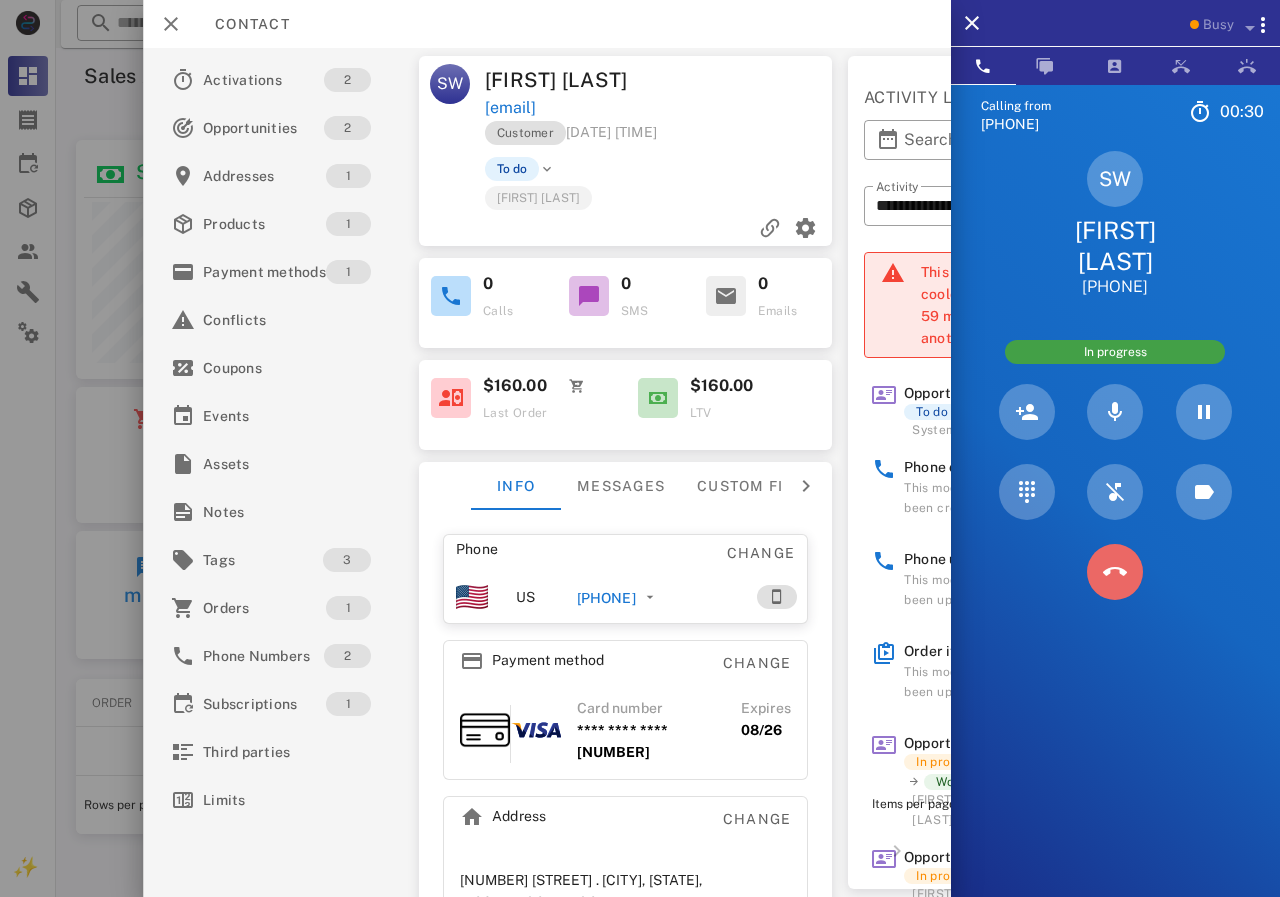click at bounding box center [1115, 572] 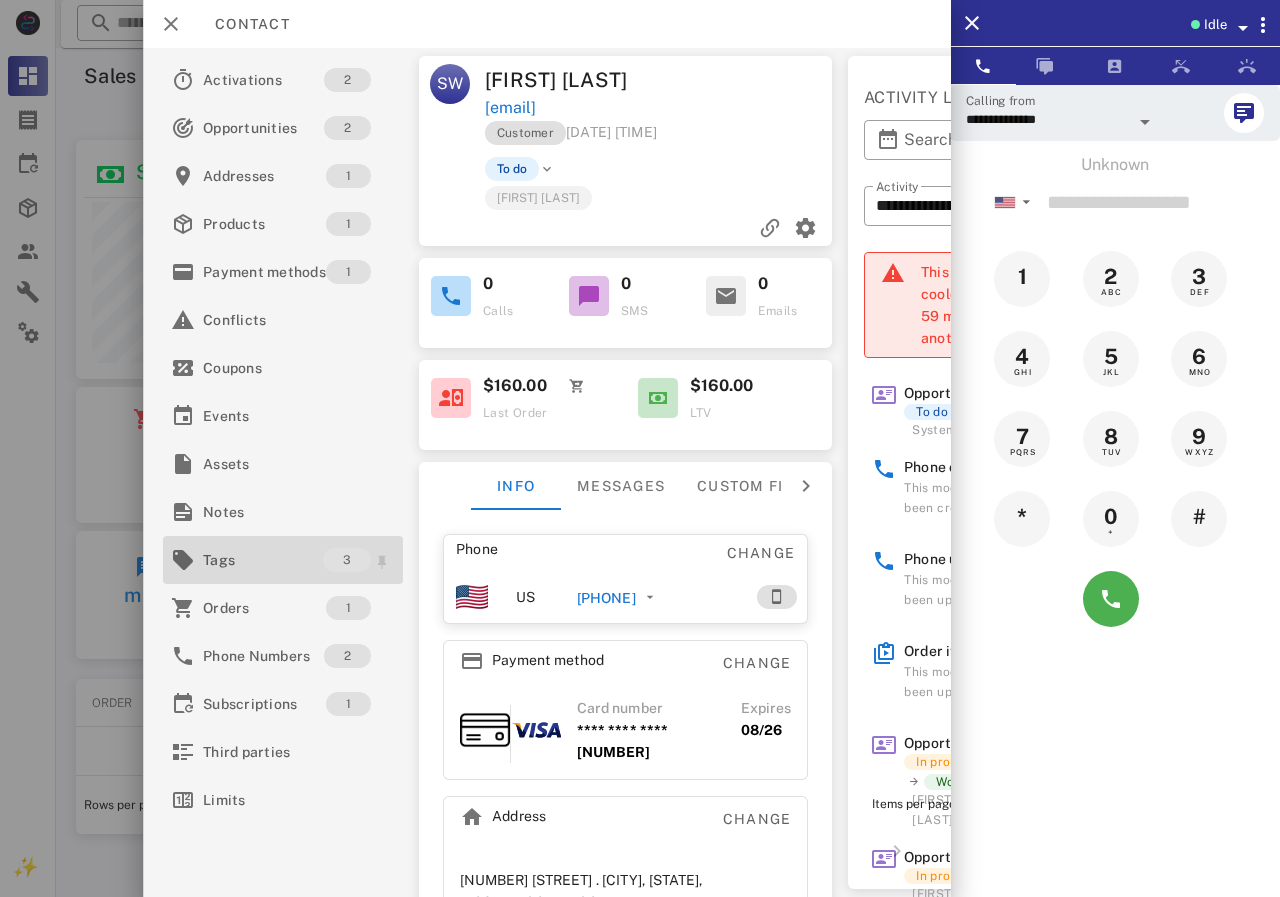 click on "Tags" at bounding box center (263, 560) 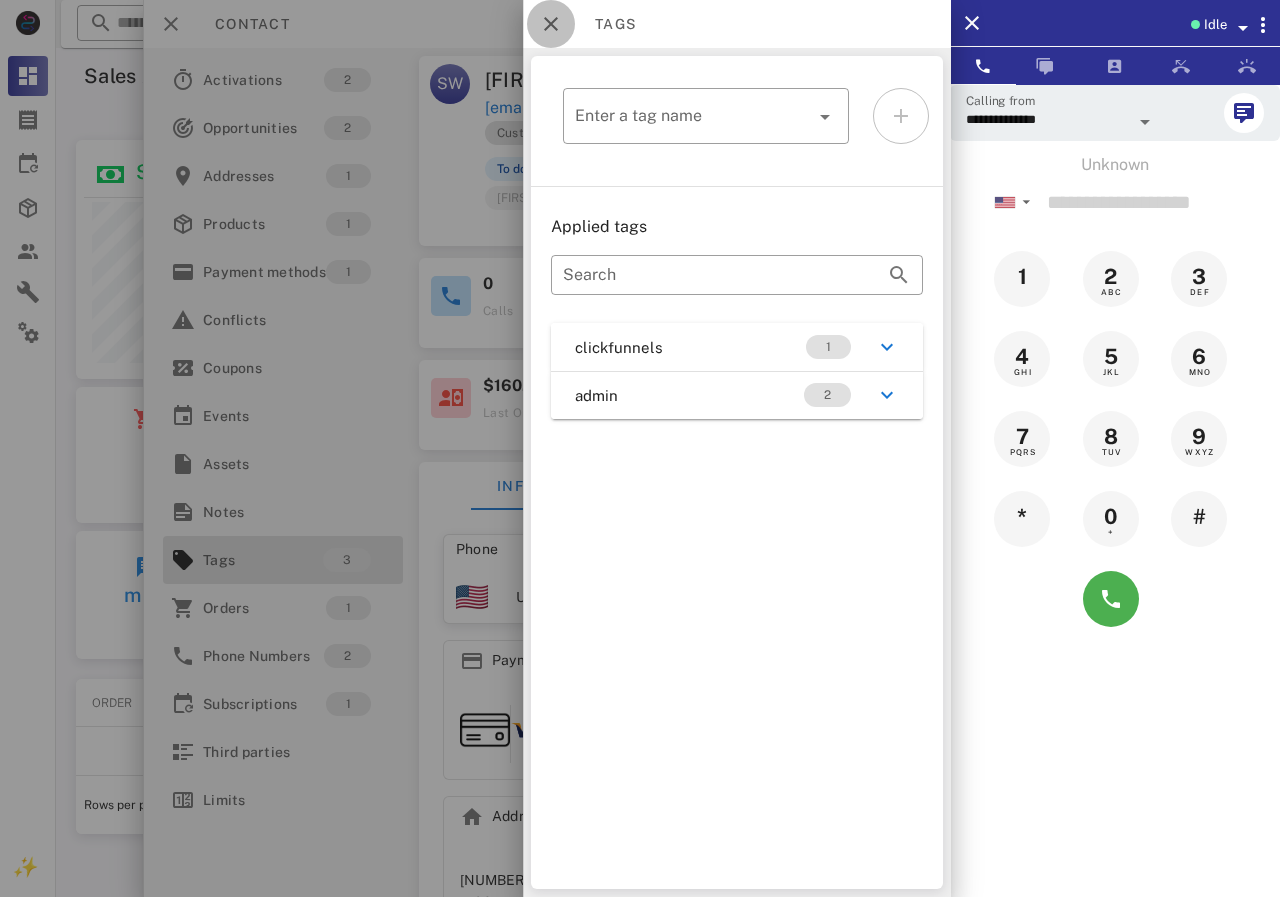 click at bounding box center (551, 24) 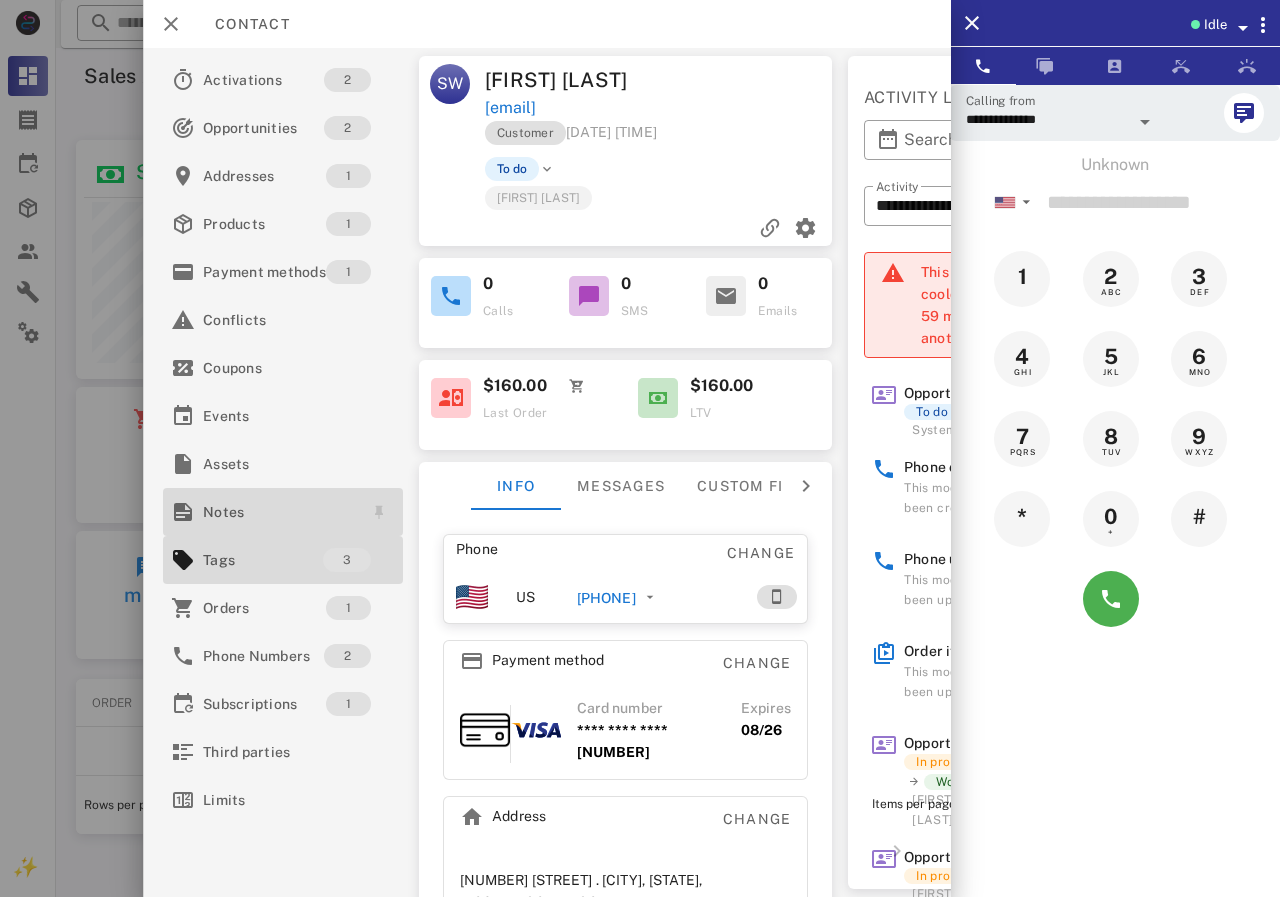 click on "Notes" at bounding box center [279, 512] 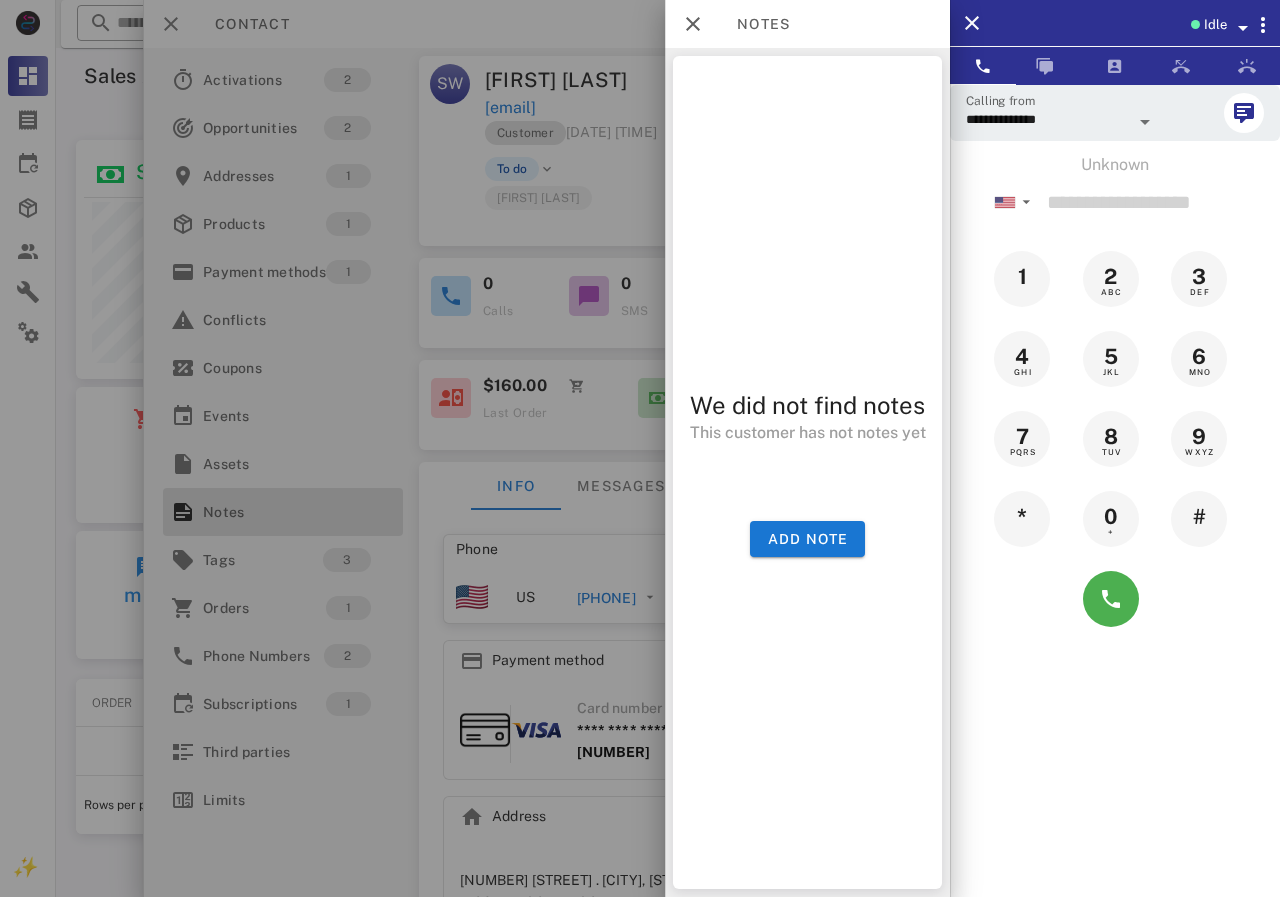click at bounding box center [640, 448] 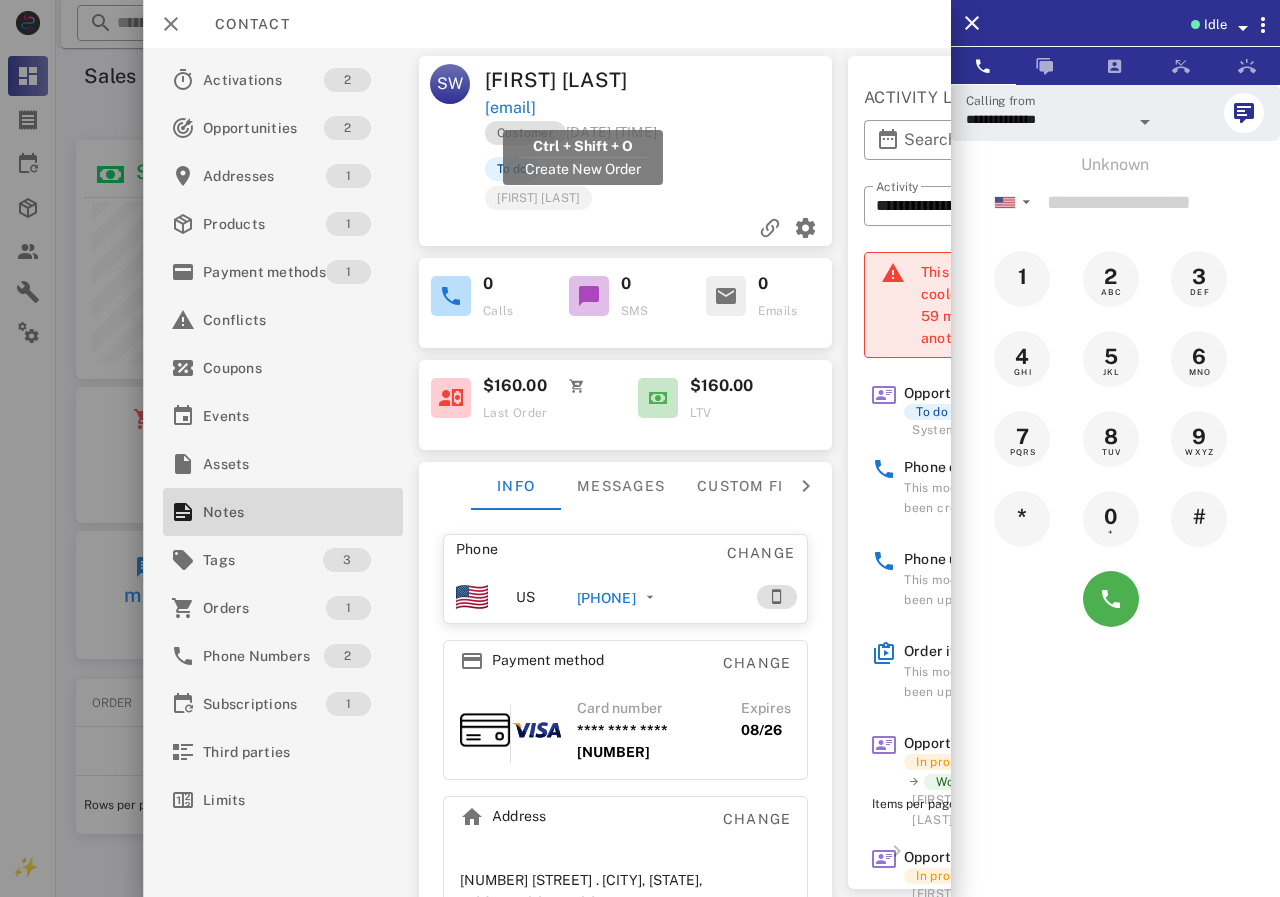 drag, startPoint x: 710, startPoint y: 107, endPoint x: 488, endPoint y: 115, distance: 222.1441 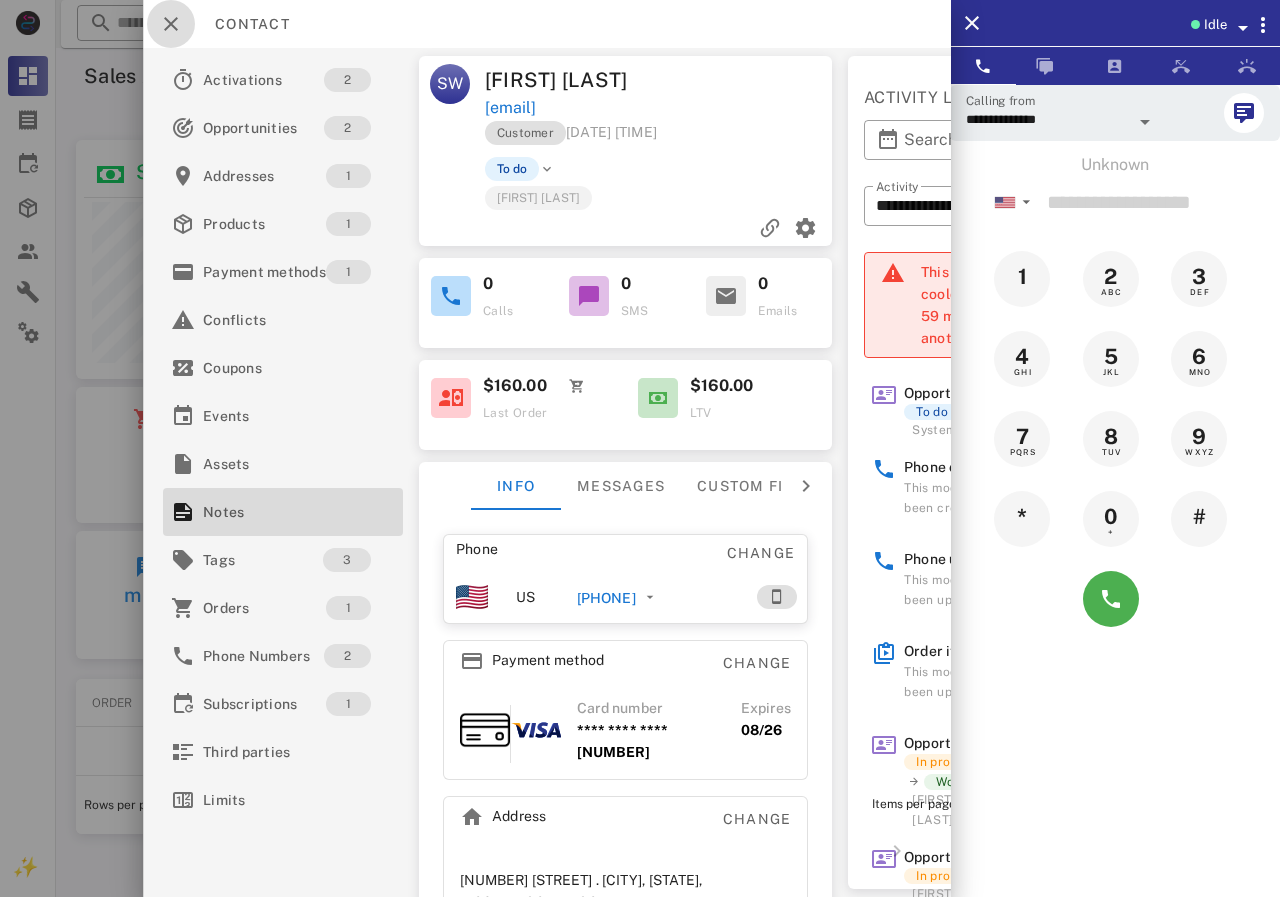 click at bounding box center [171, 24] 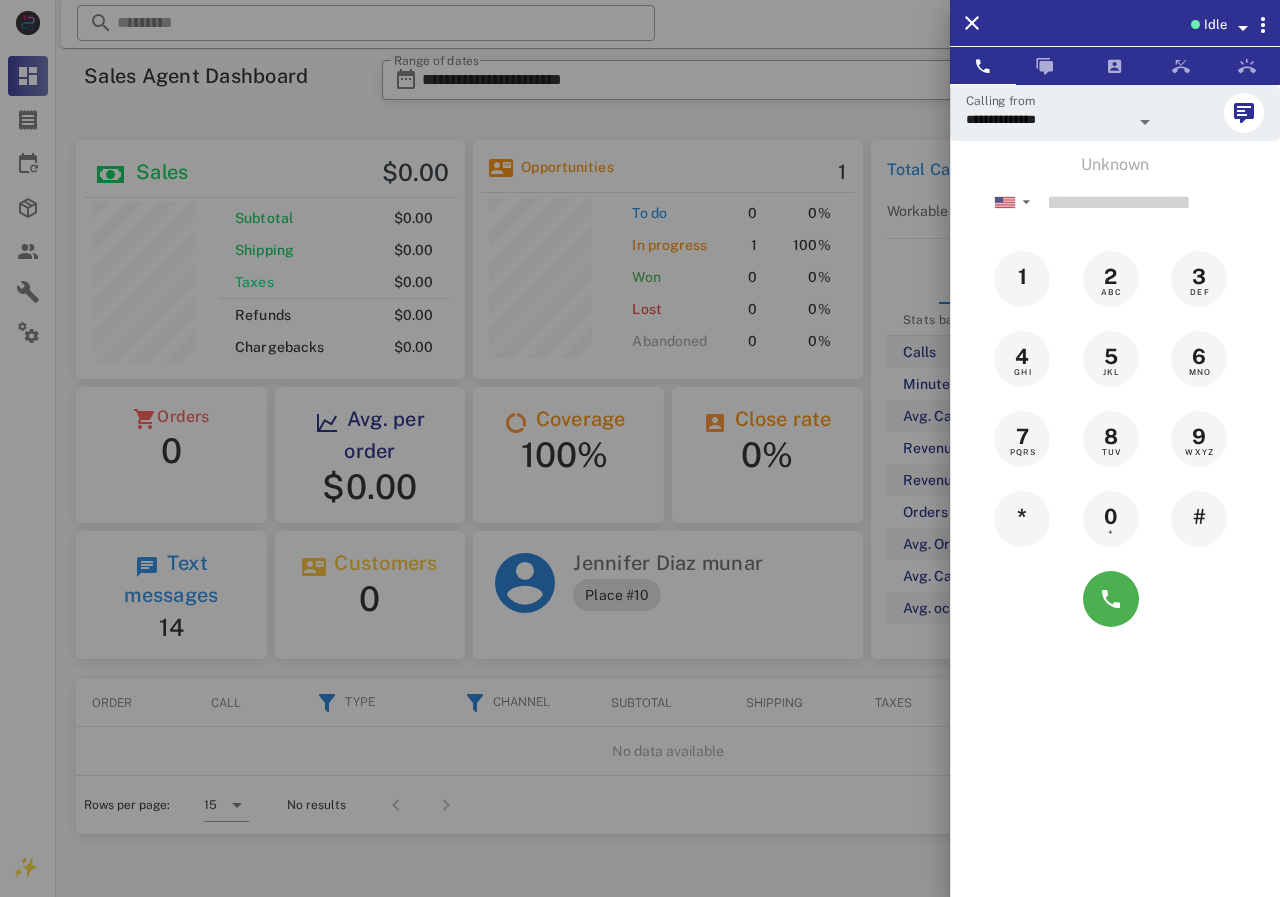 click at bounding box center [640, 448] 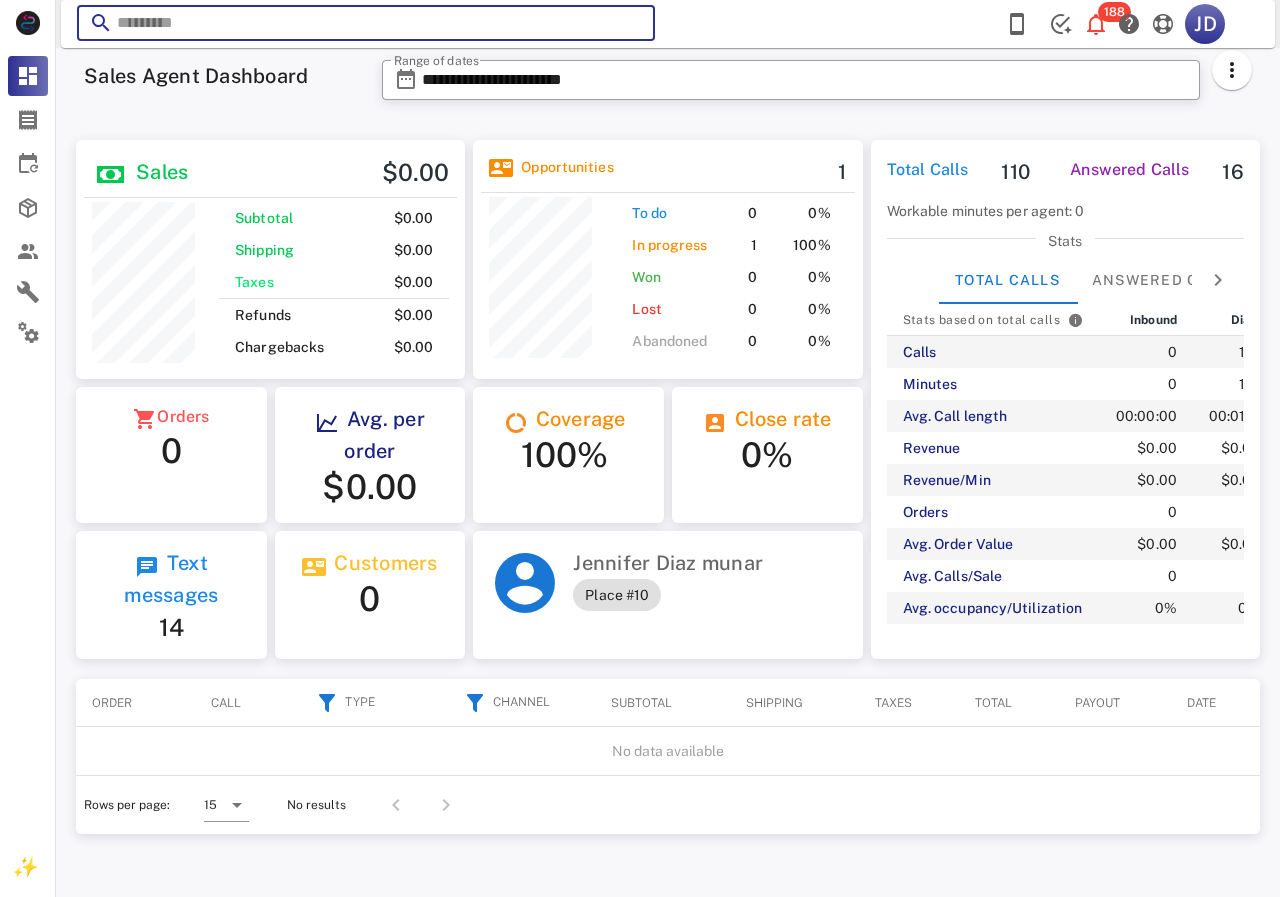 click at bounding box center [366, 23] 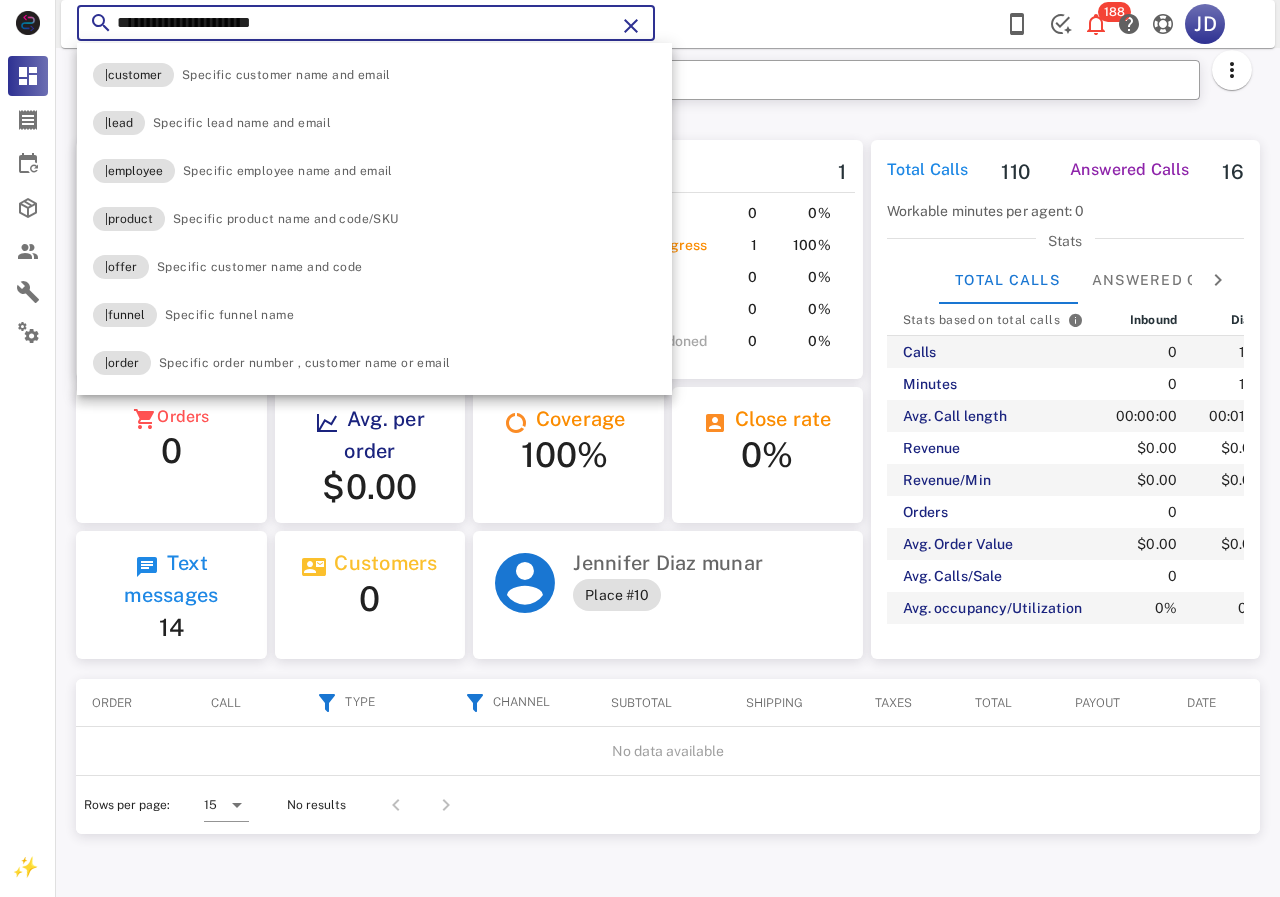 type on "**********" 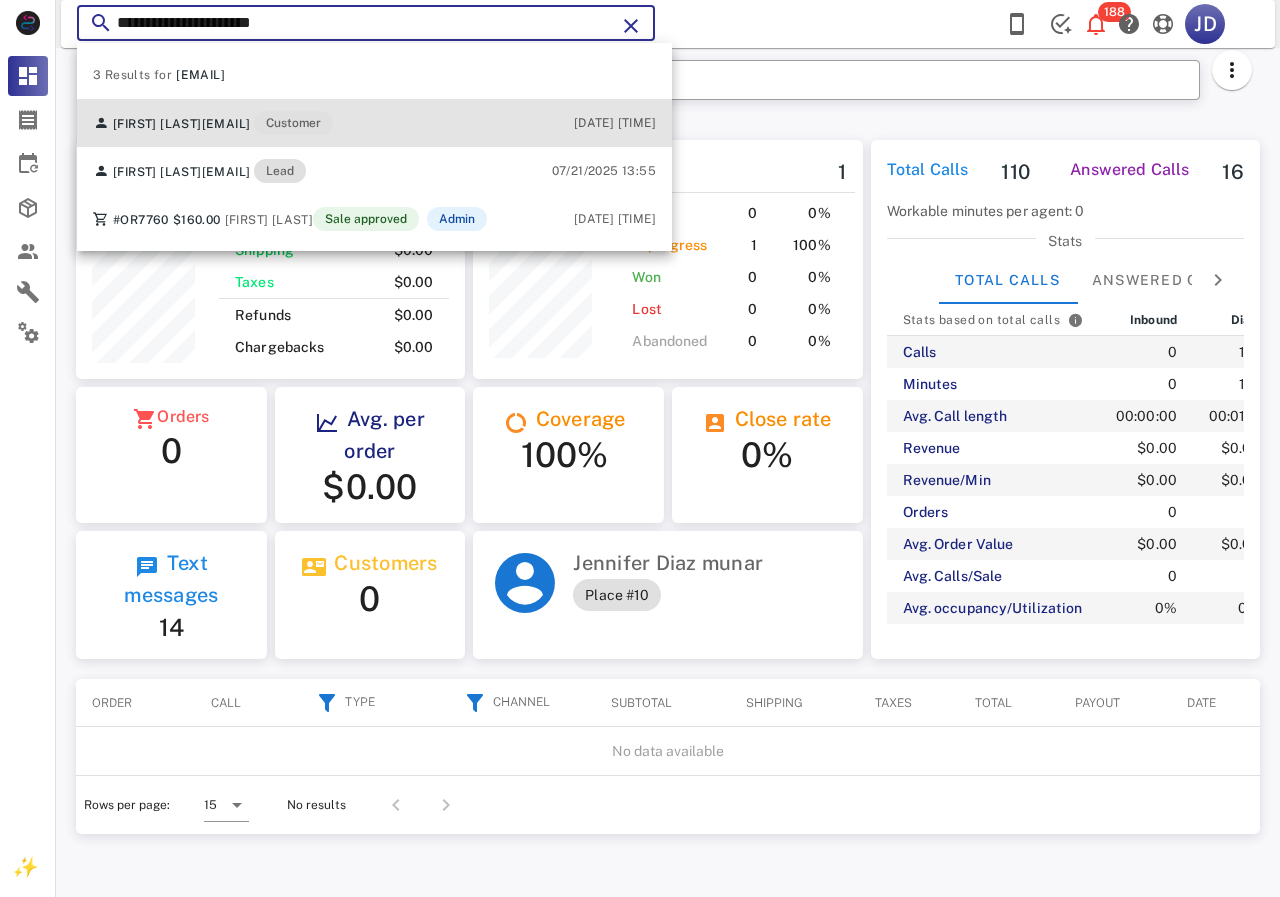 click on "[FIRST] [LAST] [EMAIL] [ROLE]" at bounding box center (213, 123) 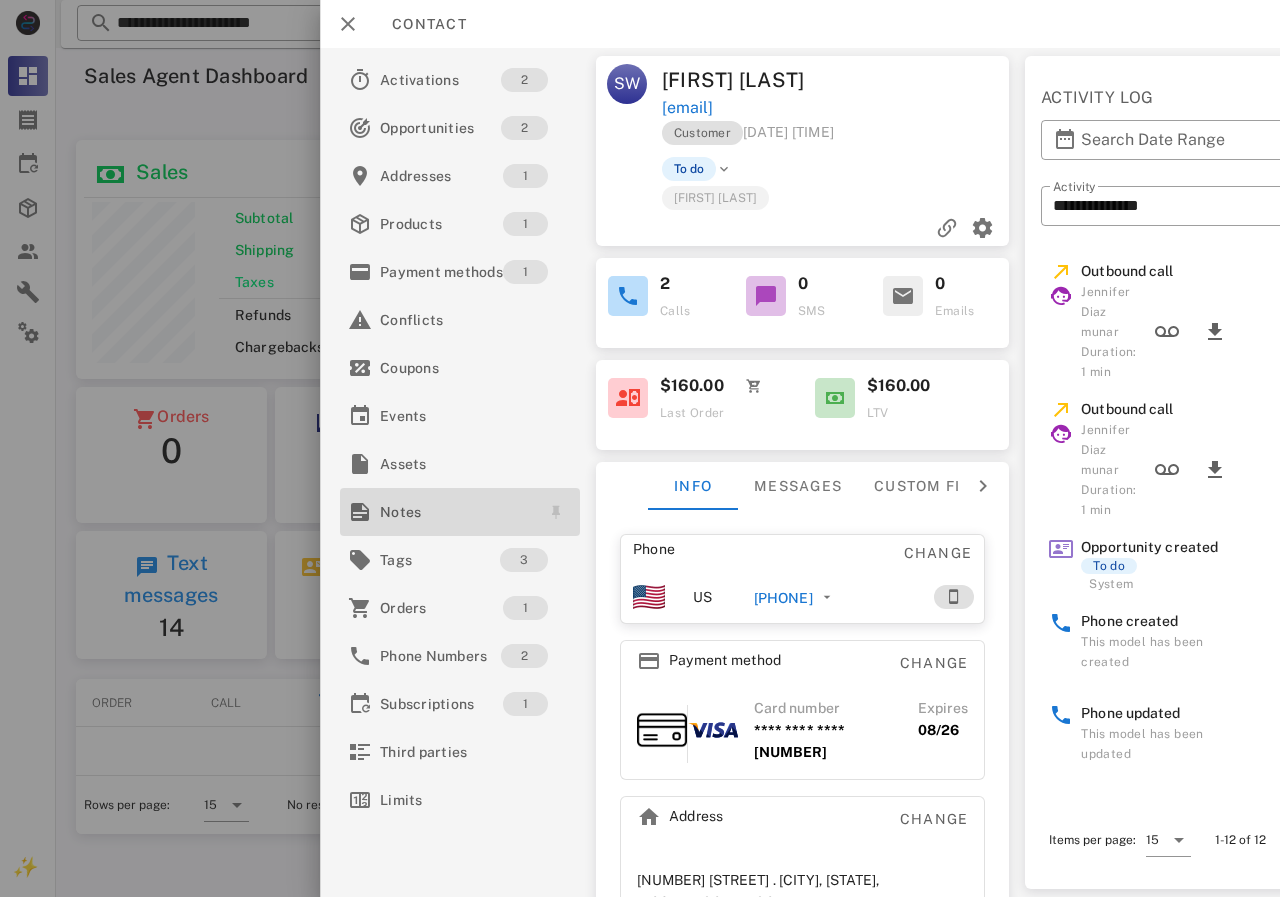 click on "Notes" at bounding box center (456, 512) 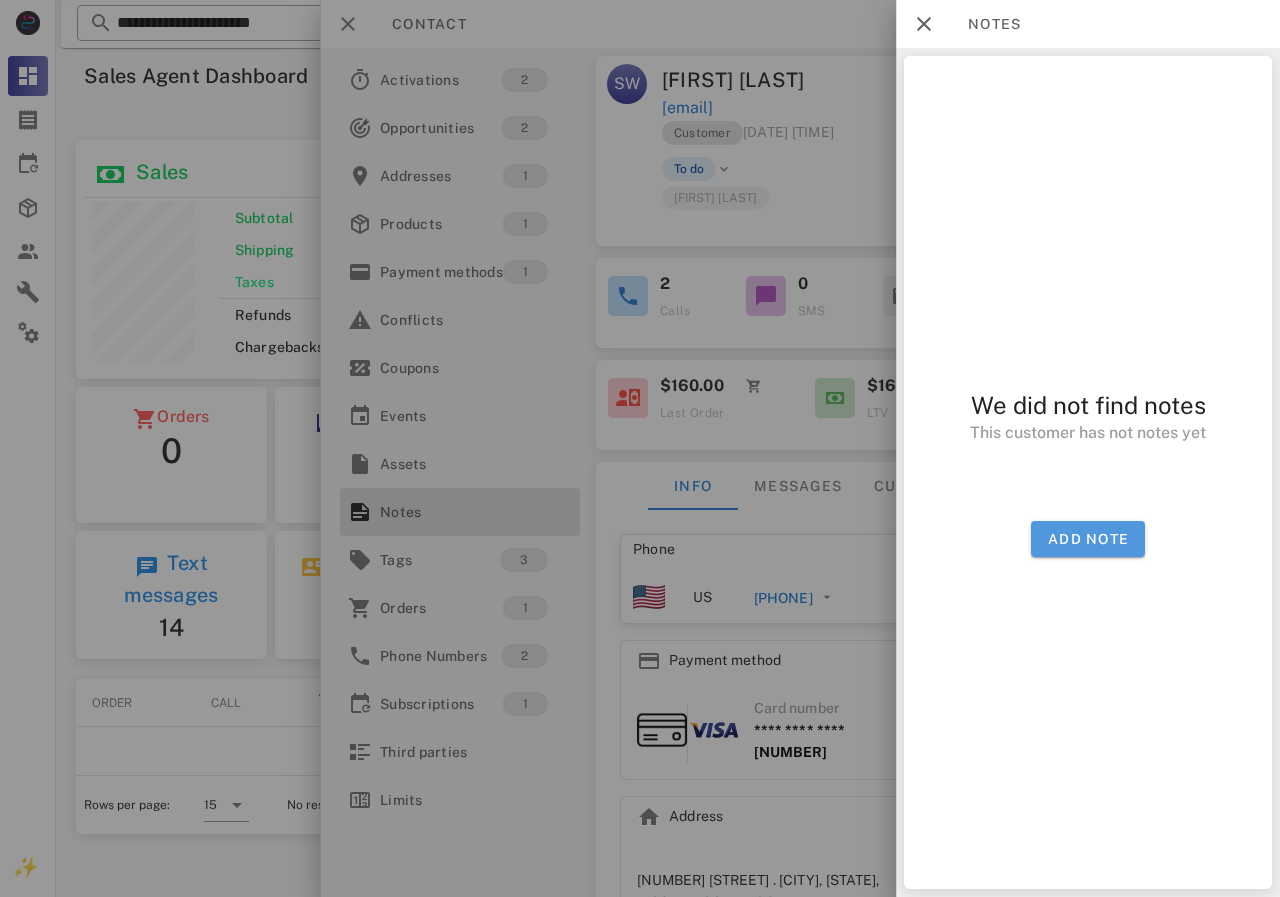 click on "Add note" at bounding box center [1088, 539] 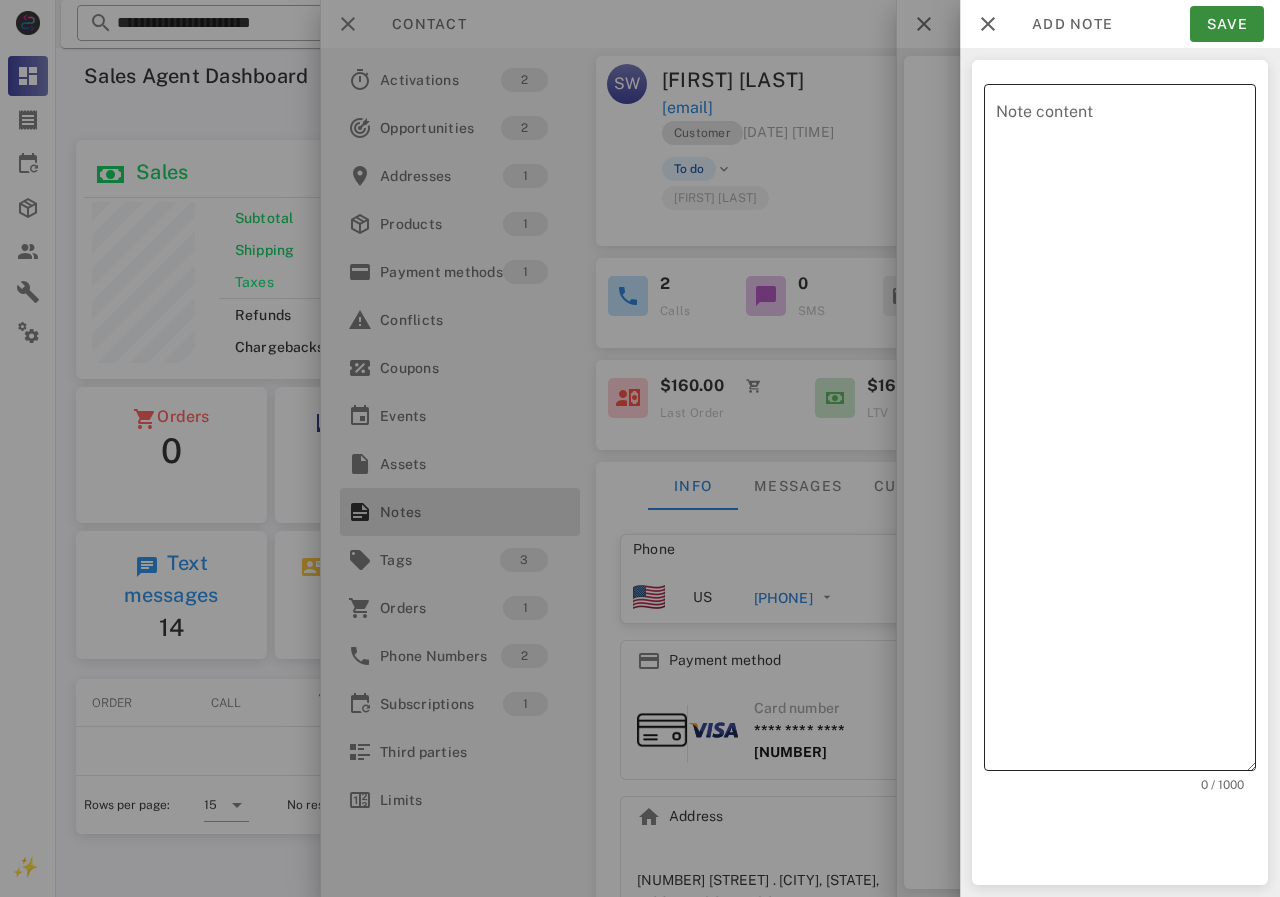 click on "Note content" at bounding box center [1126, 432] 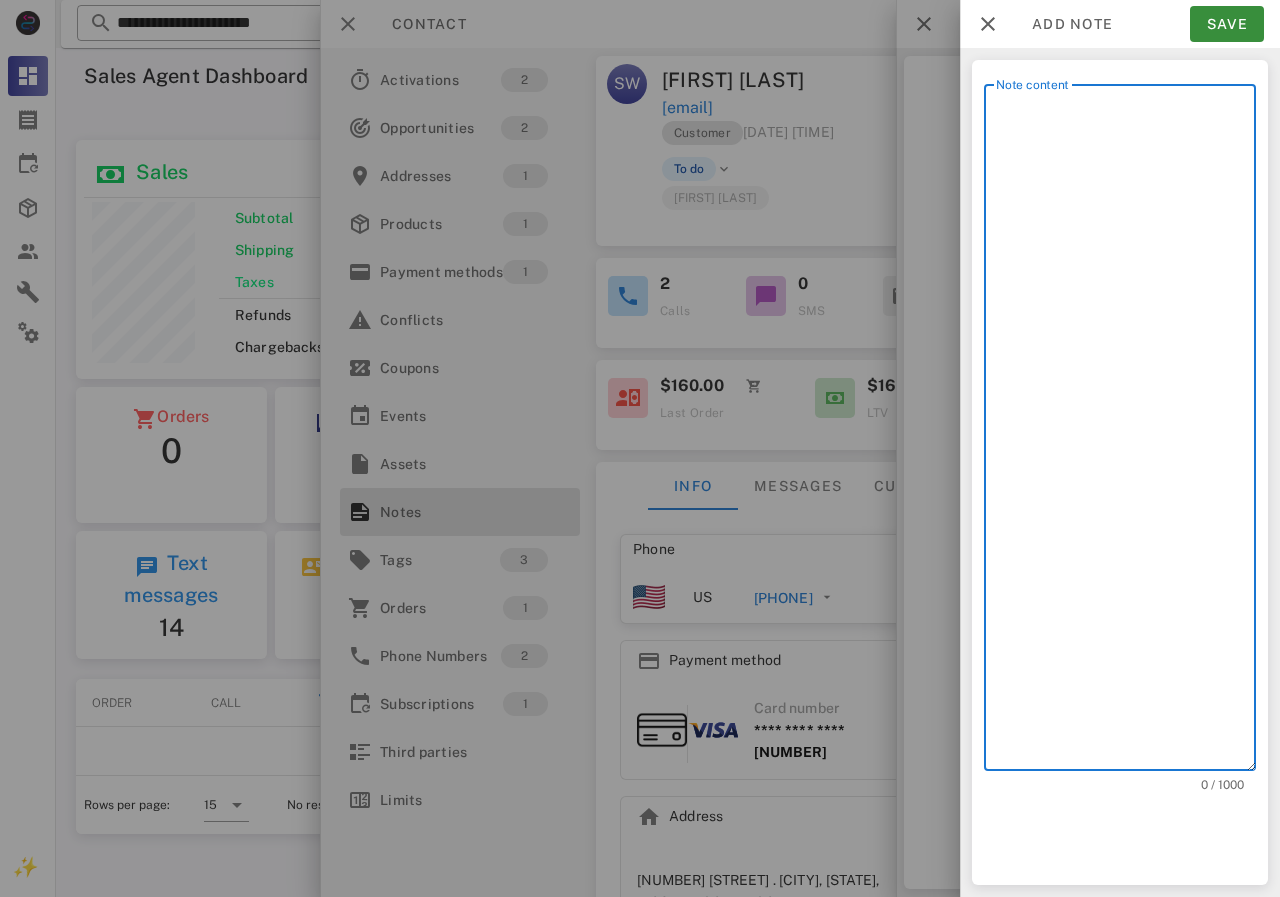 scroll, scrollTop: 240, scrollLeft: 390, axis: both 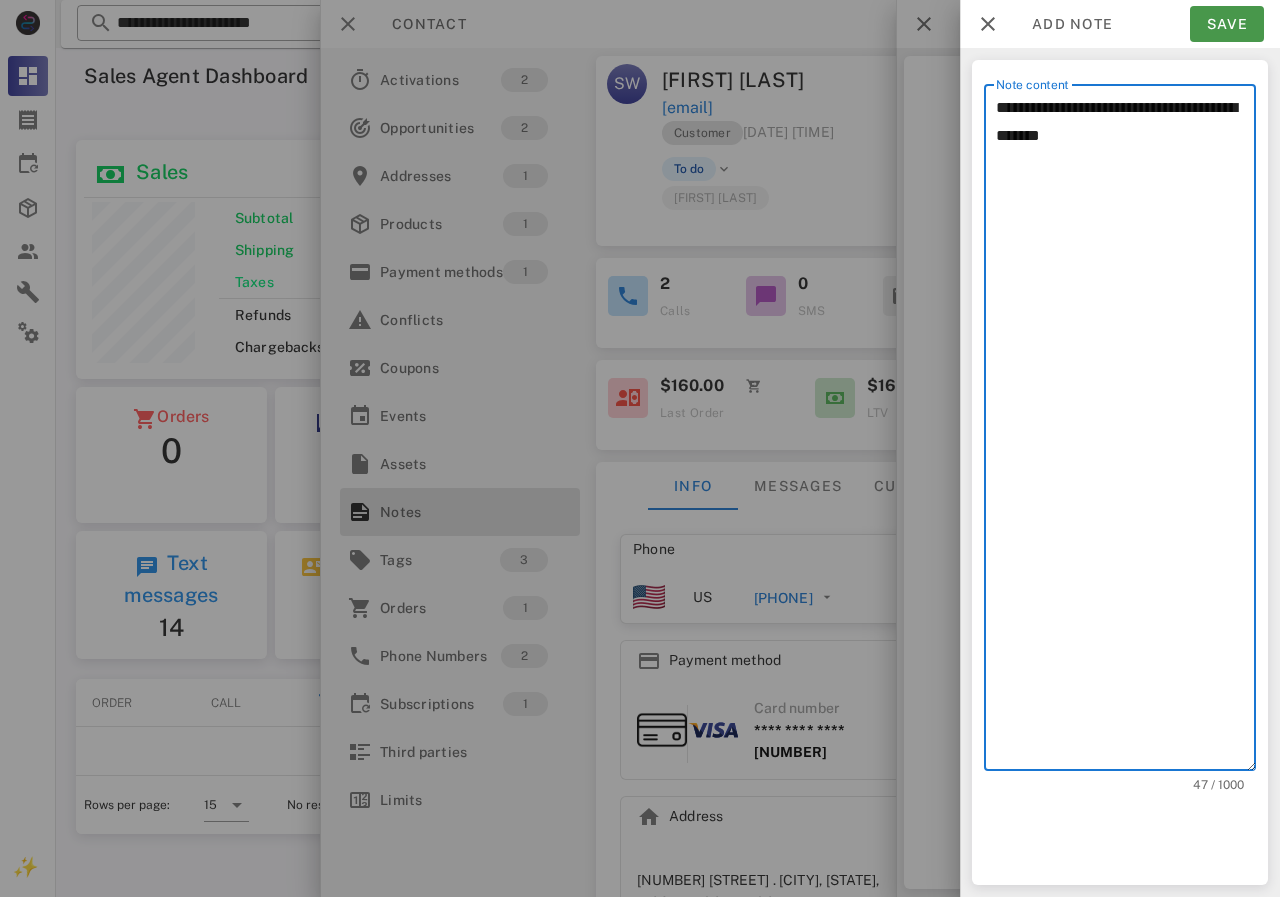 type on "**********" 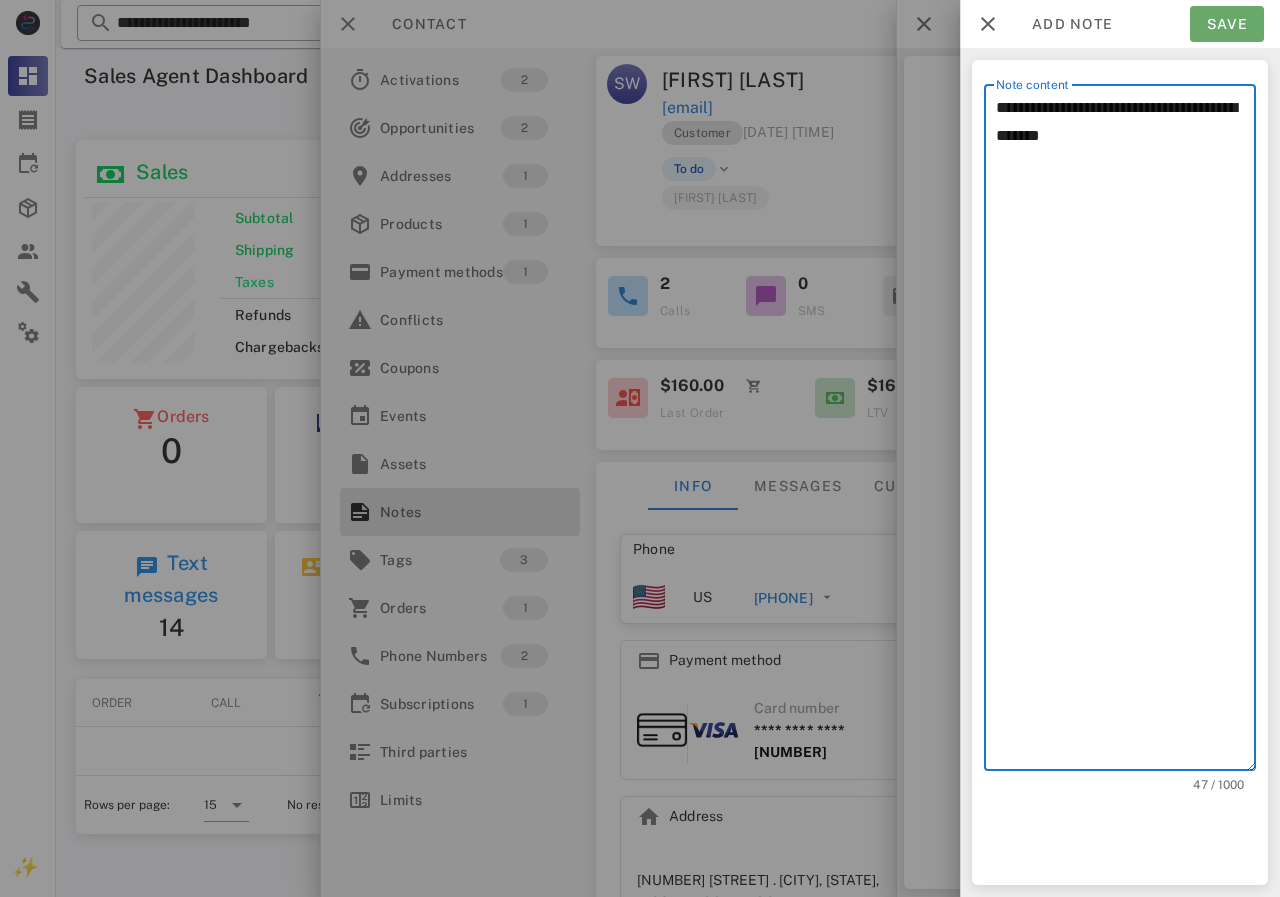 click on "Save" at bounding box center [1227, 24] 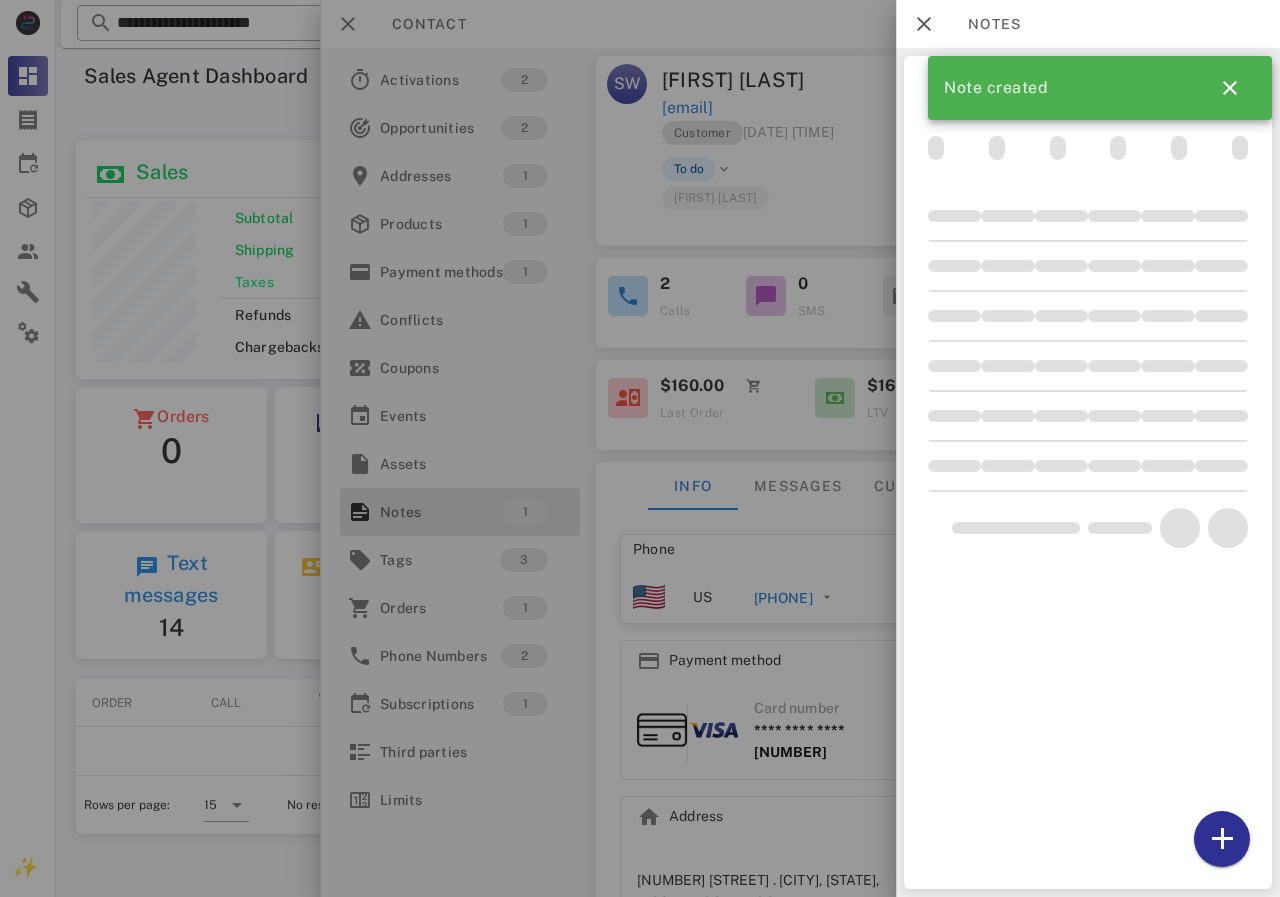 click at bounding box center (640, 448) 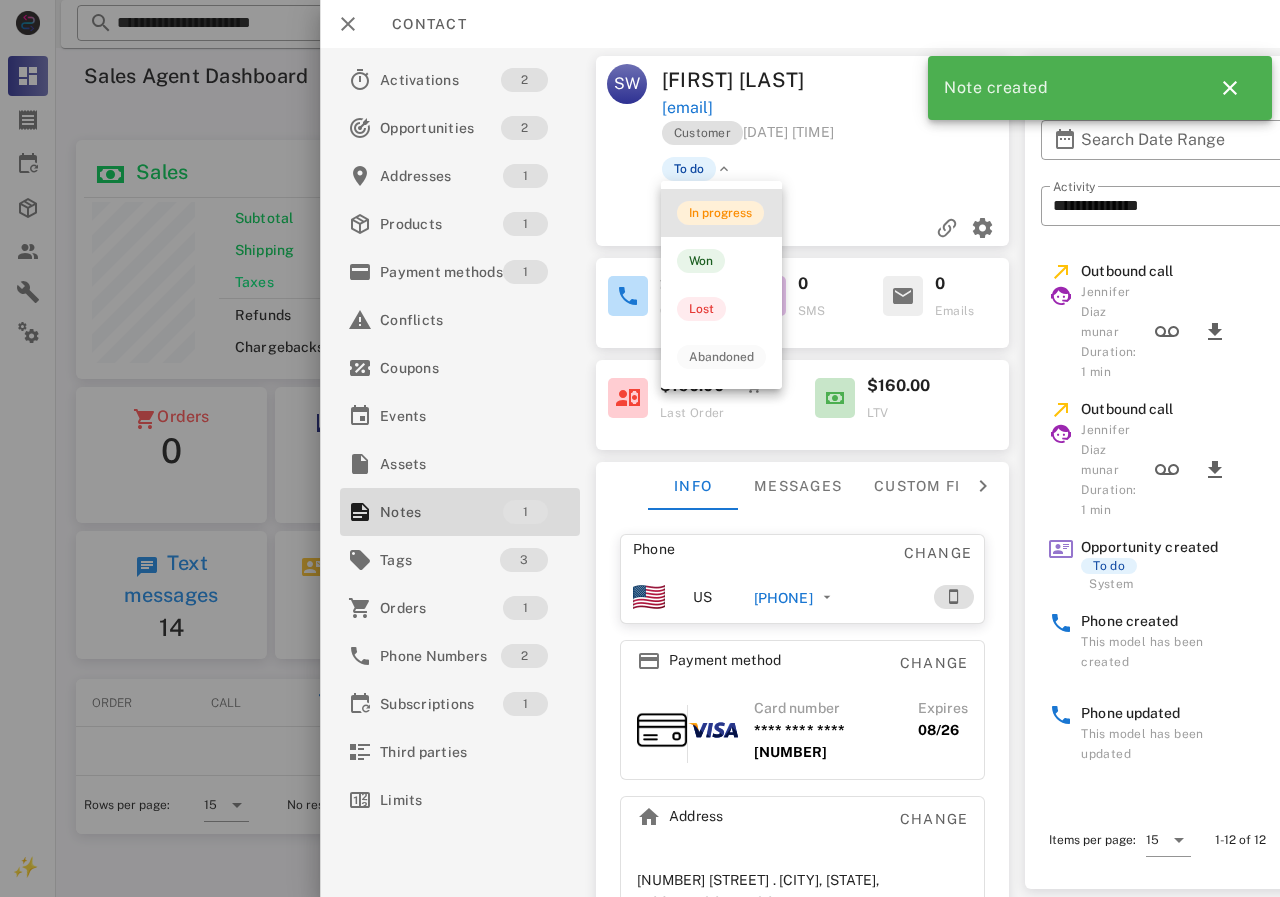 click on "In progress" at bounding box center [720, 213] 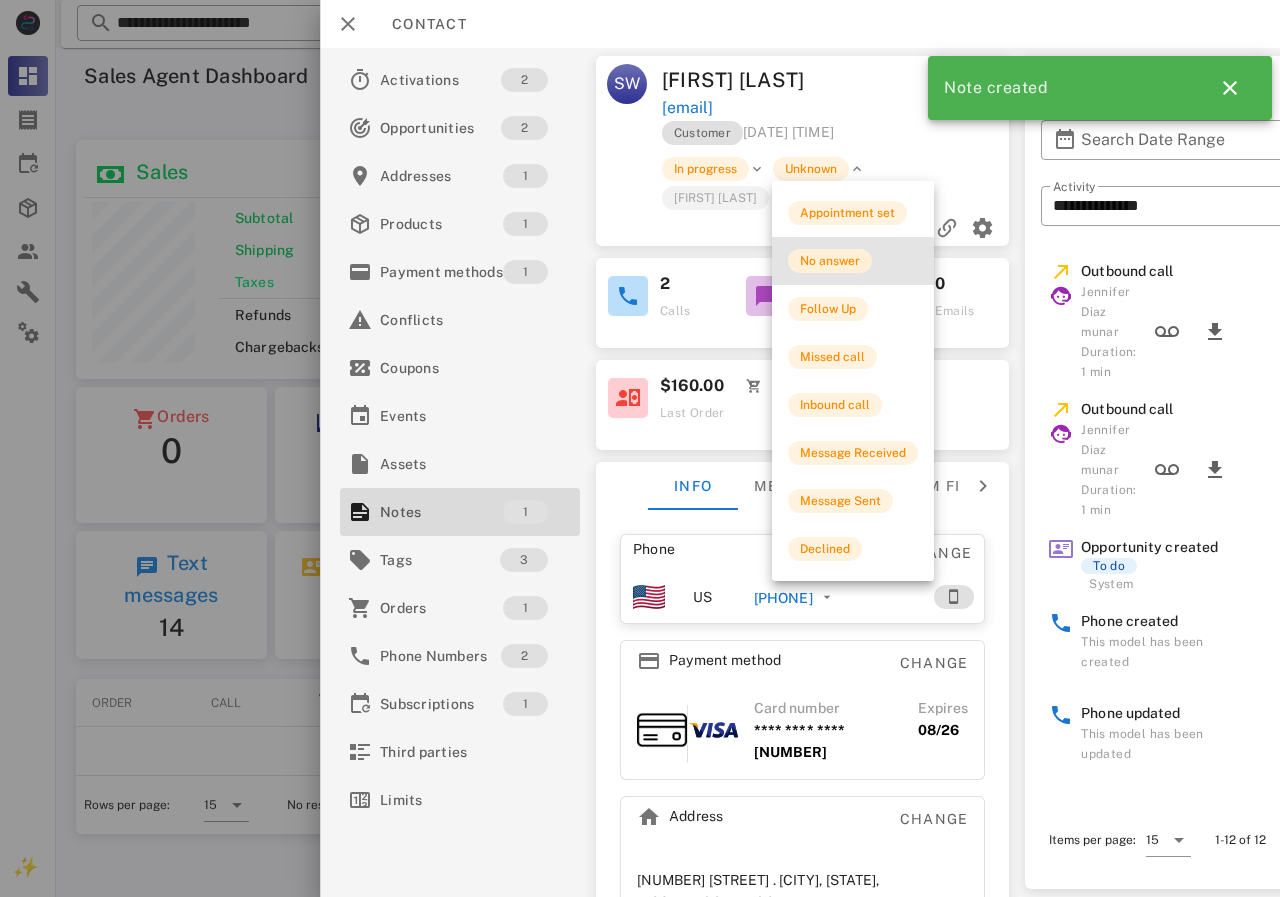 click on "No answer" at bounding box center [830, 261] 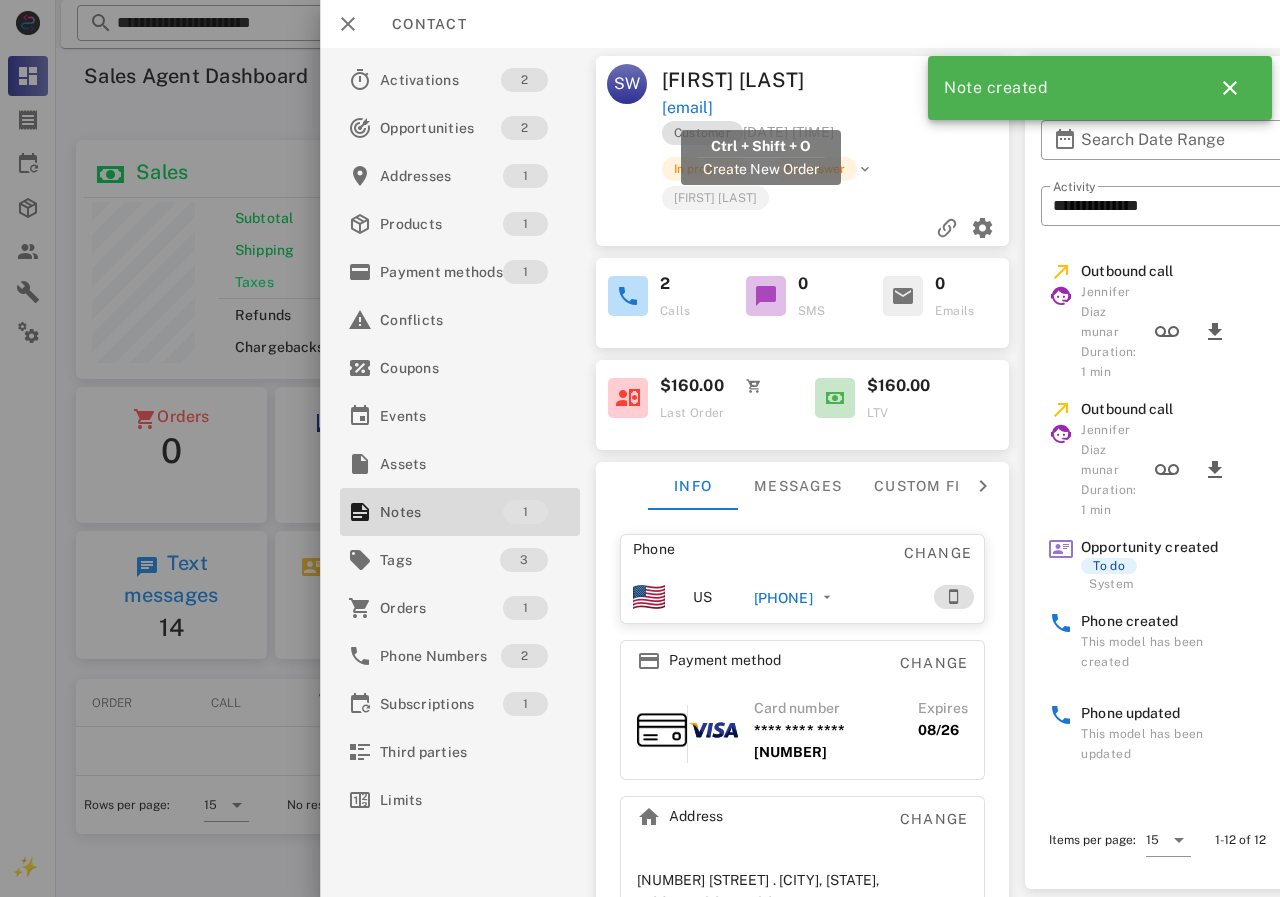 drag, startPoint x: 878, startPoint y: 107, endPoint x: 662, endPoint y: 119, distance: 216.33308 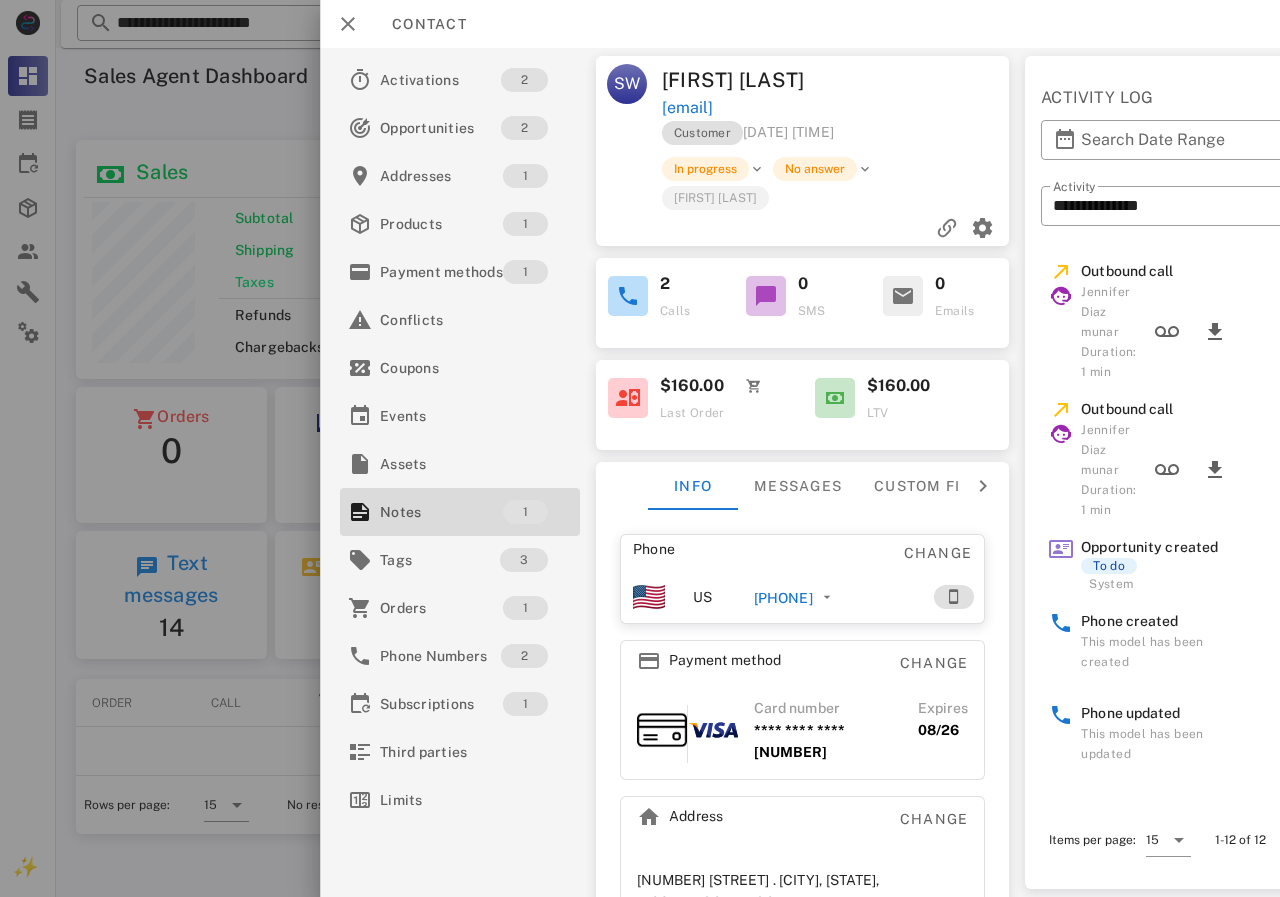 click at bounding box center [803, 228] 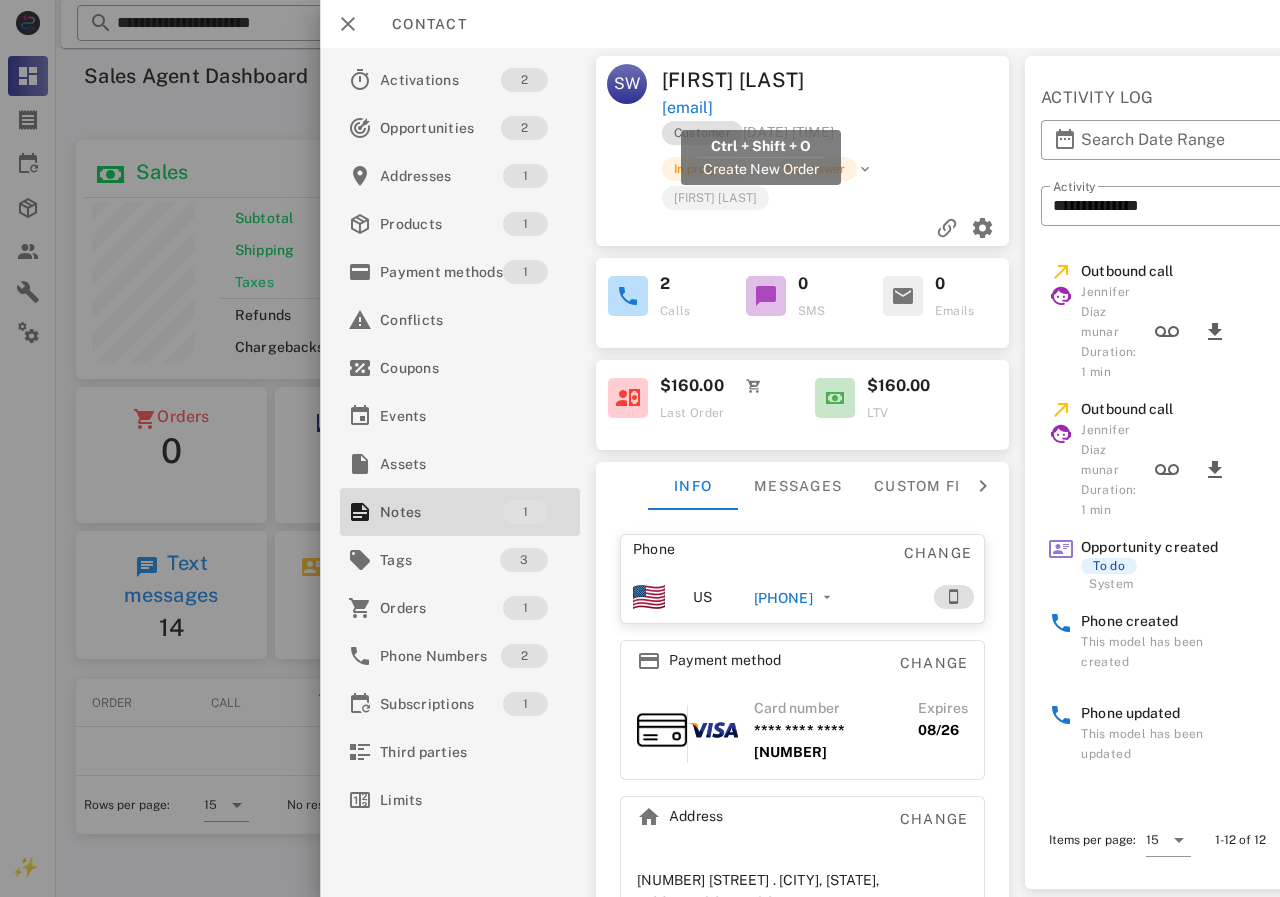 drag, startPoint x: 791, startPoint y: 109, endPoint x: 664, endPoint y: 115, distance: 127.141655 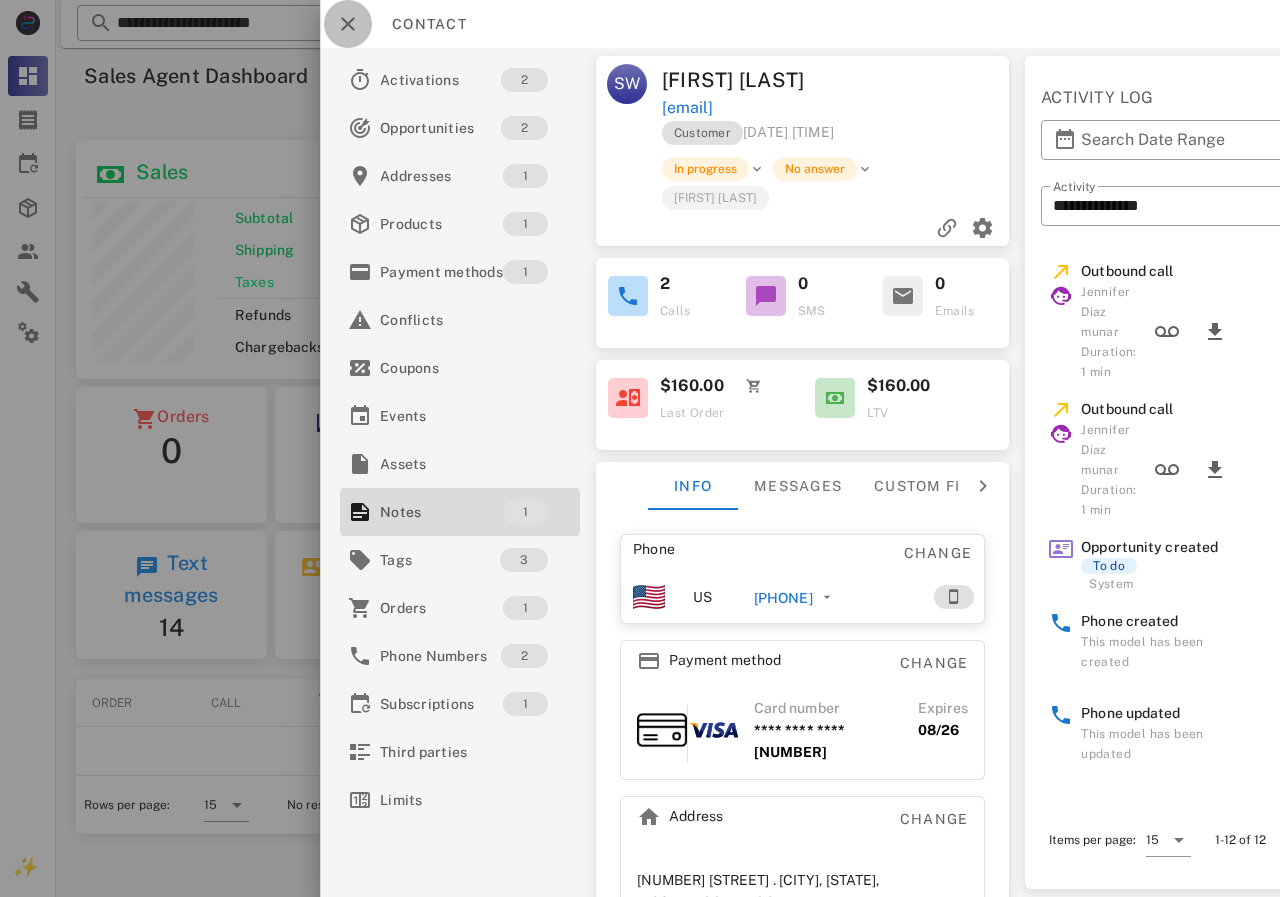 click at bounding box center [348, 24] 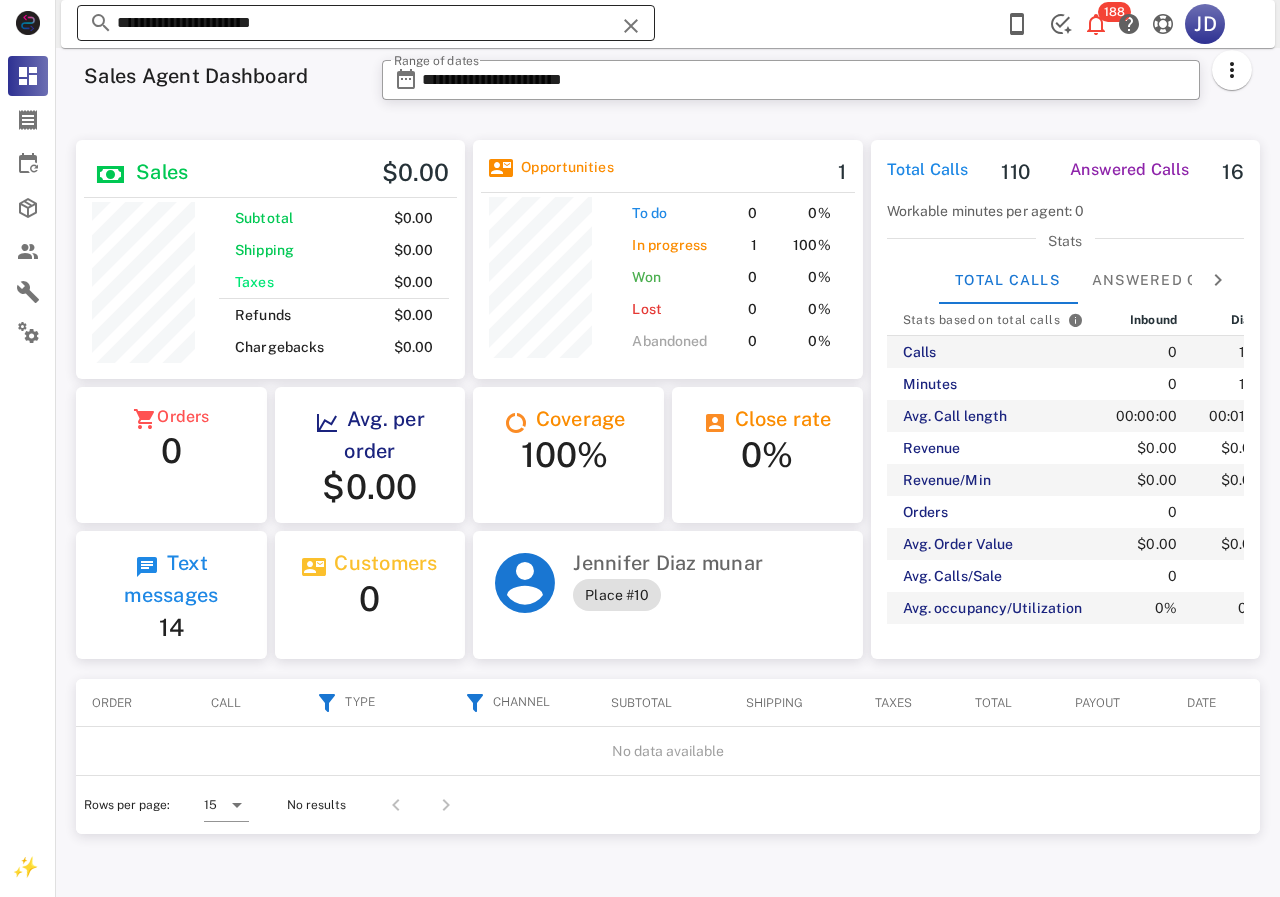 click on "**********" at bounding box center (366, 23) 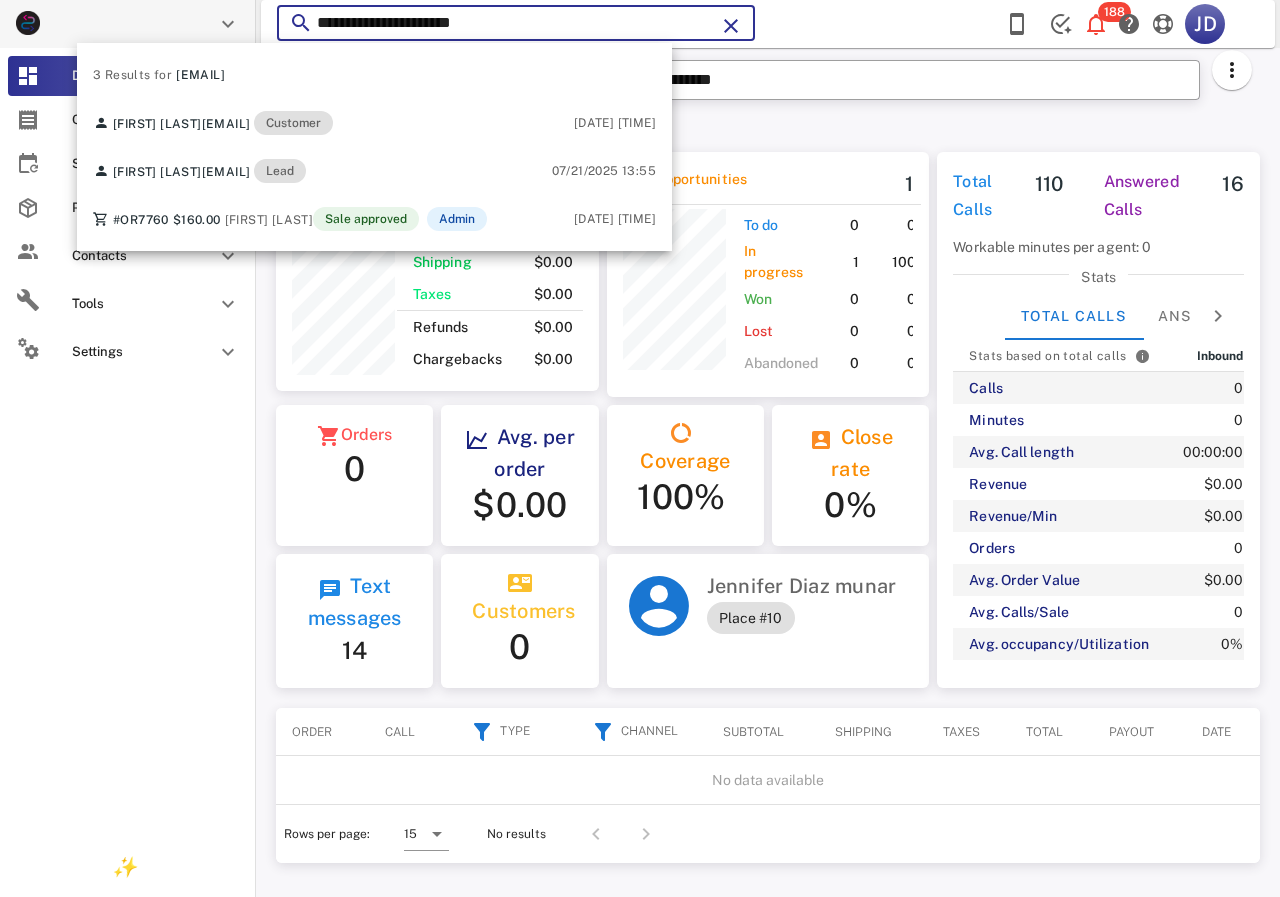drag, startPoint x: 452, startPoint y: 29, endPoint x: 28, endPoint y: 29, distance: 424 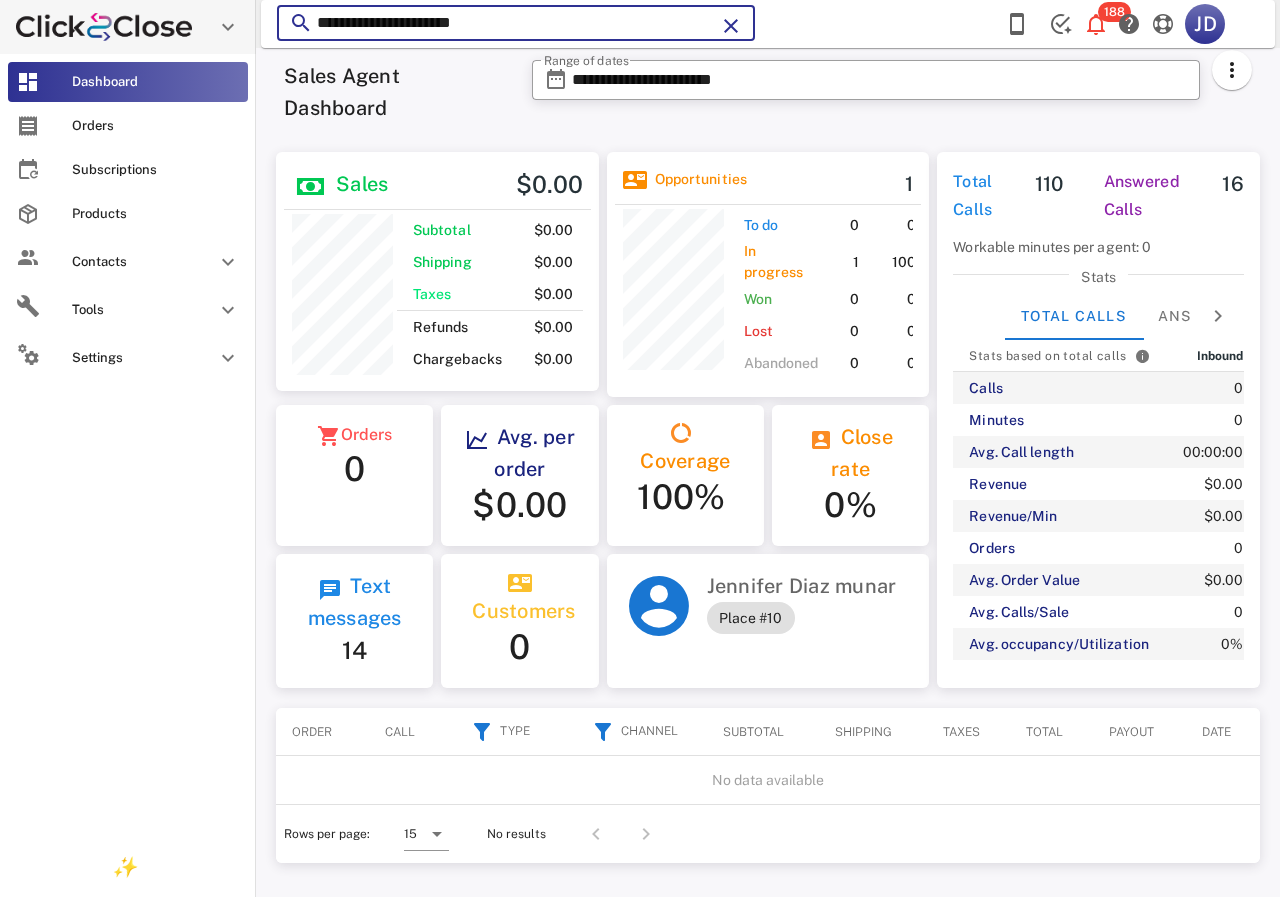 scroll, scrollTop: 250, scrollLeft: 323, axis: both 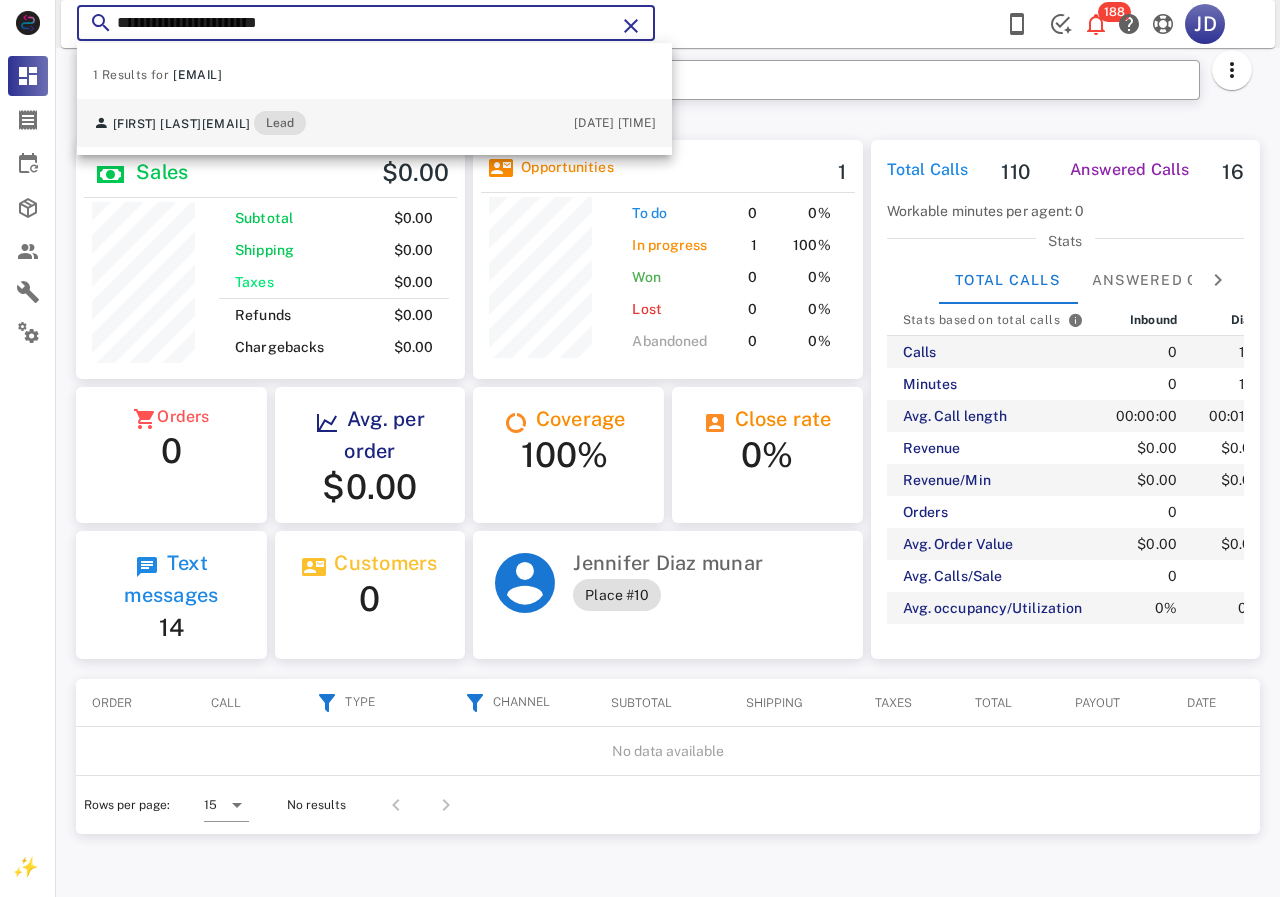 type on "**********" 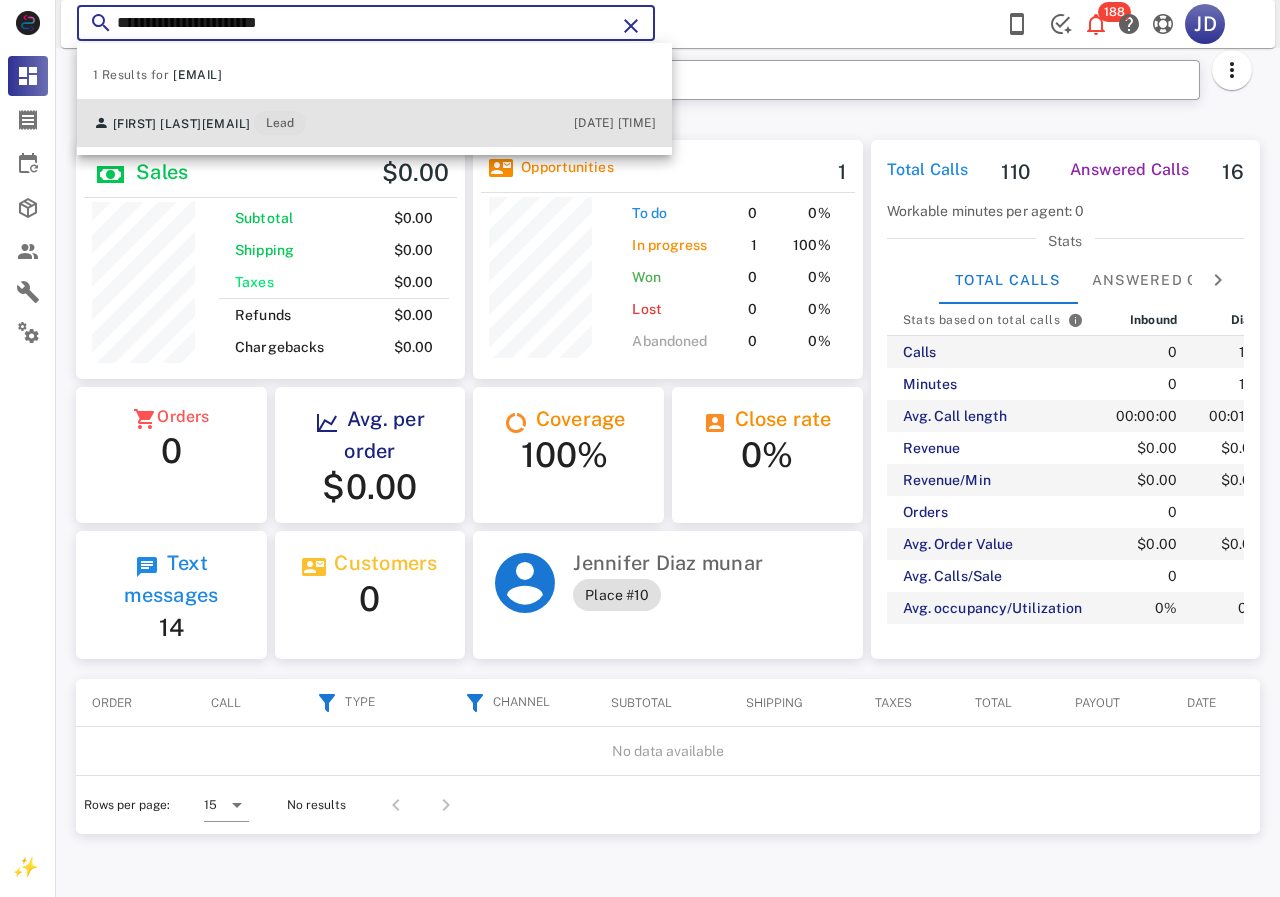 click on "[FIRST] [LAST] [EMAIL] [ROLE]" at bounding box center [199, 123] 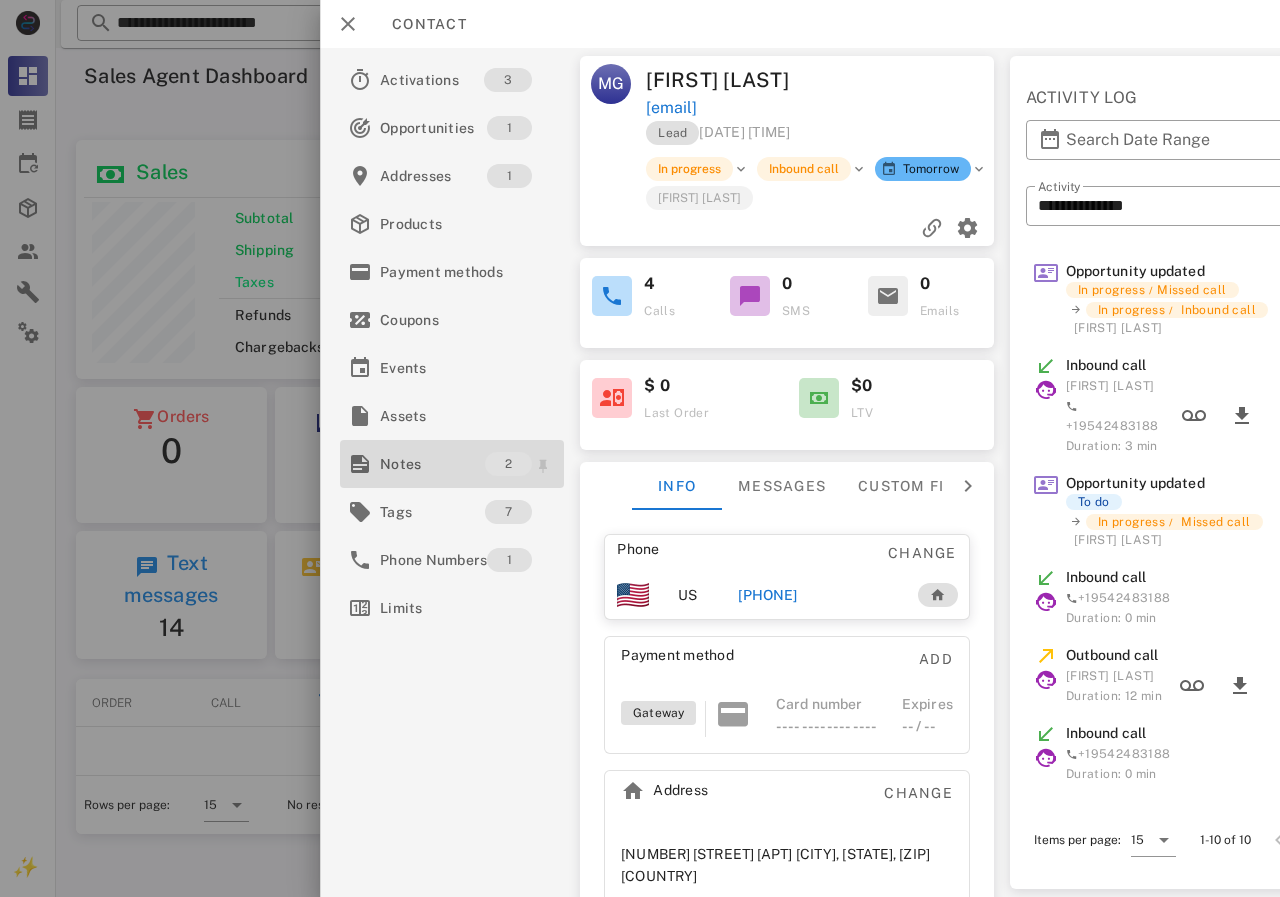 click on "Notes" at bounding box center [432, 464] 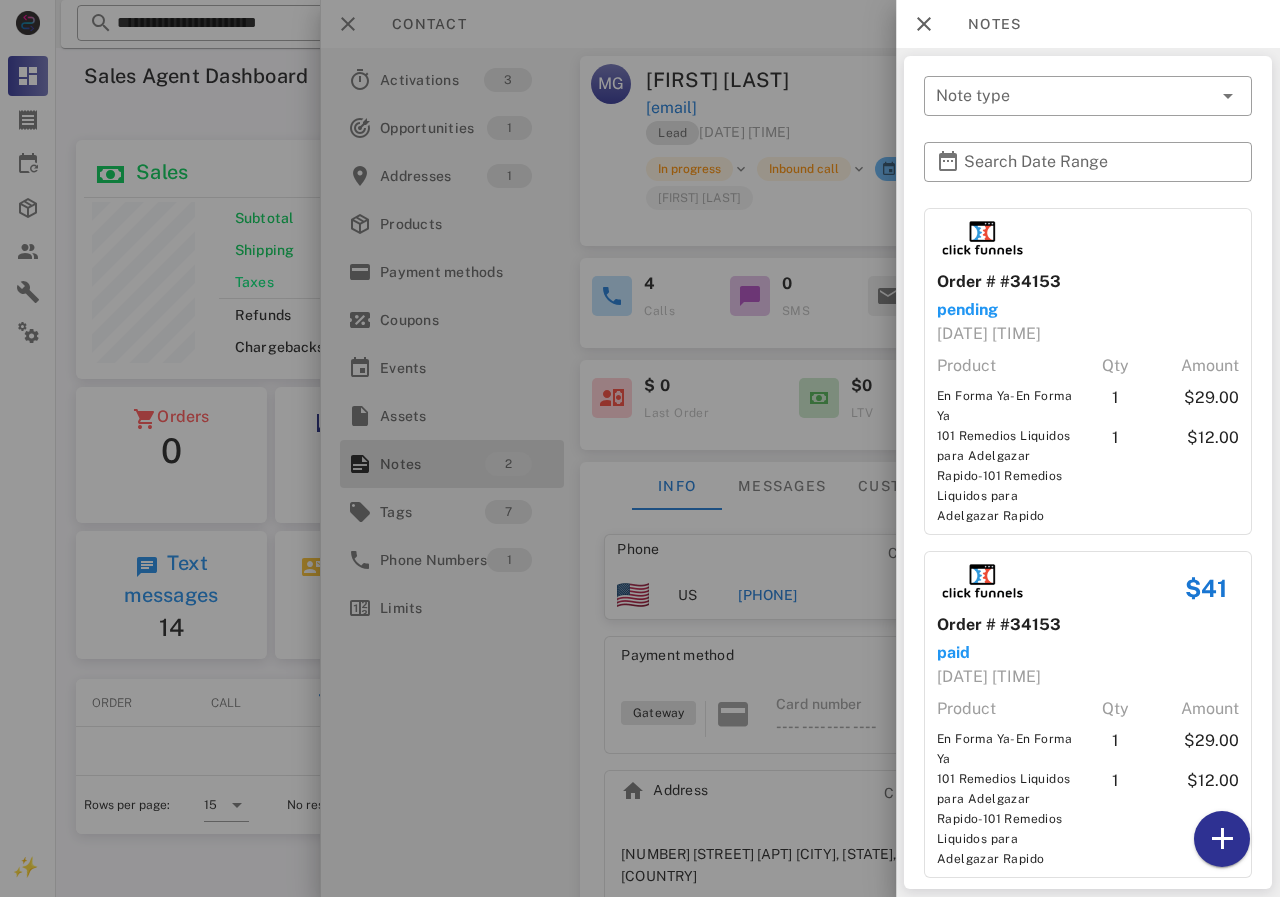 scroll, scrollTop: 23, scrollLeft: 0, axis: vertical 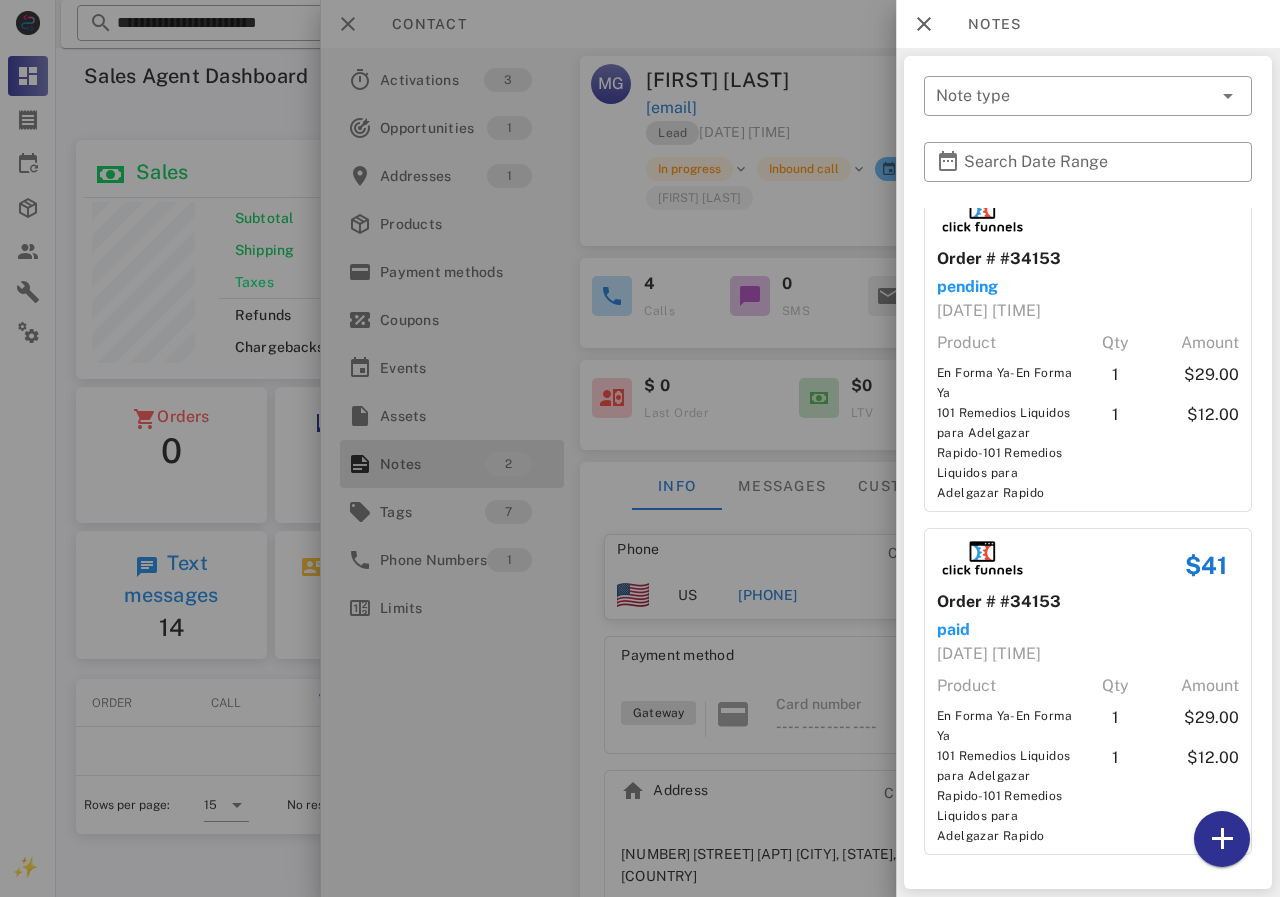 click at bounding box center (640, 448) 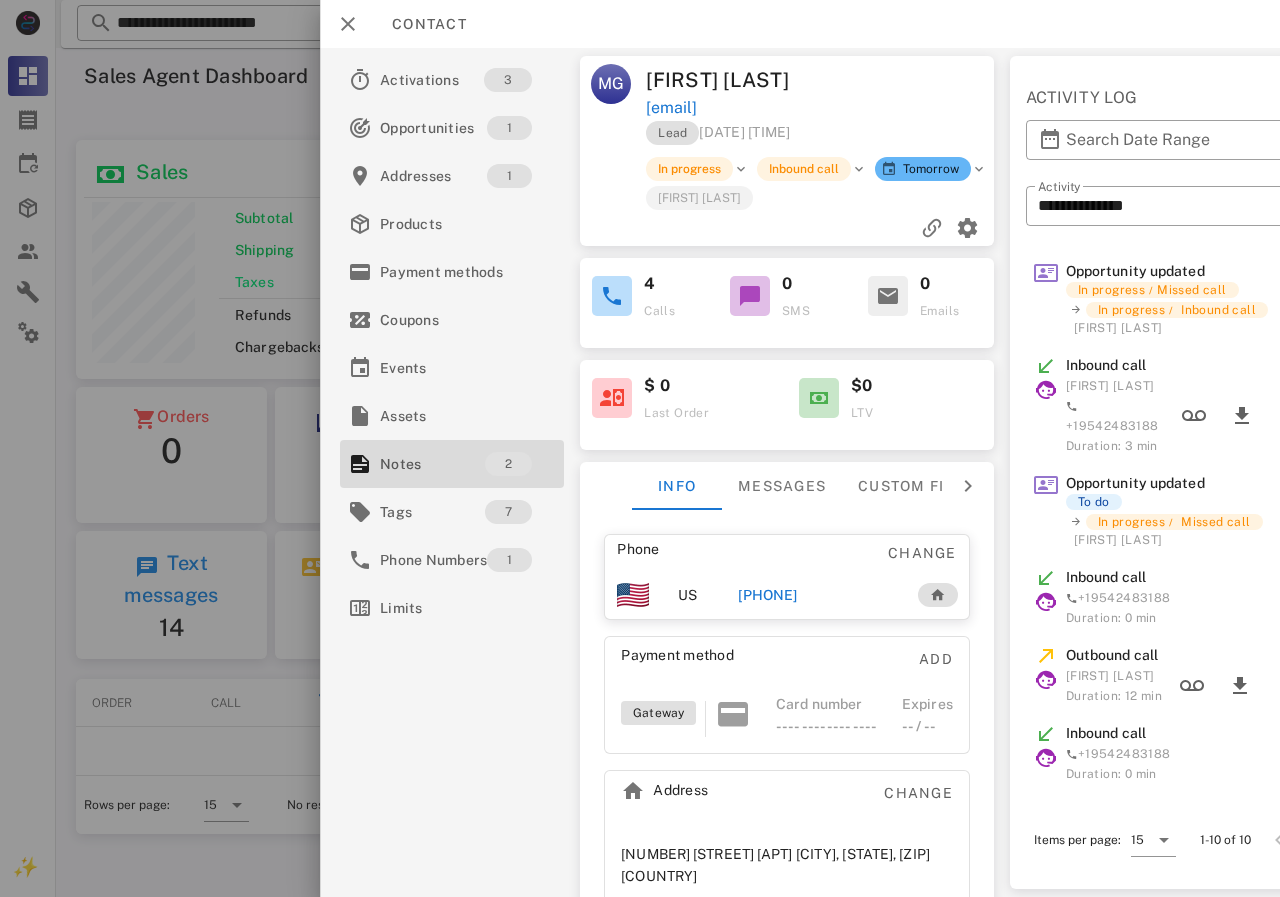 click on "[PHONE]" at bounding box center [767, 595] 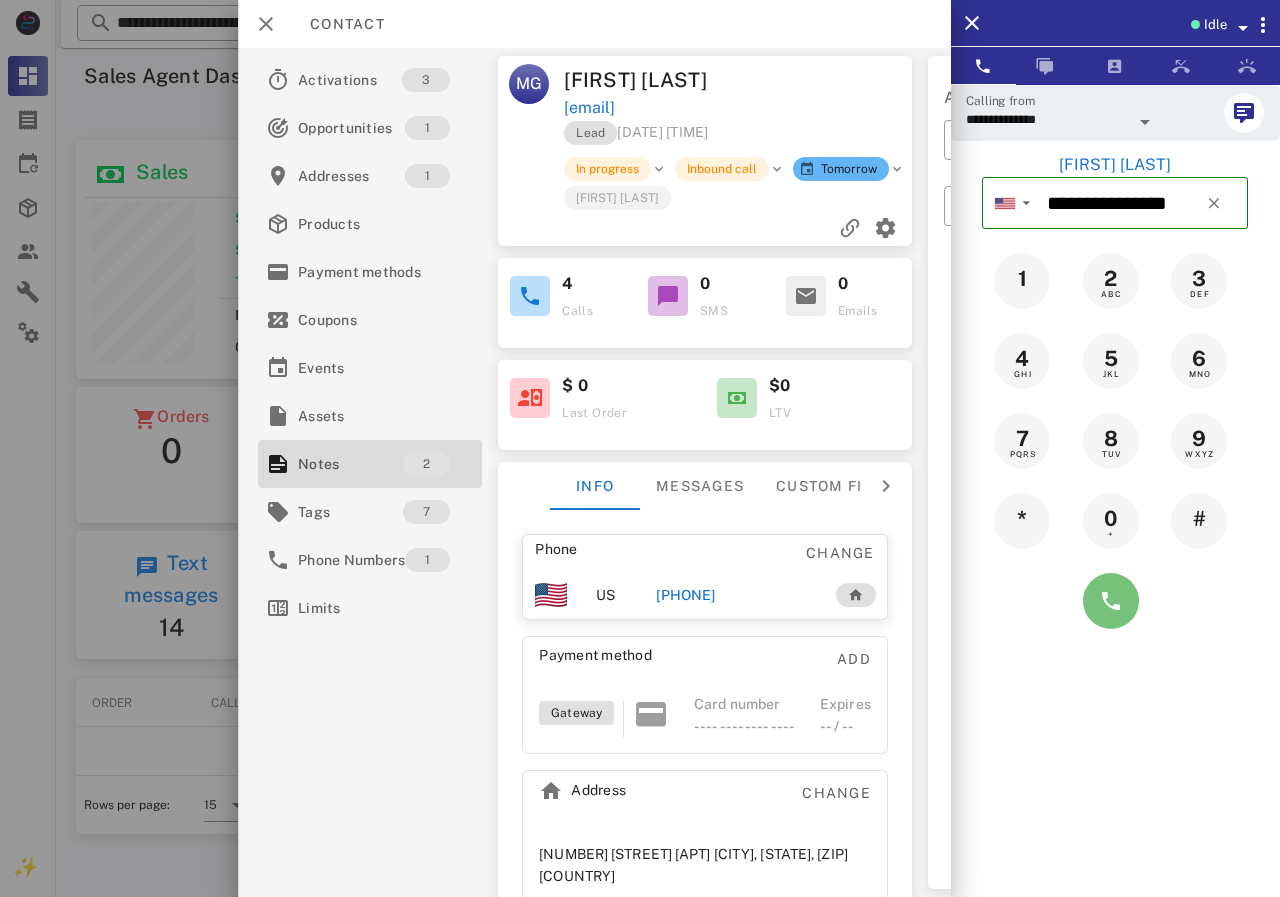 click at bounding box center [1111, 601] 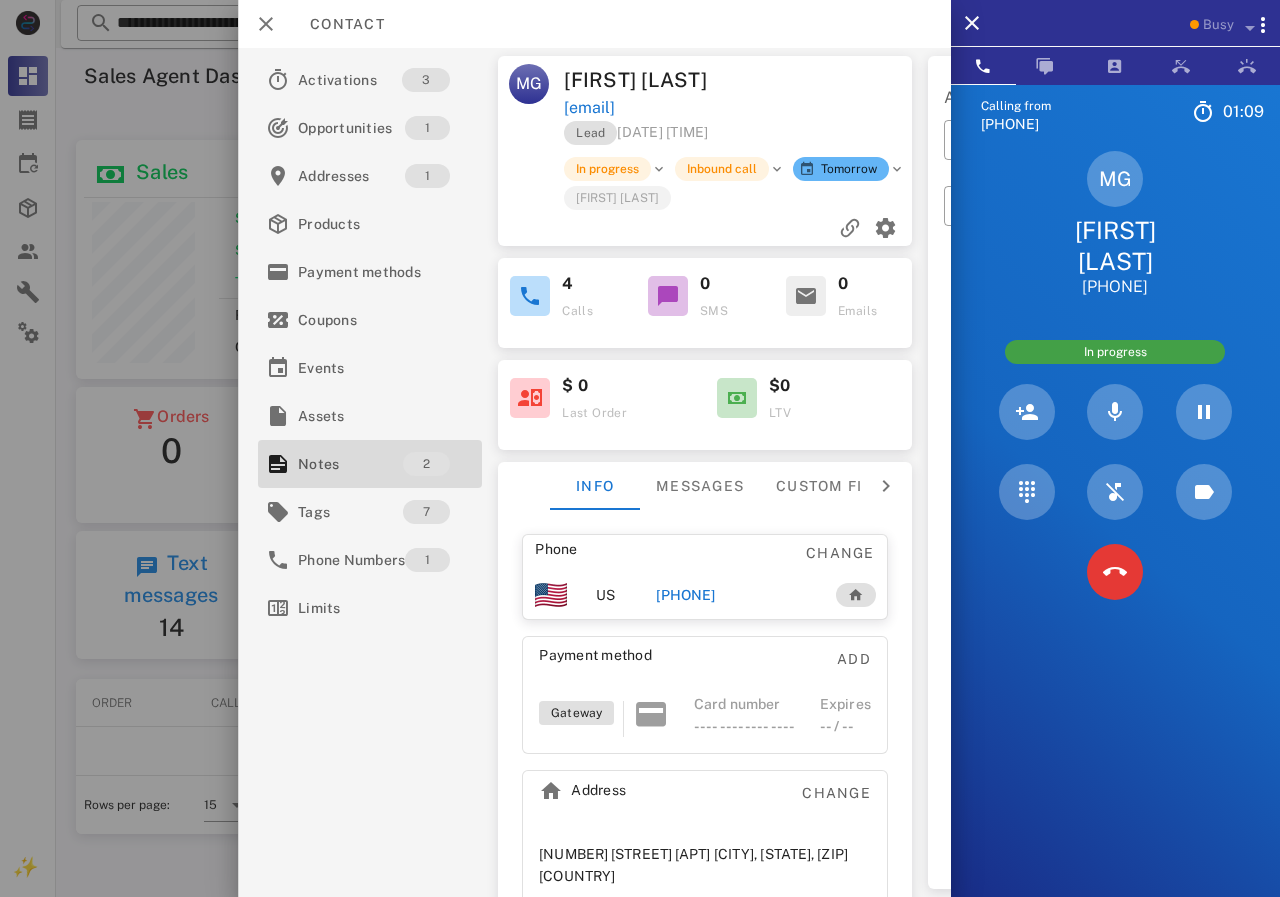 drag, startPoint x: 665, startPoint y: 595, endPoint x: 763, endPoint y: 599, distance: 98.0816 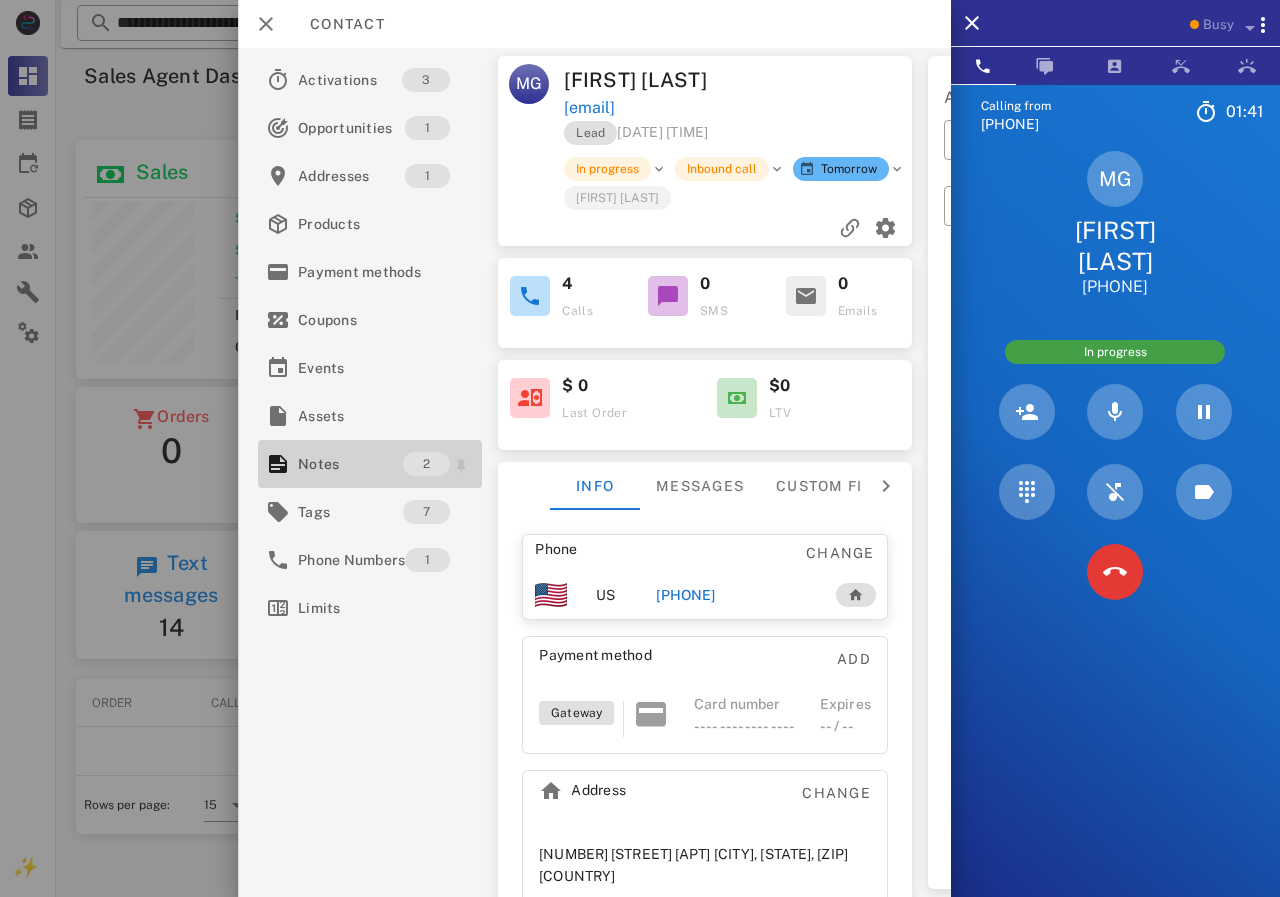 click on "Notes  2" at bounding box center (370, 464) 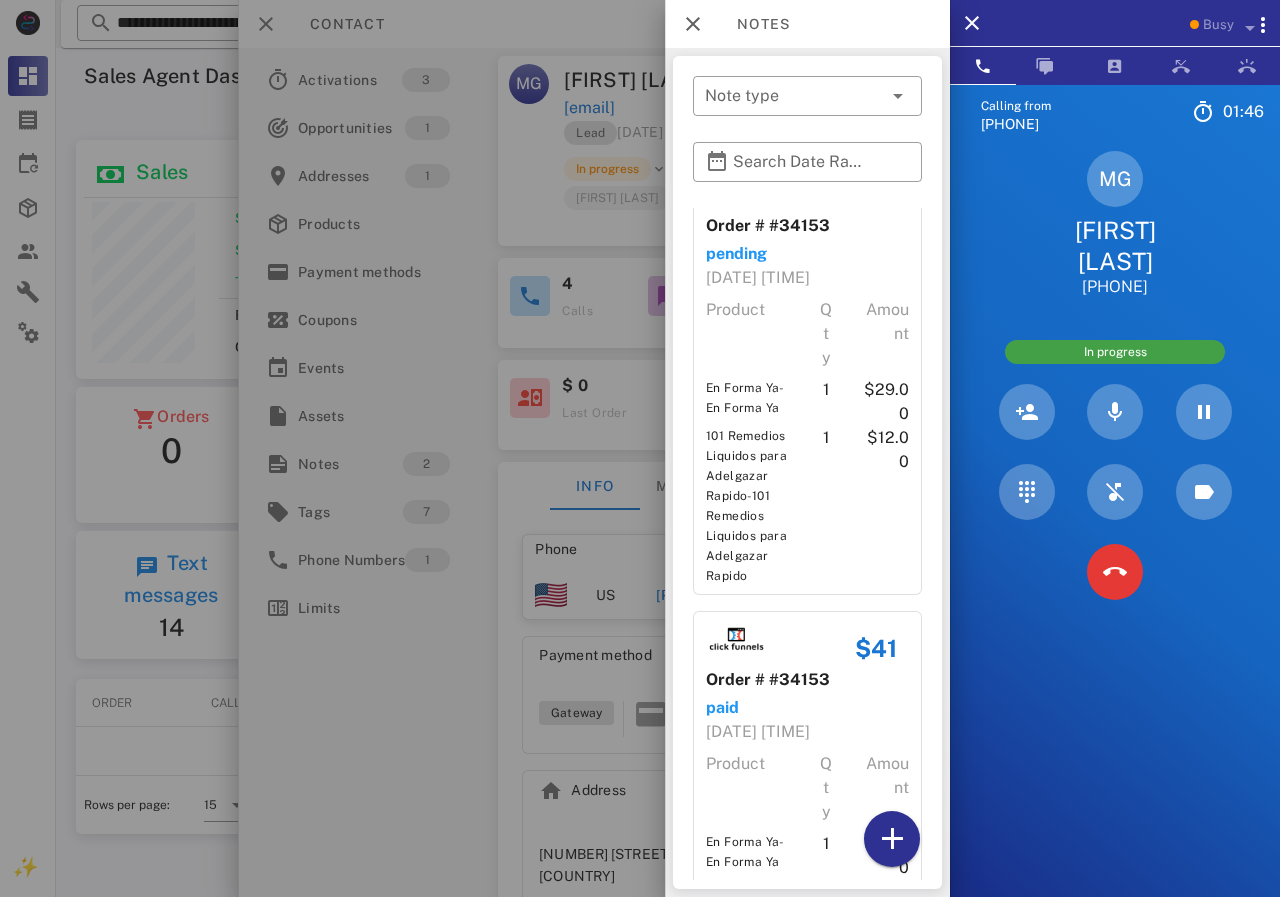 scroll, scrollTop: 38, scrollLeft: 0, axis: vertical 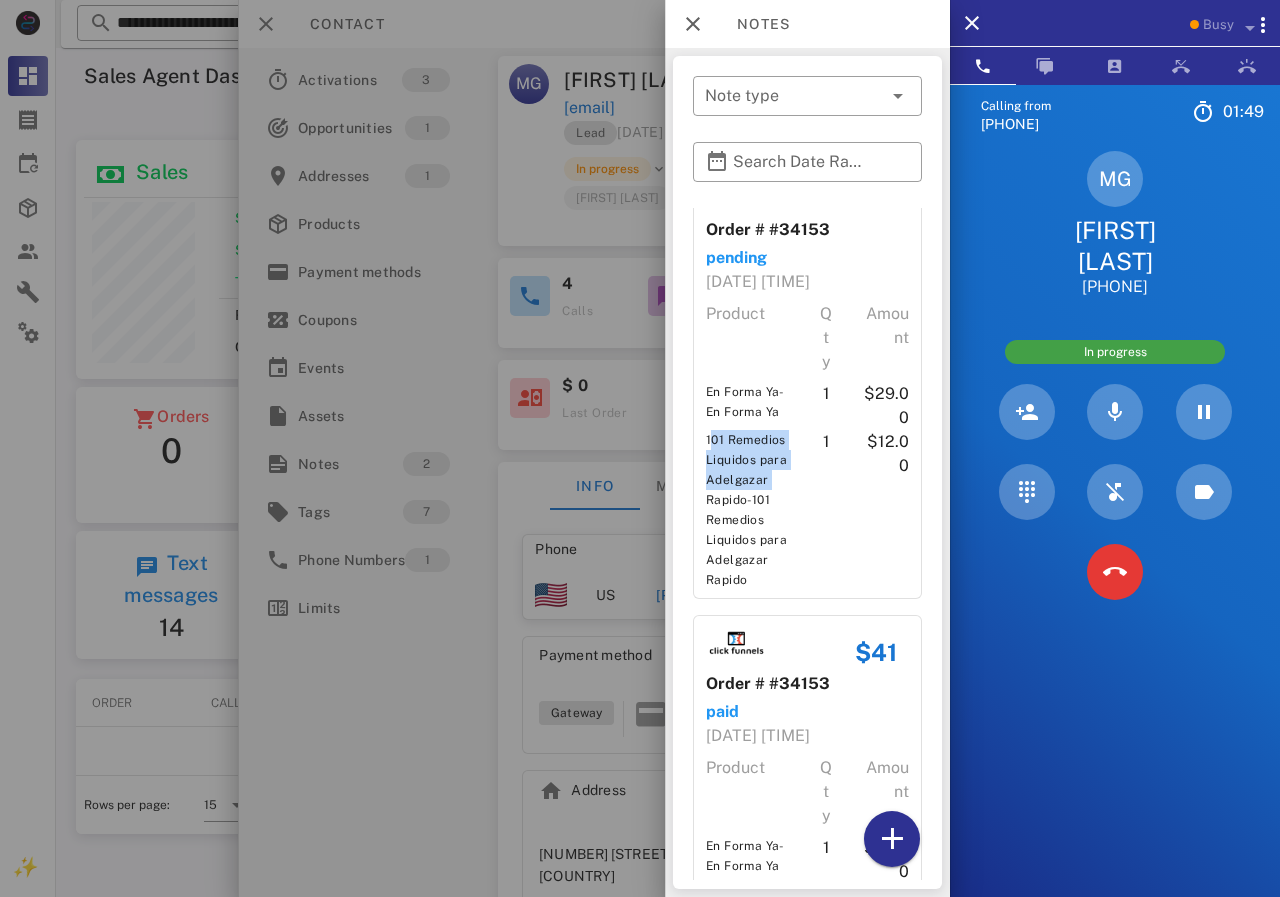 drag, startPoint x: 705, startPoint y: 440, endPoint x: 792, endPoint y: 474, distance: 93.40771 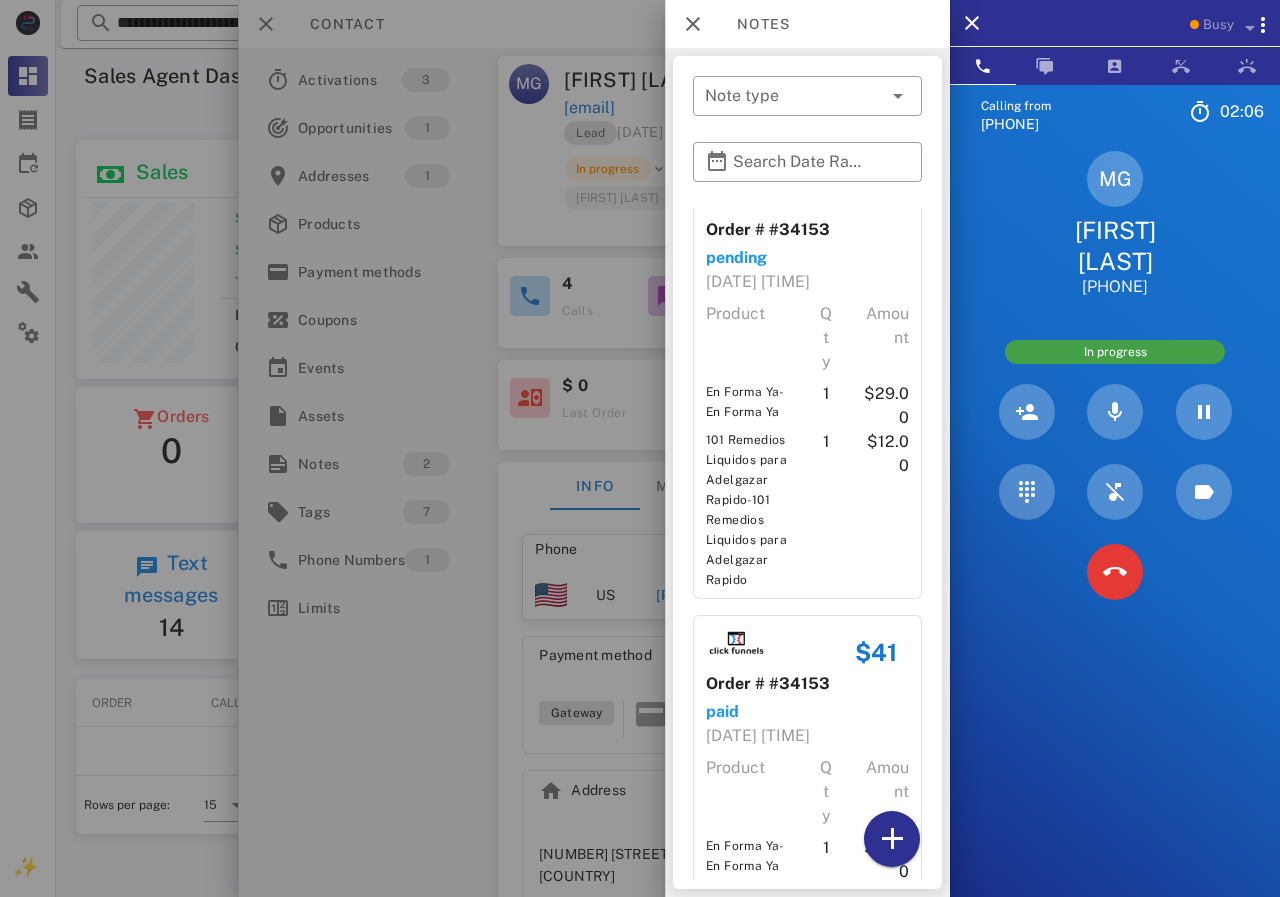 click on "$12.00" at bounding box center [883, 510] 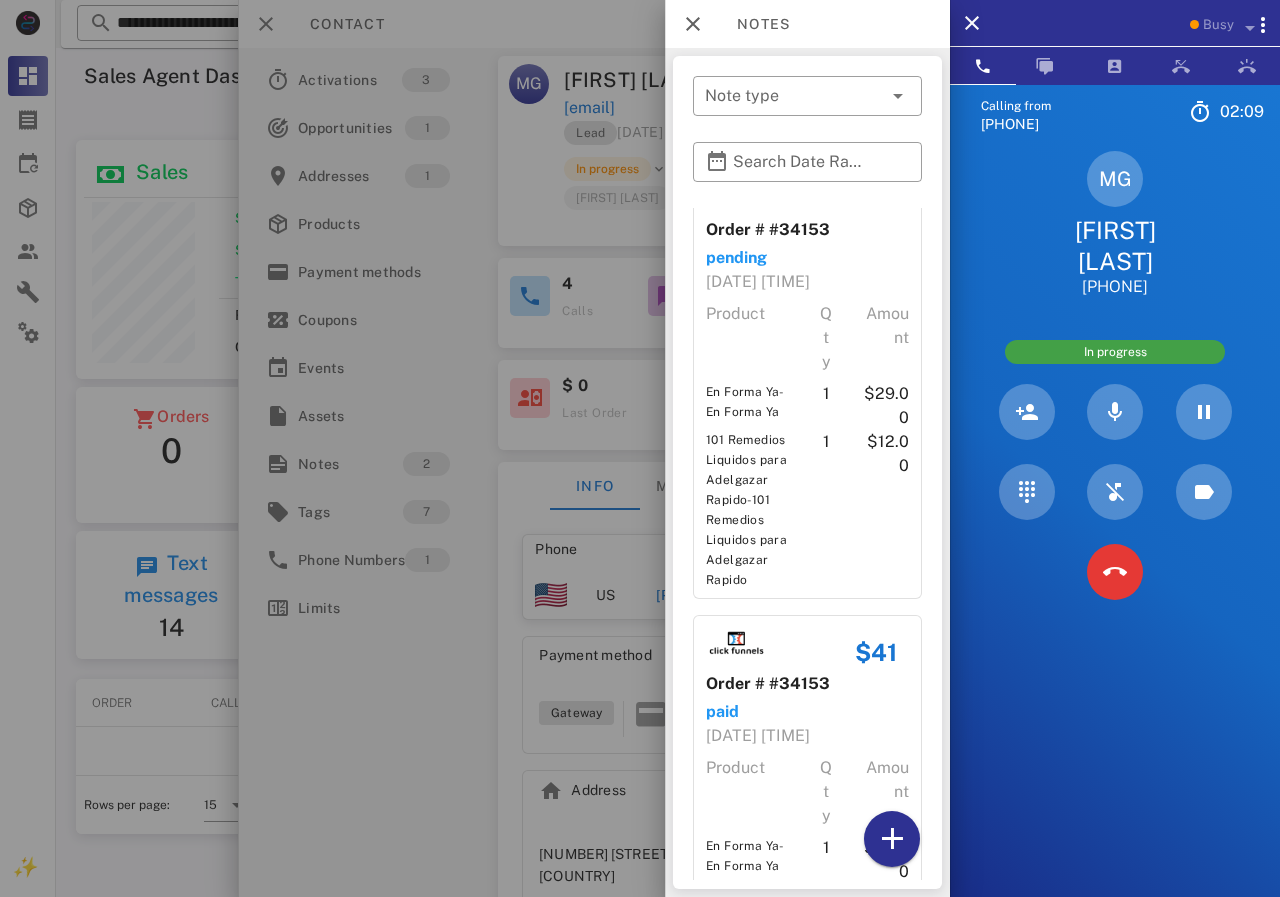 click at bounding box center (640, 448) 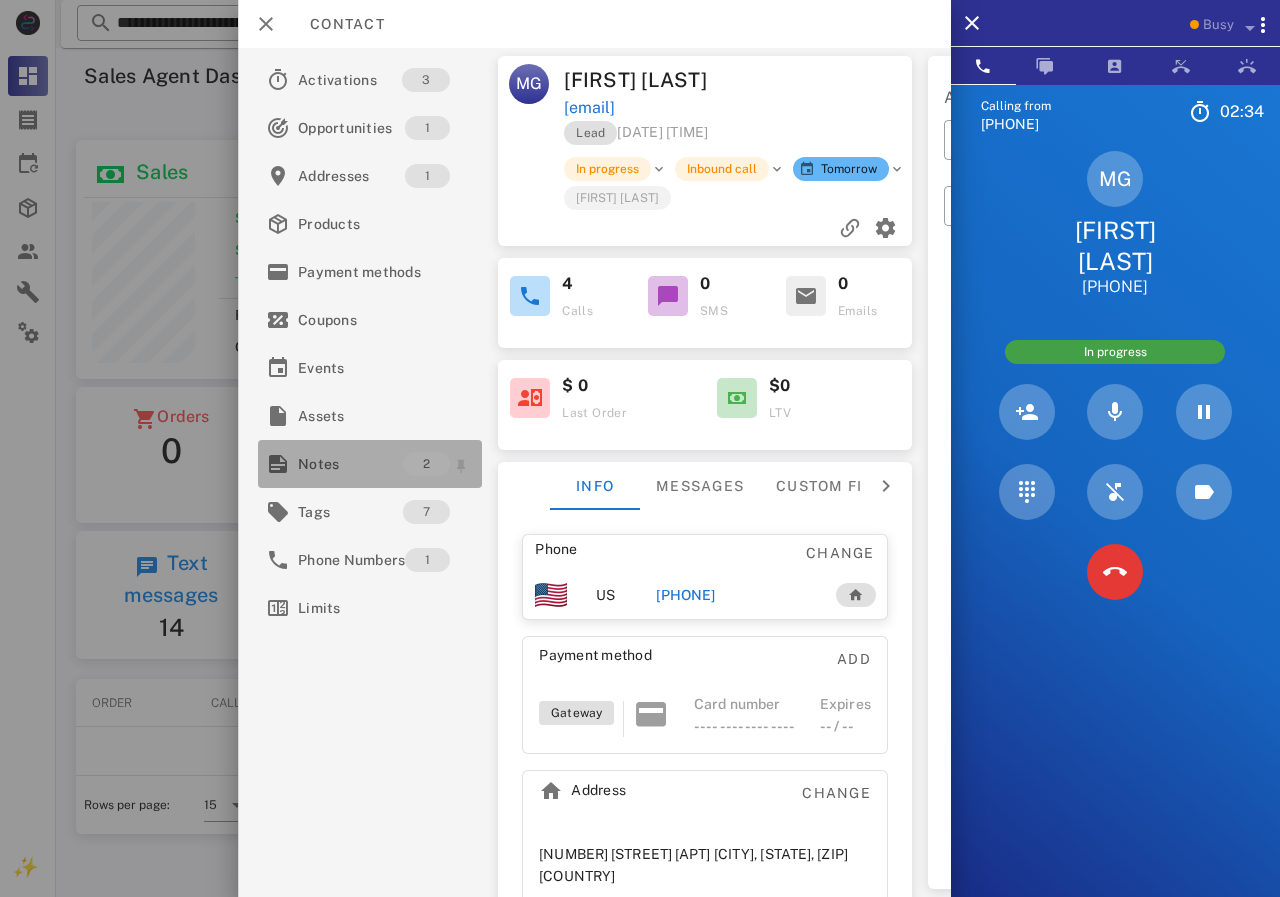 click on "Notes" at bounding box center (350, 464) 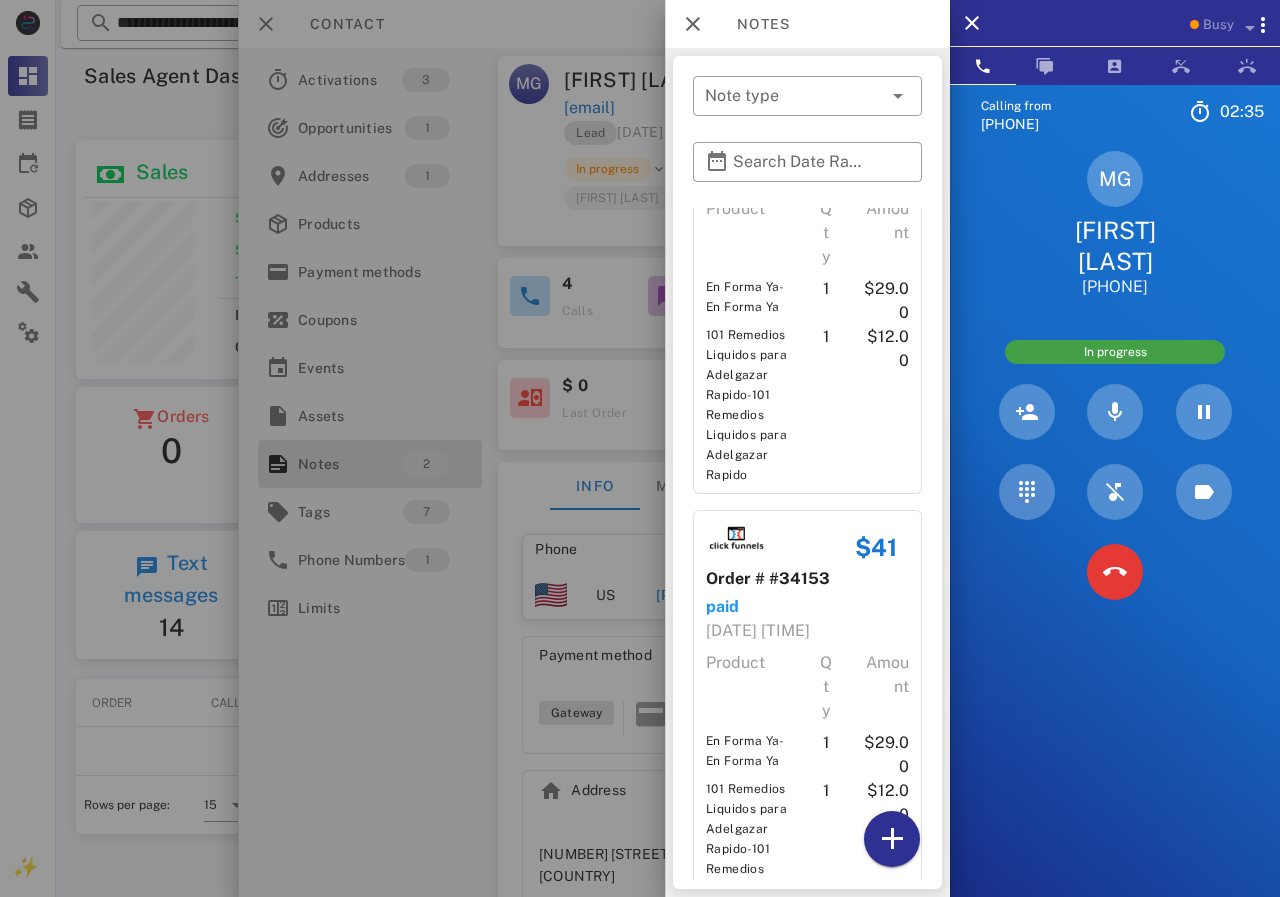 scroll, scrollTop: 238, scrollLeft: 0, axis: vertical 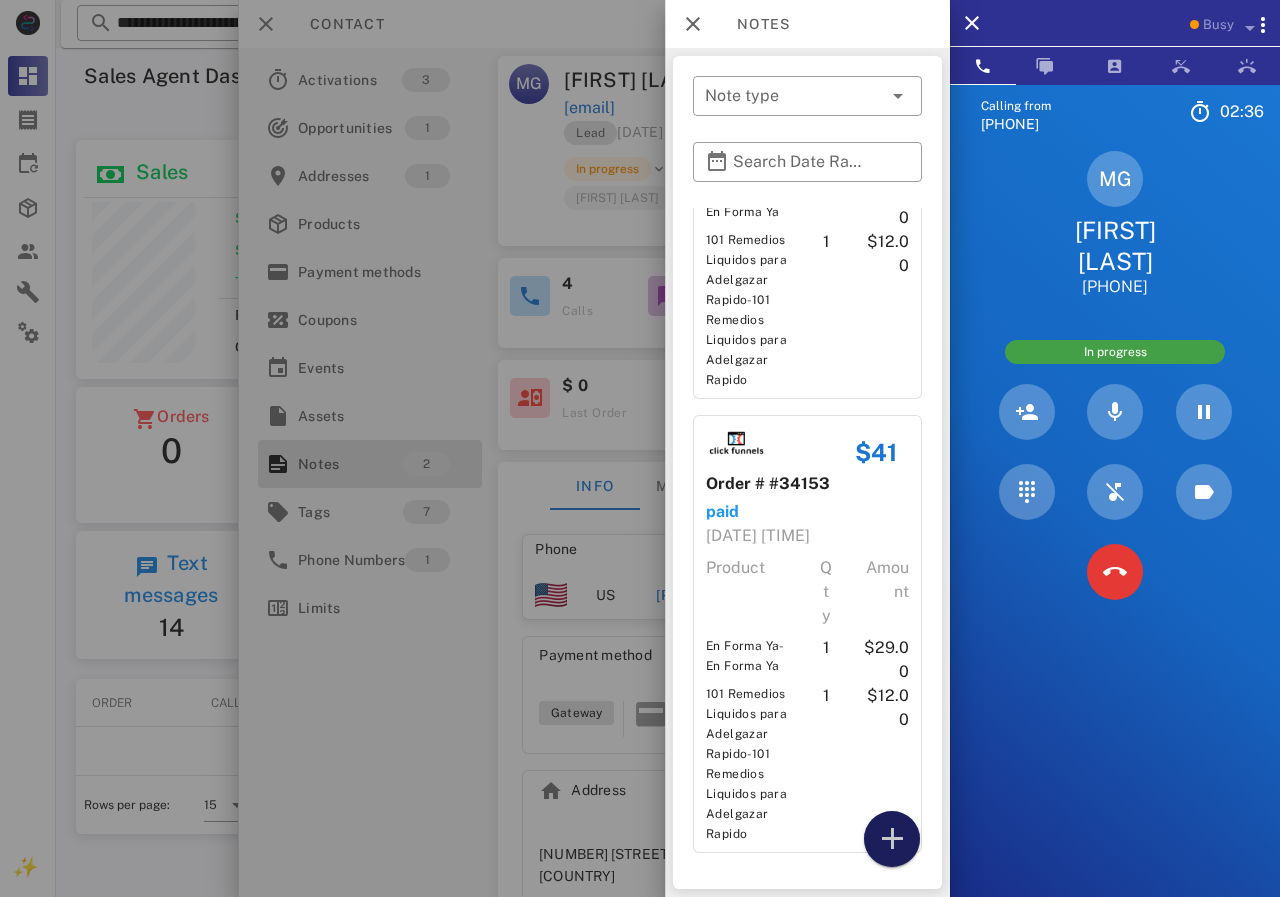 click at bounding box center [892, 839] 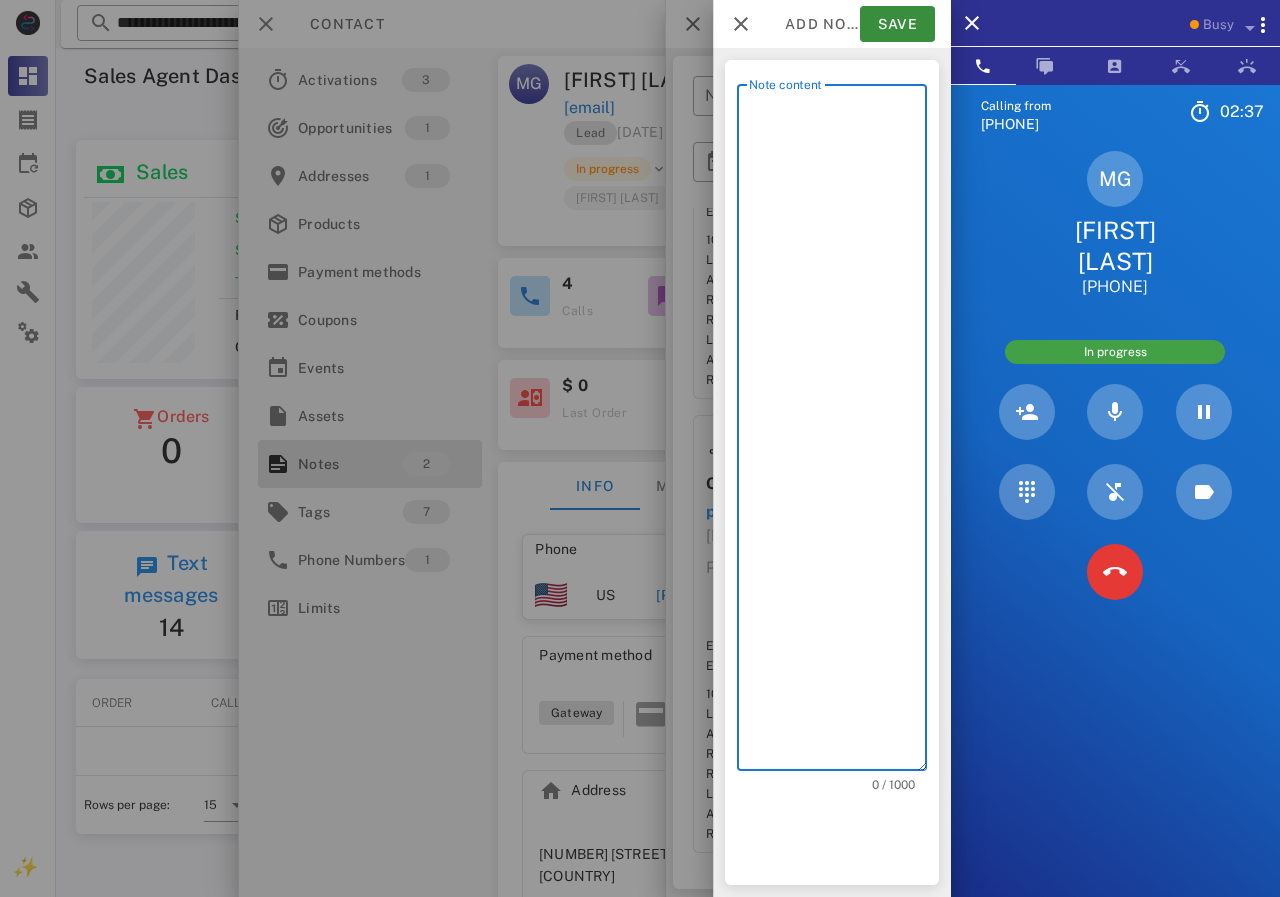 click on "Note content" at bounding box center [838, 432] 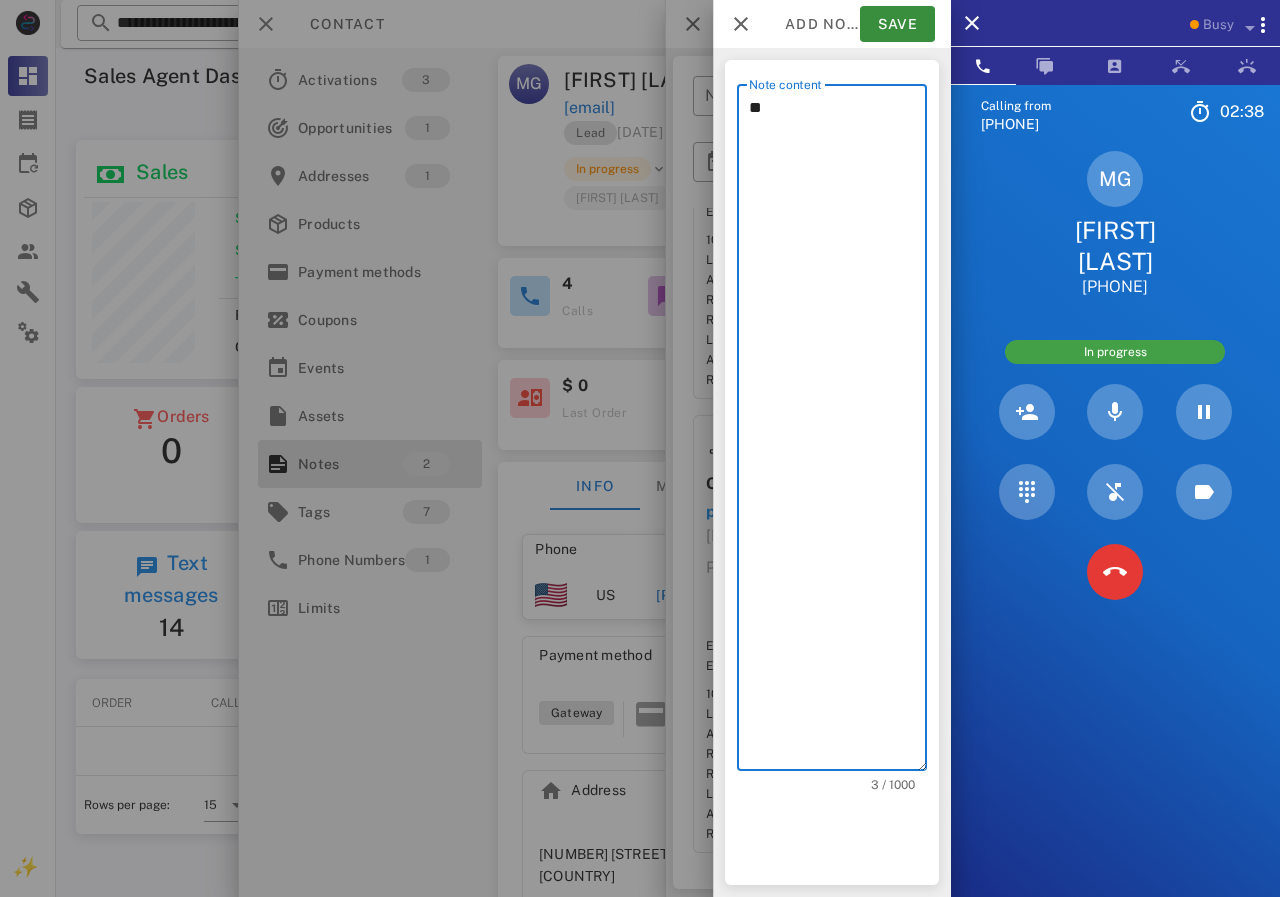 type on "*" 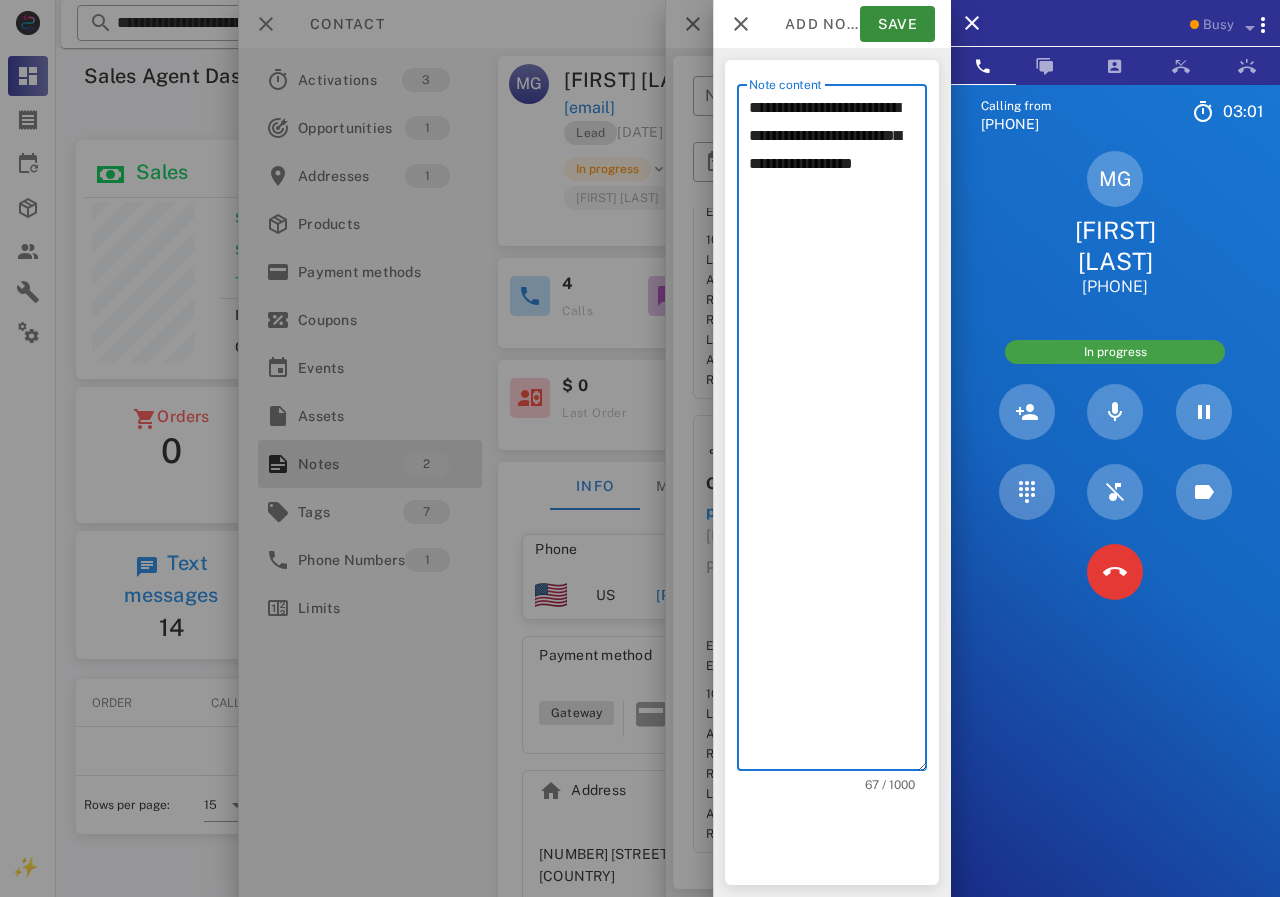 click on "**********" at bounding box center [838, 432] 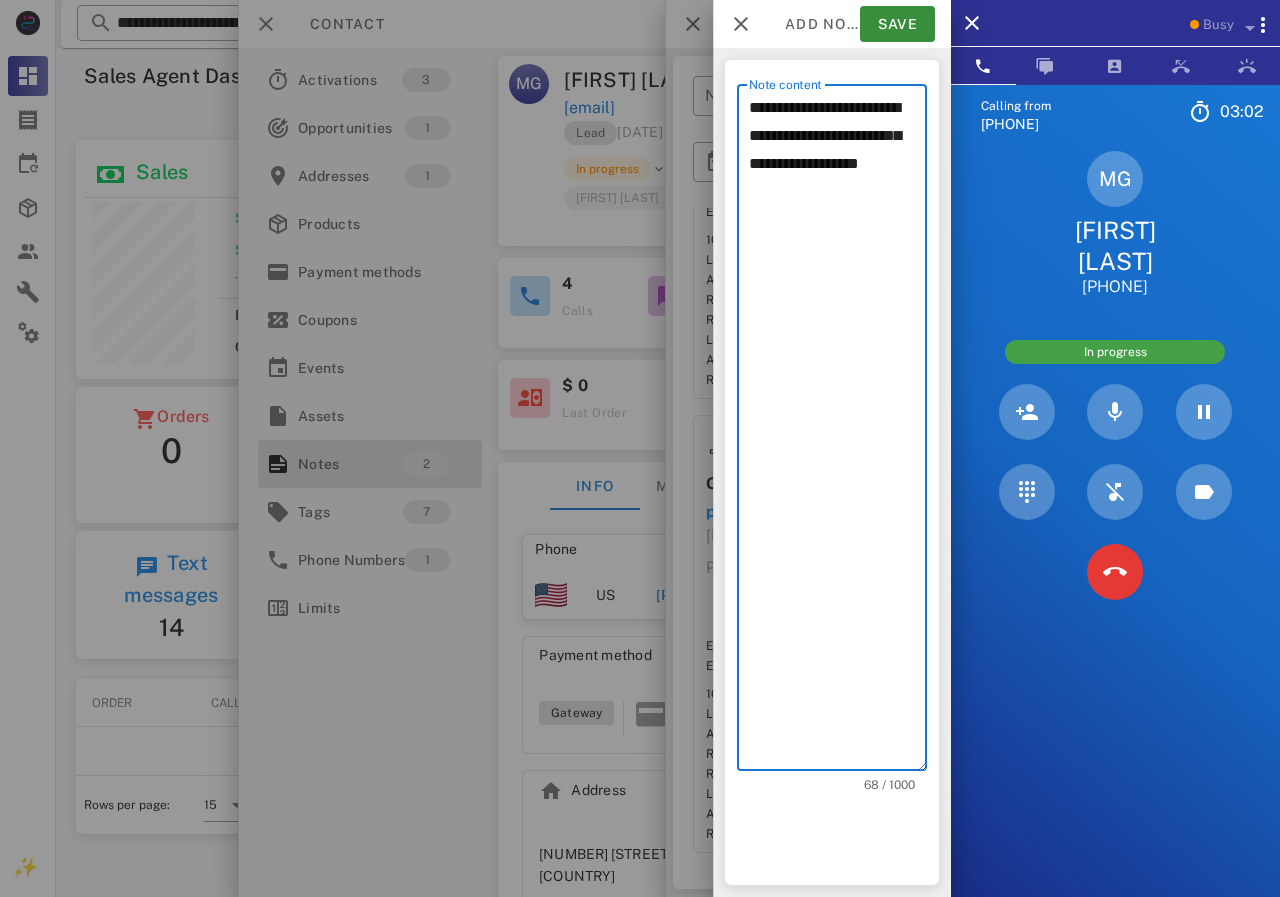 click on "**********" at bounding box center (838, 432) 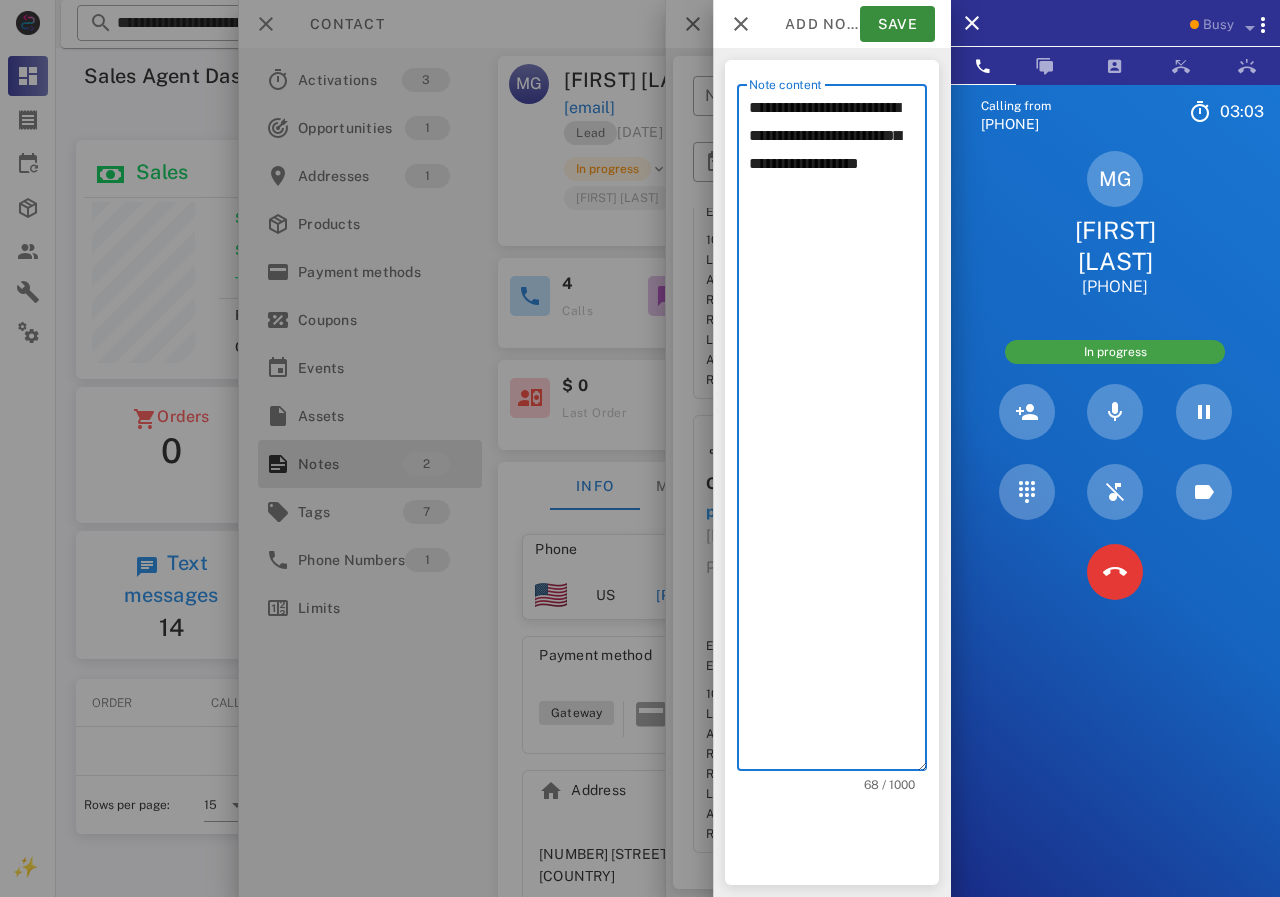click on "**** *** *****" 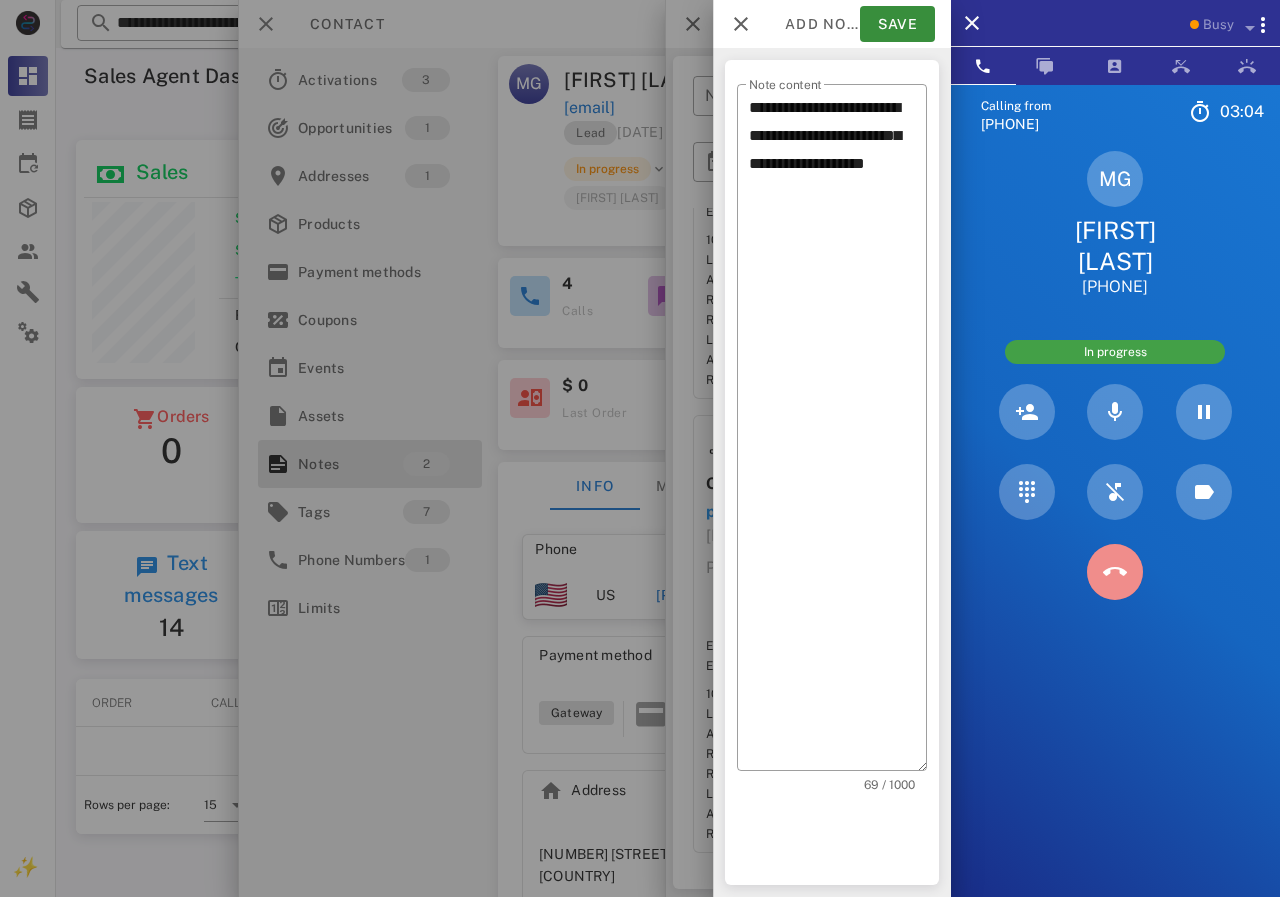 click at bounding box center [1115, 572] 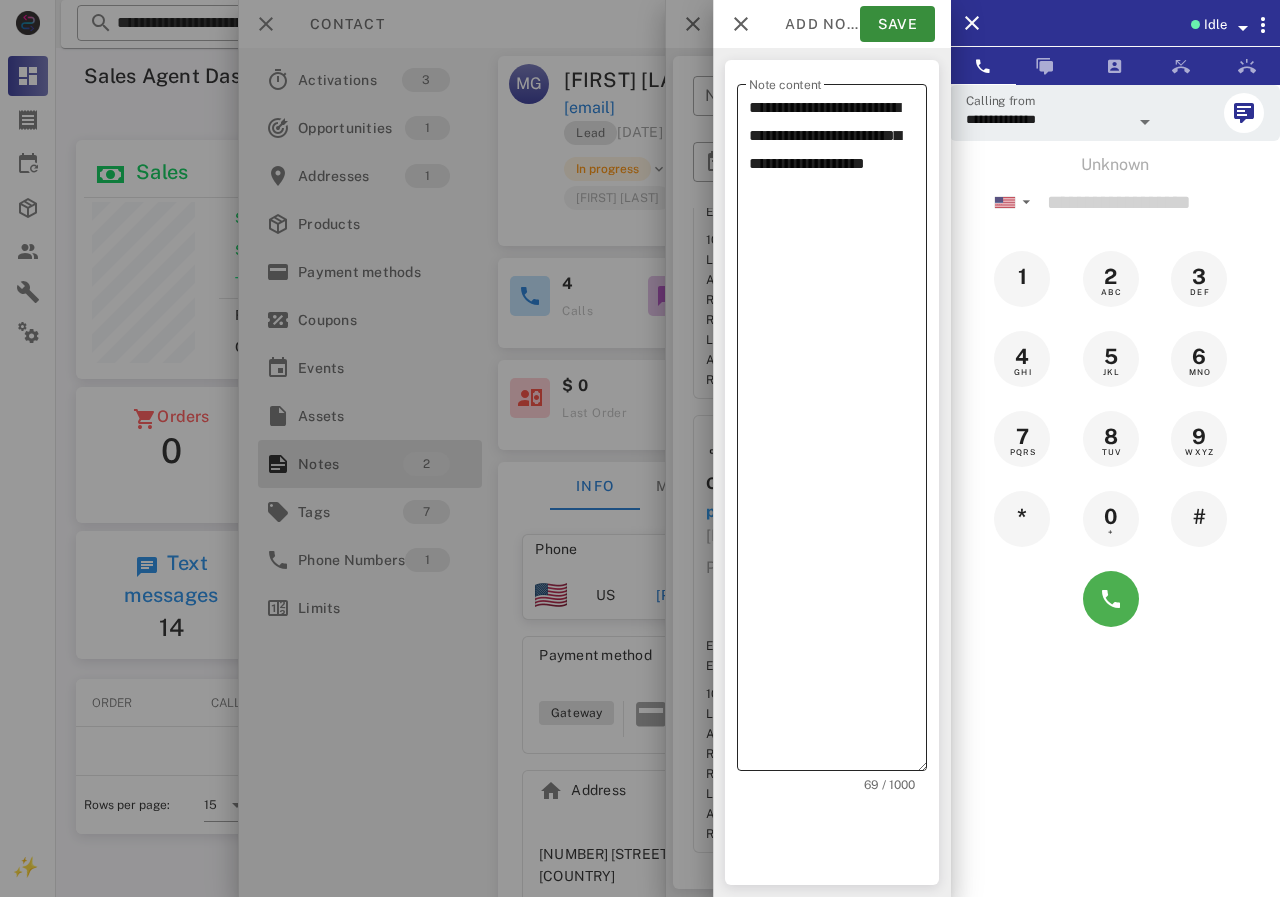 click on "**********" at bounding box center [838, 432] 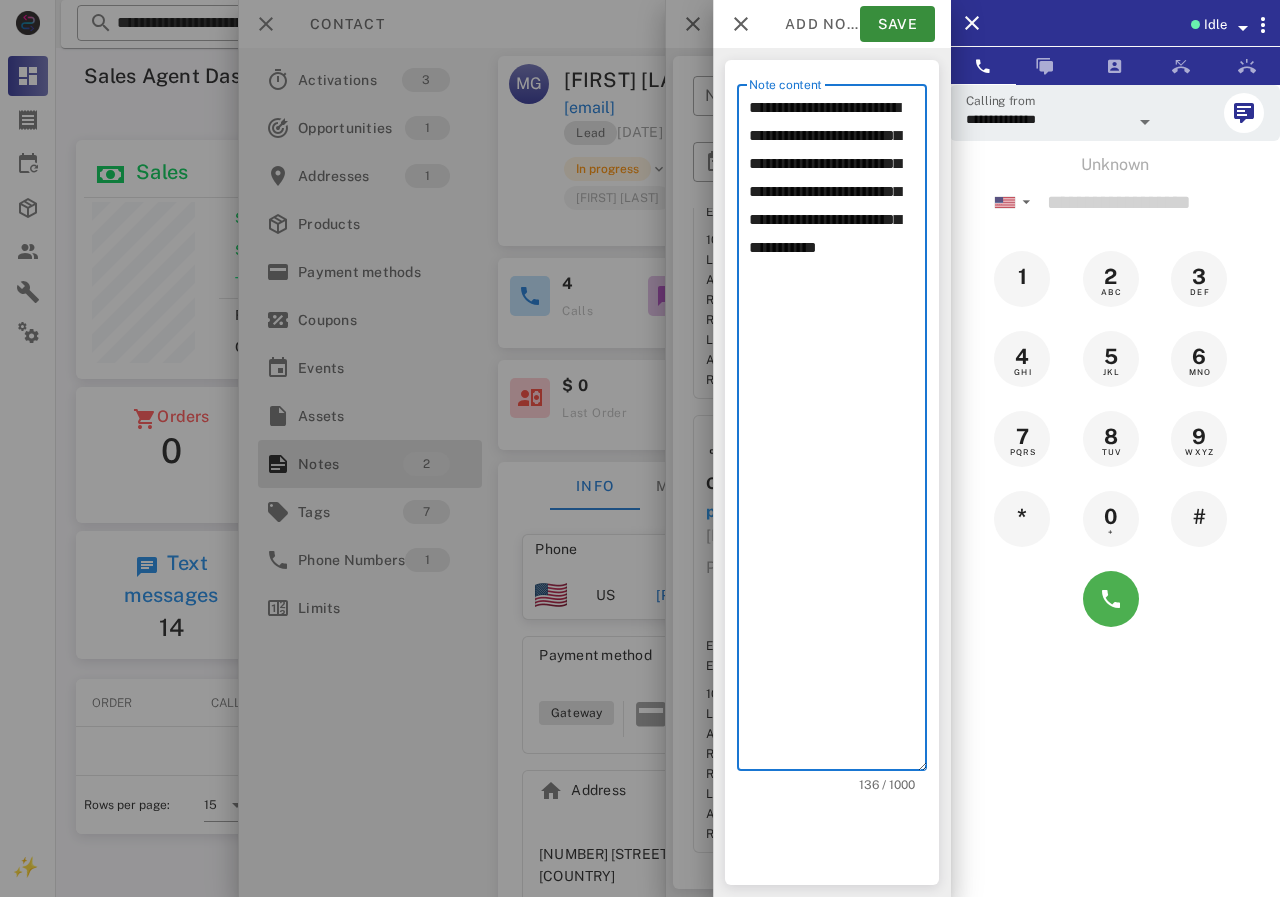 click on "**********" at bounding box center [838, 432] 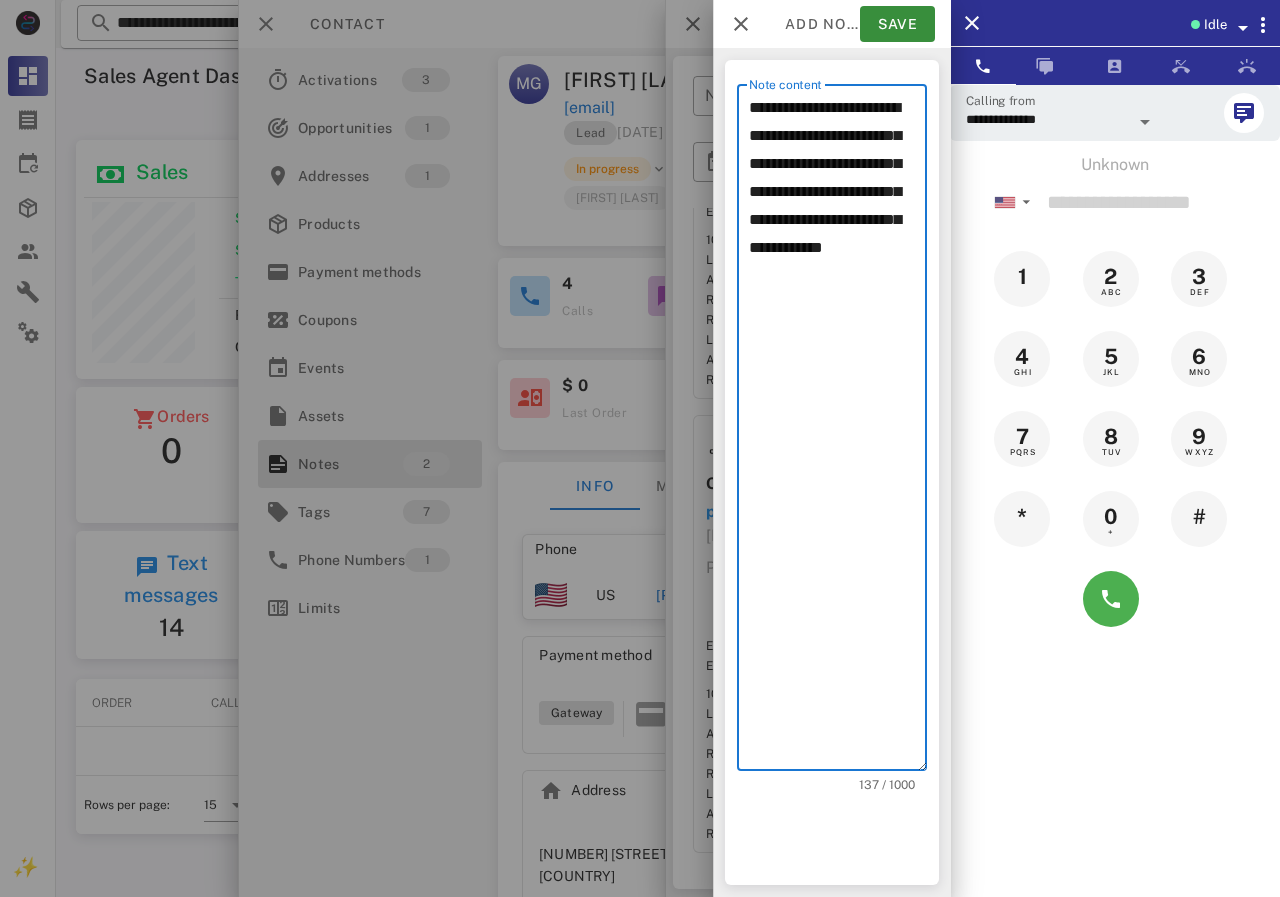 click on "**********" at bounding box center [838, 432] 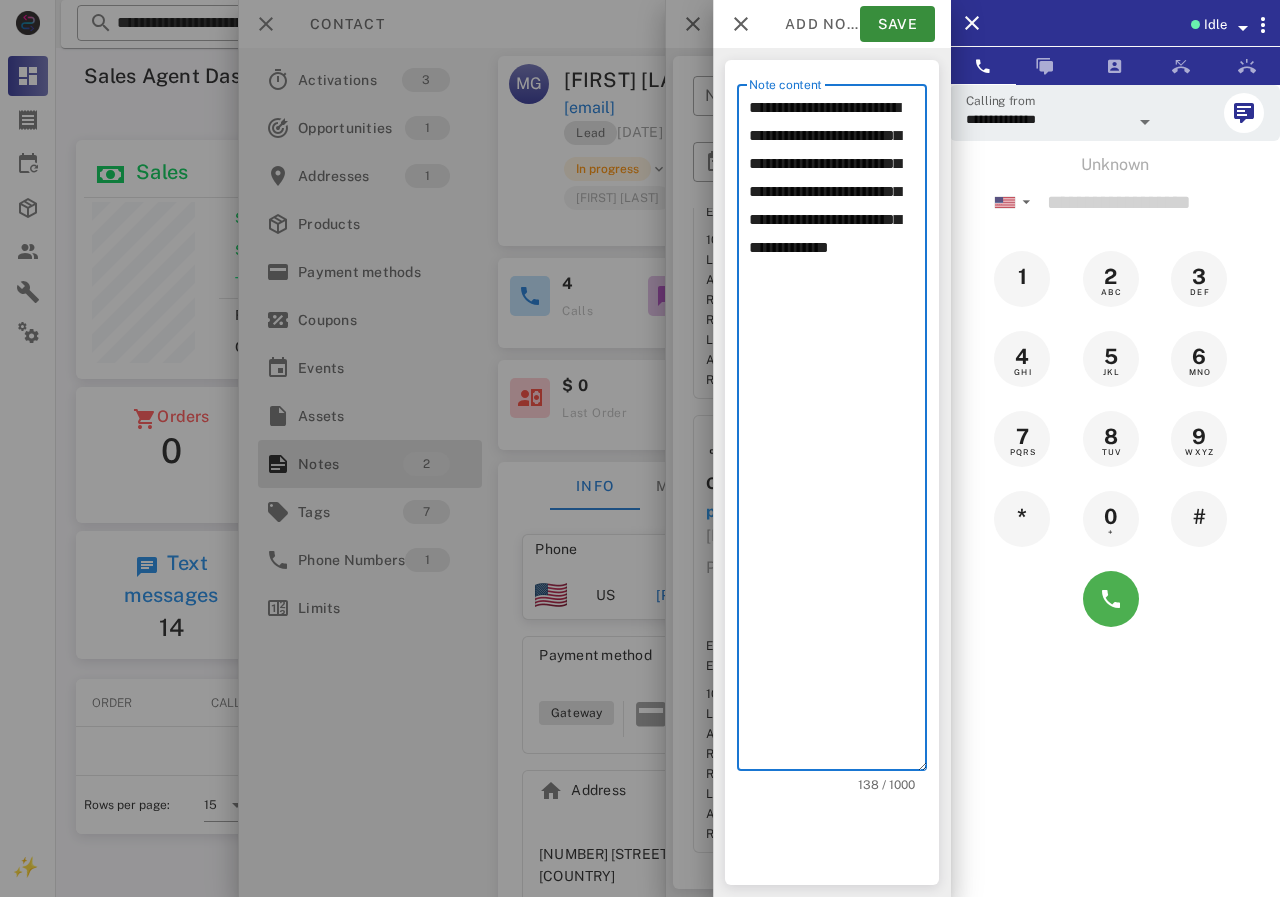 click on "**********" at bounding box center (838, 432) 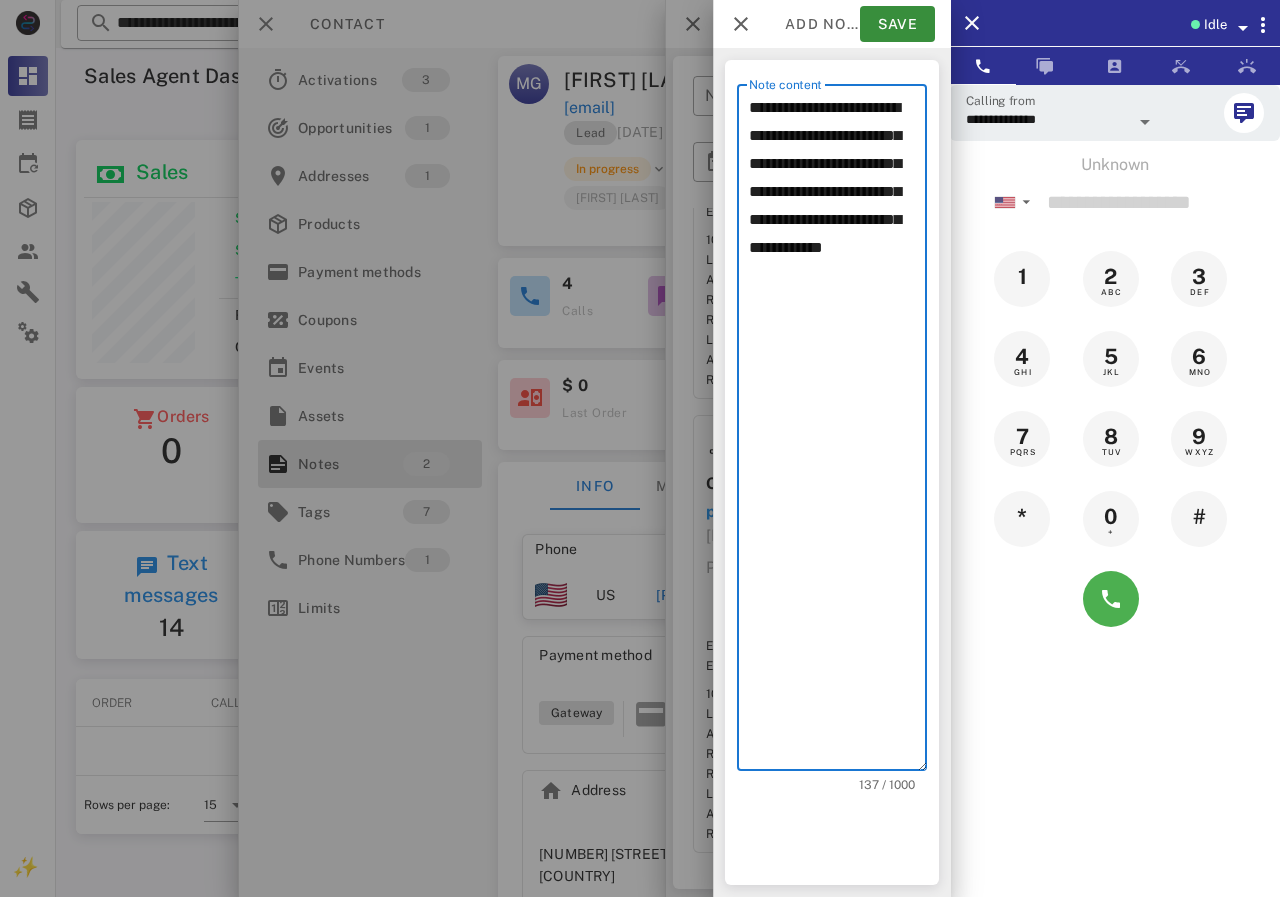 click on "**********" at bounding box center [838, 432] 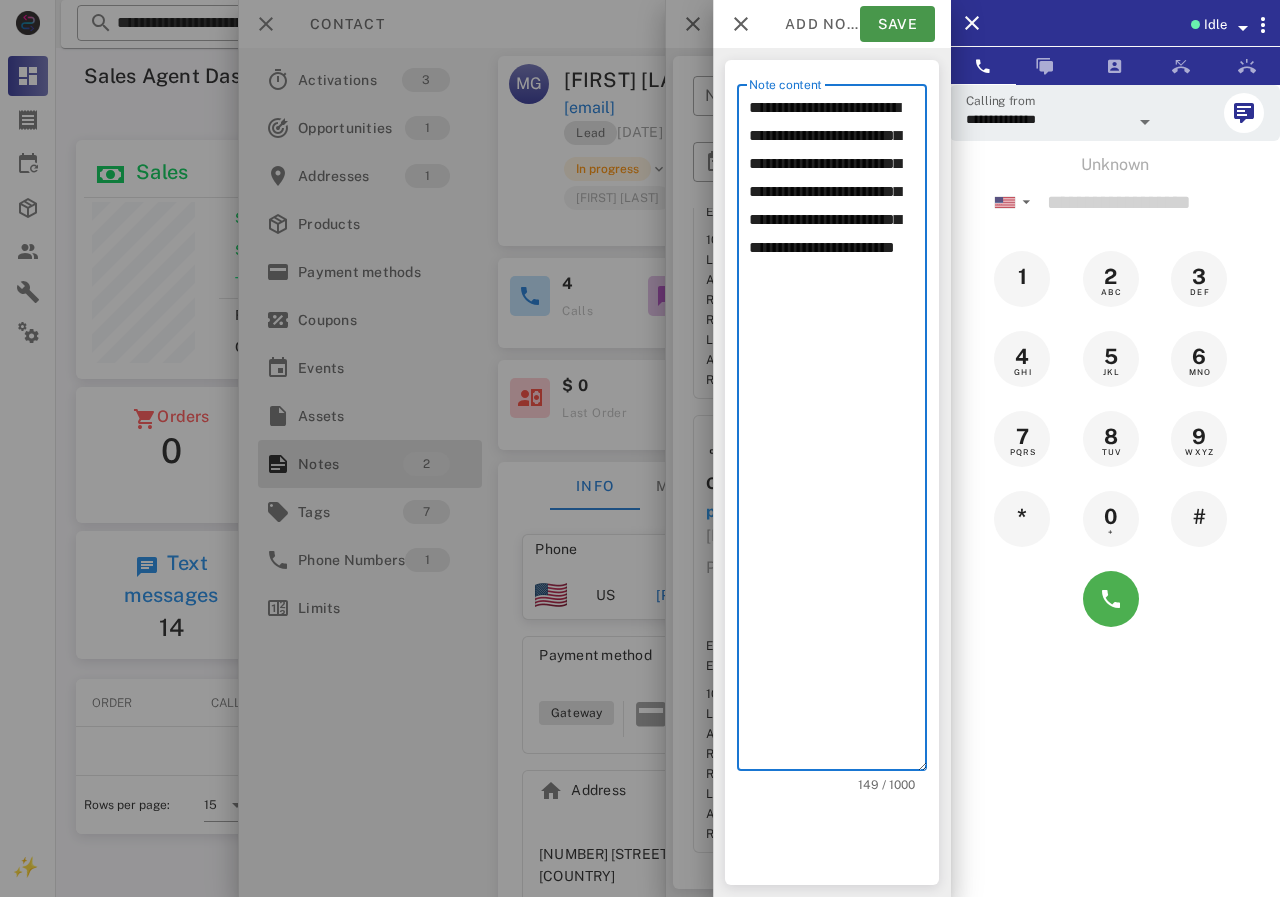 type on "**********" 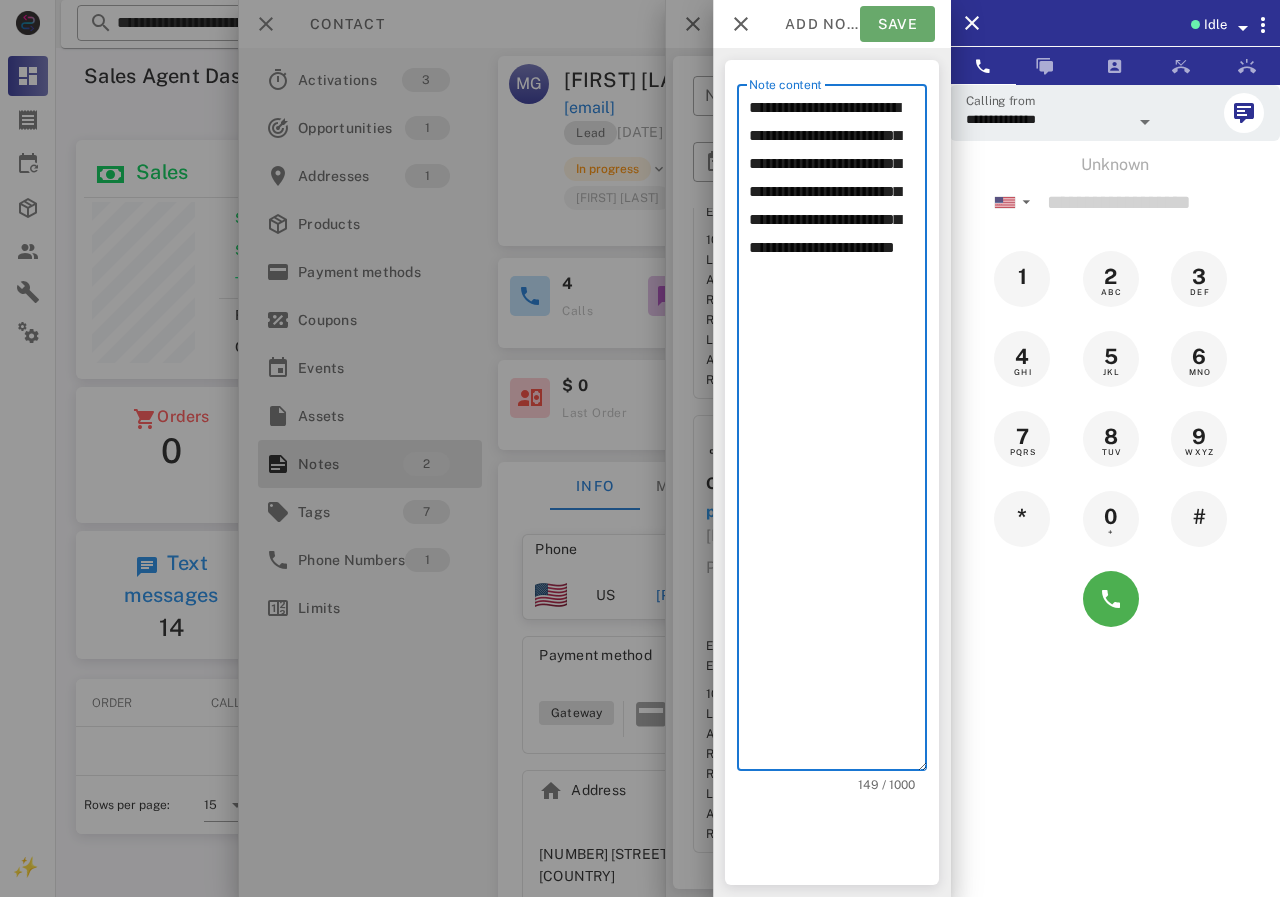 click on "Save" at bounding box center [897, 24] 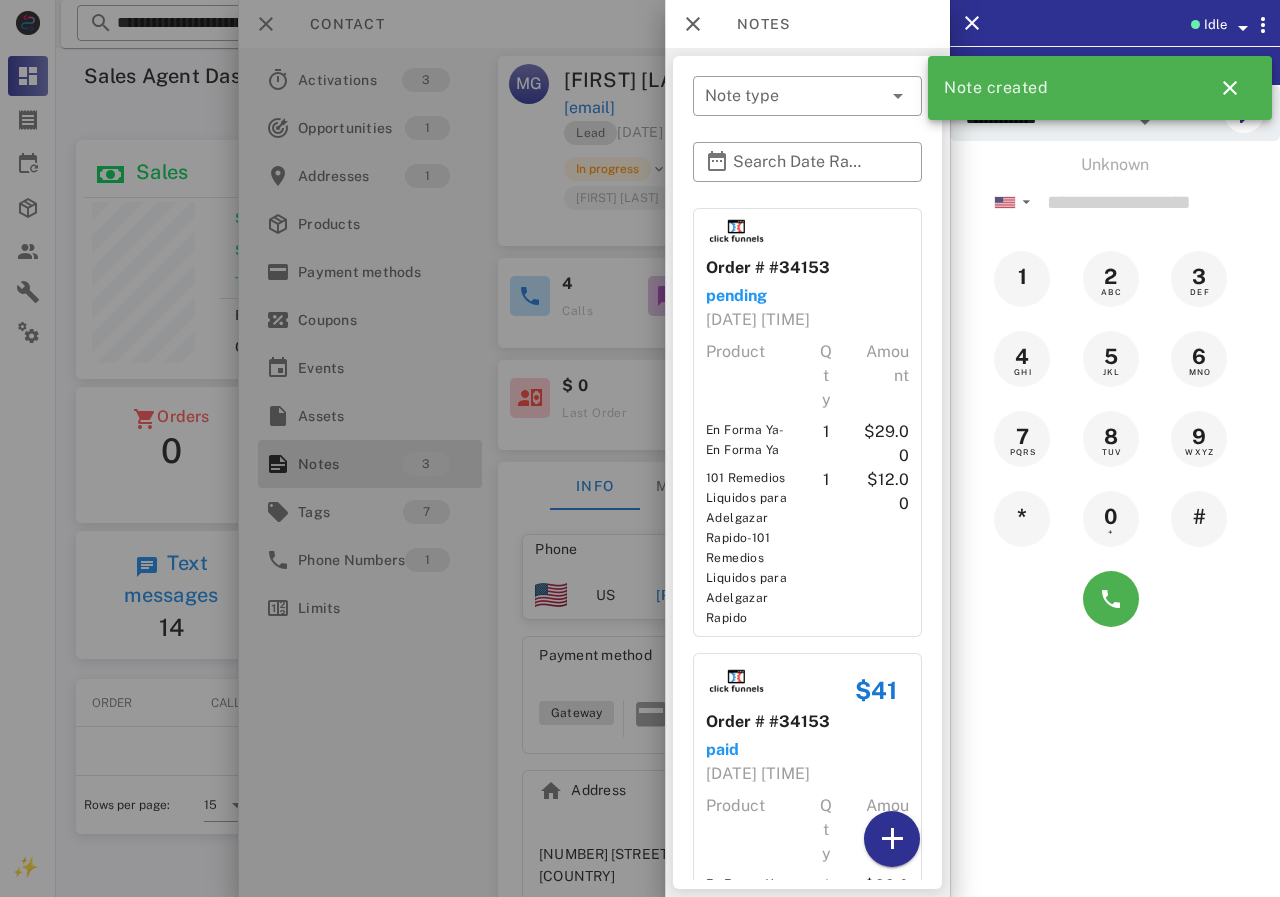 click at bounding box center (640, 448) 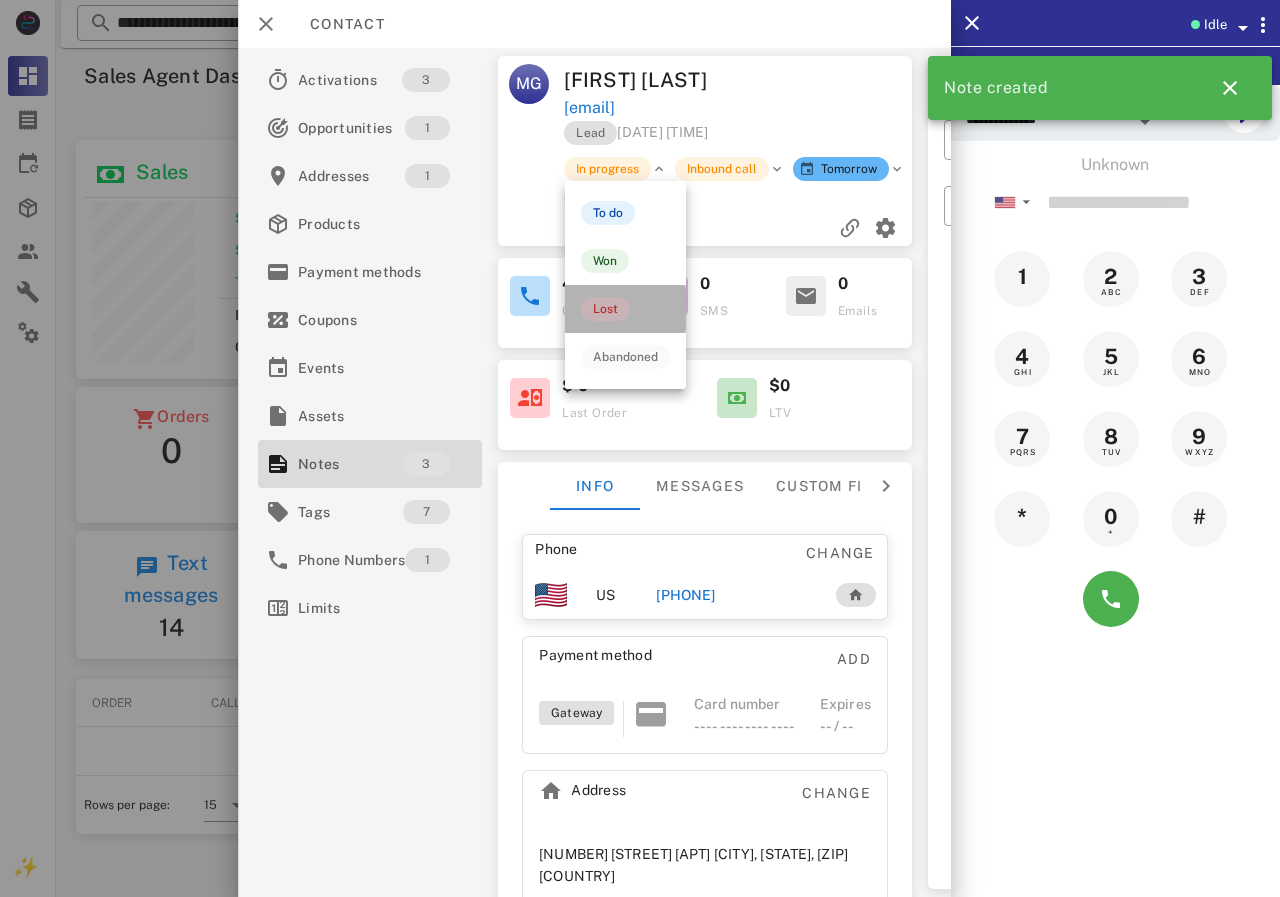 click on "Lost" at bounding box center (605, 309) 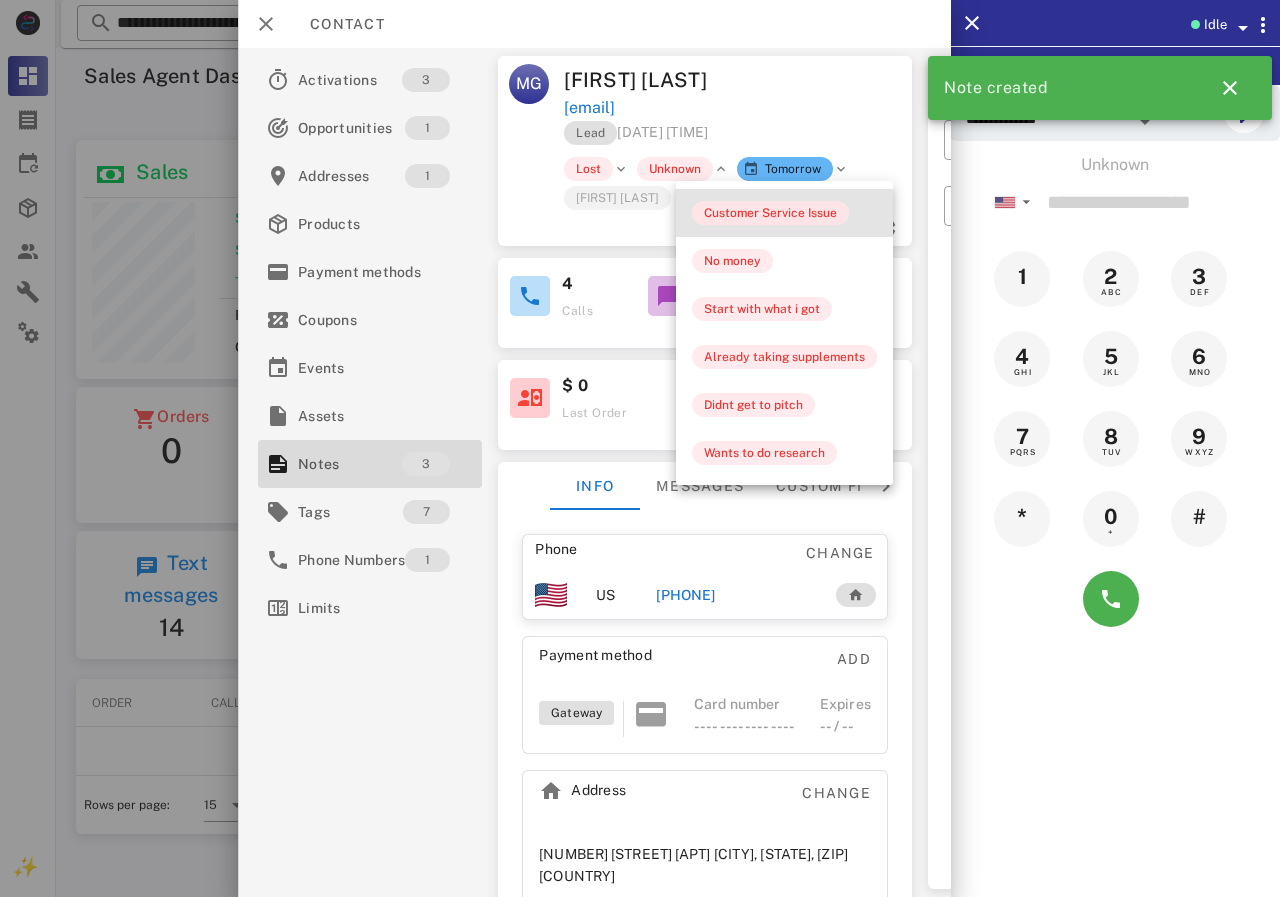 click on "Customer Service Issue" at bounding box center [770, 213] 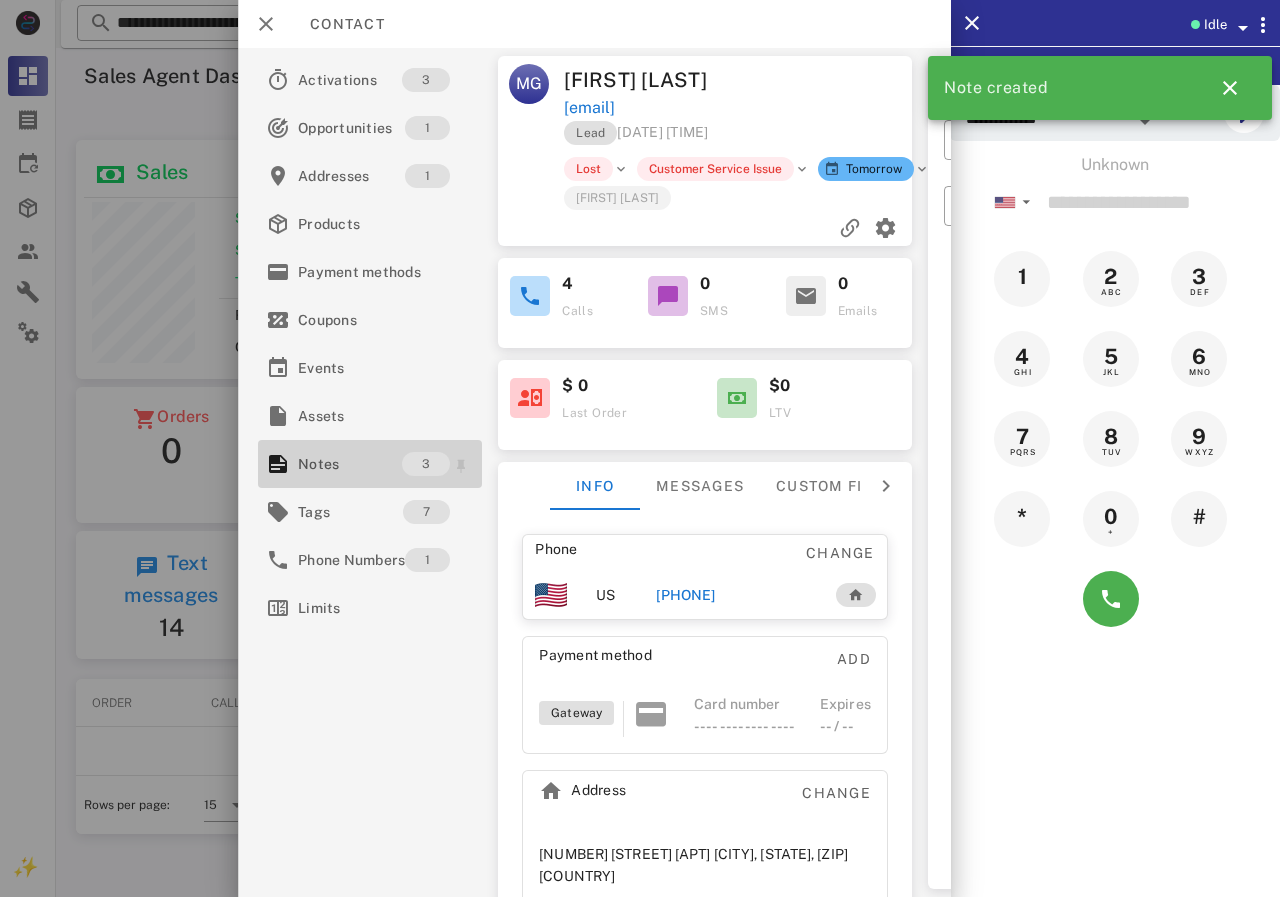 click on "Notes" at bounding box center [350, 464] 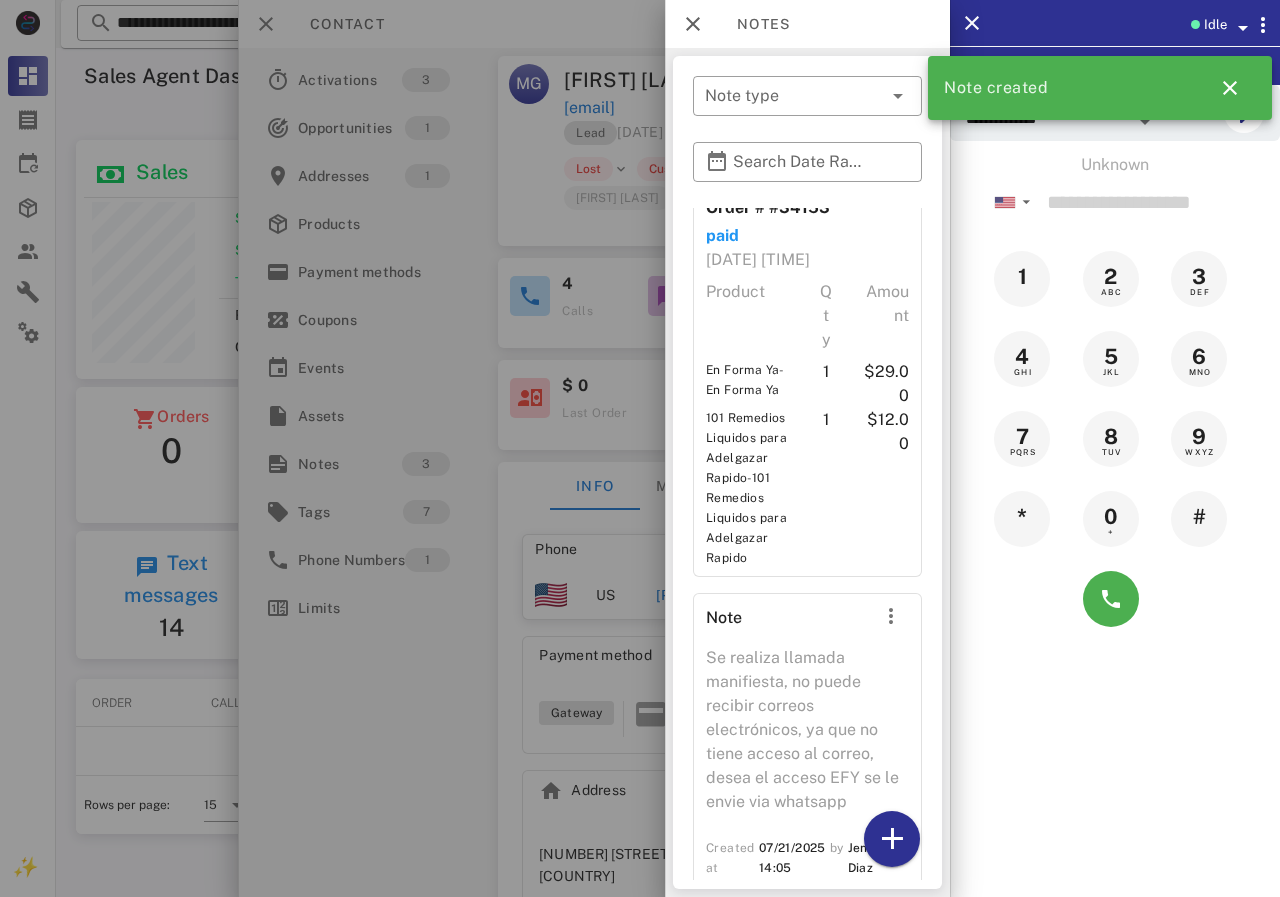 scroll, scrollTop: 568, scrollLeft: 0, axis: vertical 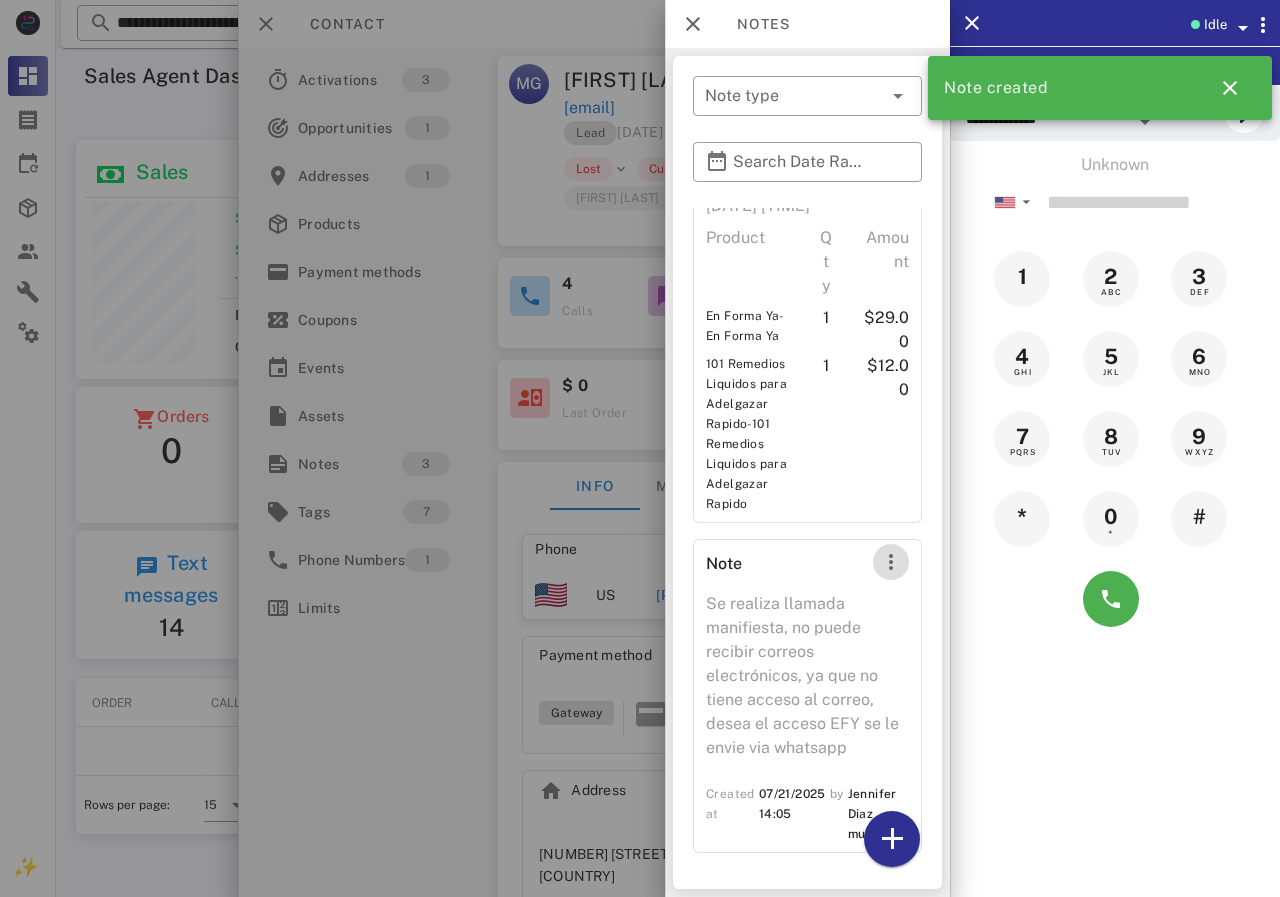 click at bounding box center (891, 562) 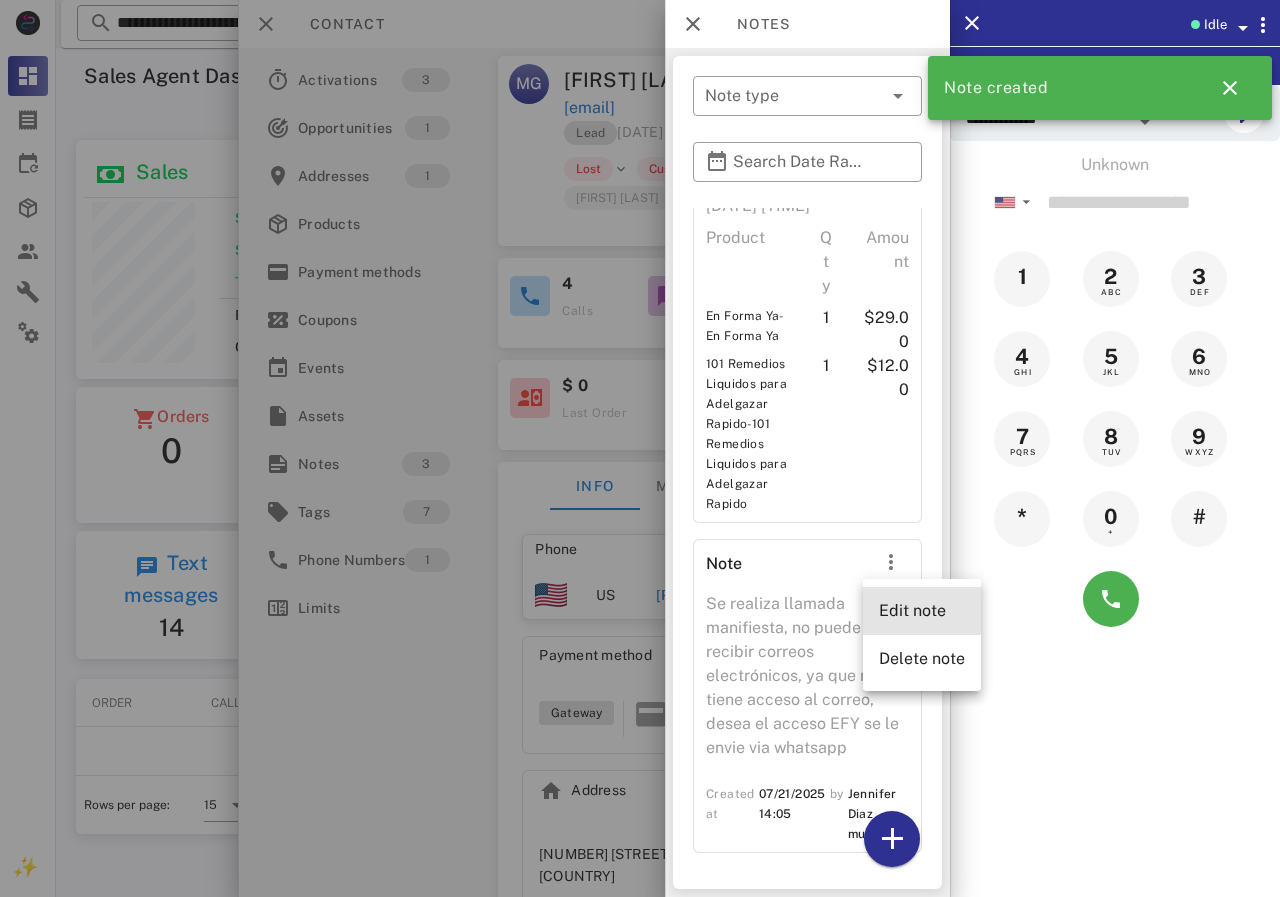 click on "Edit note" at bounding box center (922, 610) 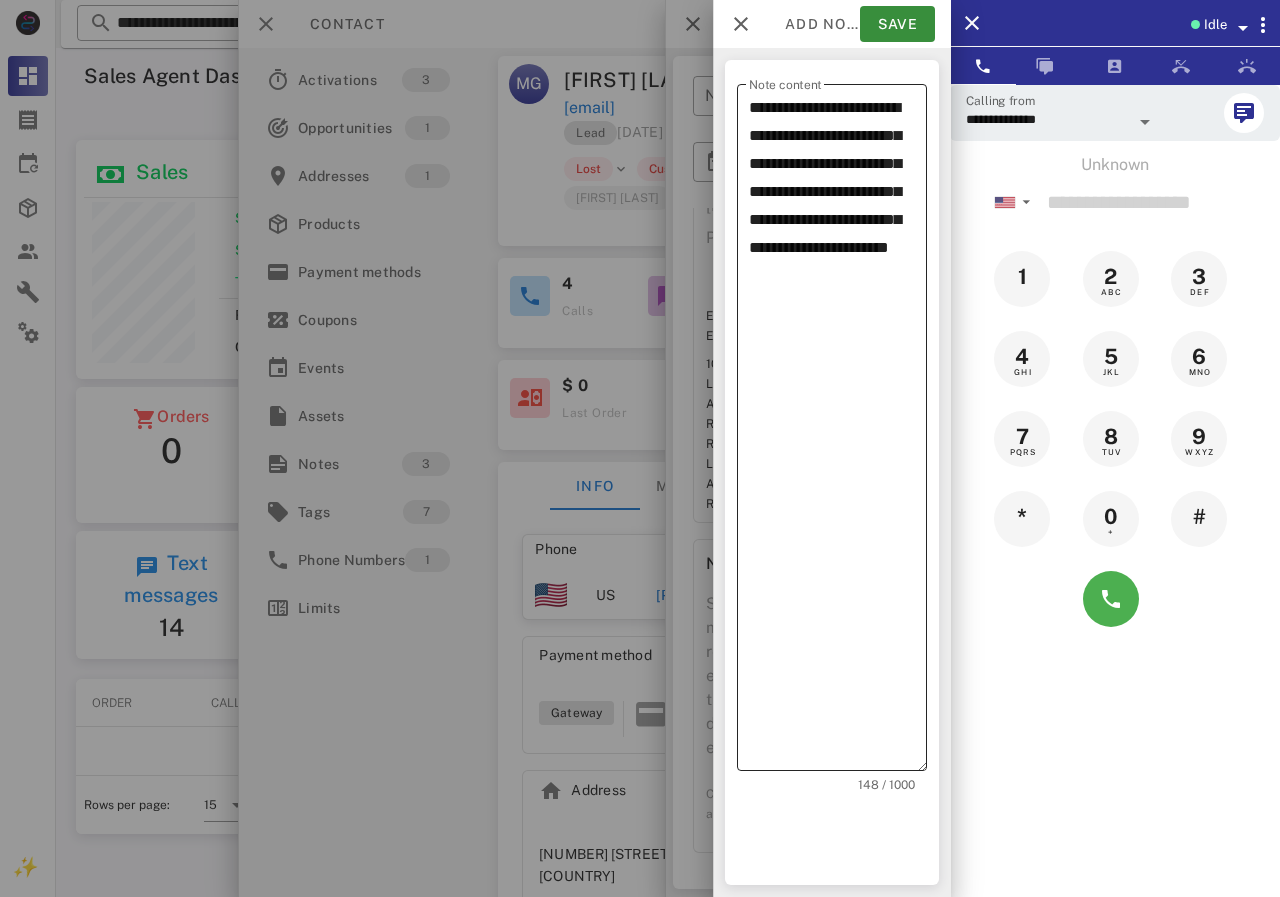 click on "**********" at bounding box center (838, 432) 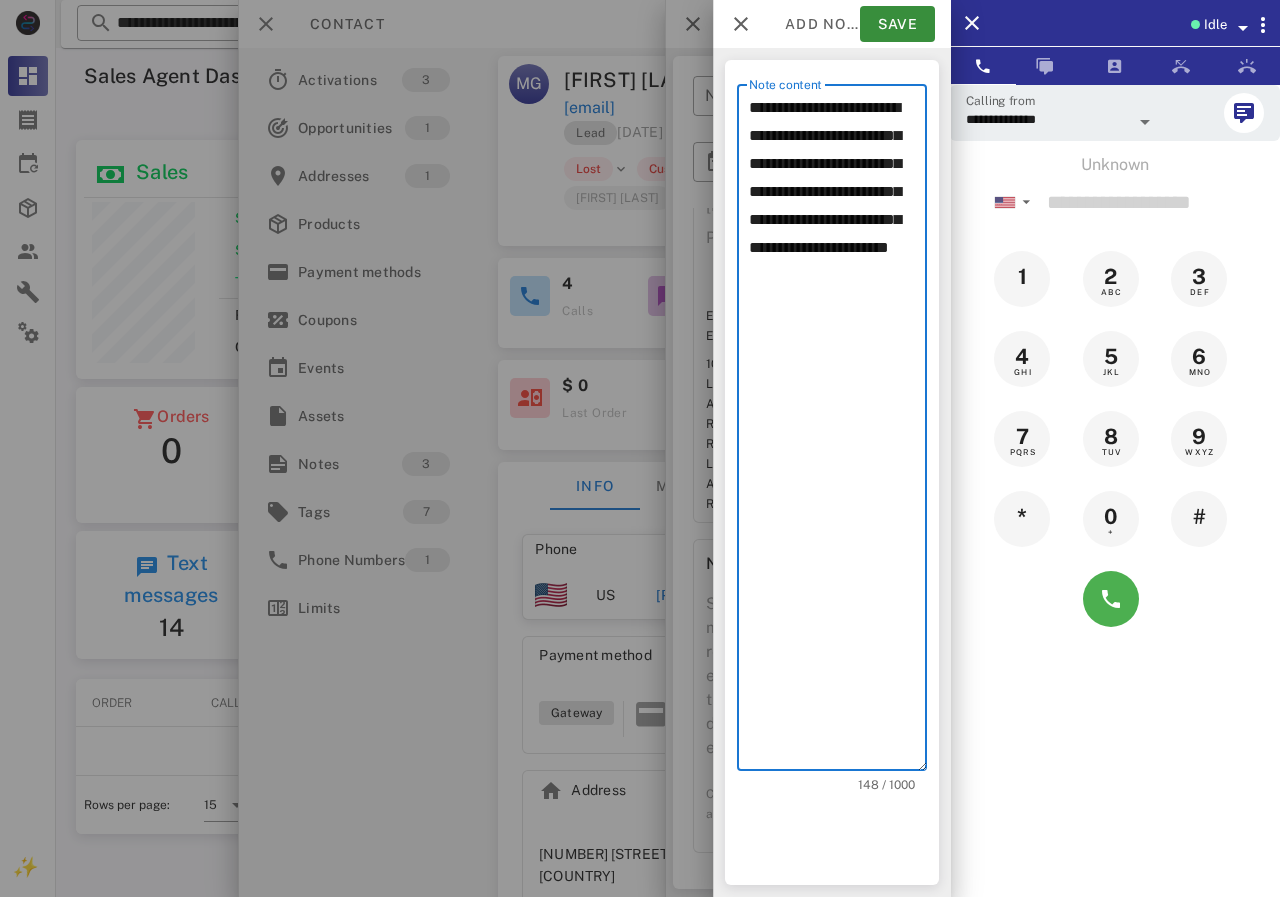 scroll, scrollTop: 240, scrollLeft: 390, axis: both 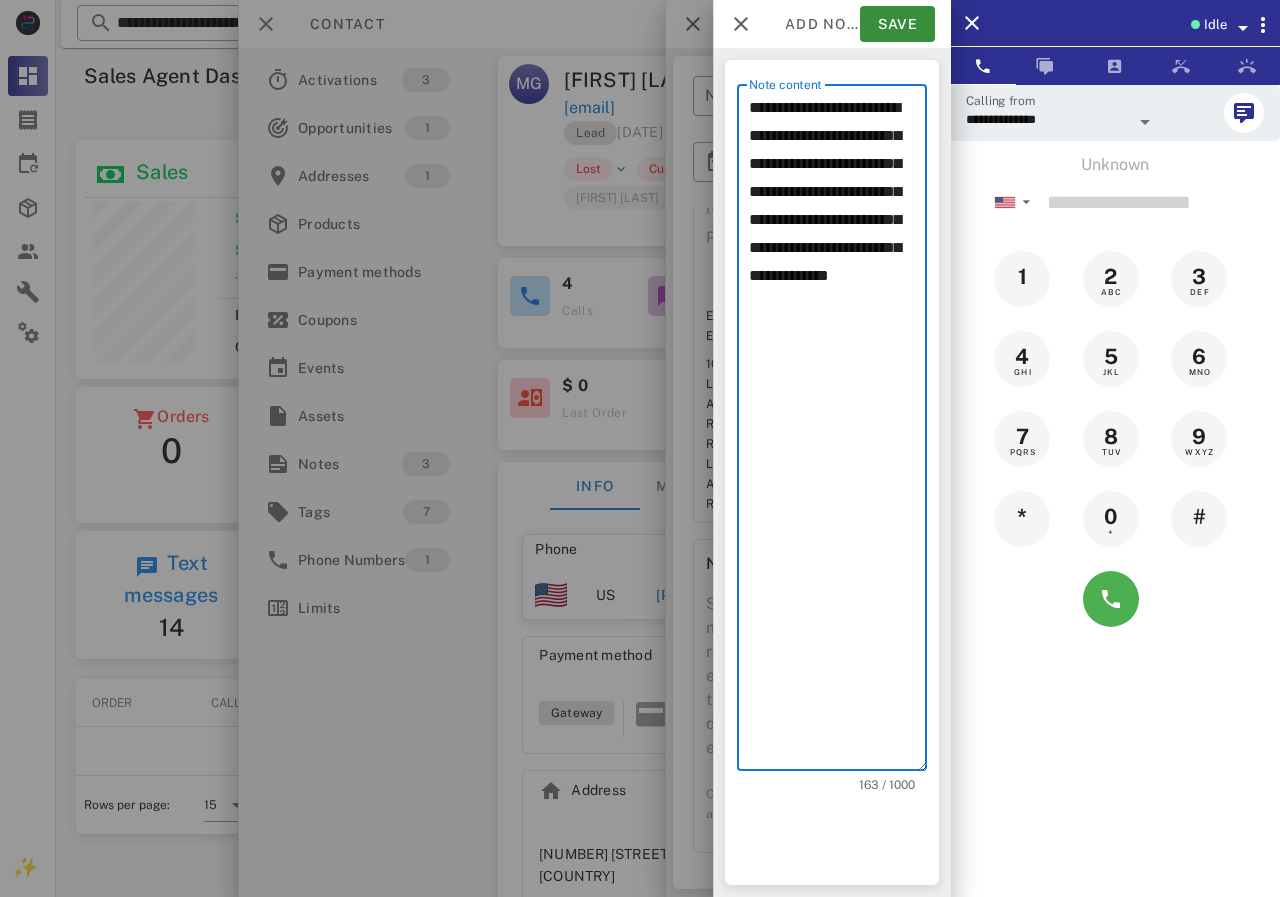 drag, startPoint x: 857, startPoint y: 336, endPoint x: 922, endPoint y: 336, distance: 65 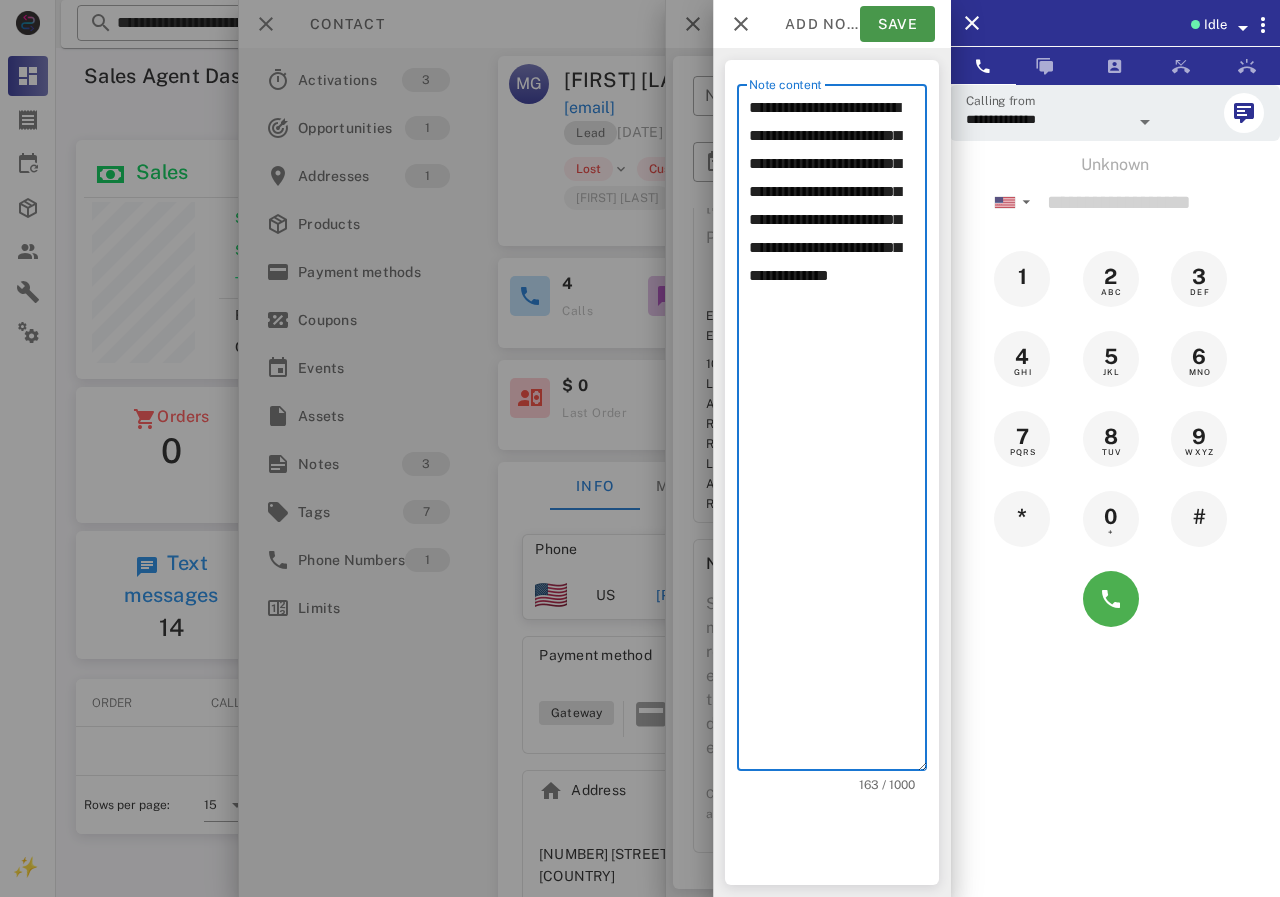 type on "**********" 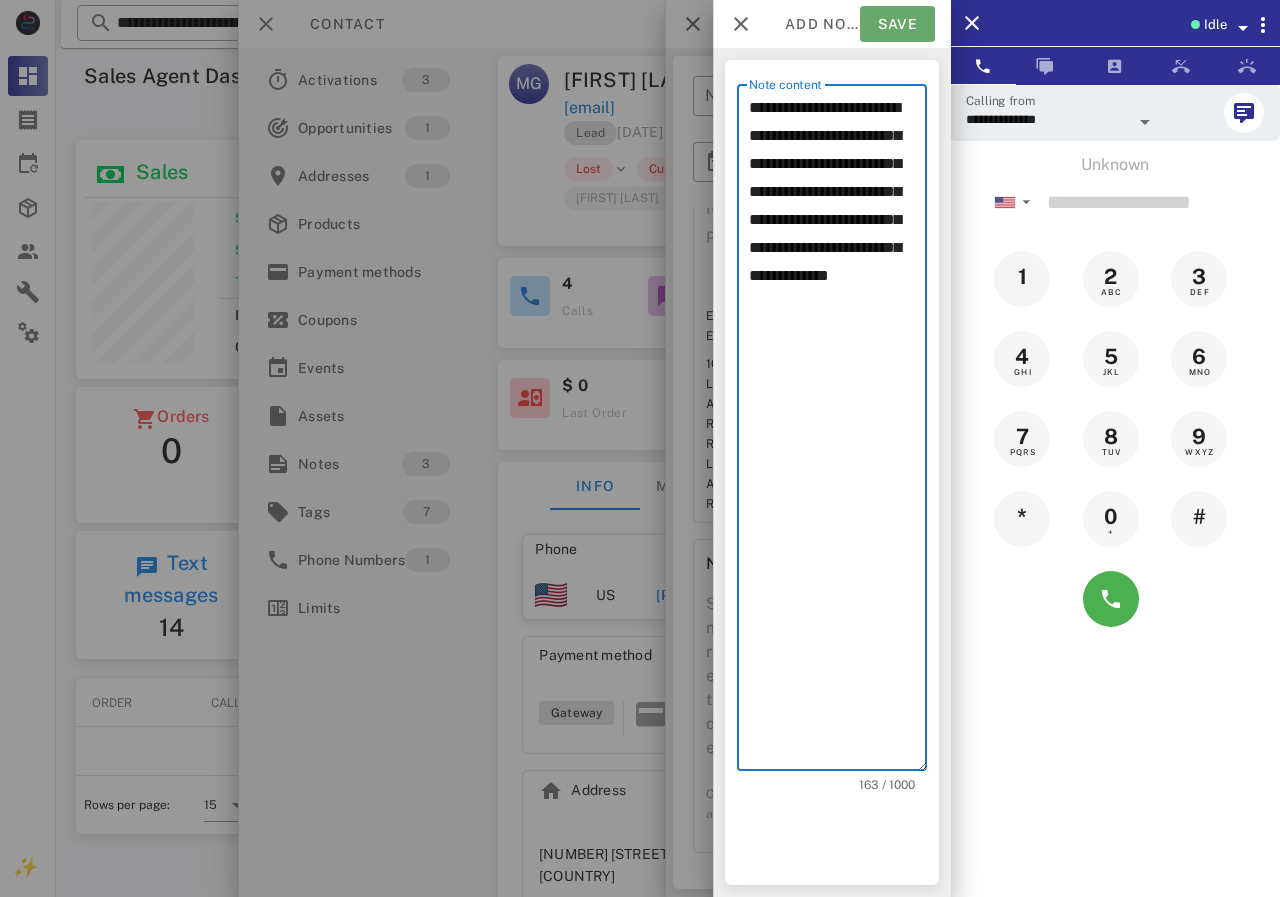 click on "Save" at bounding box center [897, 24] 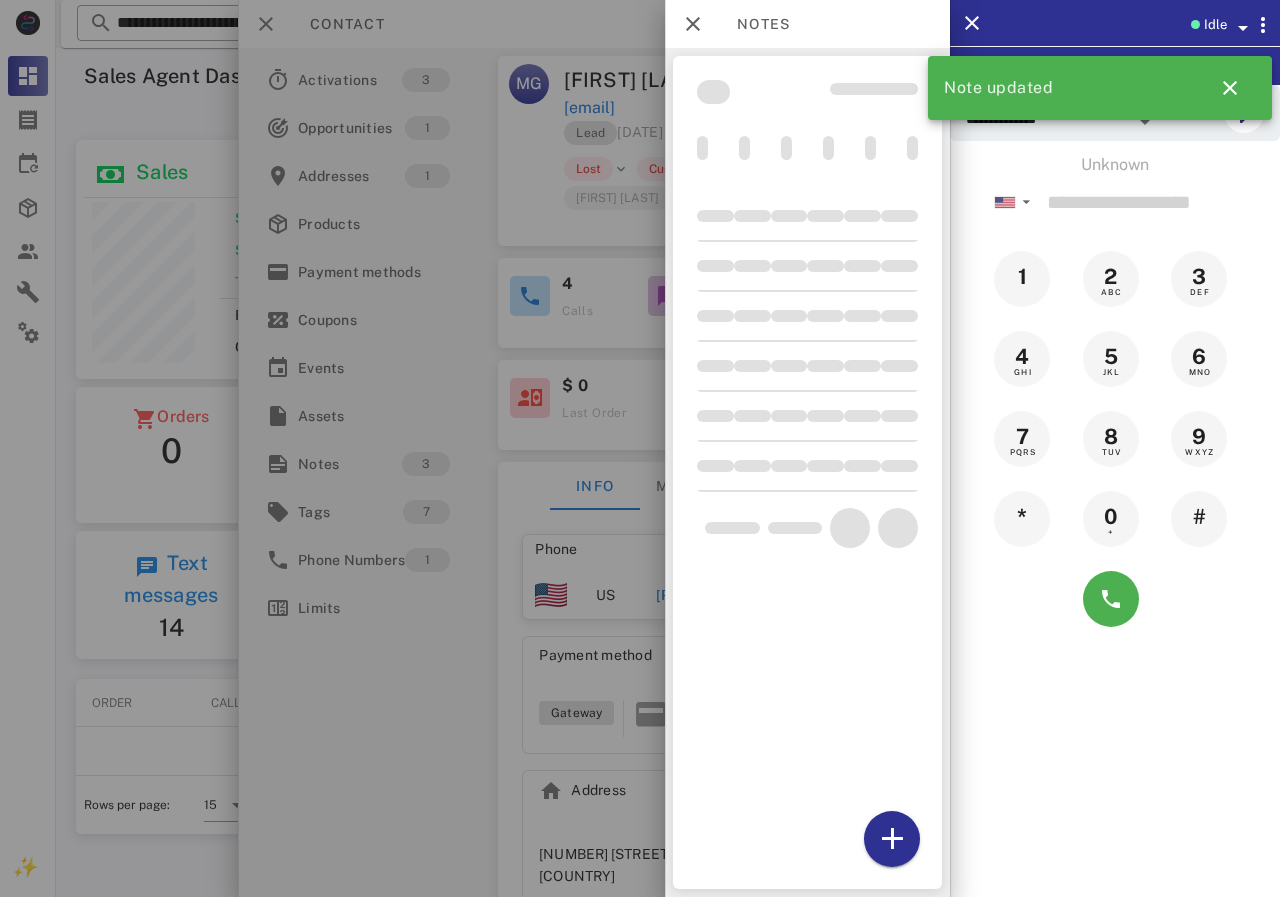 click at bounding box center [640, 448] 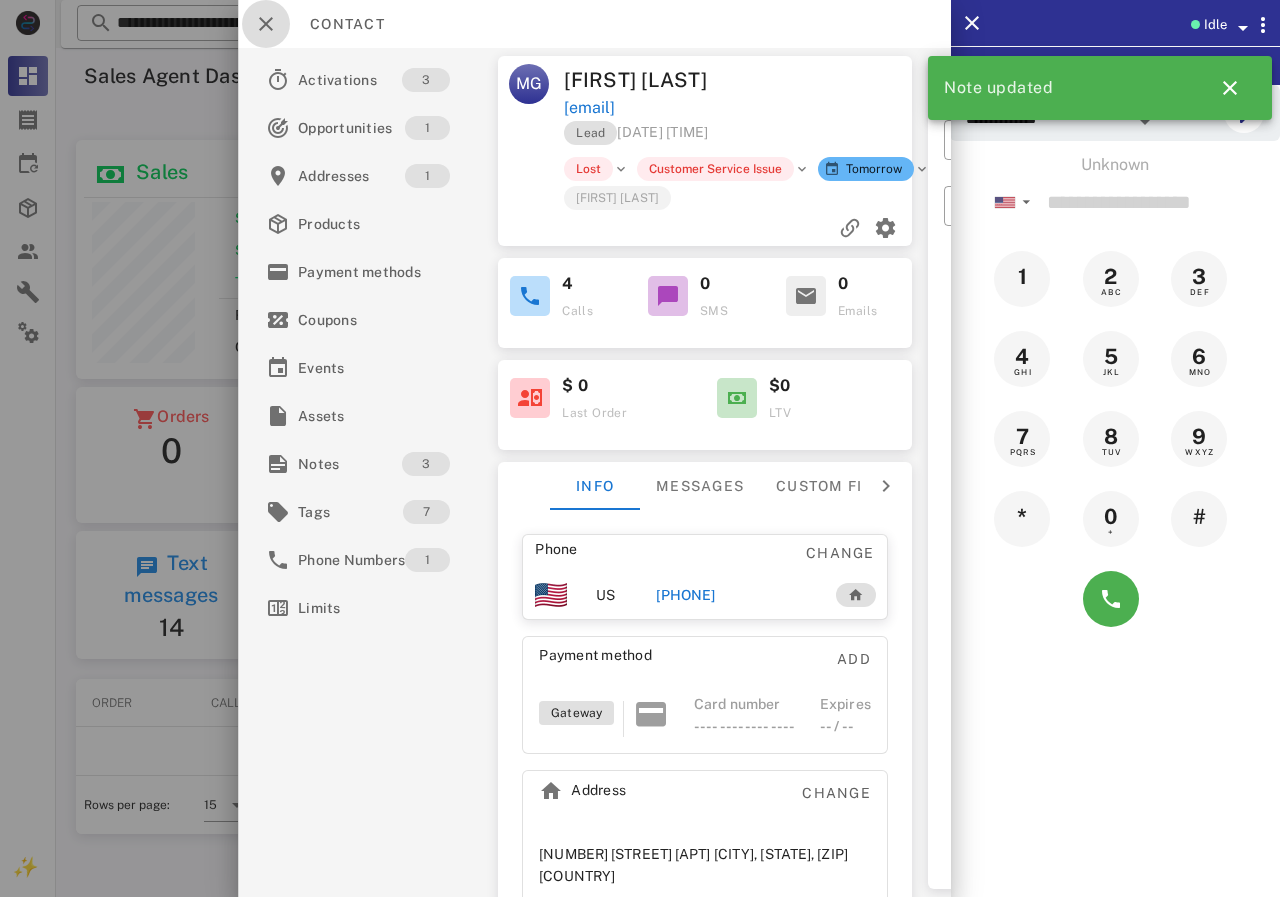 click at bounding box center (266, 24) 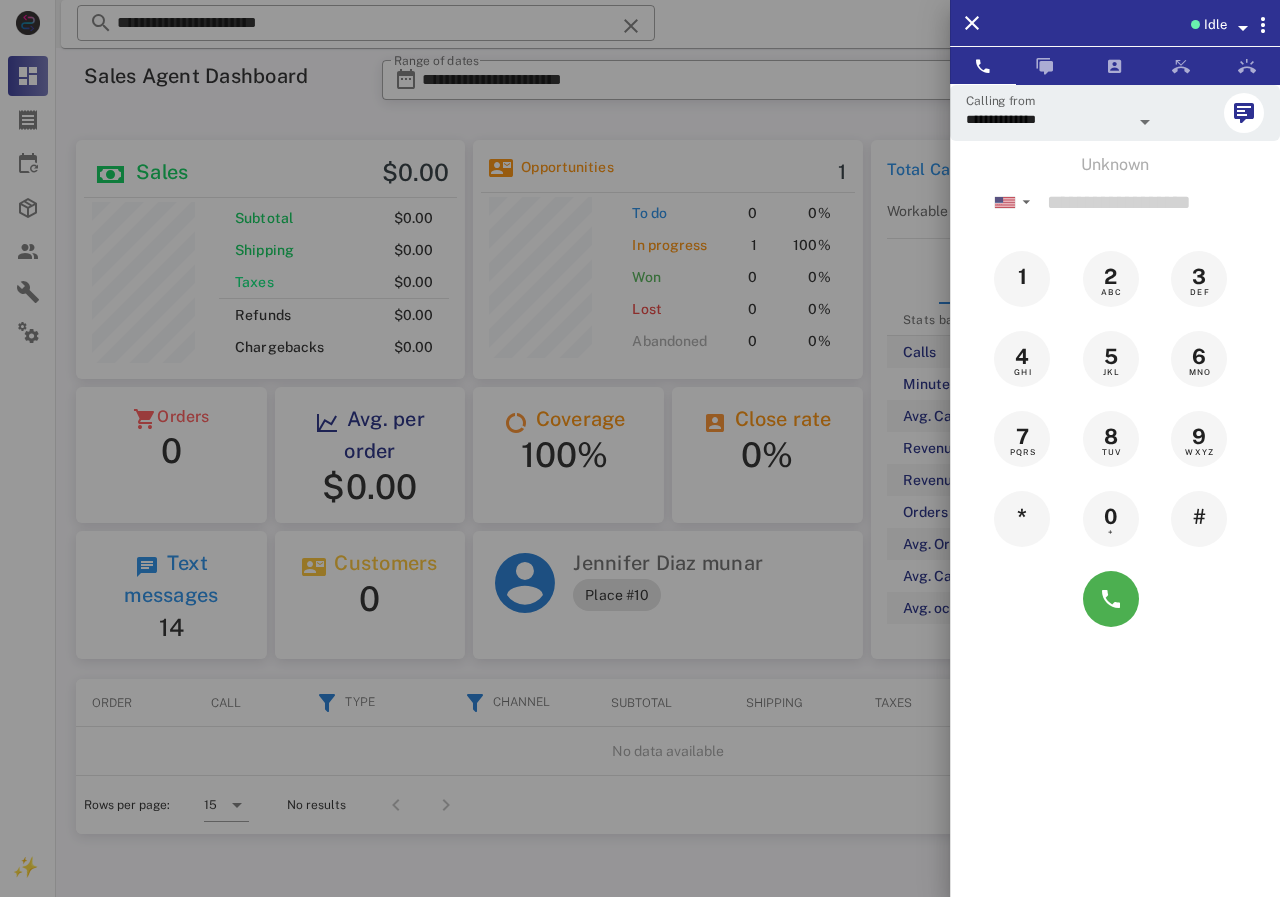 click at bounding box center (640, 448) 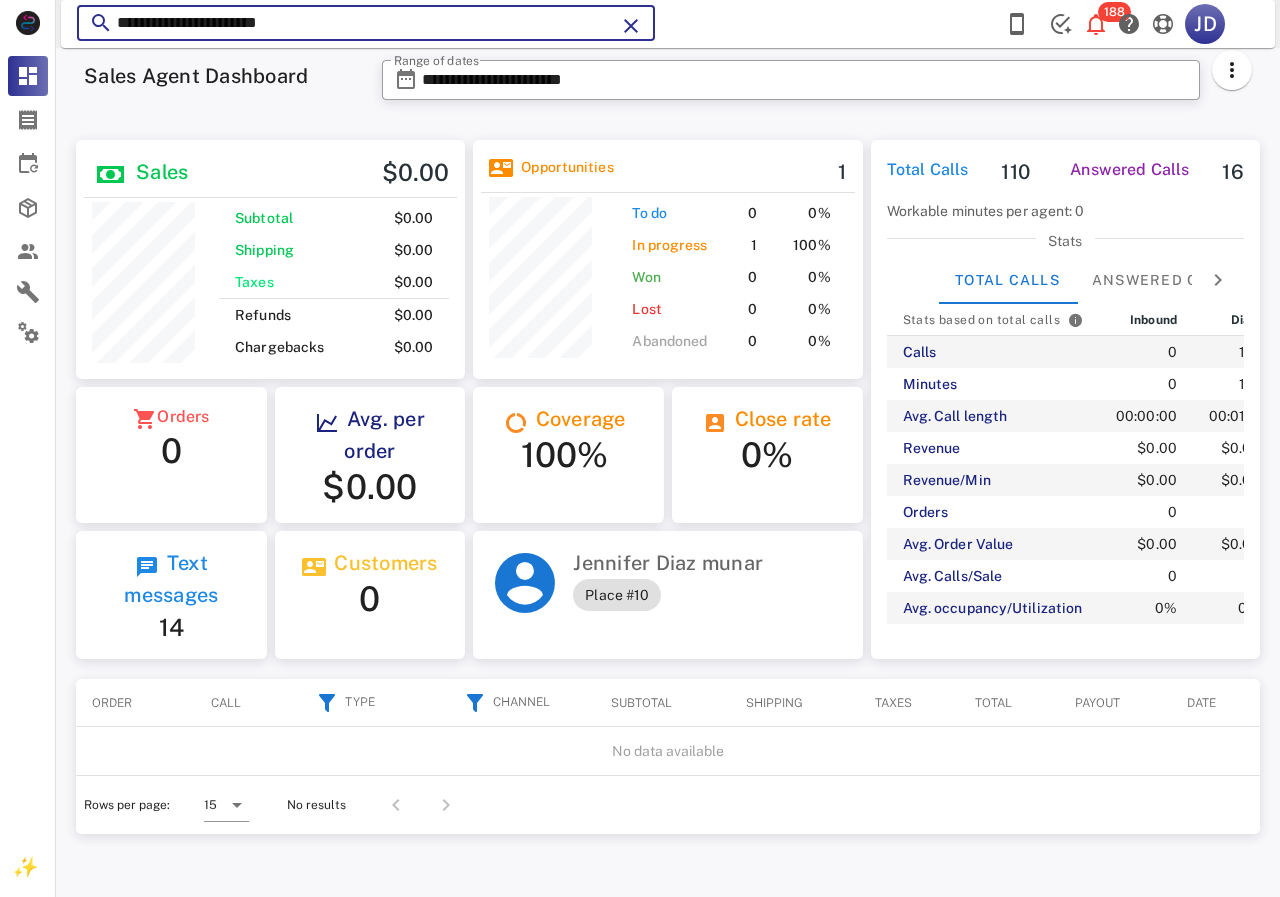 drag, startPoint x: 454, startPoint y: 28, endPoint x: 126, endPoint y: 28, distance: 328 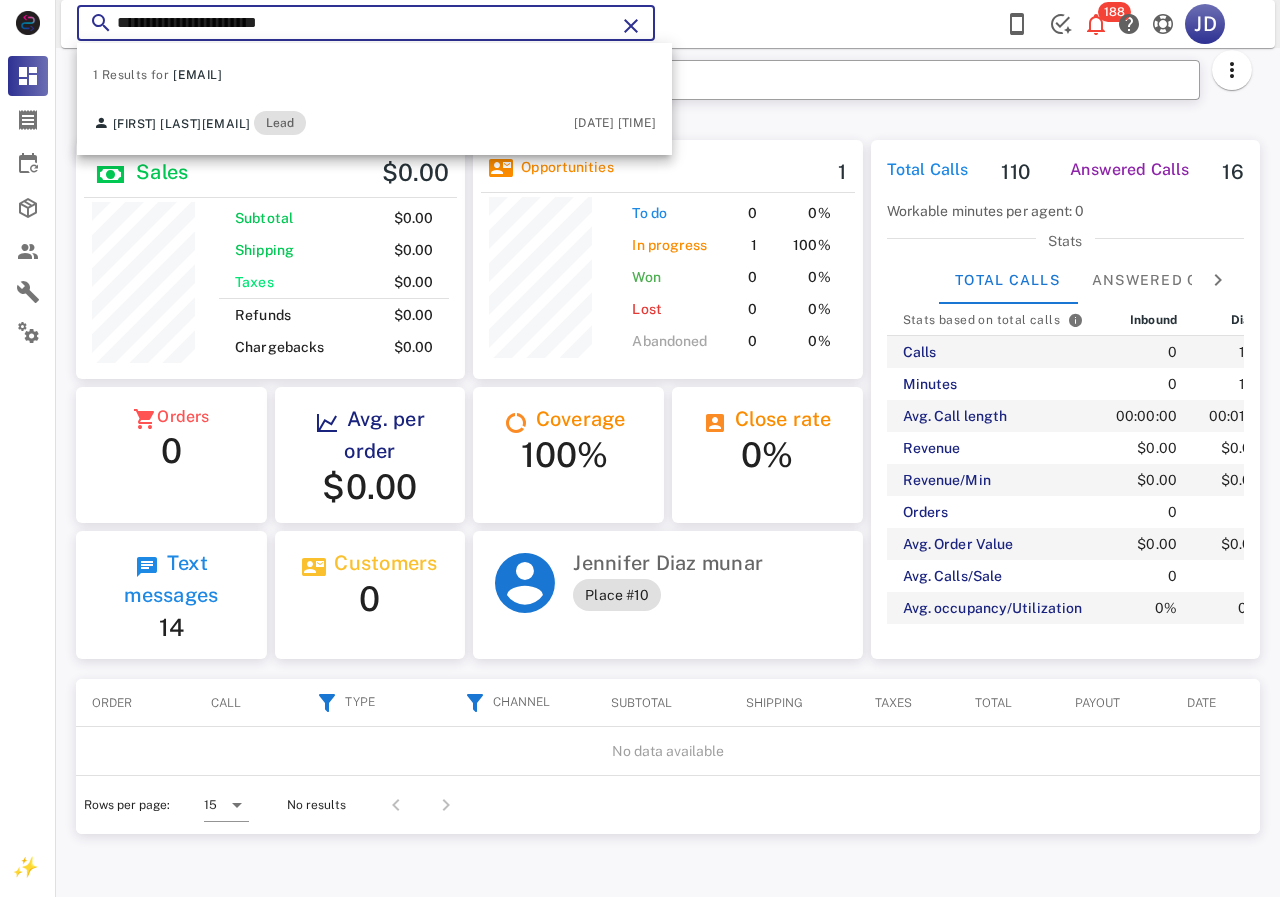 click on "**********" at bounding box center [668, 24] 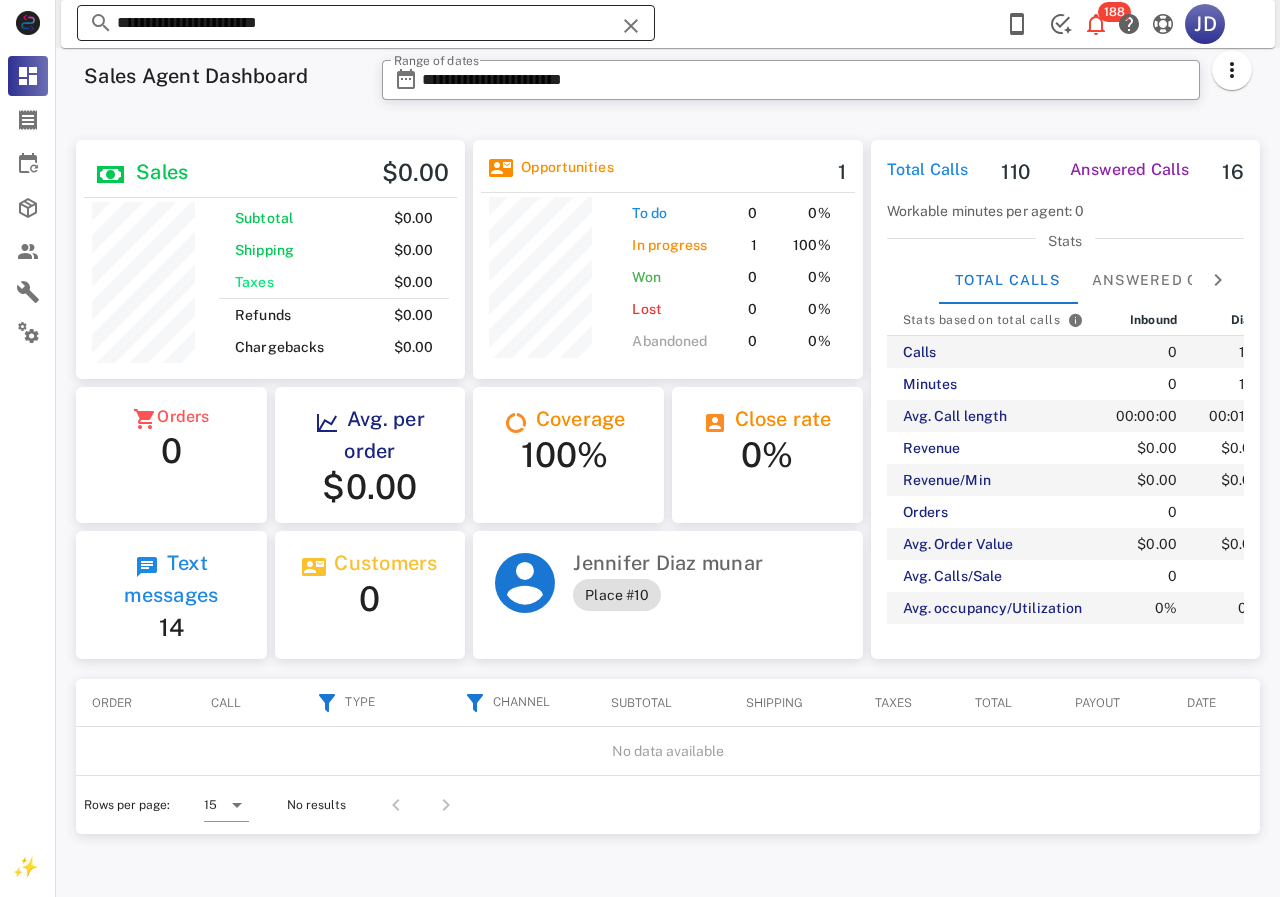drag, startPoint x: 660, startPoint y: 21, endPoint x: 633, endPoint y: 22, distance: 27.018513 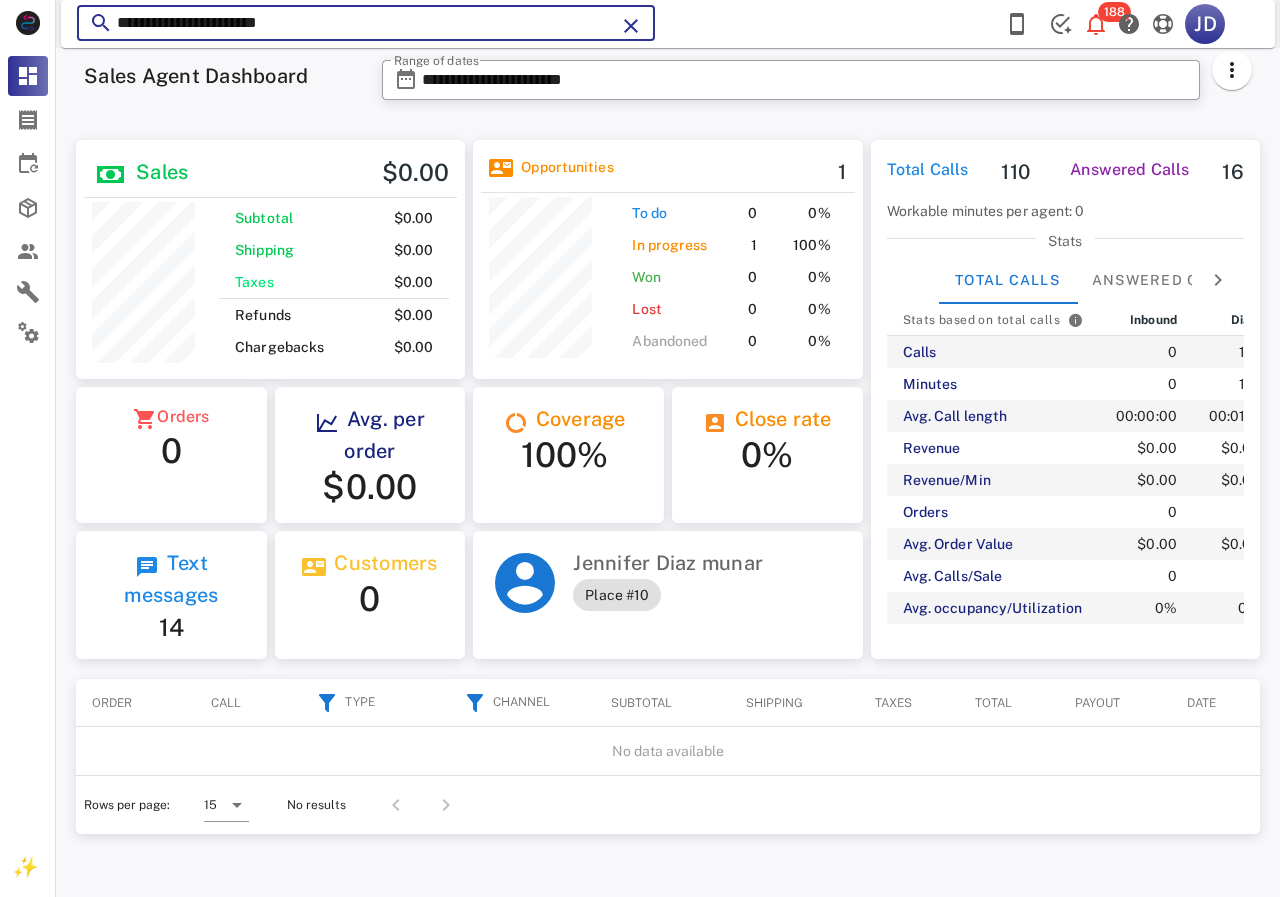 click at bounding box center (631, 26) 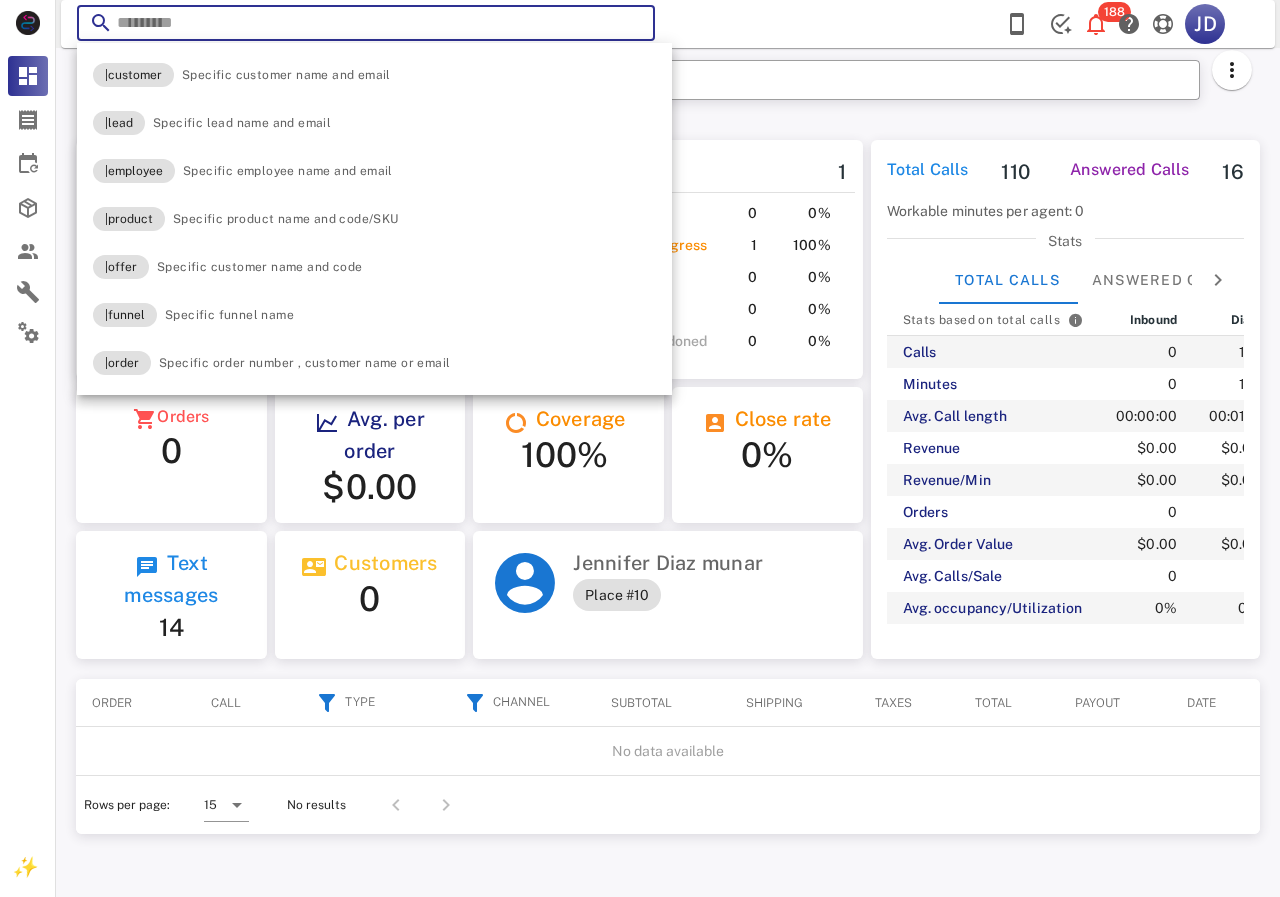 click at bounding box center (366, 23) 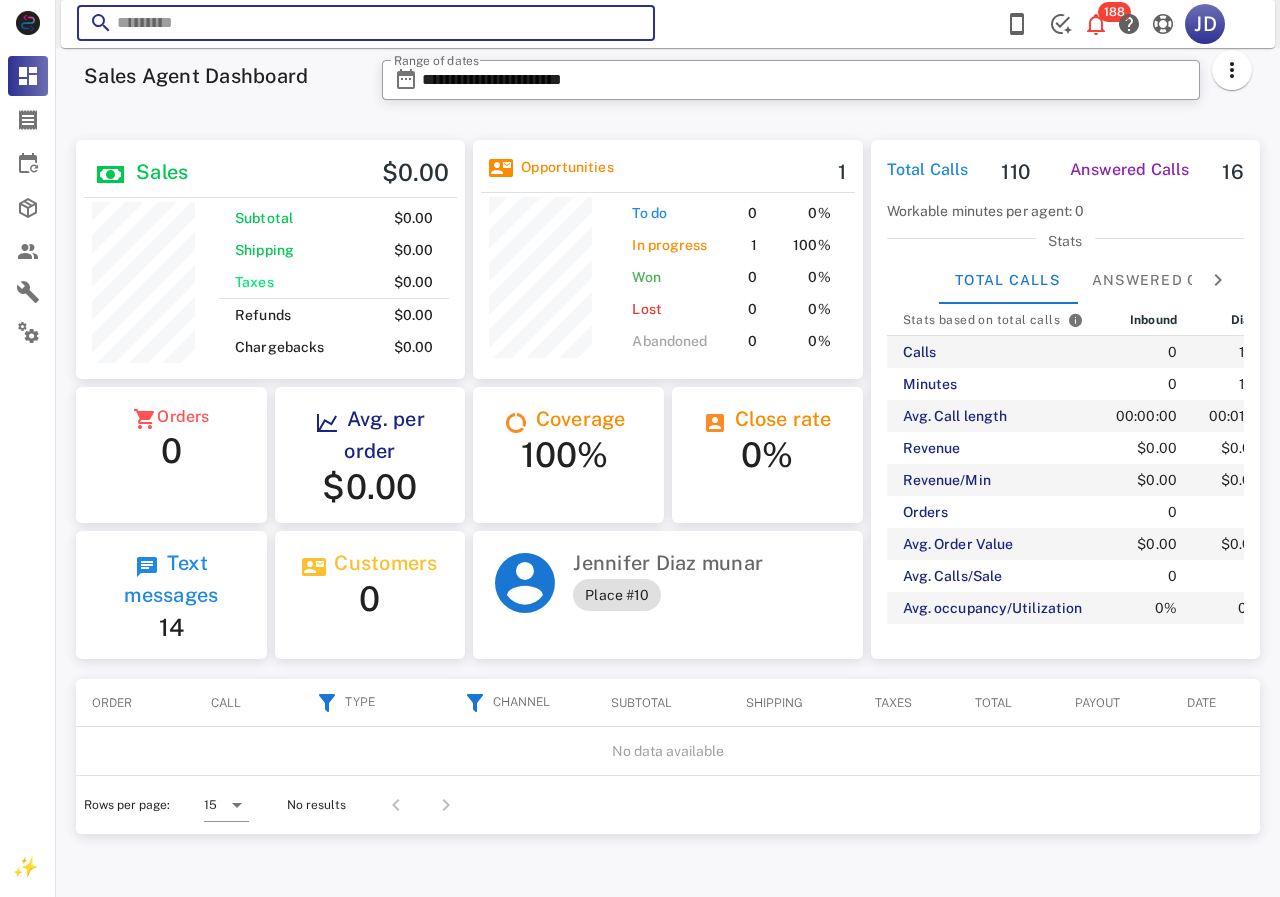 paste on "**********" 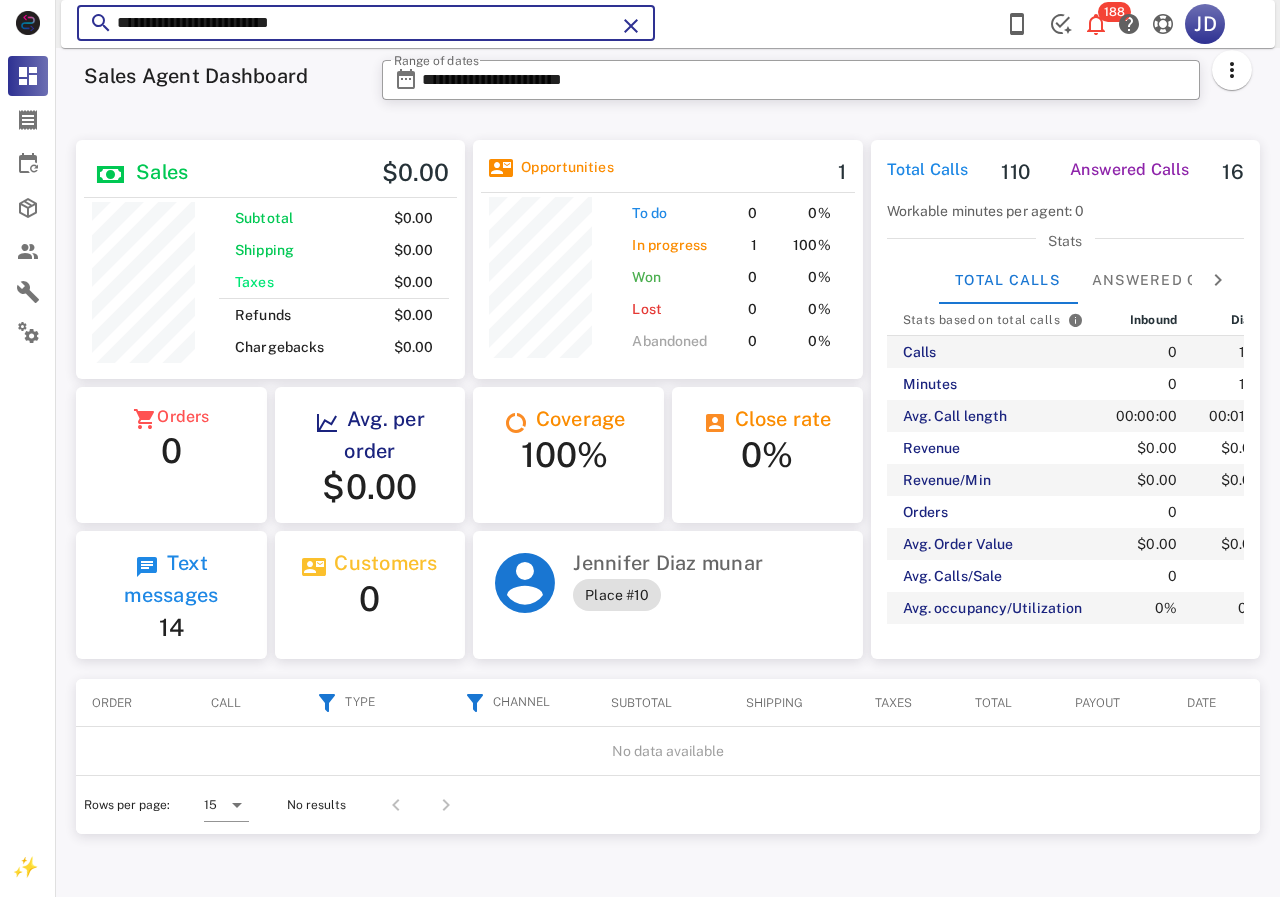 type on "**********" 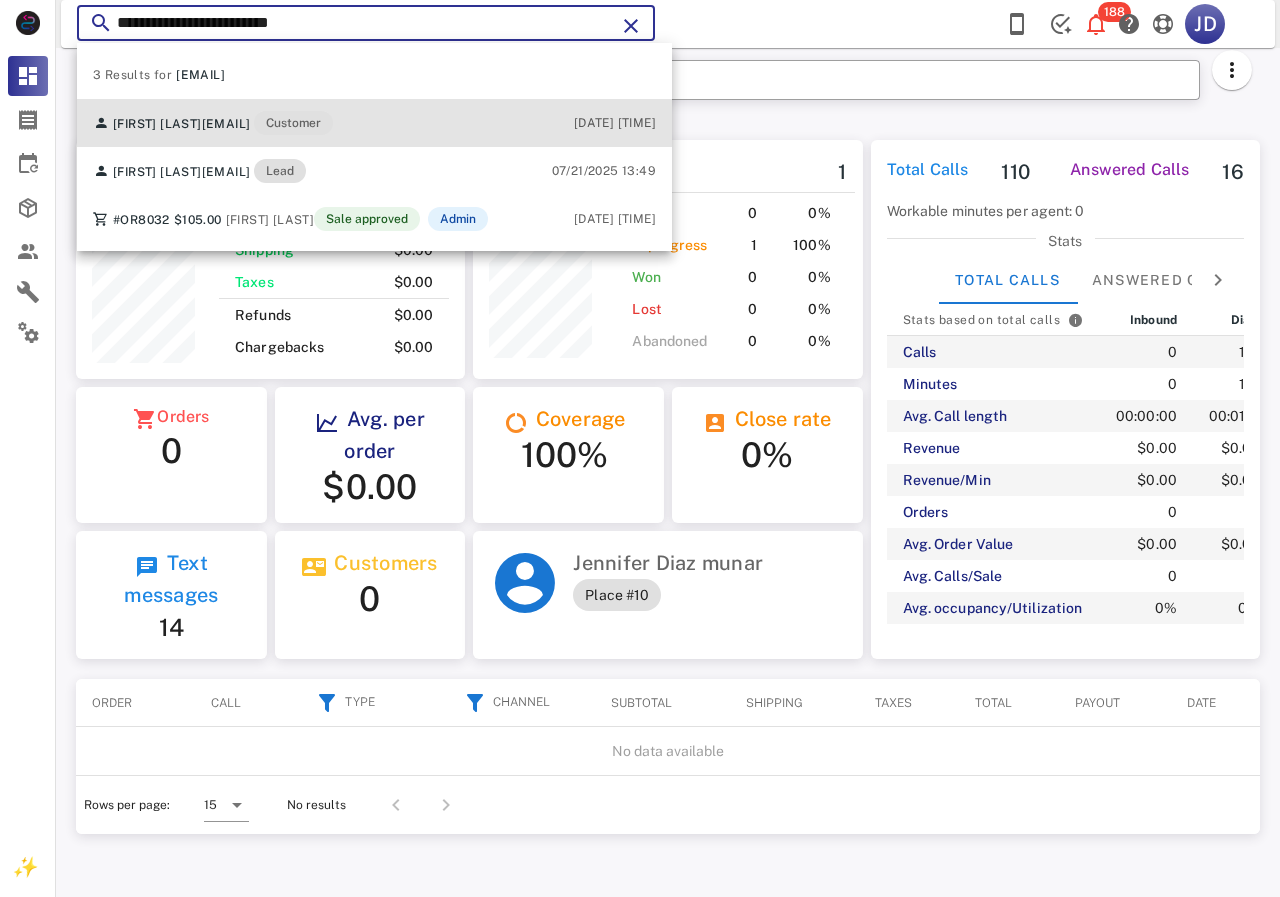 click on "[FIRST] [LAST] [EMAIL] [ROLE]" at bounding box center [213, 123] 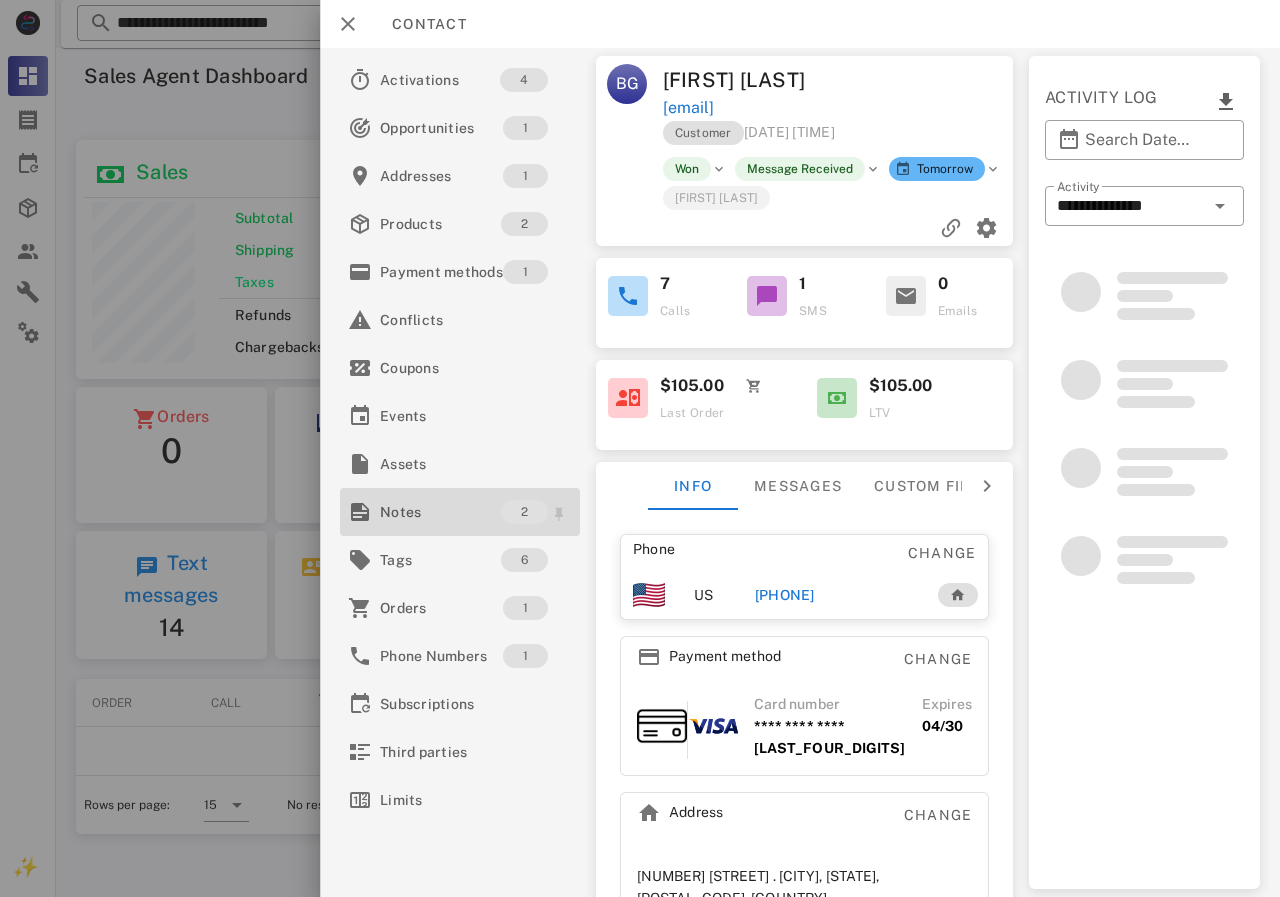 click on "Notes" at bounding box center (440, 512) 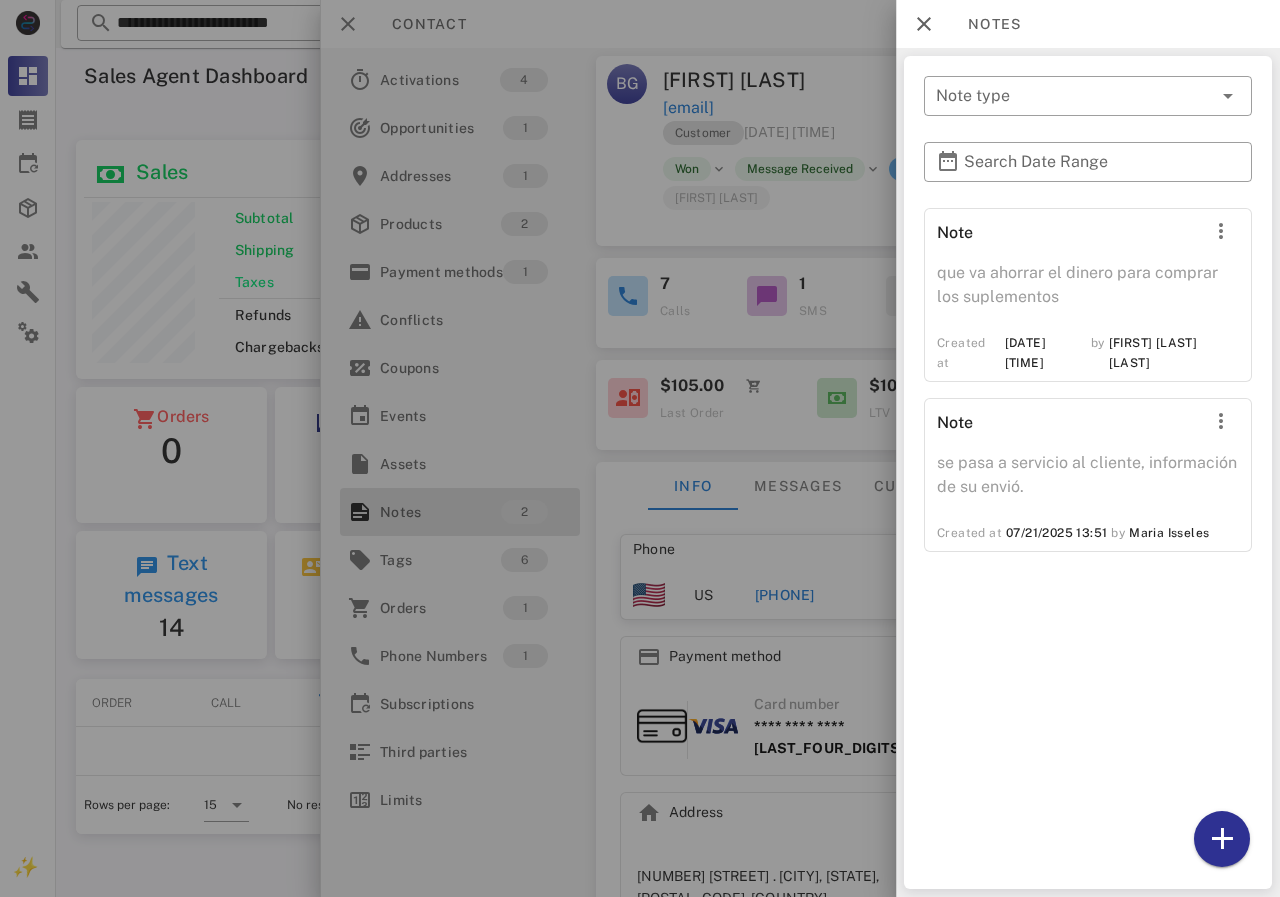 click at bounding box center (640, 448) 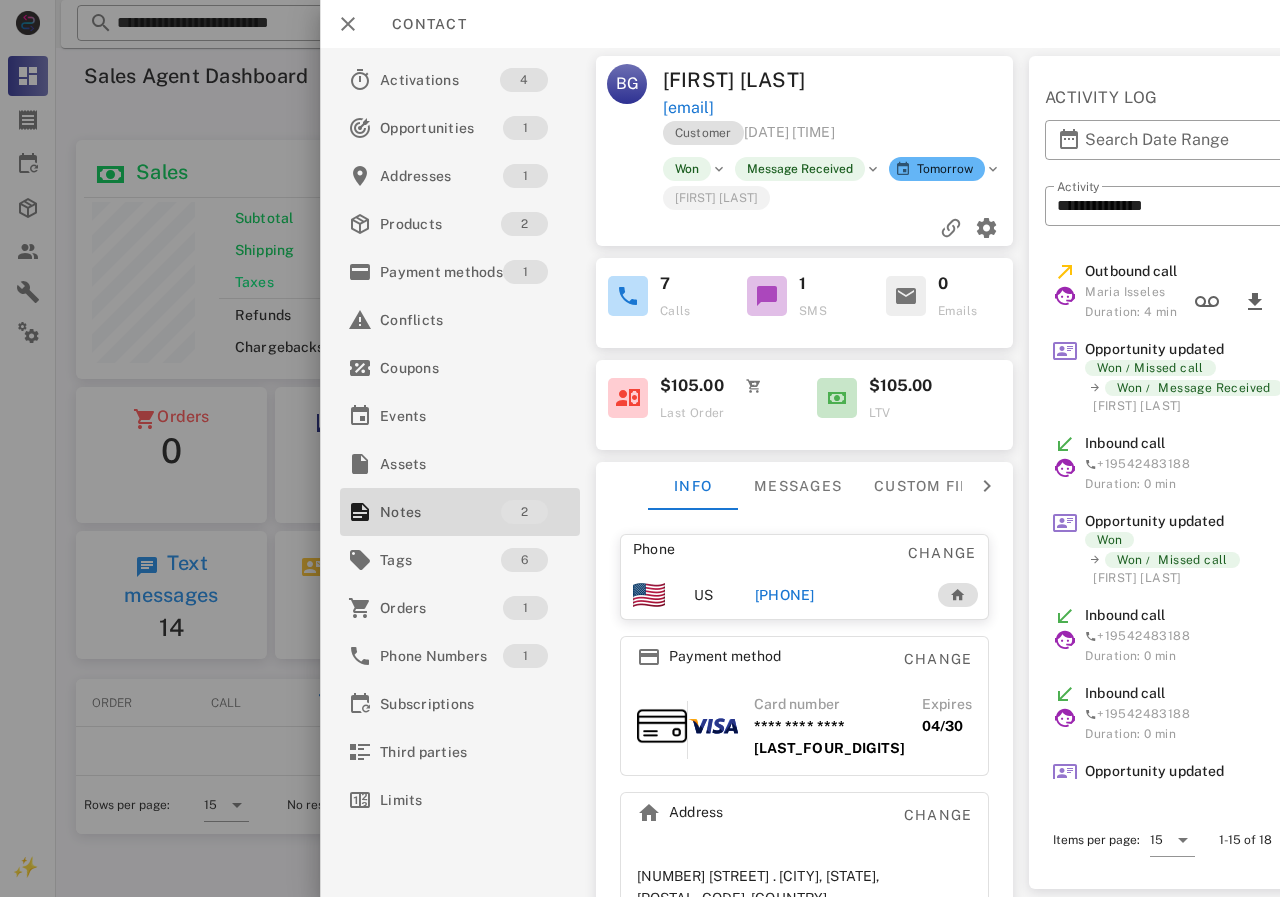 click on "[PHONE]" at bounding box center (784, 595) 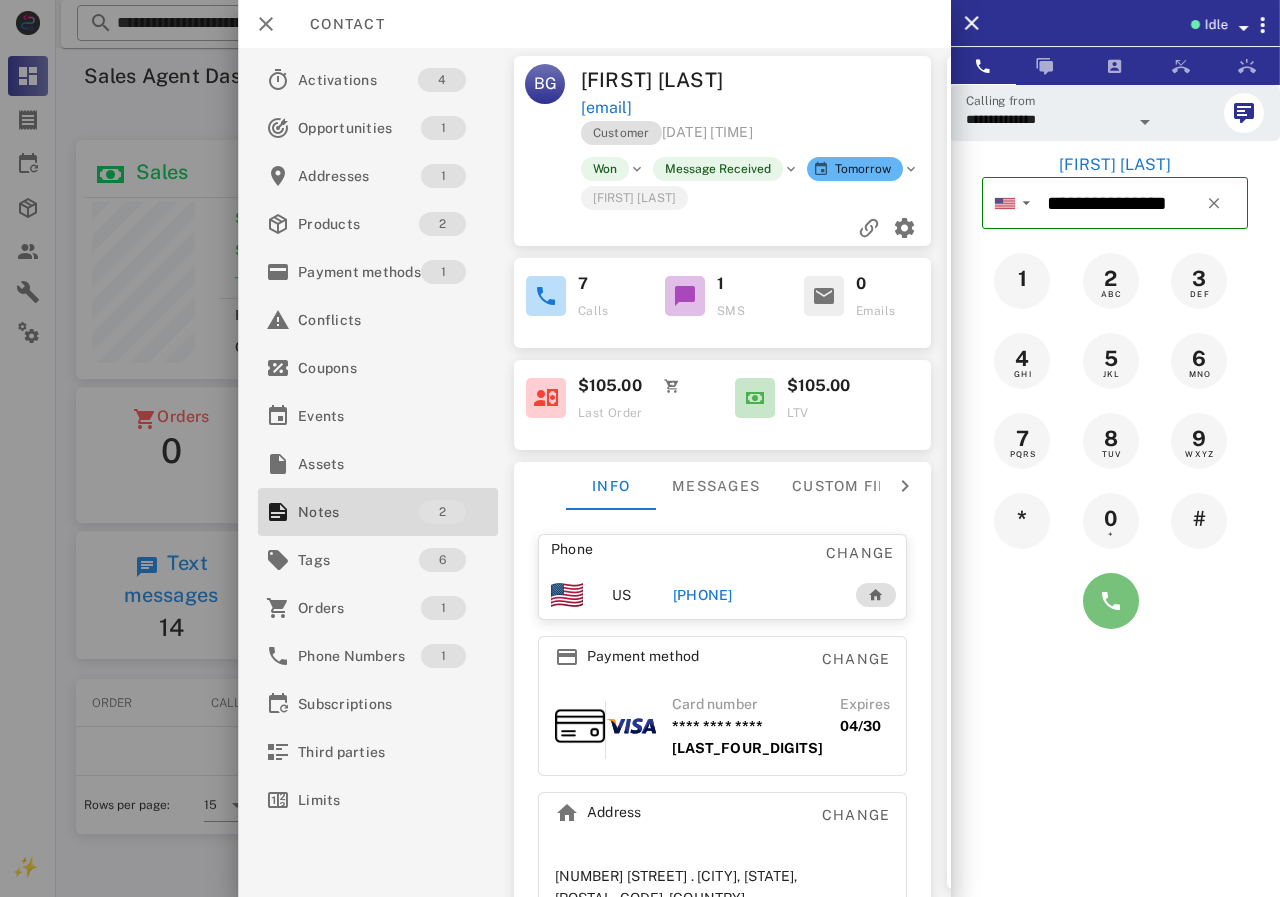 click at bounding box center (1111, 601) 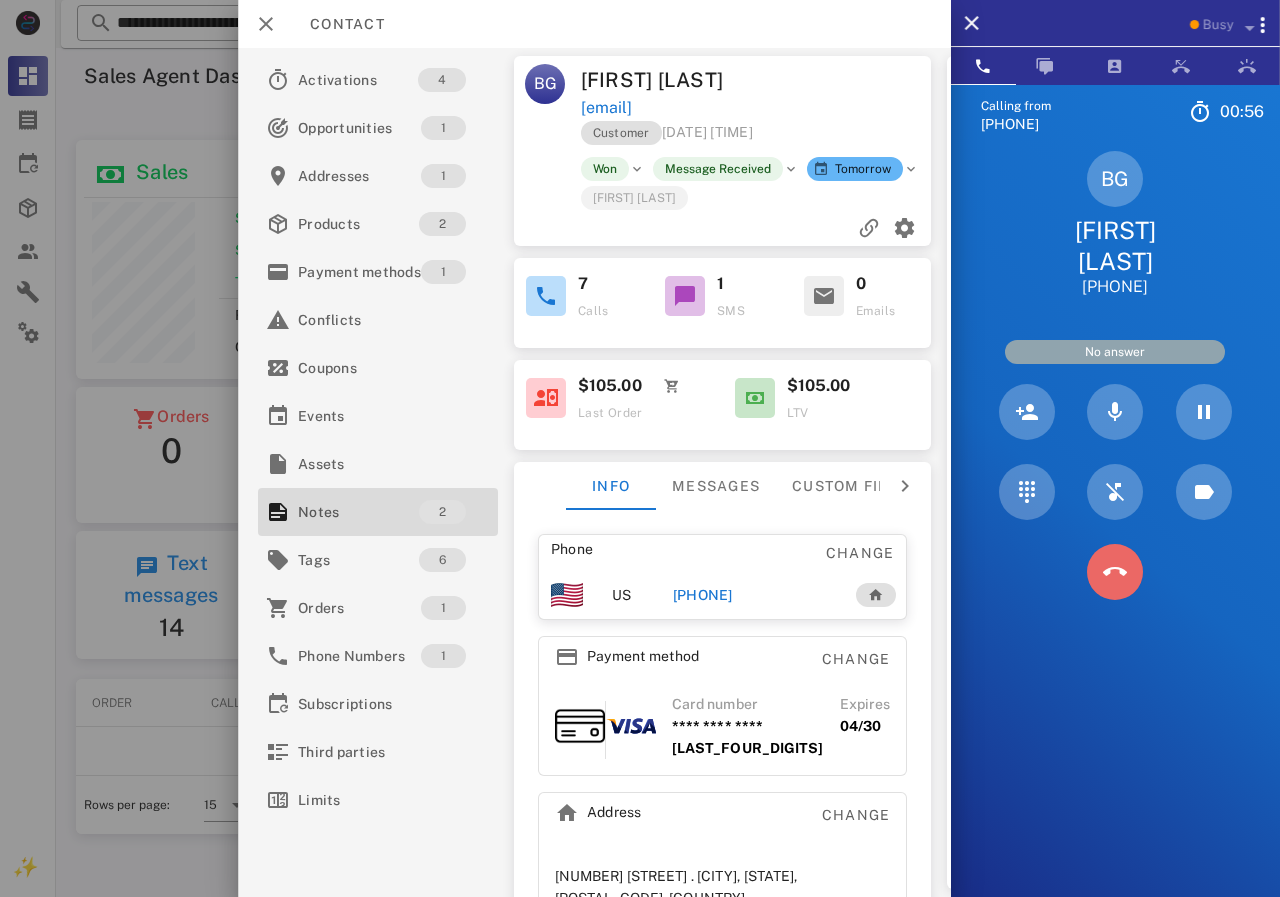 click at bounding box center (1115, 572) 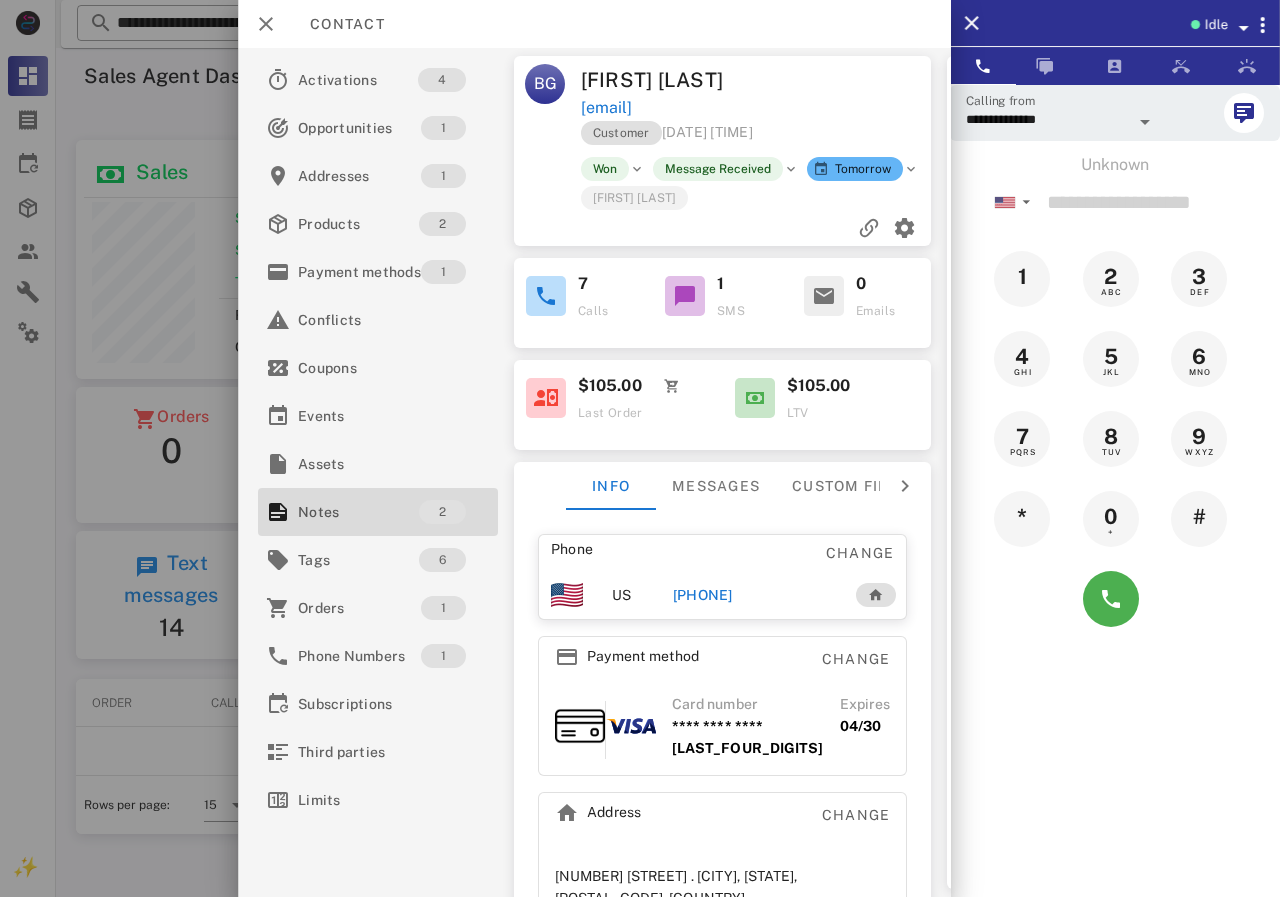 click on "[PHONE]" at bounding box center [702, 595] 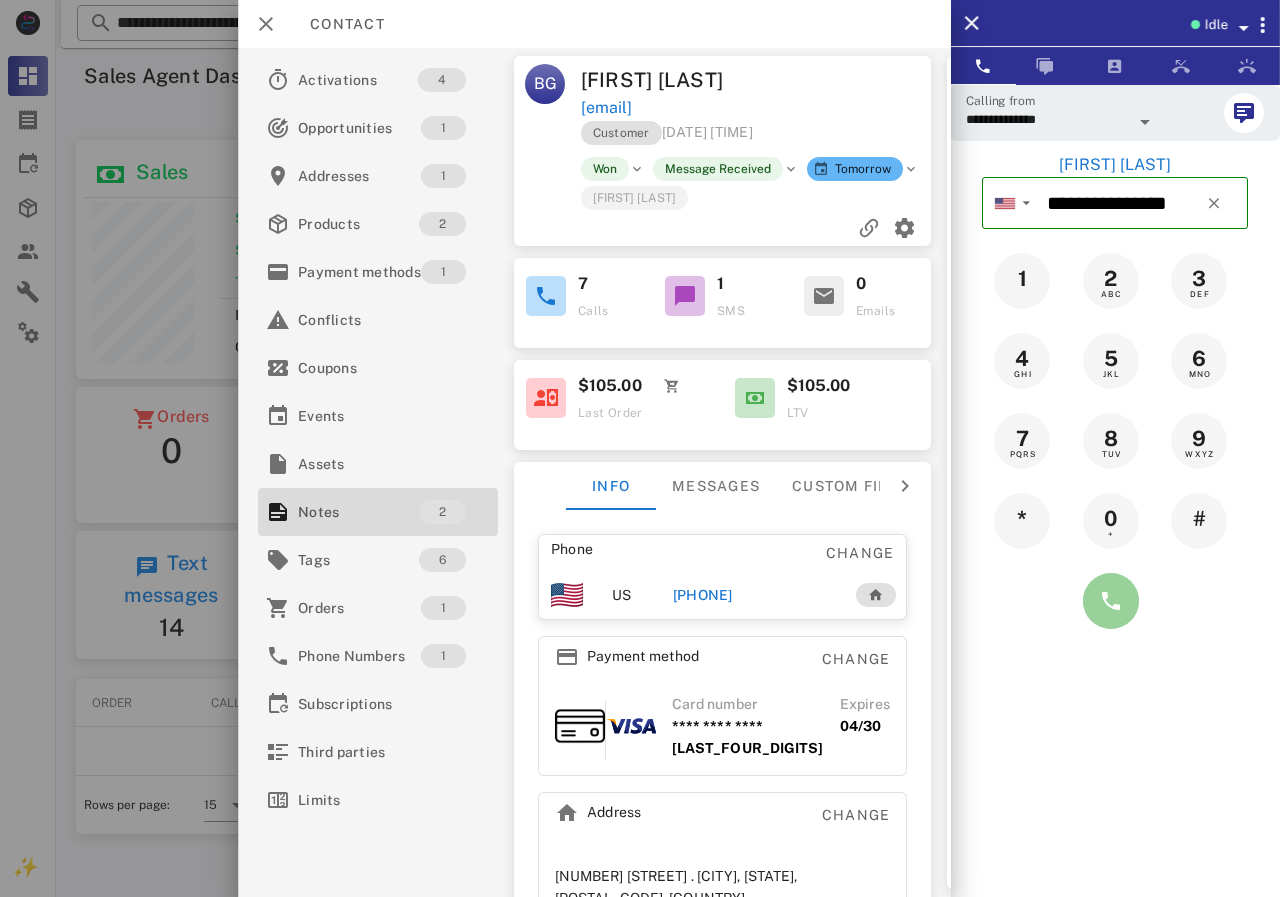 click at bounding box center (1111, 601) 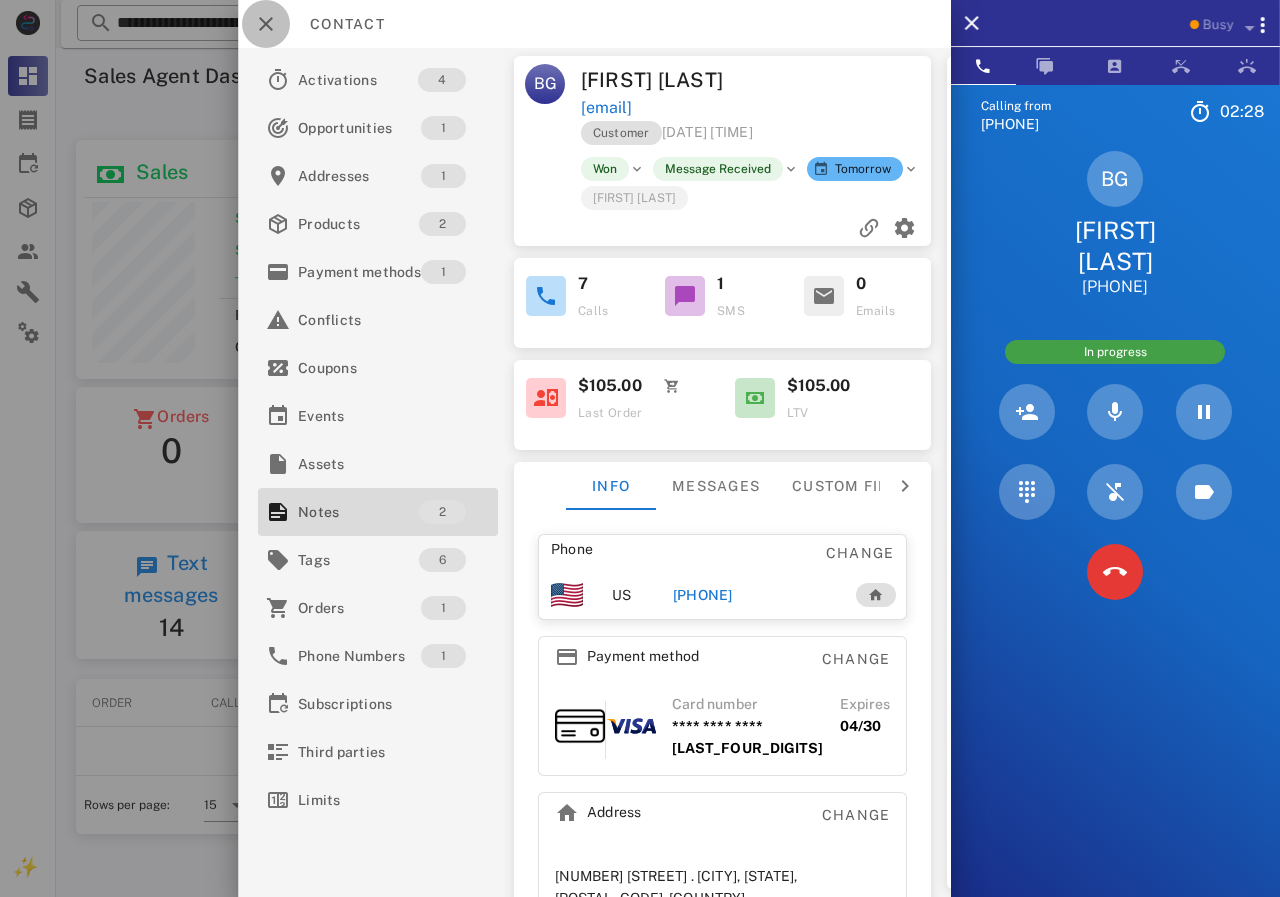 click at bounding box center (266, 24) 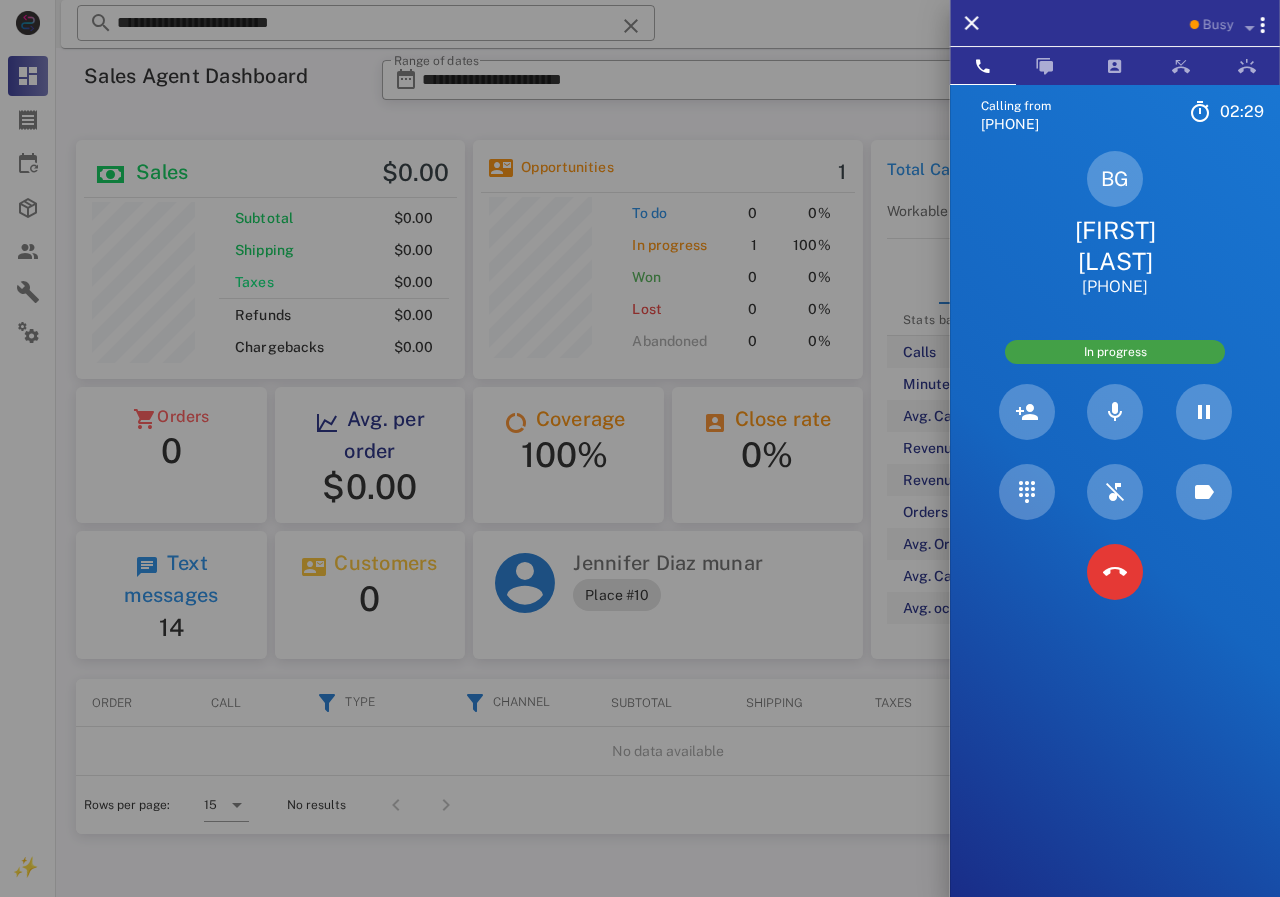 click at bounding box center (640, 448) 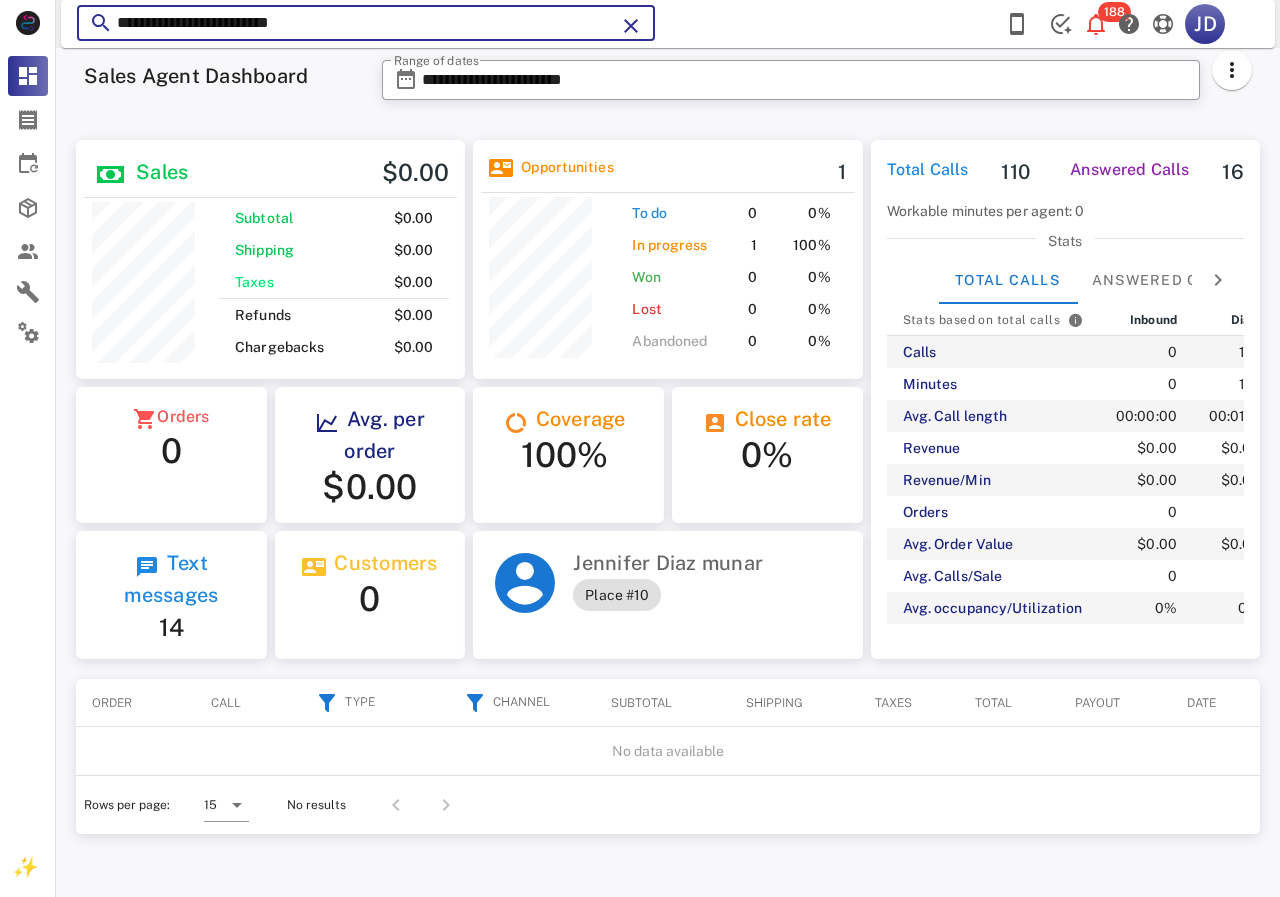 drag, startPoint x: 401, startPoint y: 27, endPoint x: 111, endPoint y: 27, distance: 290 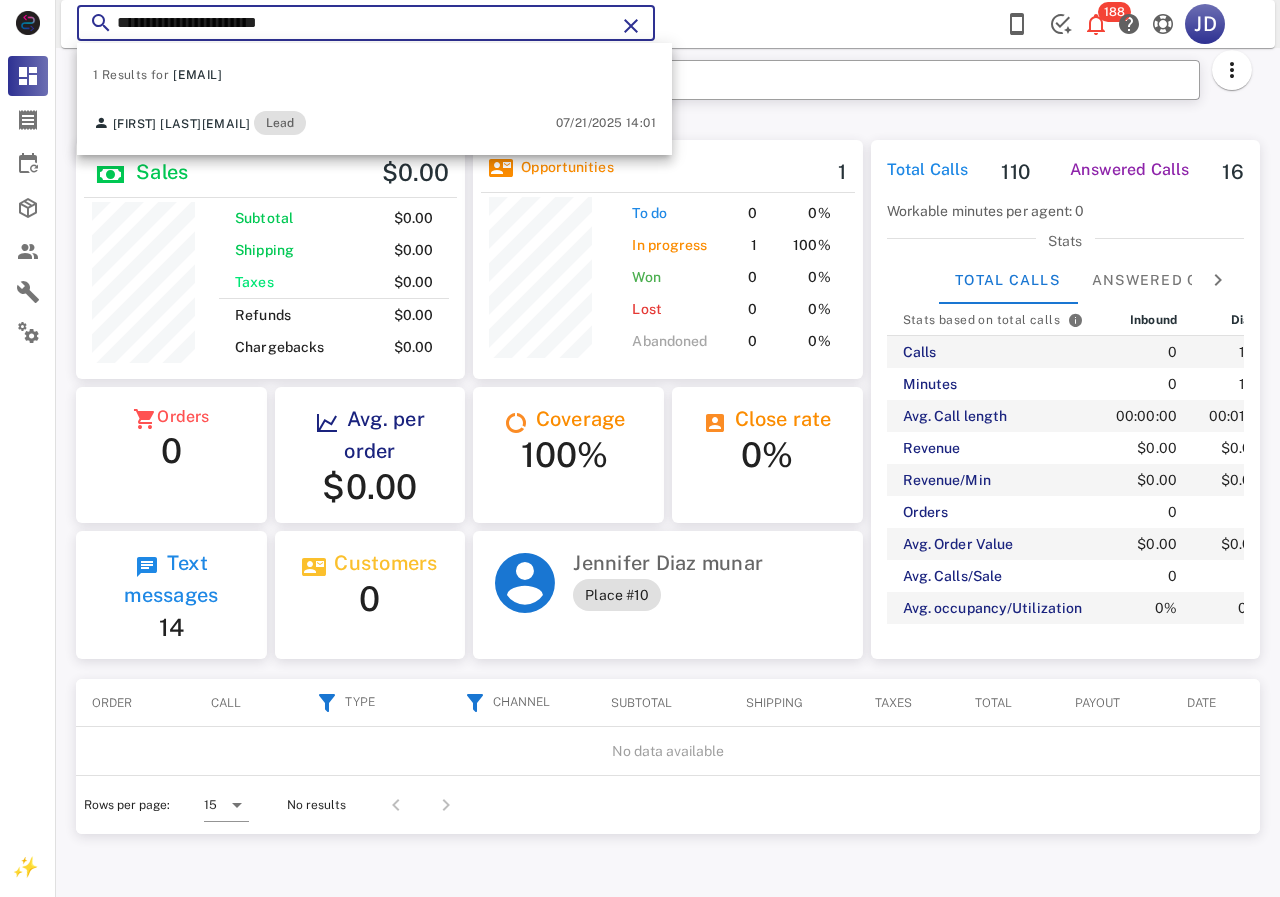 type on "**********" 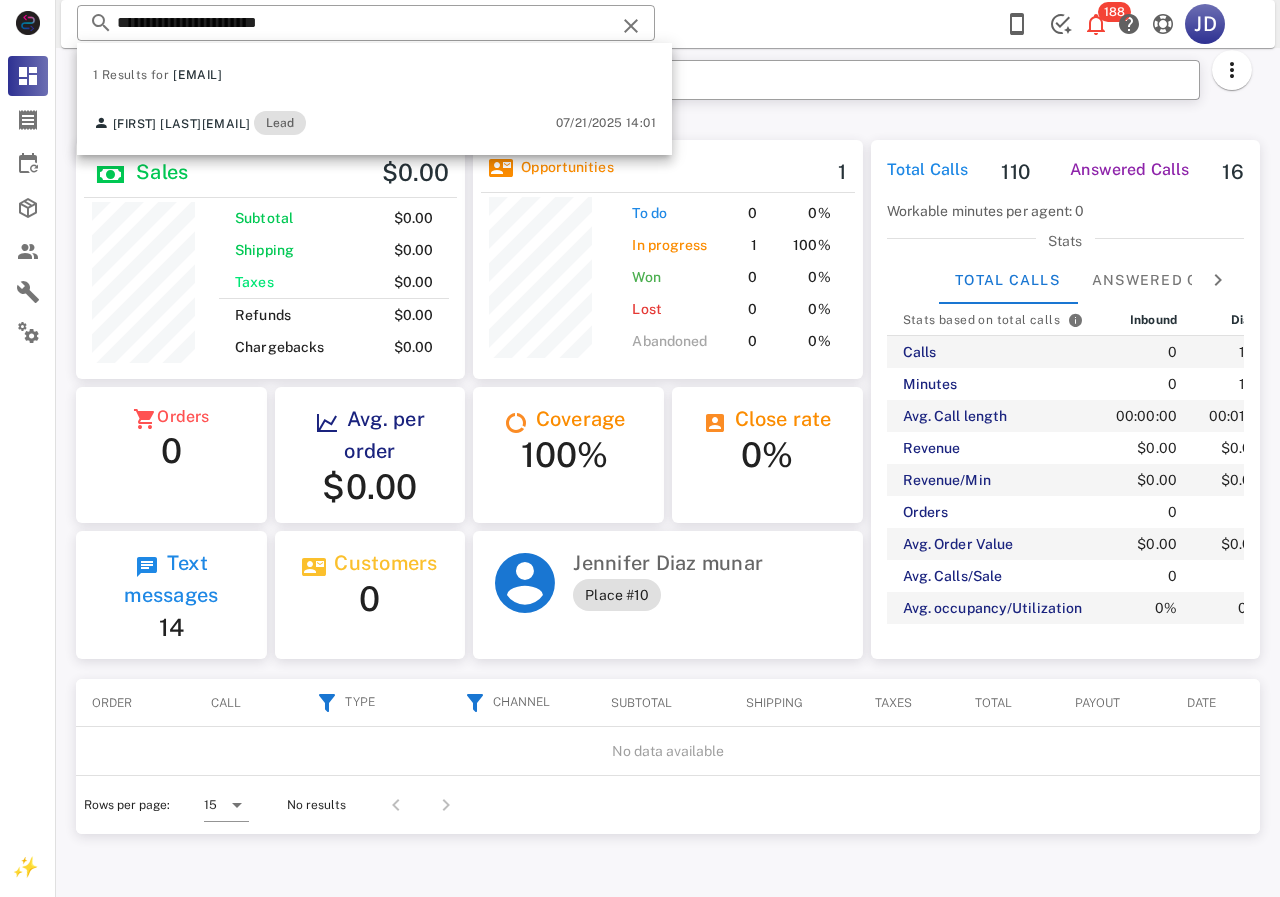 click on "1 Results for [EMAIL]" at bounding box center [374, 75] 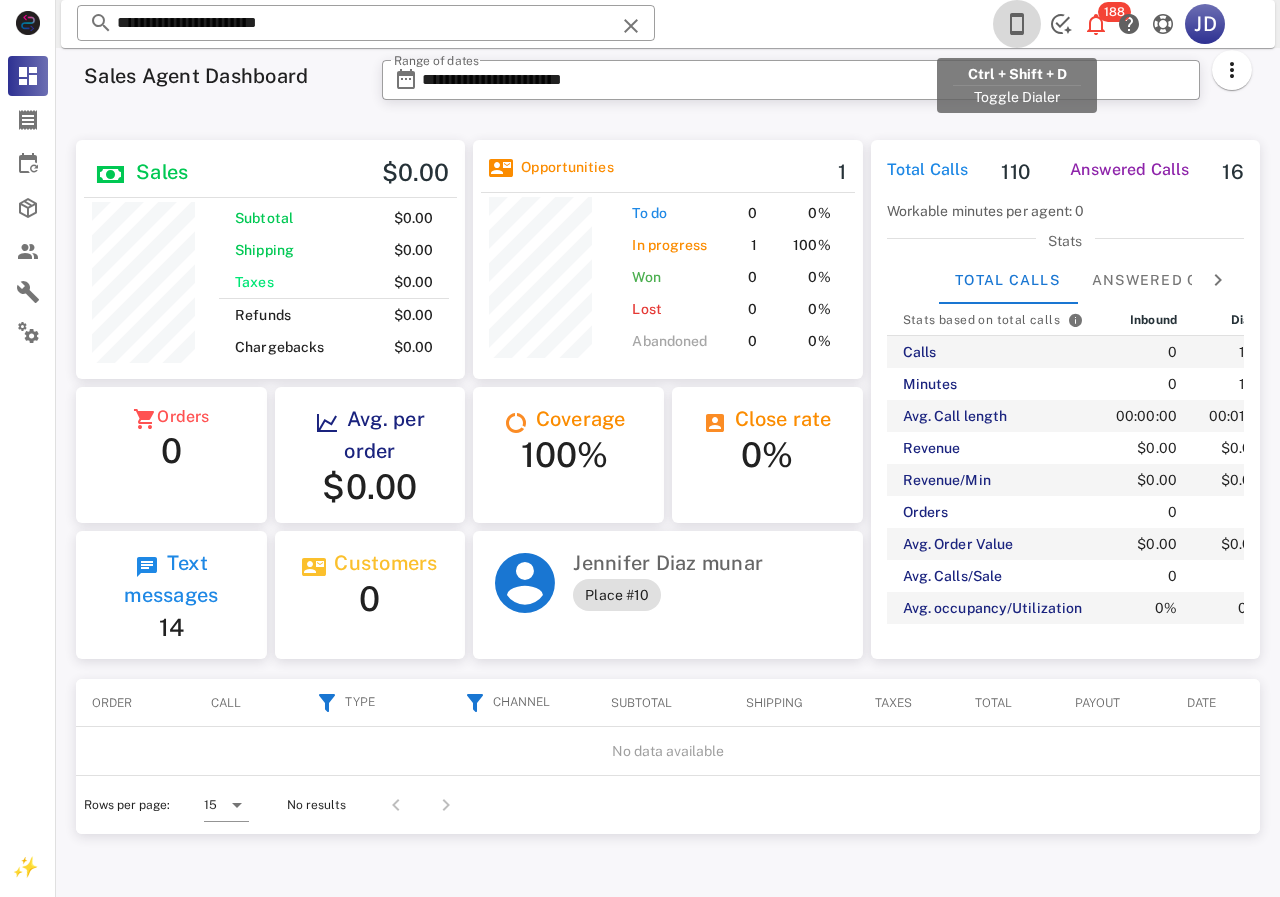 click at bounding box center [1017, 24] 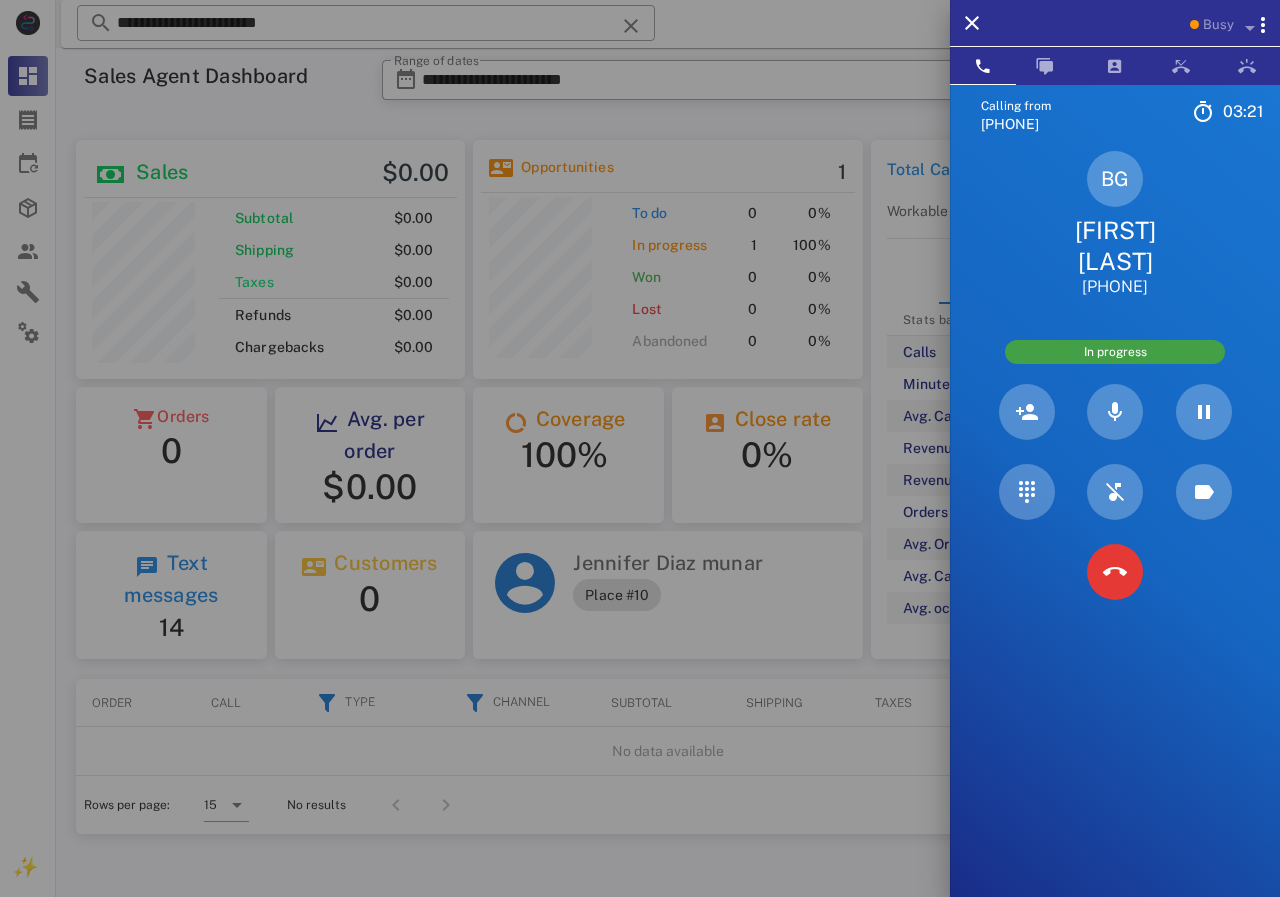 click on "[FIRST] [LAST]" at bounding box center [1115, 246] 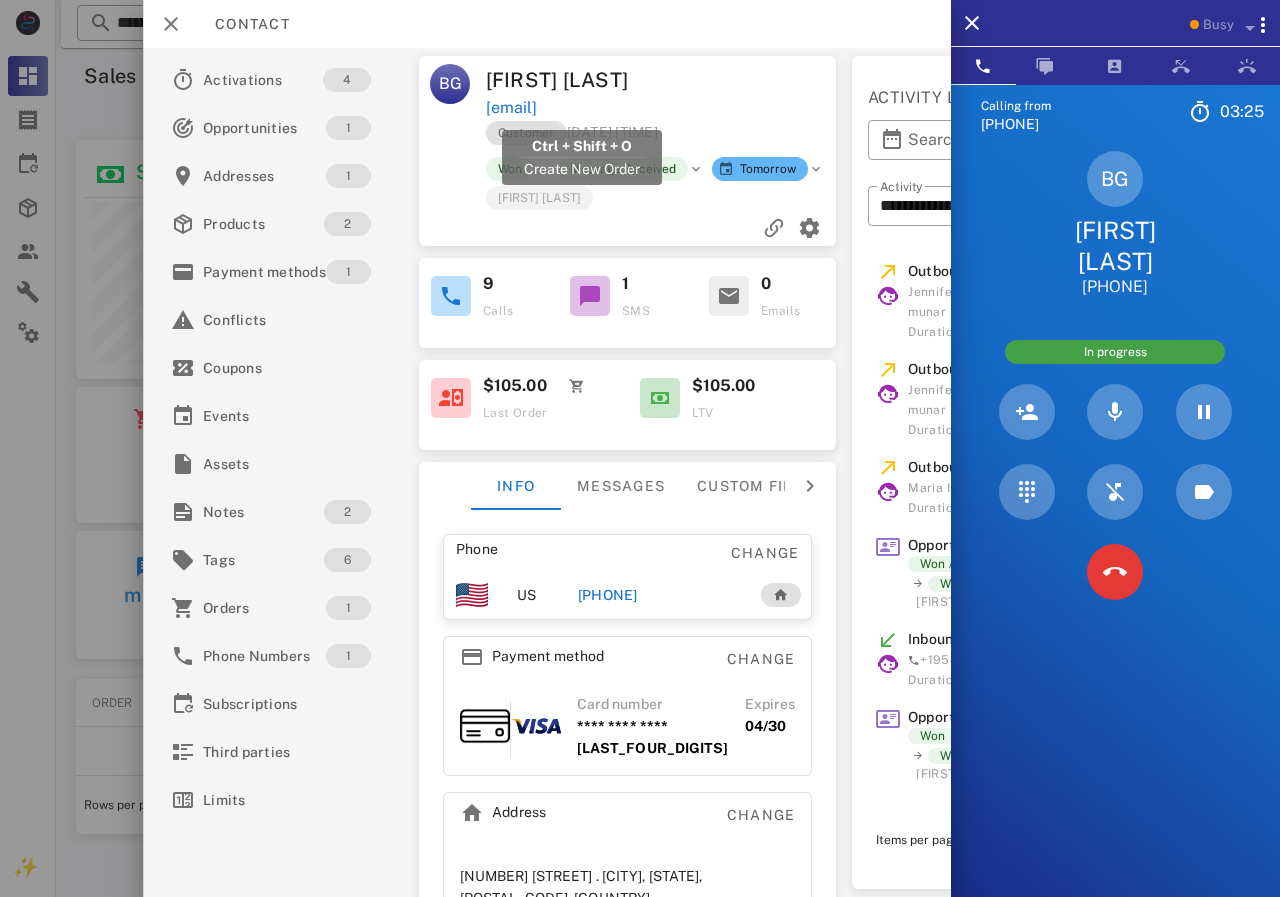drag, startPoint x: 668, startPoint y: 105, endPoint x: 484, endPoint y: 115, distance: 184.27155 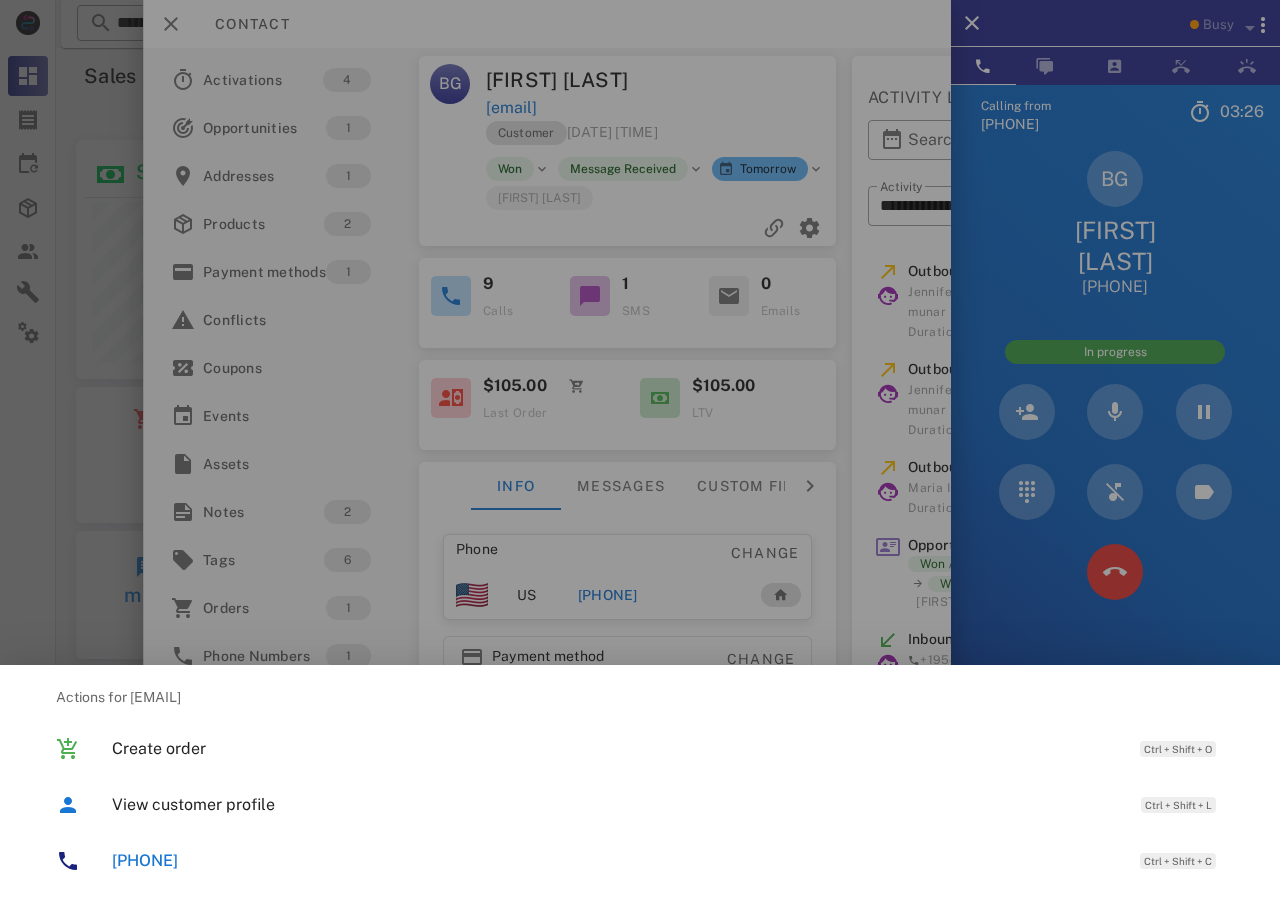 click at bounding box center (640, 448) 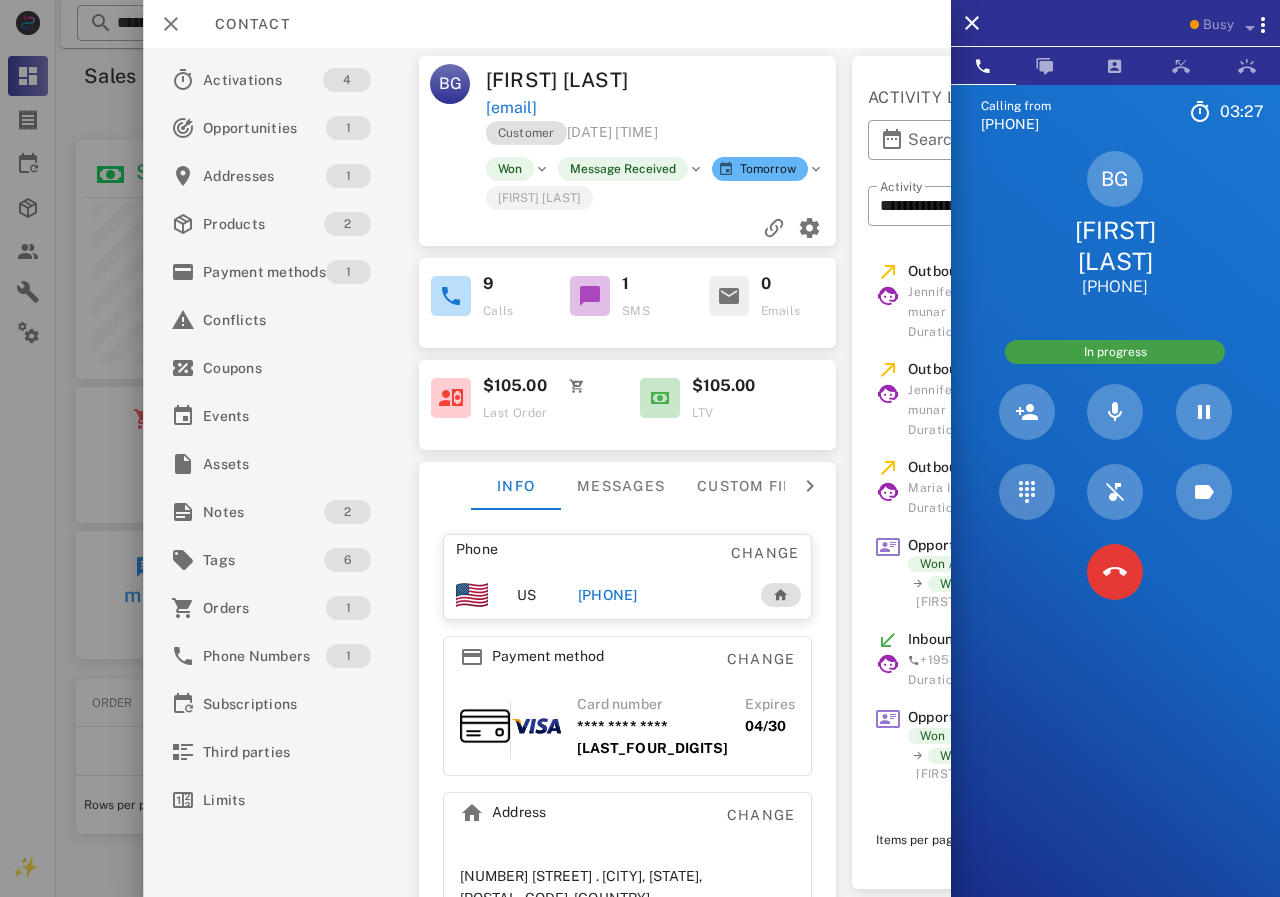 drag, startPoint x: 696, startPoint y: 105, endPoint x: 482, endPoint y: 105, distance: 214 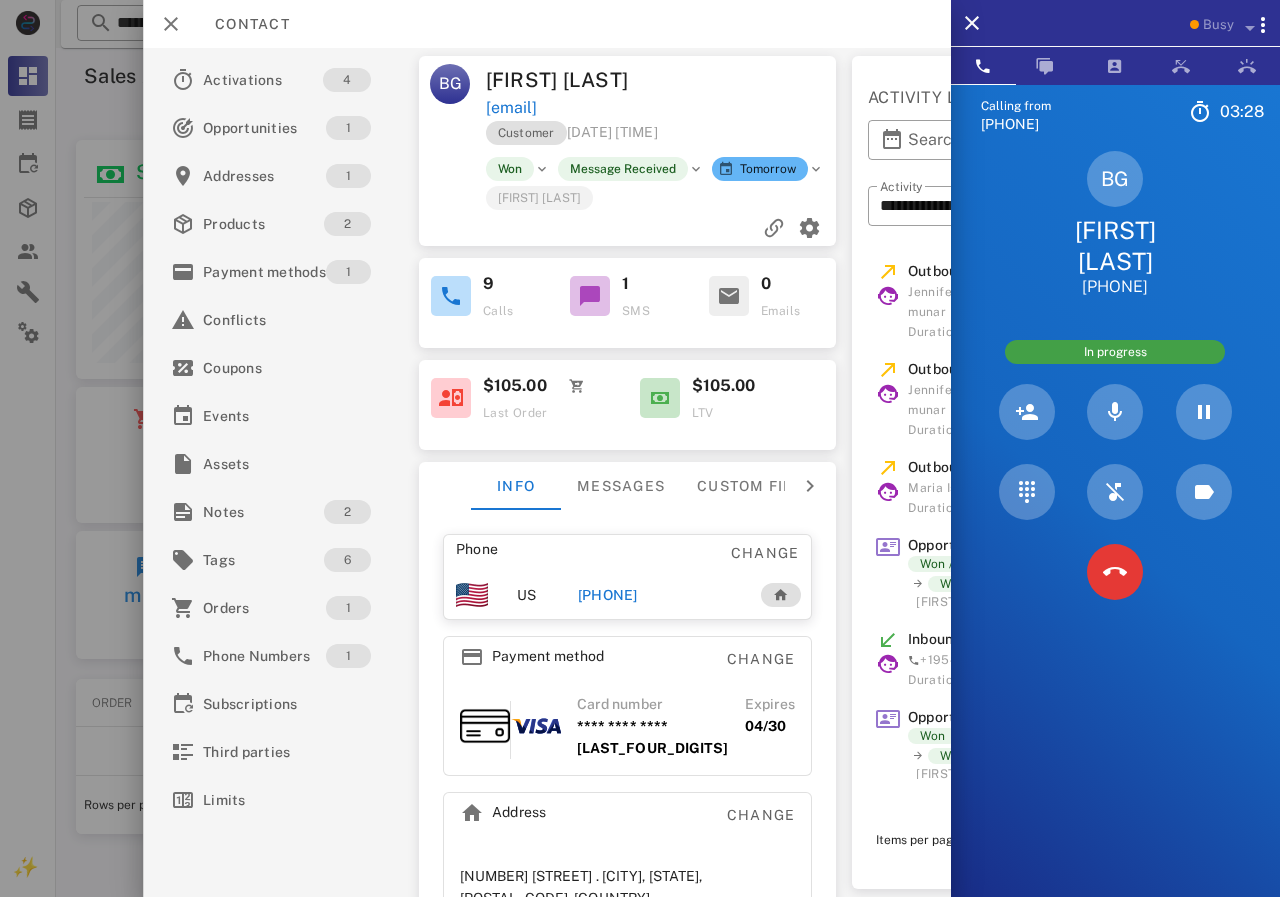 click at bounding box center [750, 80] 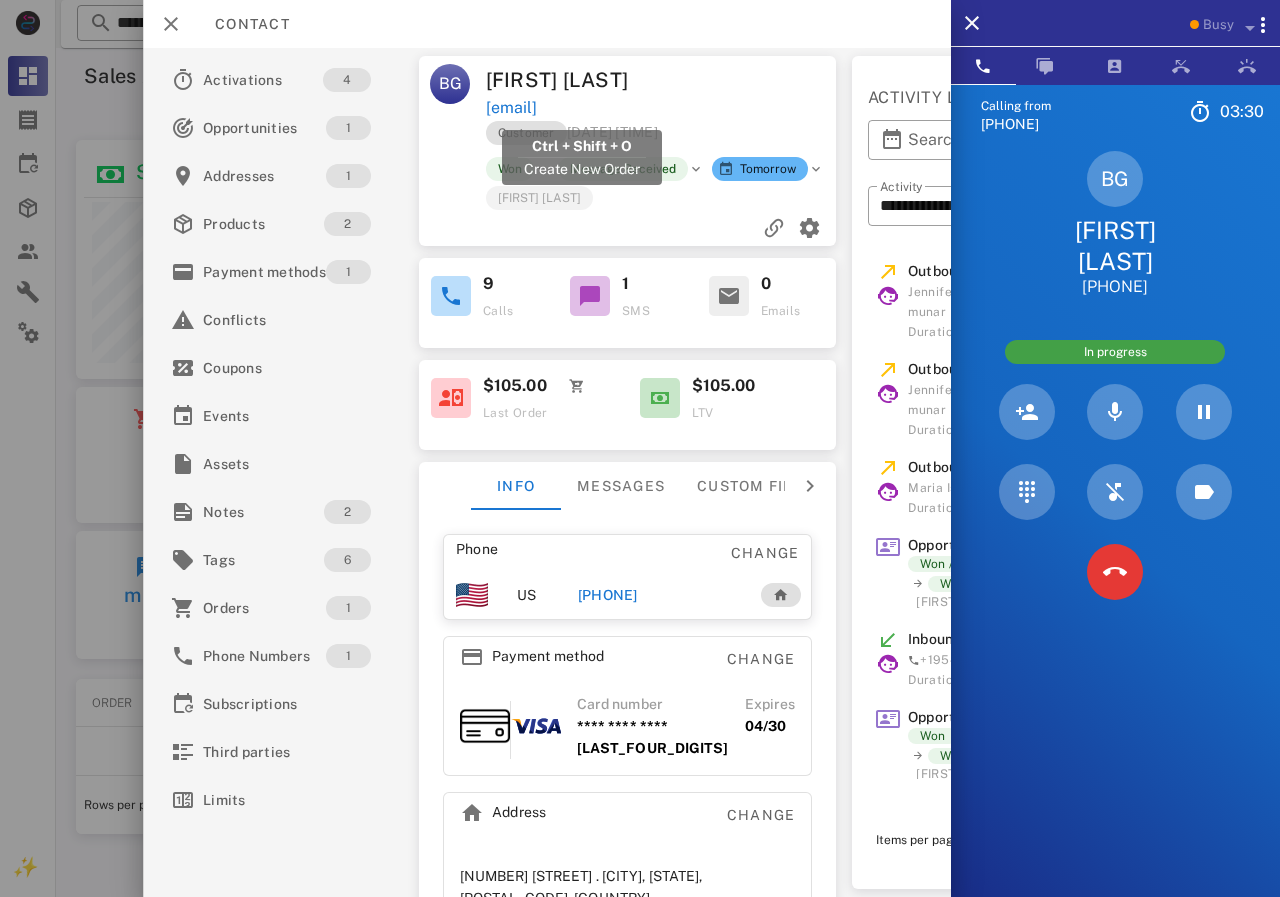 drag, startPoint x: 651, startPoint y: 118, endPoint x: 484, endPoint y: 109, distance: 167.24234 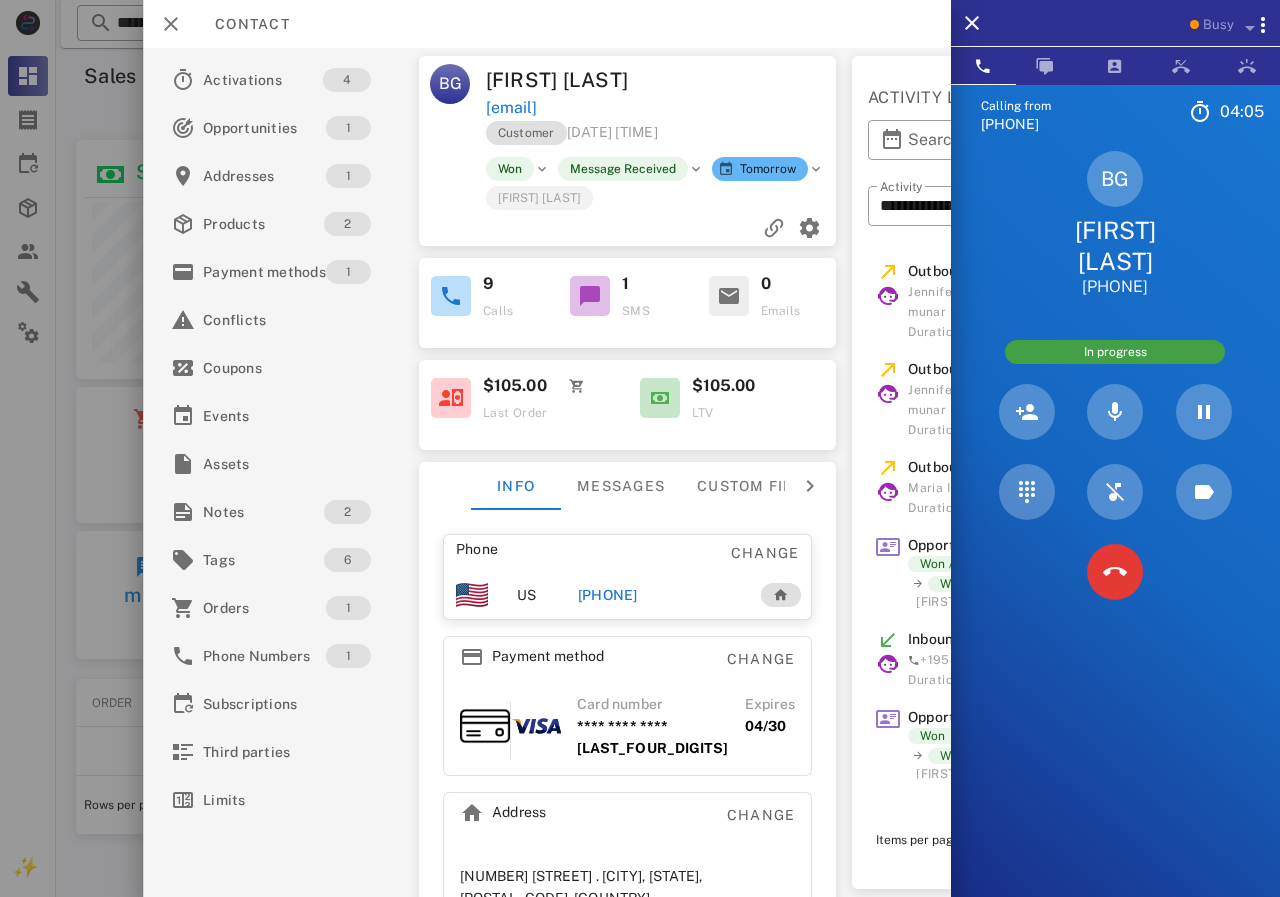 click at bounding box center [627, 228] 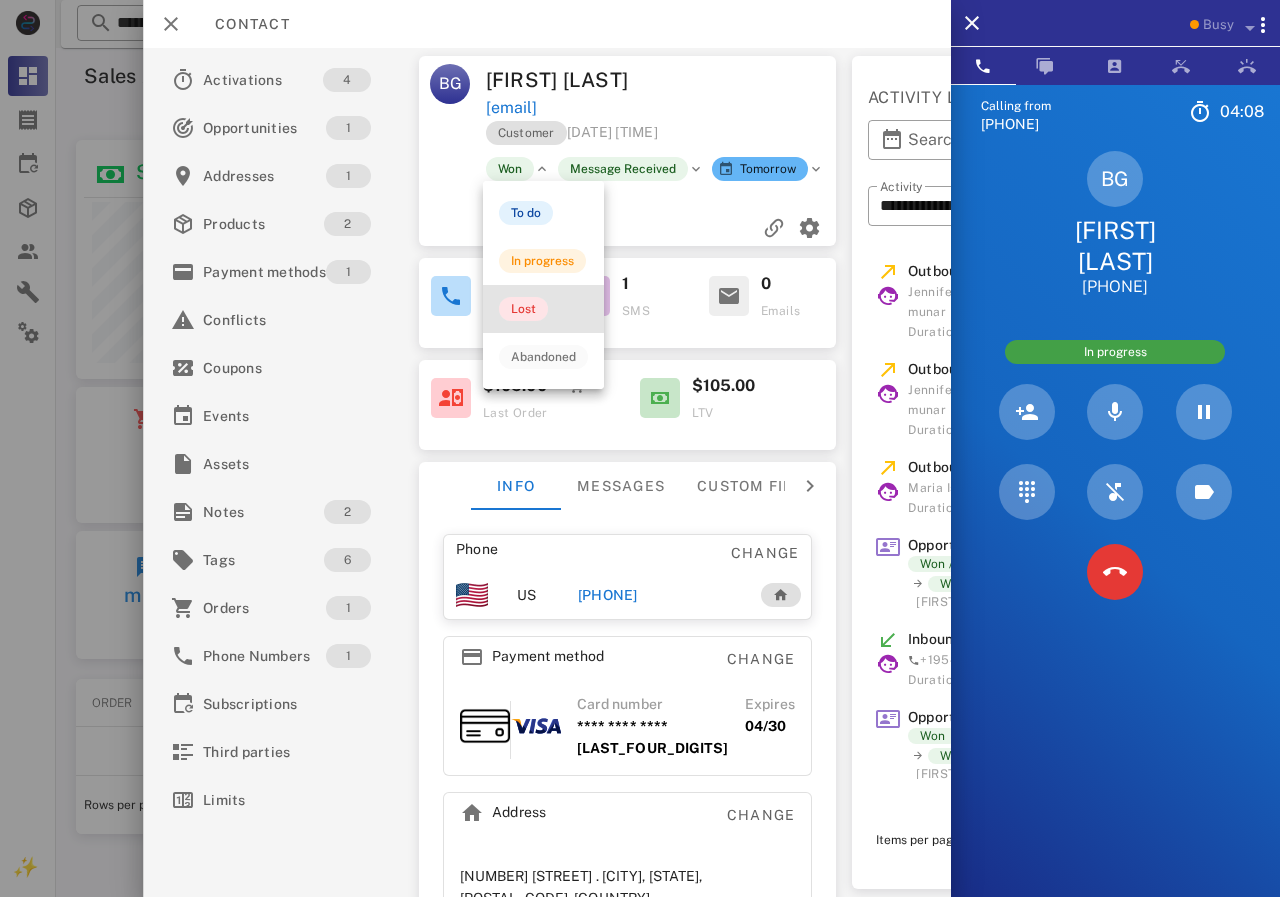 click on "Lost" at bounding box center (523, 309) 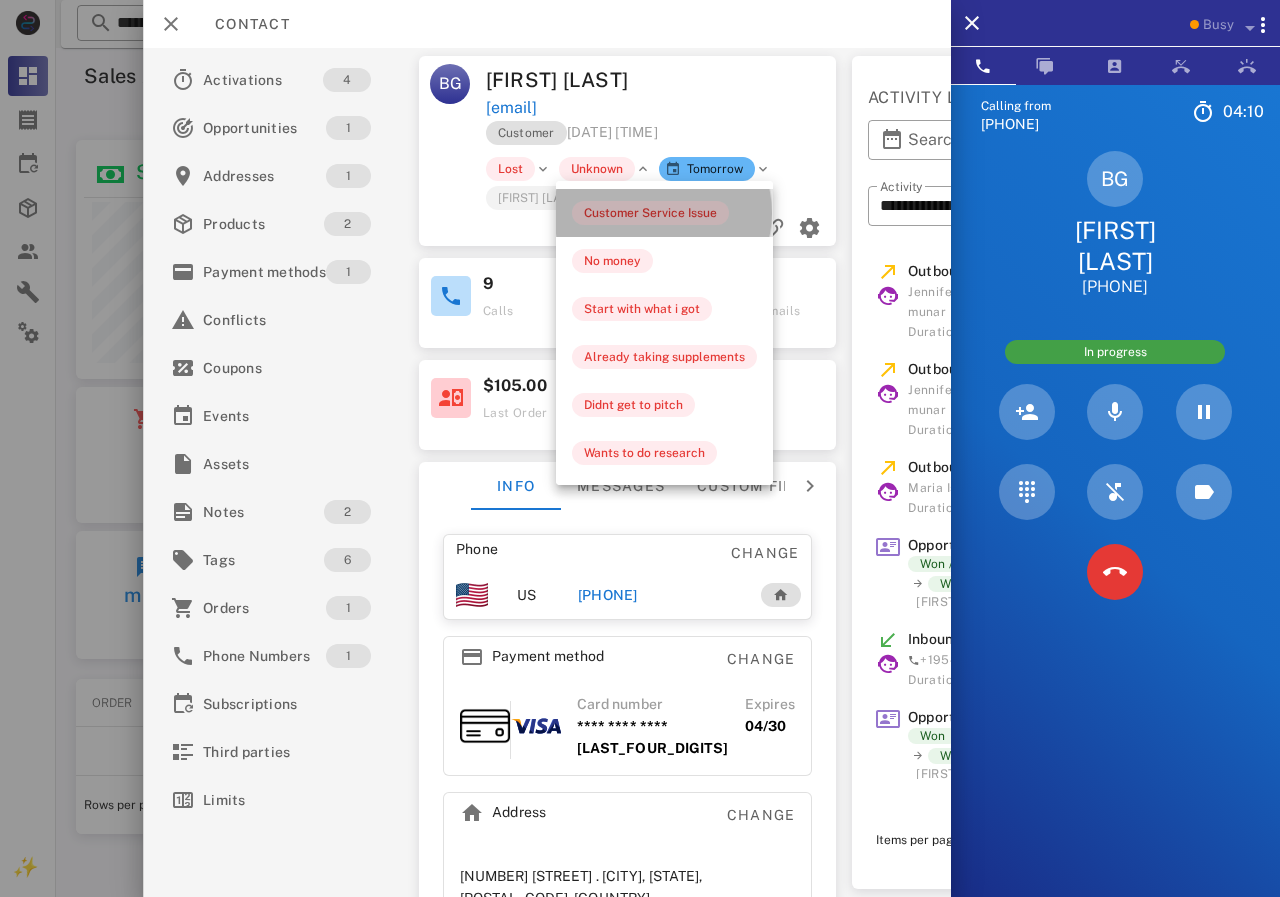click on "Customer Service Issue" at bounding box center (650, 213) 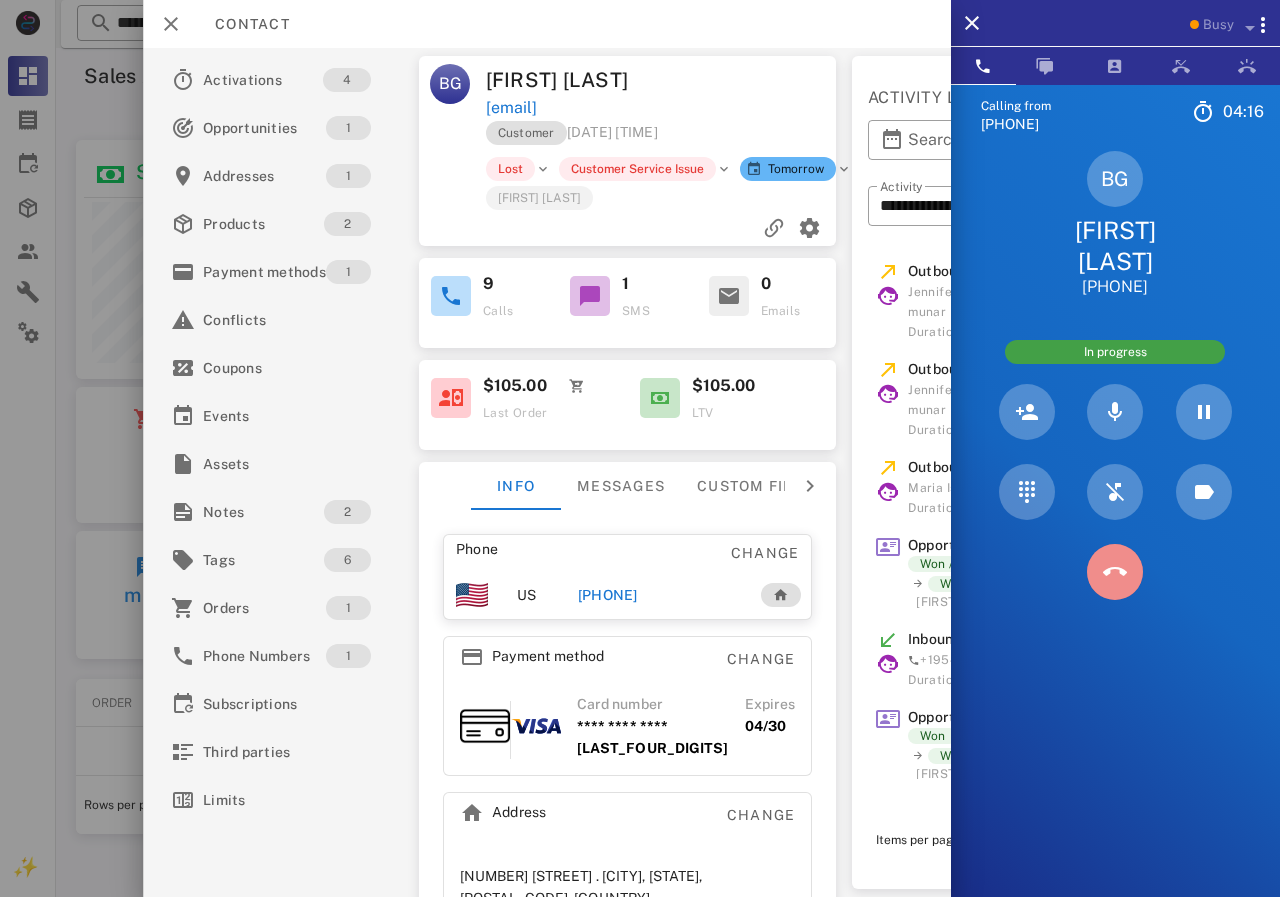 click at bounding box center [1115, 572] 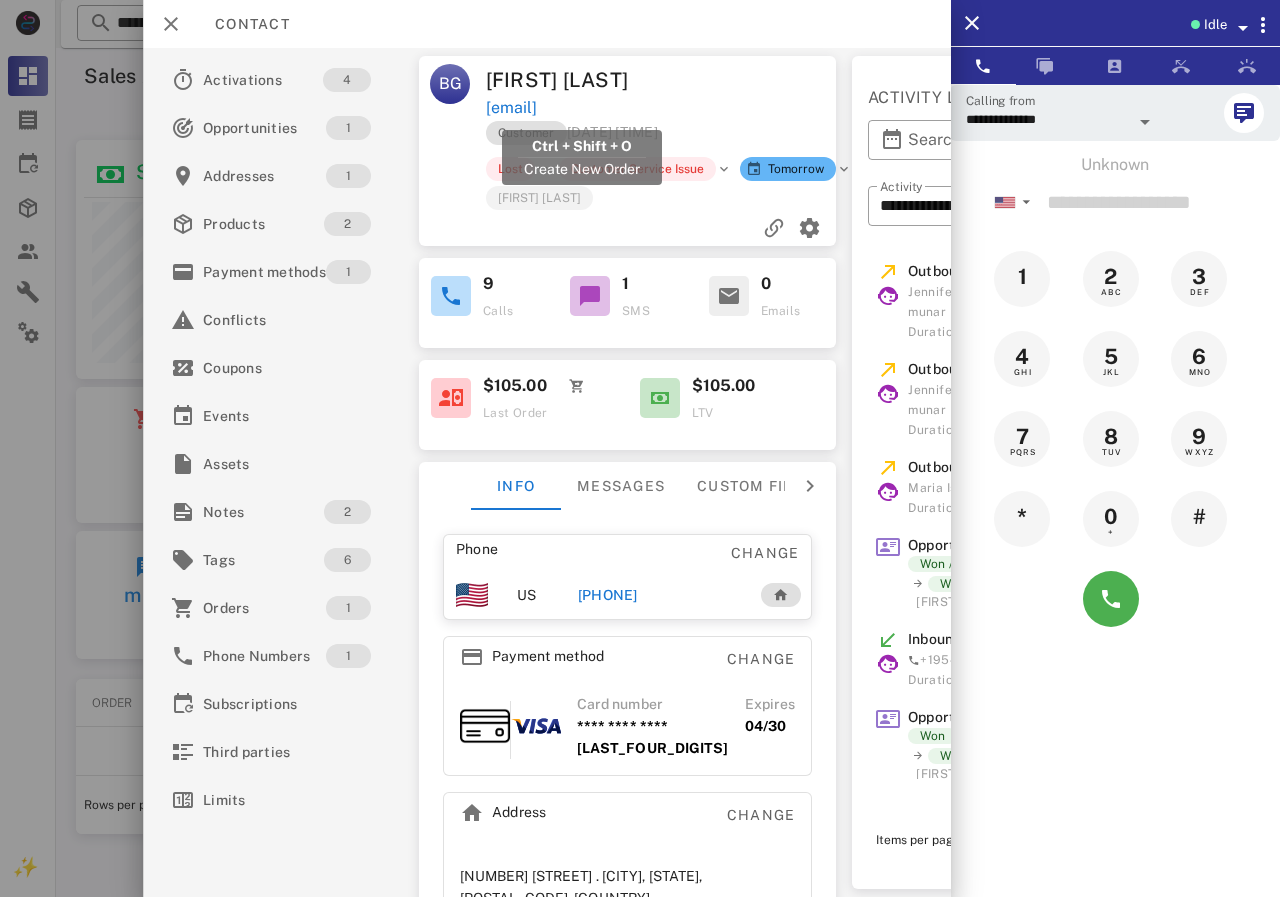 drag, startPoint x: 704, startPoint y: 105, endPoint x: 486, endPoint y: 112, distance: 218.11235 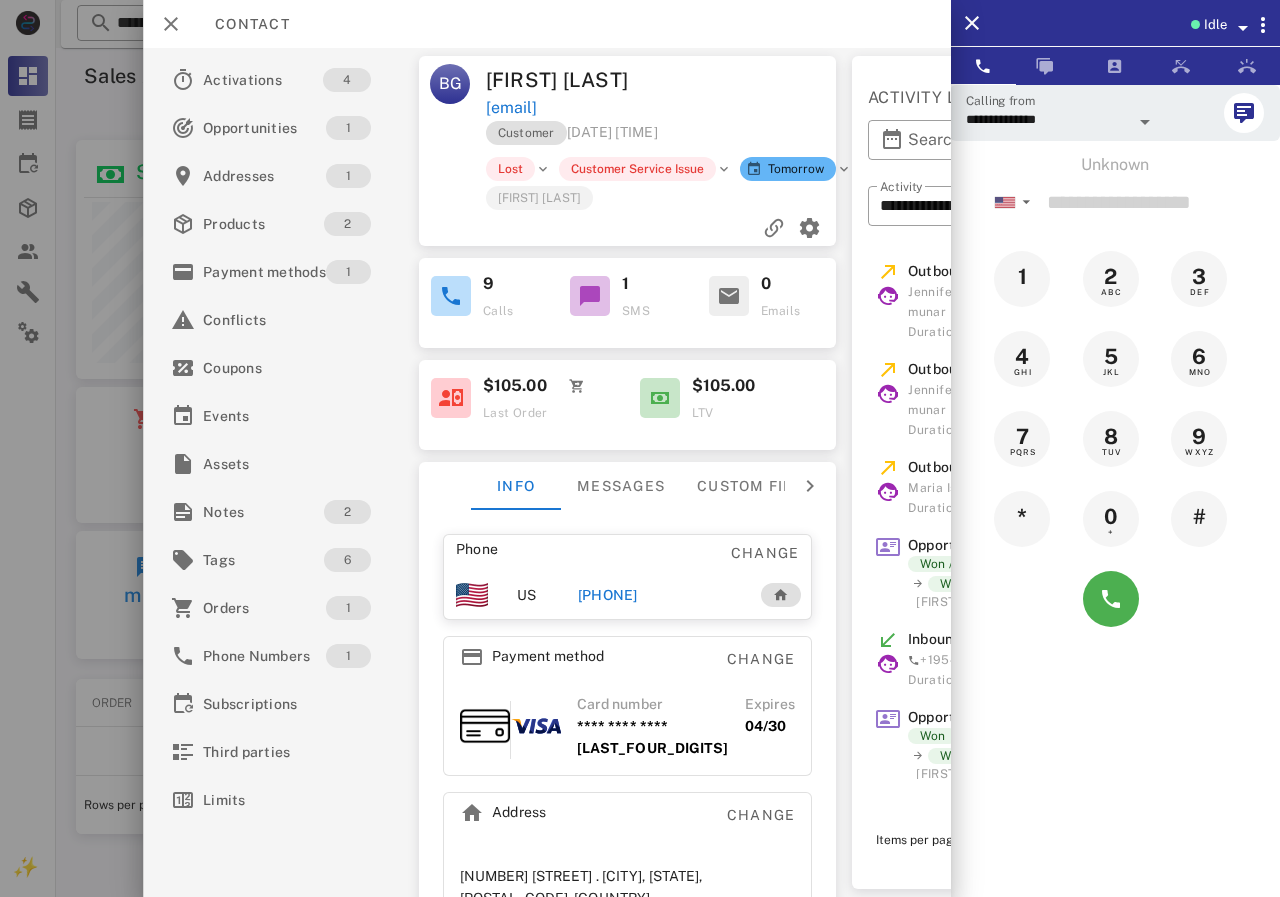 click on "[EMAIL]" at bounding box center [662, 108] 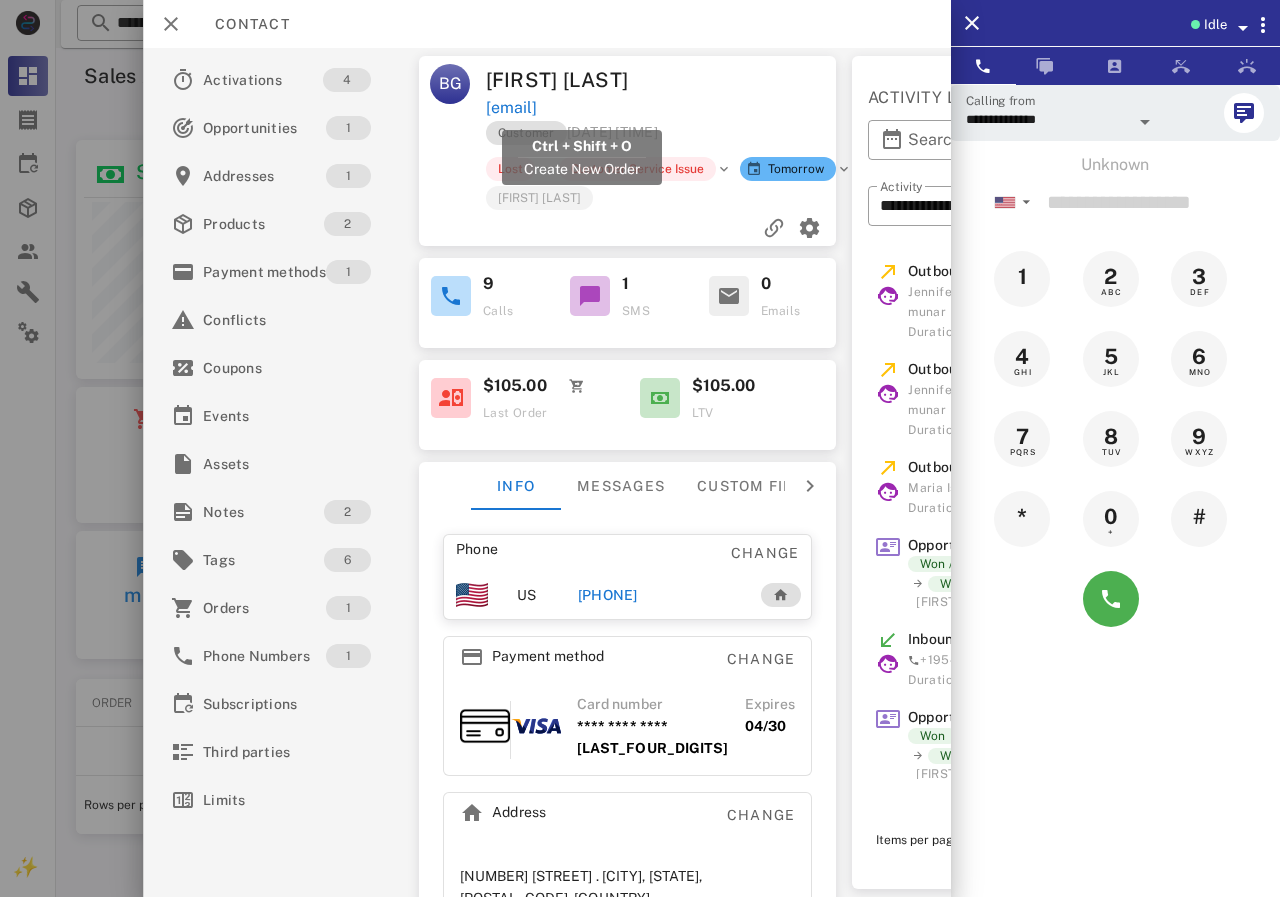 drag, startPoint x: 604, startPoint y: 110, endPoint x: 485, endPoint y: 111, distance: 119.0042 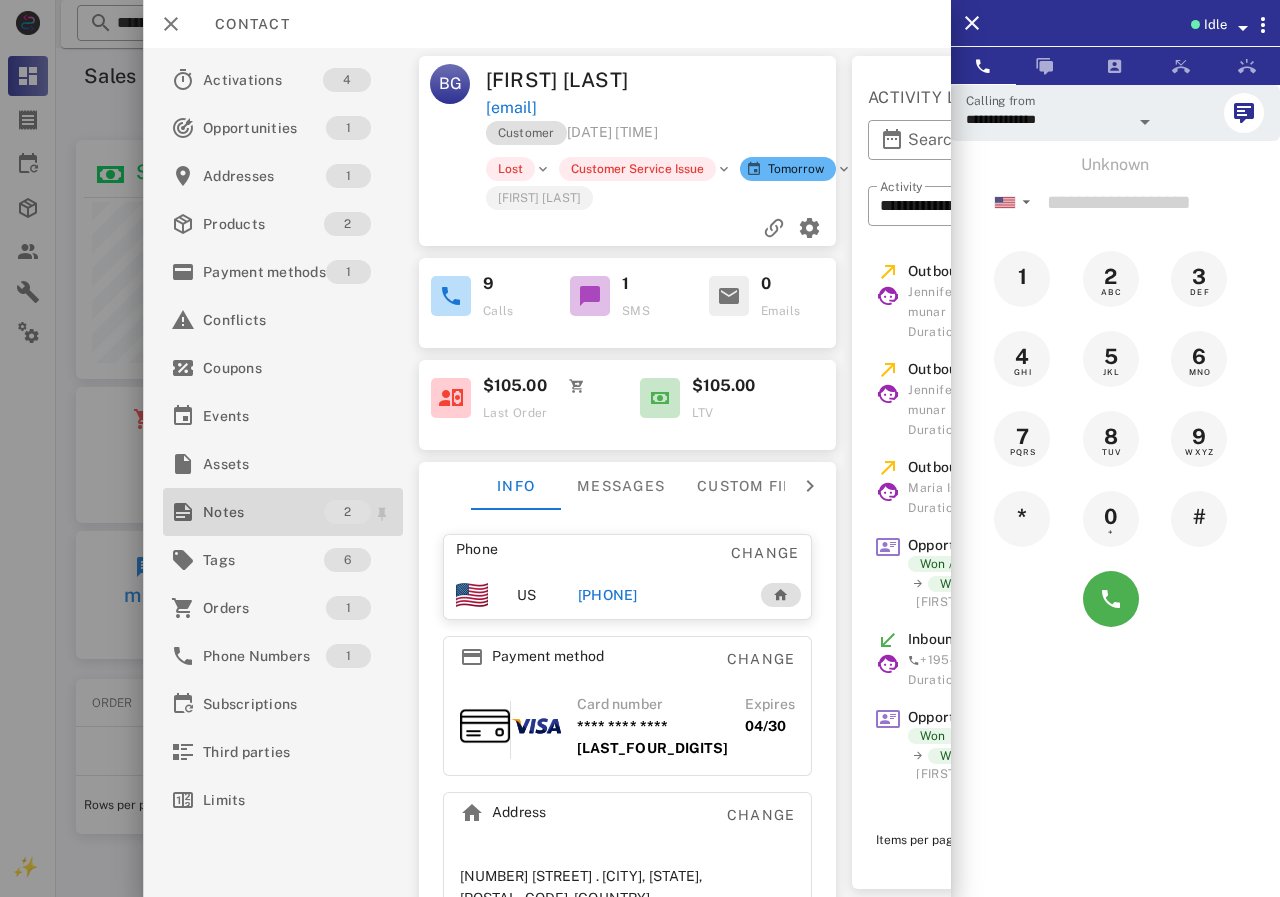 click on "Notes" at bounding box center [263, 512] 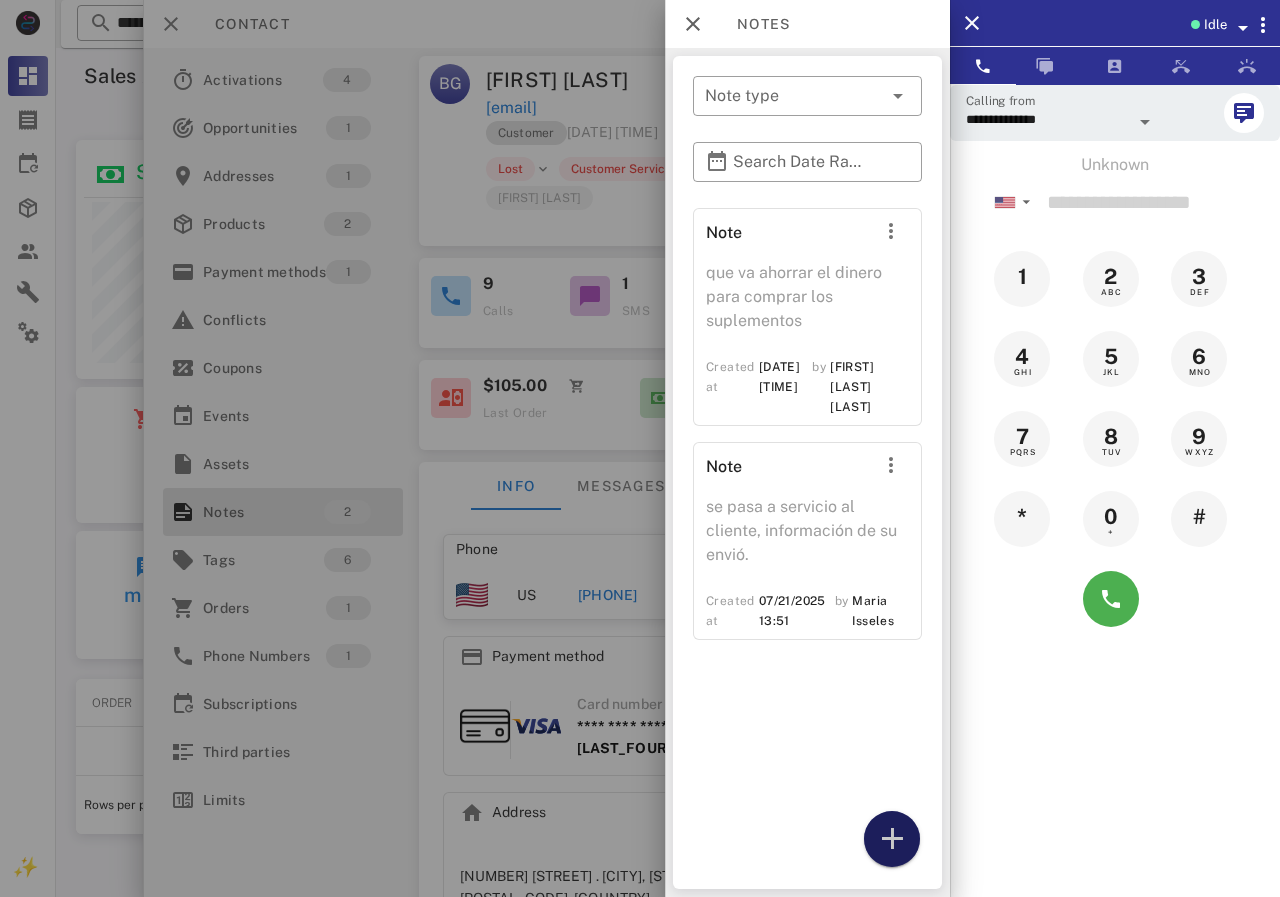 click at bounding box center [892, 839] 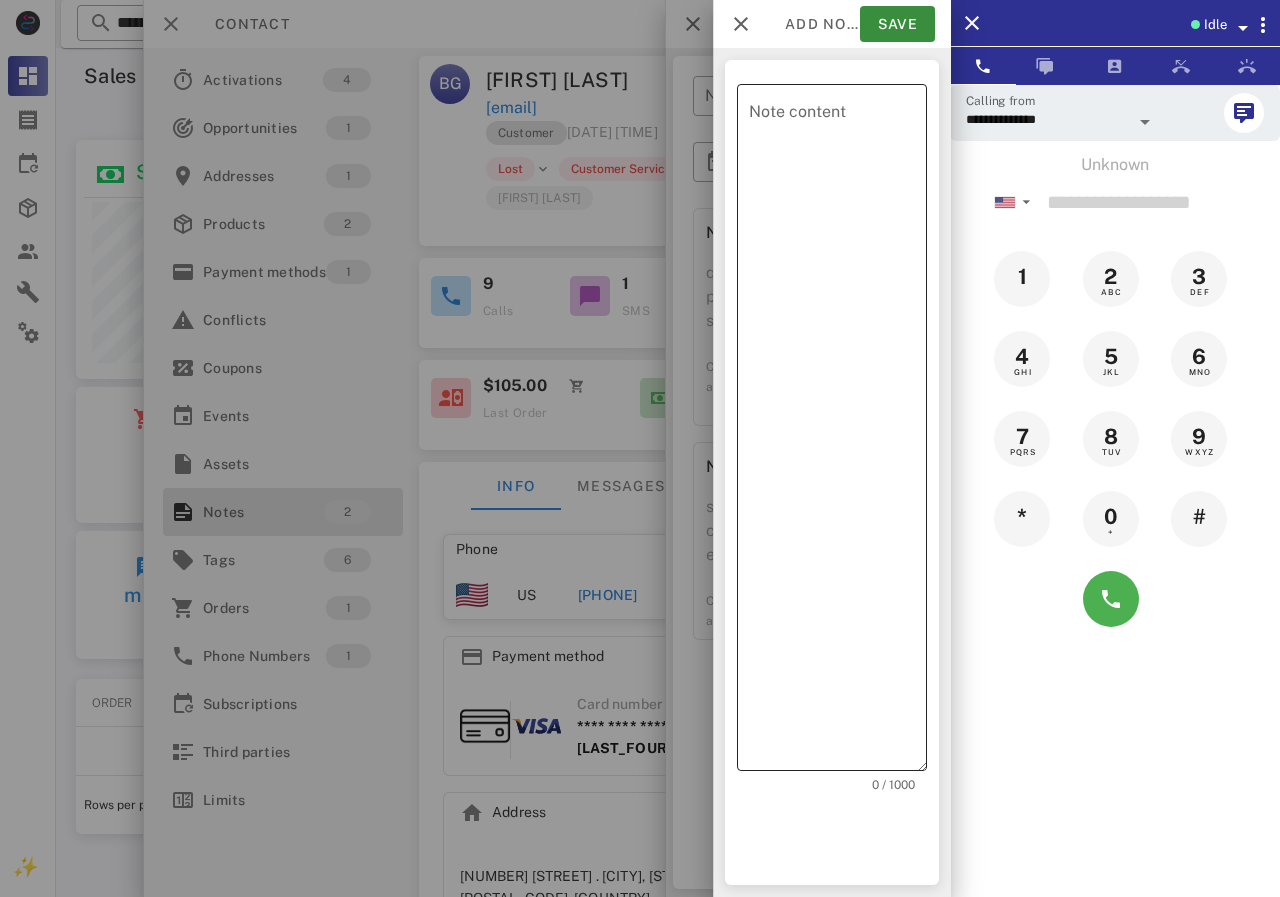 click on "Note content" at bounding box center [838, 432] 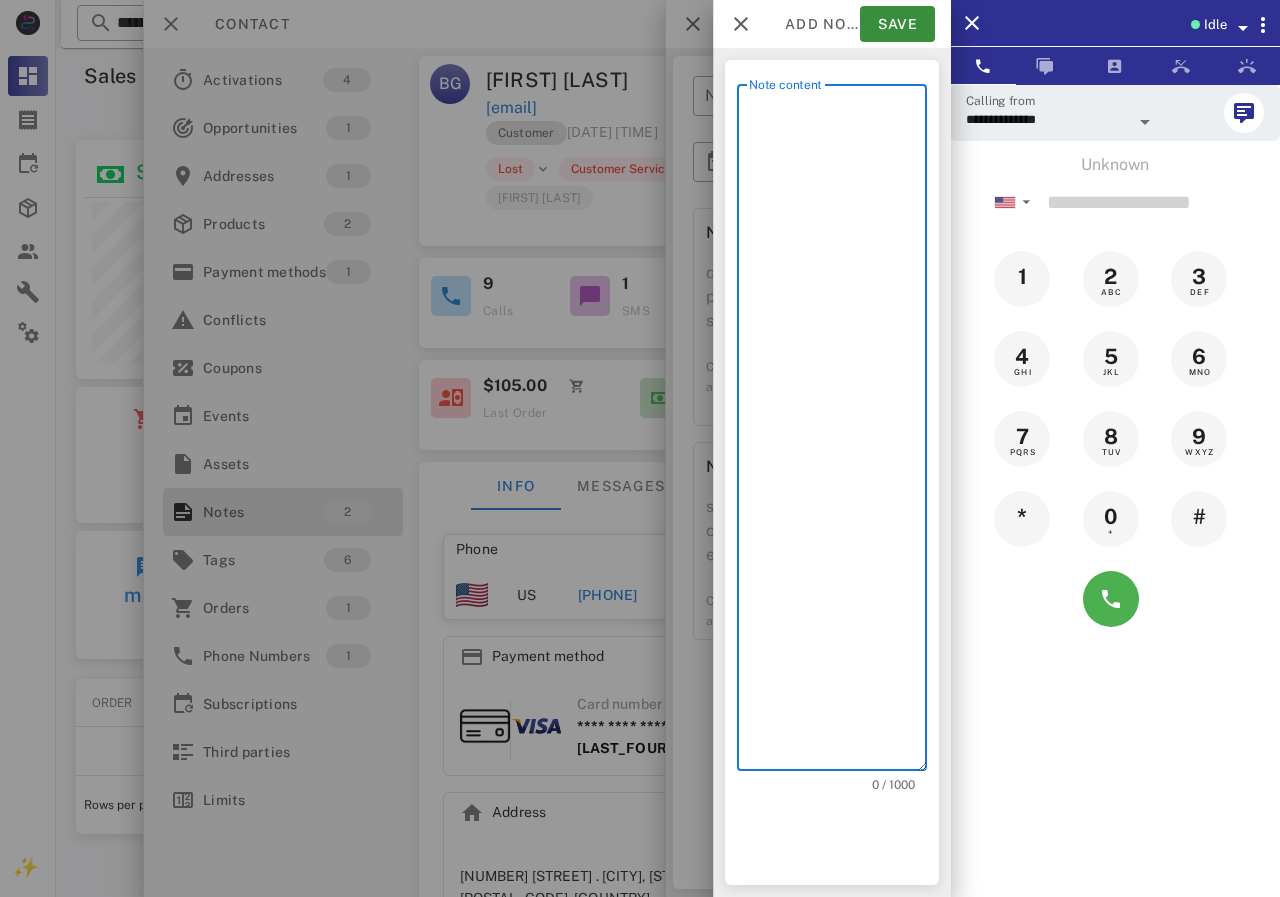 scroll, scrollTop: 240, scrollLeft: 390, axis: both 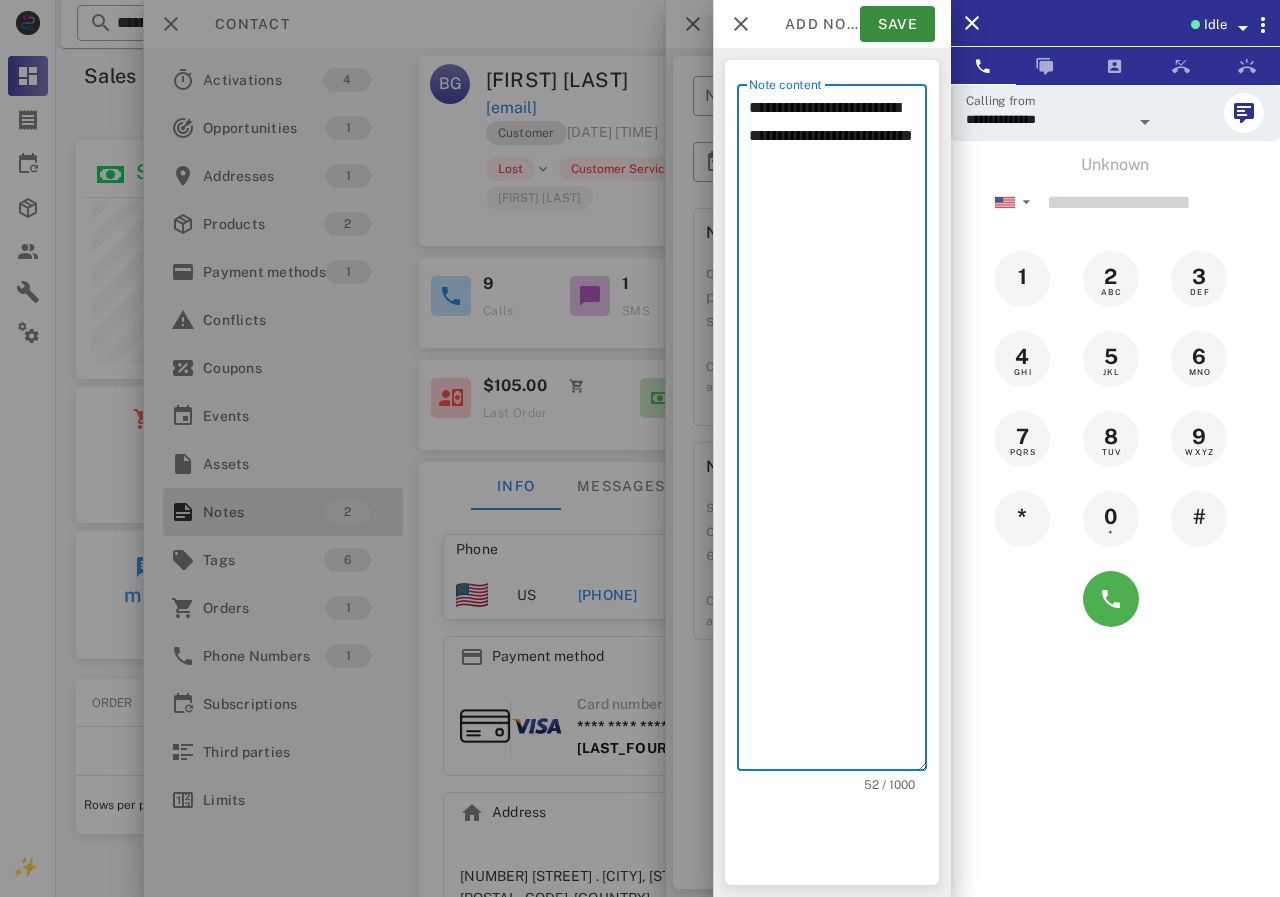 paste on "*******" 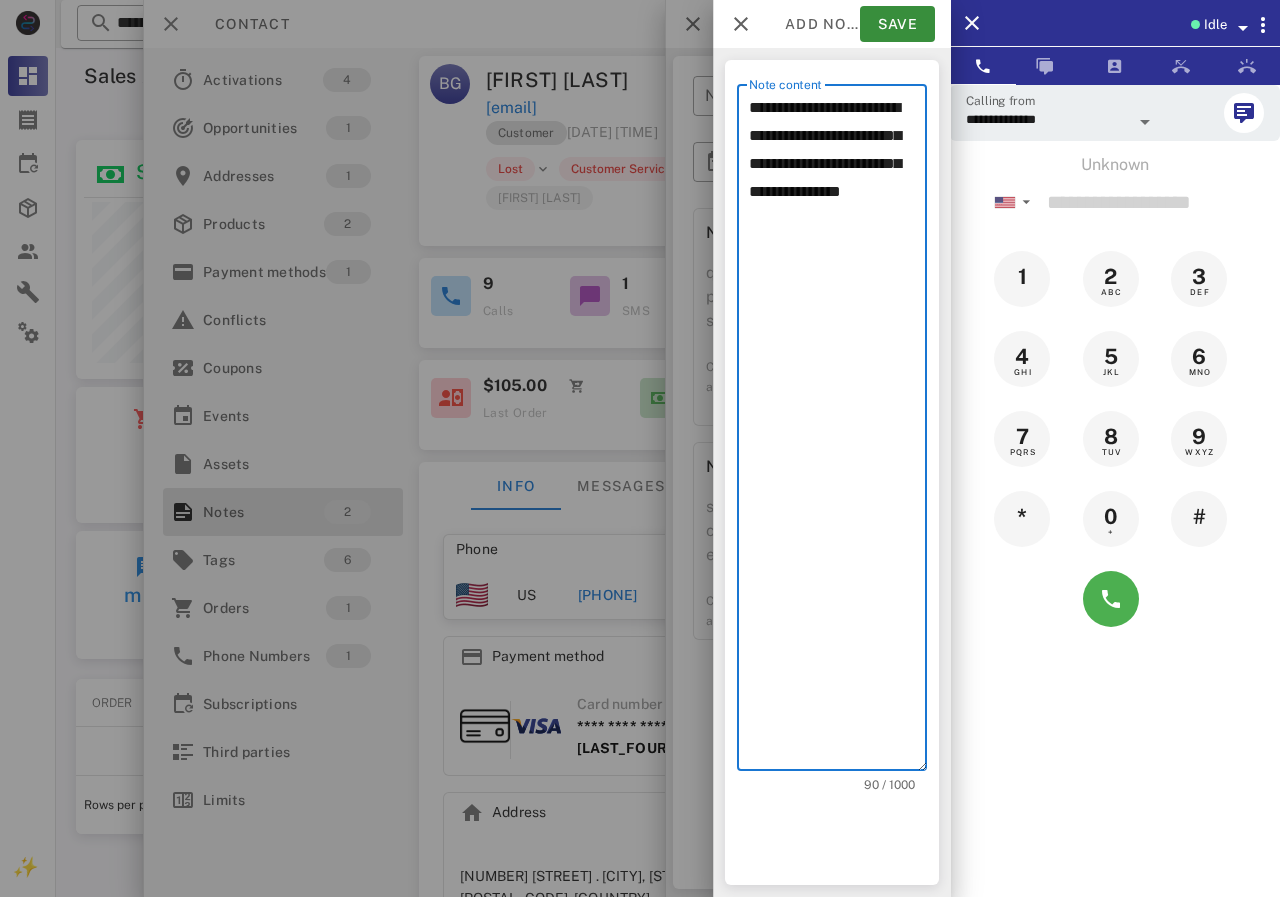 click on "**********" at bounding box center (838, 432) 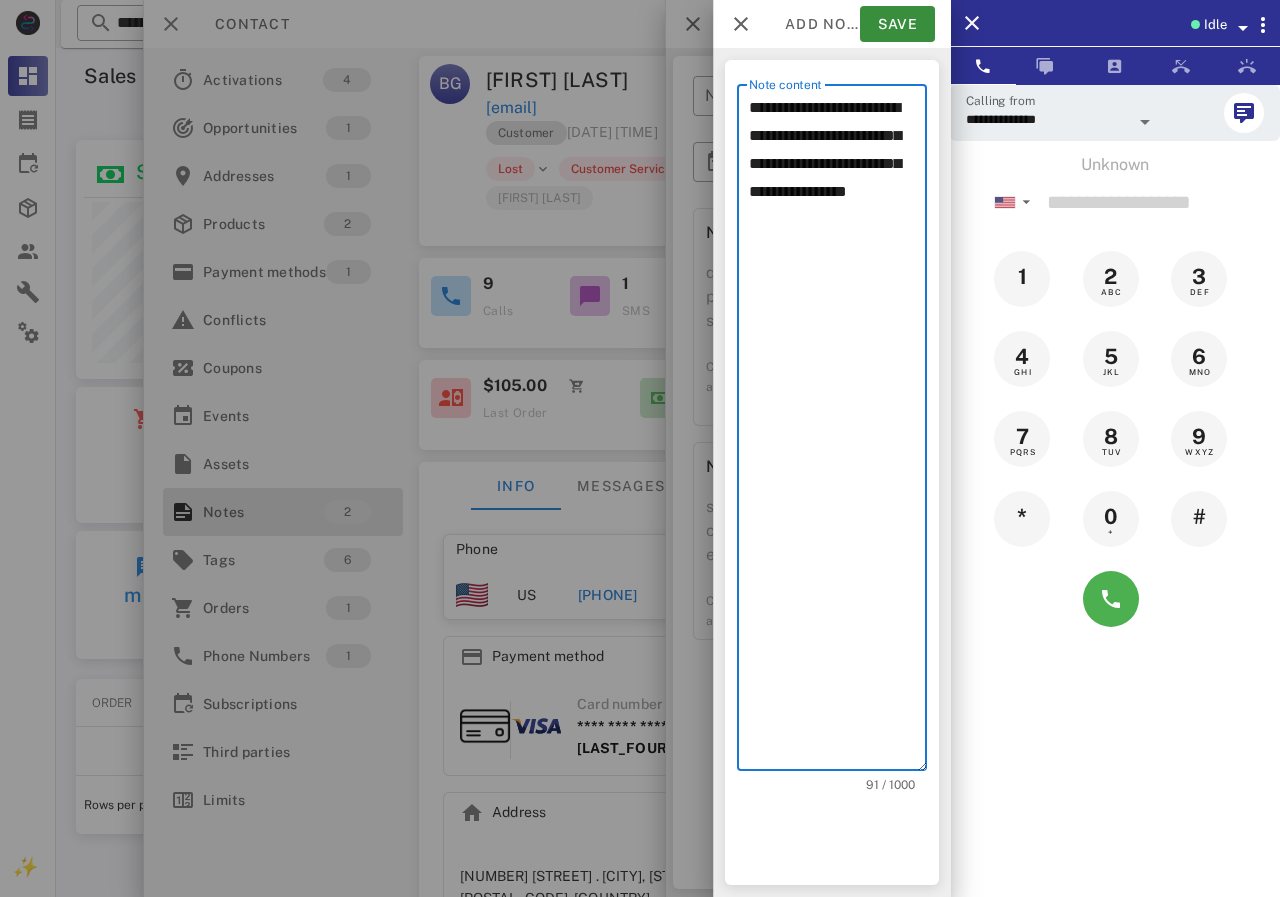 scroll, scrollTop: 240, scrollLeft: 390, axis: both 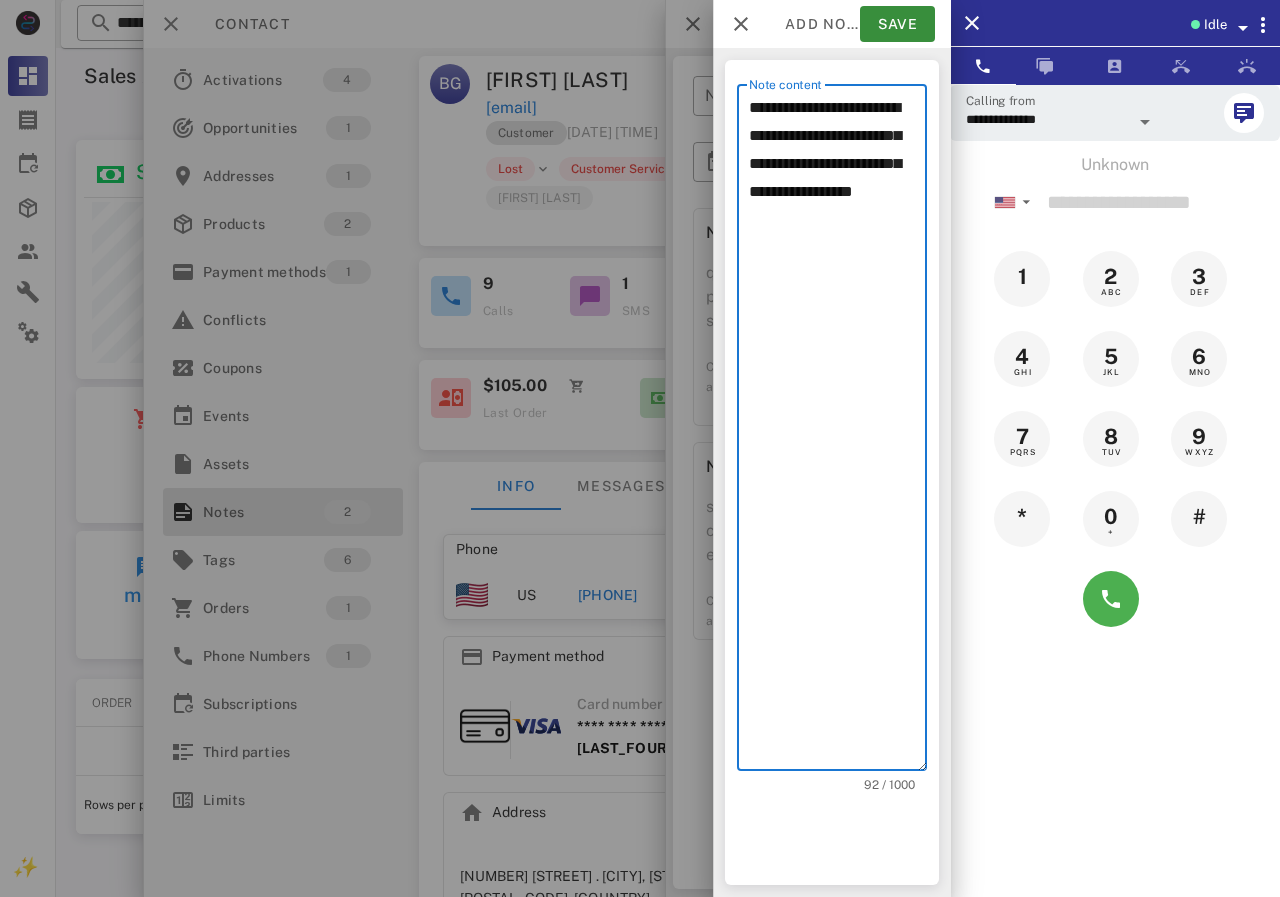 drag, startPoint x: 850, startPoint y: 188, endPoint x: 866, endPoint y: 191, distance: 16.27882 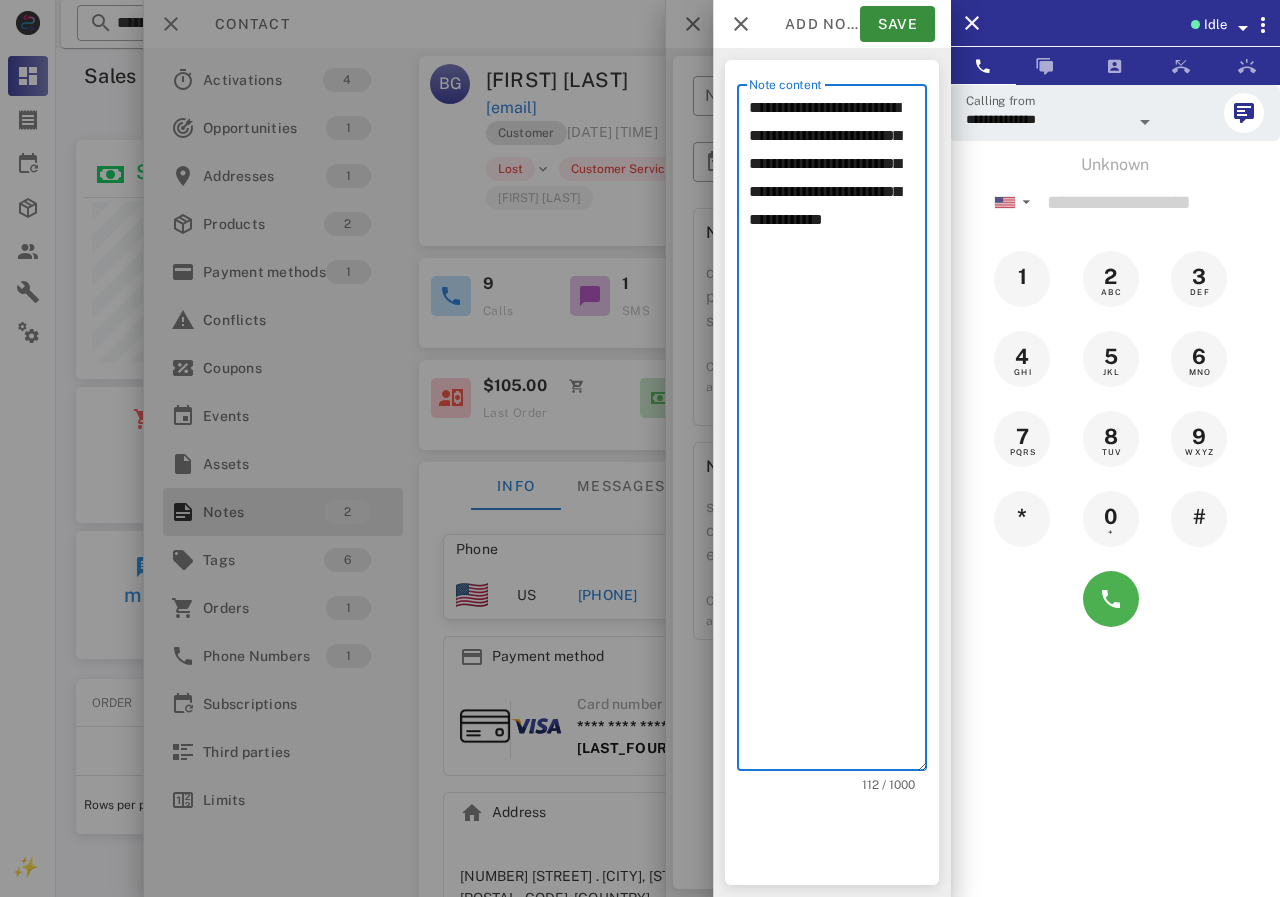 paste on "**********" 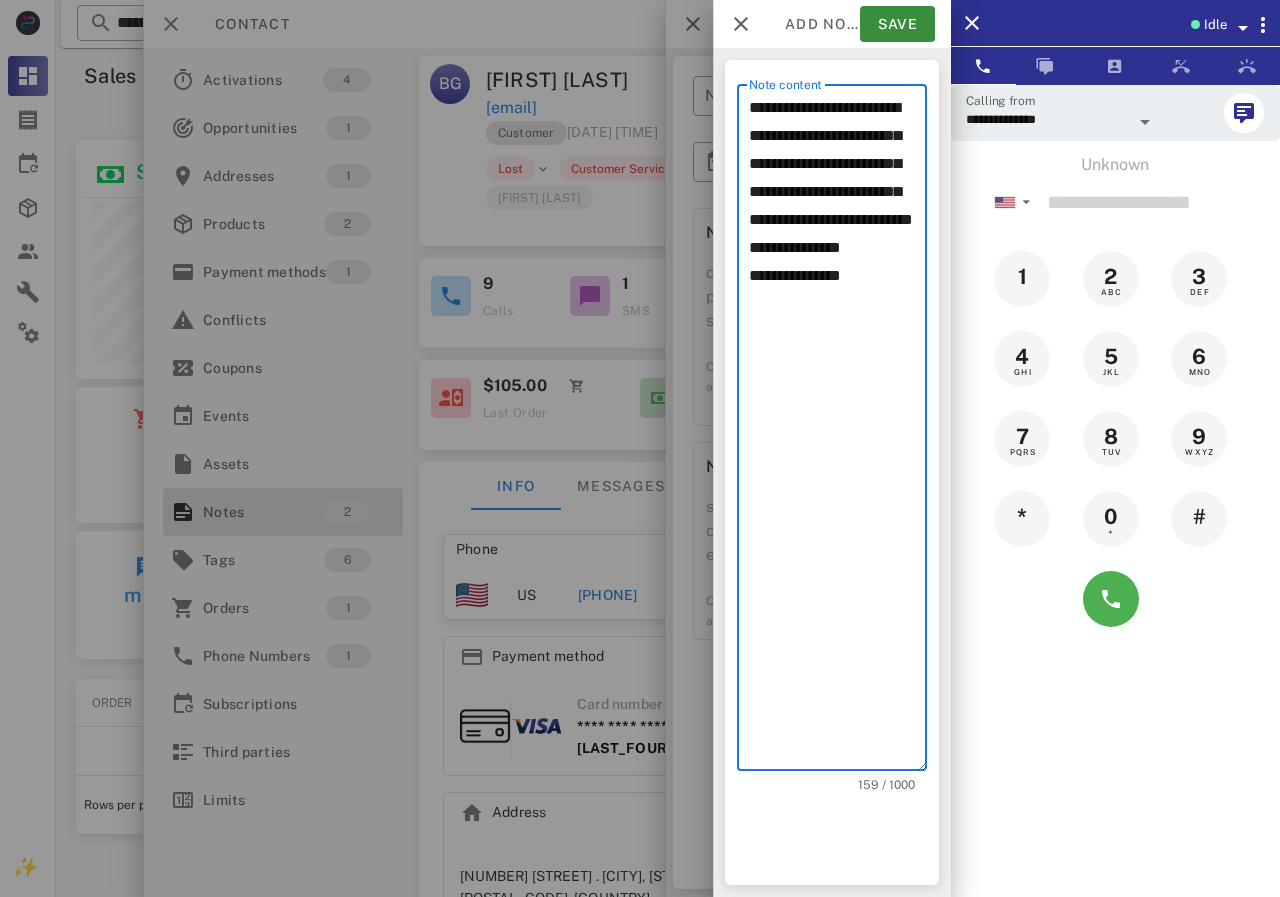 click on "**********" at bounding box center (838, 432) 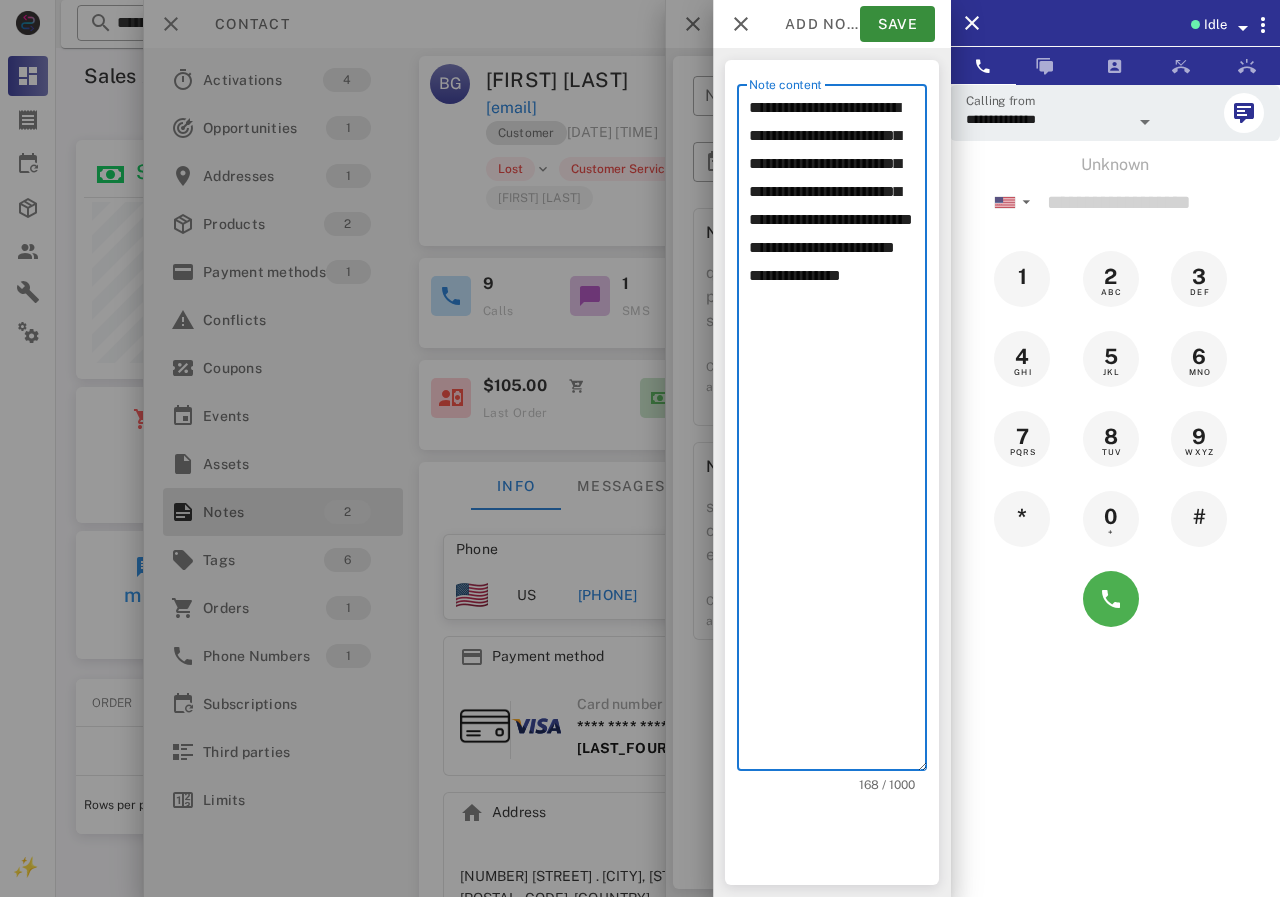 click on "**********" at bounding box center (838, 432) 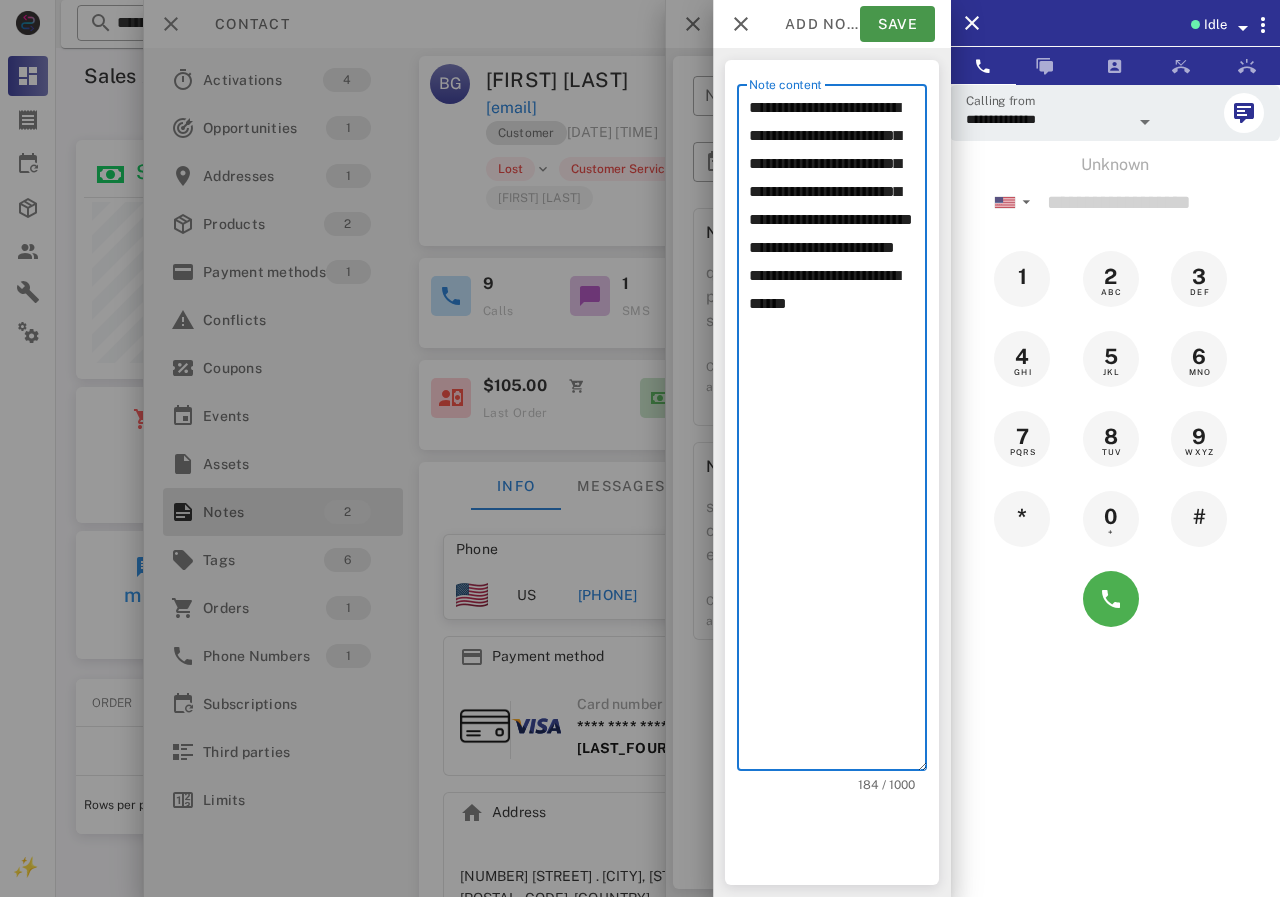 type on "**********" 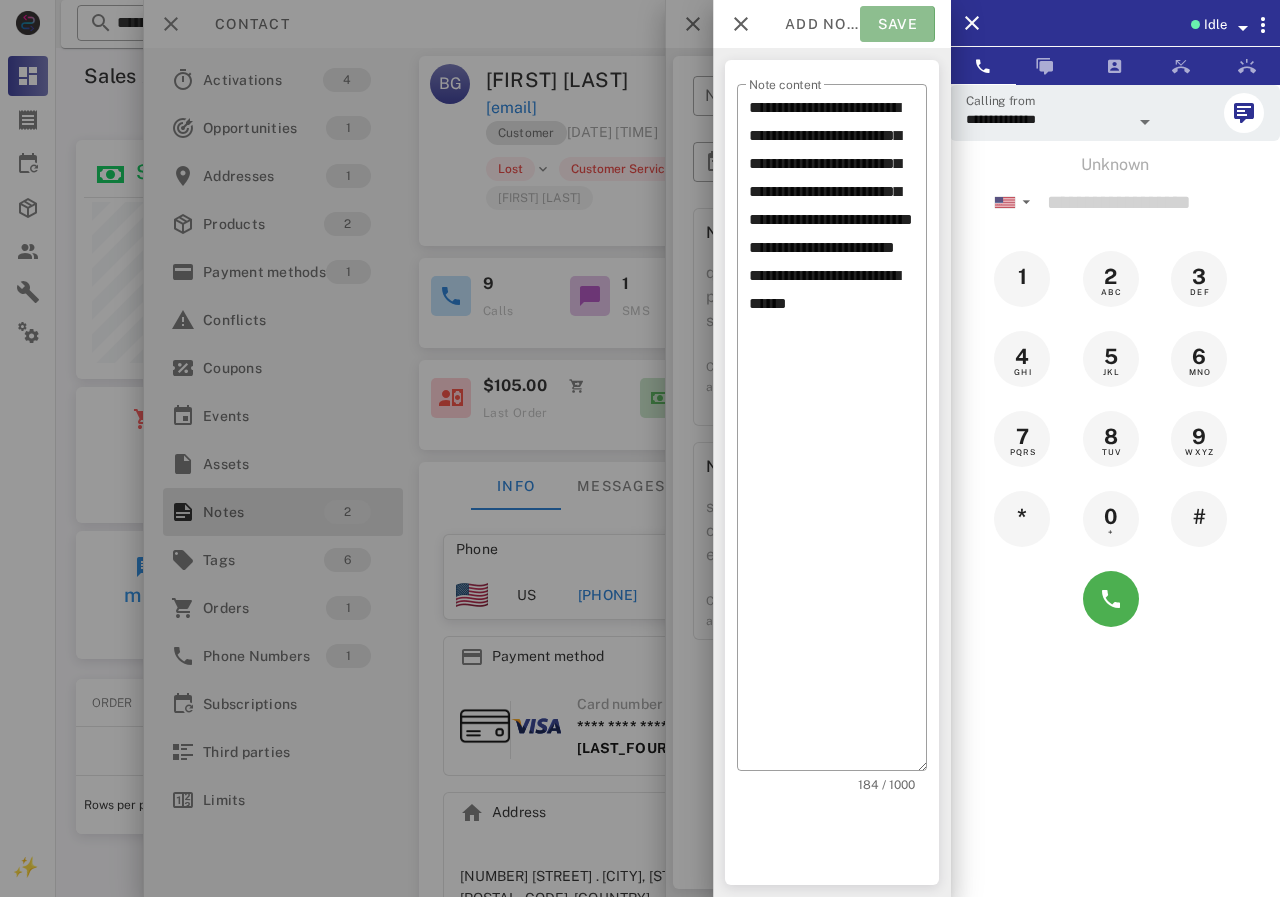 click on "Save" at bounding box center (897, 24) 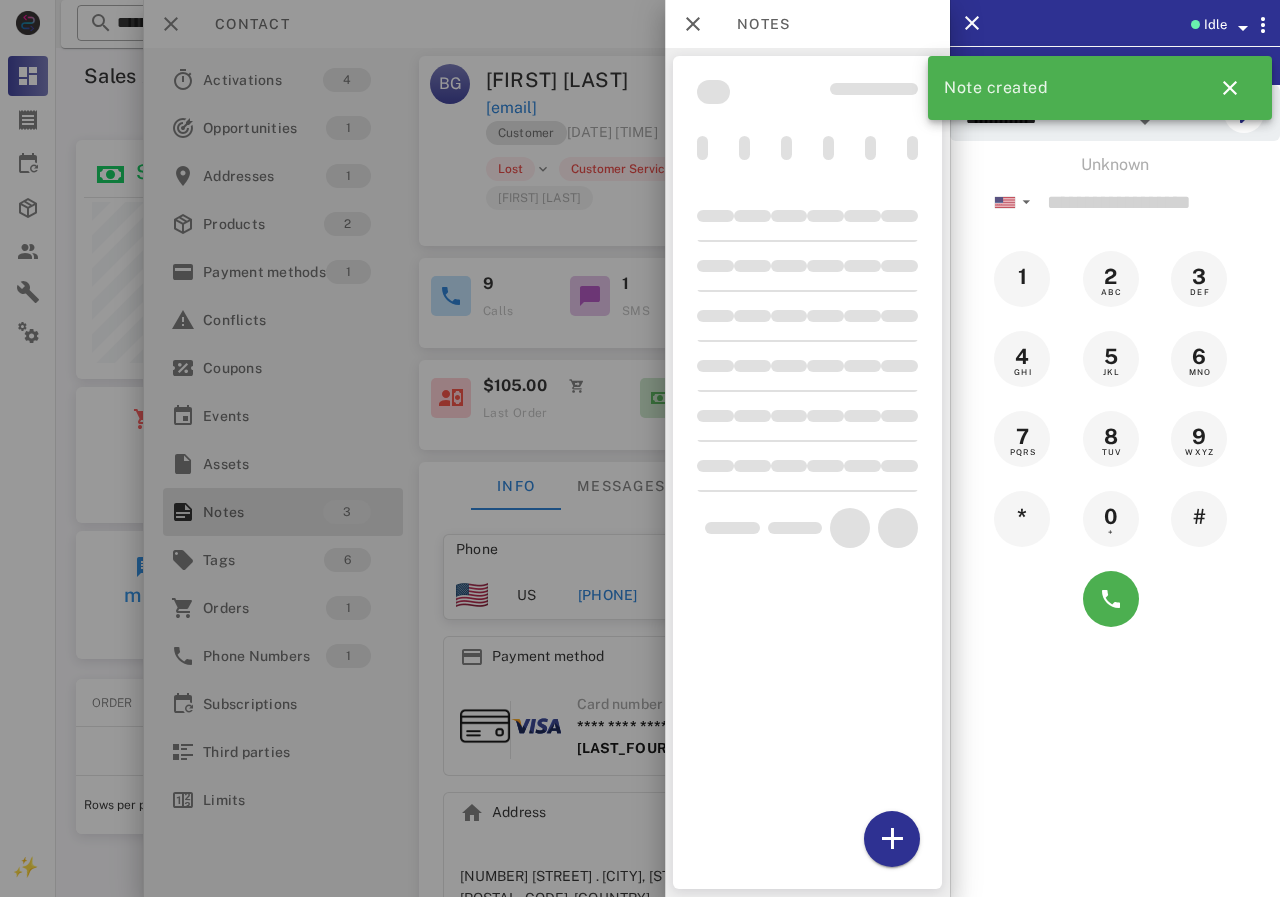 click at bounding box center [640, 448] 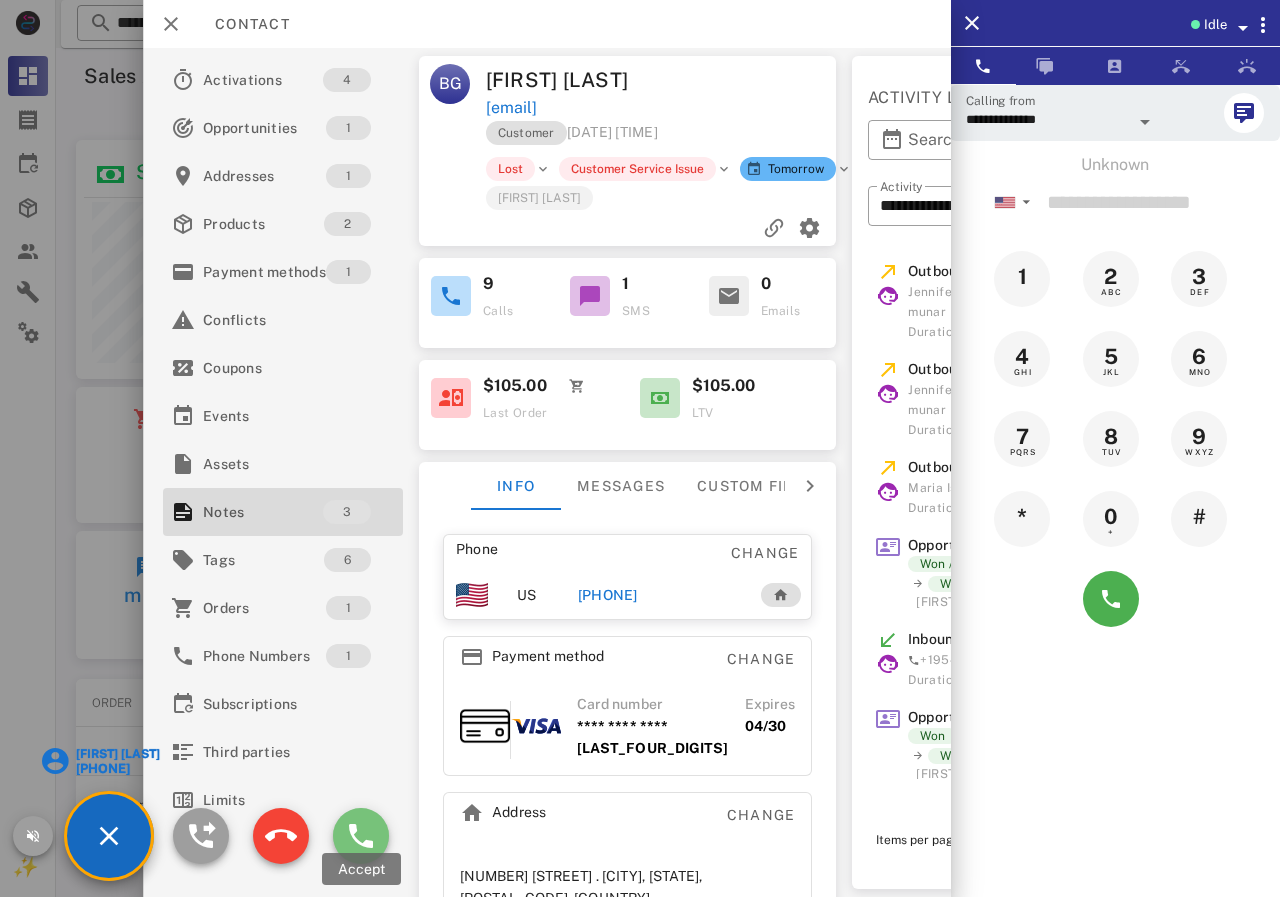 click at bounding box center [361, 836] 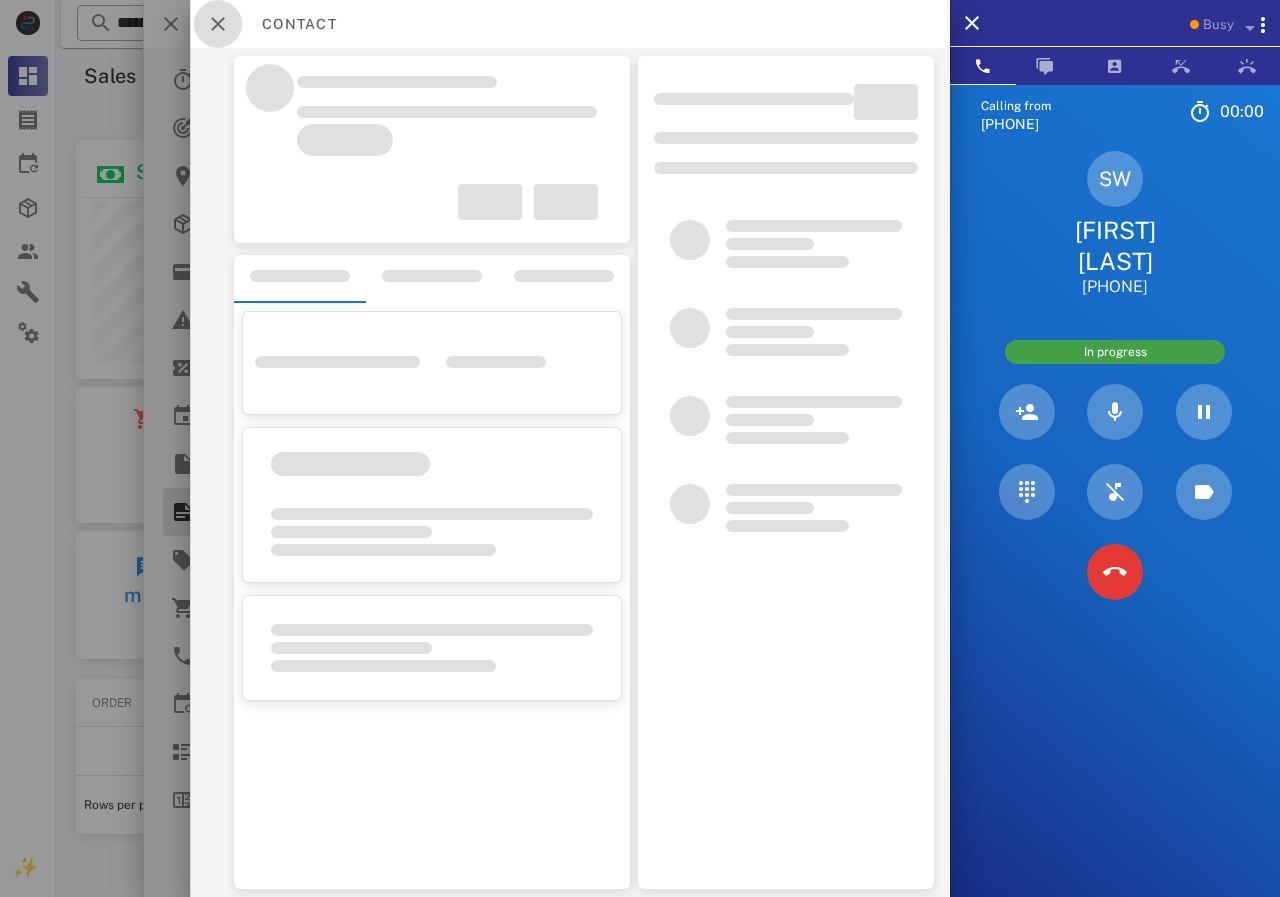 click at bounding box center [218, 24] 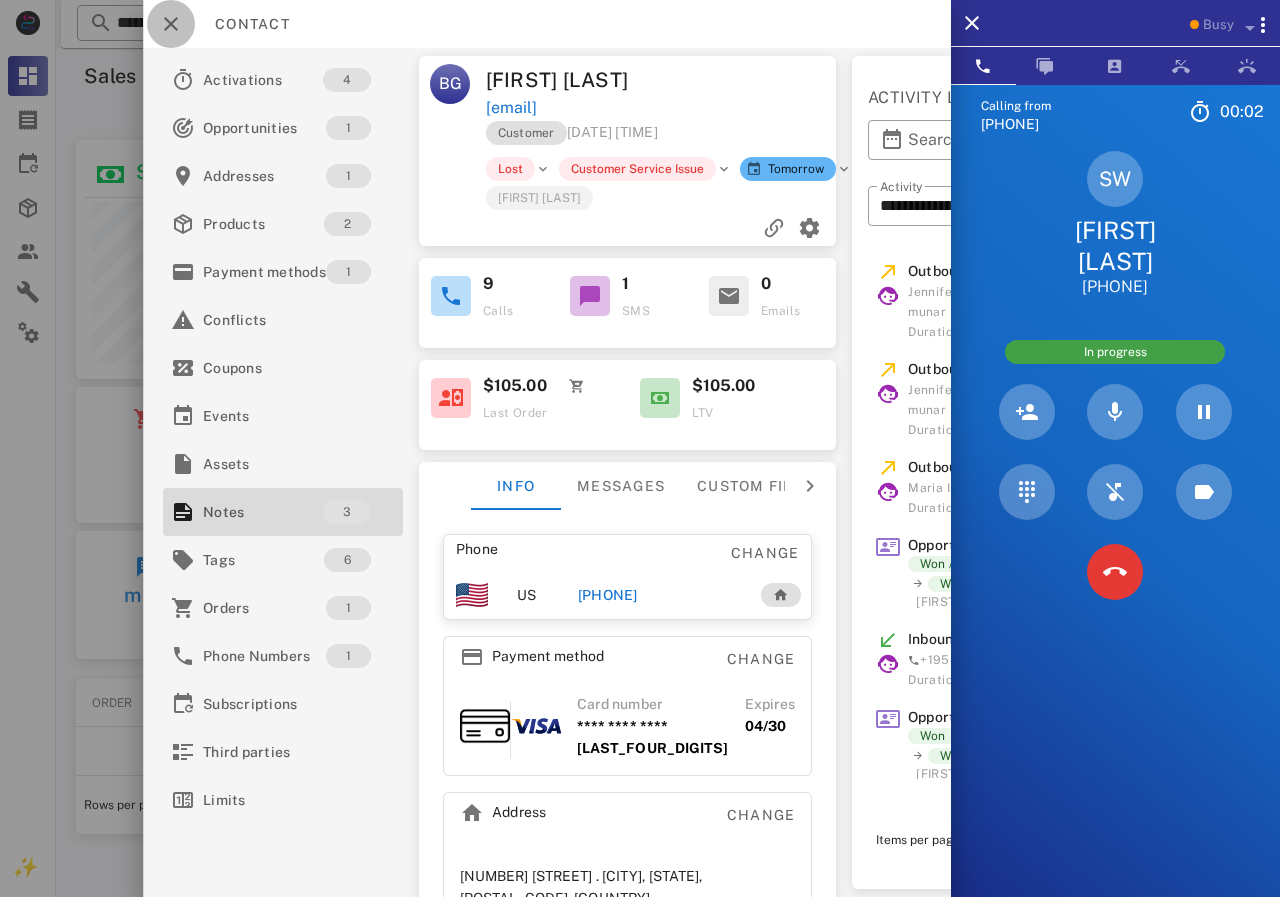 click at bounding box center (171, 24) 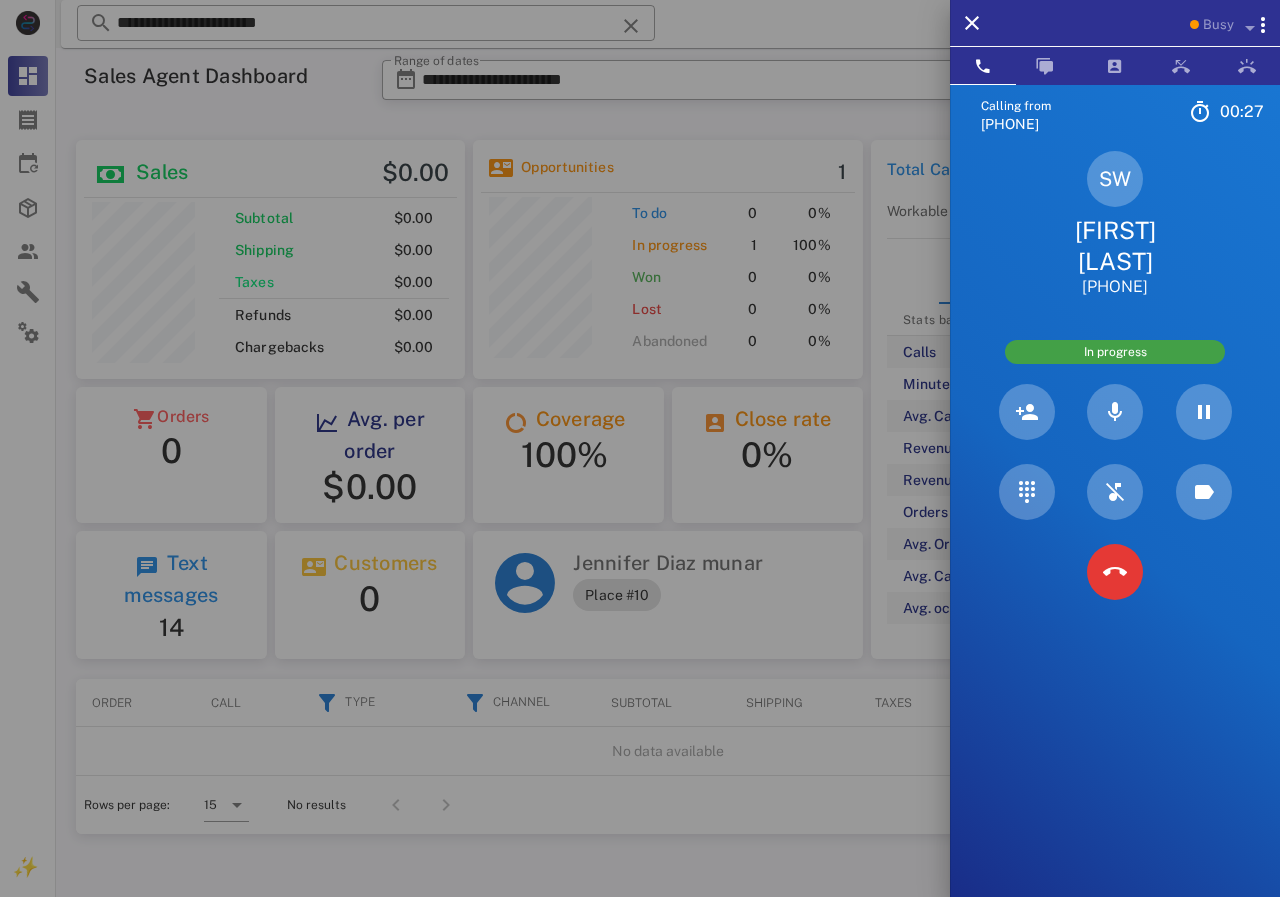 click on "[FIRST] [LAST]" at bounding box center [1115, 246] 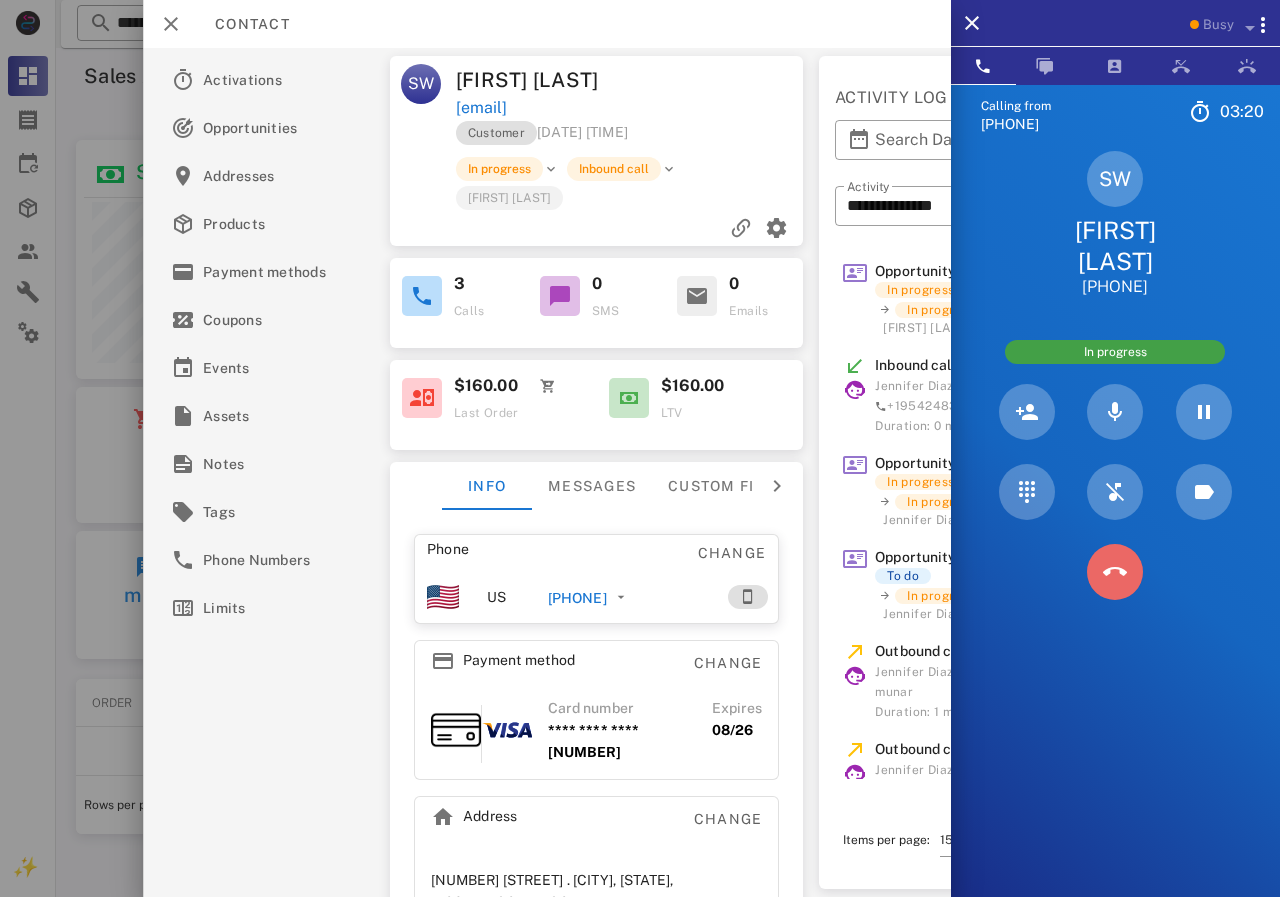 click at bounding box center [1115, 572] 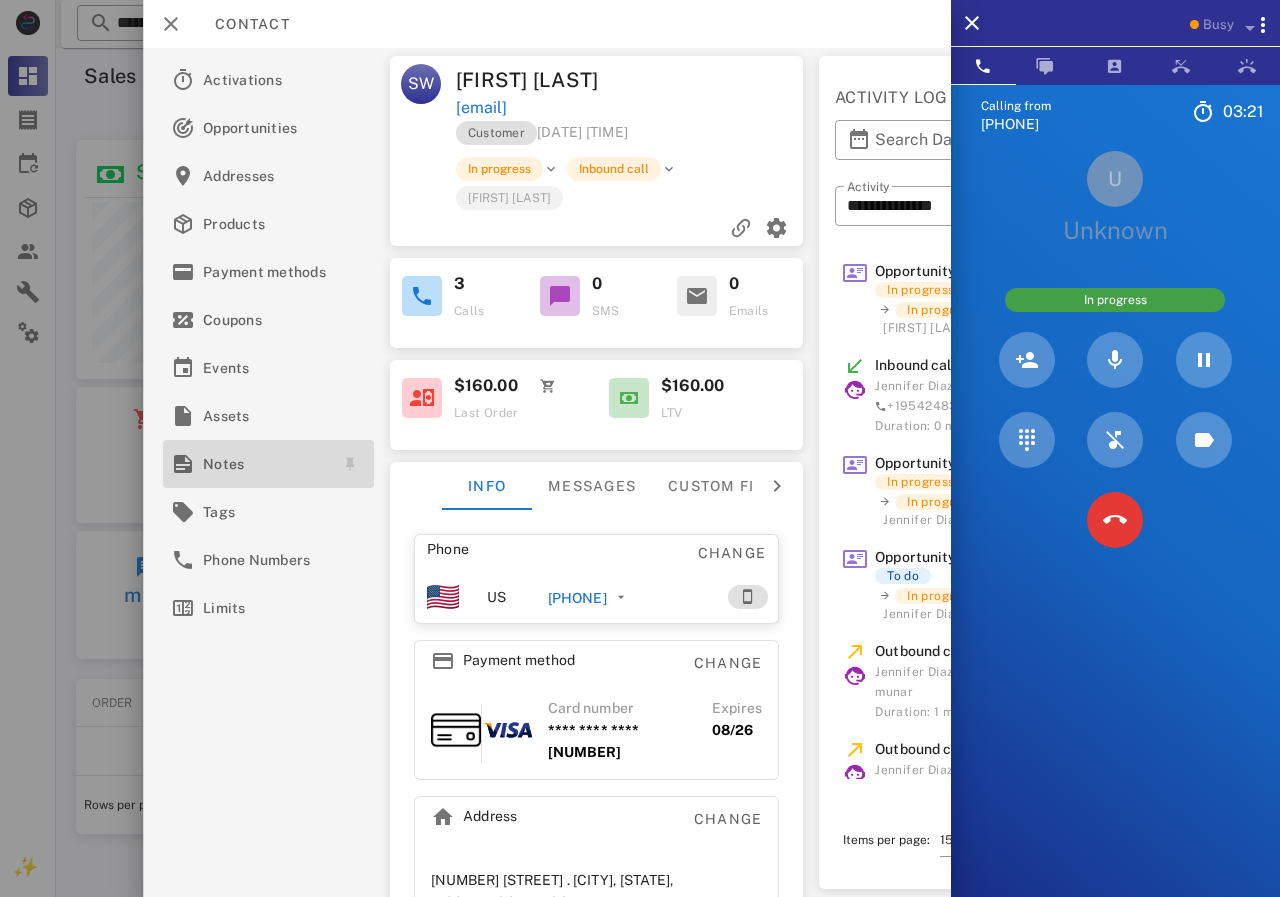 click on "Notes" at bounding box center (264, 464) 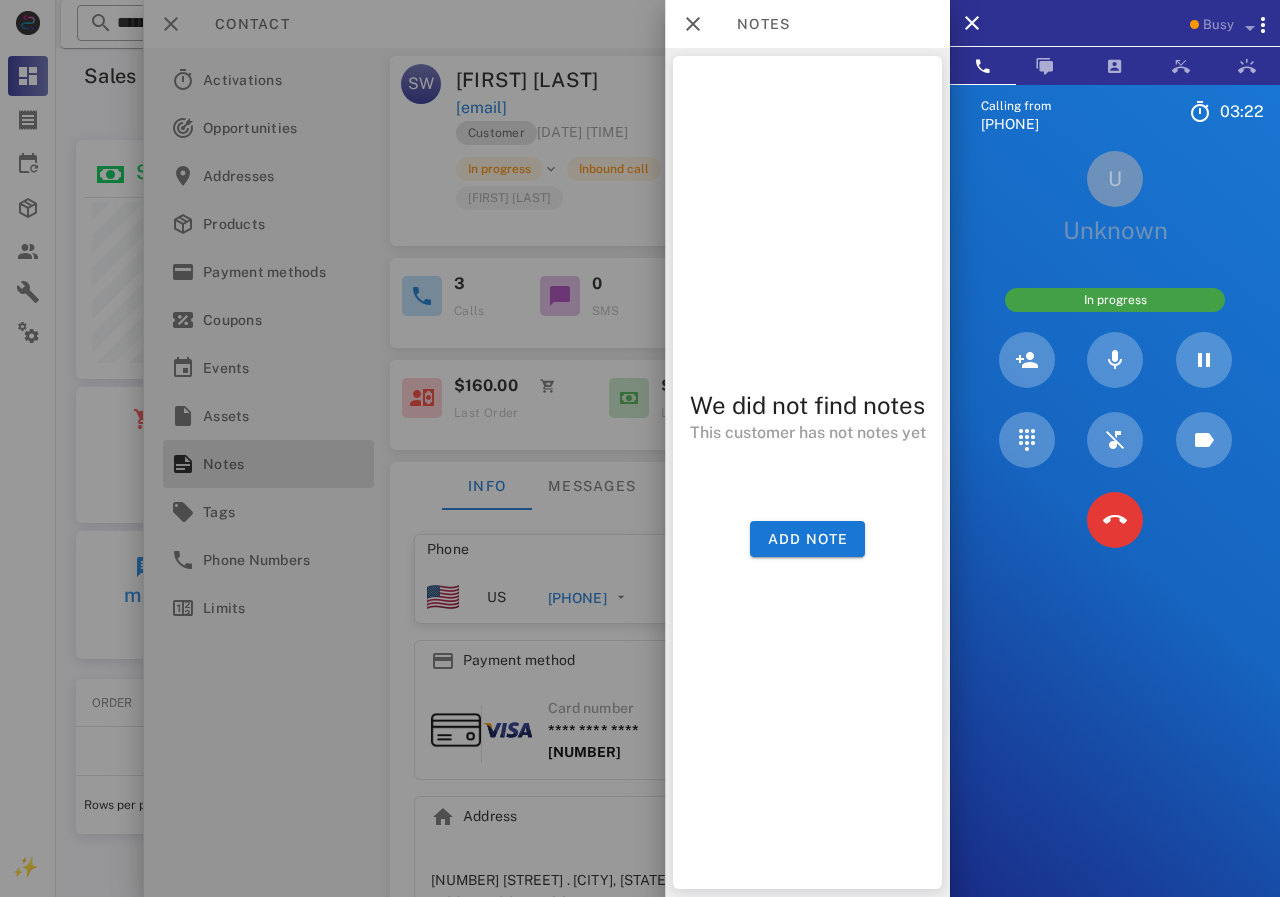click on "We did not find notes This customer has not notes yet Add note" at bounding box center [807, 472] 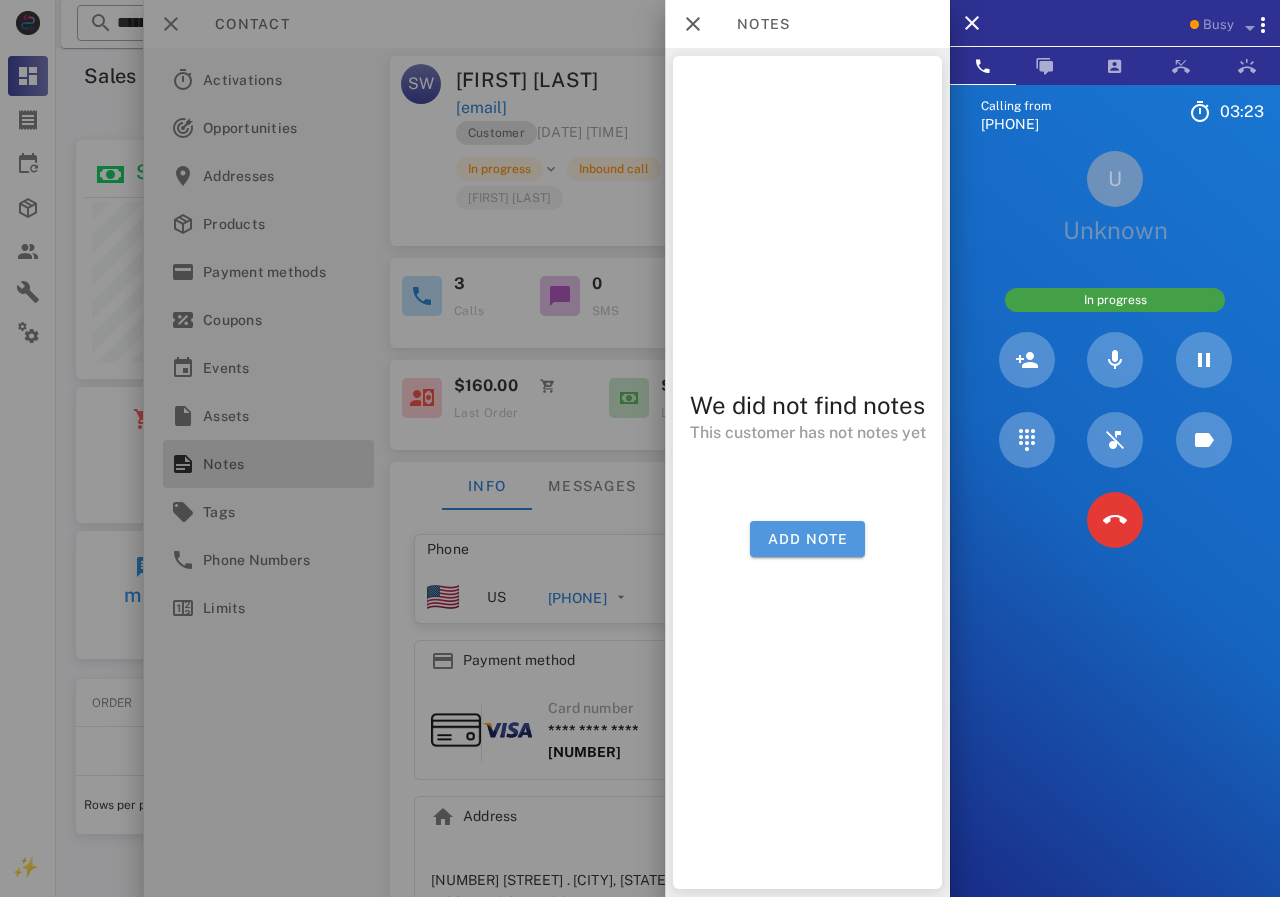 drag, startPoint x: 809, startPoint y: 544, endPoint x: 819, endPoint y: 495, distance: 50.01 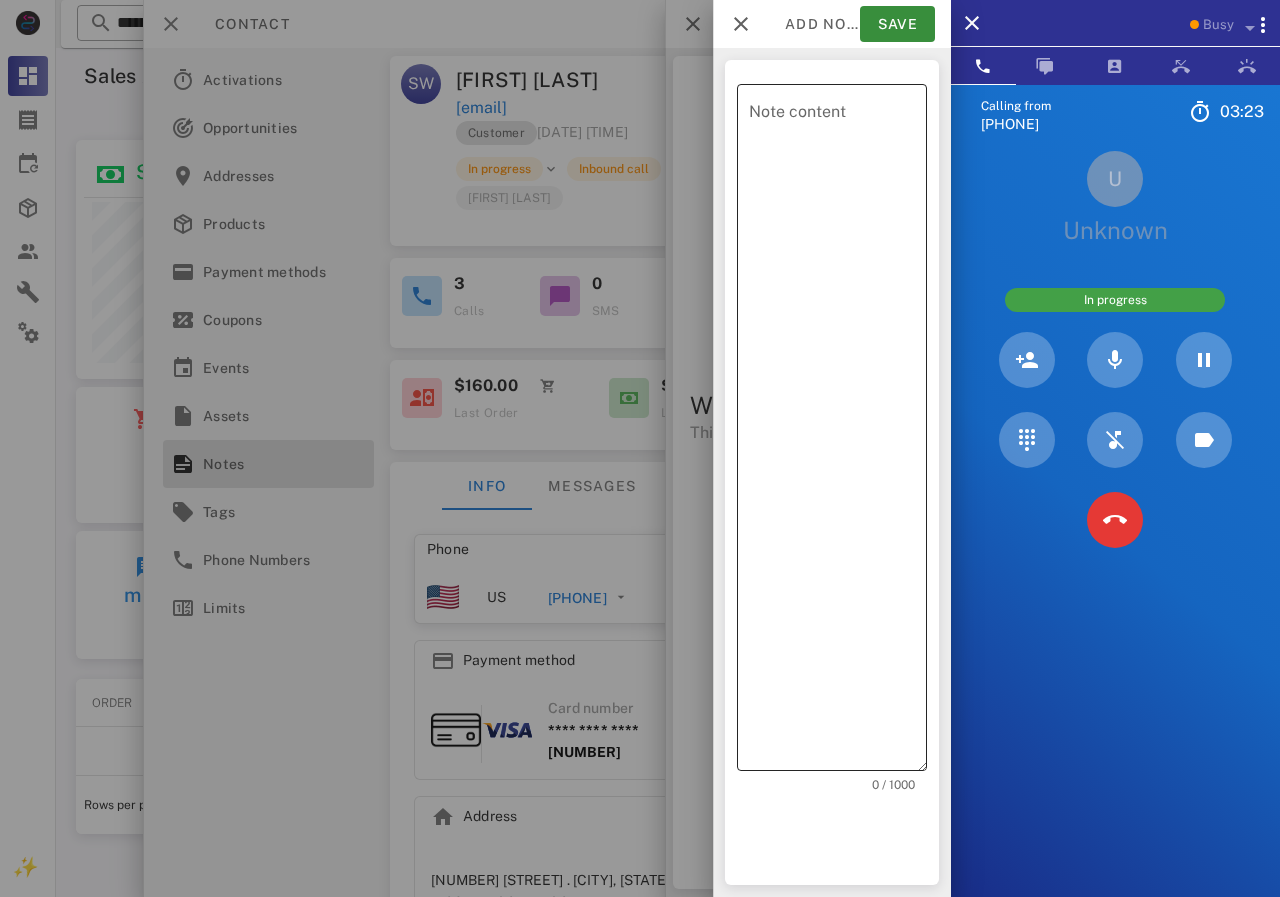 click on "Note content" at bounding box center (838, 432) 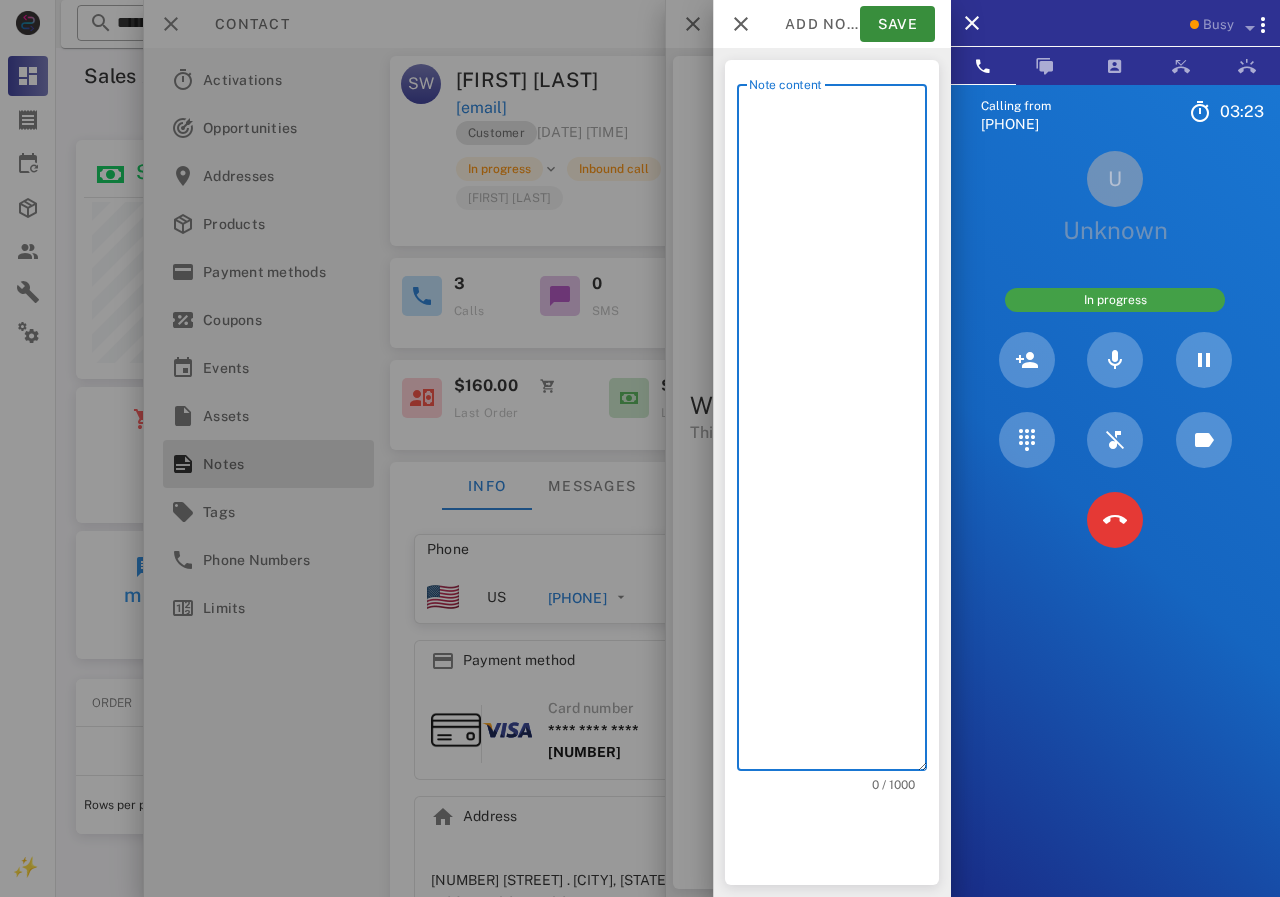 scroll, scrollTop: 240, scrollLeft: 390, axis: both 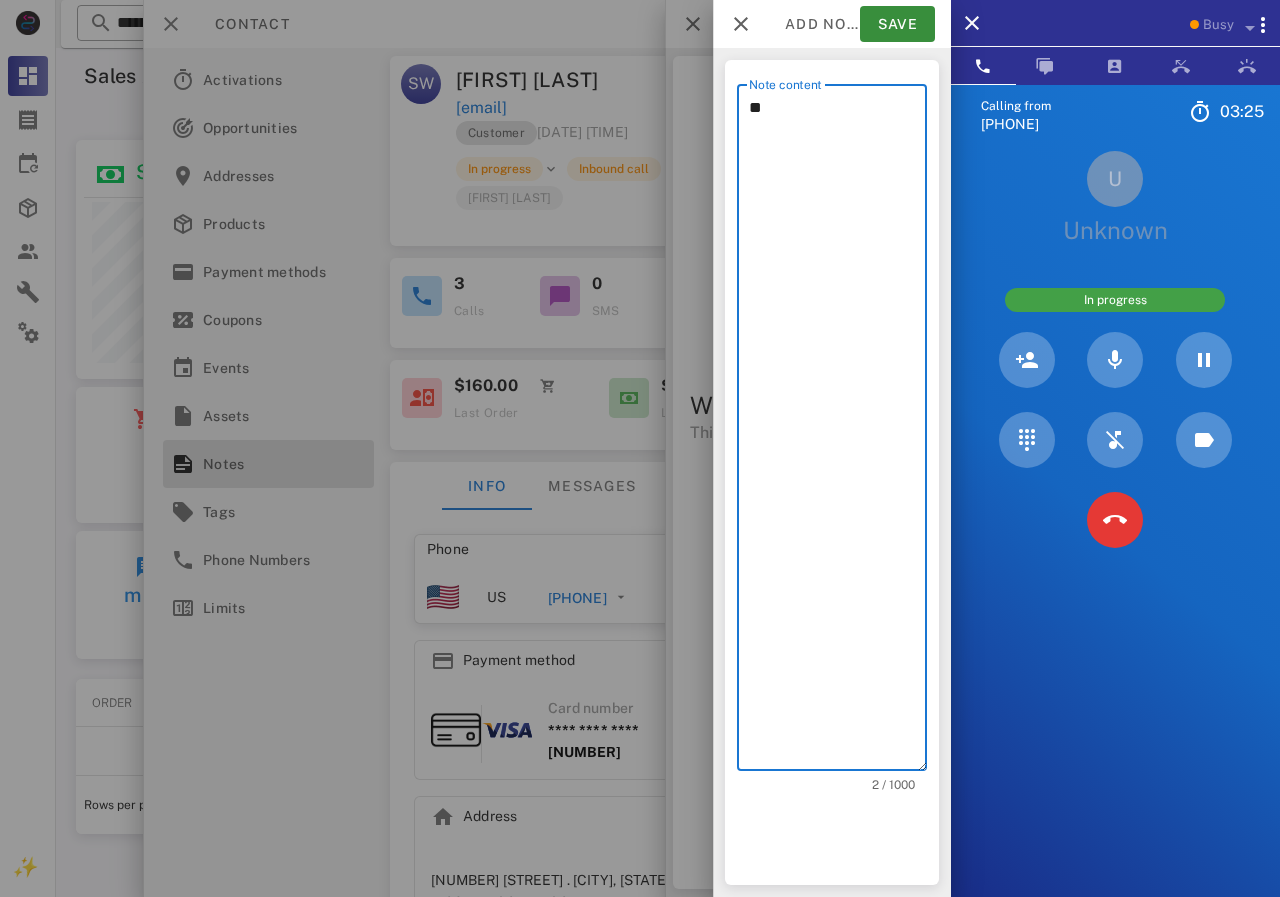 type on "*" 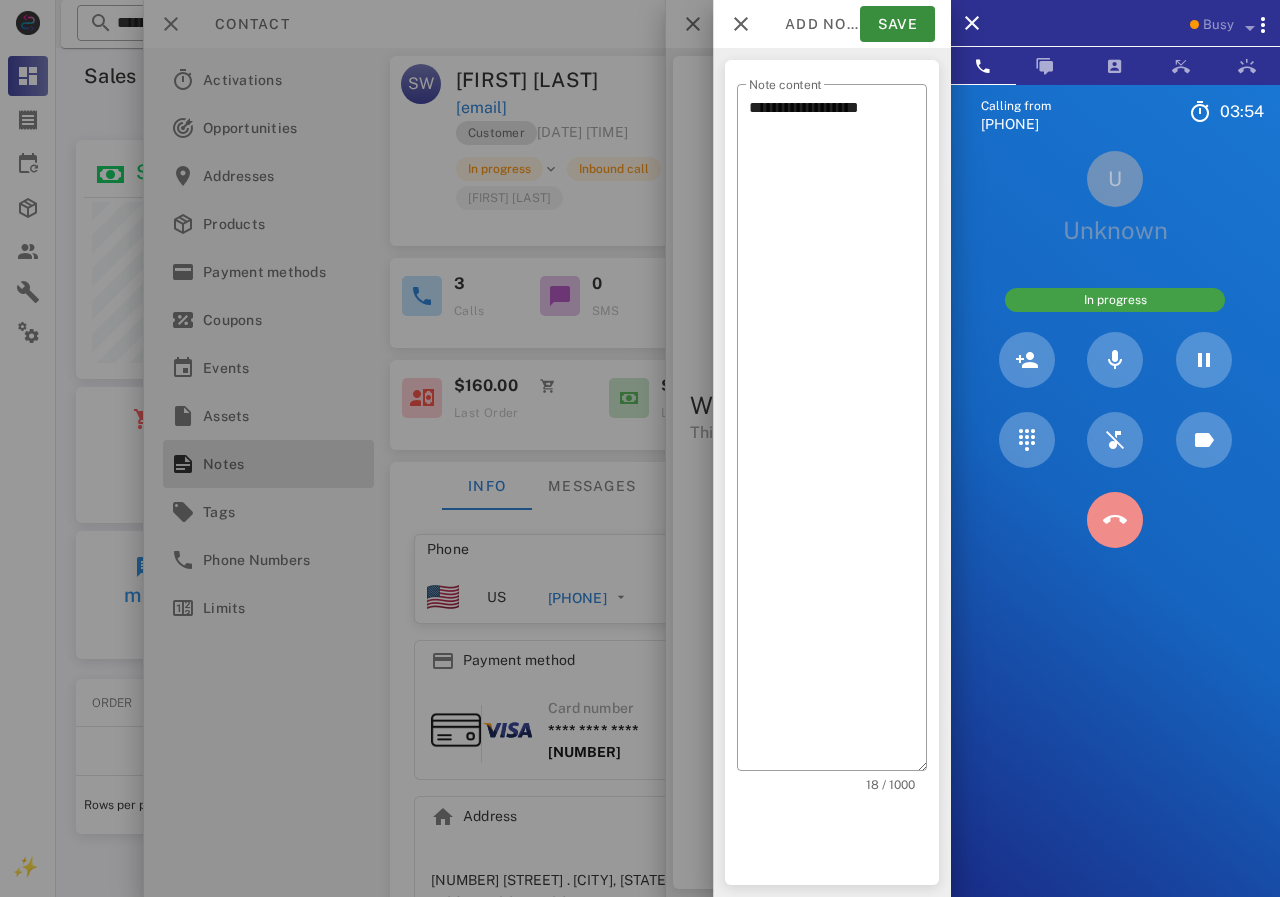 click at bounding box center [1115, 520] 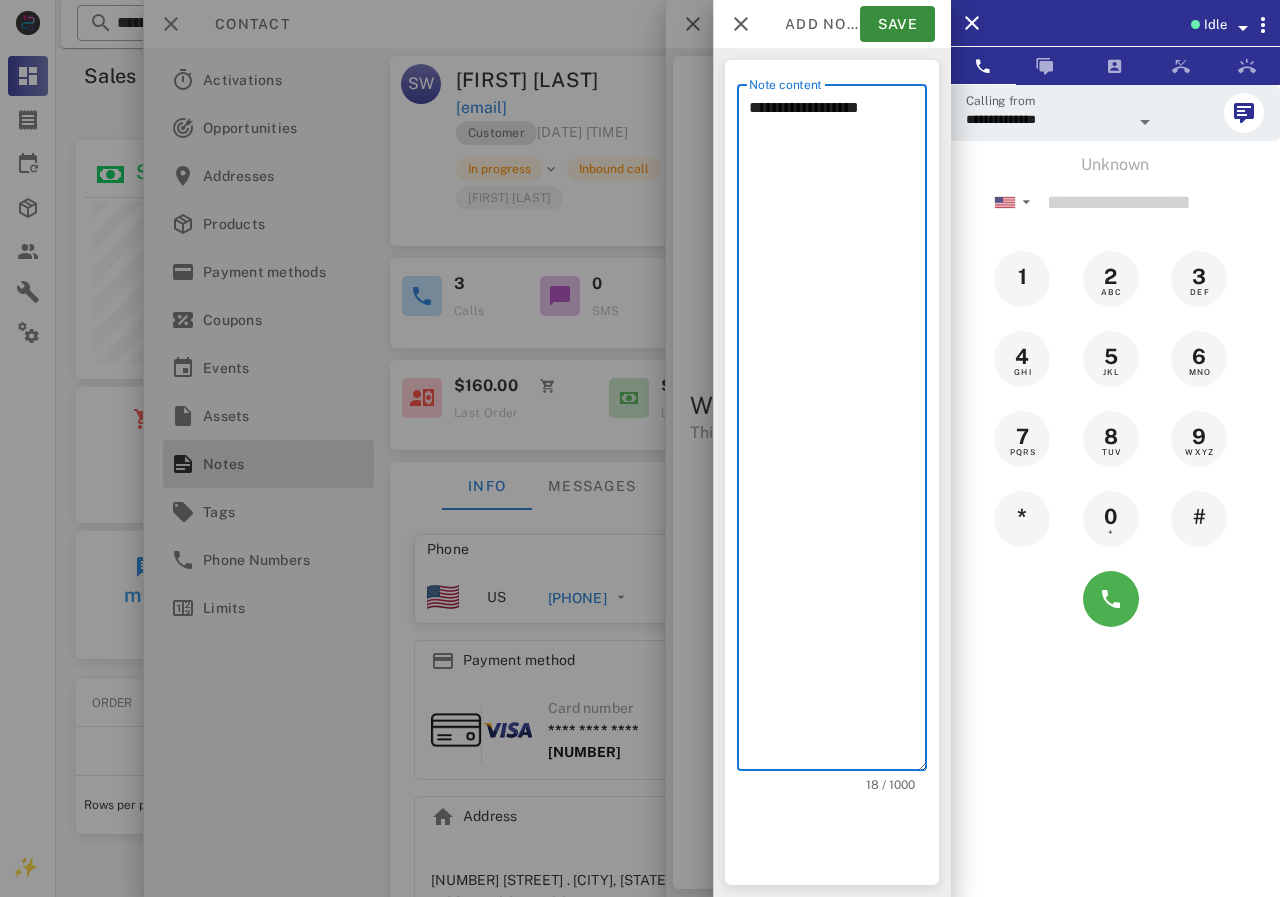 click on "**********" at bounding box center (838, 432) 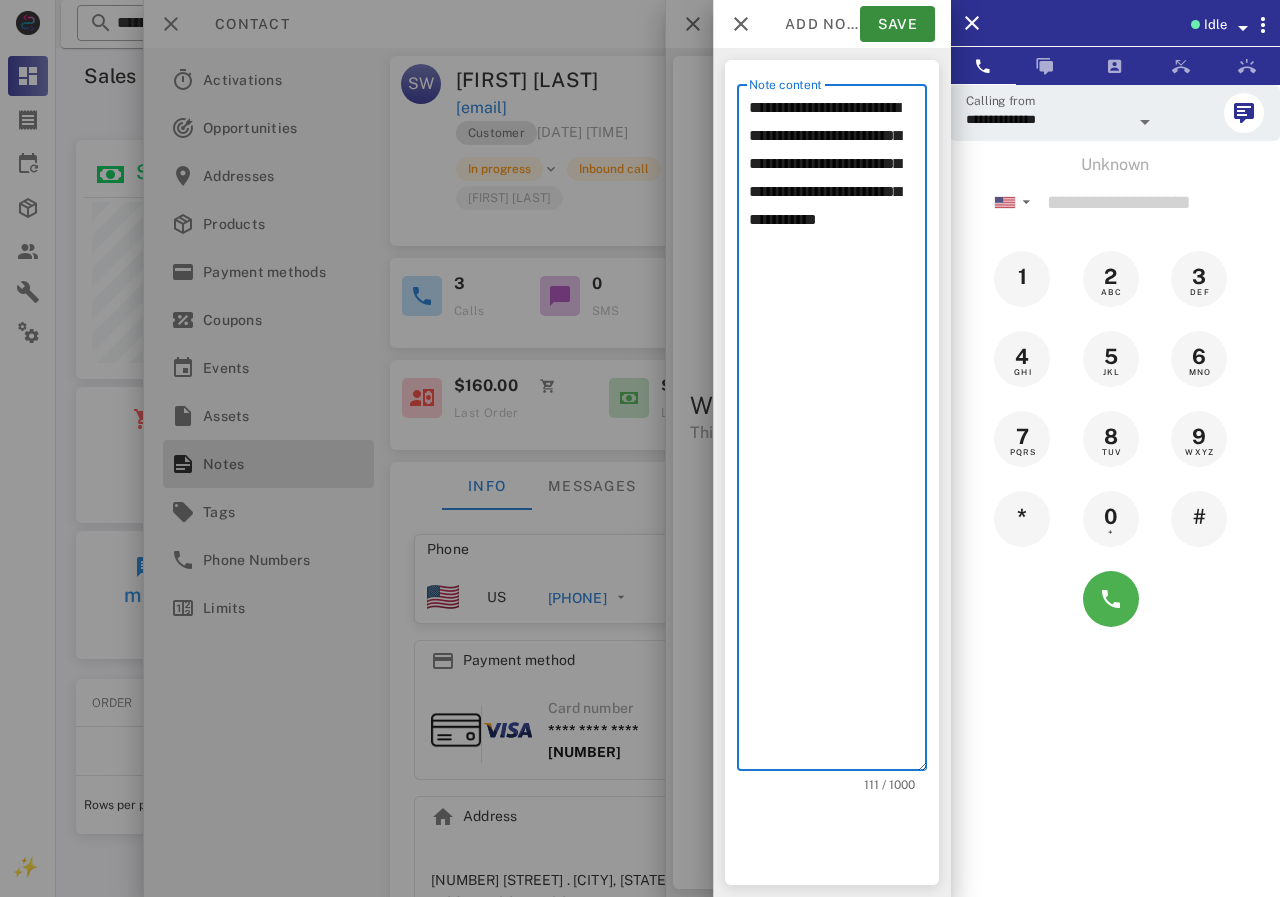 drag, startPoint x: 808, startPoint y: 249, endPoint x: 885, endPoint y: 258, distance: 77.52419 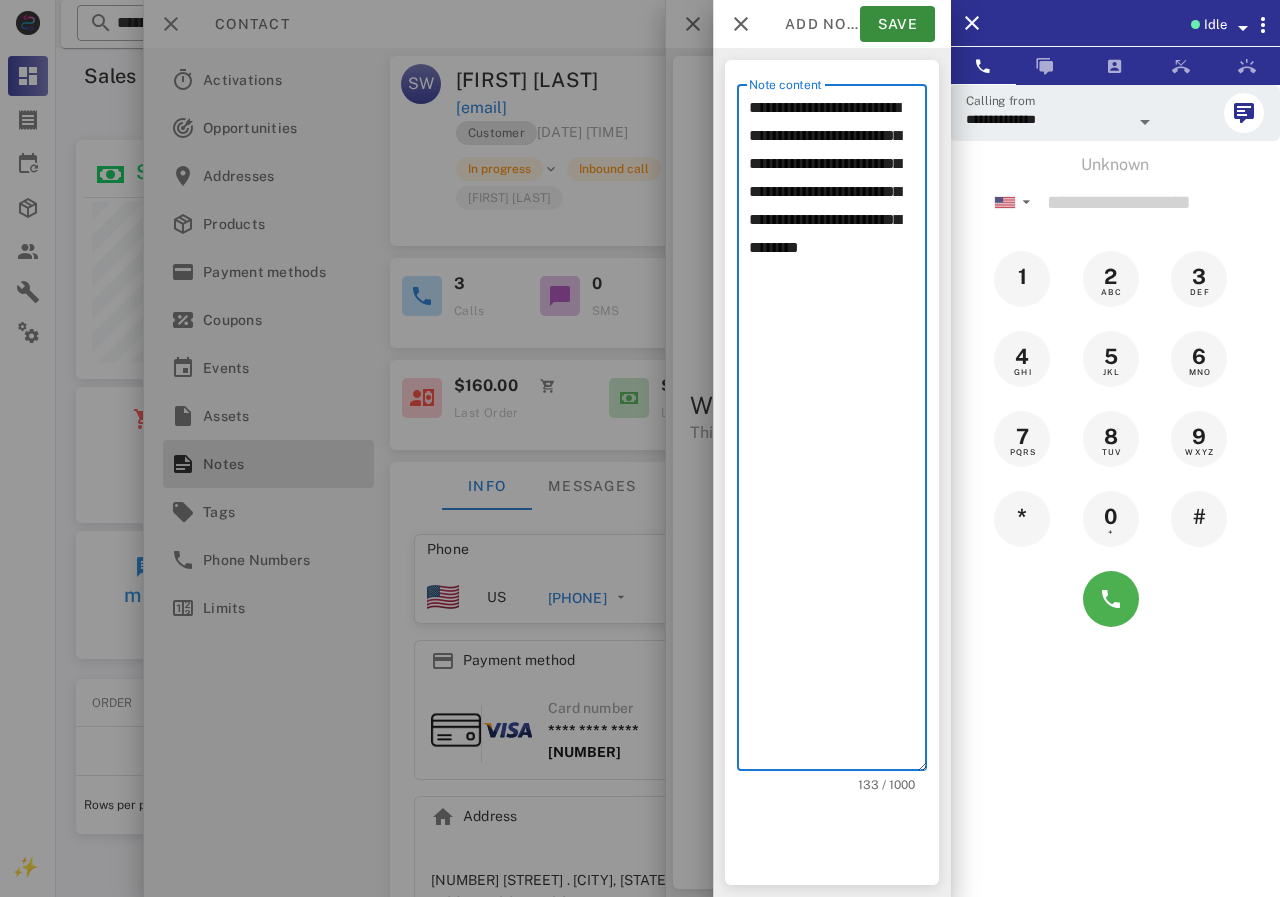 click on "**********" at bounding box center (838, 432) 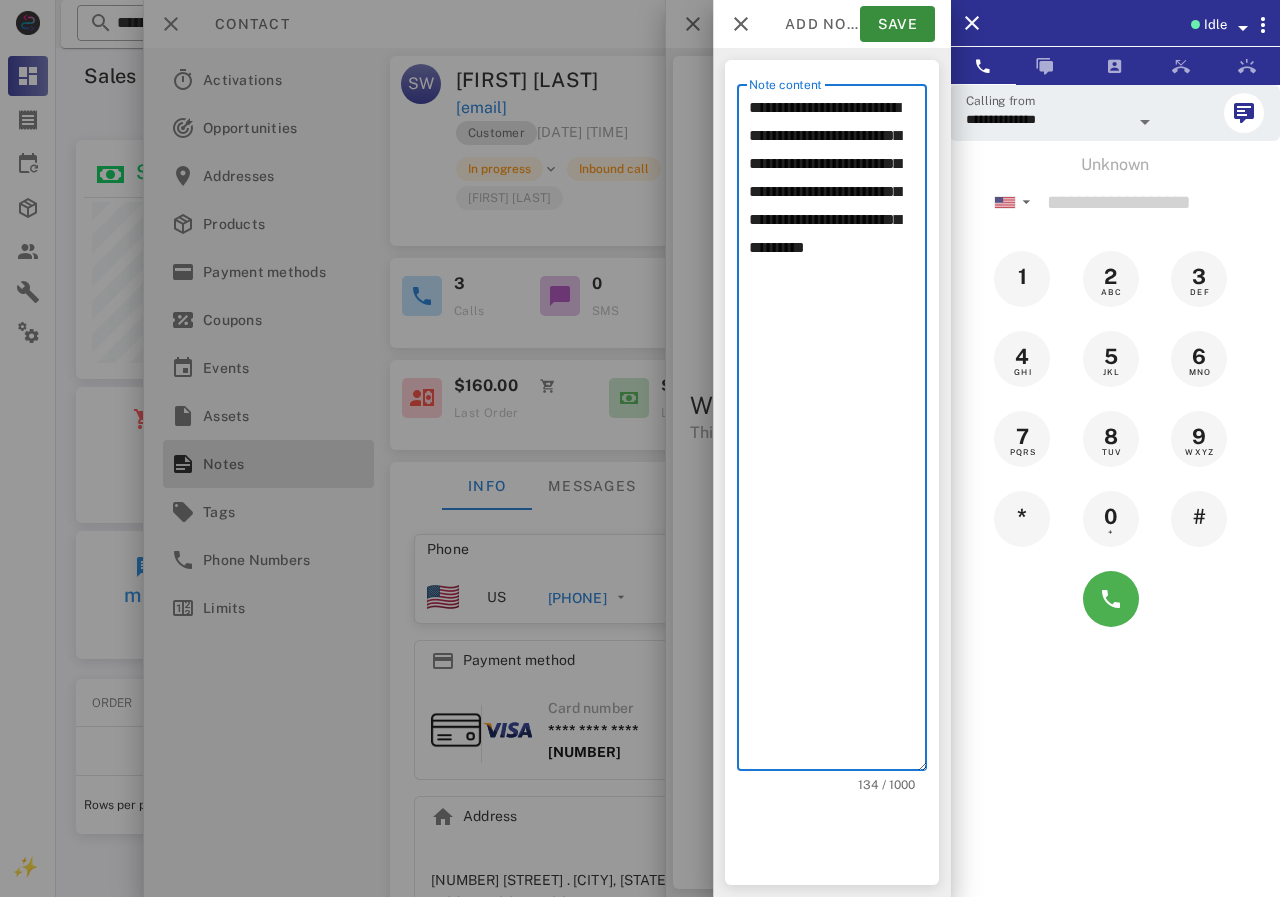 click on "**********" at bounding box center (838, 432) 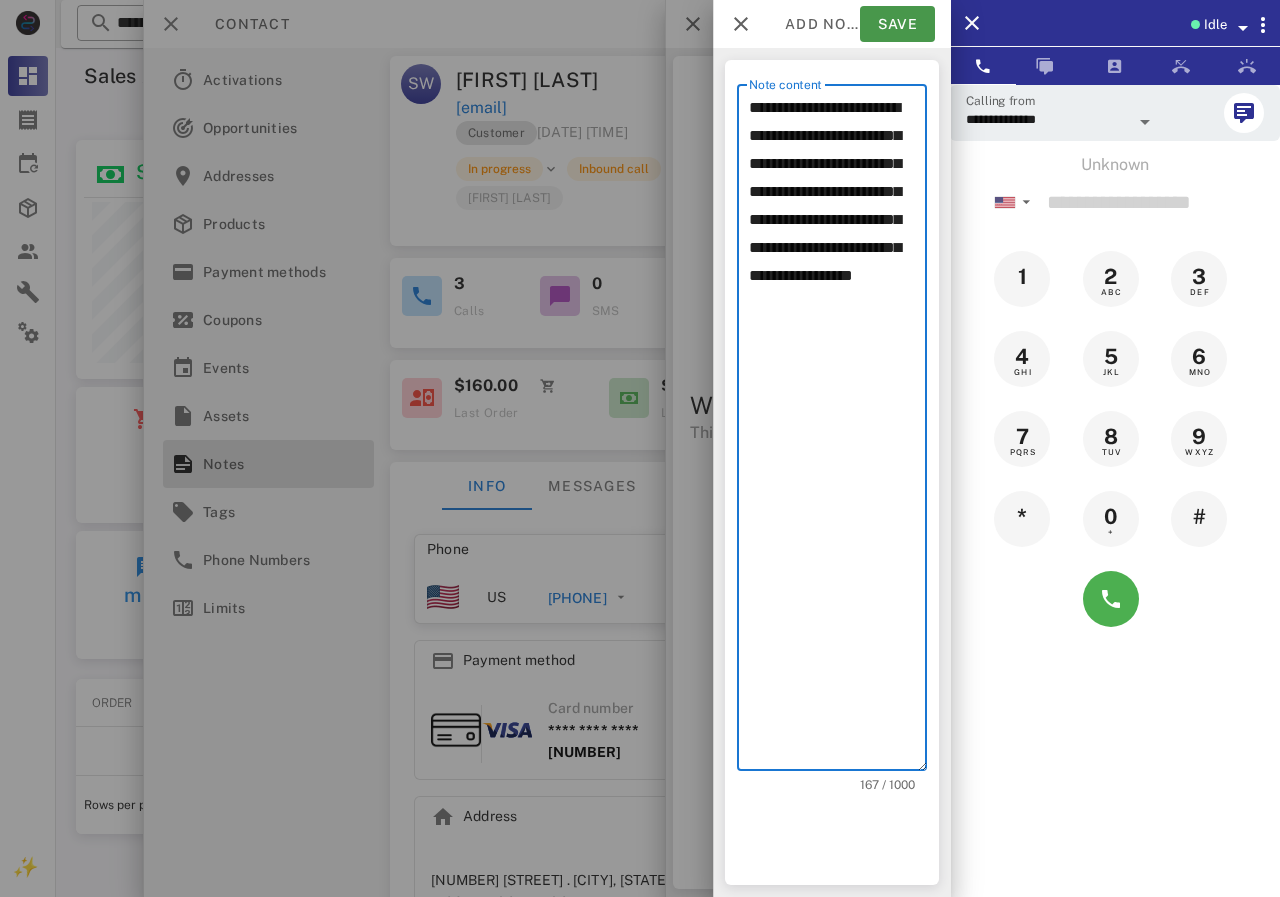 type on "**********" 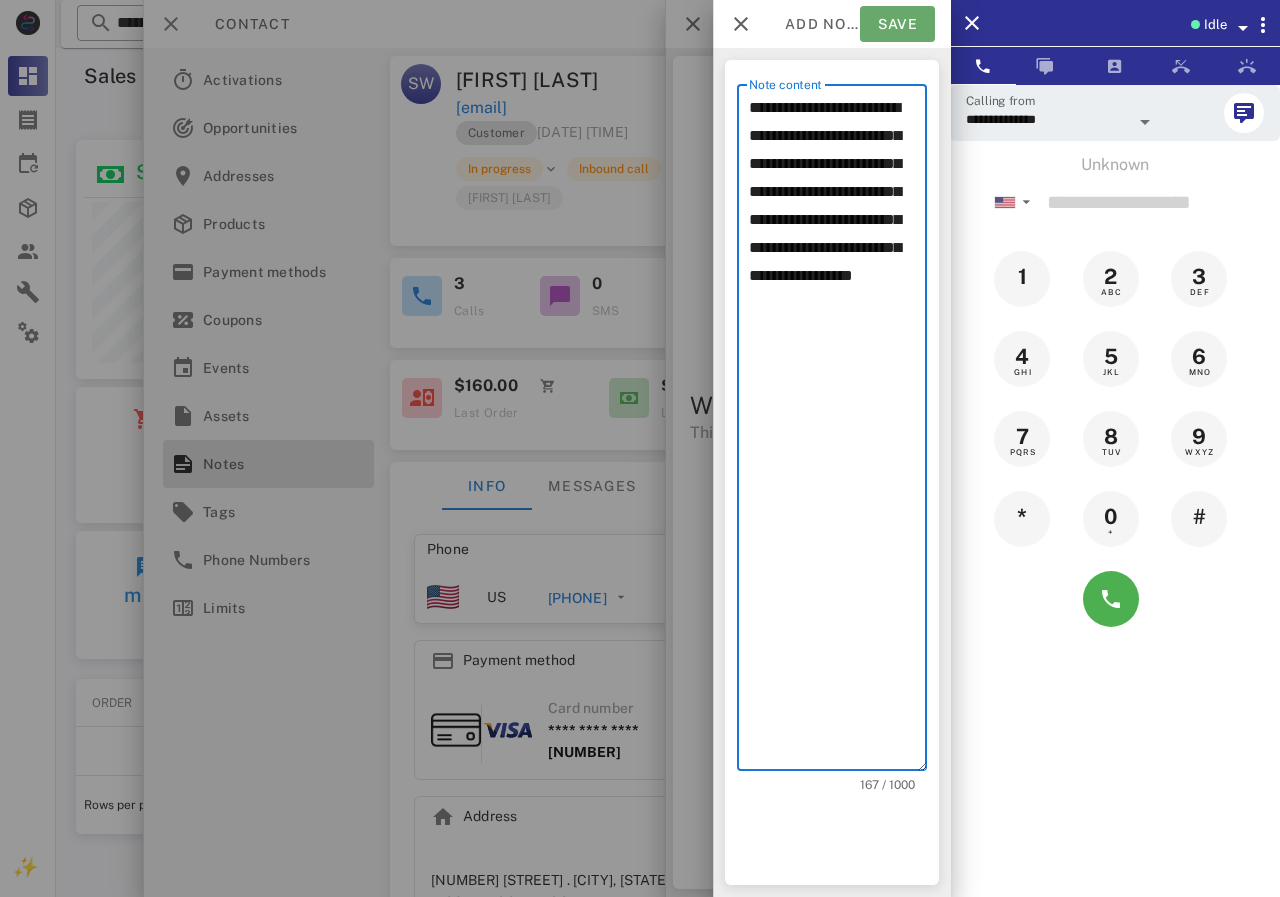click on "Save" at bounding box center [897, 24] 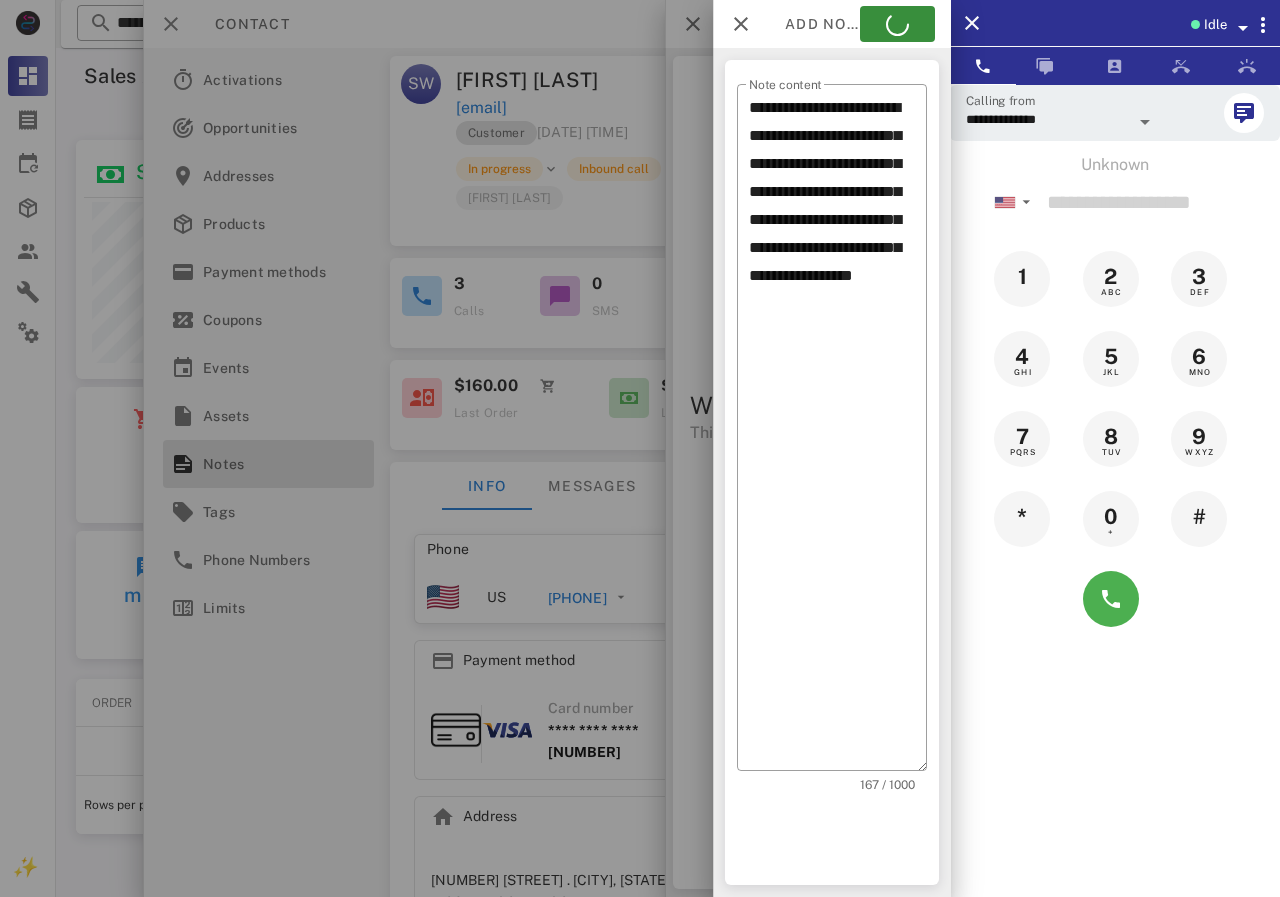 click at bounding box center [640, 448] 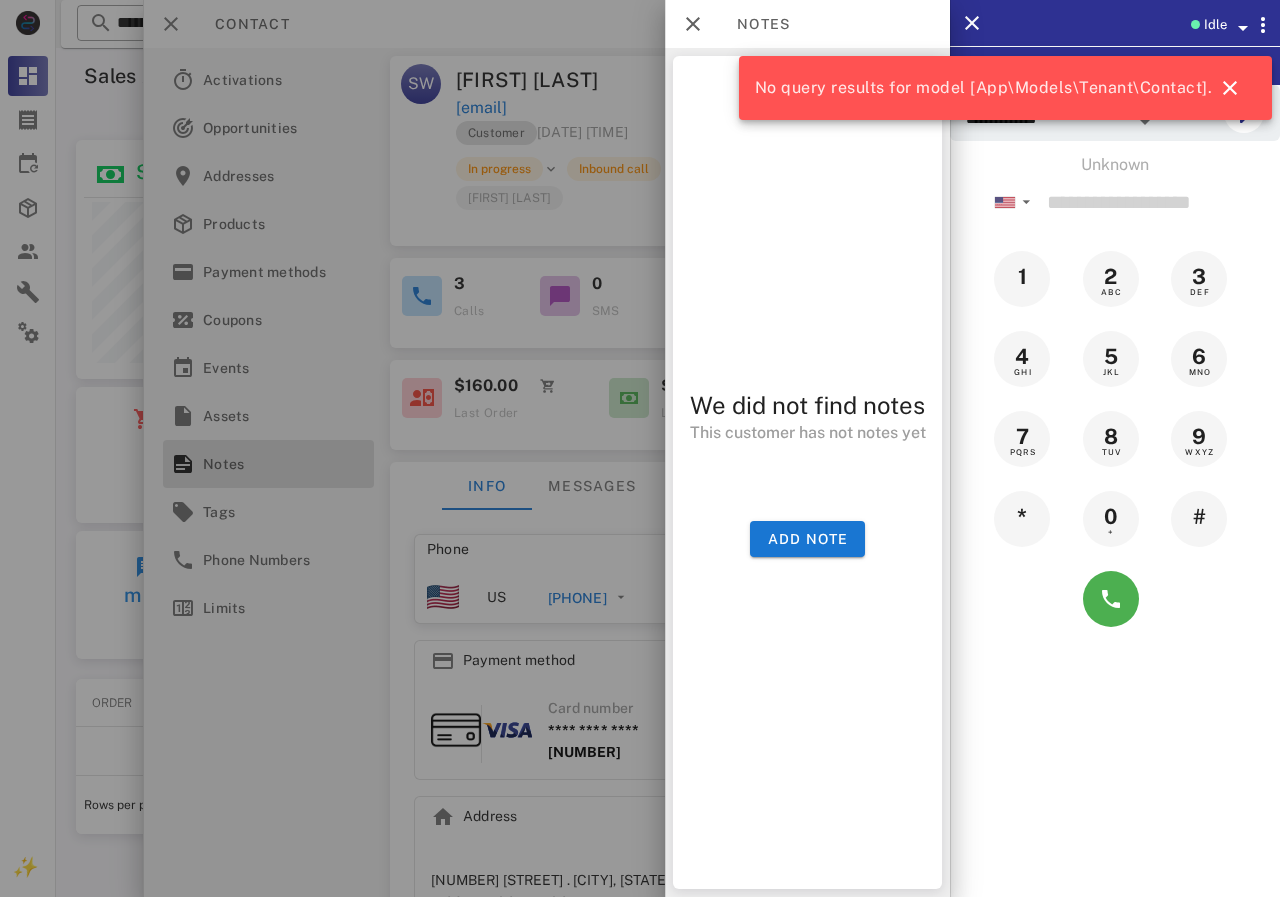 click at bounding box center [640, 448] 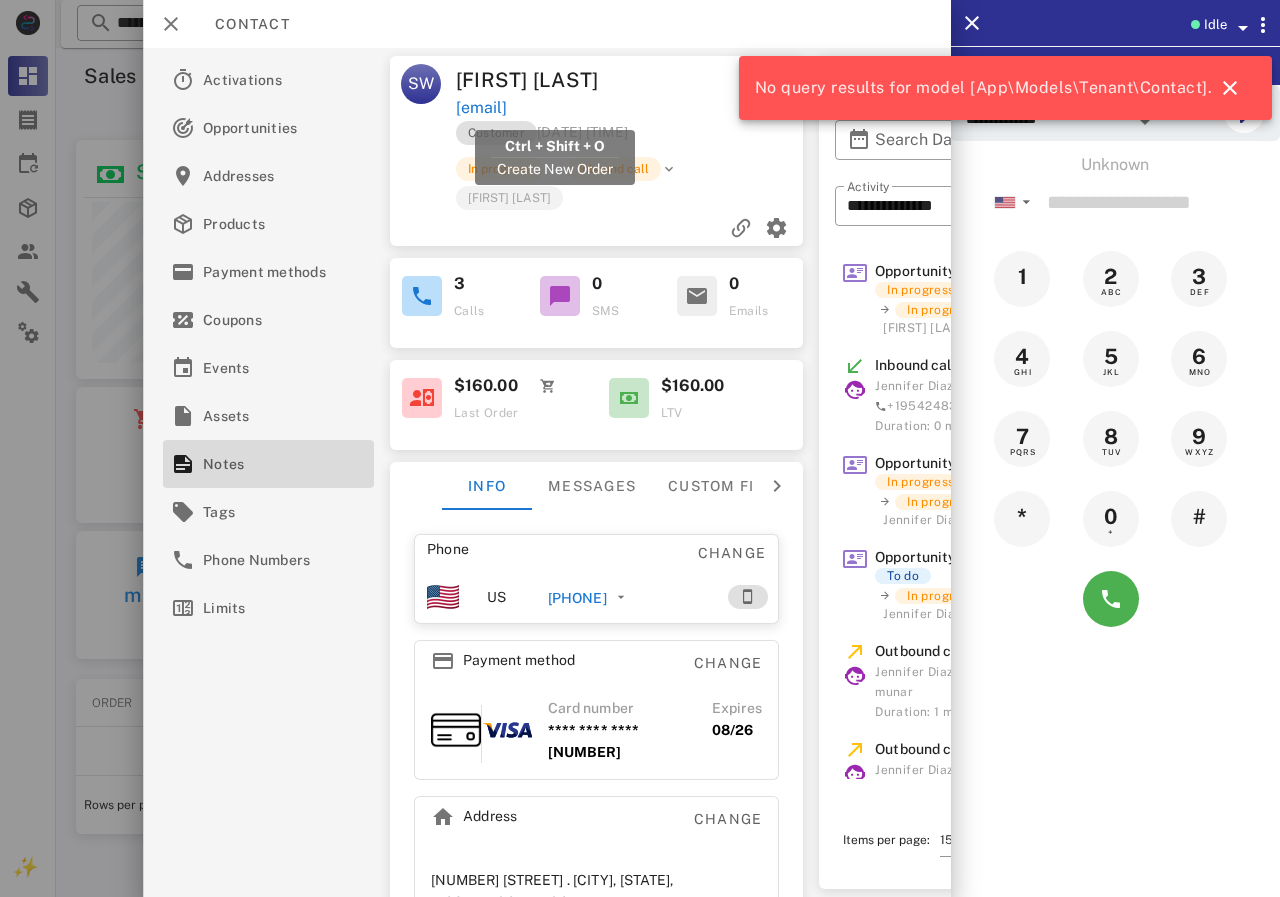 drag, startPoint x: 683, startPoint y: 114, endPoint x: 456, endPoint y: 113, distance: 227.0022 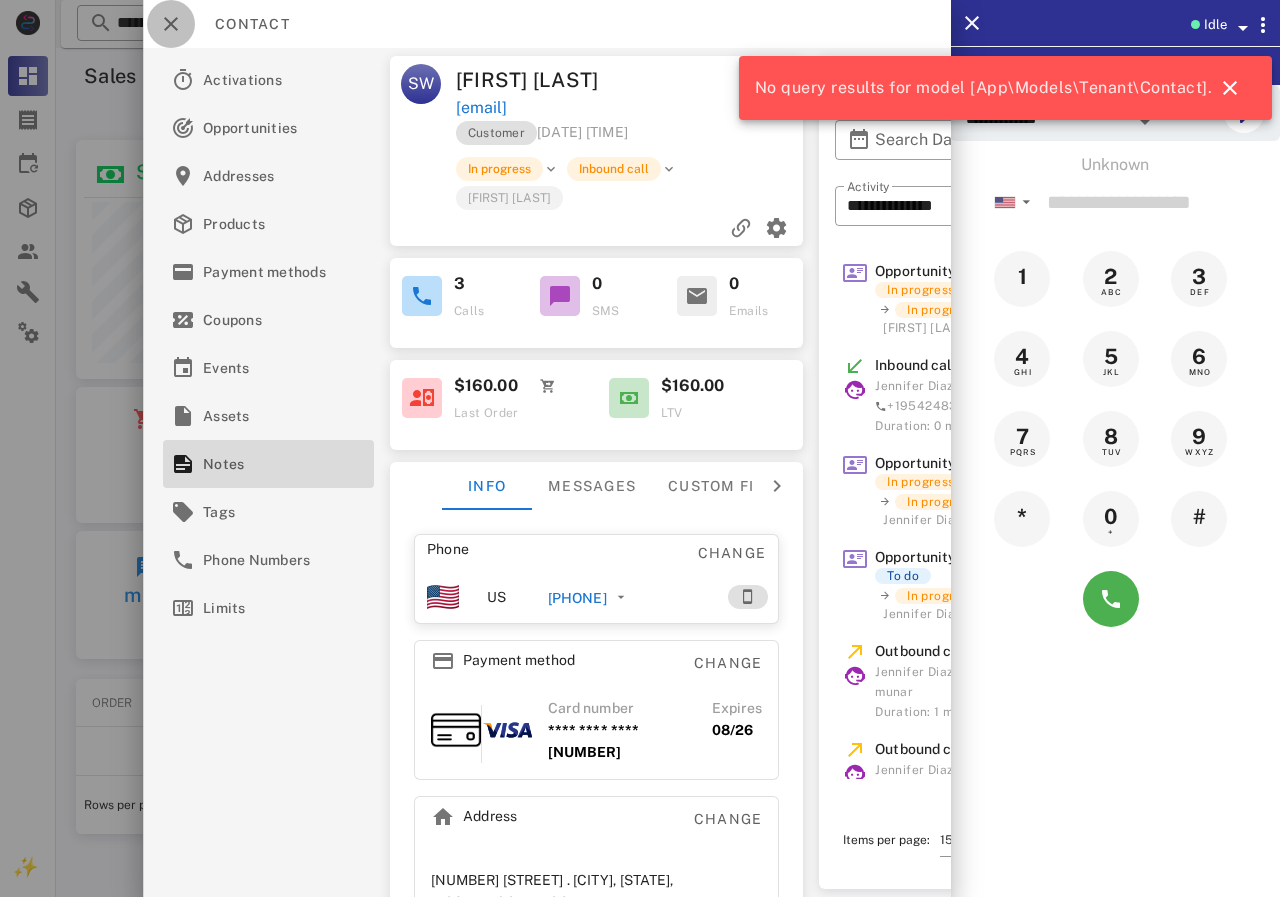 click at bounding box center (171, 24) 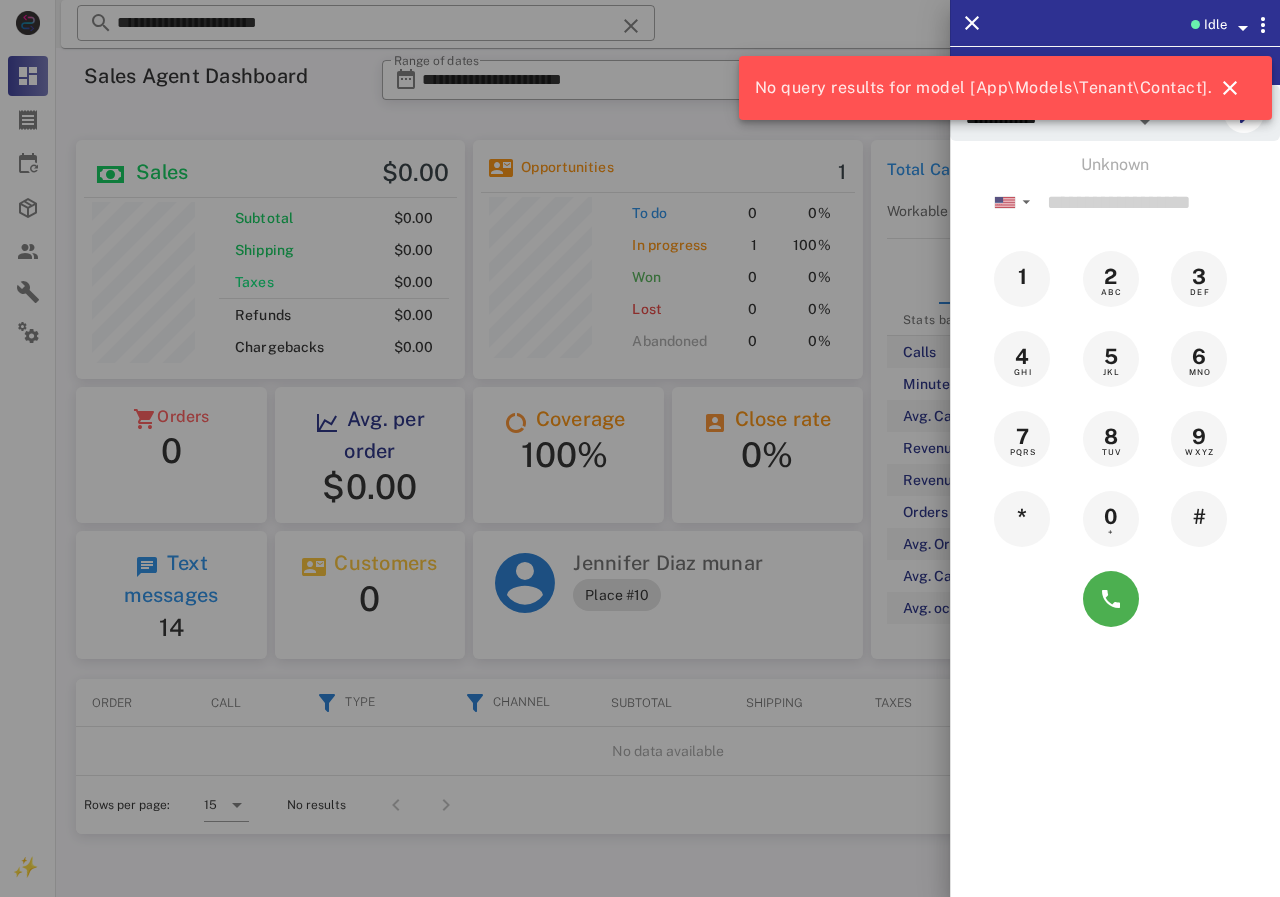 click at bounding box center [640, 448] 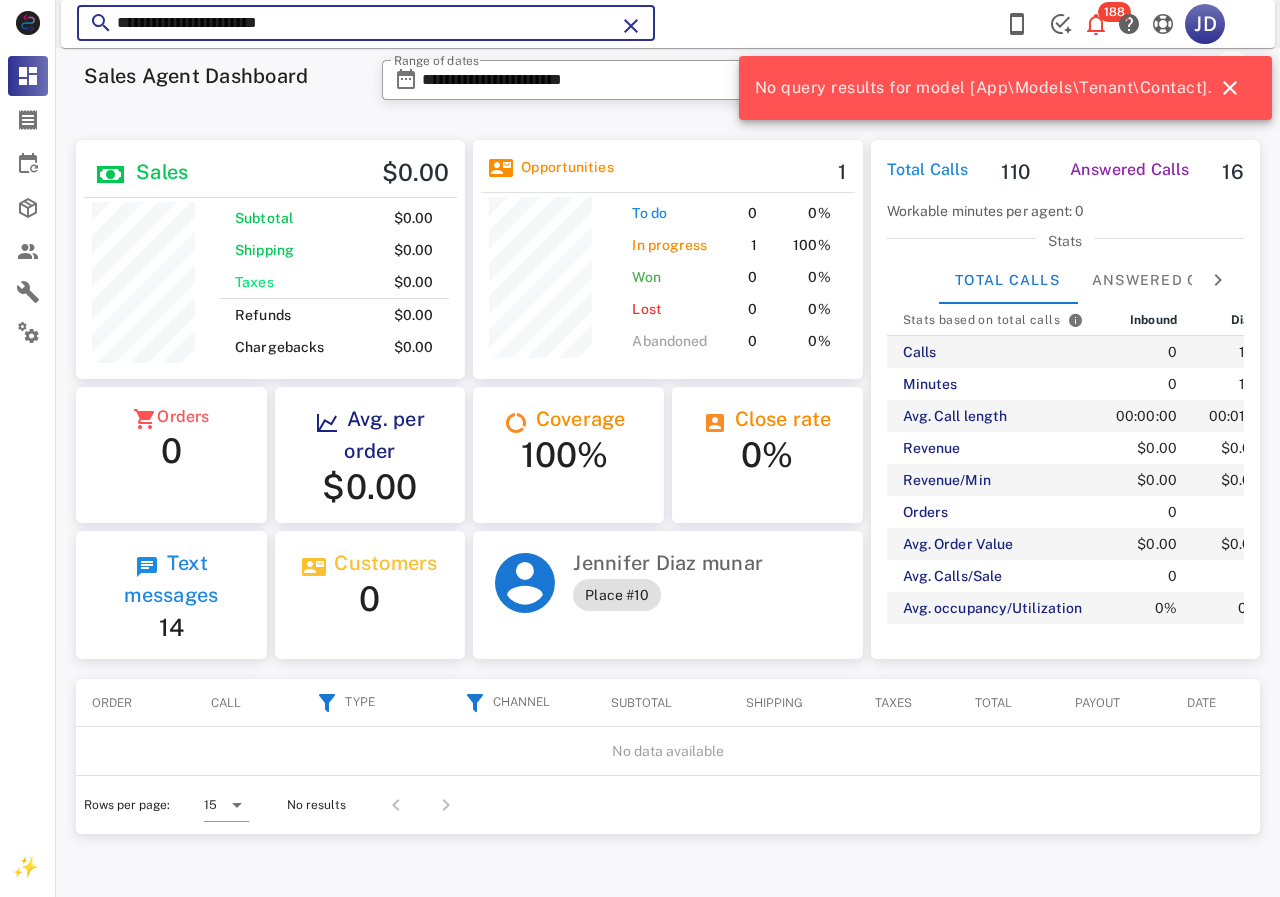 drag, startPoint x: 434, startPoint y: 16, endPoint x: 95, endPoint y: 21, distance: 339.03687 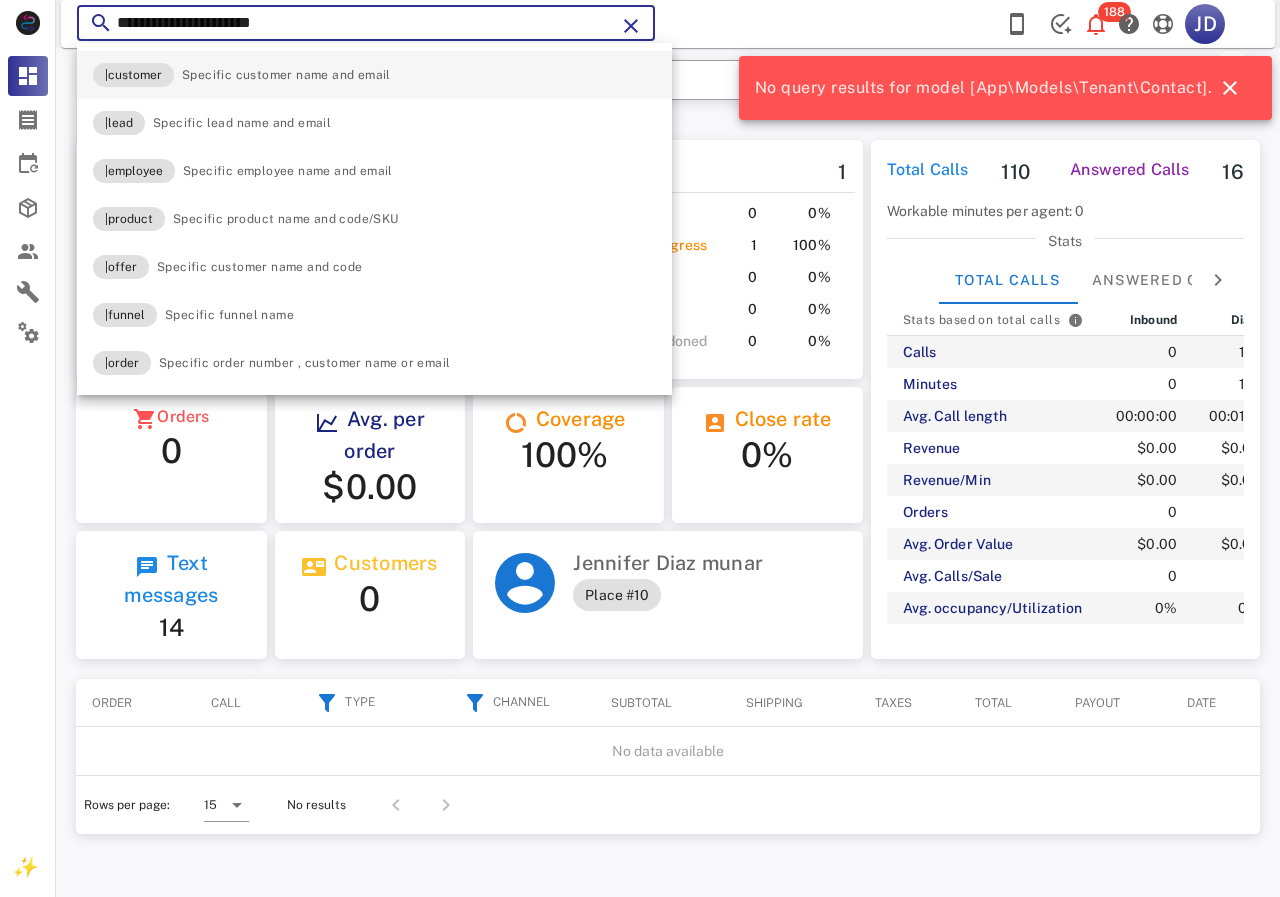 type on "**********" 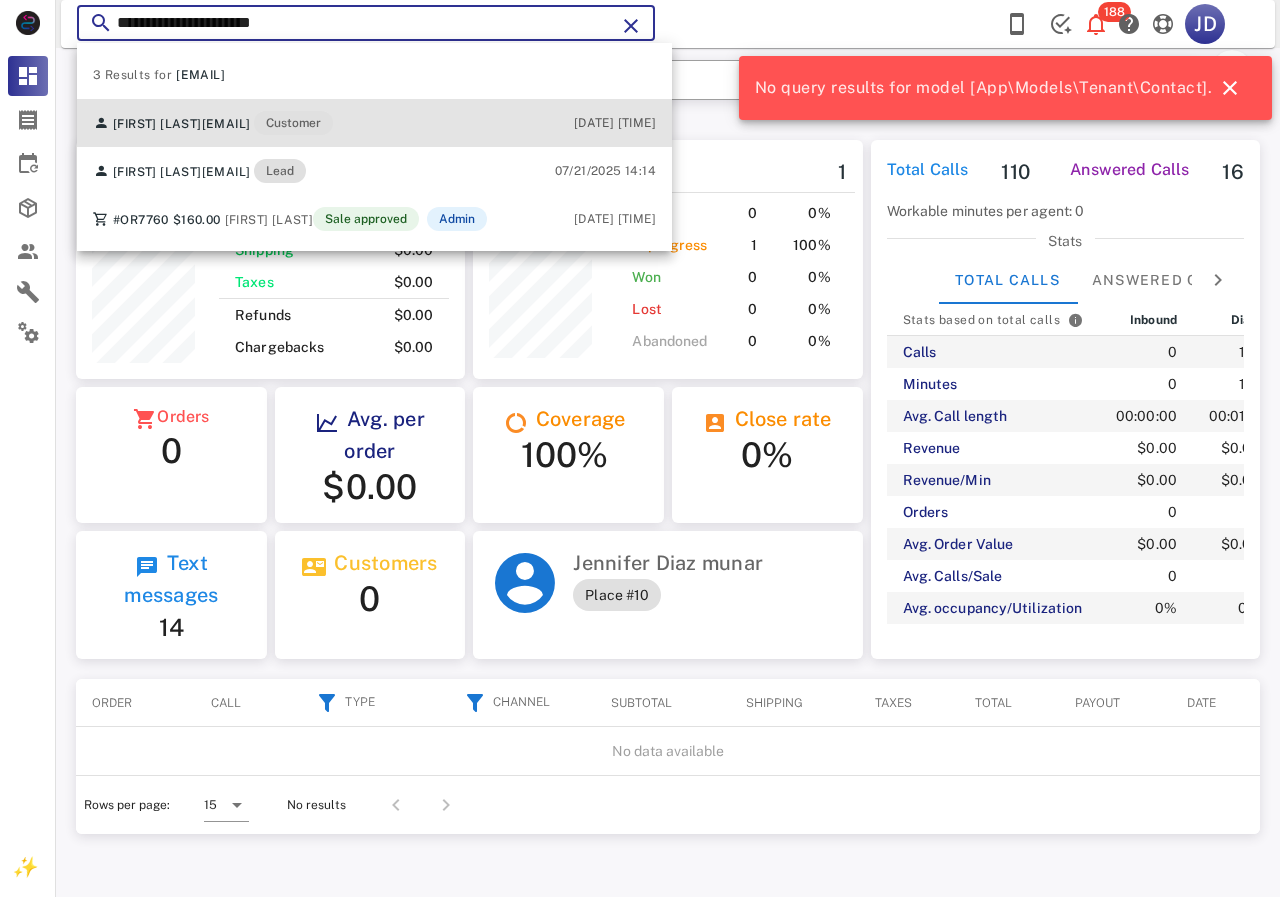 click on "[FIRST] [LAST] [EMAIL] [ROLE]" at bounding box center (213, 123) 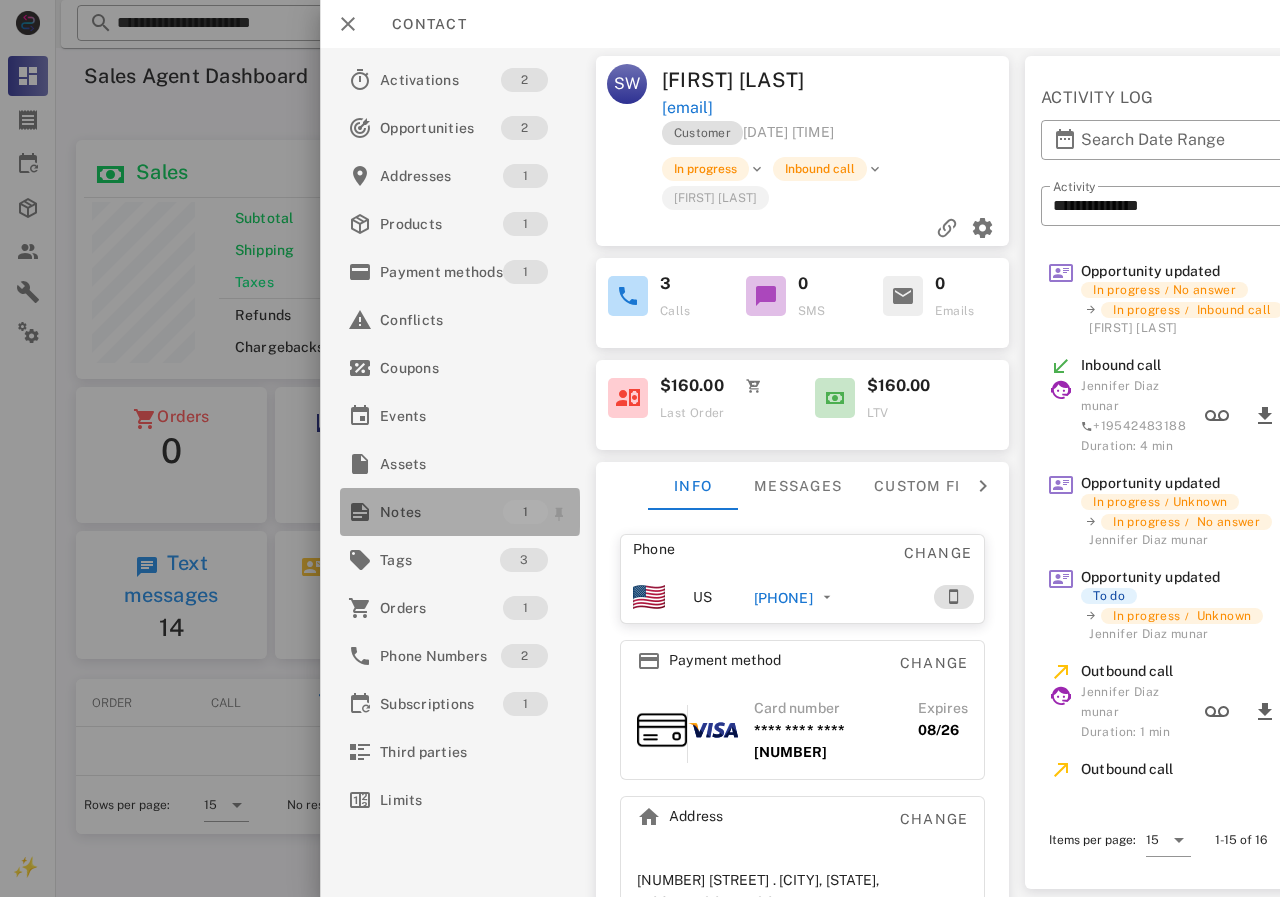 click on "Notes" at bounding box center (441, 512) 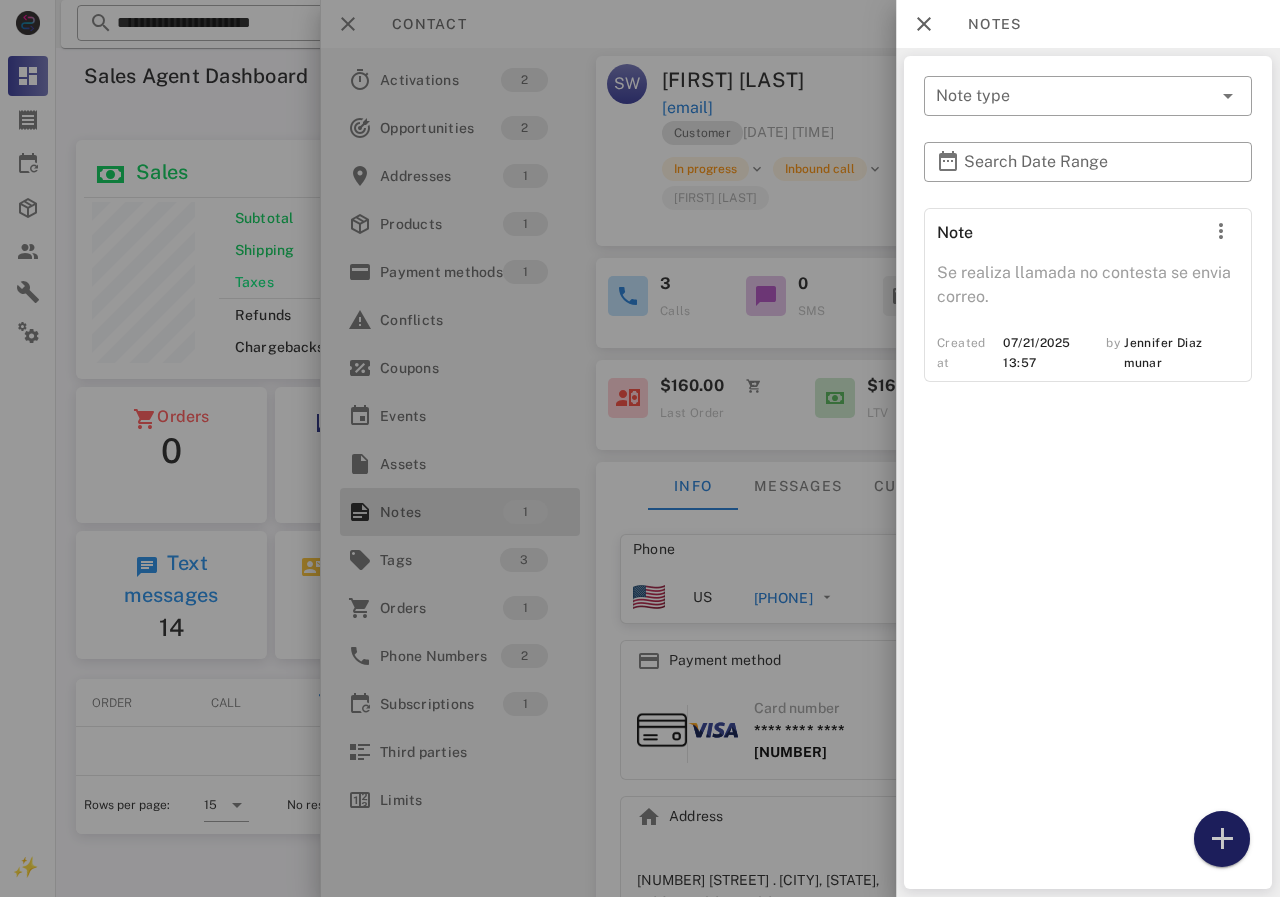 click at bounding box center (1222, 839) 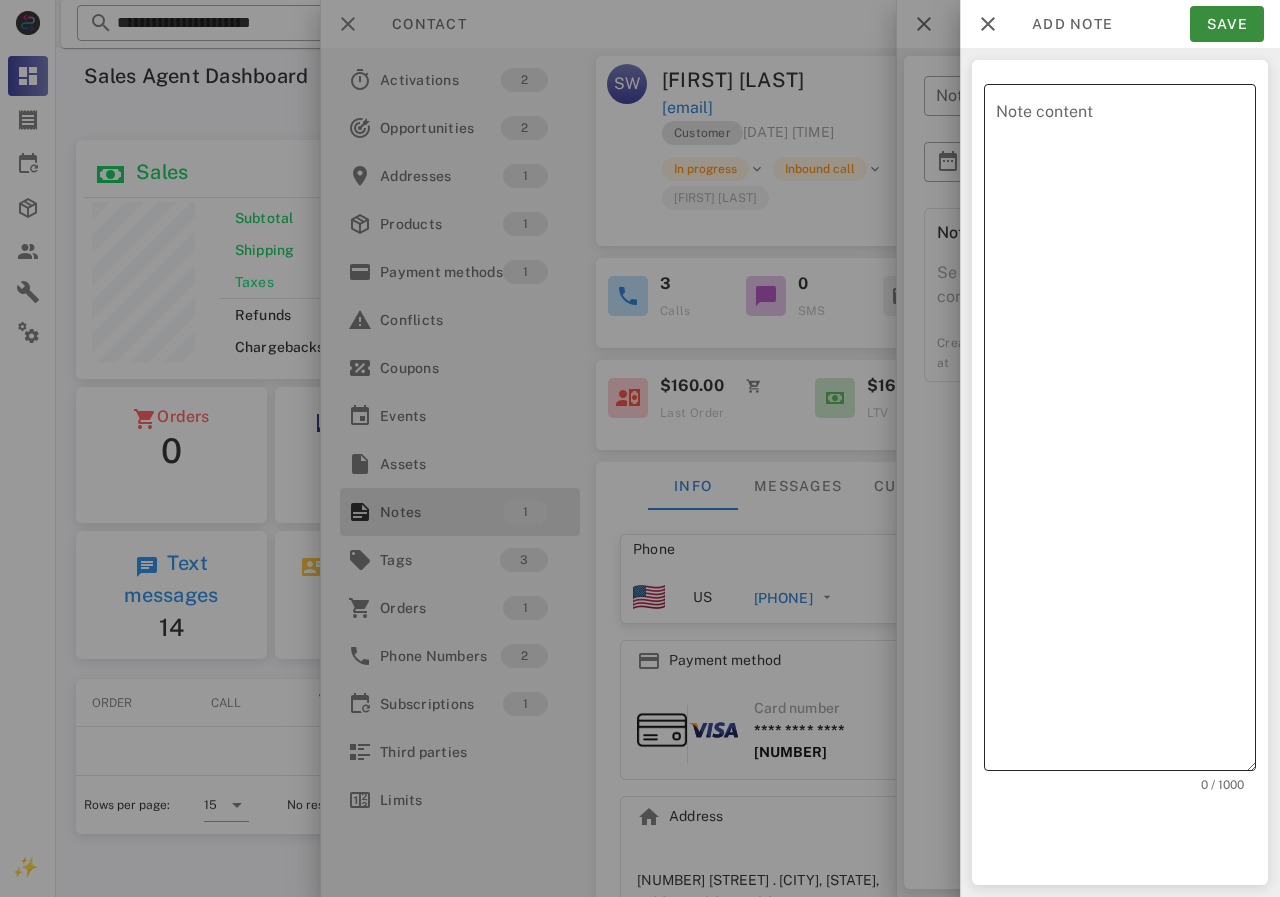 click on "Note content" at bounding box center (1126, 432) 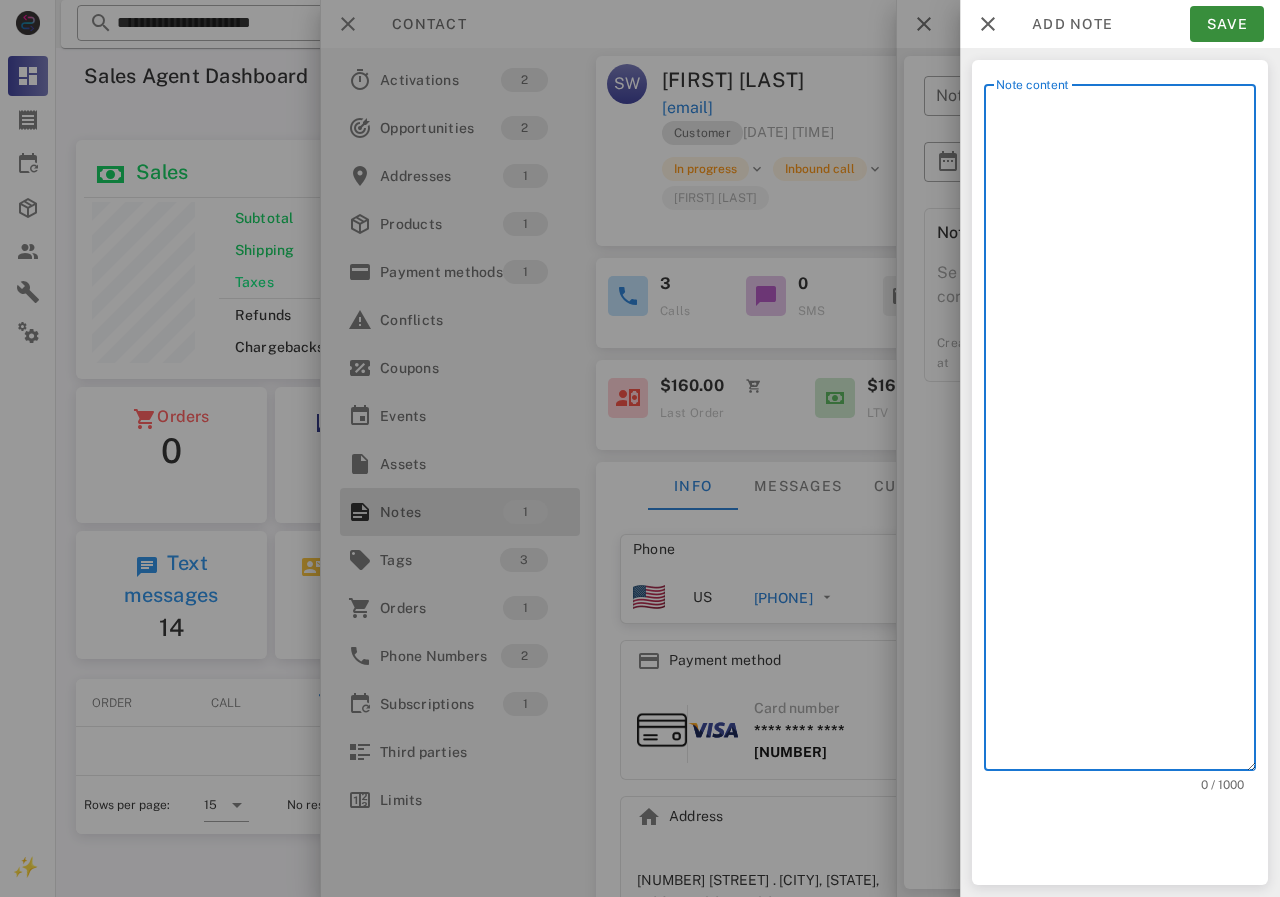 scroll, scrollTop: 240, scrollLeft: 390, axis: both 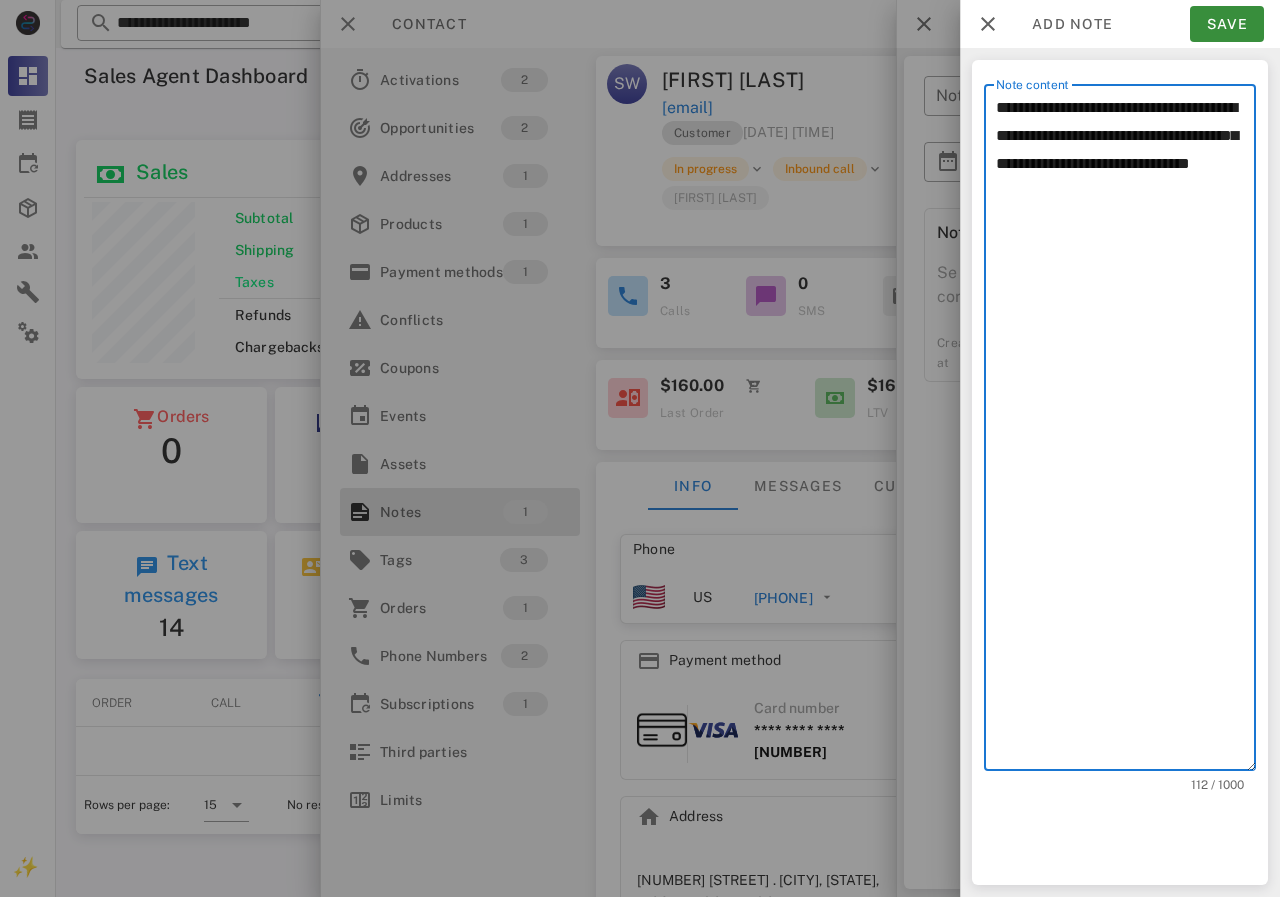 click on "**********" at bounding box center (1126, 432) 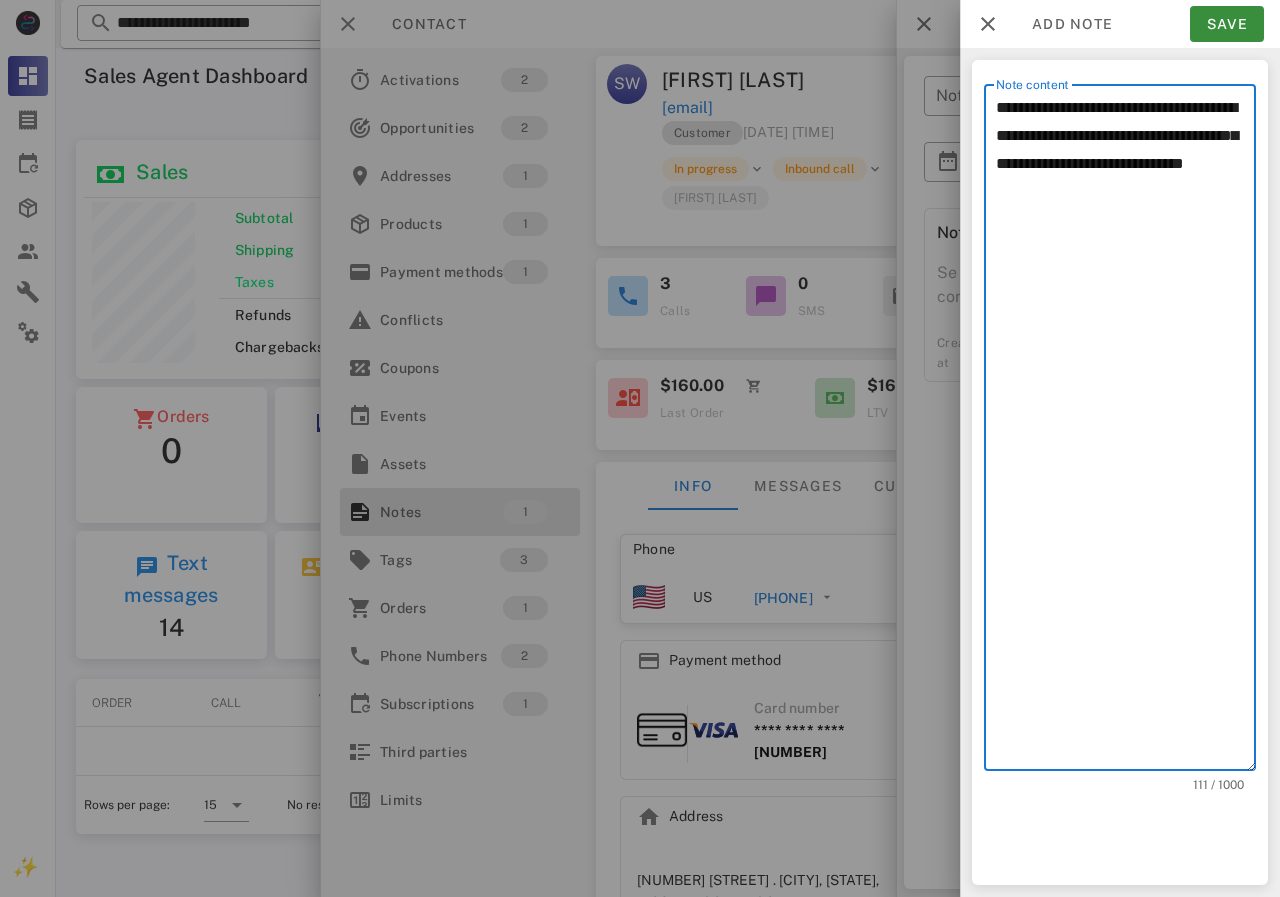 click on "**********" at bounding box center [1126, 432] 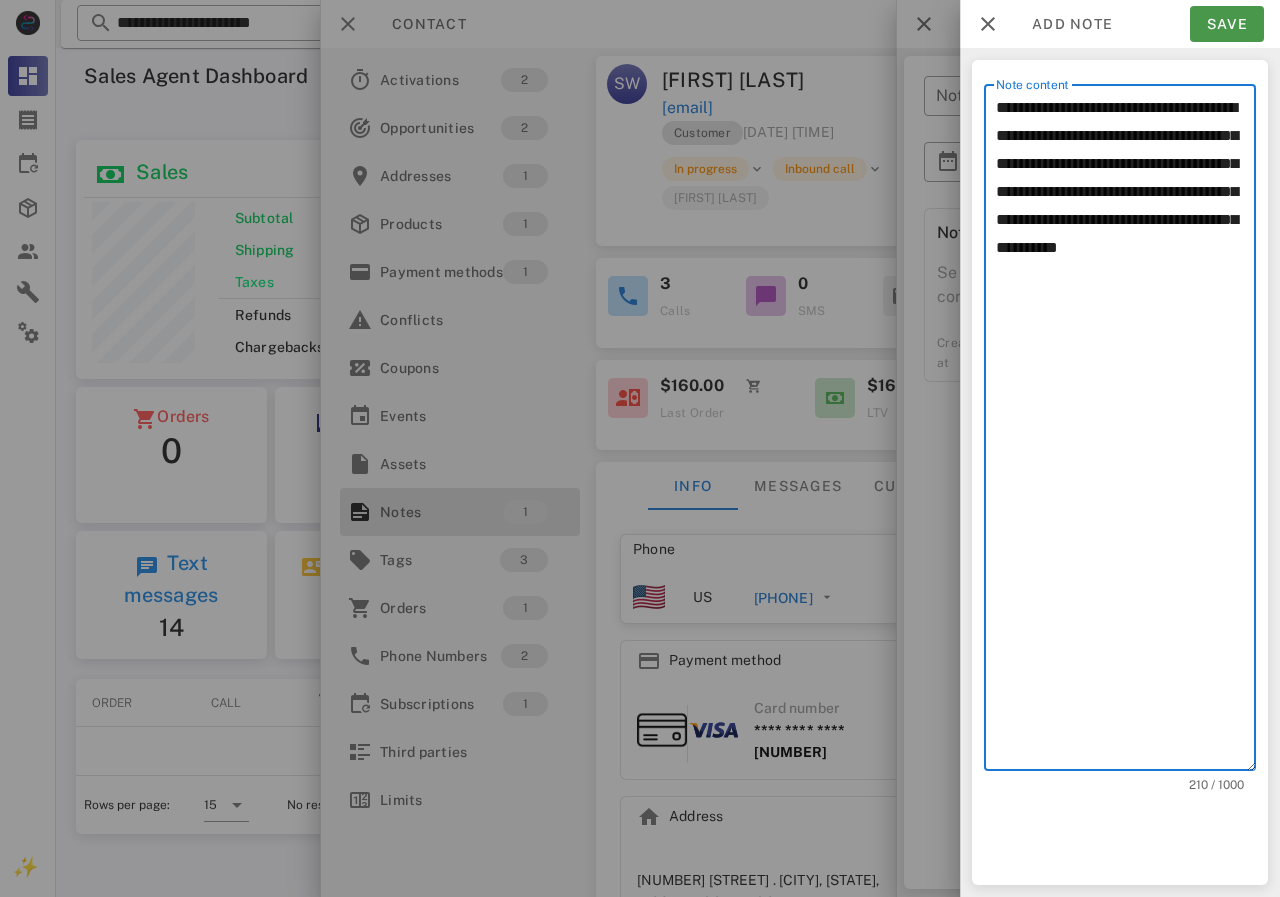 type on "**********" 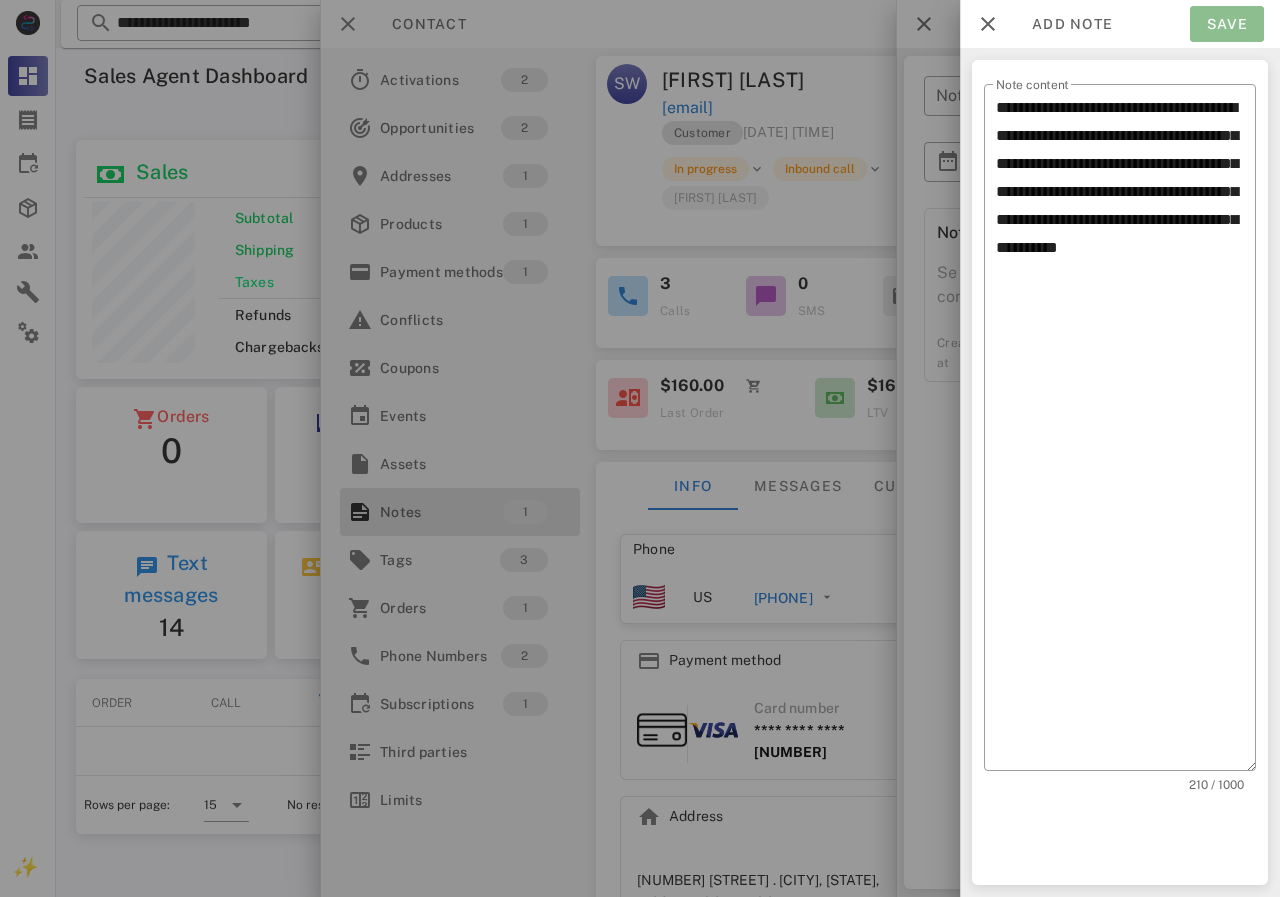 click on "Save" at bounding box center [1227, 24] 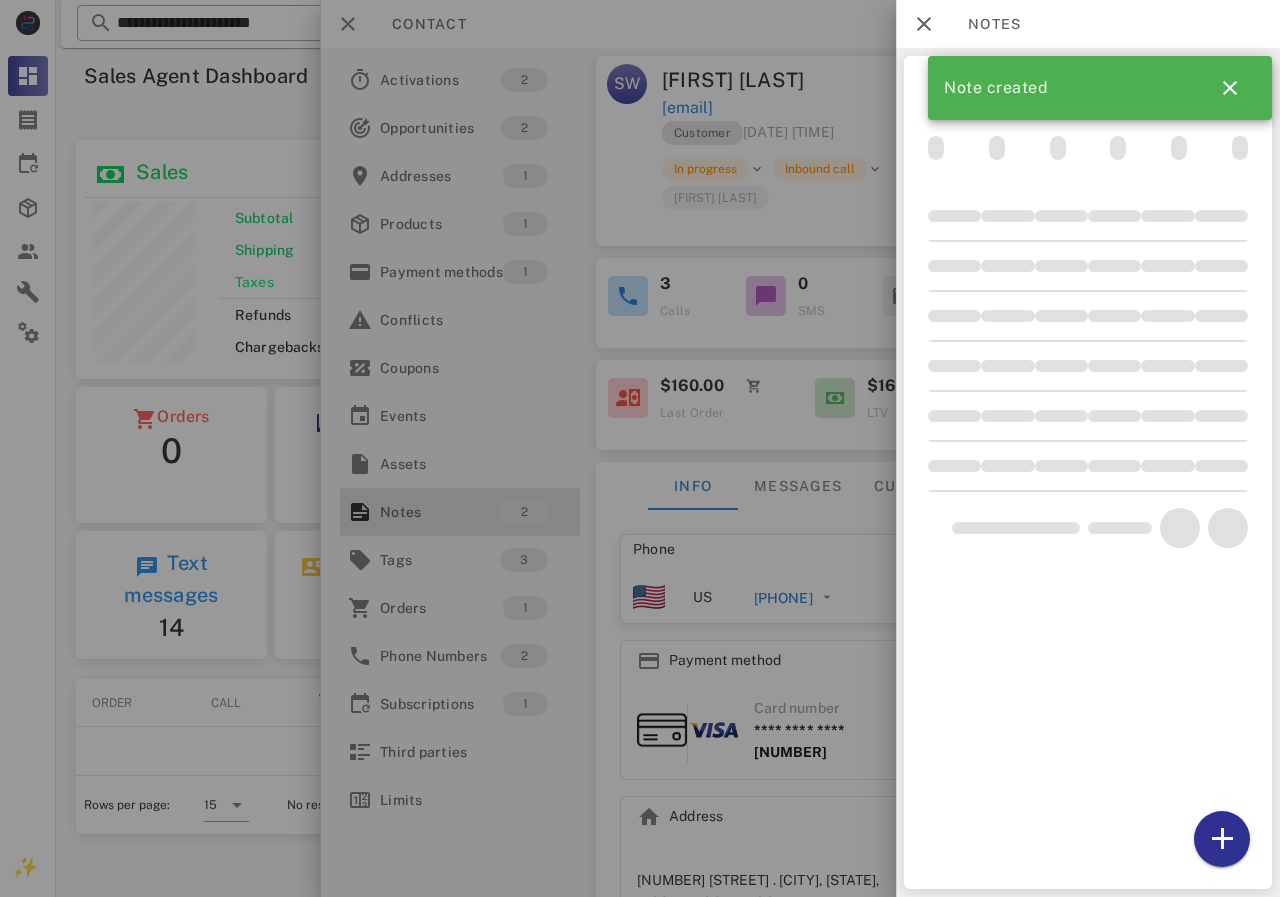 click at bounding box center [640, 448] 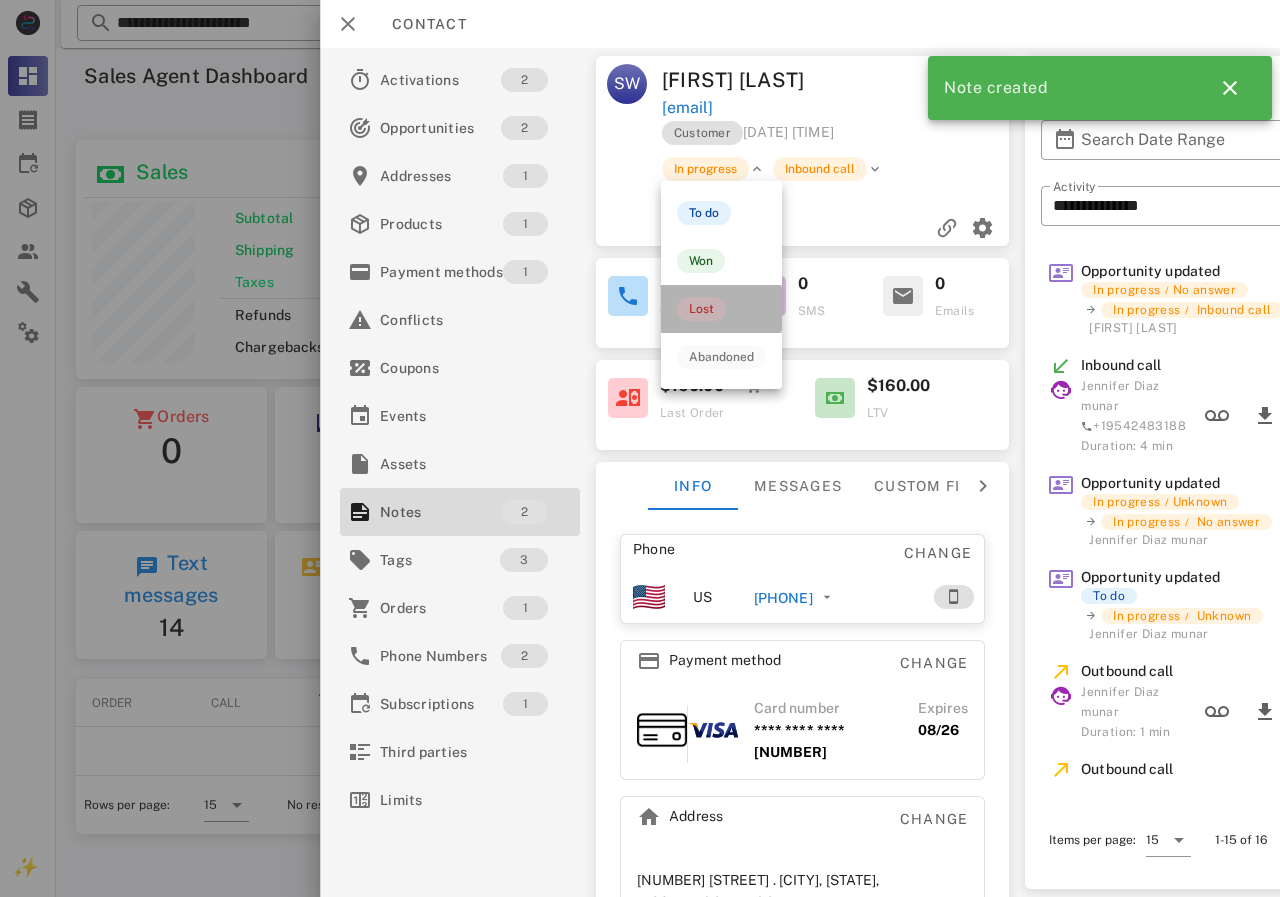 click on "Lost" at bounding box center (701, 309) 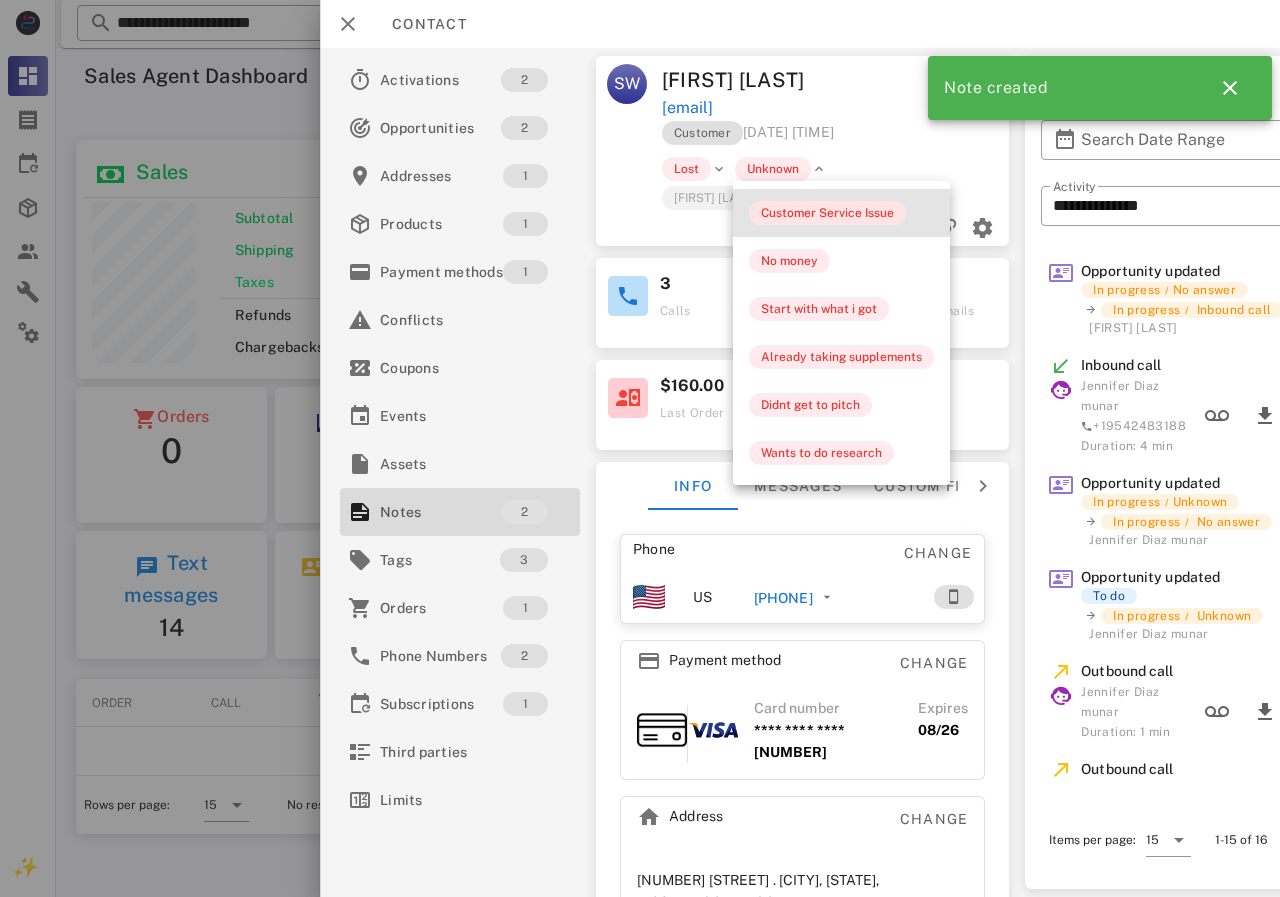 click on "Customer Service Issue" at bounding box center [827, 213] 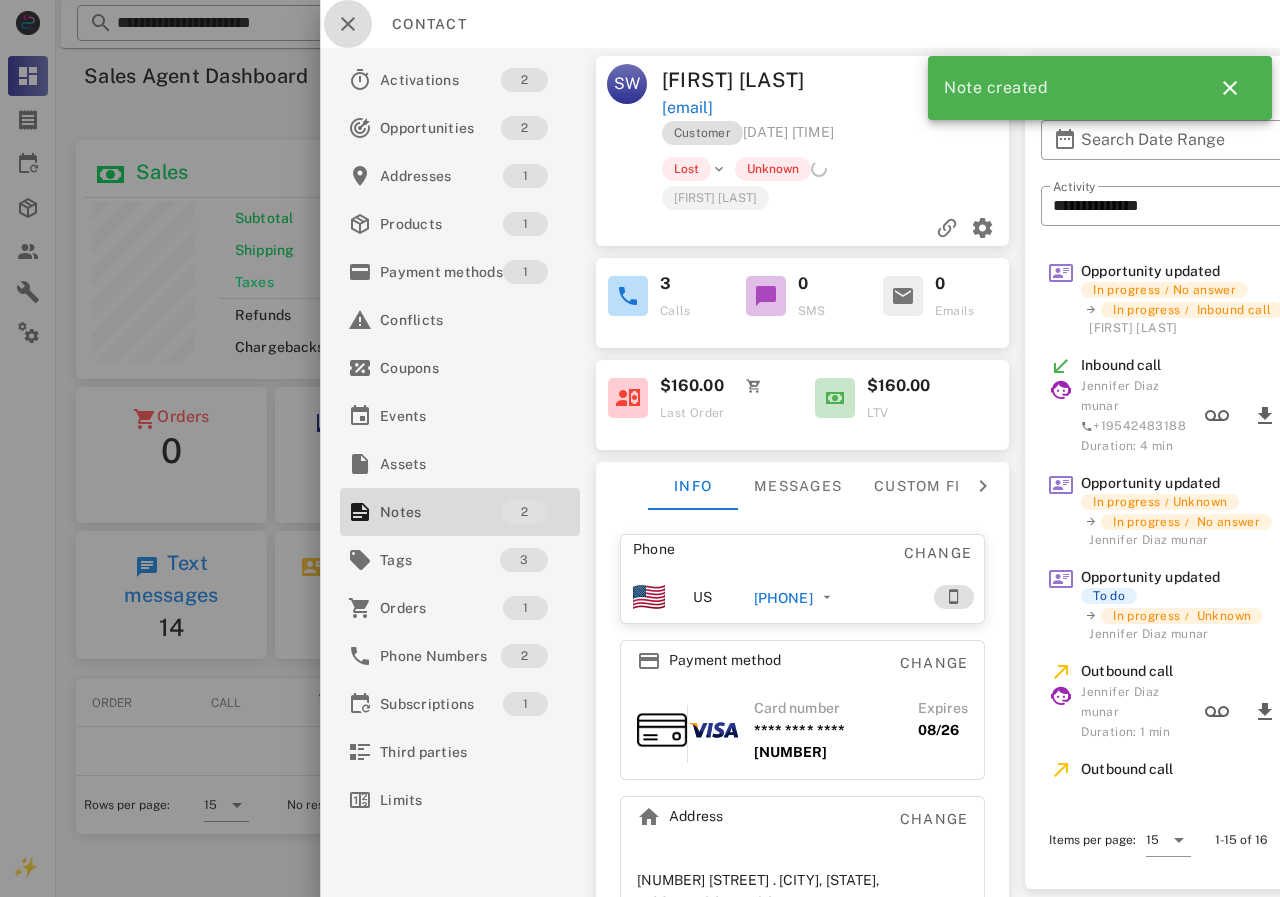 click at bounding box center (348, 24) 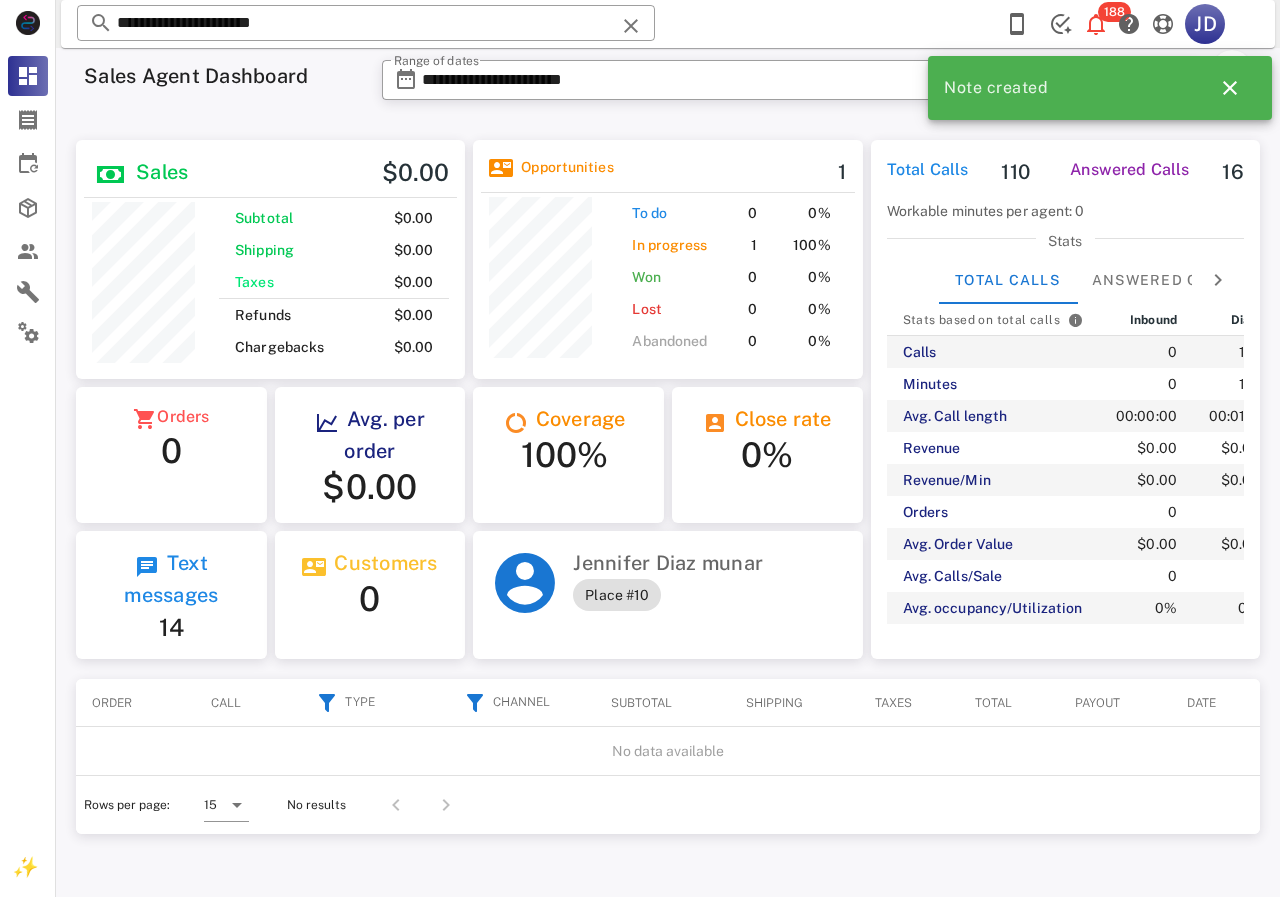 click on "Sales   Subtotal    Shipping    Taxes    Refunds    Chargebacks" at bounding box center (270, 259) 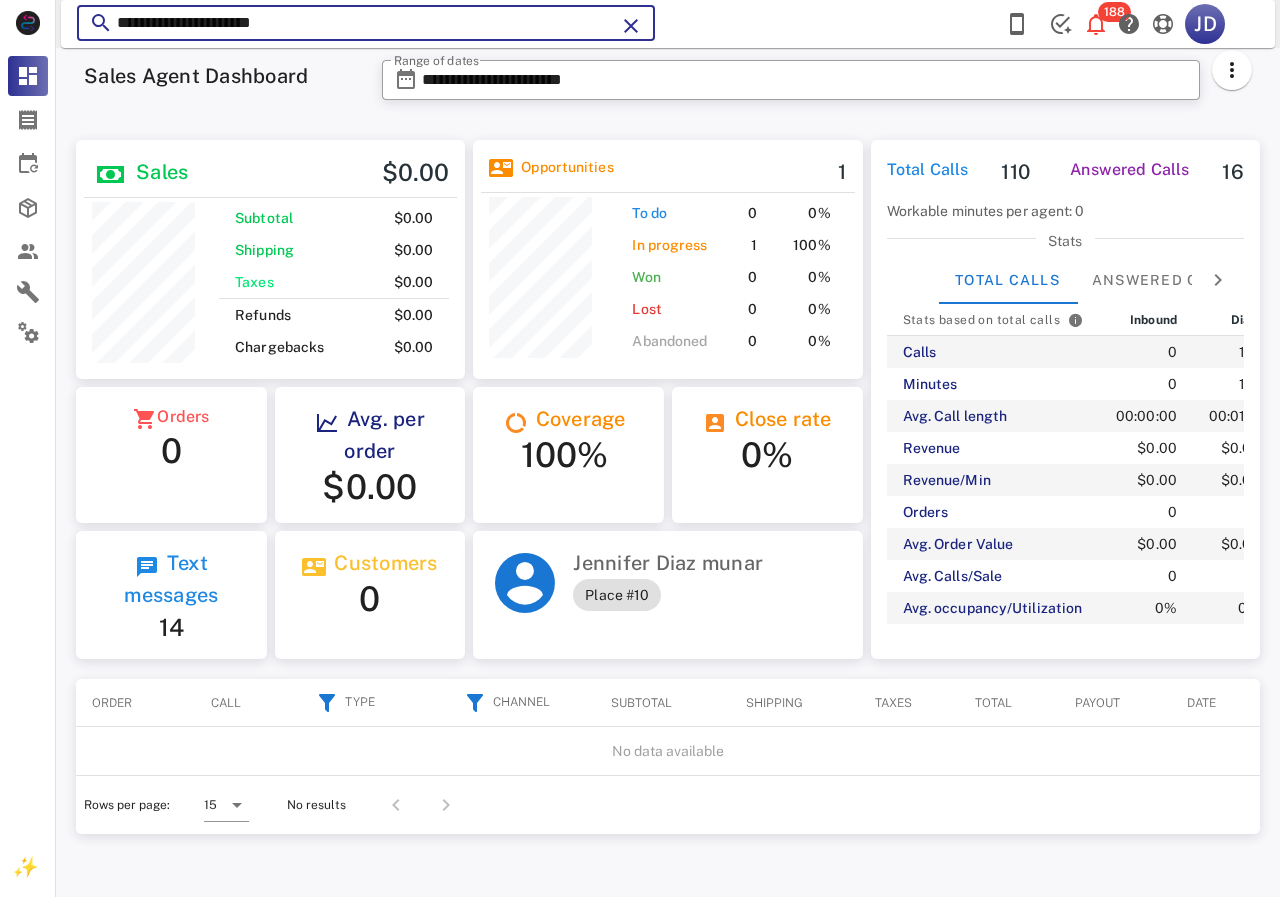 drag, startPoint x: 368, startPoint y: 27, endPoint x: 121, endPoint y: 28, distance: 247.00203 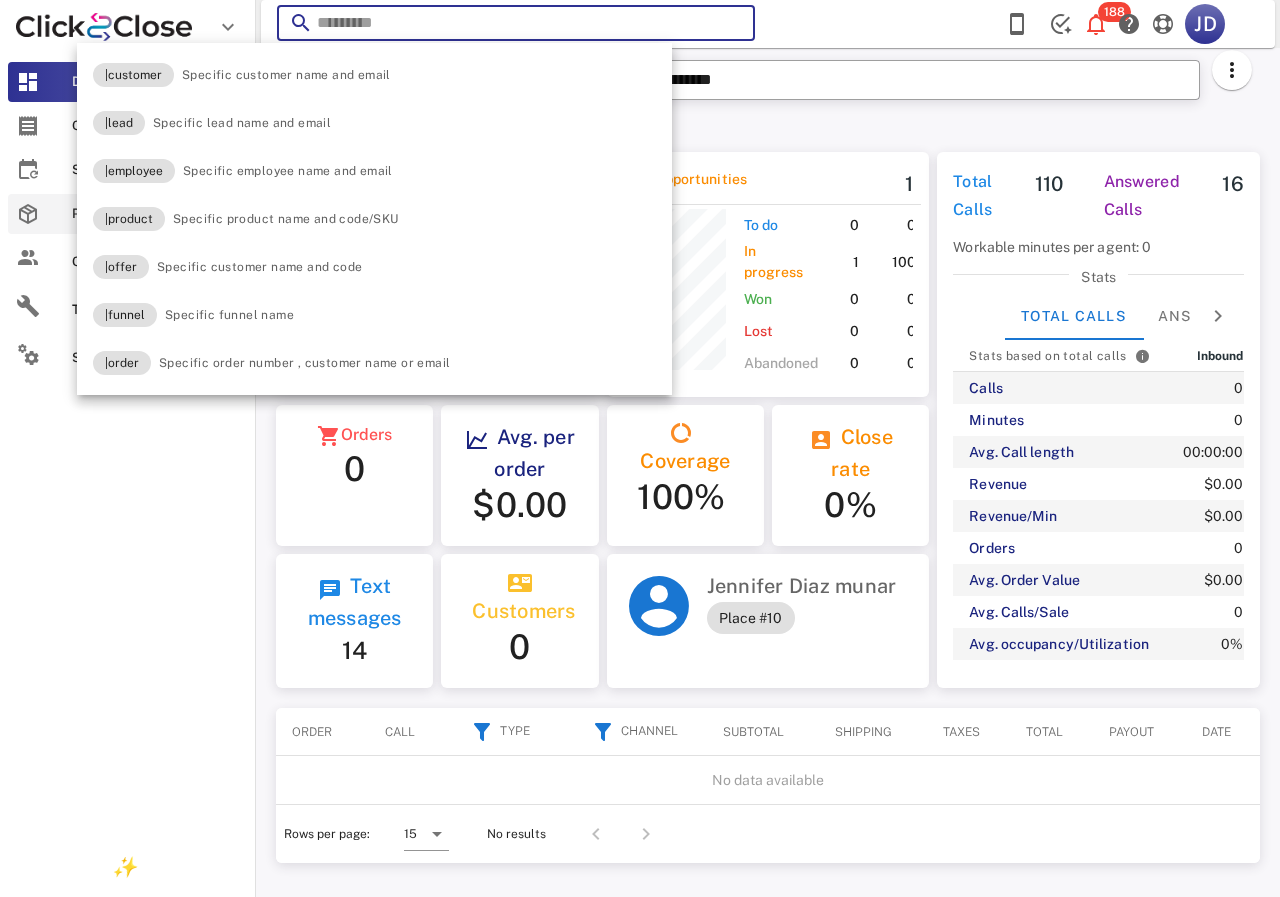 scroll, scrollTop: 250, scrollLeft: 322, axis: both 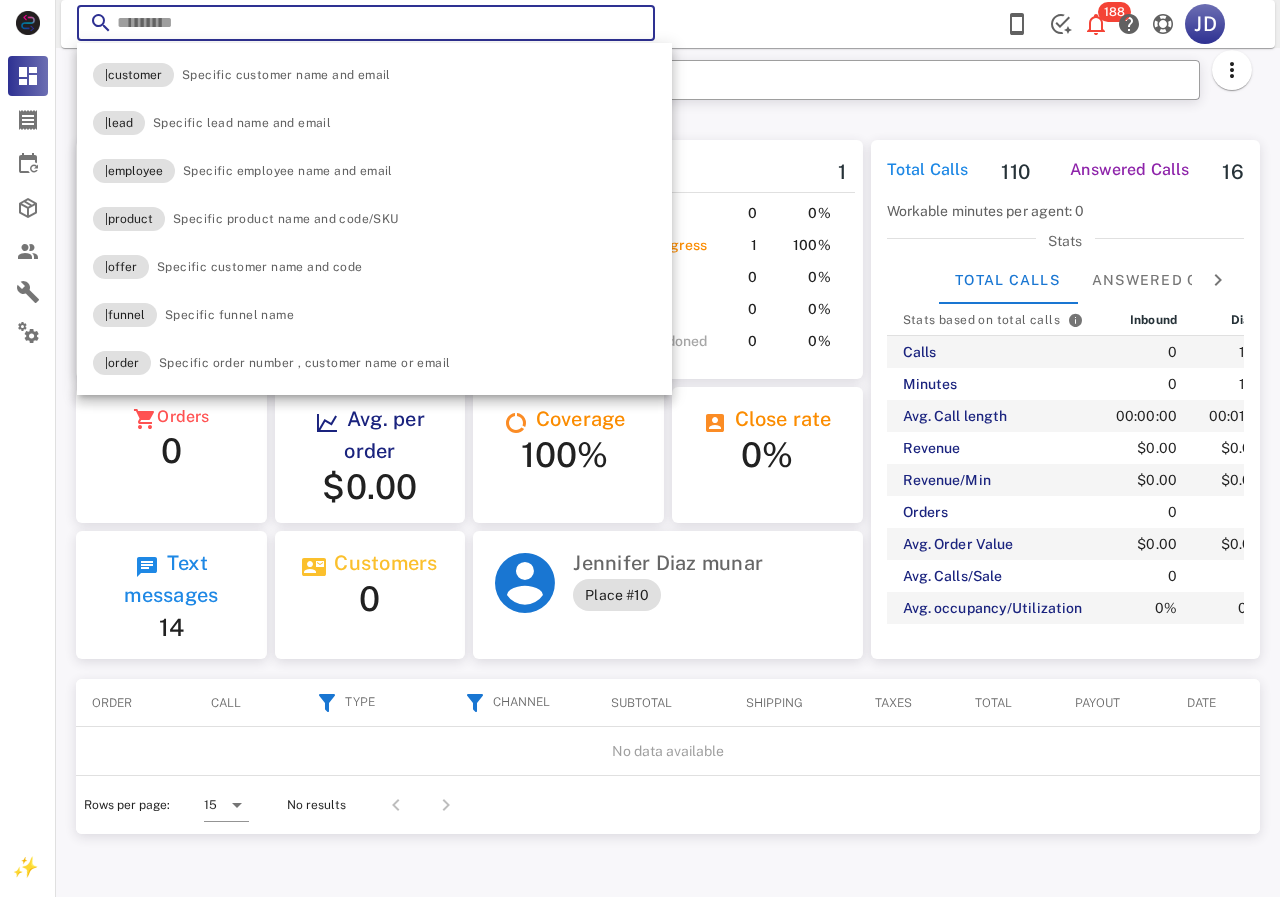 click on "**********" at bounding box center (817, 86) 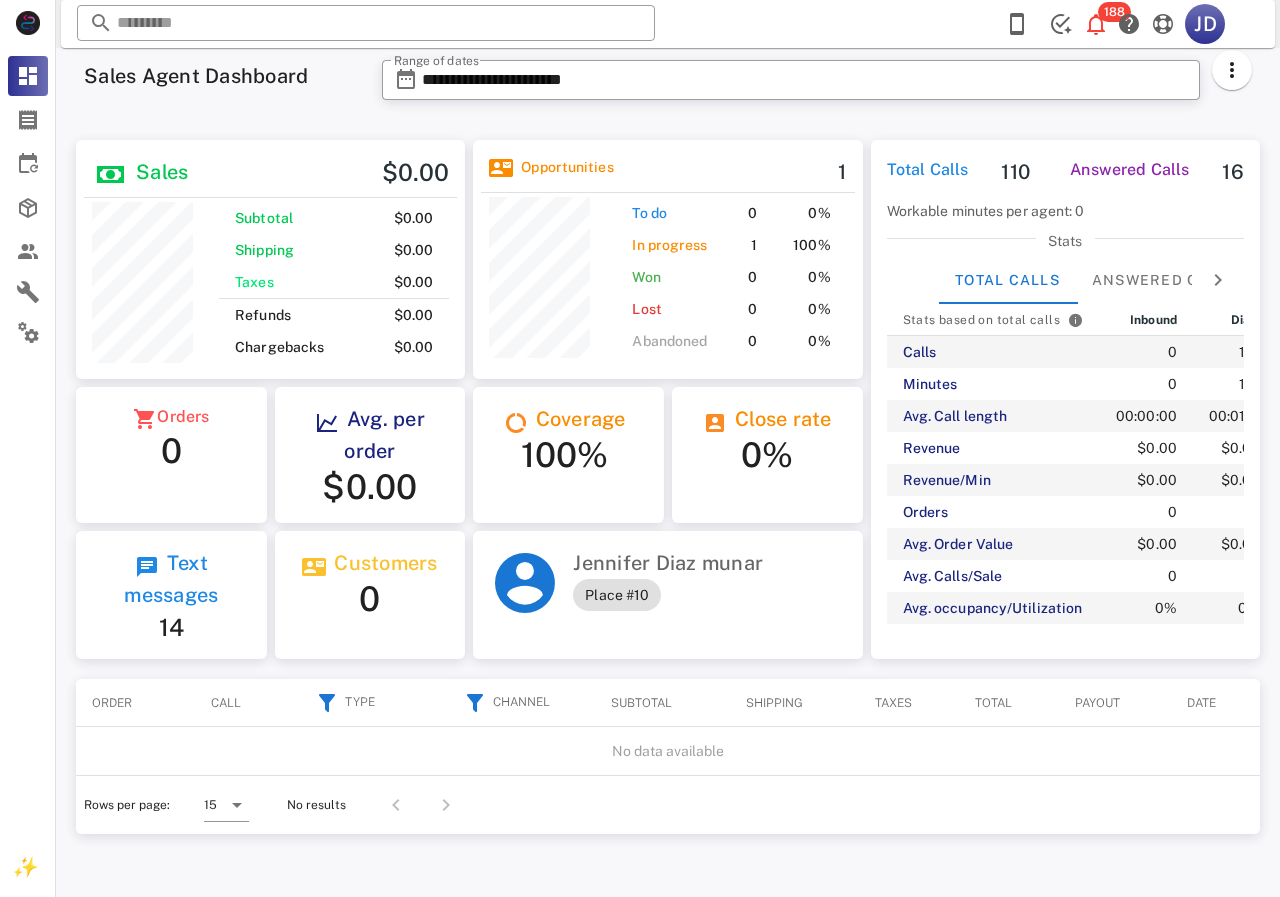 scroll, scrollTop: 240, scrollLeft: 390, axis: both 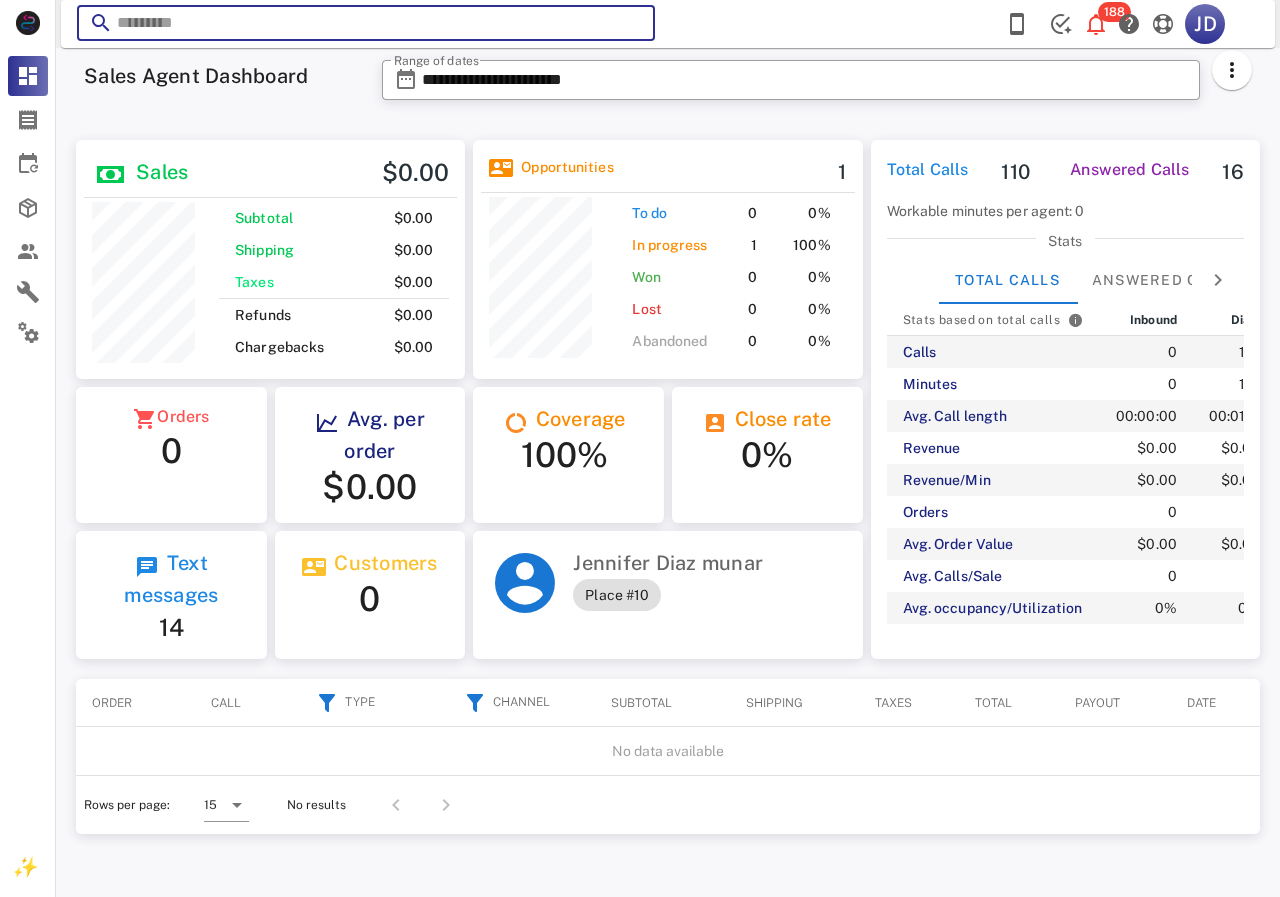 click at bounding box center (366, 23) 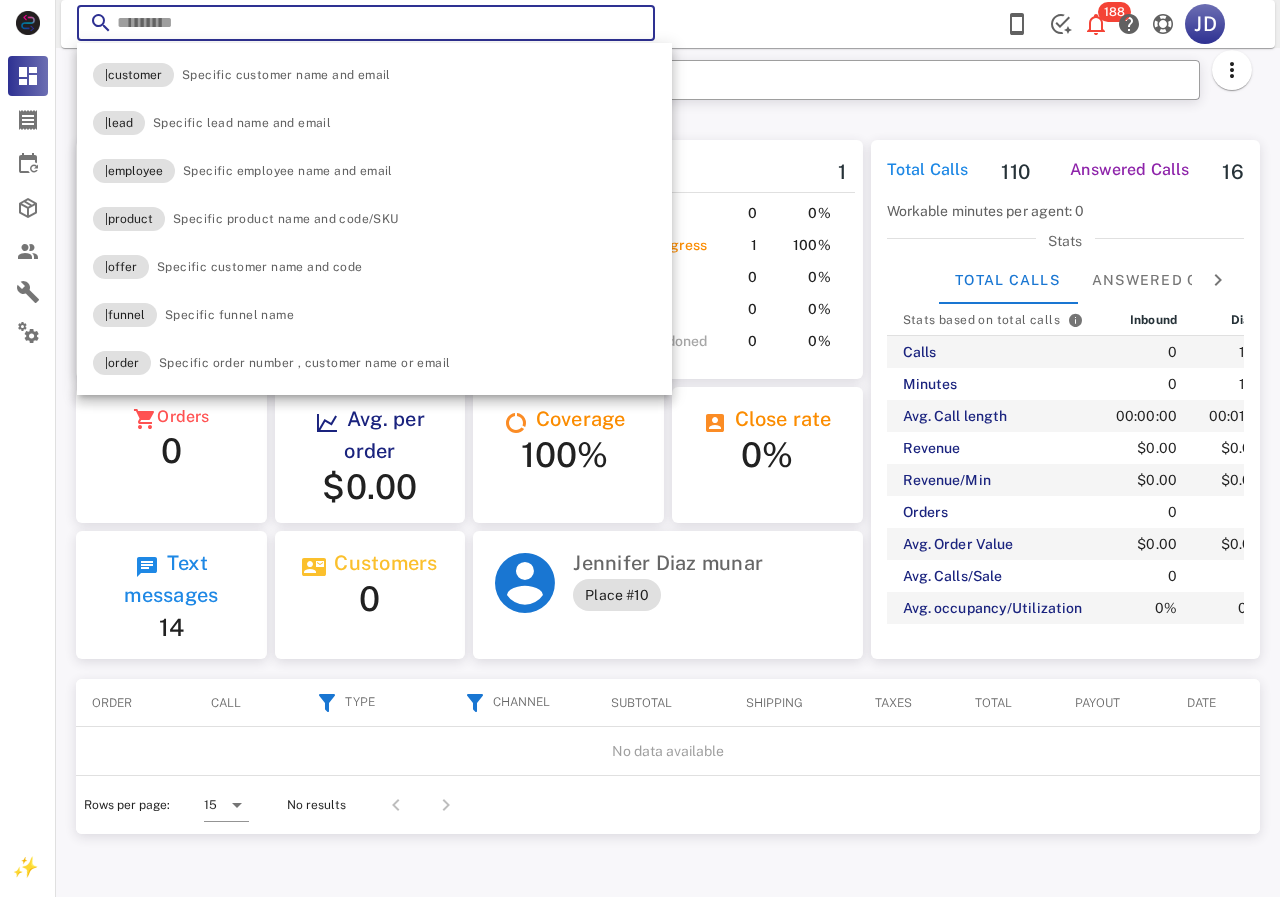 paste on "**********" 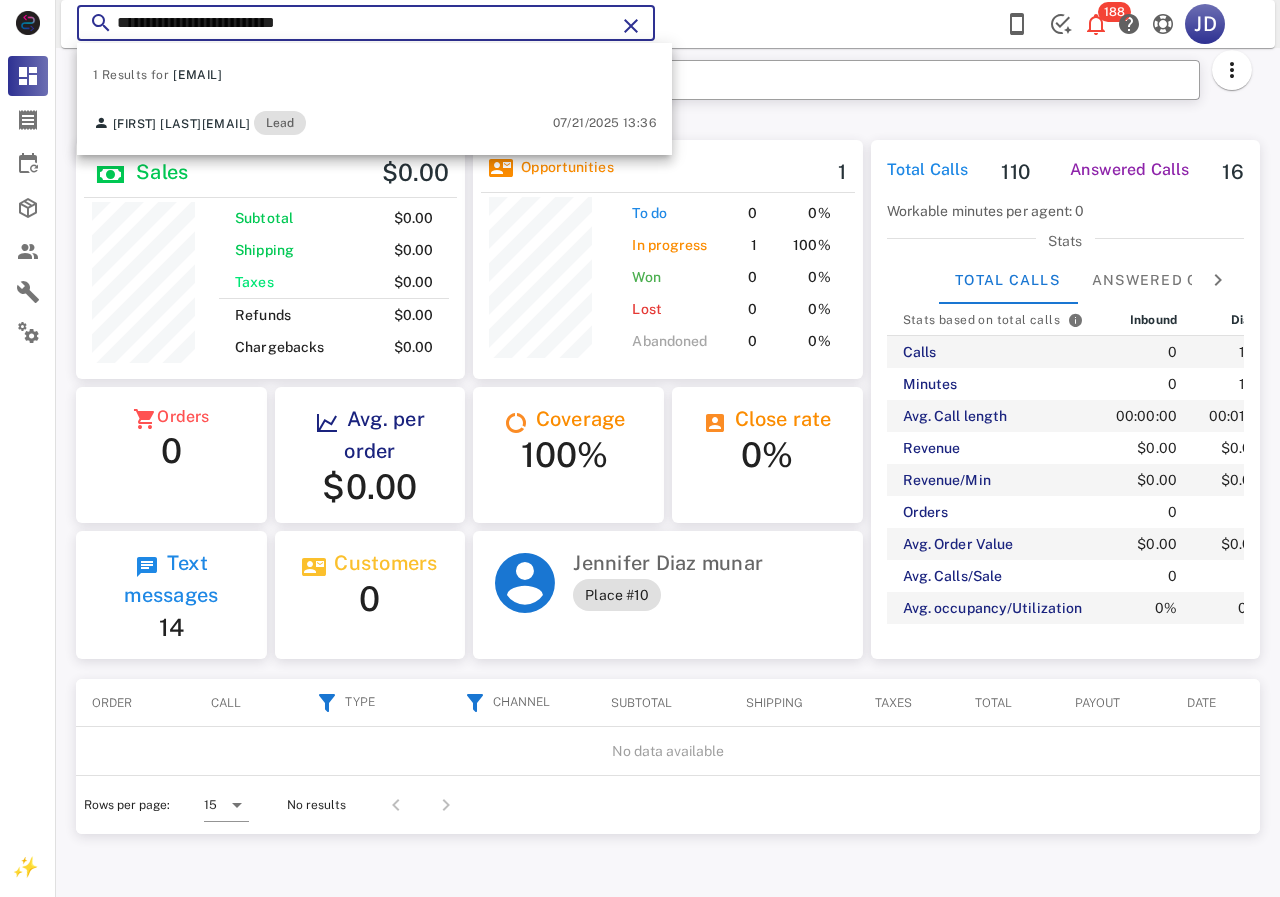 type on "**********" 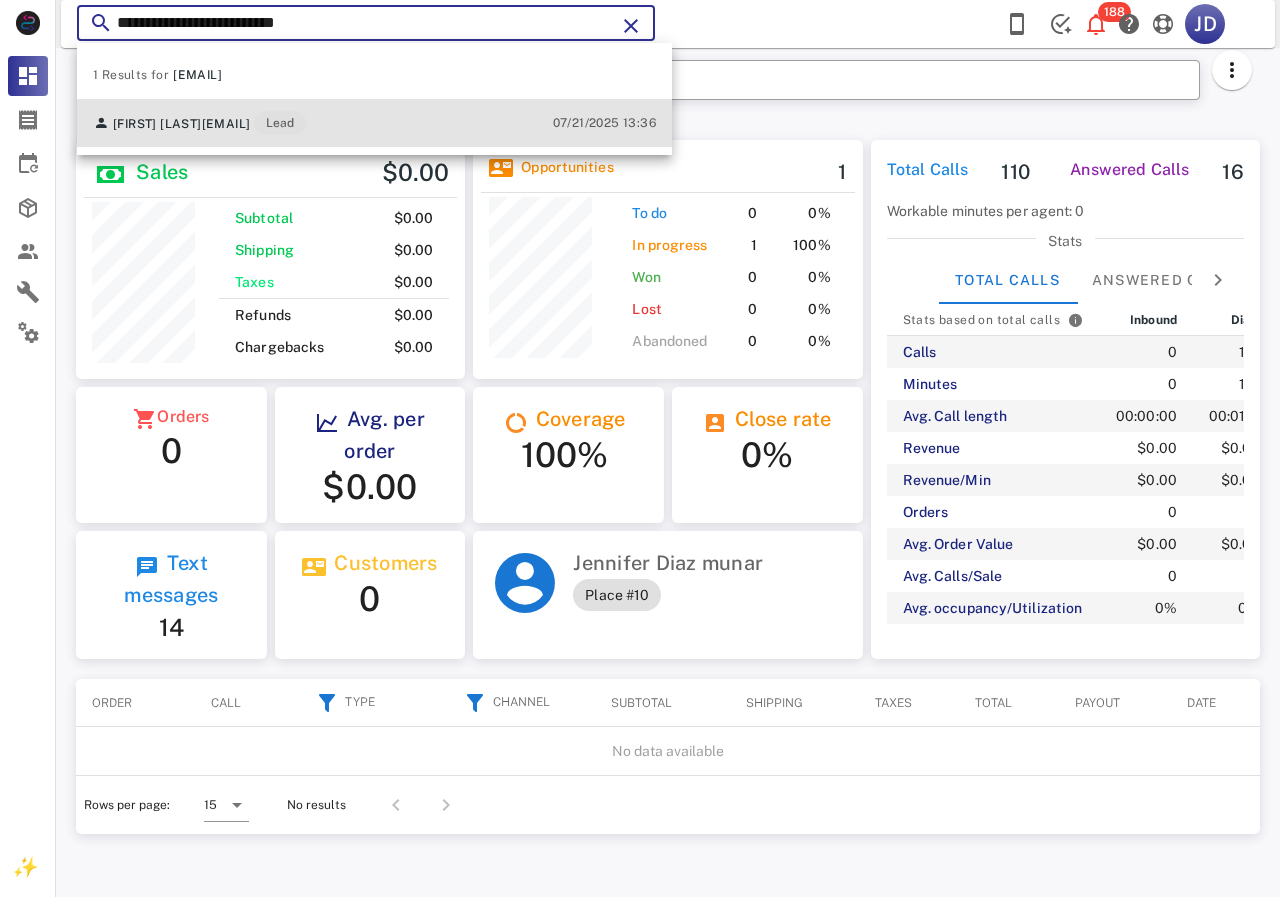 click on "[FIRST] [LAST] [EMAIL] [ROLE]" at bounding box center (199, 123) 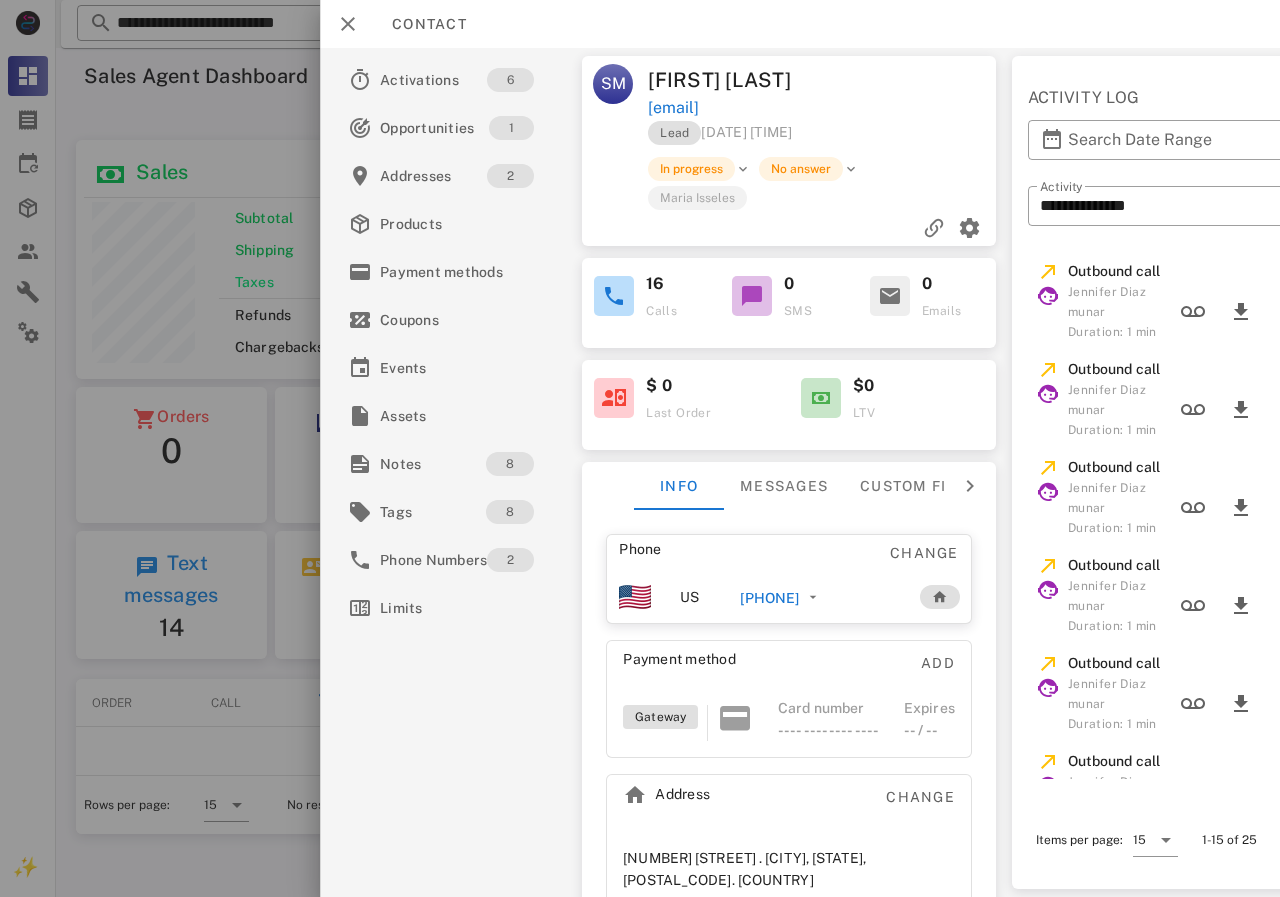 drag, startPoint x: 746, startPoint y: 602, endPoint x: 854, endPoint y: 608, distance: 108.16654 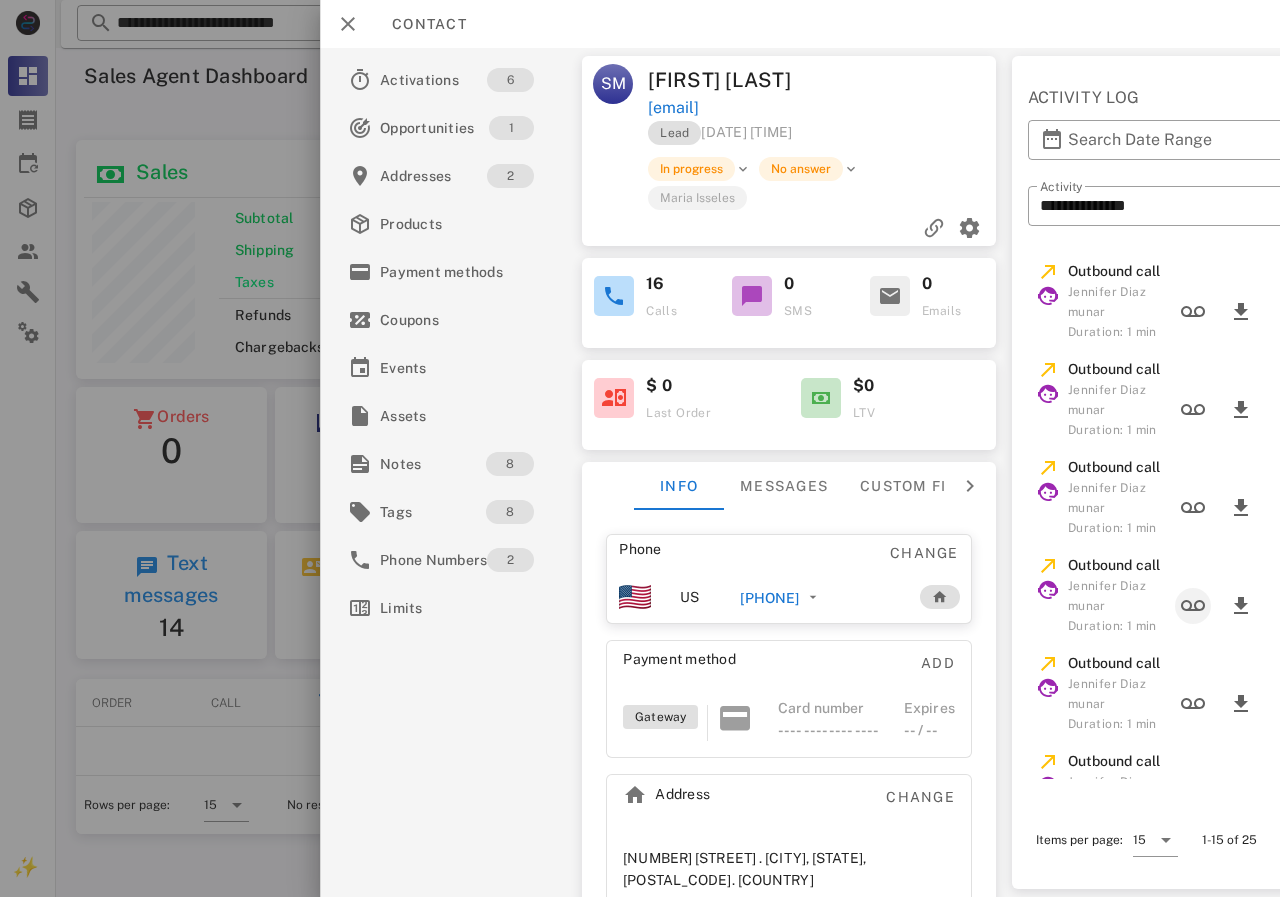 type on "**********" 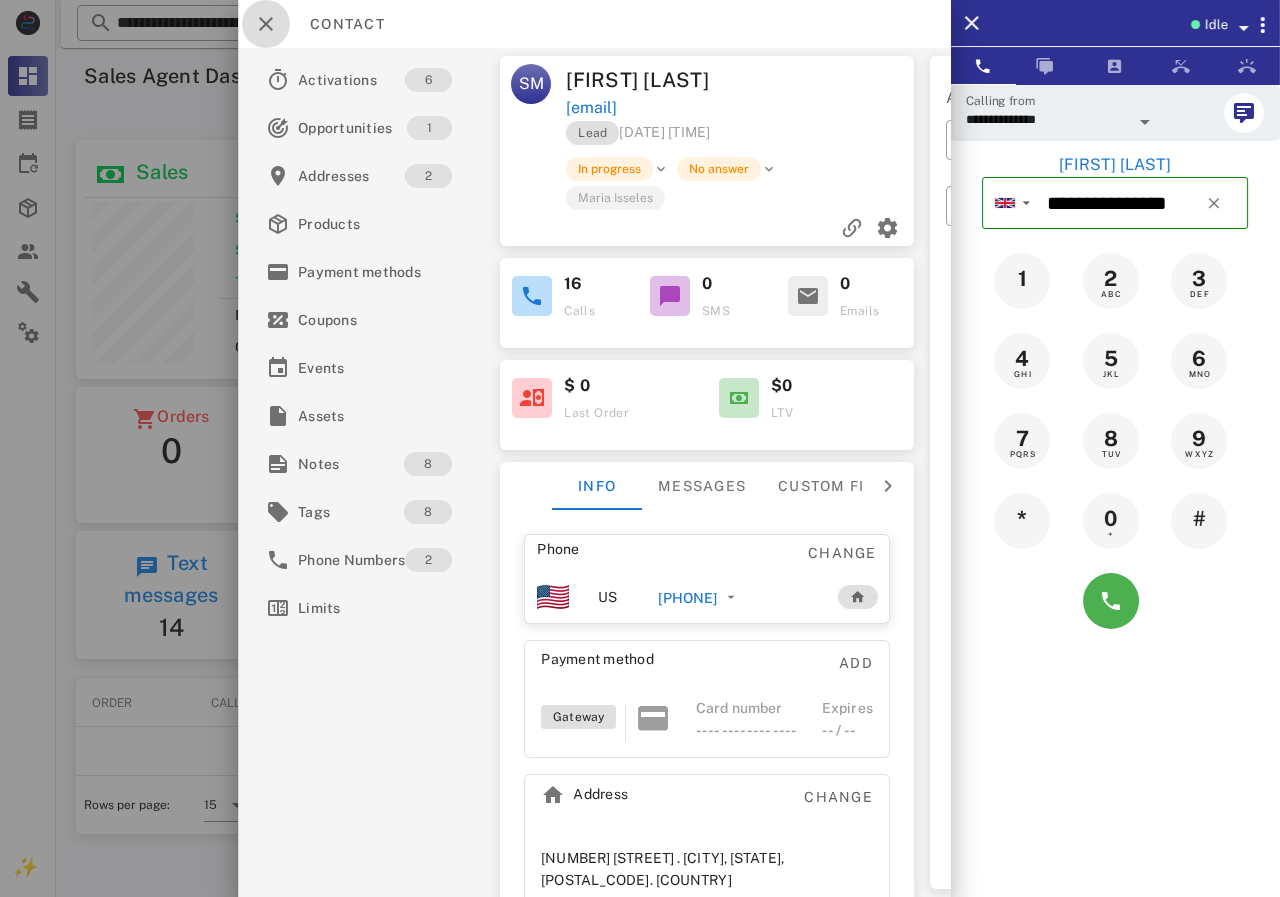 click at bounding box center [266, 24] 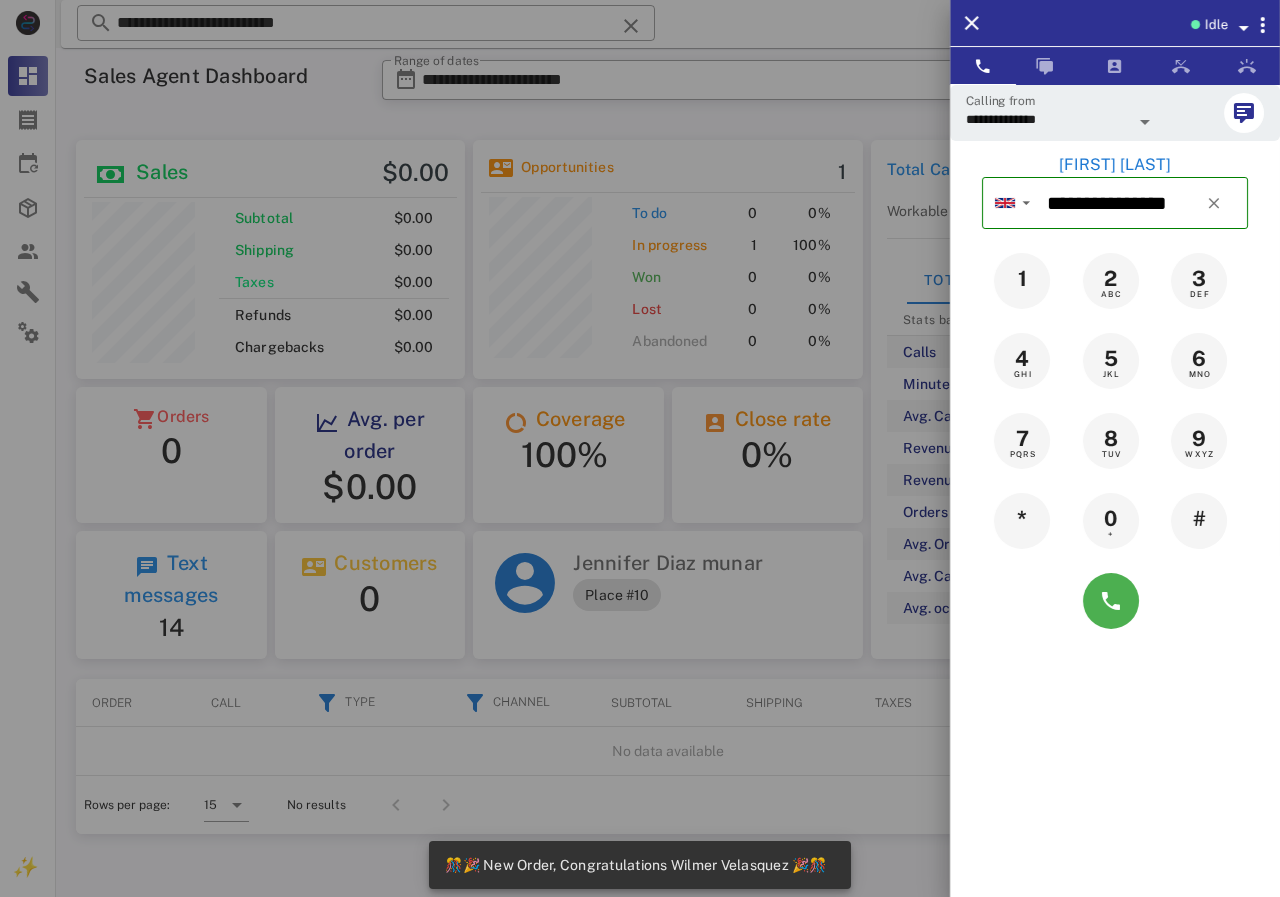 scroll, scrollTop: 999761, scrollLeft: 999611, axis: both 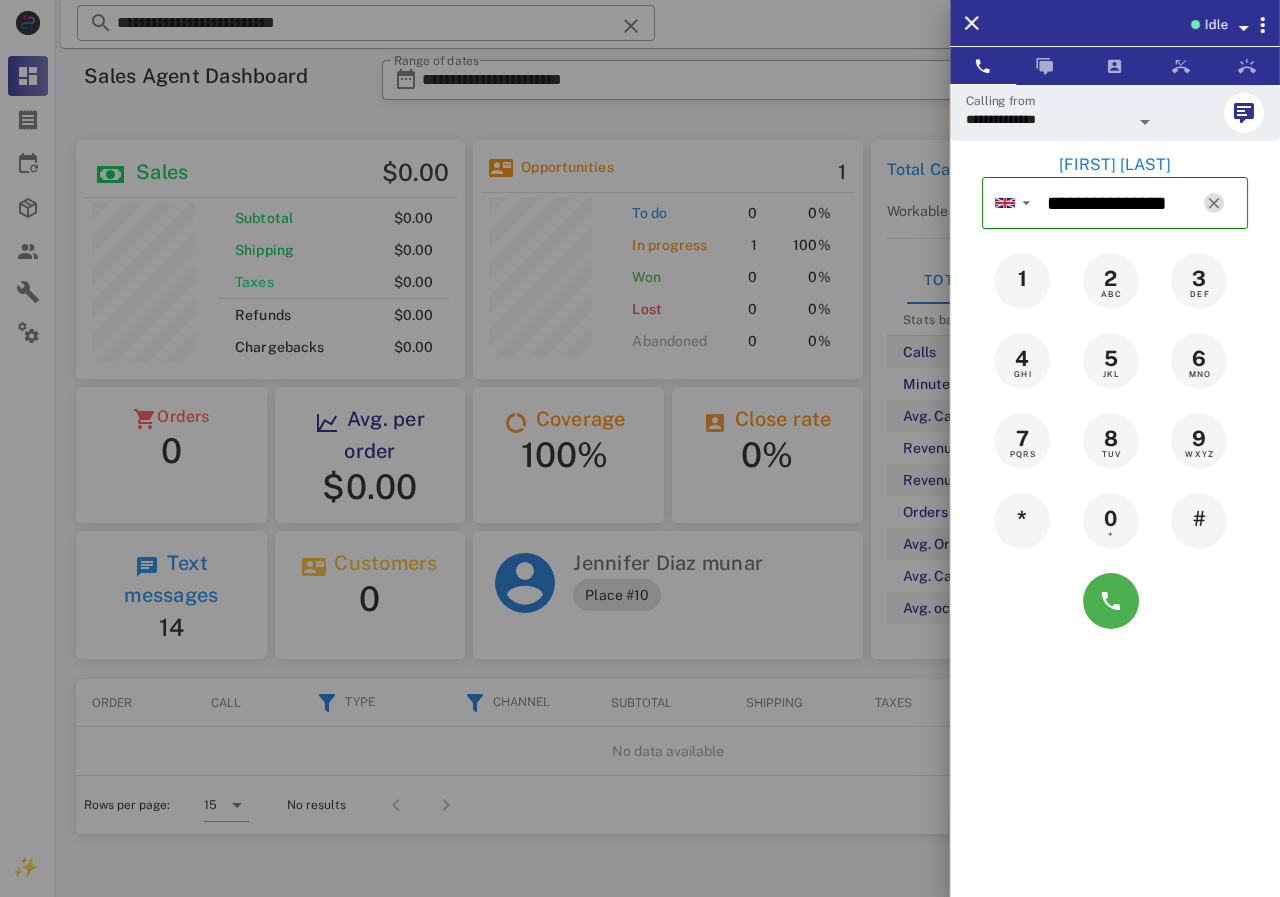 click at bounding box center [1214, 203] 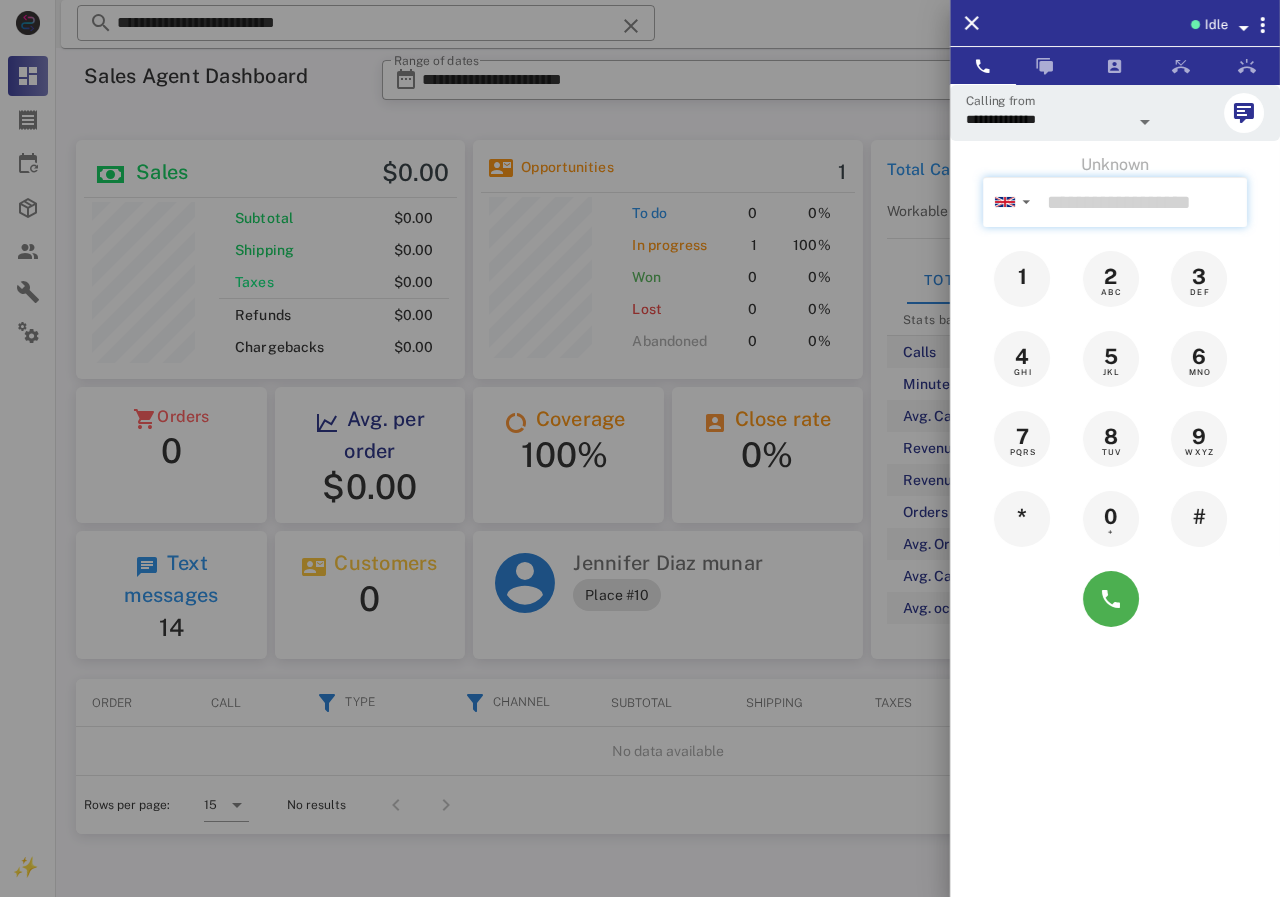 click at bounding box center [1143, 202] 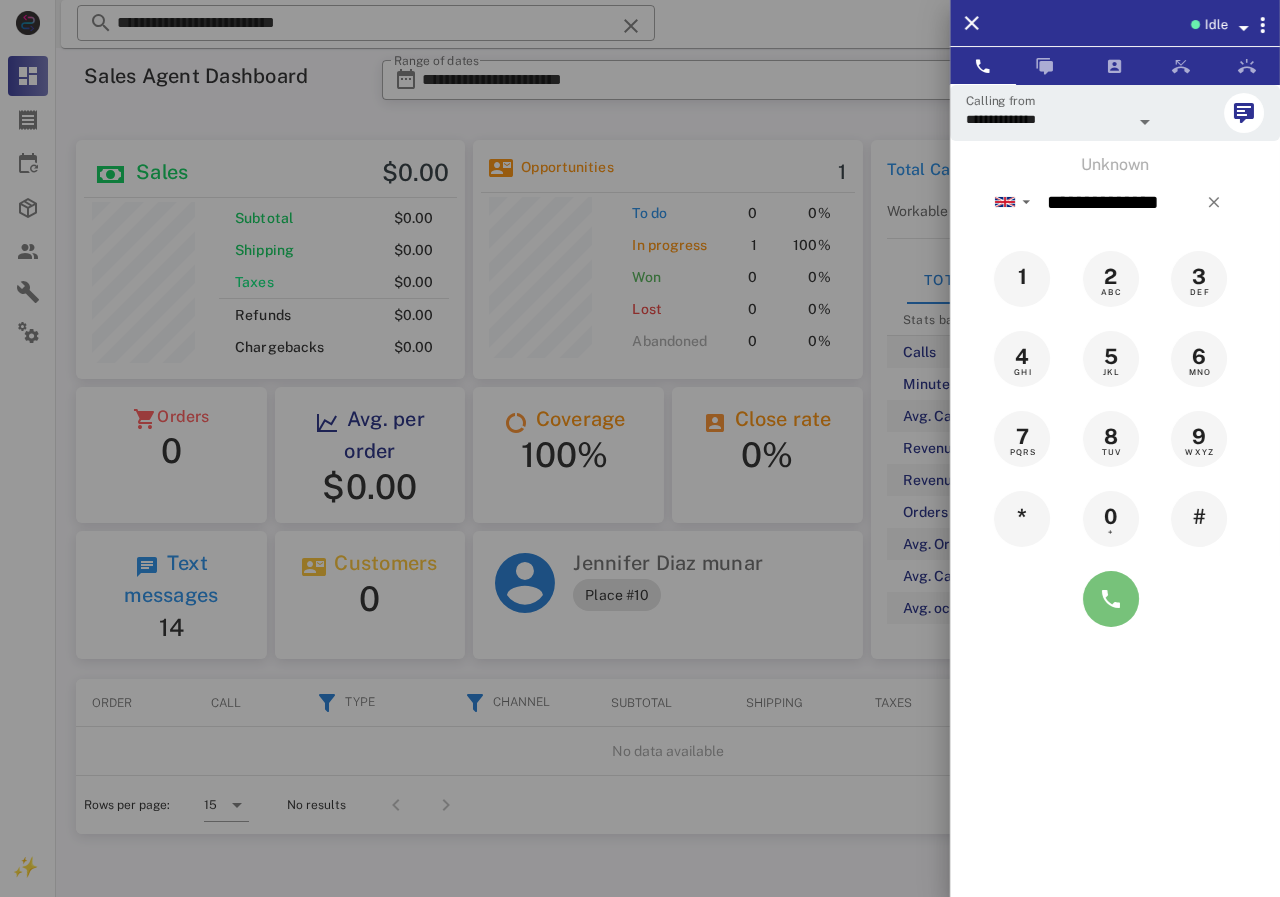 click at bounding box center [1111, 599] 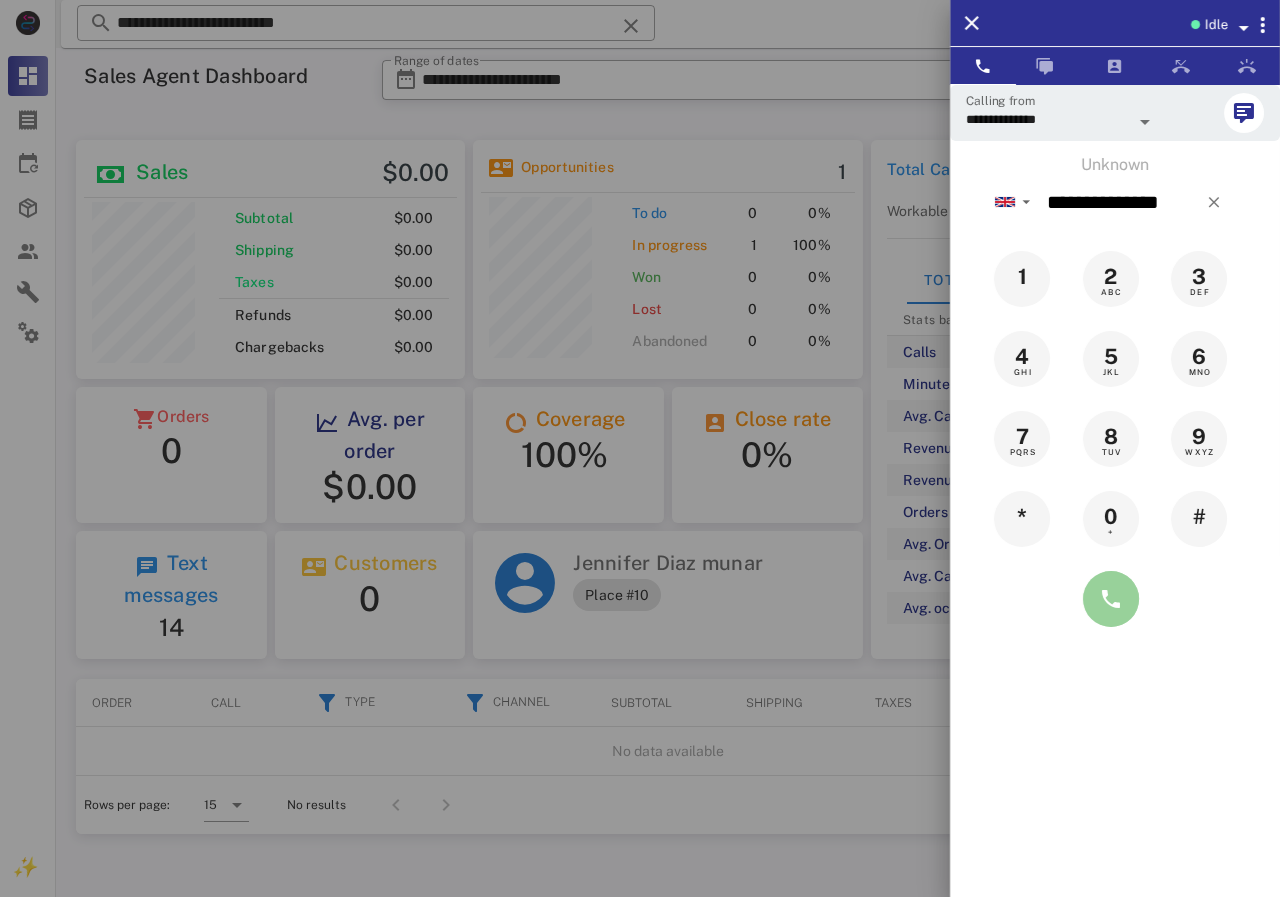 type on "**********" 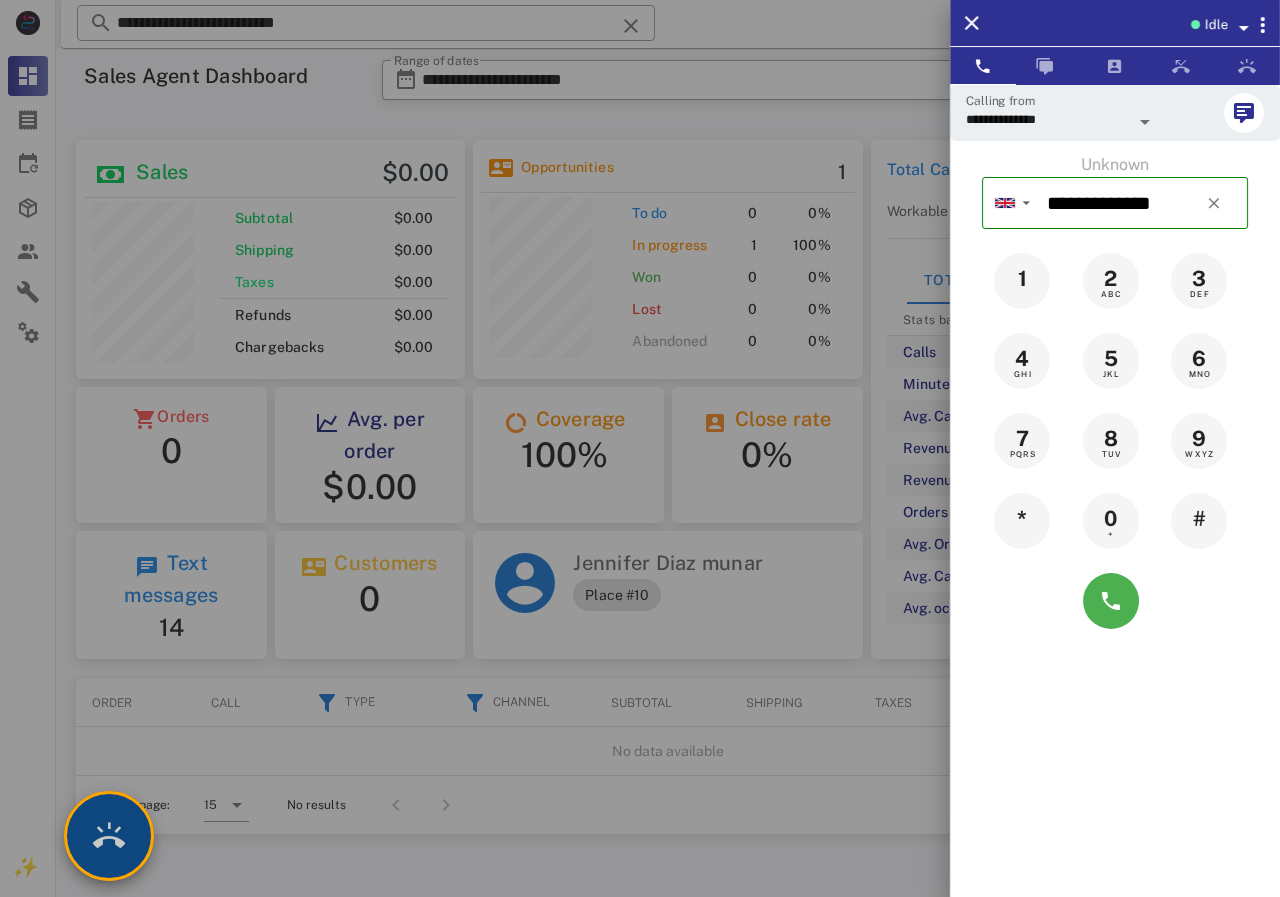 click at bounding box center [109, 836] 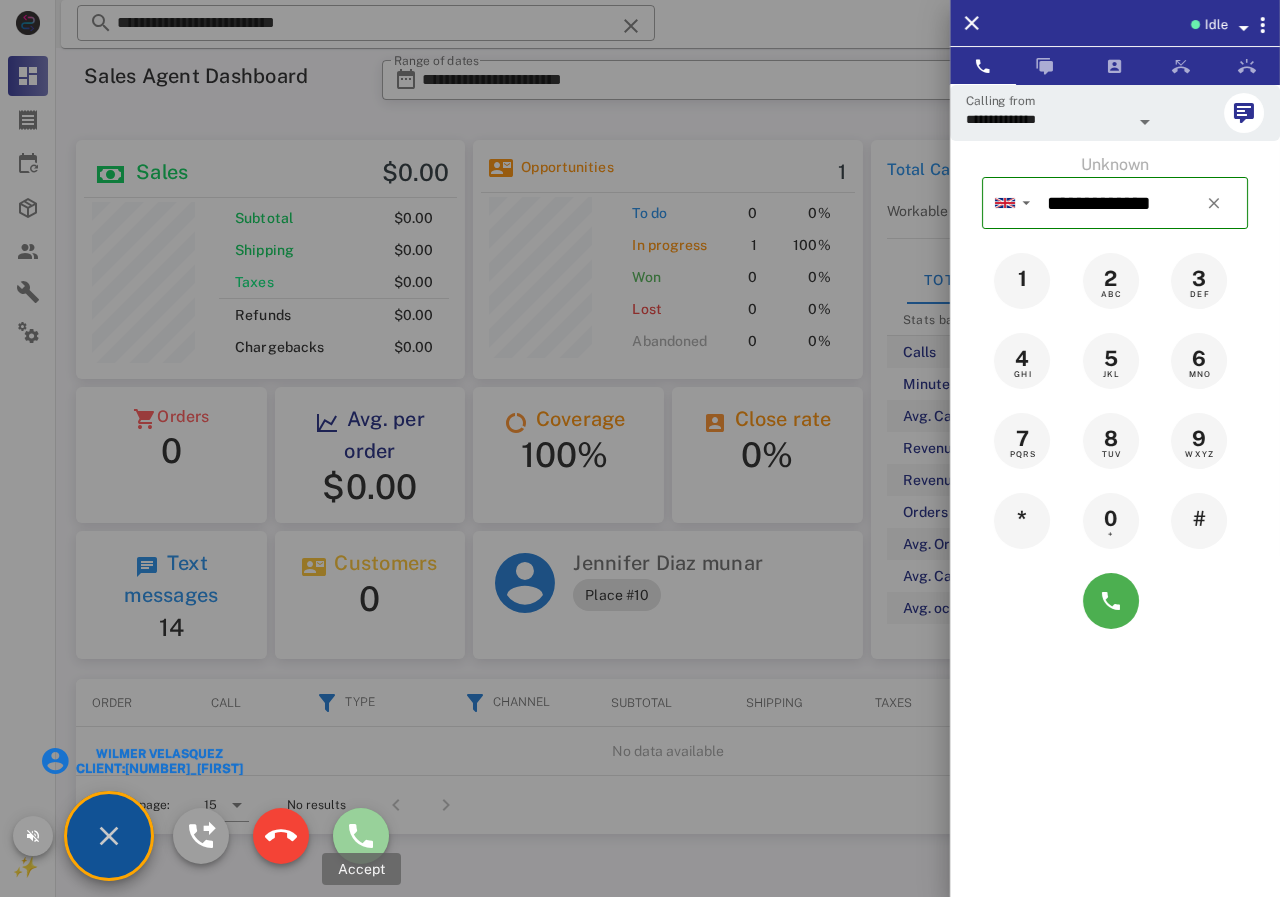 click at bounding box center (361, 836) 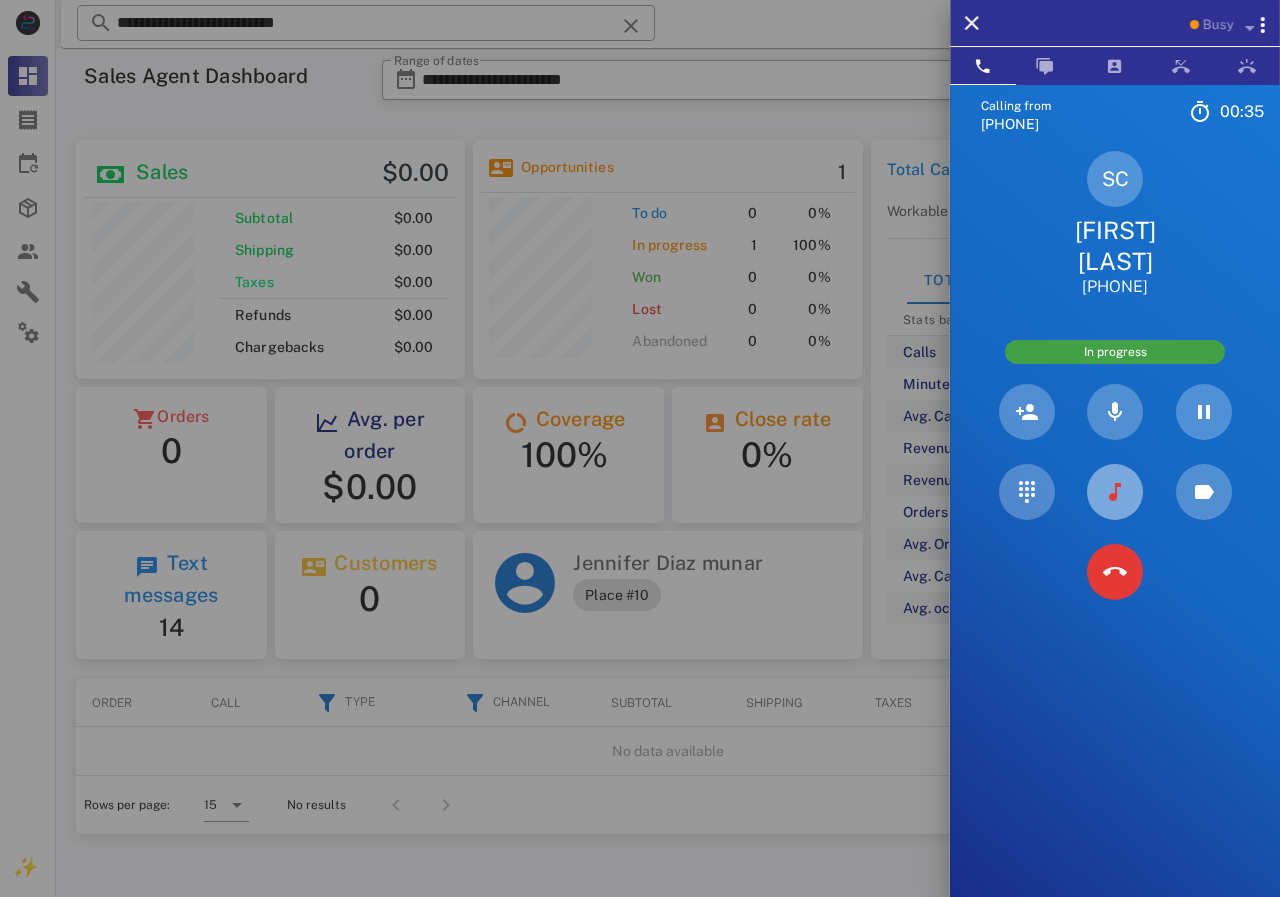 click at bounding box center [1115, 492] 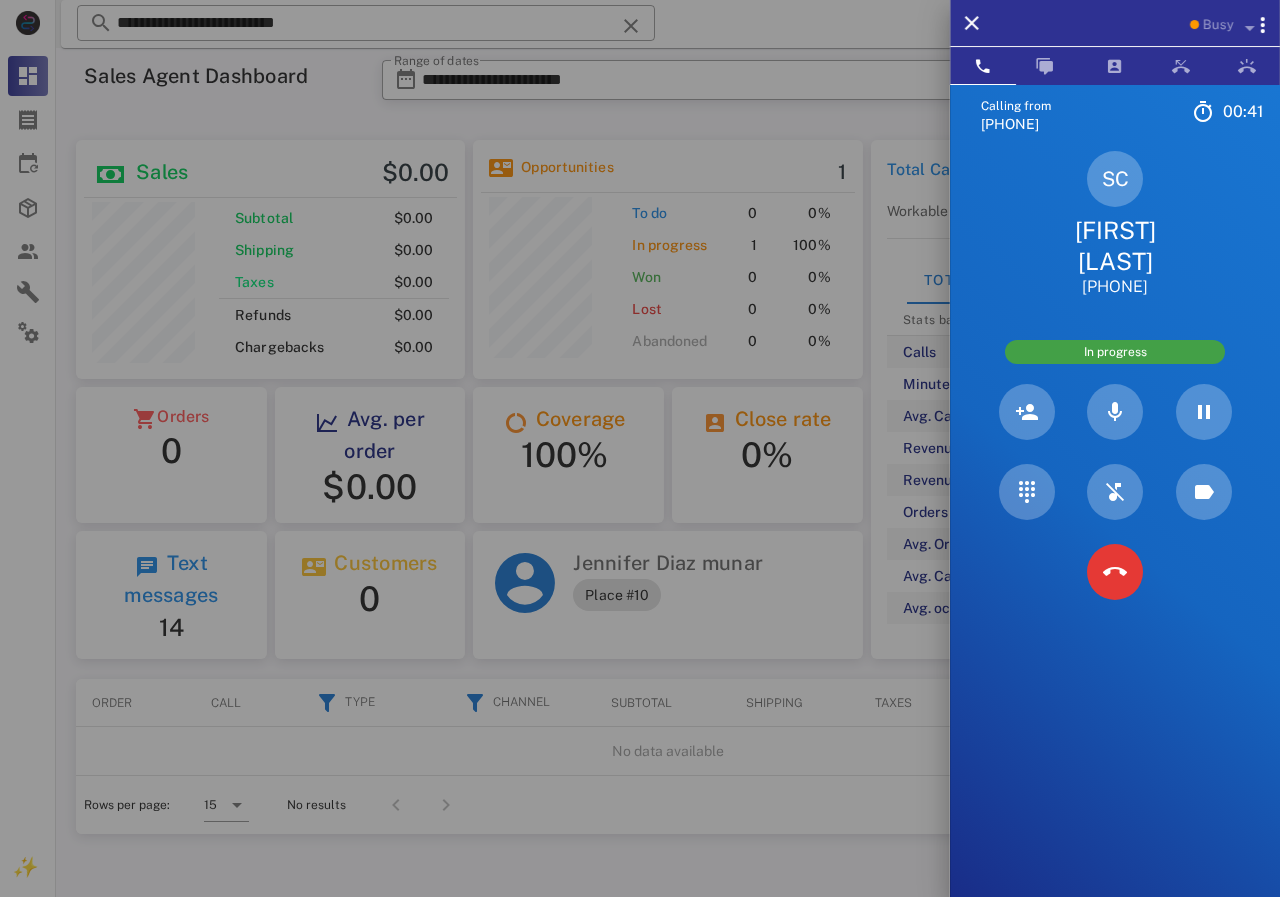 click on "[FIRST] [LAST]" at bounding box center [1115, 246] 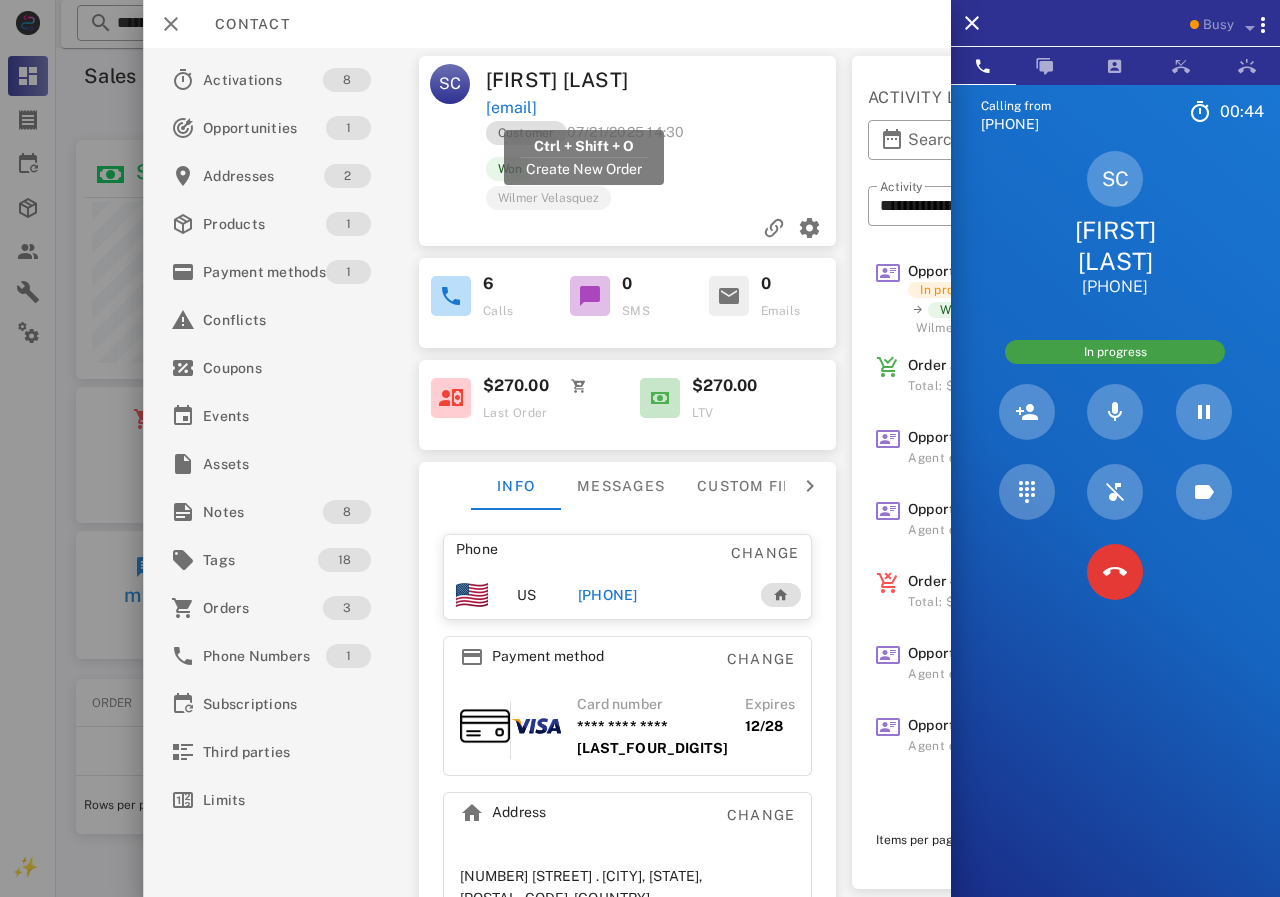 drag, startPoint x: 672, startPoint y: 111, endPoint x: 485, endPoint y: 111, distance: 187 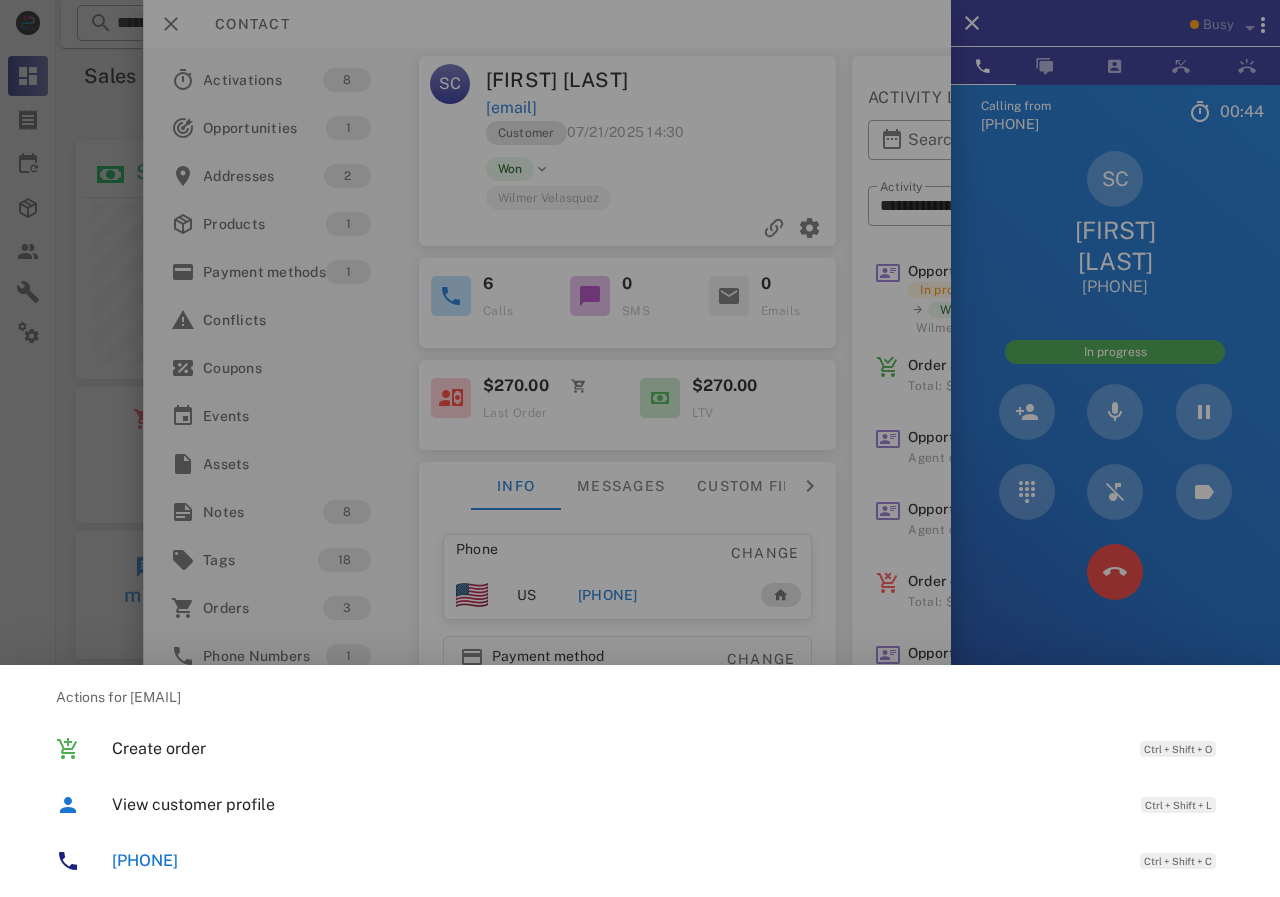 click at bounding box center [640, 448] 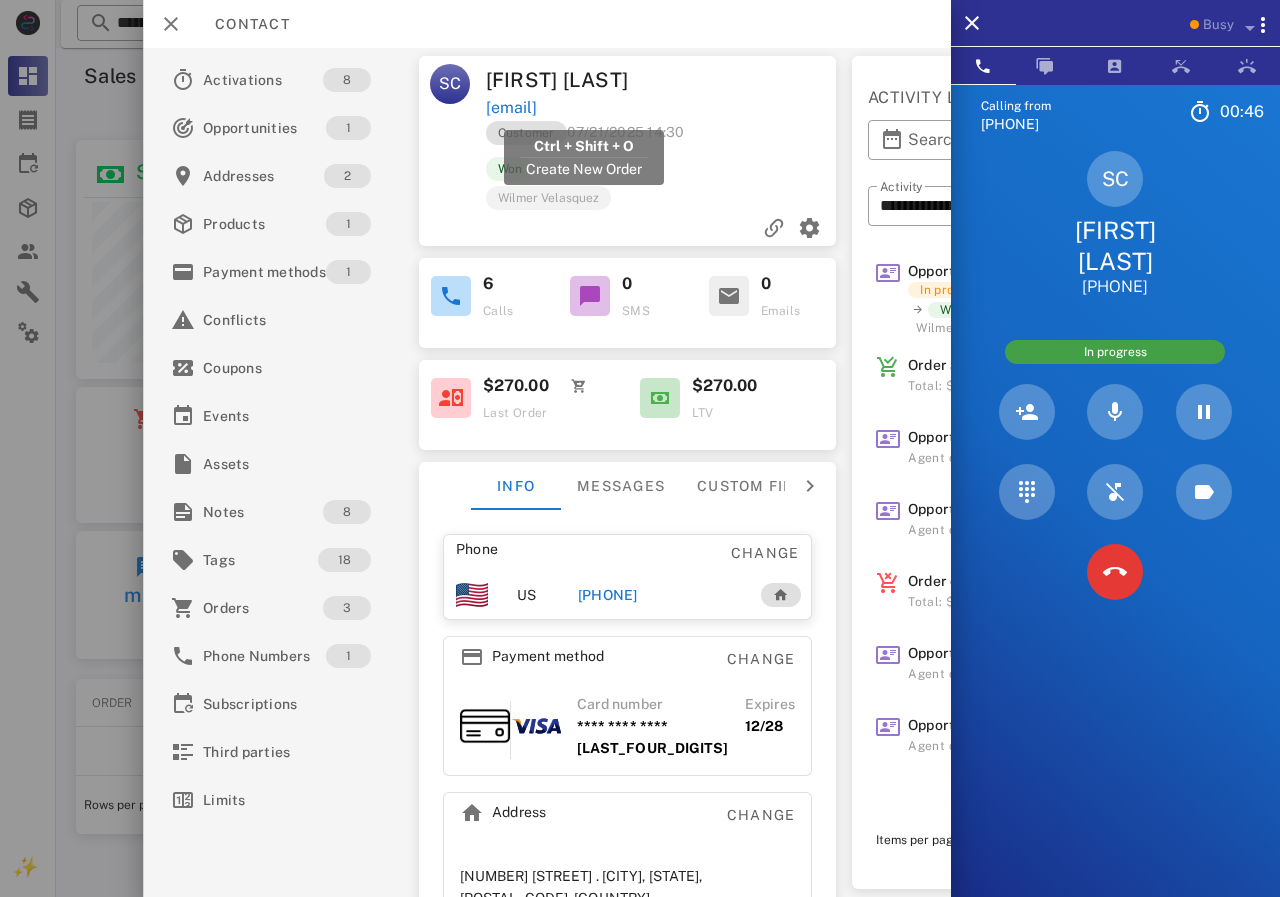 drag, startPoint x: 719, startPoint y: 104, endPoint x: 485, endPoint y: 101, distance: 234.01923 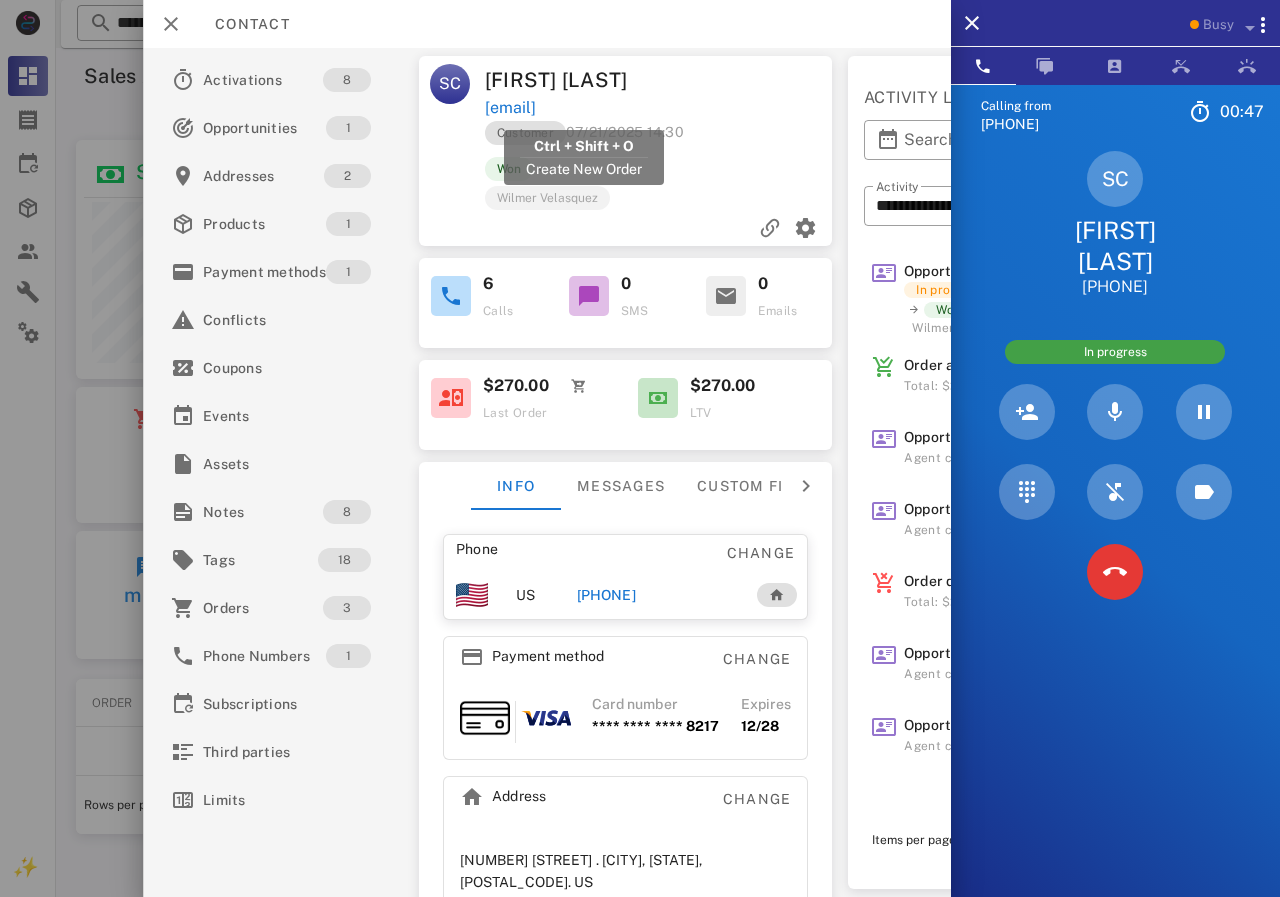 scroll, scrollTop: 0, scrollLeft: 0, axis: both 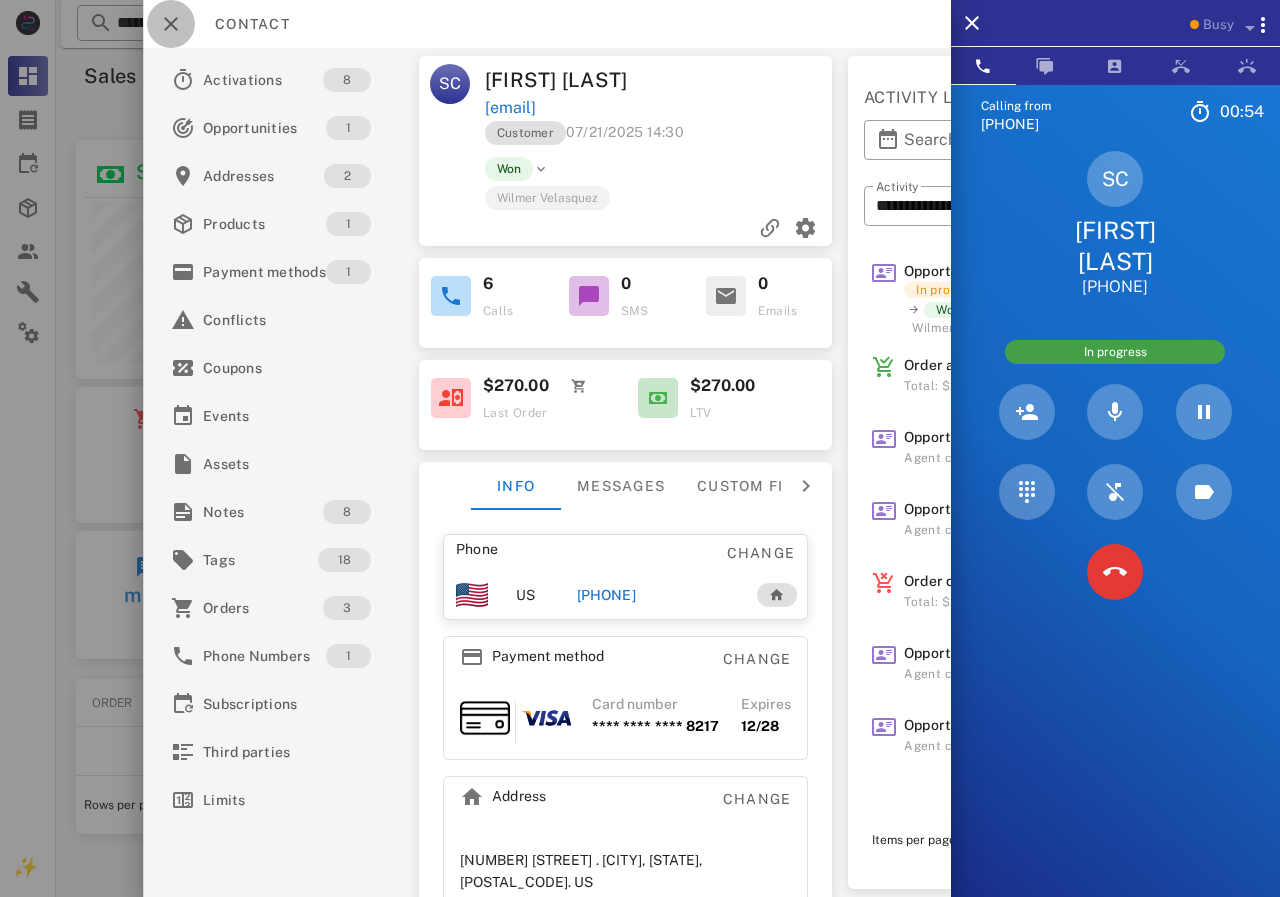 click at bounding box center (171, 24) 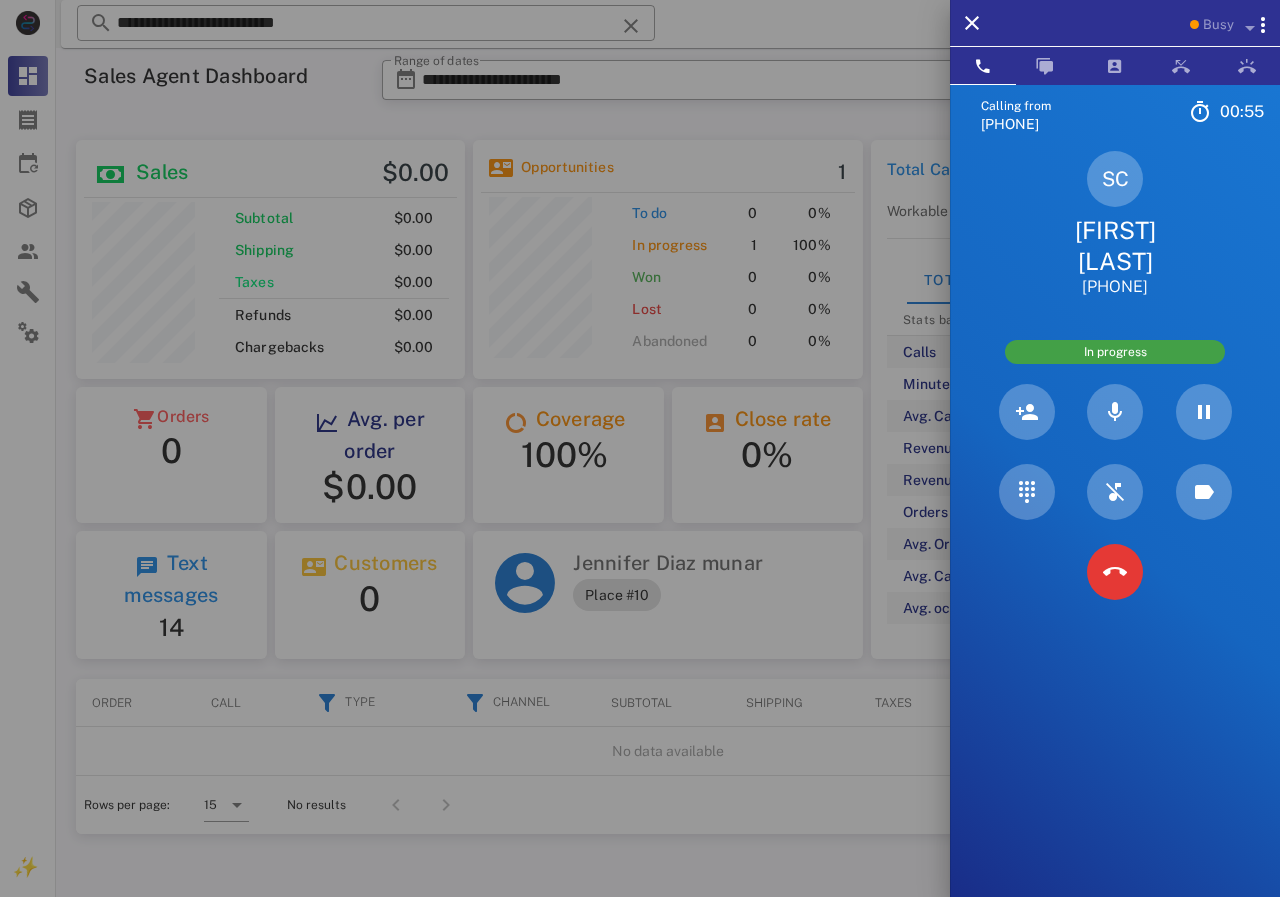 click at bounding box center (640, 448) 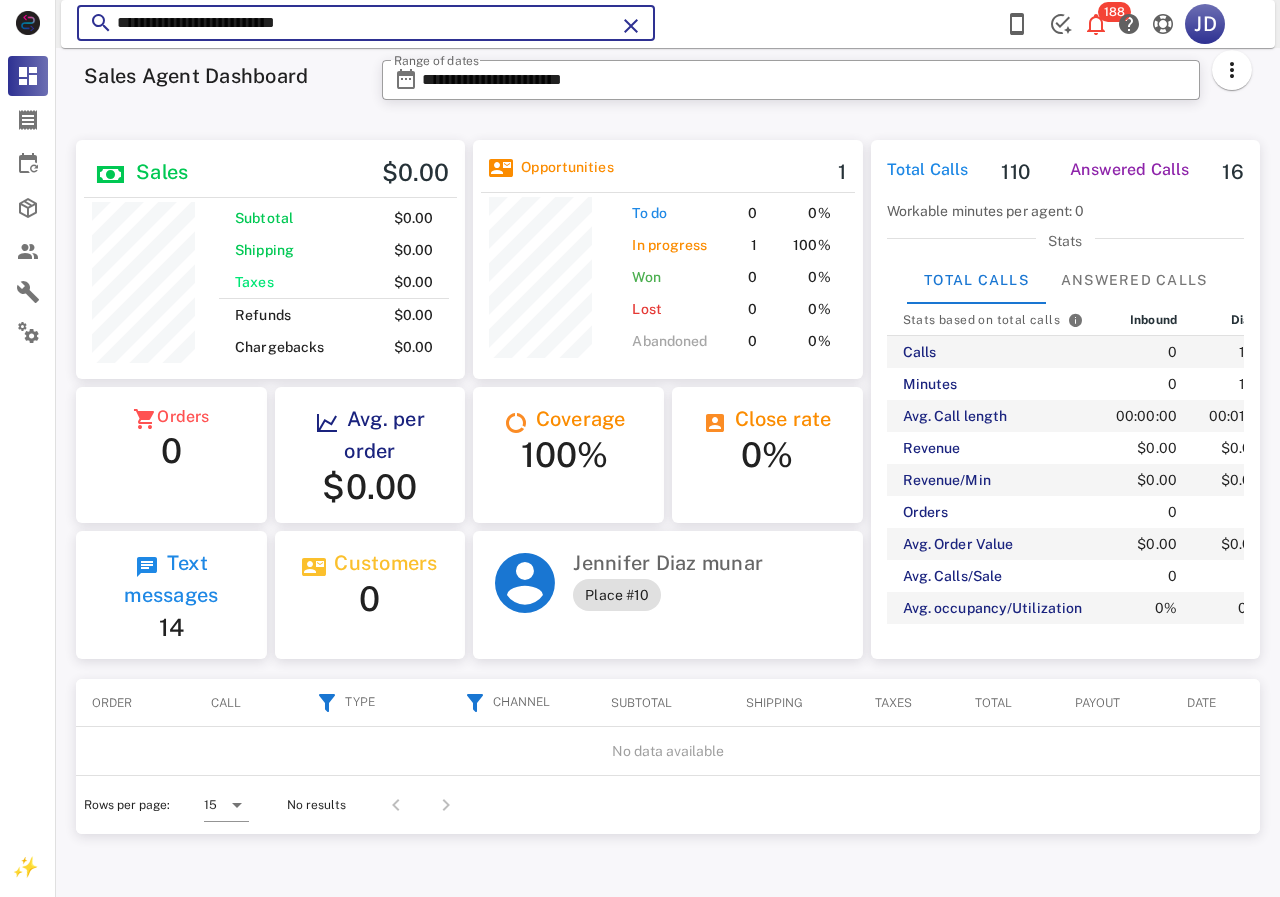 drag, startPoint x: 452, startPoint y: 27, endPoint x: 100, endPoint y: 12, distance: 352.31946 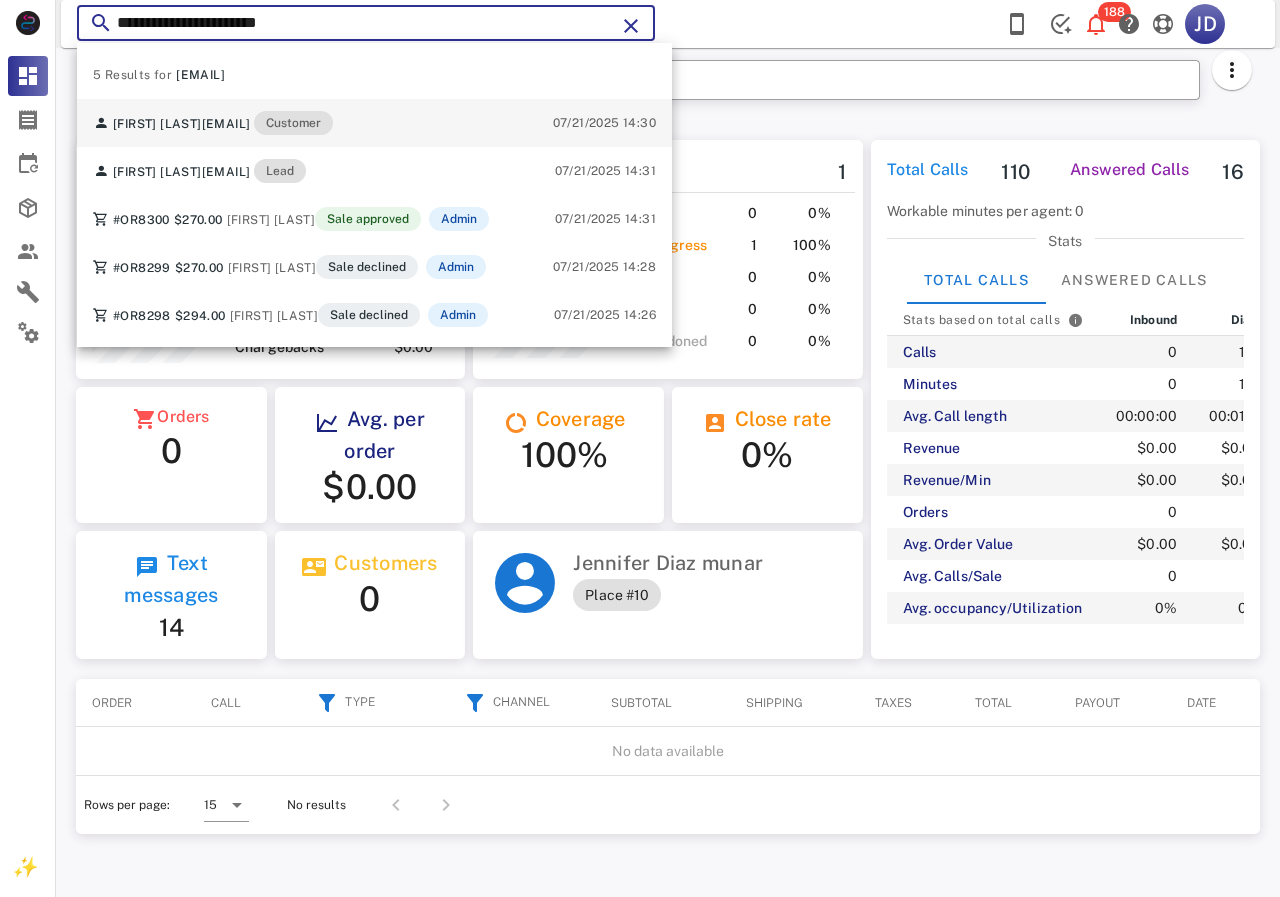 type on "**********" 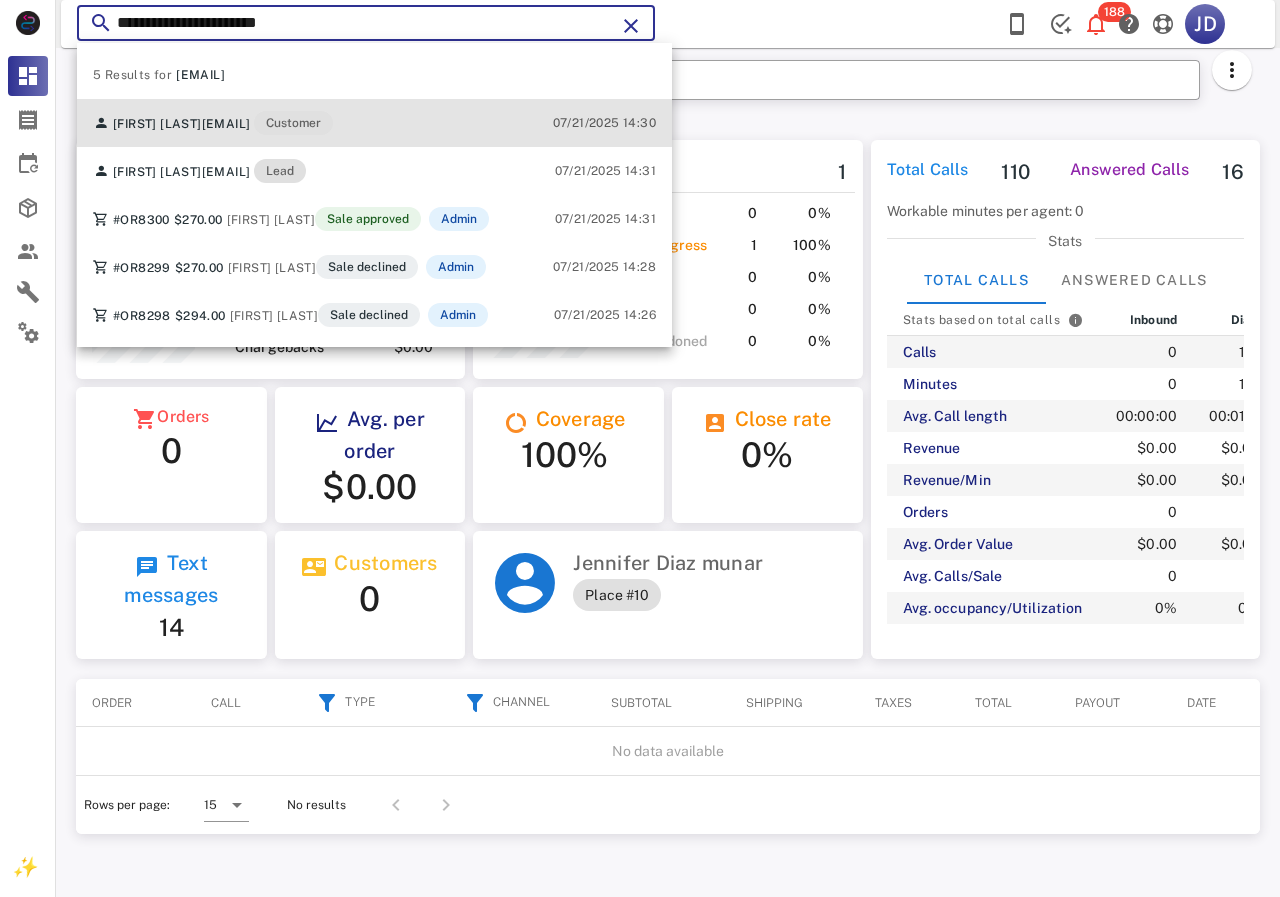 click on "Sayda Camacho   saydamalena@hotmail.com   Customer" at bounding box center (213, 123) 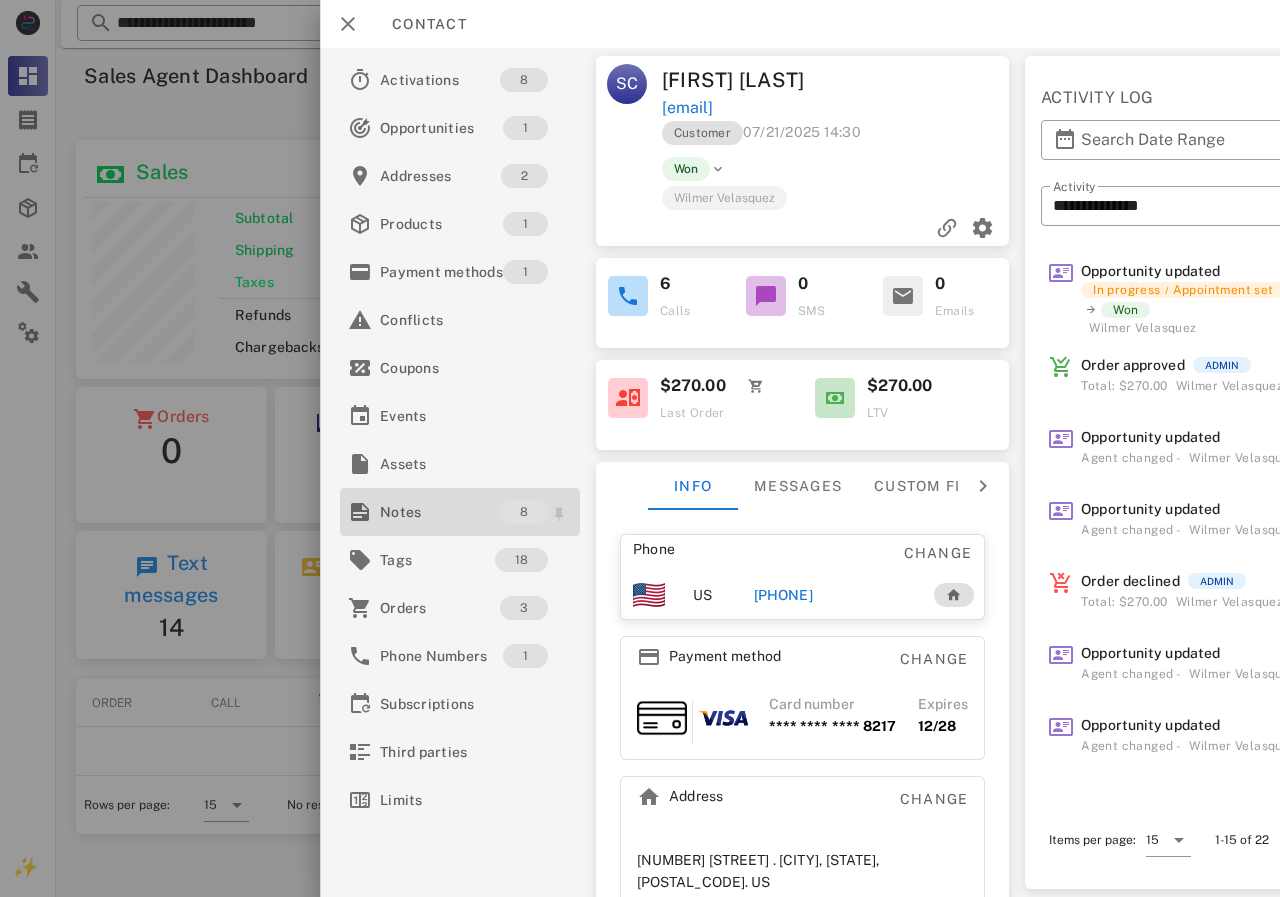 click on "Notes" at bounding box center (440, 512) 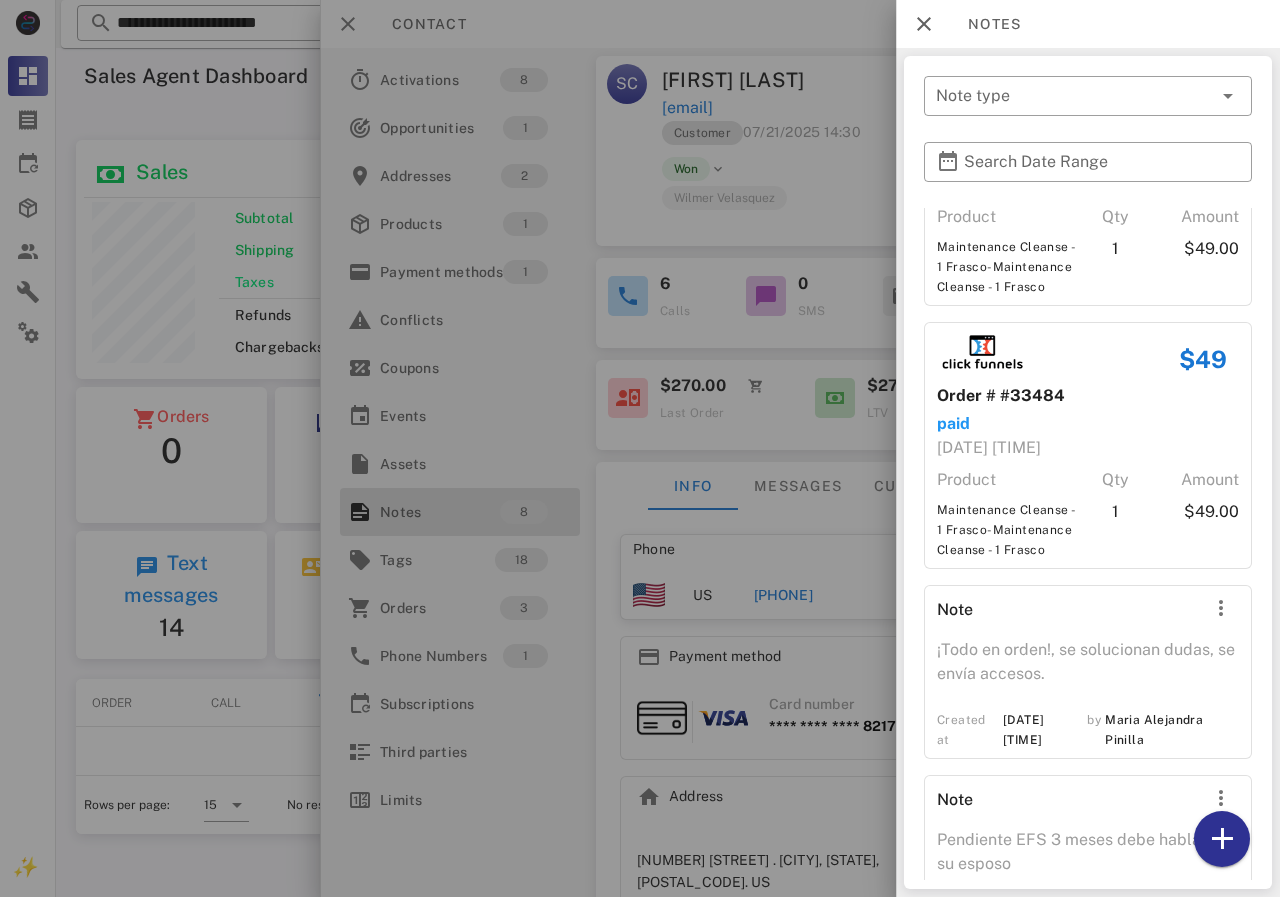 scroll, scrollTop: 1468, scrollLeft: 0, axis: vertical 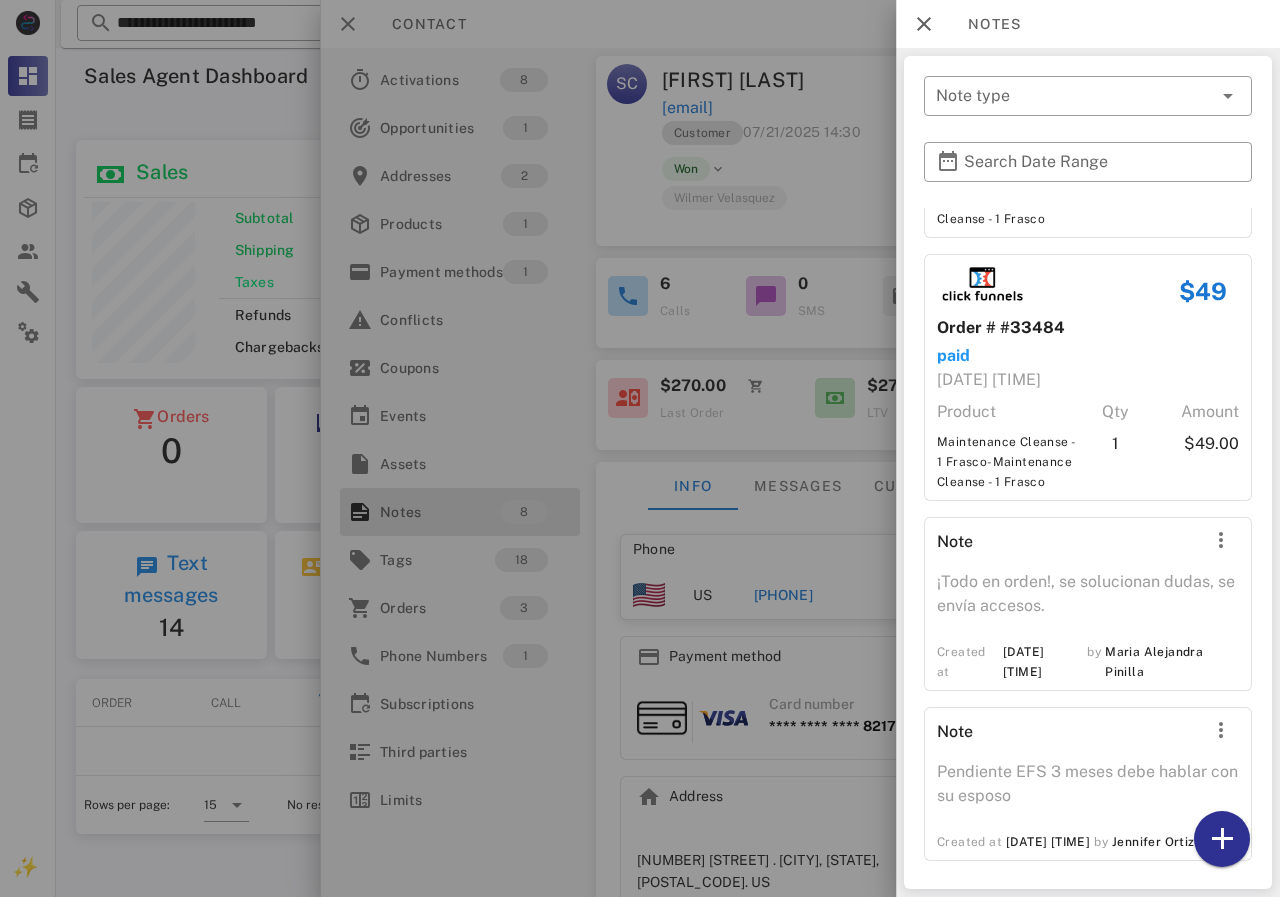click at bounding box center [640, 448] 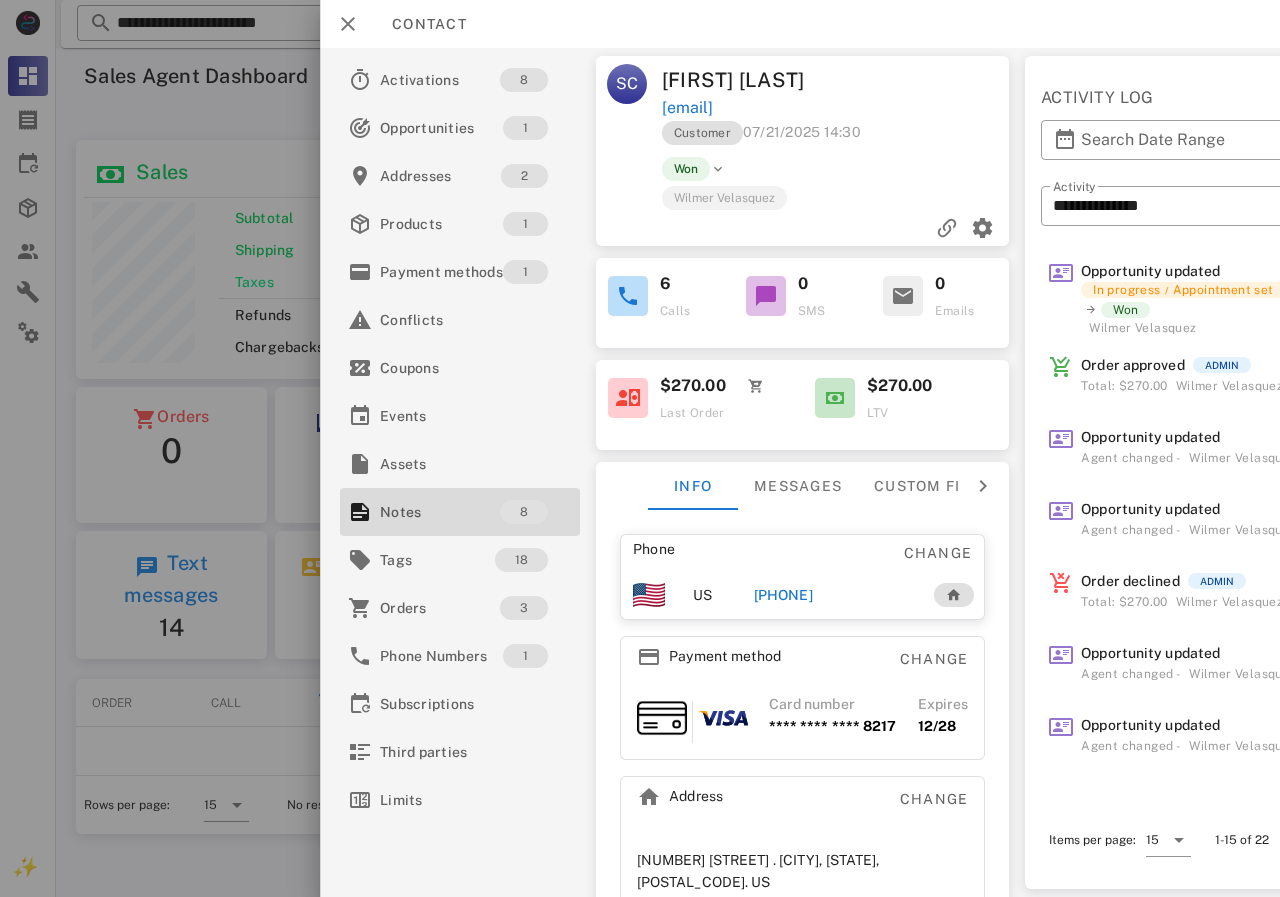 drag, startPoint x: 893, startPoint y: 110, endPoint x: 659, endPoint y: 110, distance: 234 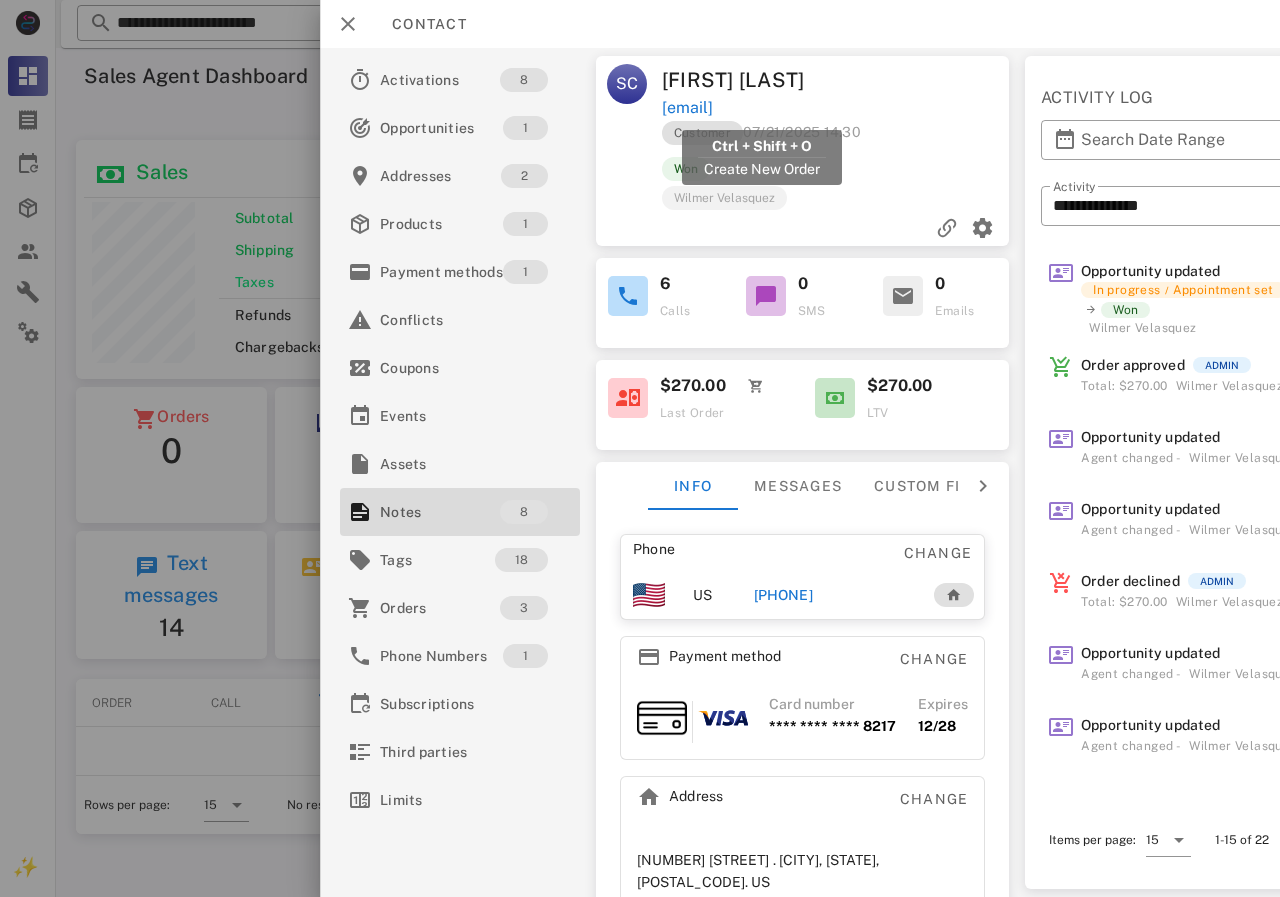 drag, startPoint x: 888, startPoint y: 117, endPoint x: 664, endPoint y: 112, distance: 224.0558 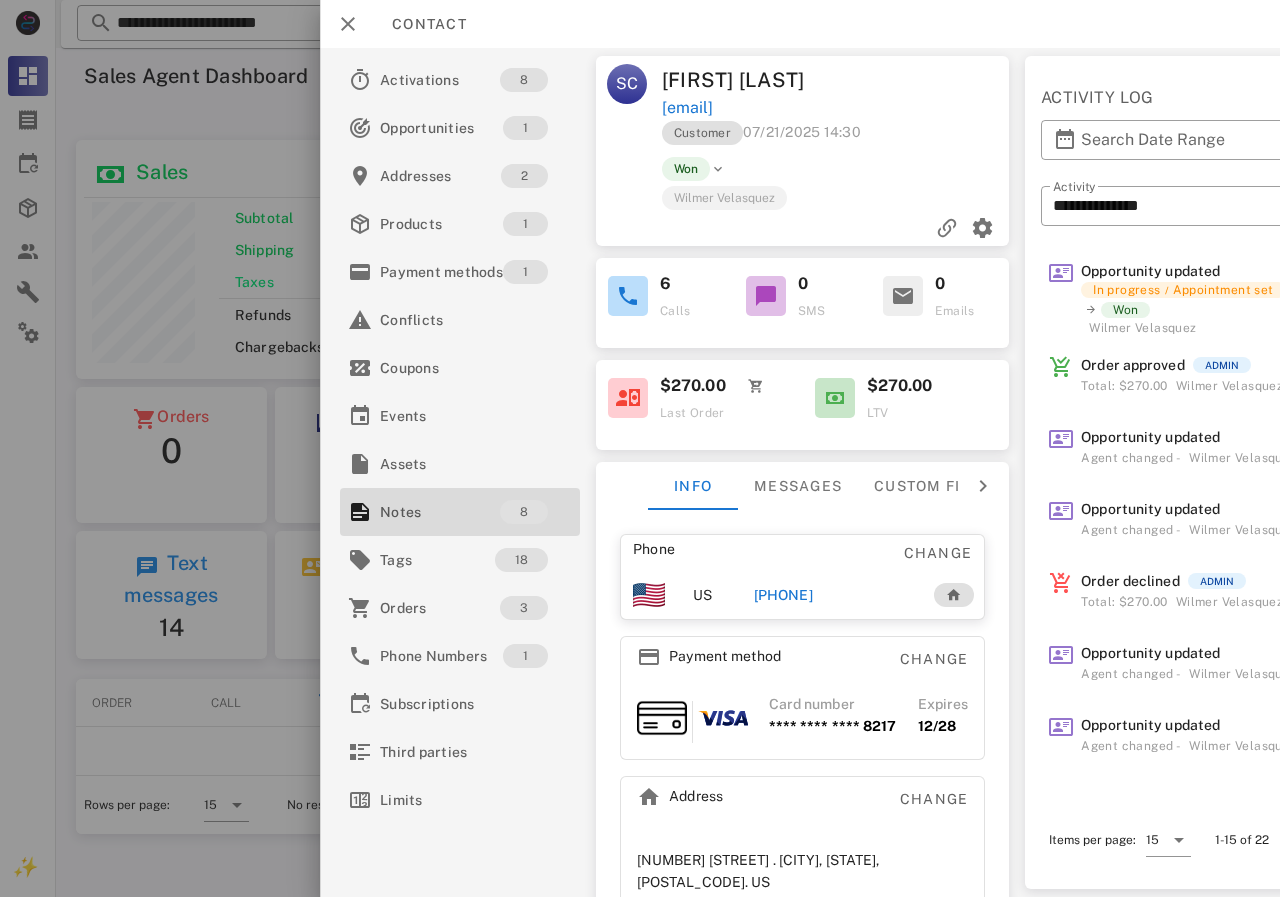 copy on "[EMAIL]" 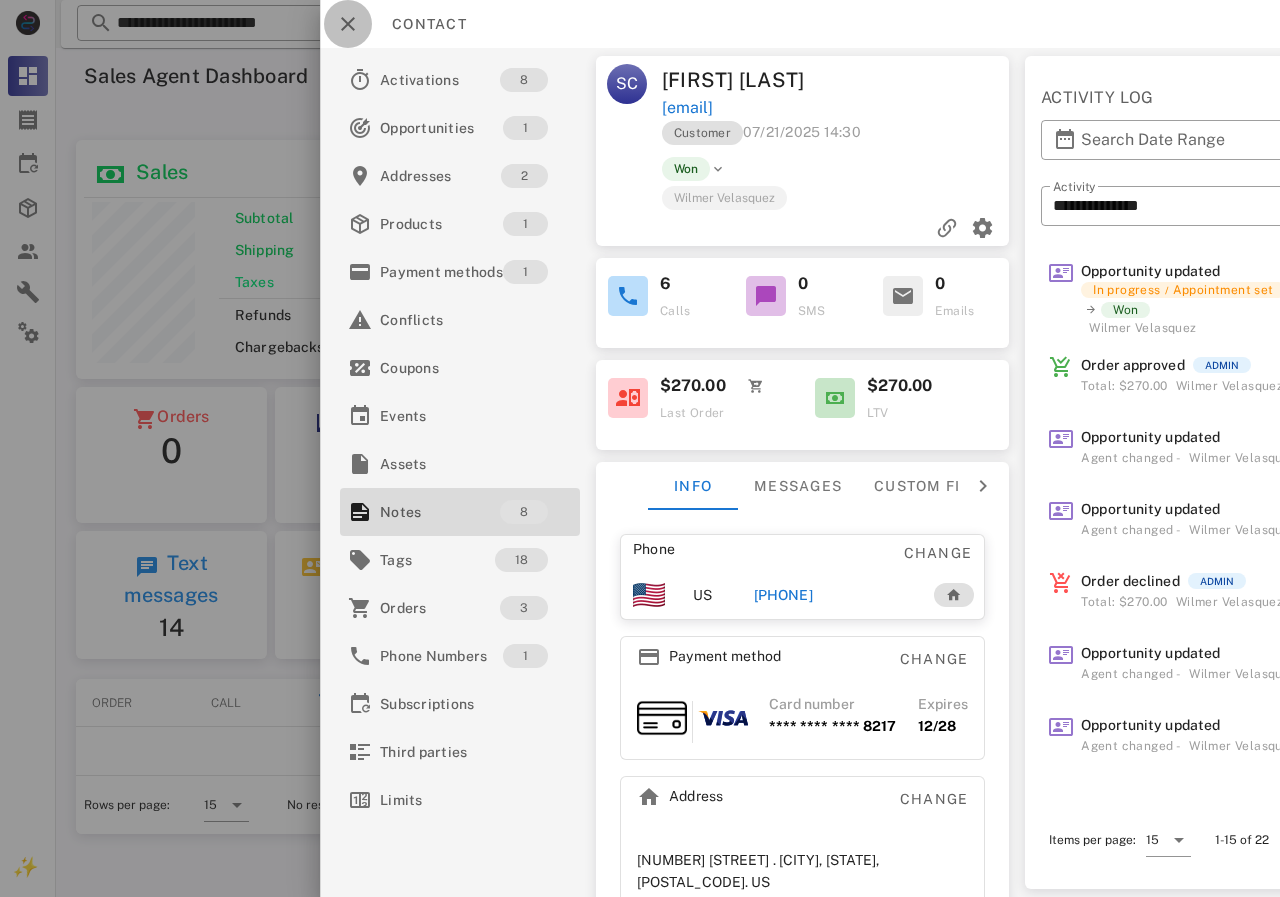 drag, startPoint x: 331, startPoint y: 22, endPoint x: 1048, endPoint y: 237, distance: 748.54126 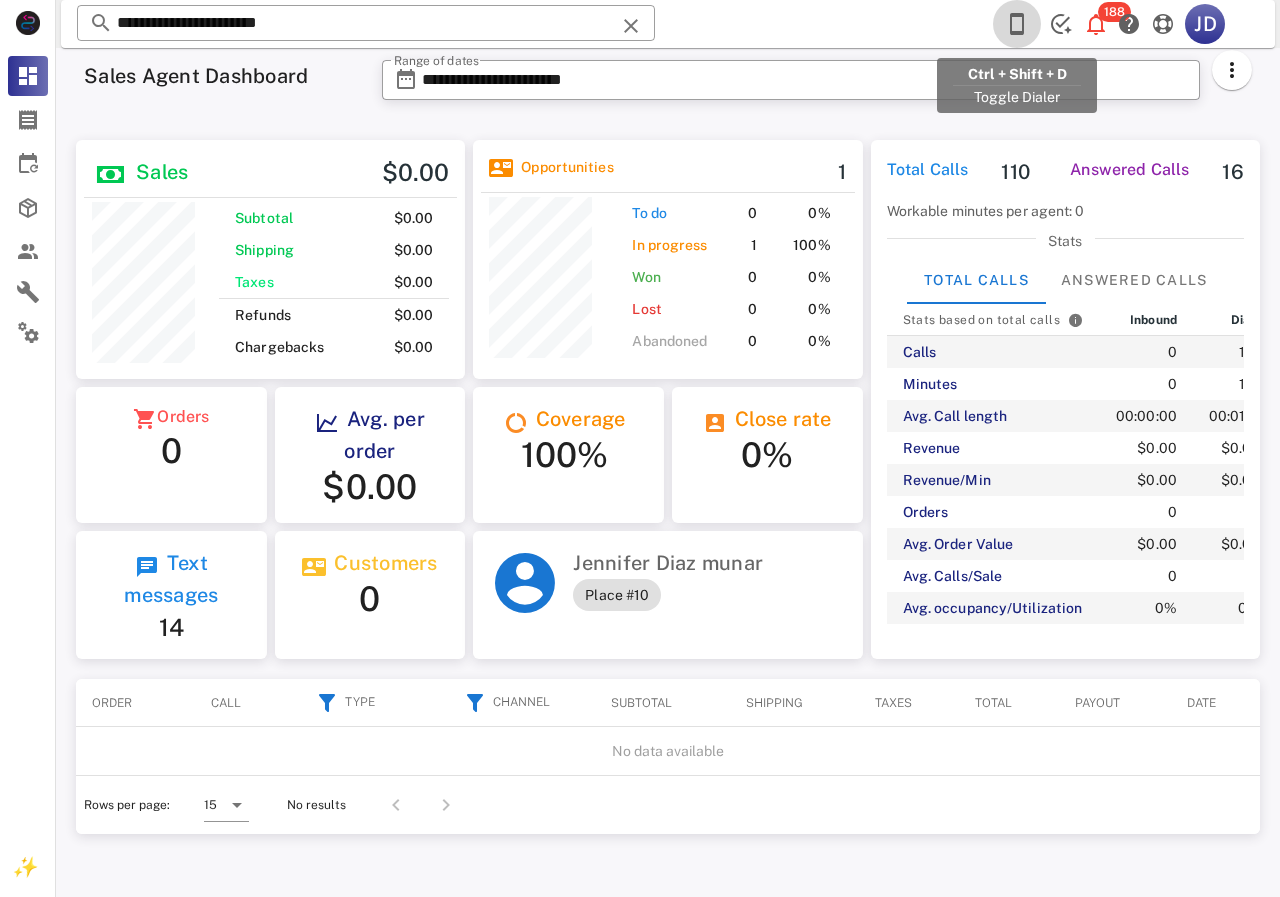 click at bounding box center [1017, 24] 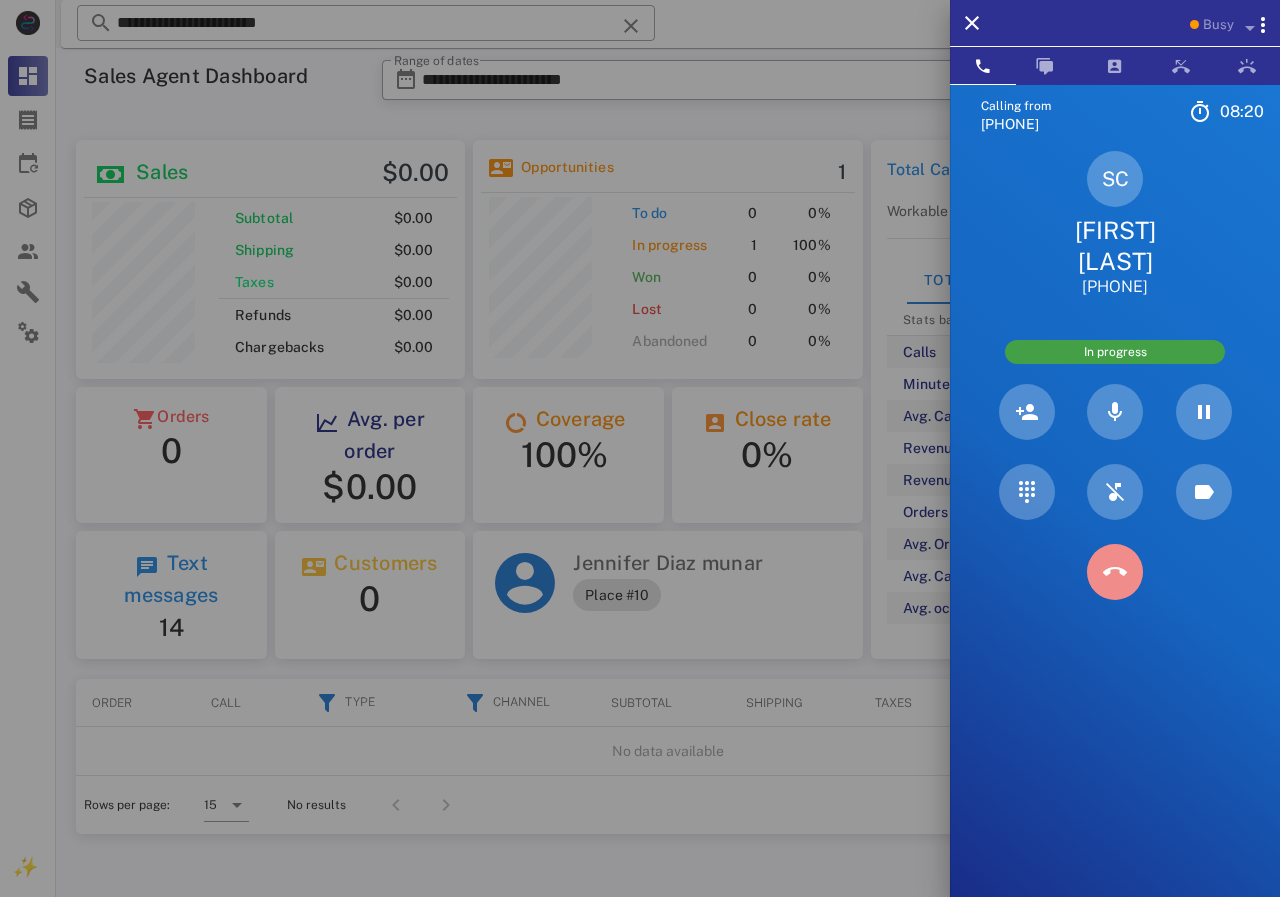click at bounding box center (1115, 572) 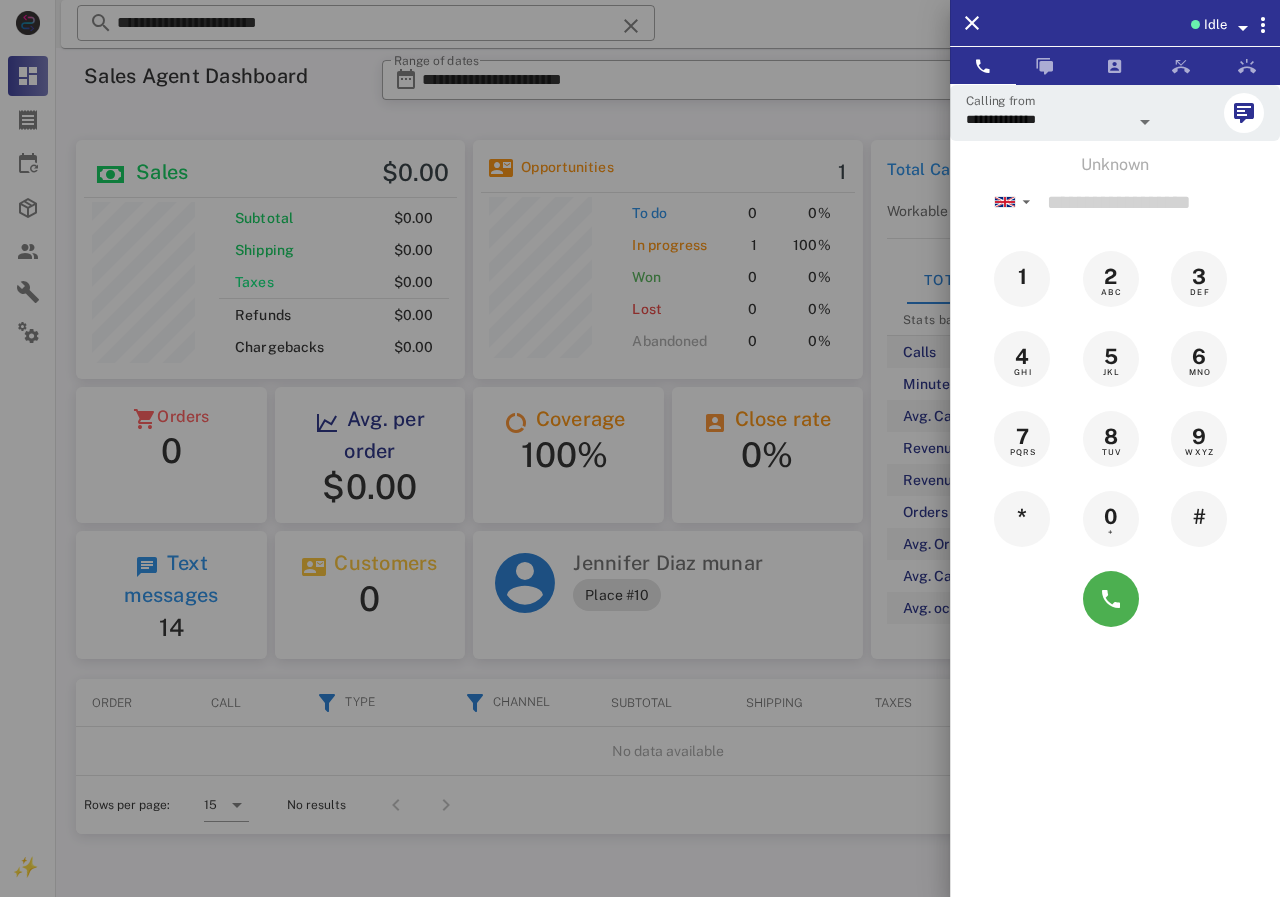 click at bounding box center [640, 448] 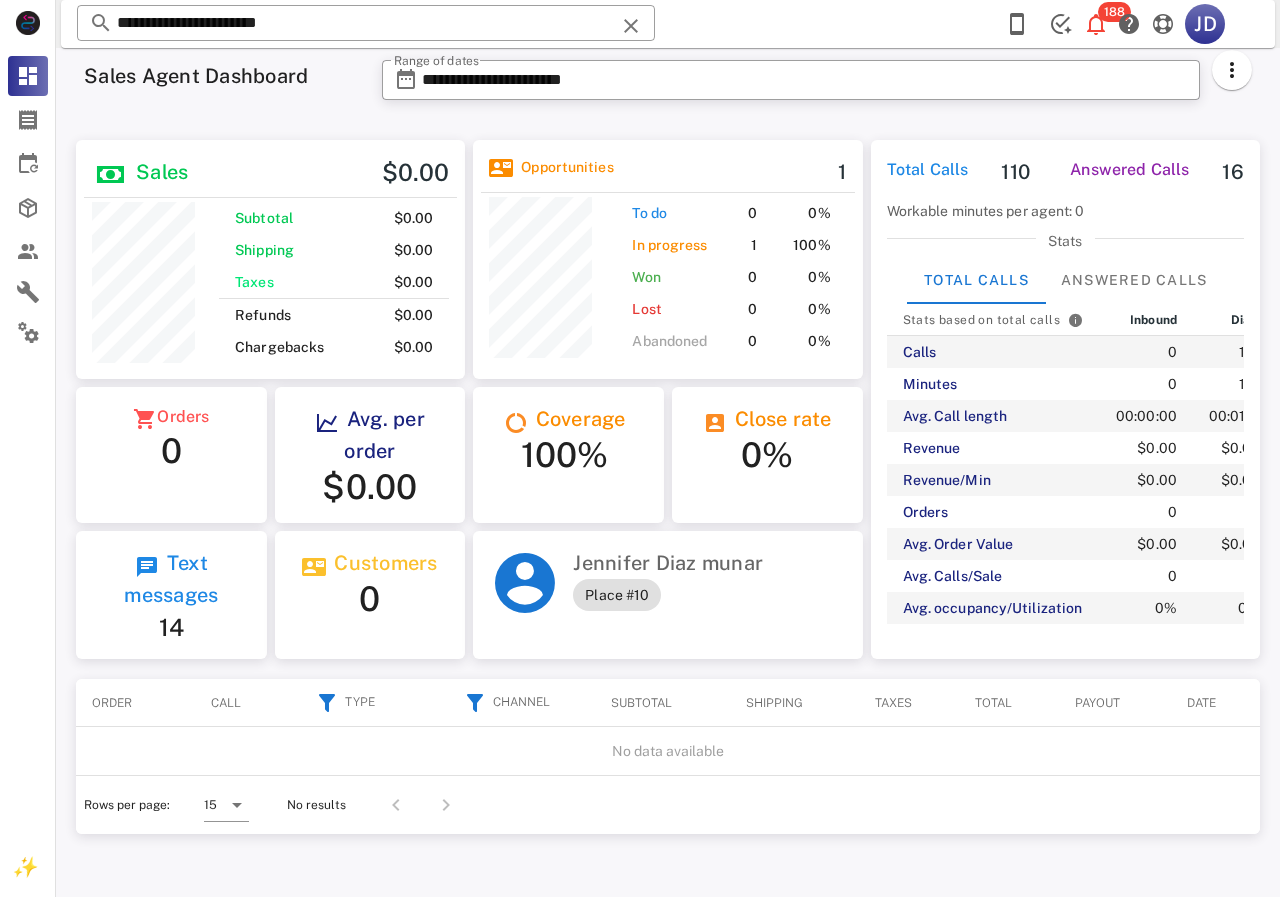 click on "**********" at bounding box center (366, 23) 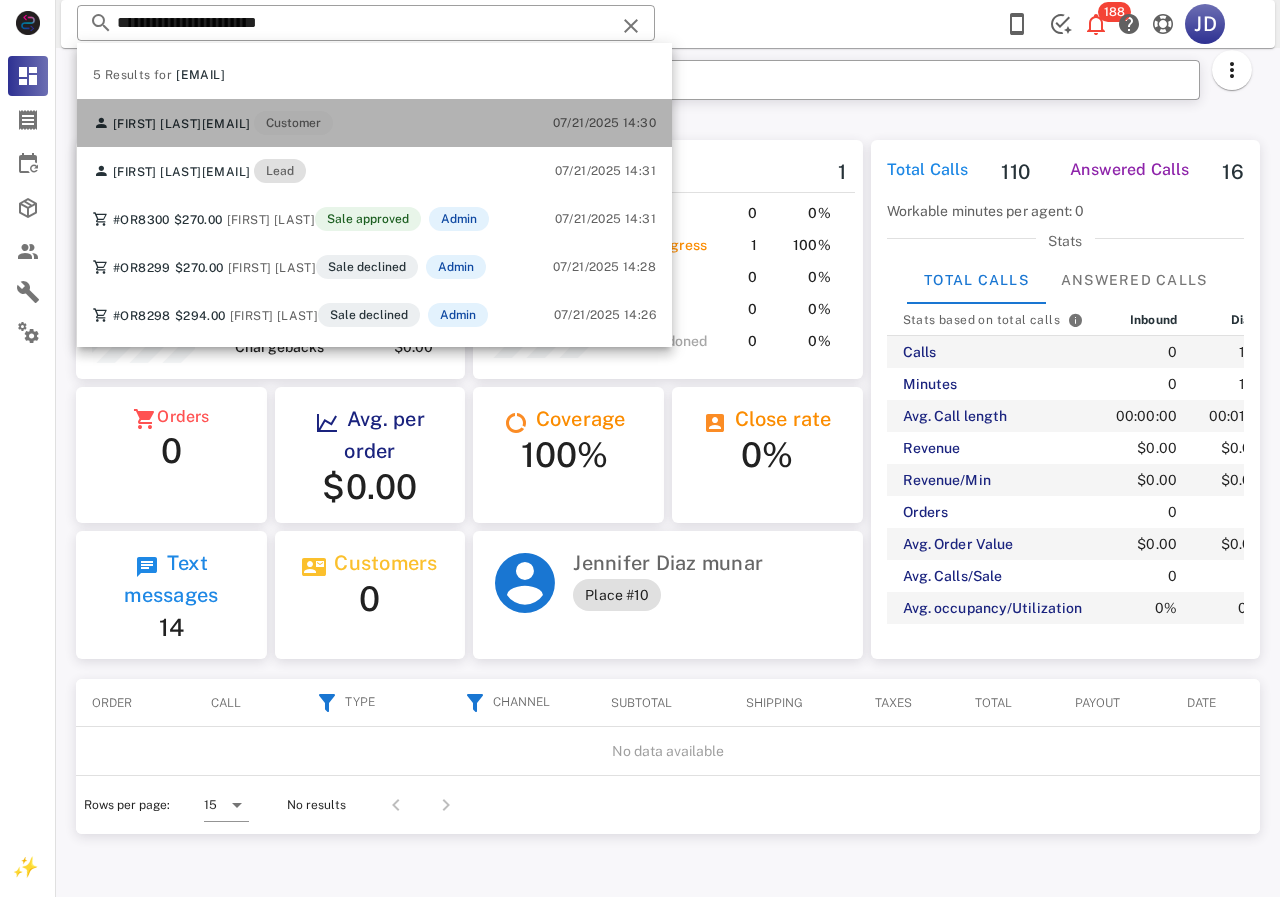 click on "[EMAIL]" at bounding box center [226, 124] 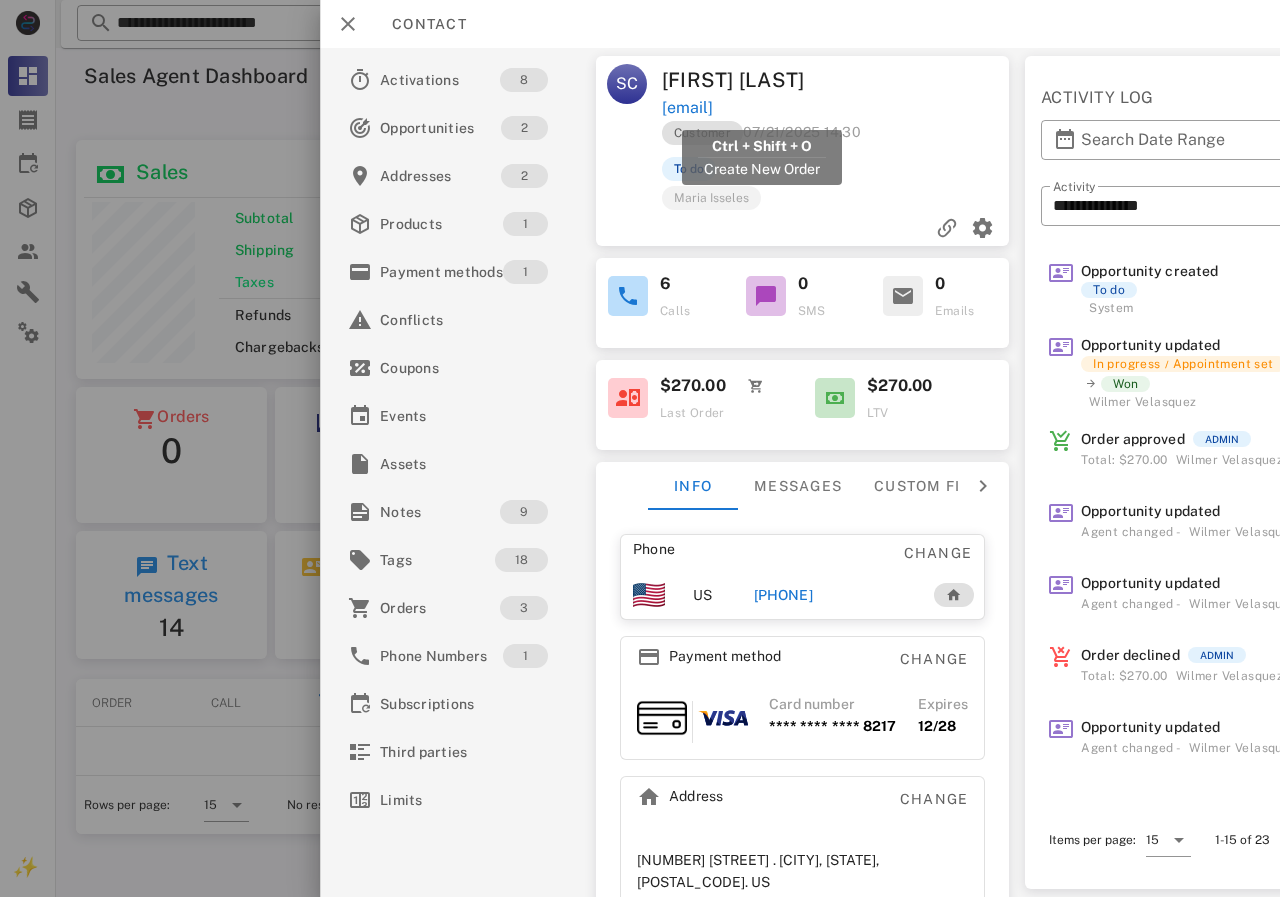 drag, startPoint x: 888, startPoint y: 109, endPoint x: 663, endPoint y: 117, distance: 225.14218 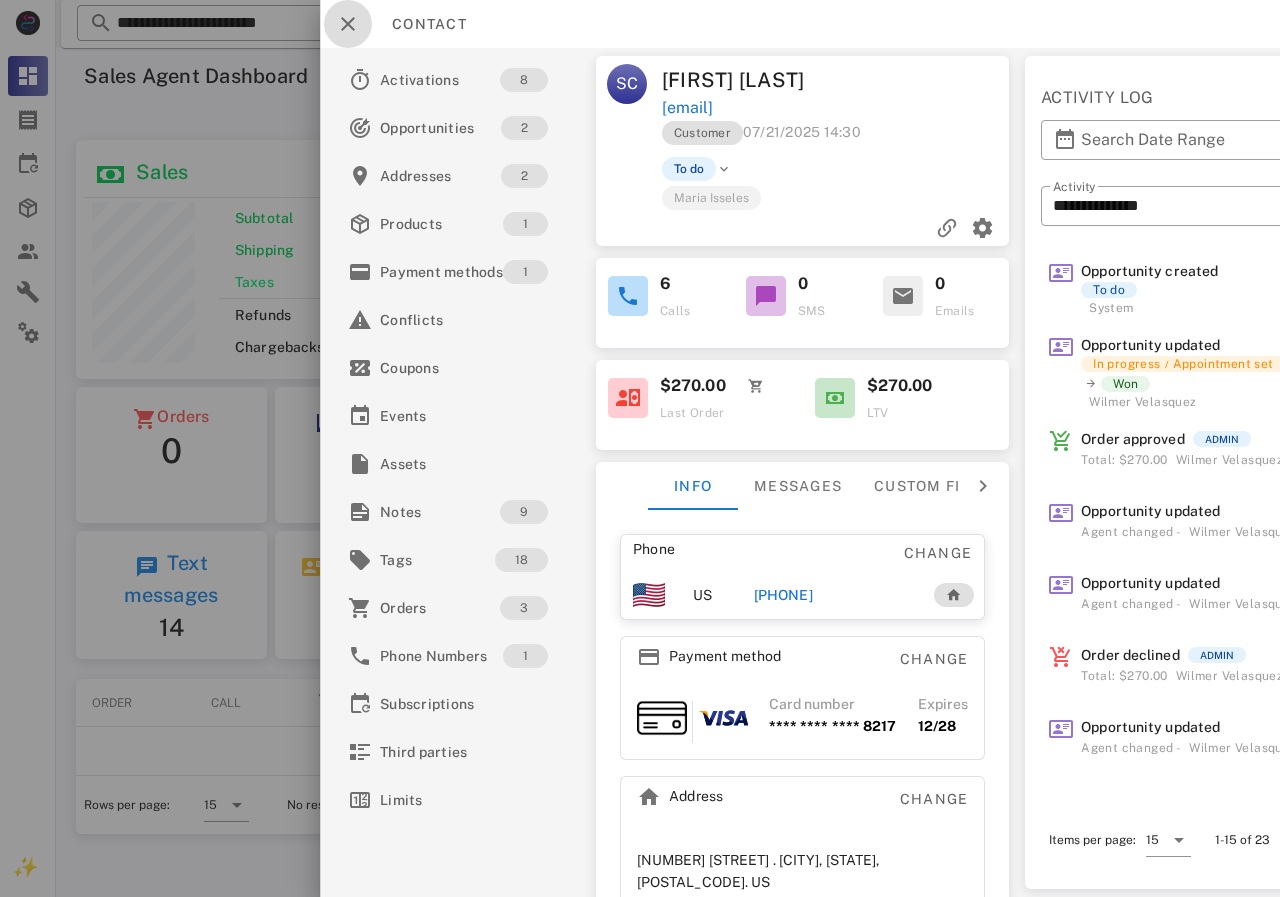 click at bounding box center [348, 24] 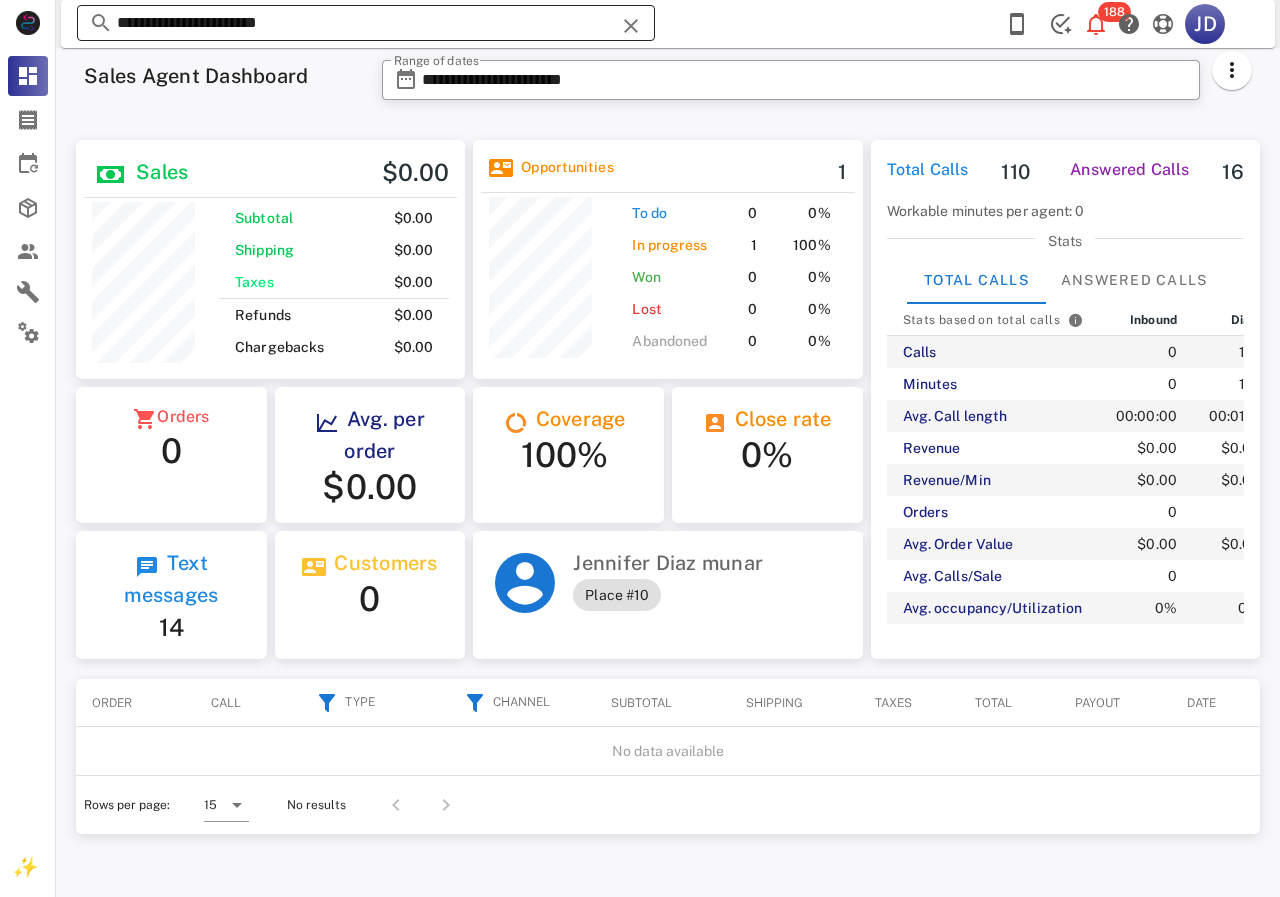 click on "**********" at bounding box center [366, 23] 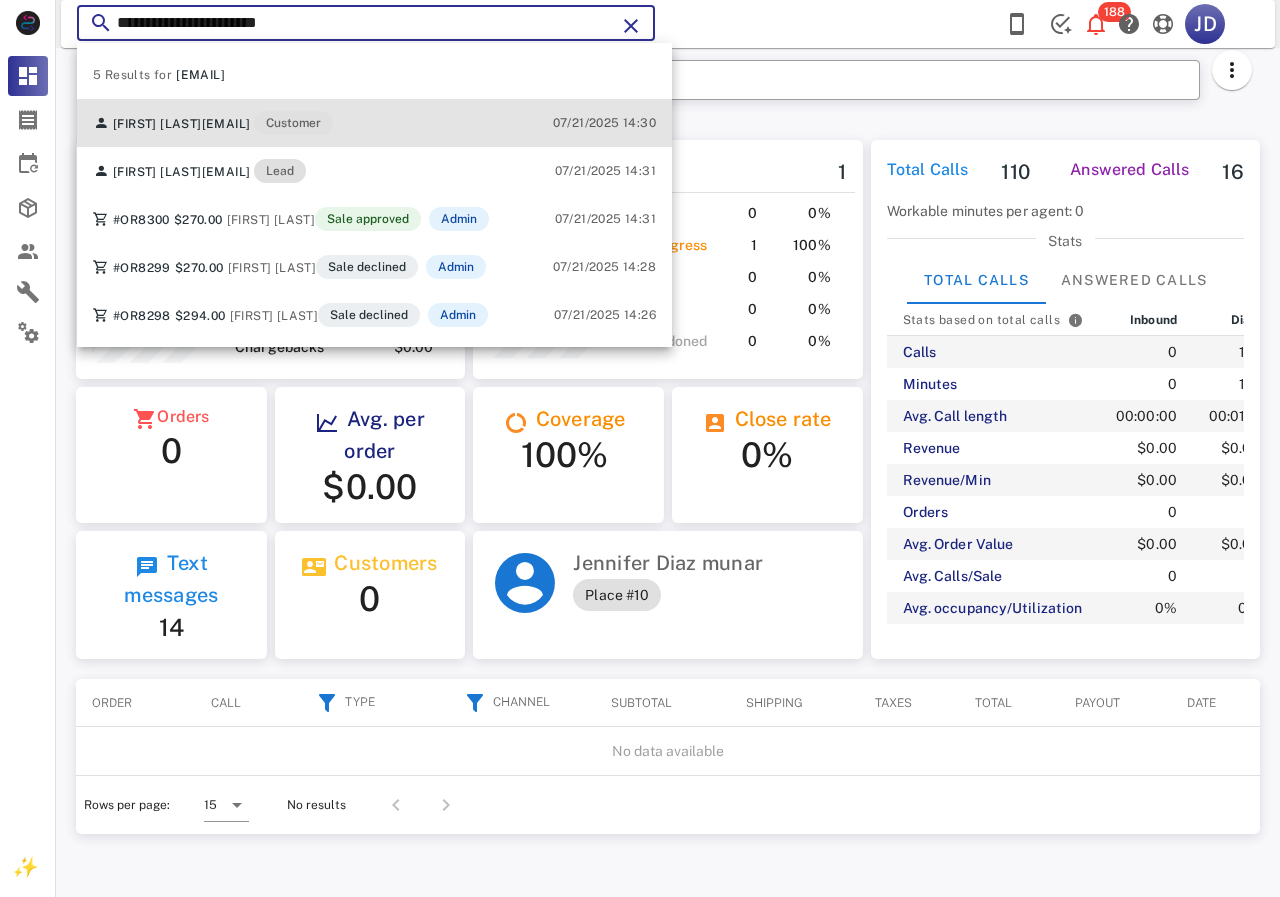click on "Sayda Camacho   saydamalena@hotmail.com   Customer" at bounding box center [213, 123] 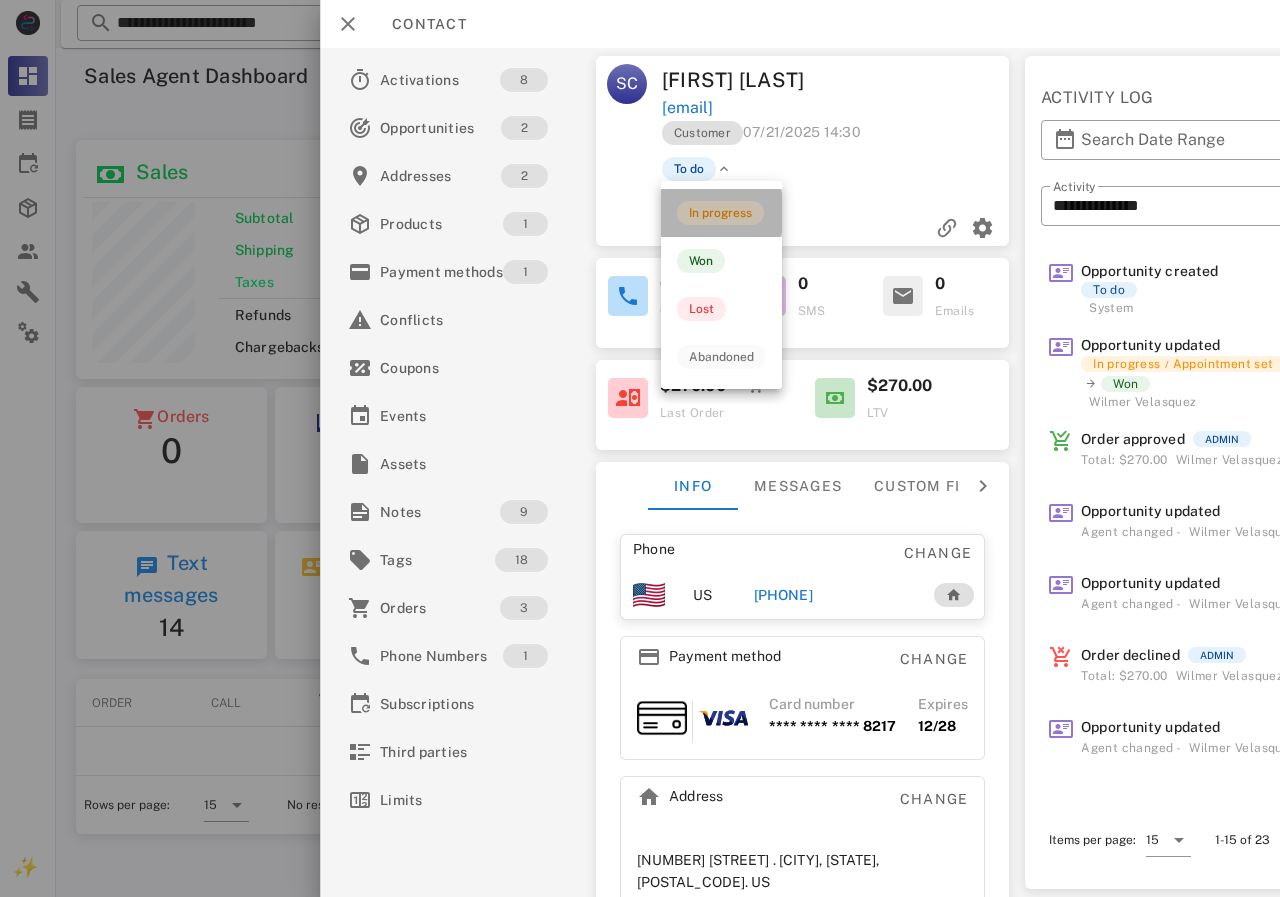 drag, startPoint x: 706, startPoint y: 216, endPoint x: 819, endPoint y: 179, distance: 118.90332 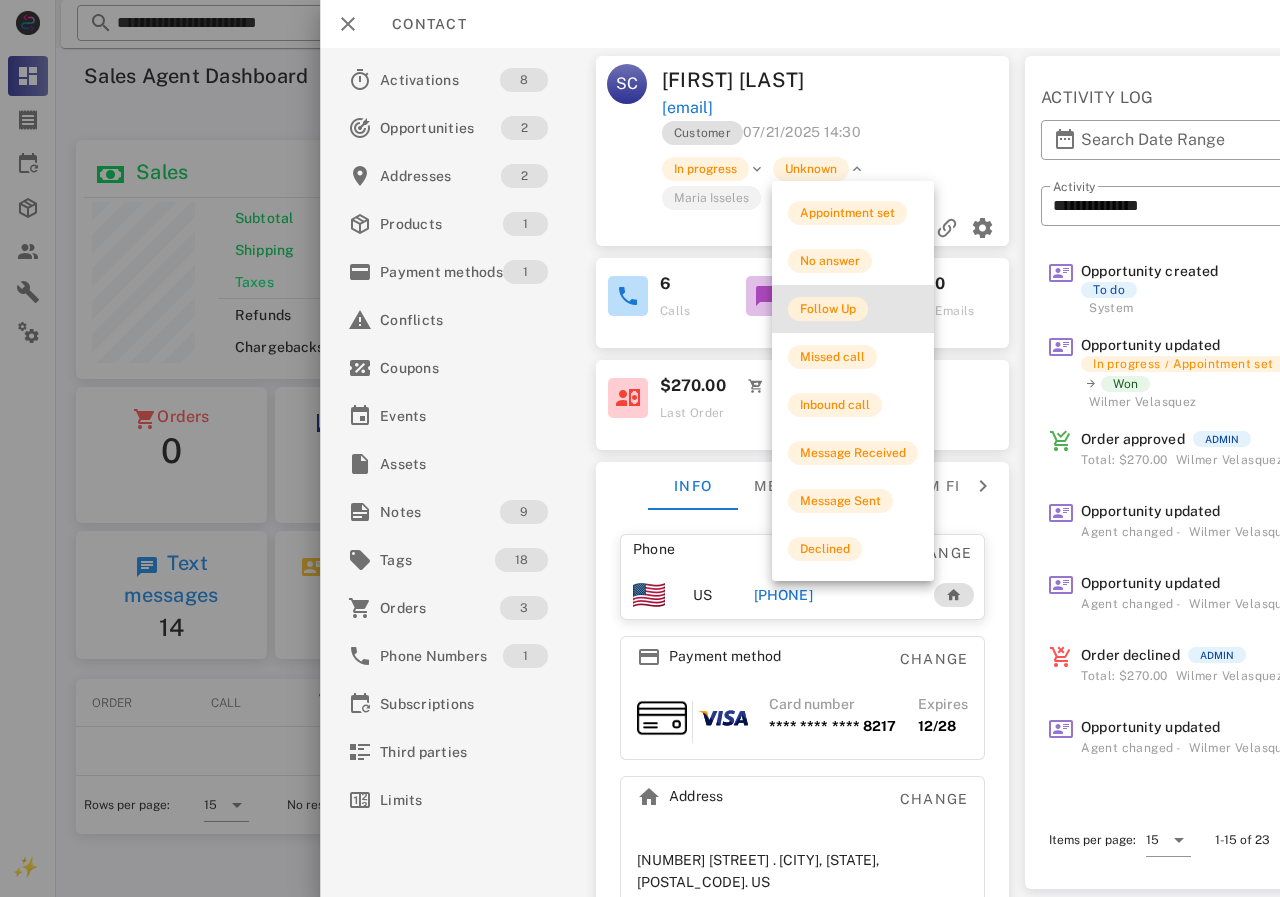 click on "Follow Up" at bounding box center (828, 309) 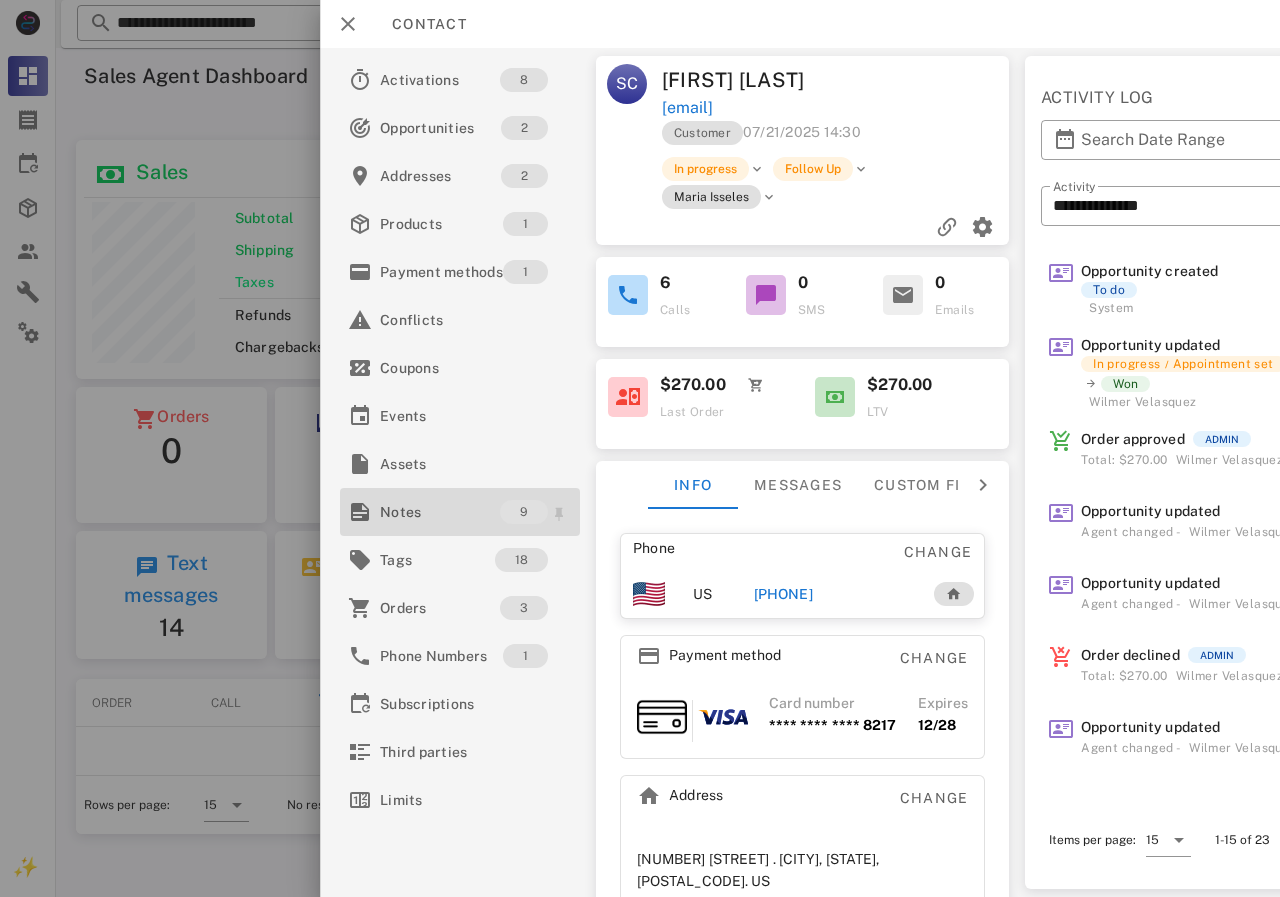 click on "Notes" at bounding box center (440, 512) 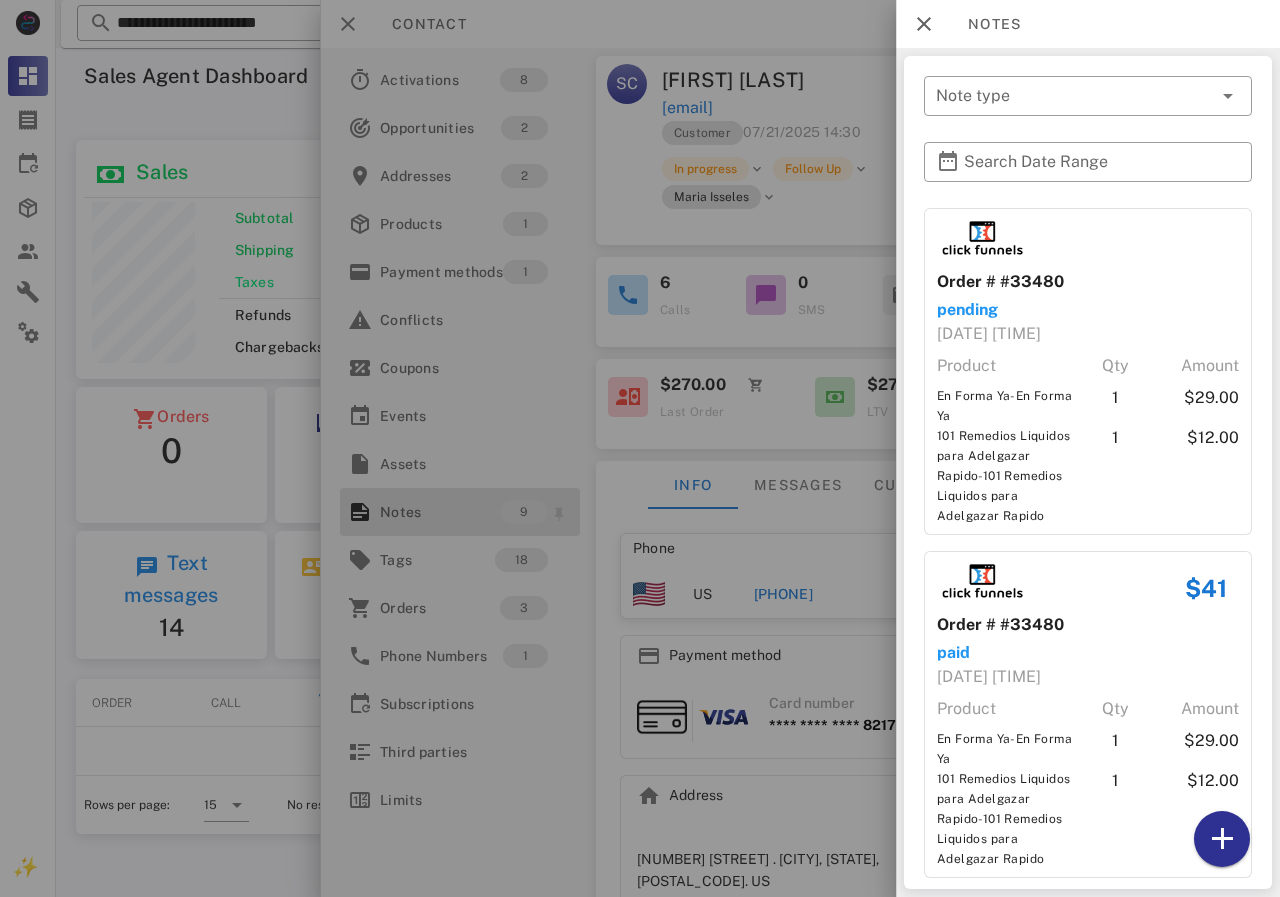 click at bounding box center [640, 448] 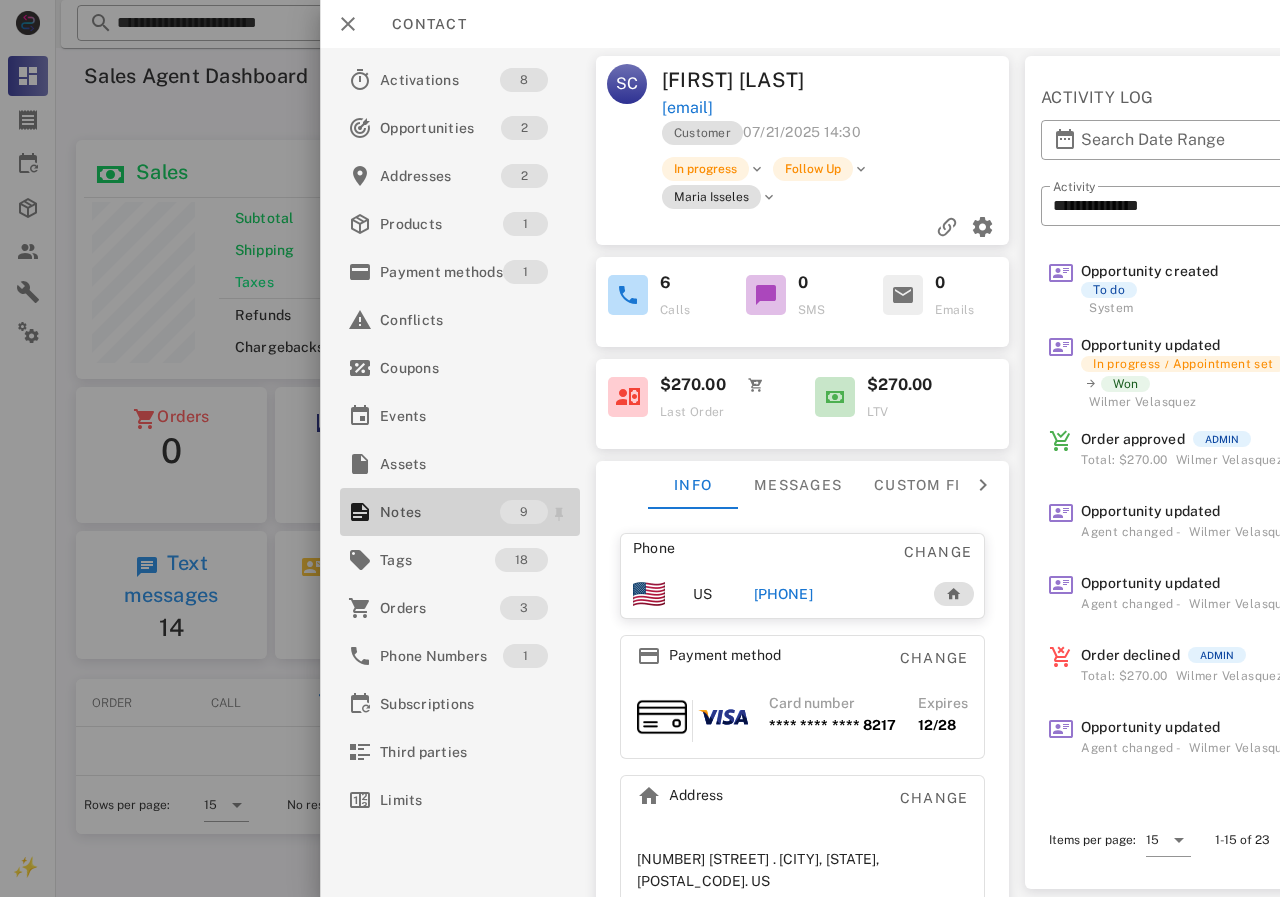 click on "Notes" at bounding box center (440, 512) 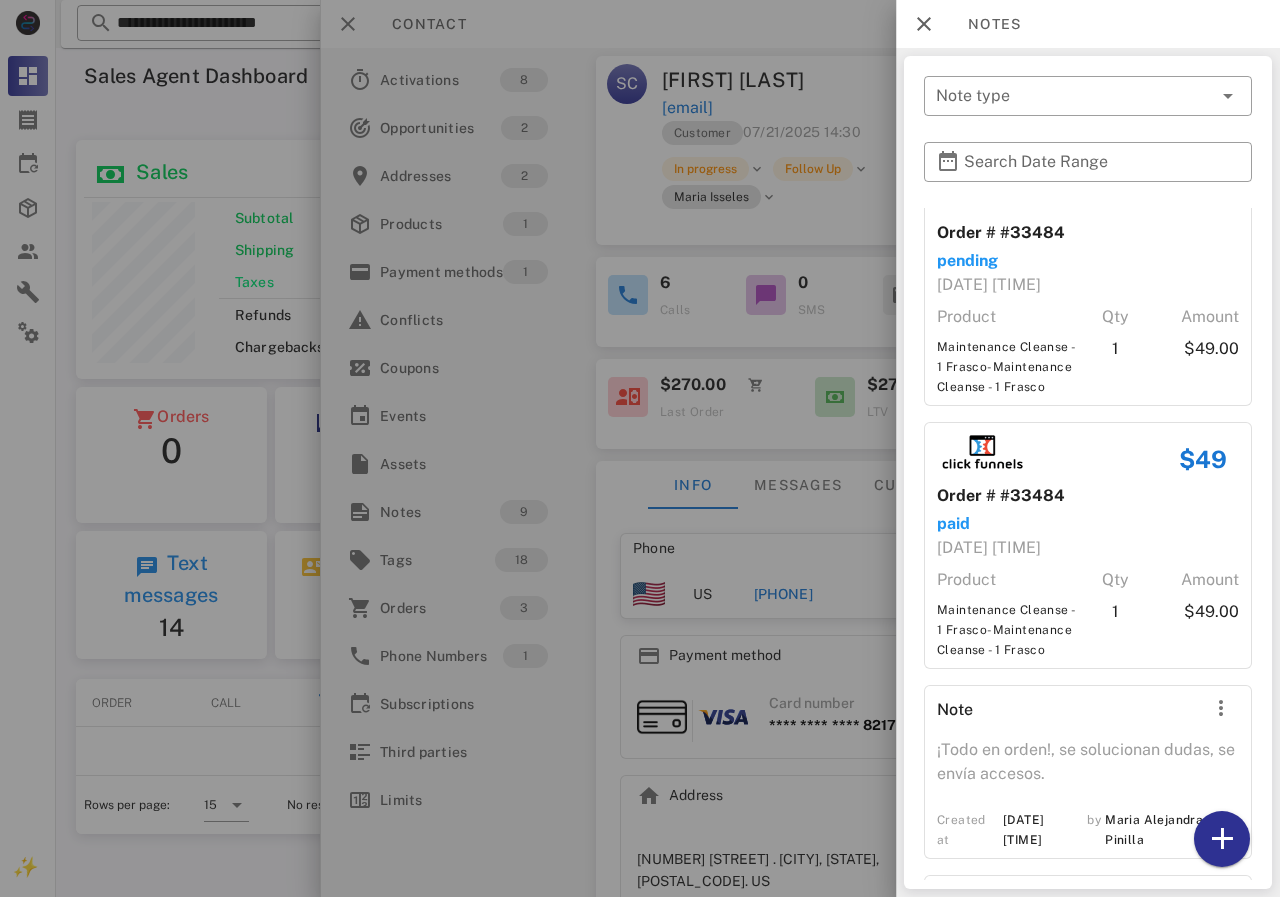 scroll, scrollTop: 1754, scrollLeft: 0, axis: vertical 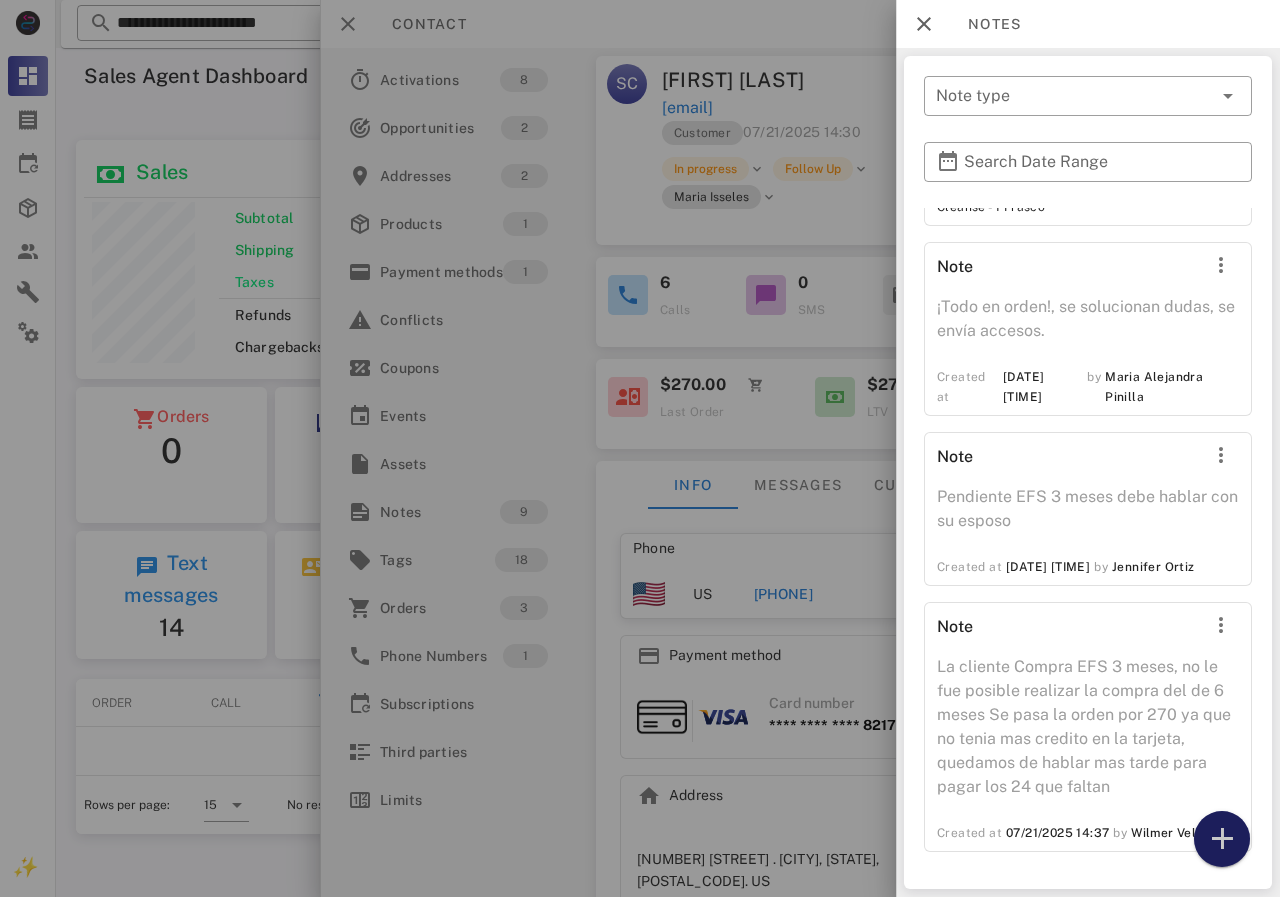 click at bounding box center [1222, 839] 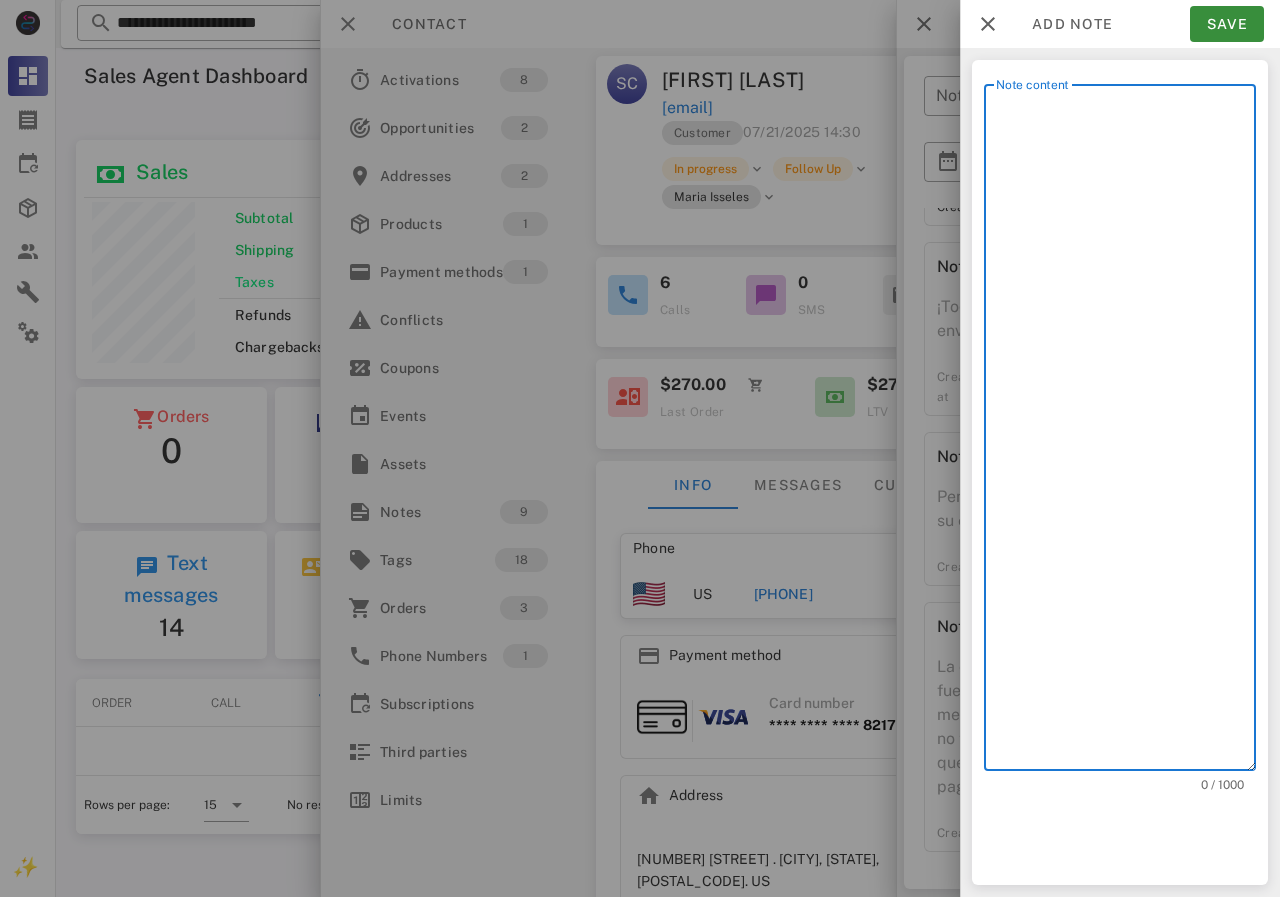 click on "Note content" at bounding box center [1126, 432] 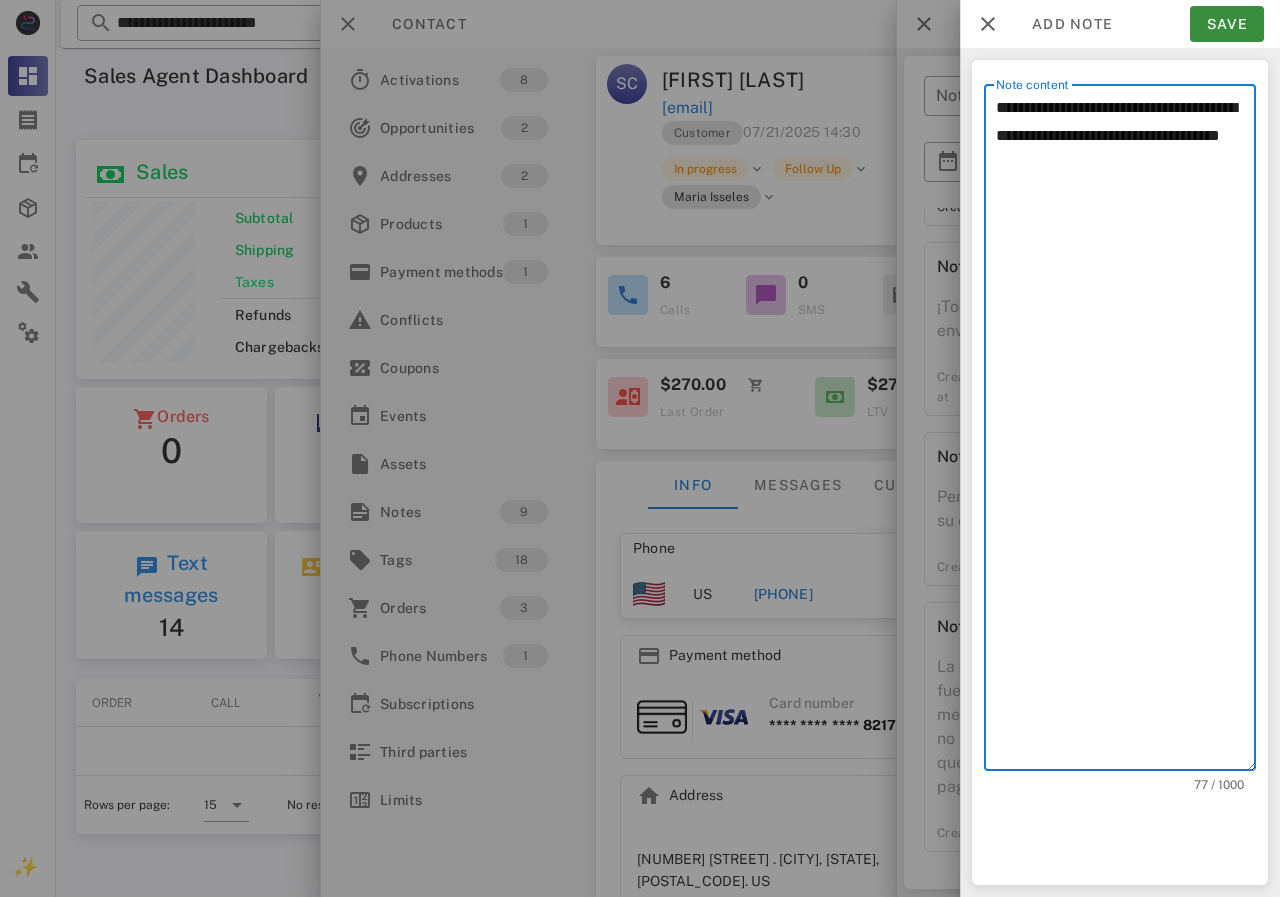 click on "**********" at bounding box center (1126, 432) 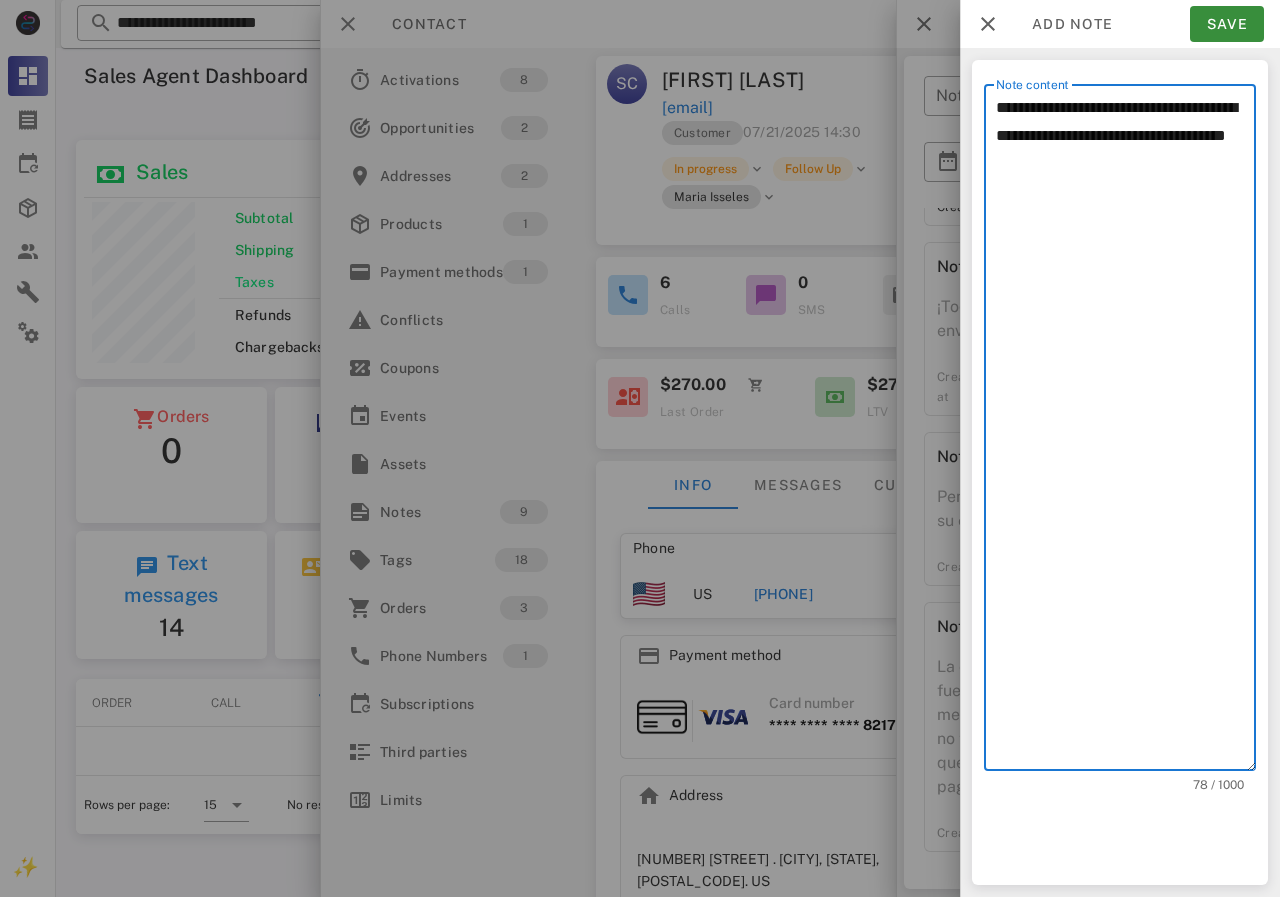 click on "**********" at bounding box center [1126, 432] 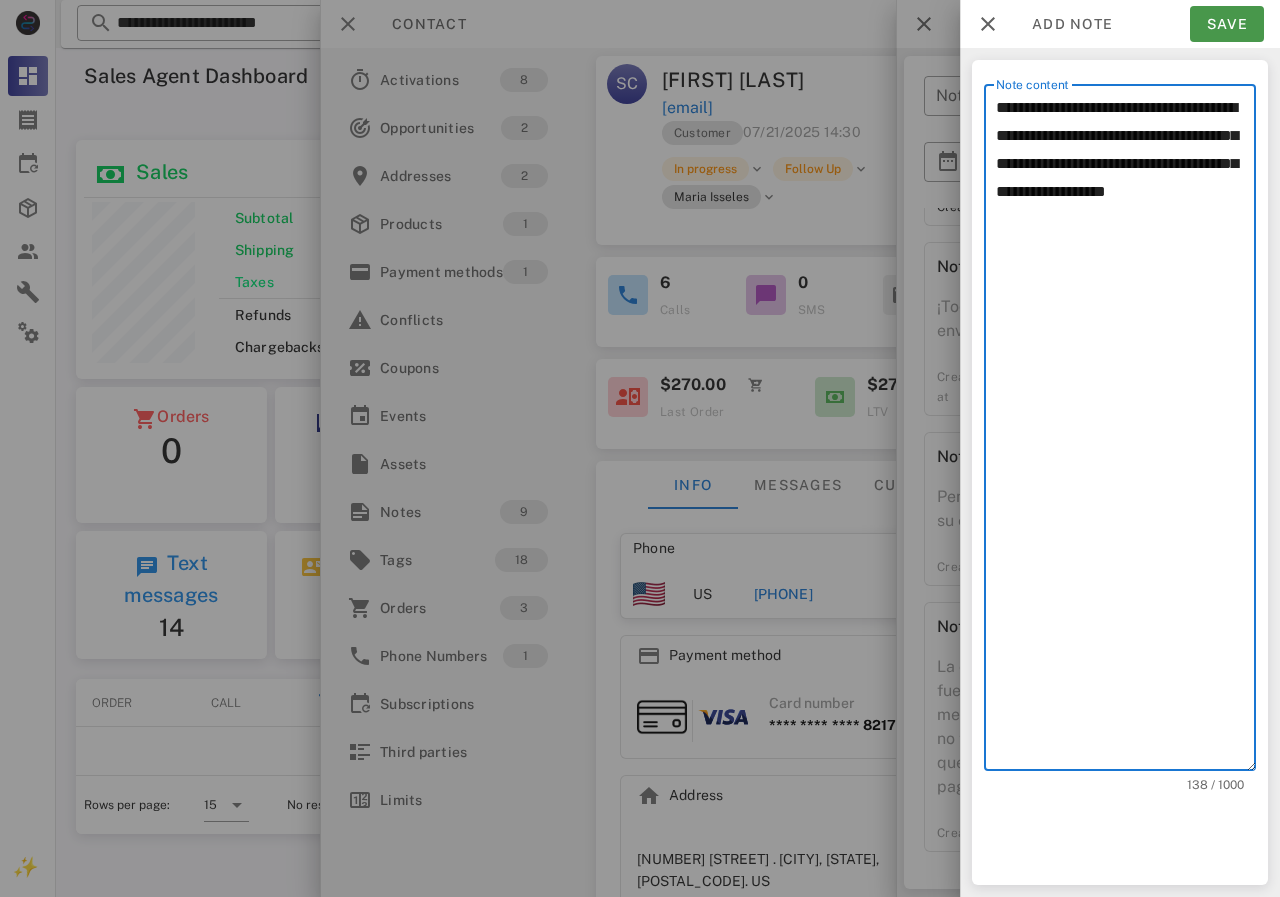 type on "**********" 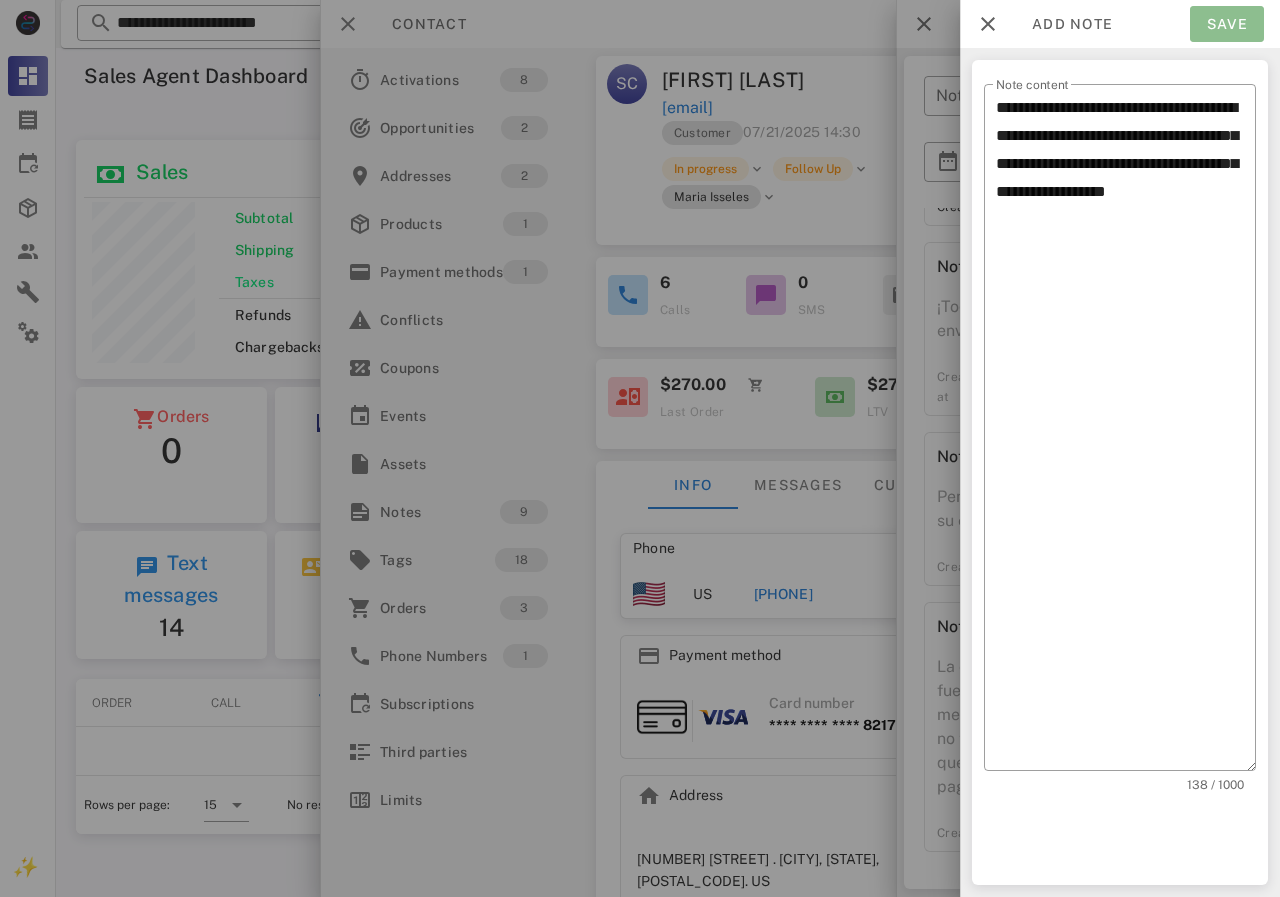 click on "Save" at bounding box center [1227, 24] 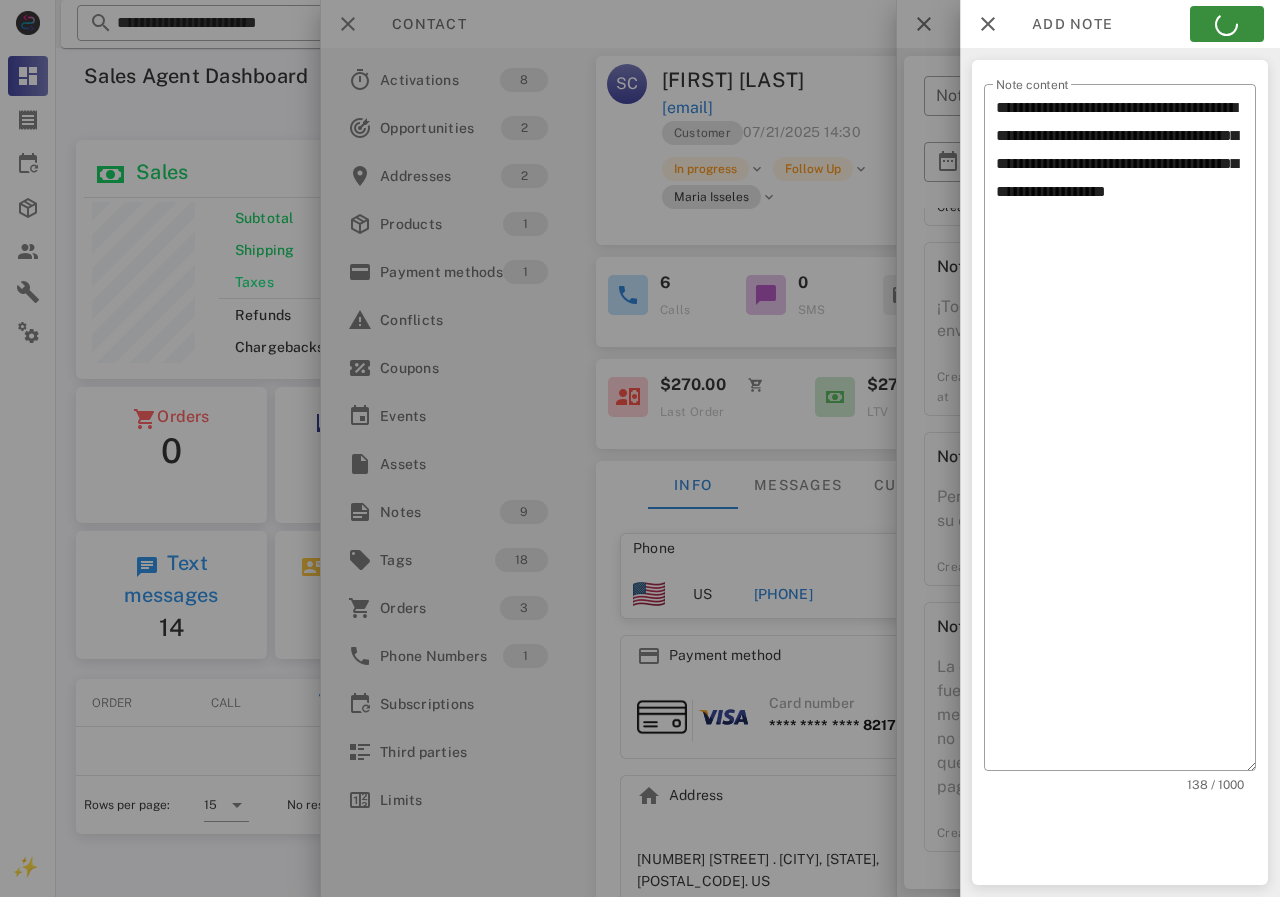 click at bounding box center [640, 448] 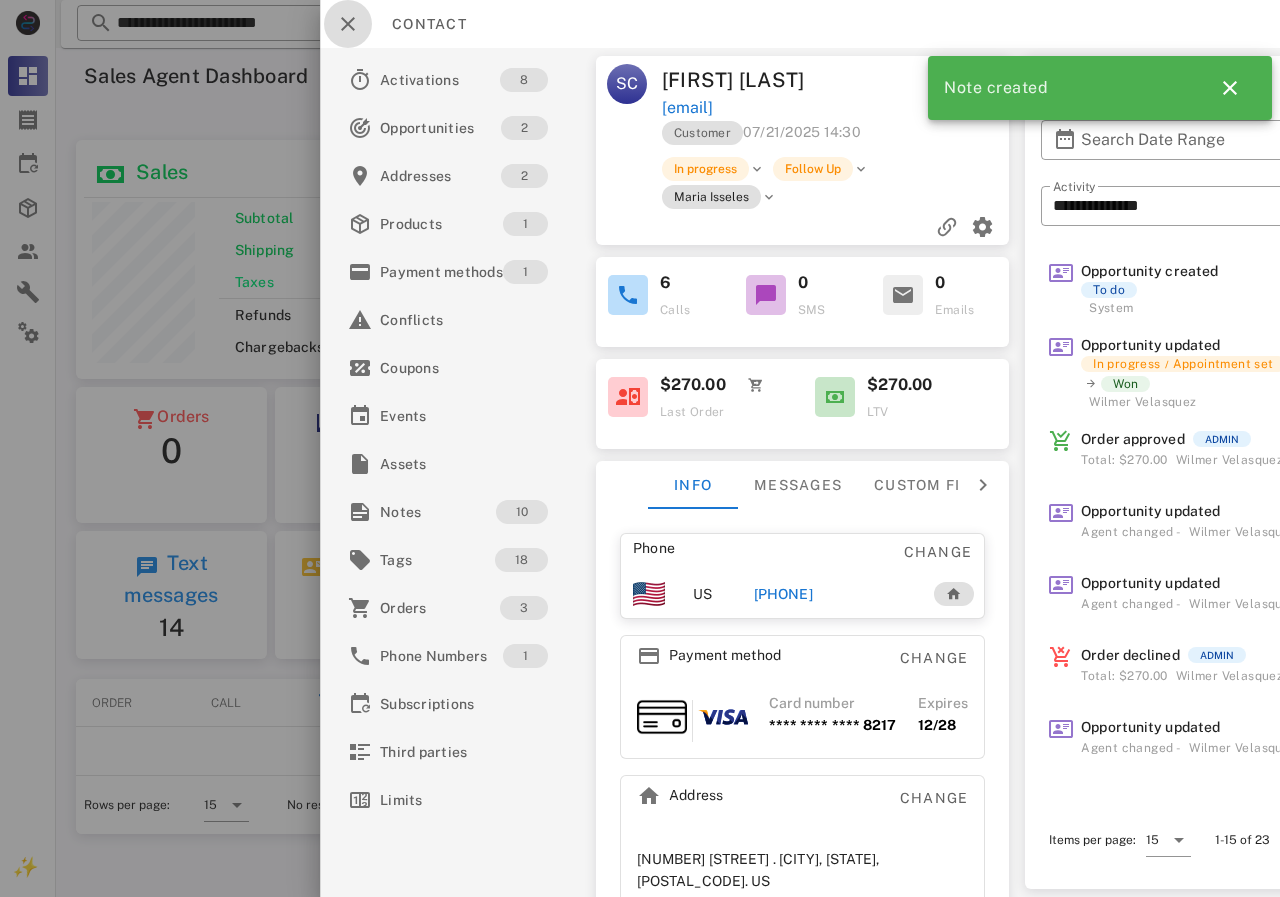 click at bounding box center (348, 24) 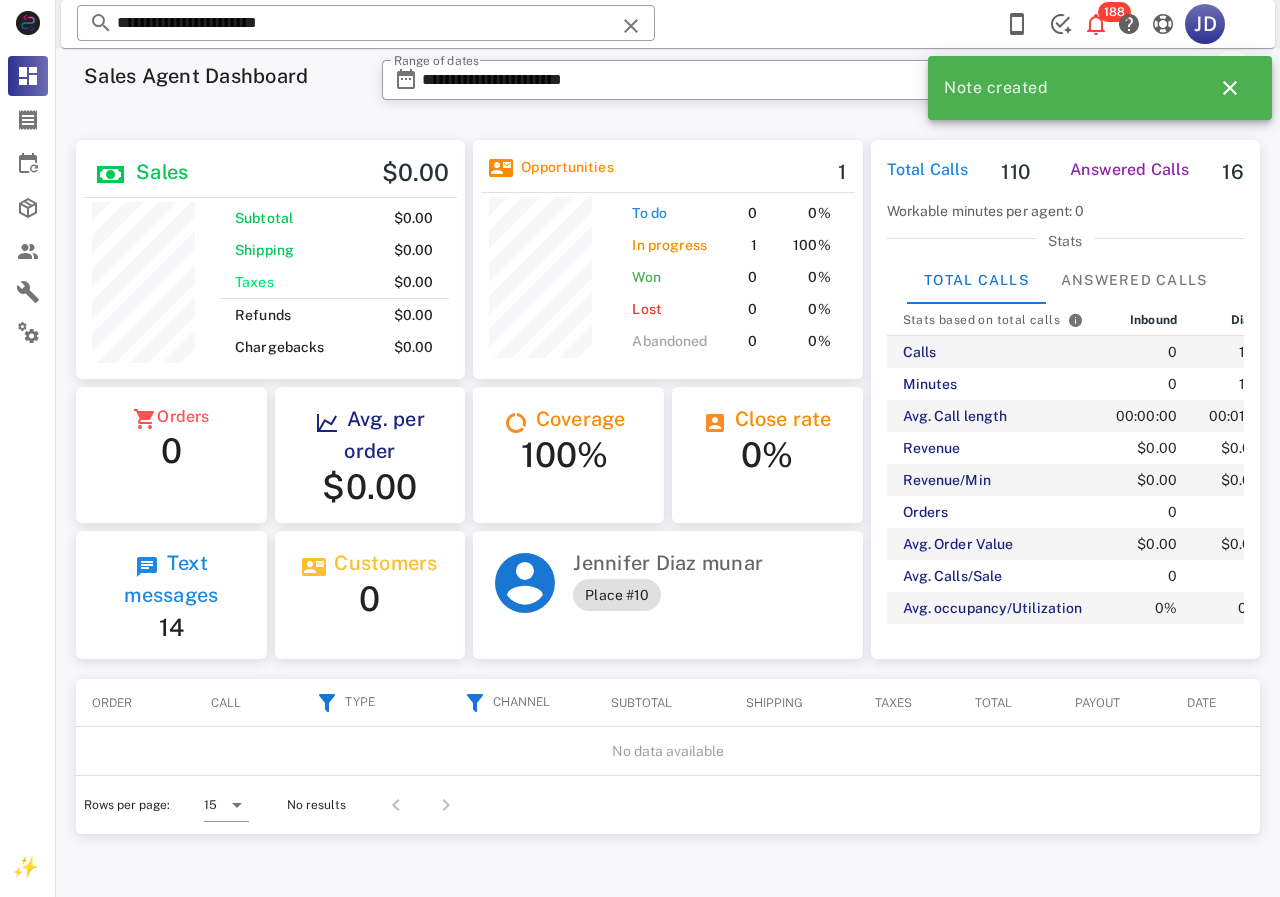 click on "Sales Agent Dashboard" at bounding box center [221, 86] 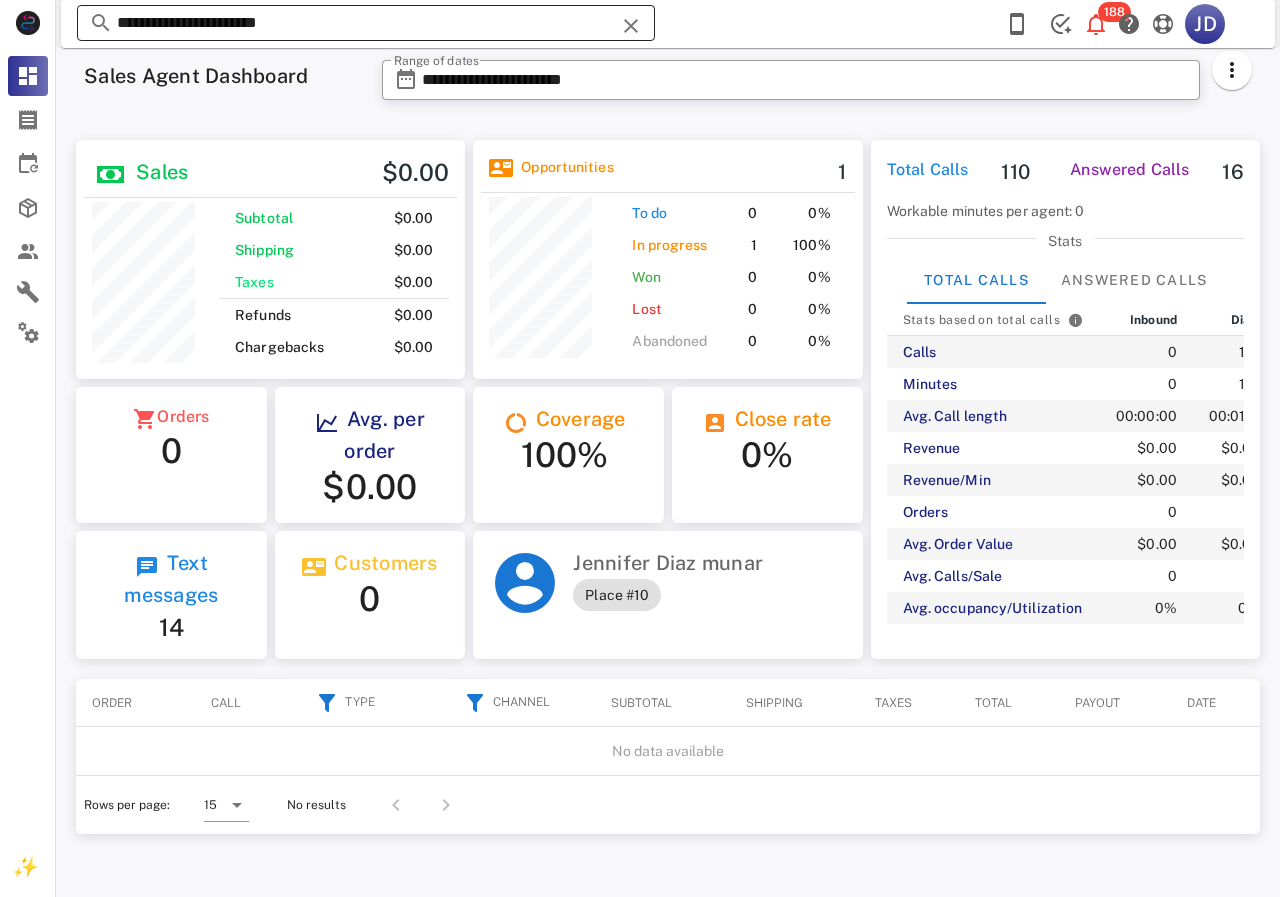 click on "**********" at bounding box center [366, 23] 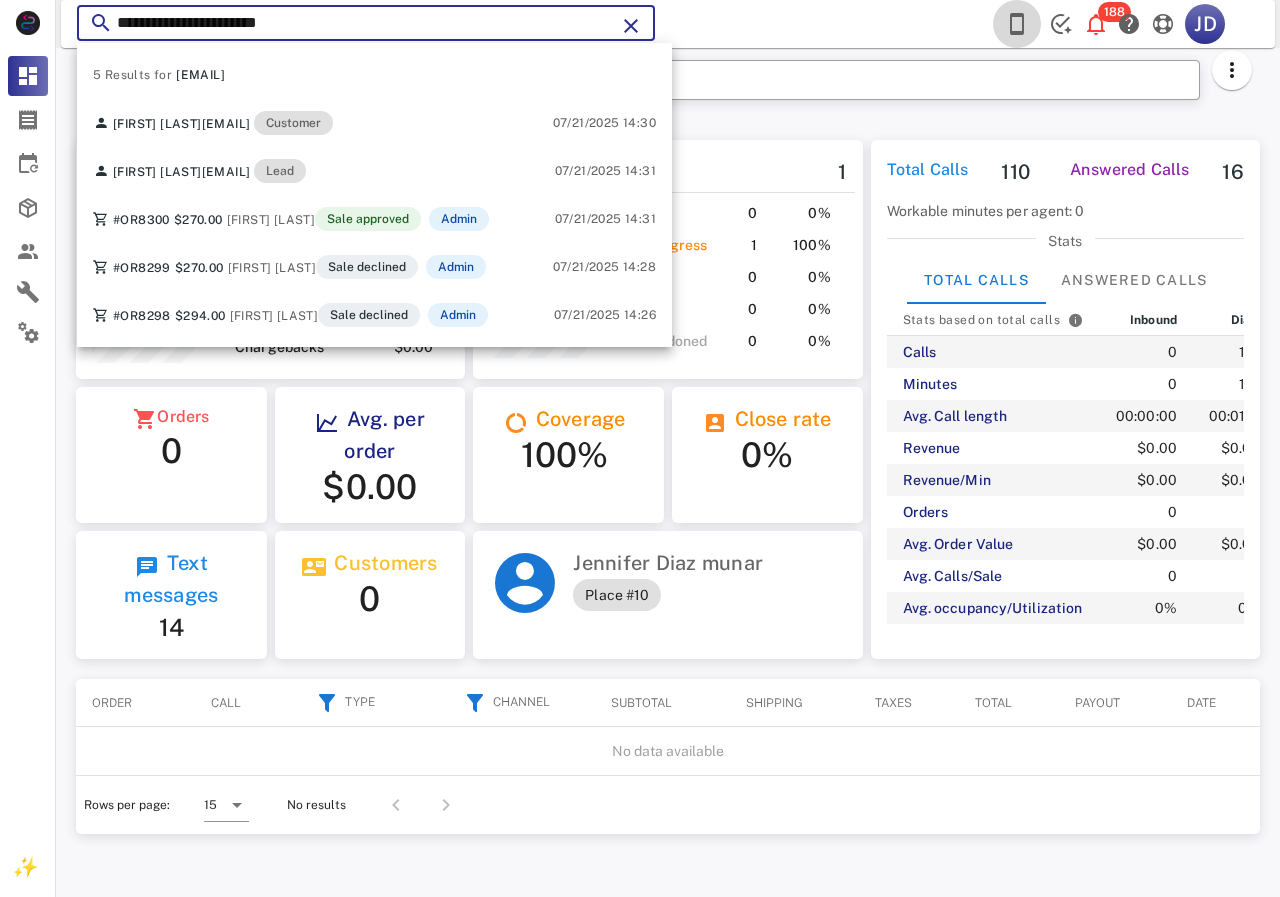 click at bounding box center [1017, 24] 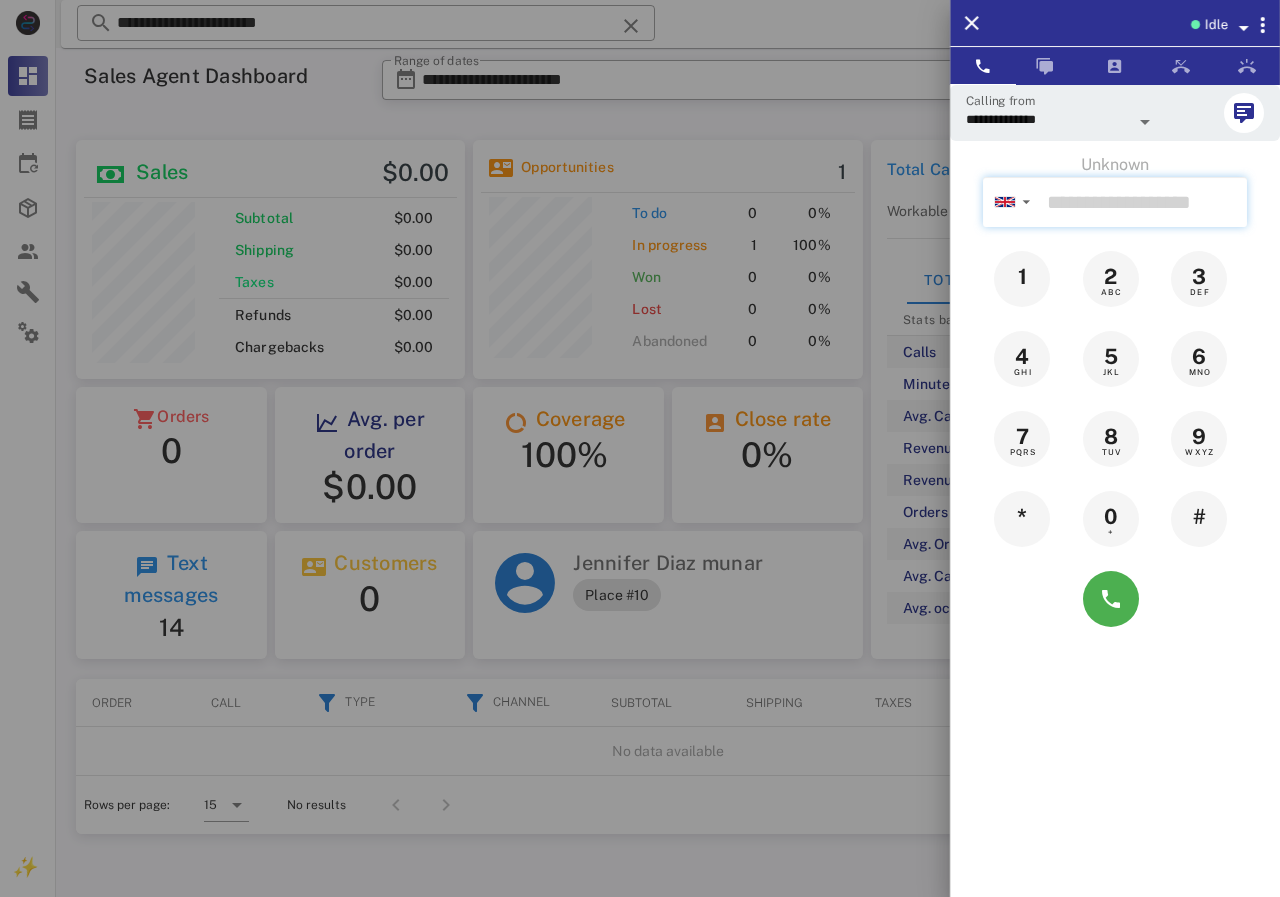 click at bounding box center [1143, 202] 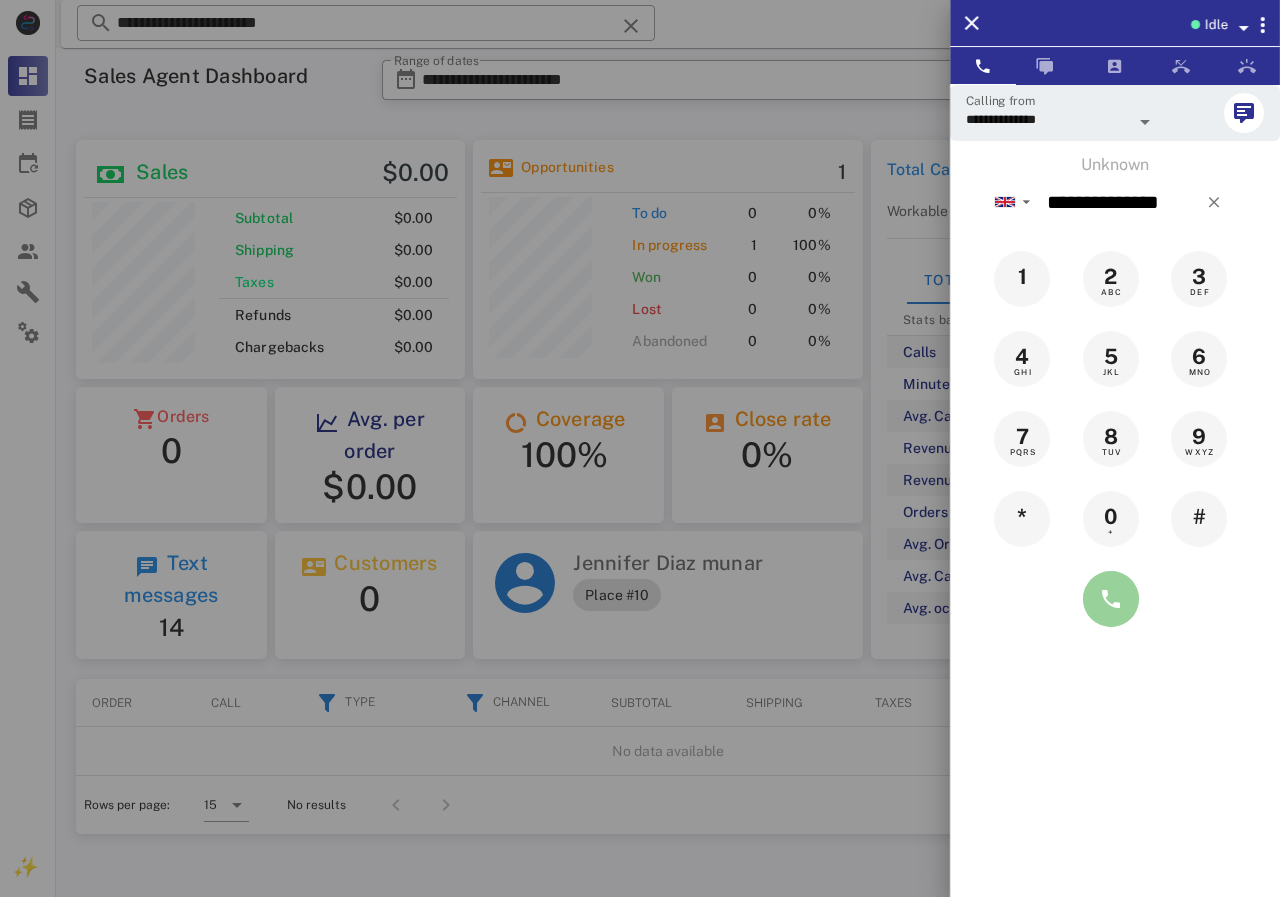 click at bounding box center [1111, 599] 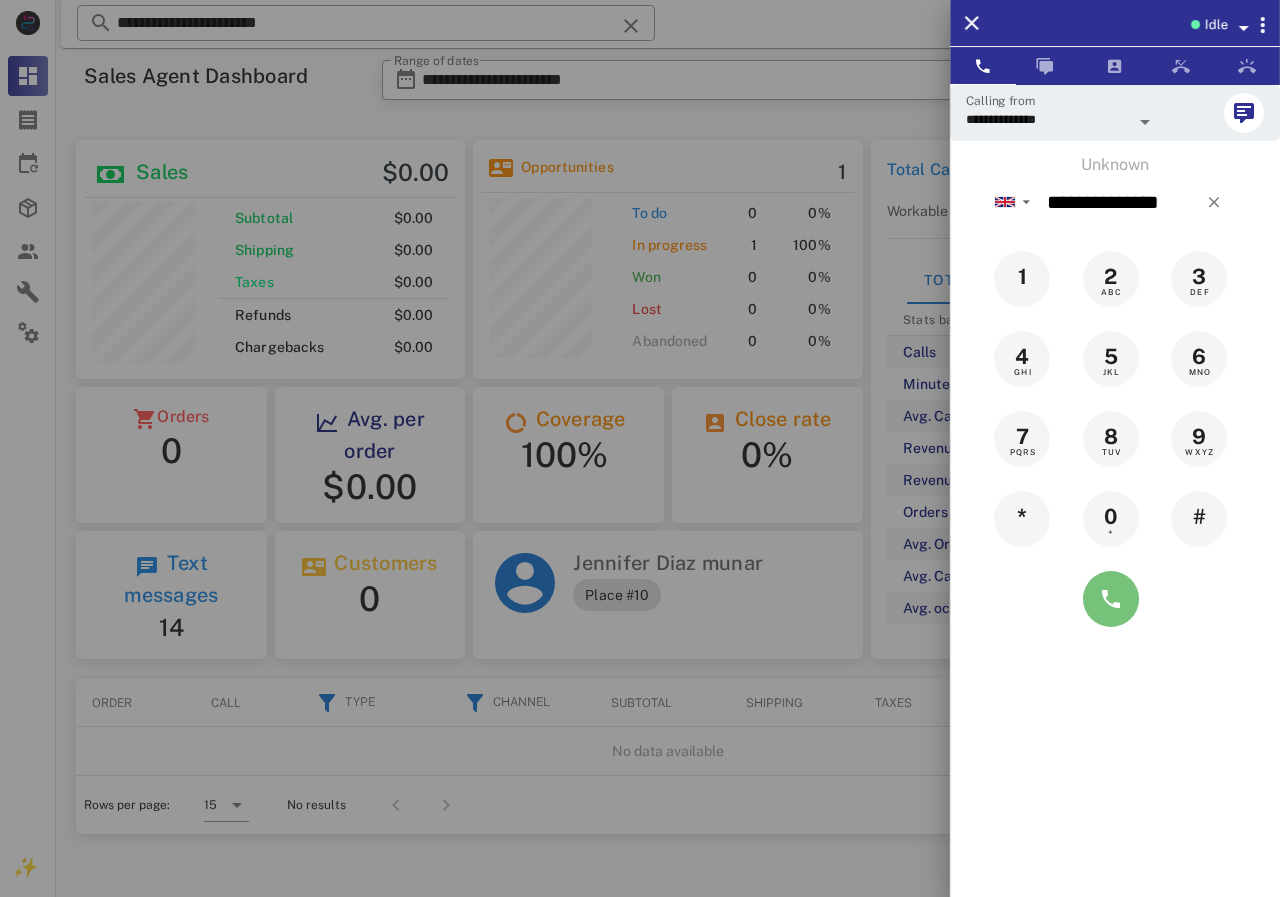 type on "**********" 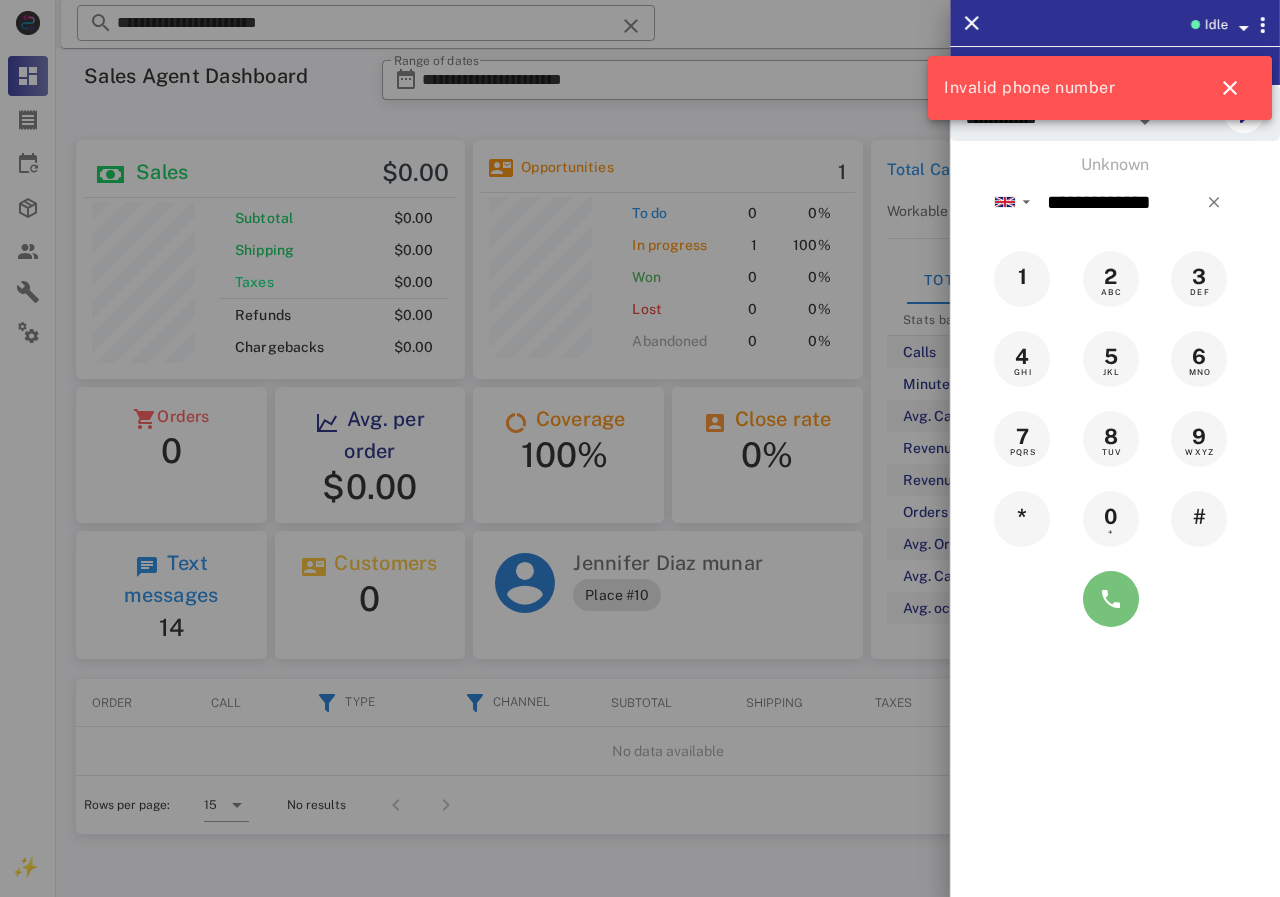click at bounding box center (1111, 599) 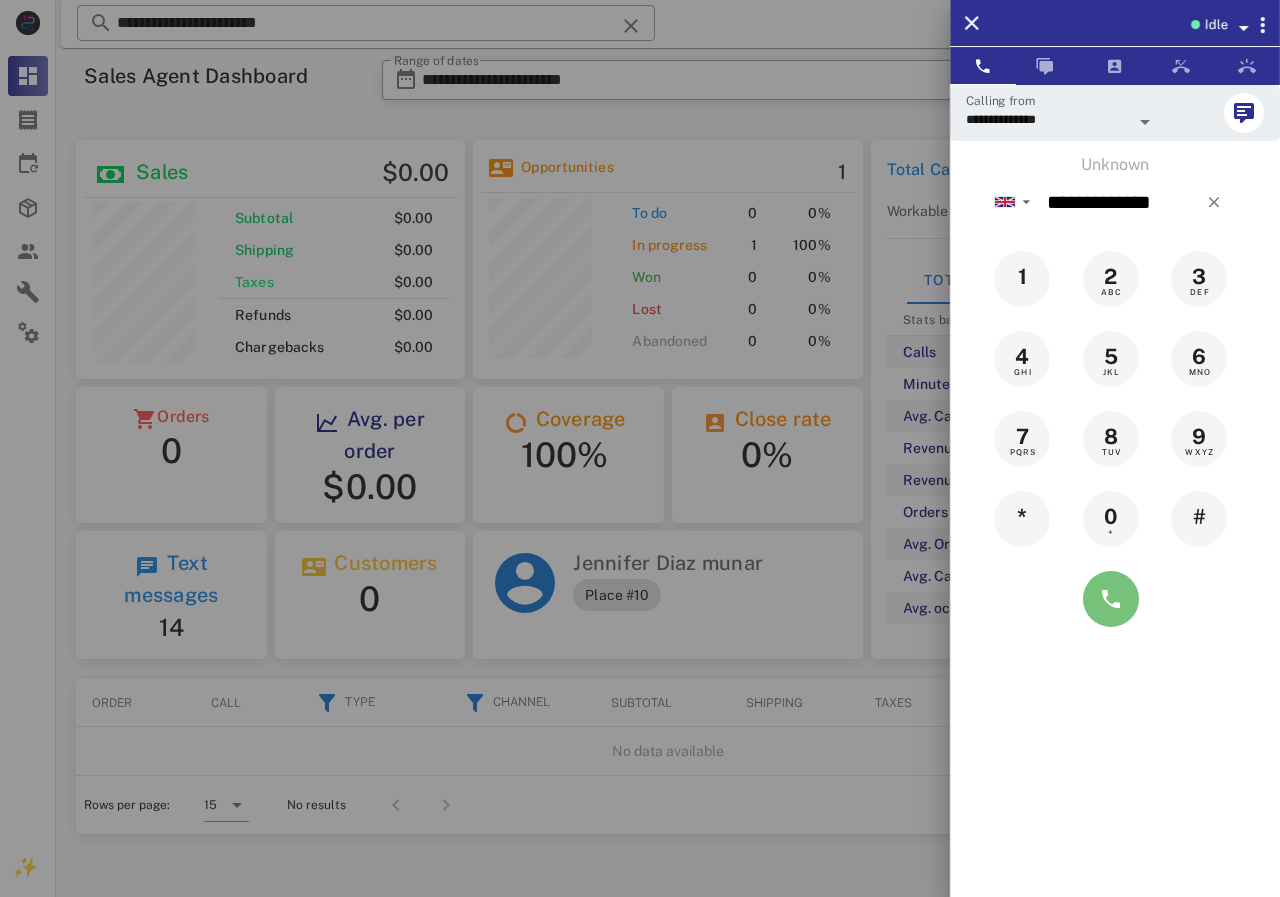 type 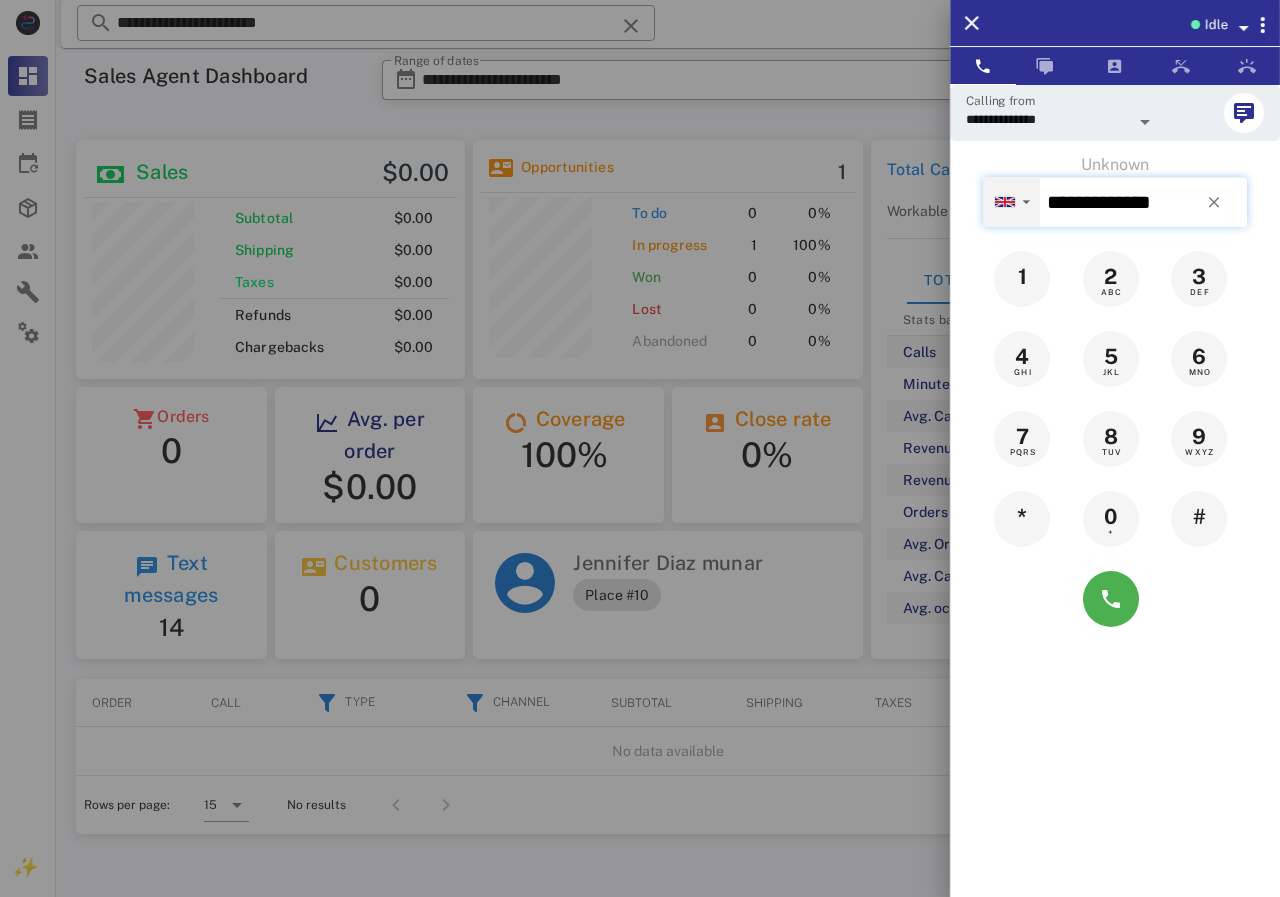click on "▼" at bounding box center (1011, 201) 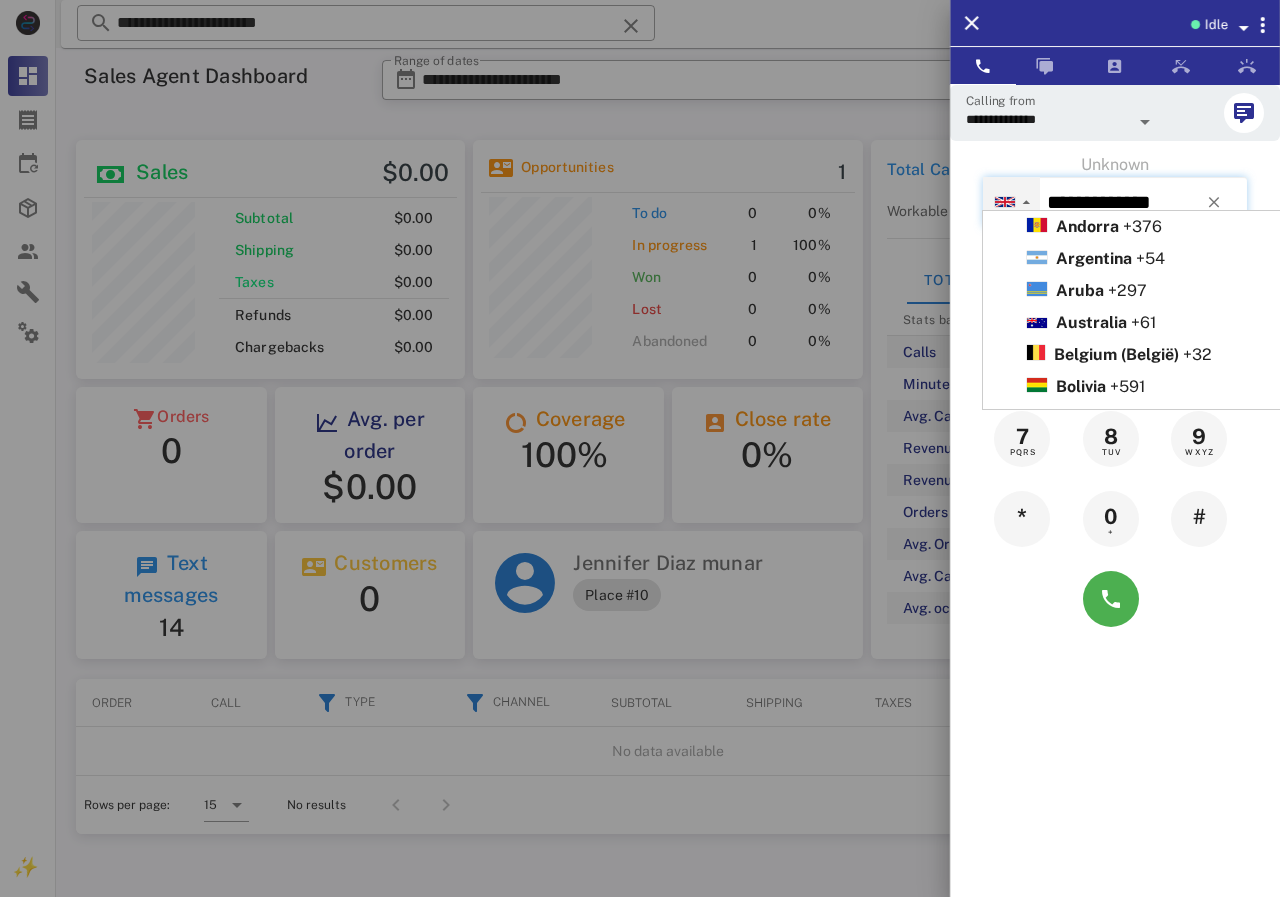 click on "United States
+1" at bounding box center [1189, 1403] 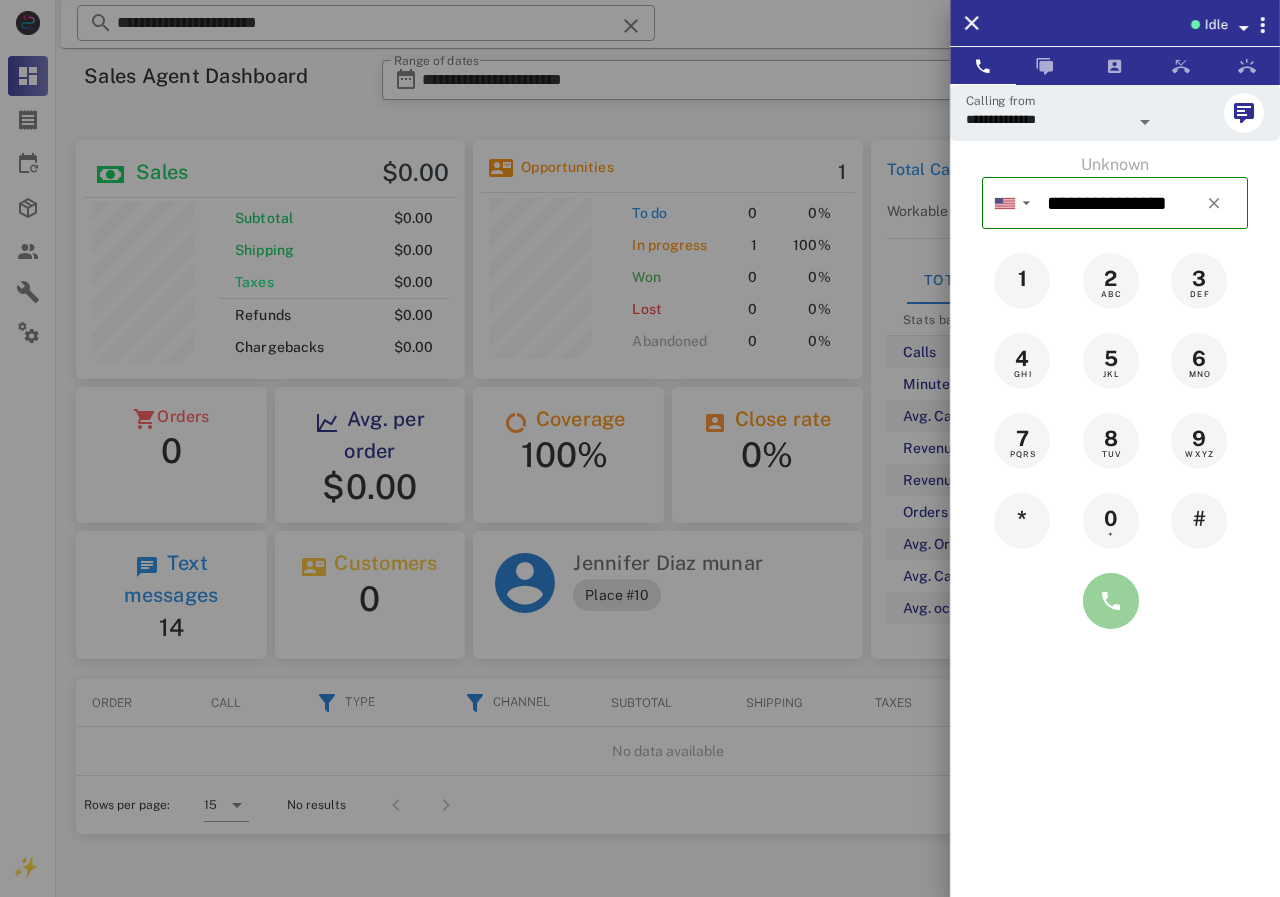 click at bounding box center [1111, 601] 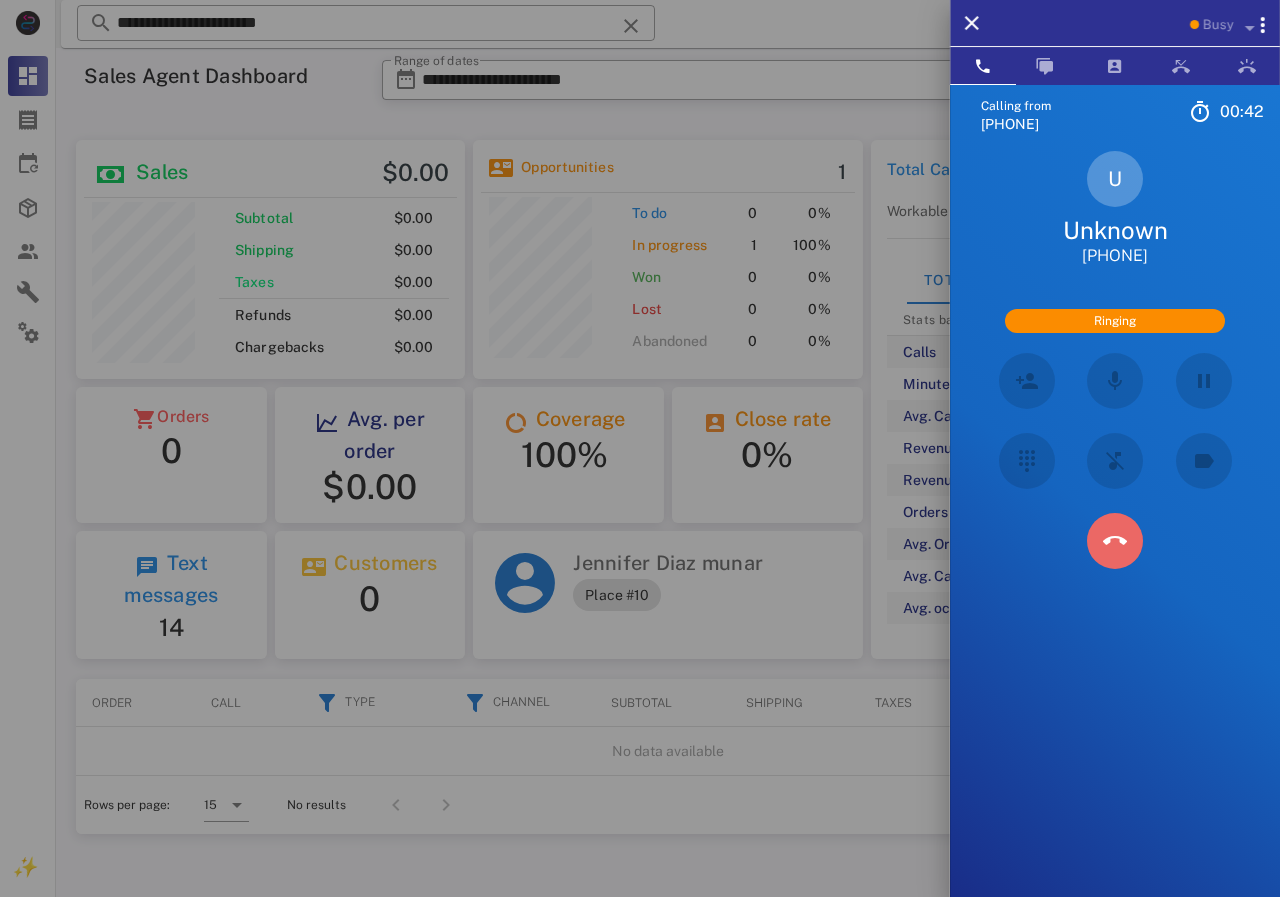 click at bounding box center (1115, 541) 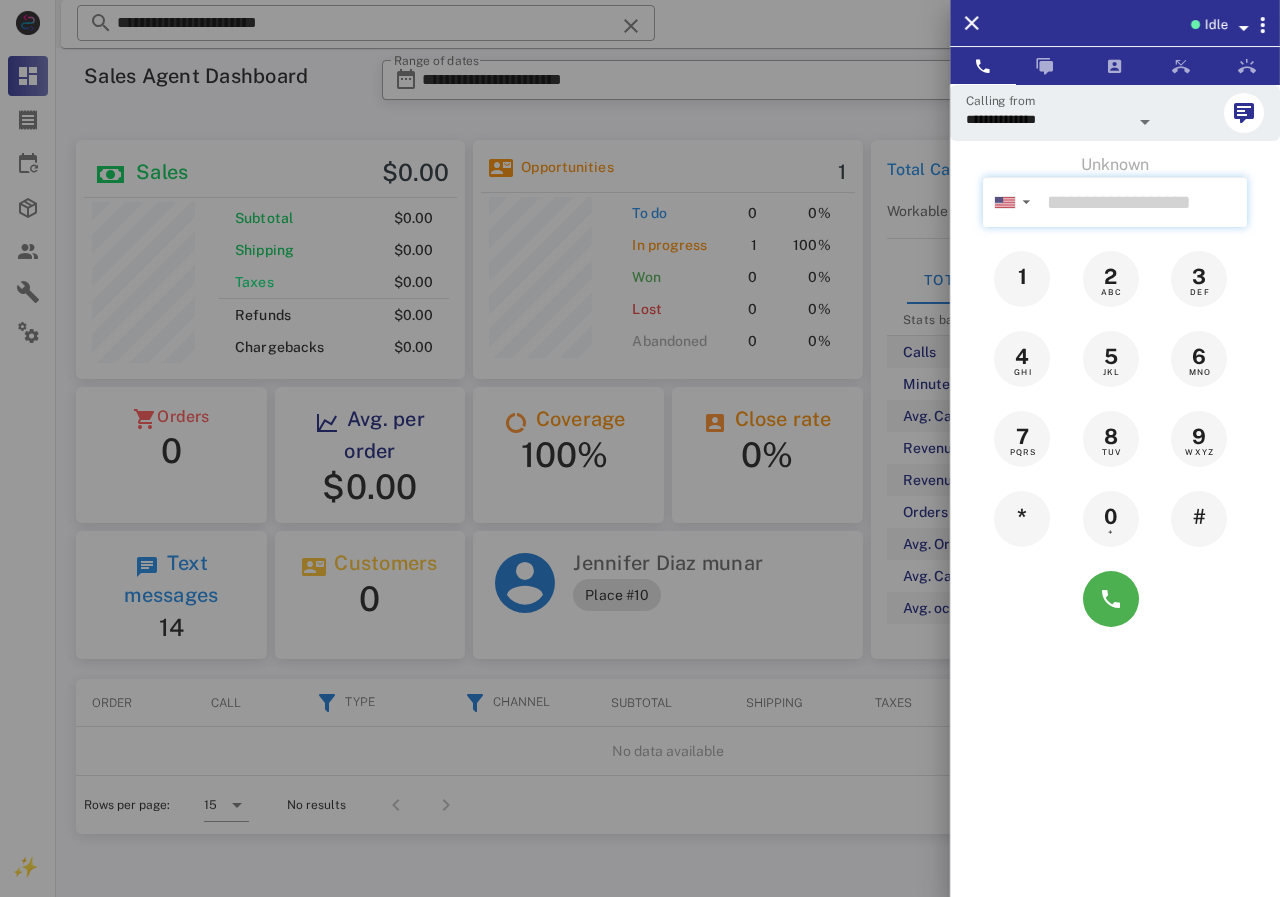 click at bounding box center [1143, 202] 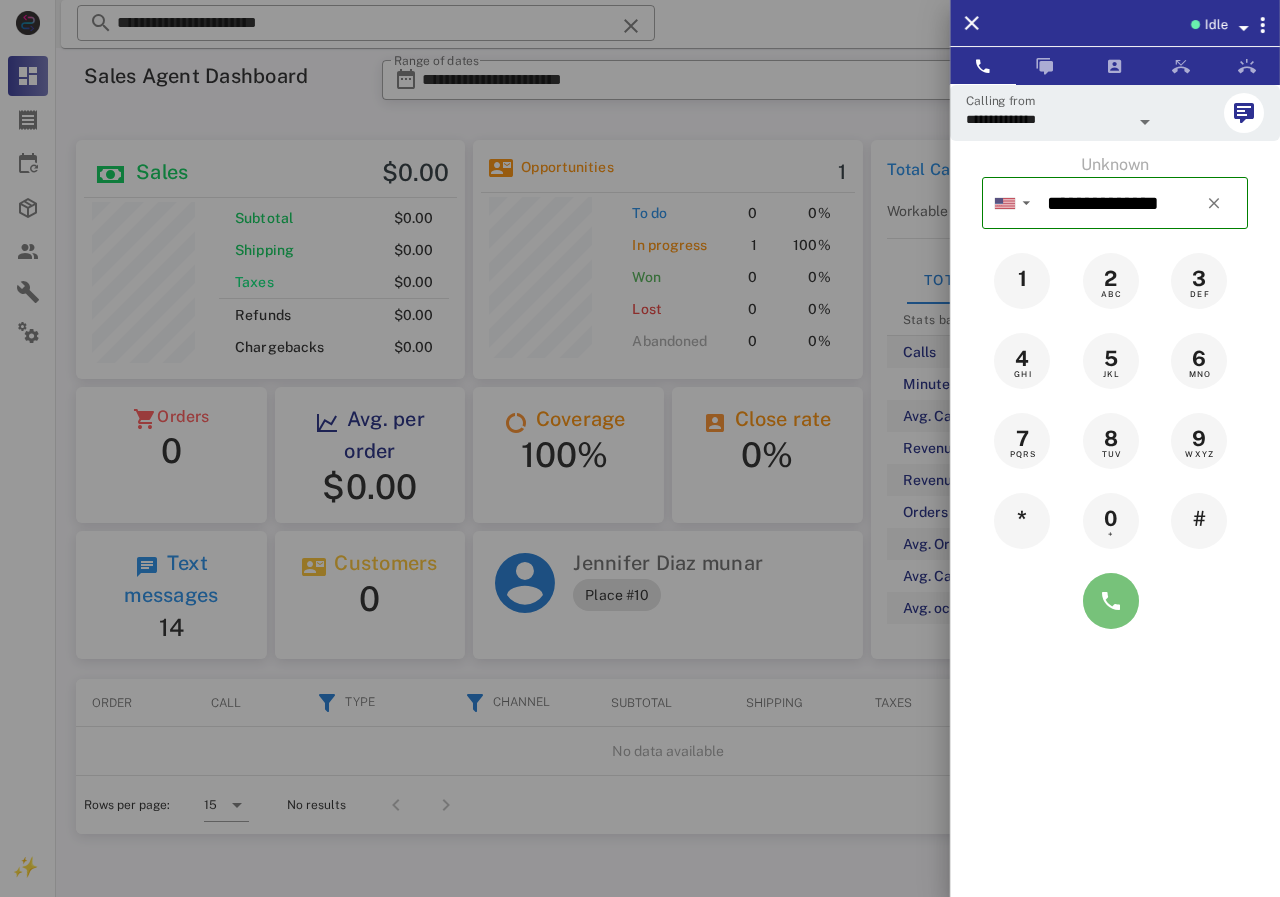 click at bounding box center (1111, 601) 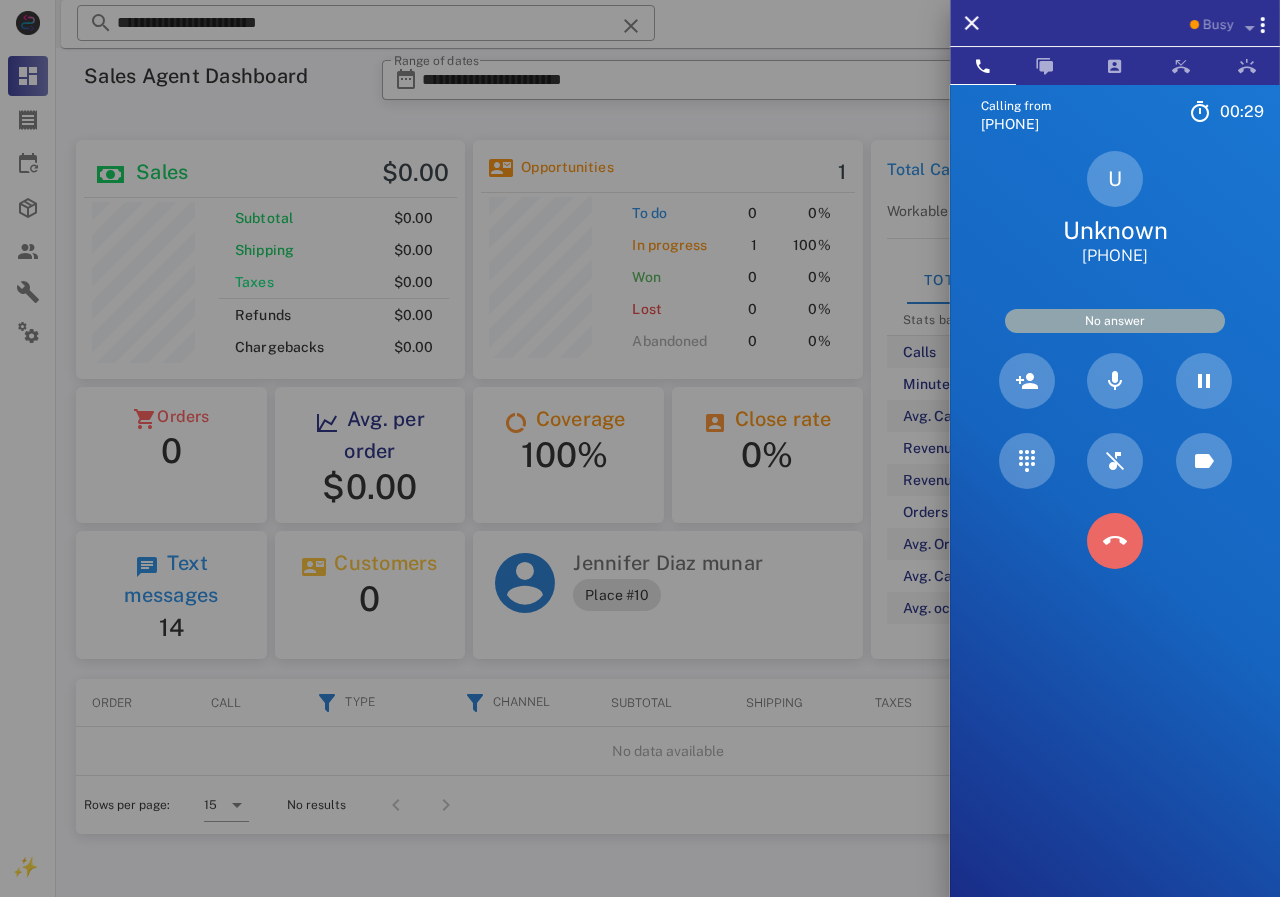 click at bounding box center (1115, 541) 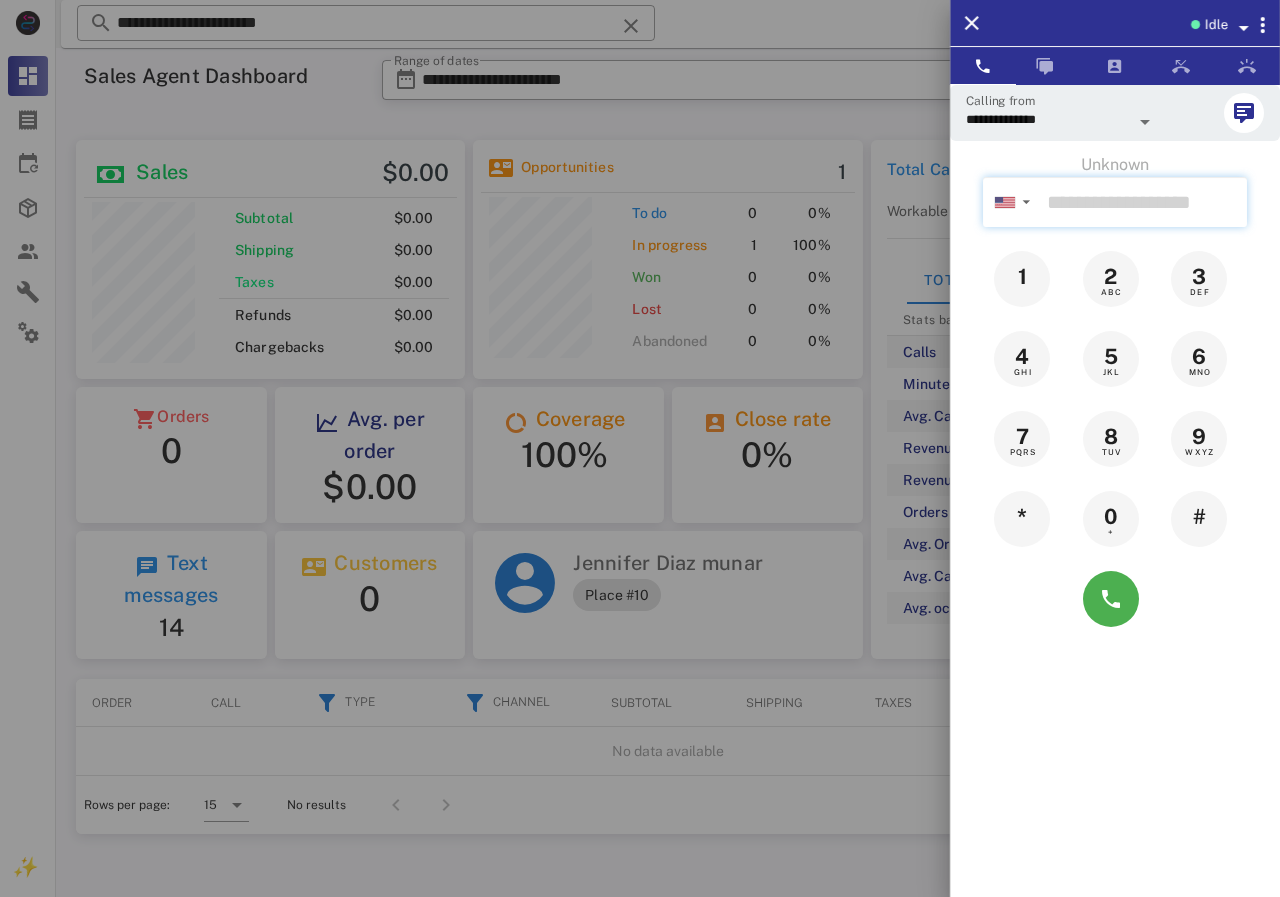 click at bounding box center (1143, 202) 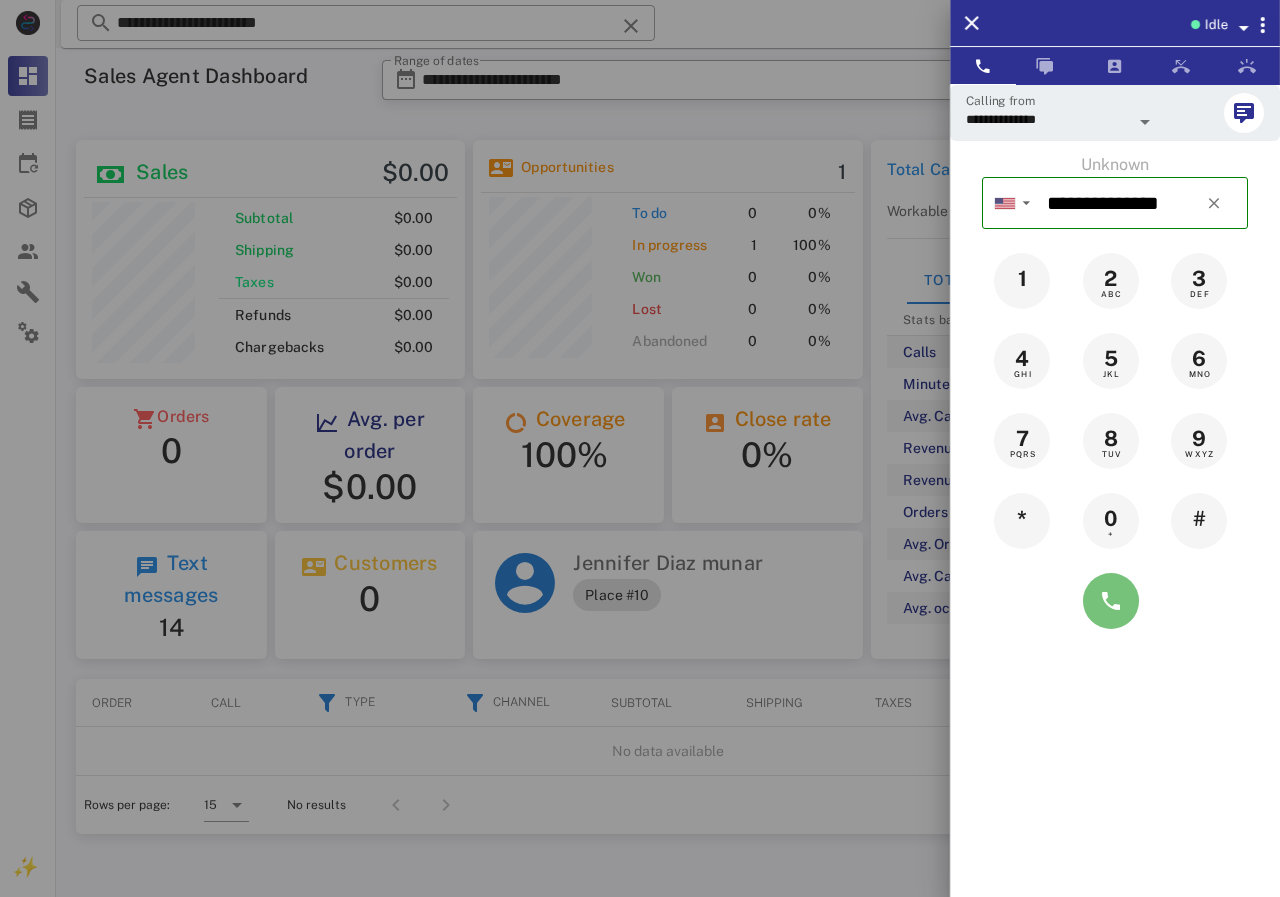 click at bounding box center [1111, 601] 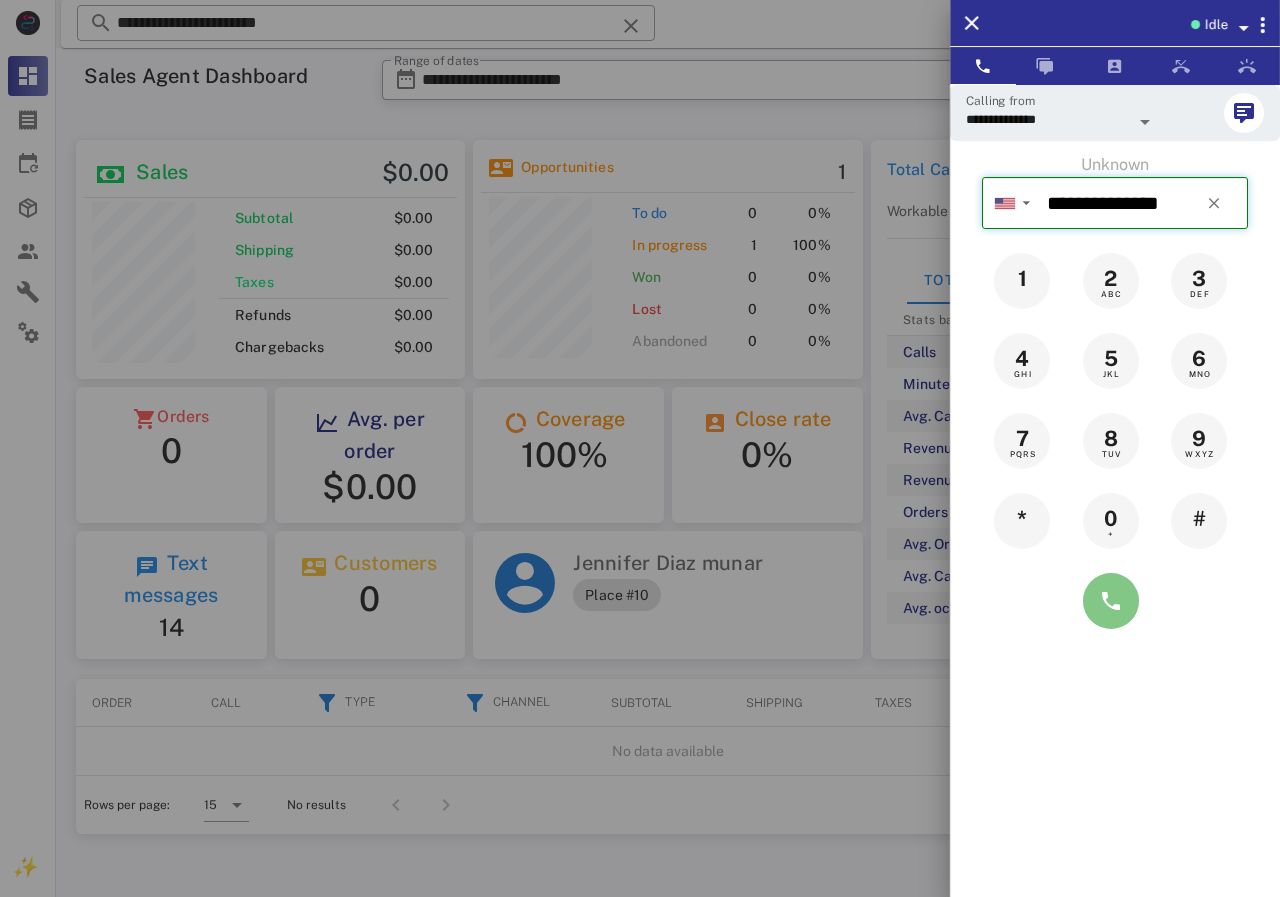 type on "**********" 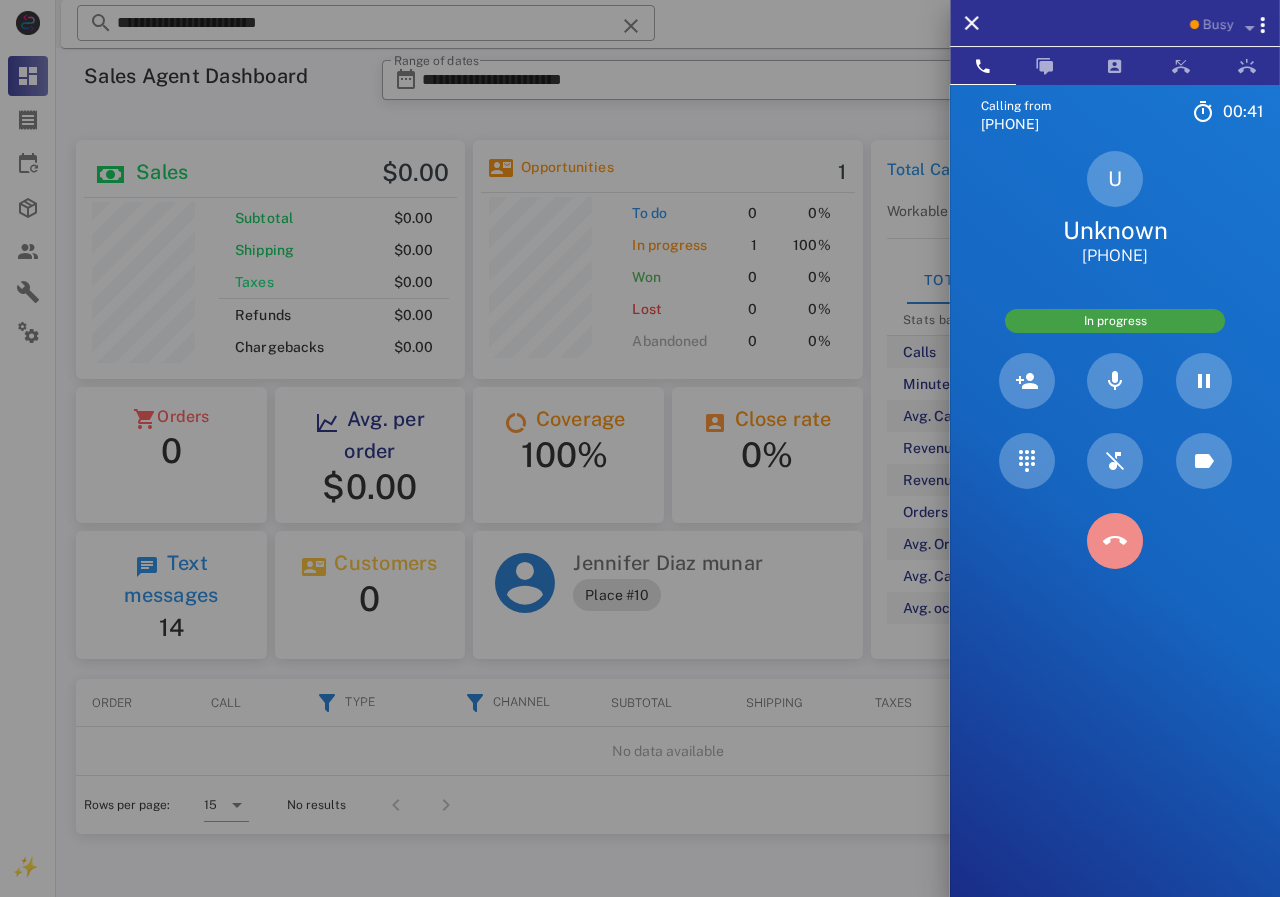 click at bounding box center [1115, 541] 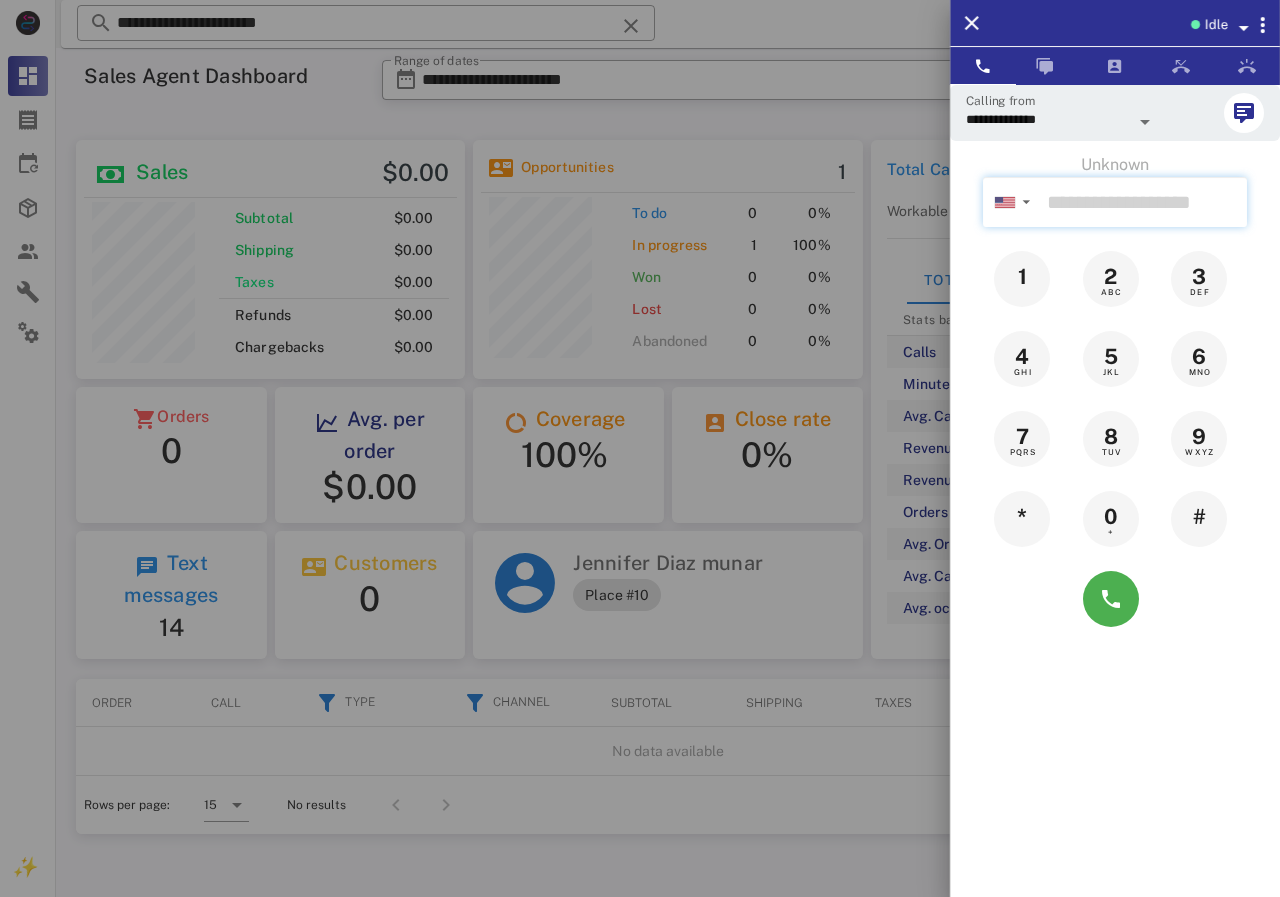 click at bounding box center (1143, 202) 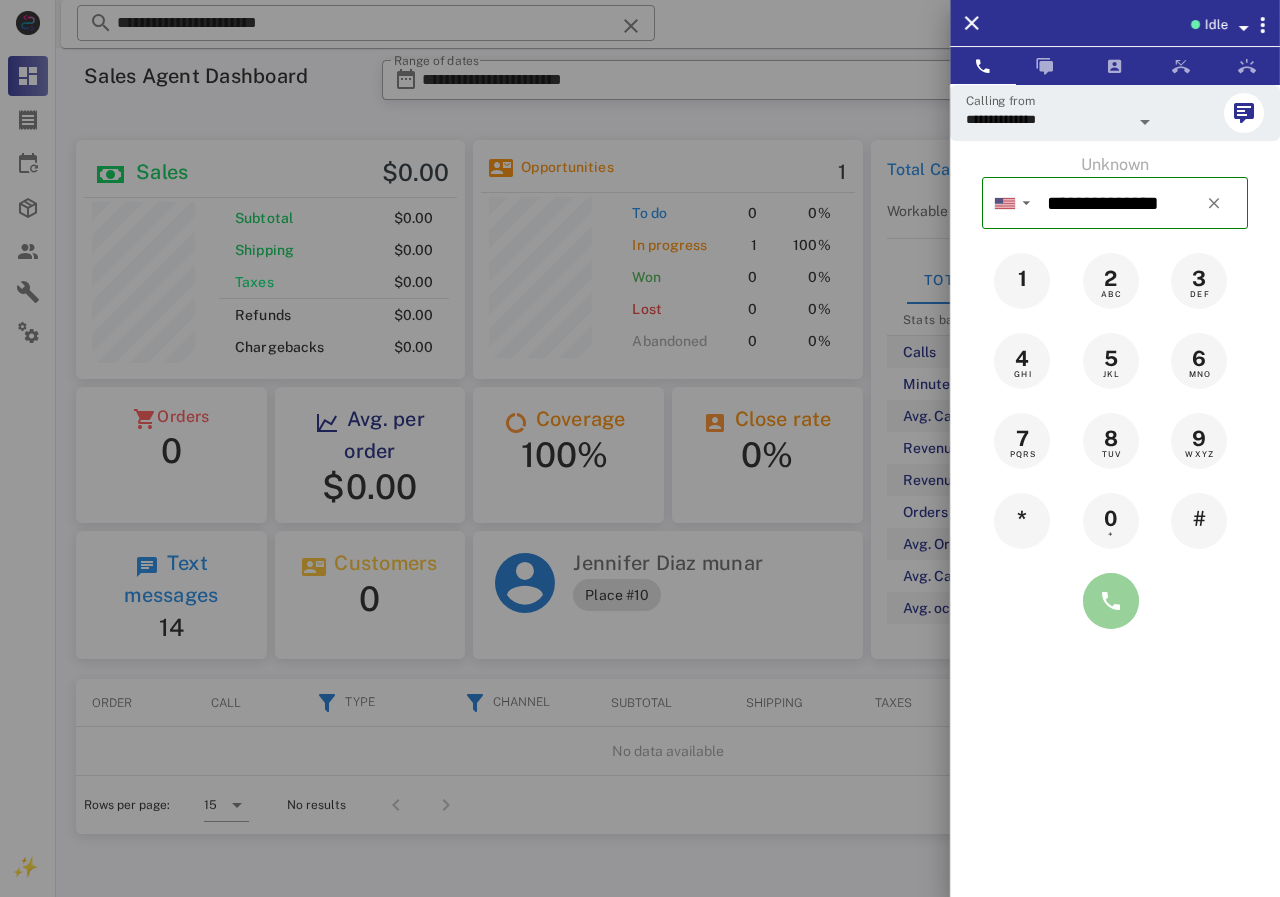click at bounding box center [1111, 601] 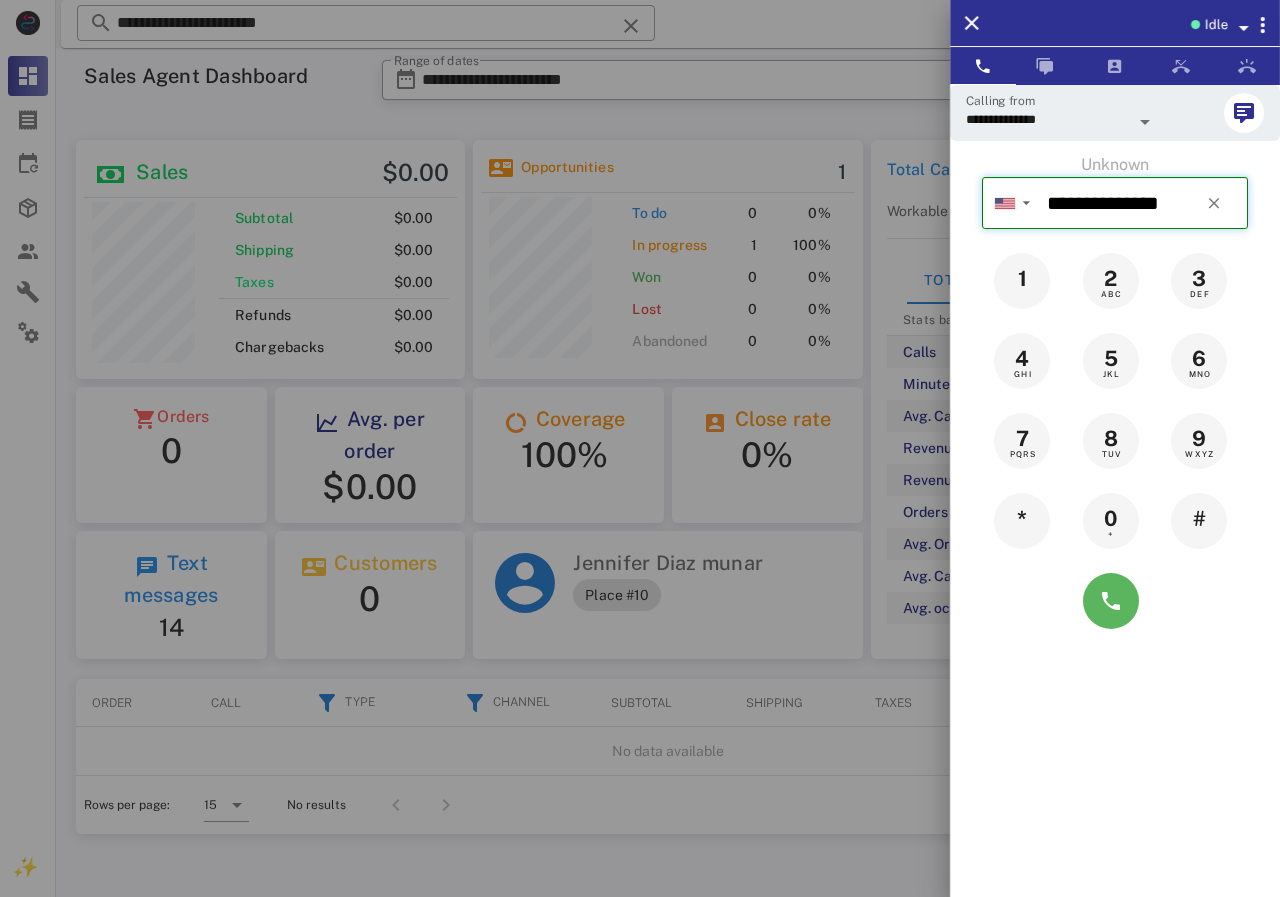type on "**********" 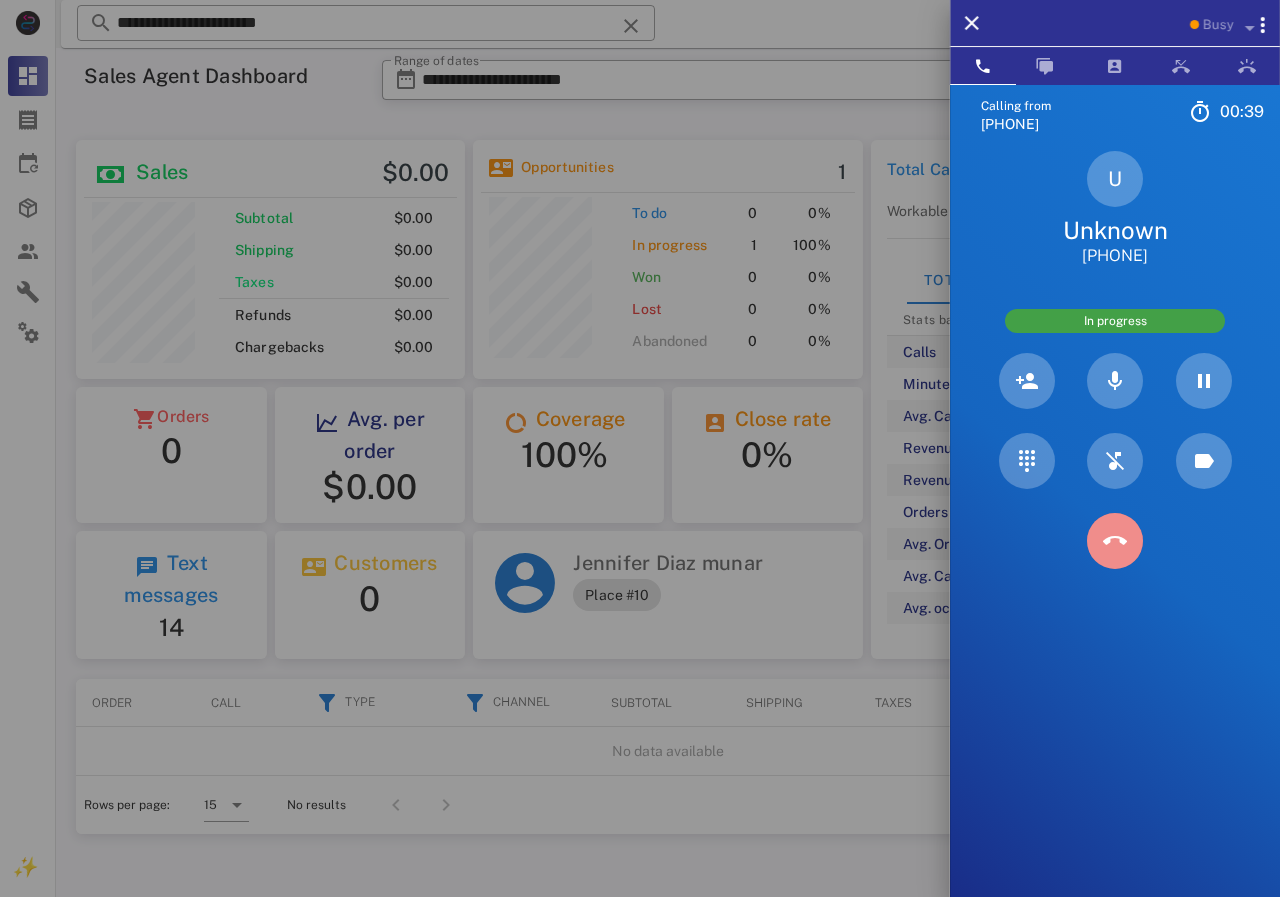 click at bounding box center [1115, 541] 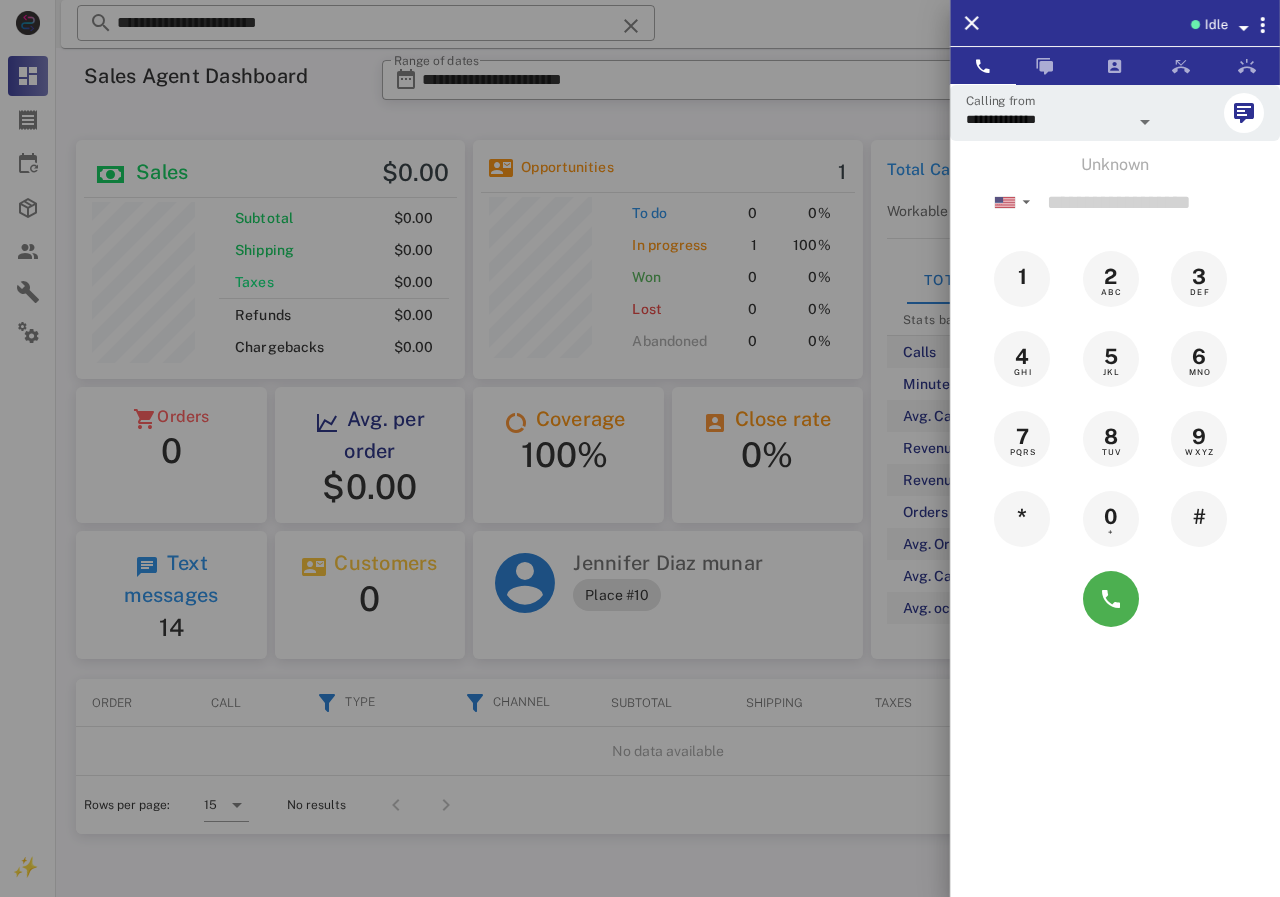 click at bounding box center (640, 448) 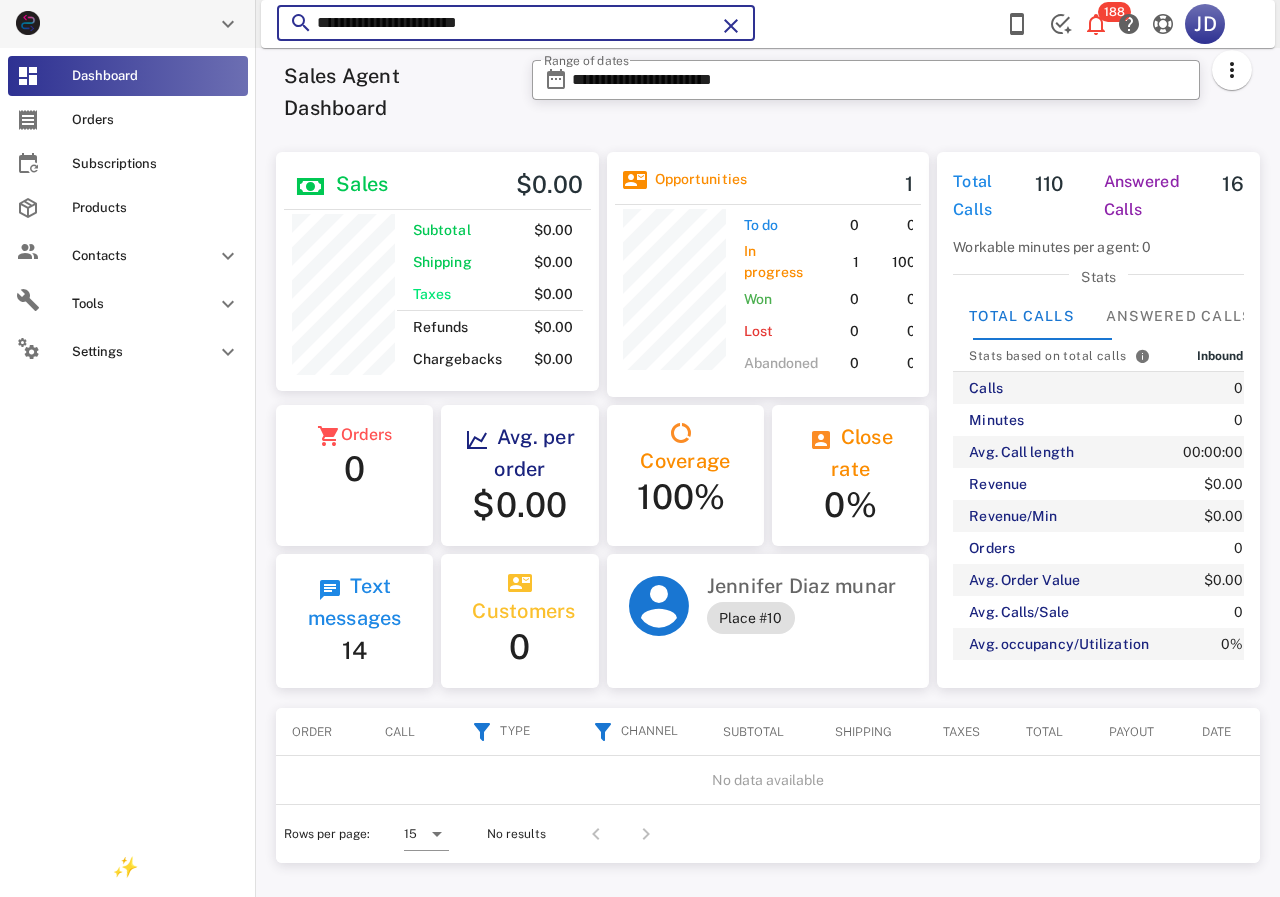 drag, startPoint x: 413, startPoint y: 24, endPoint x: 15, endPoint y: 24, distance: 398 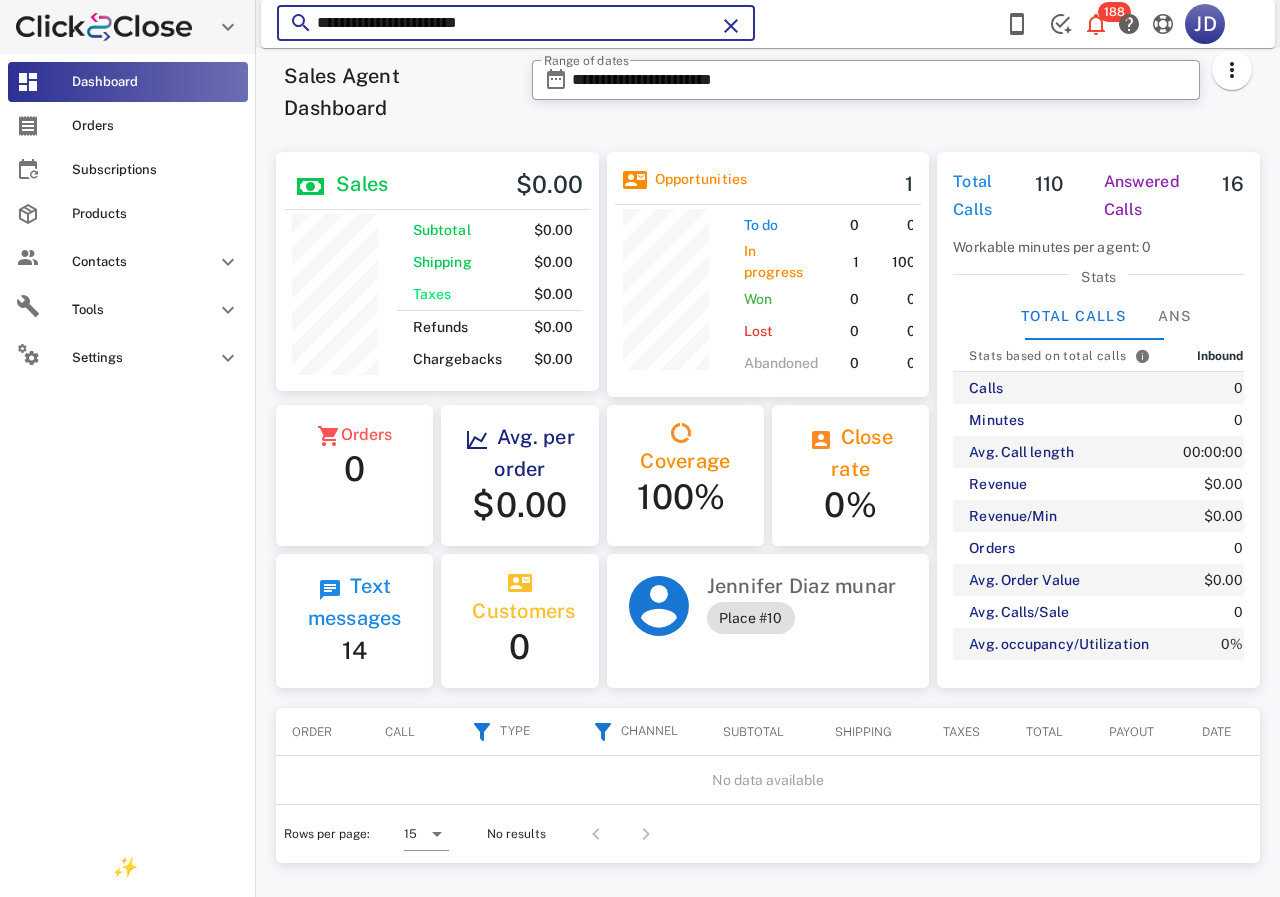 scroll, scrollTop: 250, scrollLeft: 322, axis: both 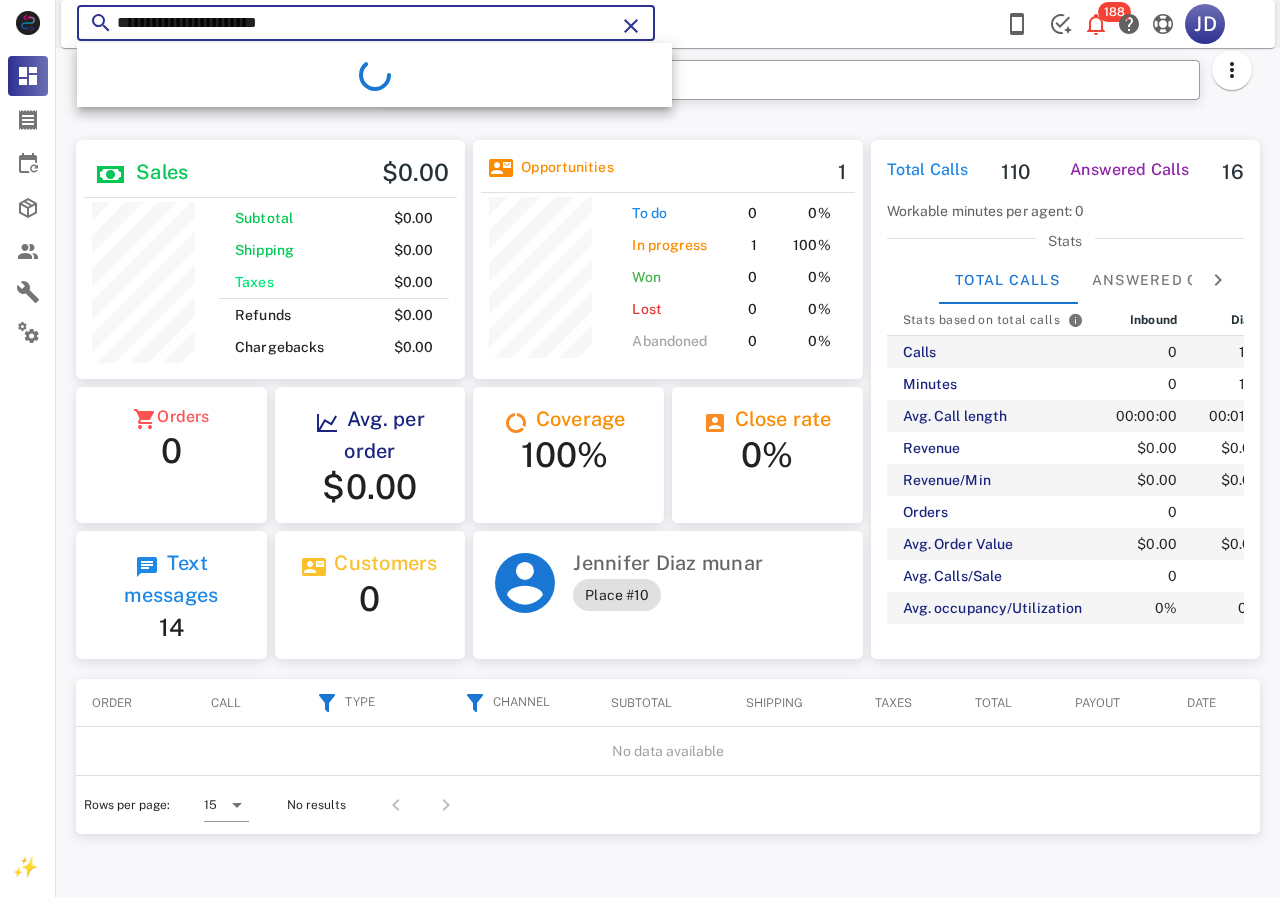type on "**********" 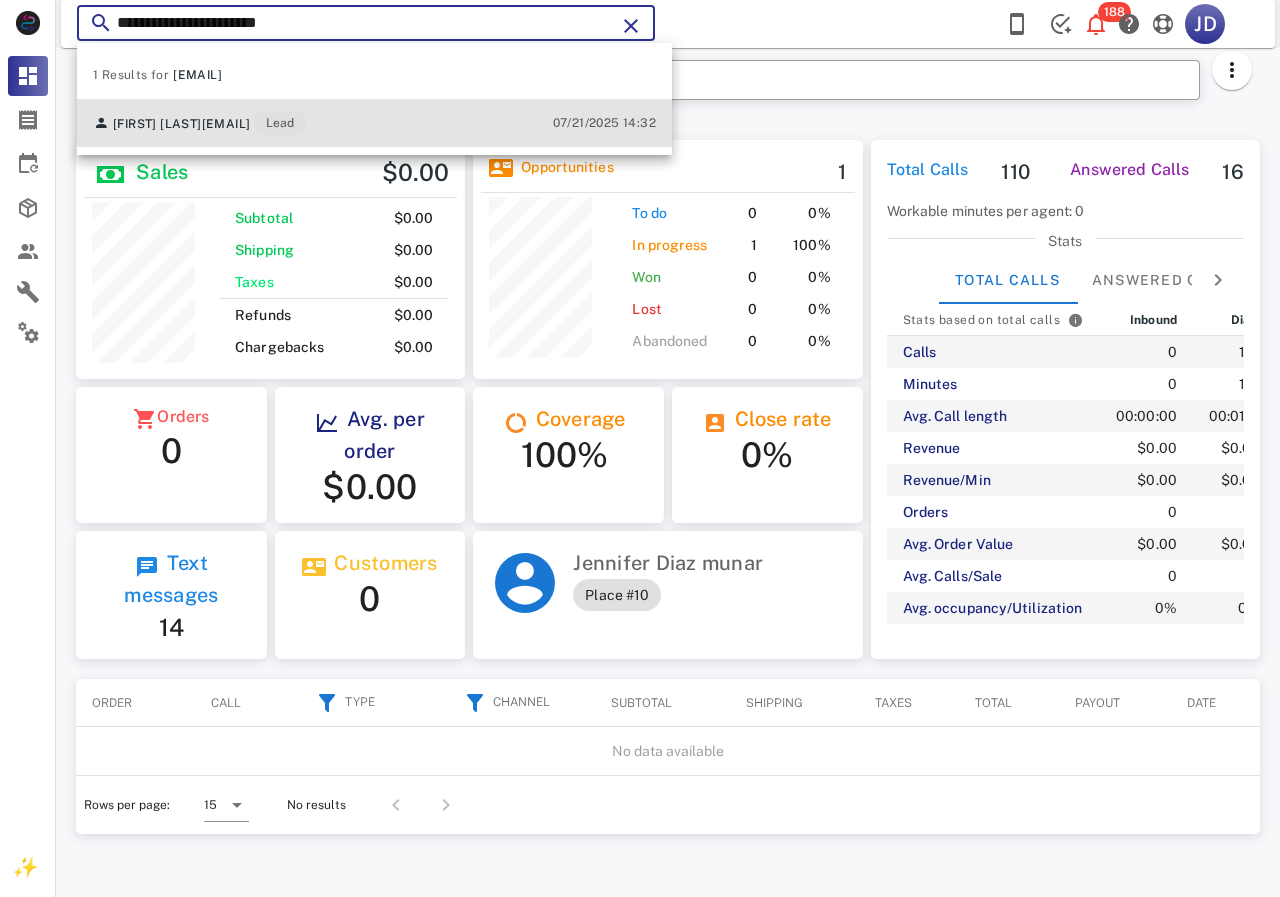 click on "Letty Aldama   lettyaldama@hotmail.com   Lead" at bounding box center (199, 123) 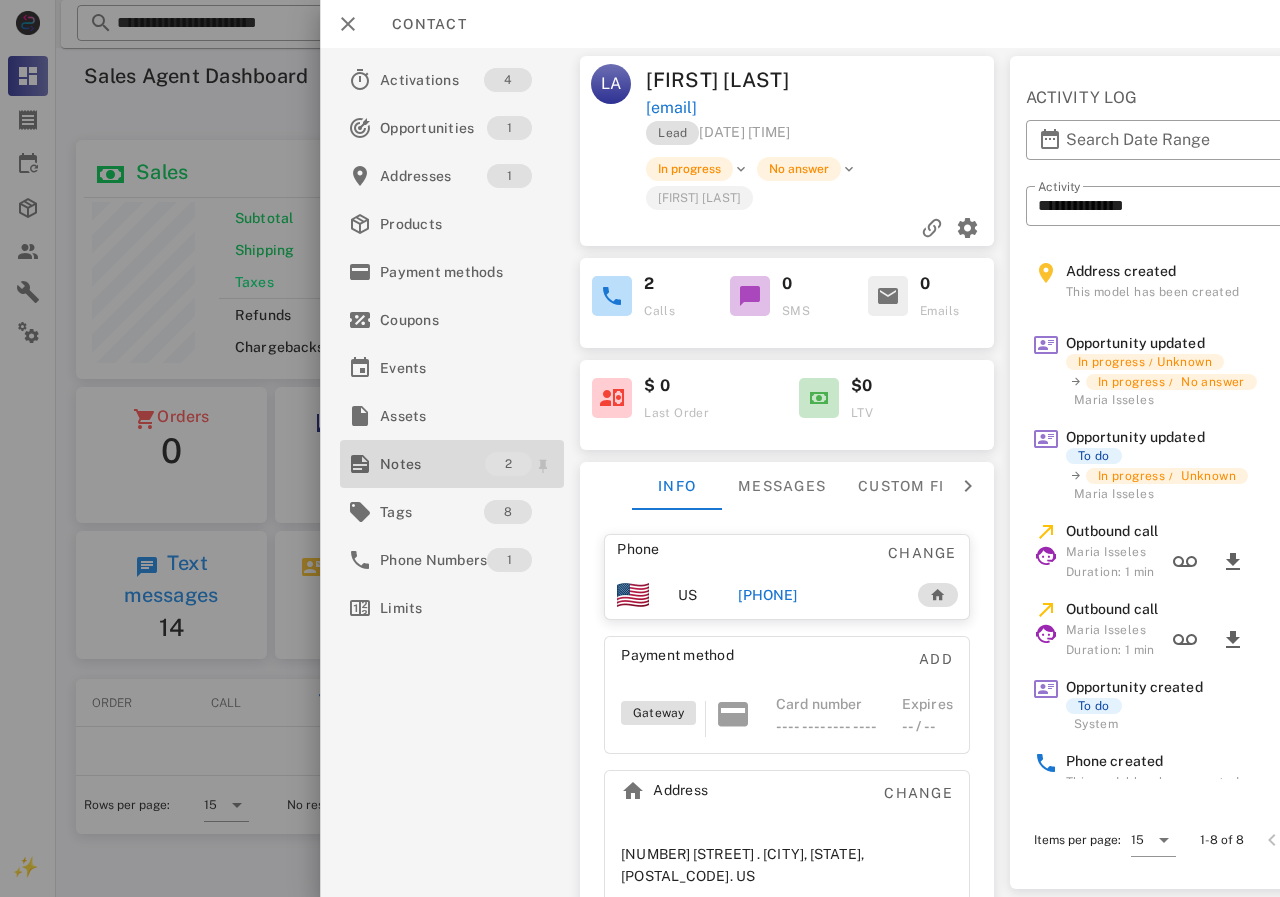 click on "Notes" at bounding box center [432, 464] 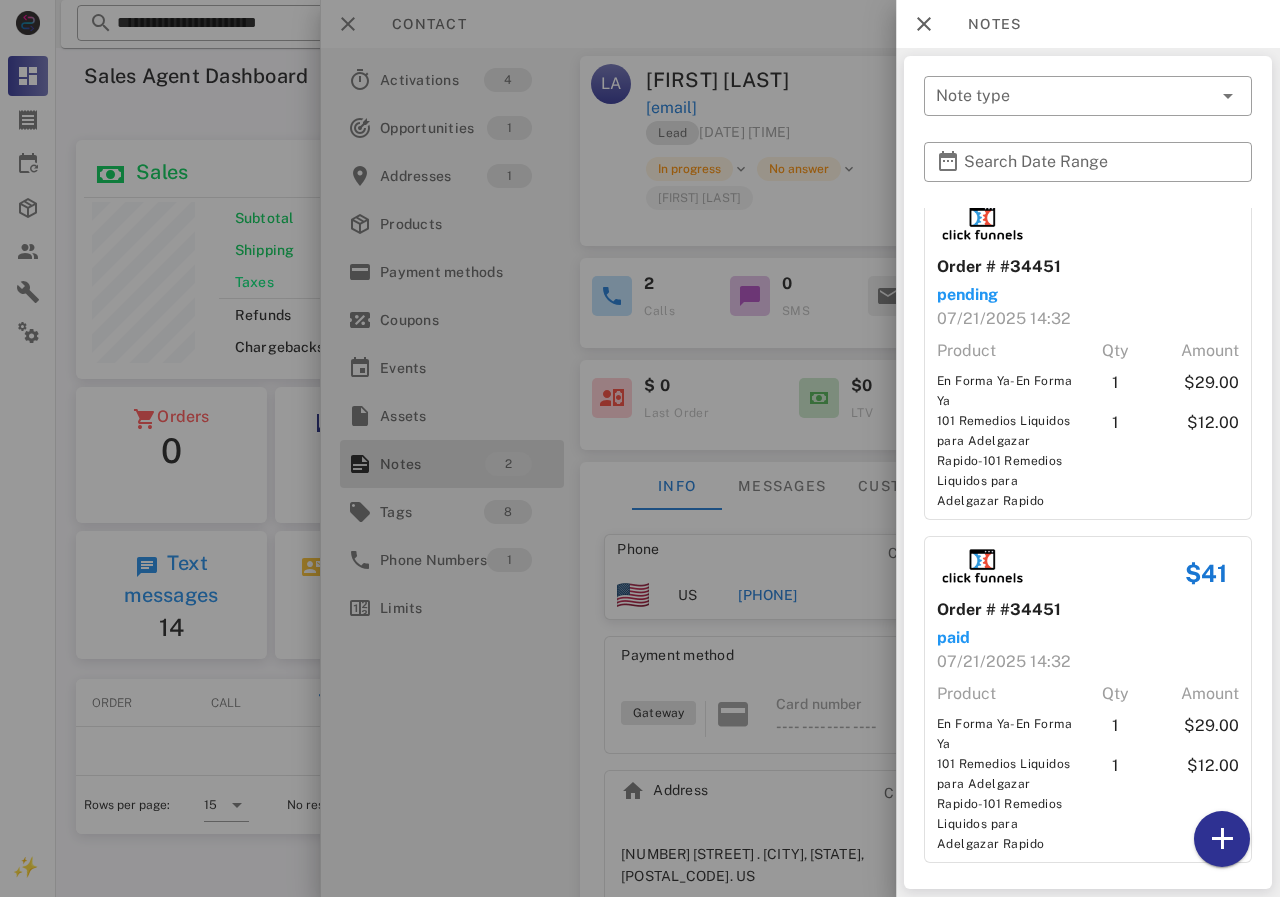 scroll, scrollTop: 23, scrollLeft: 0, axis: vertical 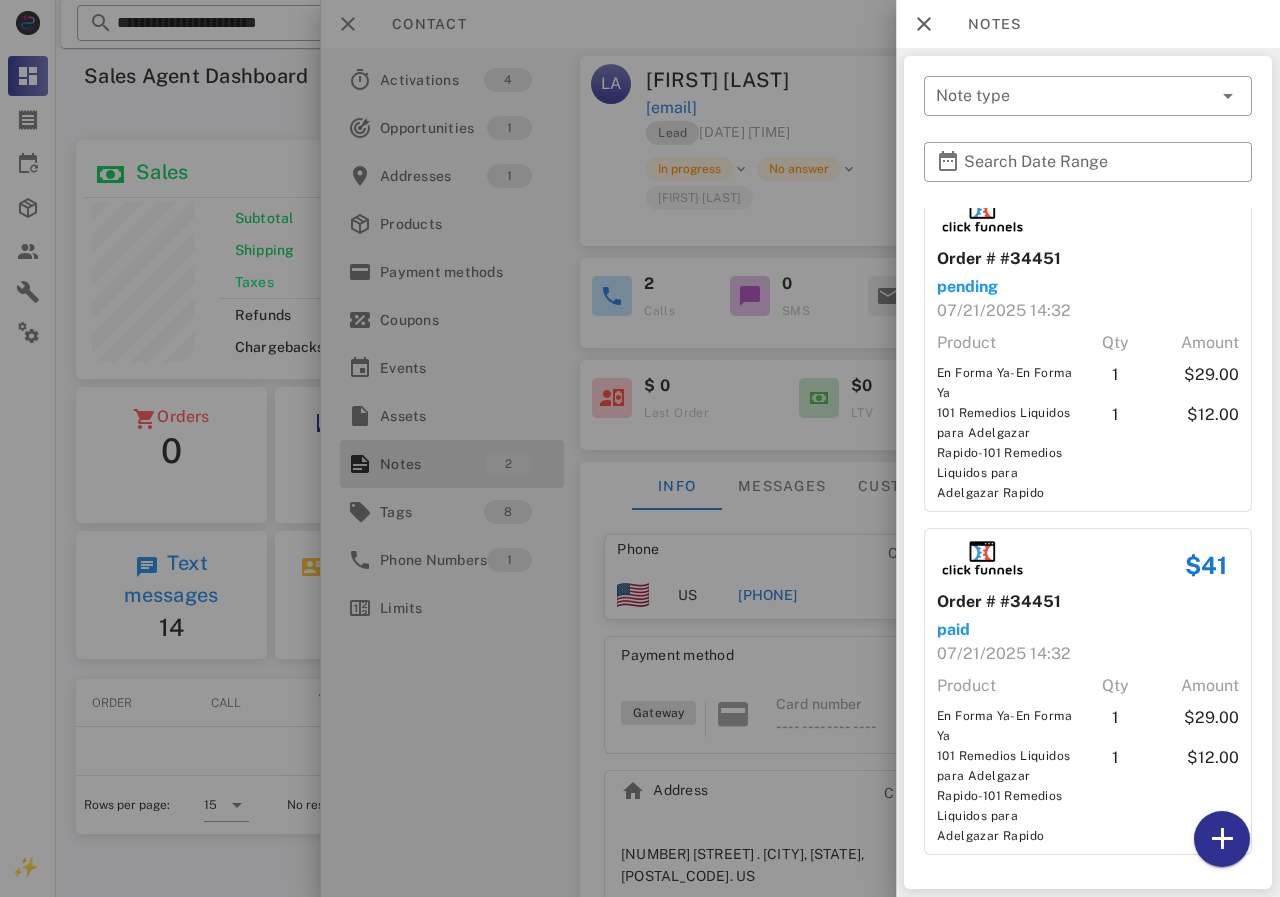 click at bounding box center [640, 448] 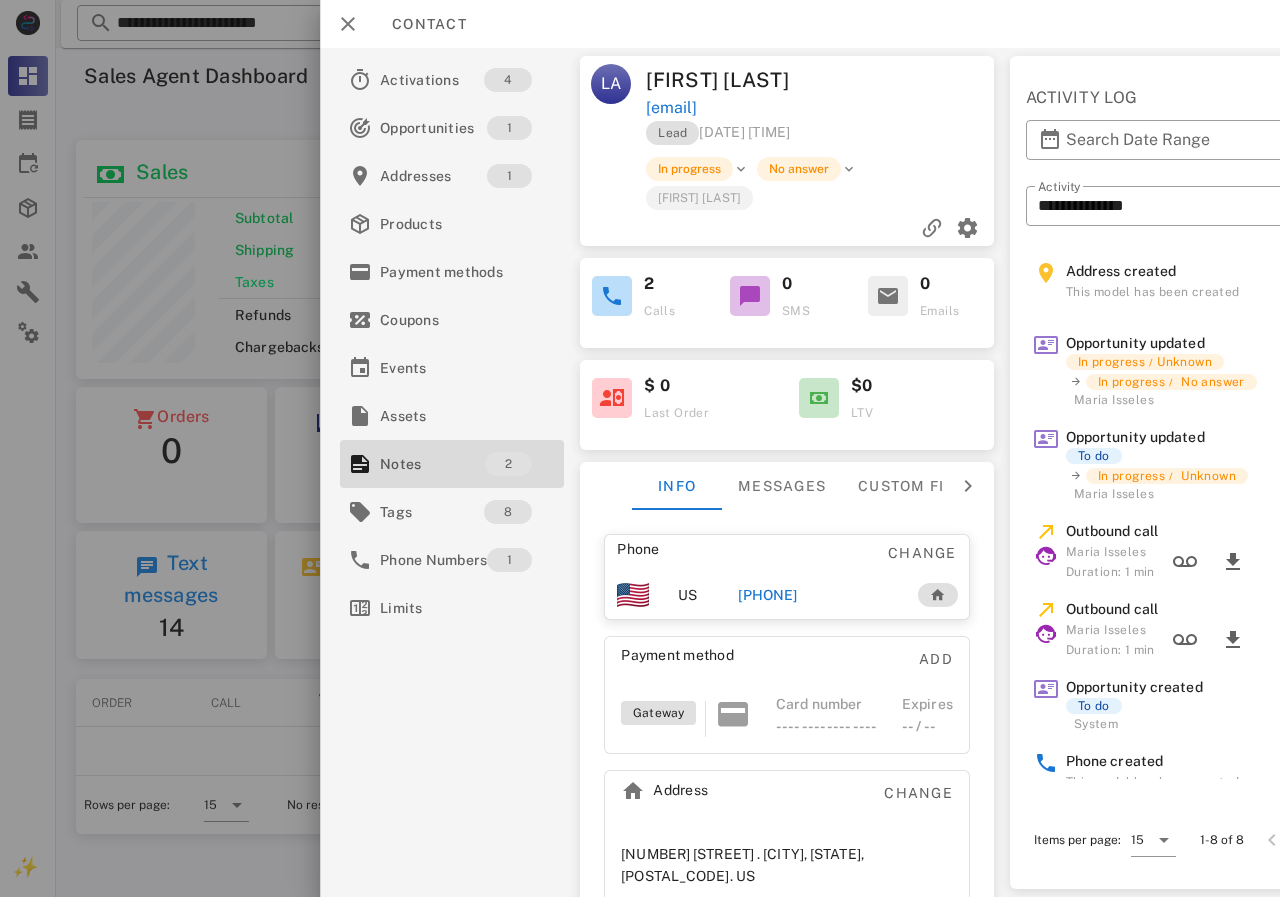 click on "+13236338220" at bounding box center (767, 595) 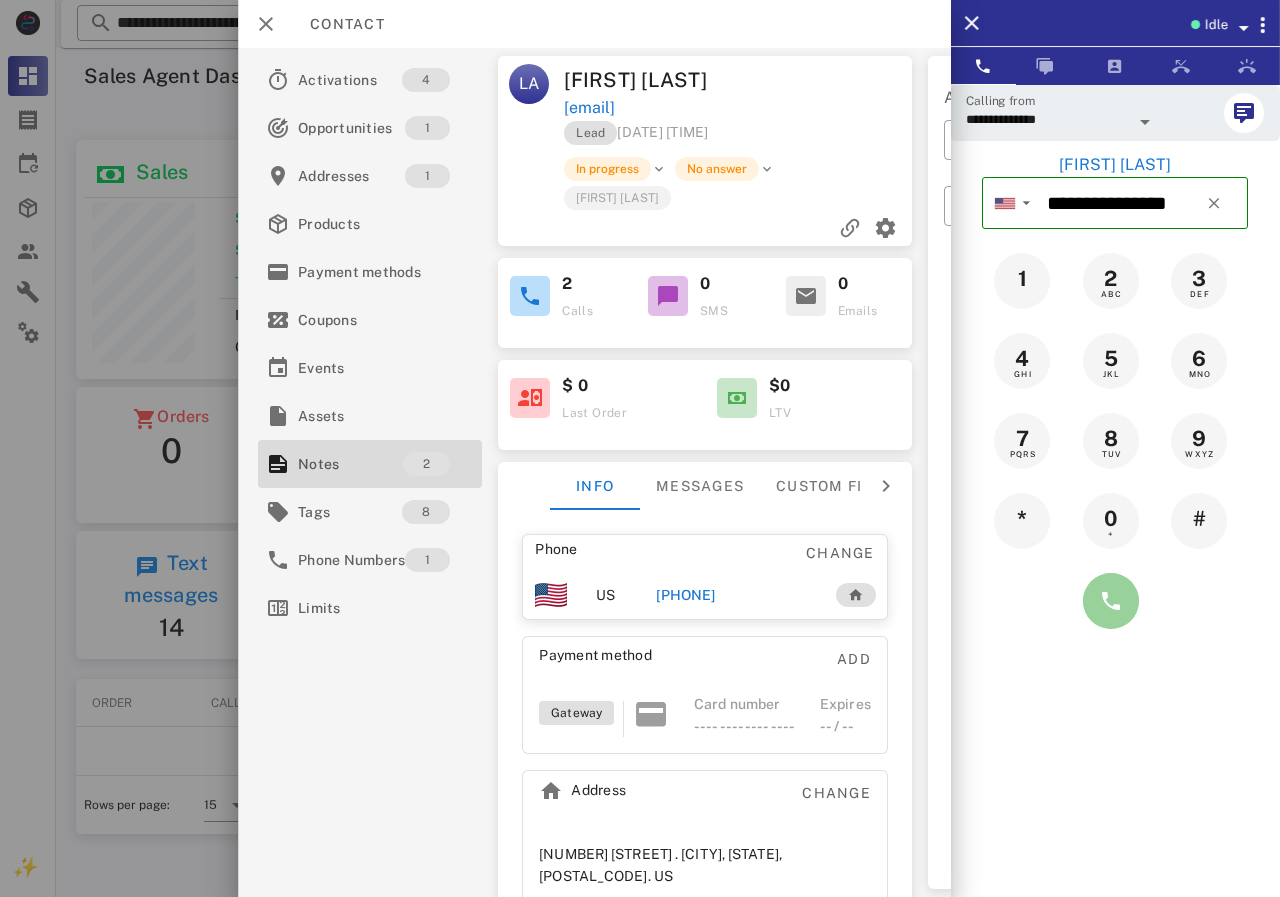 click at bounding box center [1111, 601] 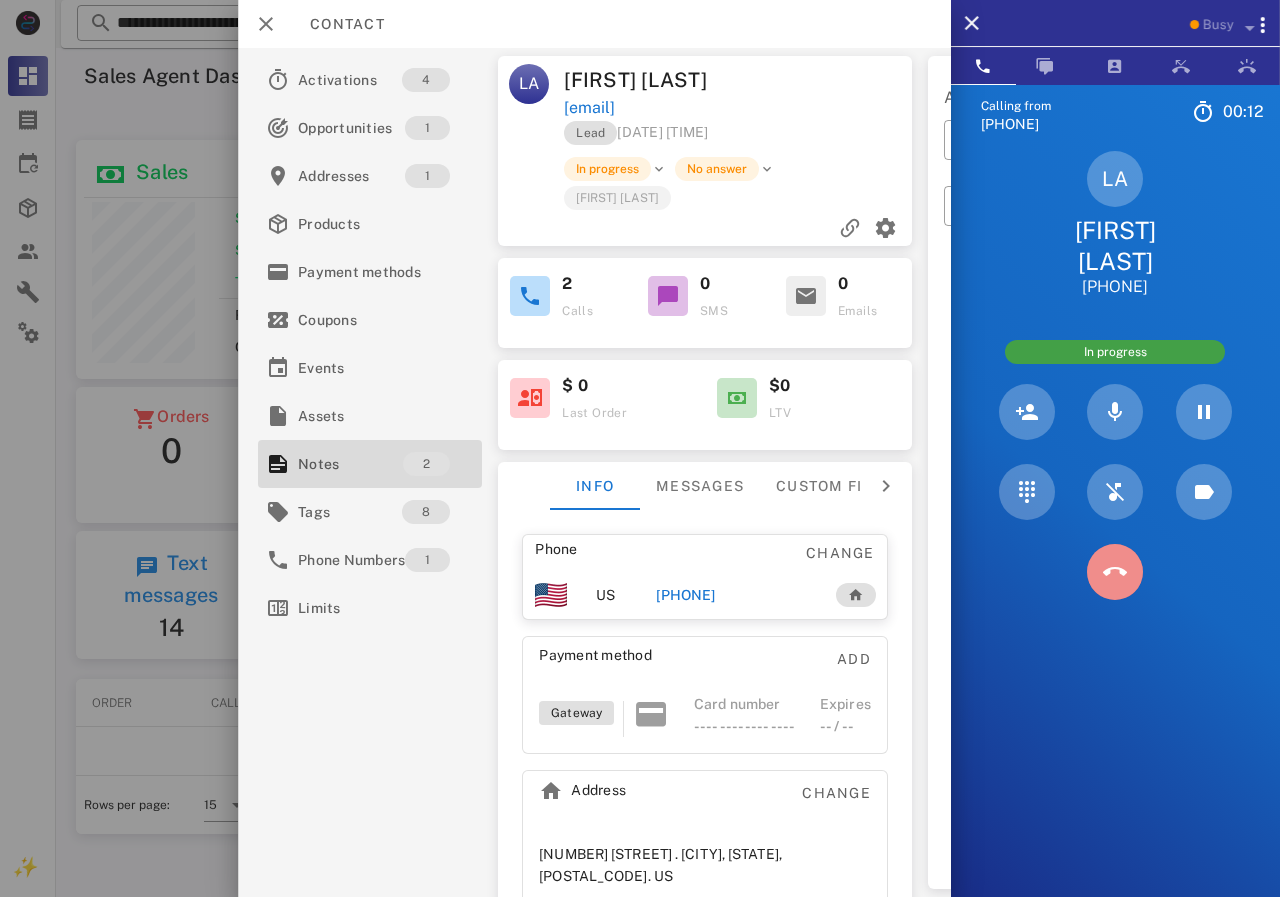 click at bounding box center [1115, 572] 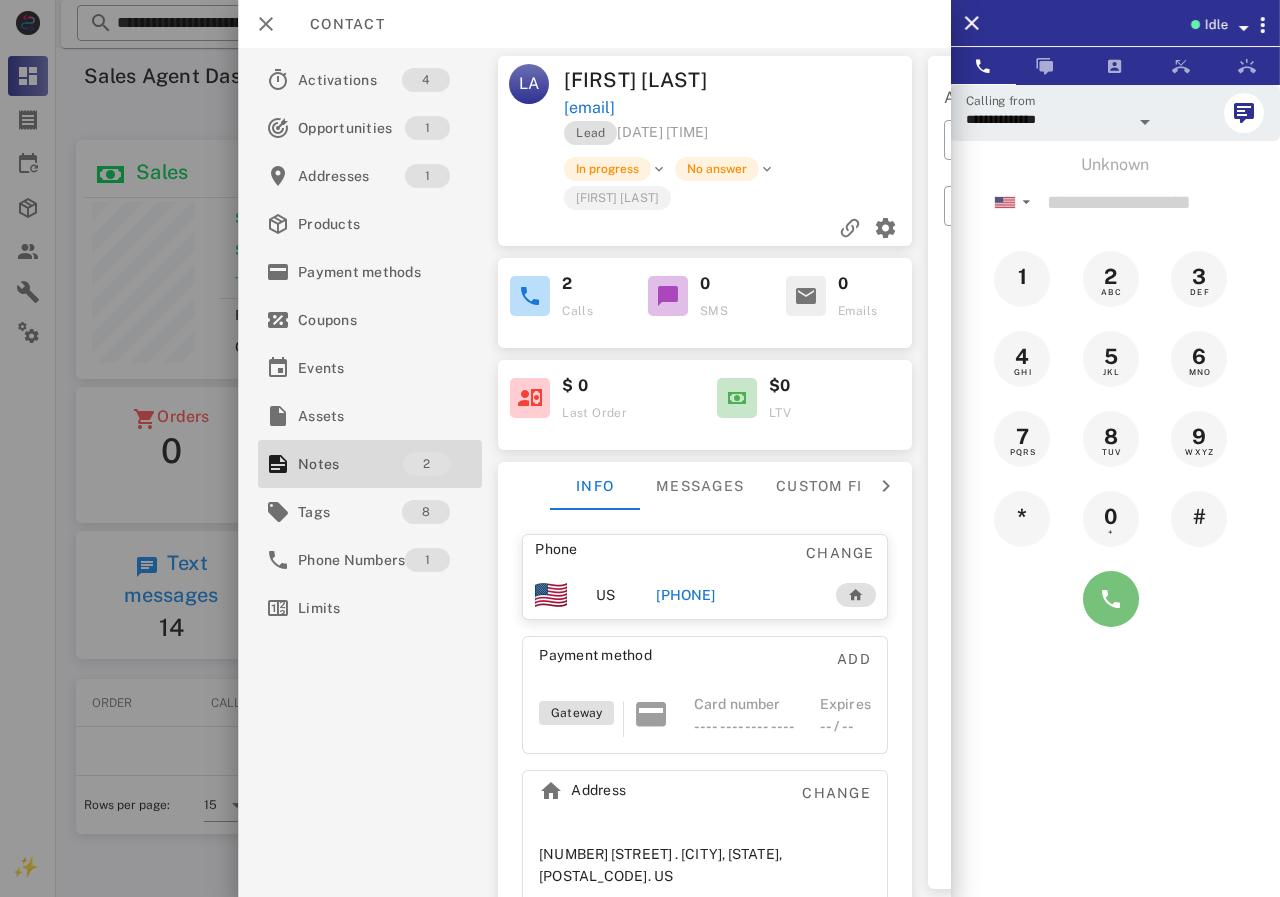 click at bounding box center (1111, 599) 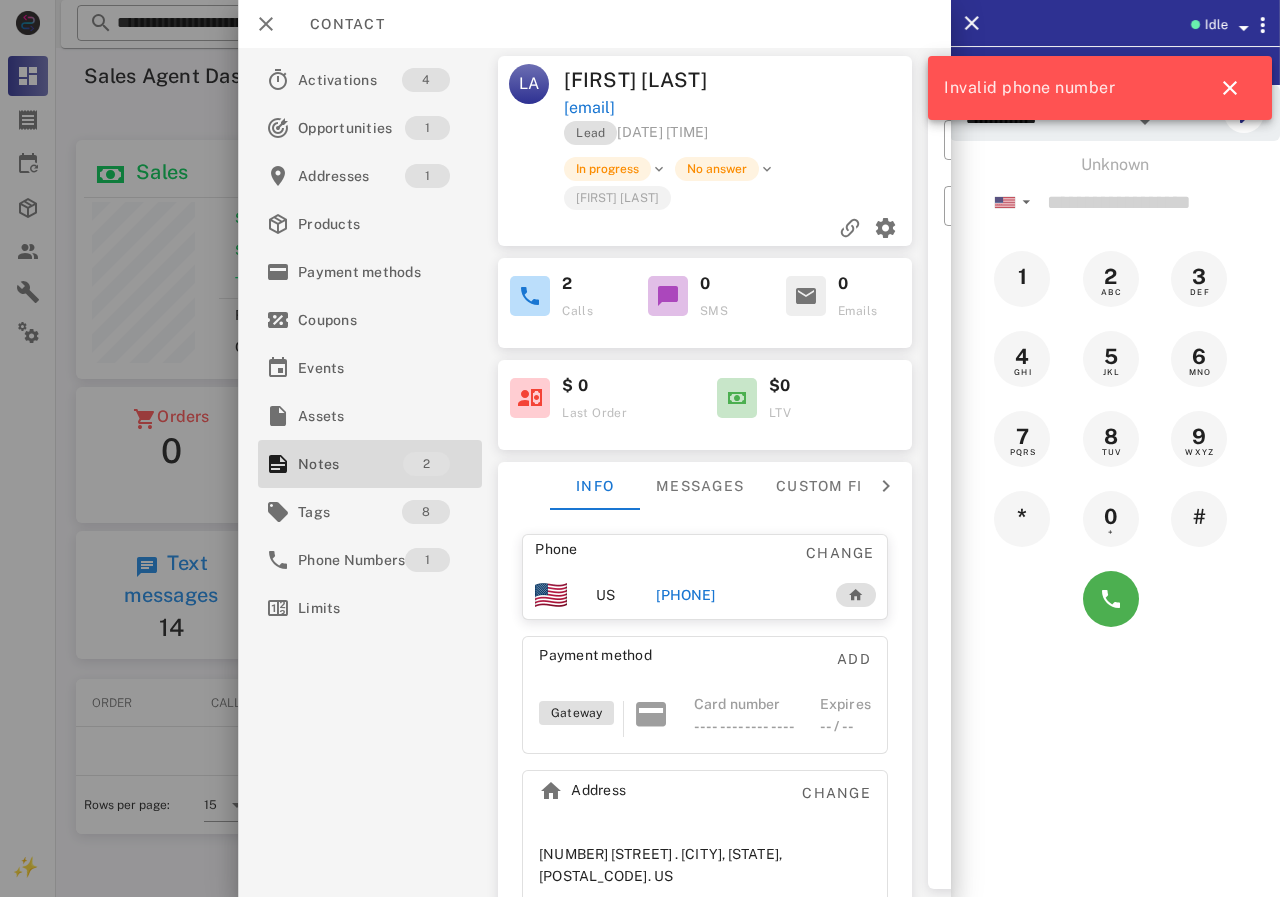 click on "+13236338220" at bounding box center [685, 595] 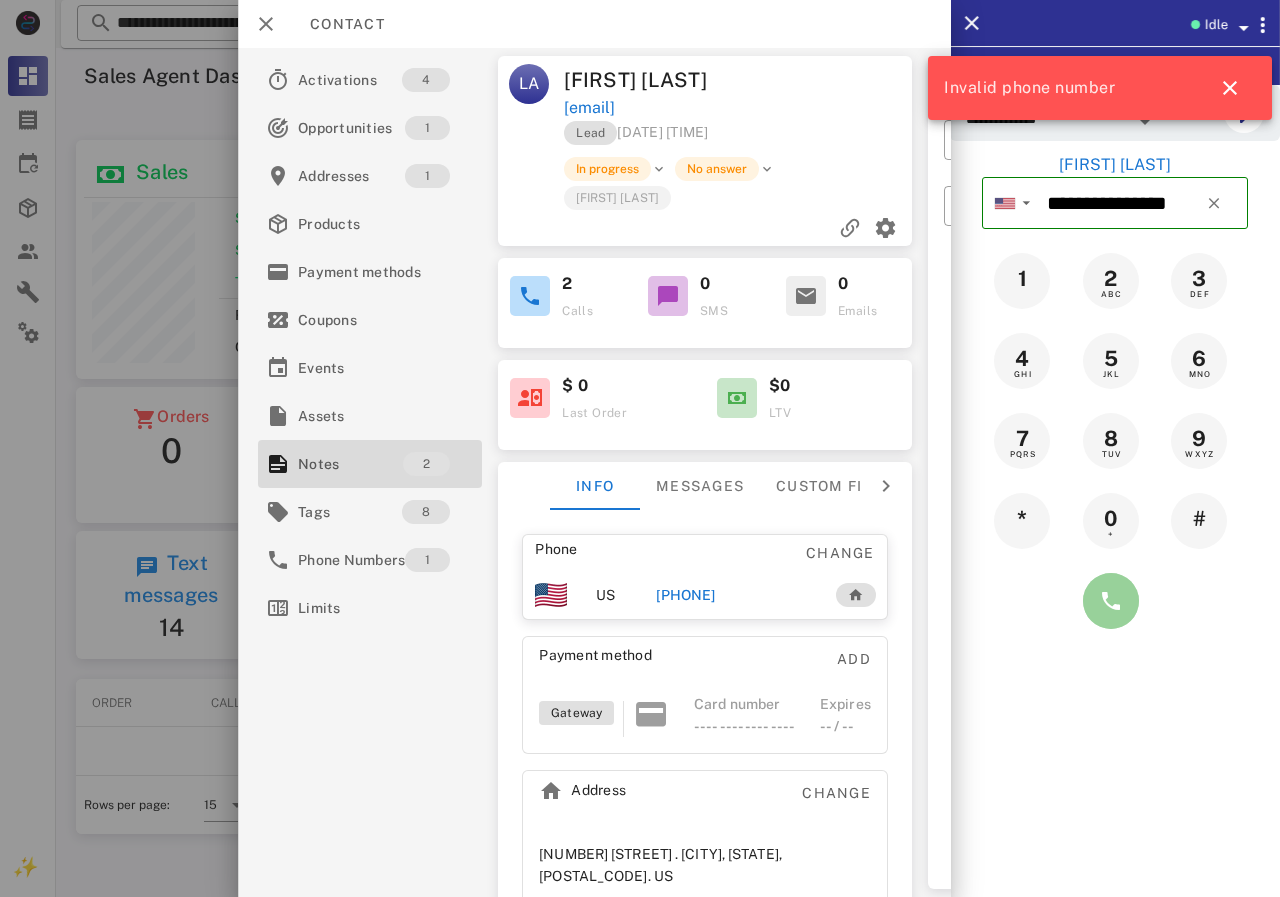 drag, startPoint x: 1098, startPoint y: 601, endPoint x: 449, endPoint y: 760, distance: 668.1931 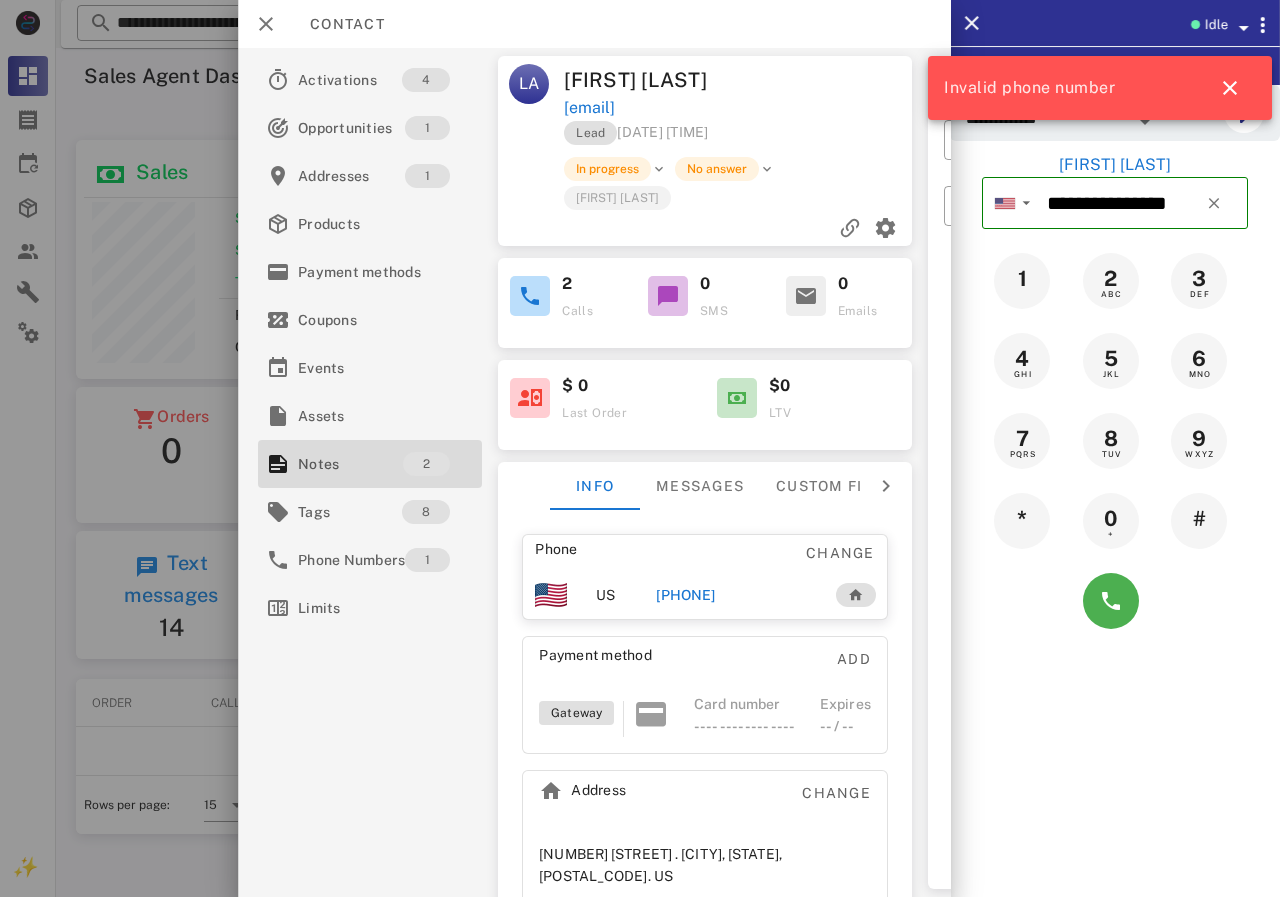 type 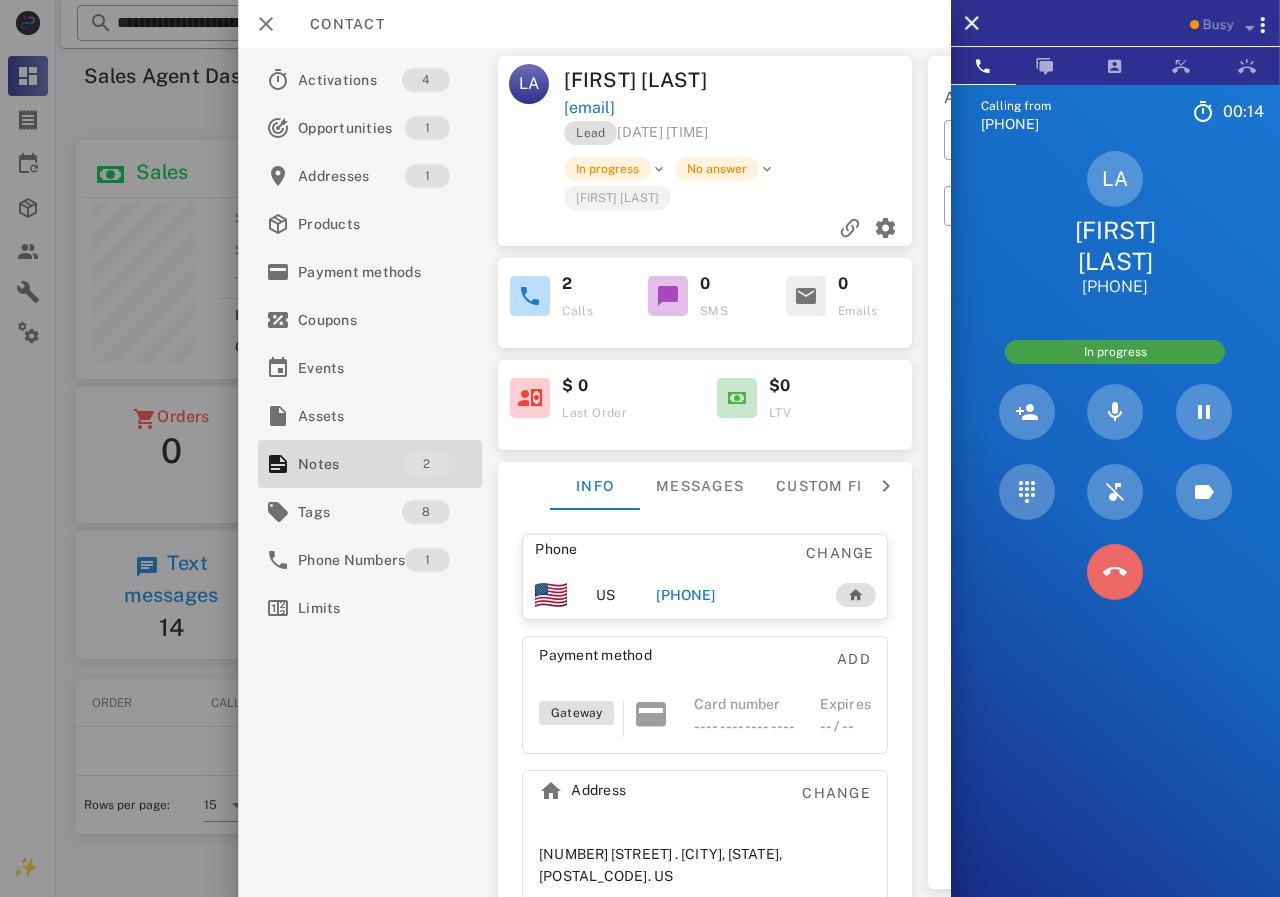 click at bounding box center [1115, 572] 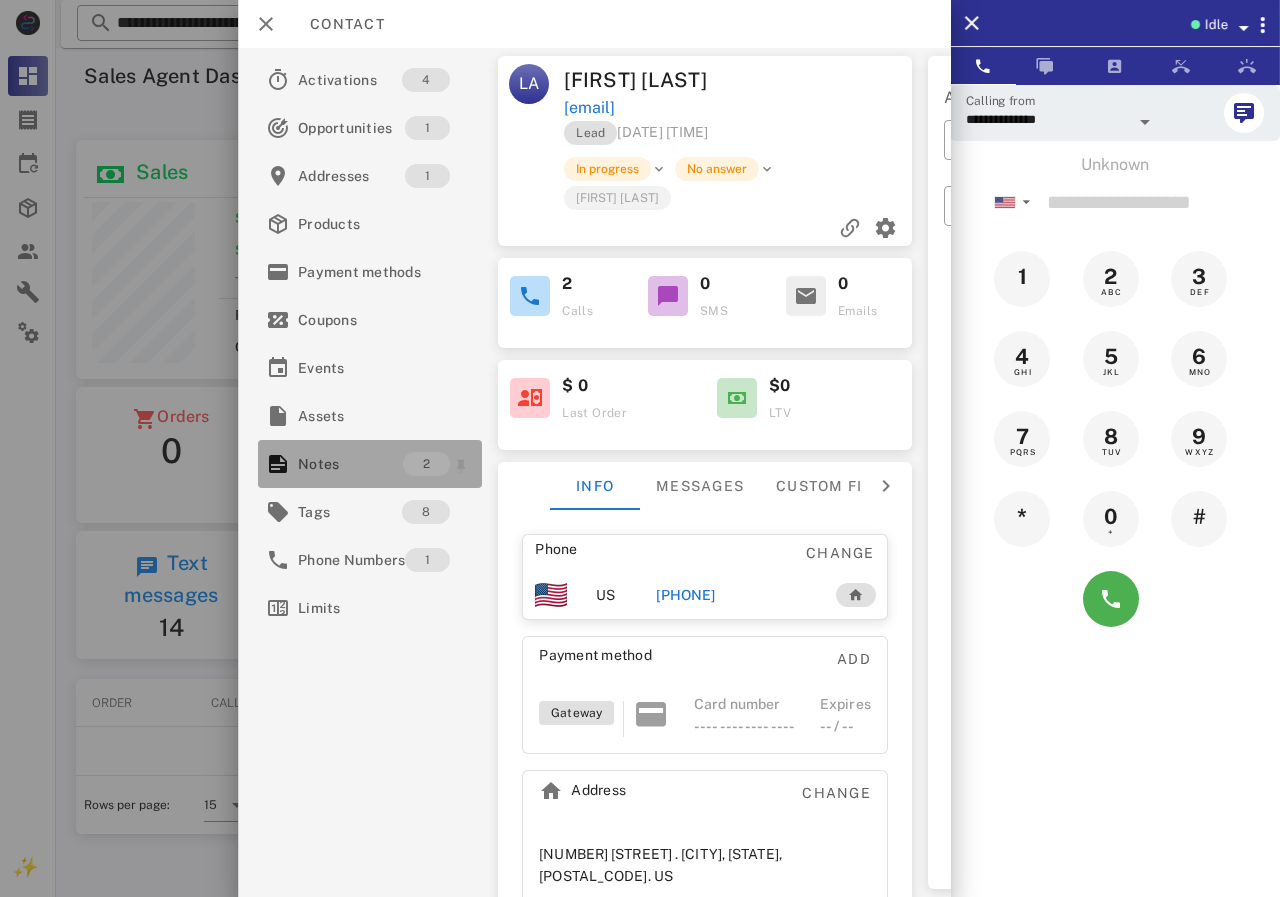 click on "Notes" at bounding box center [350, 464] 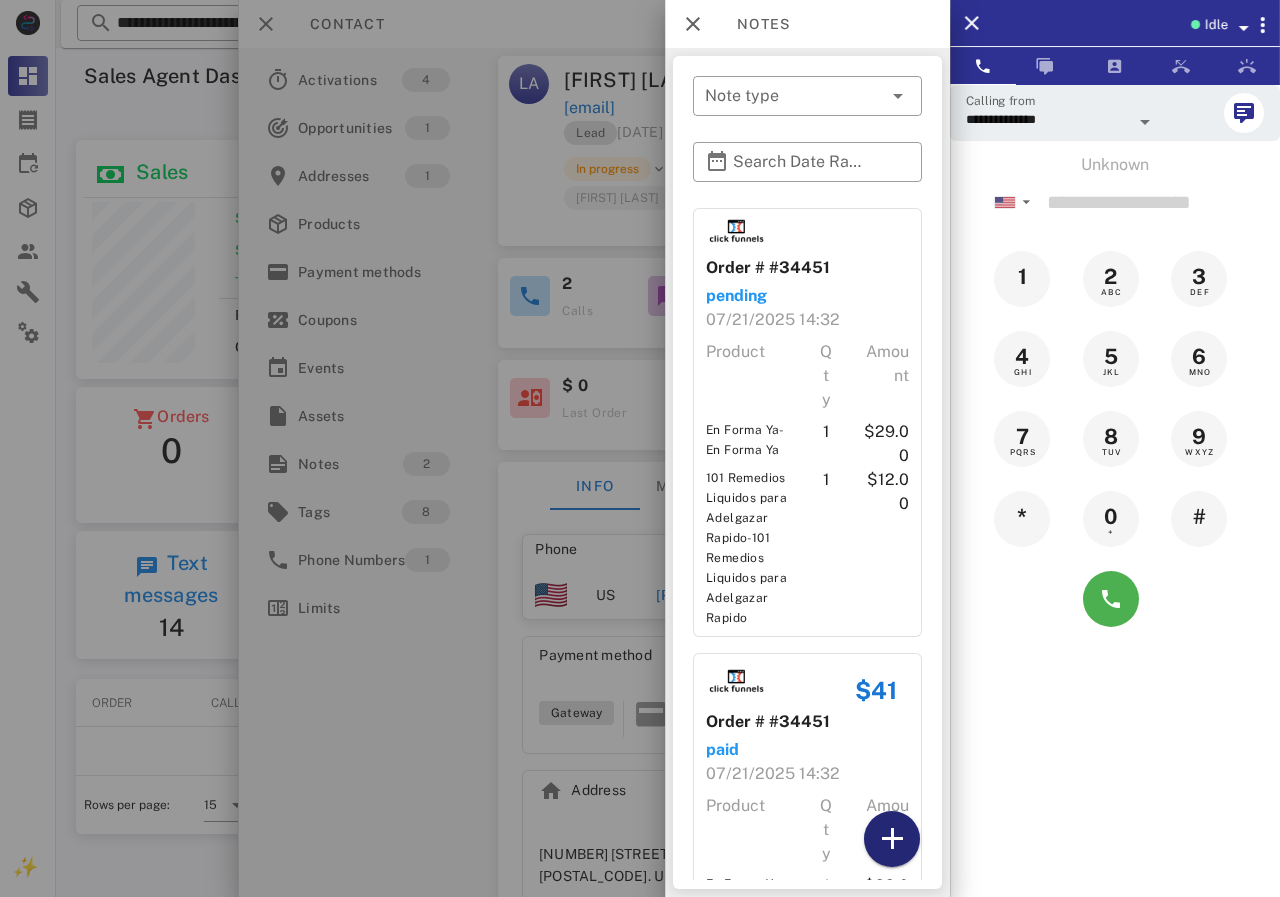 click at bounding box center (892, 839) 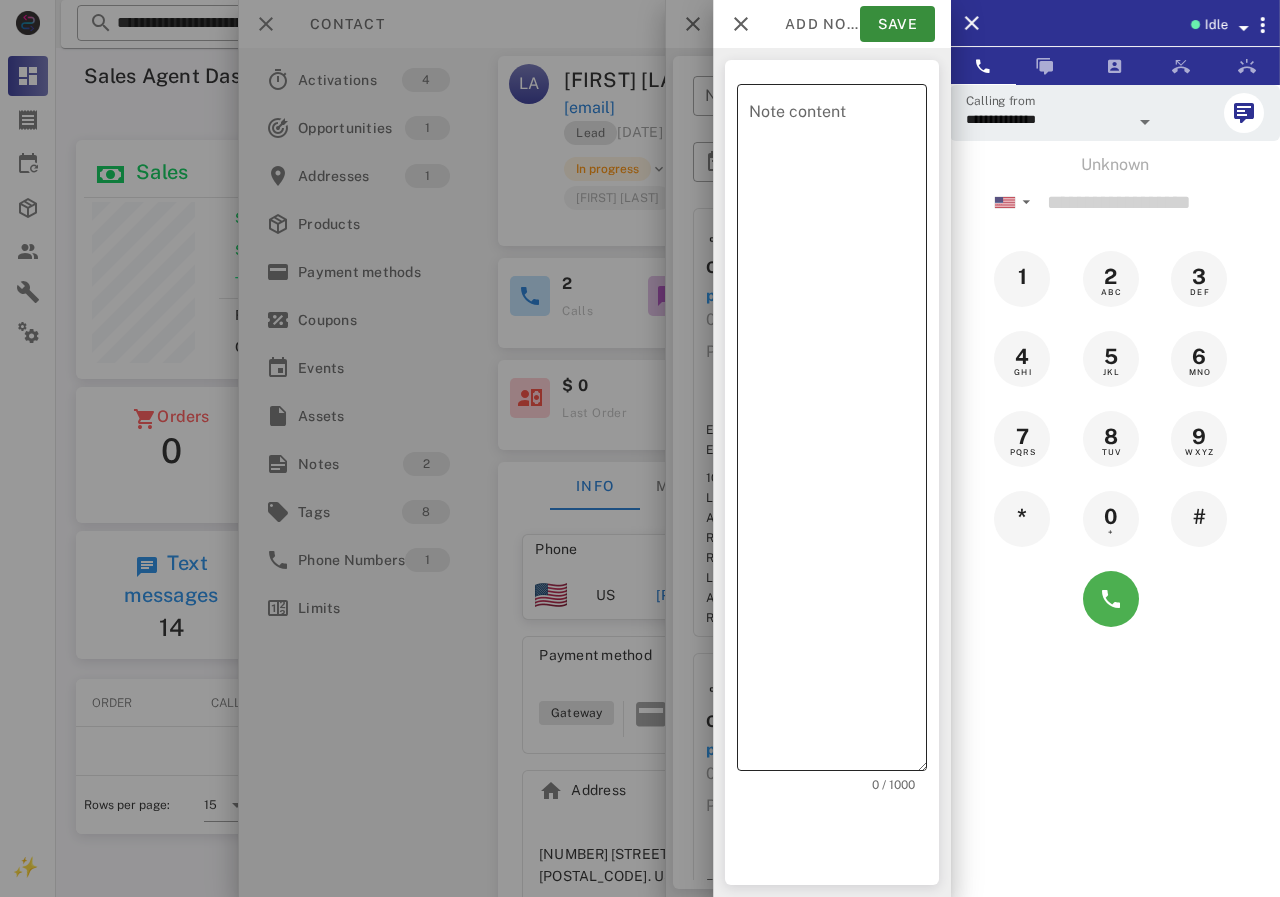 click on "Note content" at bounding box center [838, 432] 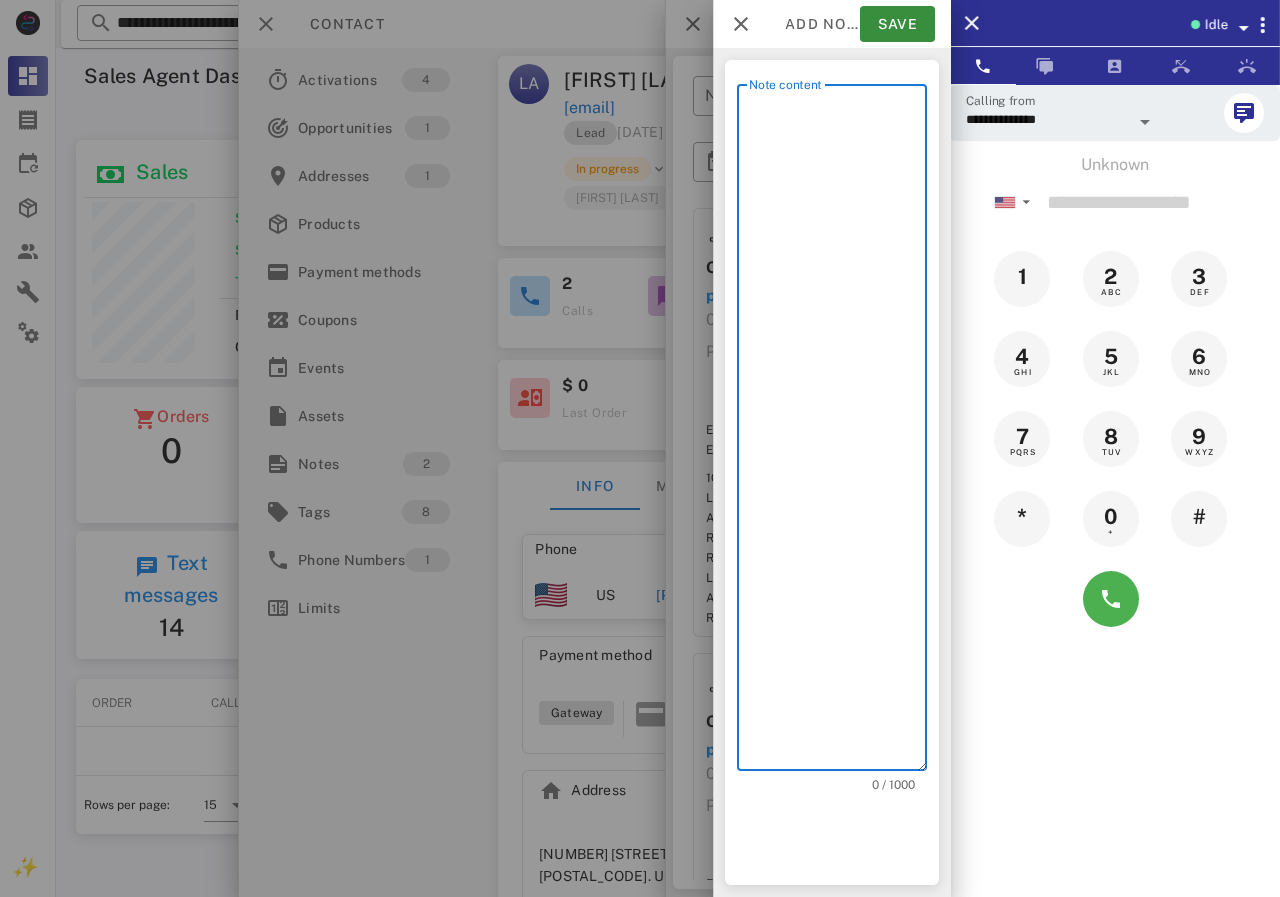 scroll, scrollTop: 240, scrollLeft: 390, axis: both 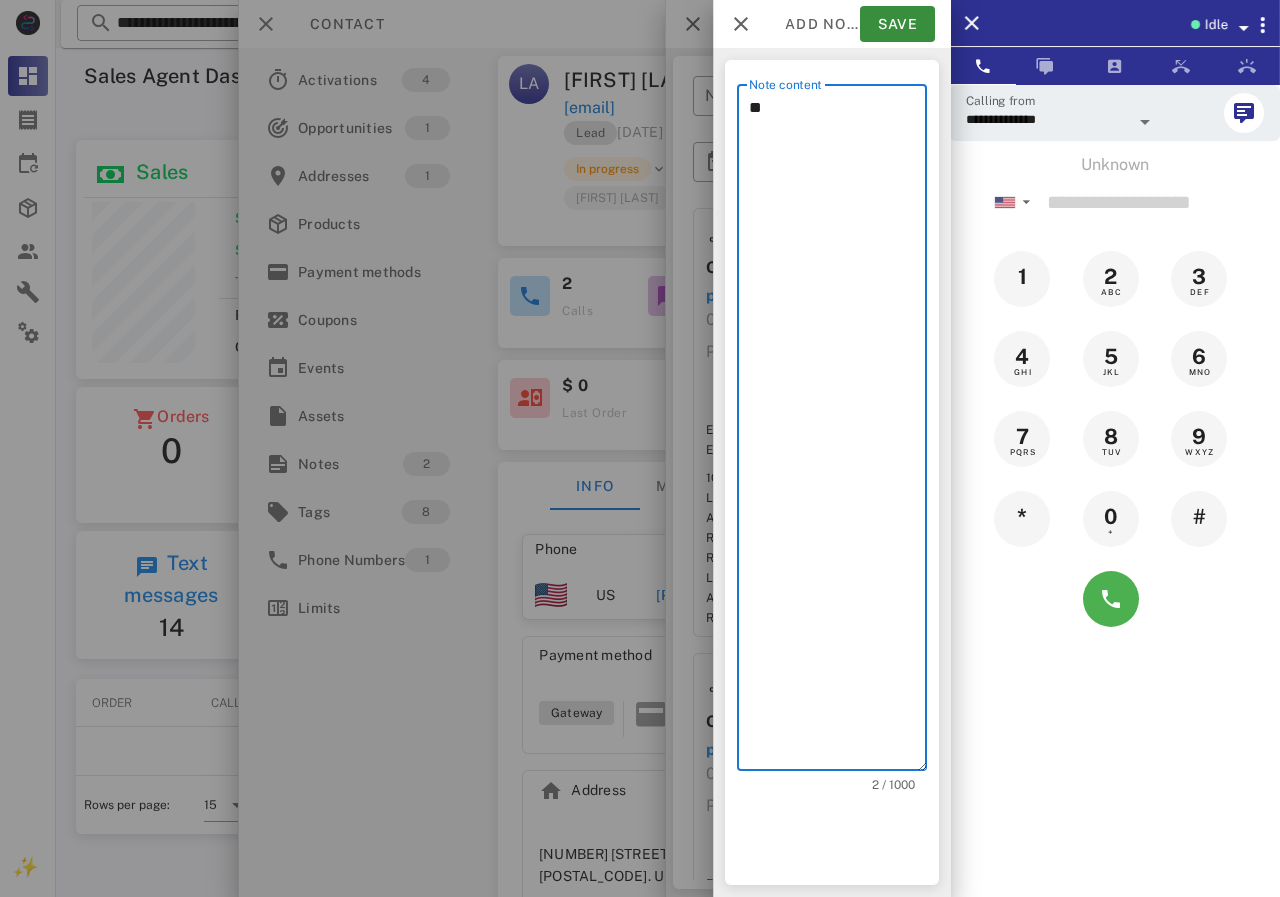 type on "*" 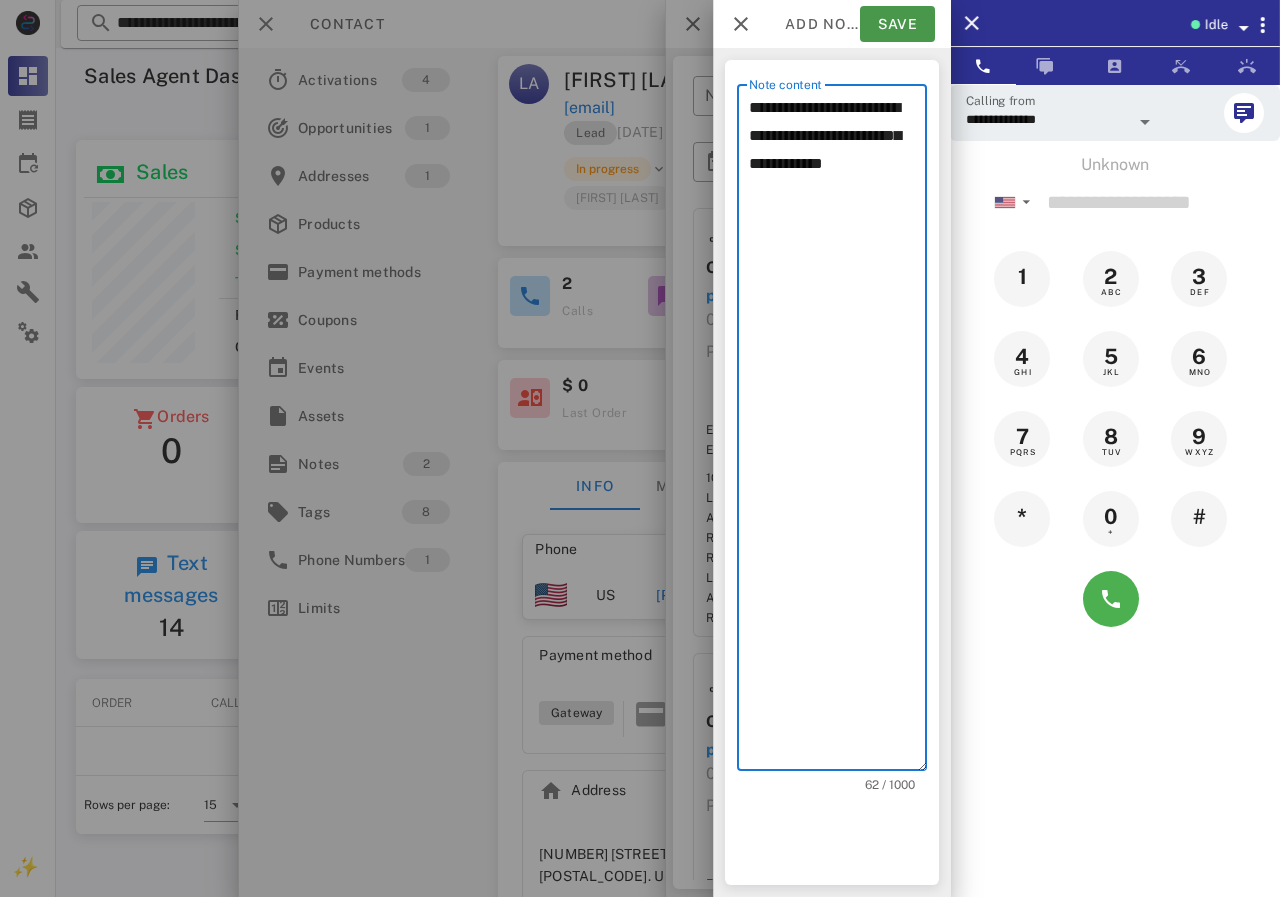 type on "**********" 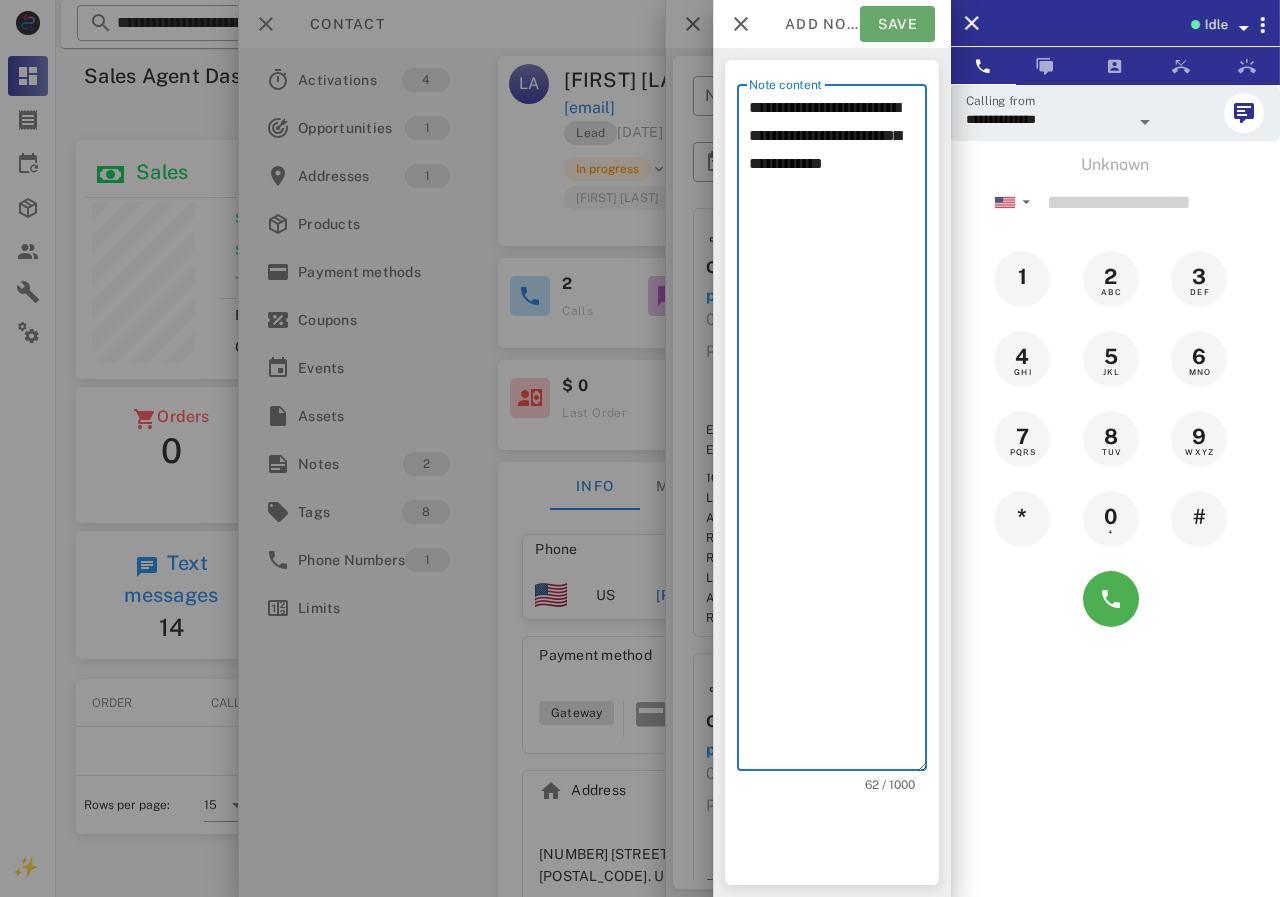 click on "Save" at bounding box center [897, 24] 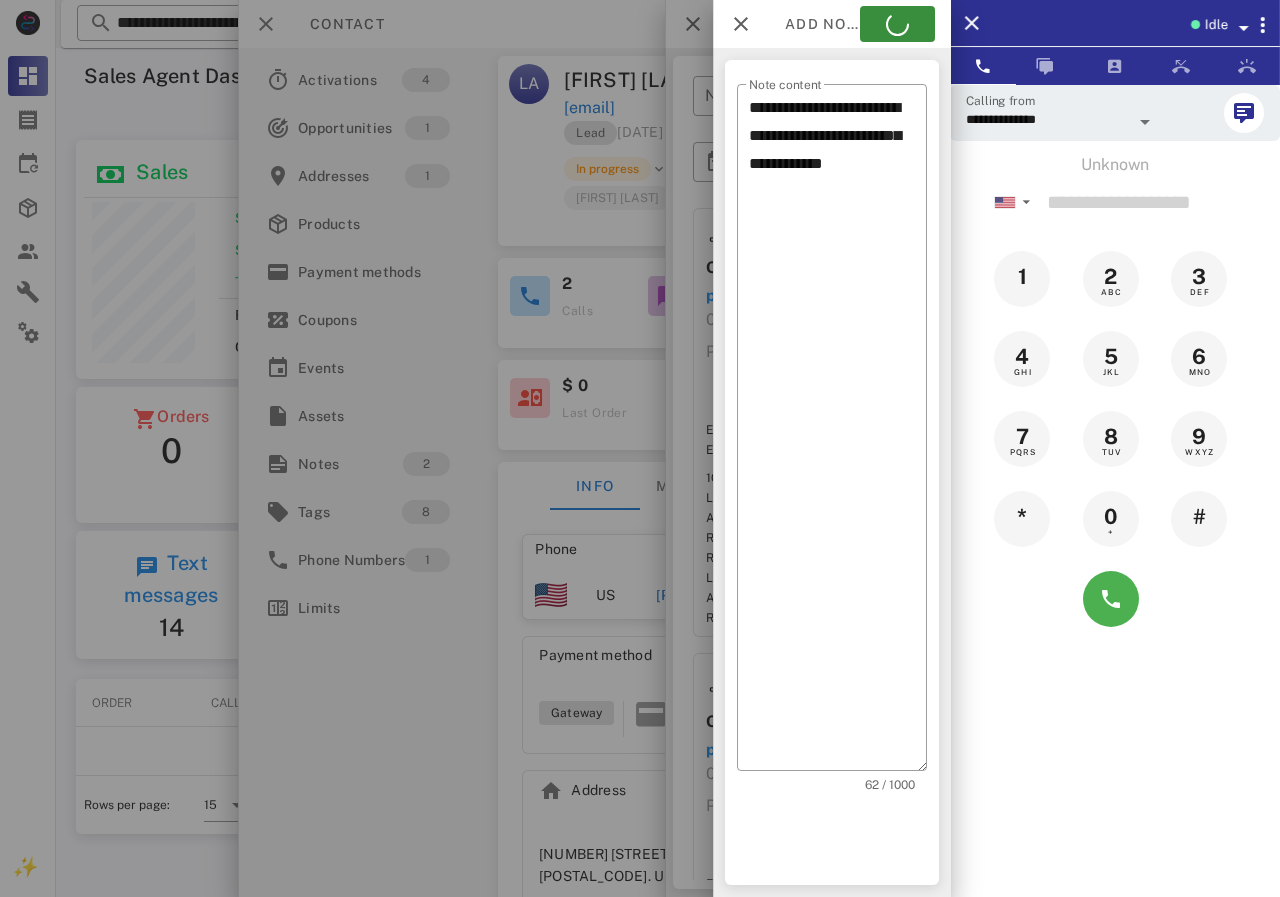 click at bounding box center (640, 448) 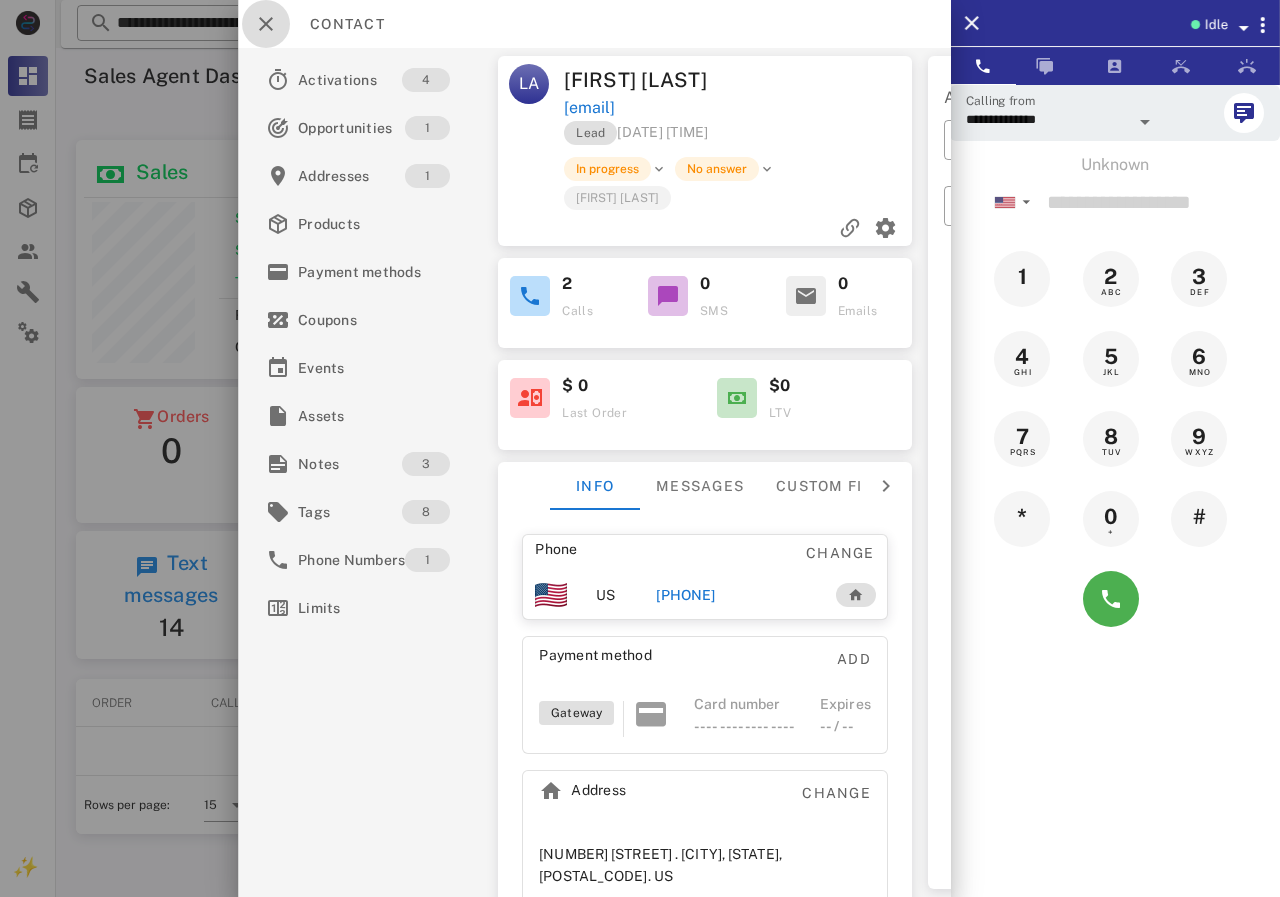 click at bounding box center (266, 24) 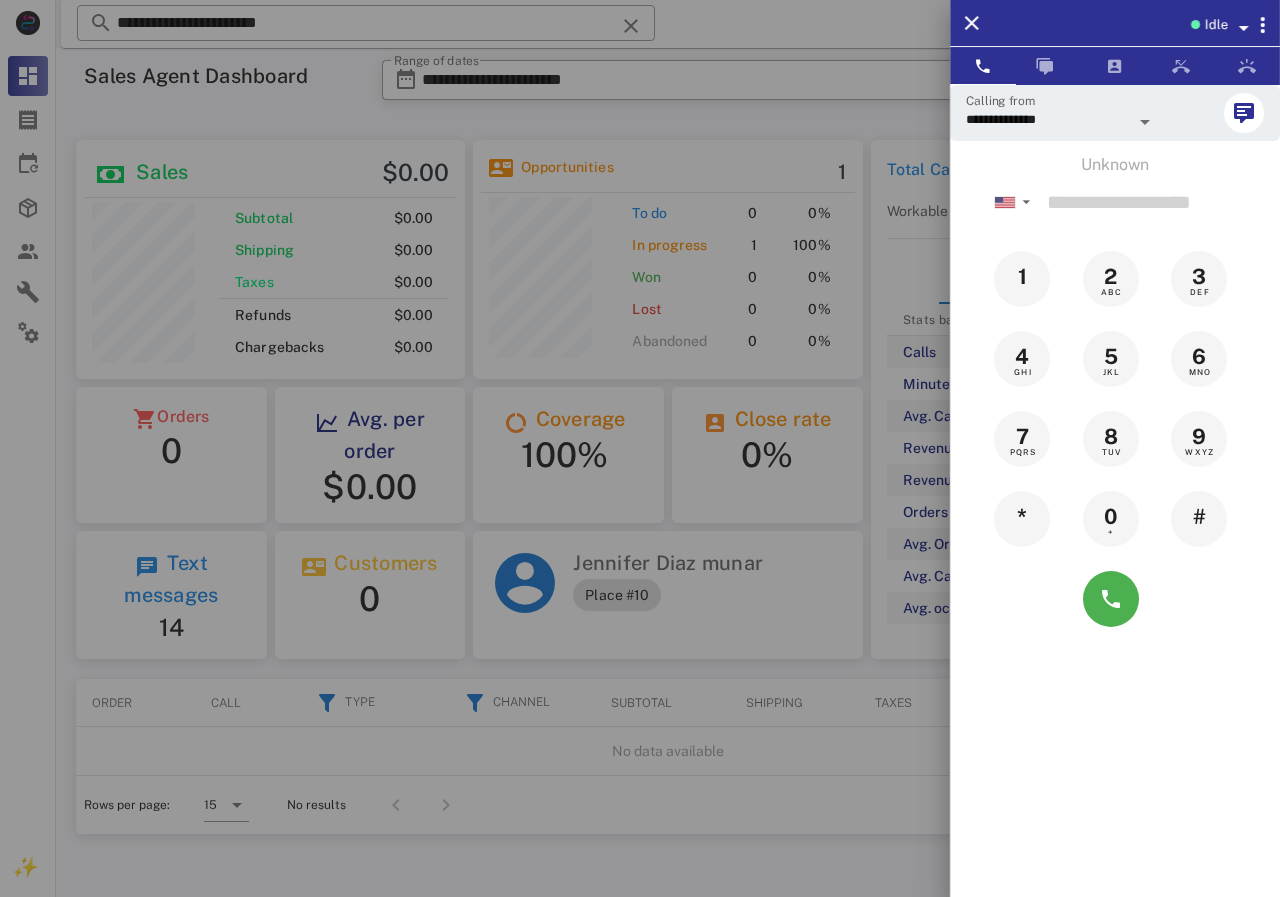 click at bounding box center (640, 448) 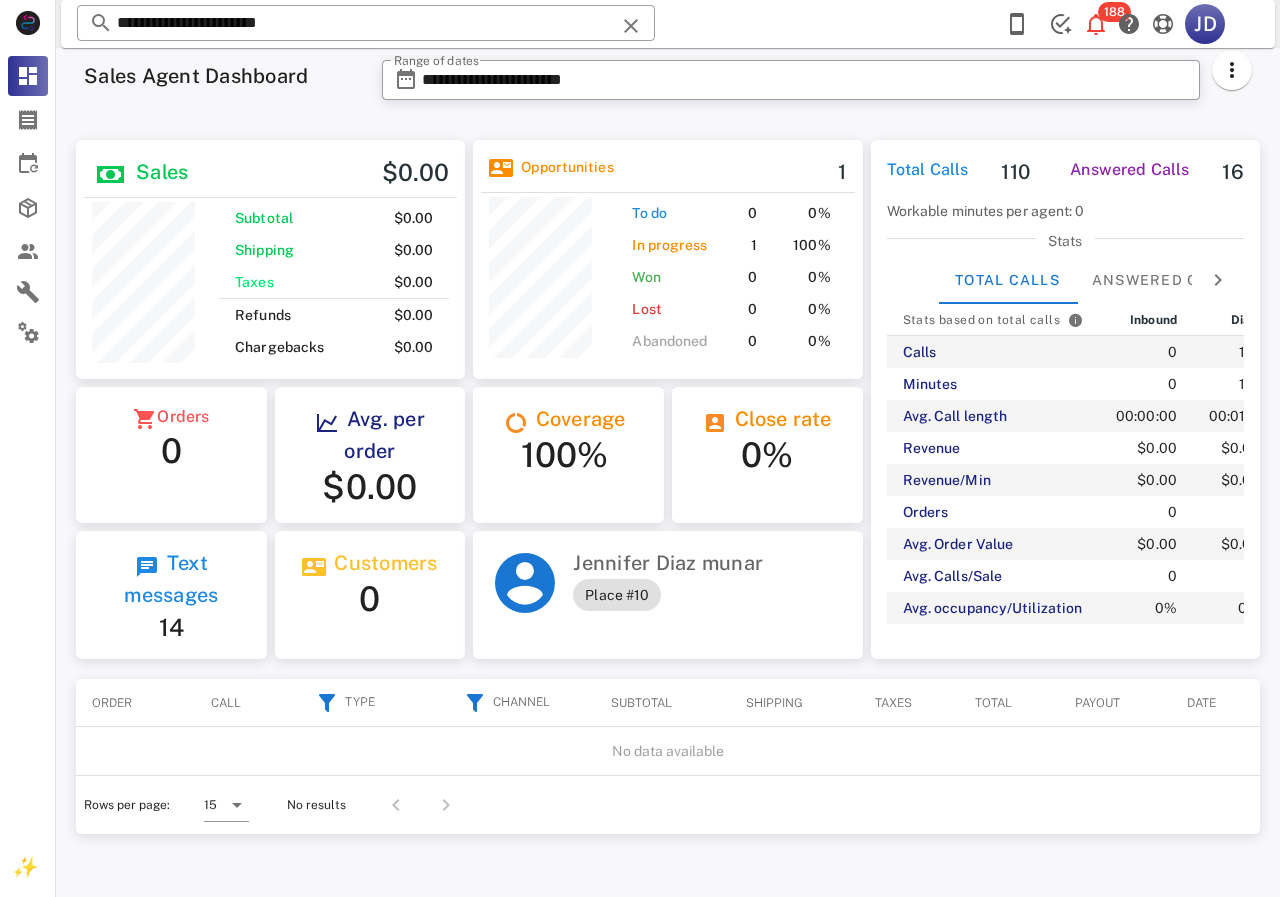 click on "**********" at bounding box center (817, 86) 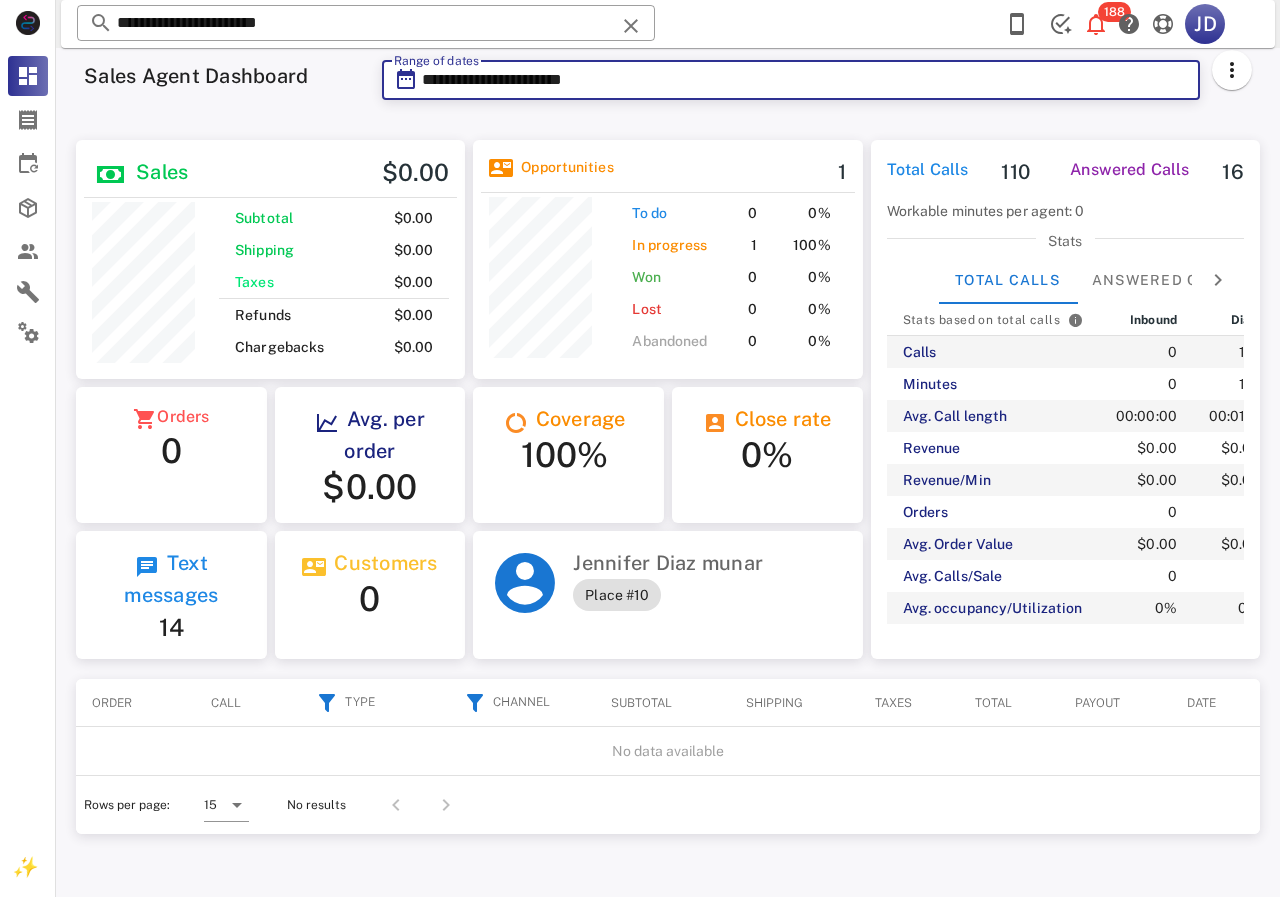 click on "**********" at bounding box center [805, 80] 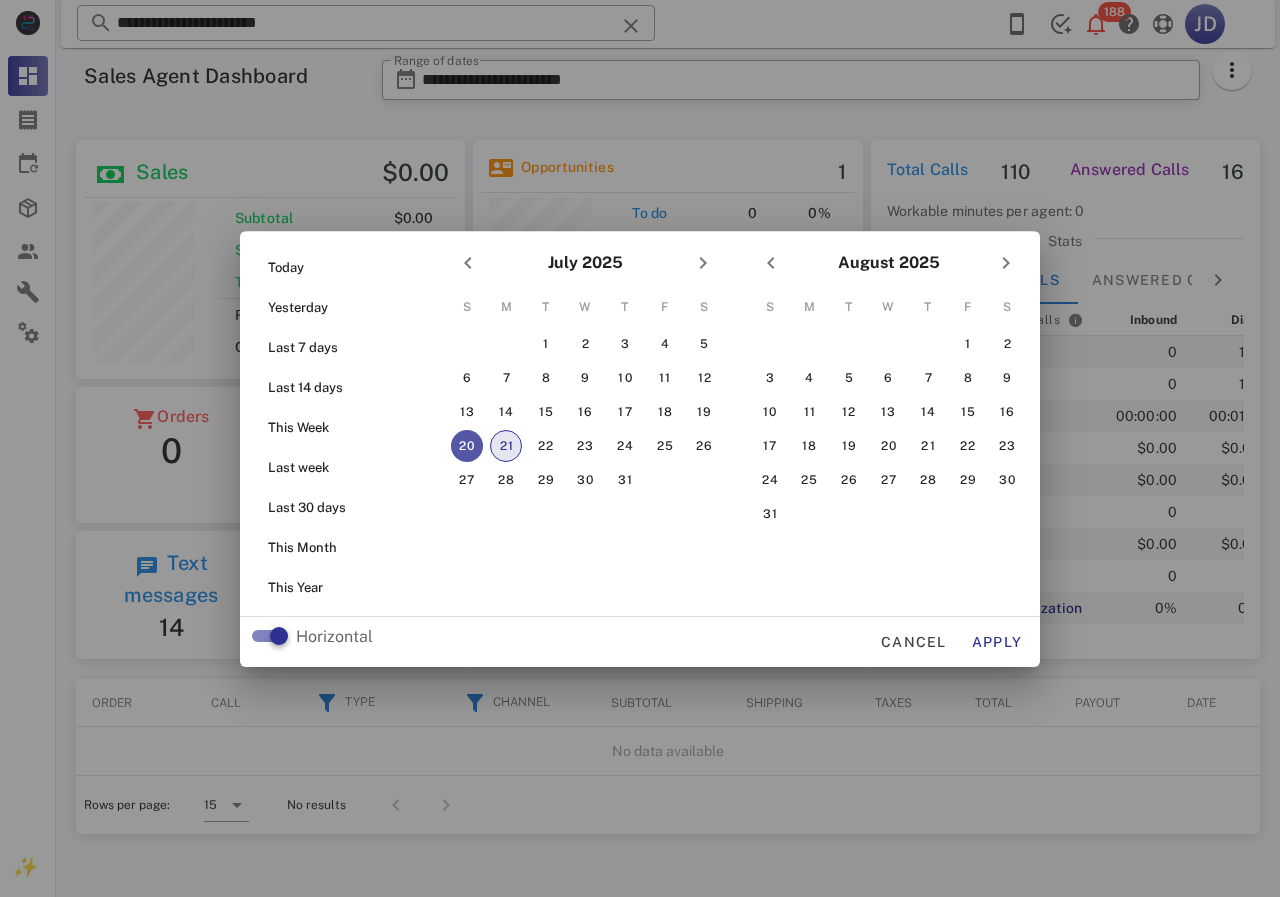 click on "21" at bounding box center (506, 446) 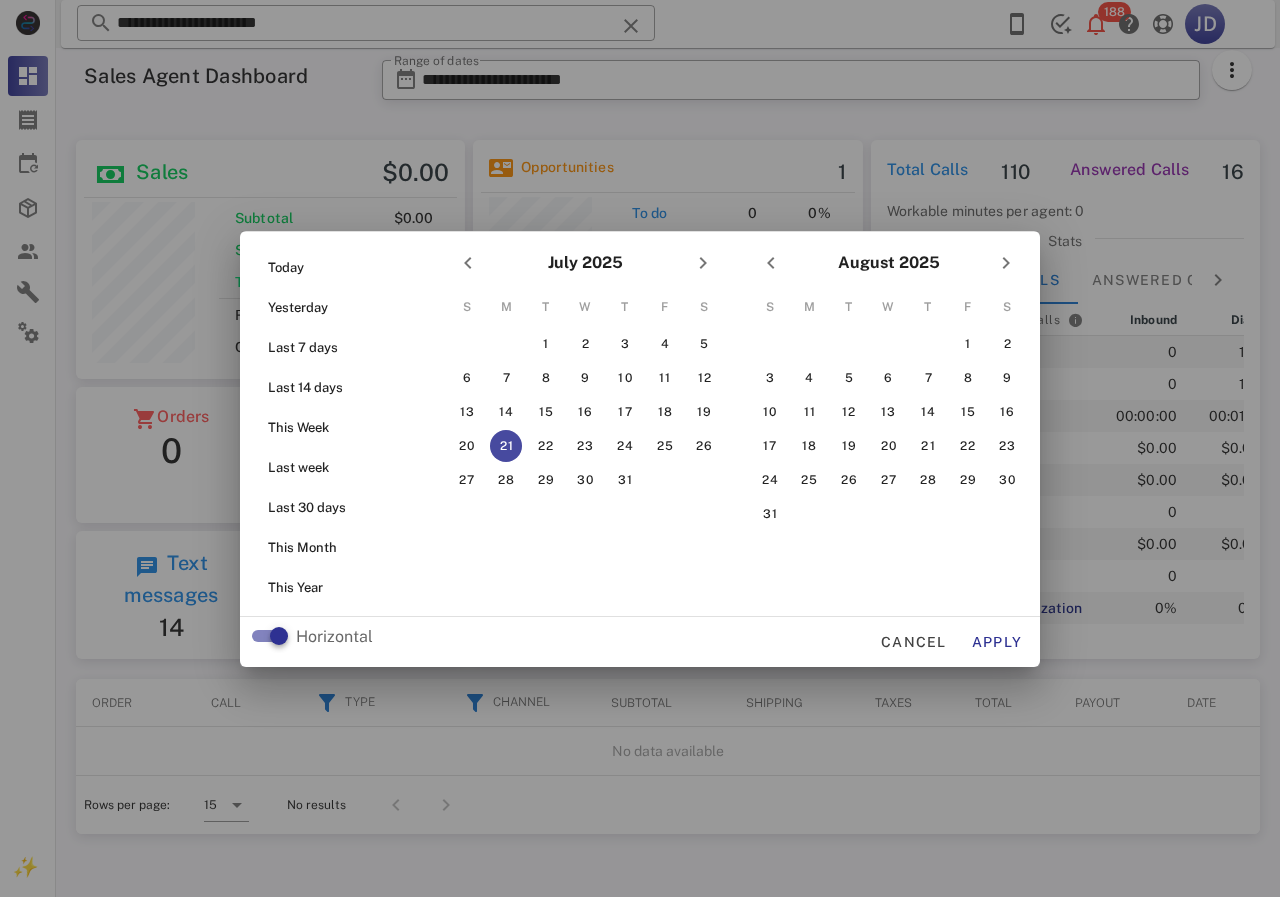 click on "Horizontal Cancel Apply" at bounding box center (640, 642) 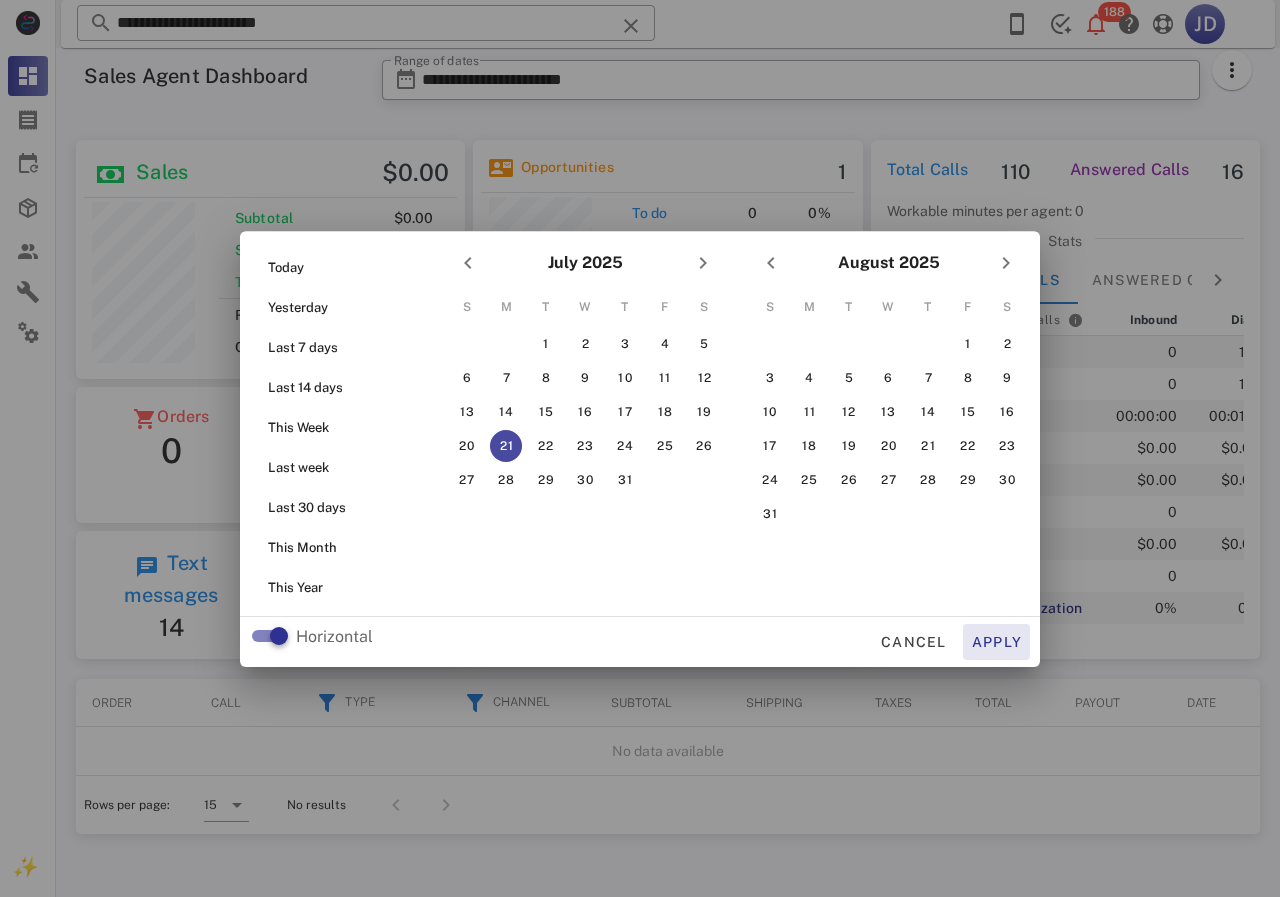 drag, startPoint x: 1014, startPoint y: 624, endPoint x: 1010, endPoint y: 638, distance: 14.56022 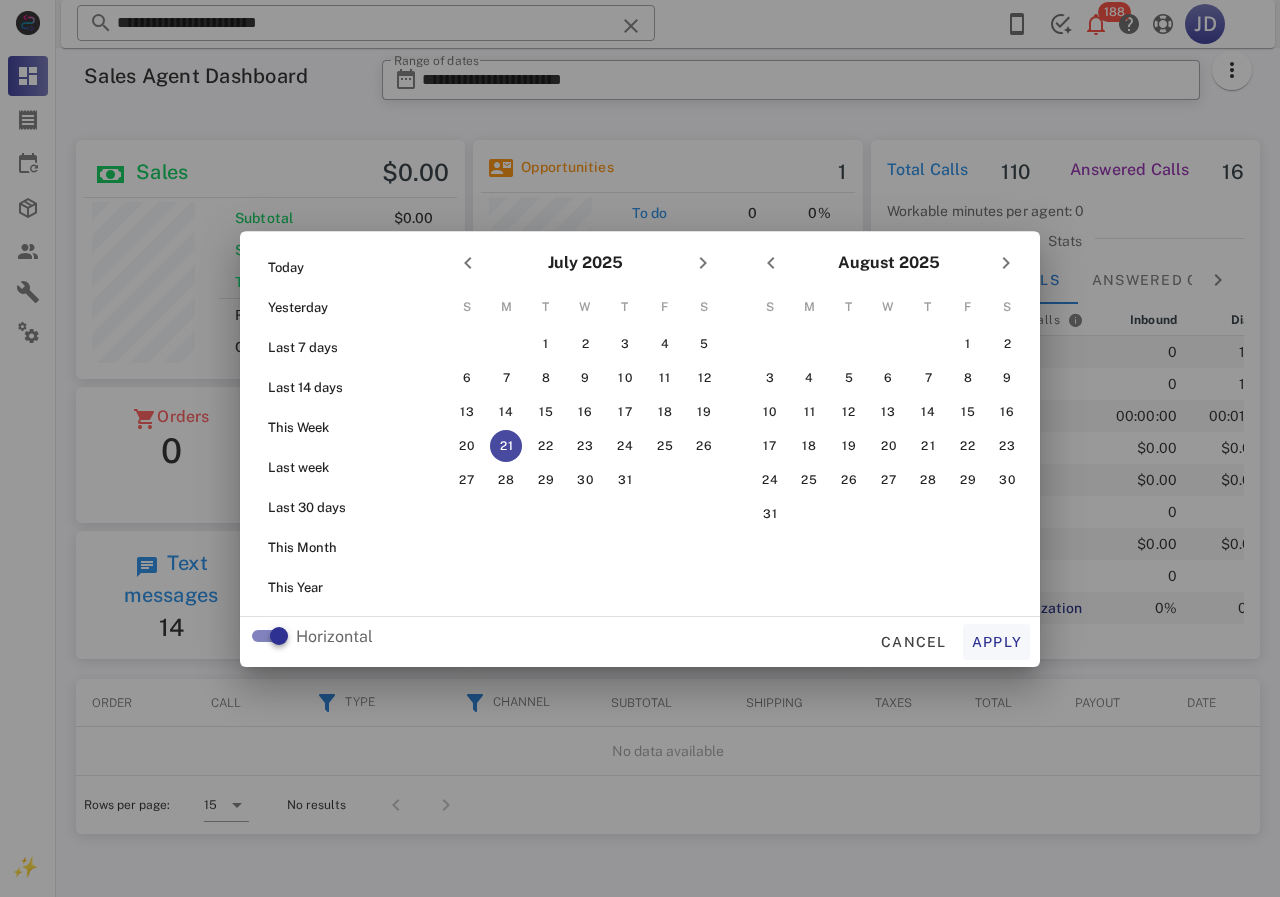 type on "**********" 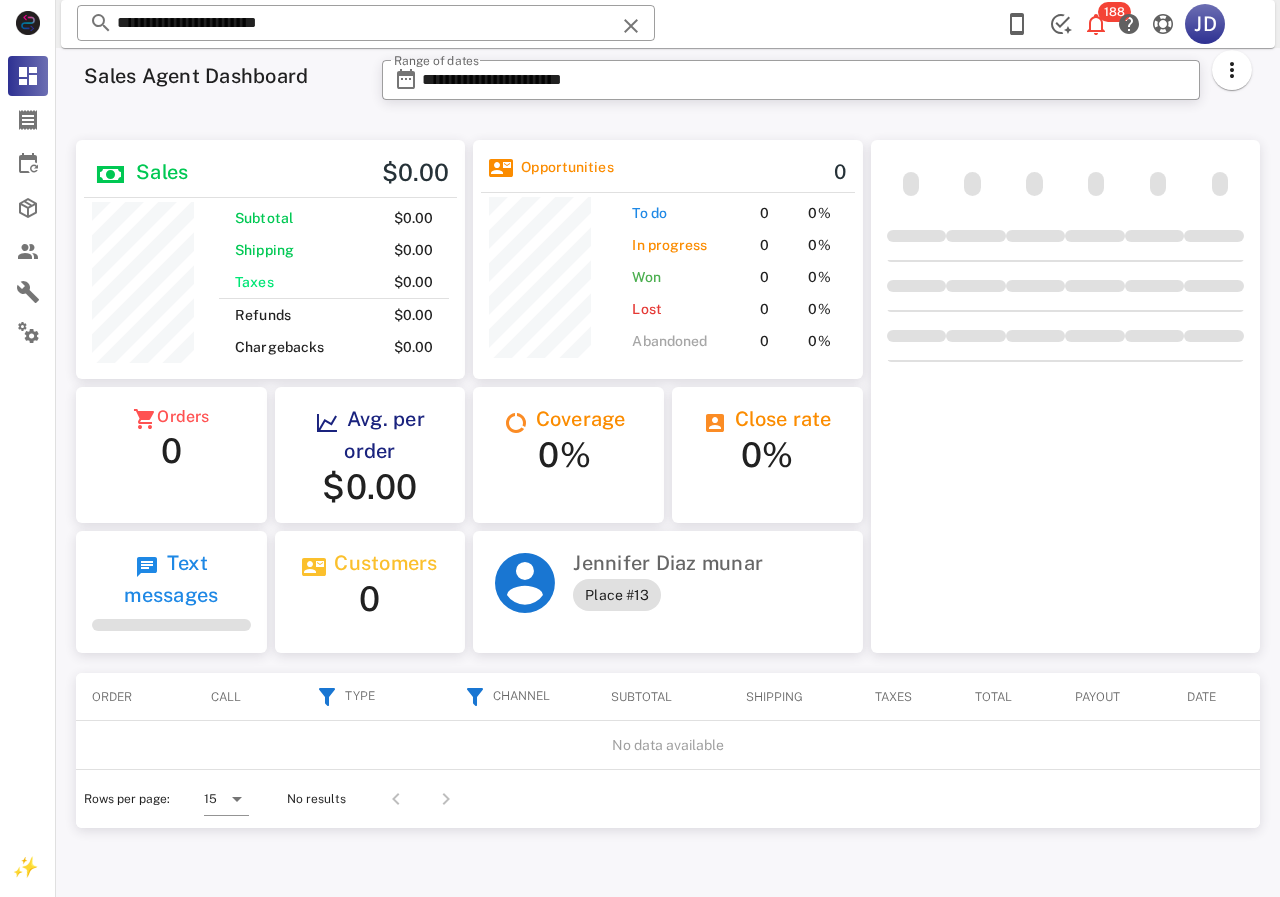 scroll, scrollTop: 999761, scrollLeft: 999611, axis: both 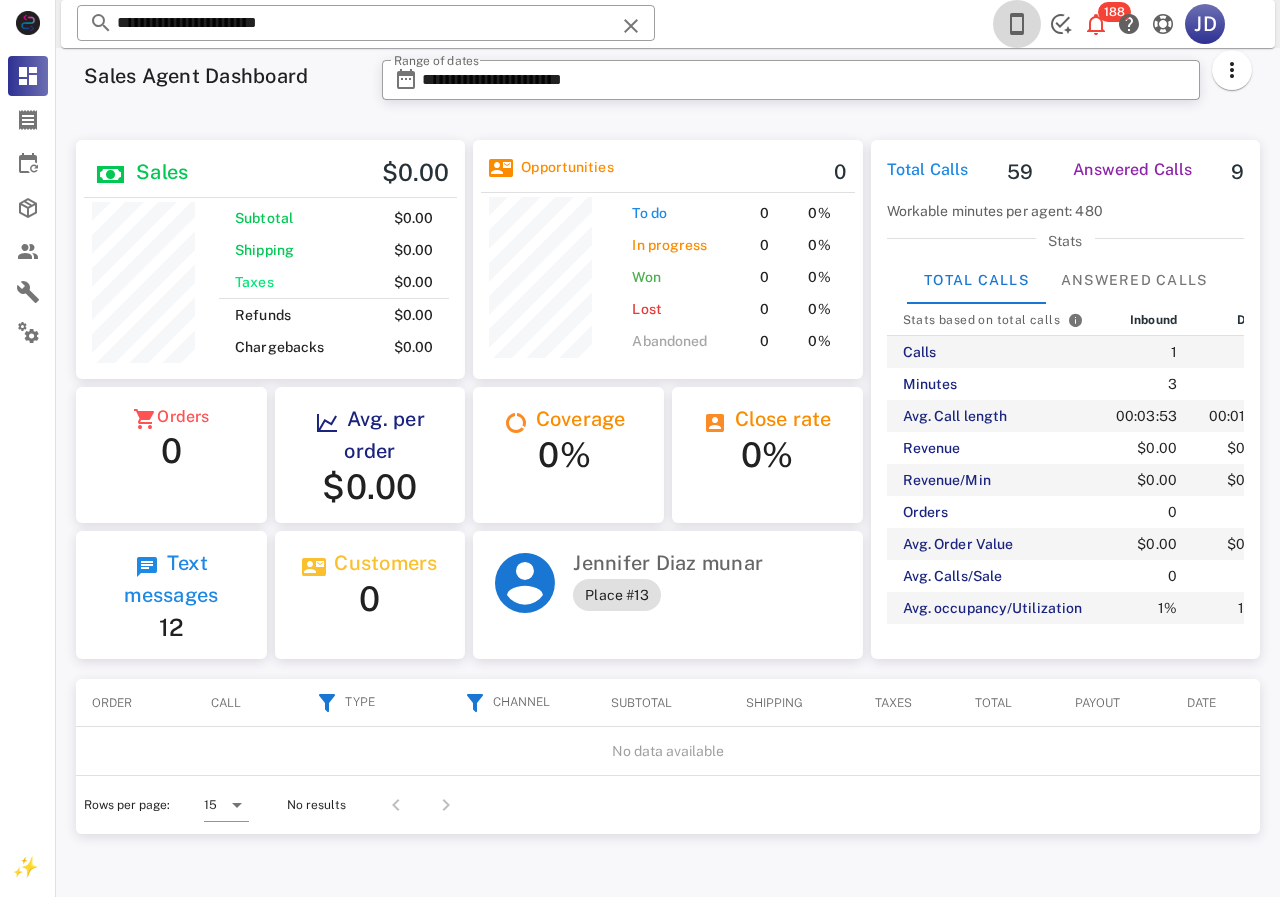 click at bounding box center [1017, 24] 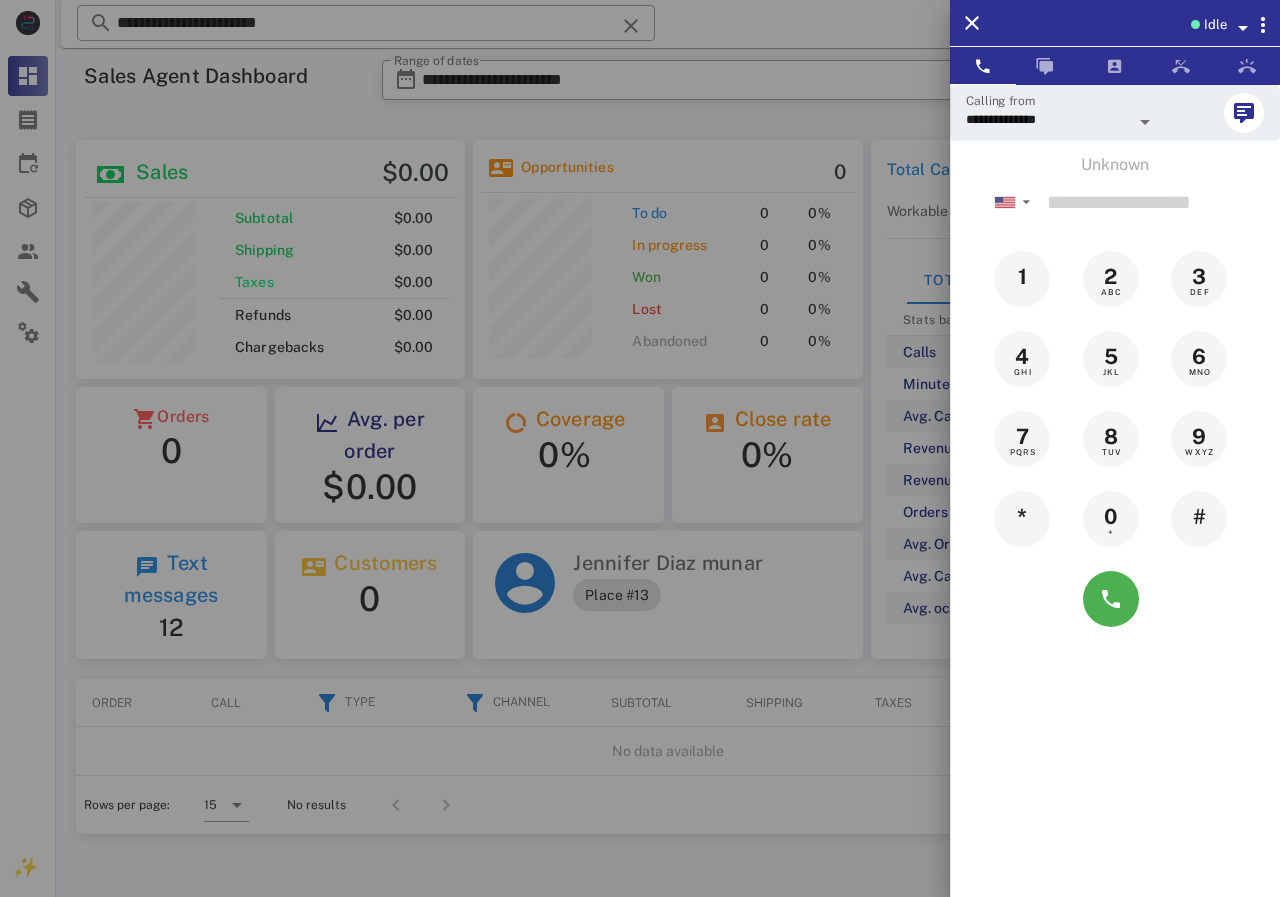click on "Idle" at bounding box center [1115, 23] 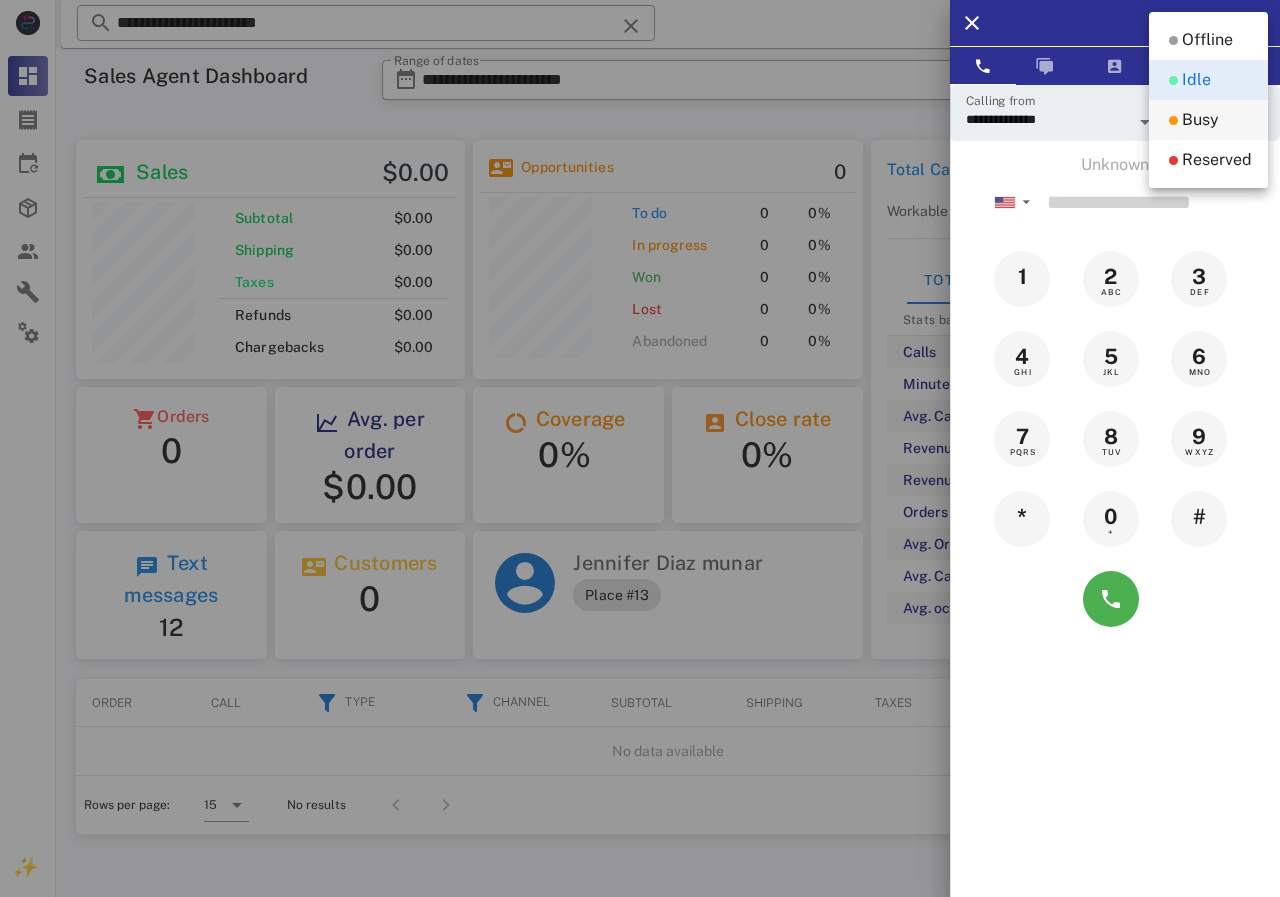 click on "Busy" at bounding box center (1200, 120) 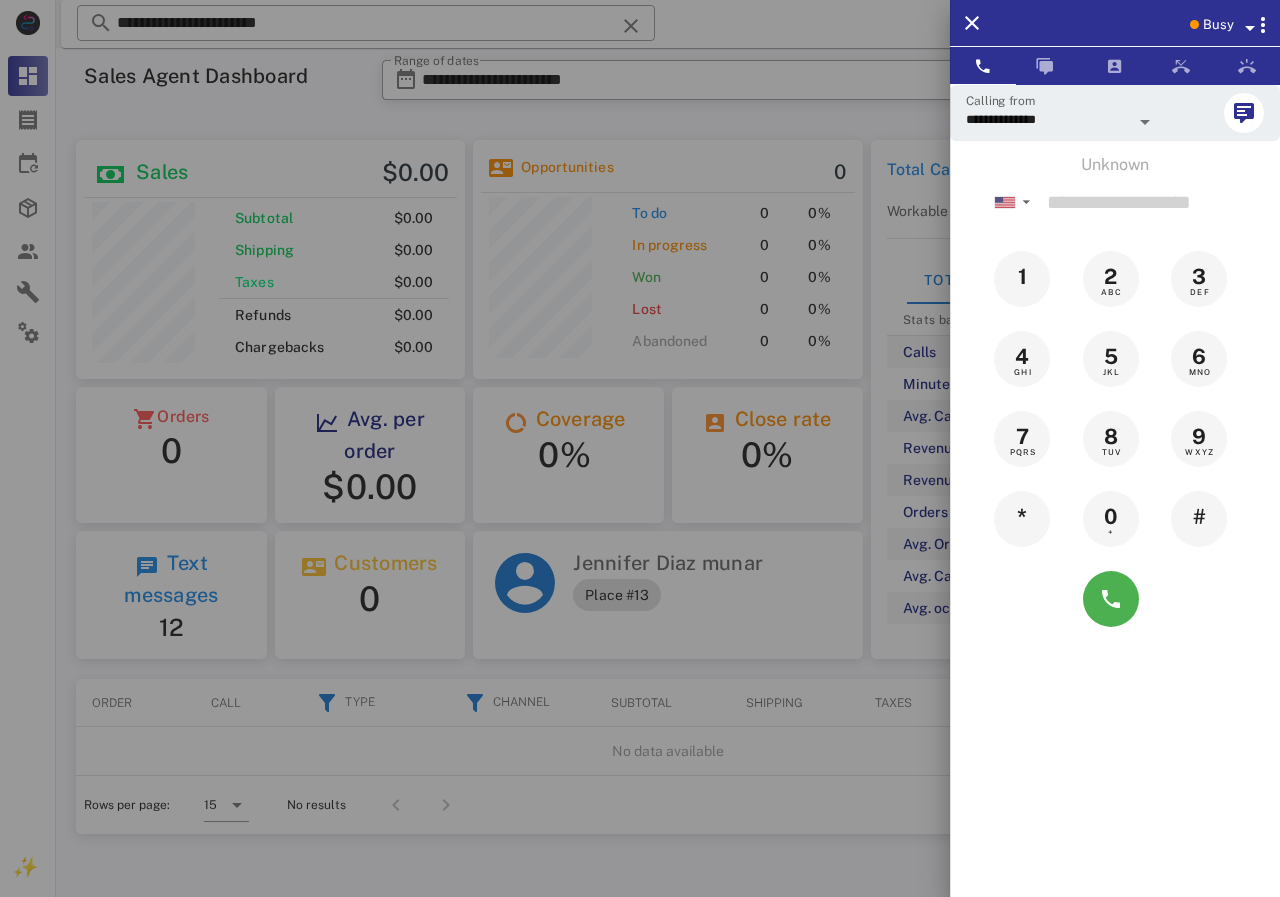 click at bounding box center (640, 448) 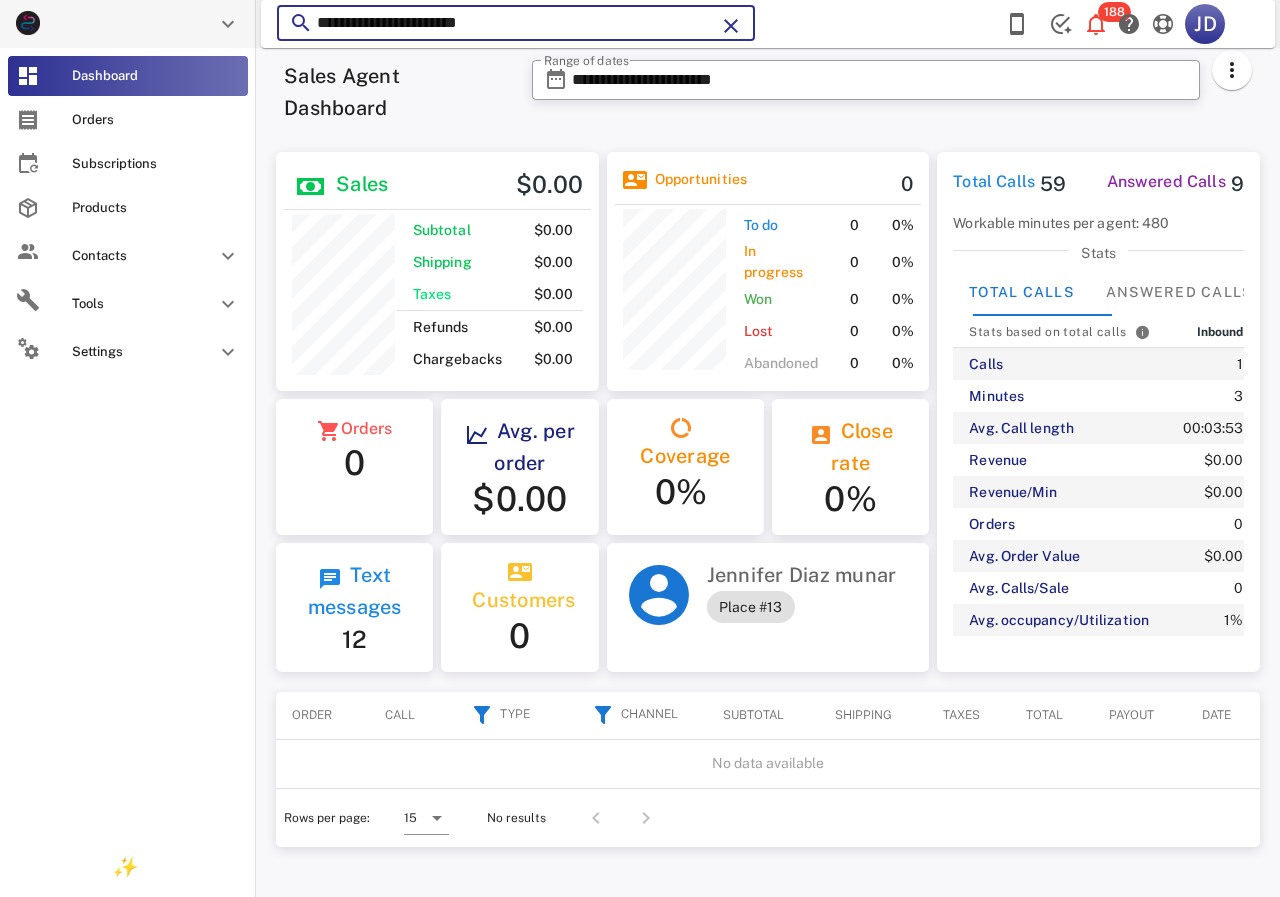 drag, startPoint x: 406, startPoint y: 27, endPoint x: 33, endPoint y: 6, distance: 373.5907 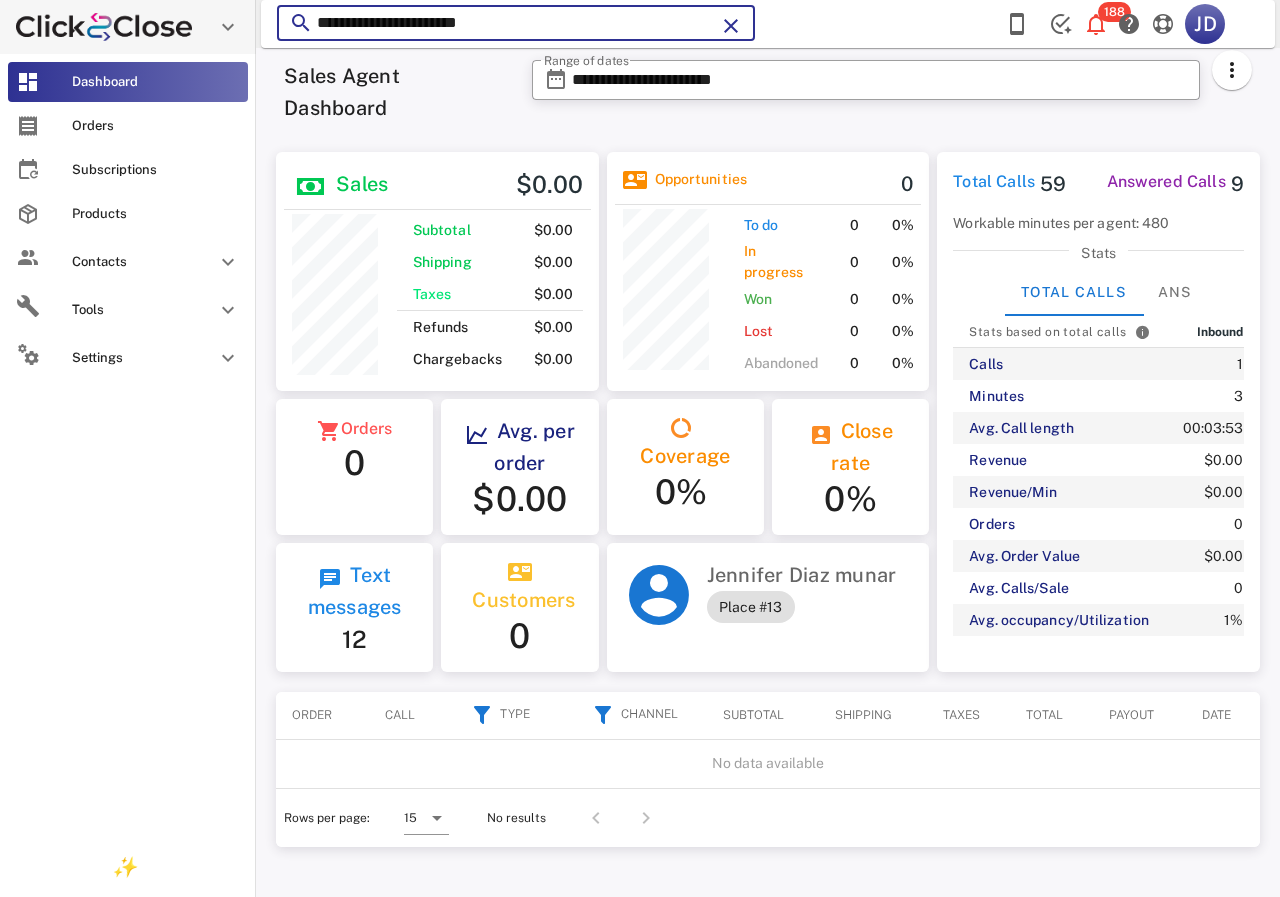 scroll, scrollTop: 250, scrollLeft: 322, axis: both 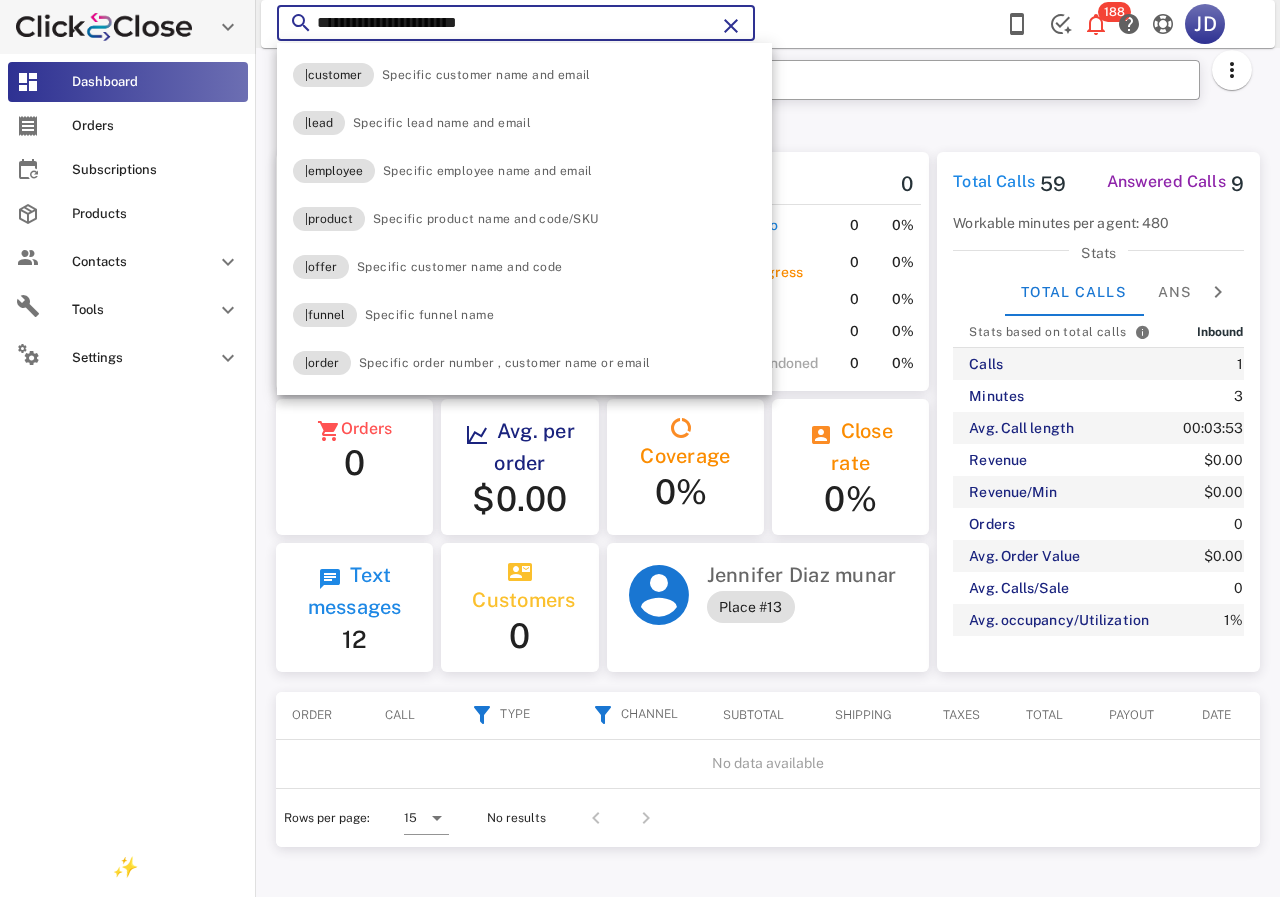 type on "**********" 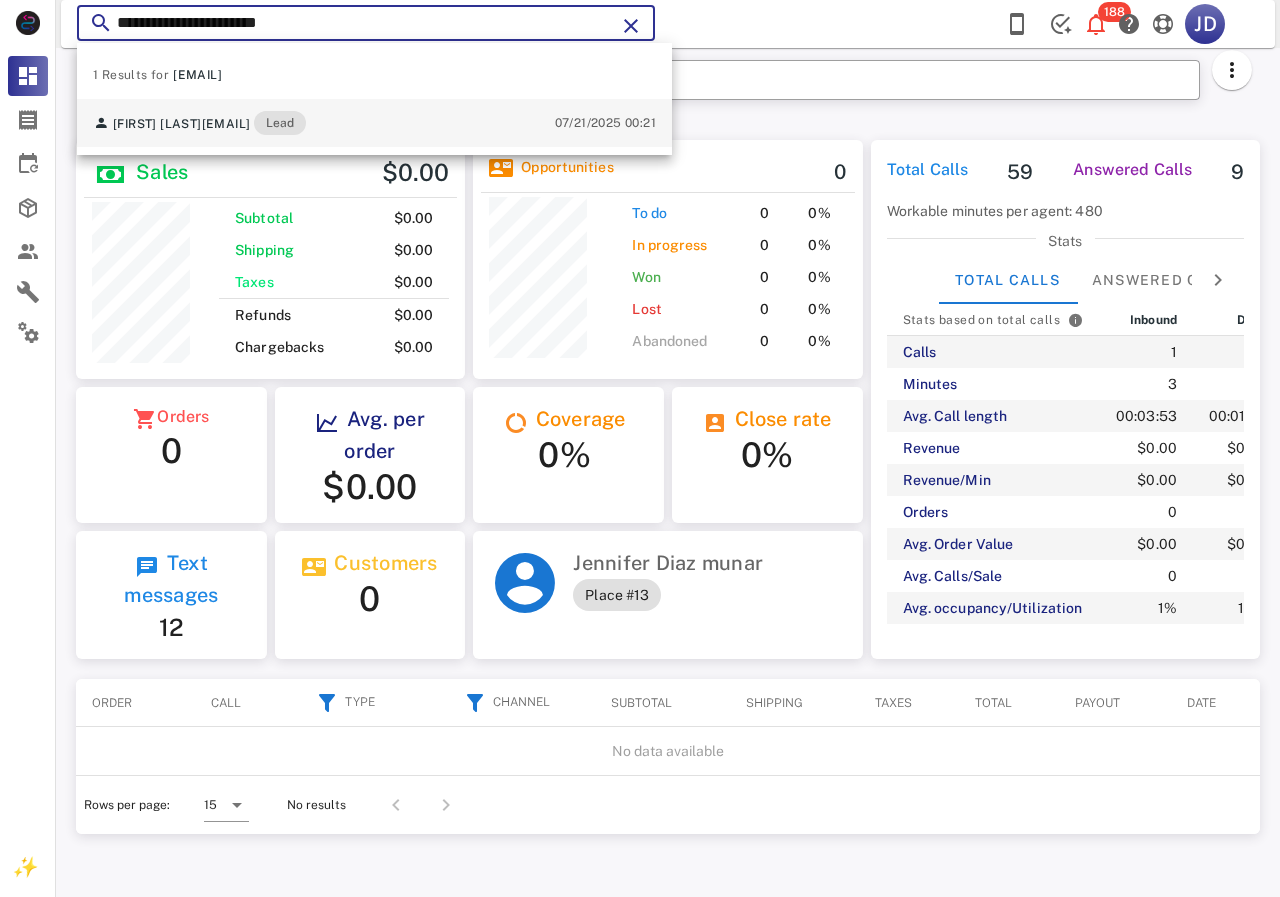 scroll, scrollTop: 999761, scrollLeft: 999611, axis: both 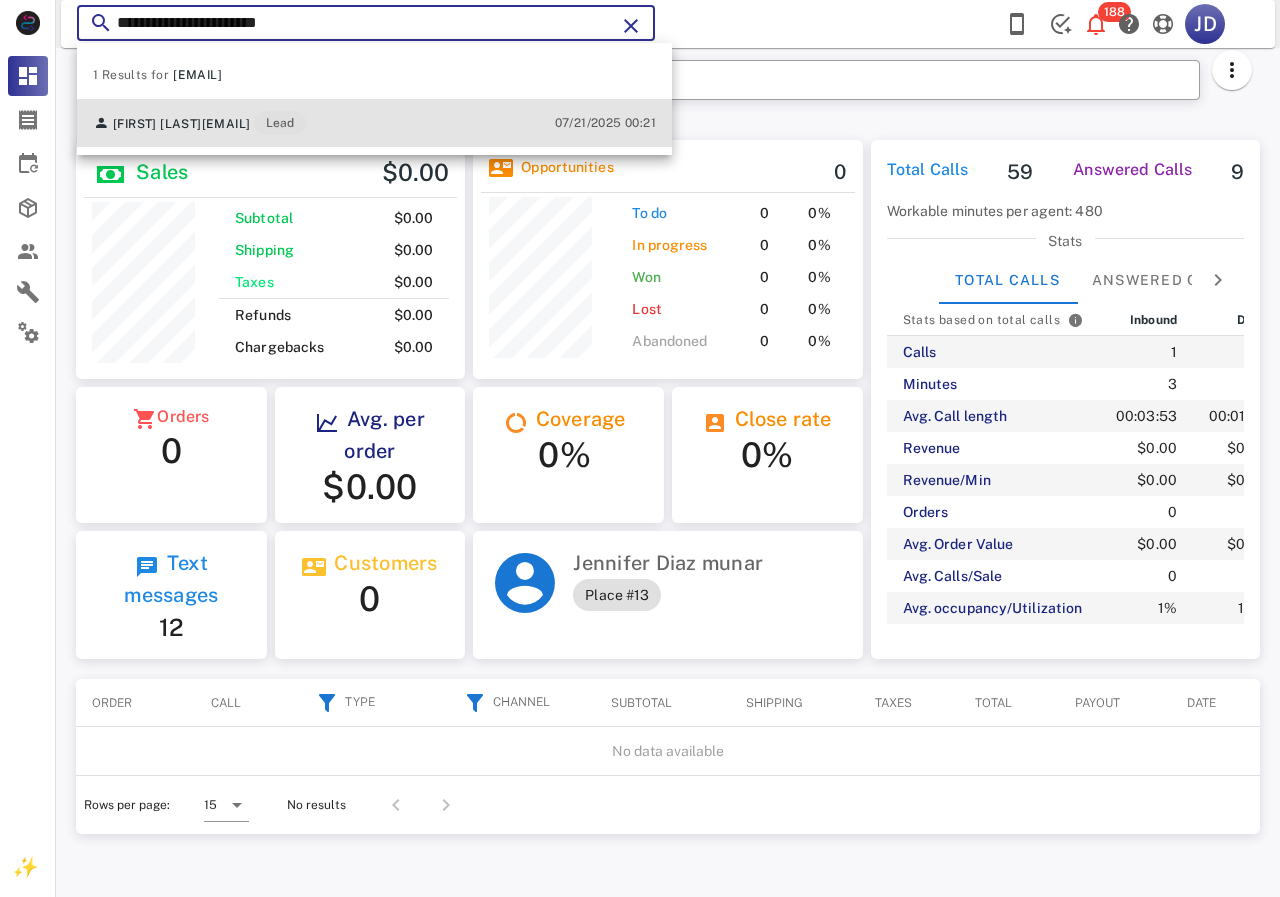 click on "almalovett333@gmail.com" at bounding box center (226, 124) 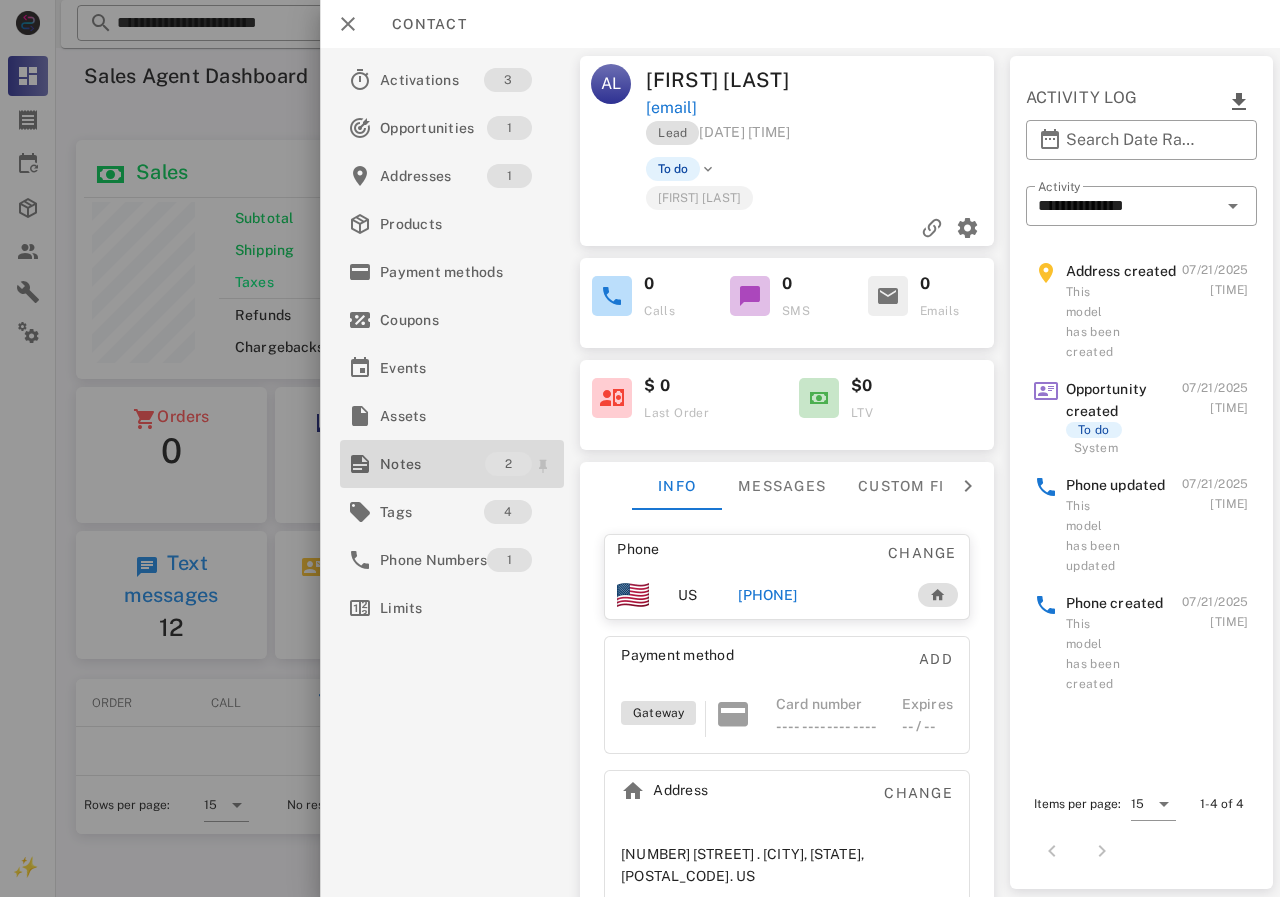 click on "Notes" at bounding box center [432, 464] 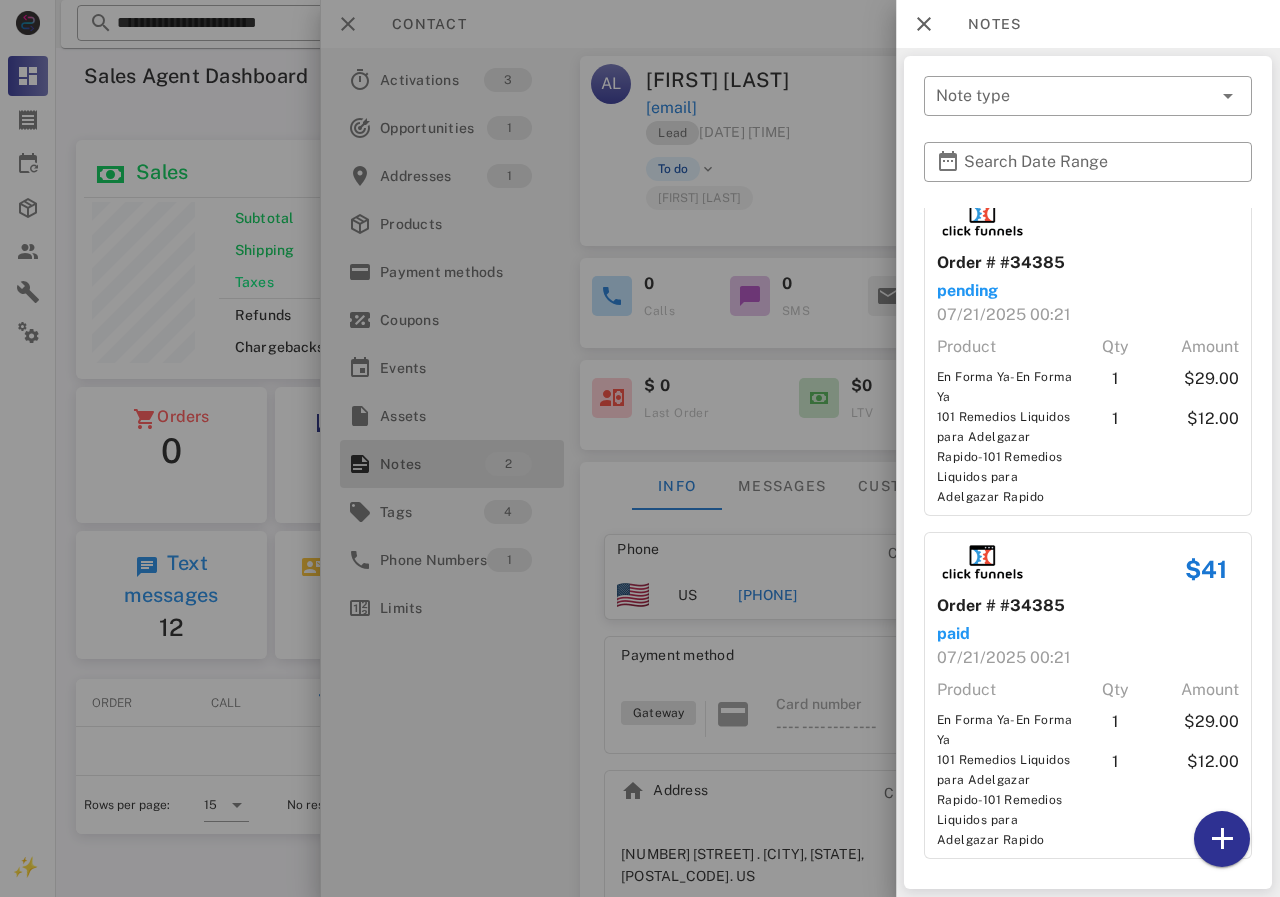 scroll, scrollTop: 23, scrollLeft: 0, axis: vertical 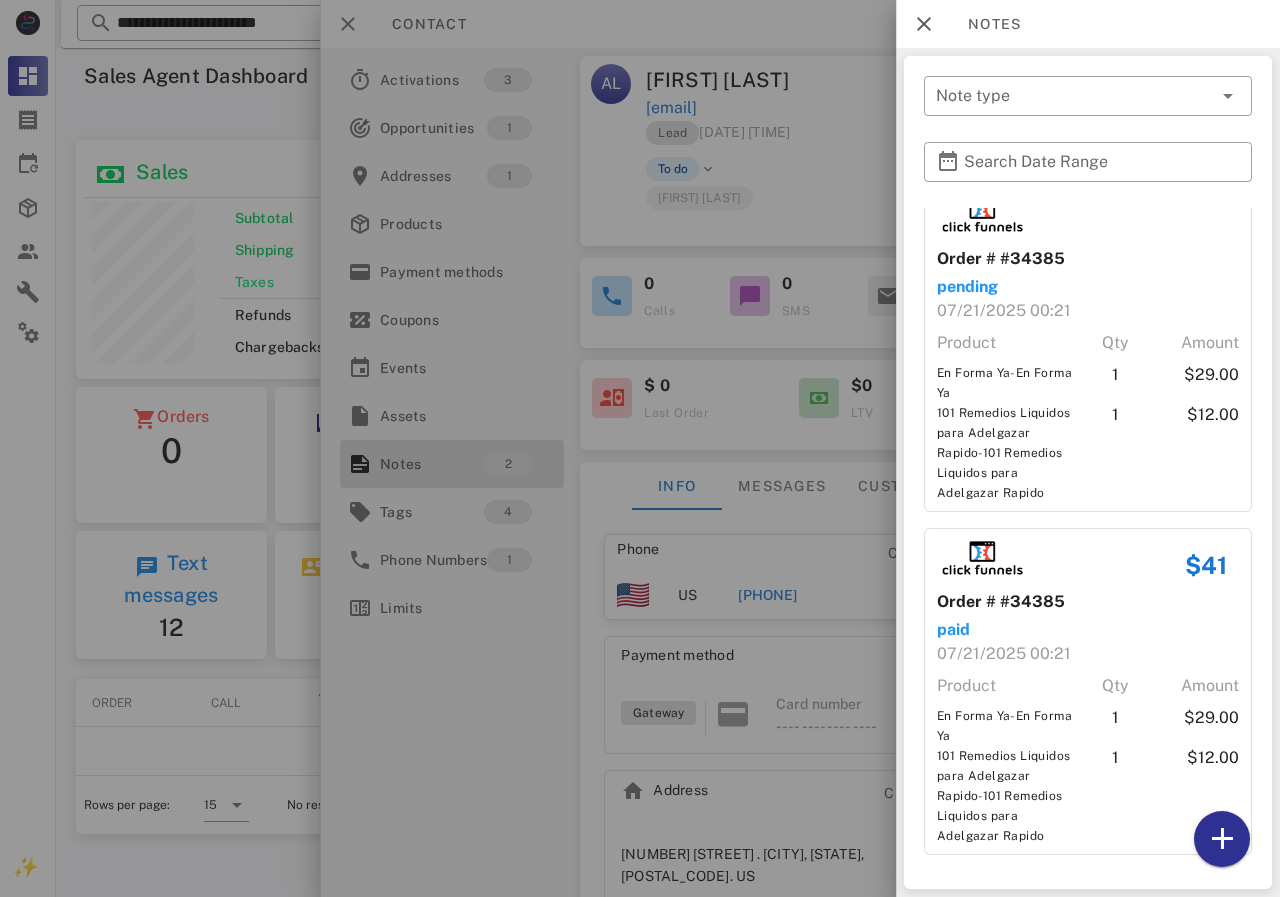drag, startPoint x: 856, startPoint y: 521, endPoint x: 842, endPoint y: 572, distance: 52.886673 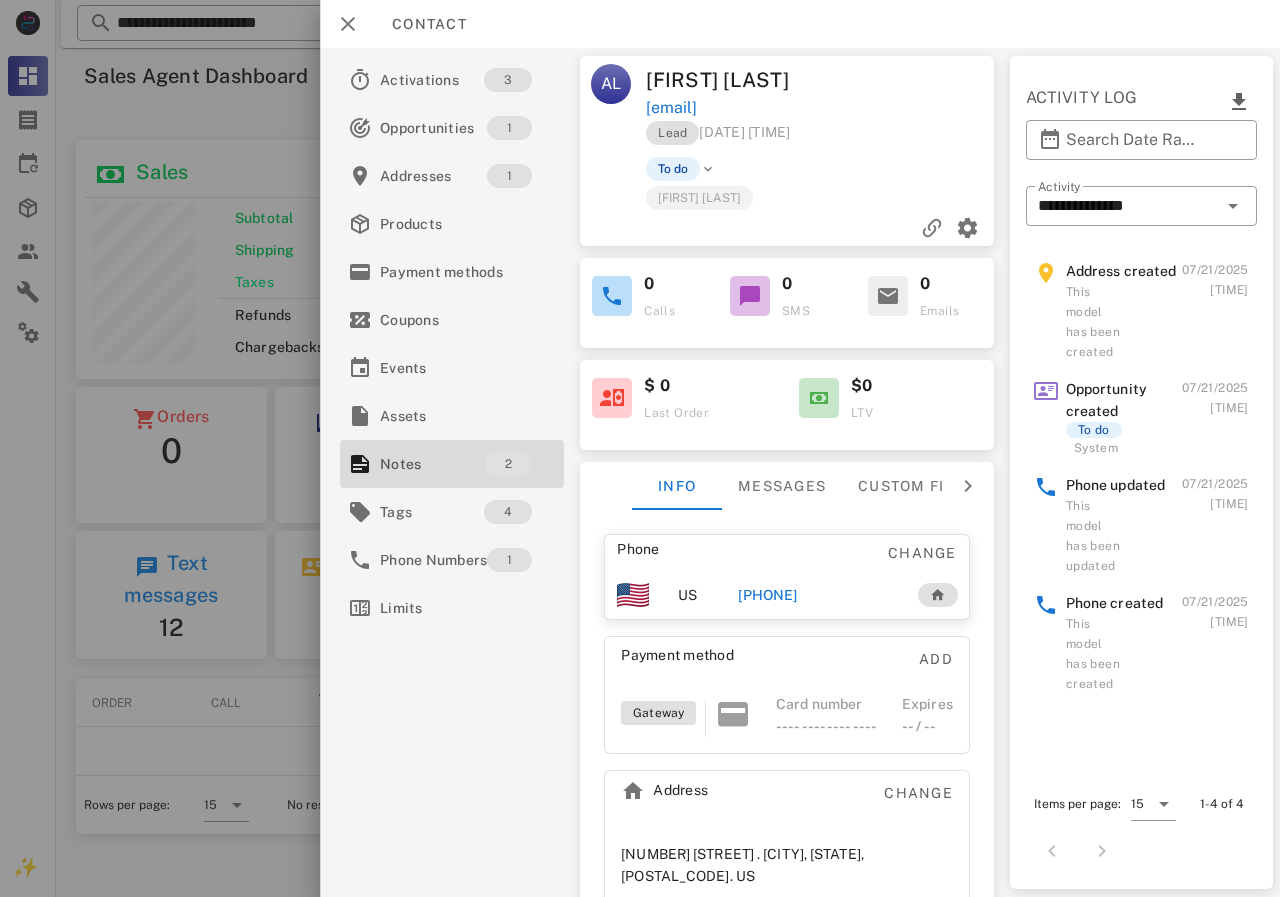 click on "+18173440498" at bounding box center [767, 595] 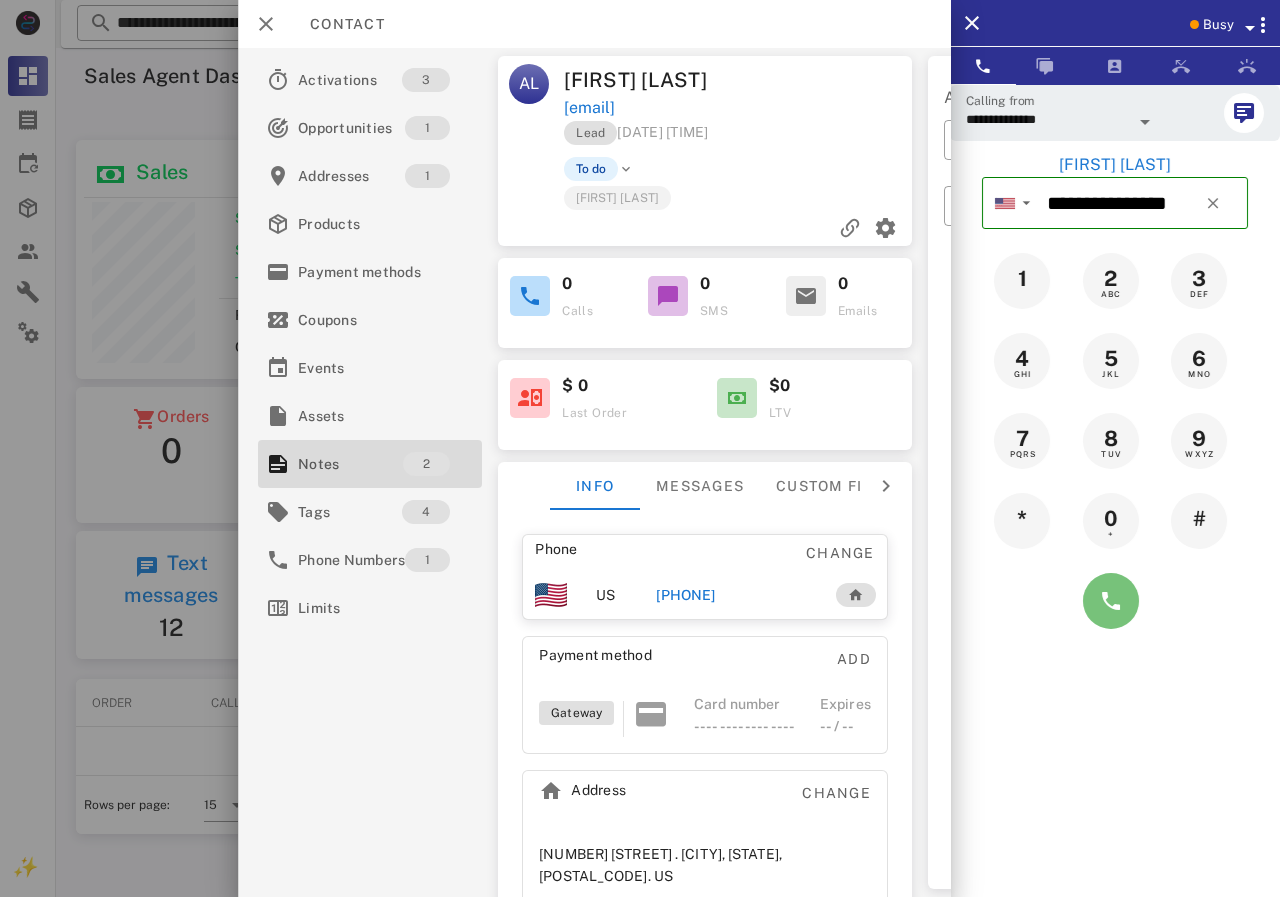 click at bounding box center [1111, 601] 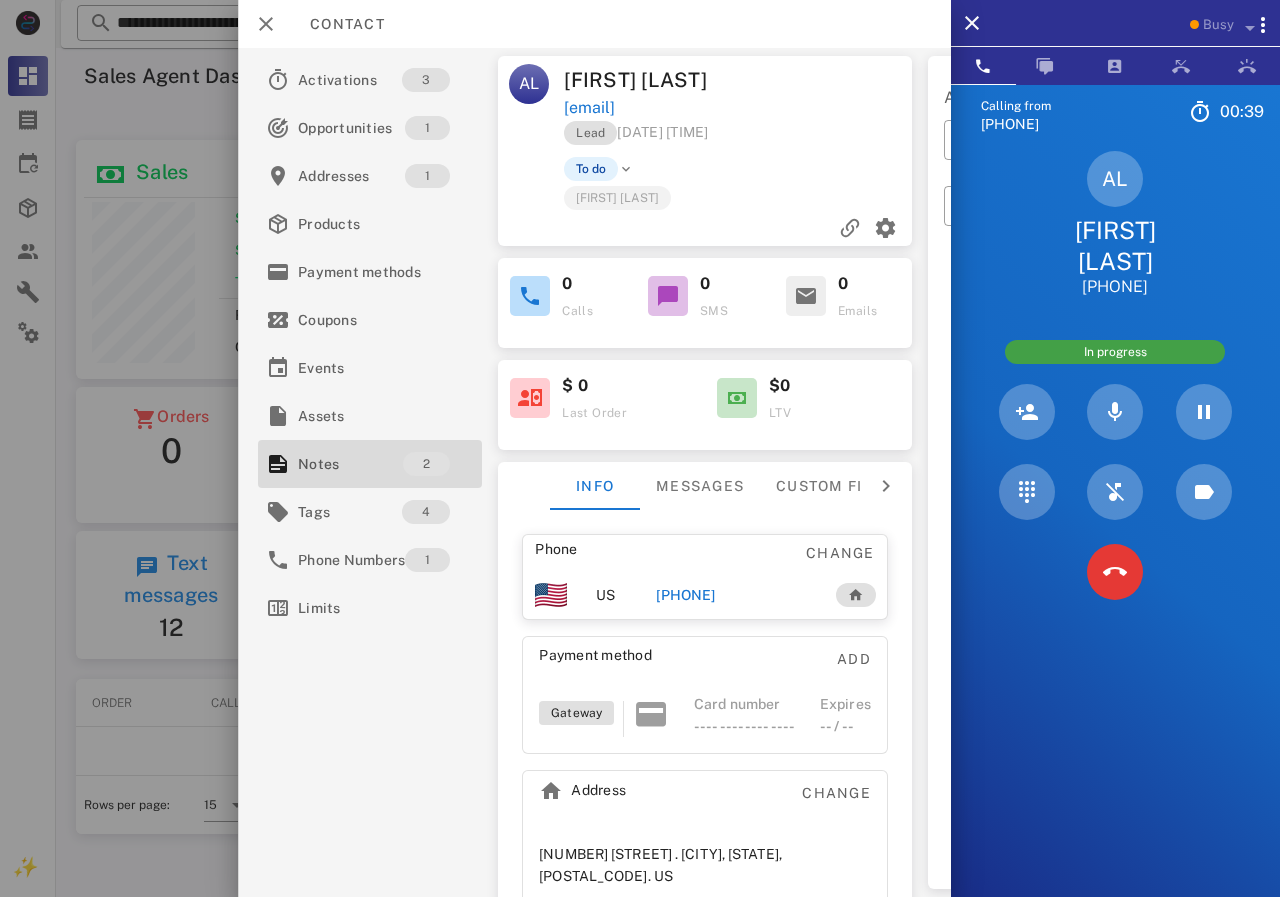 click at bounding box center (1115, 572) 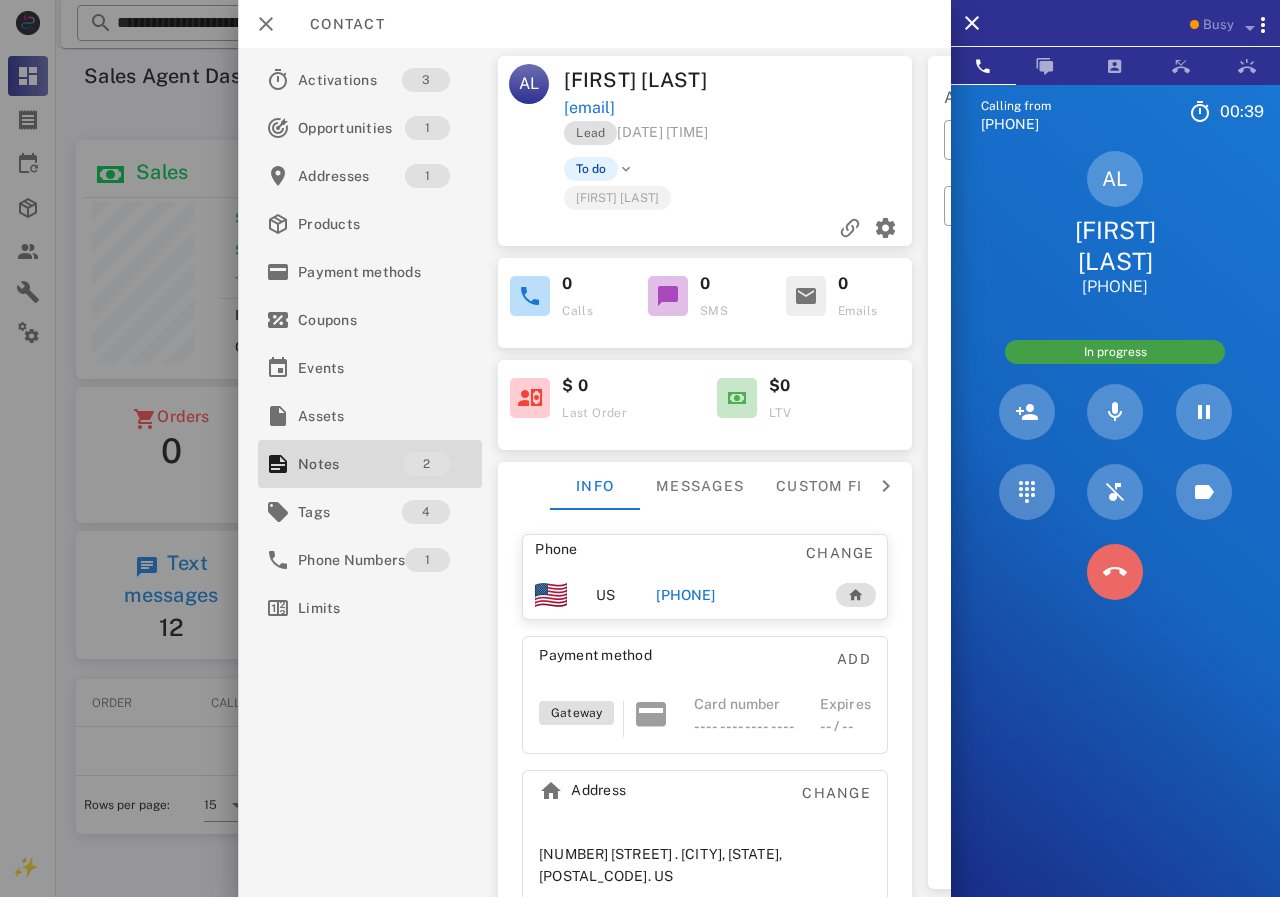 click at bounding box center [1115, 572] 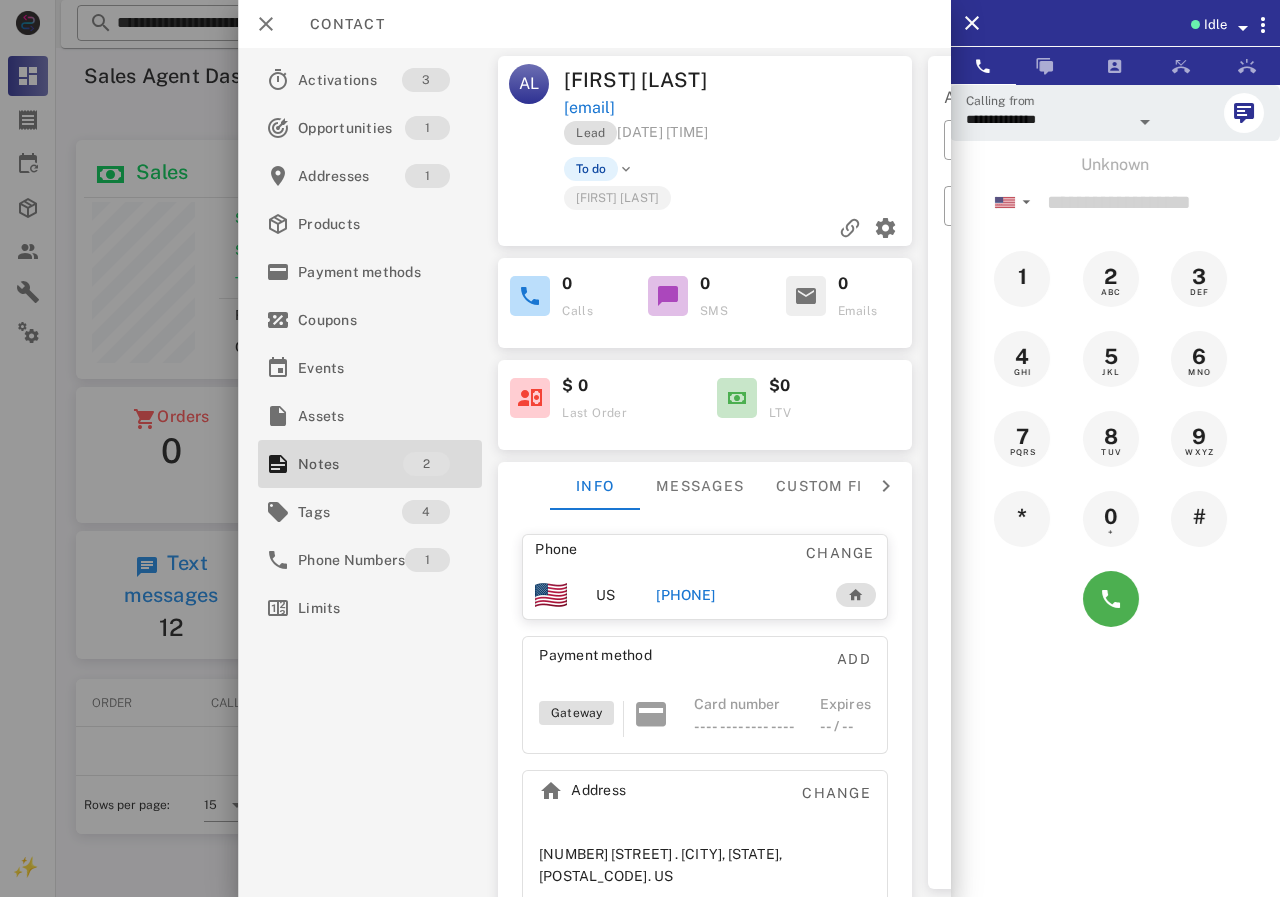 drag, startPoint x: 713, startPoint y: 588, endPoint x: 1158, endPoint y: 607, distance: 445.40543 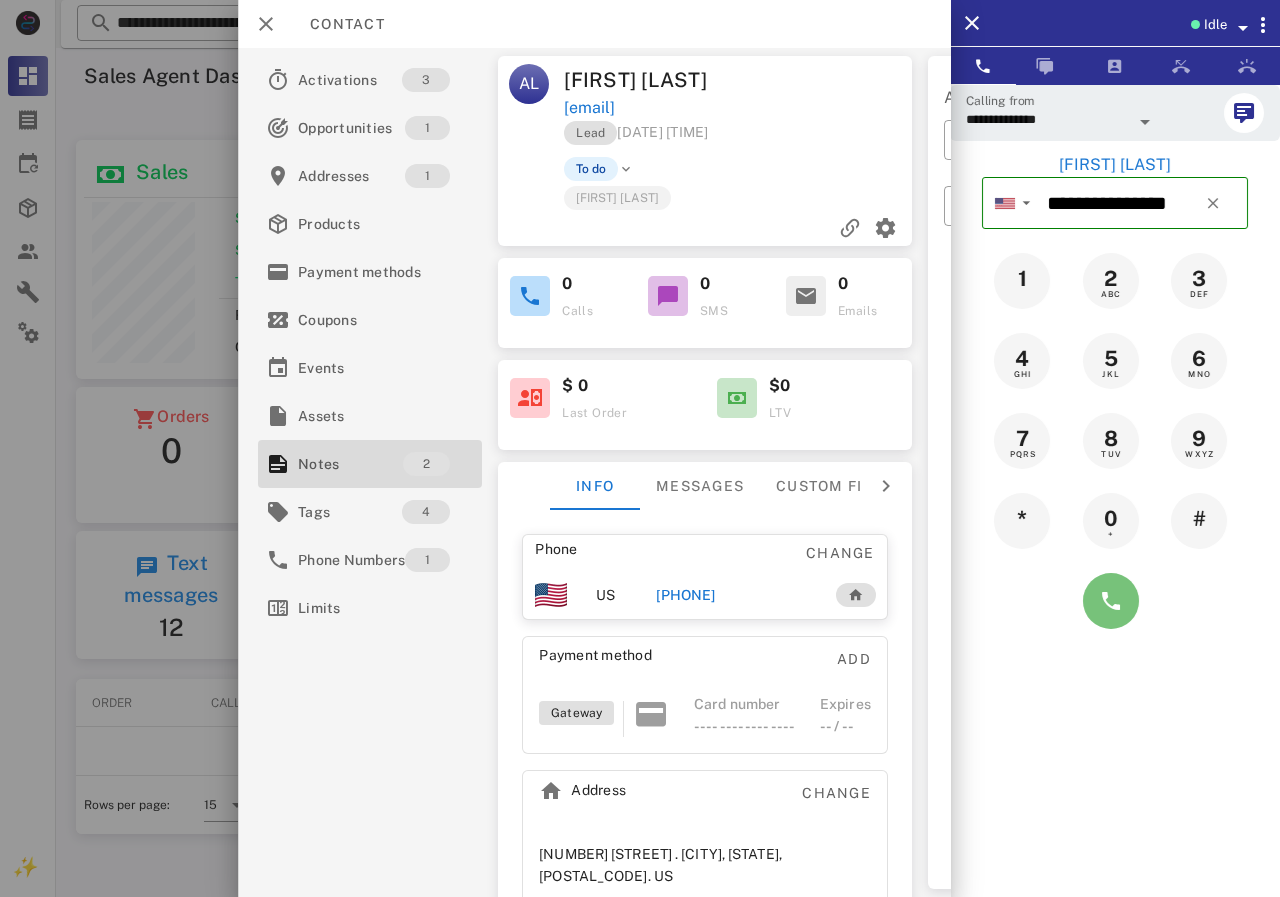 click at bounding box center [1111, 601] 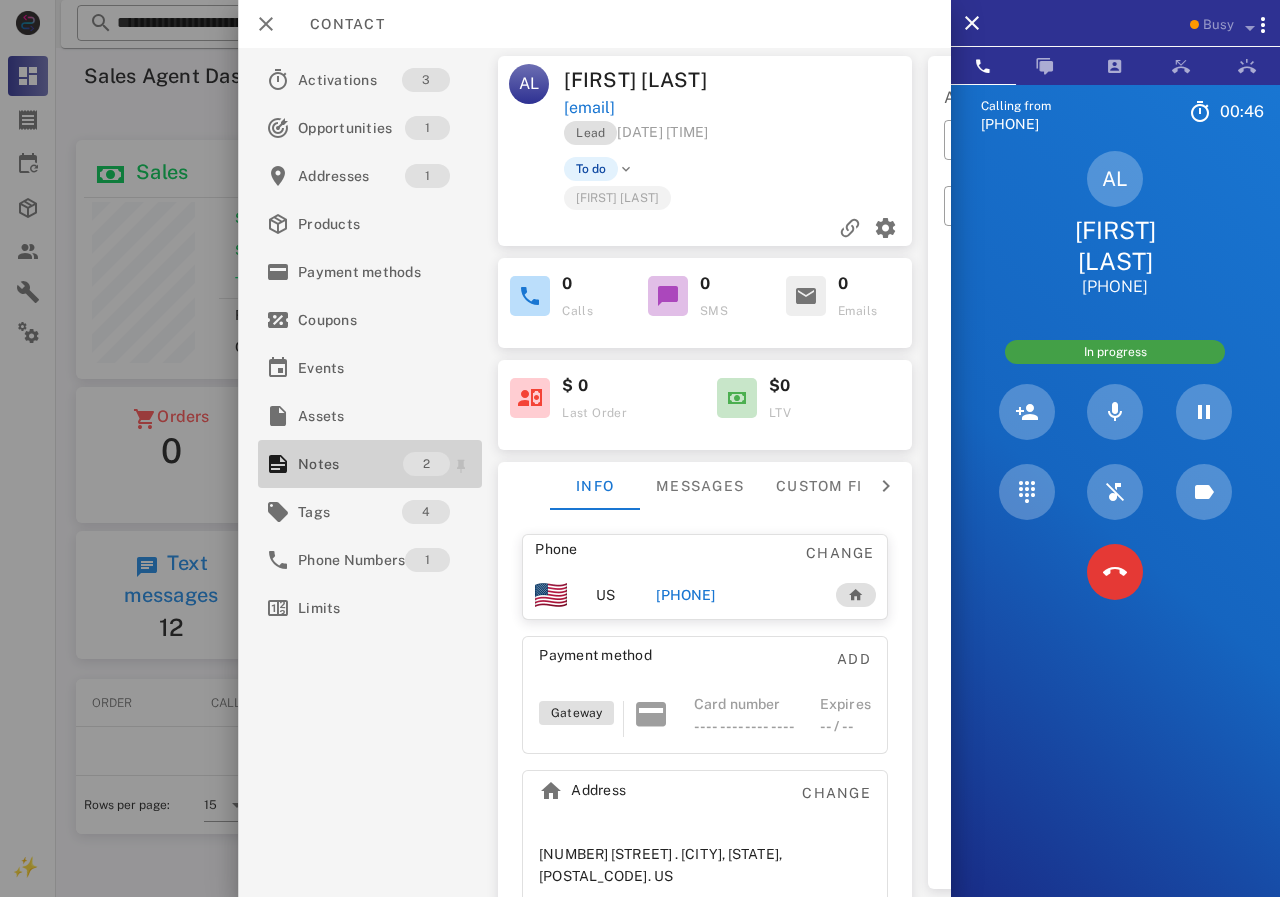 click on "Notes" at bounding box center [350, 464] 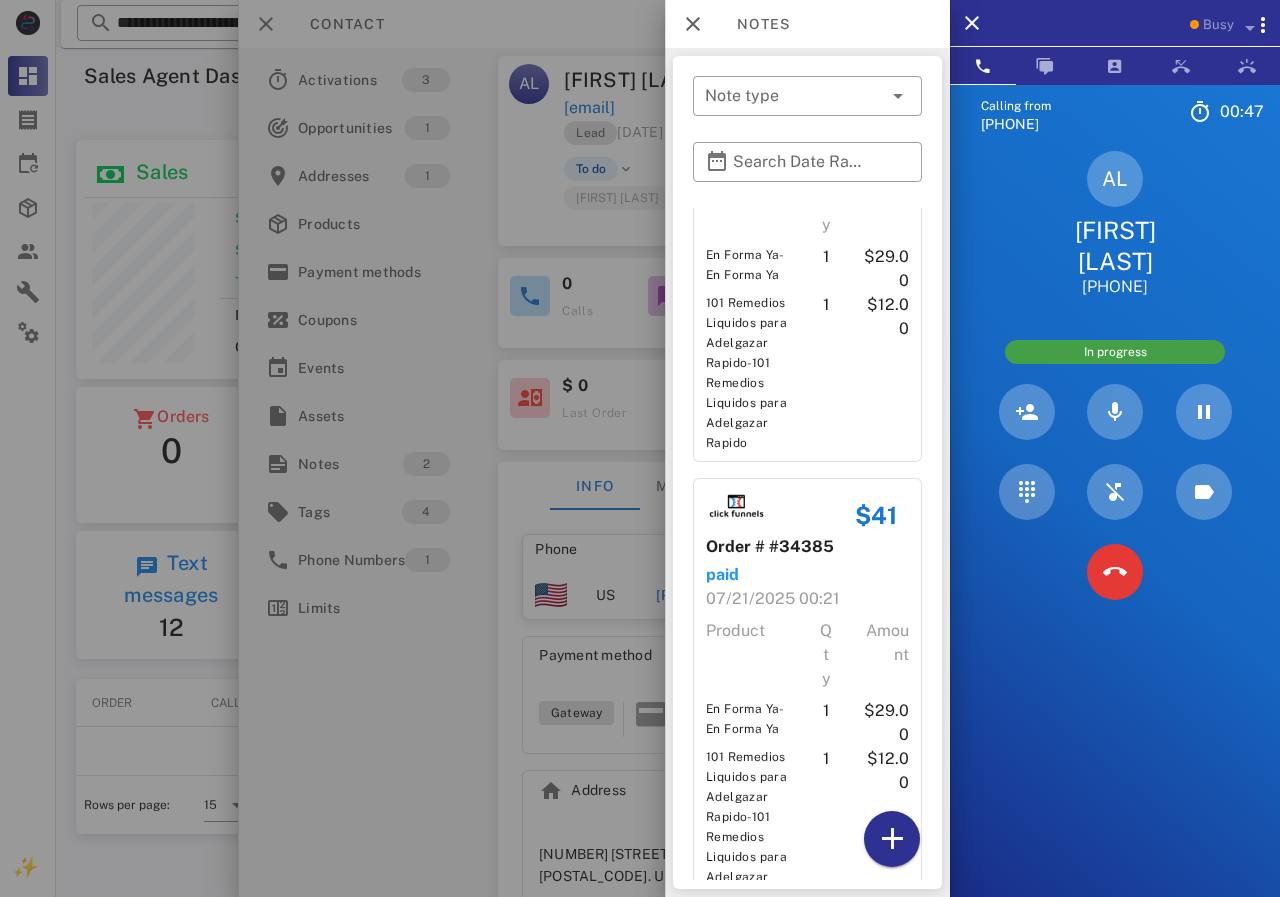 scroll, scrollTop: 238, scrollLeft: 0, axis: vertical 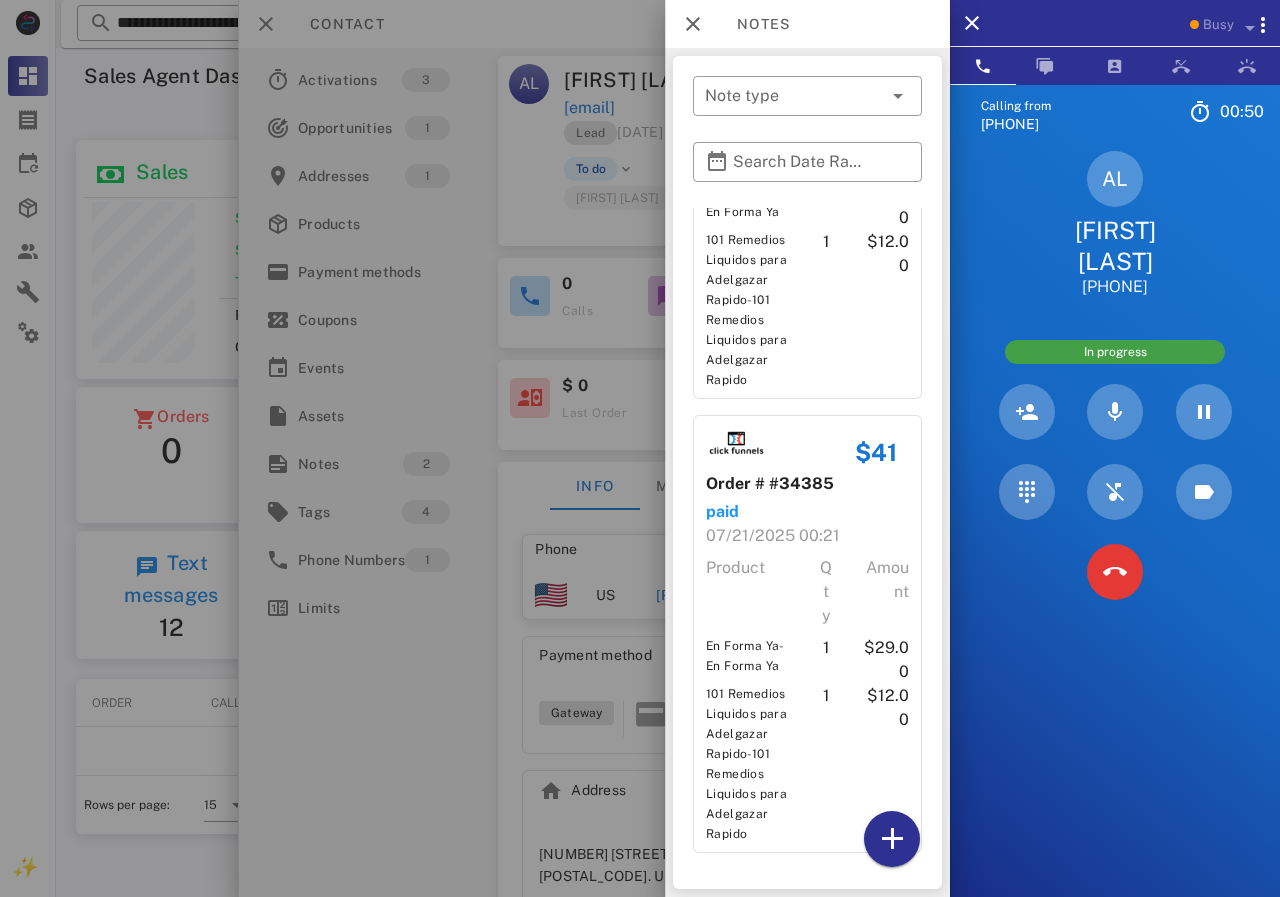 click at bounding box center [640, 448] 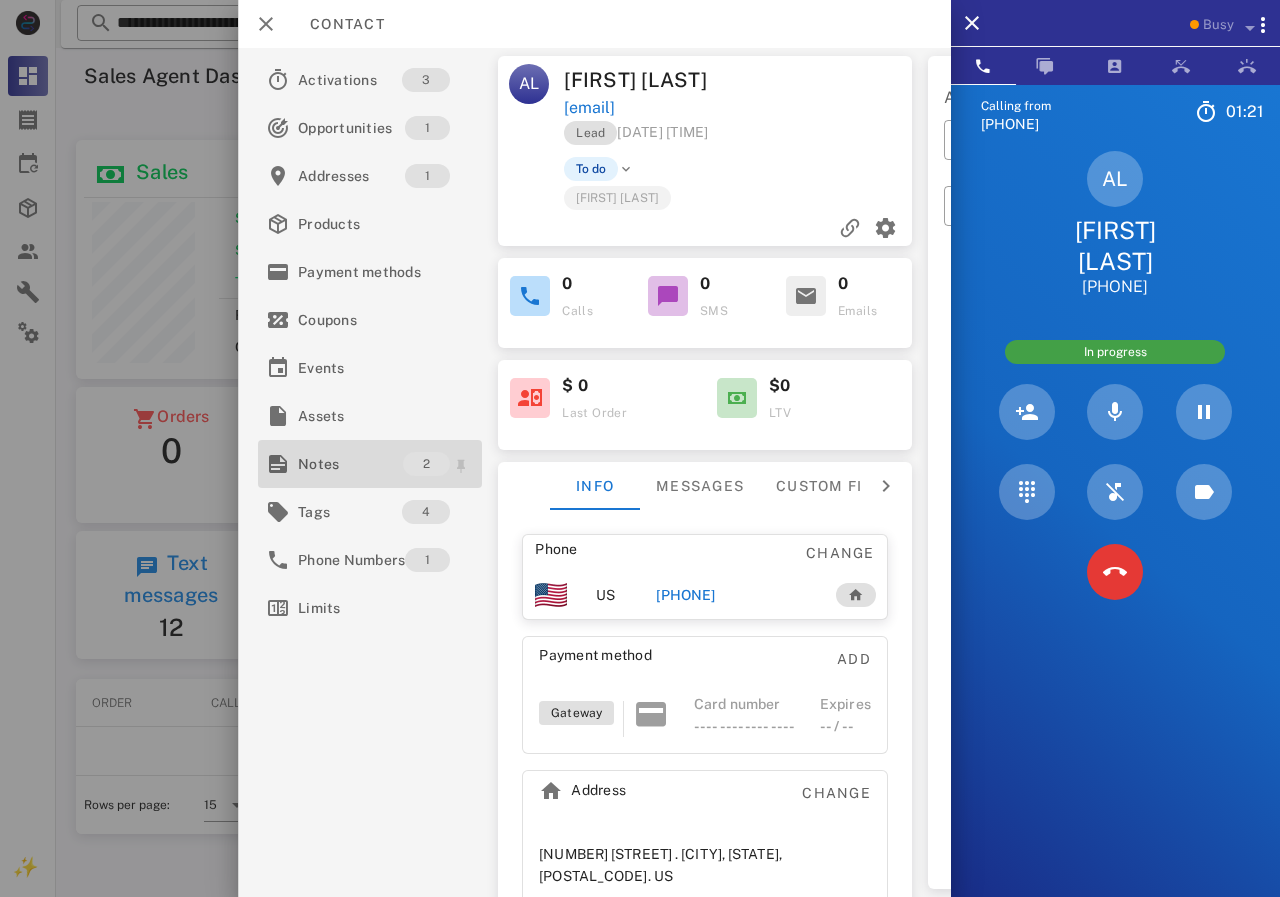 drag, startPoint x: 315, startPoint y: 485, endPoint x: 328, endPoint y: 483, distance: 13.152946 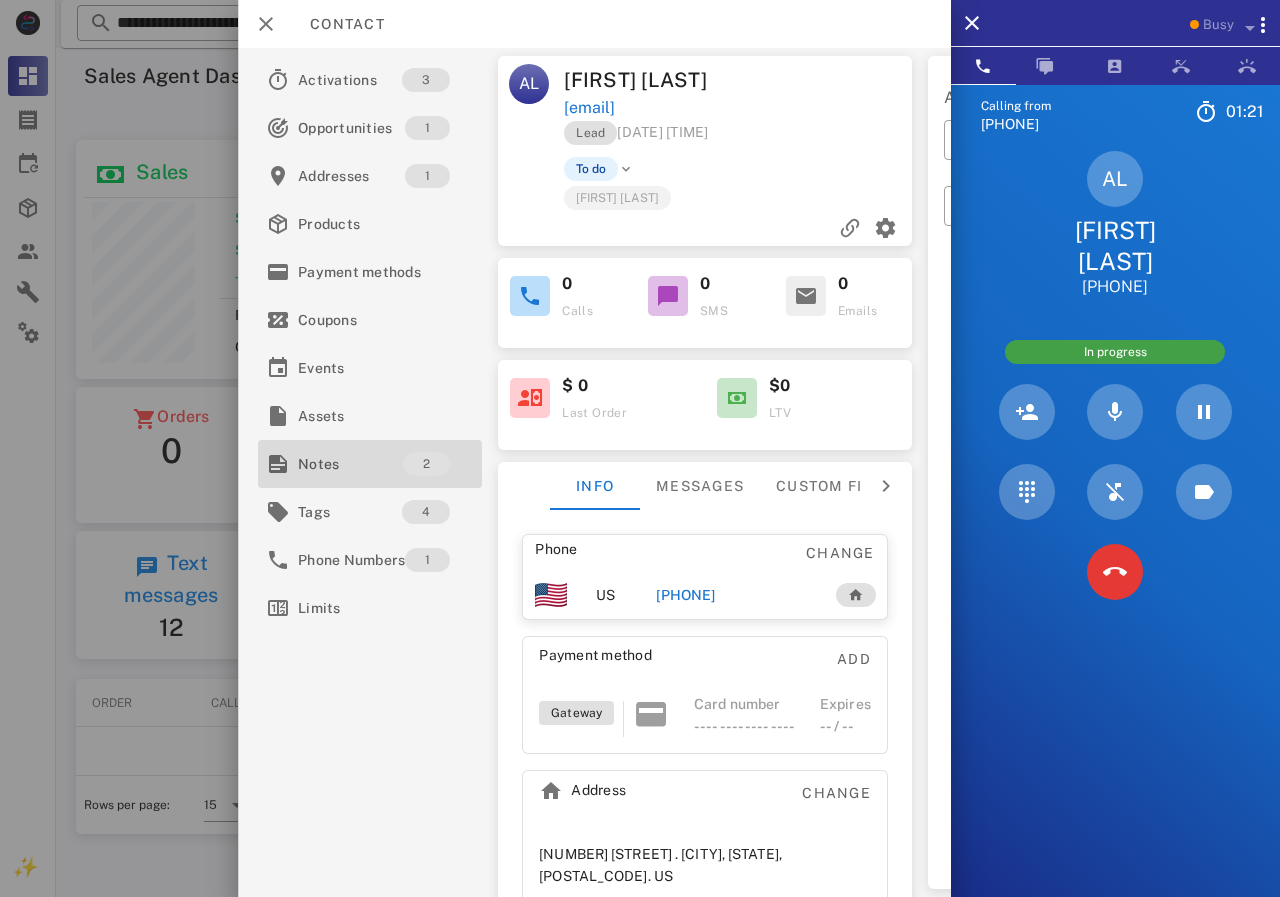 click on "Notes  2" at bounding box center (370, 464) 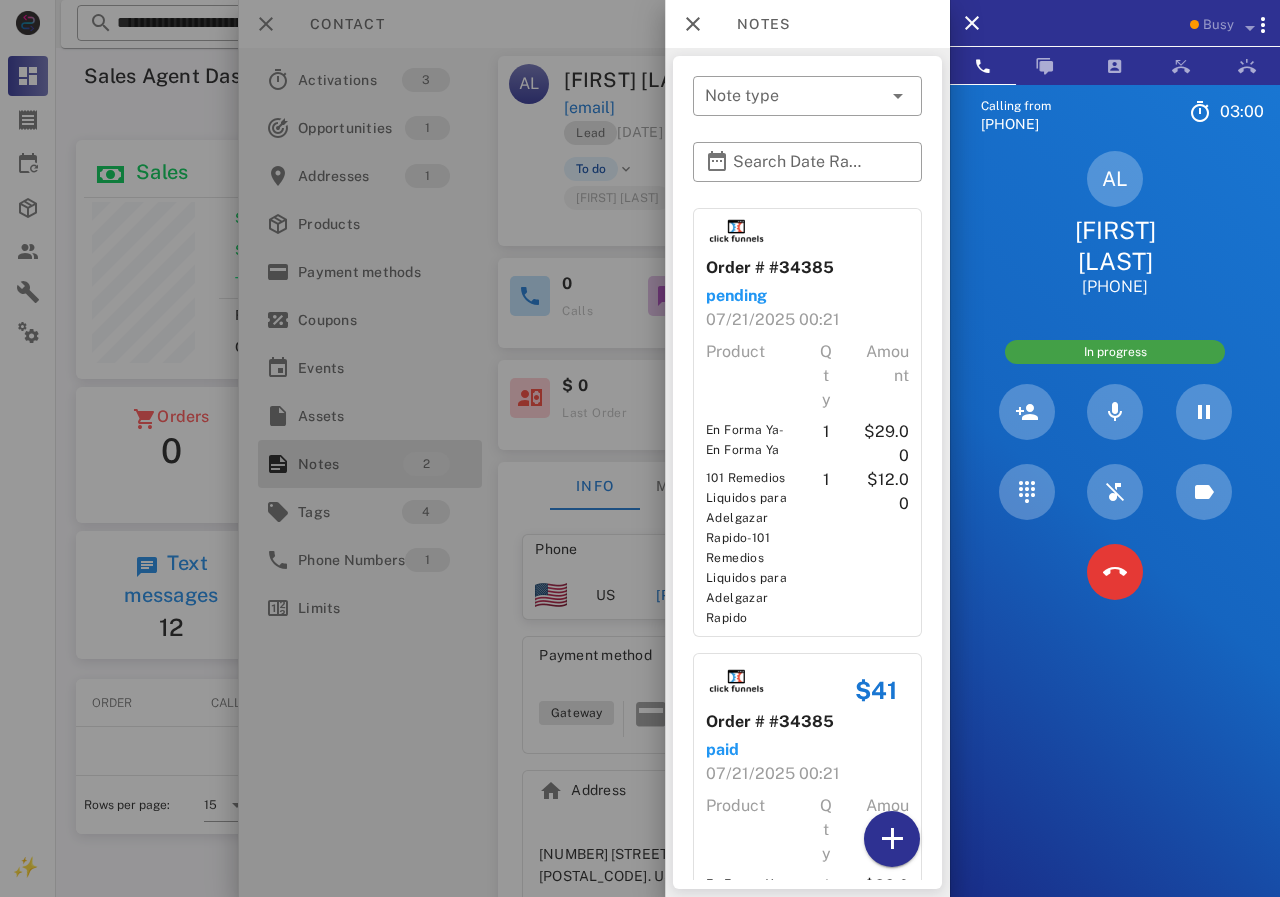 click at bounding box center (640, 448) 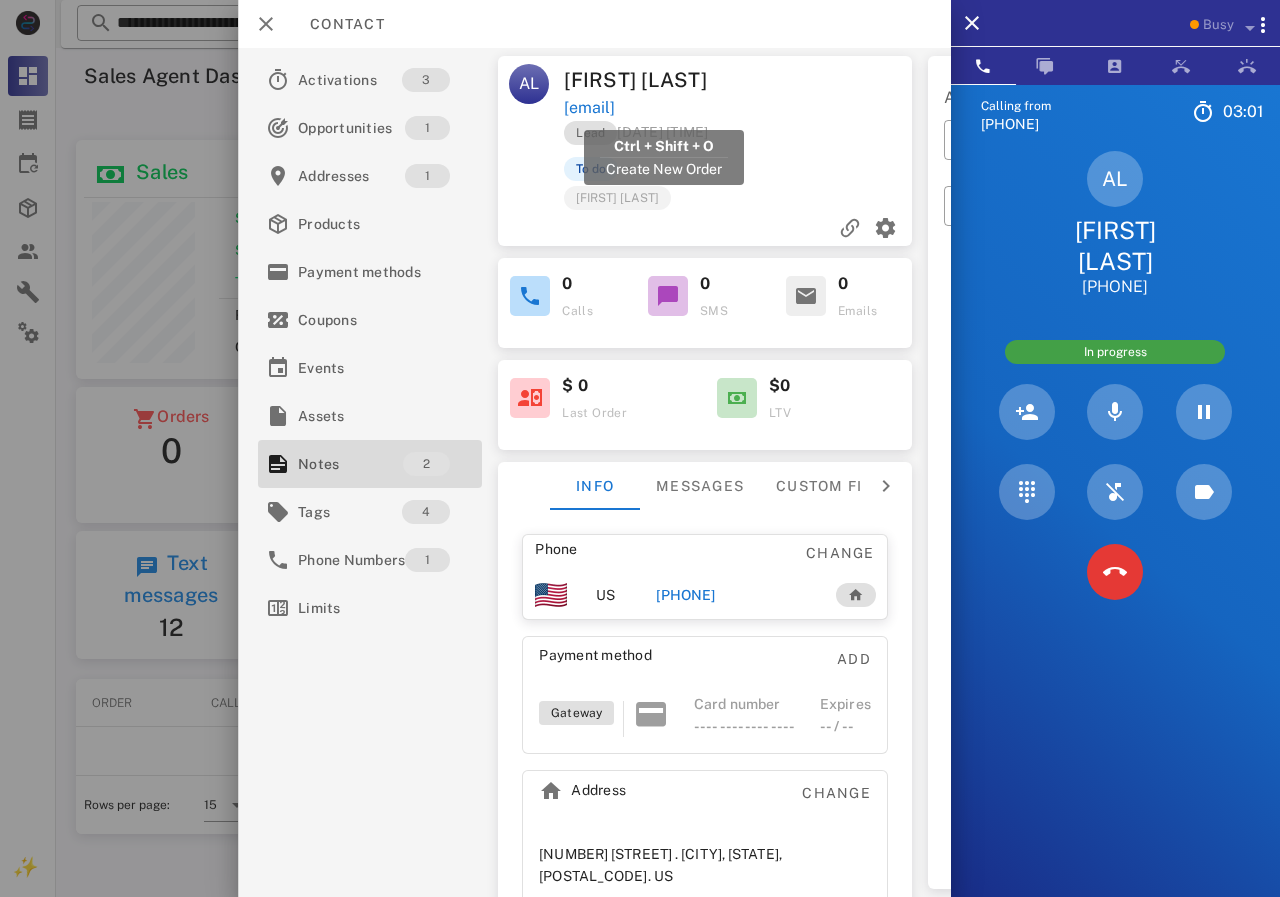 drag, startPoint x: 791, startPoint y: 110, endPoint x: 569, endPoint y: 110, distance: 222 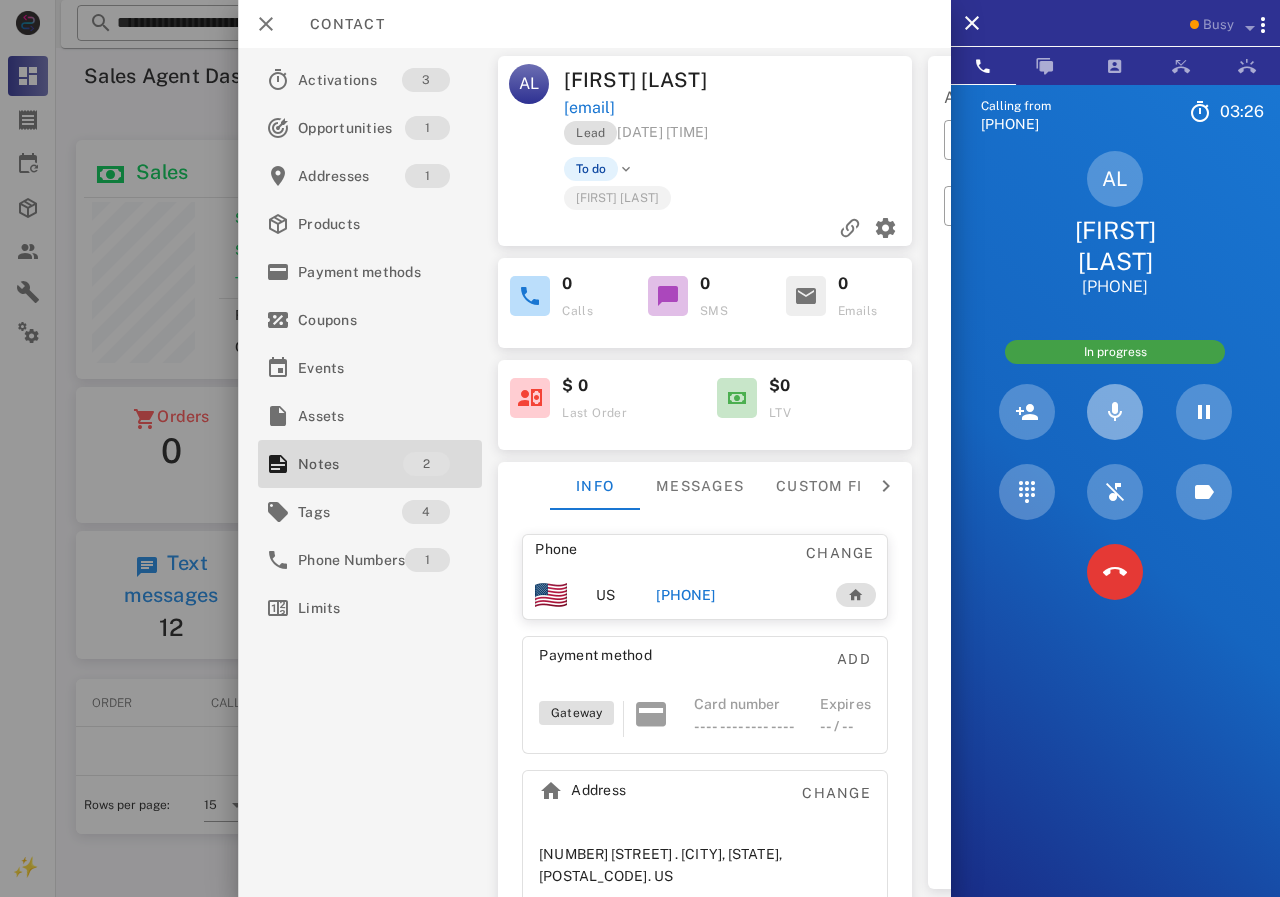 click at bounding box center (1115, 412) 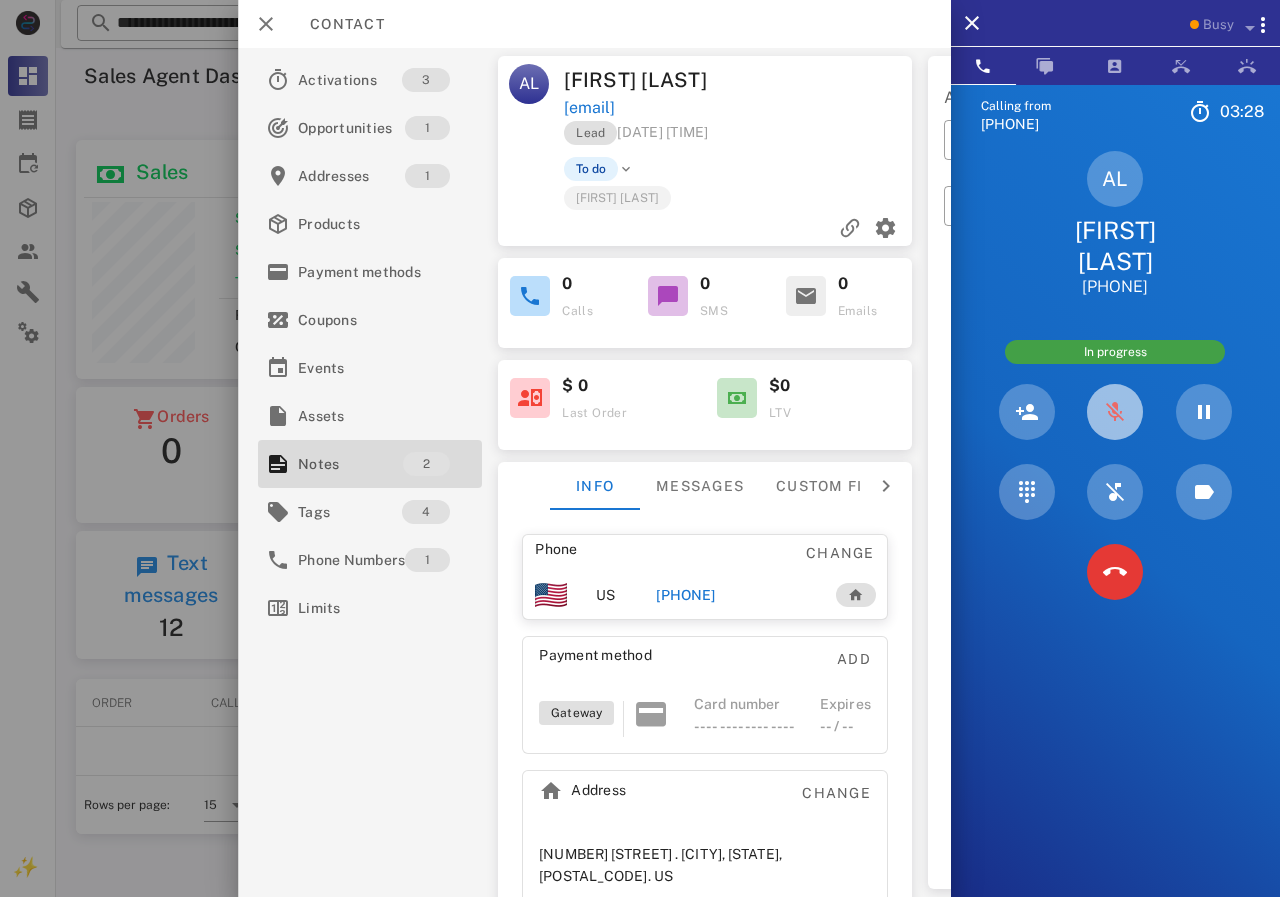 click at bounding box center [1115, 412] 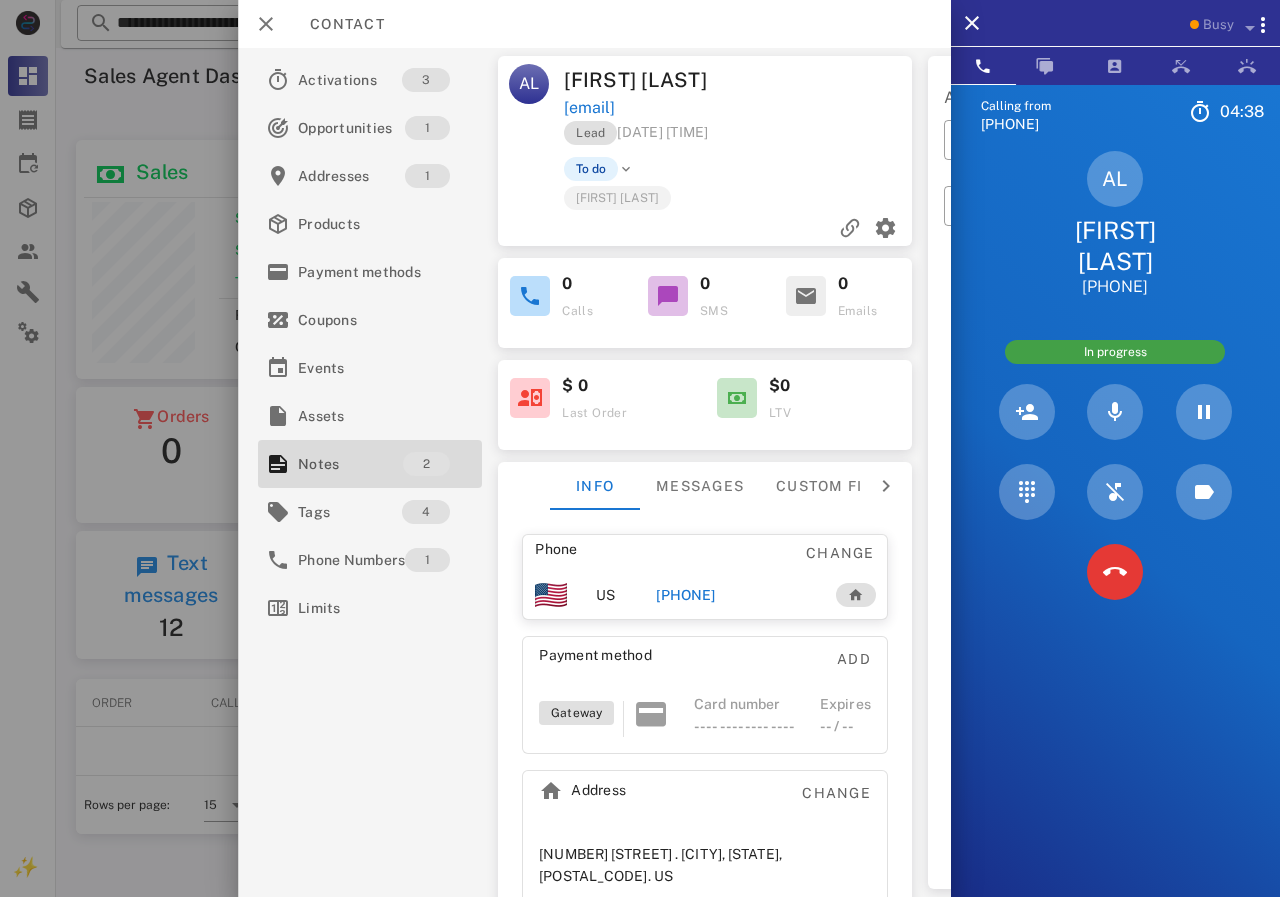 click on "0 Calls 0 SMS 0 Emails" at bounding box center (705, 297) 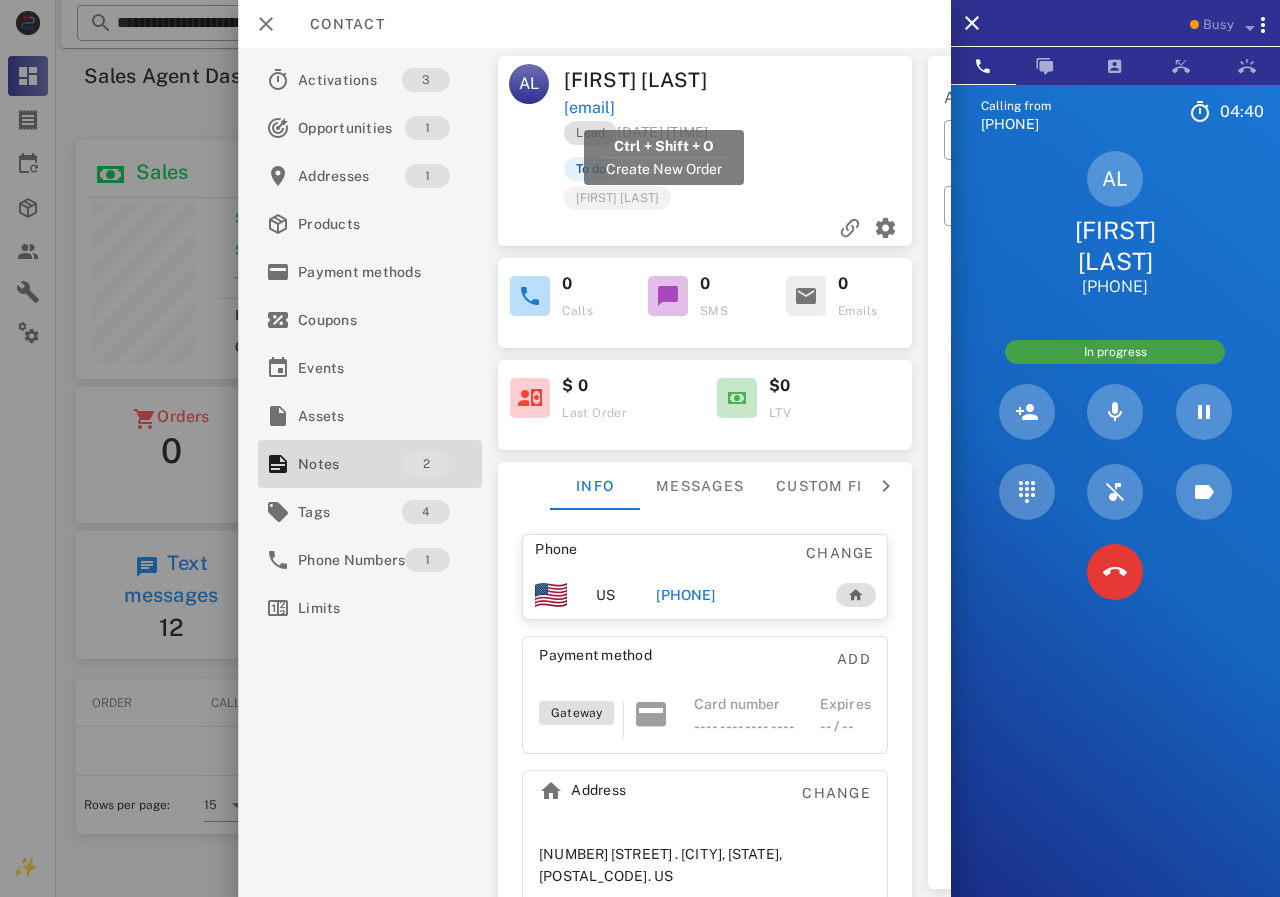drag, startPoint x: 808, startPoint y: 98, endPoint x: 566, endPoint y: 109, distance: 242.24988 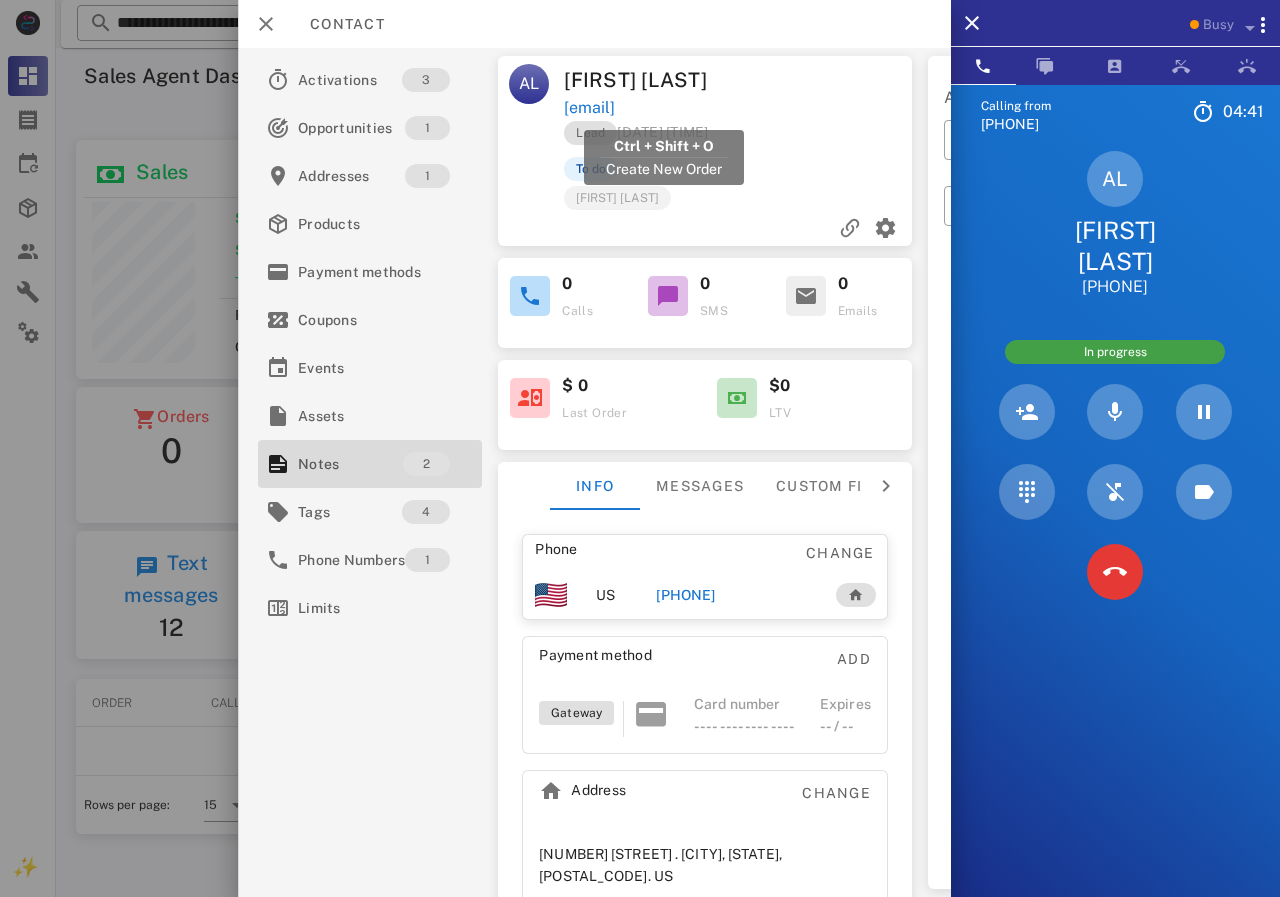 copy on "almalovett333@gmail.com" 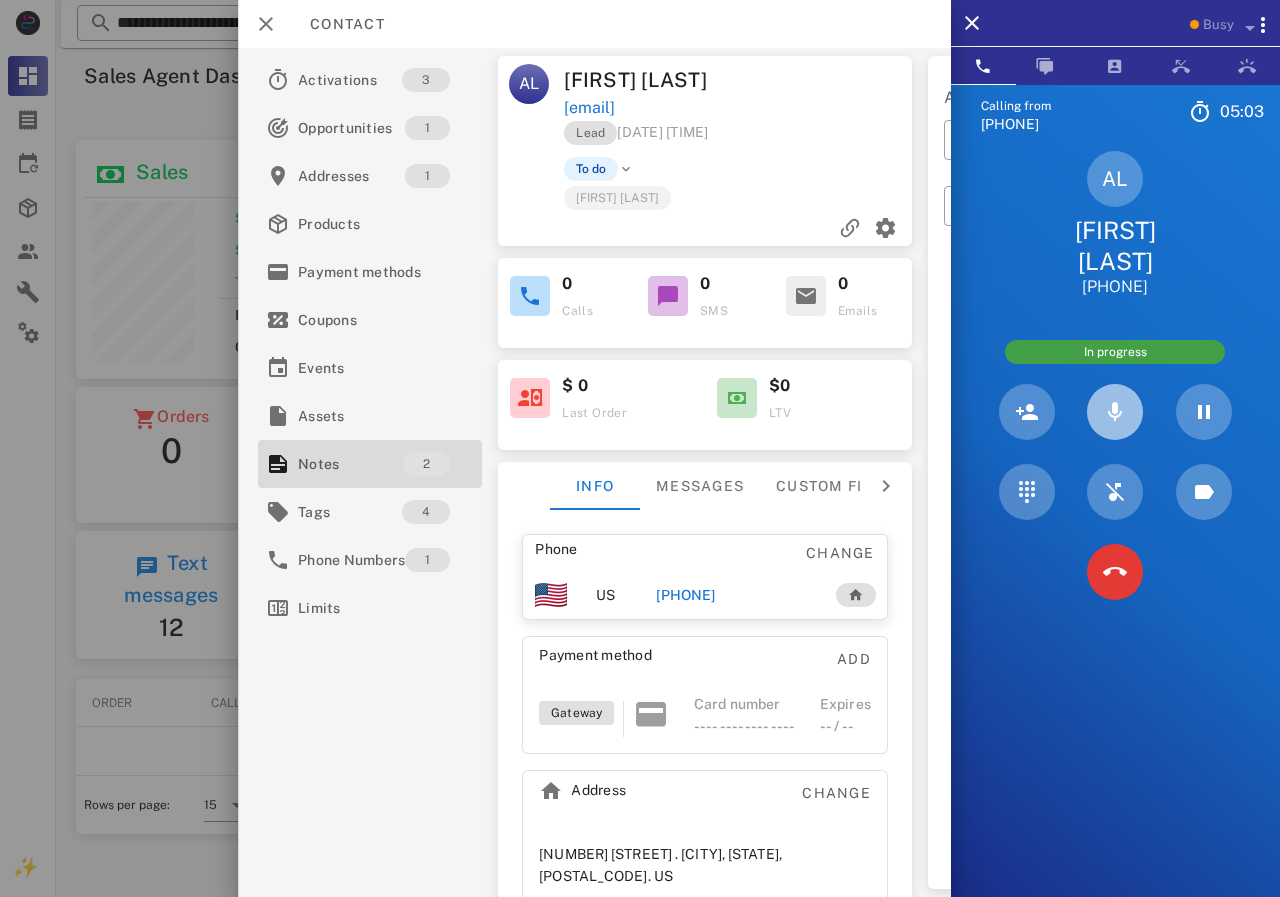 click at bounding box center (1115, 412) 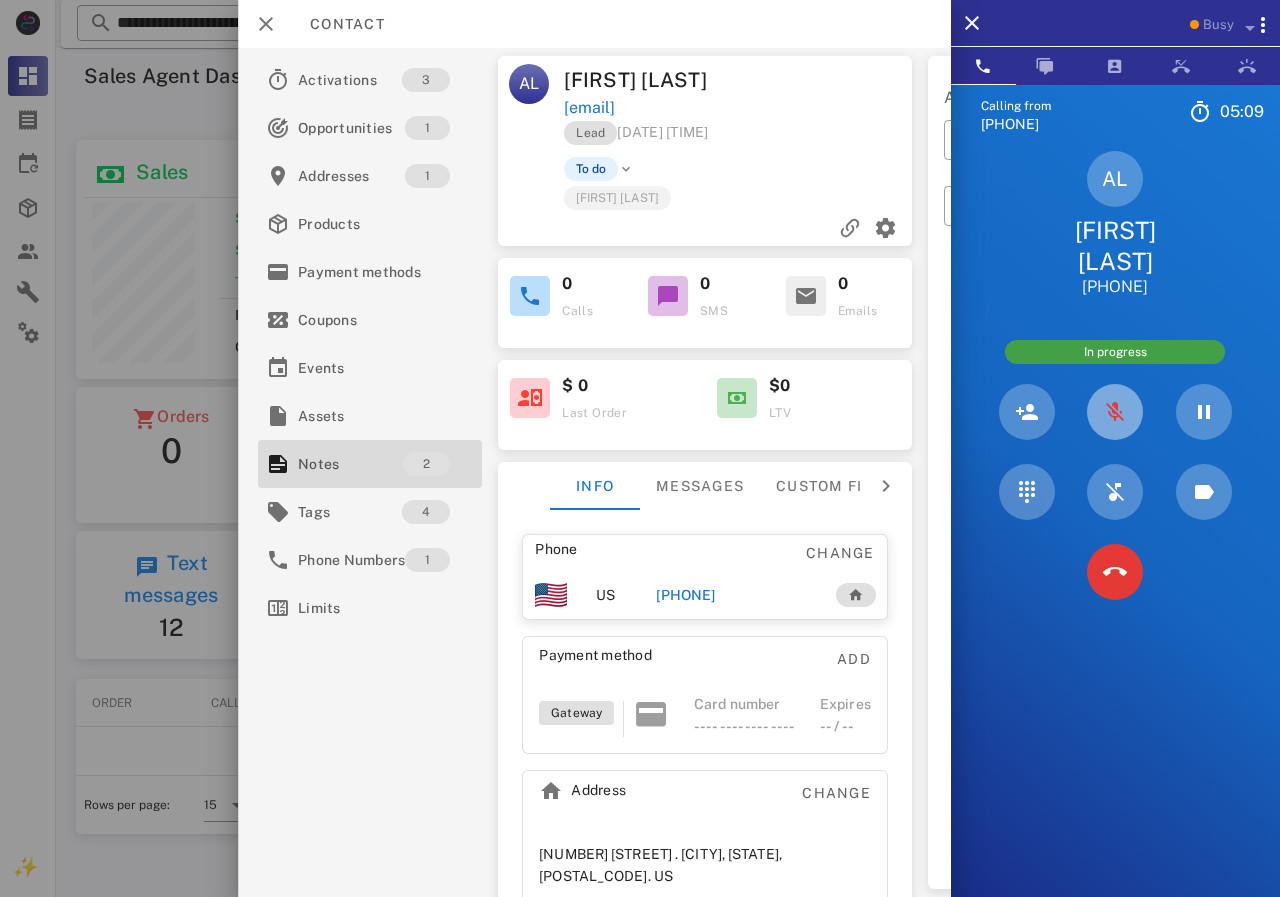 click at bounding box center [1115, 412] 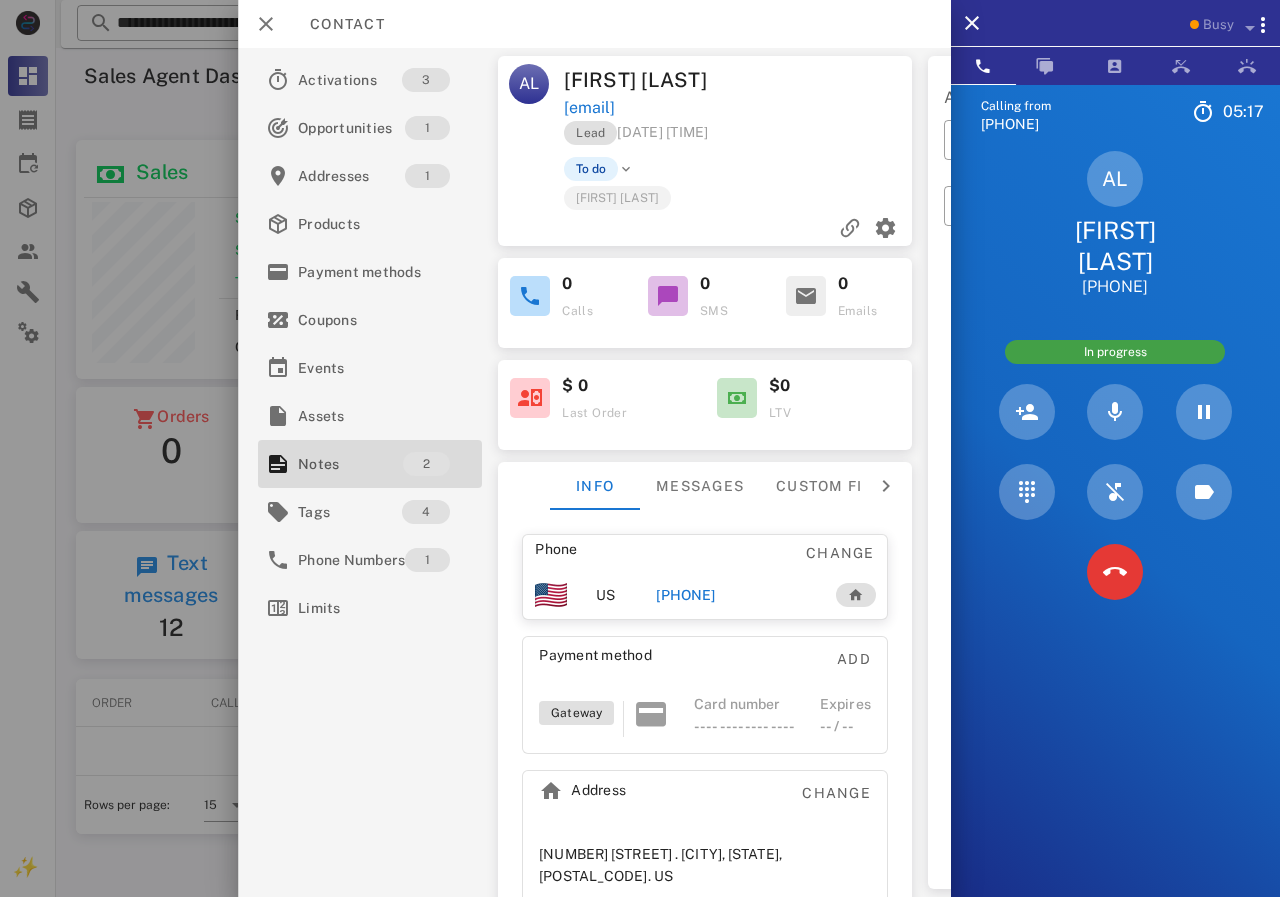 click on "almalovett333@gmail.com" at bounding box center (739, 108) 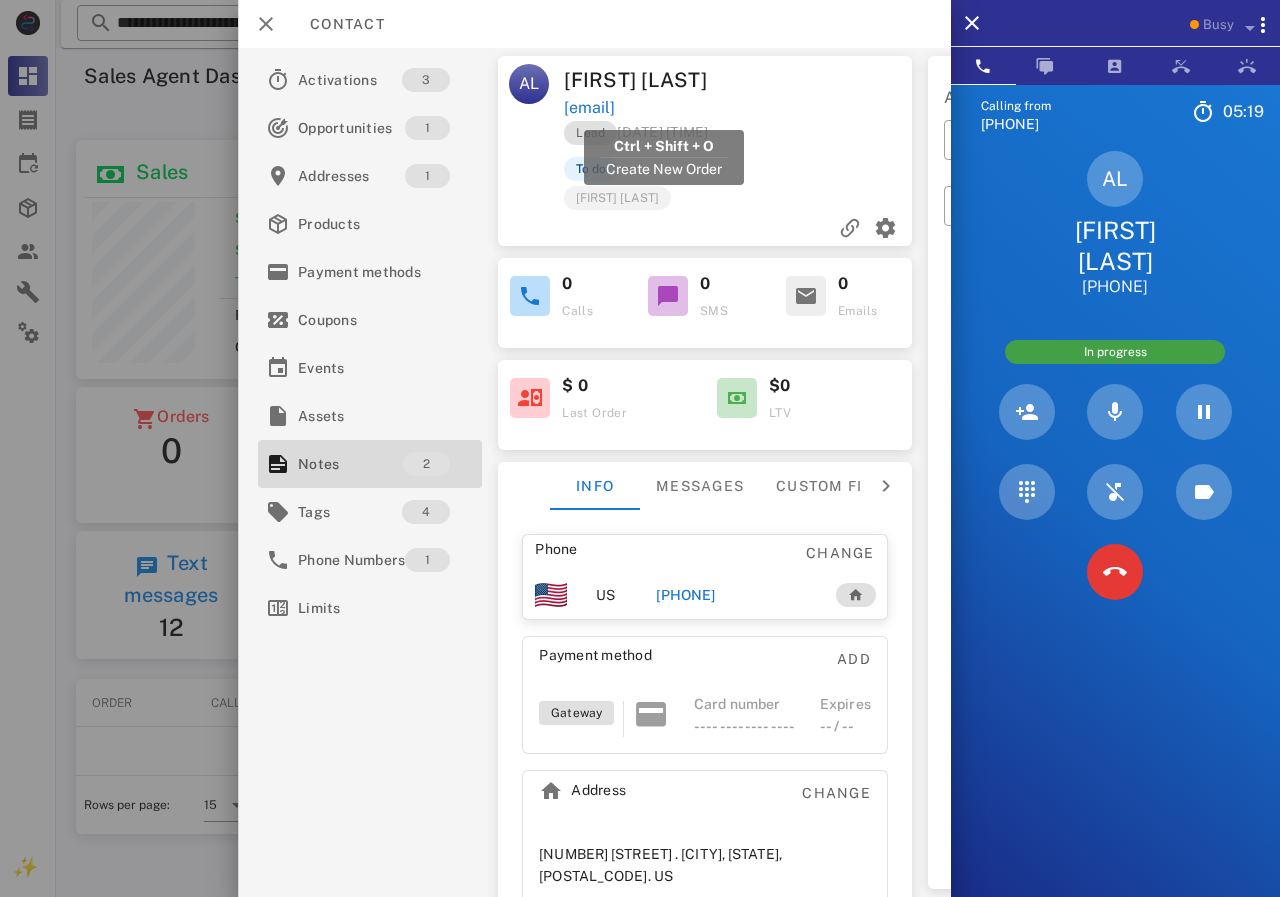 drag, startPoint x: 760, startPoint y: 108, endPoint x: 567, endPoint y: 106, distance: 193.01036 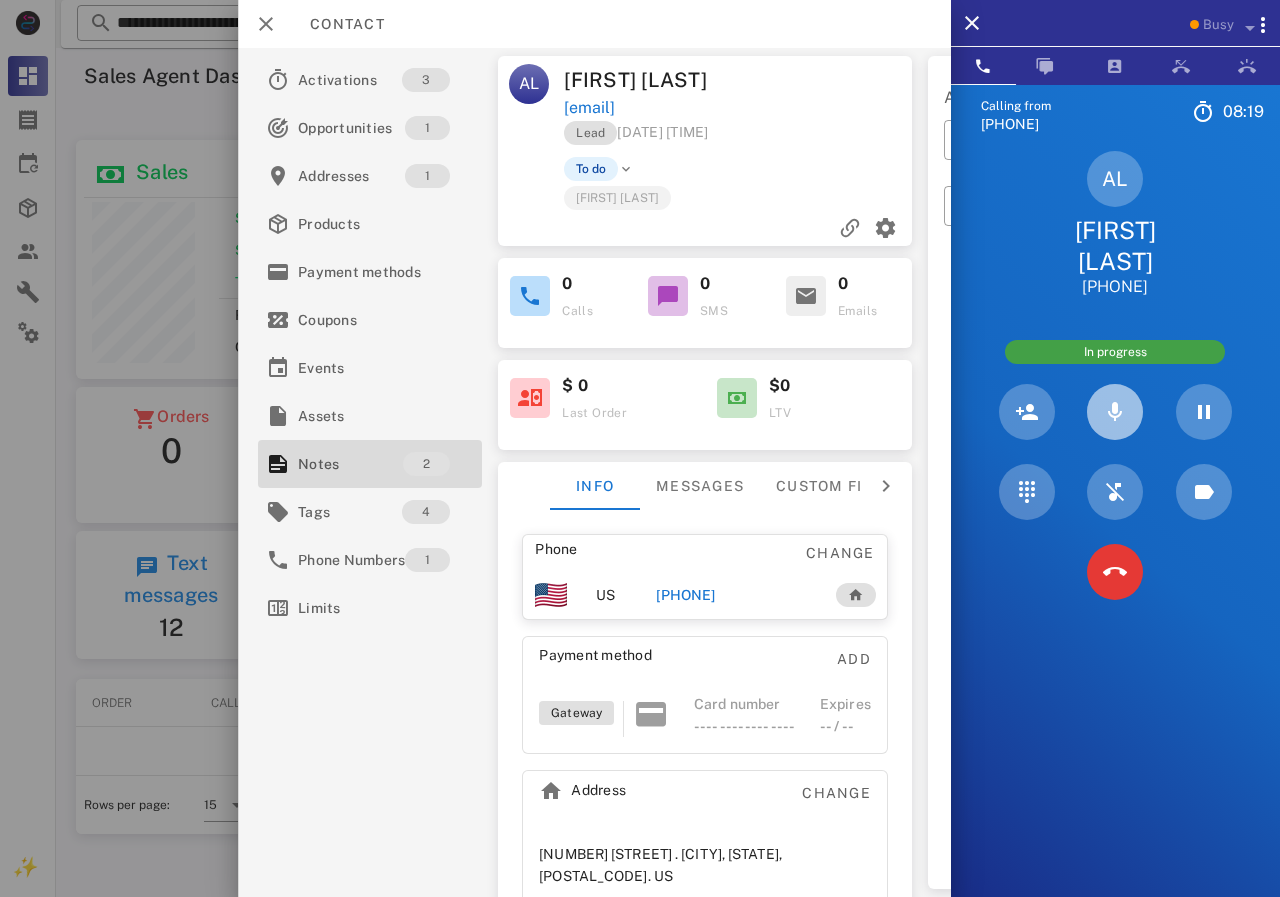 click at bounding box center [1115, 412] 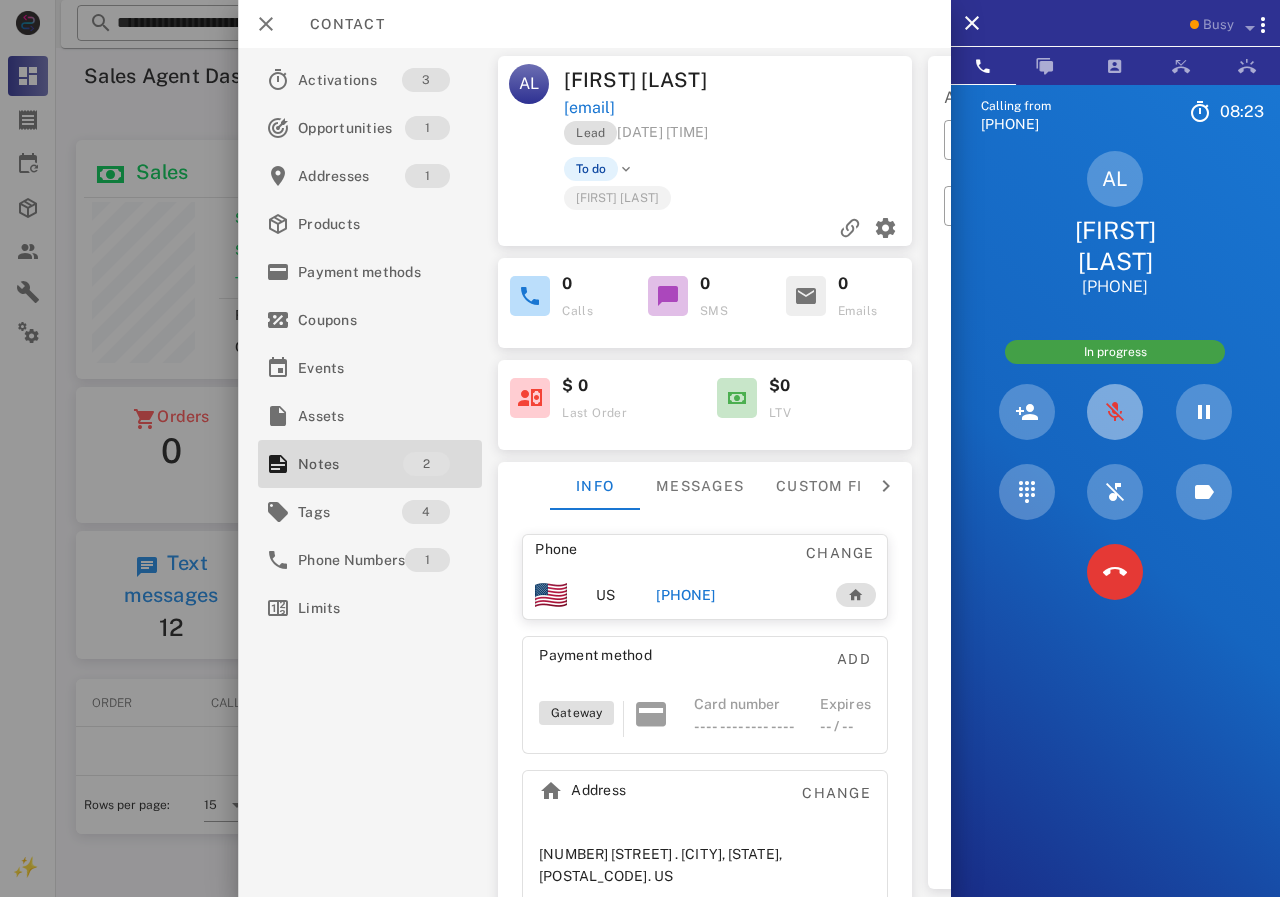 click at bounding box center (1115, 412) 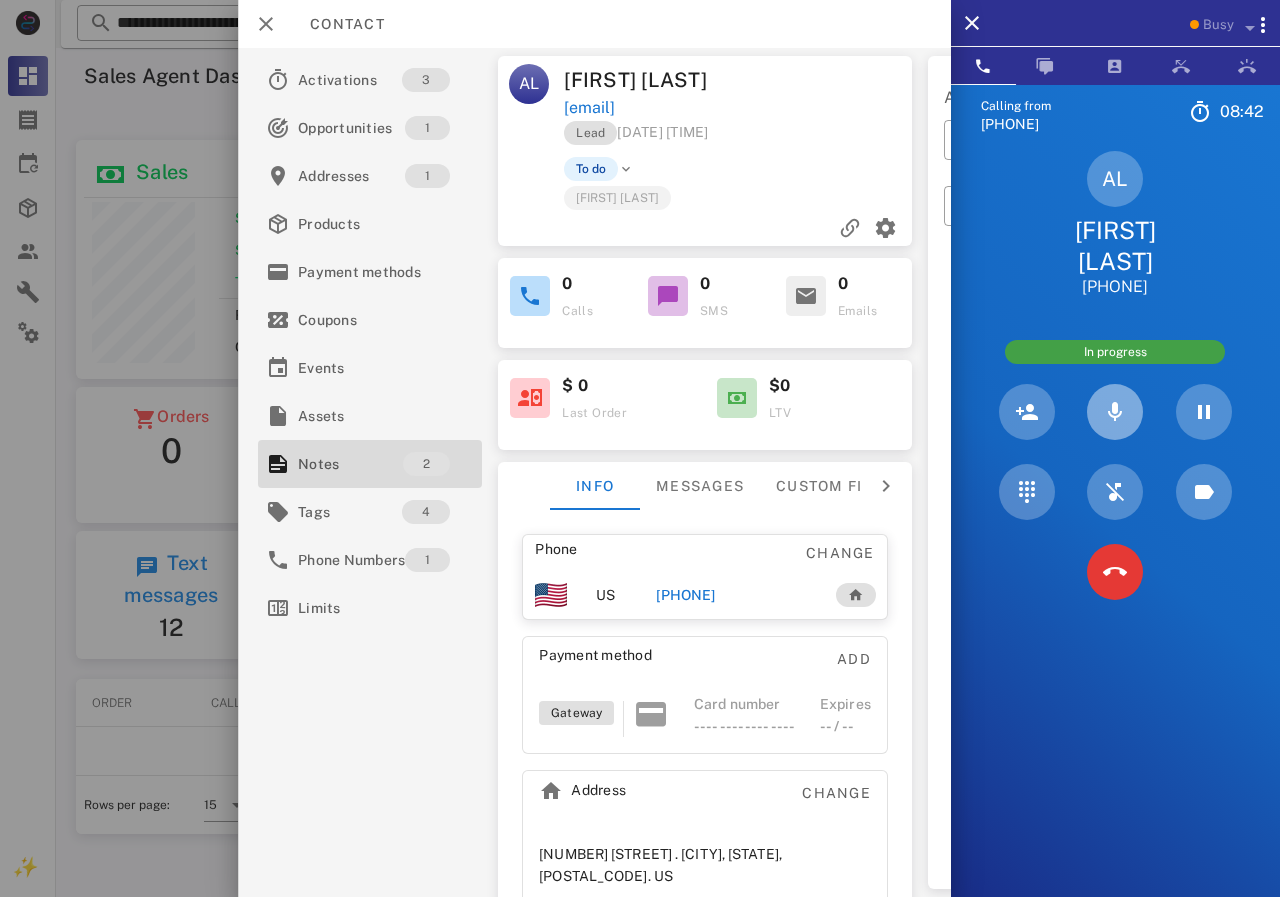 click at bounding box center (1115, 412) 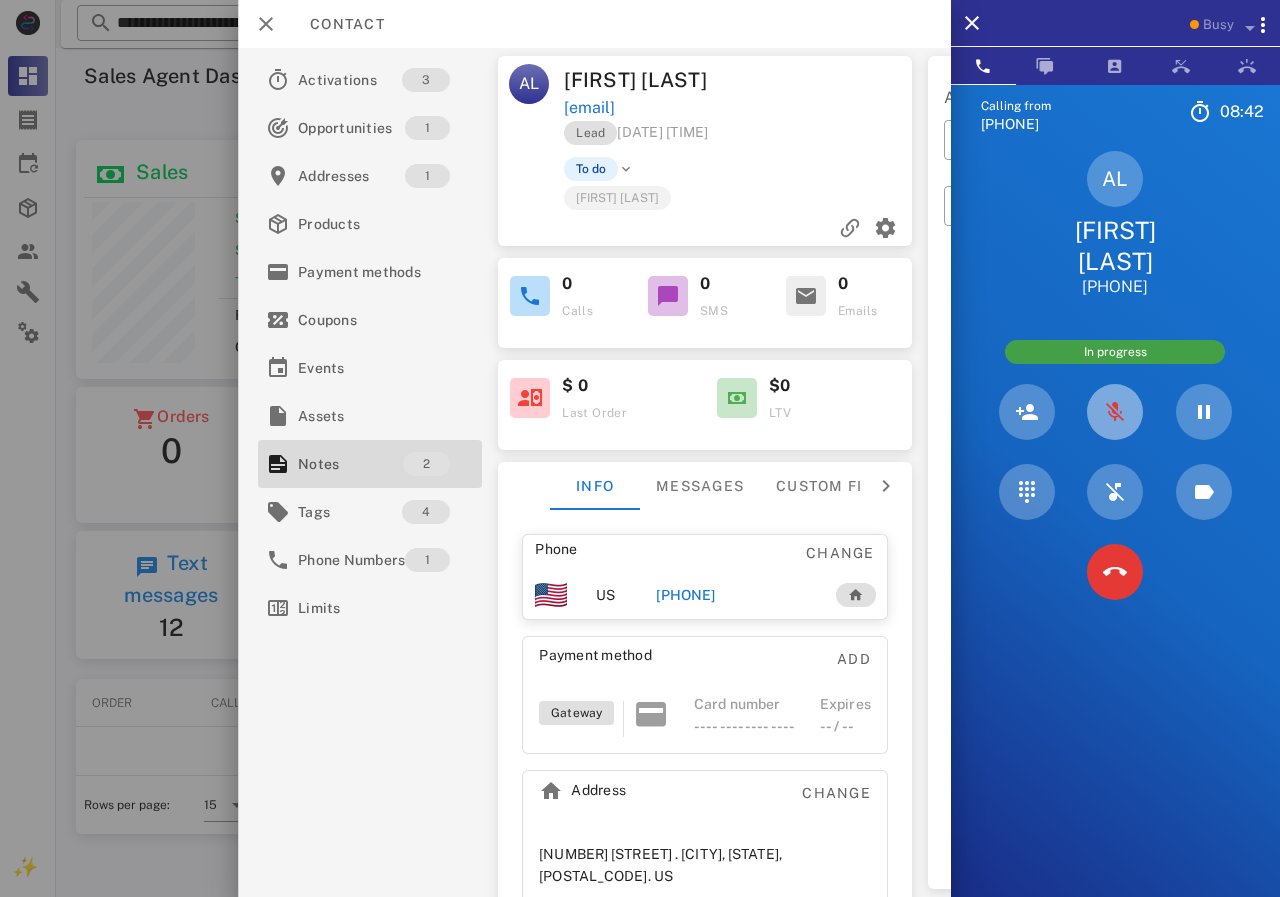 click at bounding box center (1115, 412) 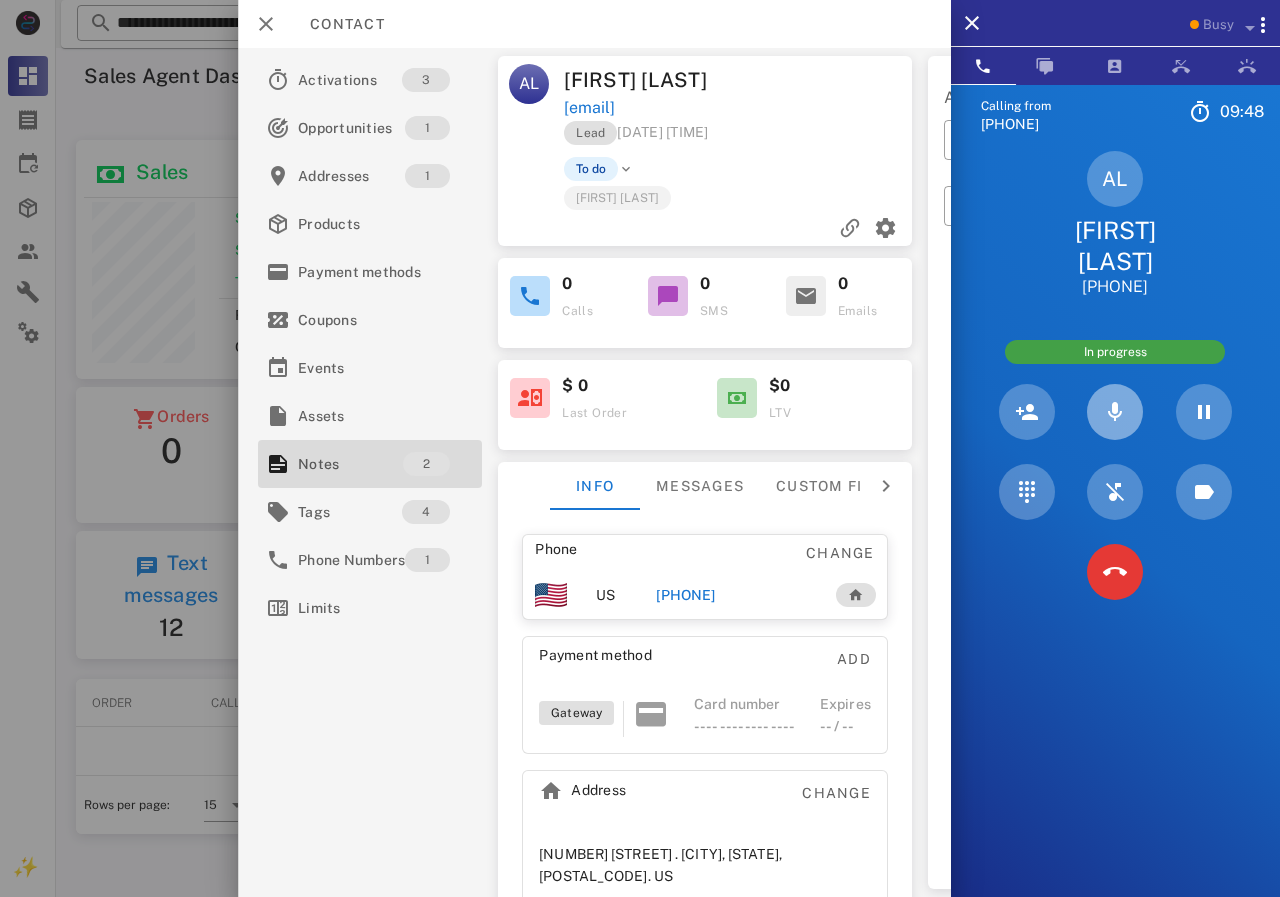 scroll, scrollTop: 999761, scrollLeft: 999611, axis: both 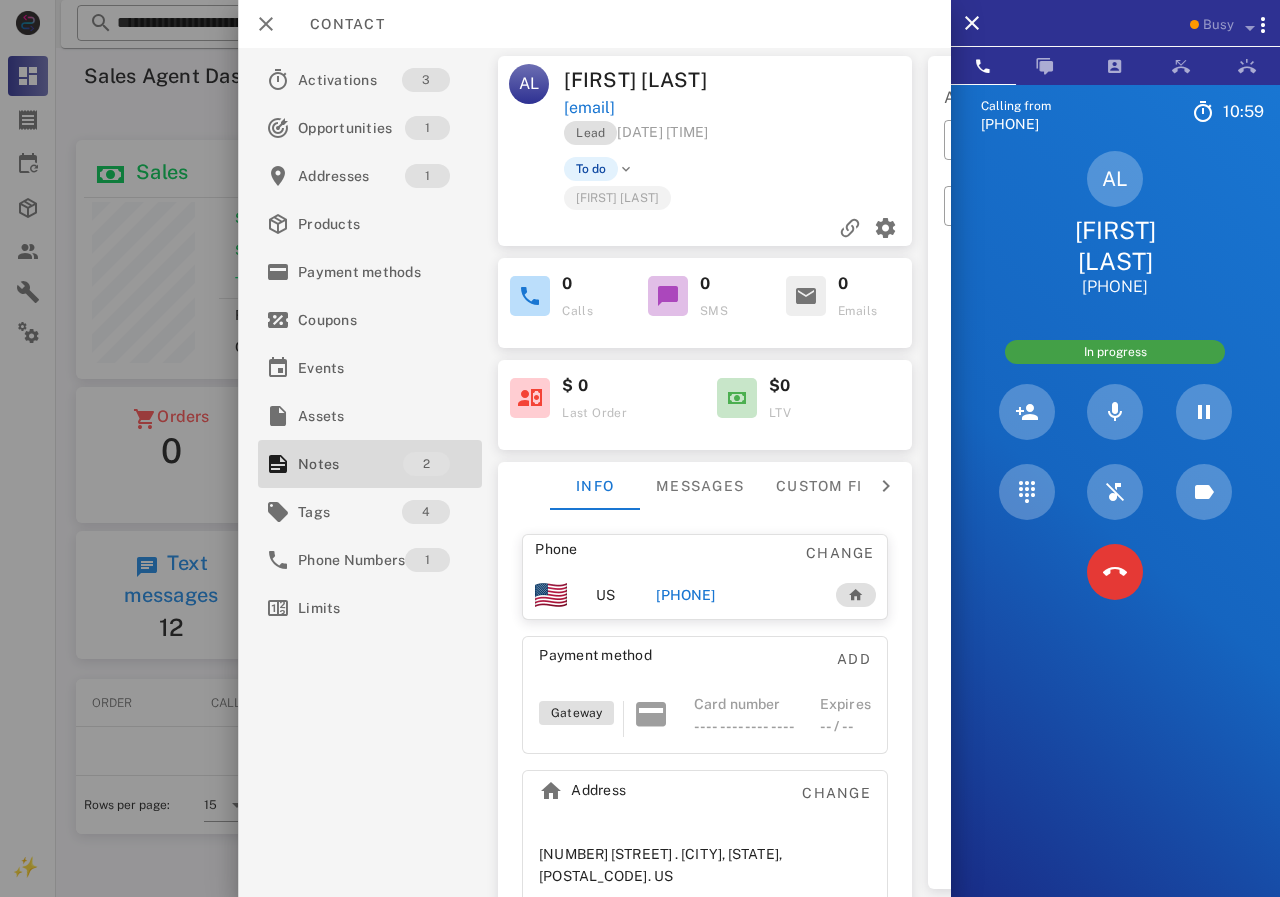 click at bounding box center [640, 448] 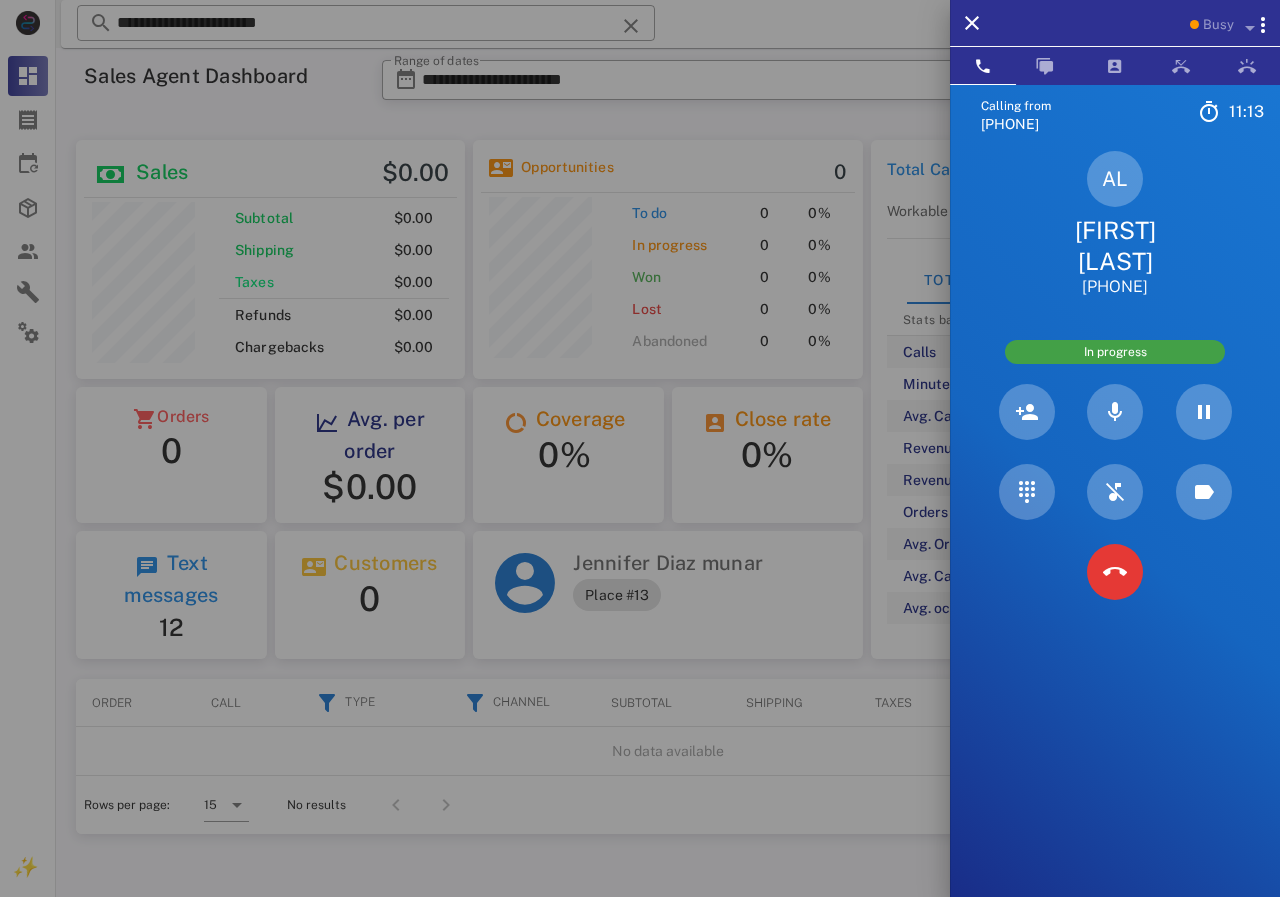 click at bounding box center (640, 448) 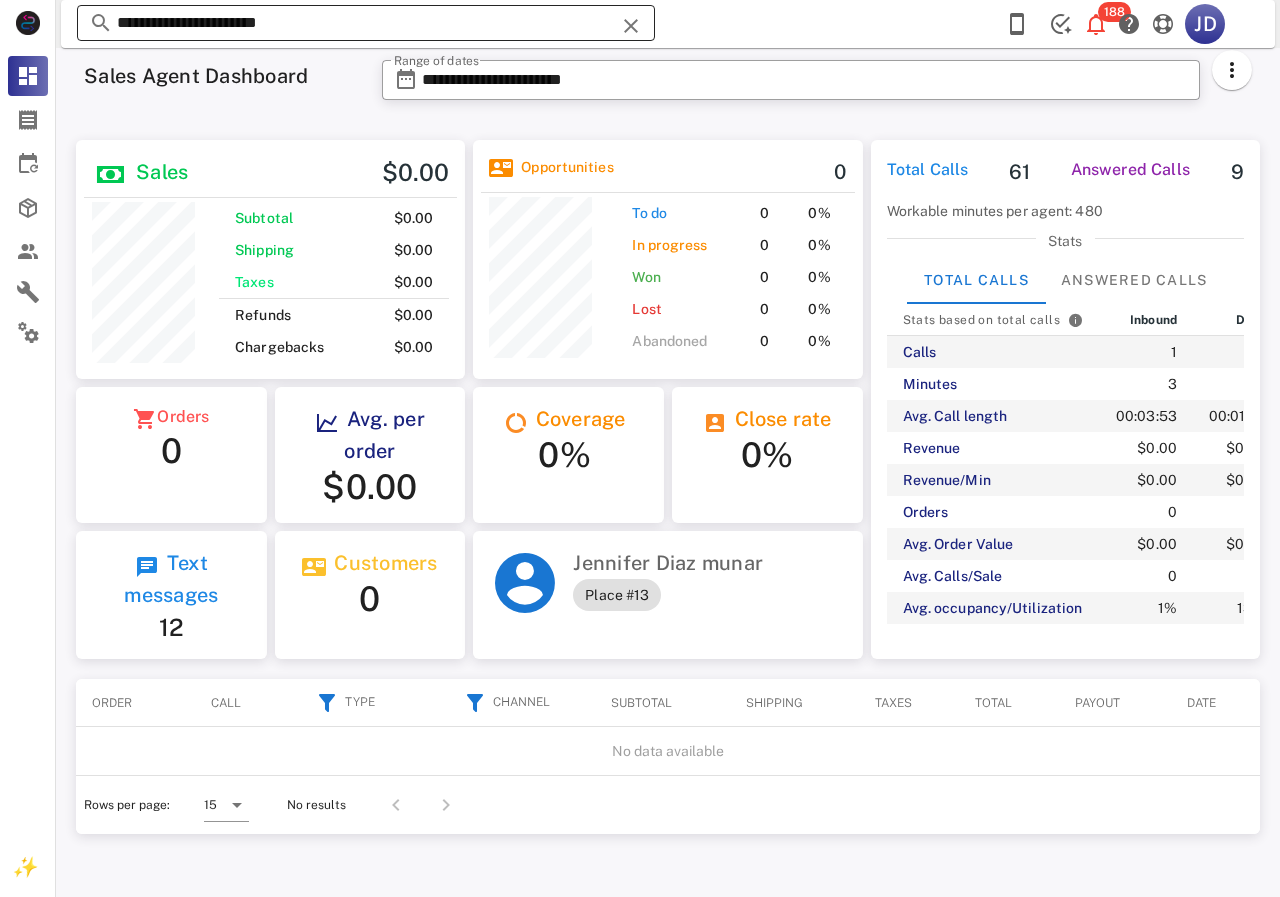 click on "**********" at bounding box center (366, 23) 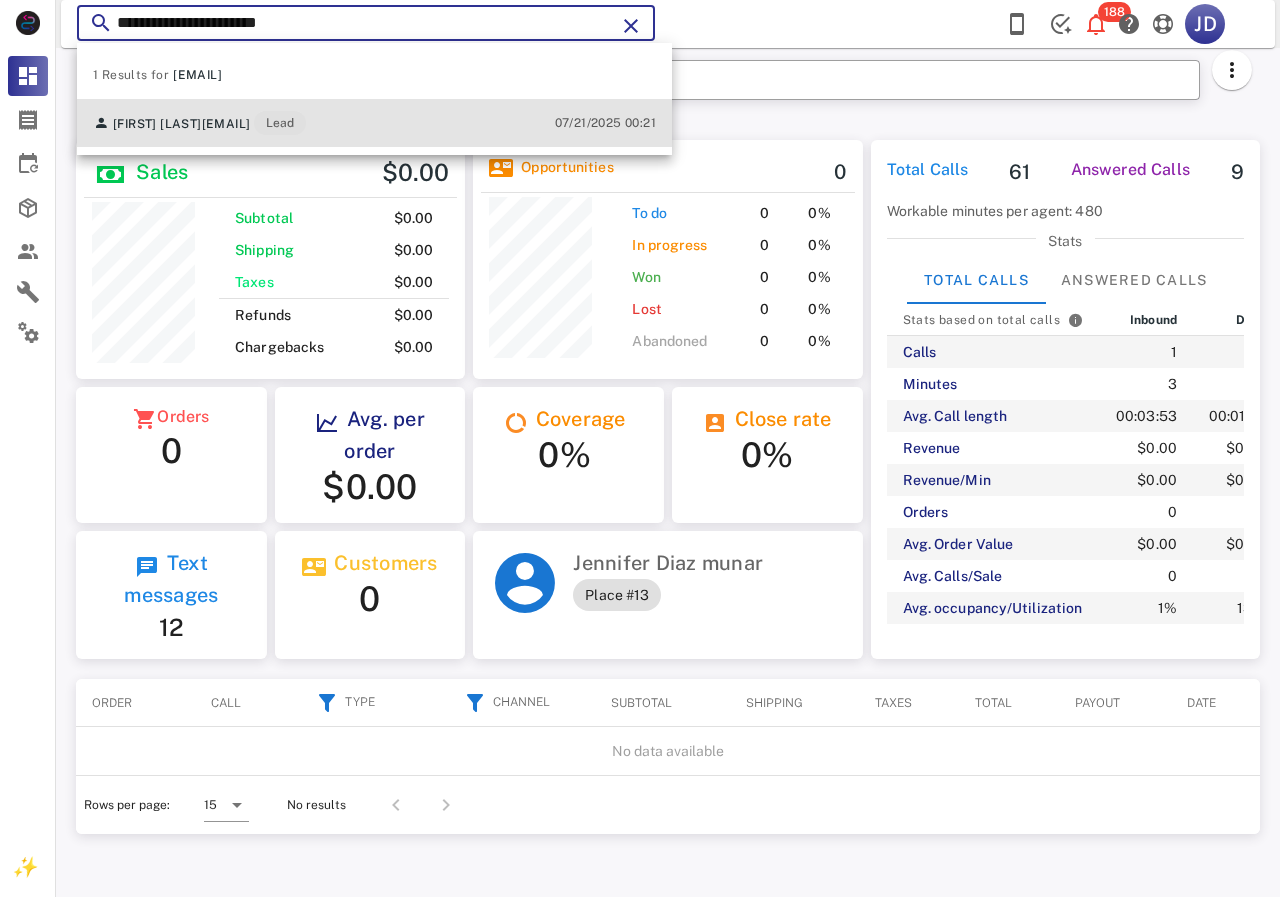click on "Alma Lovett   almalovett333@gmail.com   Lead" at bounding box center (199, 123) 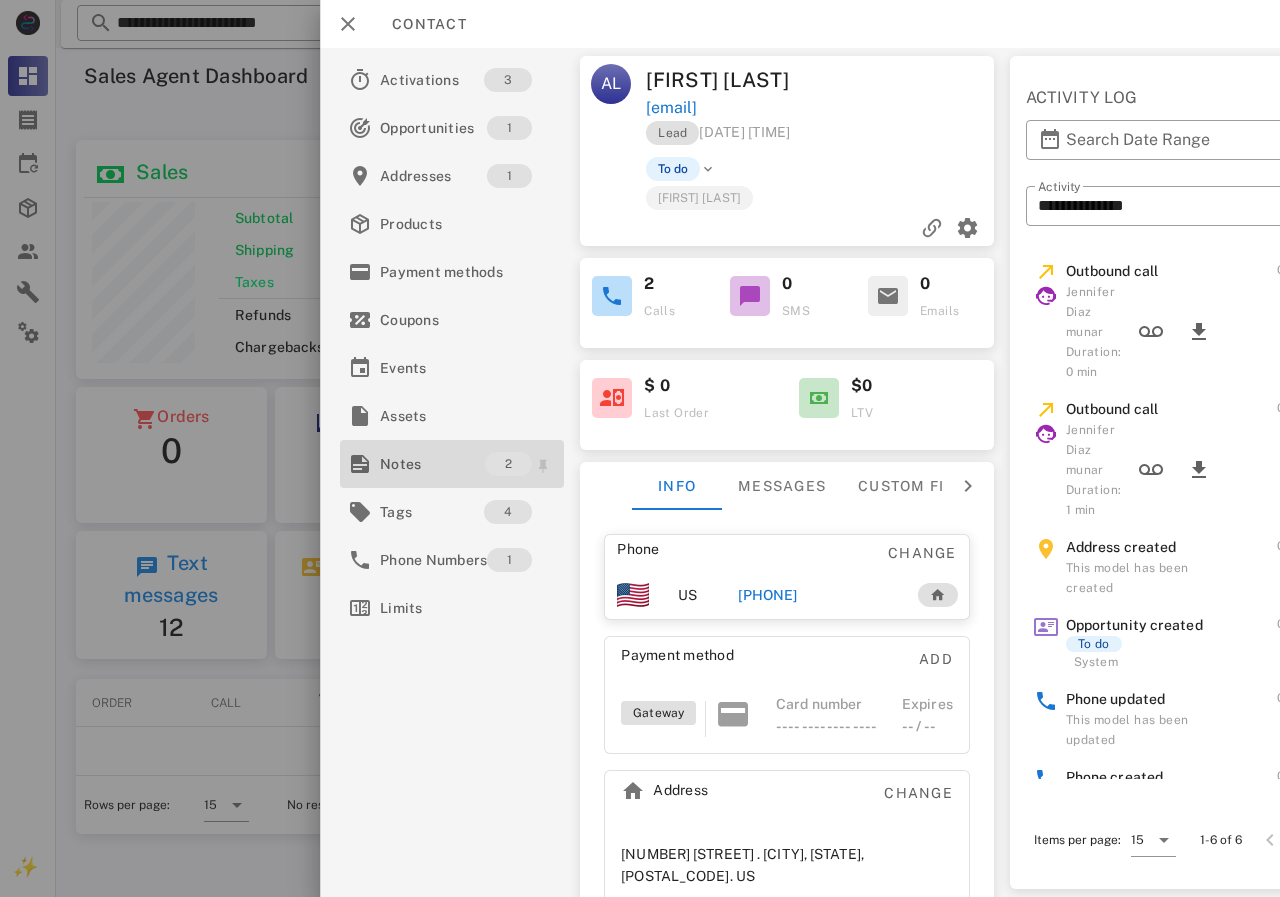click on "Notes" at bounding box center [432, 464] 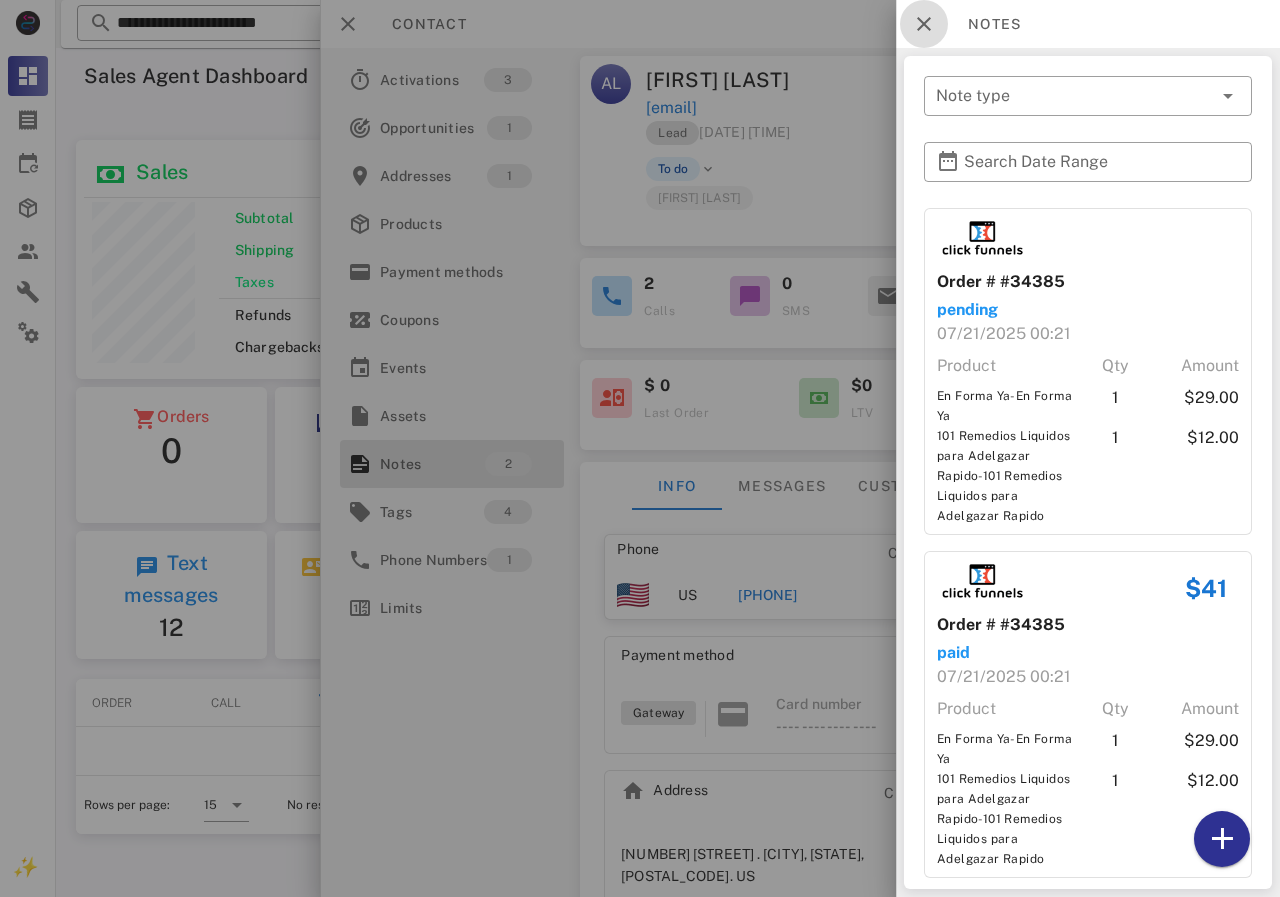 click at bounding box center [924, 24] 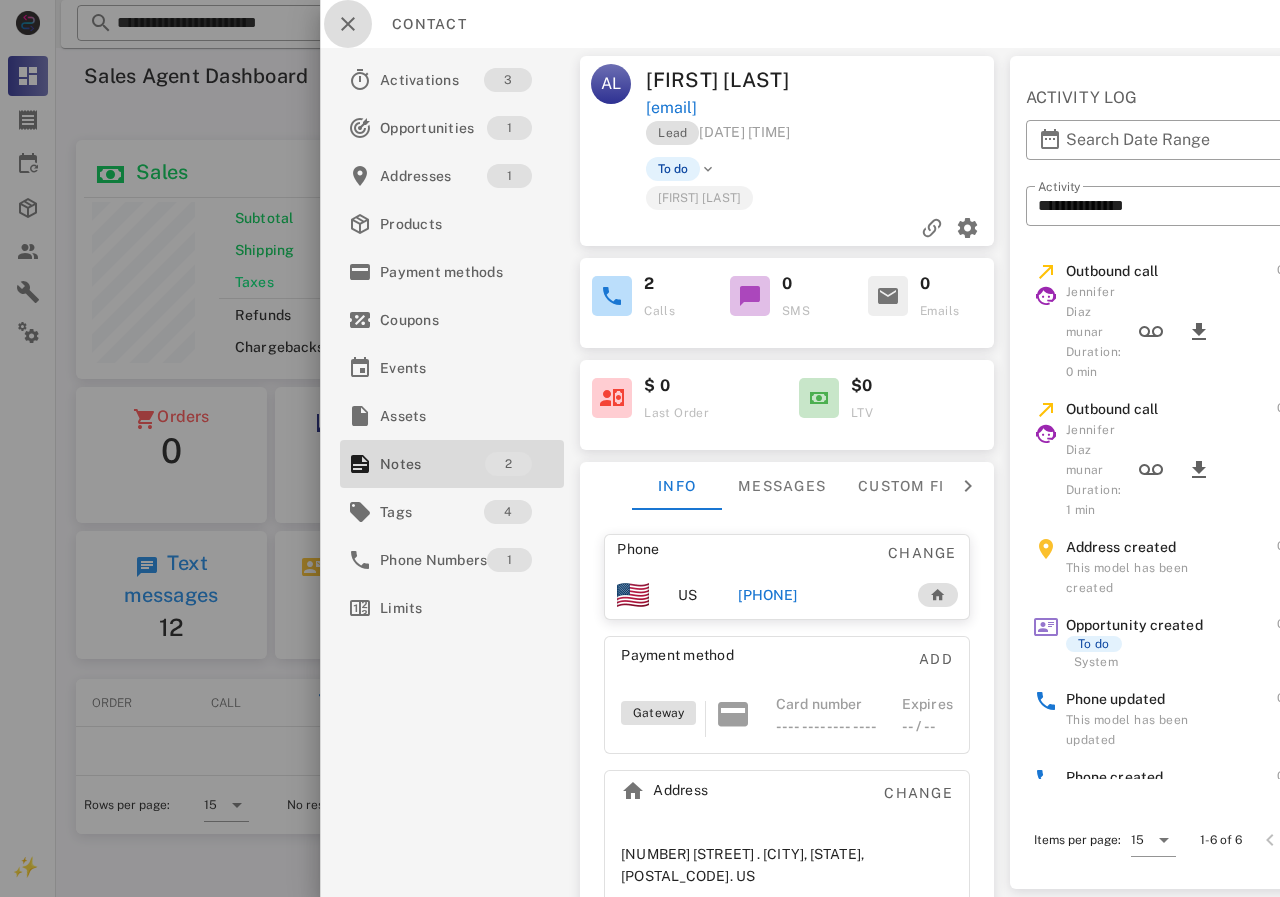 click at bounding box center [348, 24] 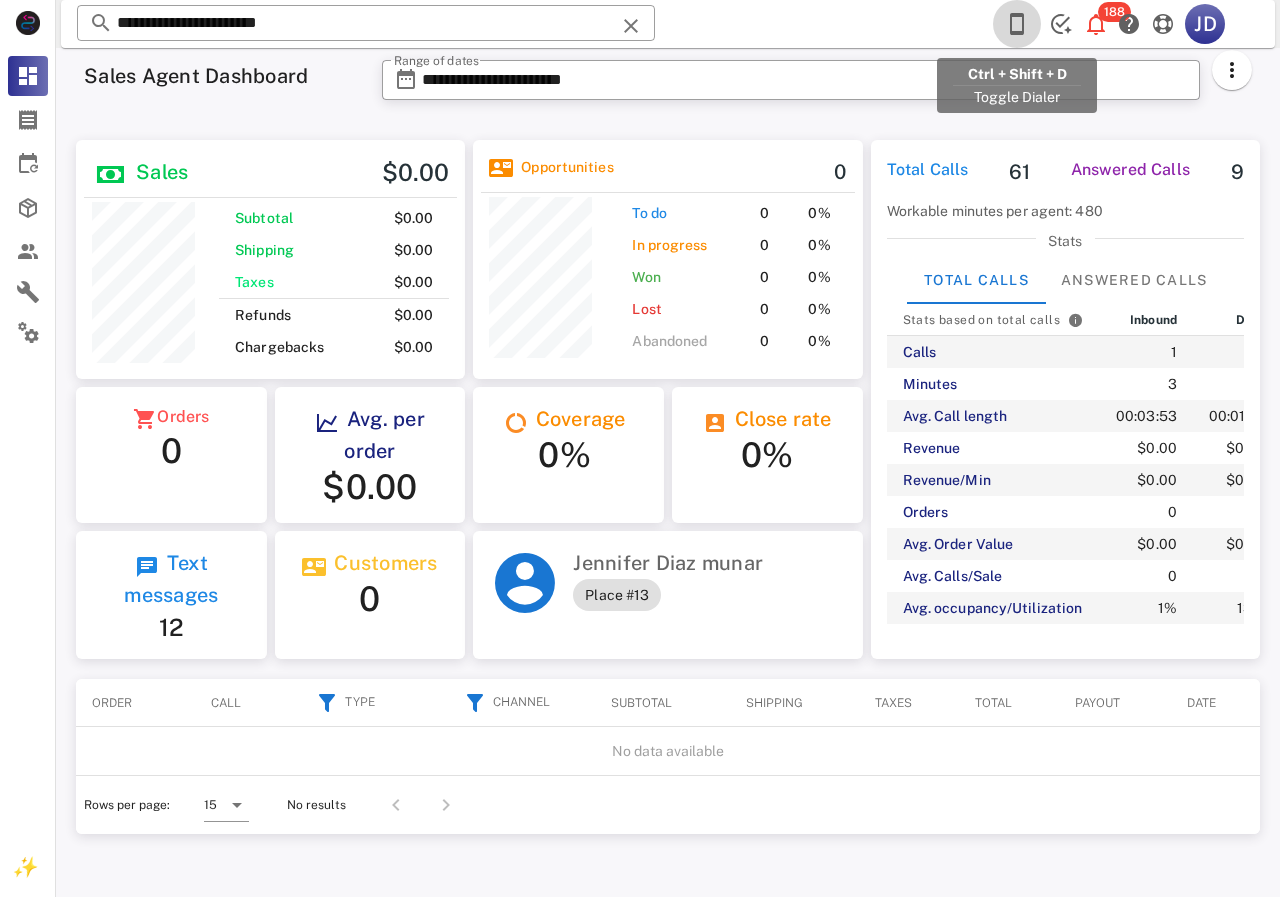 click at bounding box center [1017, 24] 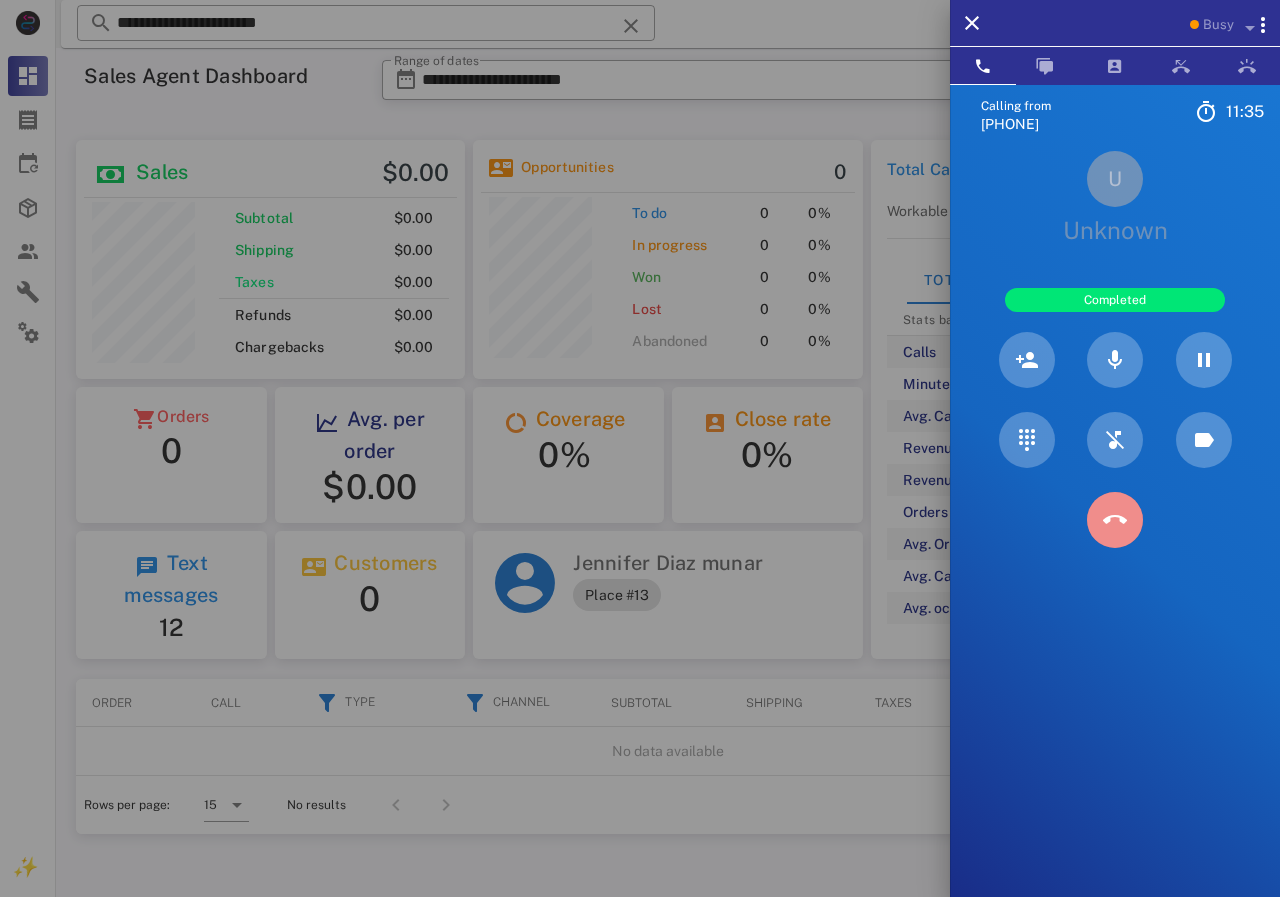 click at bounding box center (1115, 520) 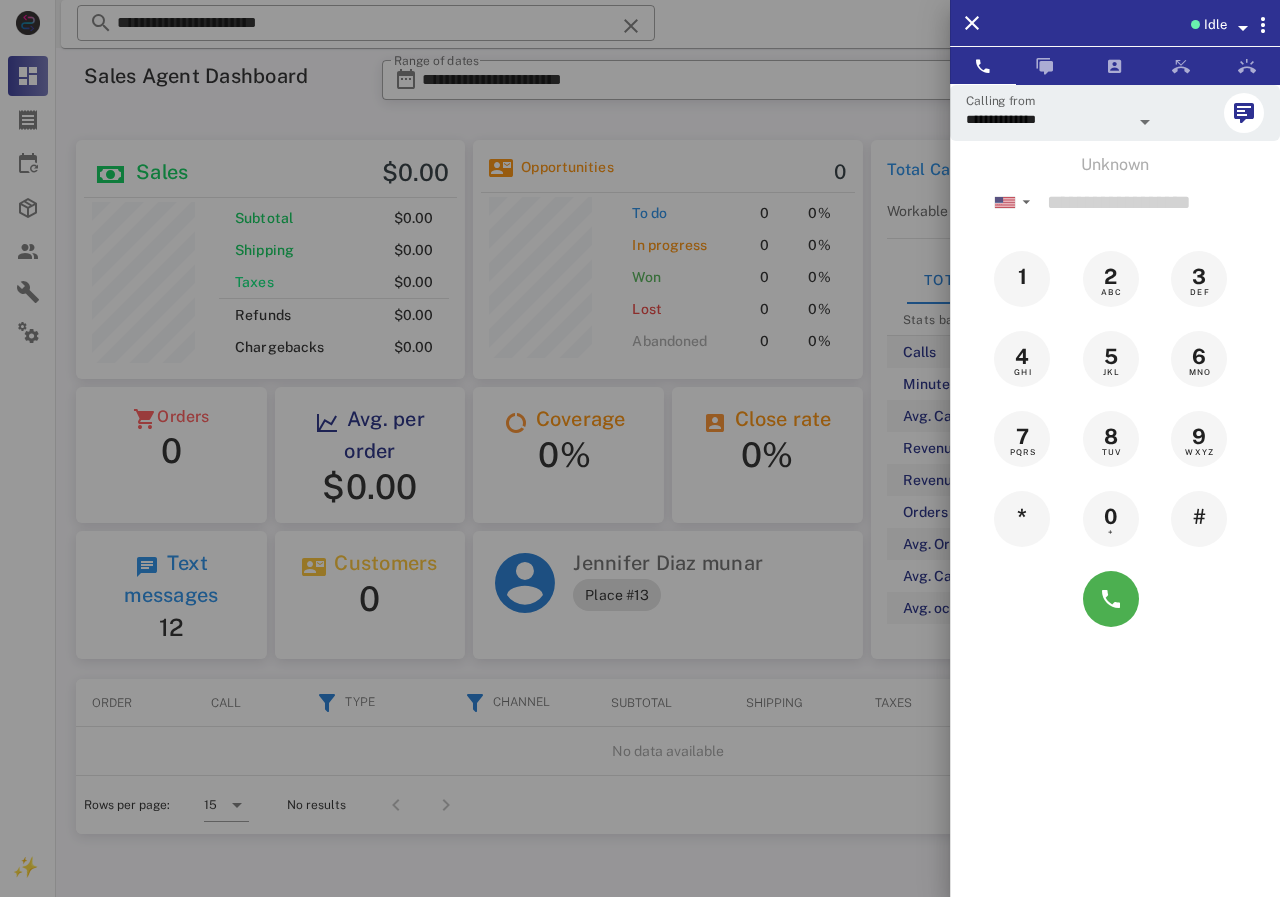 click at bounding box center (640, 448) 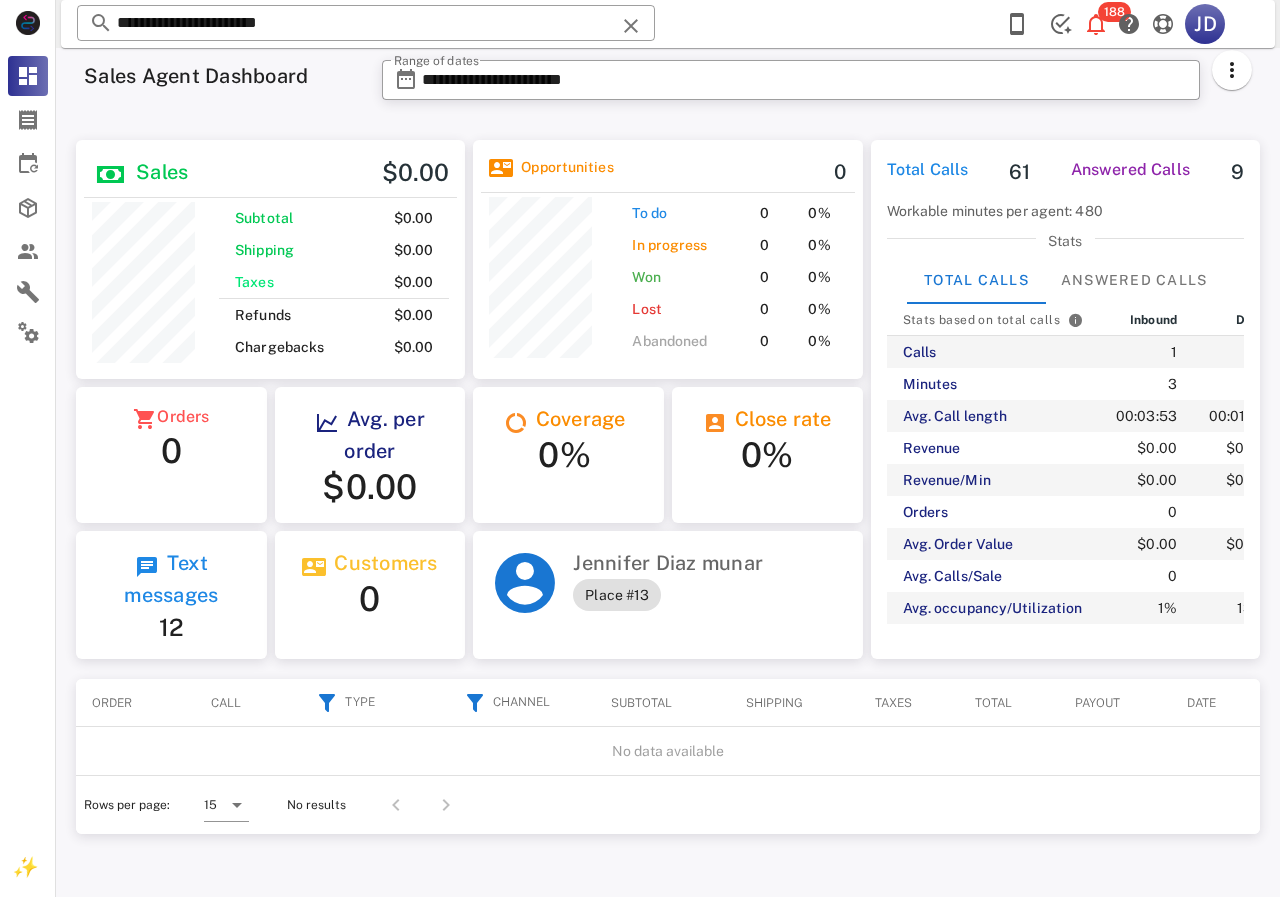 click on "**********" at bounding box center [366, 23] 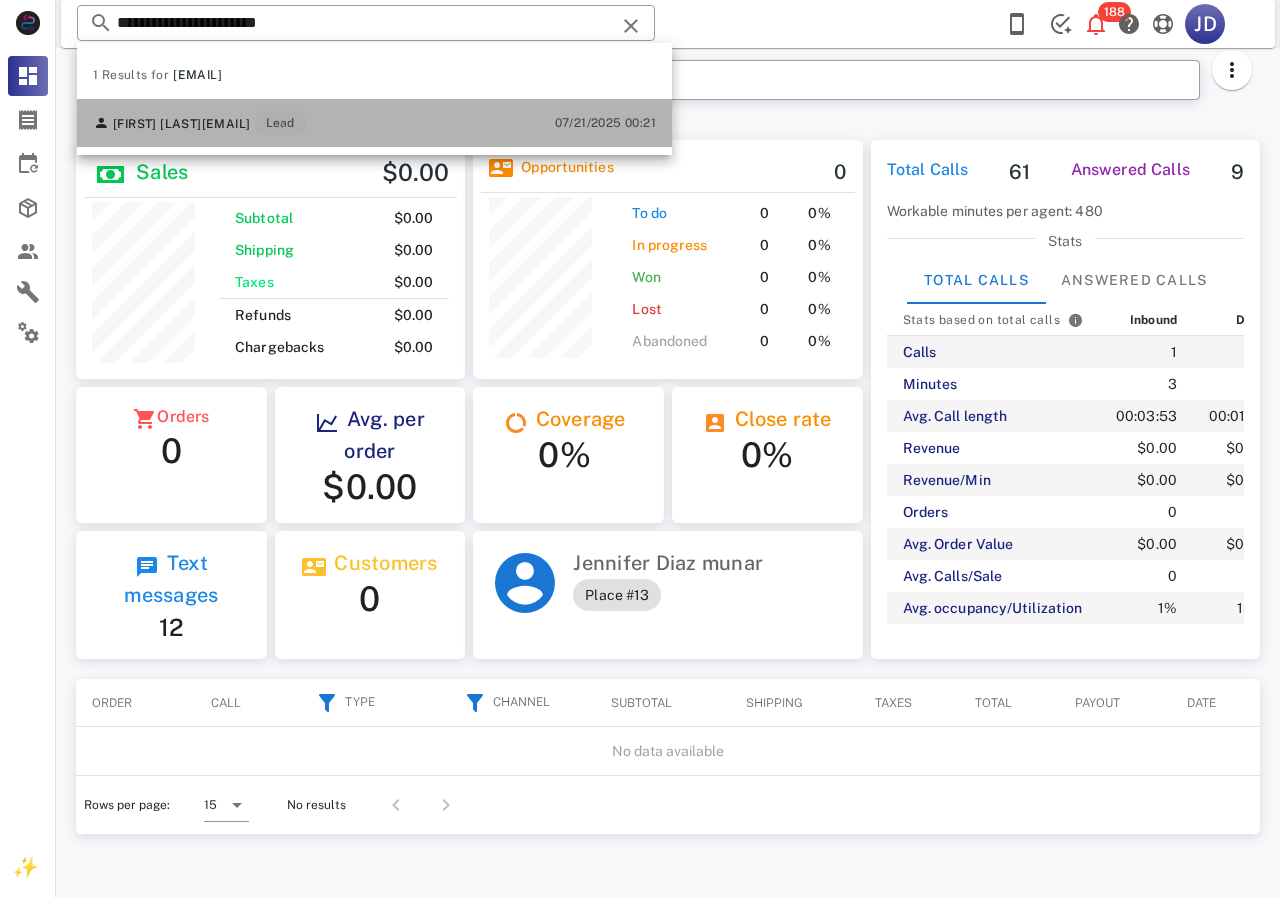 click on "Alma Lovett   almalovett333@gmail.com   Lead" at bounding box center (199, 123) 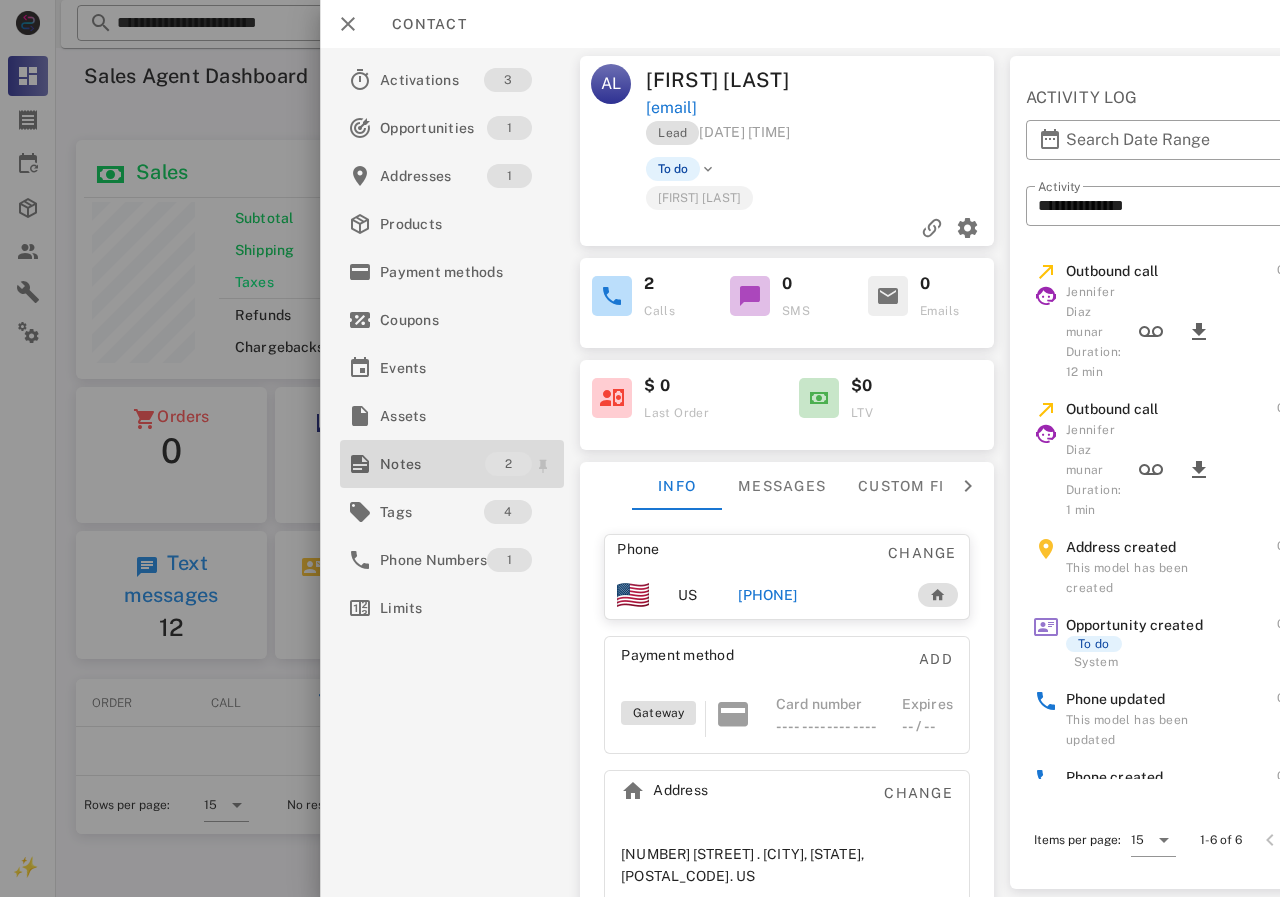 click on "Notes" at bounding box center [432, 464] 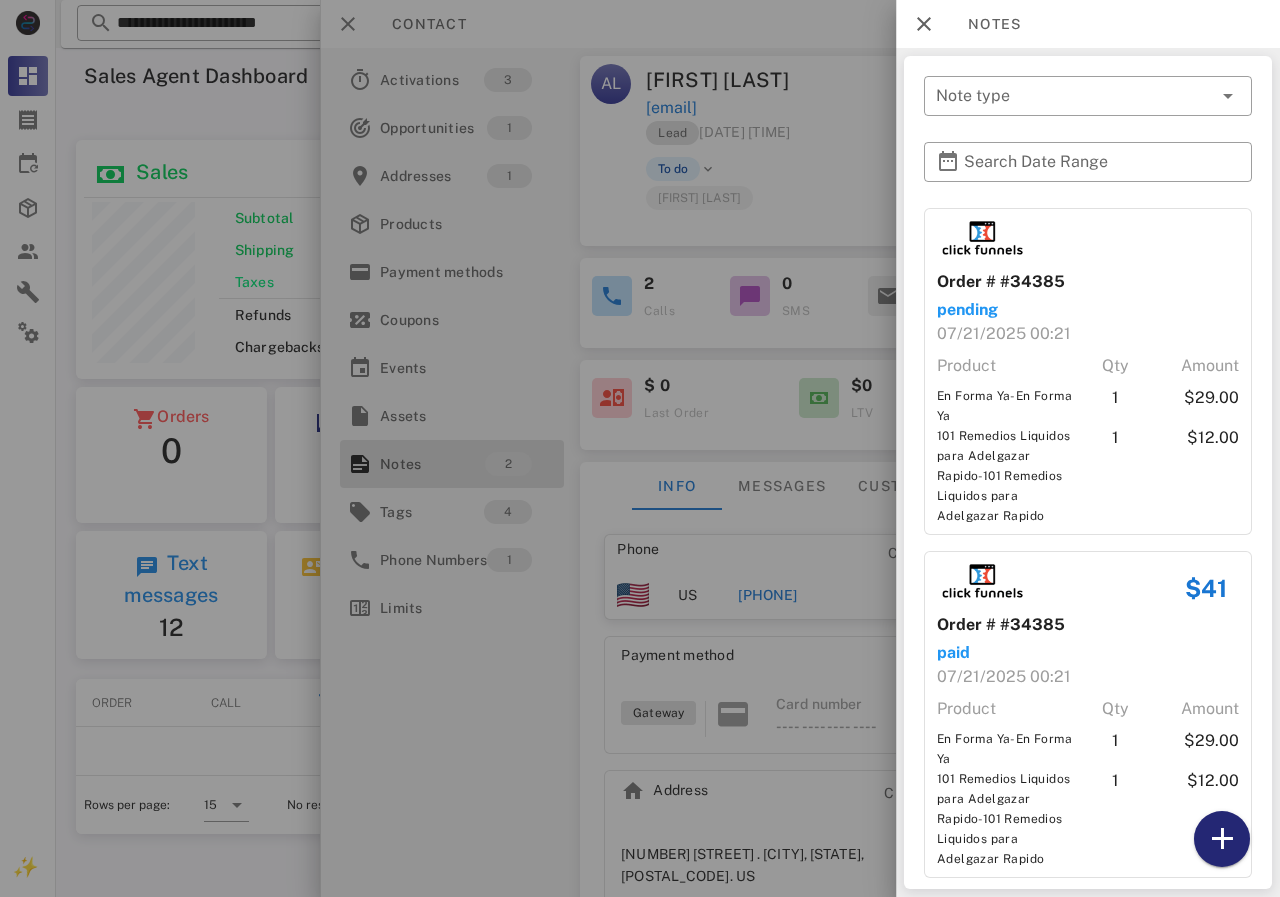 click at bounding box center (1222, 839) 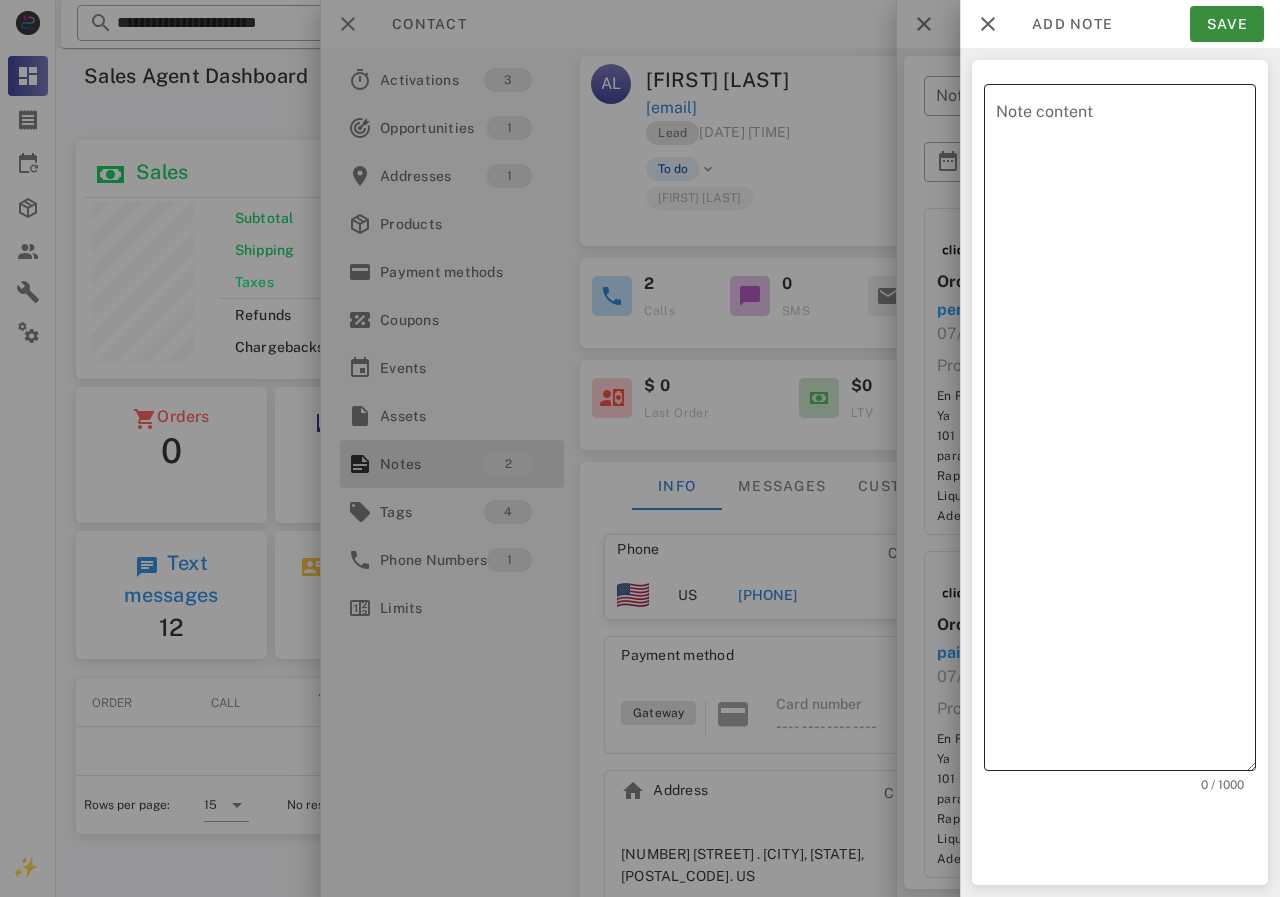 click on "Note content" at bounding box center (1126, 432) 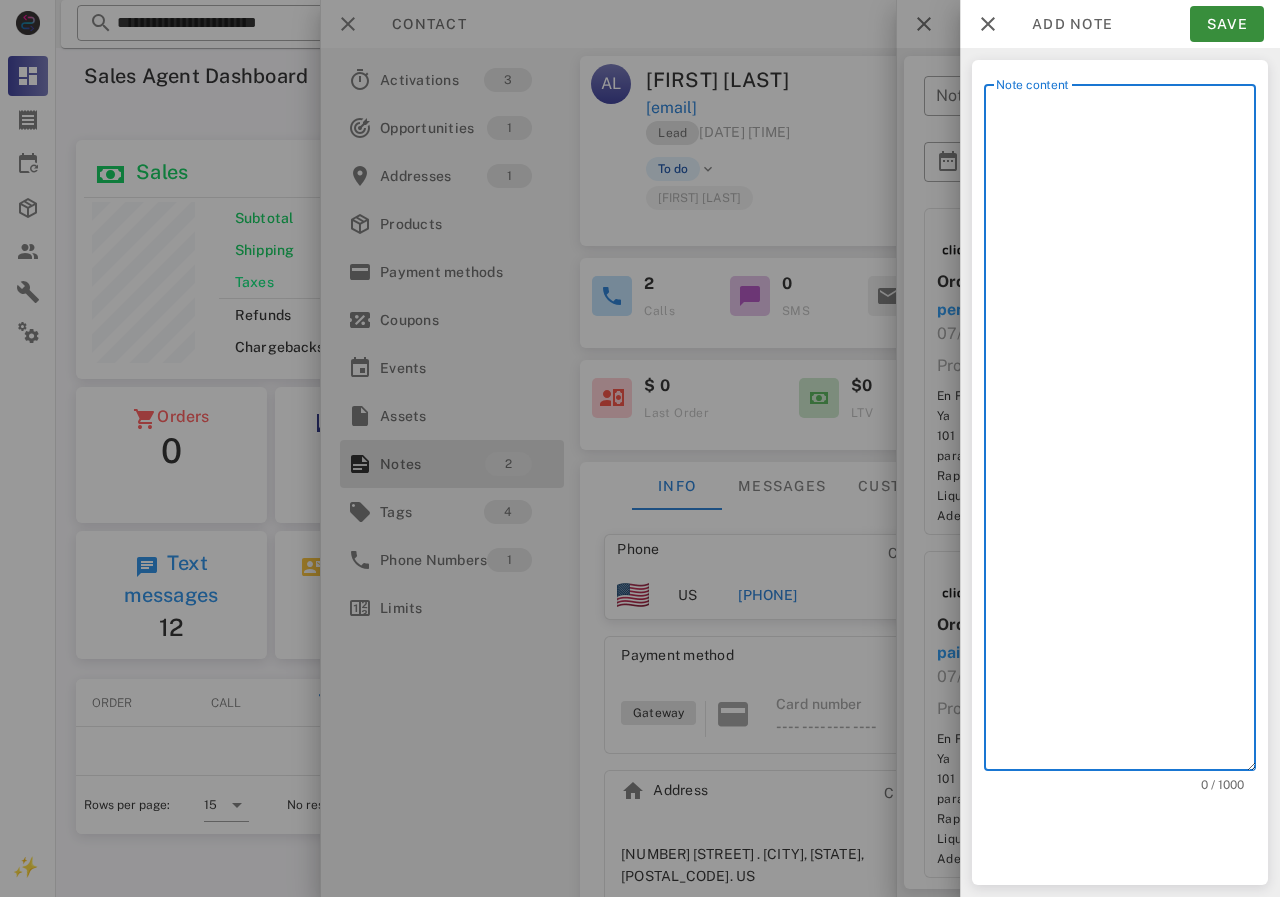 scroll, scrollTop: 240, scrollLeft: 390, axis: both 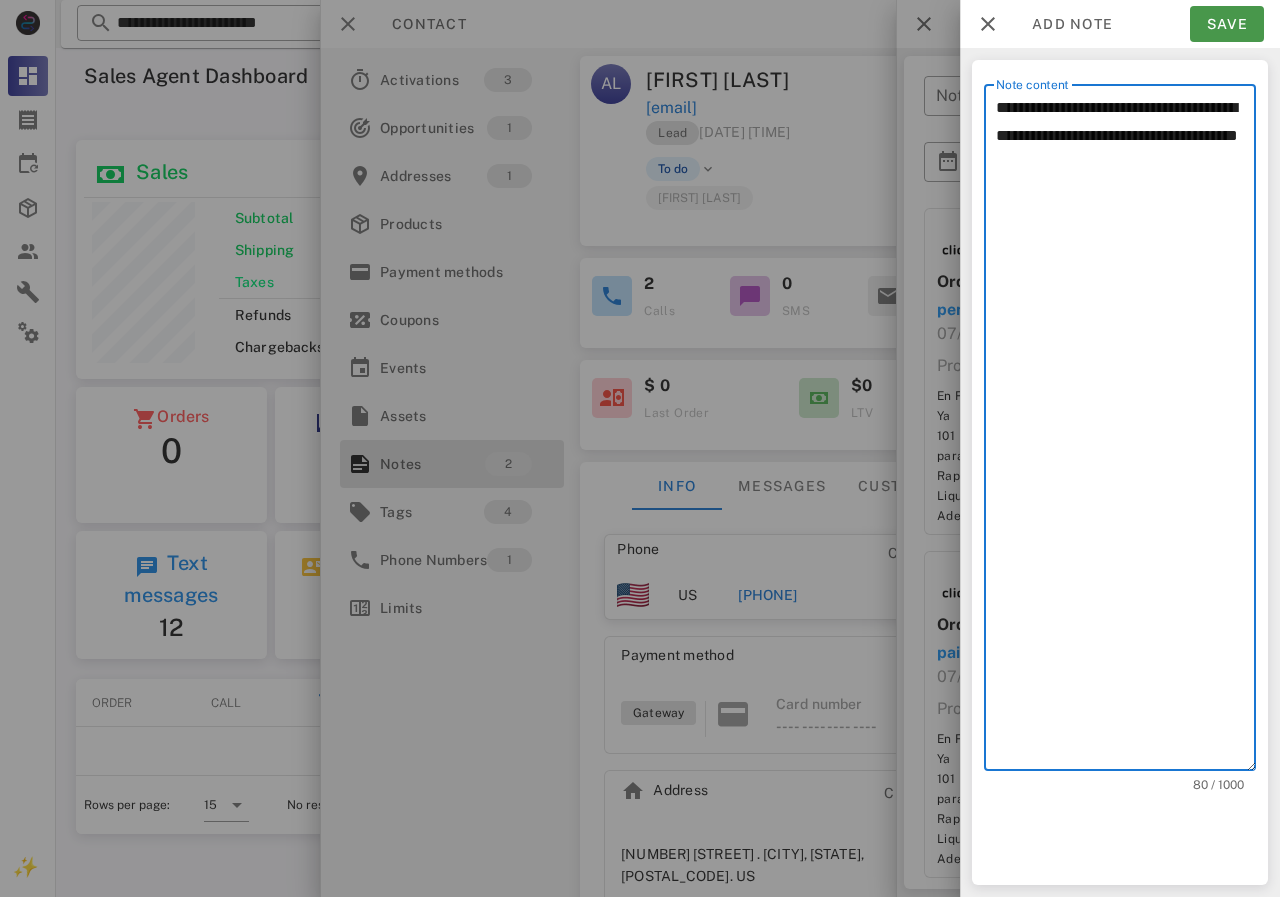 type on "**********" 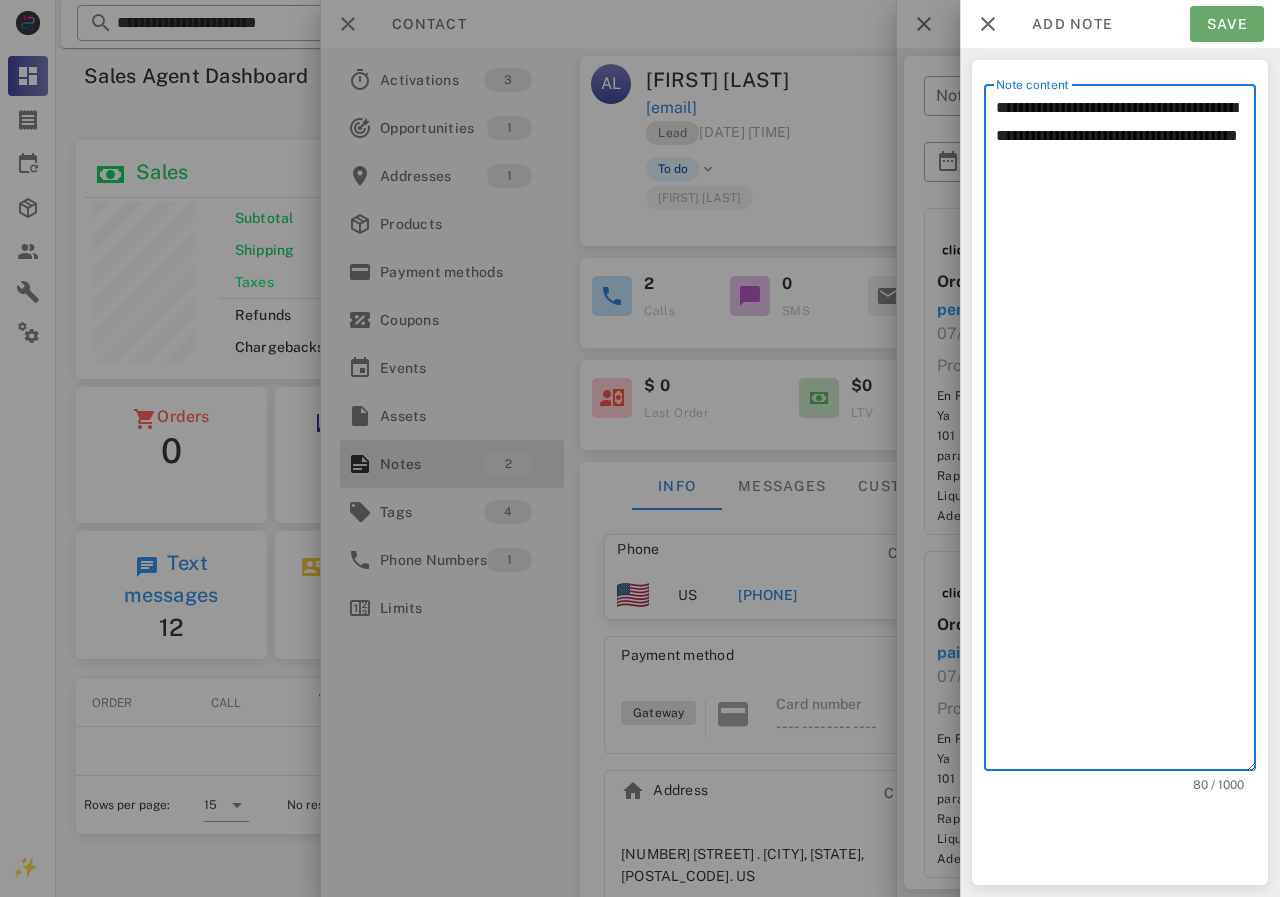 click on "Save" at bounding box center (1227, 24) 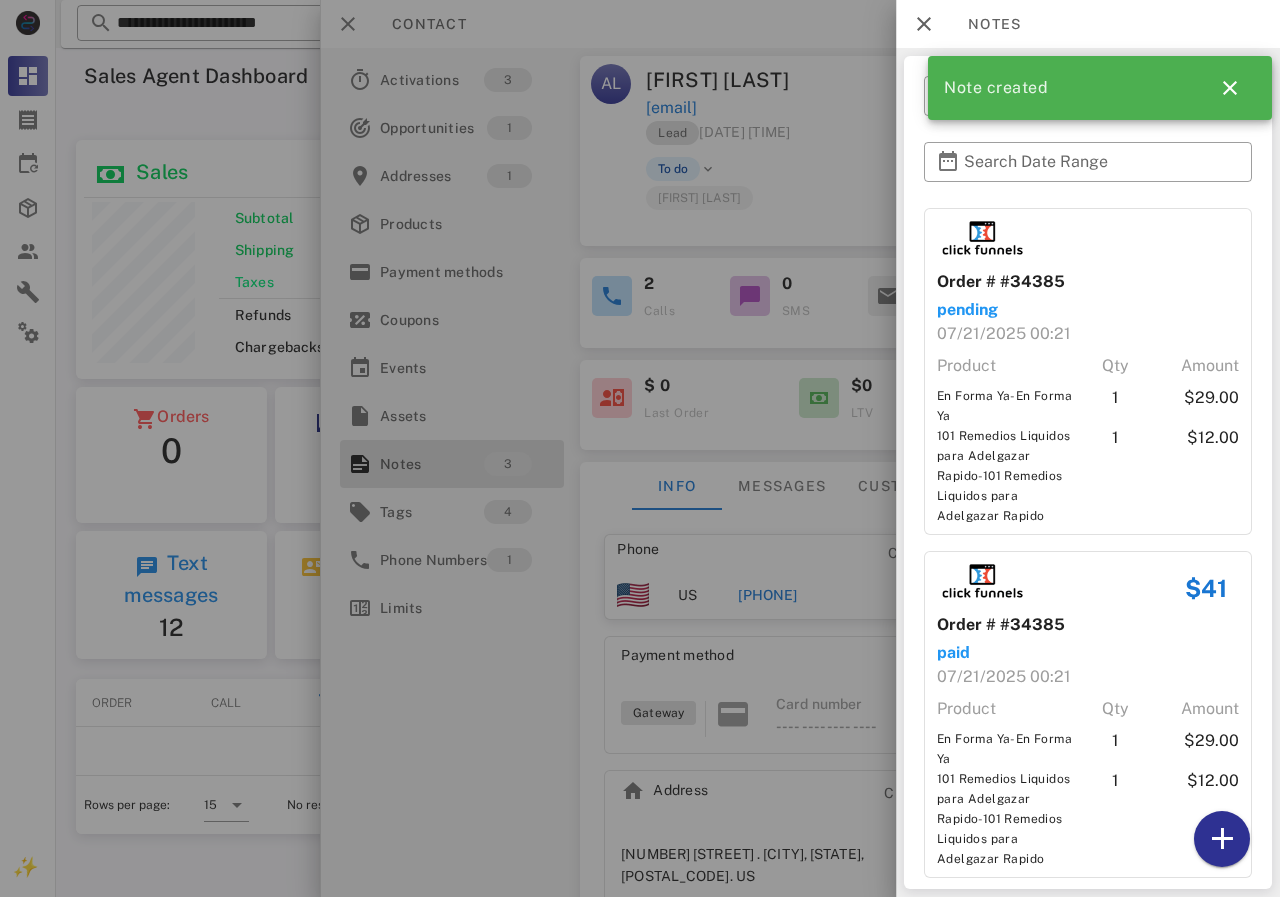 click at bounding box center [640, 448] 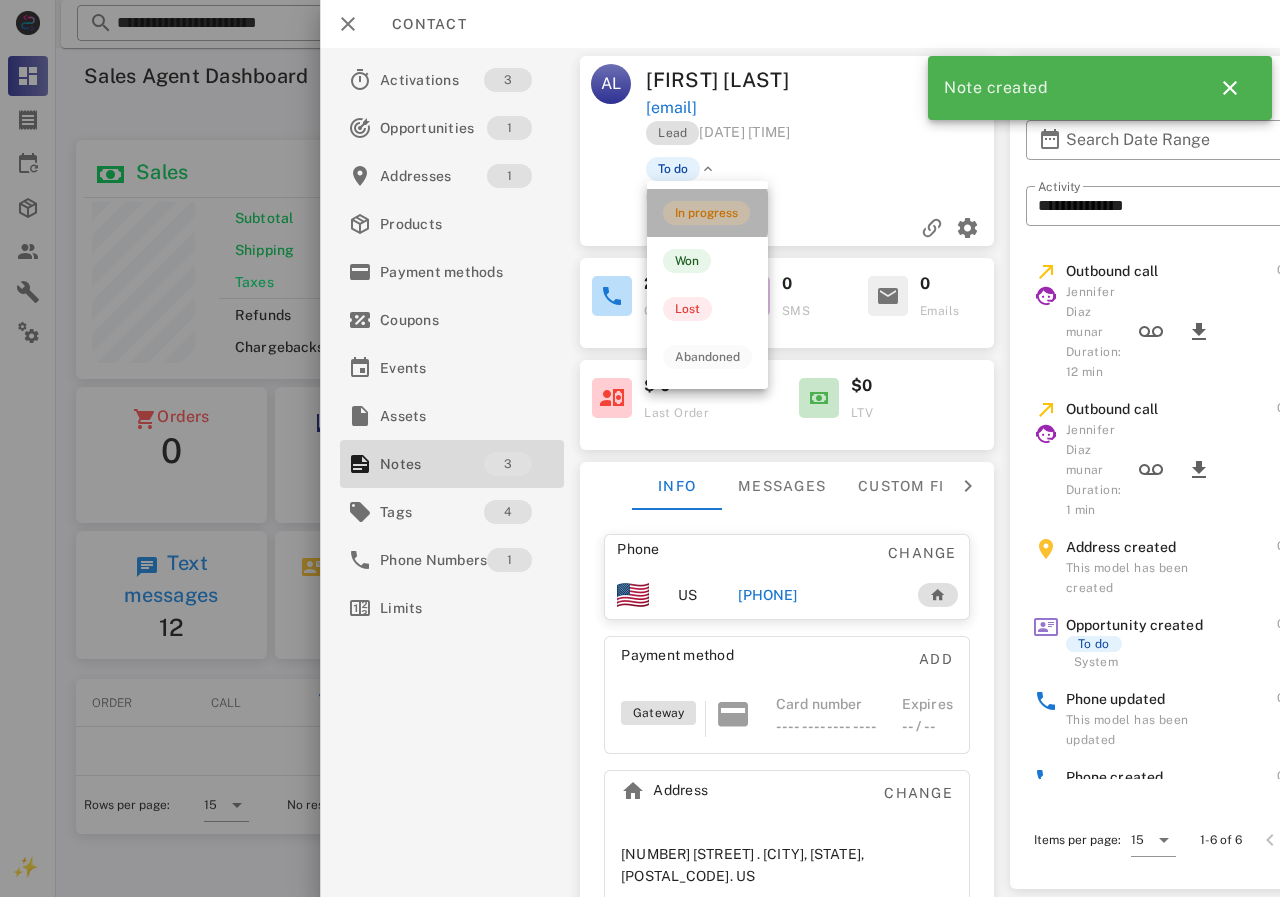 click on "In progress" at bounding box center [706, 213] 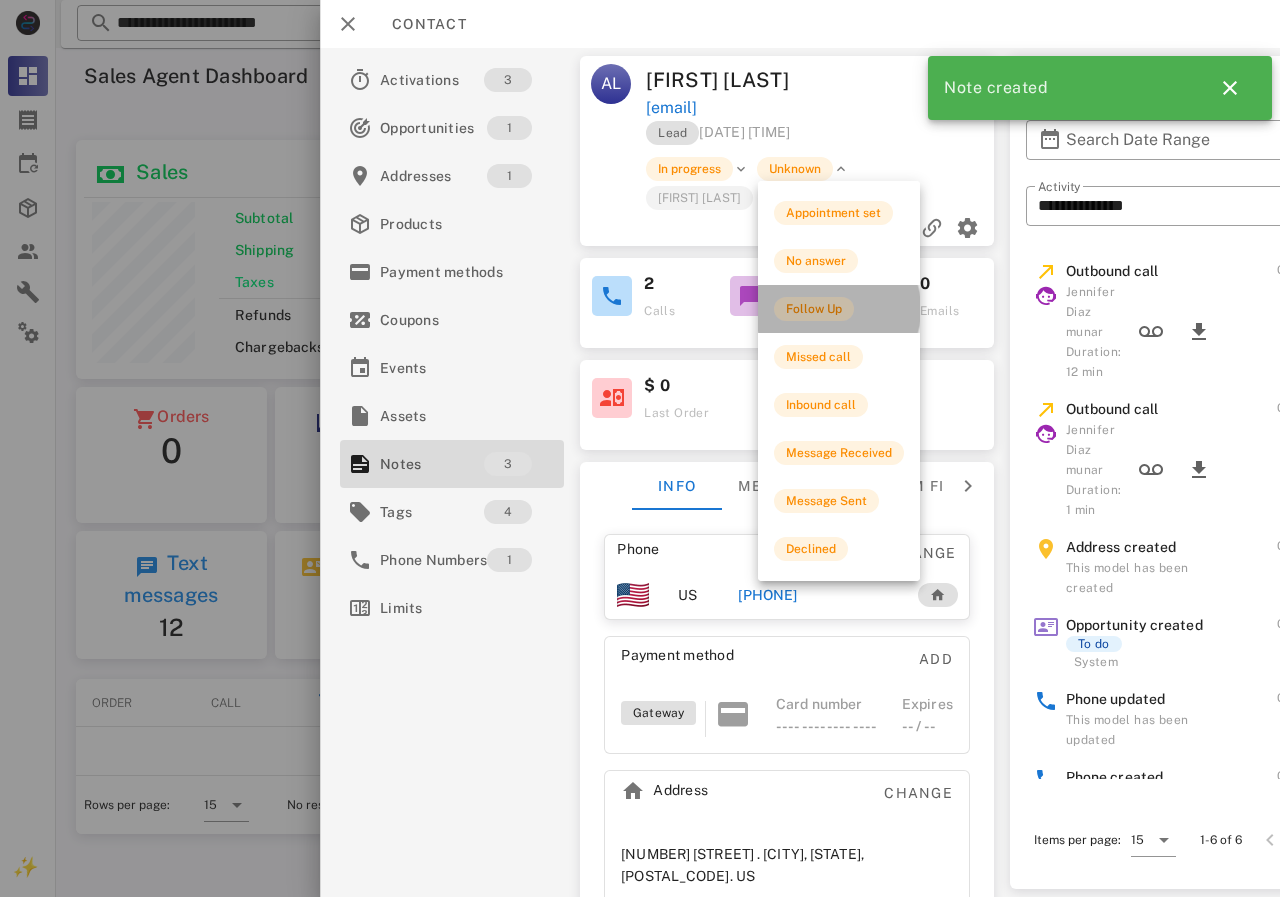 click on "Follow Up" at bounding box center [814, 309] 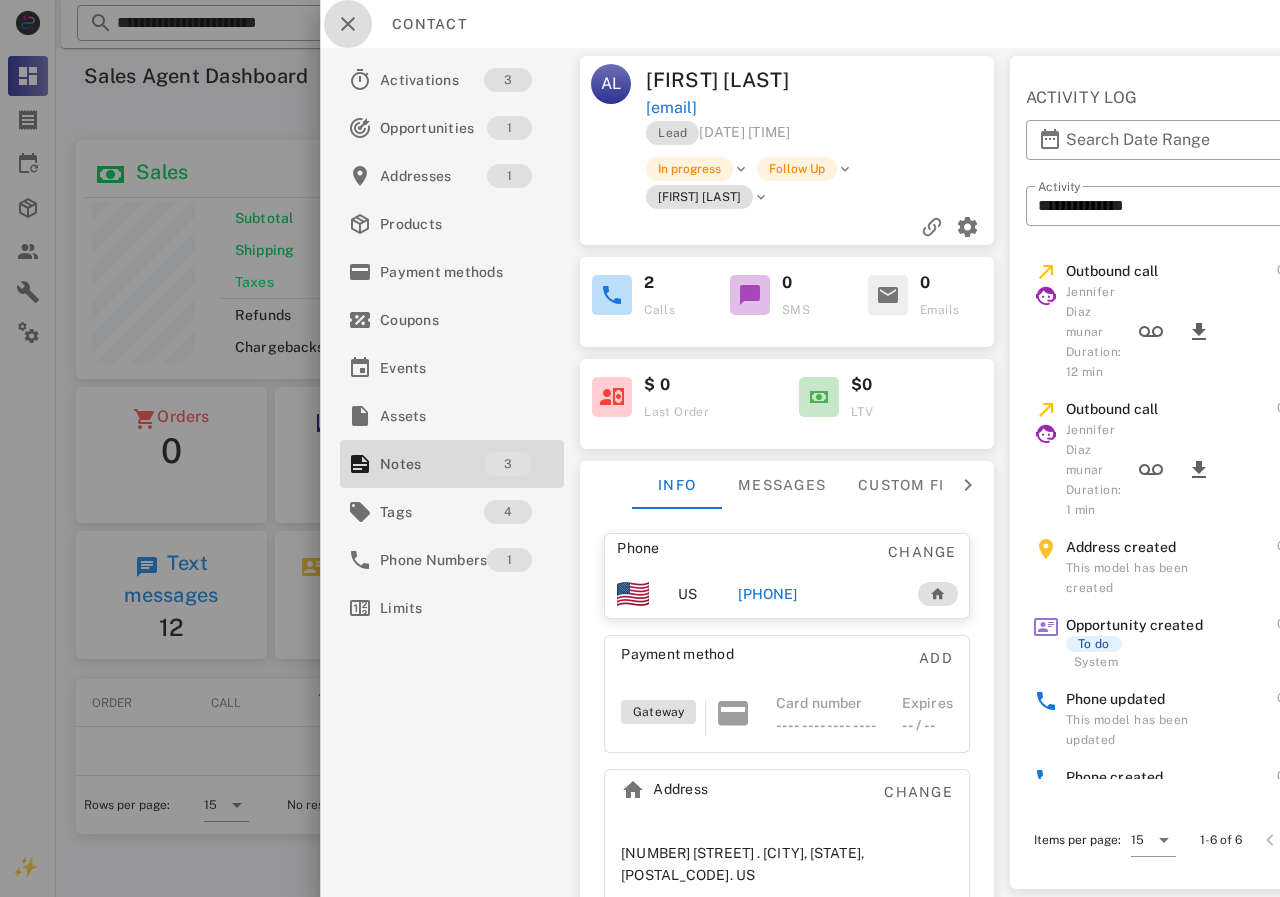 click at bounding box center [348, 24] 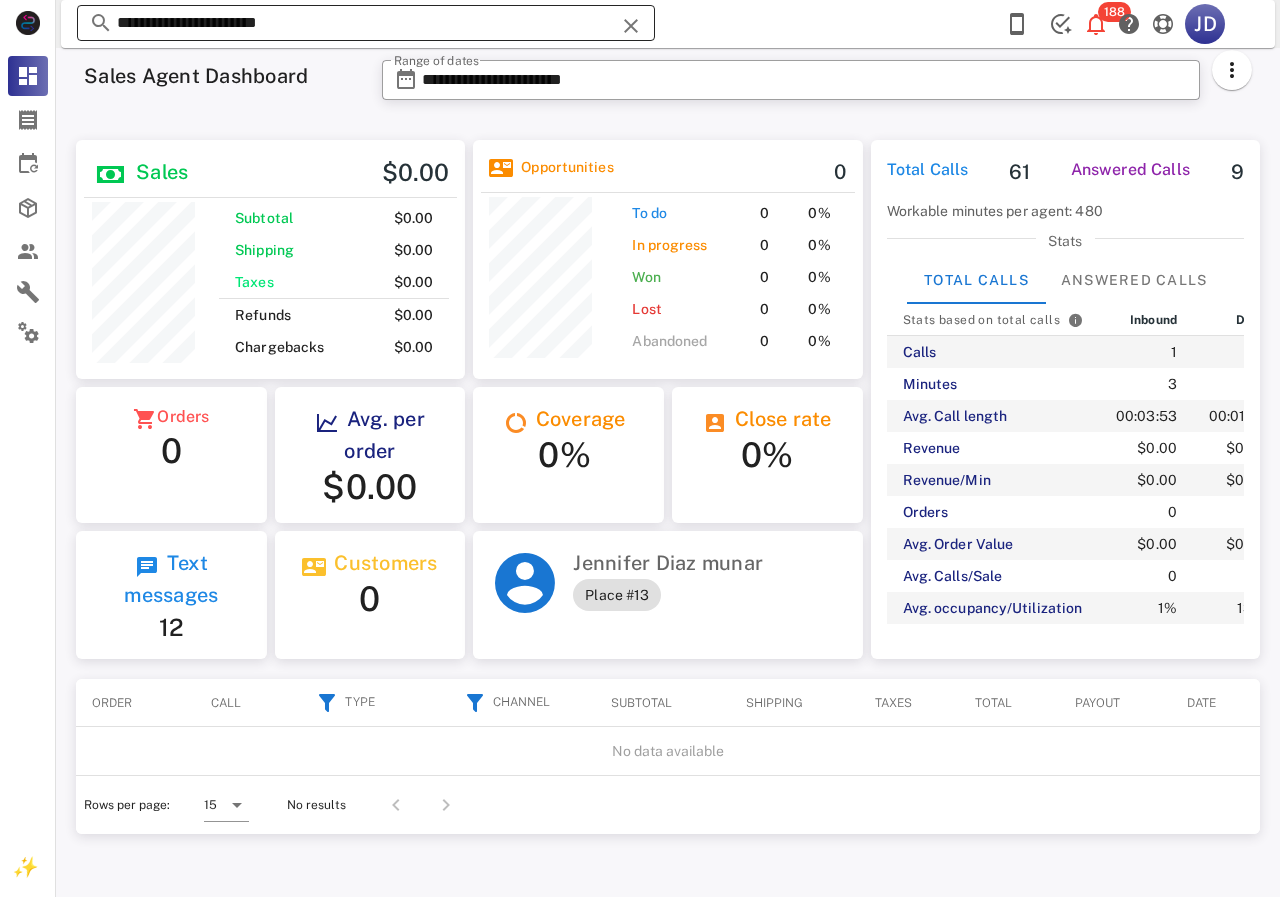click on "**********" at bounding box center (366, 23) 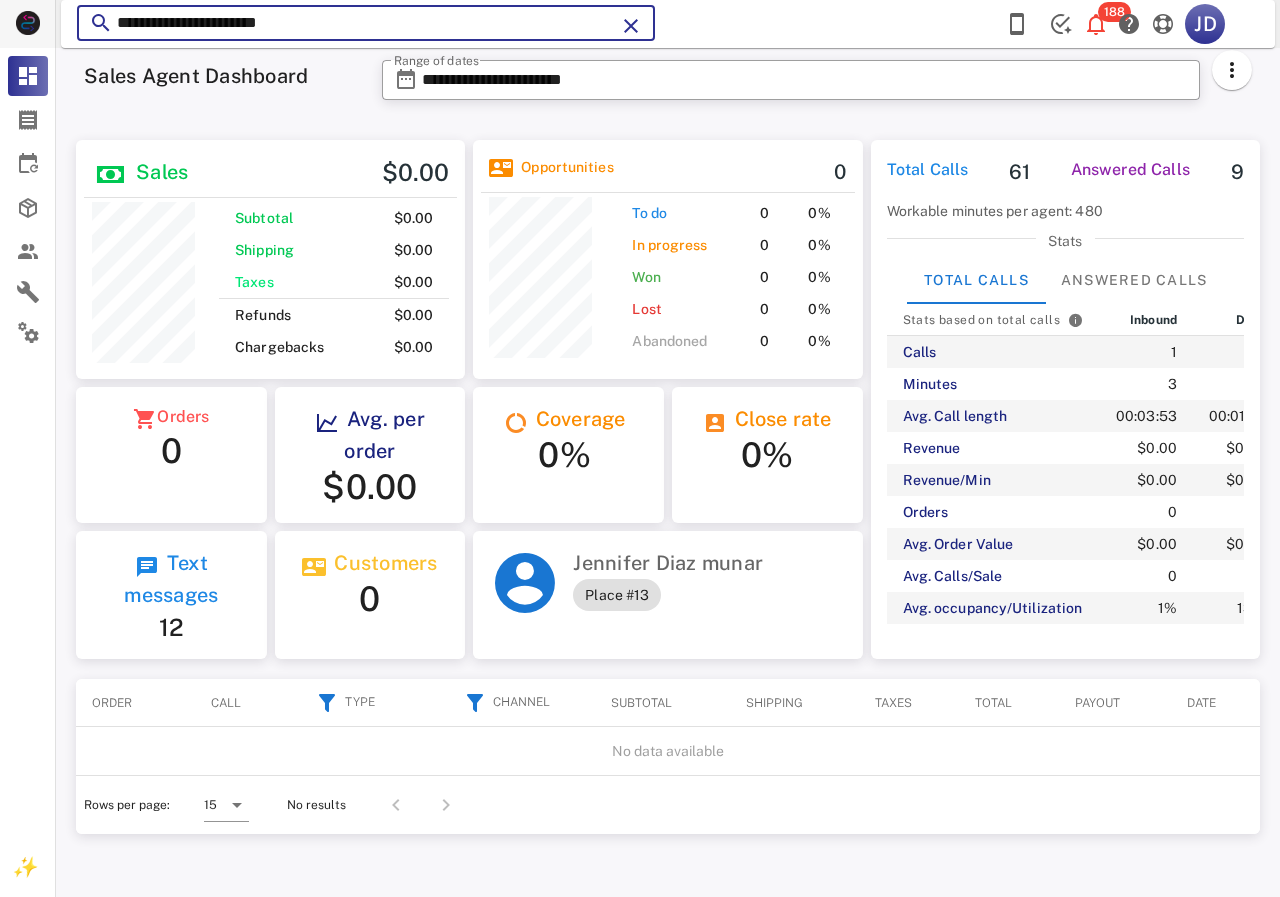 drag, startPoint x: 190, startPoint y: 36, endPoint x: 0, endPoint y: 44, distance: 190.16835 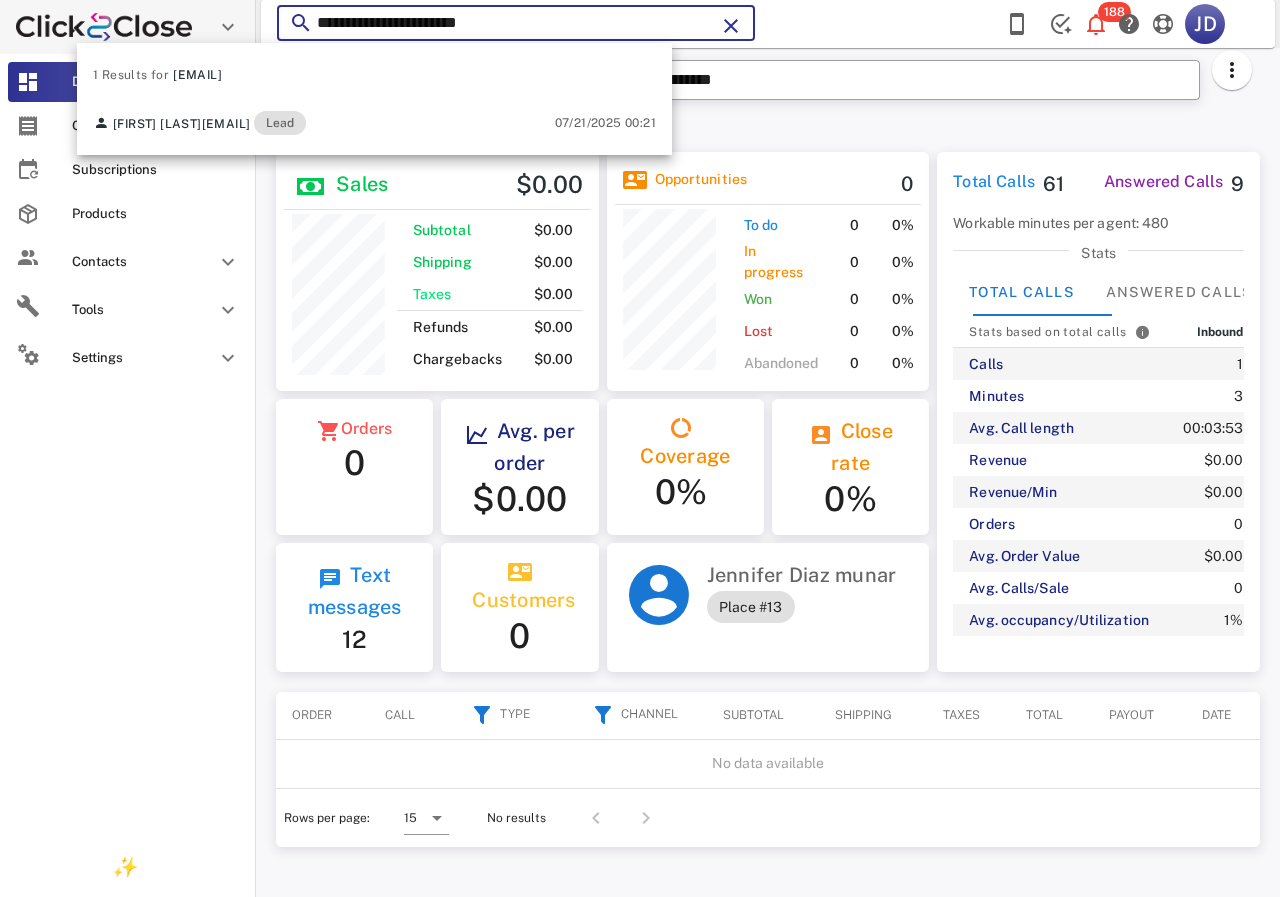 scroll, scrollTop: 250, scrollLeft: 322, axis: both 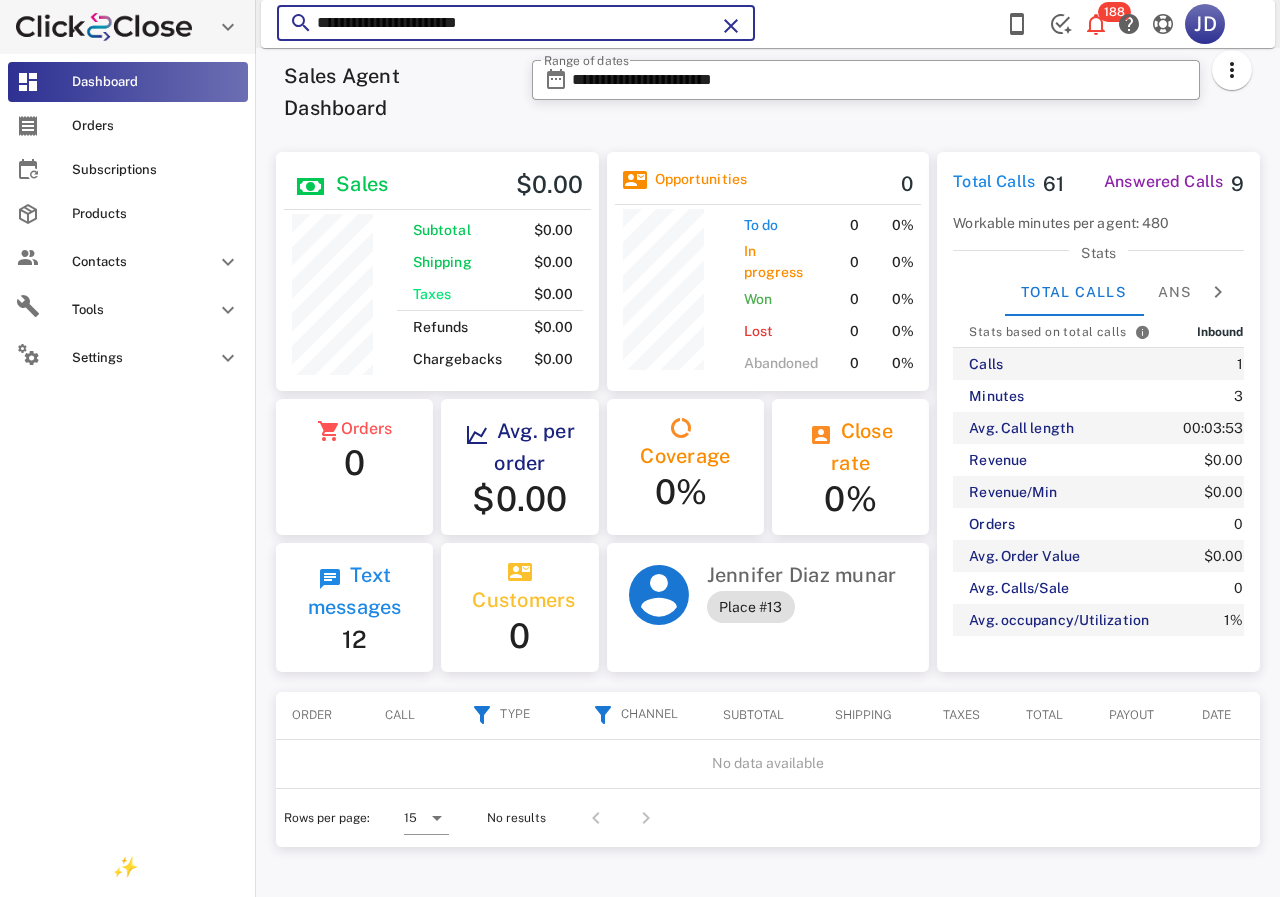 paste on "**" 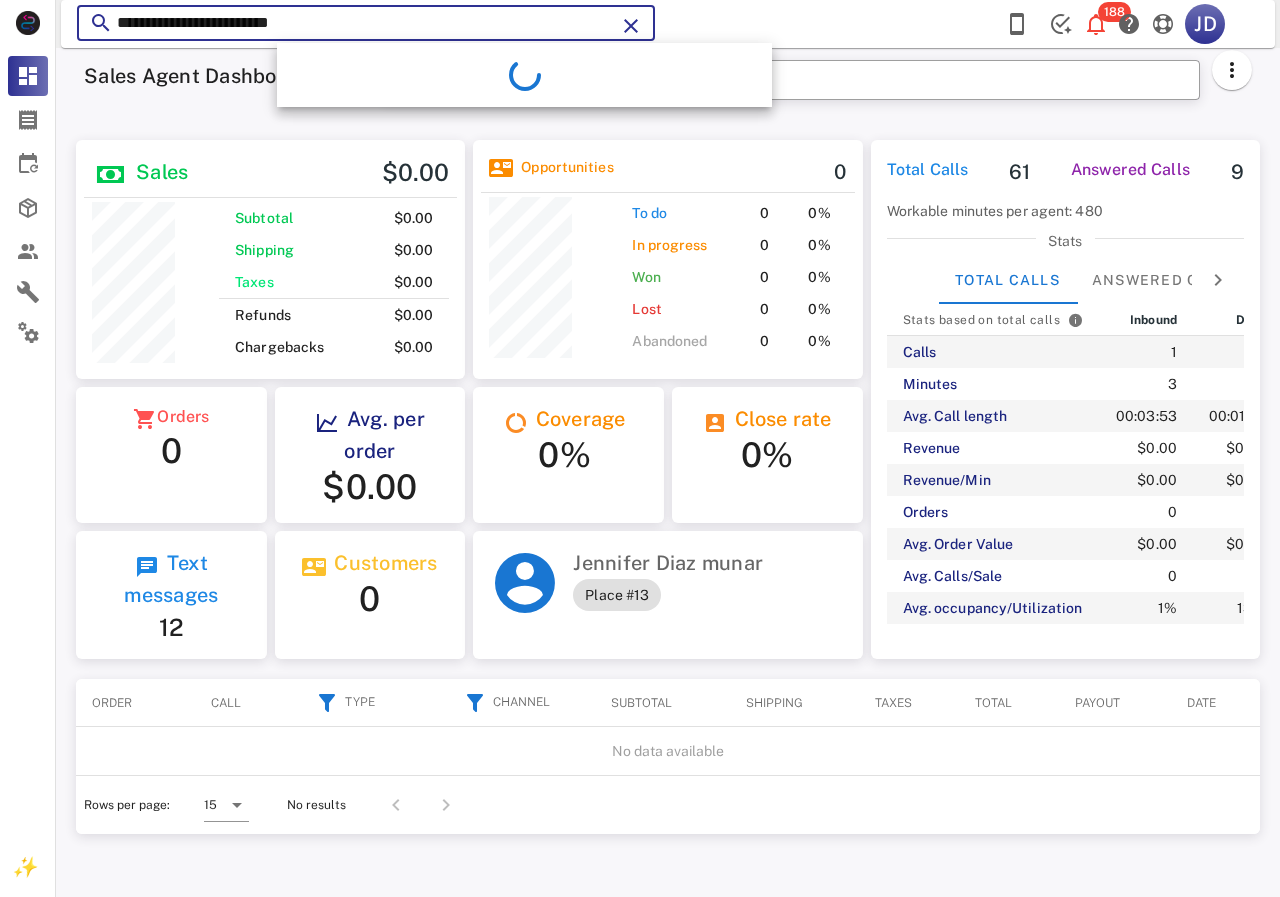 scroll, scrollTop: 999761, scrollLeft: 999611, axis: both 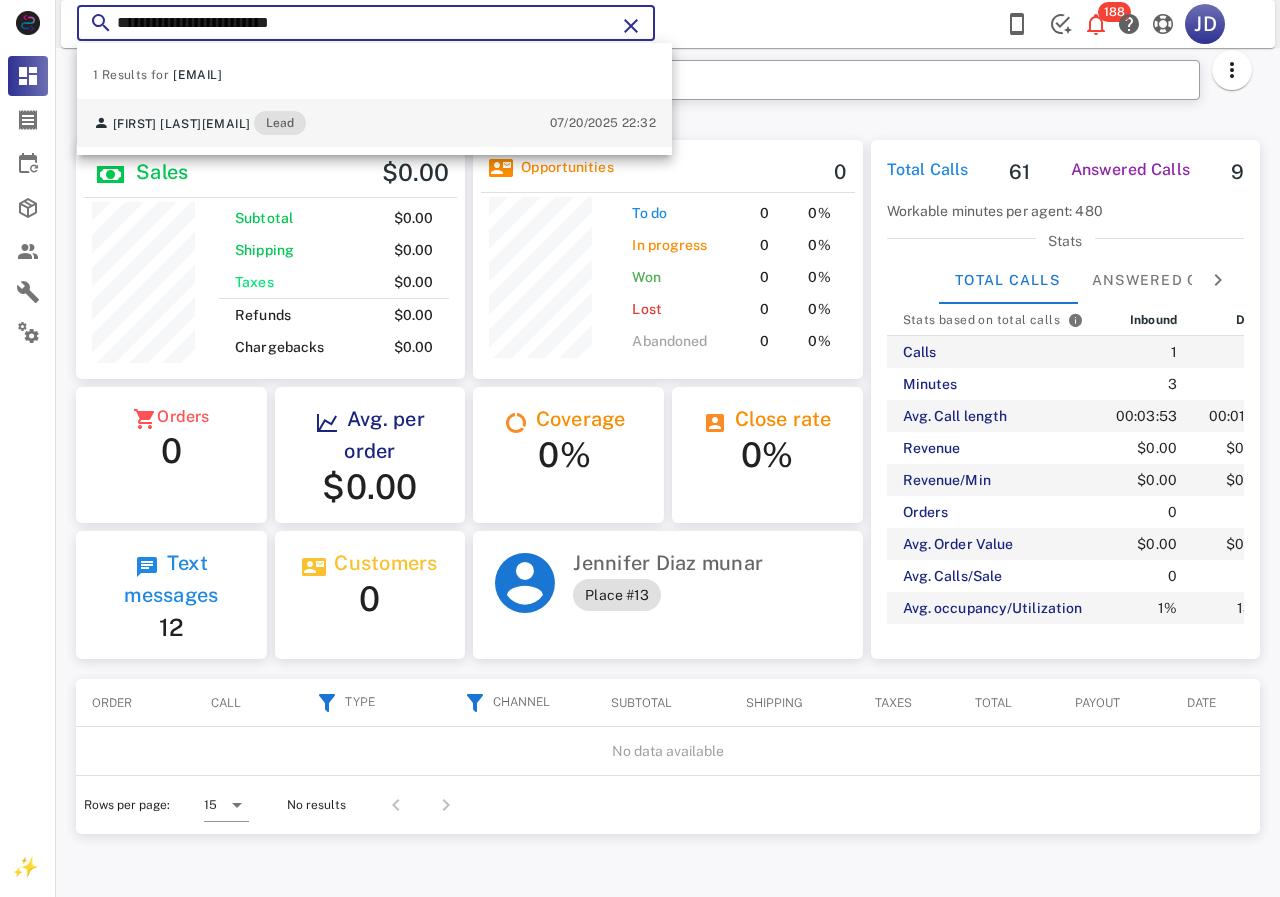 type on "**********" 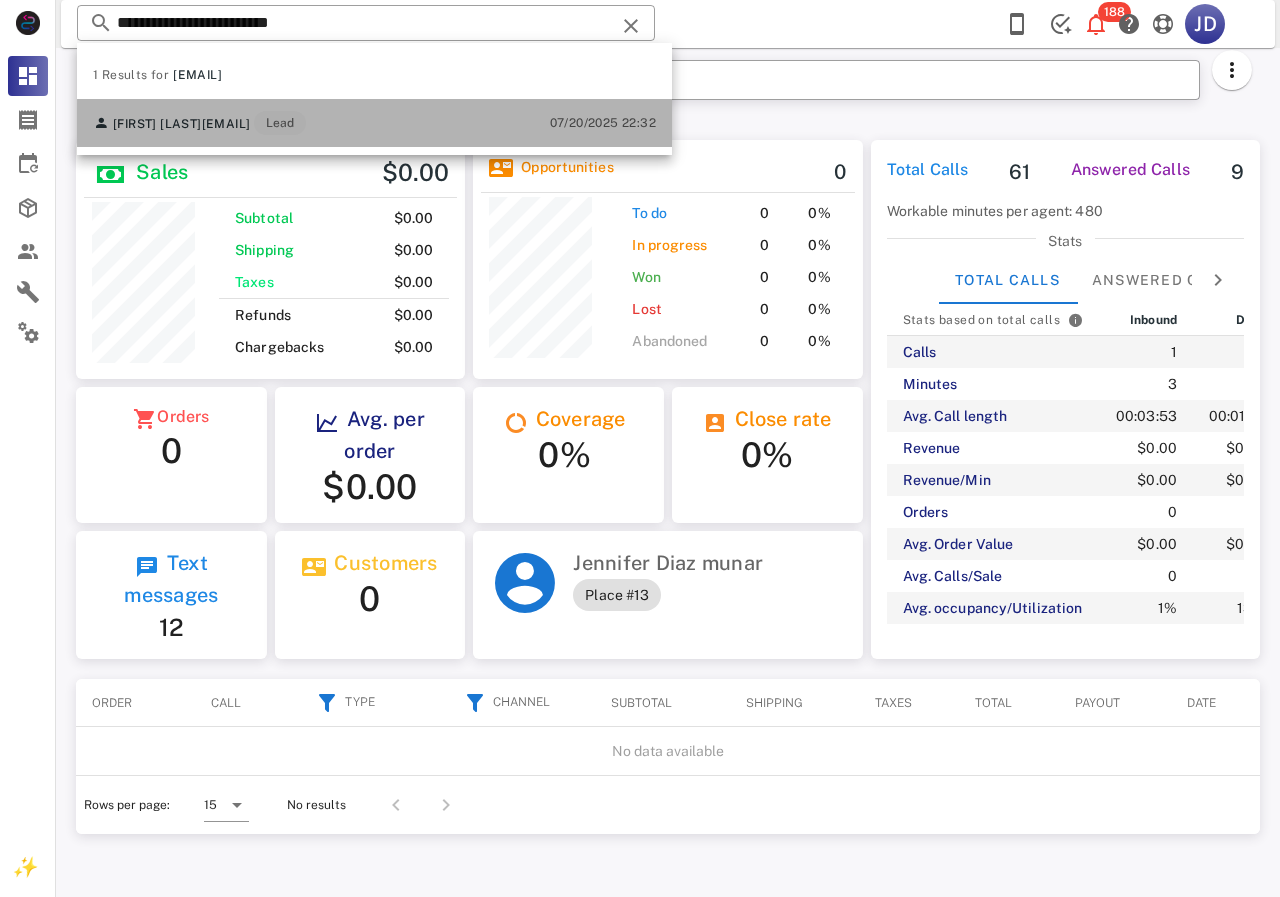 click on "quesadaerika640@gmail.com" at bounding box center (226, 124) 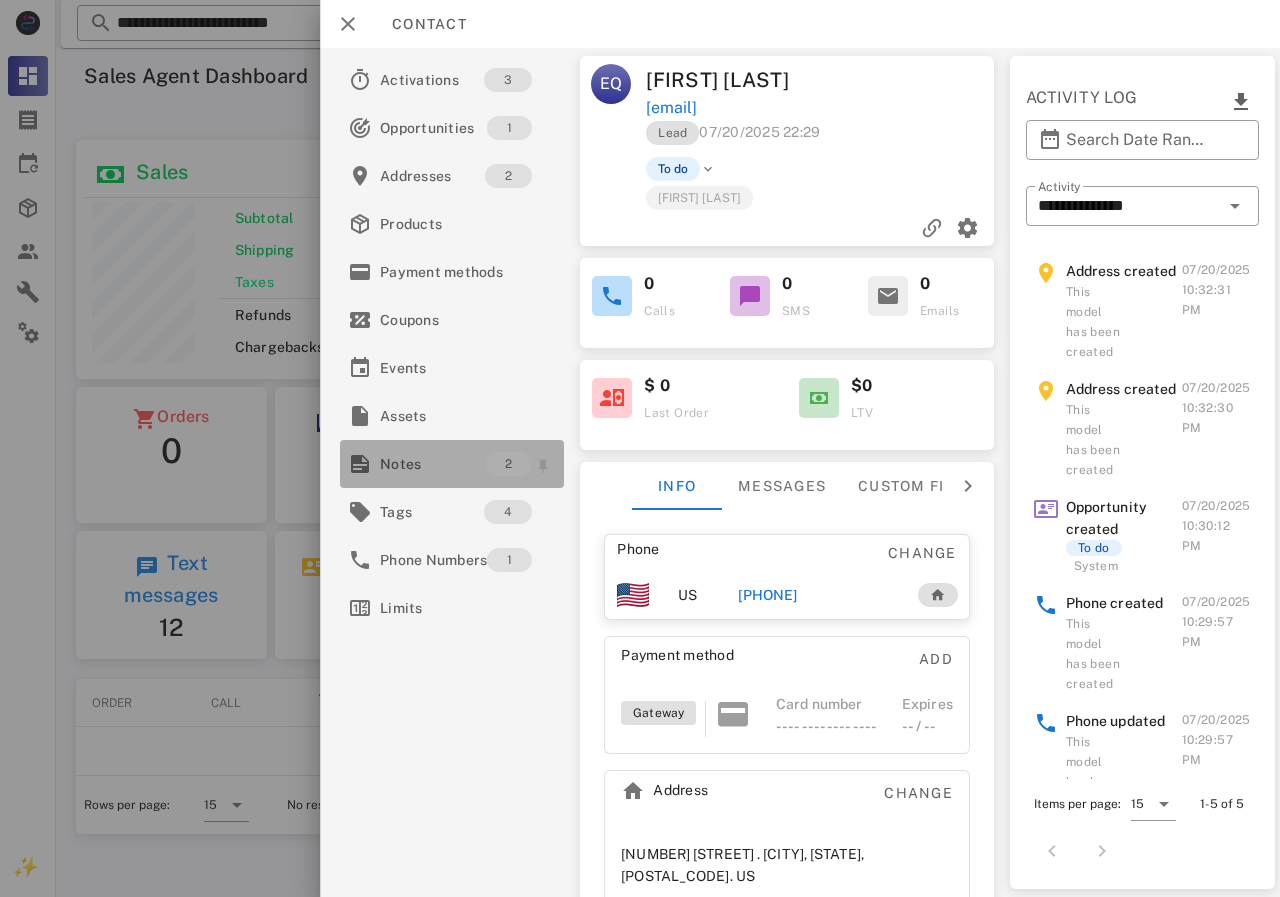 click on "Notes" at bounding box center [432, 464] 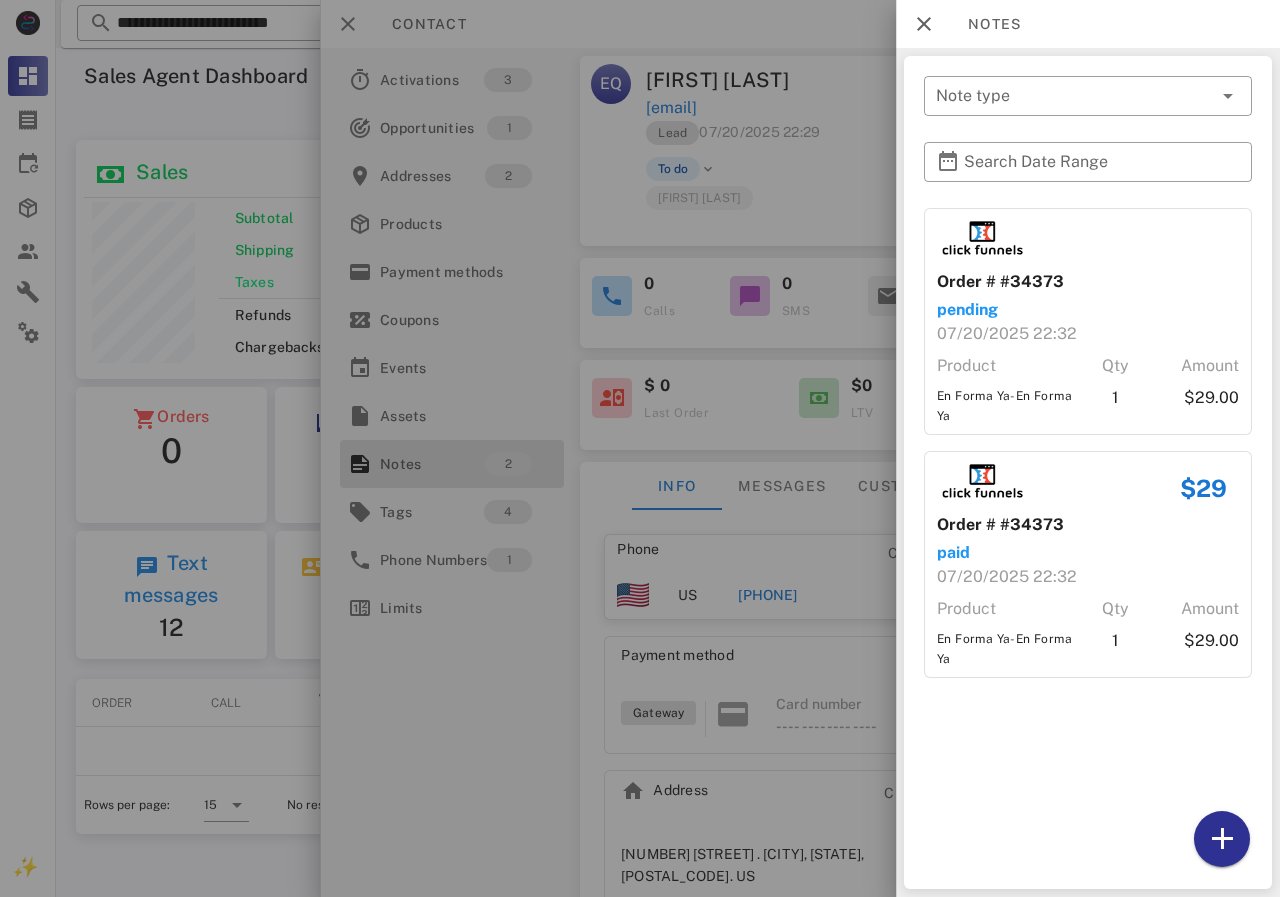 click at bounding box center (640, 448) 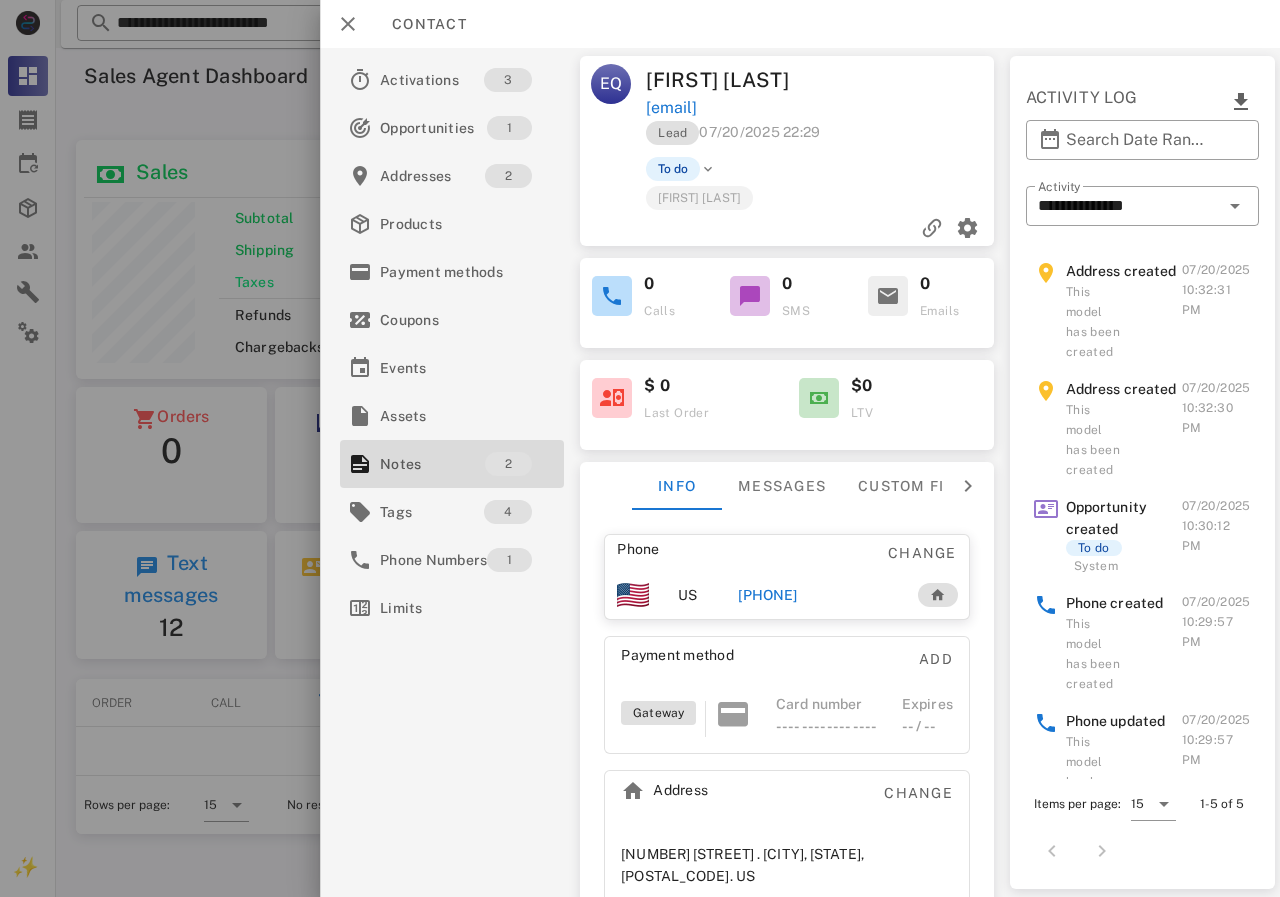 click on "+15059676301" at bounding box center (767, 595) 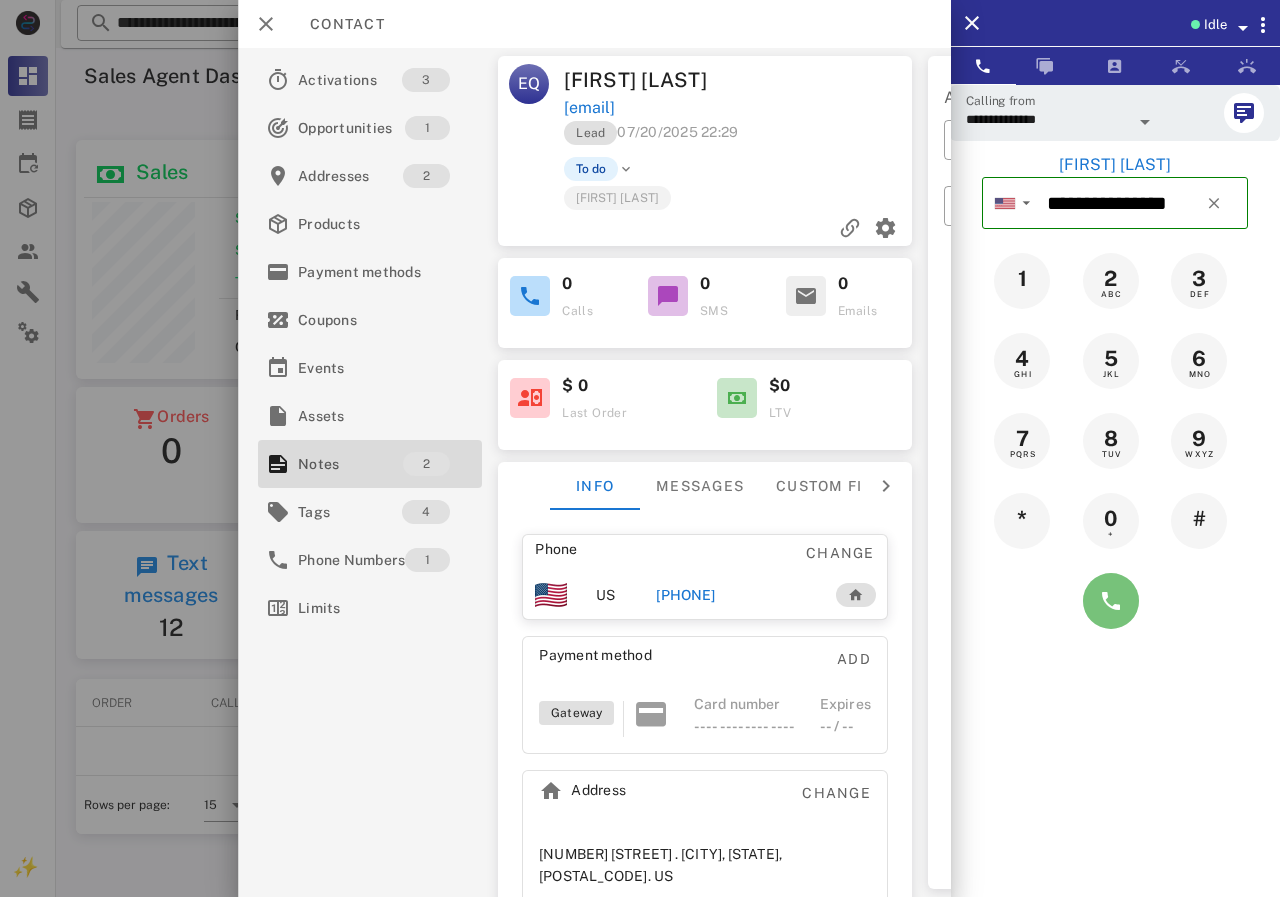click at bounding box center [1111, 601] 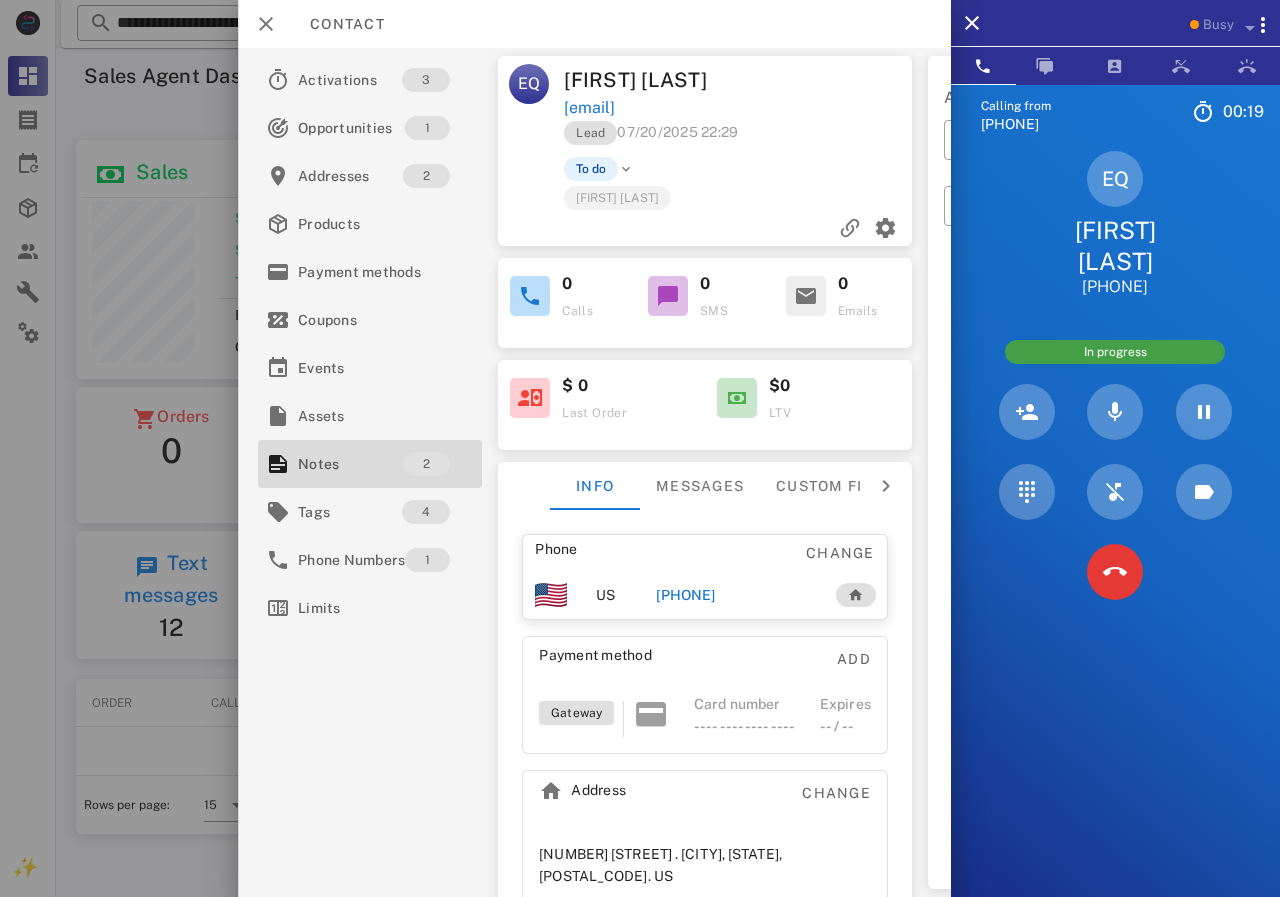 click at bounding box center [1026, 412] 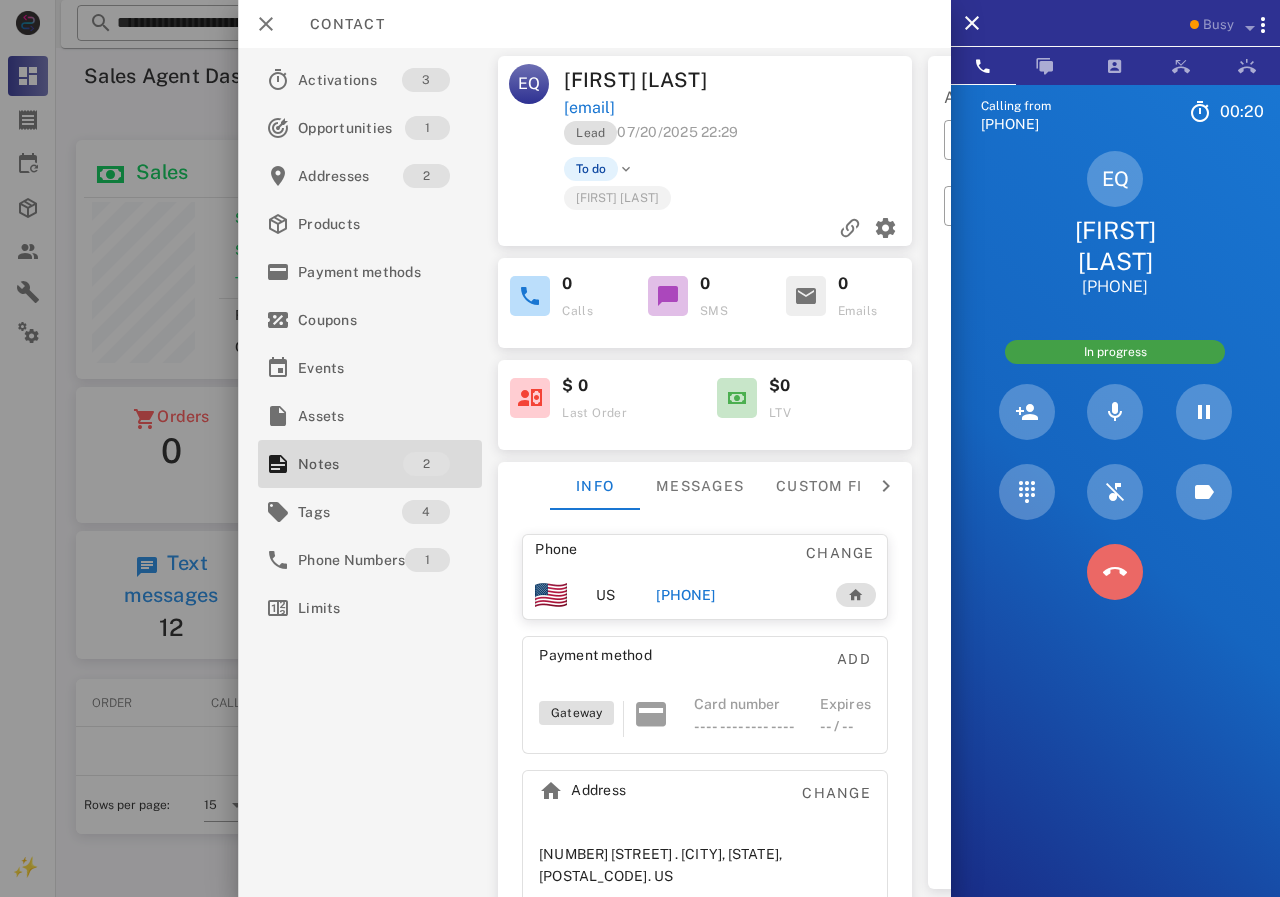 click at bounding box center [1115, 572] 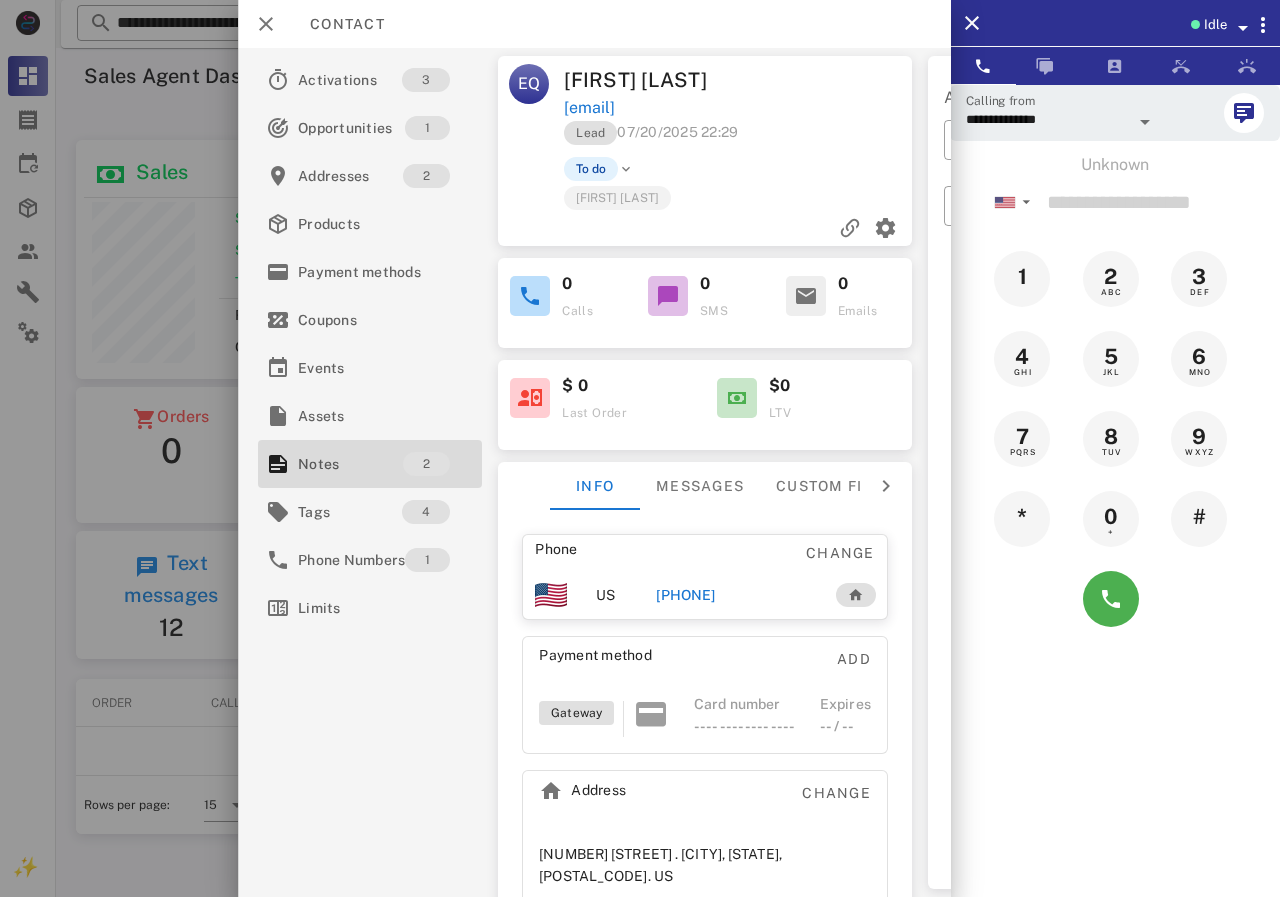 drag, startPoint x: 728, startPoint y: 587, endPoint x: 758, endPoint y: 596, distance: 31.320919 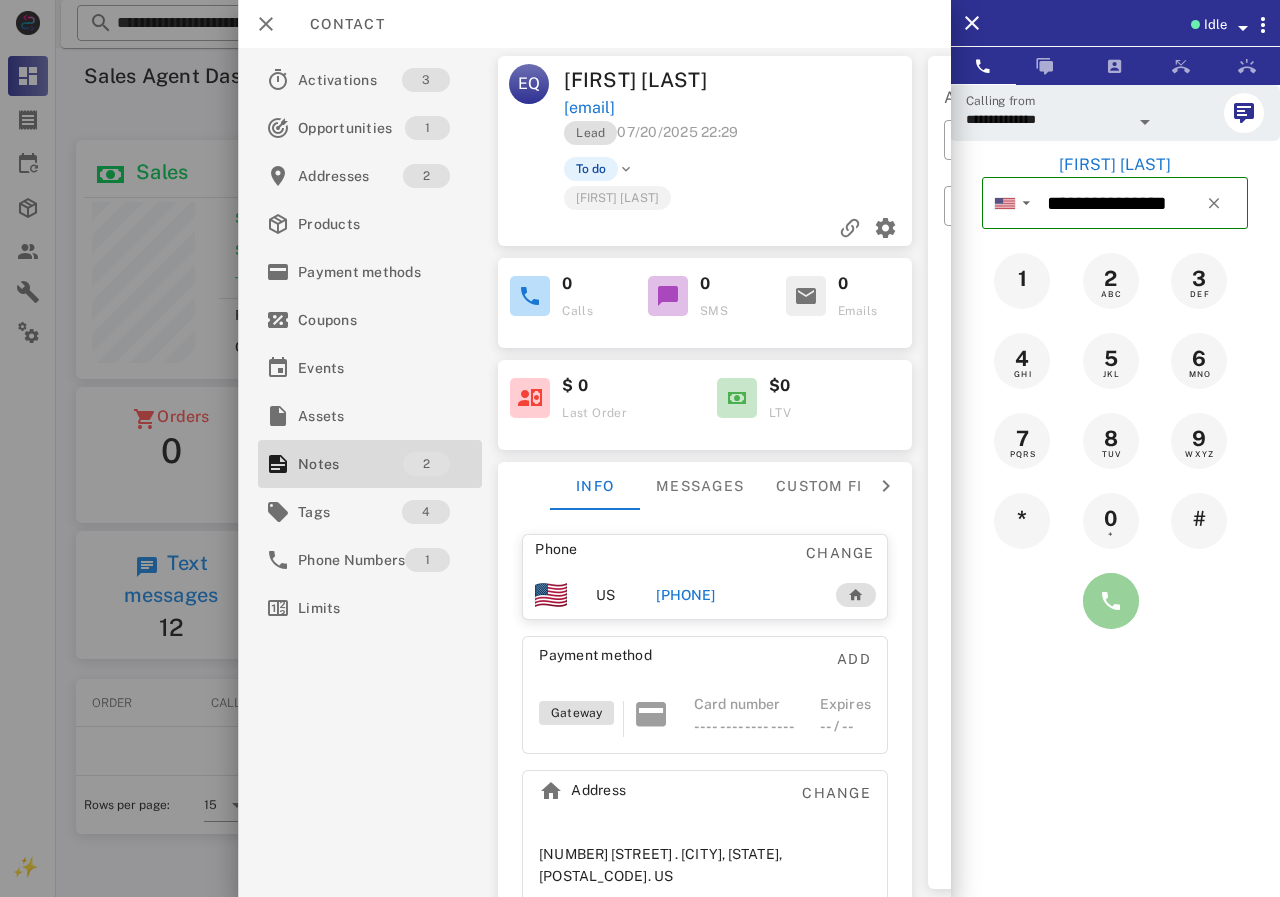 click at bounding box center [1111, 601] 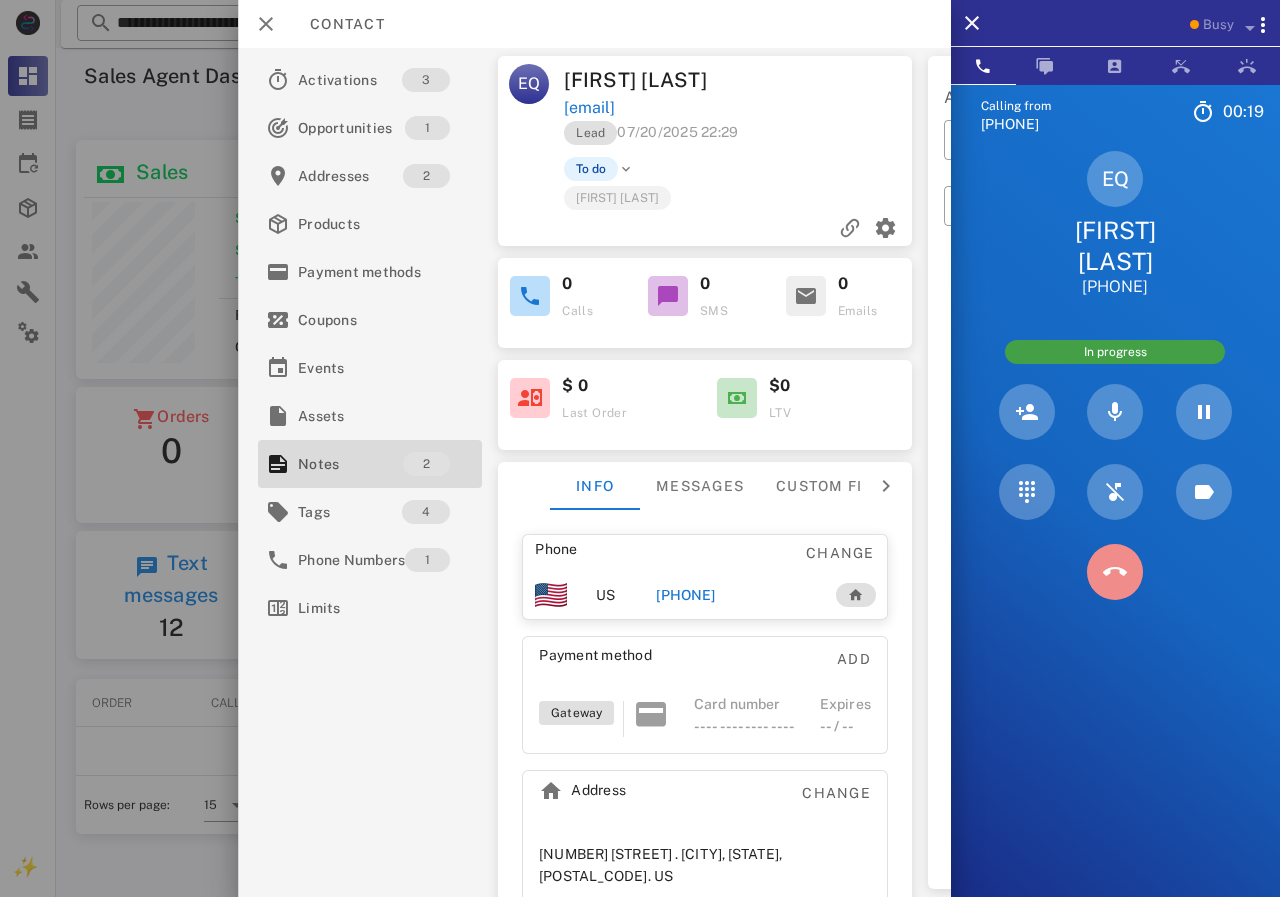 click at bounding box center [1115, 572] 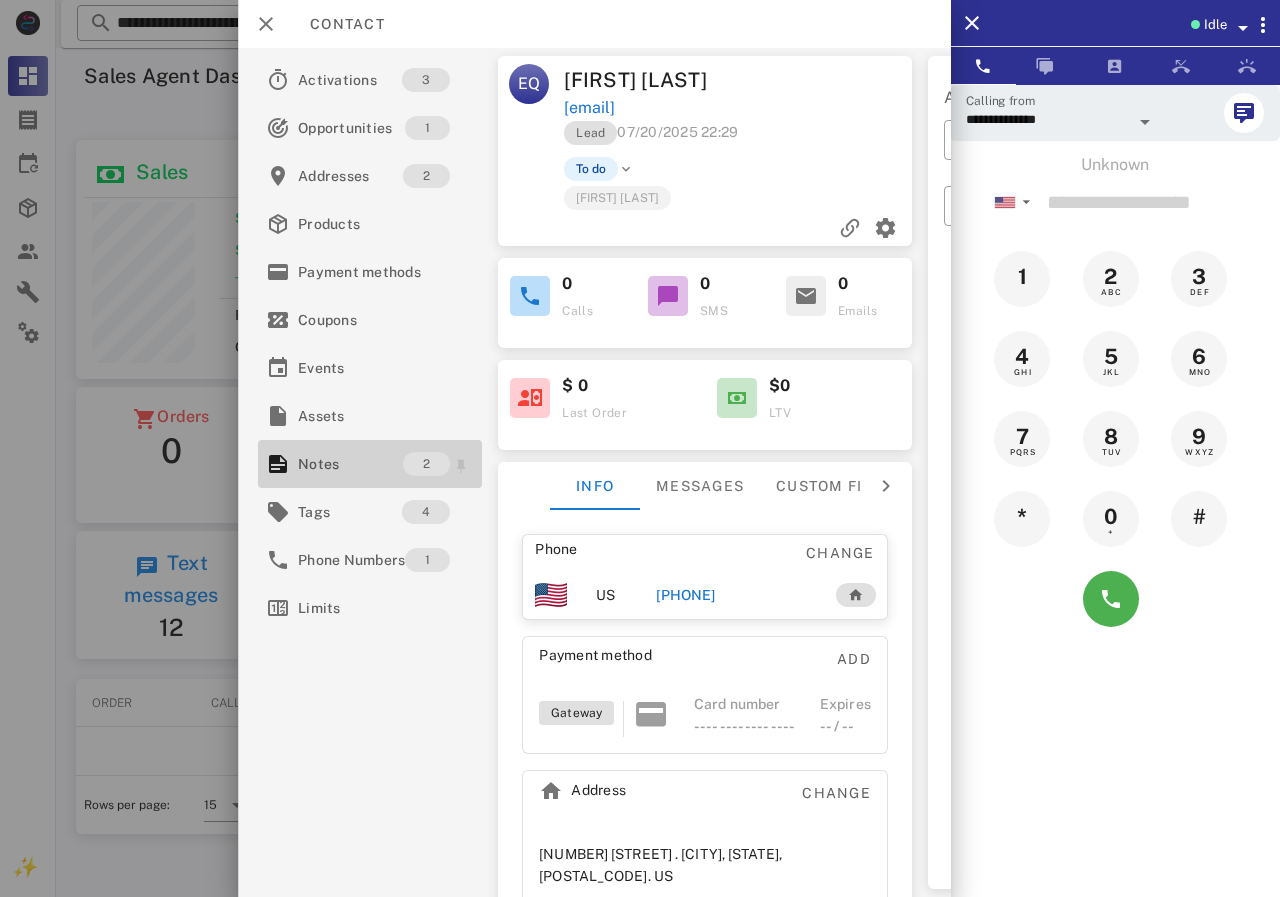 click on "Notes" at bounding box center [350, 464] 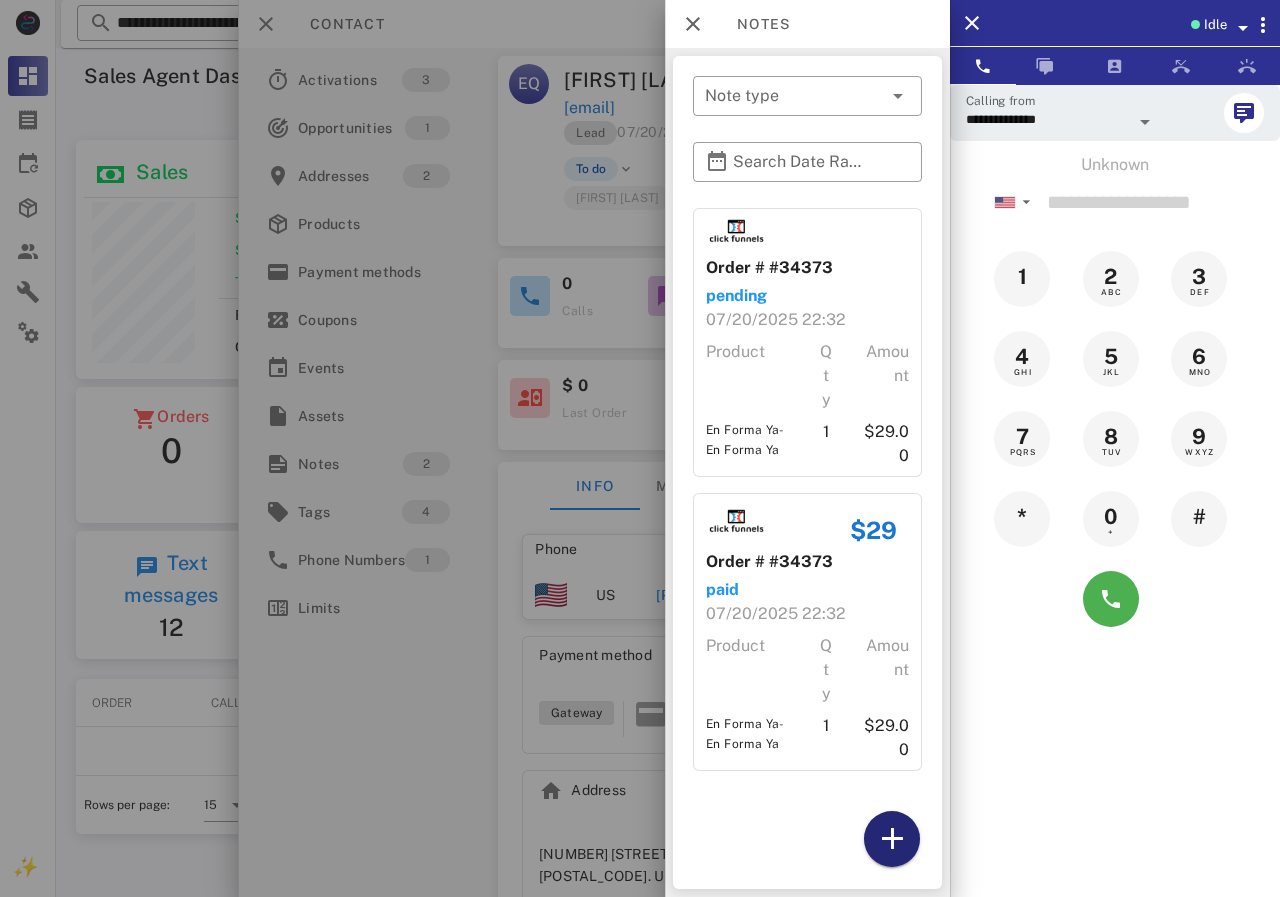 click at bounding box center (892, 839) 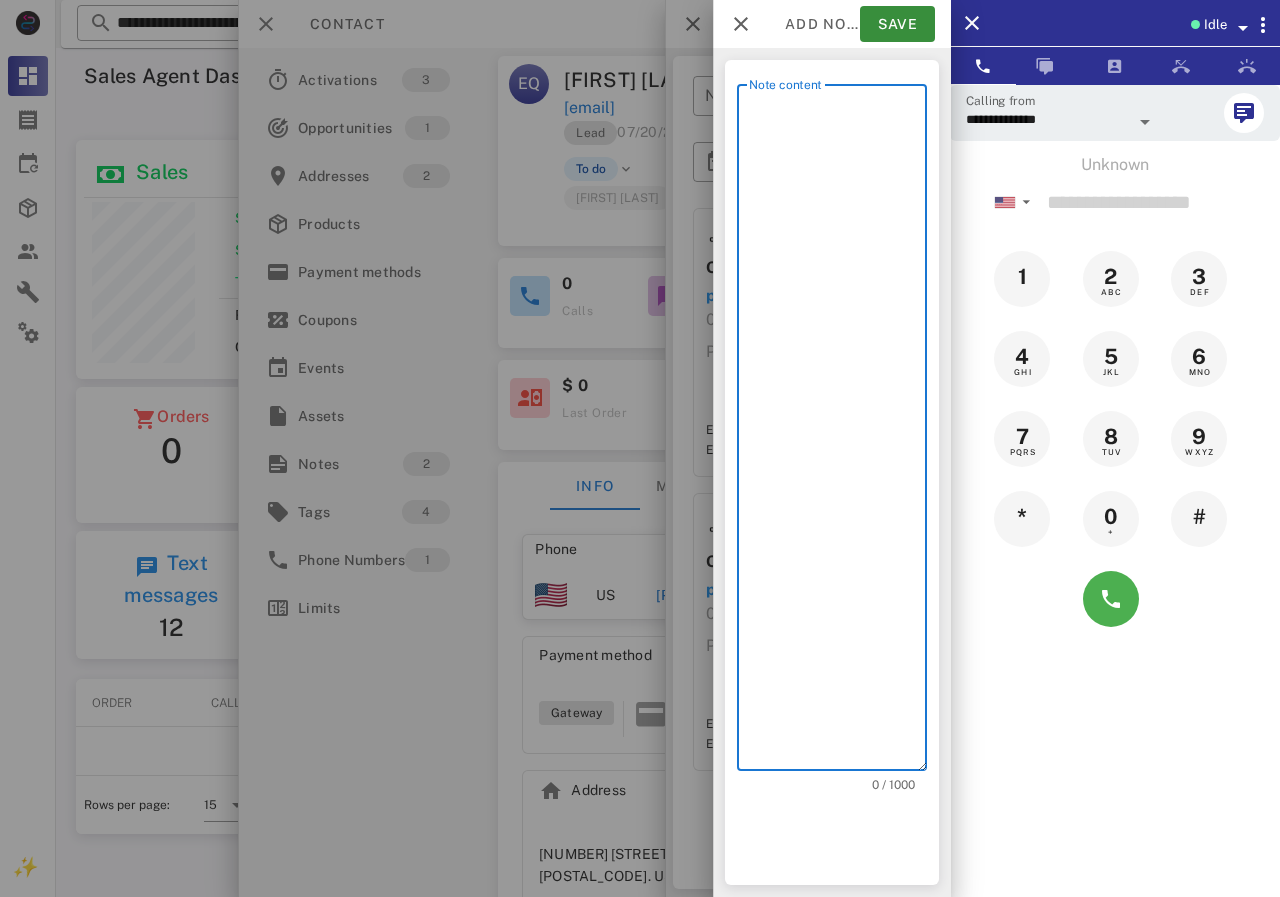 scroll, scrollTop: 240, scrollLeft: 390, axis: both 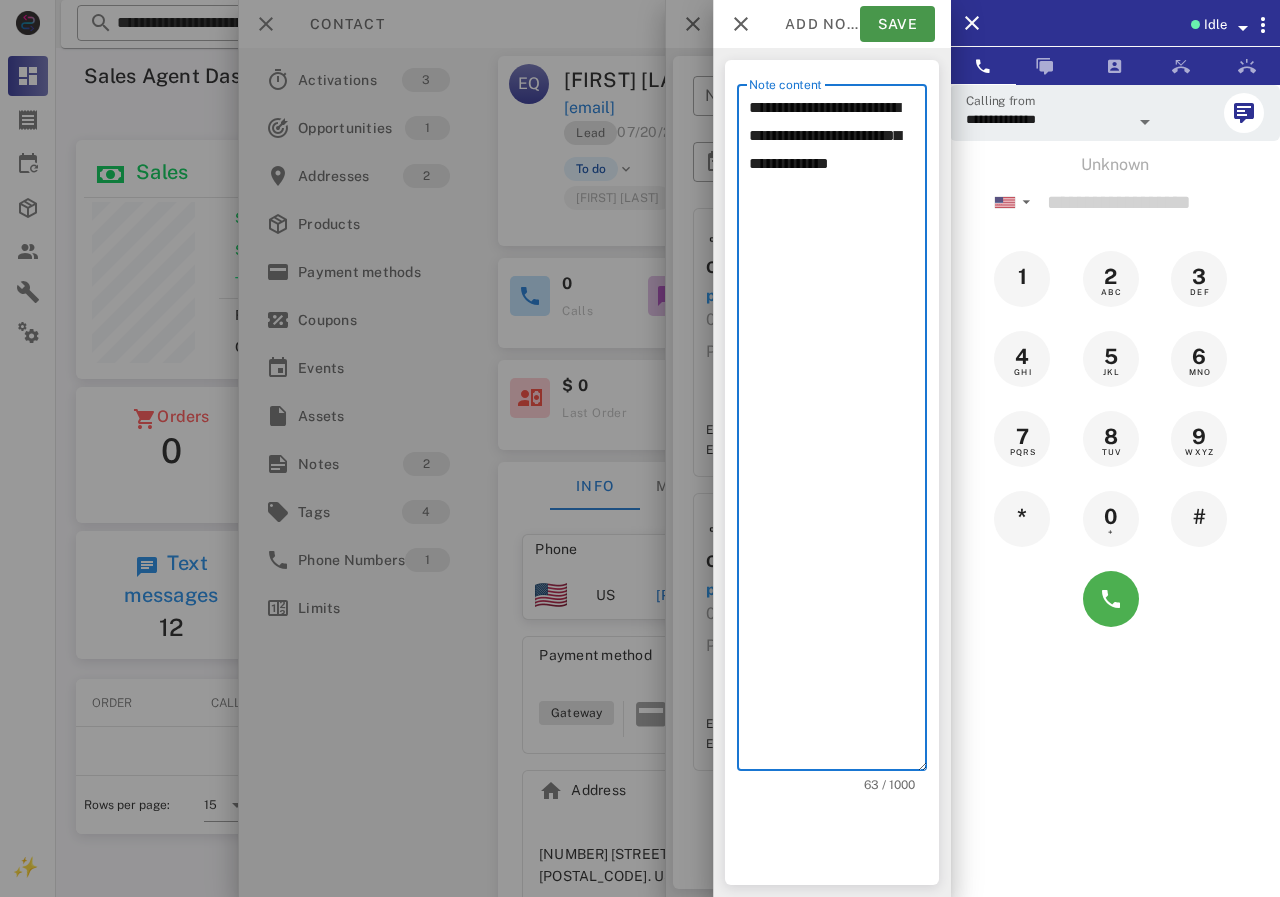 type on "**********" 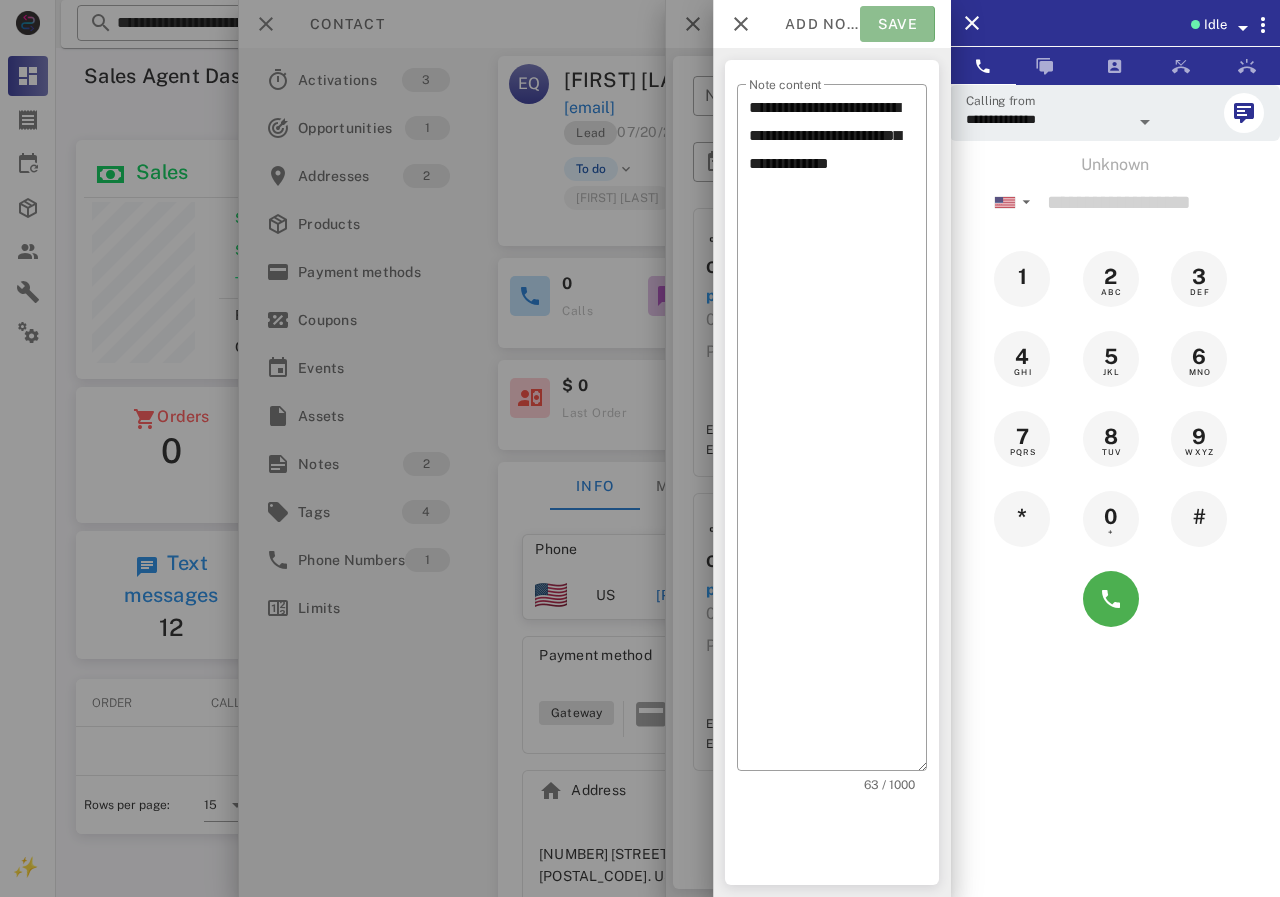 click on "Save" at bounding box center (897, 24) 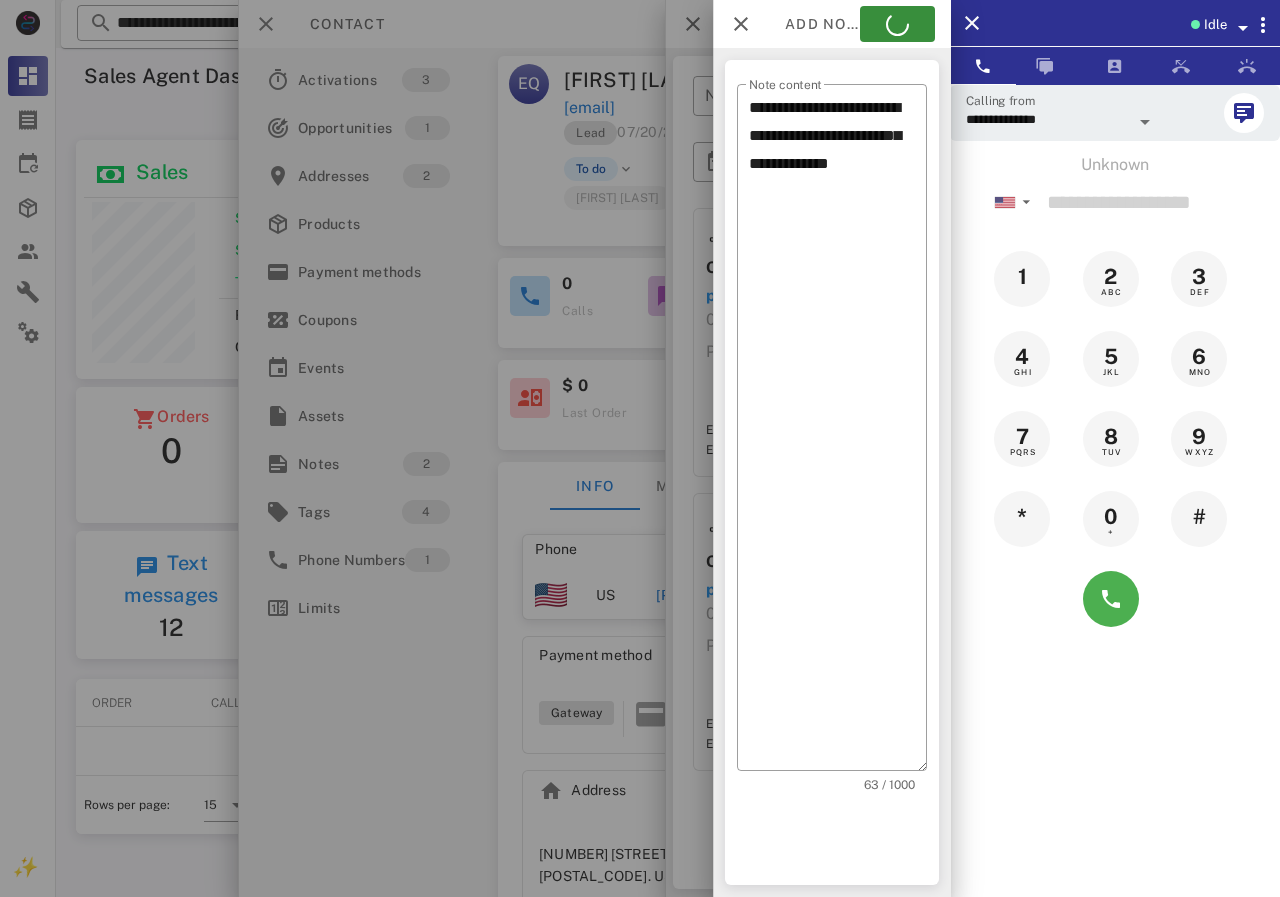 click at bounding box center (640, 448) 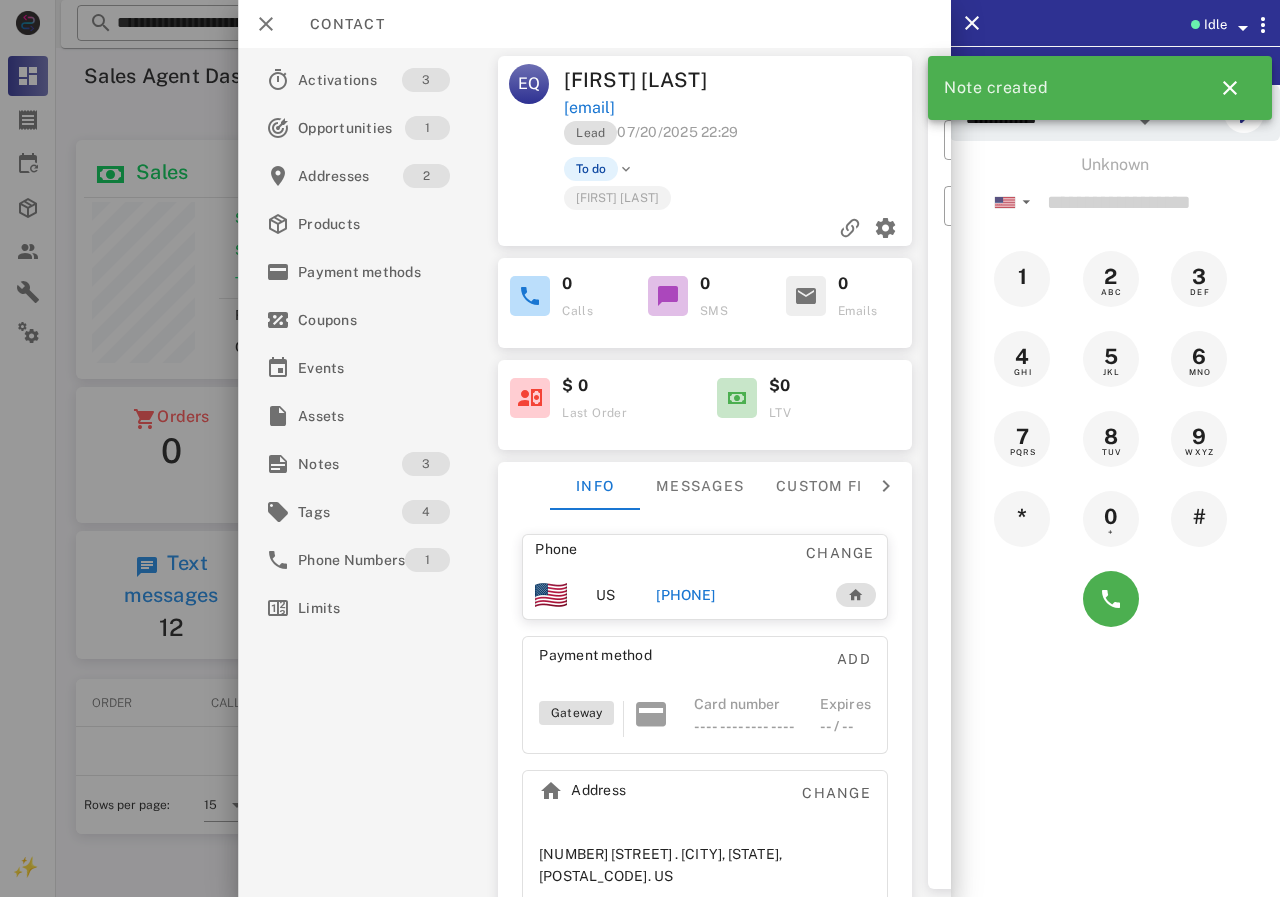 click at bounding box center [705, 228] 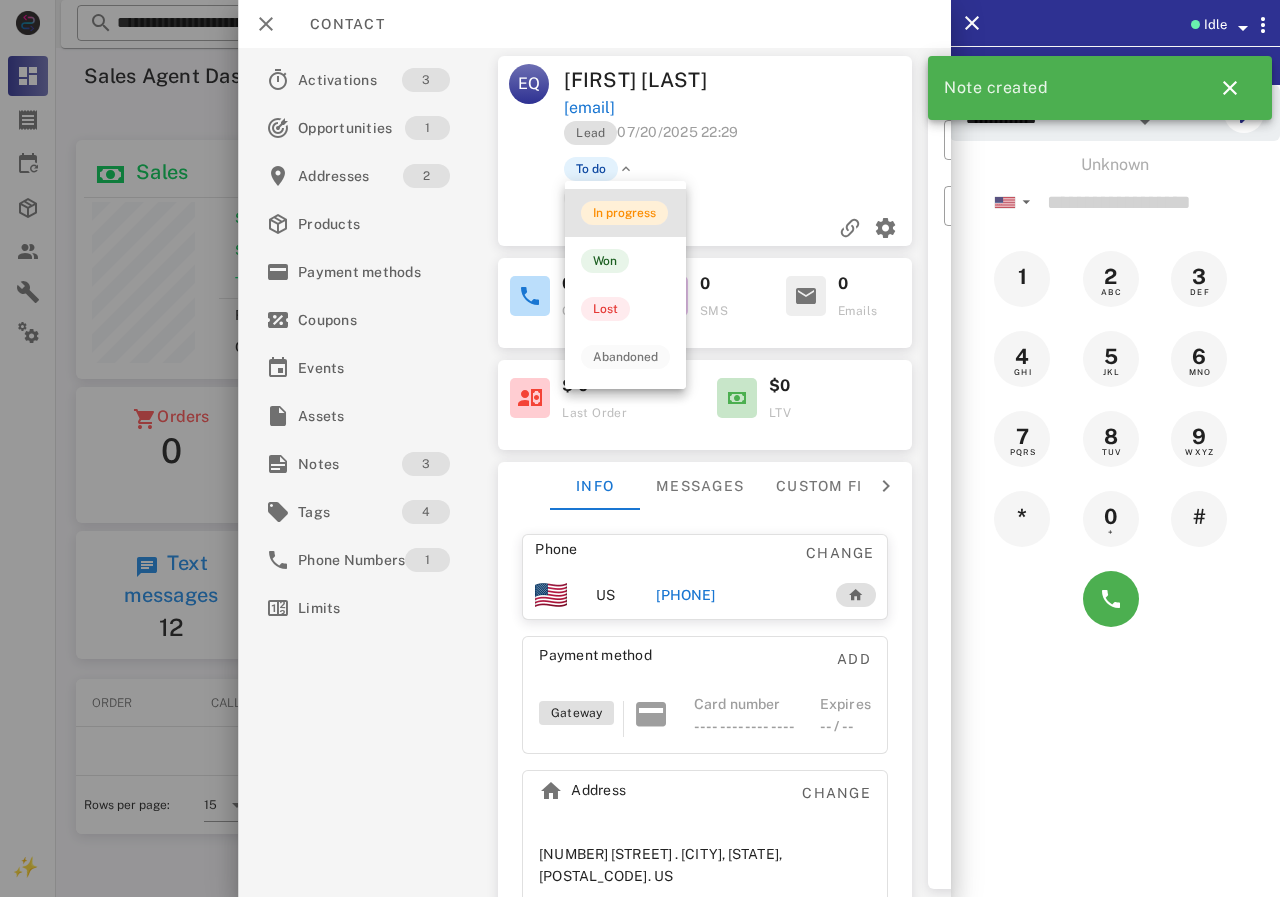click on "In progress" at bounding box center [624, 213] 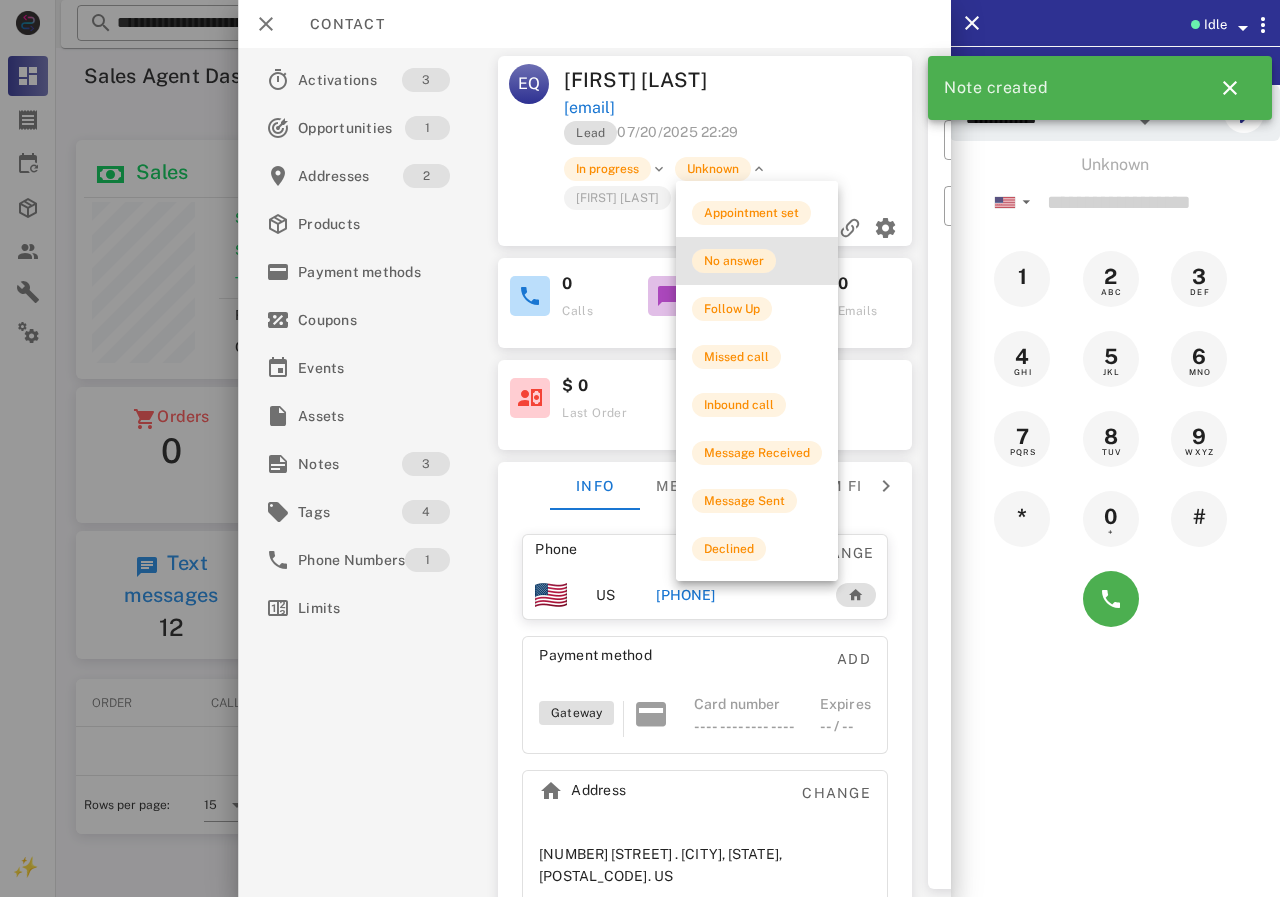 click on "No answer" at bounding box center (734, 261) 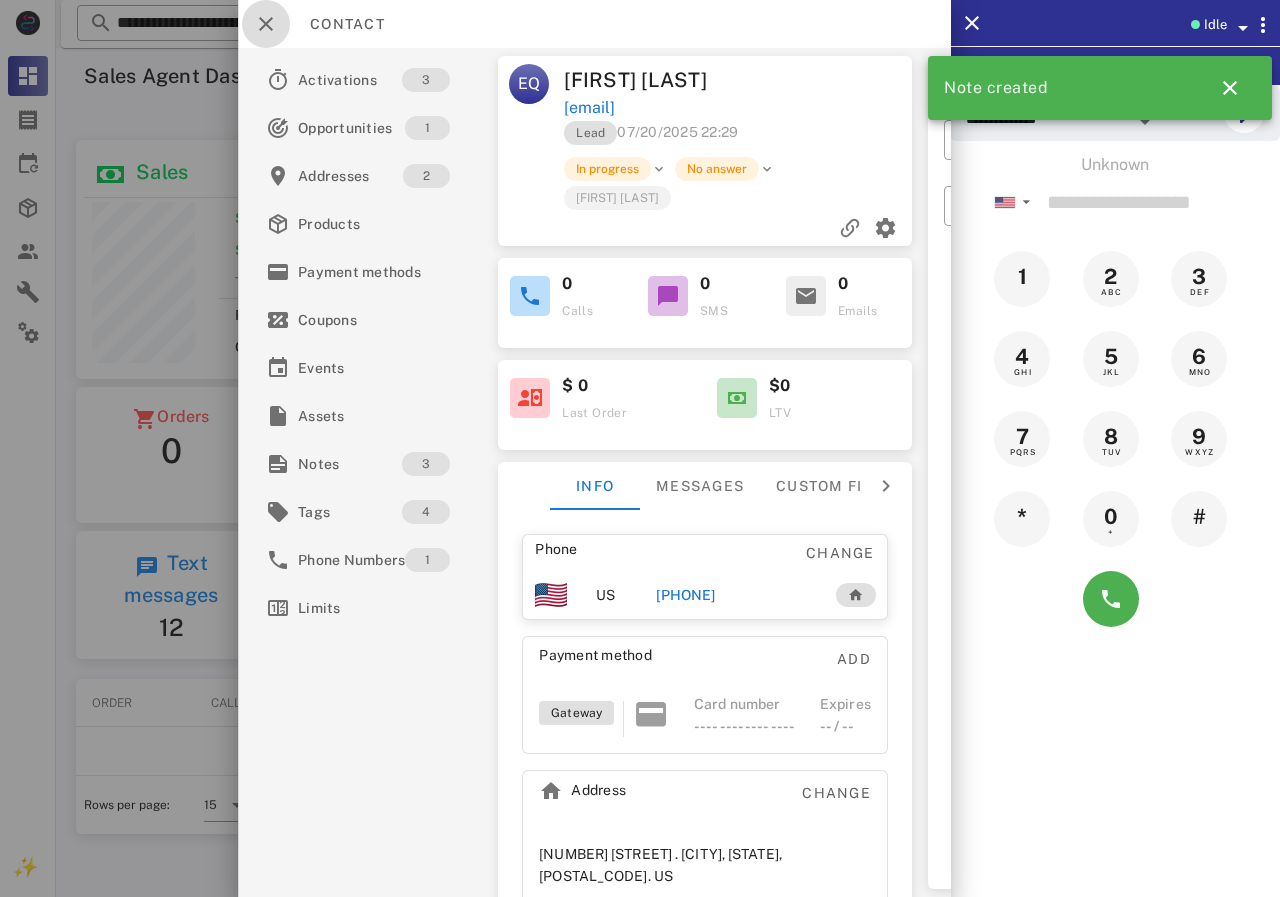 click at bounding box center (266, 24) 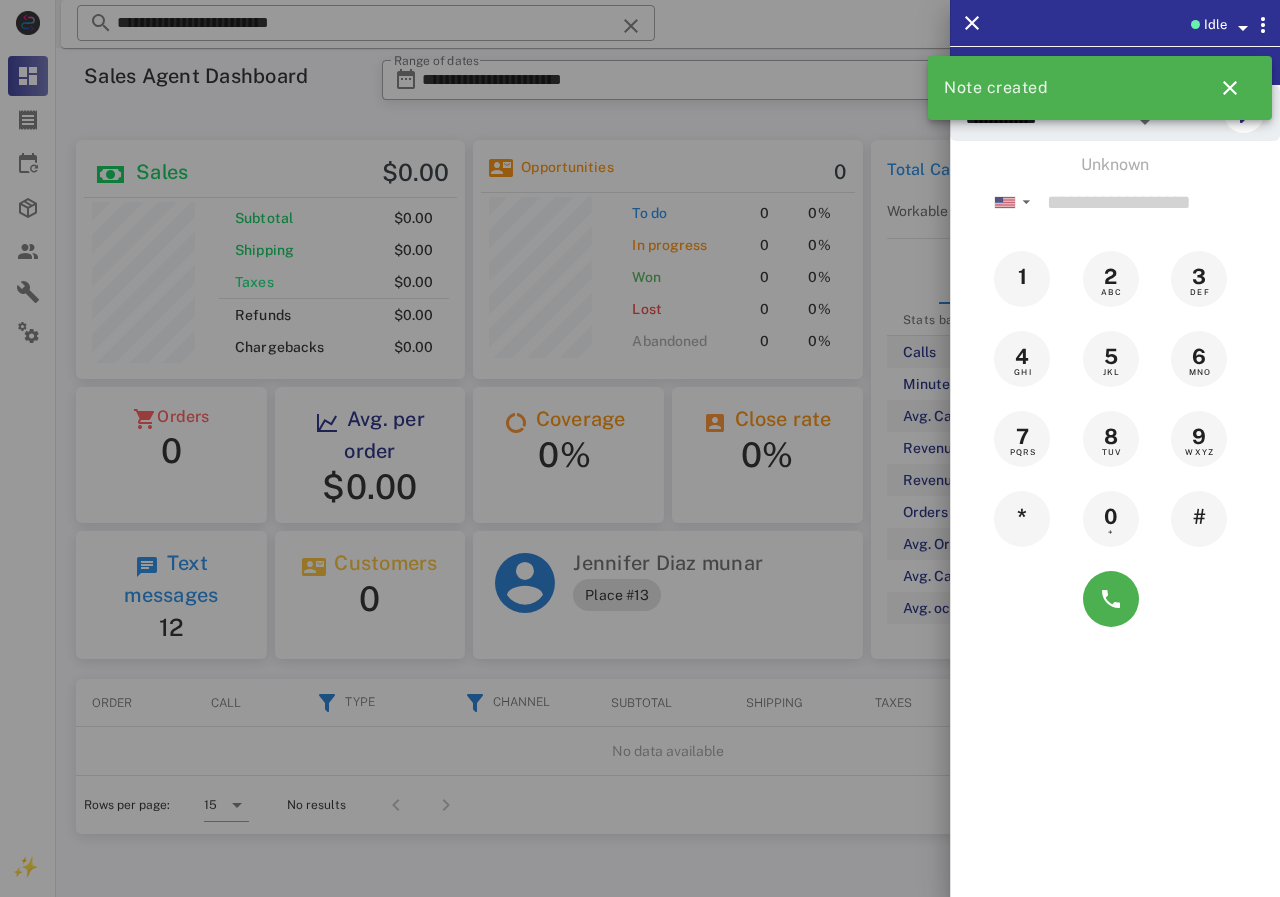 click at bounding box center [640, 448] 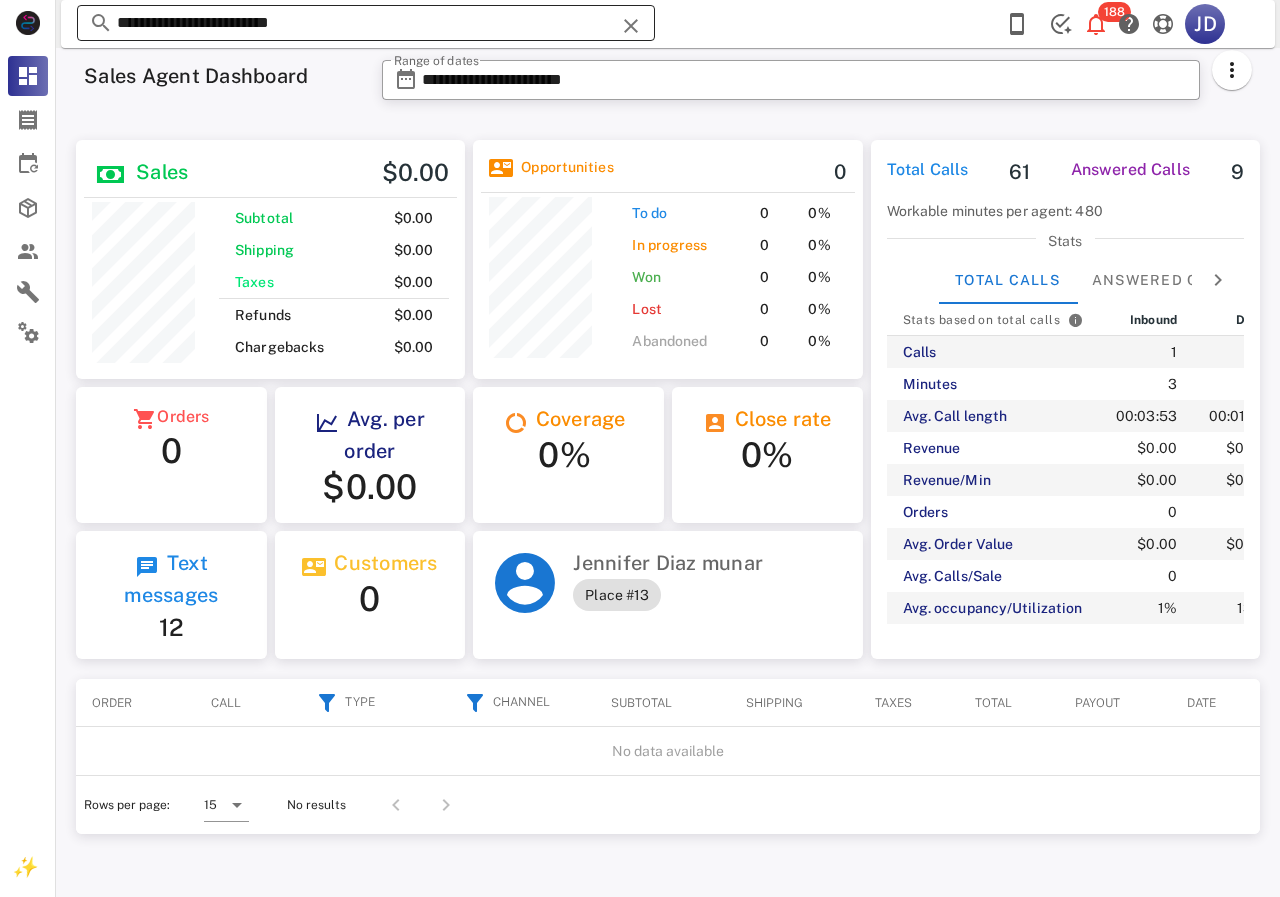 click on "**********" at bounding box center (366, 23) 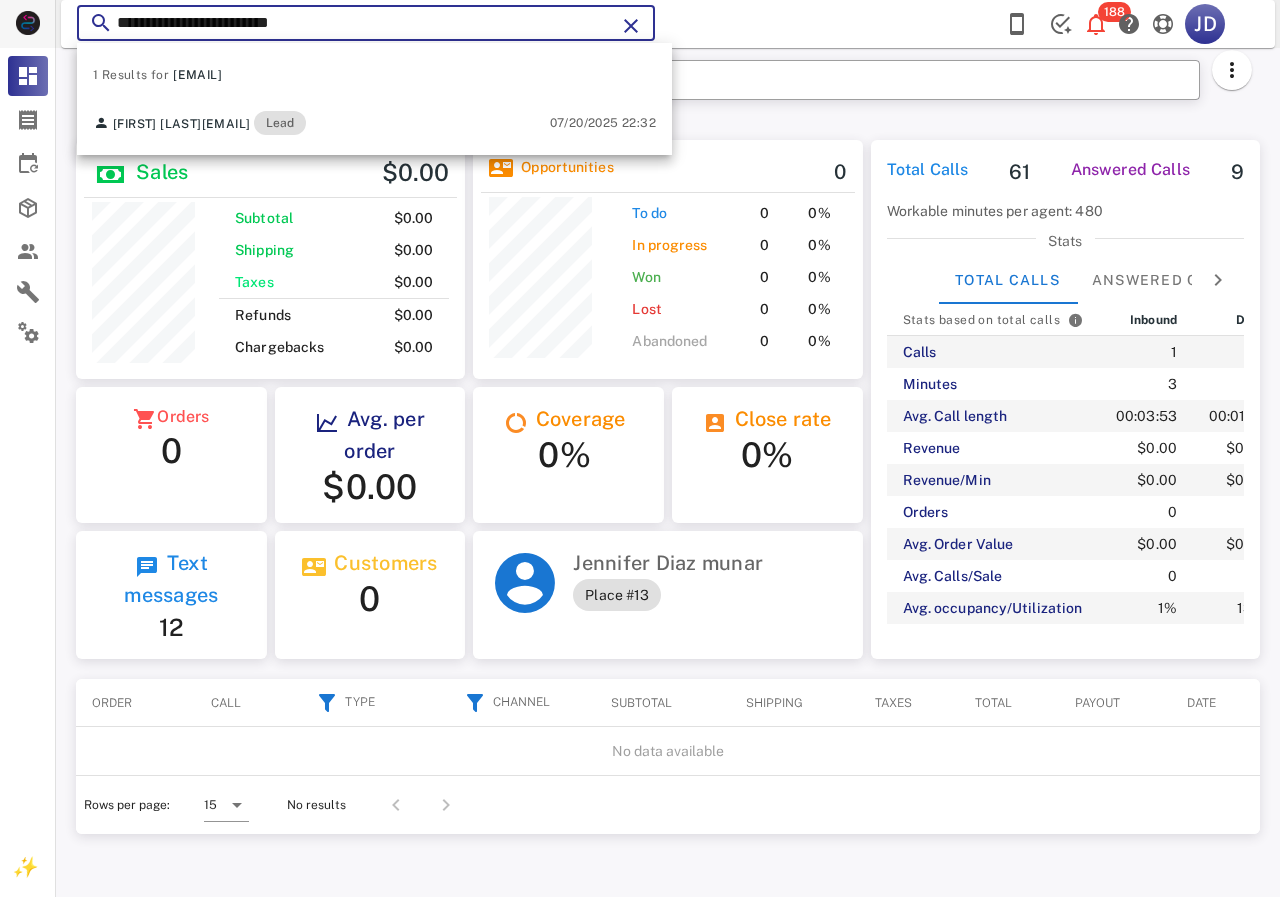 drag, startPoint x: 456, startPoint y: 21, endPoint x: 112, endPoint y: 29, distance: 344.09302 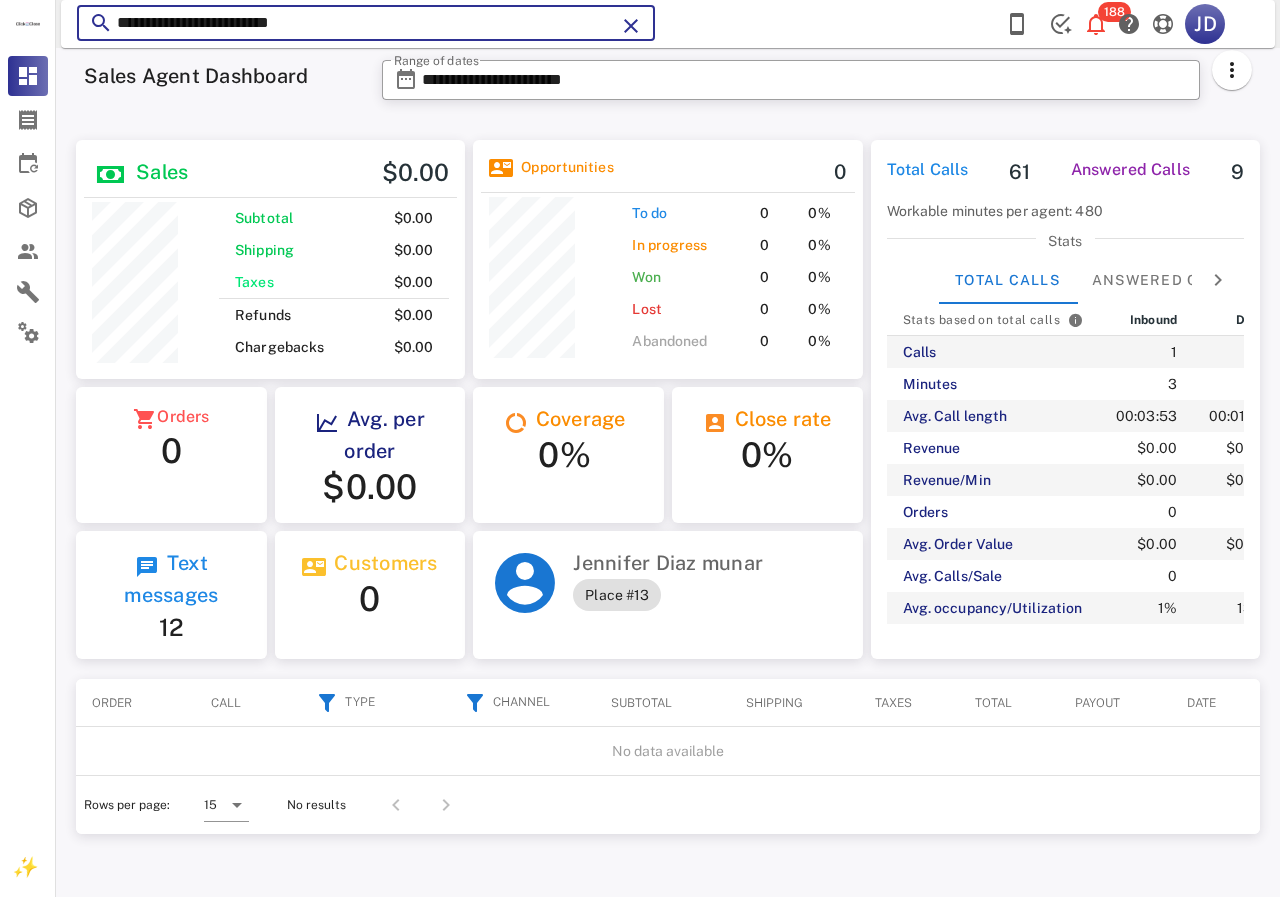 scroll, scrollTop: 240, scrollLeft: 337, axis: both 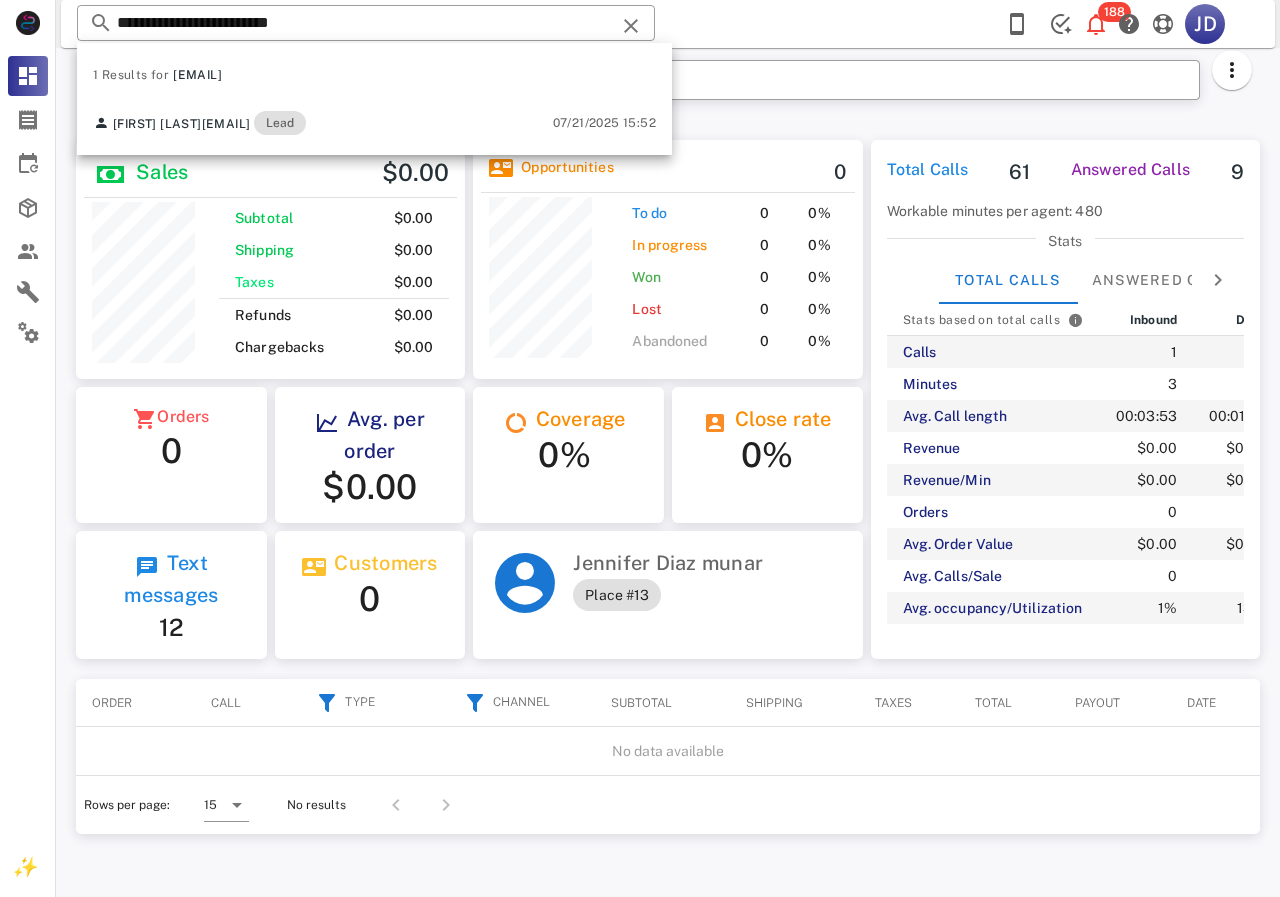 click on "**********" at bounding box center [668, 24] 